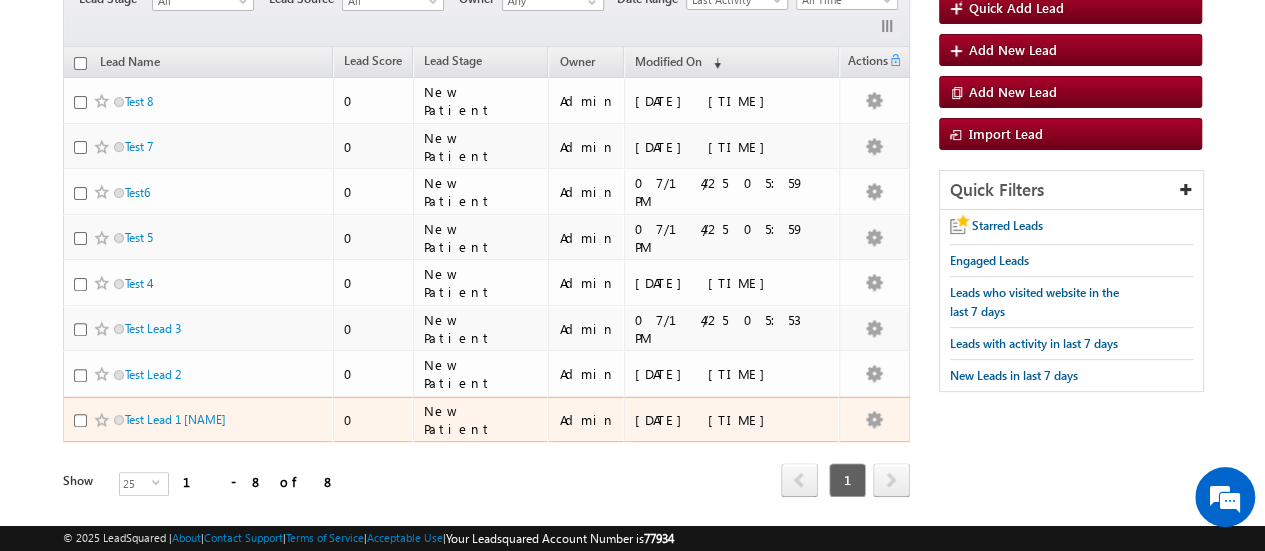 scroll, scrollTop: 200, scrollLeft: 0, axis: vertical 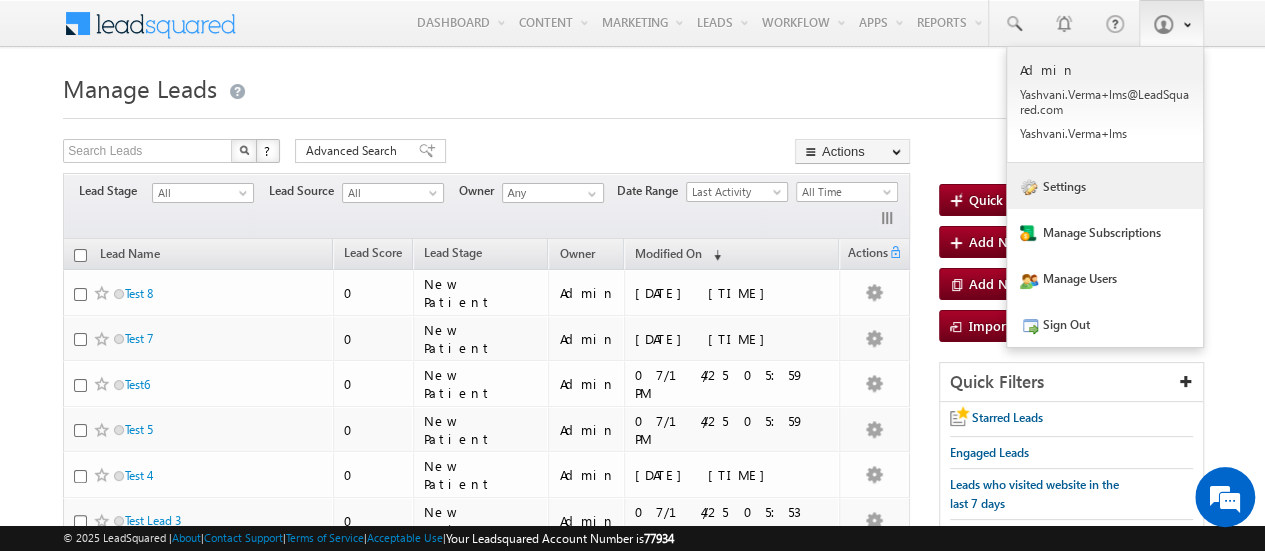 click on "Settings" at bounding box center [1105, 186] 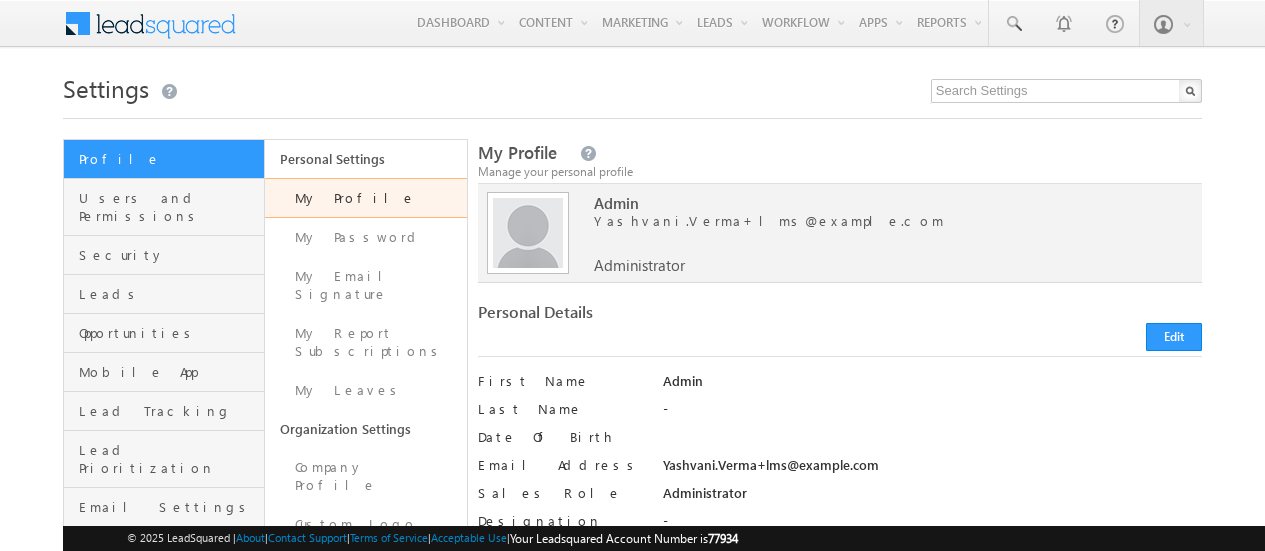 scroll, scrollTop: 0, scrollLeft: 0, axis: both 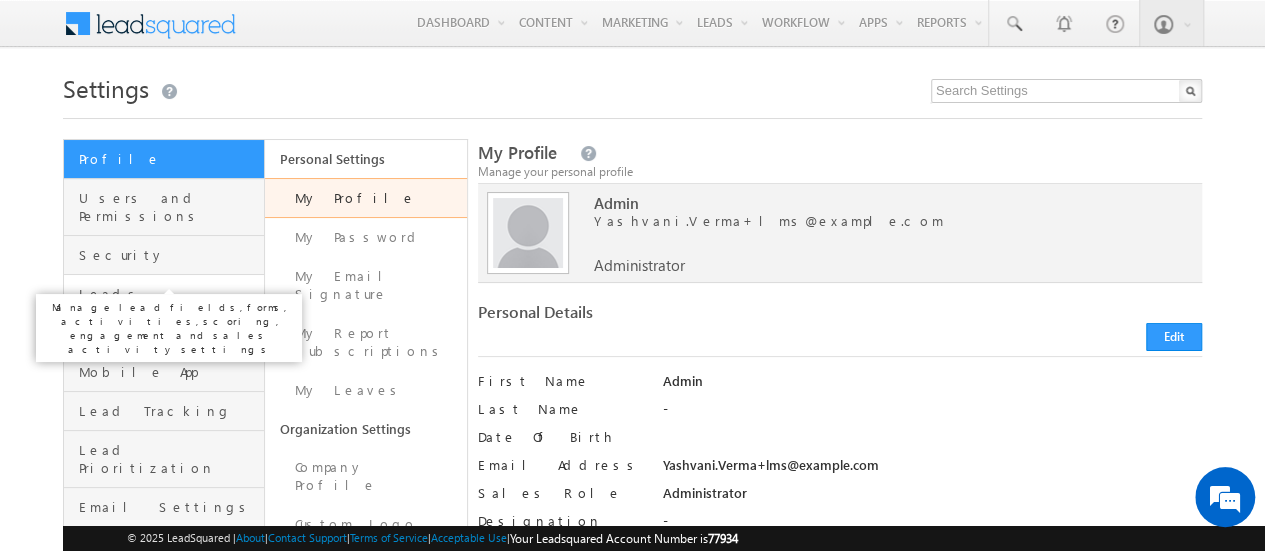 click on "Leads" at bounding box center [169, 294] 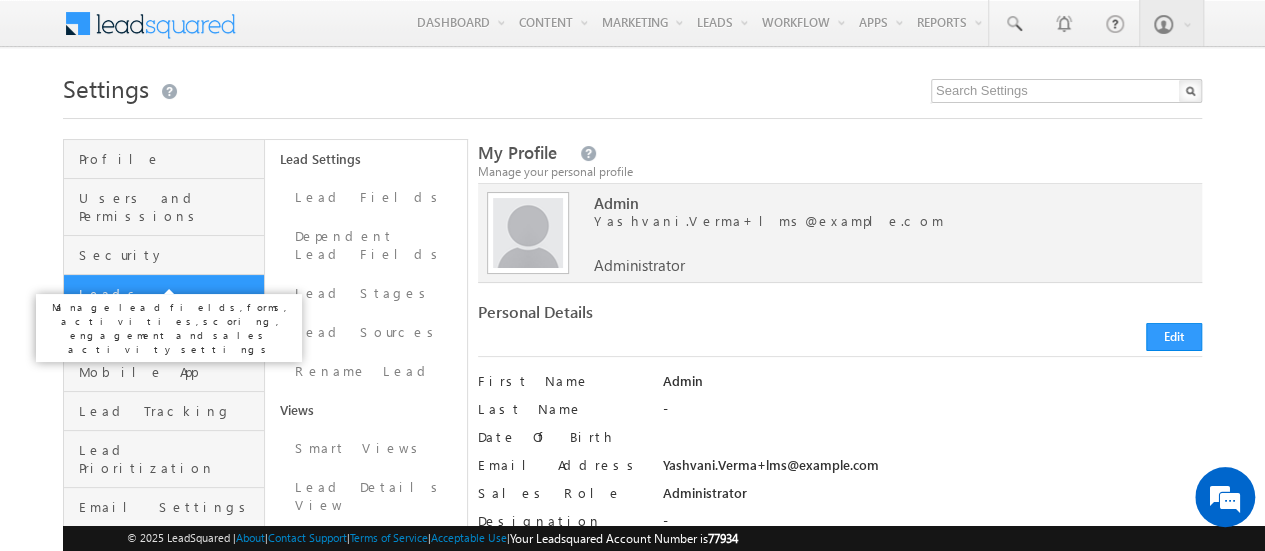 scroll, scrollTop: 0, scrollLeft: 0, axis: both 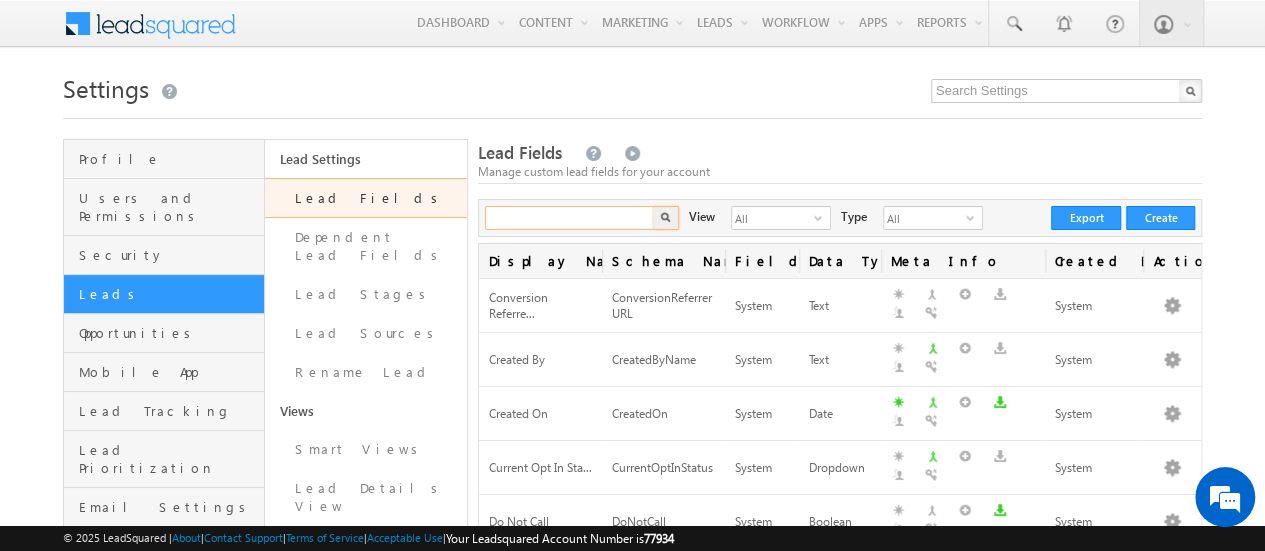 click at bounding box center (570, 218) 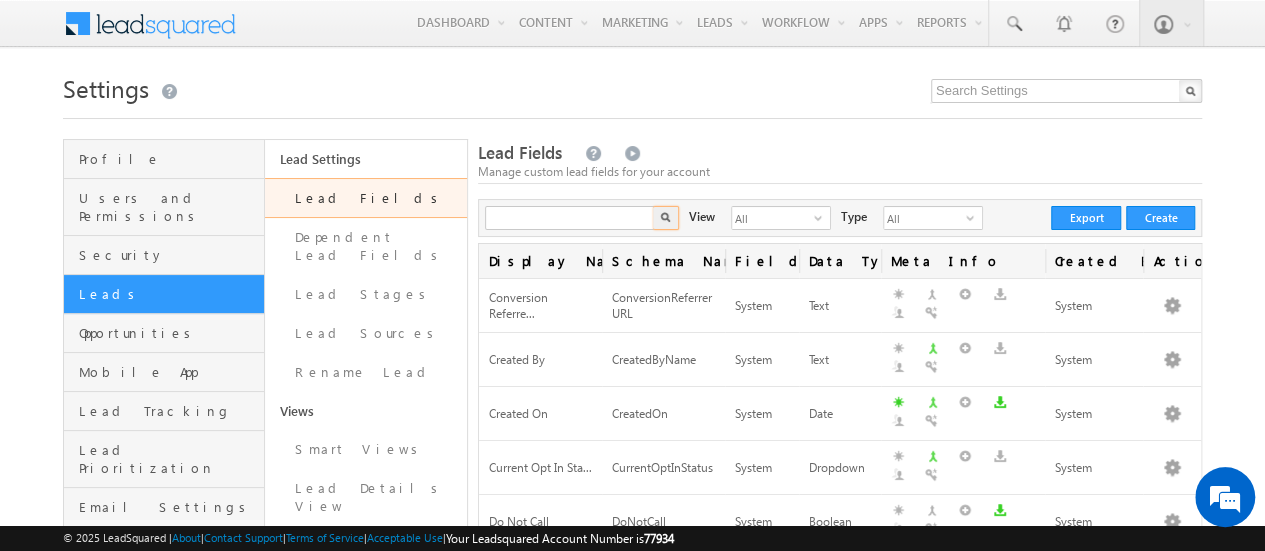 type on "Search Lead Fields" 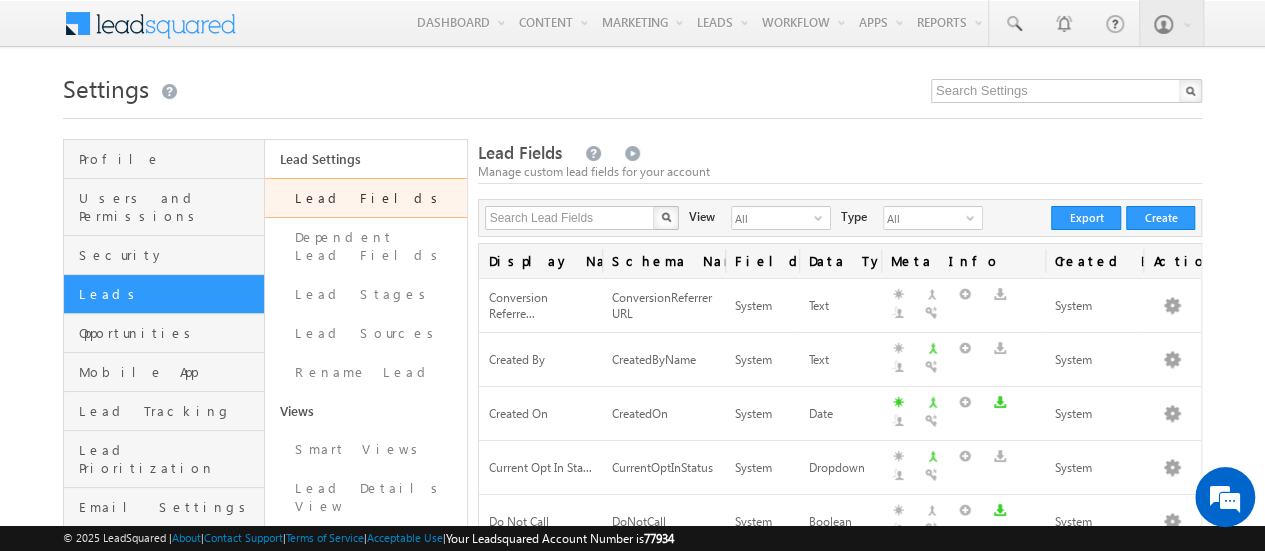 type 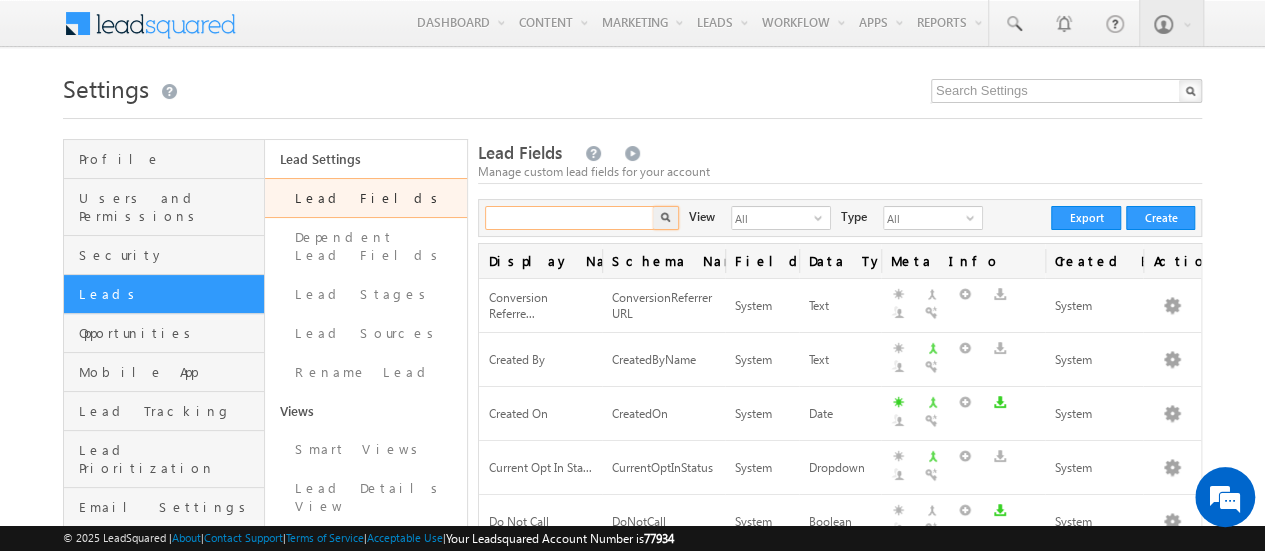 click at bounding box center (570, 218) 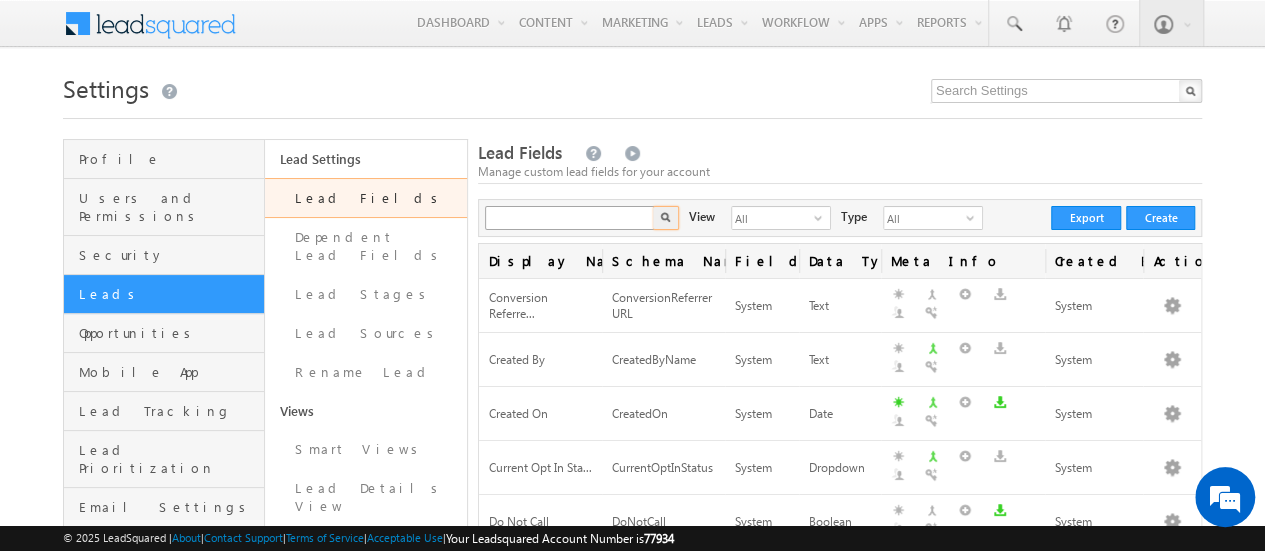type on "Search Lead Fields" 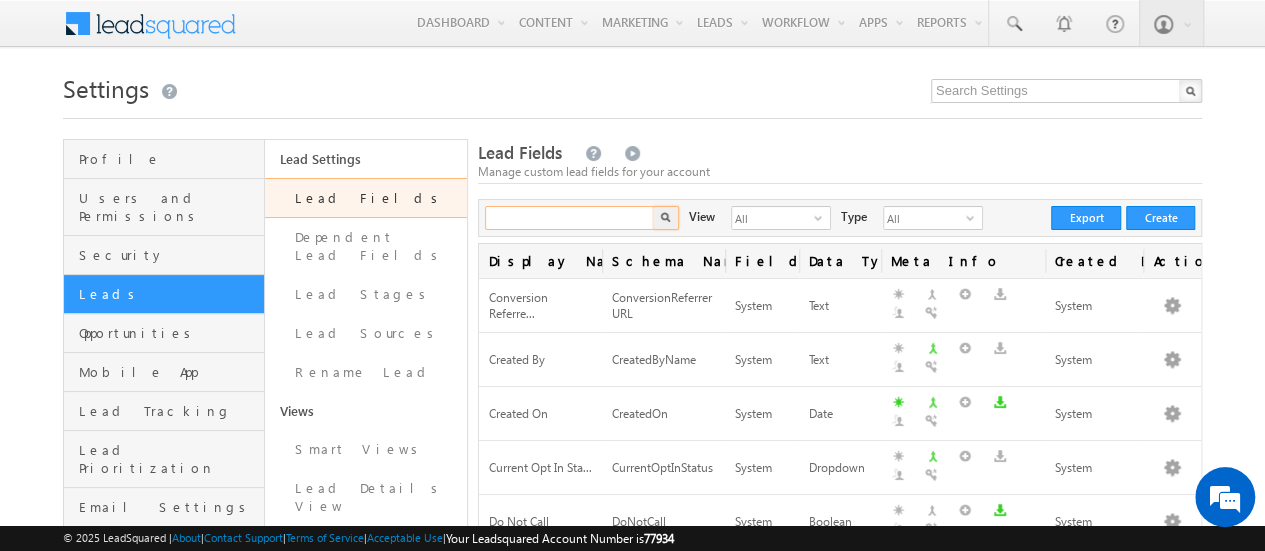 click at bounding box center (570, 218) 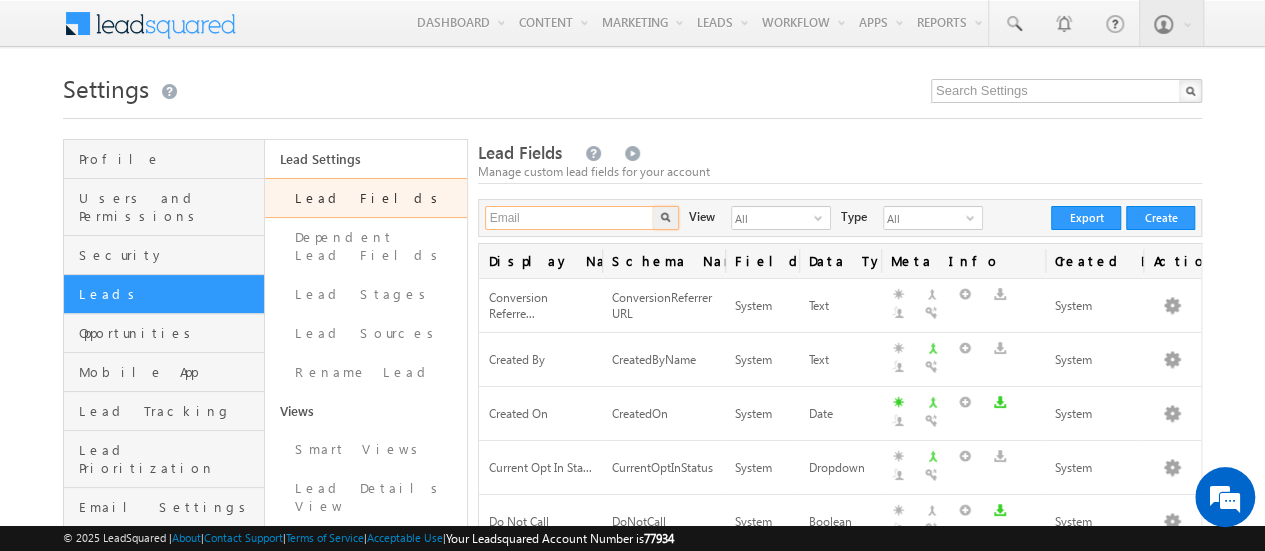 type on "Email" 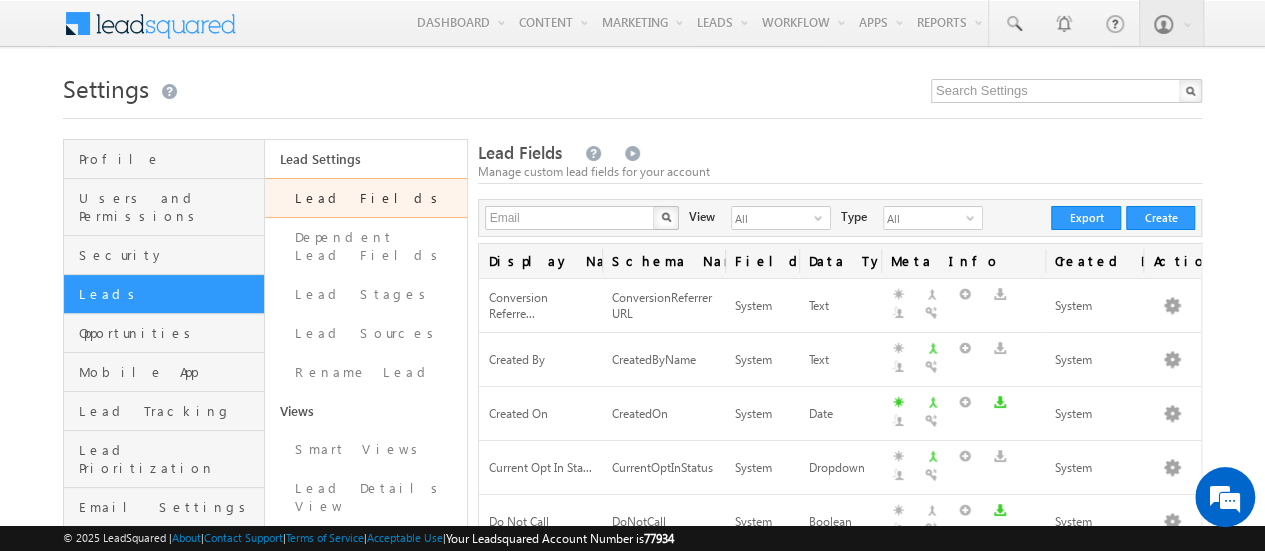 click at bounding box center (666, 217) 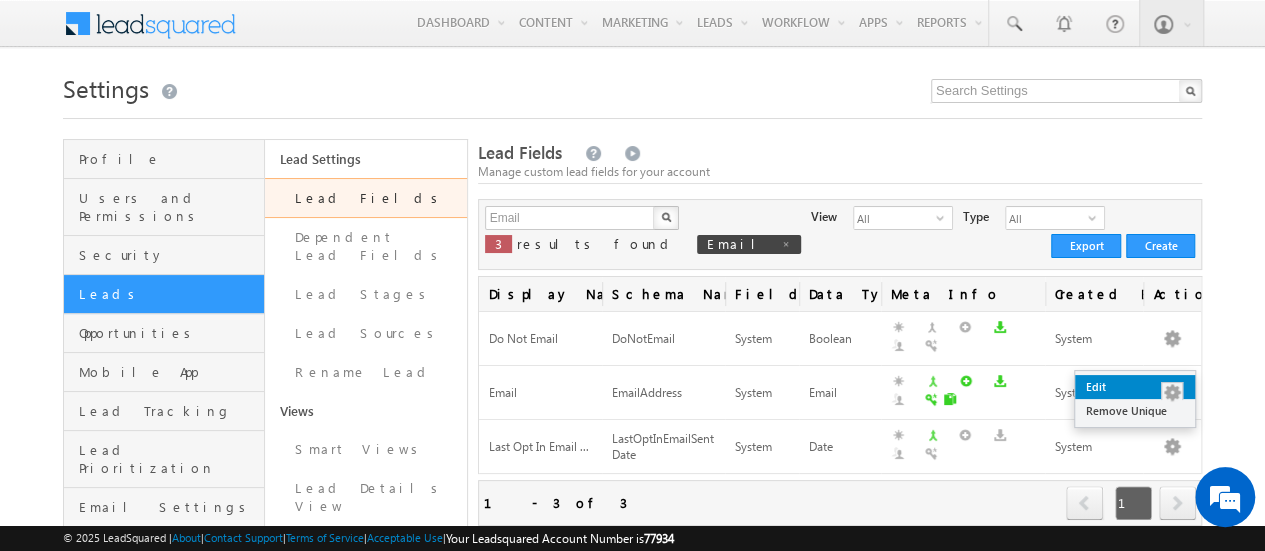 click on "Edit" at bounding box center (1135, 387) 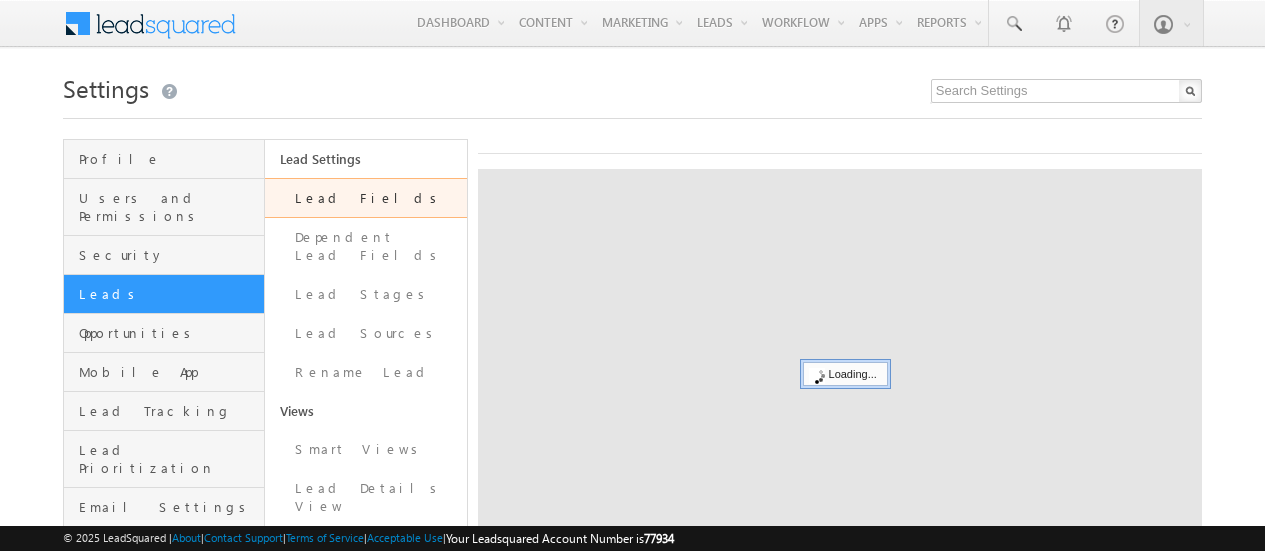scroll, scrollTop: 0, scrollLeft: 0, axis: both 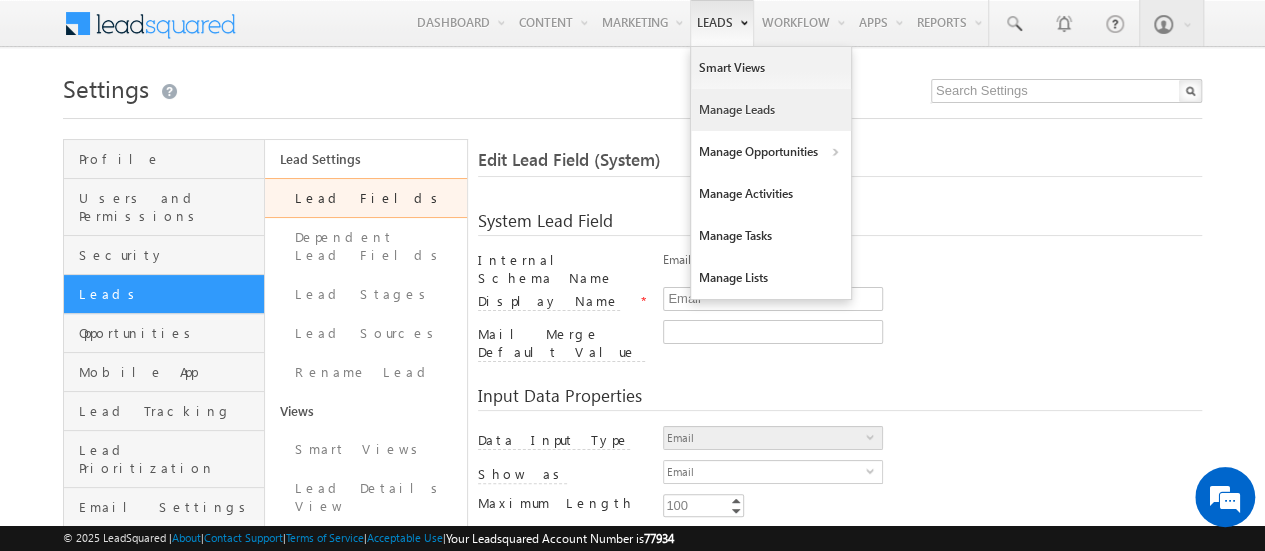 click on "Manage Leads" at bounding box center (771, 110) 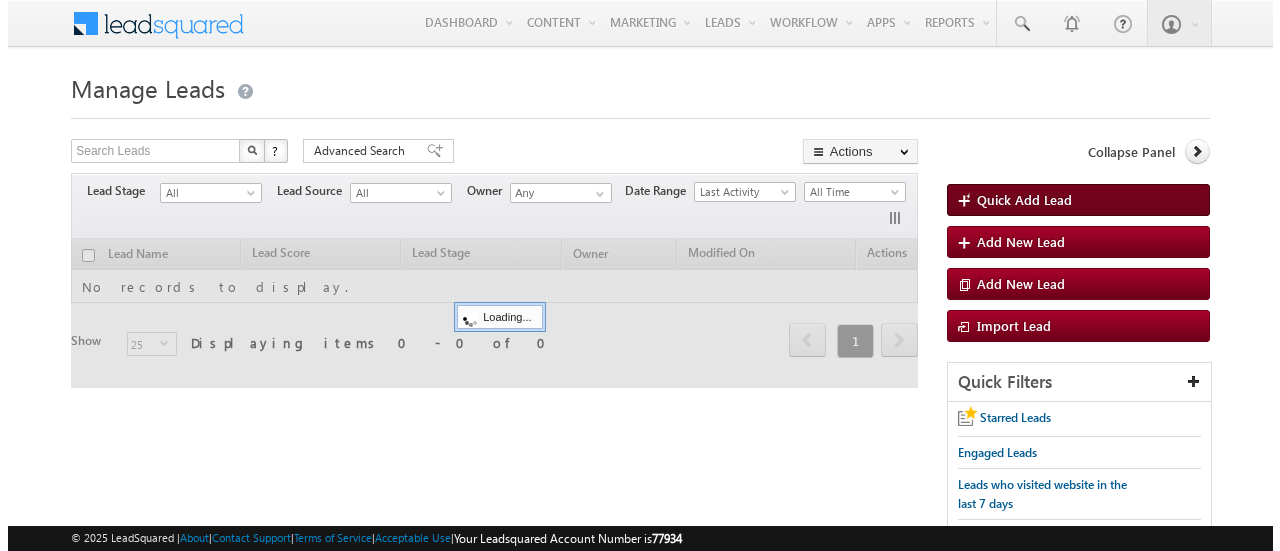 scroll, scrollTop: 0, scrollLeft: 0, axis: both 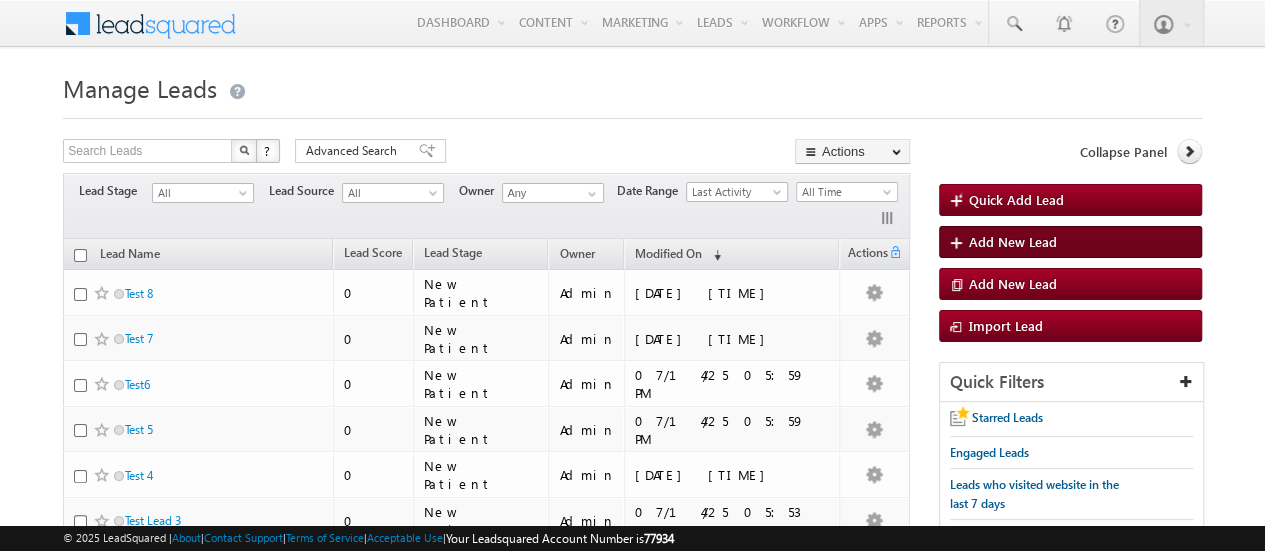 click on "Add New Lead" at bounding box center [1013, 241] 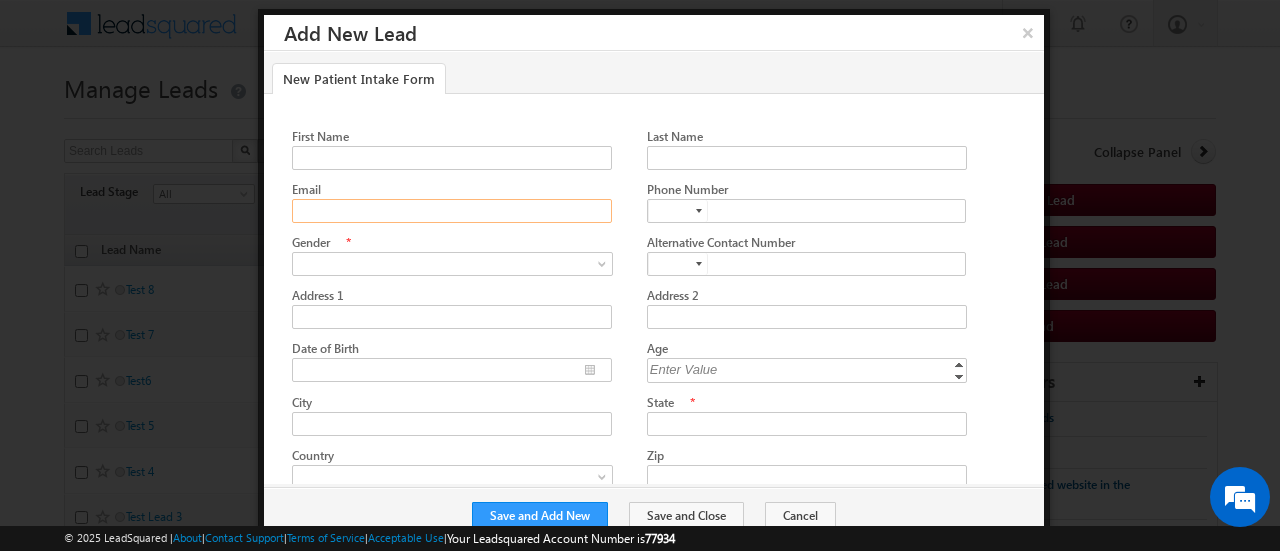 click on "Email" 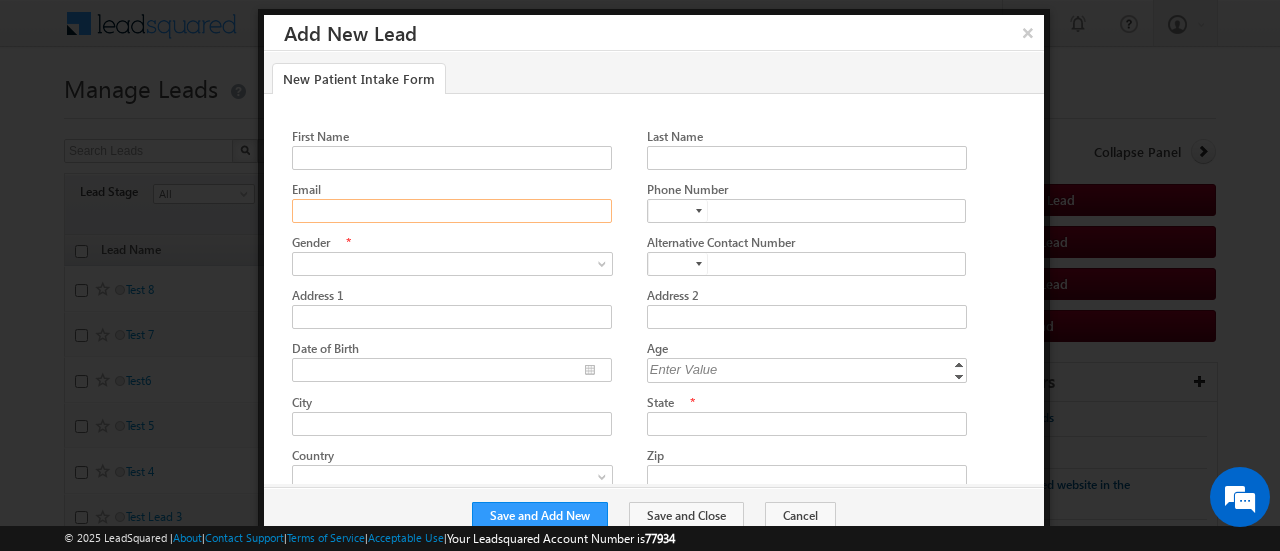 type on "yashwaniverma2017@gmail.com" 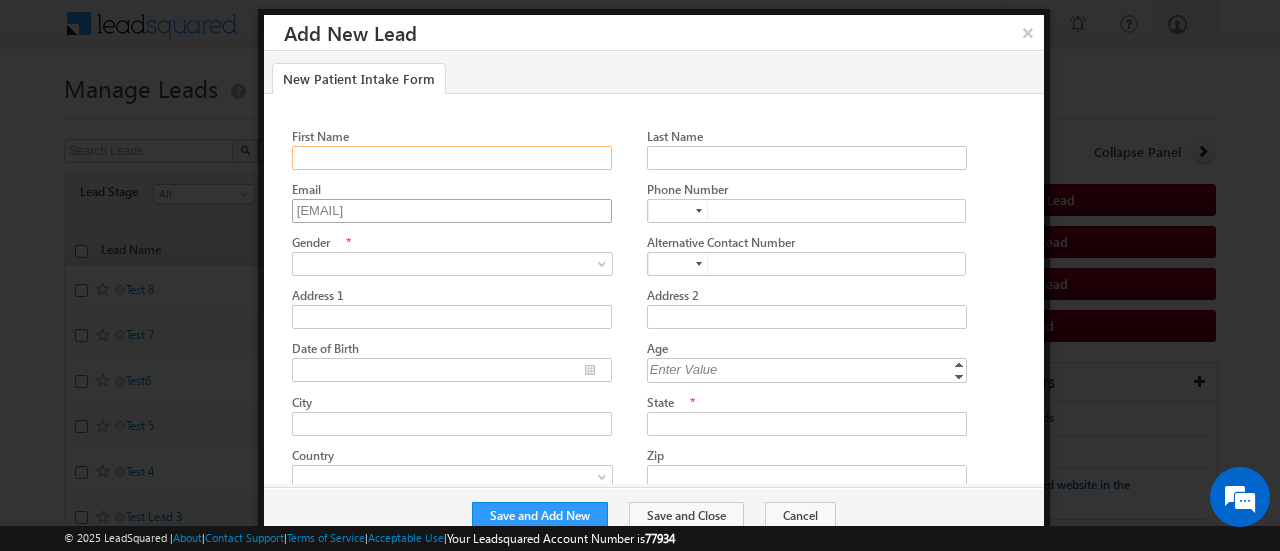 type on "Yashvani" 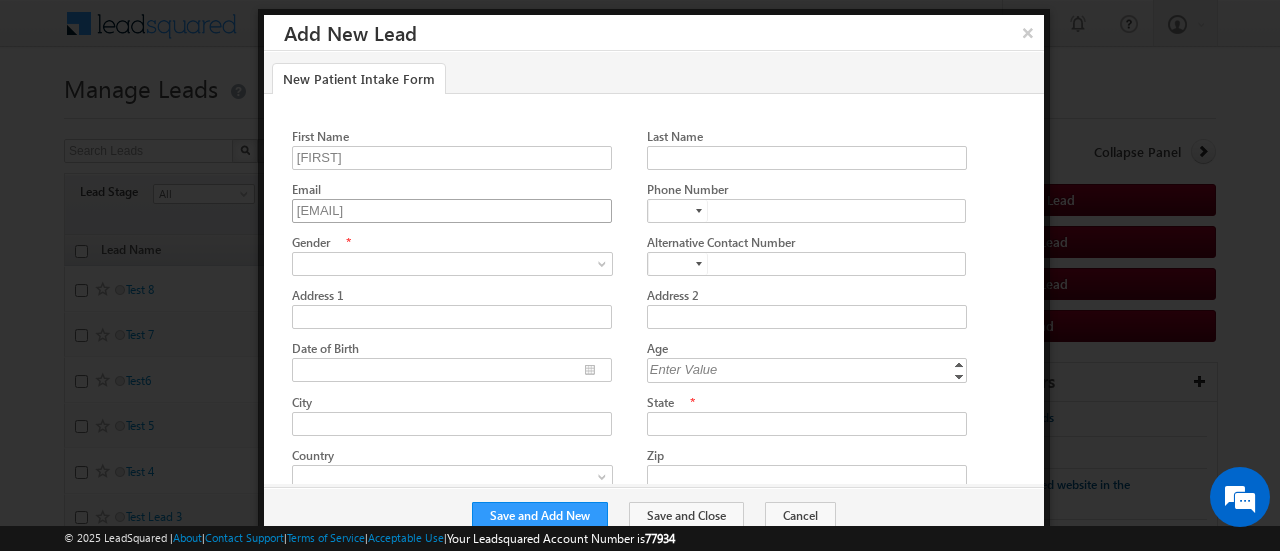 type on "Verma" 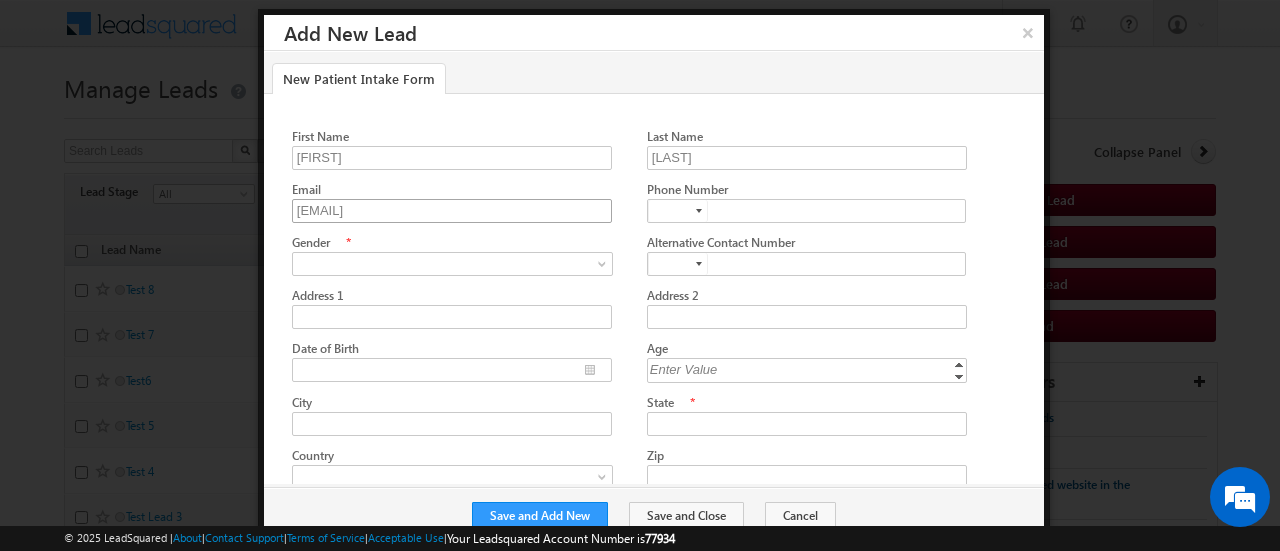 type on "Ghamapur Jabalpur Bai ka Bagicha 4th lane" 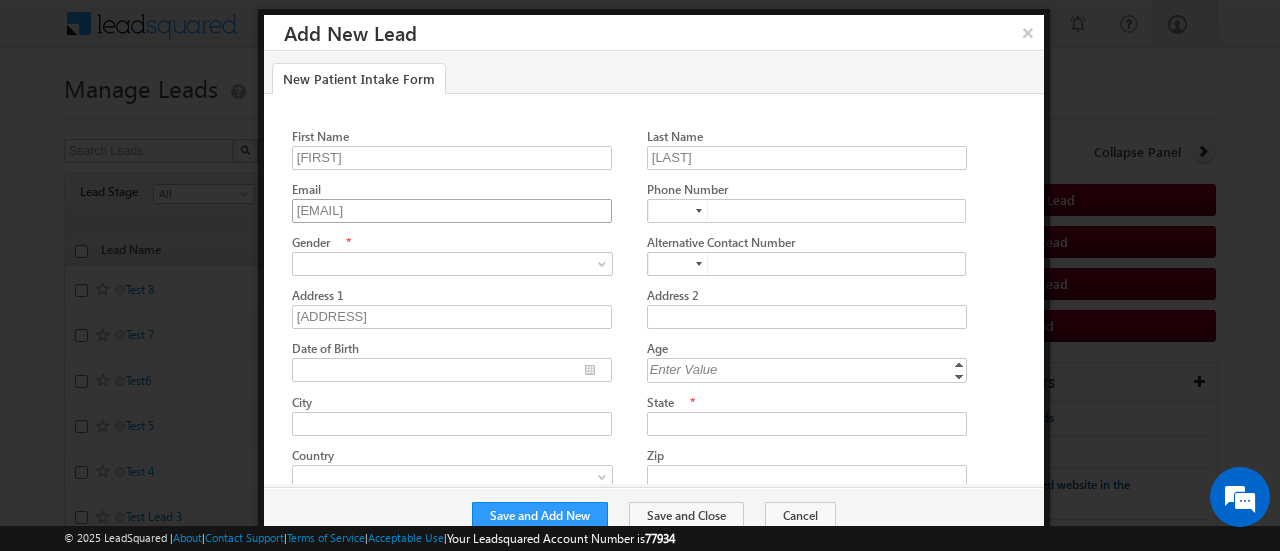 type on "Jabalpur" 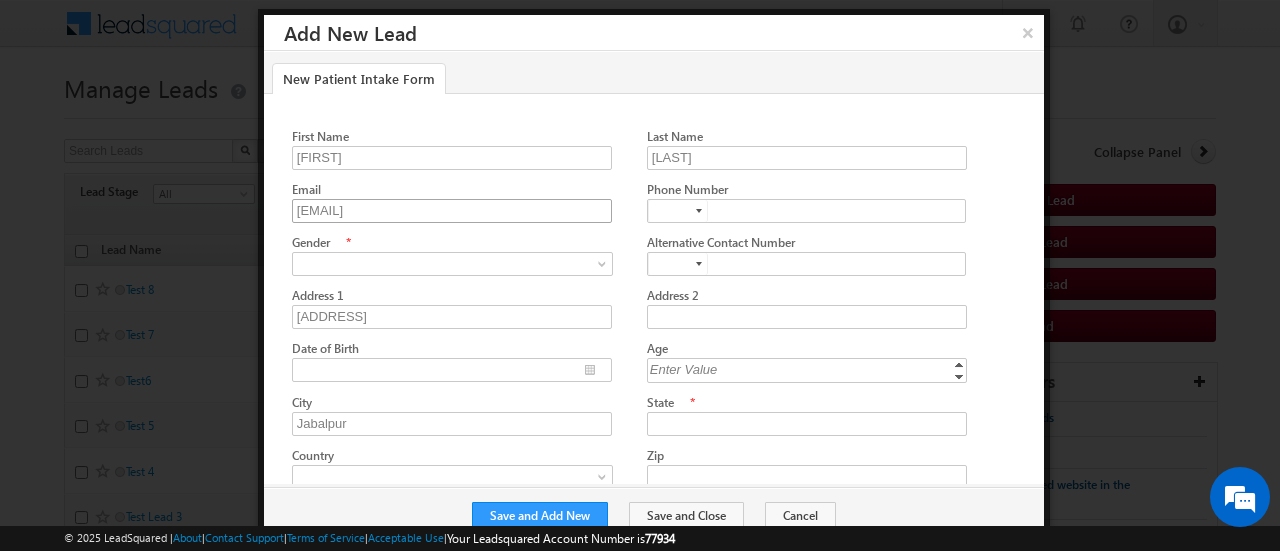 type on "Madhya Pradesh" 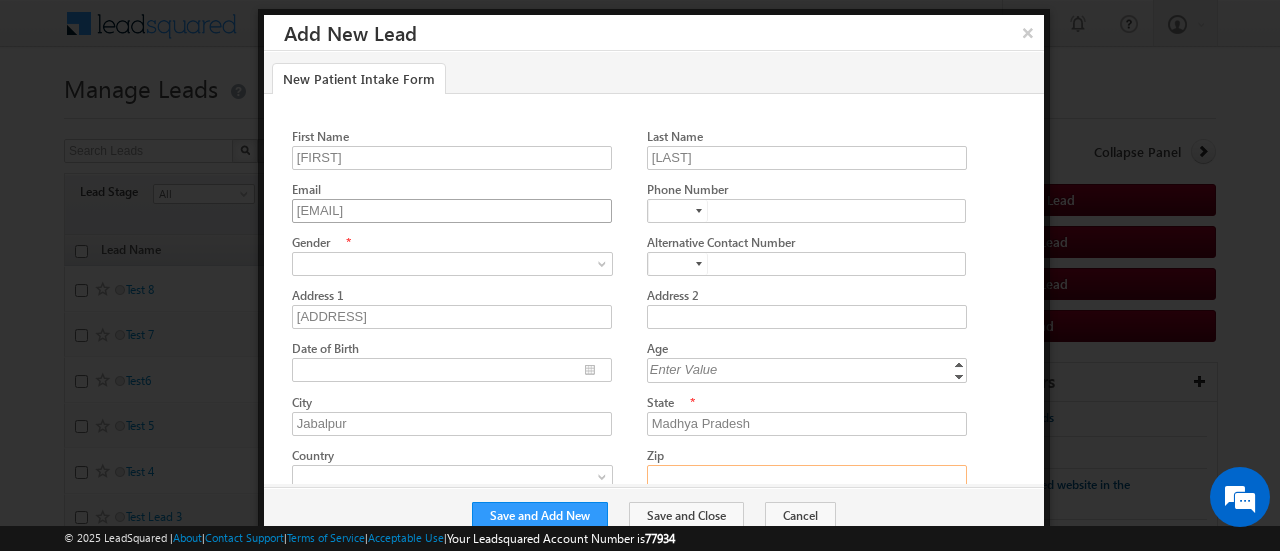 type on "482001" 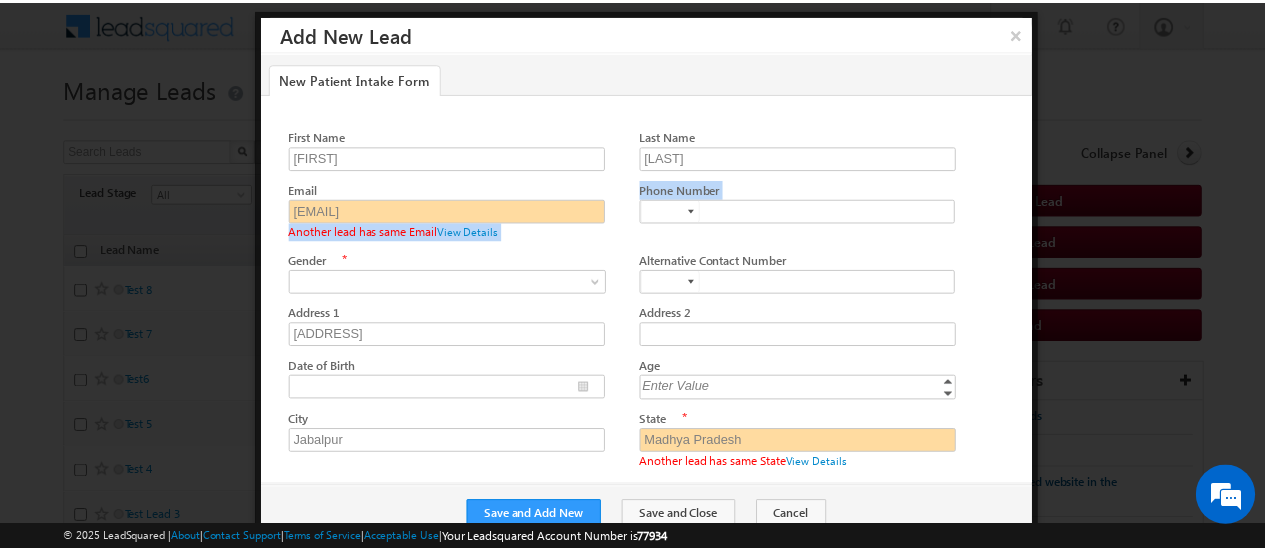 scroll, scrollTop: 0, scrollLeft: 0, axis: both 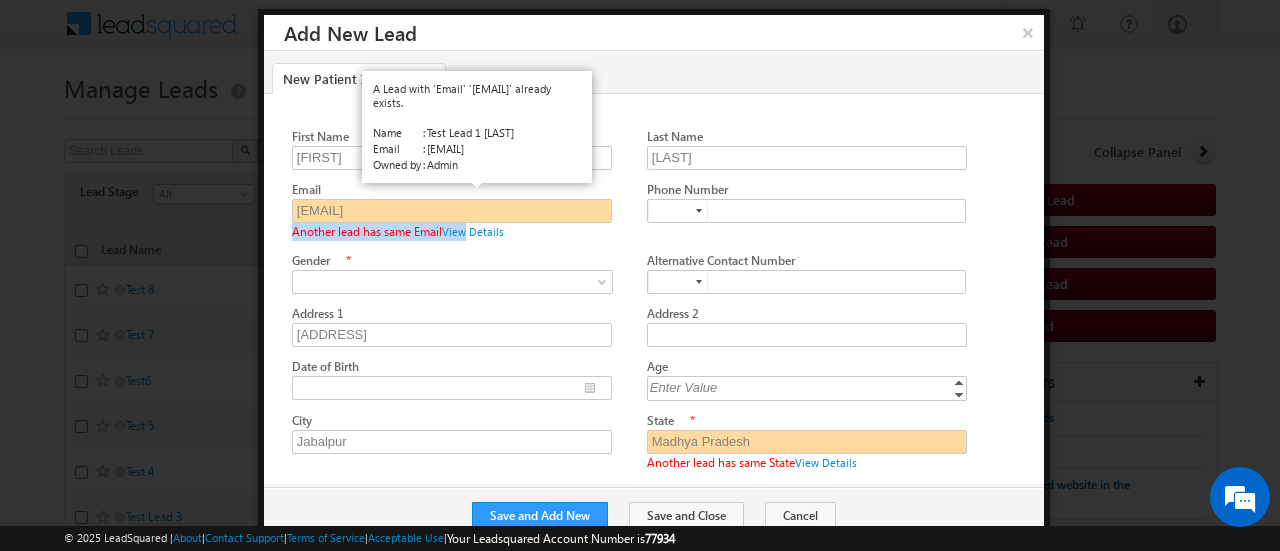 drag, startPoint x: 294, startPoint y: 229, endPoint x: 468, endPoint y: 233, distance: 174.04597 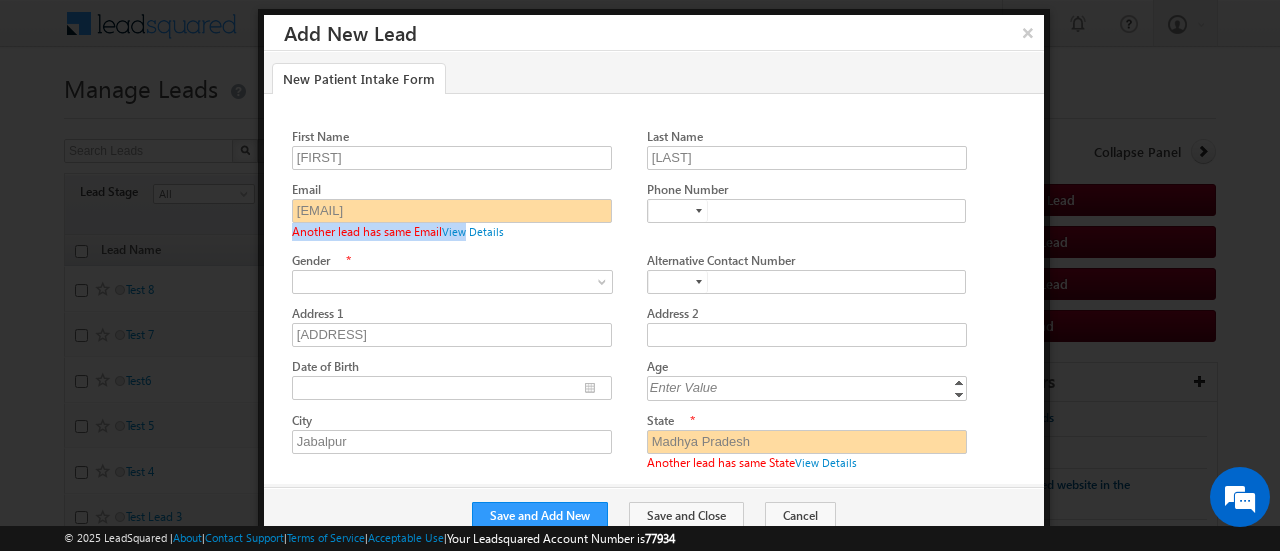 copy on "Another lead has same Email  View" 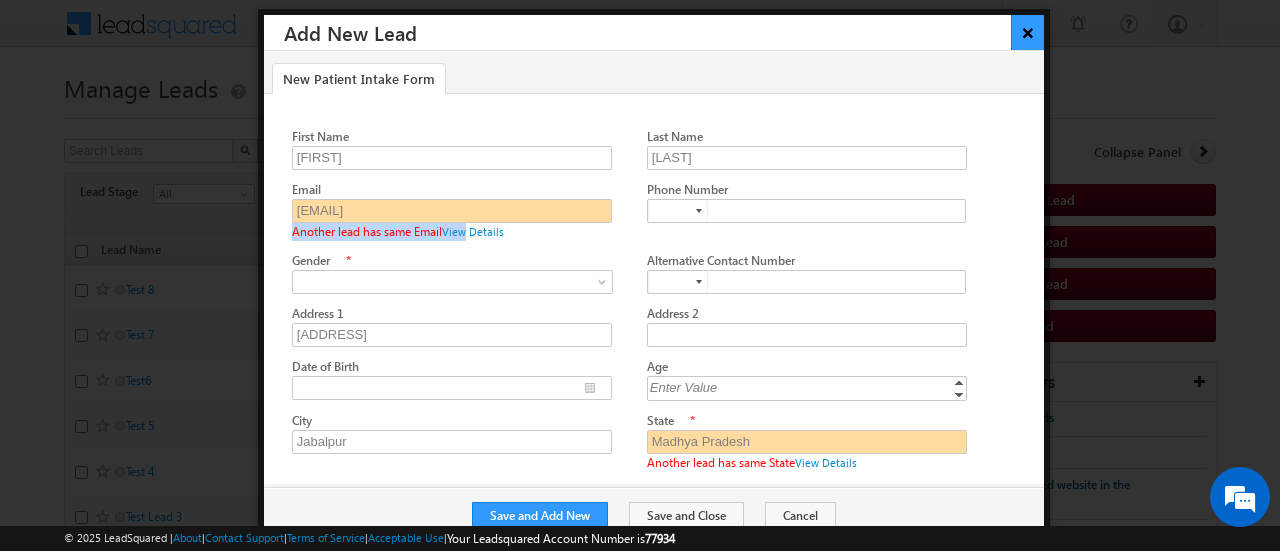 click on "×" at bounding box center (1027, 32) 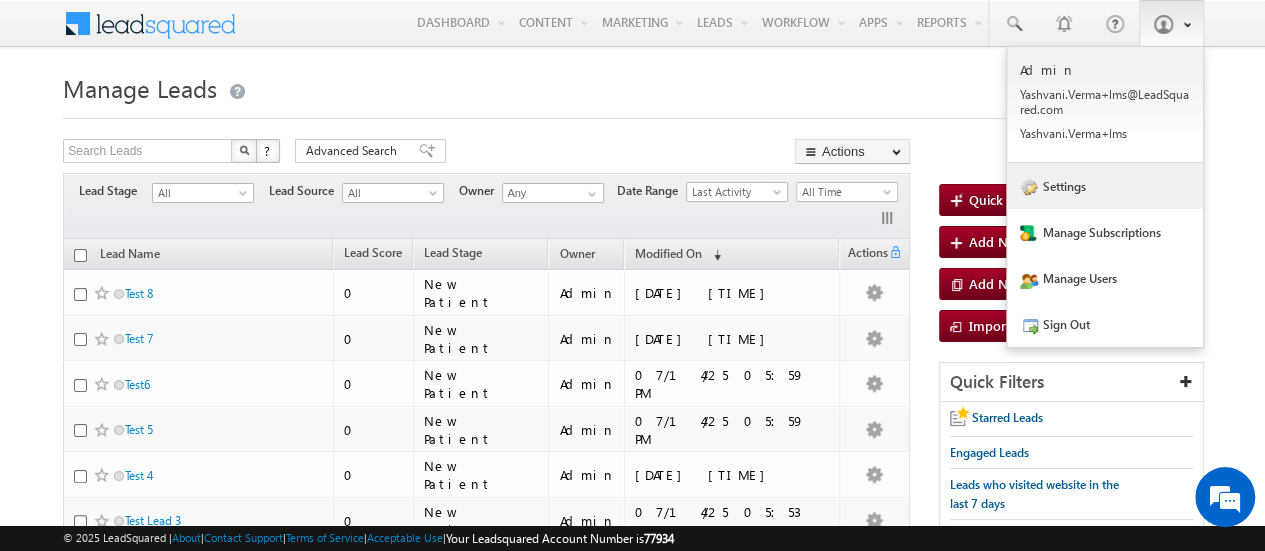 click on "Settings" at bounding box center [1105, 186] 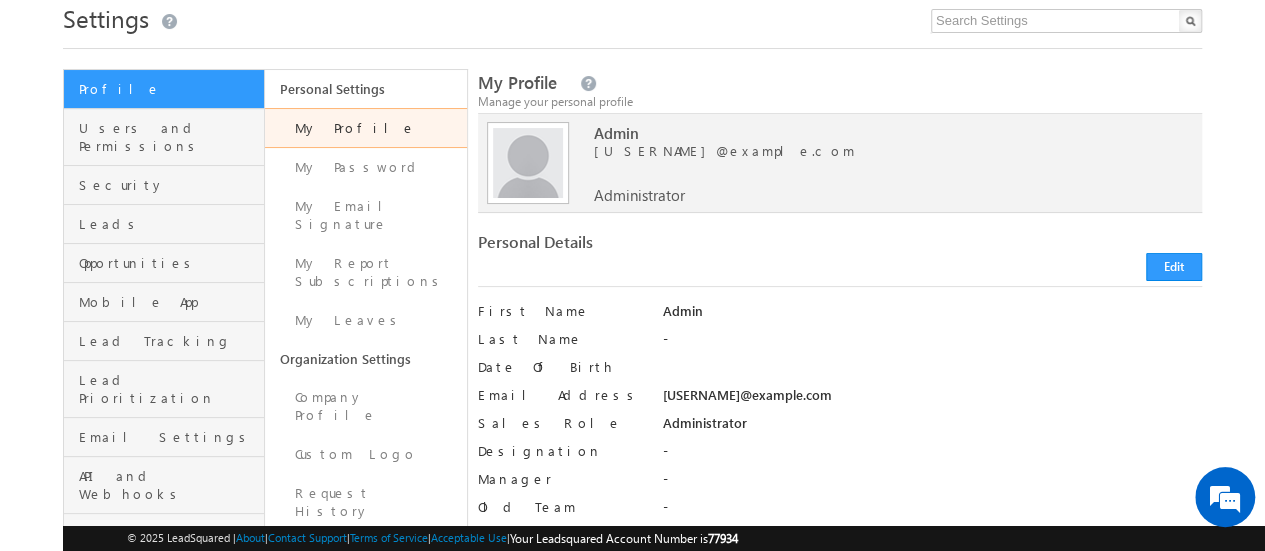 scroll, scrollTop: 100, scrollLeft: 0, axis: vertical 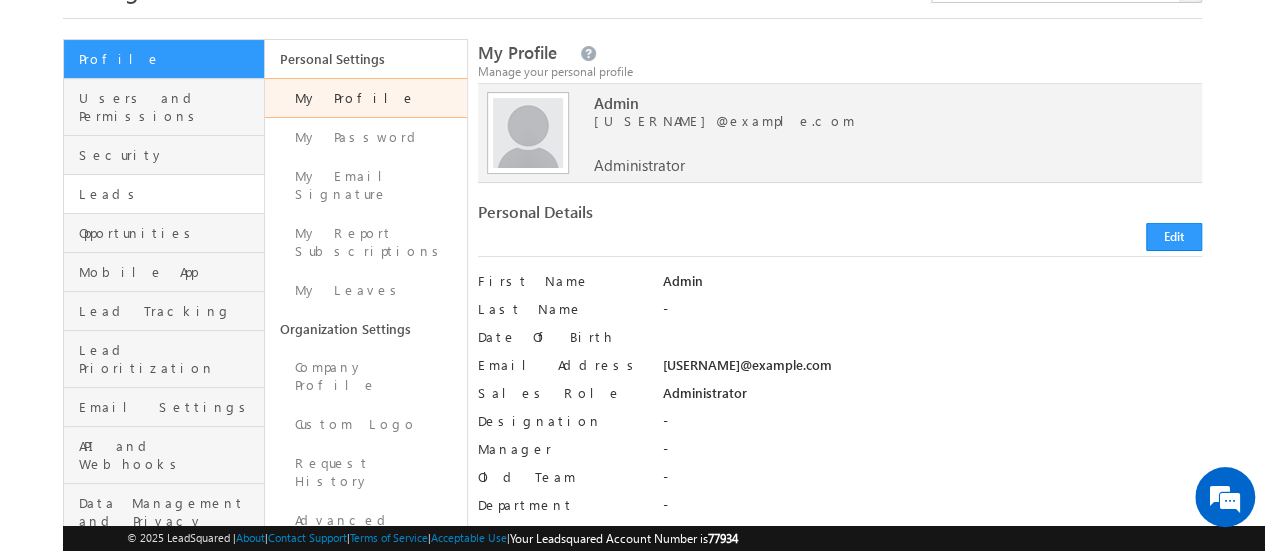 click on "Leads" at bounding box center [164, 194] 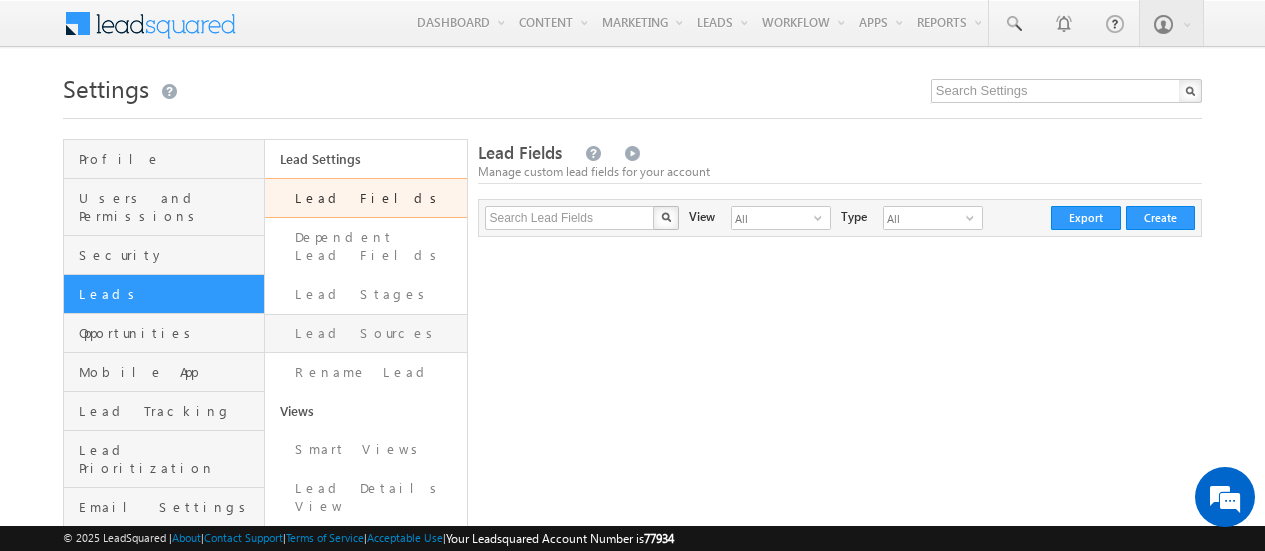 scroll, scrollTop: 0, scrollLeft: 0, axis: both 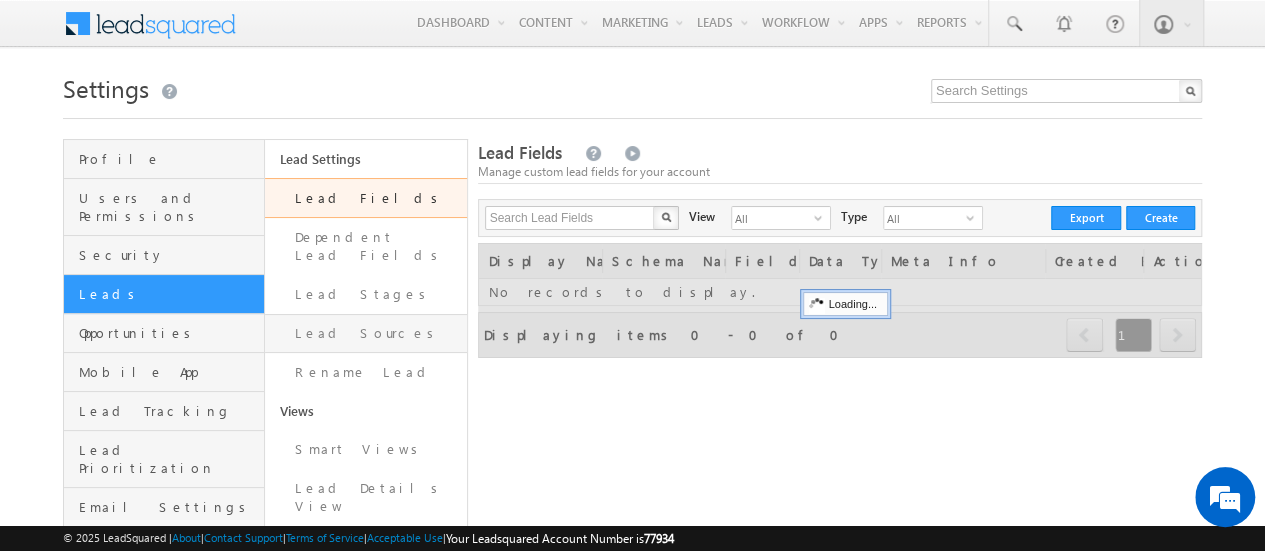 click on "Lead Sources" at bounding box center (365, 333) 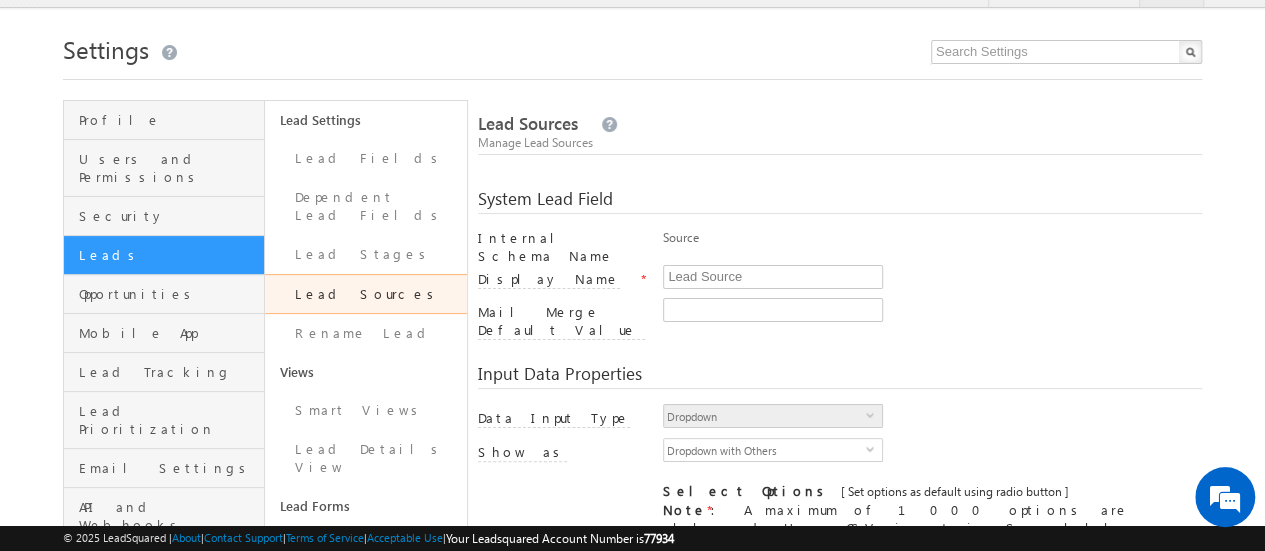 scroll, scrollTop: 100, scrollLeft: 0, axis: vertical 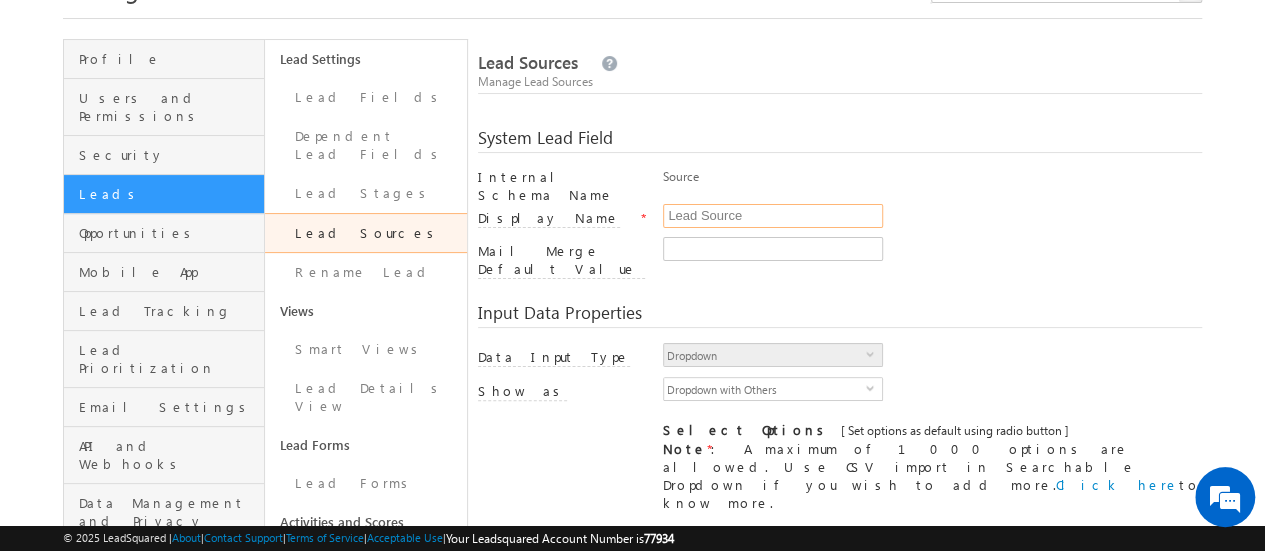 click on "Lead Source" at bounding box center [773, 216] 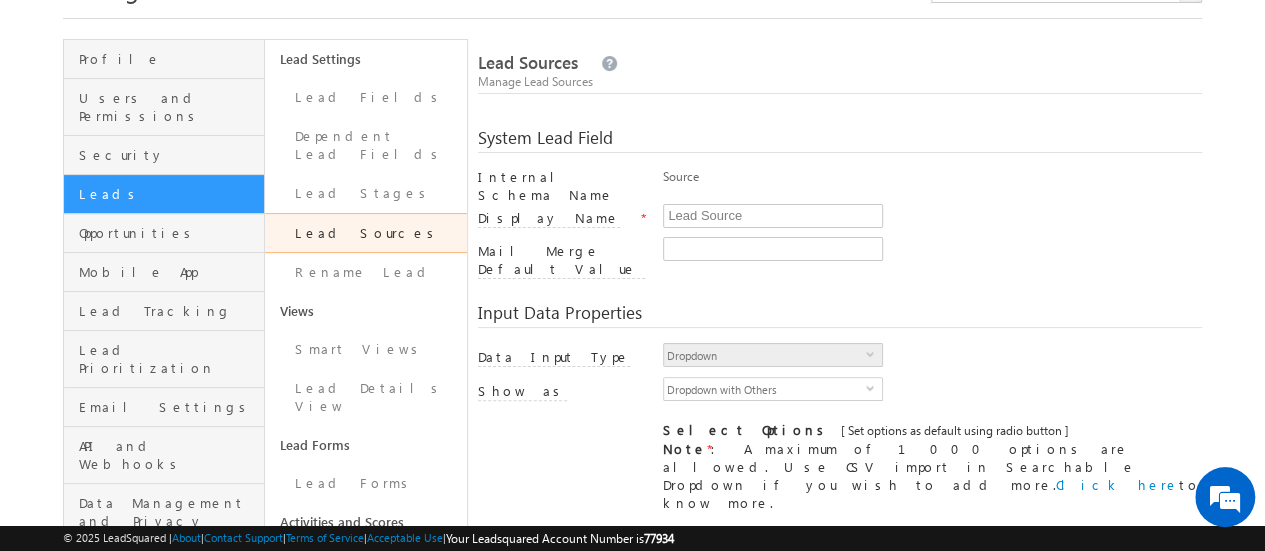 click on "Source" at bounding box center [932, 182] 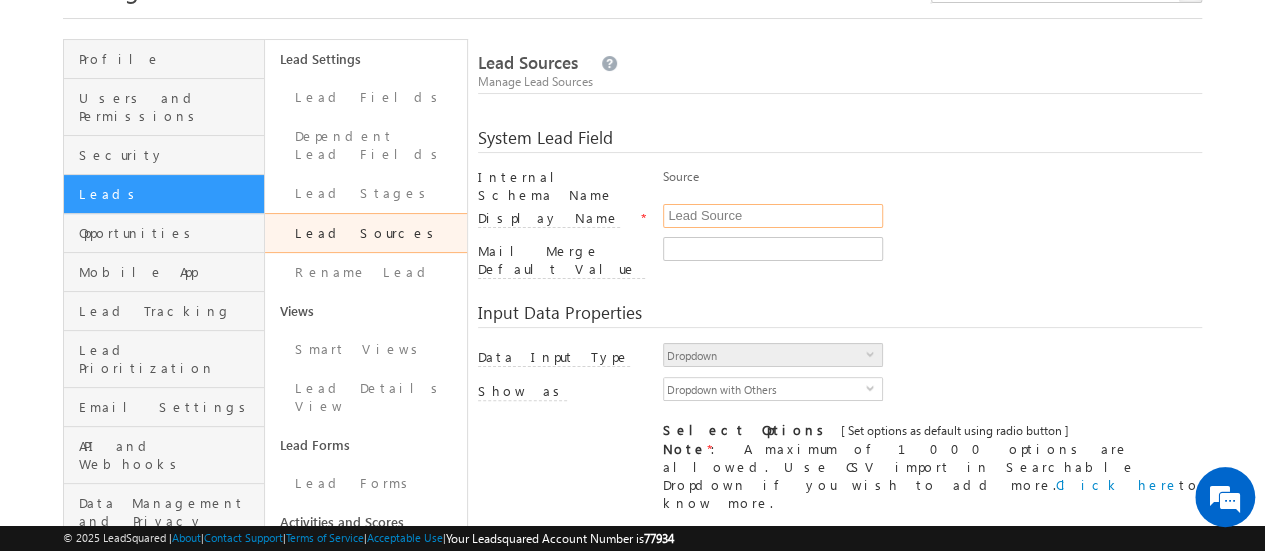 click on "Lead Source" at bounding box center (773, 216) 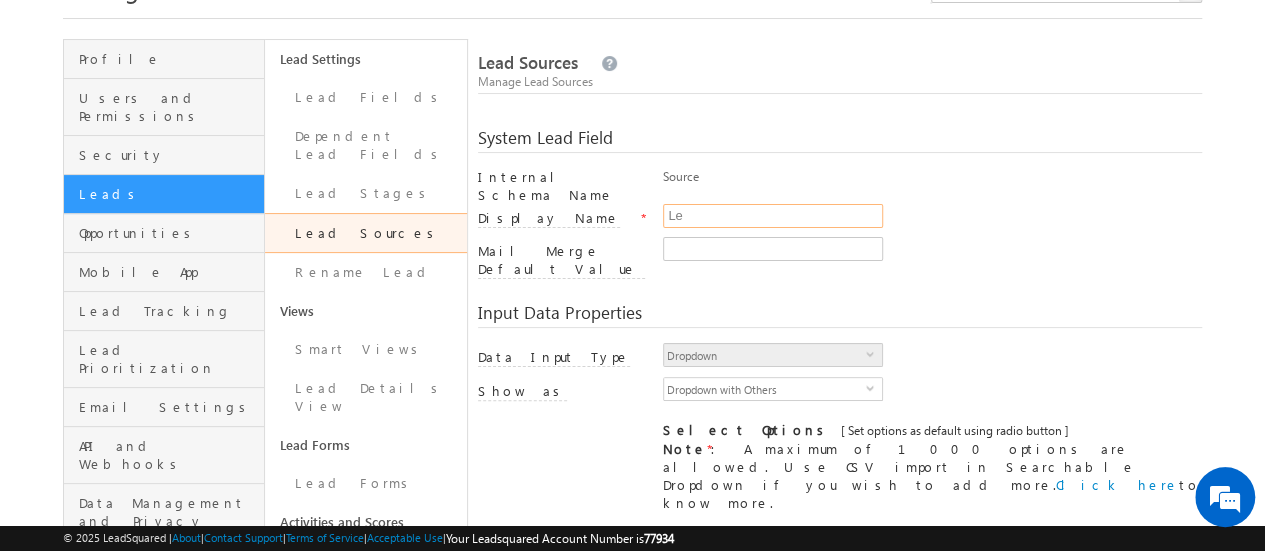 type on "L" 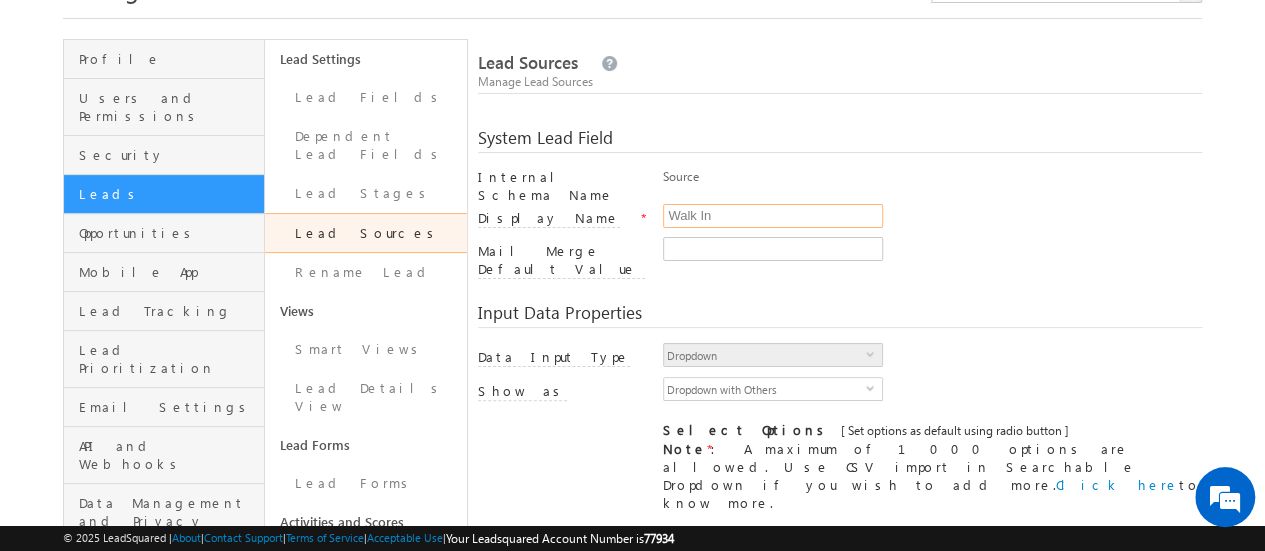 type on "Walk In" 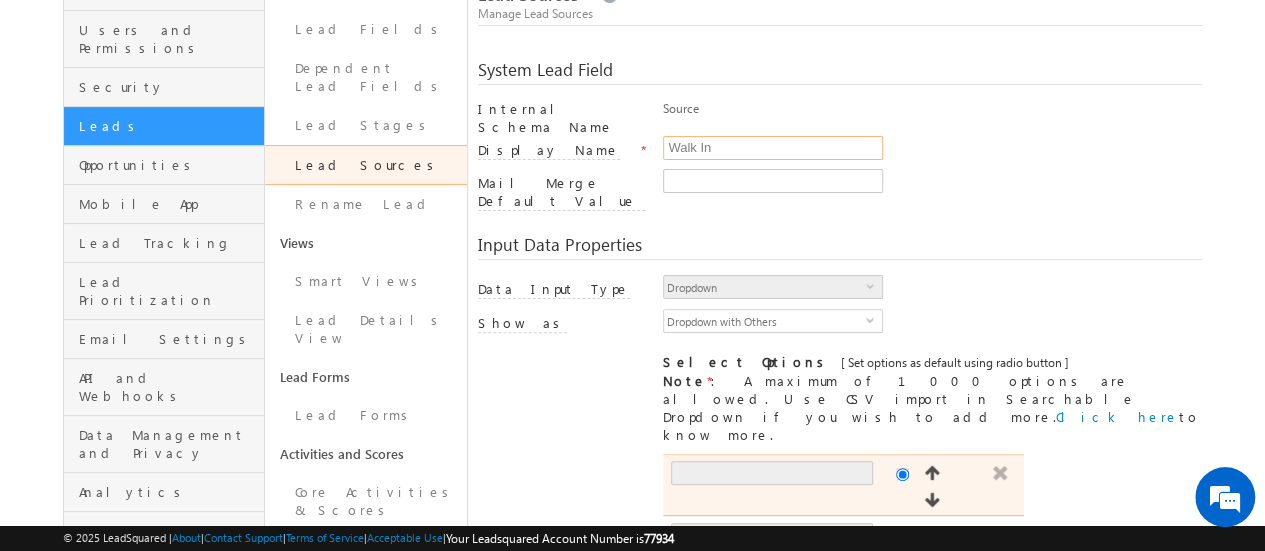 scroll, scrollTop: 200, scrollLeft: 0, axis: vertical 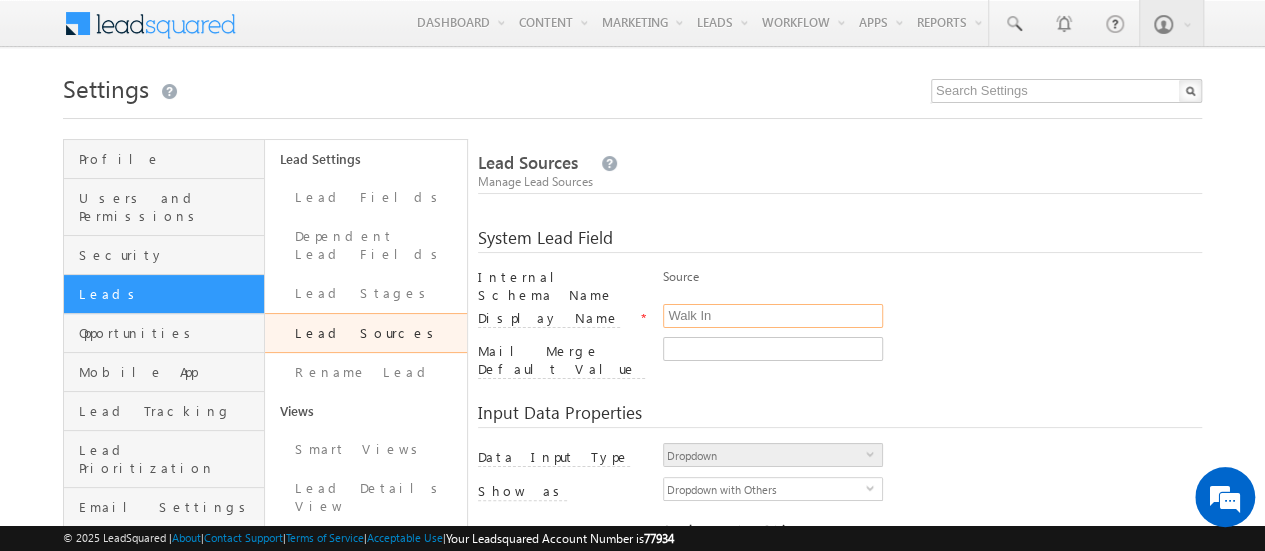 drag, startPoint x: 741, startPoint y: 311, endPoint x: 658, endPoint y: 320, distance: 83.48653 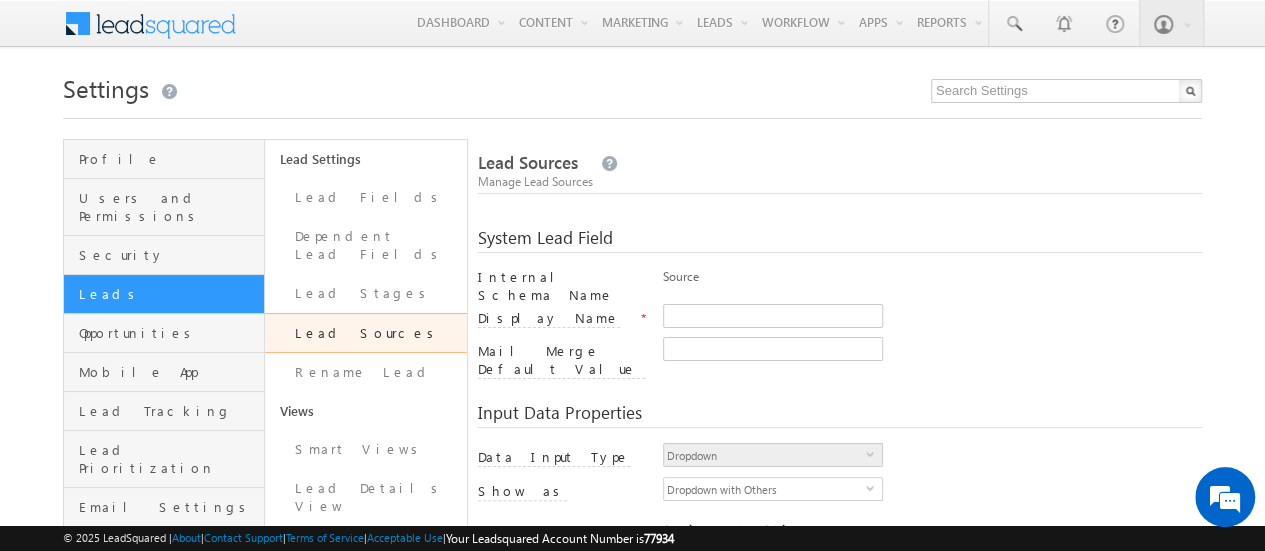 click on "Display Name
*" at bounding box center [840, 320] 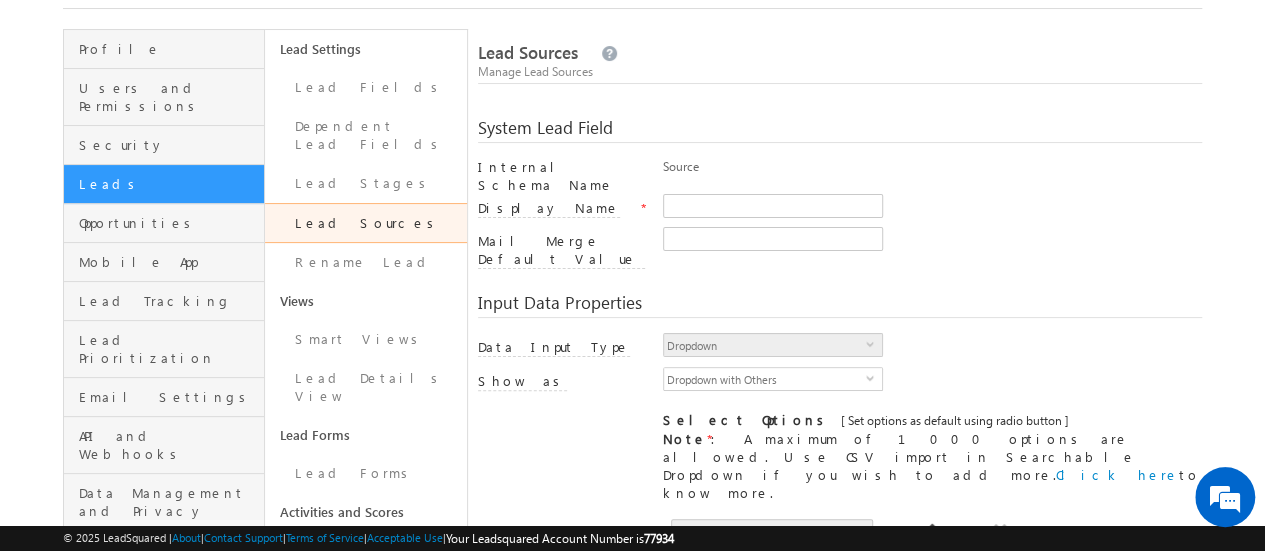 scroll, scrollTop: 500, scrollLeft: 0, axis: vertical 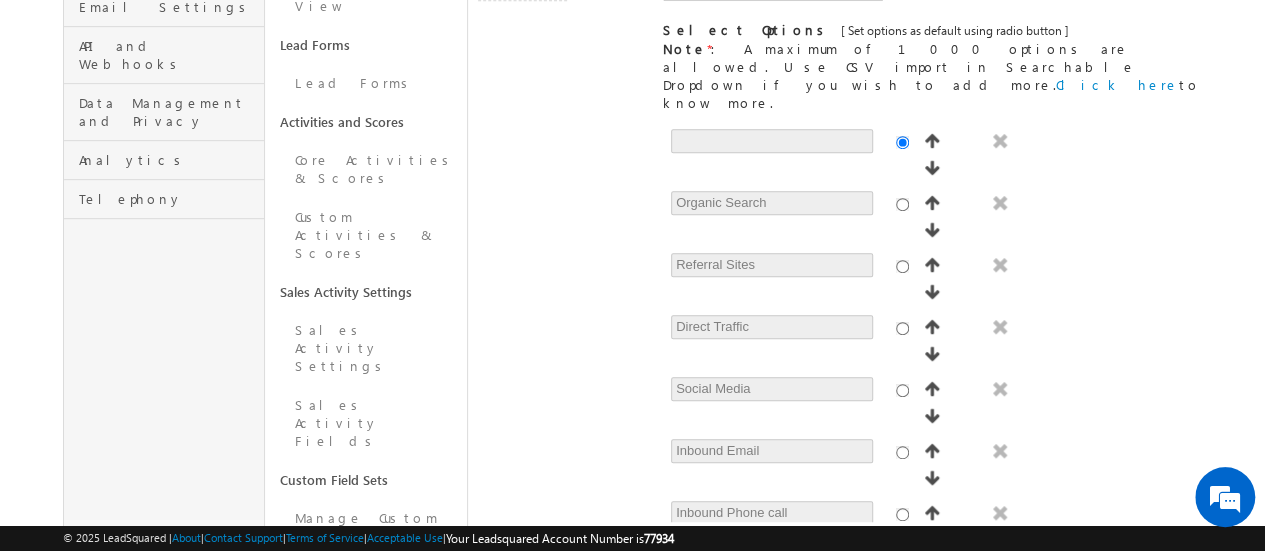 click on "Organic Search                         Referral Sites                         Direct Traffic                         Social Media                         Inbound Email                         Inbound Phone call                         Outbound Phone call                         Pay per Click Ads                         JustDial                         Practo                         Website                         Google Ads                         Facebook/Instagram" at bounding box center [932, 326] 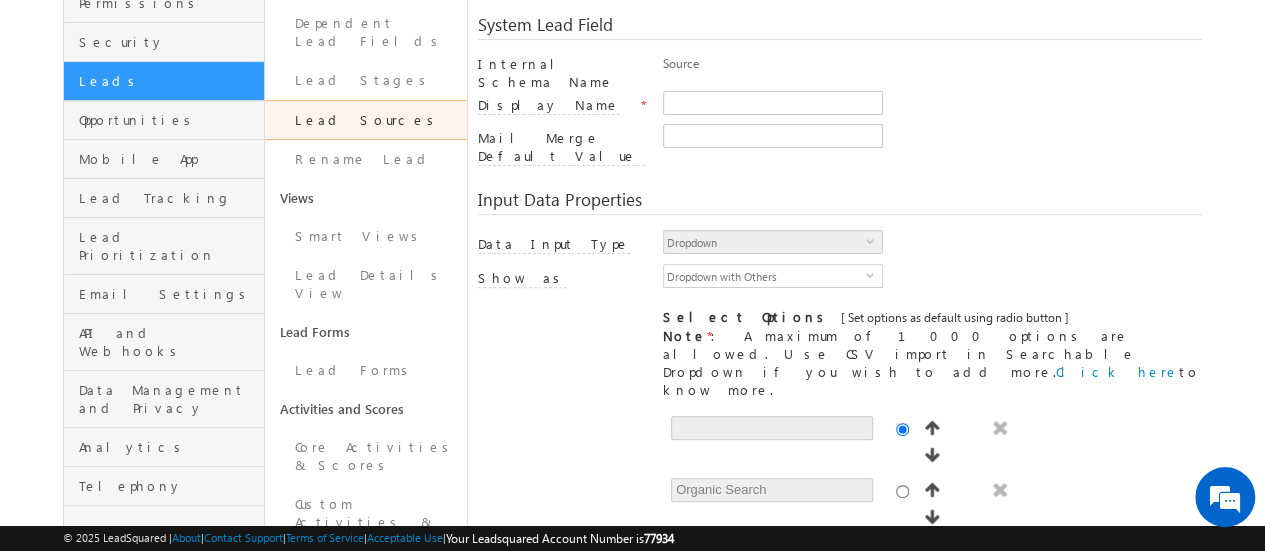 scroll, scrollTop: 0, scrollLeft: 0, axis: both 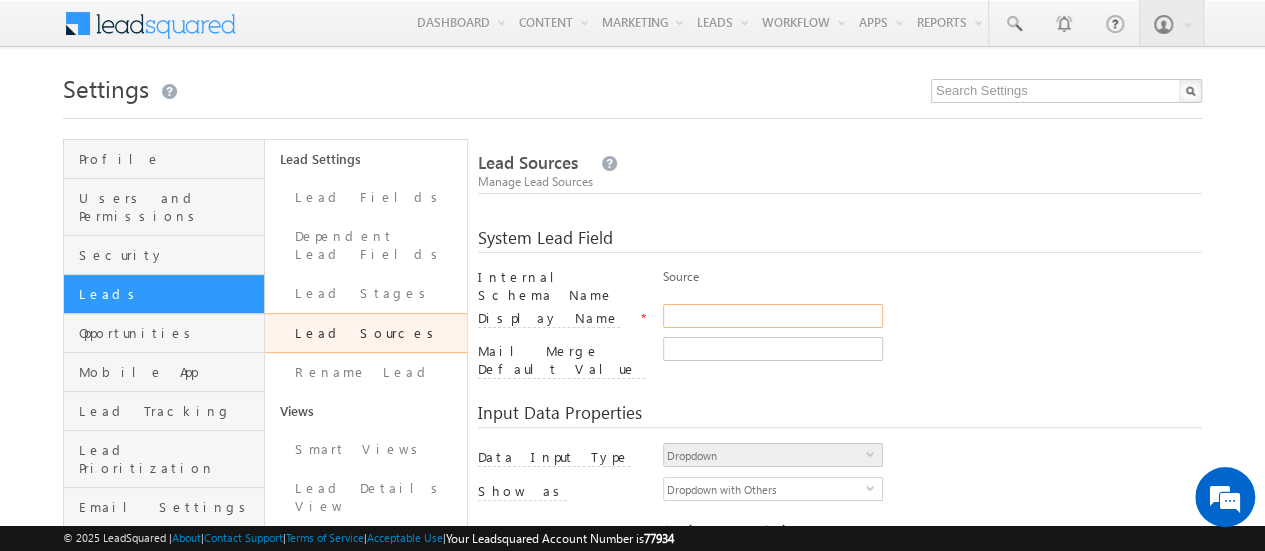 click on "Display Name" at bounding box center [773, 316] 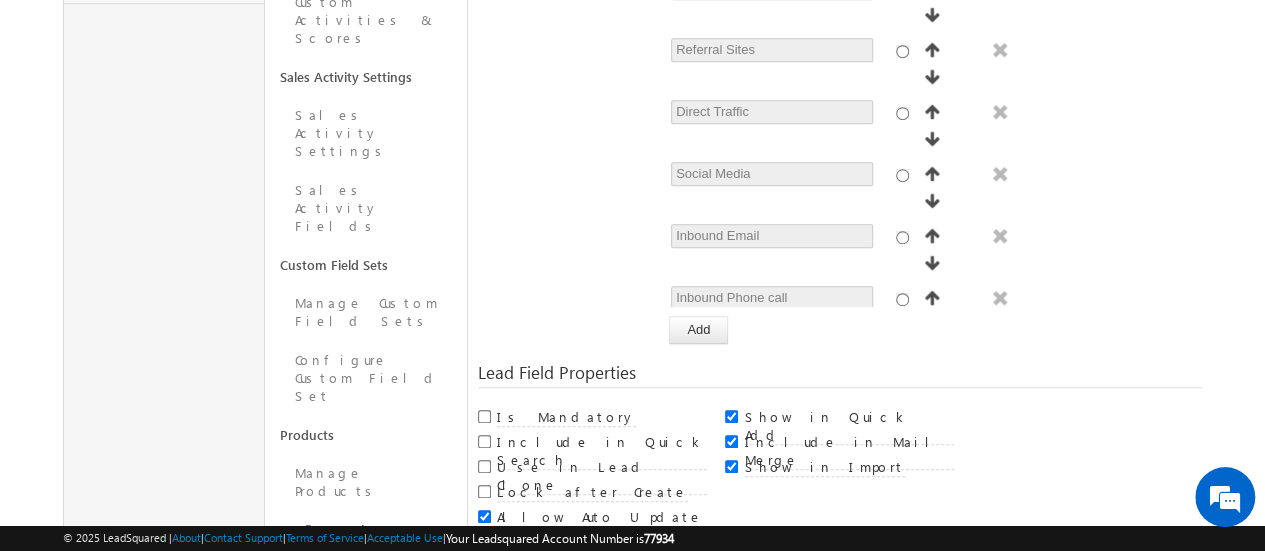 scroll, scrollTop: 788, scrollLeft: 0, axis: vertical 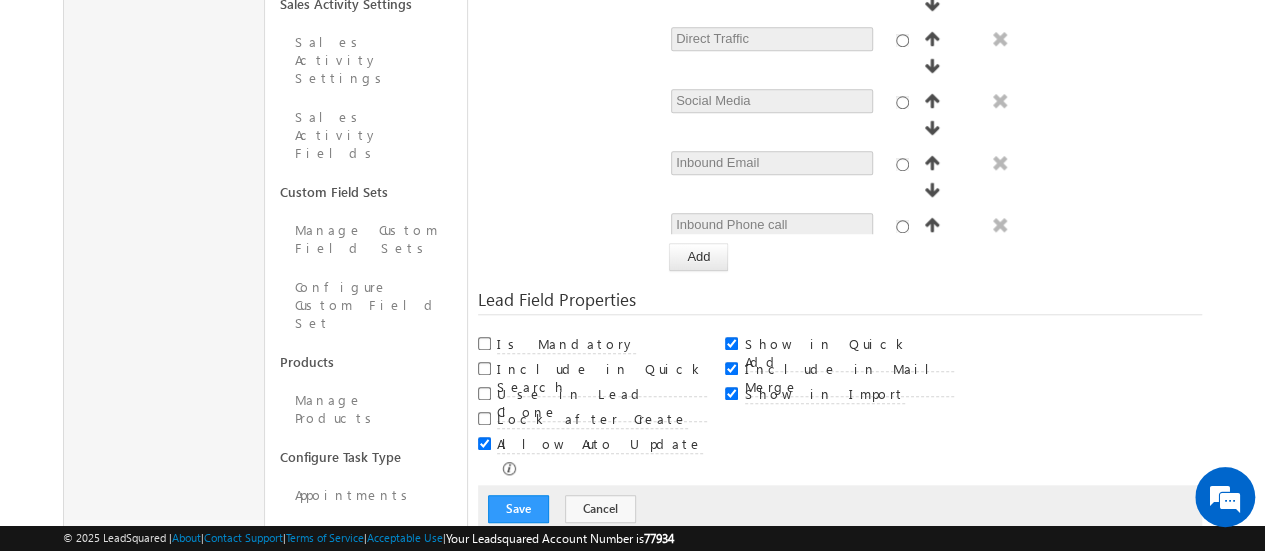 type on "Walk In" 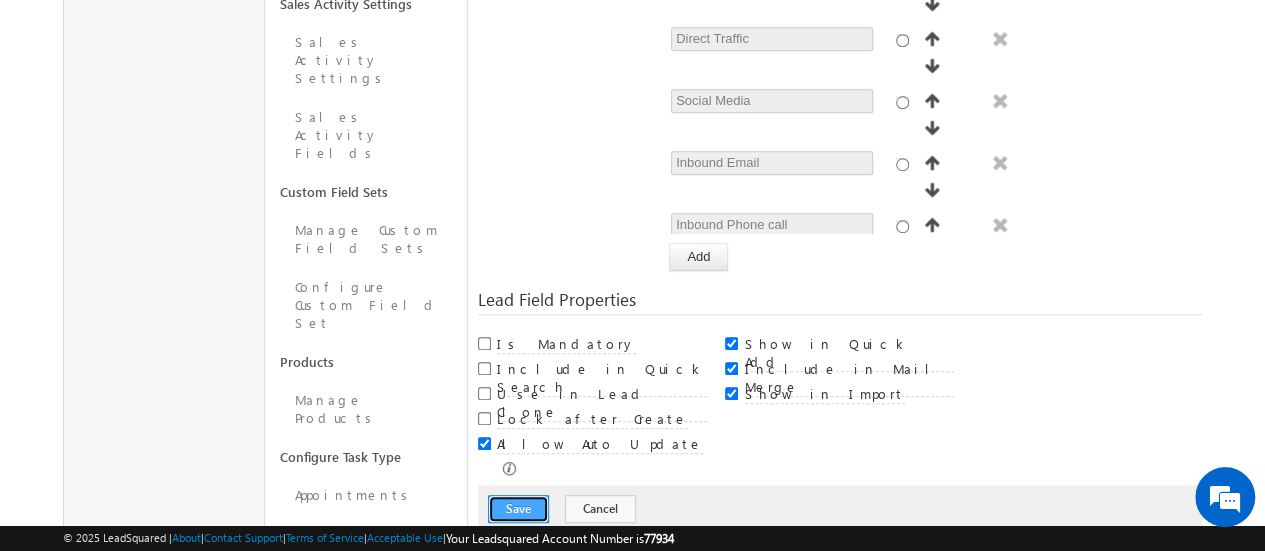 click on "Save" at bounding box center (518, 509) 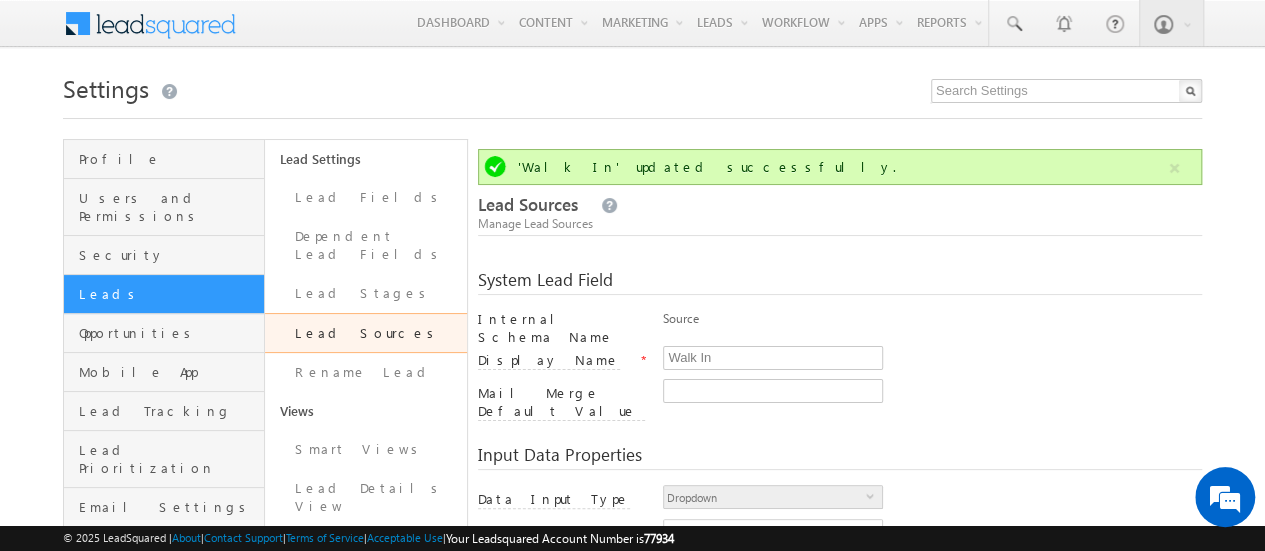 scroll, scrollTop: 0, scrollLeft: 0, axis: both 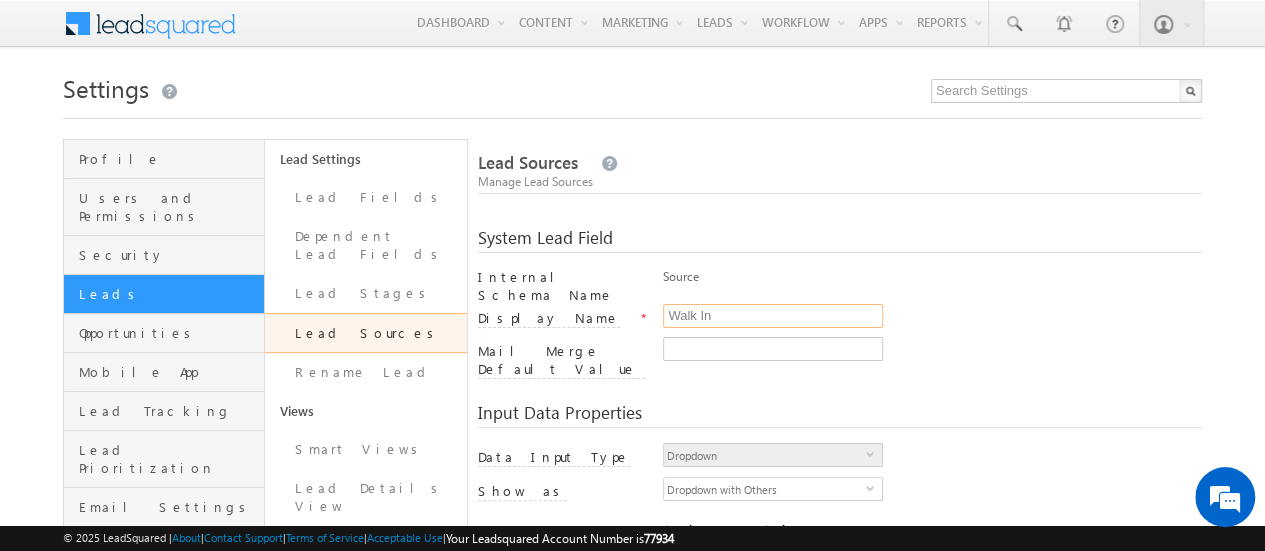 drag, startPoint x: 736, startPoint y: 308, endPoint x: 642, endPoint y: 303, distance: 94.13288 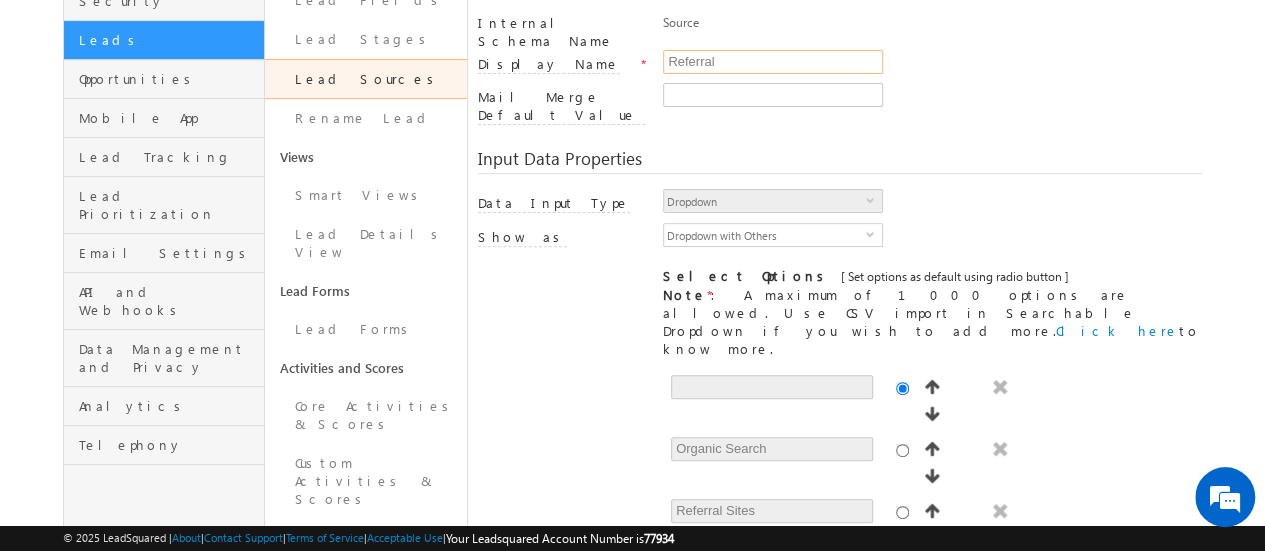 scroll, scrollTop: 500, scrollLeft: 0, axis: vertical 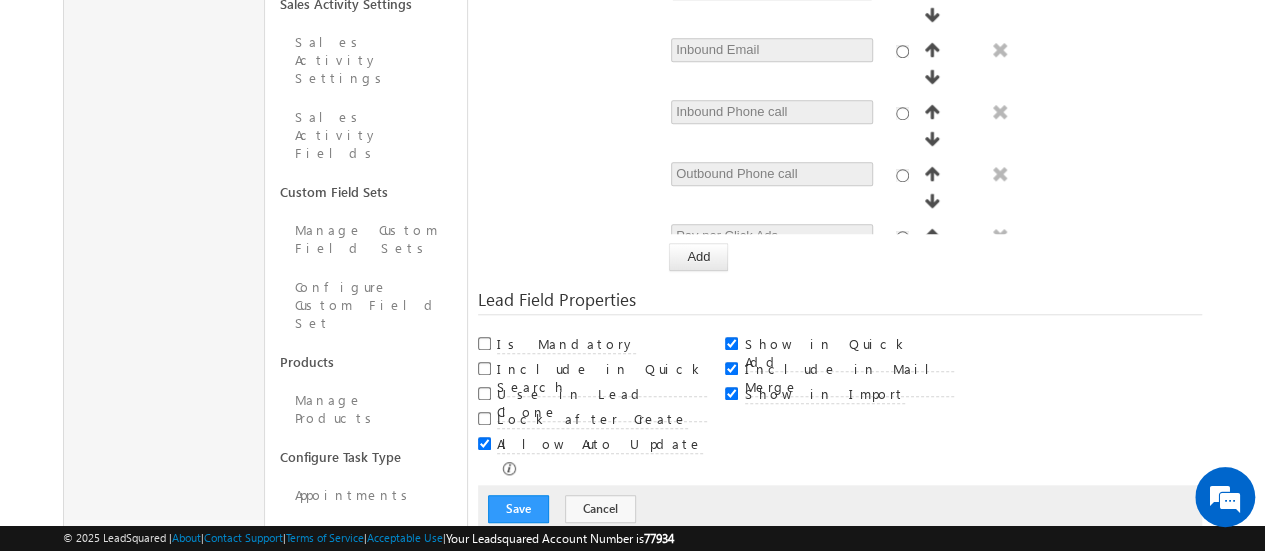 type on "Referral" 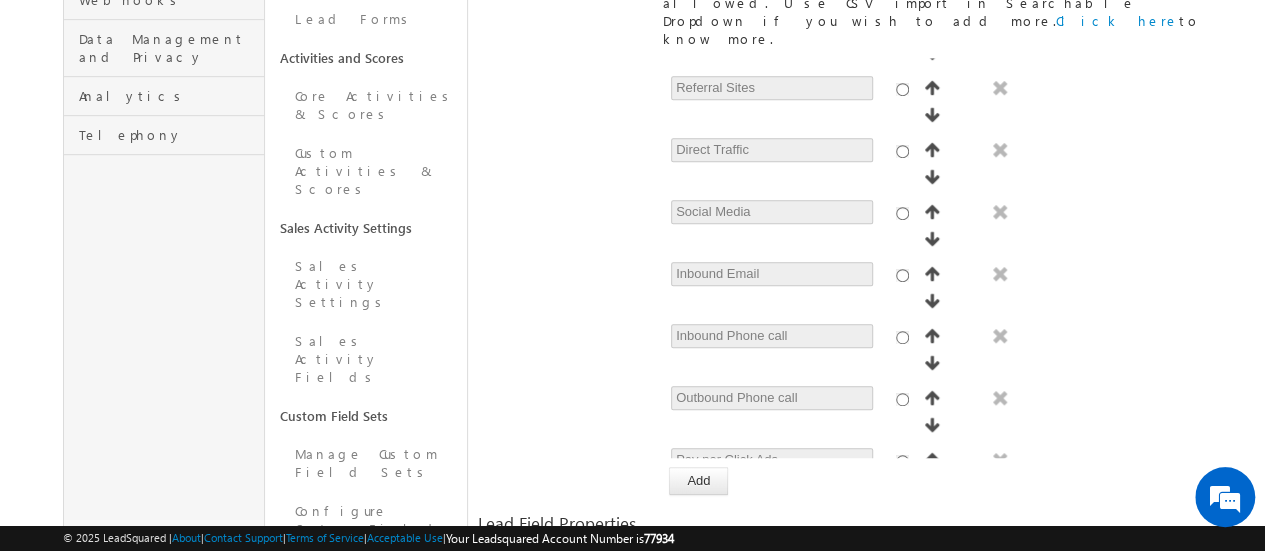 scroll, scrollTop: 488, scrollLeft: 0, axis: vertical 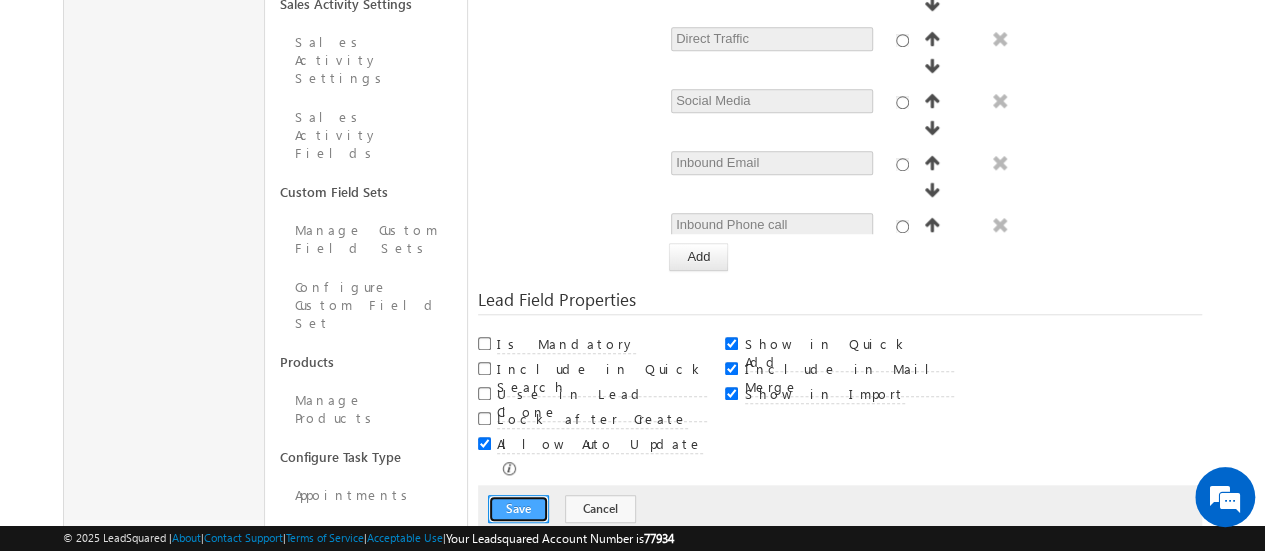 click on "Save" at bounding box center (518, 509) 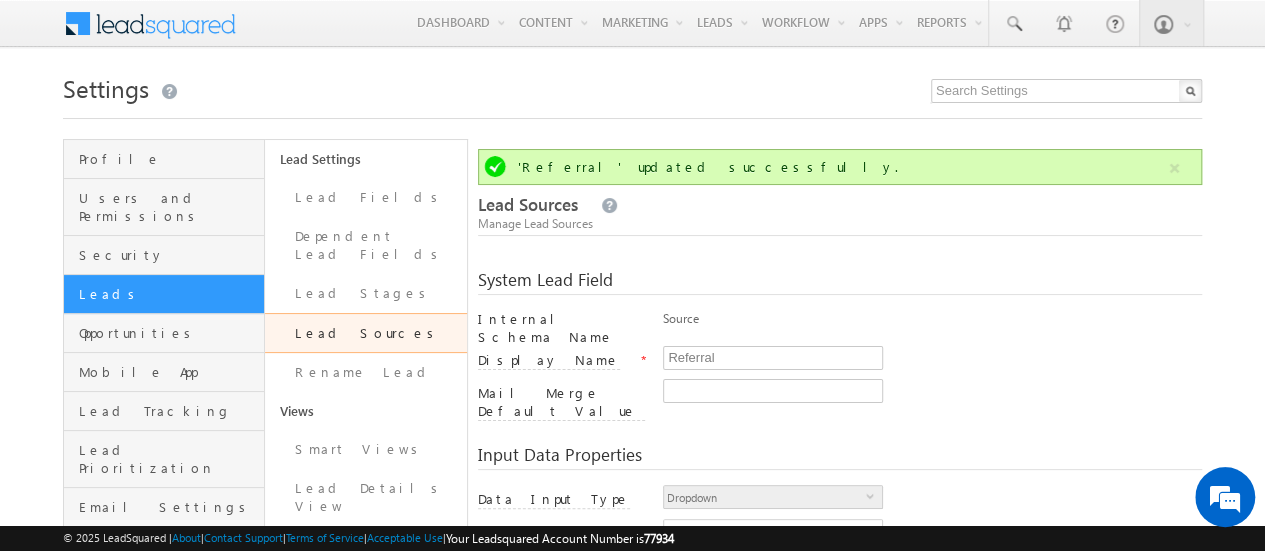 scroll, scrollTop: 149, scrollLeft: 0, axis: vertical 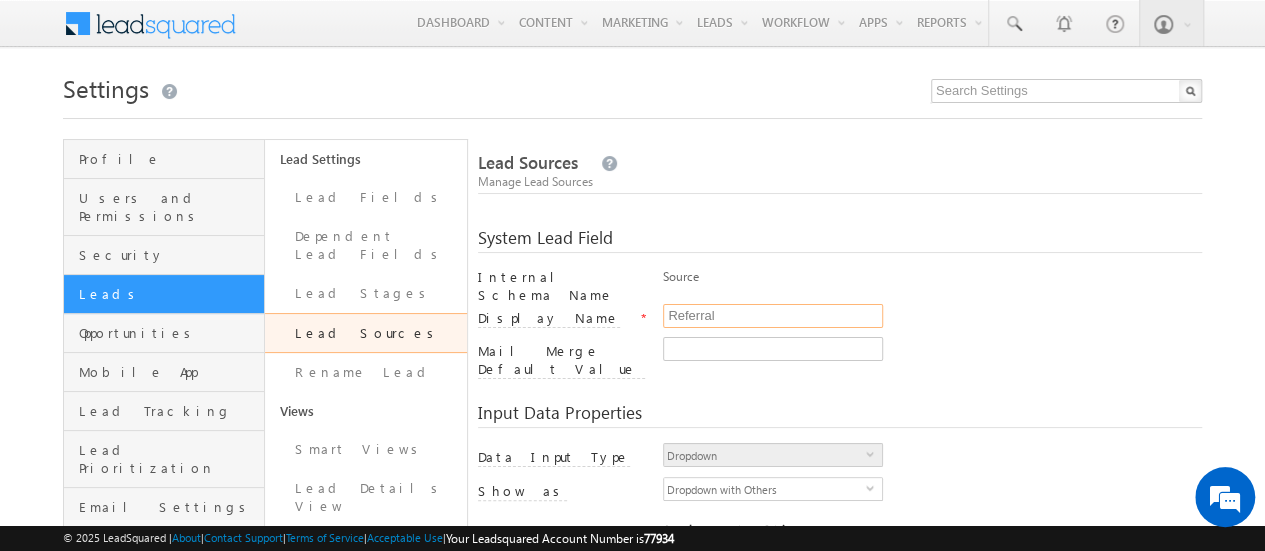 drag, startPoint x: 732, startPoint y: 307, endPoint x: 652, endPoint y: 315, distance: 80.399 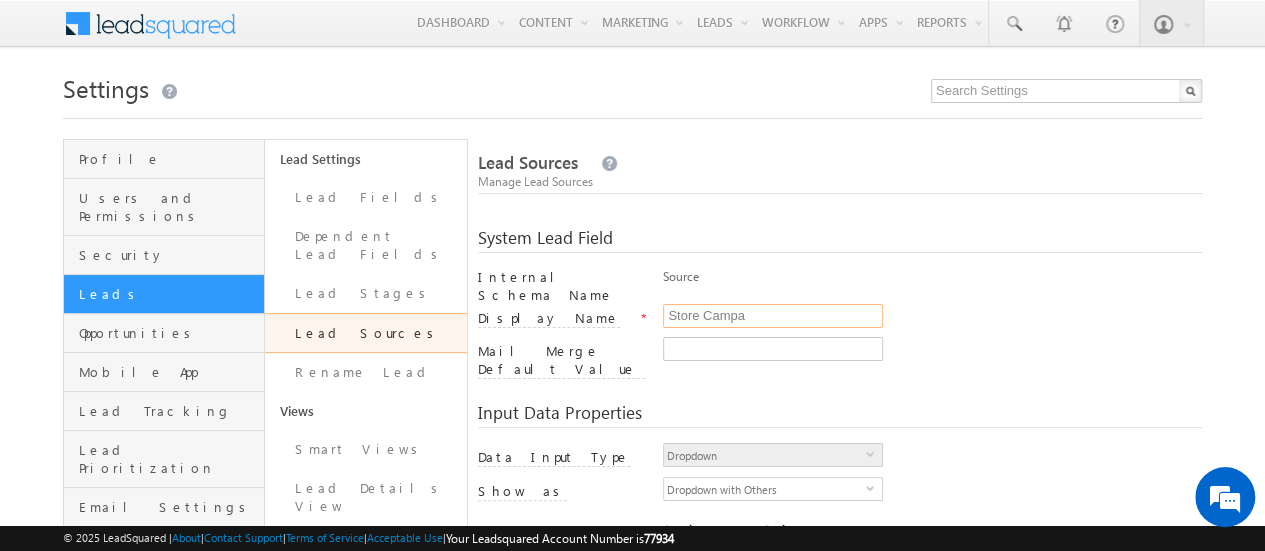 scroll, scrollTop: 0, scrollLeft: 0, axis: both 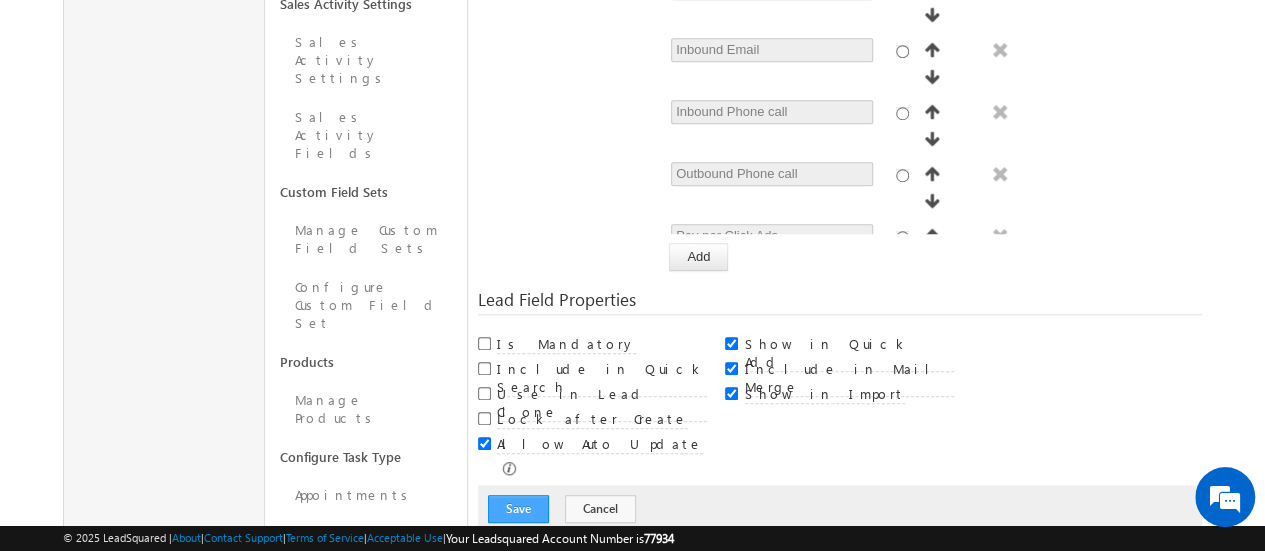 type on "Store Campaign" 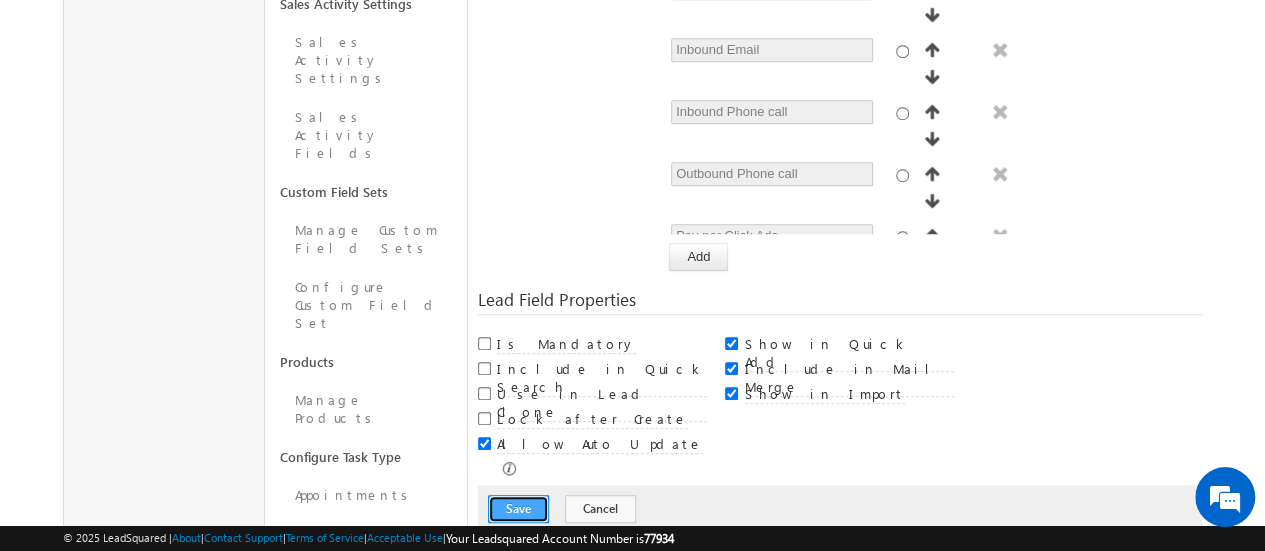 click on "Save" at bounding box center [518, 509] 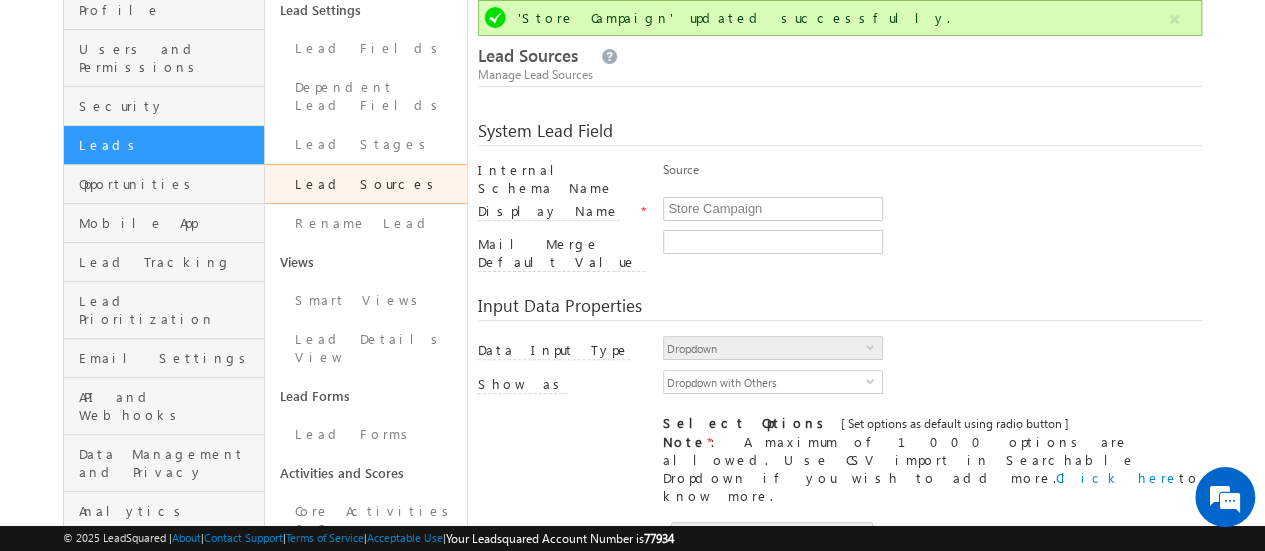 scroll, scrollTop: 0, scrollLeft: 0, axis: both 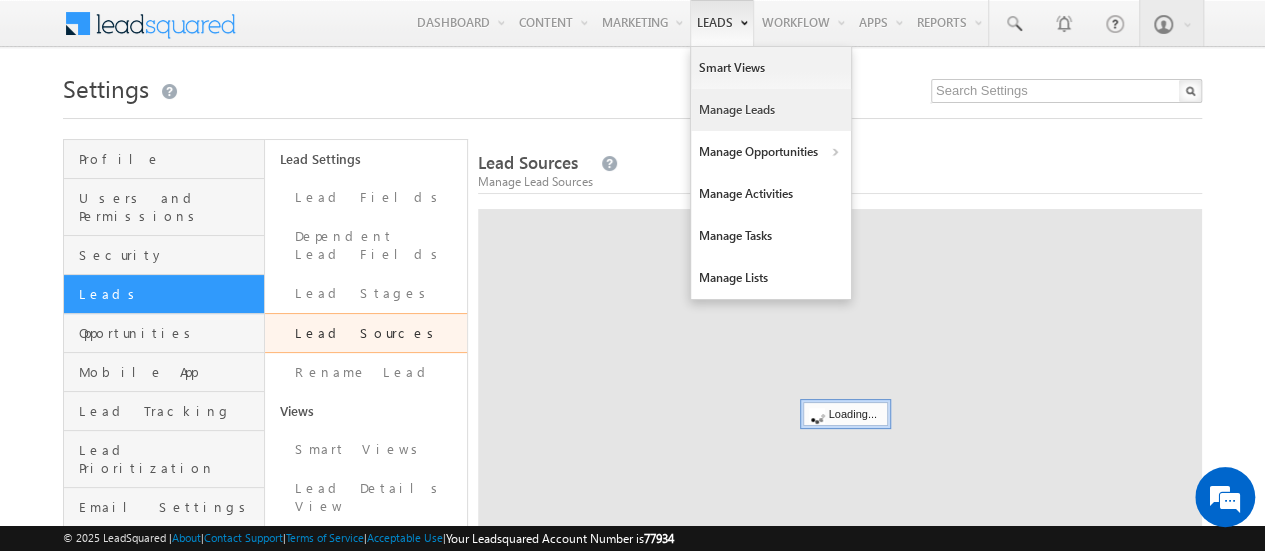 click on "Manage Leads" at bounding box center [771, 110] 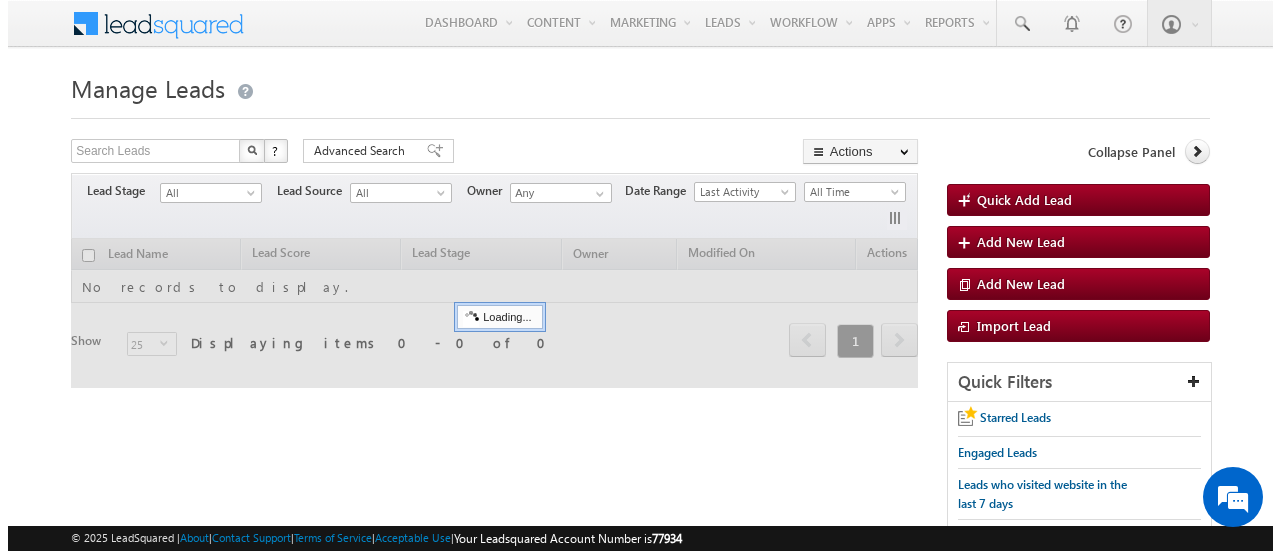 scroll, scrollTop: 0, scrollLeft: 0, axis: both 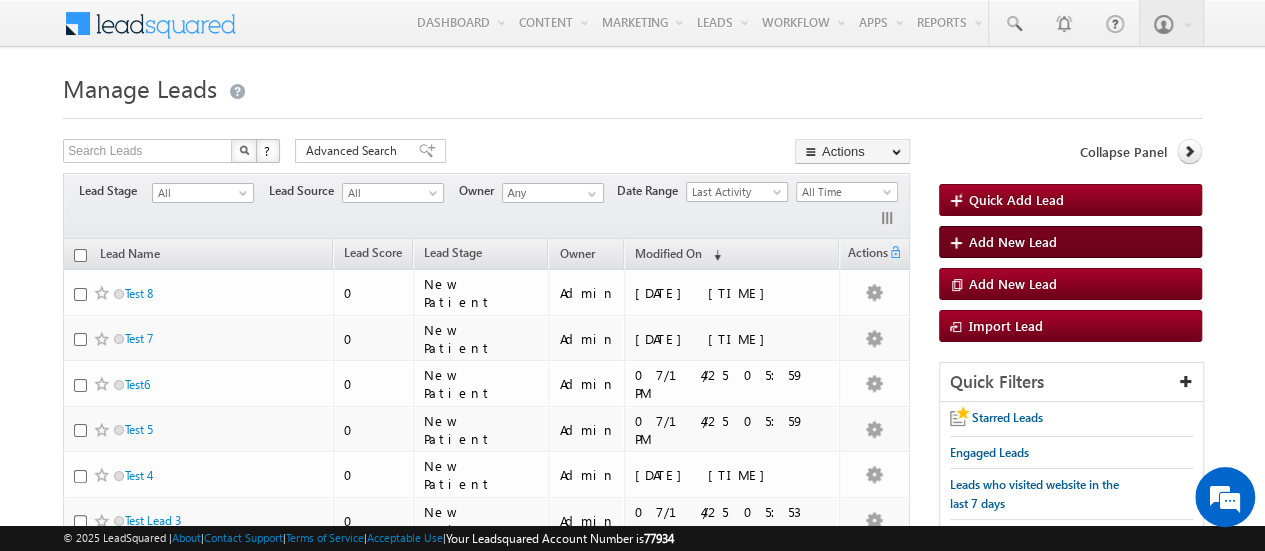 click at bounding box center (959, 244) 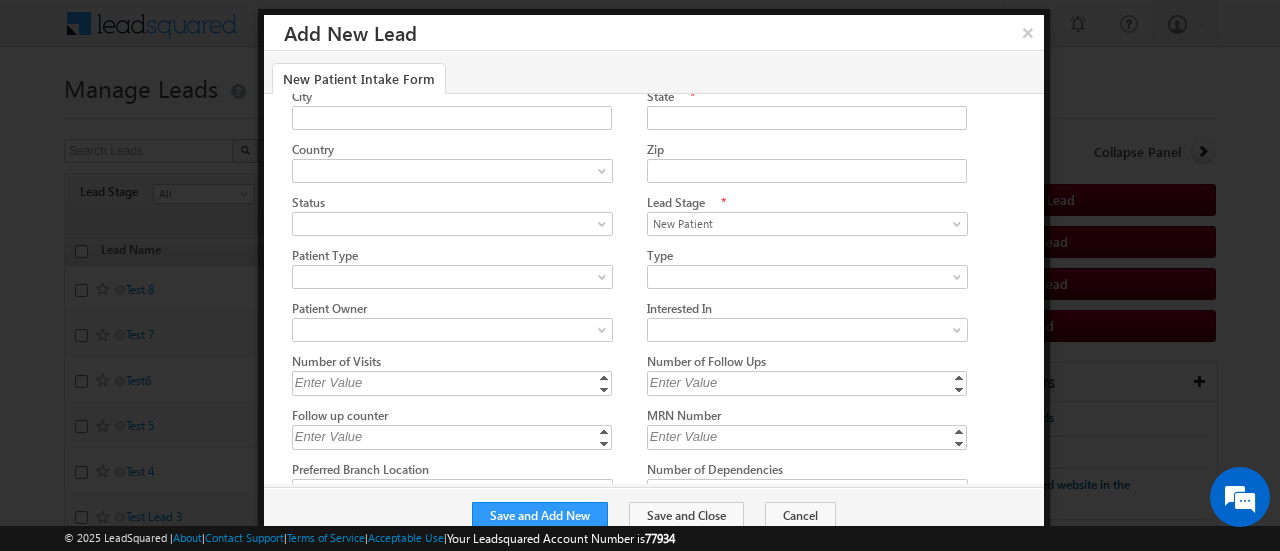 scroll, scrollTop: 400, scrollLeft: 0, axis: vertical 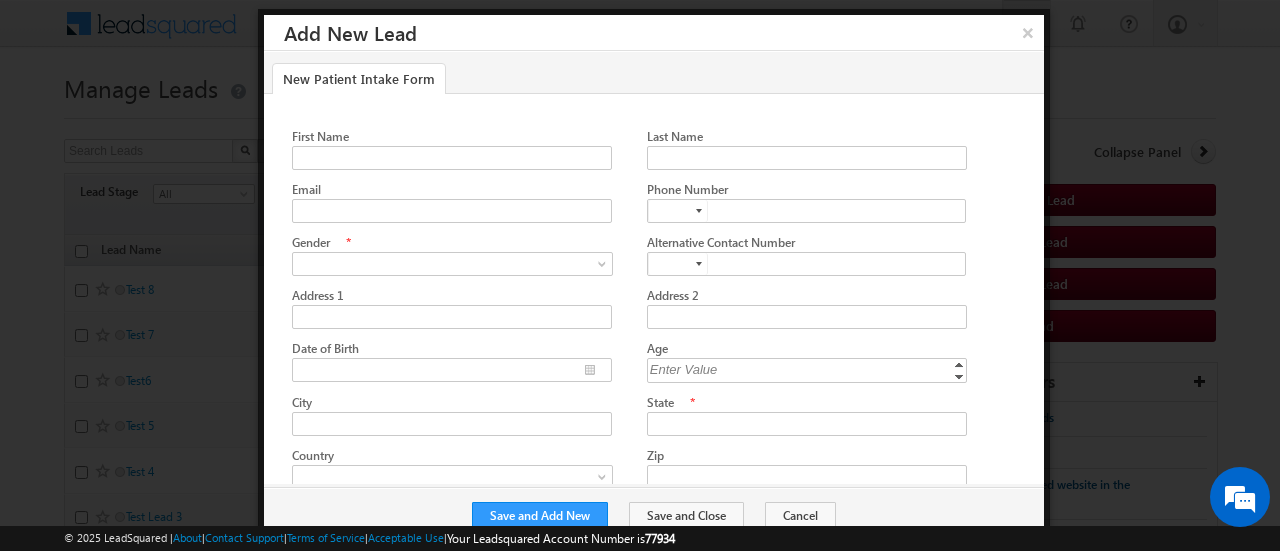 click on "×" at bounding box center [1028, 32] 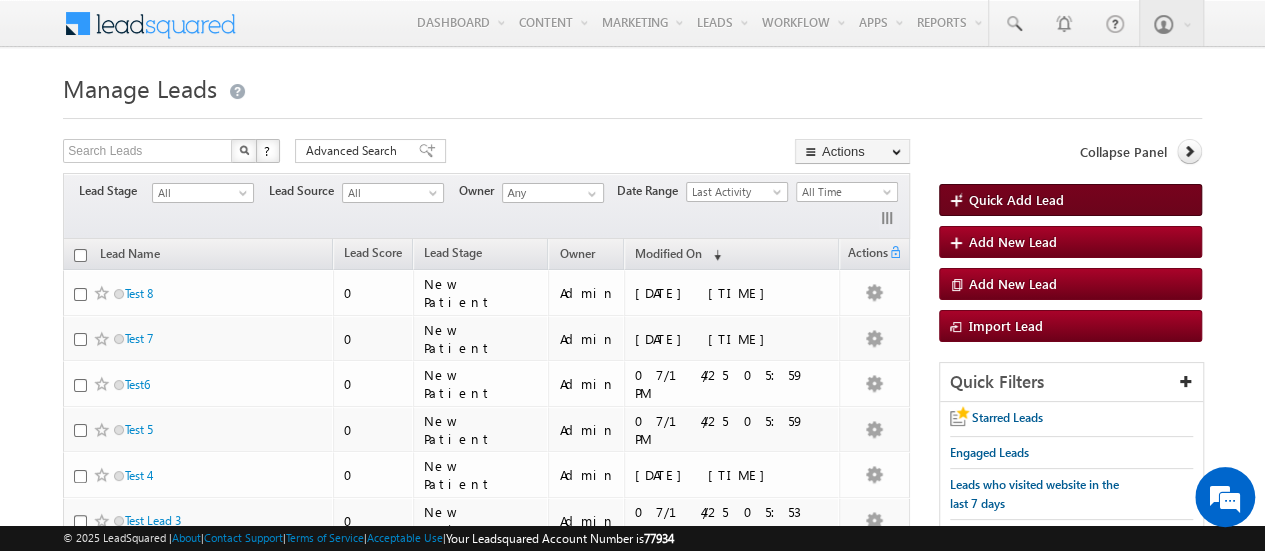 click on "Quick Add Lead" at bounding box center (1016, 199) 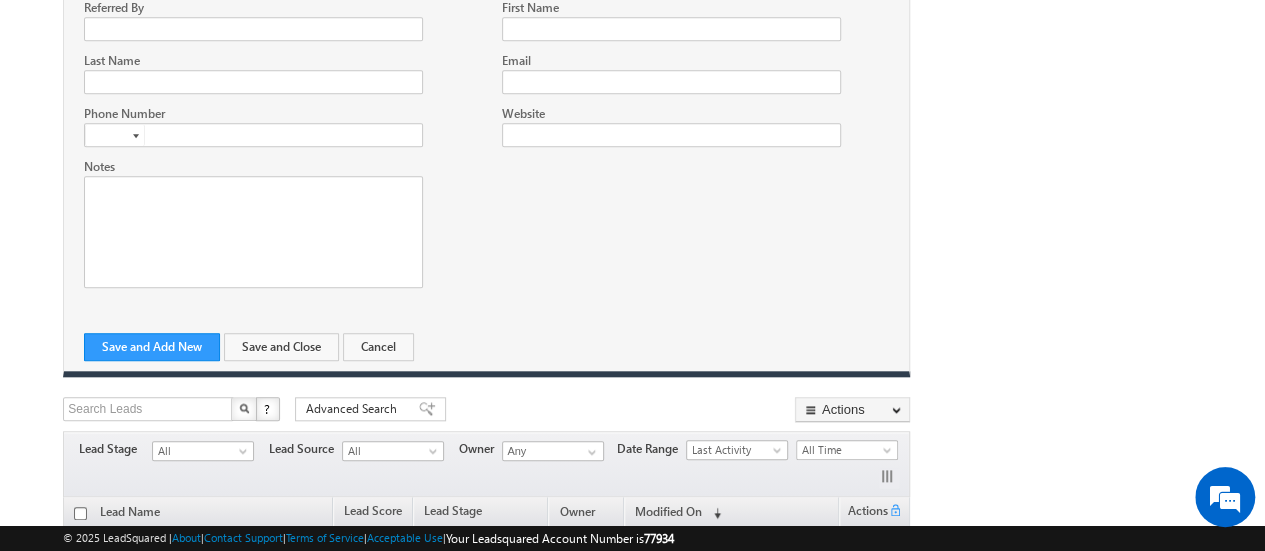 scroll, scrollTop: 600, scrollLeft: 0, axis: vertical 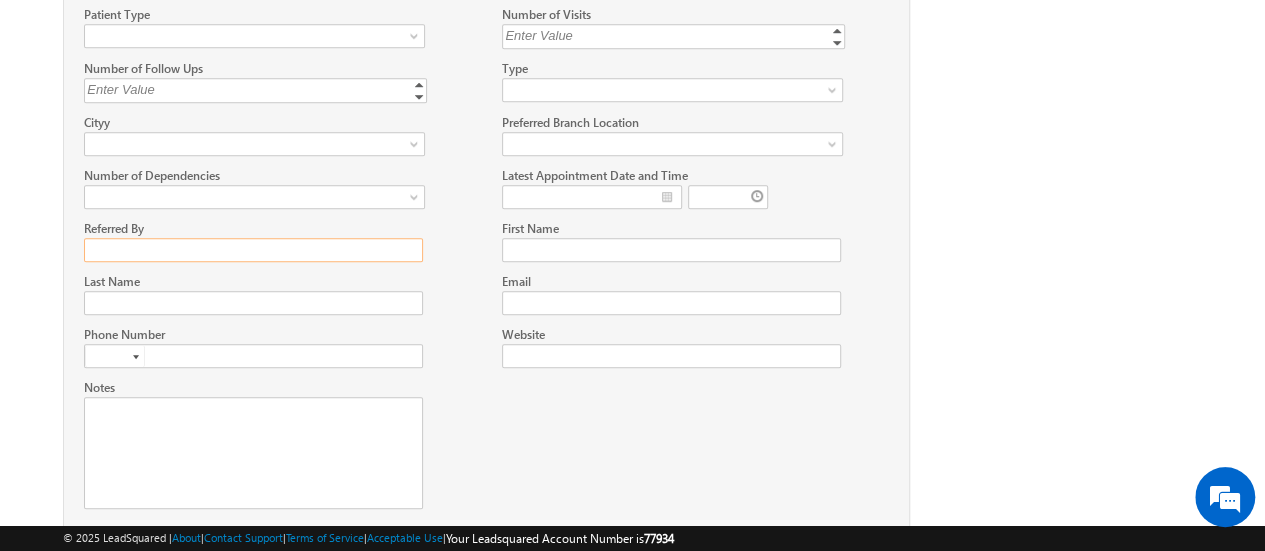 click on "Referred By" at bounding box center (253, 250) 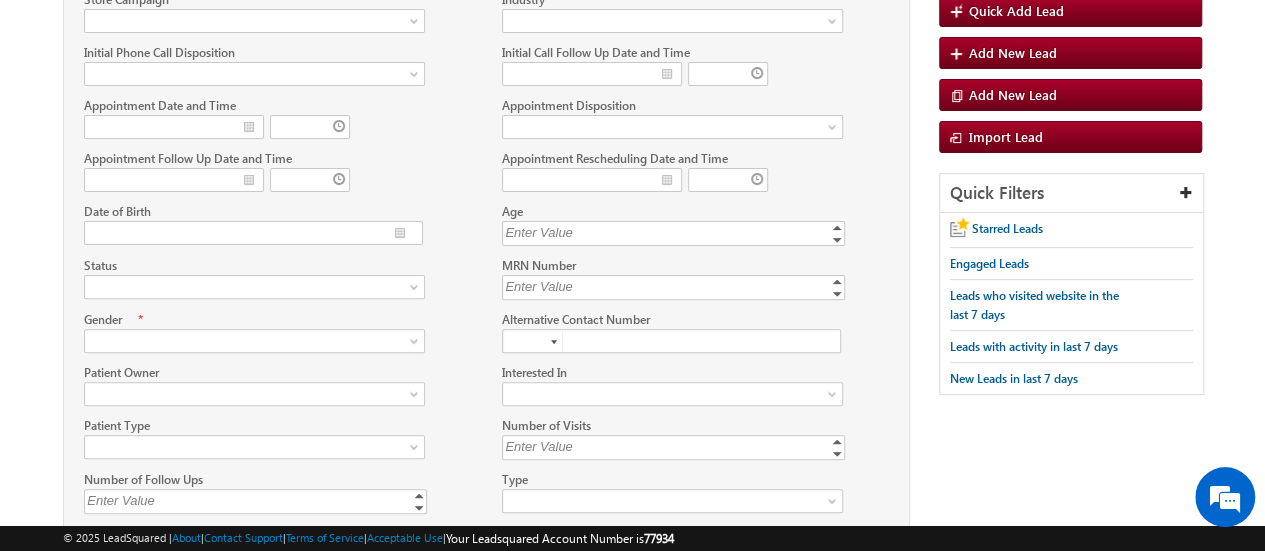 scroll, scrollTop: 0, scrollLeft: 0, axis: both 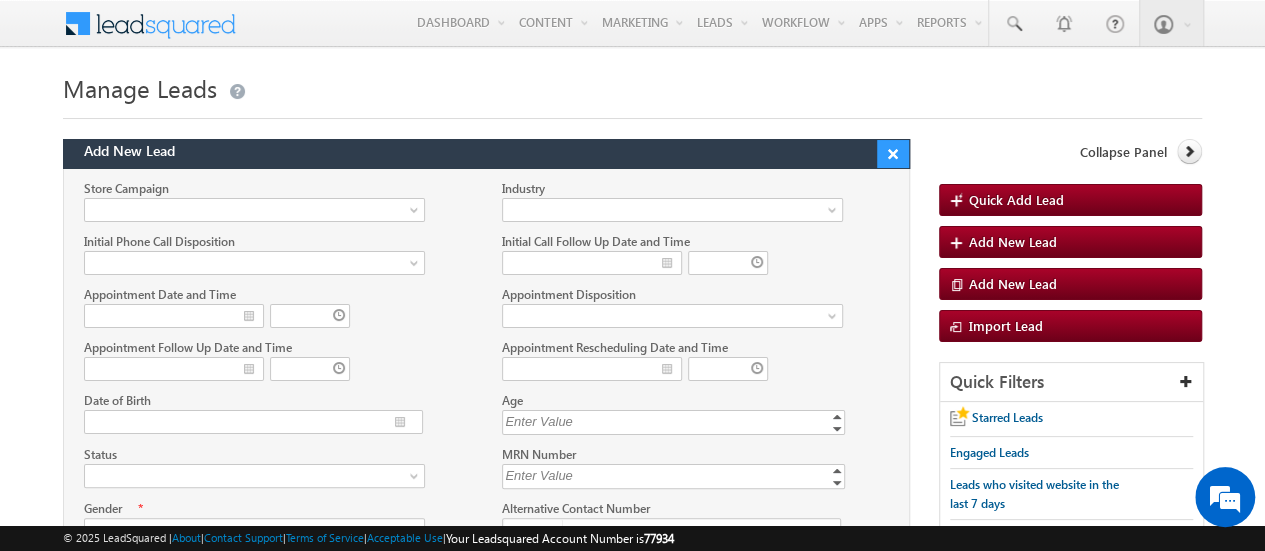 click on "×" at bounding box center (893, 154) 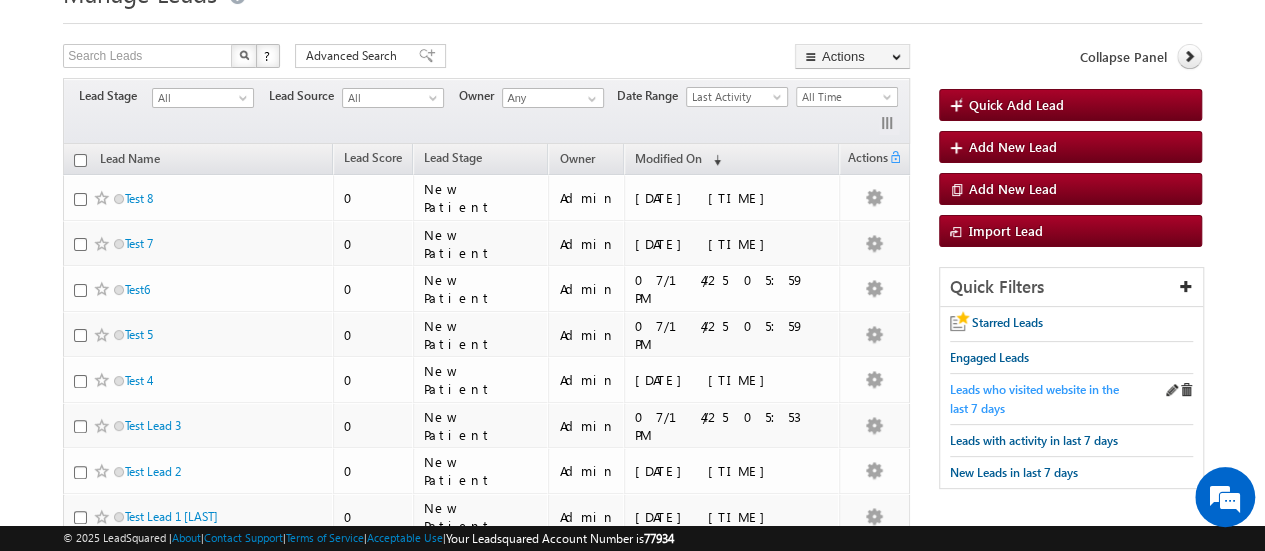 scroll, scrollTop: 0, scrollLeft: 0, axis: both 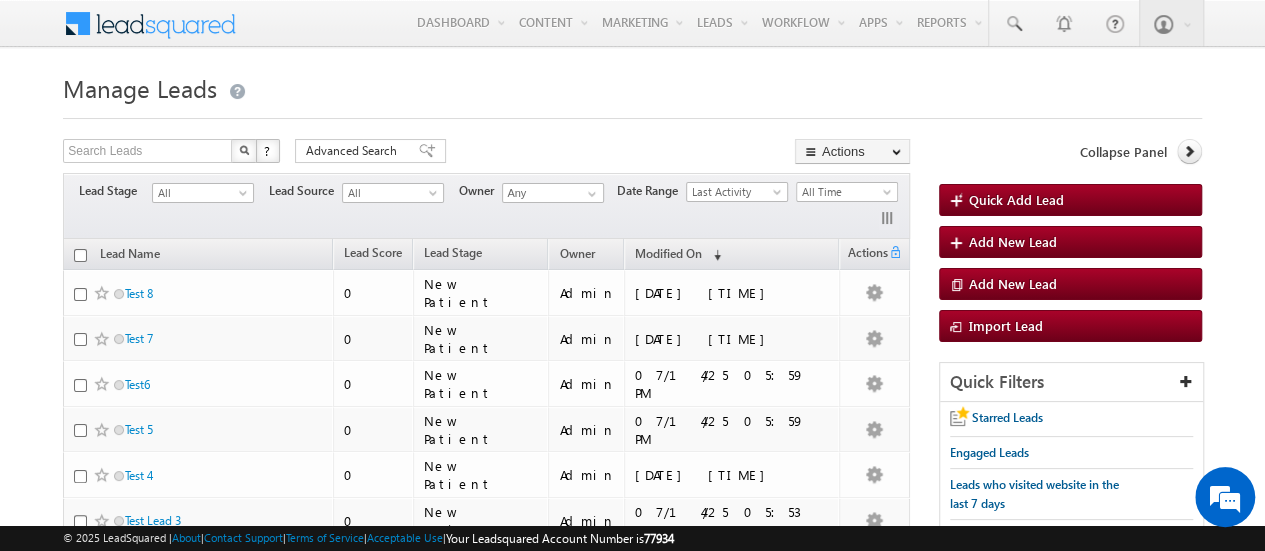 click on "Manage Leads" at bounding box center (632, 86) 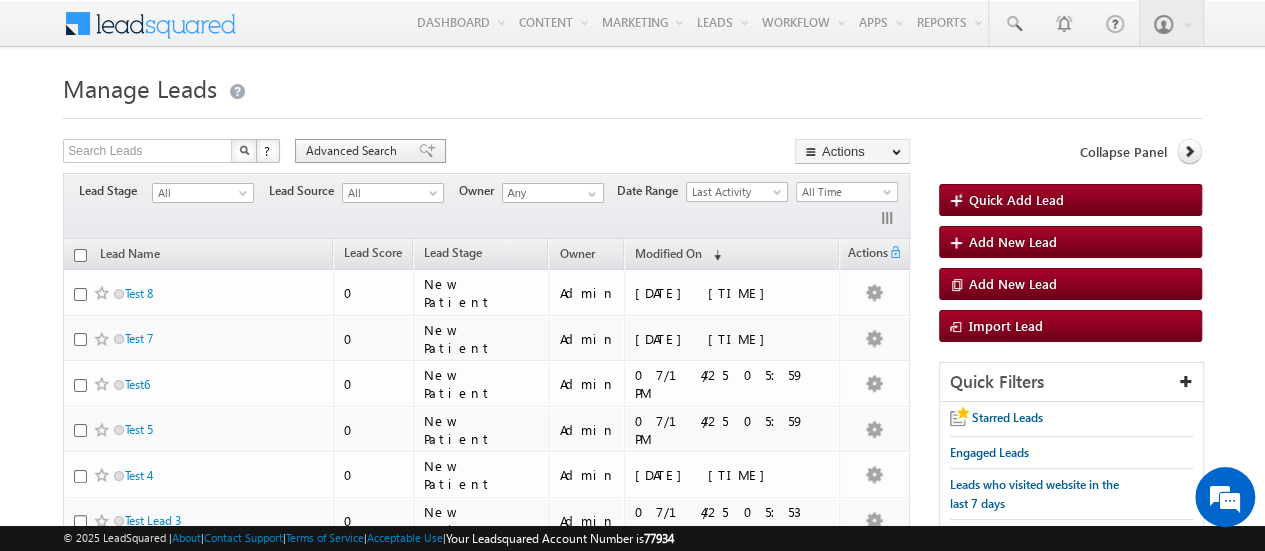 click at bounding box center [427, 151] 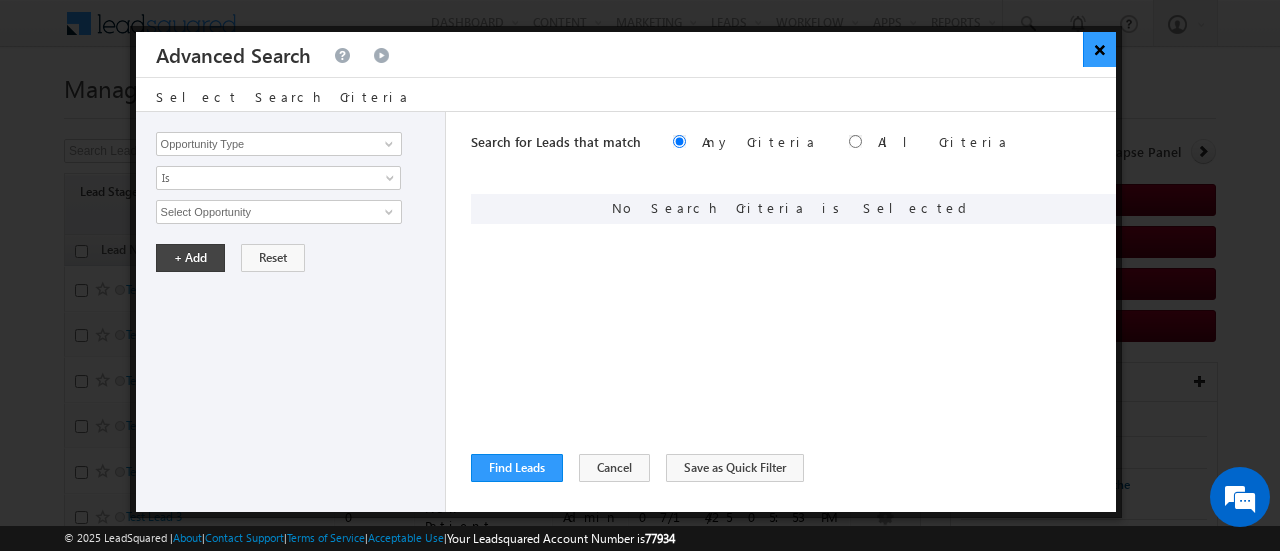 click on "×" at bounding box center [1099, 49] 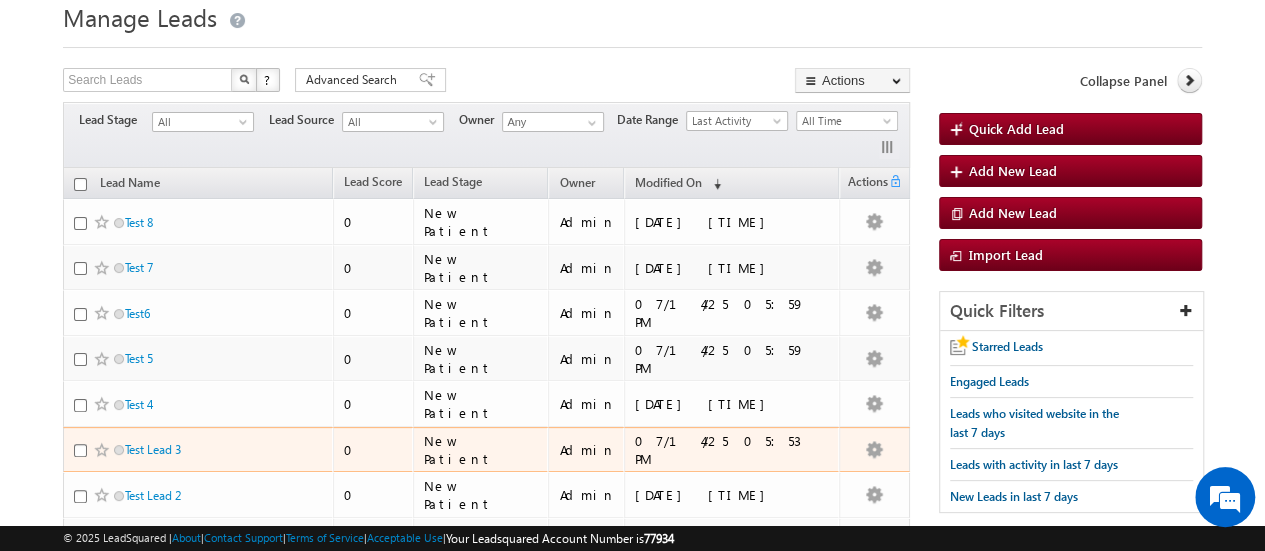 scroll, scrollTop: 0, scrollLeft: 0, axis: both 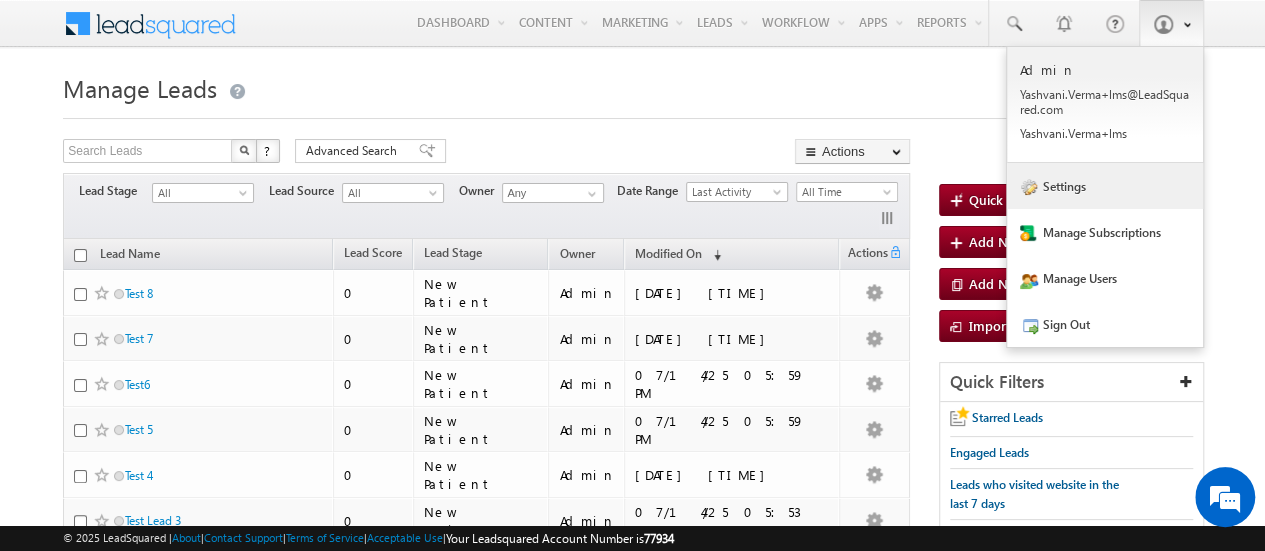 click on "Settings" at bounding box center [1105, 186] 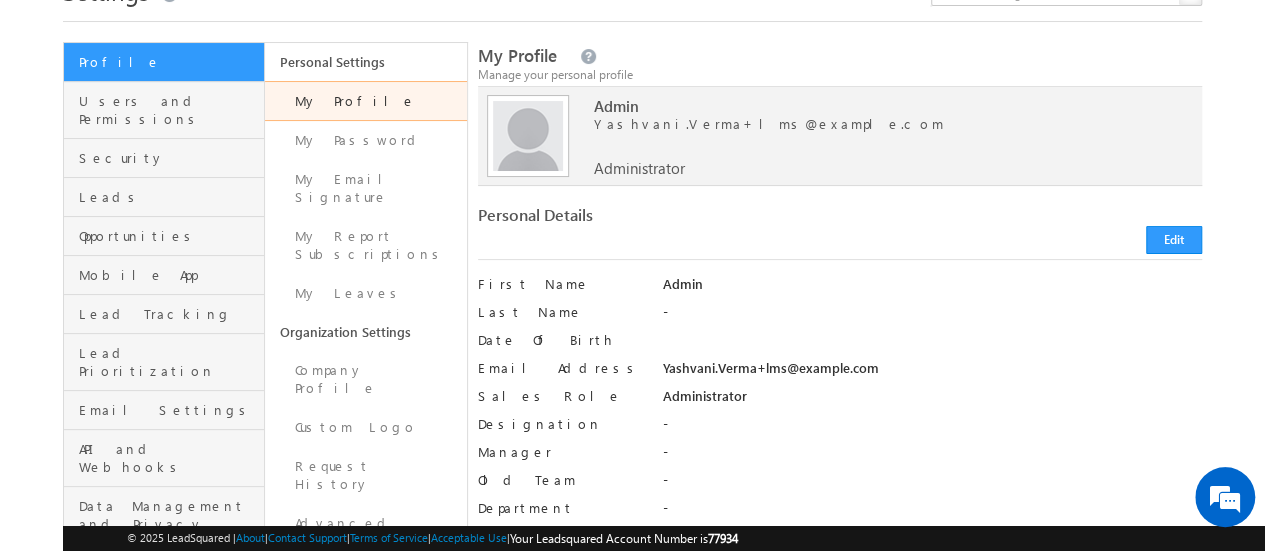scroll, scrollTop: 0, scrollLeft: 0, axis: both 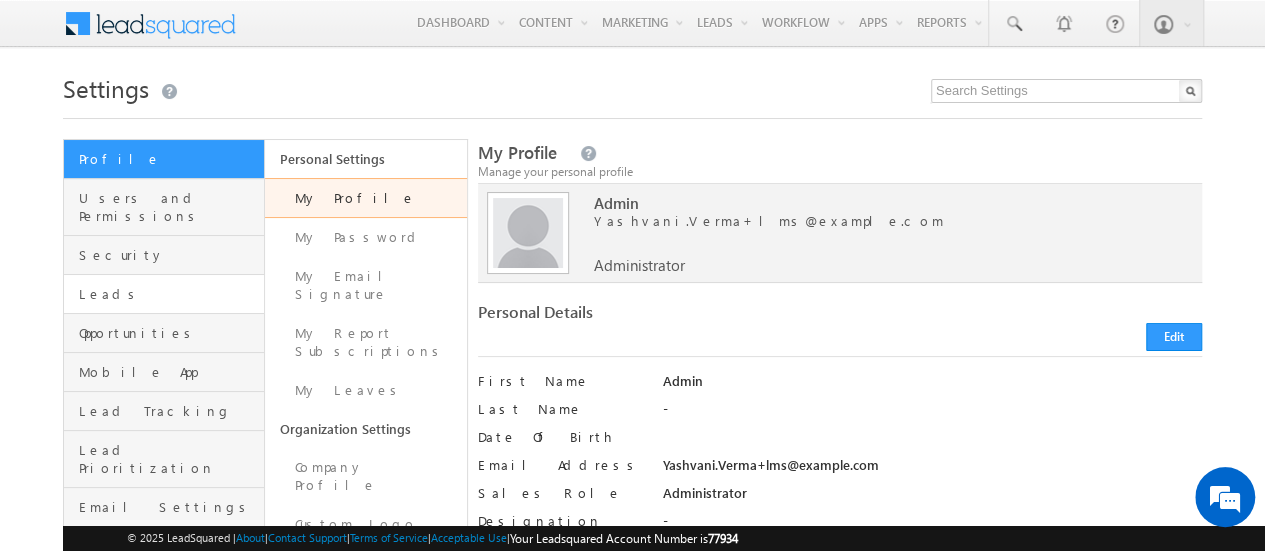 click on "Leads" at bounding box center [164, 294] 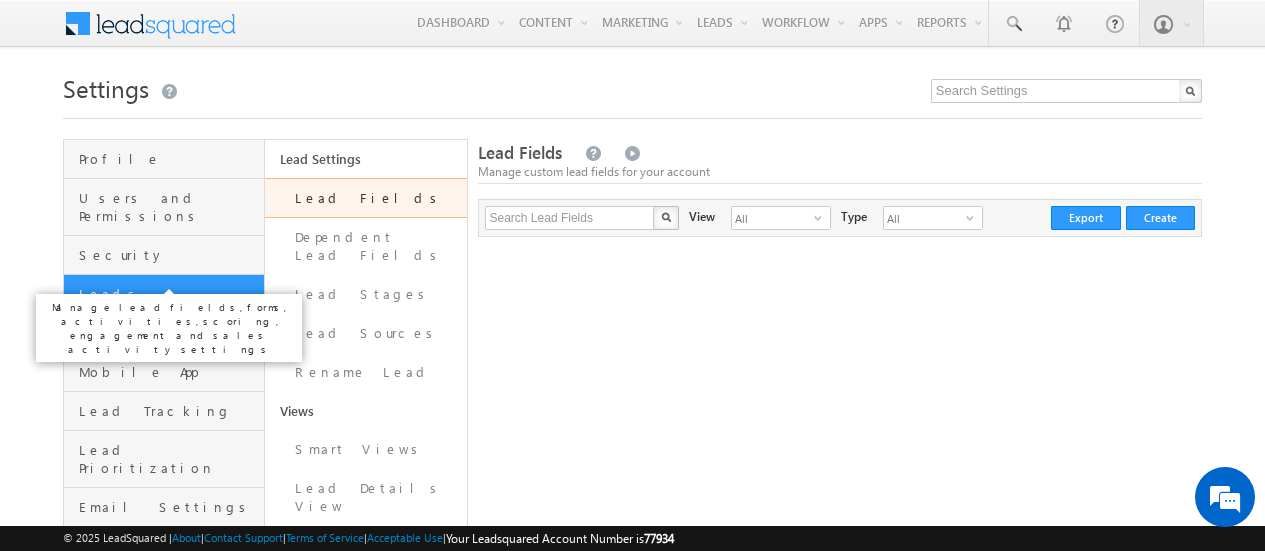 scroll, scrollTop: 0, scrollLeft: 0, axis: both 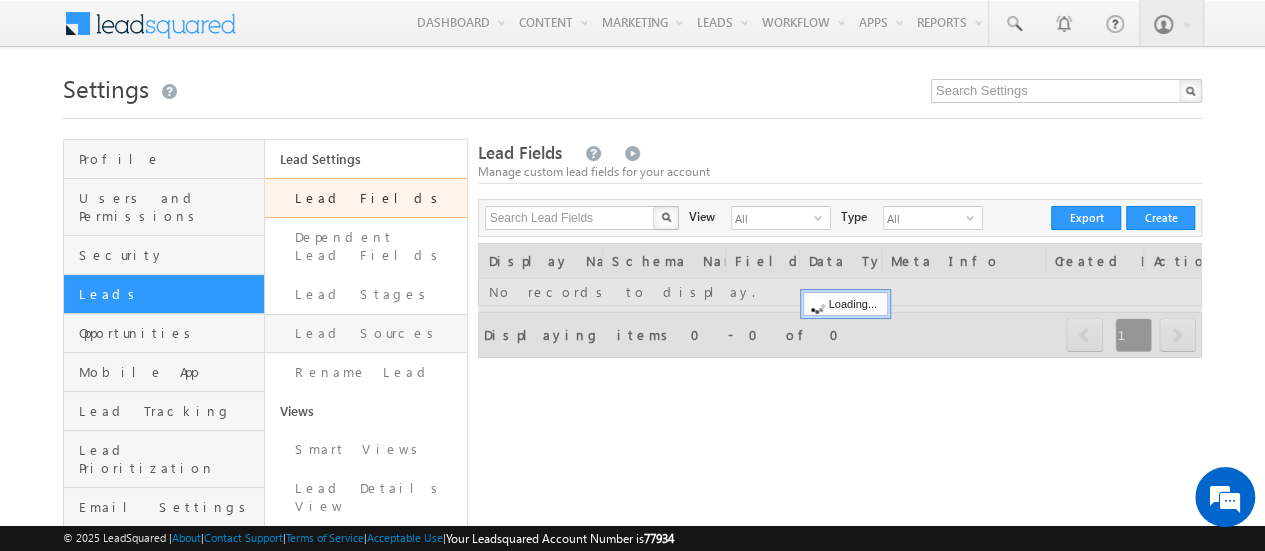click on "Lead Sources" at bounding box center (365, 333) 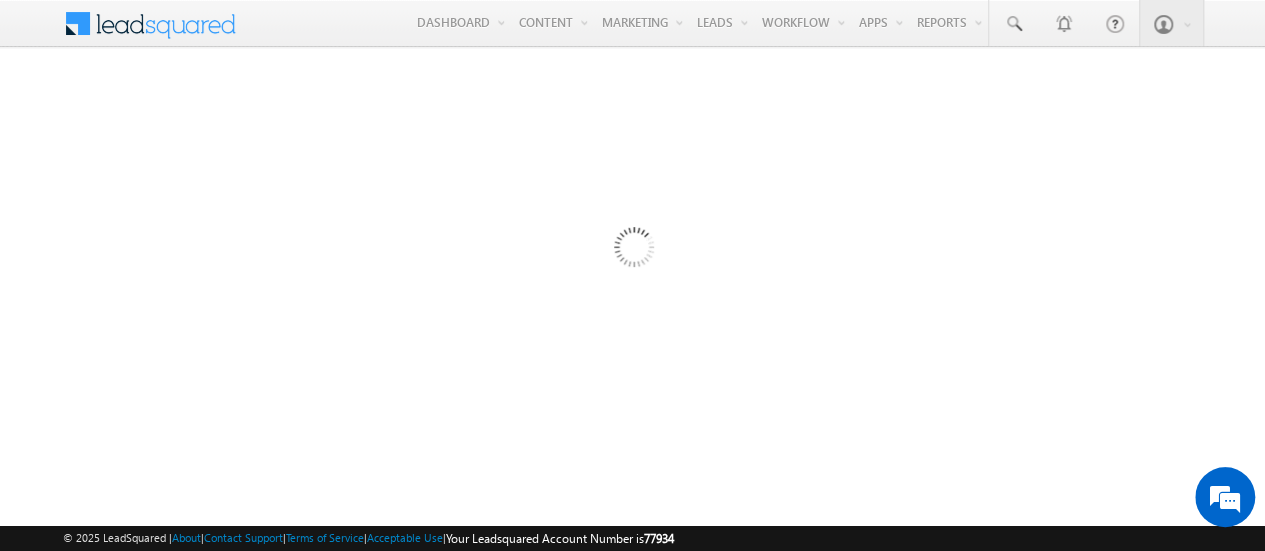 scroll, scrollTop: 0, scrollLeft: 0, axis: both 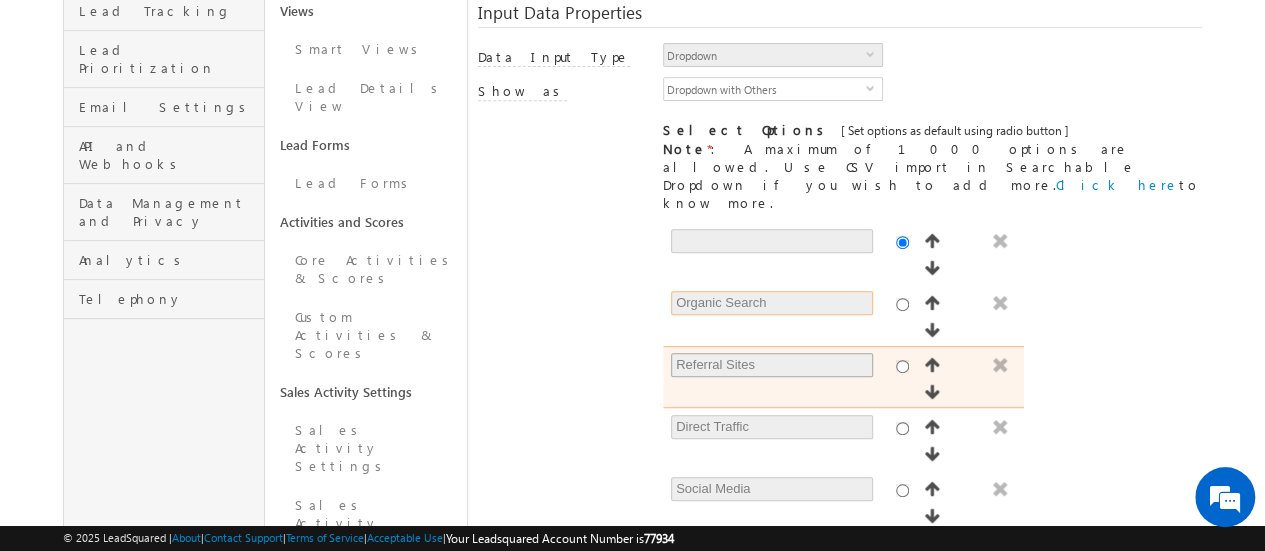 drag, startPoint x: 676, startPoint y: 217, endPoint x: 806, endPoint y: 257, distance: 136.01471 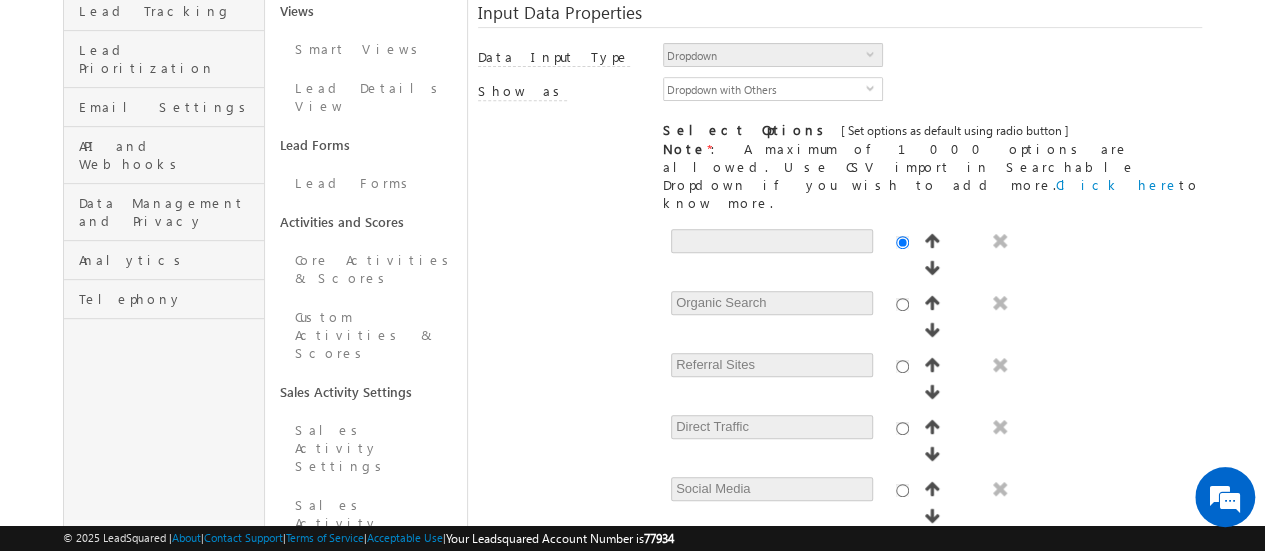 click on "Organic Search                         Referral Sites                         Direct Traffic                         Social Media                         Inbound Email                         Inbound Phone call                         Outbound Phone call                         Pay per Click Ads                         JustDial                         Practo                         Website                         Google Ads                         Facebook/Instagram" at bounding box center [932, 426] 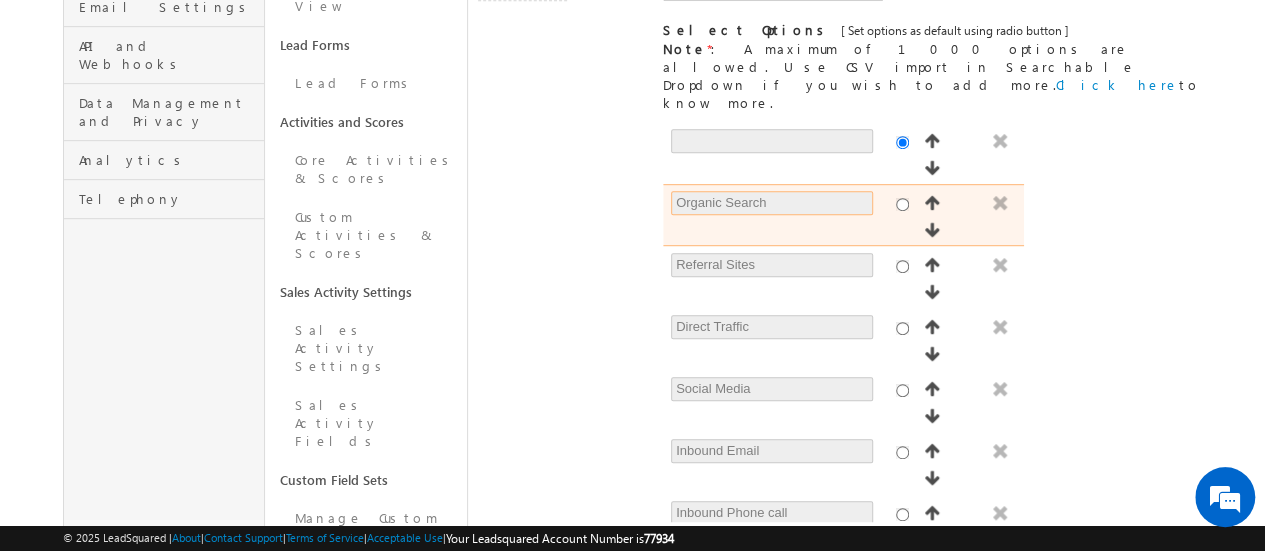 drag, startPoint x: 678, startPoint y: 111, endPoint x: 783, endPoint y: 113, distance: 105.01904 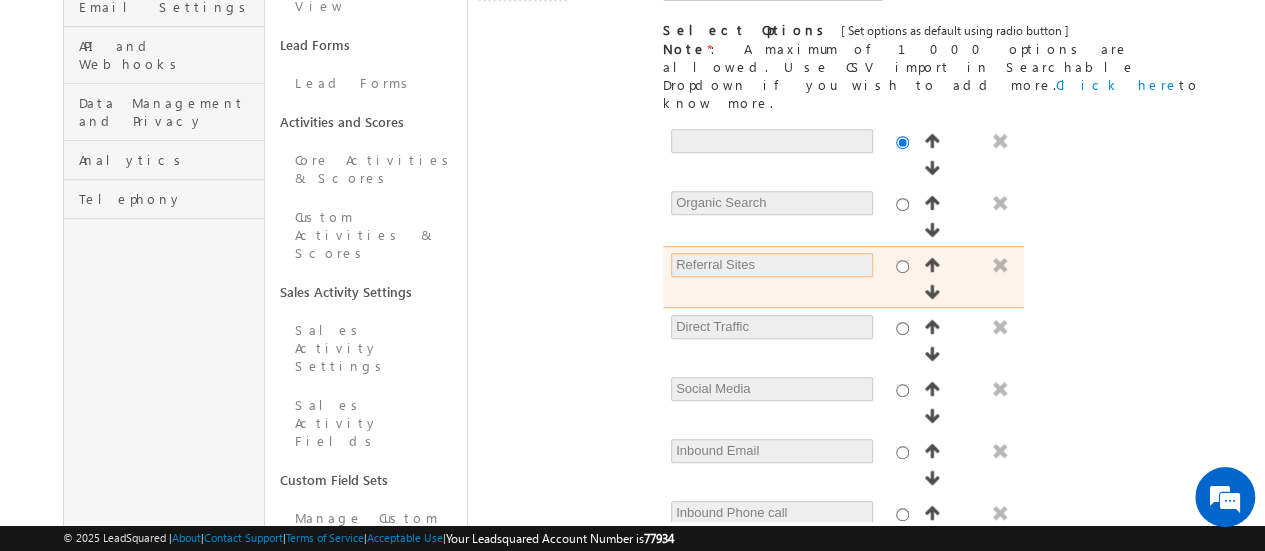 drag, startPoint x: 673, startPoint y: 155, endPoint x: 781, endPoint y: 143, distance: 108.66462 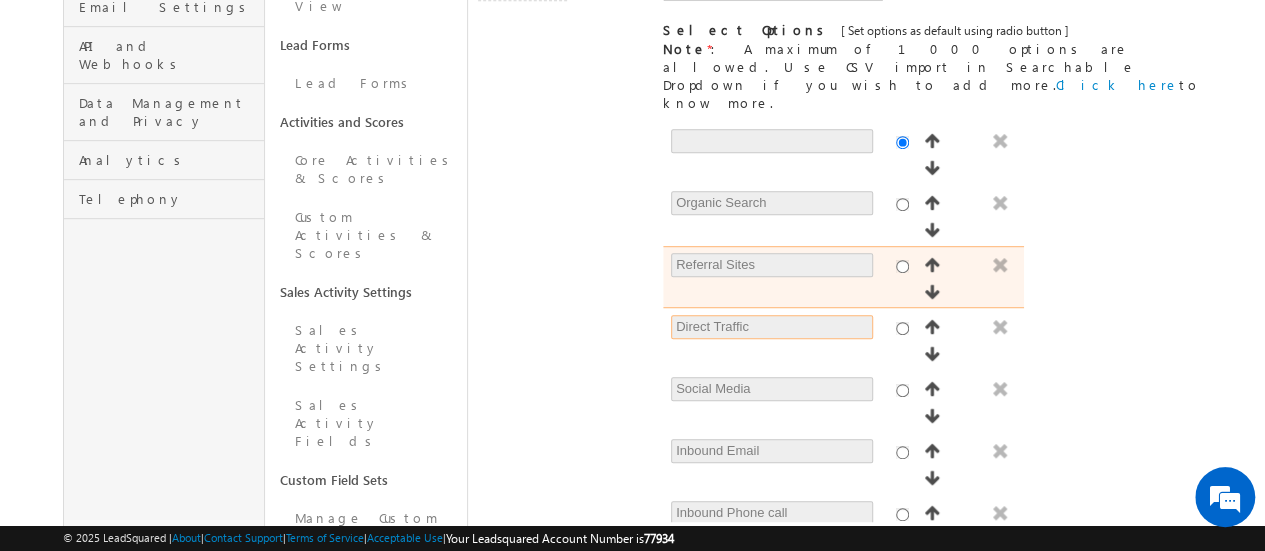 drag, startPoint x: 672, startPoint y: 187, endPoint x: 768, endPoint y: 168, distance: 97.862144 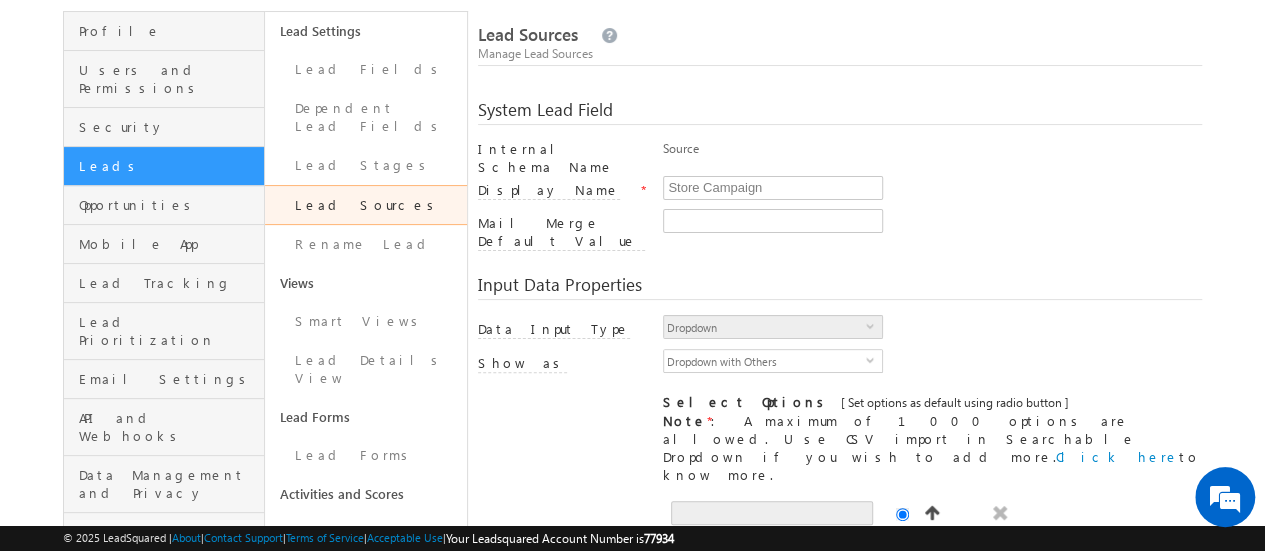 scroll, scrollTop: 0, scrollLeft: 0, axis: both 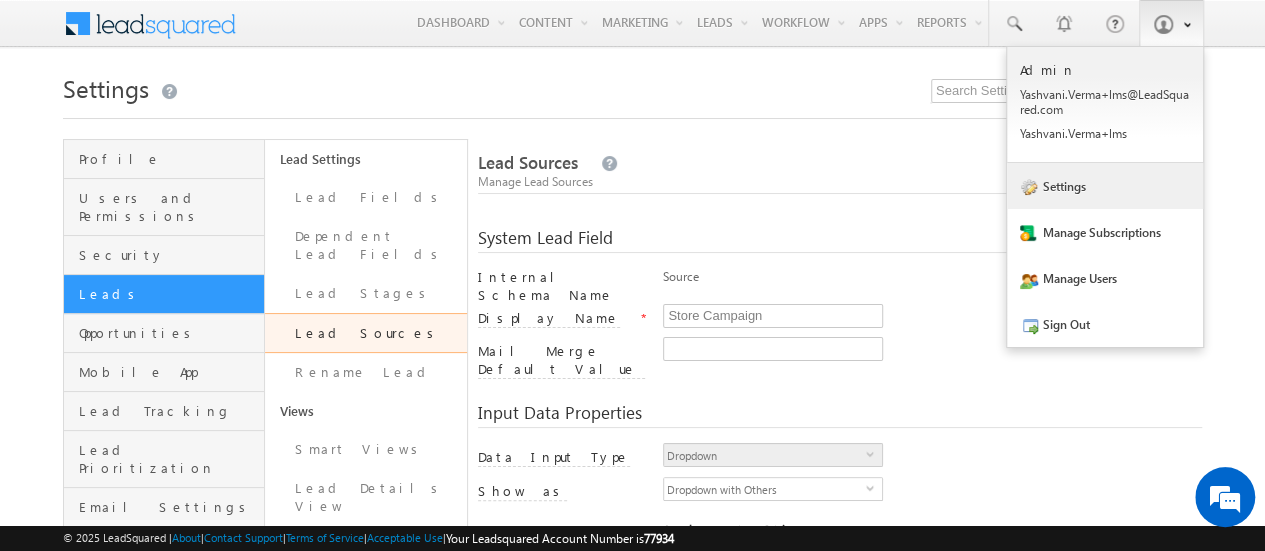 click on "Settings" at bounding box center [1105, 186] 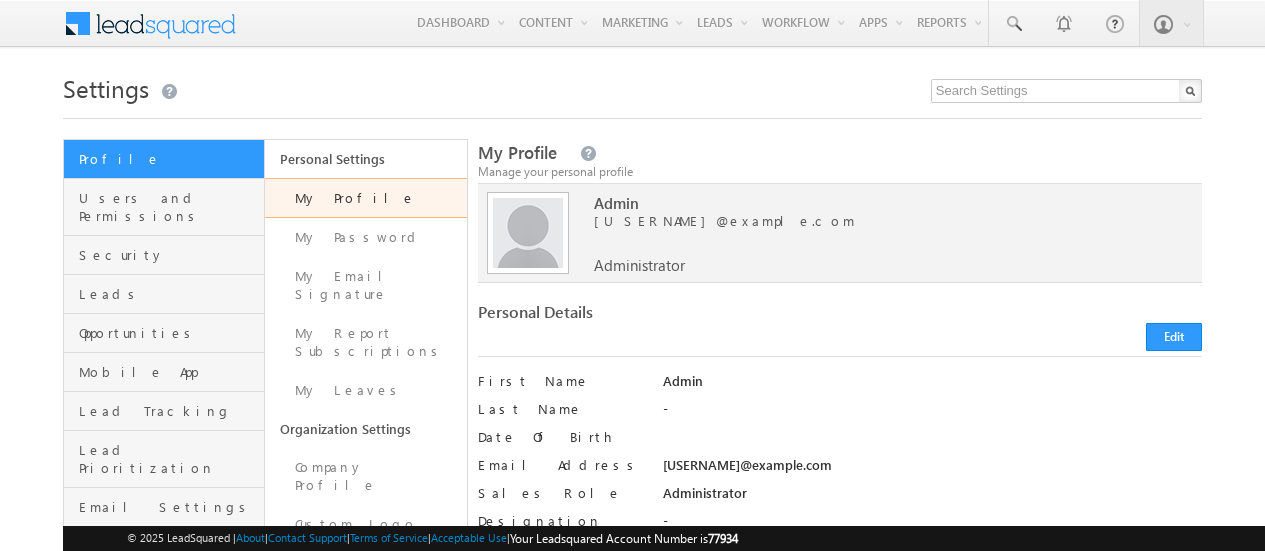 scroll, scrollTop: 0, scrollLeft: 0, axis: both 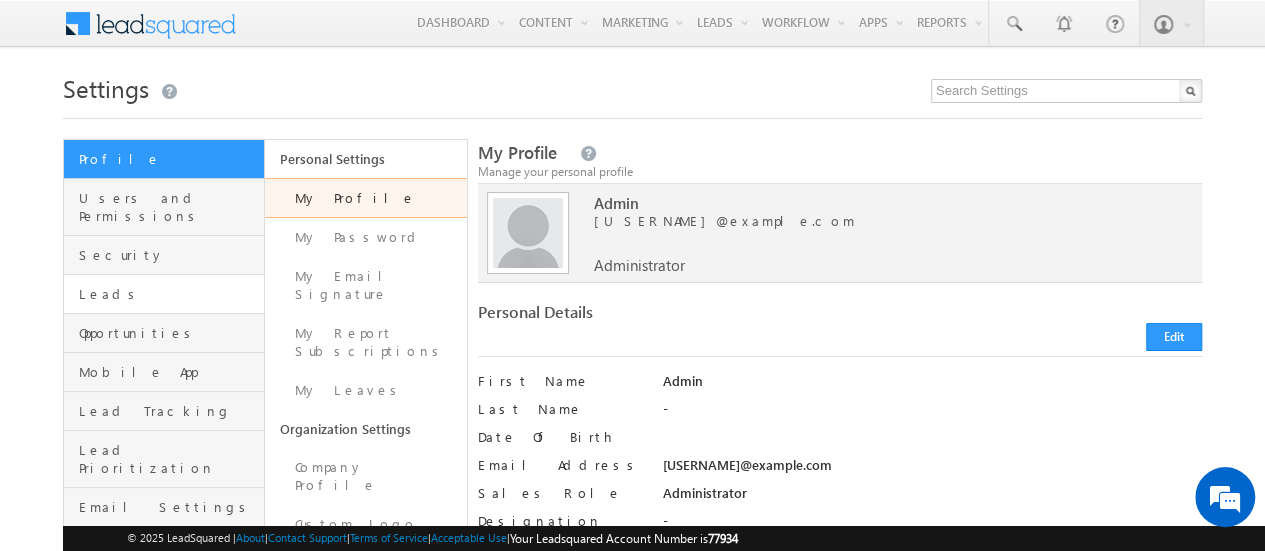 click on "Leads" at bounding box center (164, 294) 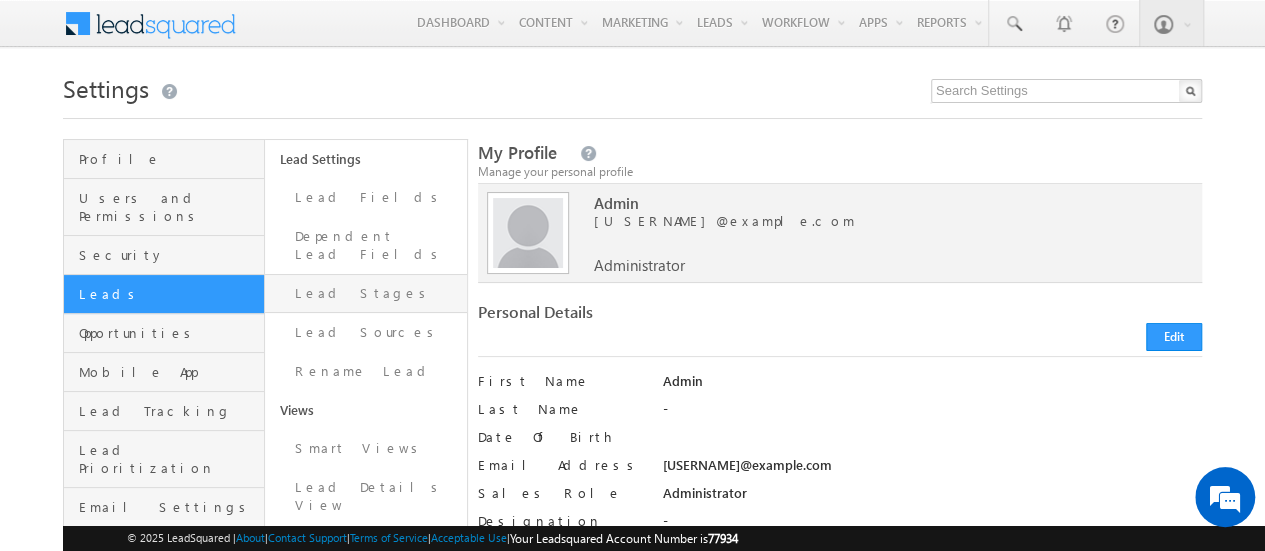 click on "Lead Stages" at bounding box center [365, 293] 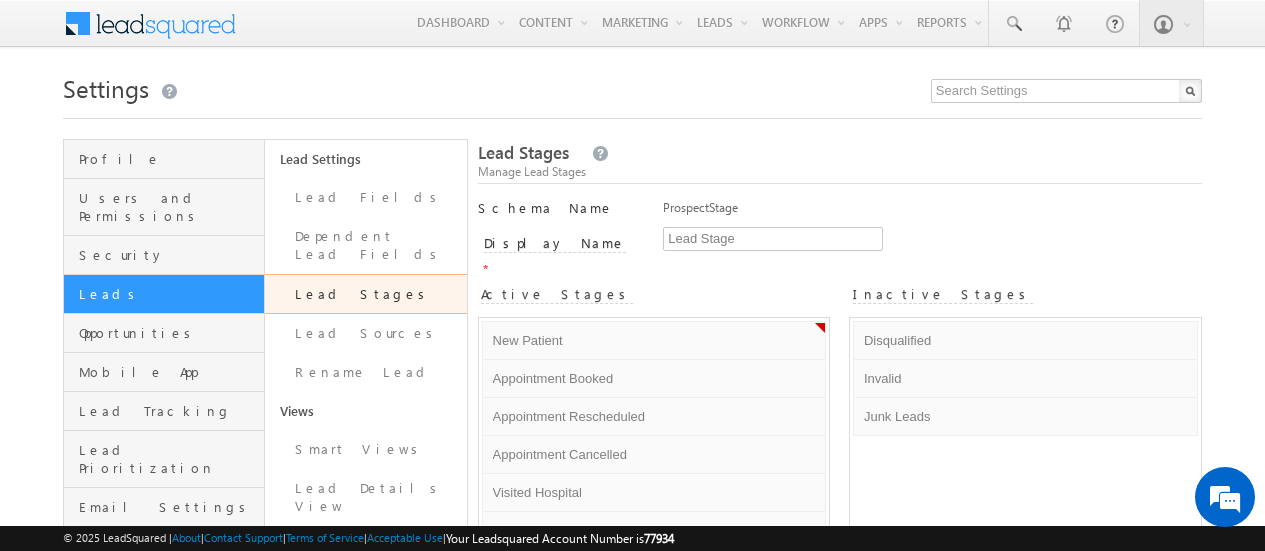 scroll, scrollTop: 0, scrollLeft: 0, axis: both 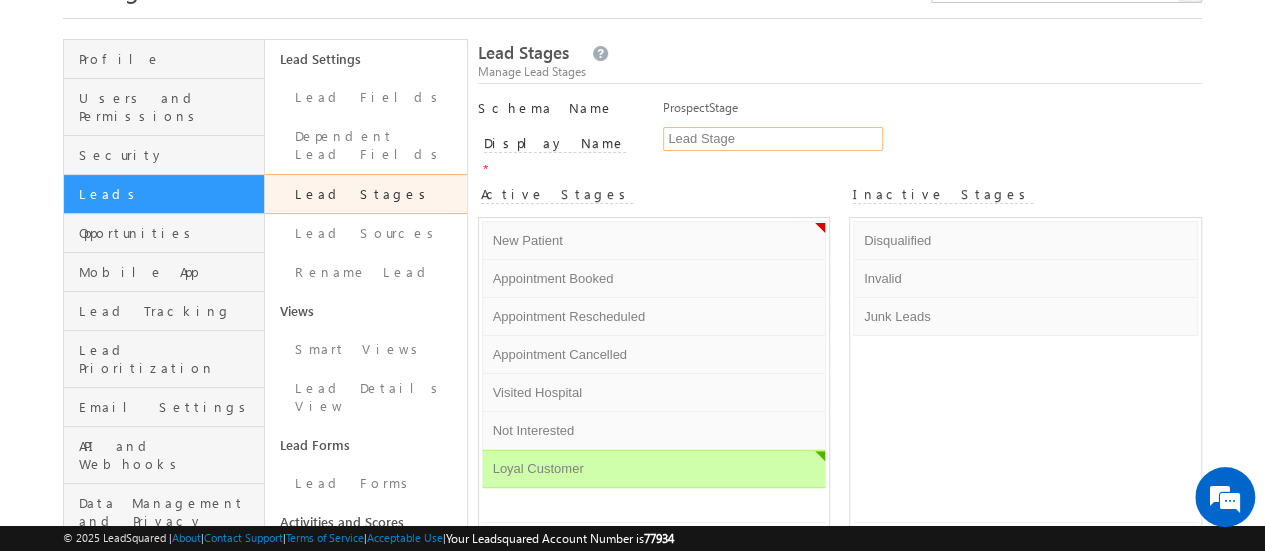 click on "Lead Stage" at bounding box center [773, 139] 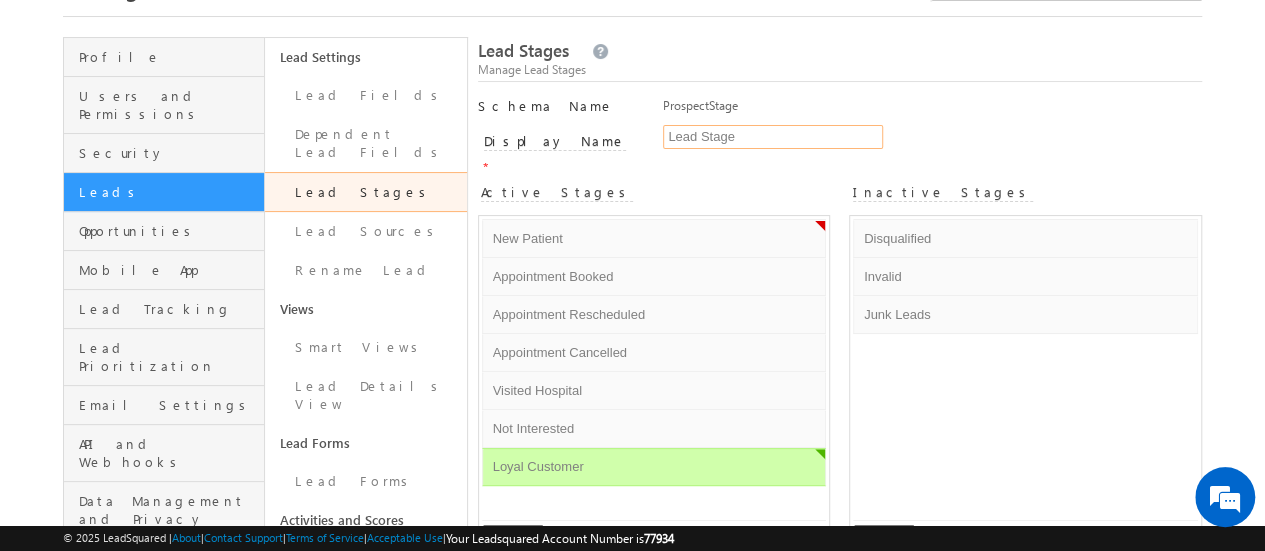 scroll, scrollTop: 200, scrollLeft: 0, axis: vertical 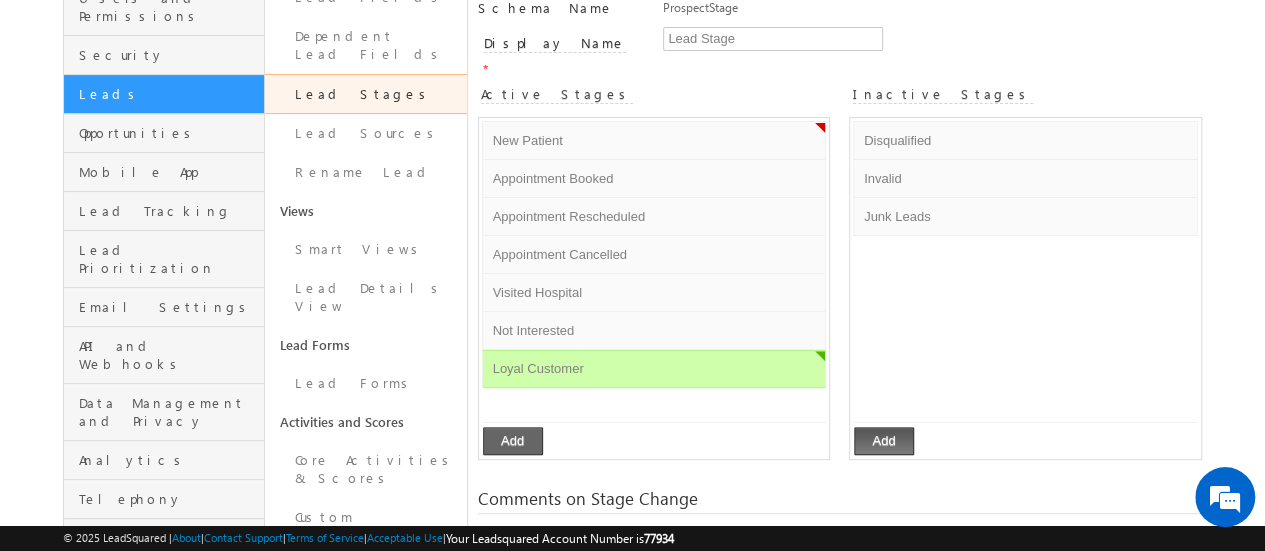 click on "Add" at bounding box center [513, 441] 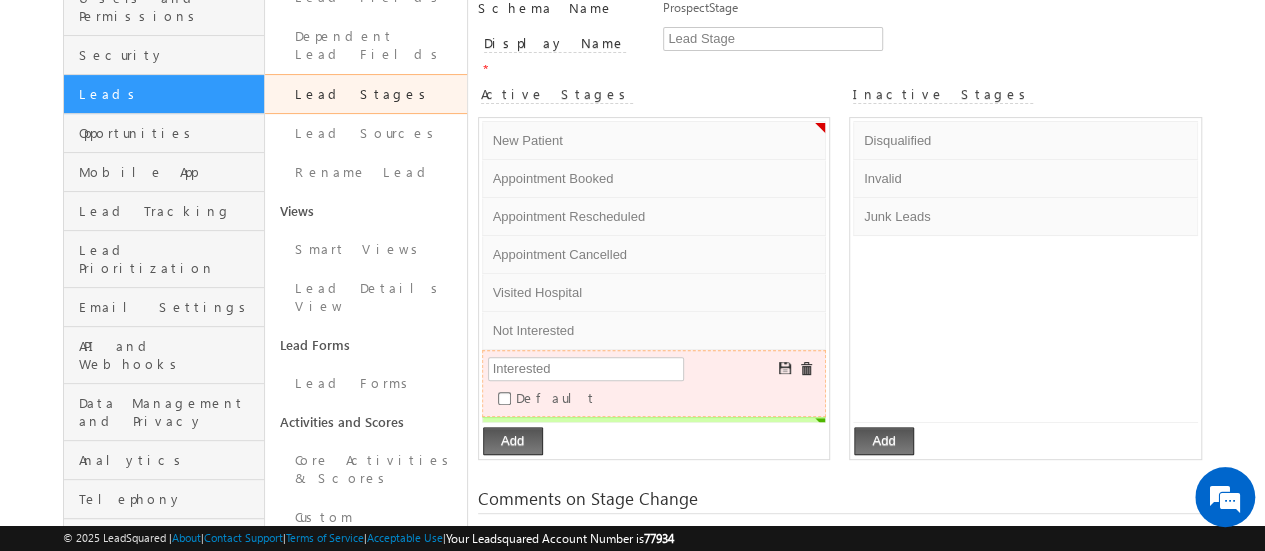 type on "Interested" 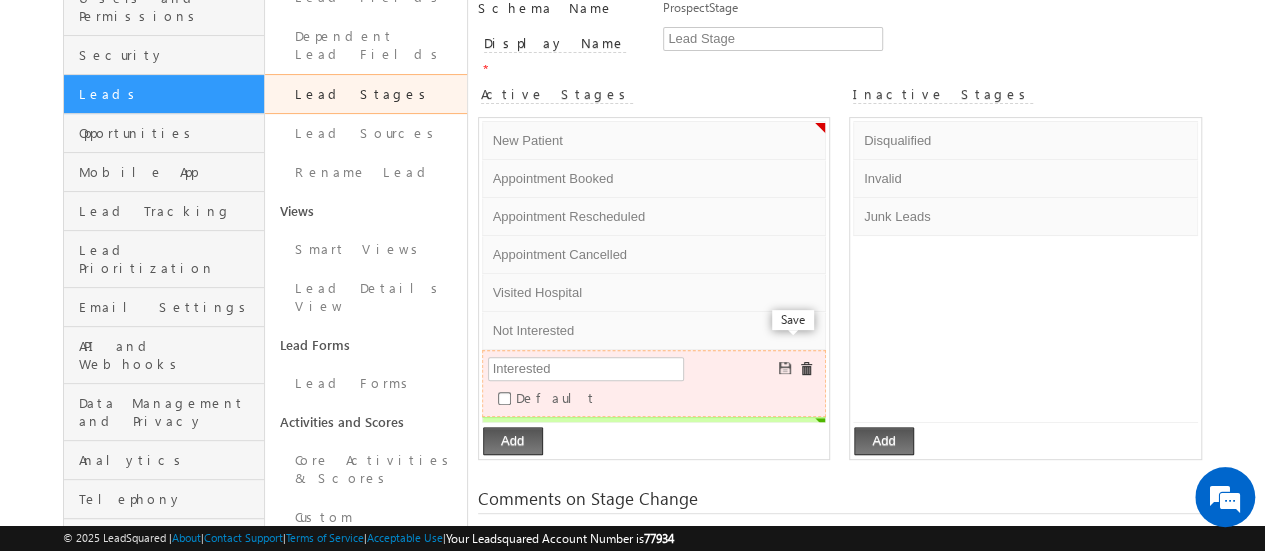 click at bounding box center (786, 369) 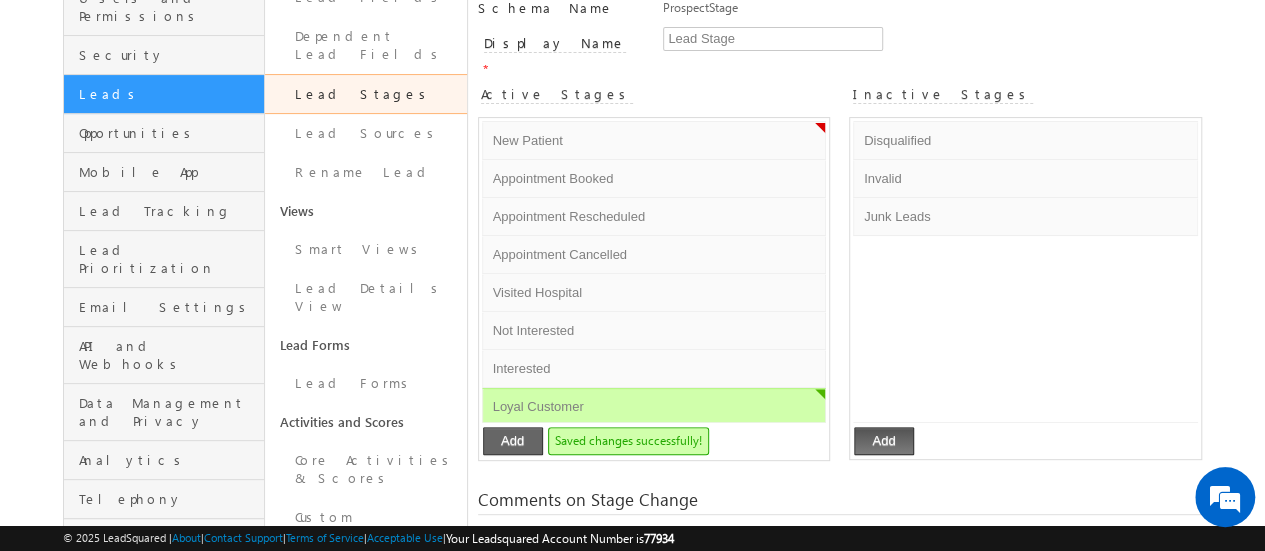 click on "Add" at bounding box center [513, 441] 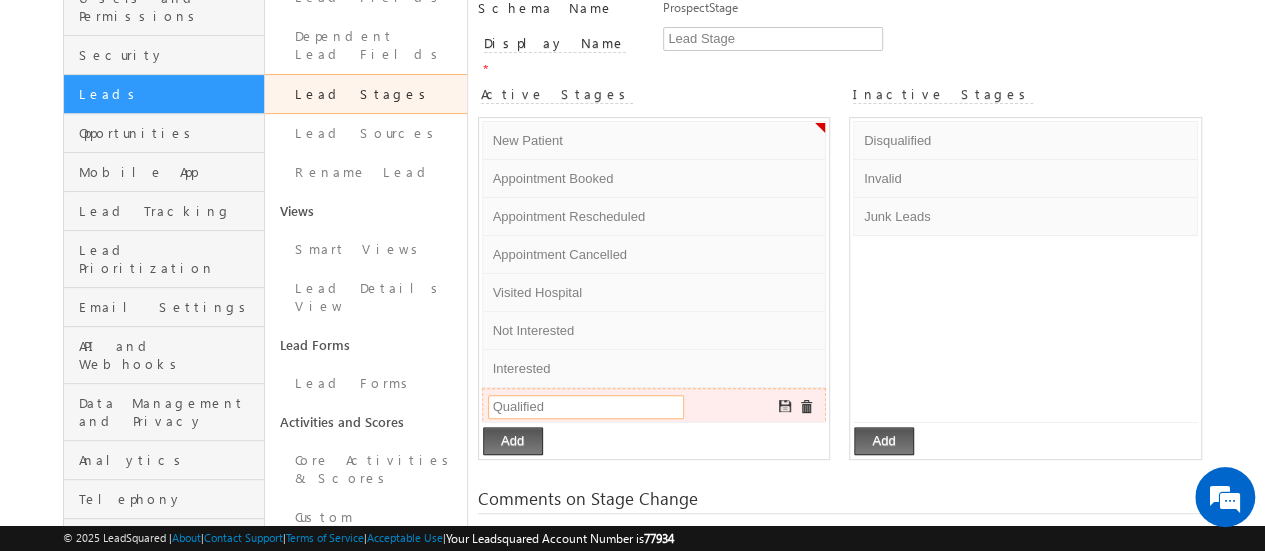 type on "Qualified" 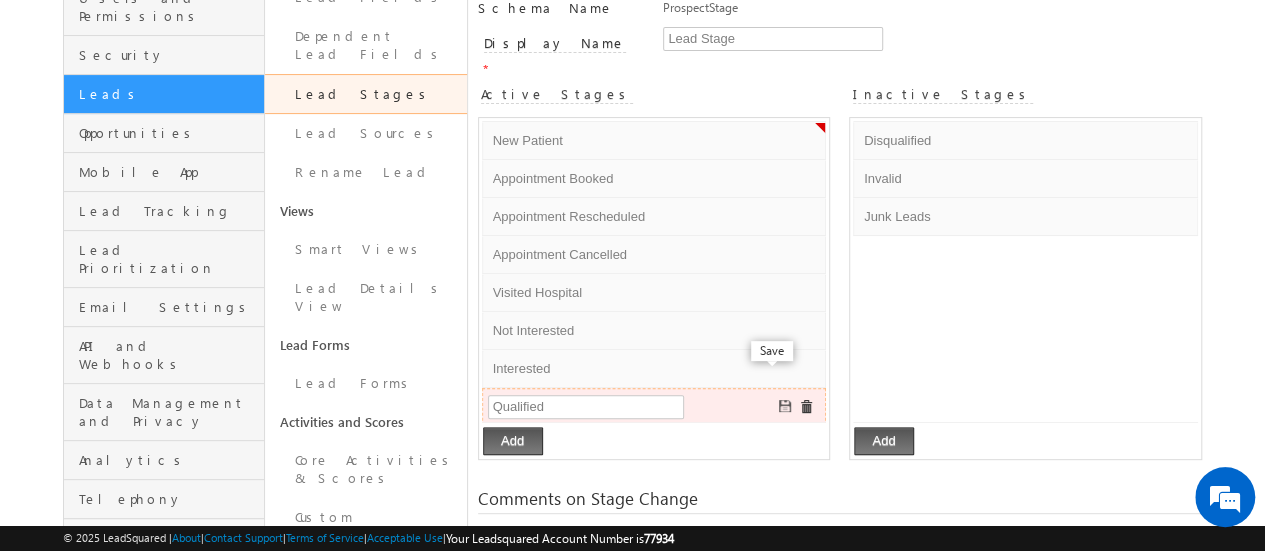 click at bounding box center [786, 407] 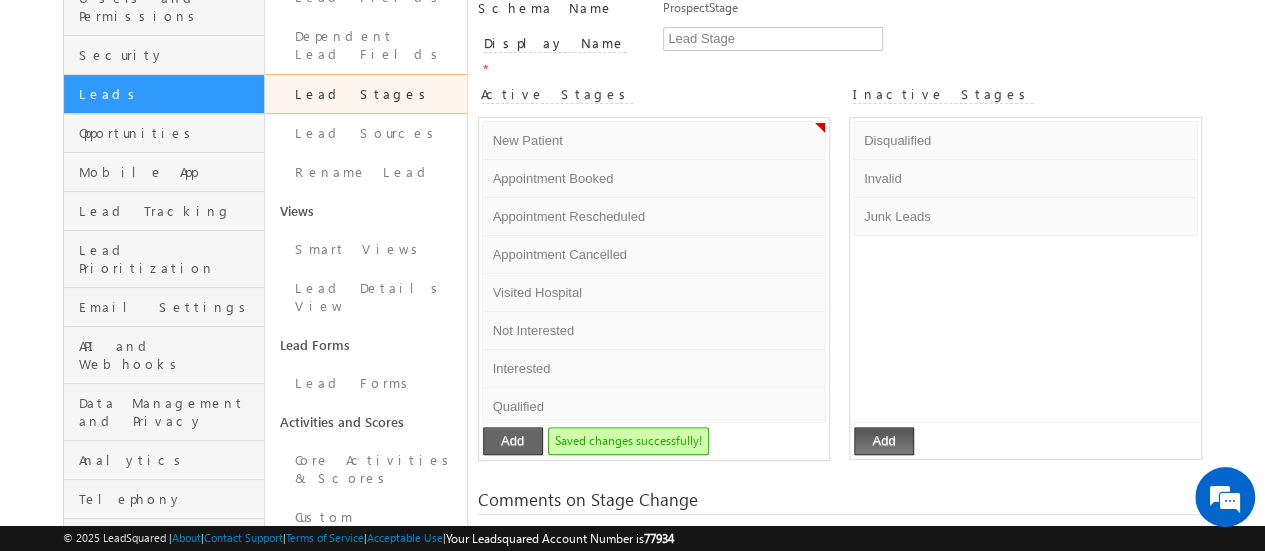 click on "Add" at bounding box center (513, 441) 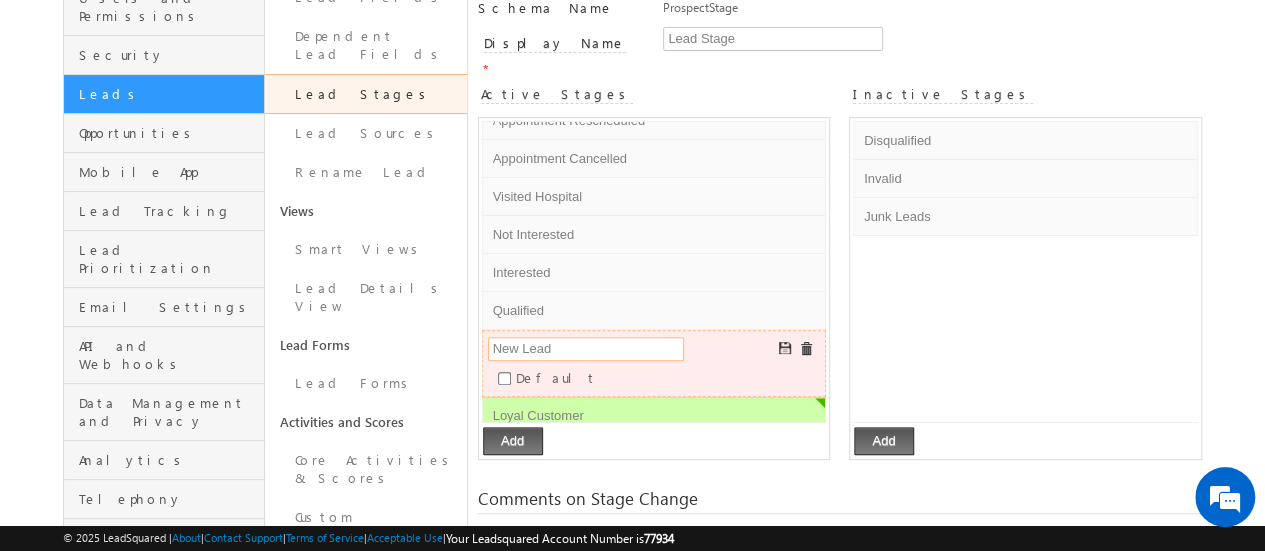 type on "New Lead" 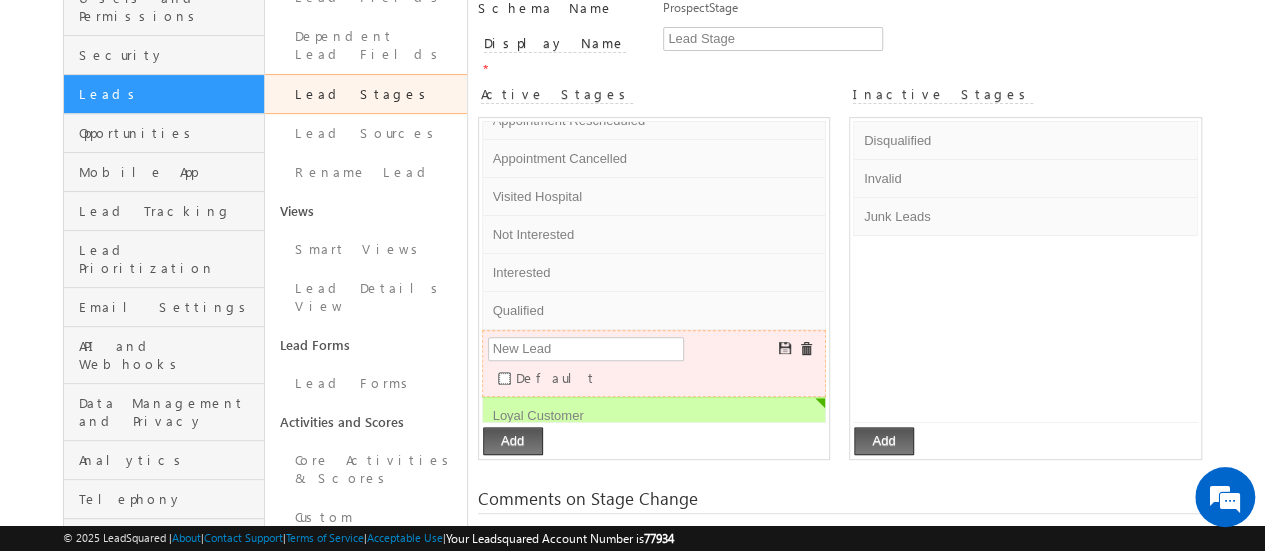 click on "Default" at bounding box center [504, 378] 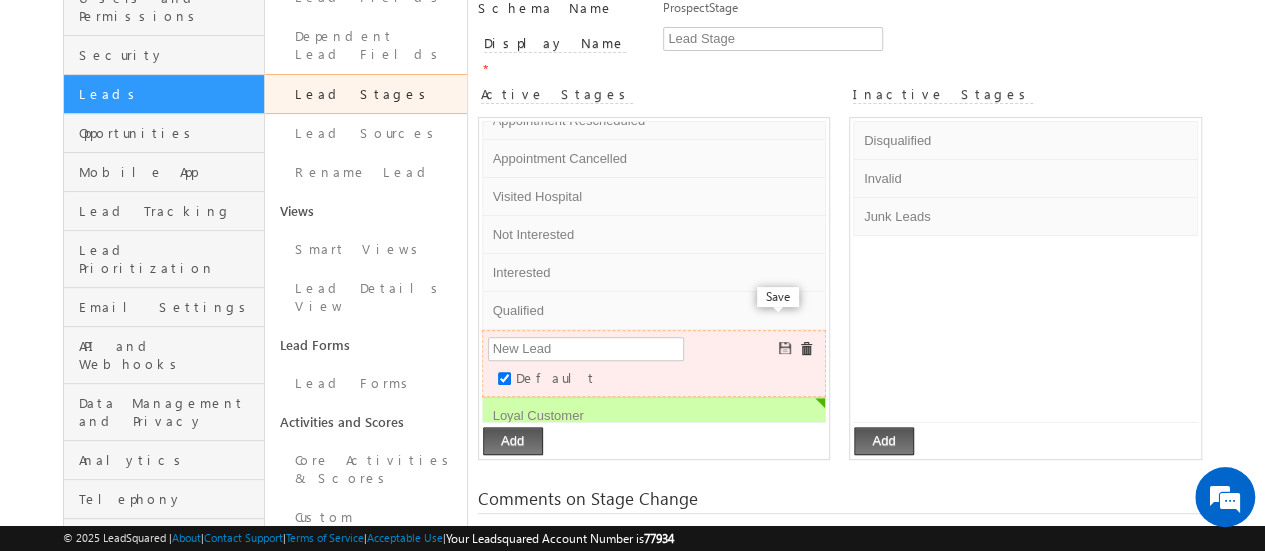 click at bounding box center [786, 349] 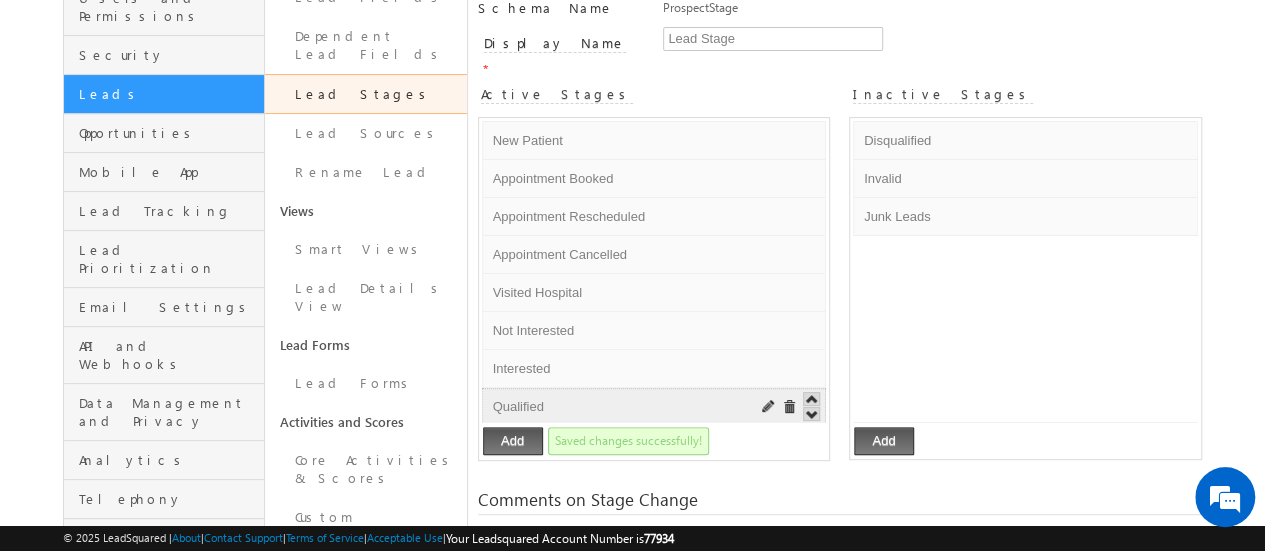 scroll, scrollTop: 66, scrollLeft: 0, axis: vertical 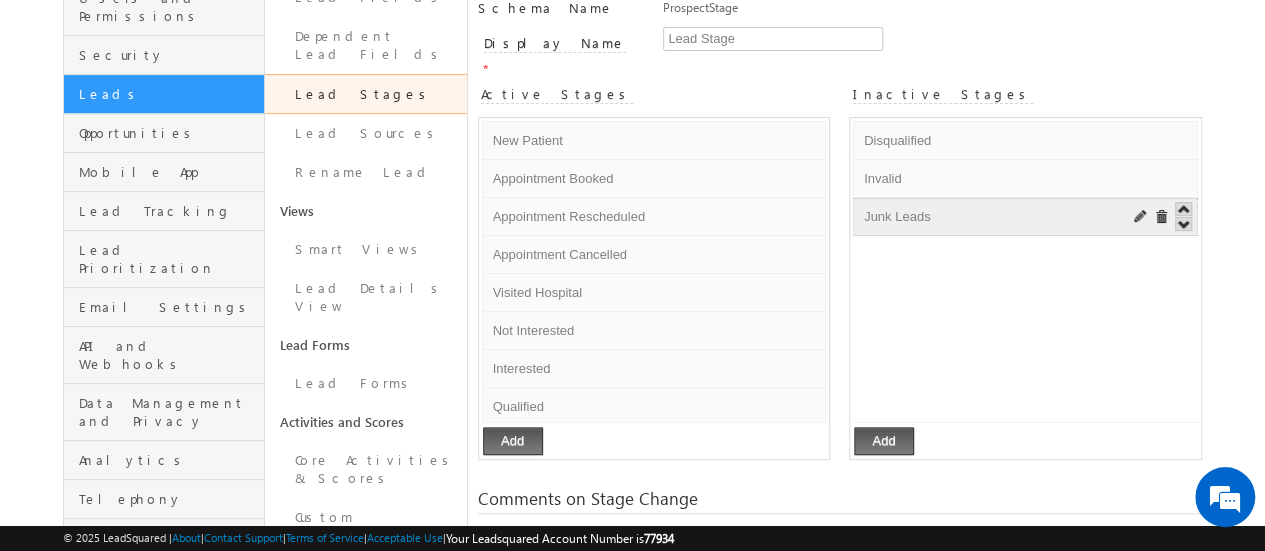 click on "Junk Leads" at bounding box center (994, 217) 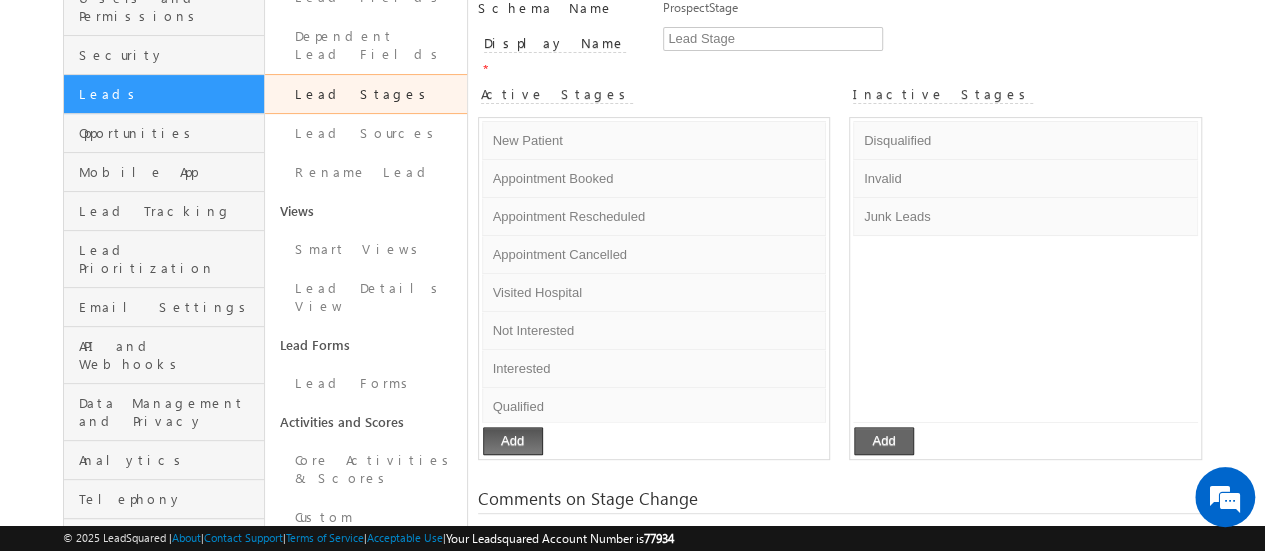 click on "Add" at bounding box center [884, 441] 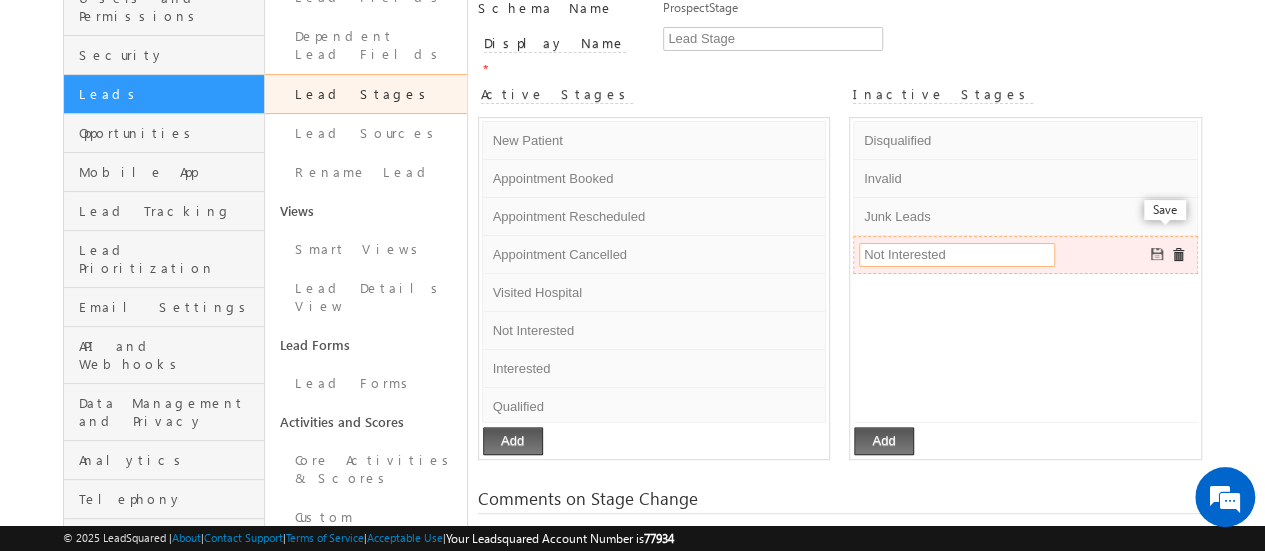 type on "Not Interested" 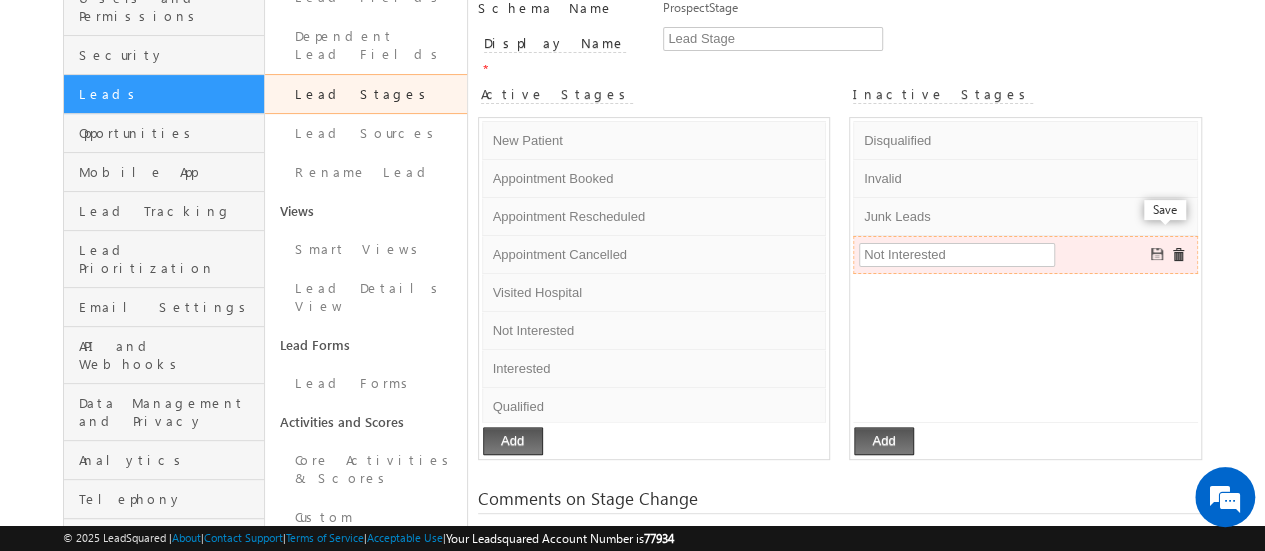 click at bounding box center [1158, 255] 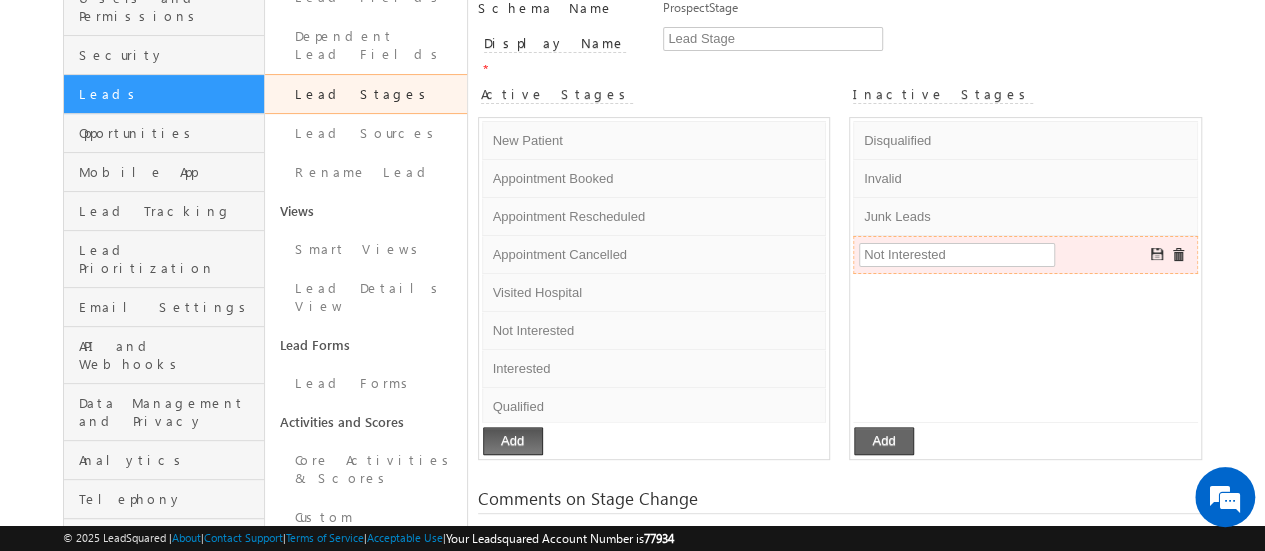 click on "Add" at bounding box center [884, 441] 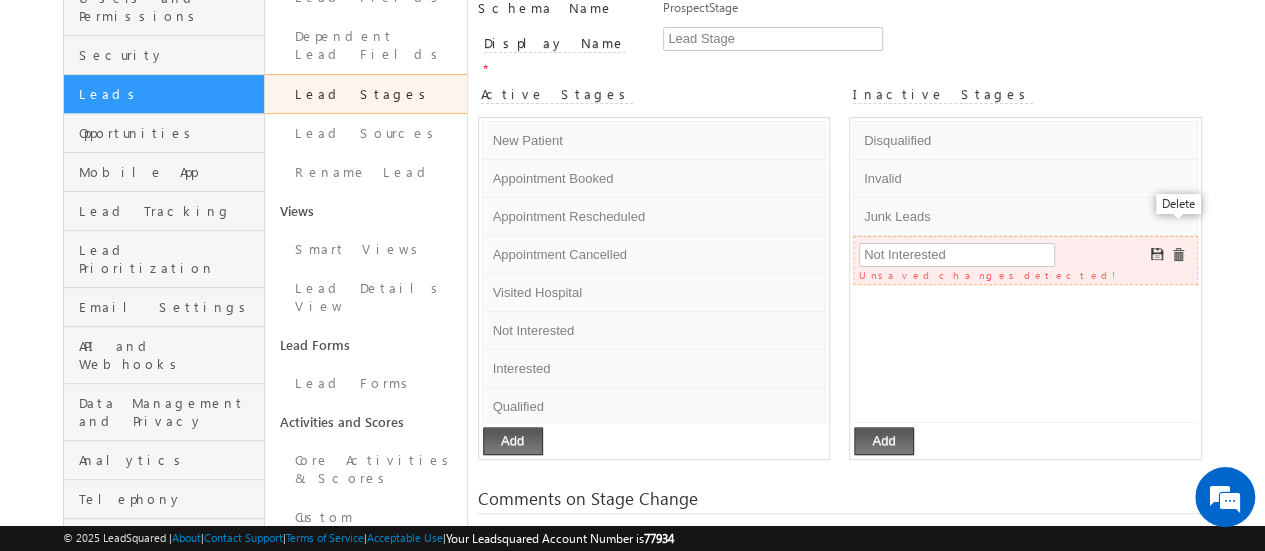 click at bounding box center [1178, 255] 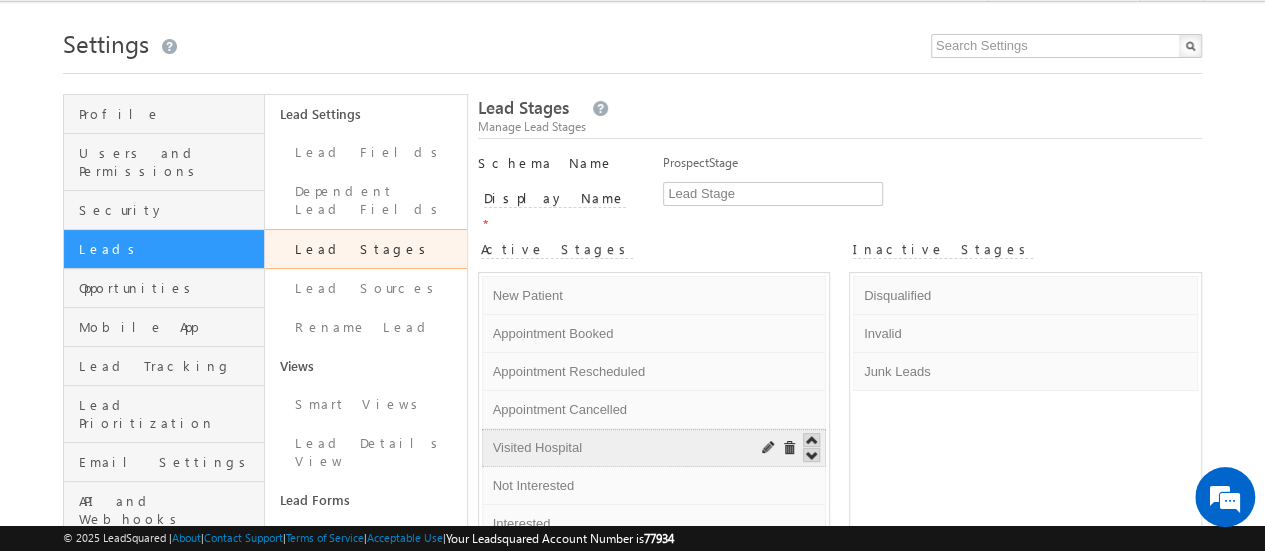 scroll, scrollTop: 0, scrollLeft: 0, axis: both 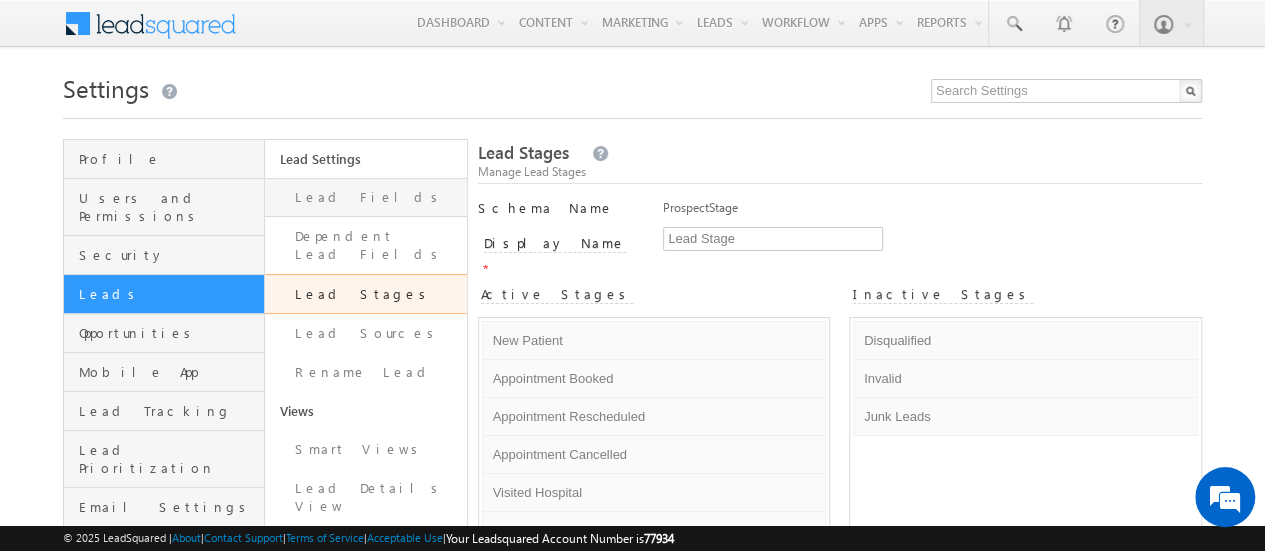 click on "Lead Fields" at bounding box center [365, 197] 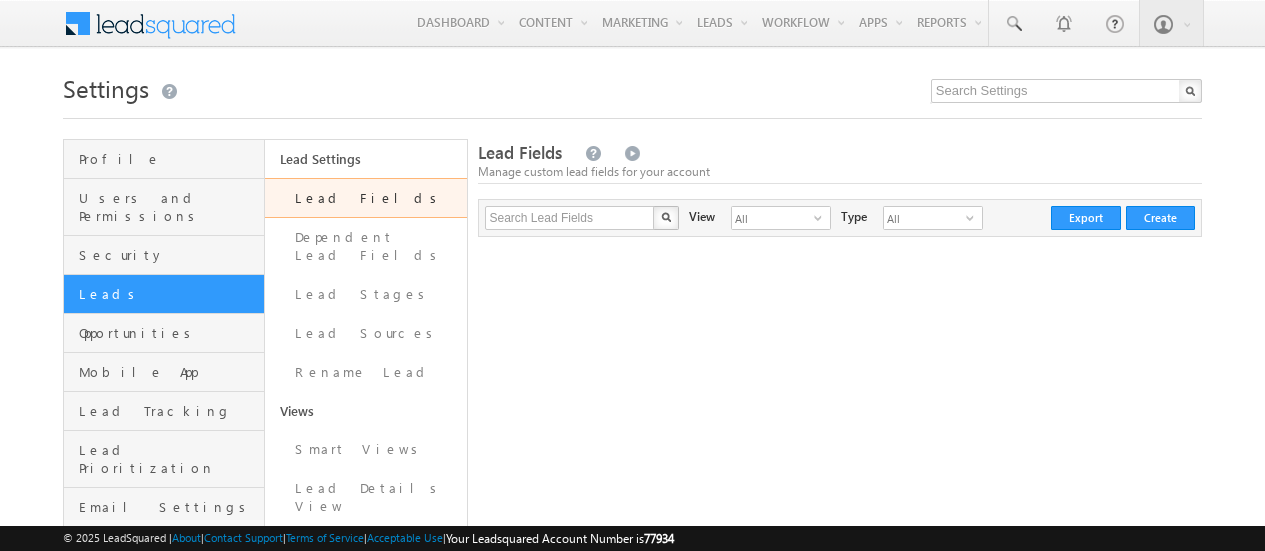 scroll, scrollTop: 0, scrollLeft: 0, axis: both 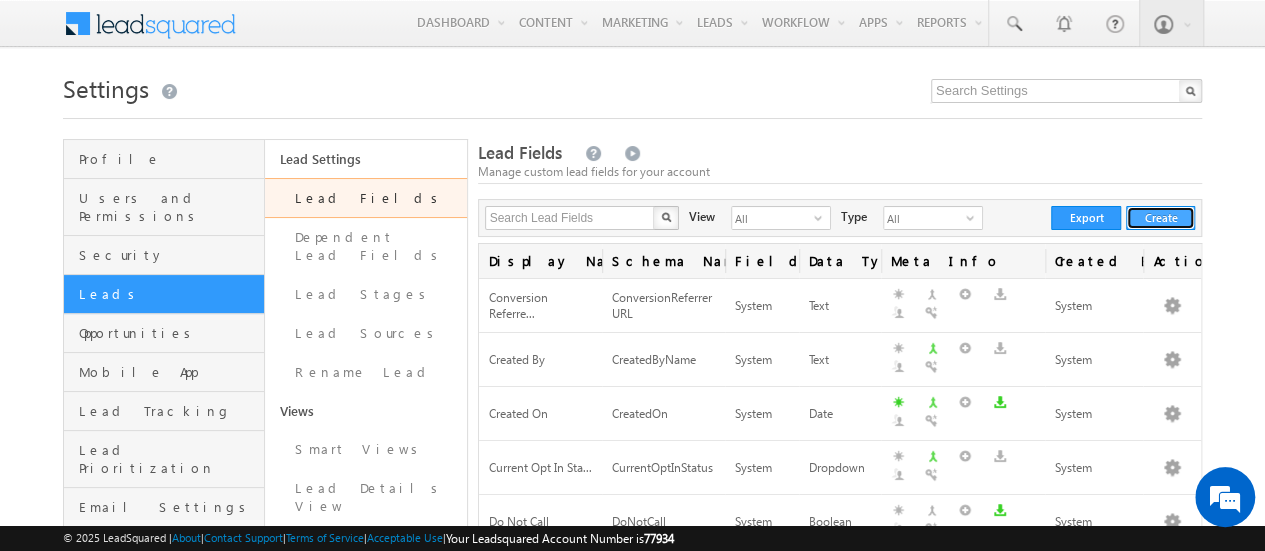 click on "Create" at bounding box center (1160, 218) 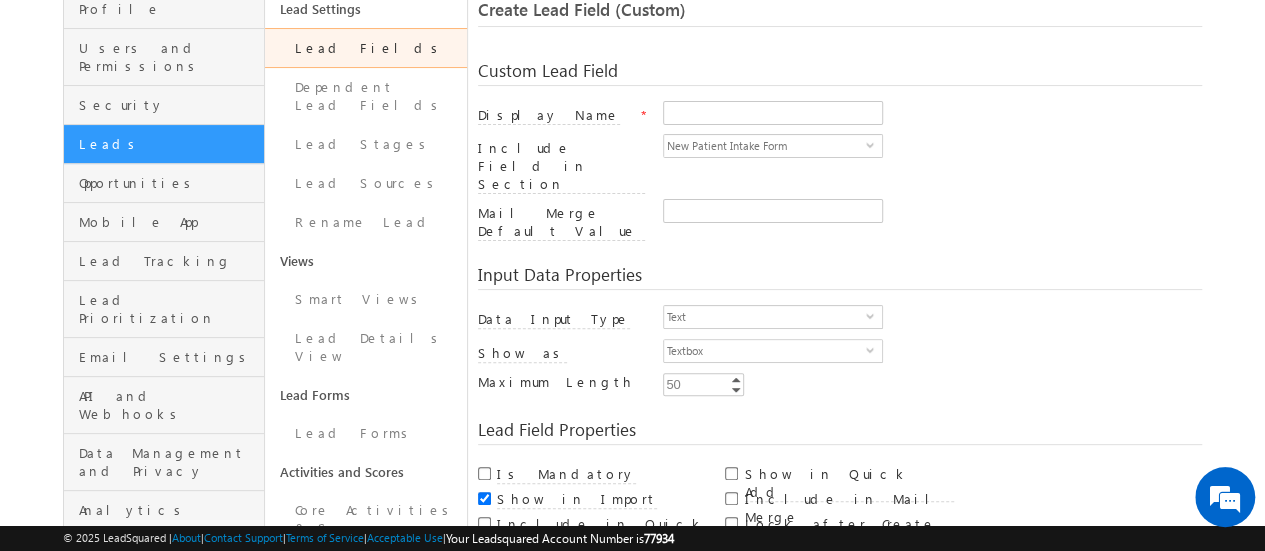 scroll, scrollTop: 0, scrollLeft: 0, axis: both 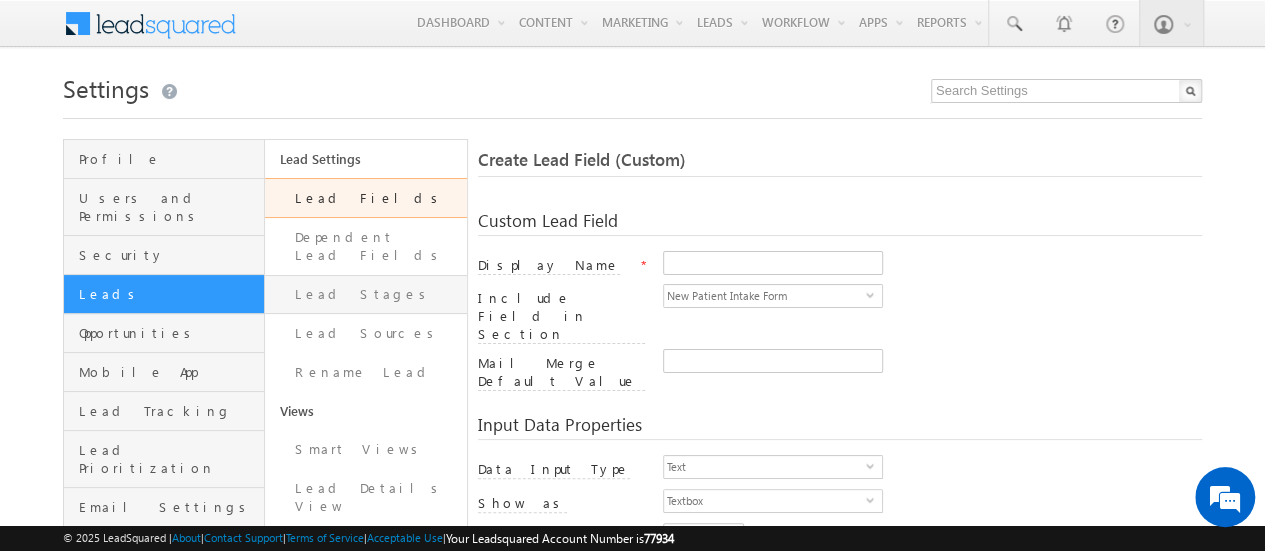 click on "Lead Stages" at bounding box center (365, 294) 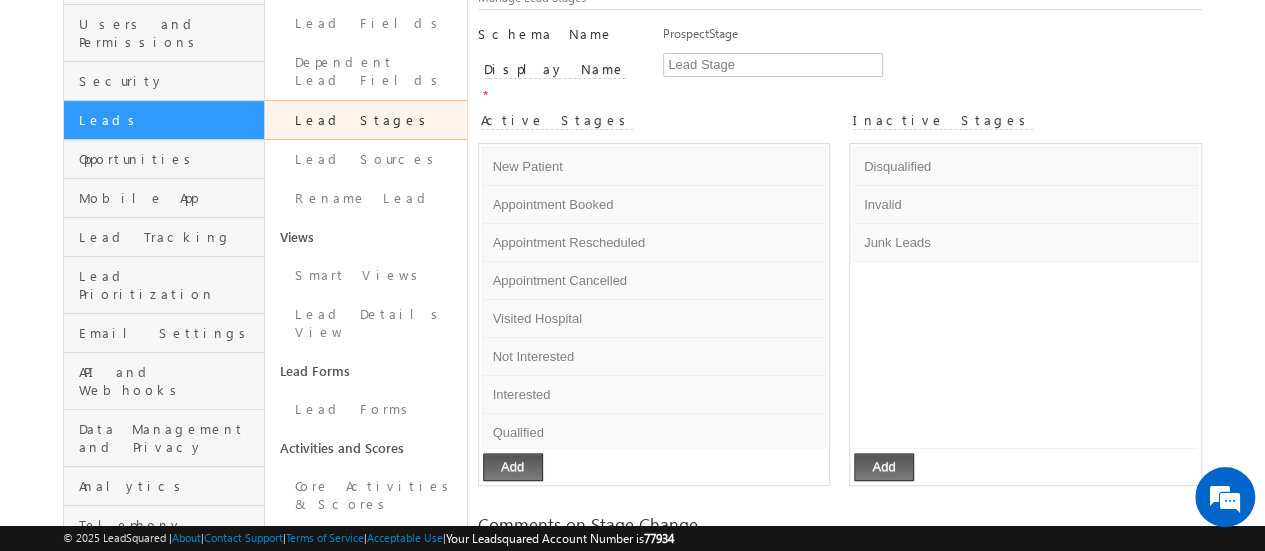 scroll, scrollTop: 200, scrollLeft: 0, axis: vertical 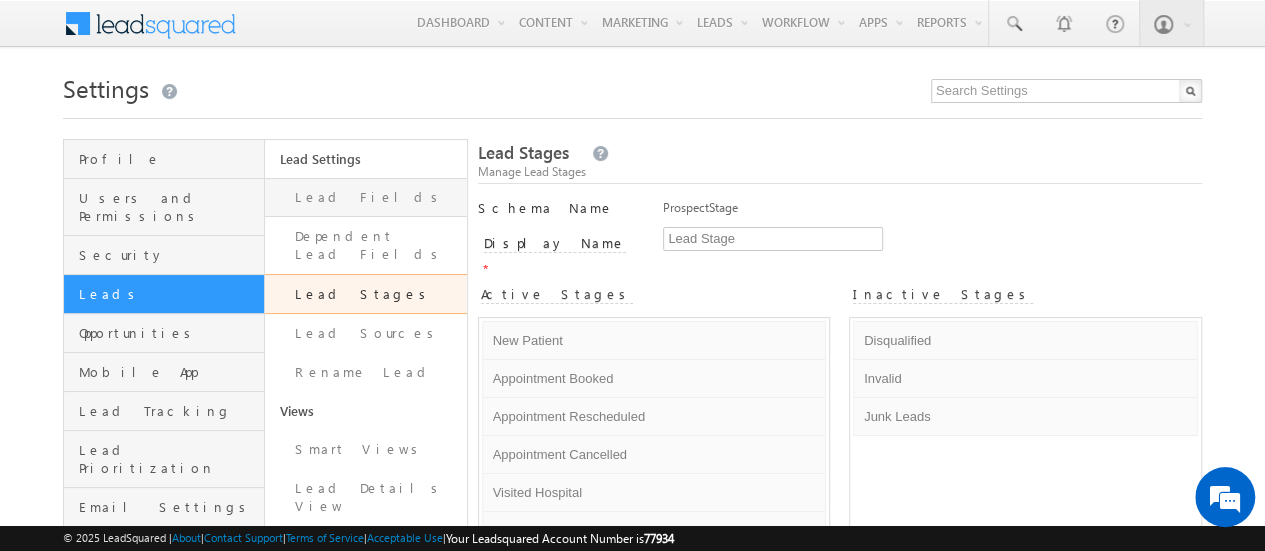 click on "Lead Fields" at bounding box center [365, 197] 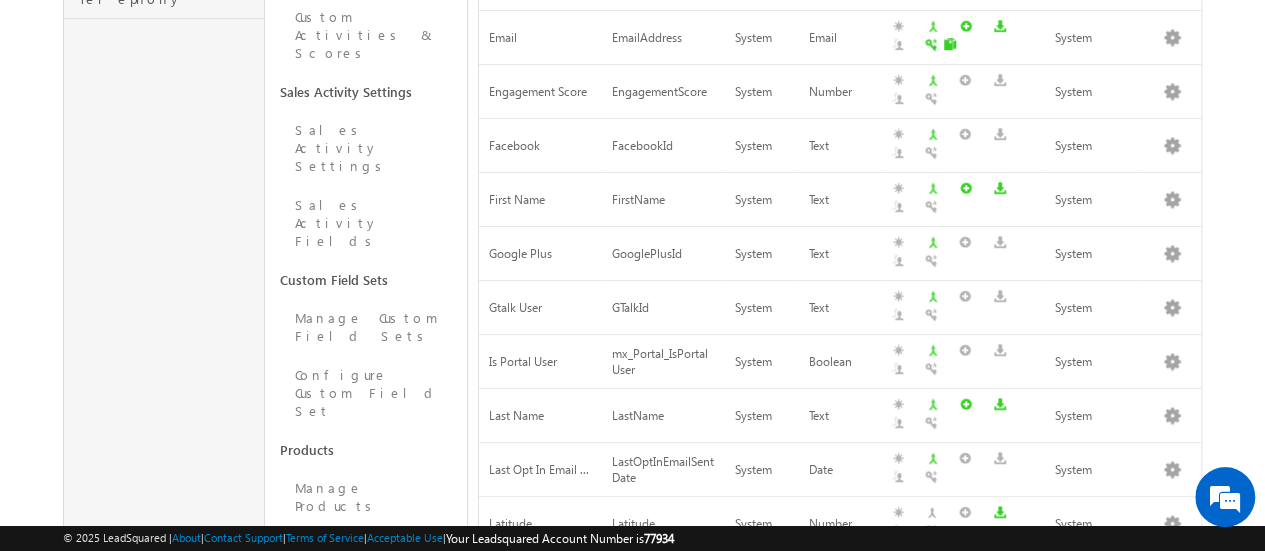 scroll, scrollTop: 619, scrollLeft: 0, axis: vertical 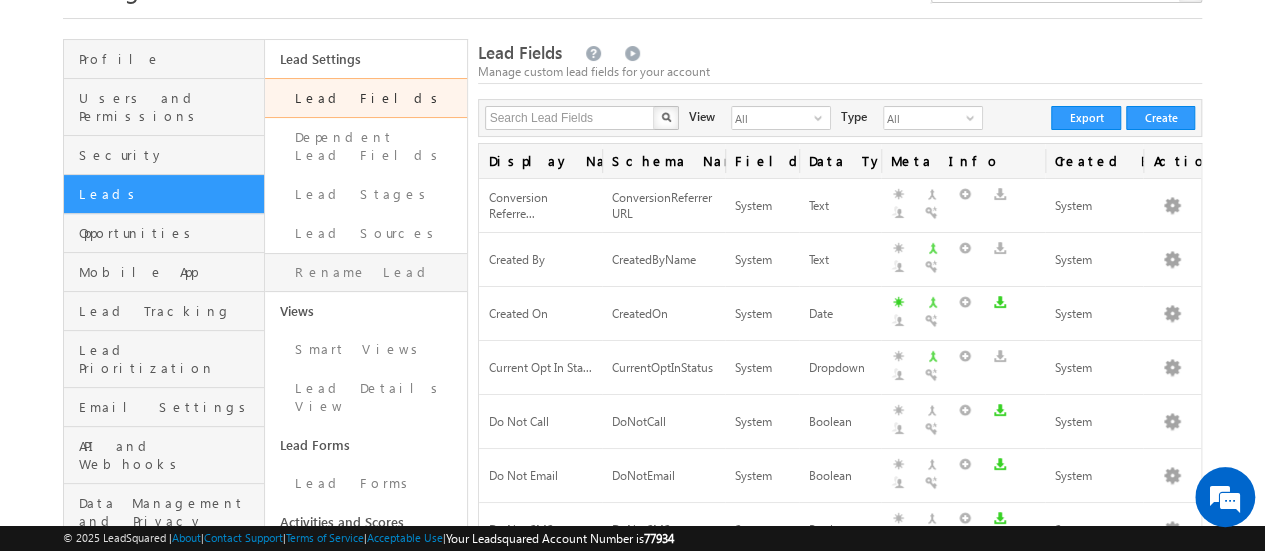click on "Rename Lead" at bounding box center (365, 272) 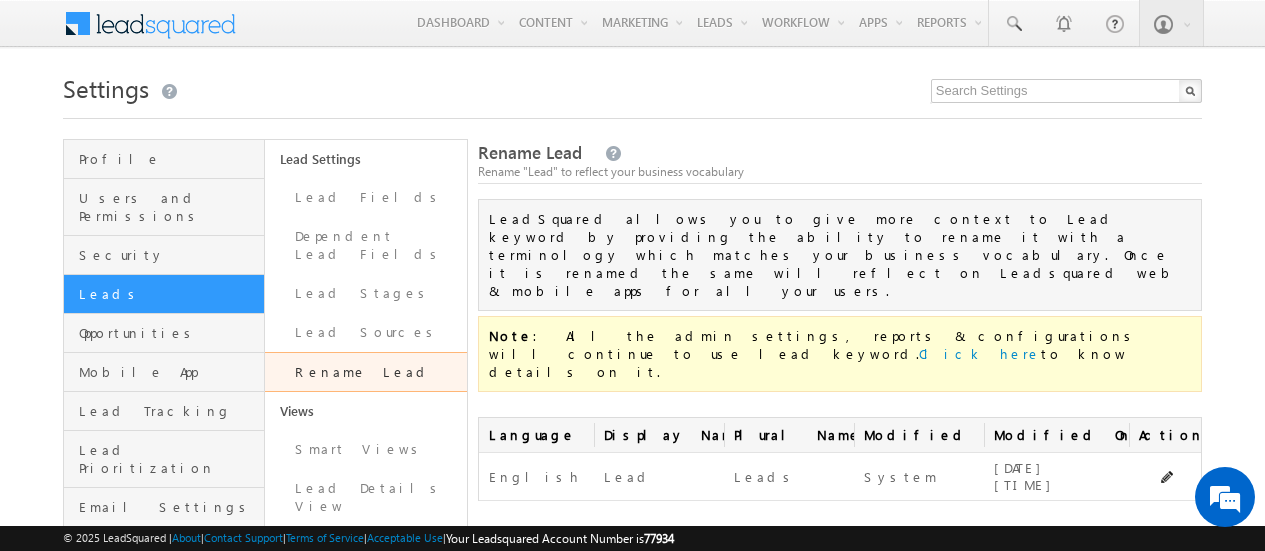scroll, scrollTop: 0, scrollLeft: 0, axis: both 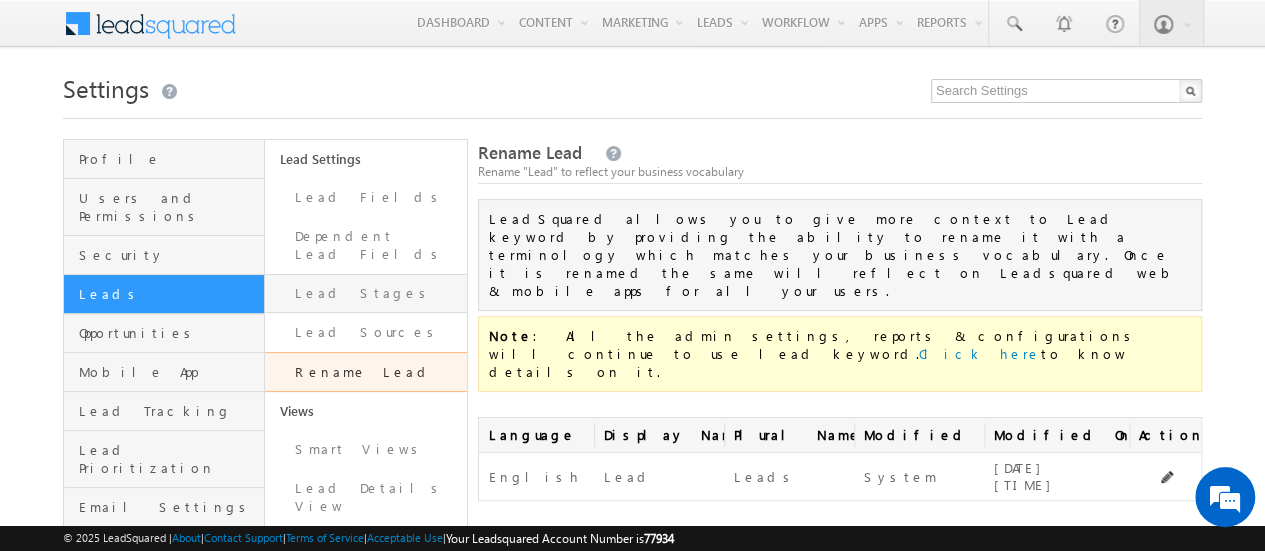 click on "Lead Stages" at bounding box center (365, 293) 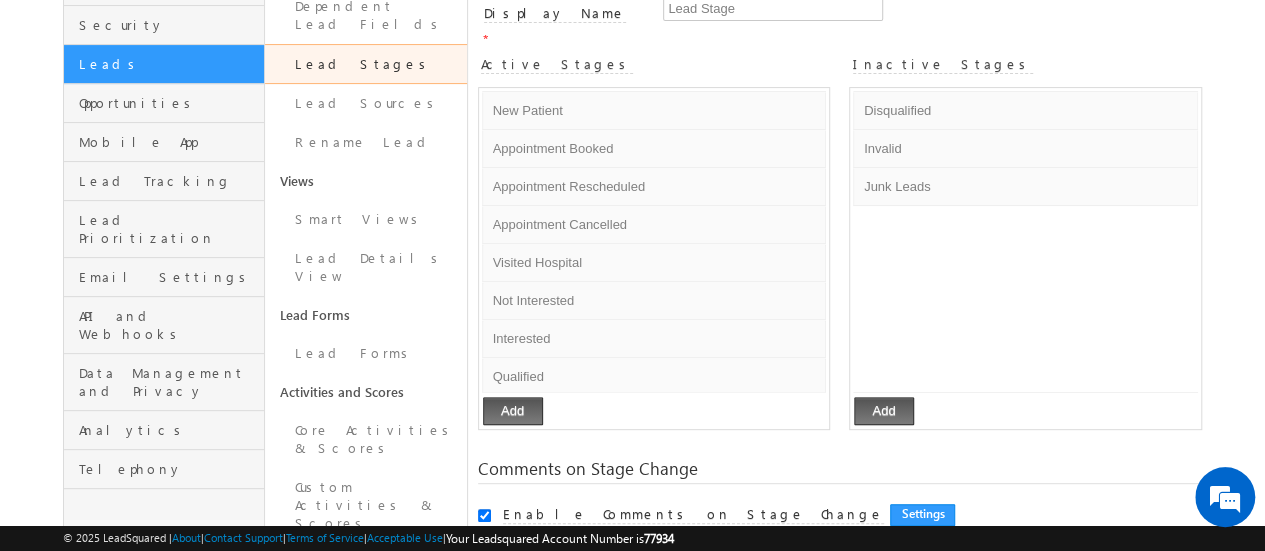 scroll, scrollTop: 200, scrollLeft: 0, axis: vertical 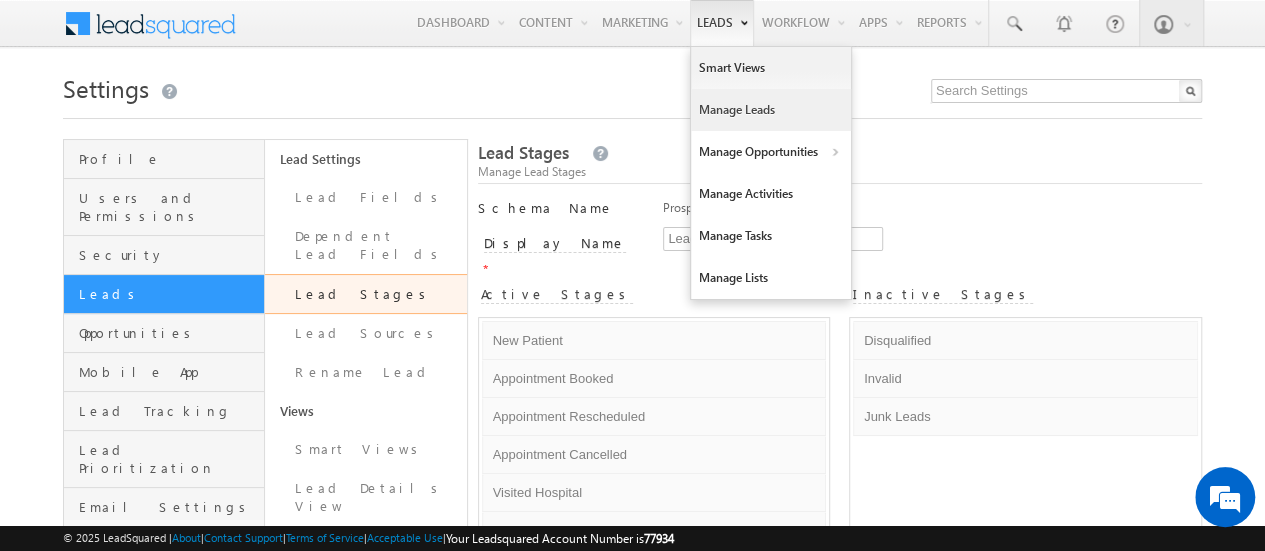 click on "Manage Leads" at bounding box center [771, 110] 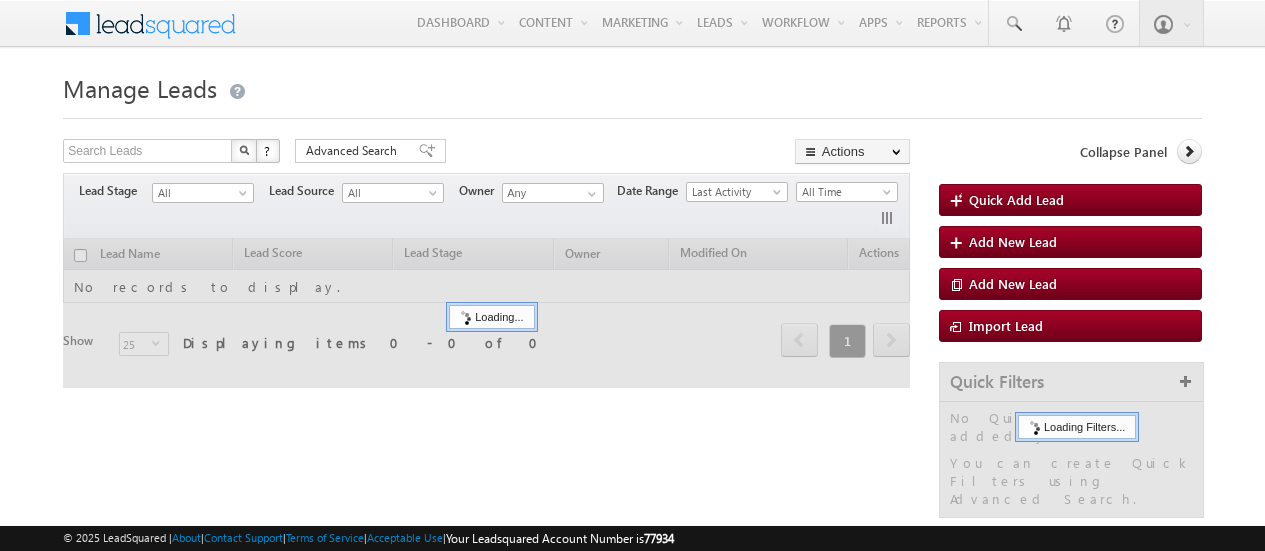 scroll, scrollTop: 0, scrollLeft: 0, axis: both 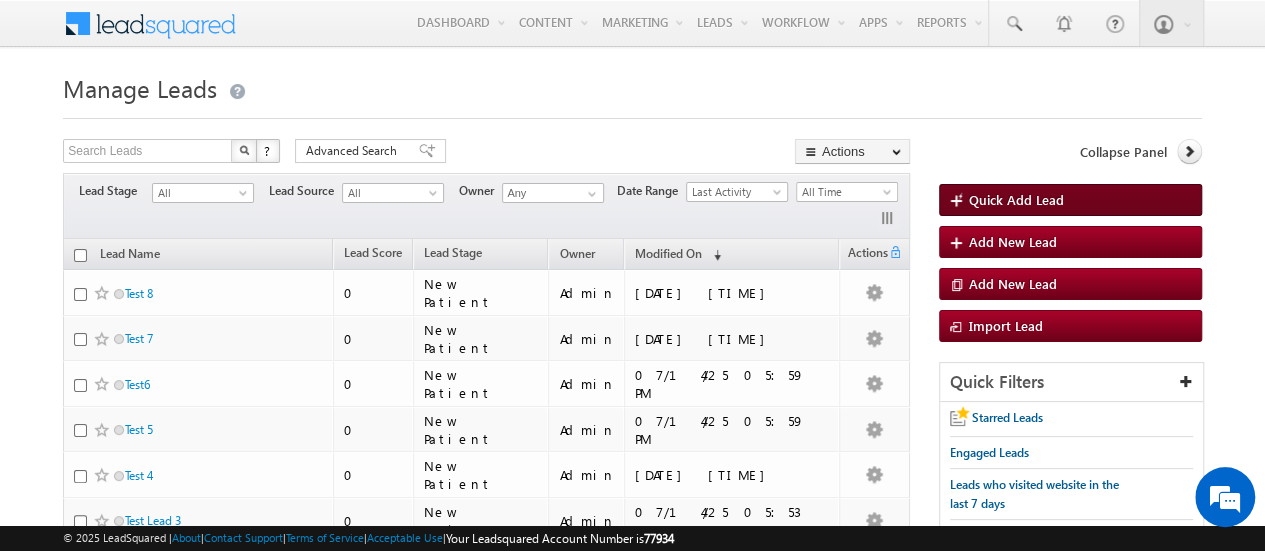 click on "Quick Add Lead" at bounding box center [1016, 199] 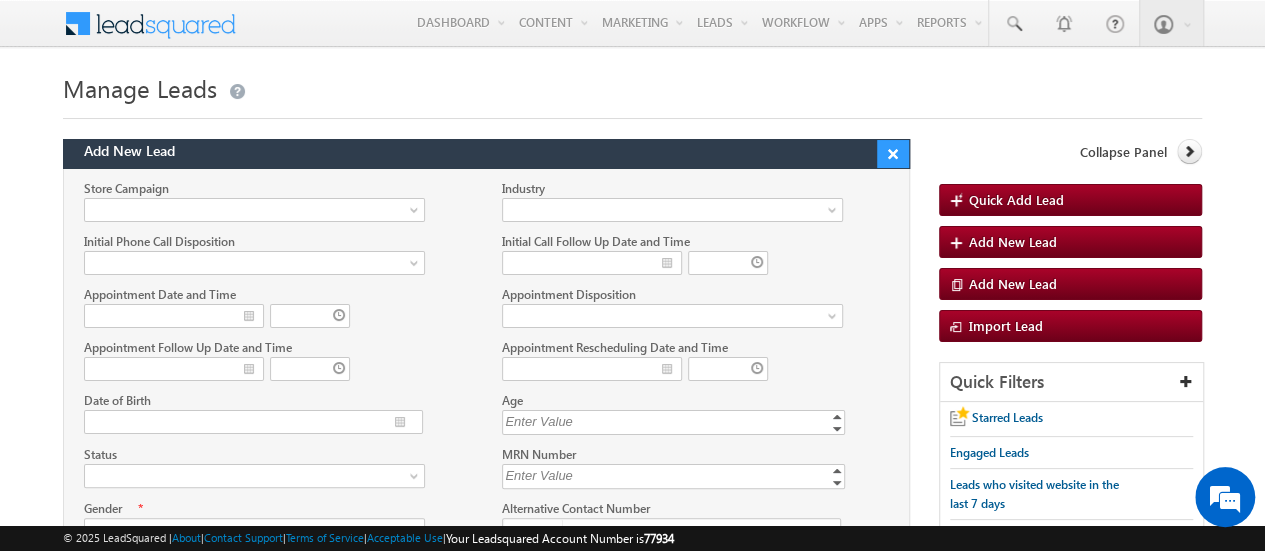 click on "×" at bounding box center (893, 154) 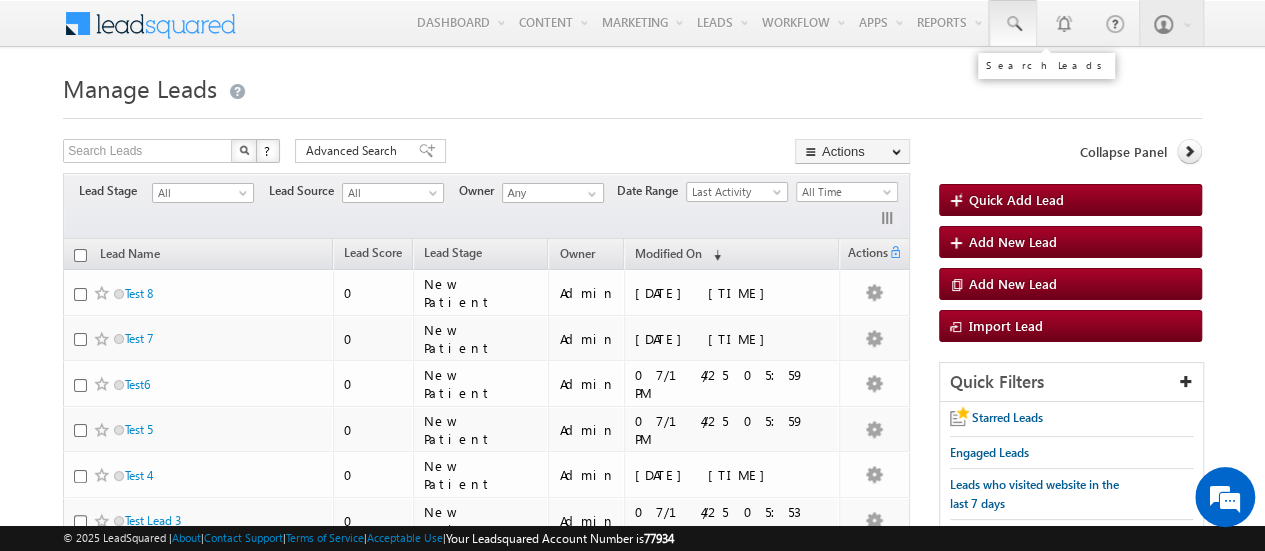 scroll, scrollTop: 0, scrollLeft: 0, axis: both 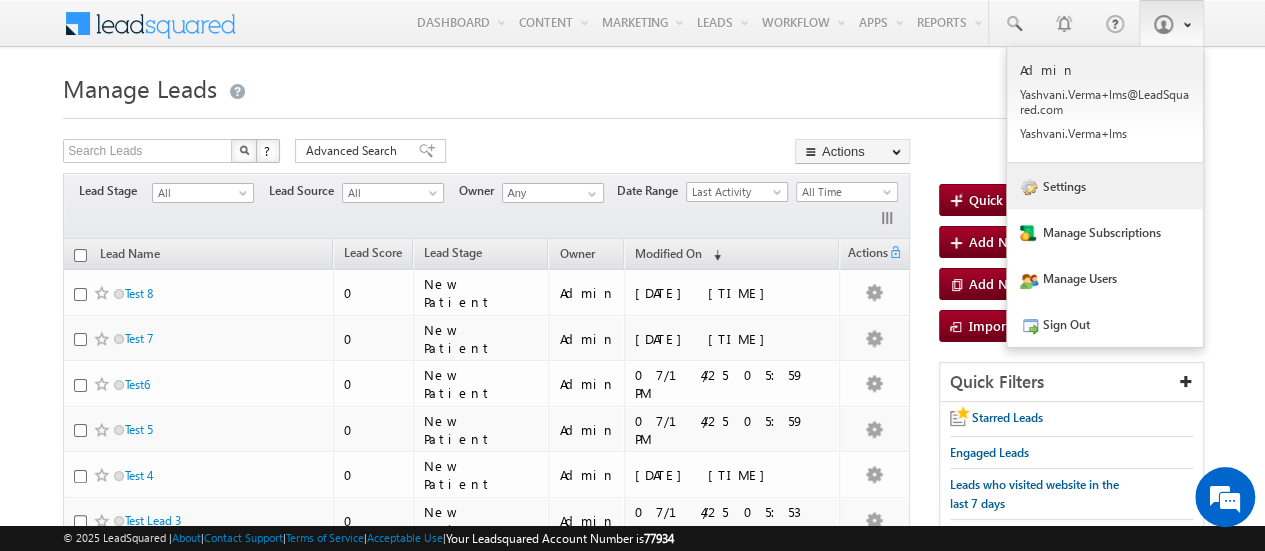click on "Settings" at bounding box center (1105, 186) 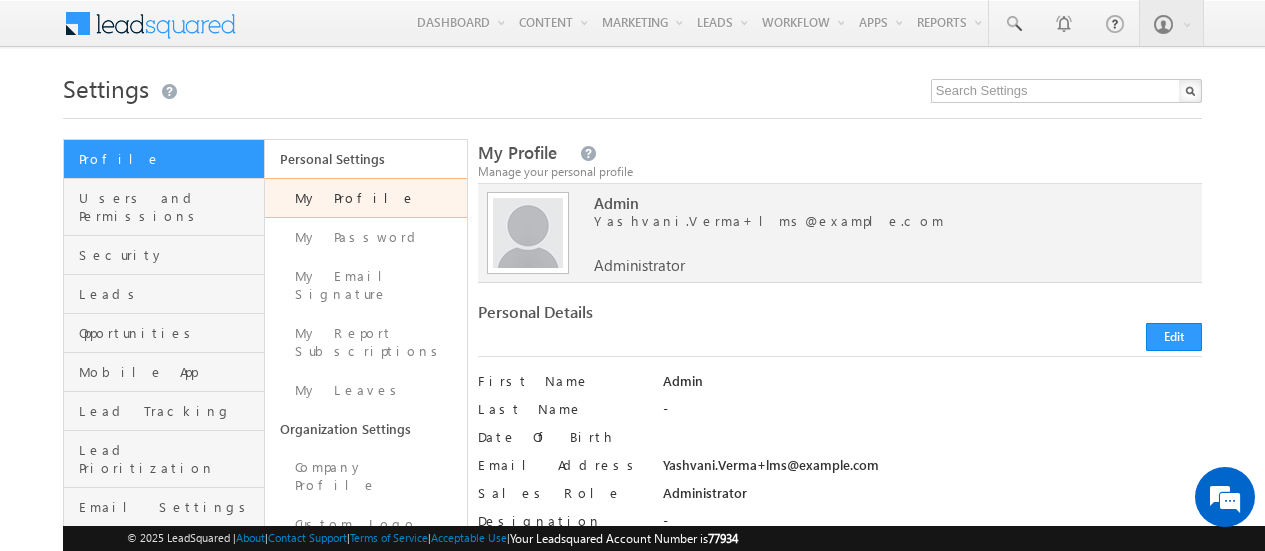 scroll, scrollTop: 0, scrollLeft: 0, axis: both 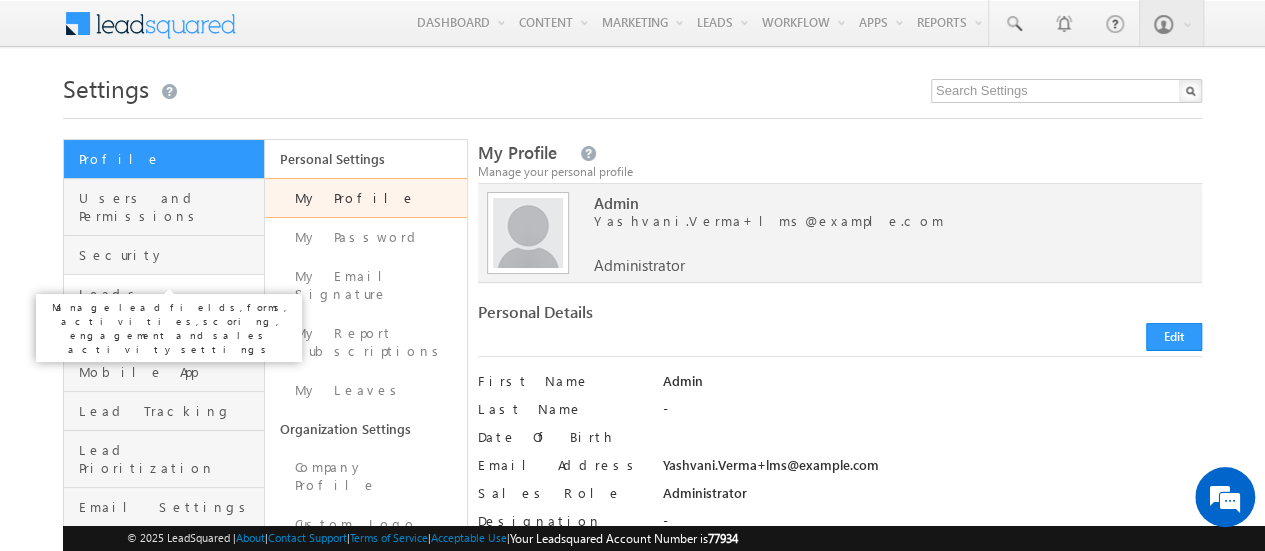 click on "Leads" at bounding box center (169, 294) 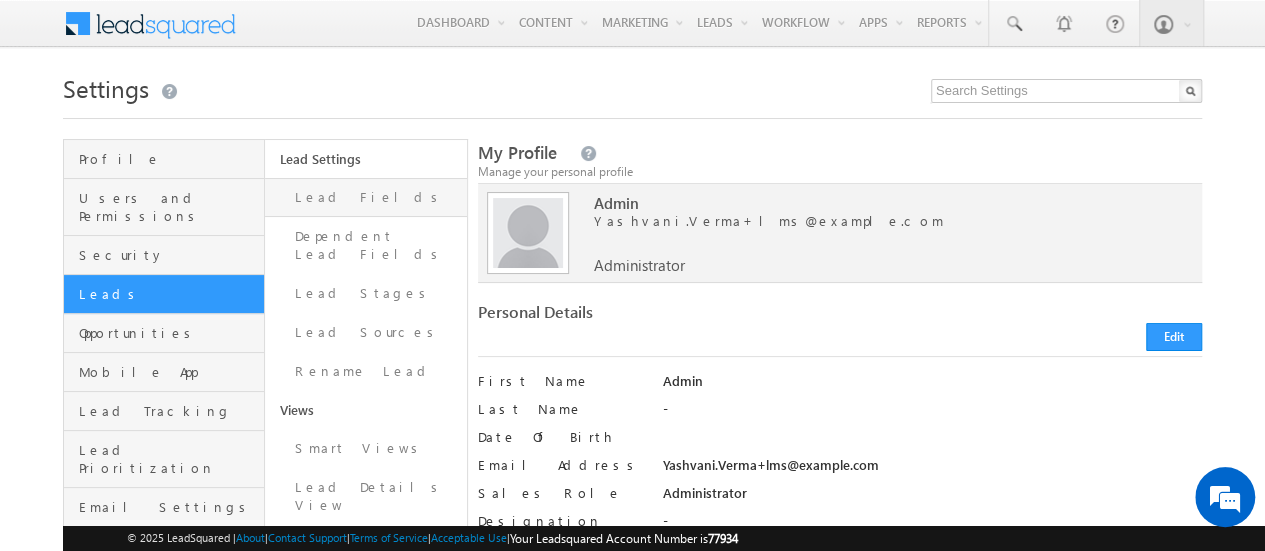 click on "Lead Fields" at bounding box center [365, 197] 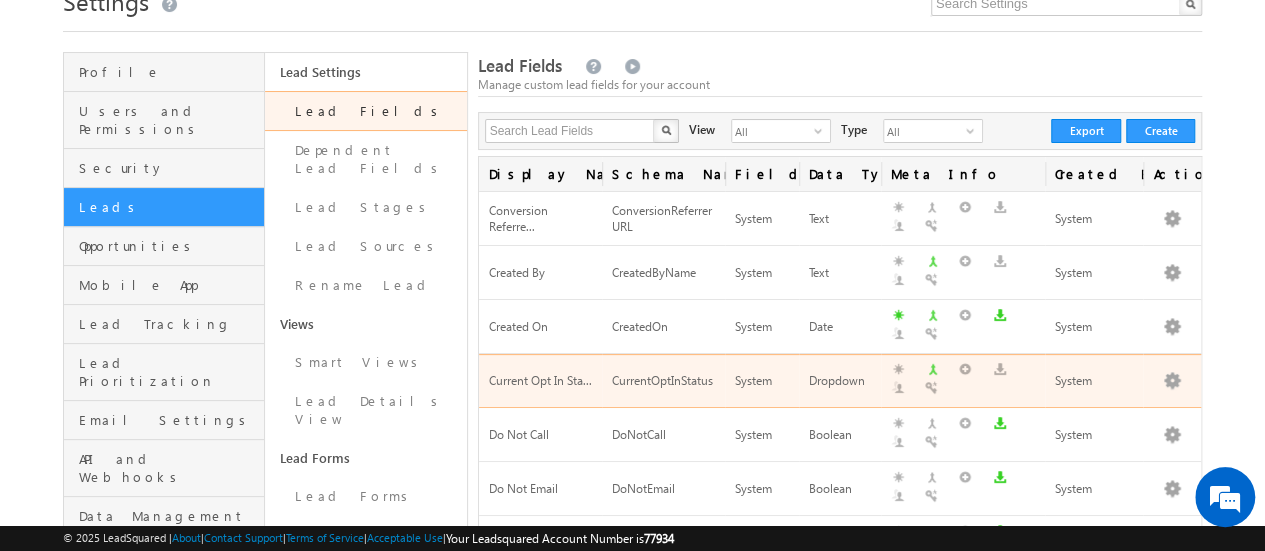 scroll, scrollTop: 200, scrollLeft: 0, axis: vertical 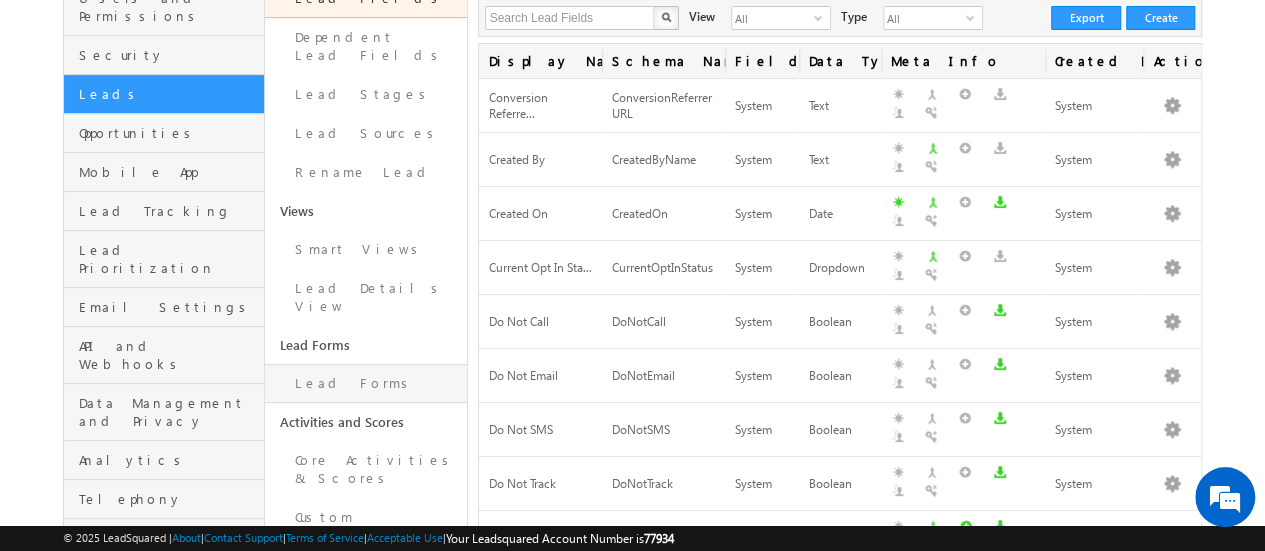click on "Lead Forms" at bounding box center (365, 383) 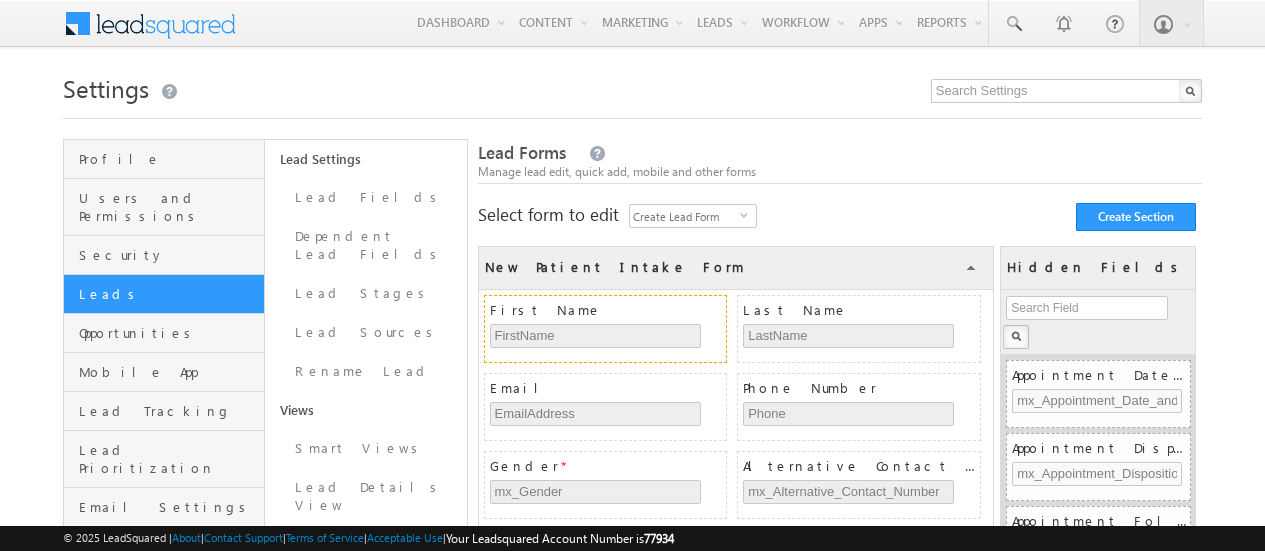 scroll, scrollTop: 0, scrollLeft: 0, axis: both 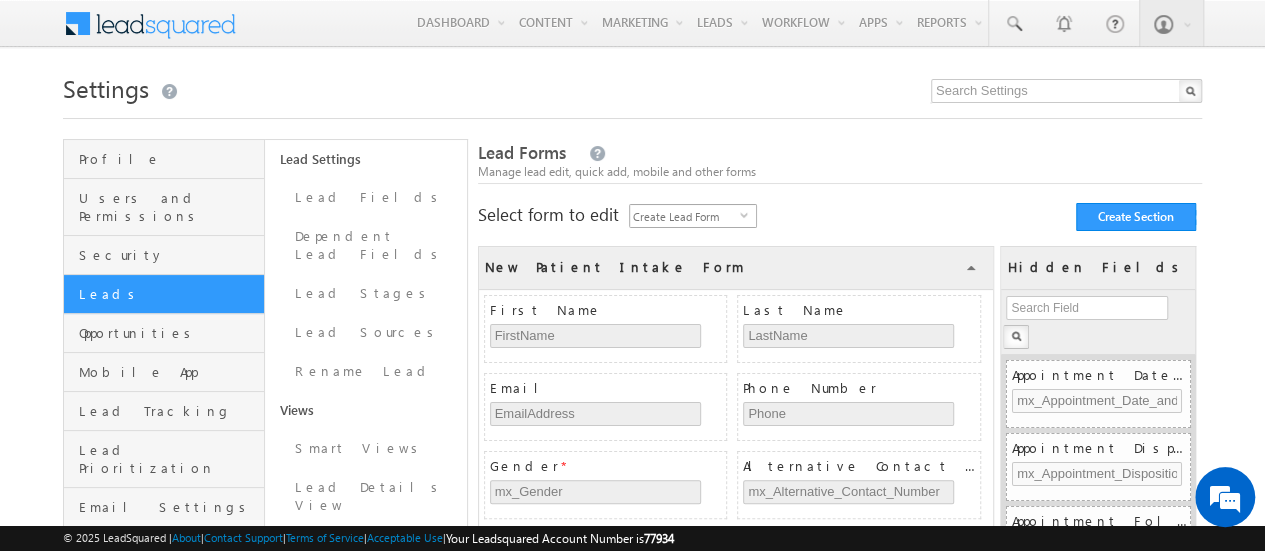 click on "select" at bounding box center [748, 214] 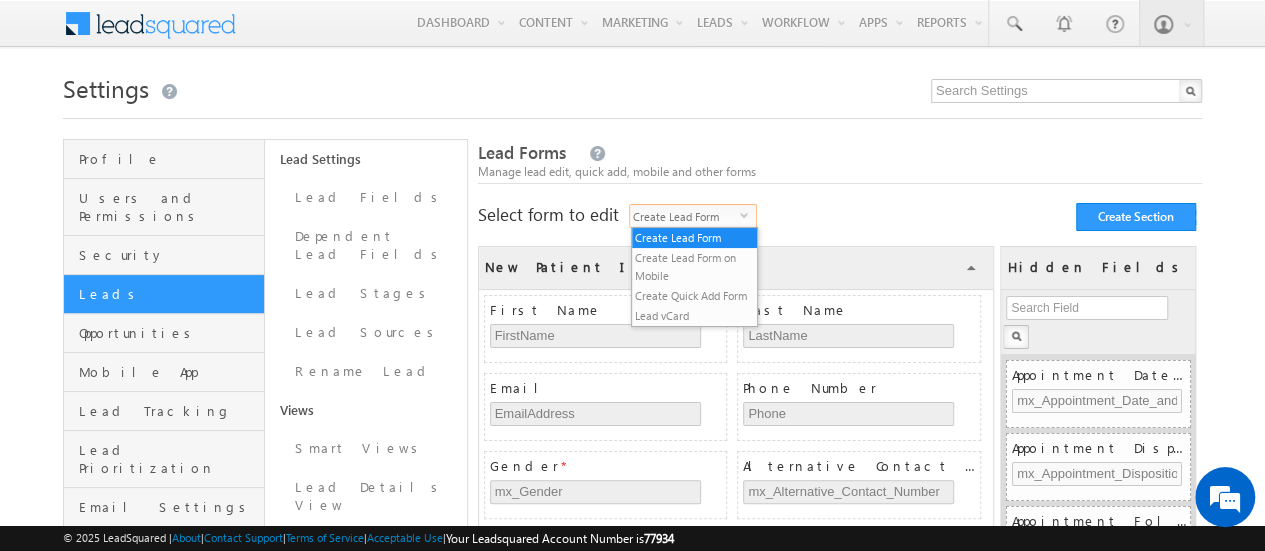 click on "select" at bounding box center [748, 214] 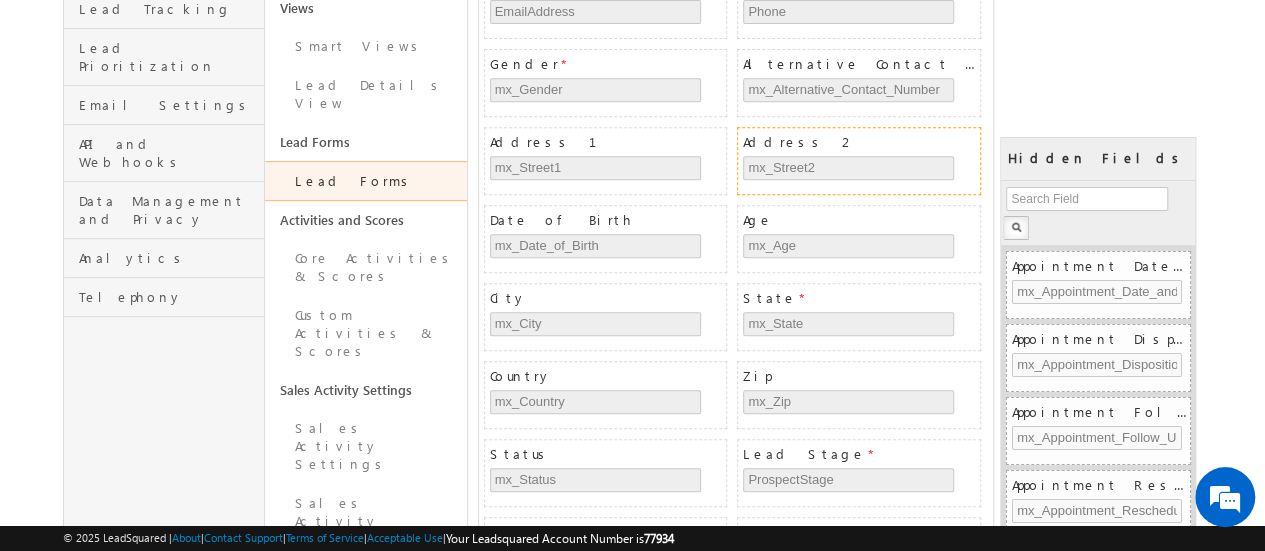 scroll, scrollTop: 108, scrollLeft: 0, axis: vertical 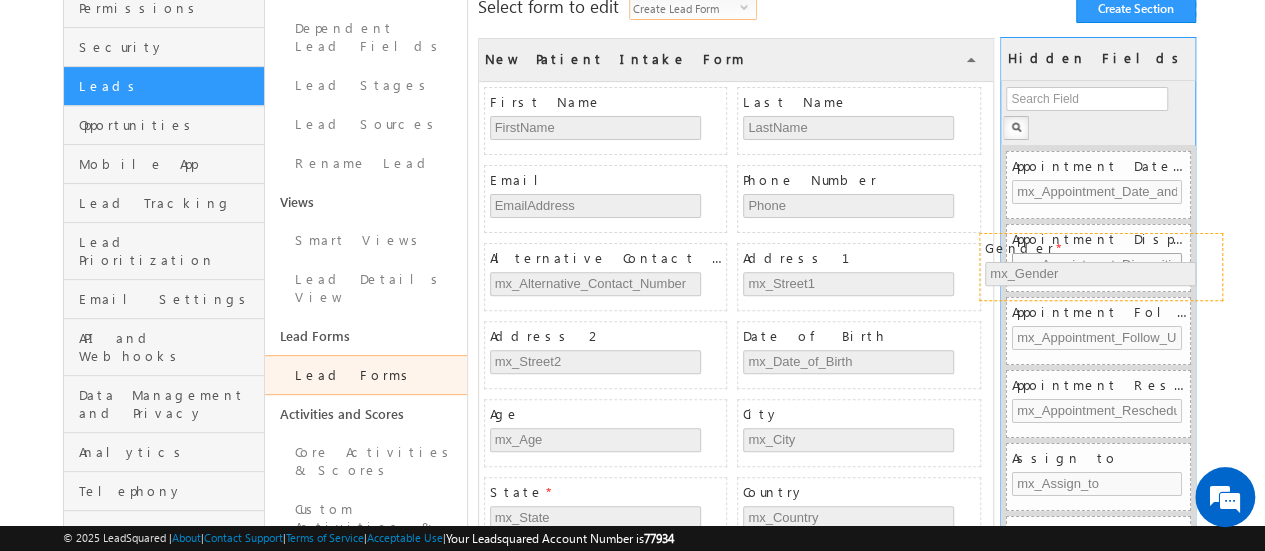 drag, startPoint x: 579, startPoint y: 262, endPoint x: 1076, endPoint y: 257, distance: 497.02515 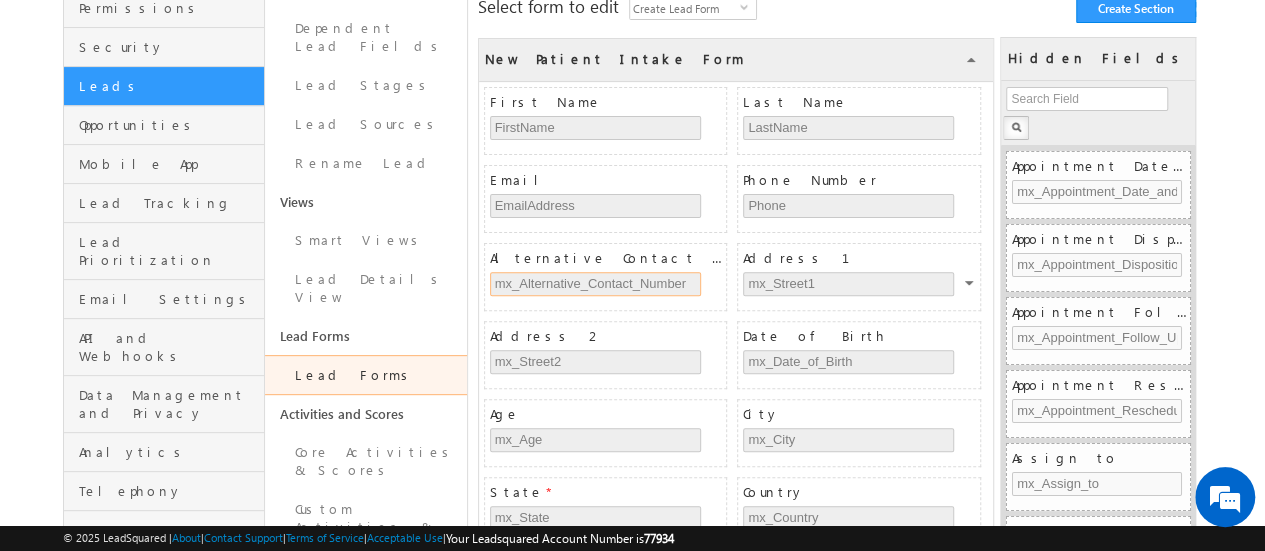 drag, startPoint x: 531, startPoint y: 274, endPoint x: 778, endPoint y: 241, distance: 249.1947 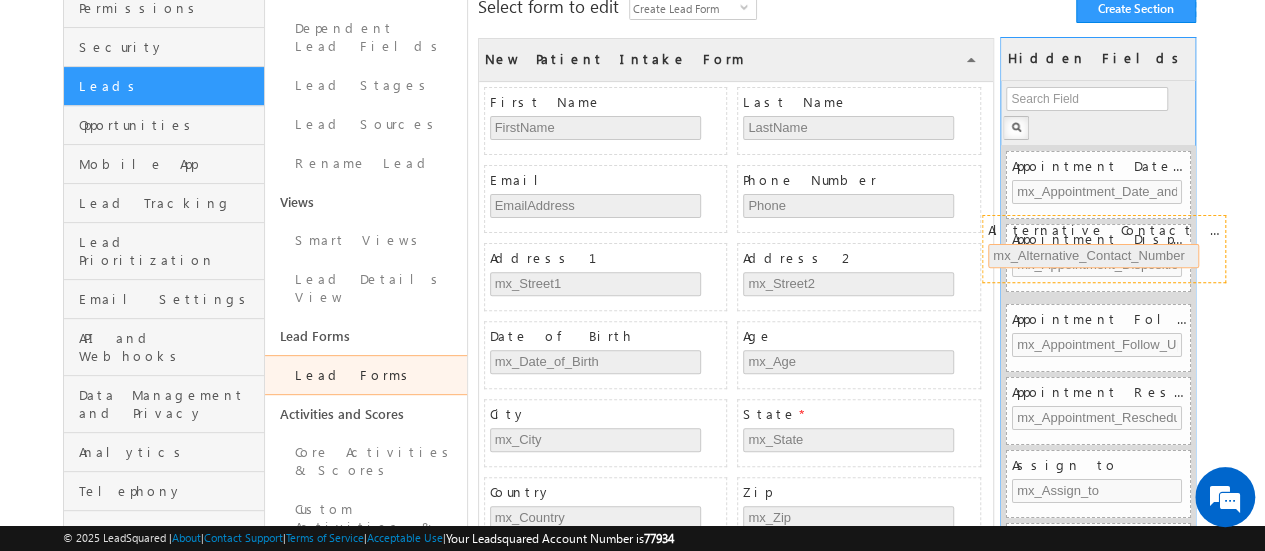 drag, startPoint x: 670, startPoint y: 253, endPoint x: 1160, endPoint y: 238, distance: 490.22955 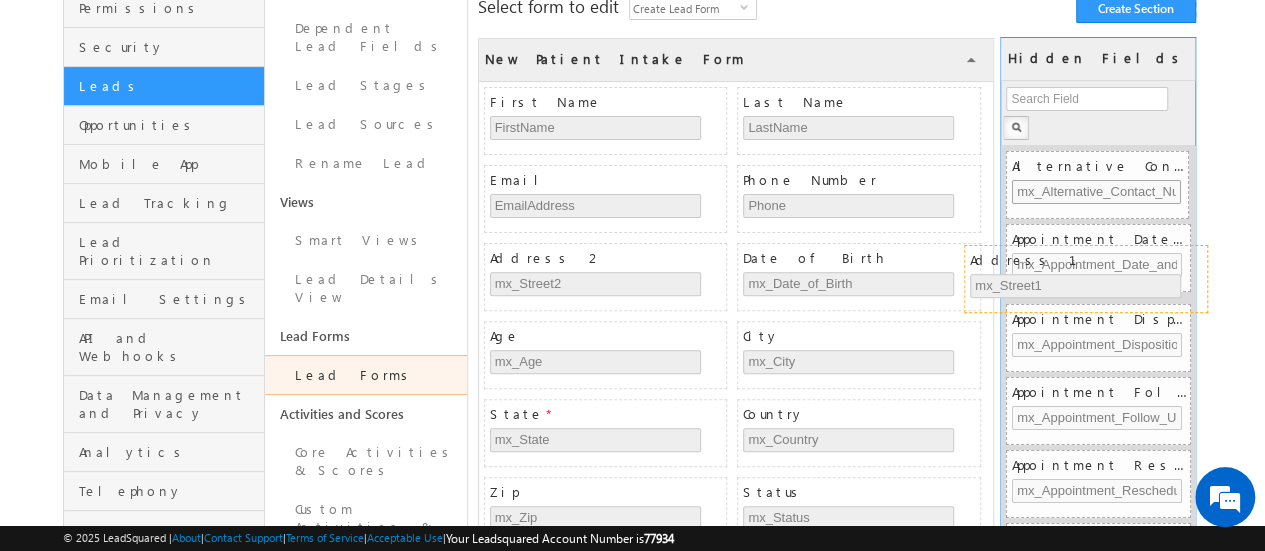 drag, startPoint x: 616, startPoint y: 250, endPoint x: 1098, endPoint y: 257, distance: 482.05084 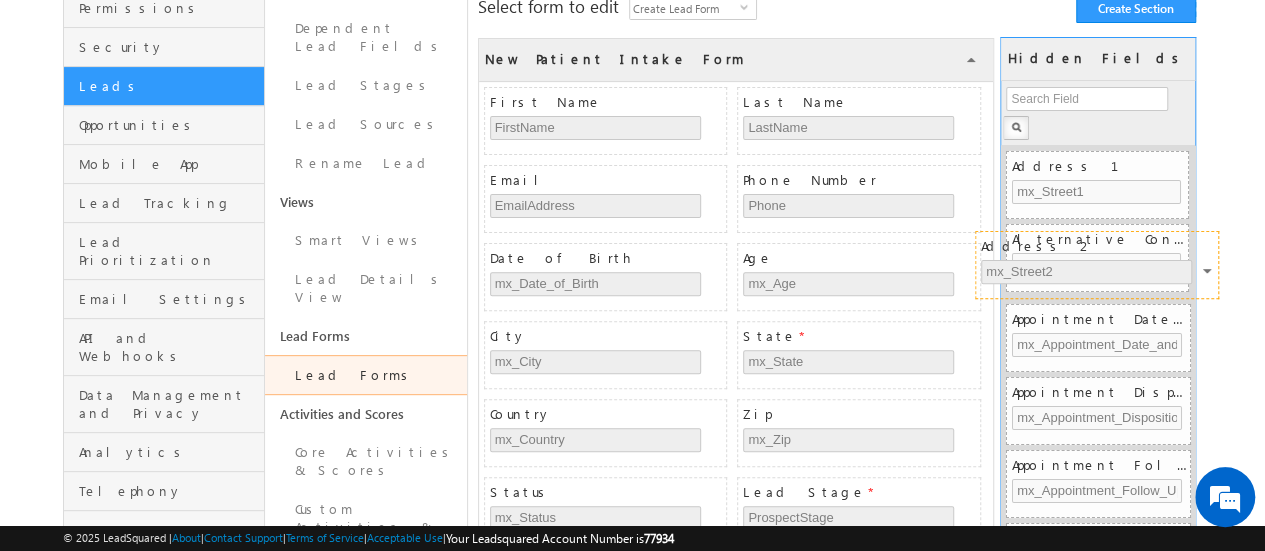 drag, startPoint x: 646, startPoint y: 257, endPoint x: 1138, endPoint y: 249, distance: 492.06503 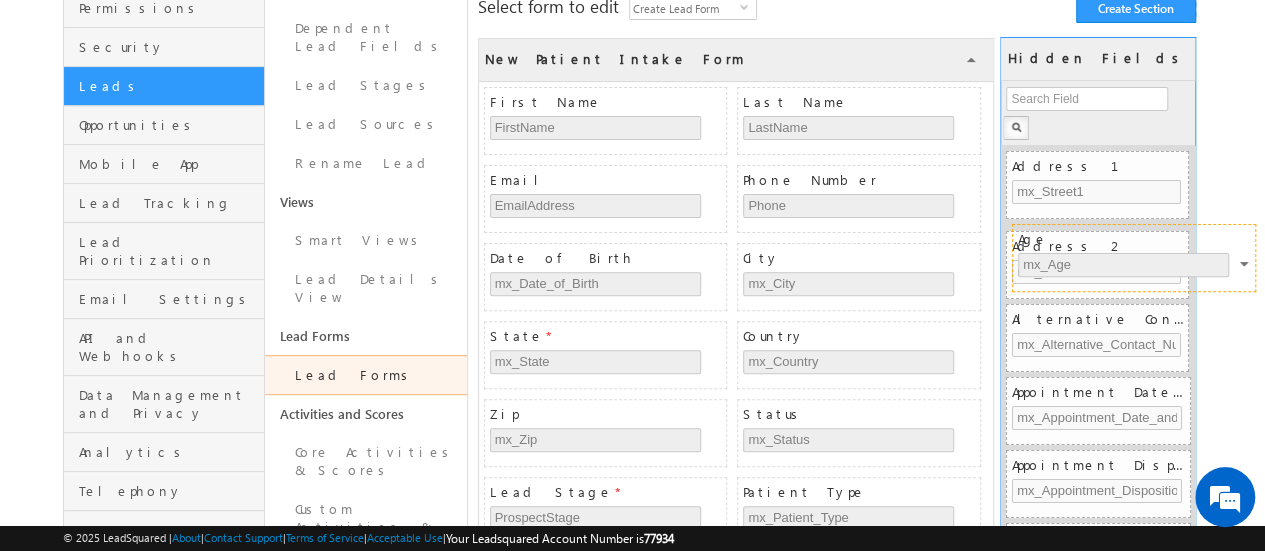 drag, startPoint x: 808, startPoint y: 254, endPoint x: 1084, endPoint y: 239, distance: 276.40732 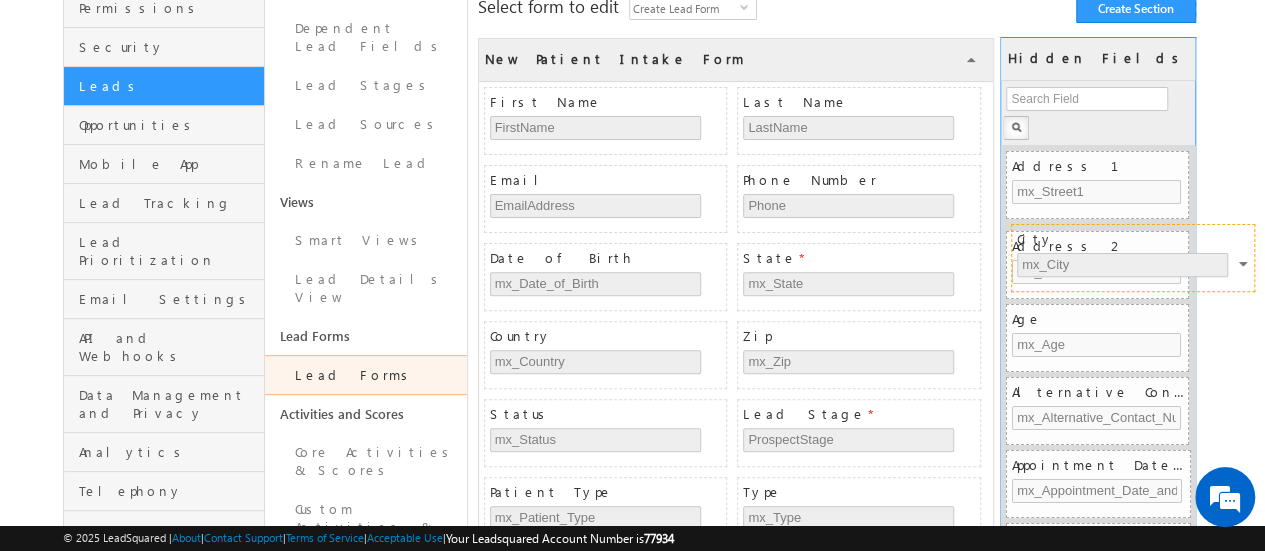 drag, startPoint x: 810, startPoint y: 258, endPoint x: 1085, endPoint y: 243, distance: 275.40878 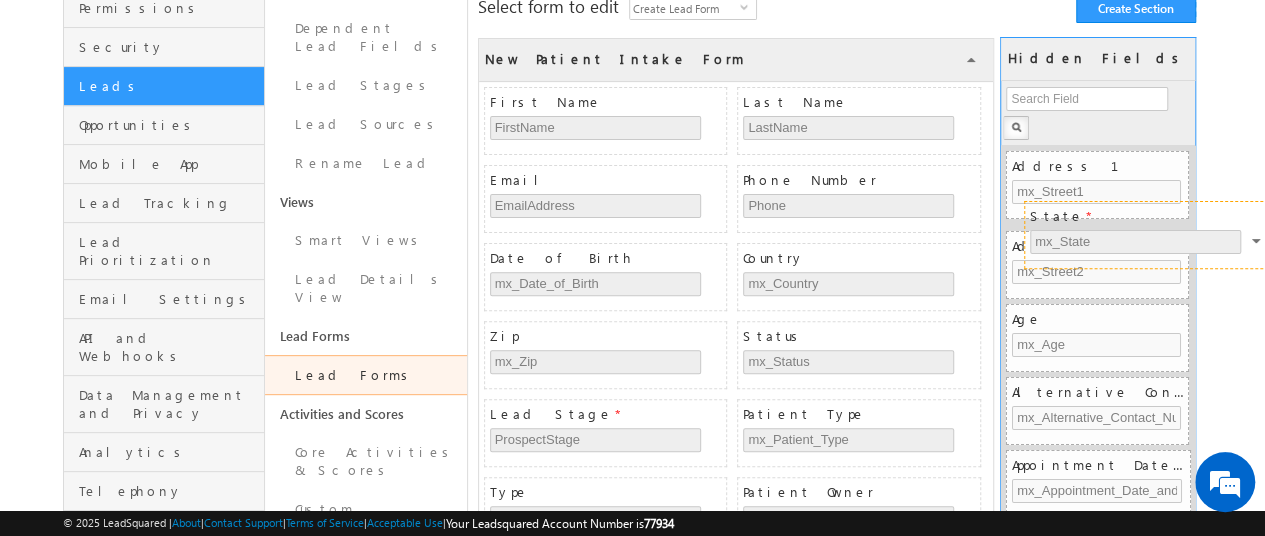 drag, startPoint x: 806, startPoint y: 253, endPoint x: 1094, endPoint y: 215, distance: 290.49612 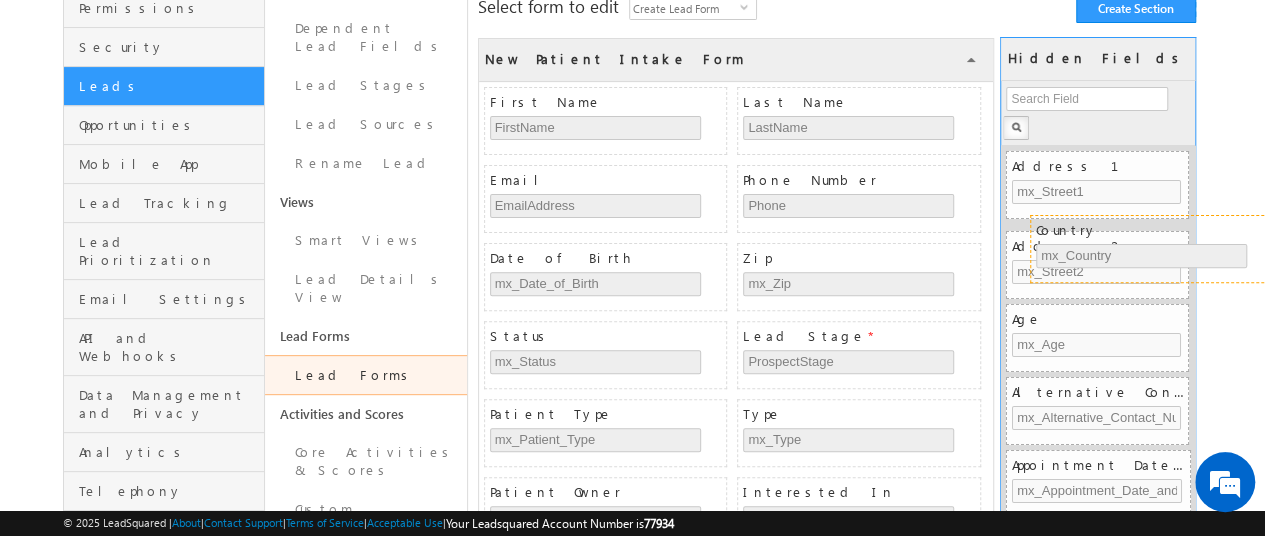 drag, startPoint x: 786, startPoint y: 252, endPoint x: 1069, endPoint y: 230, distance: 283.85382 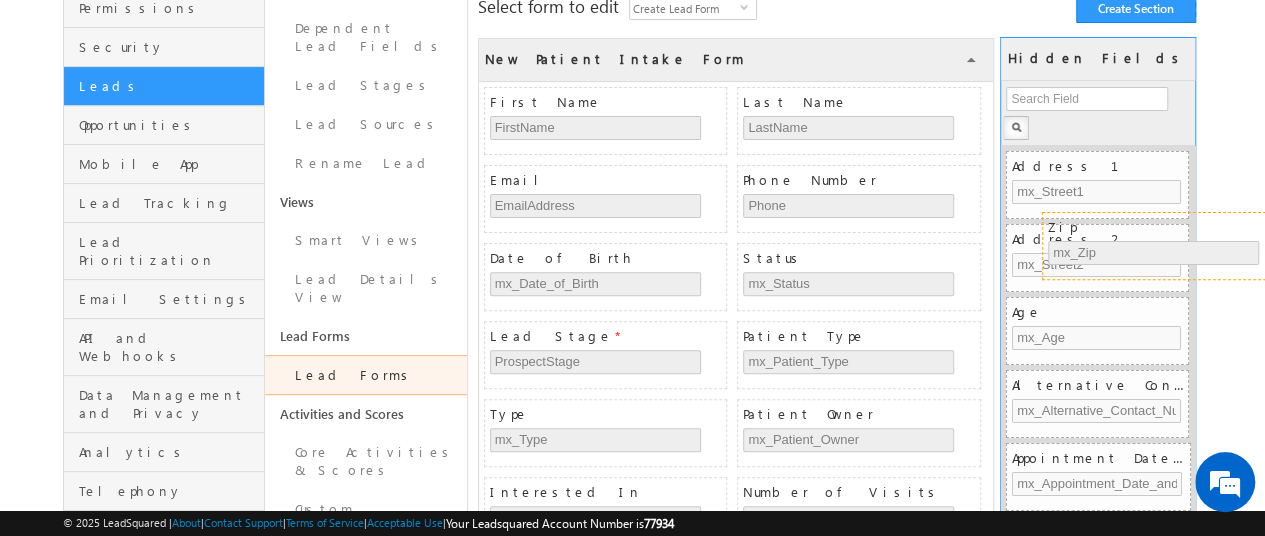 drag, startPoint x: 770, startPoint y: 243, endPoint x: 1076, endPoint y: 217, distance: 307.1026 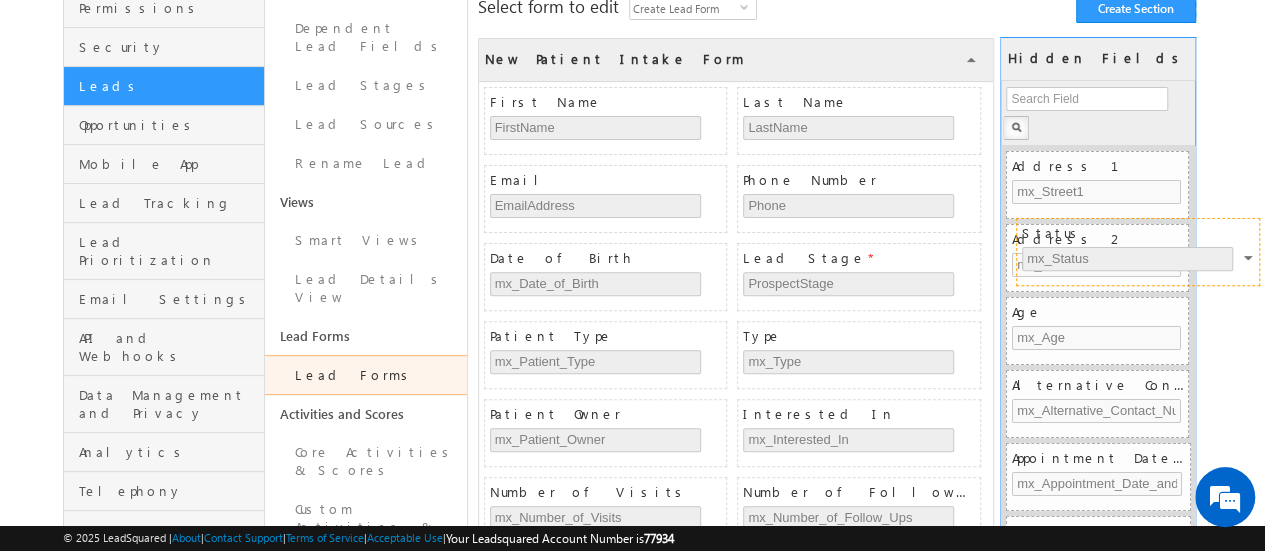 drag, startPoint x: 756, startPoint y: 253, endPoint x: 1033, endPoint y: 233, distance: 277.72107 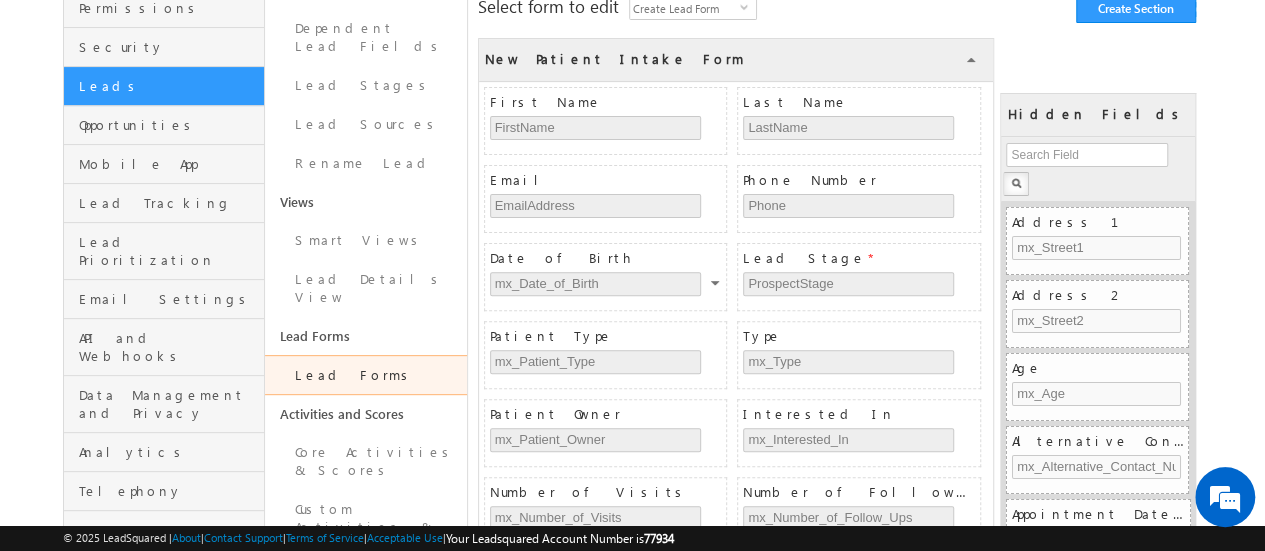 scroll, scrollTop: 0, scrollLeft: 0, axis: both 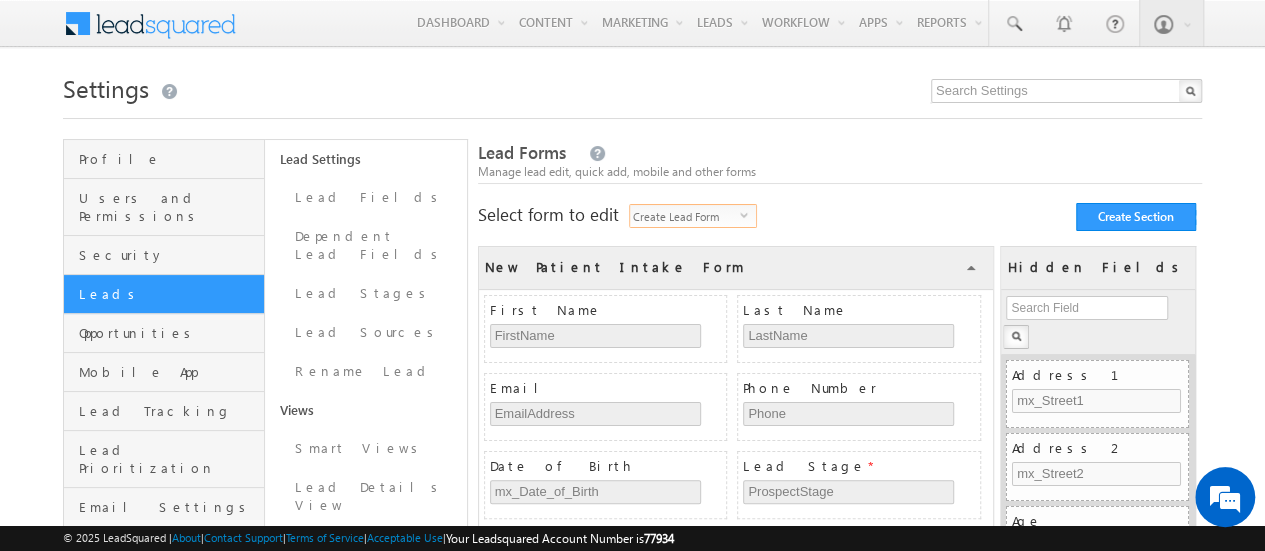 click on "select" at bounding box center [748, 214] 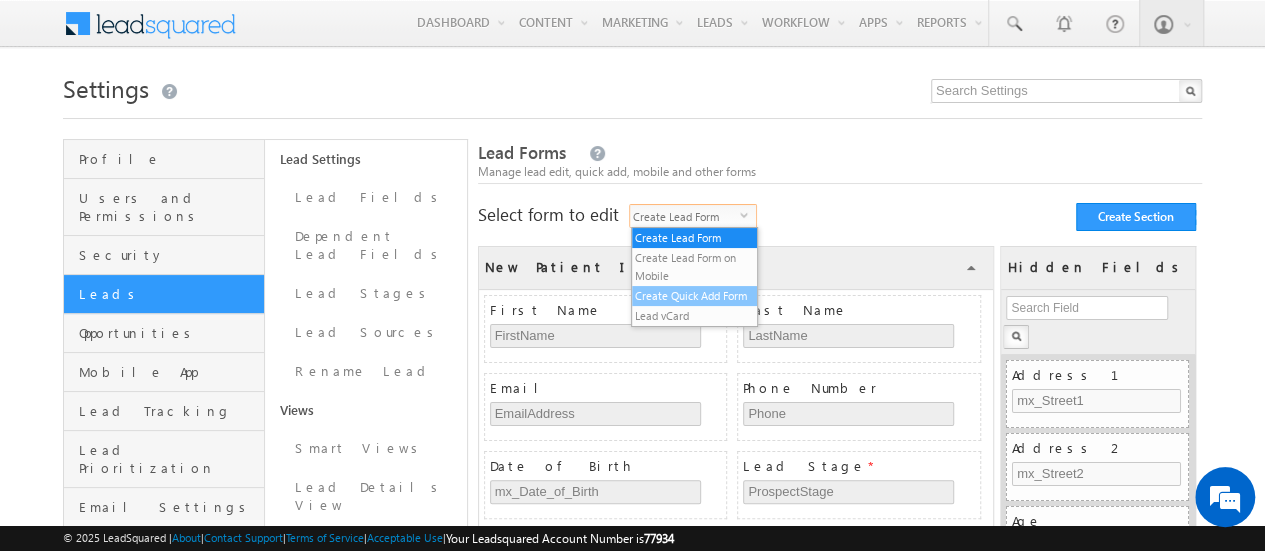 click on "Create Quick Add Form" at bounding box center (695, 296) 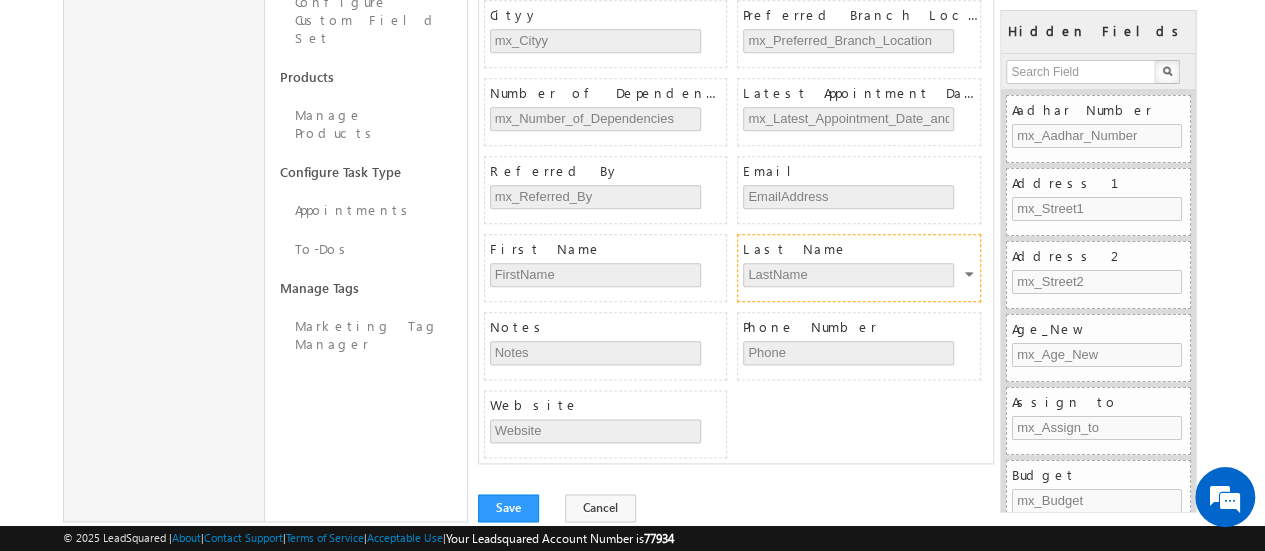 scroll, scrollTop: 1099, scrollLeft: 0, axis: vertical 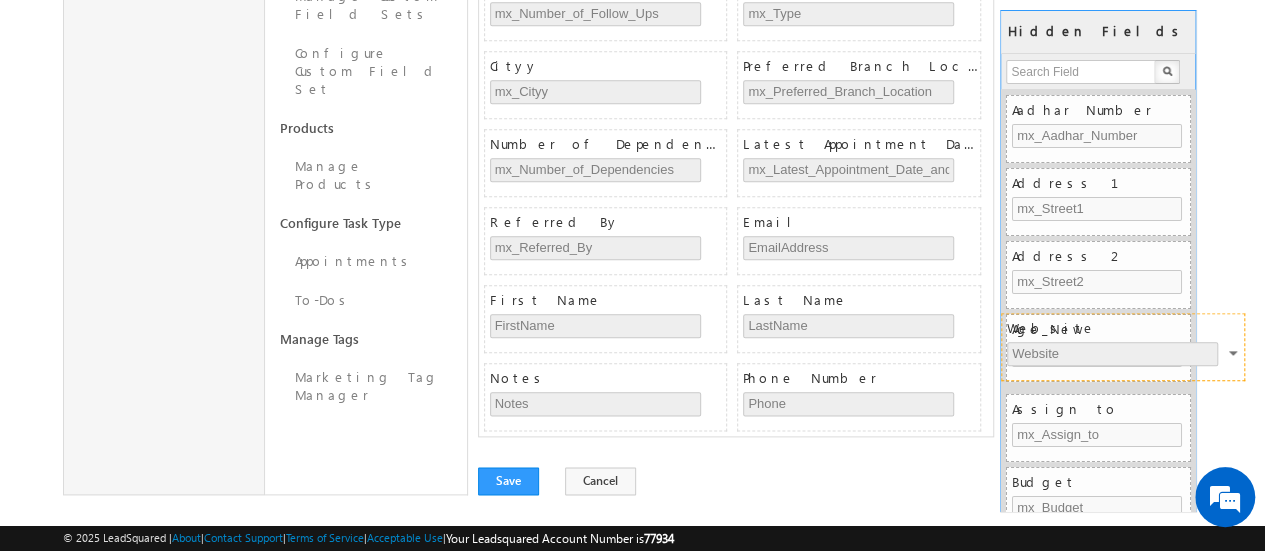 drag, startPoint x: 593, startPoint y: 354, endPoint x: 1111, endPoint y: 324, distance: 518.868 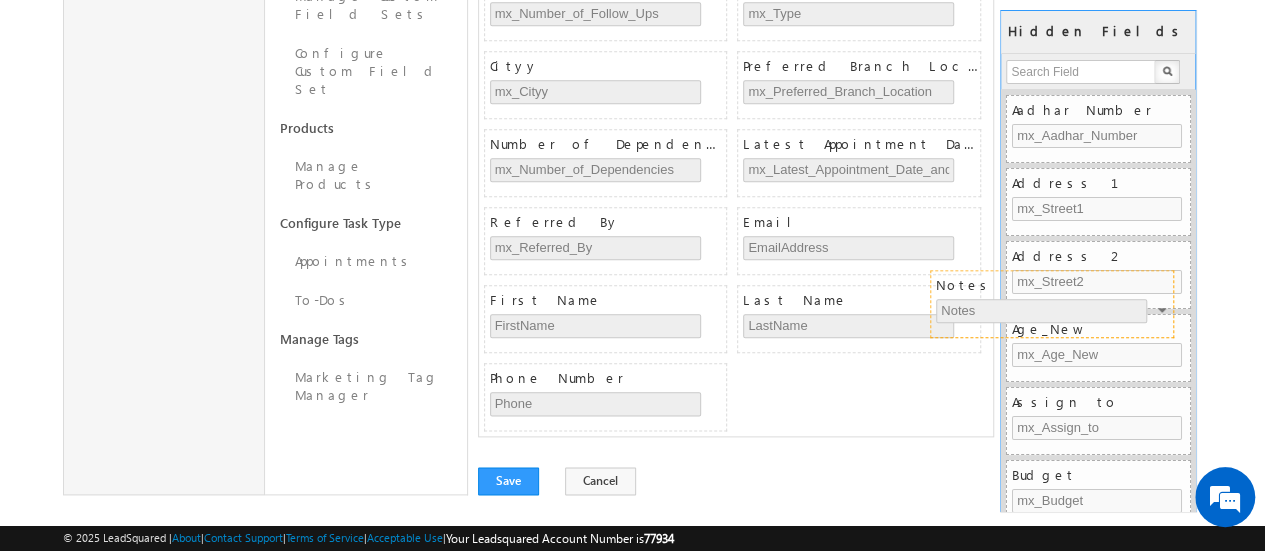 drag, startPoint x: 589, startPoint y: 365, endPoint x: 1036, endPoint y: 293, distance: 452.76154 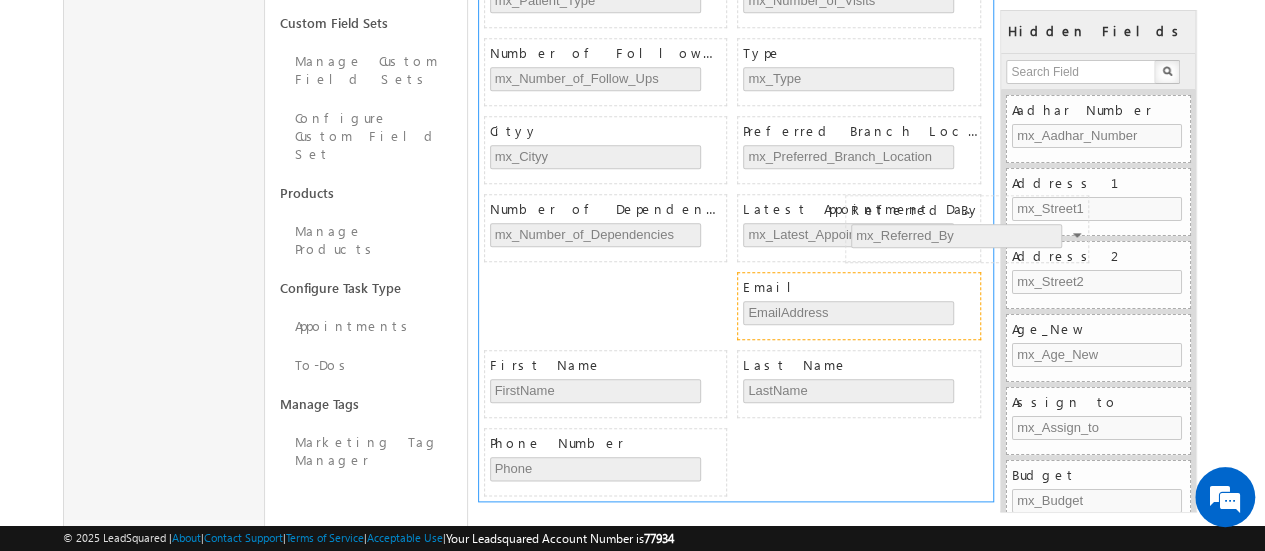 scroll, scrollTop: 946, scrollLeft: 0, axis: vertical 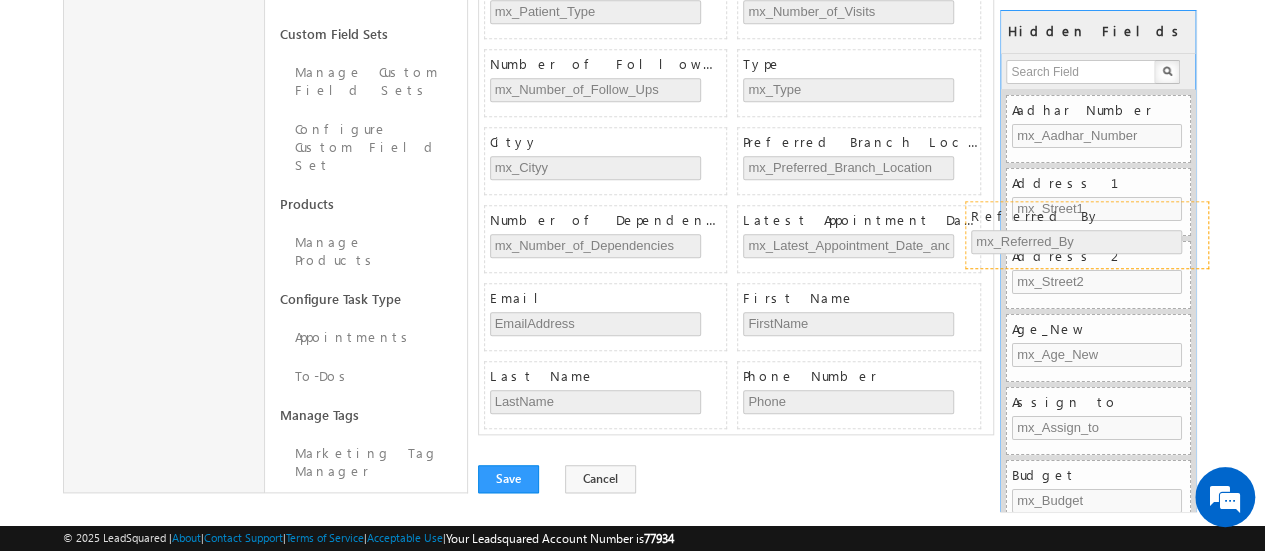 drag, startPoint x: 548, startPoint y: 212, endPoint x: 1030, endPoint y: 228, distance: 482.26547 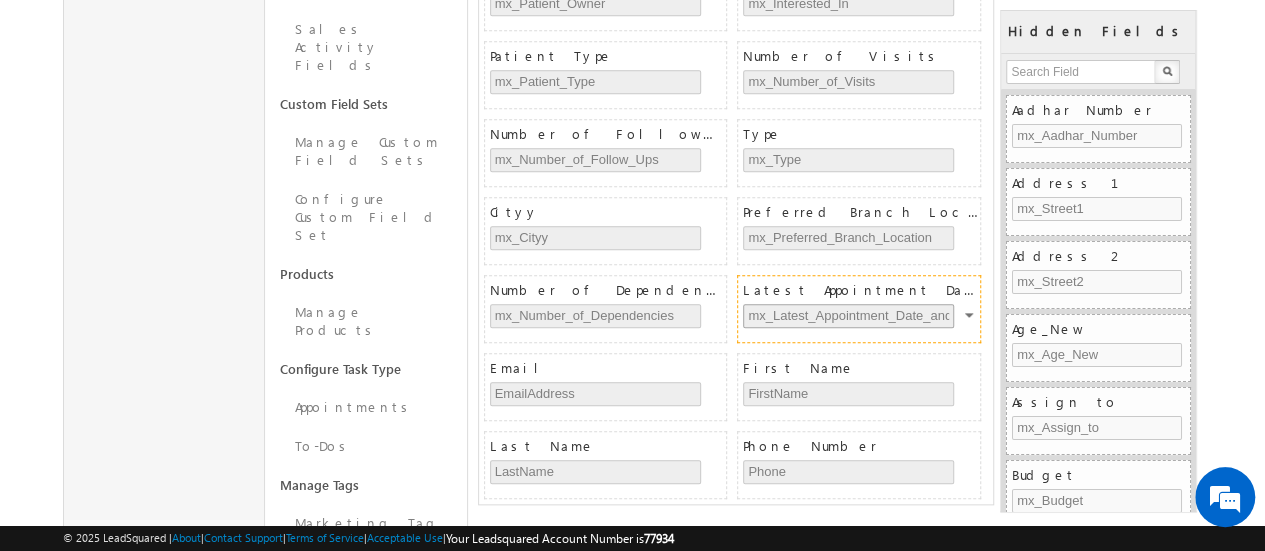 scroll, scrollTop: 846, scrollLeft: 0, axis: vertical 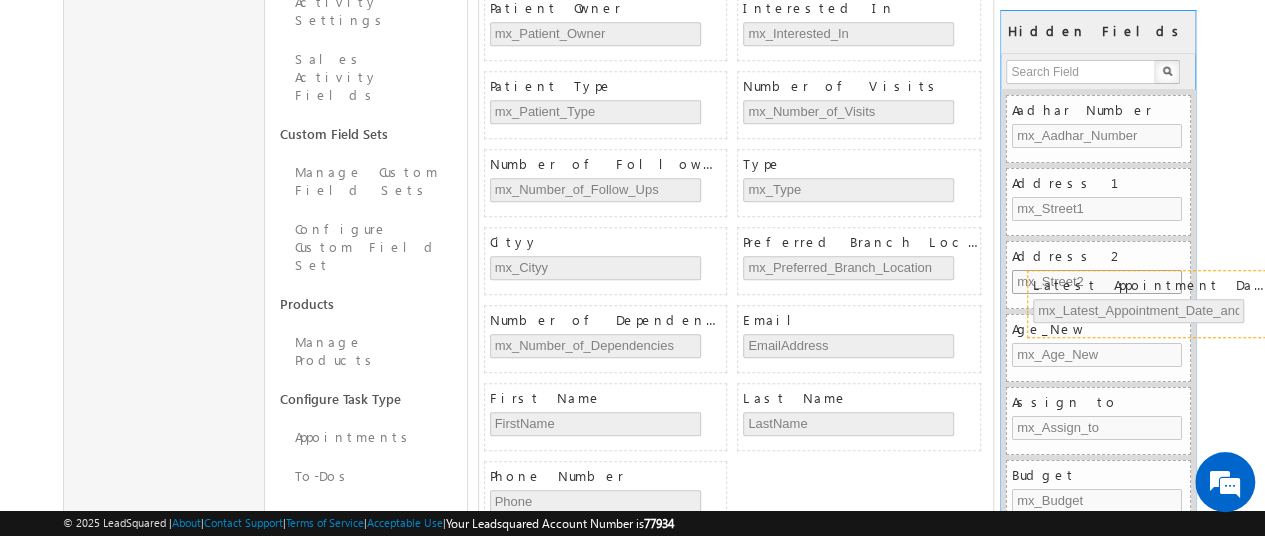 drag, startPoint x: 770, startPoint y: 297, endPoint x: 1058, endPoint y: 277, distance: 288.6936 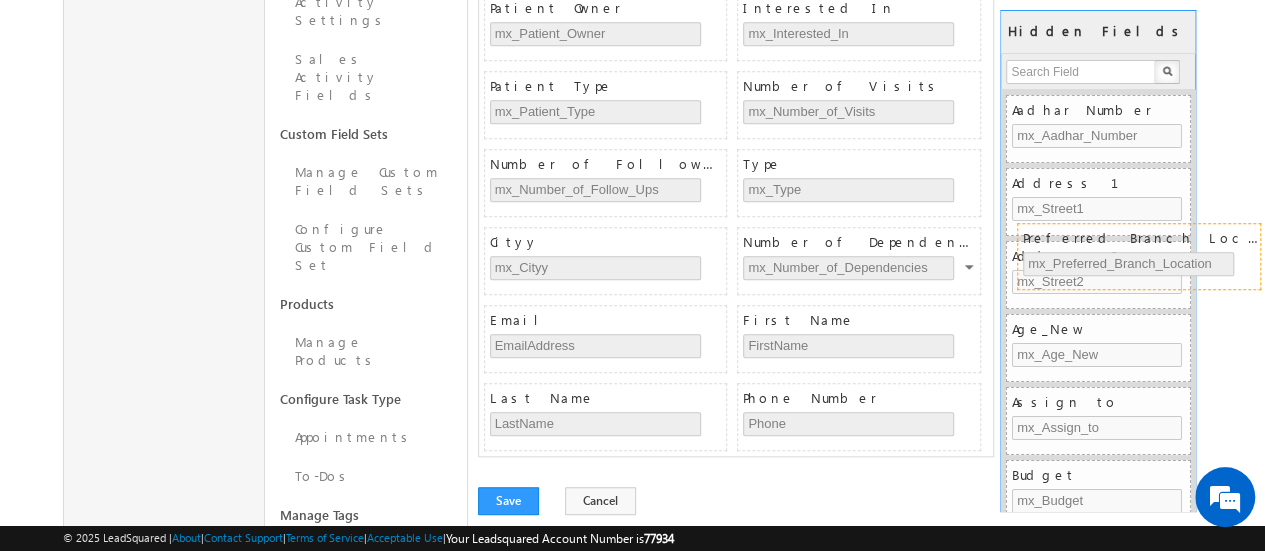drag, startPoint x: 789, startPoint y: 217, endPoint x: 894, endPoint y: 235, distance: 106.531685 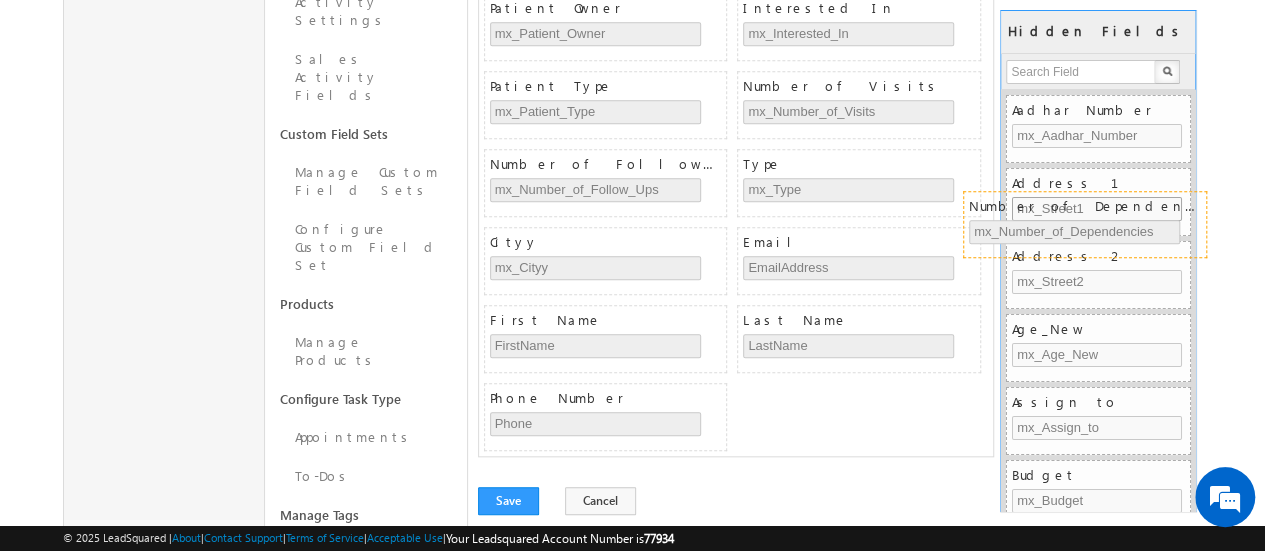 drag, startPoint x: 825, startPoint y: 233, endPoint x: 1052, endPoint y: 211, distance: 228.06358 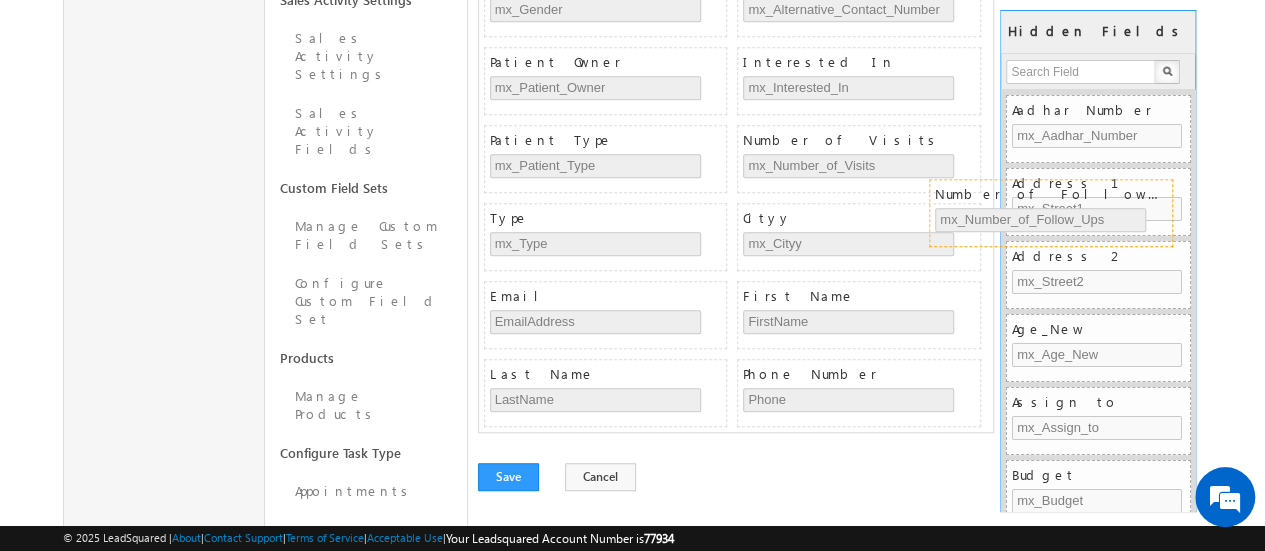 drag, startPoint x: 564, startPoint y: 145, endPoint x: 1028, endPoint y: 190, distance: 466.177 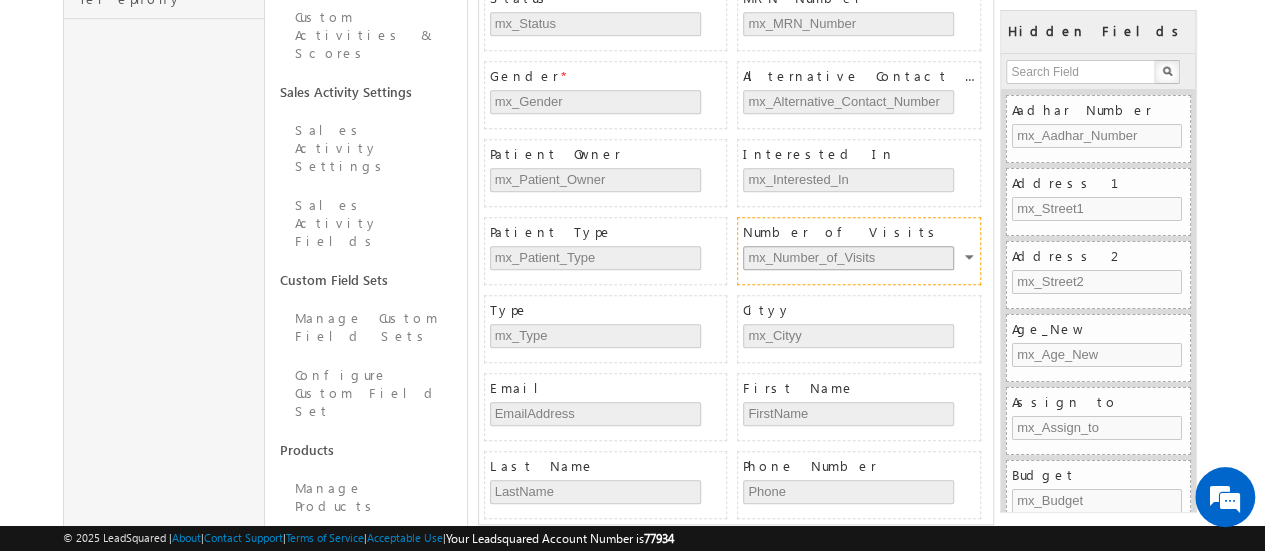 scroll, scrollTop: 592, scrollLeft: 0, axis: vertical 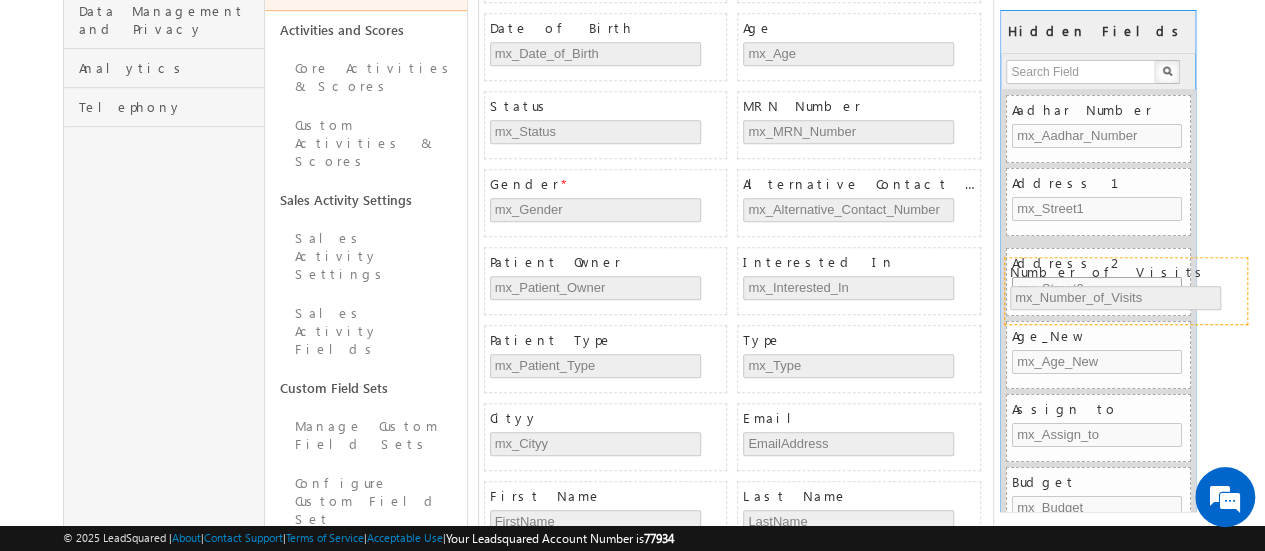 drag, startPoint x: 801, startPoint y: 324, endPoint x: 1066, endPoint y: 267, distance: 271.06088 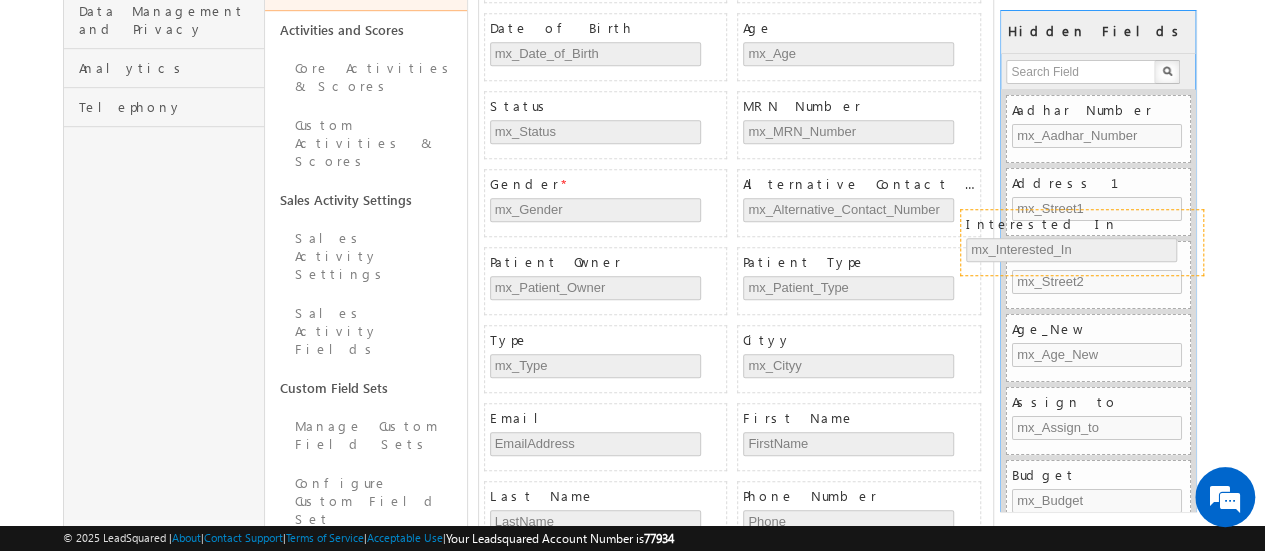 drag, startPoint x: 822, startPoint y: 257, endPoint x: 1048, endPoint y: 229, distance: 227.7279 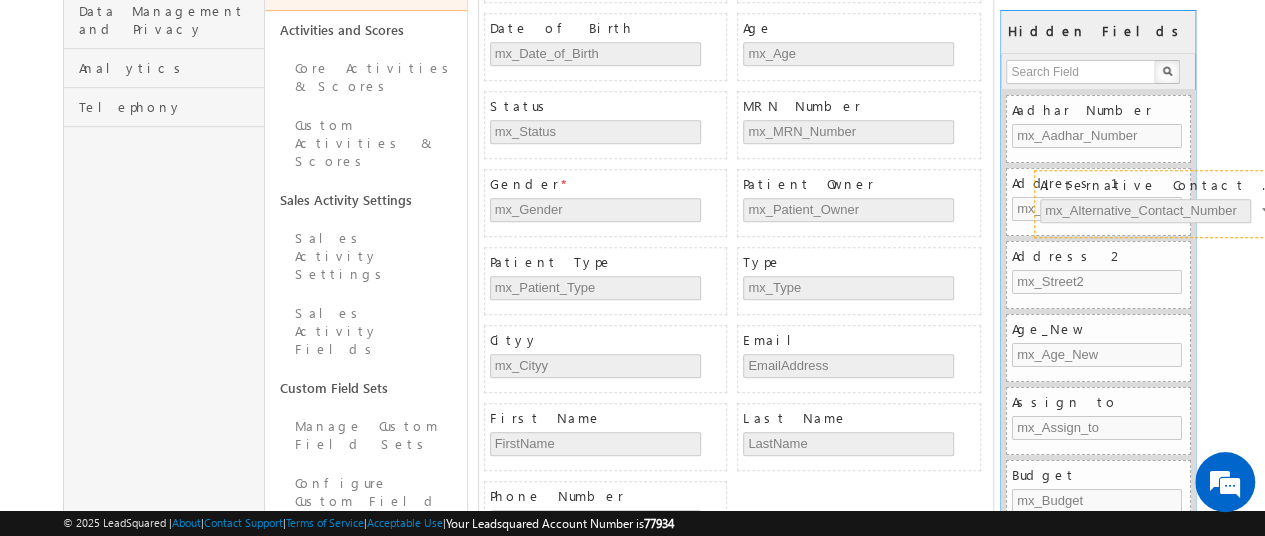 drag, startPoint x: 774, startPoint y: 169, endPoint x: 1072, endPoint y: 179, distance: 298.16772 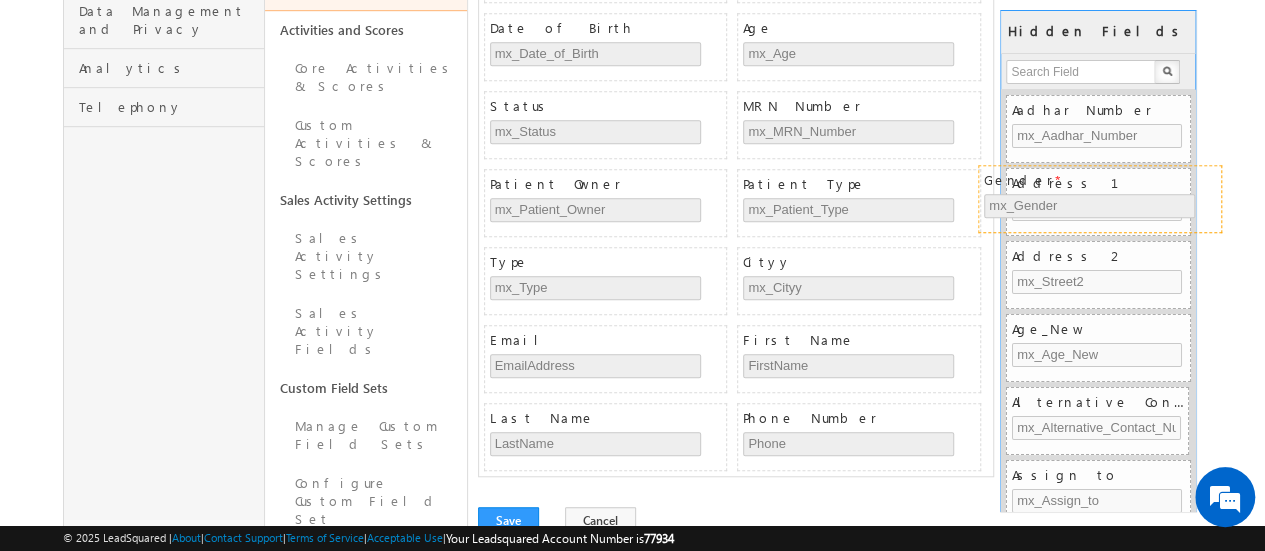 drag, startPoint x: 588, startPoint y: 175, endPoint x: 1023, endPoint y: 189, distance: 435.22522 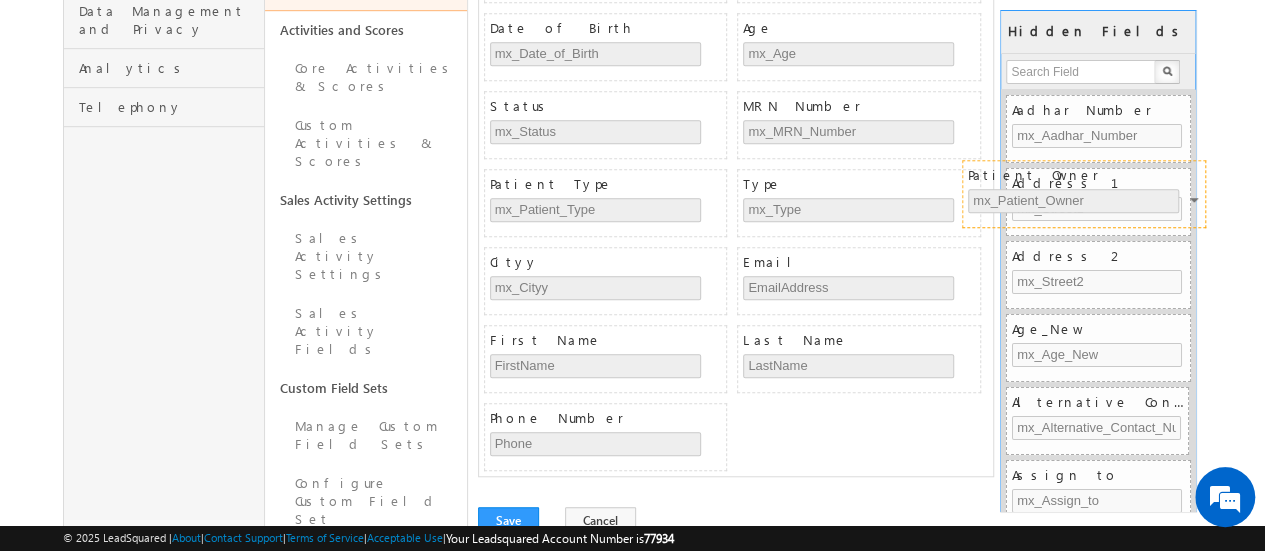 drag, startPoint x: 596, startPoint y: 185, endPoint x: 1085, endPoint y: 187, distance: 489.0041 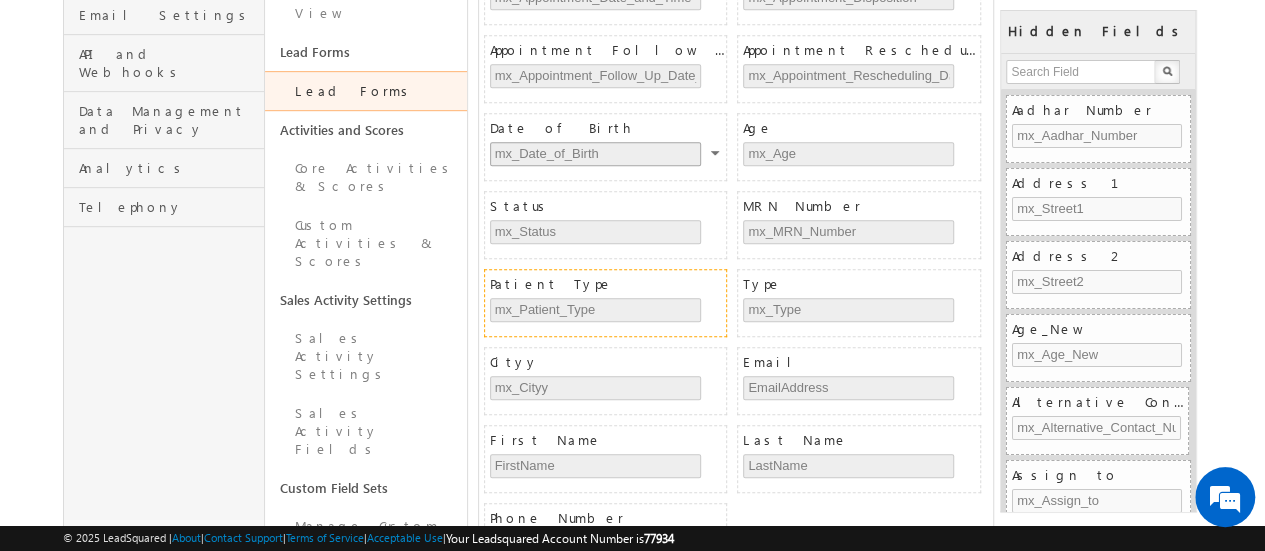 scroll, scrollTop: 292, scrollLeft: 0, axis: vertical 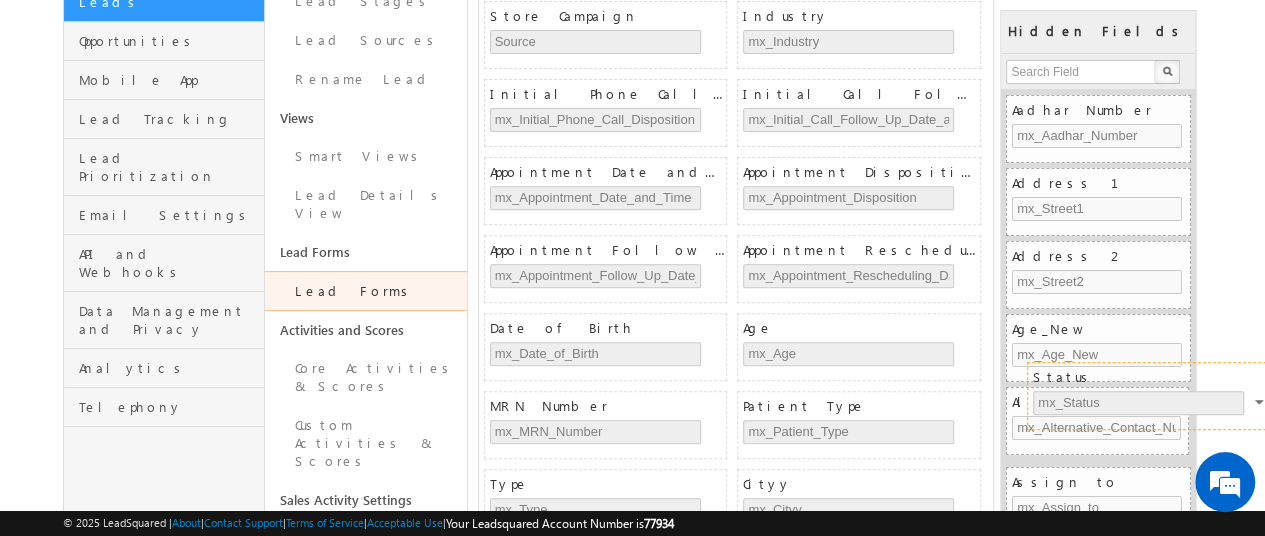 drag, startPoint x: 610, startPoint y: 402, endPoint x: 1154, endPoint y: 382, distance: 544.3675 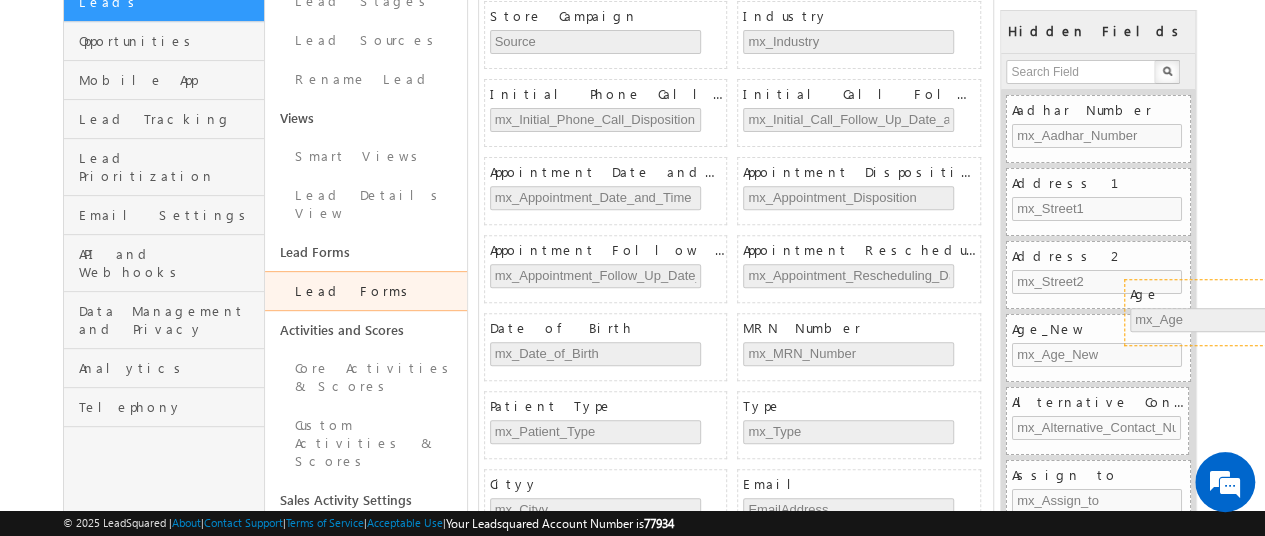 drag, startPoint x: 830, startPoint y: 323, endPoint x: 1218, endPoint y: 296, distance: 388.9383 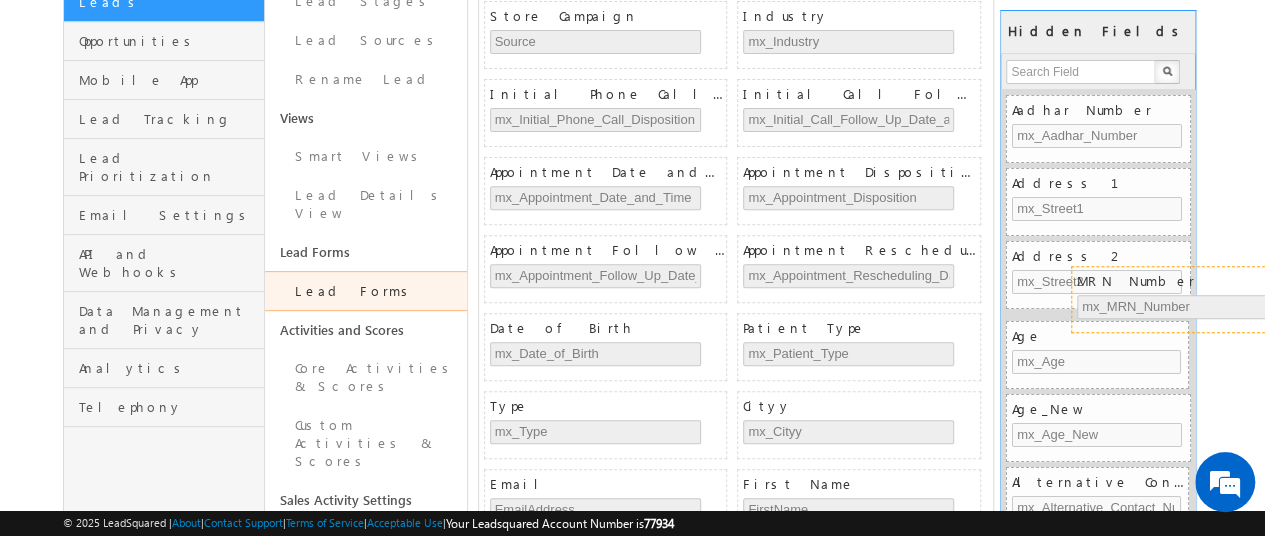 drag, startPoint x: 846, startPoint y: 326, endPoint x: 1176, endPoint y: 292, distance: 331.7469 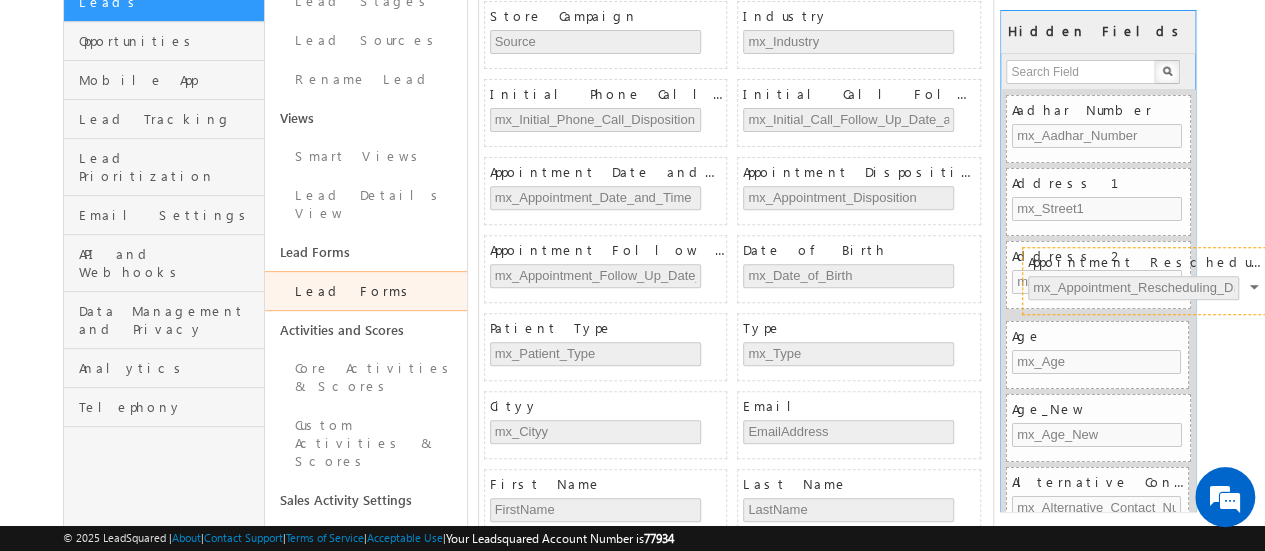 drag, startPoint x: 764, startPoint y: 252, endPoint x: 1050, endPoint y: 271, distance: 286.63043 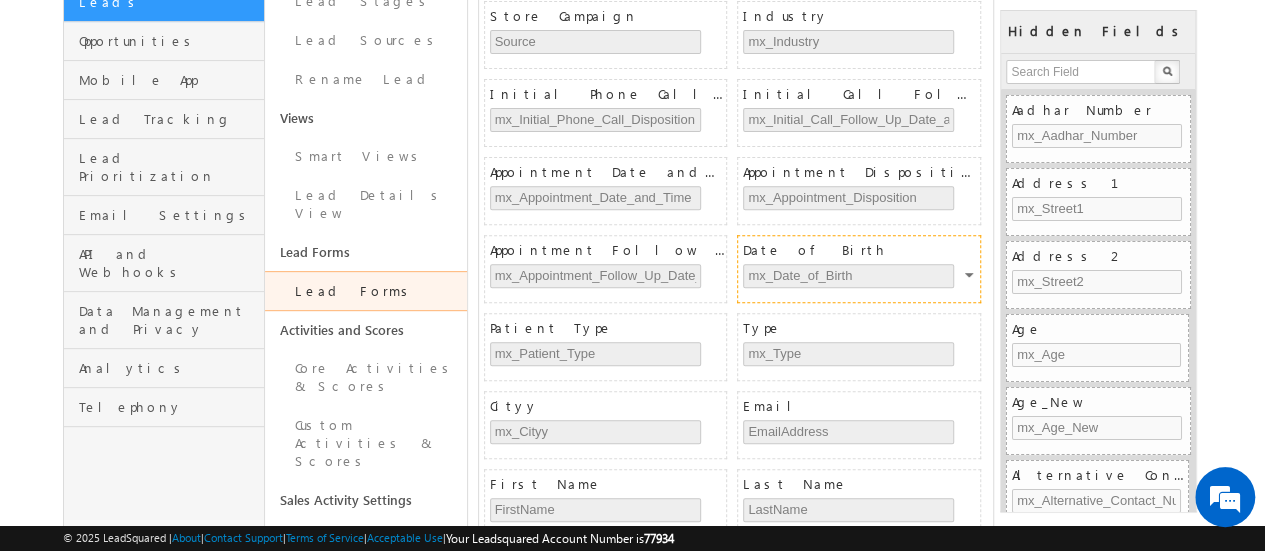 click on "Date of Birth" at bounding box center [861, 250] 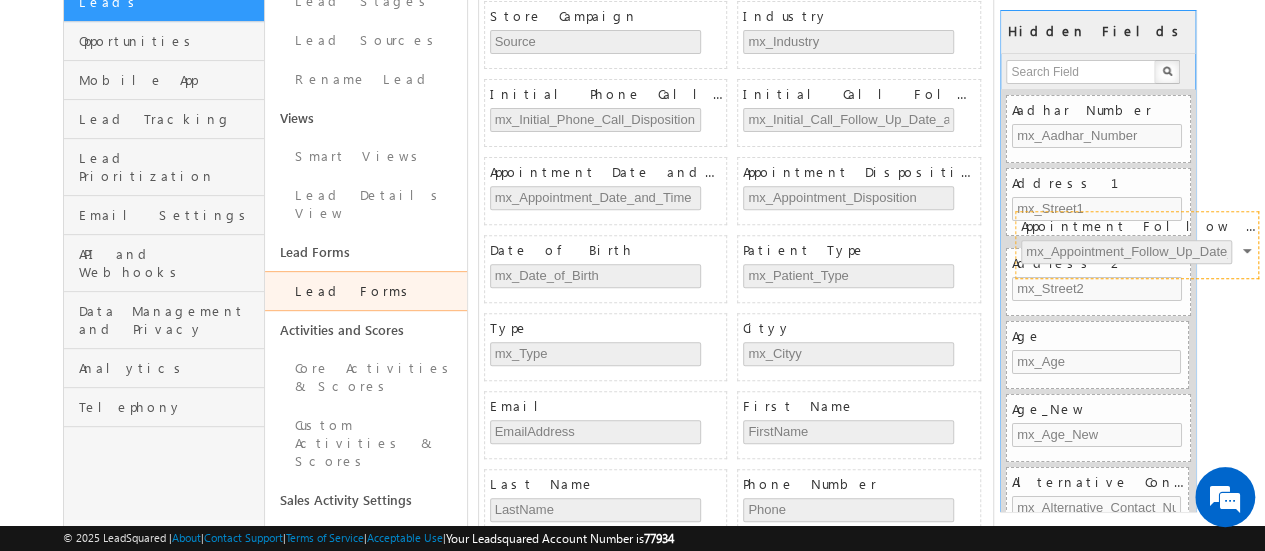 drag, startPoint x: 594, startPoint y: 253, endPoint x: 1126, endPoint y: 235, distance: 532.30444 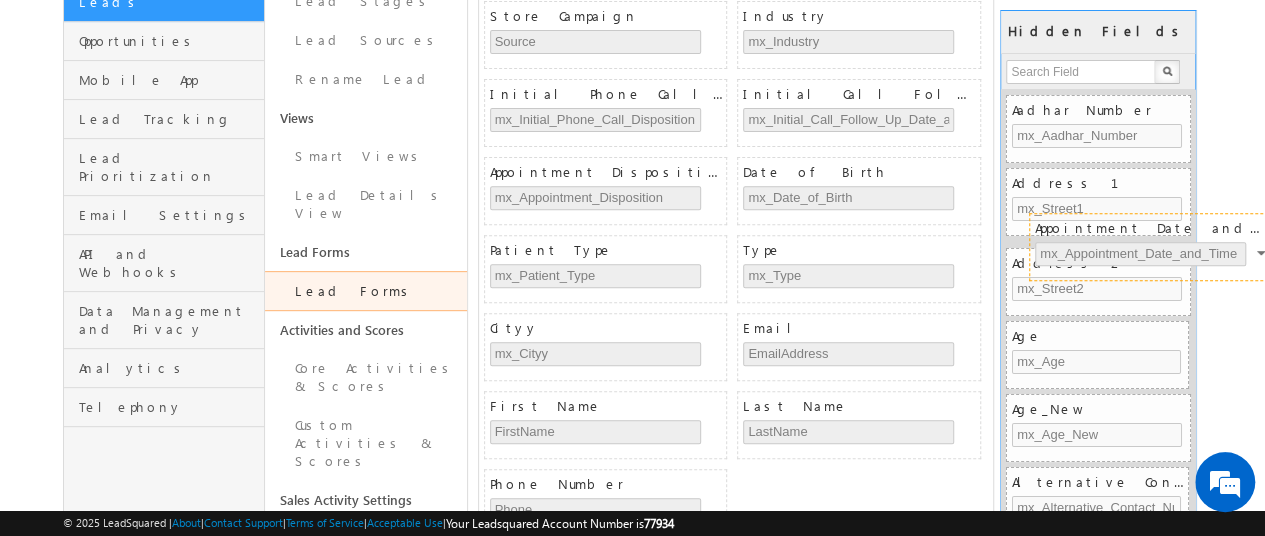drag, startPoint x: 608, startPoint y: 171, endPoint x: 1154, endPoint y: 231, distance: 549.2868 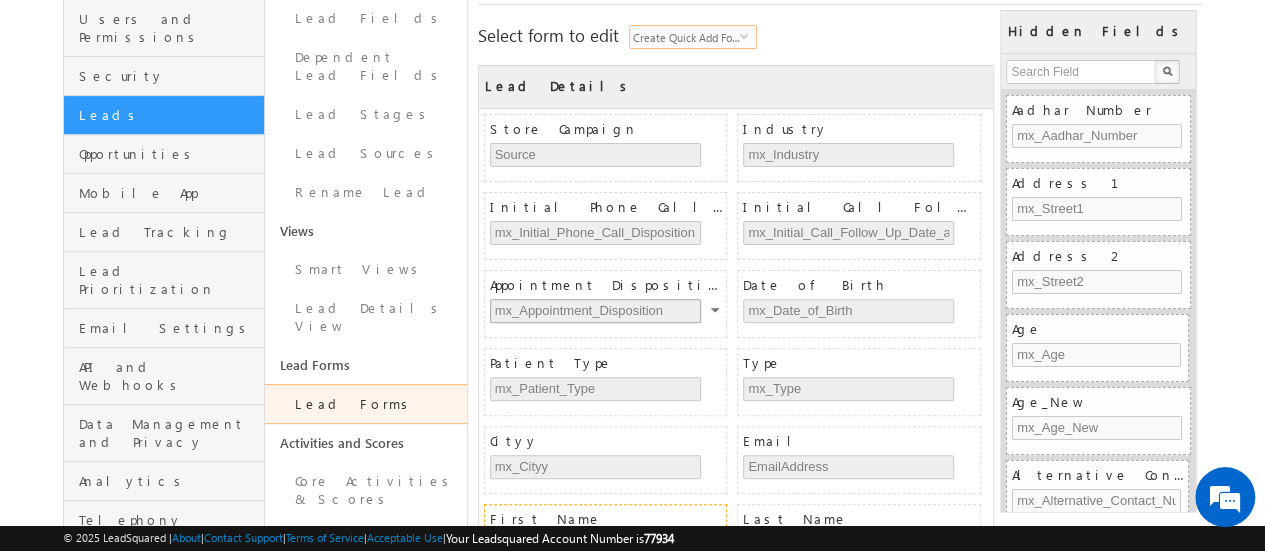 scroll, scrollTop: 92, scrollLeft: 0, axis: vertical 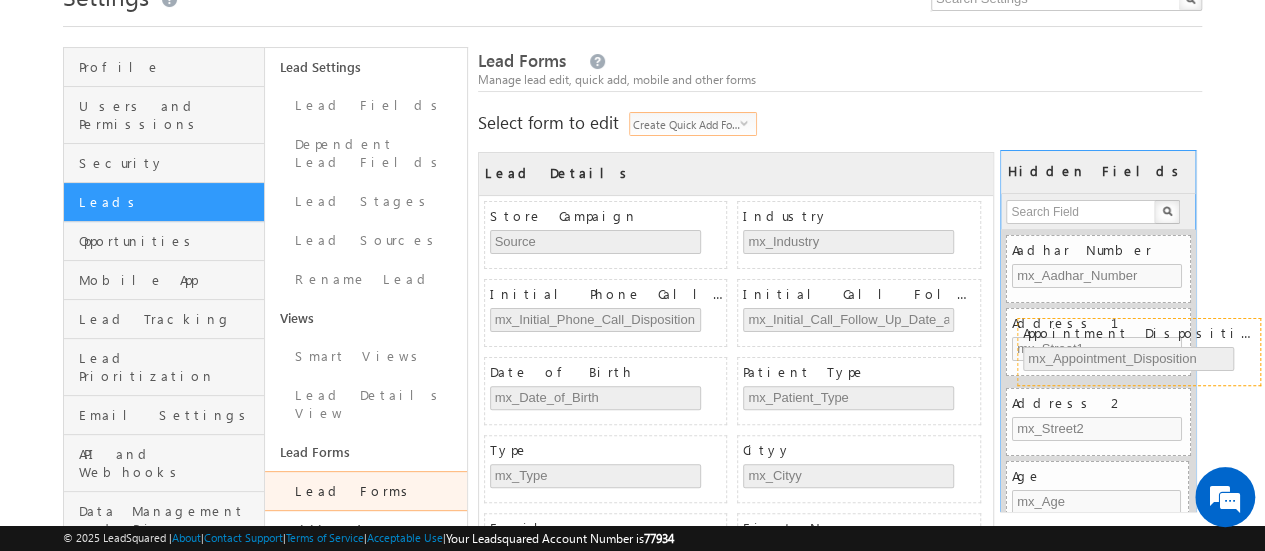 drag, startPoint x: 600, startPoint y: 369, endPoint x: 1000, endPoint y: 350, distance: 400.451 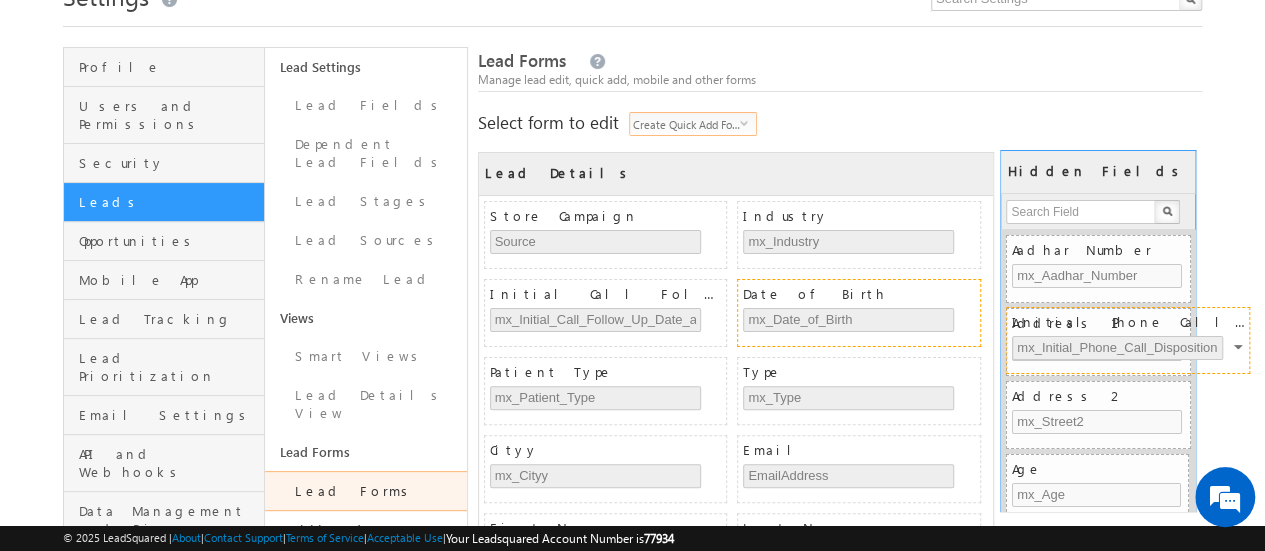 drag, startPoint x: 568, startPoint y: 287, endPoint x: 1091, endPoint y: 318, distance: 523.9179 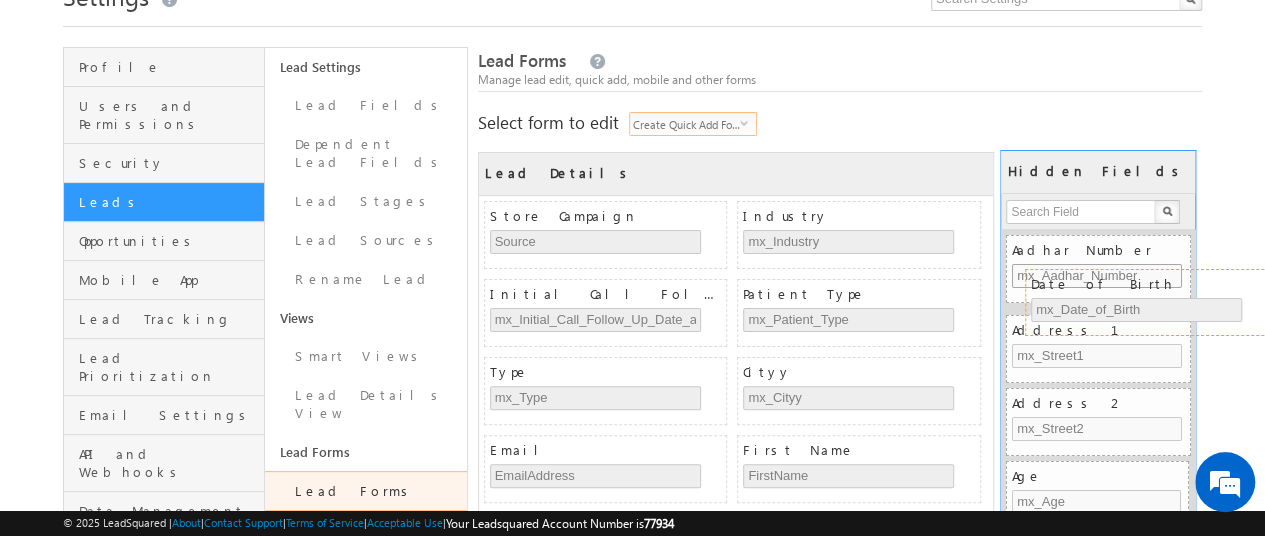 drag, startPoint x: 770, startPoint y: 279, endPoint x: 1057, endPoint y: 272, distance: 287.08536 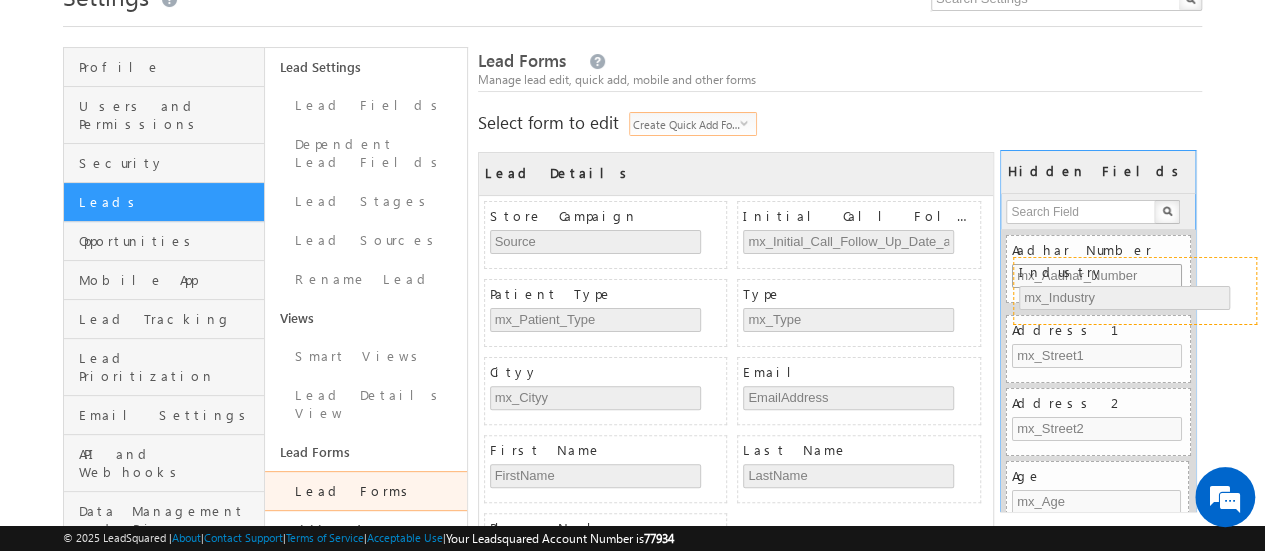 drag, startPoint x: 777, startPoint y: 211, endPoint x: 1050, endPoint y: 269, distance: 279.09317 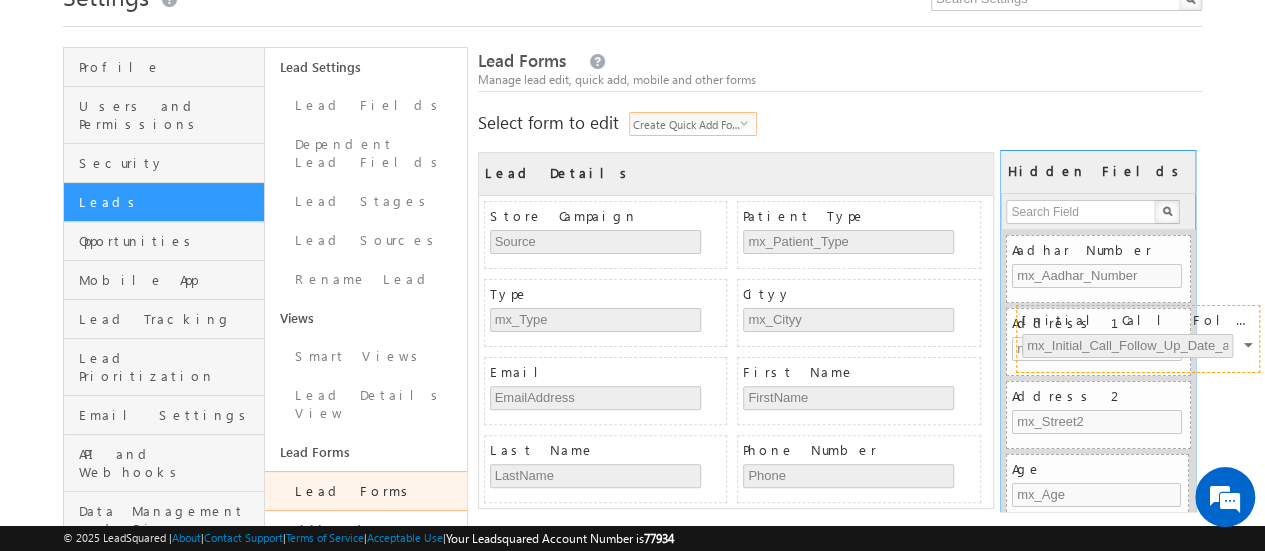 drag, startPoint x: 792, startPoint y: 215, endPoint x: 1072, endPoint y: 320, distance: 299.04013 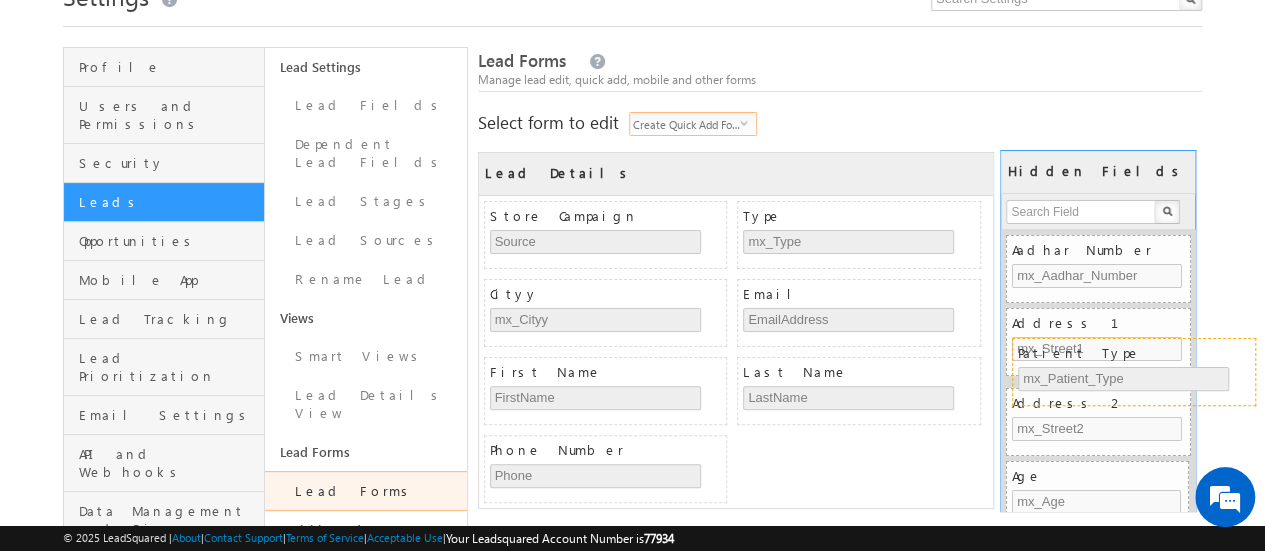drag, startPoint x: 772, startPoint y: 207, endPoint x: 1027, endPoint y: 326, distance: 281.4001 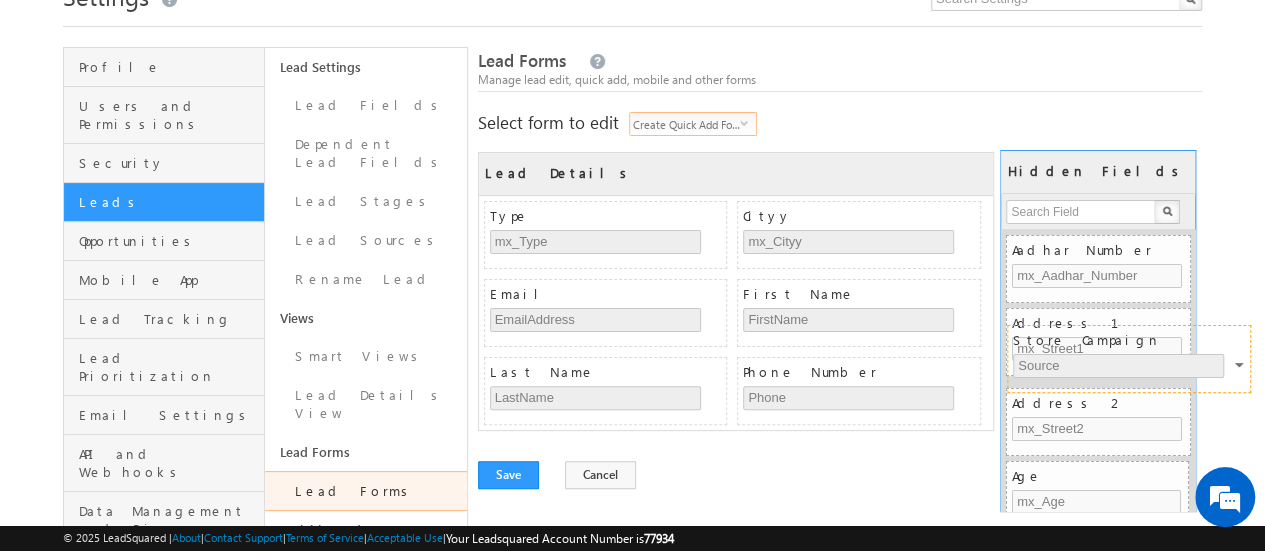 drag, startPoint x: 614, startPoint y: 214, endPoint x: 1139, endPoint y: 340, distance: 539.9083 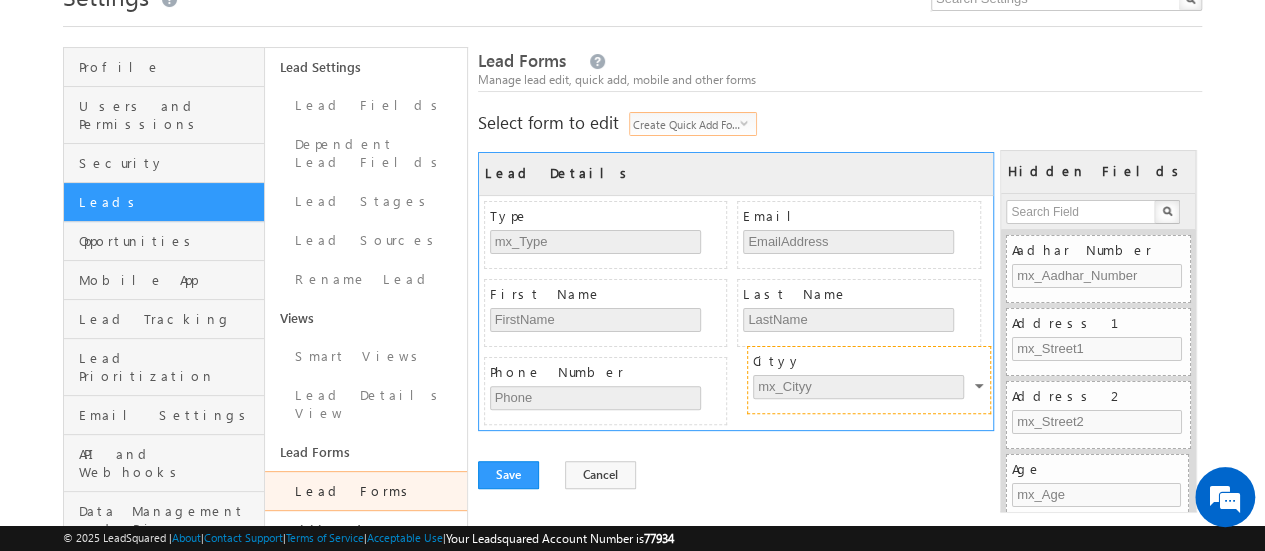 drag, startPoint x: 813, startPoint y: 223, endPoint x: 824, endPoint y: 370, distance: 147.411 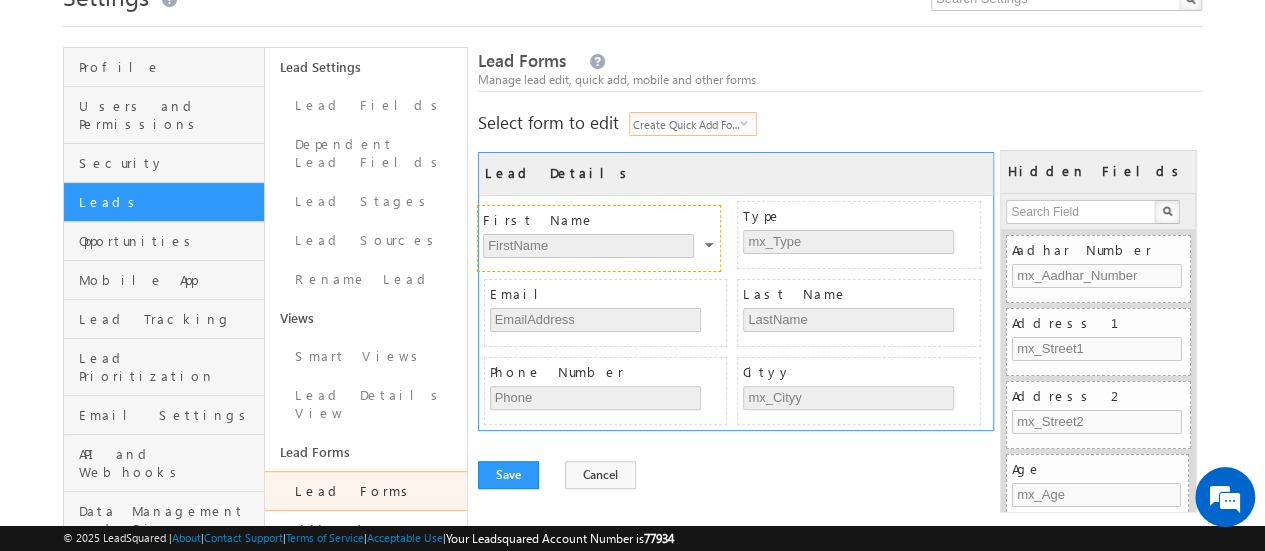 drag, startPoint x: 589, startPoint y: 297, endPoint x: 583, endPoint y: 227, distance: 70.256676 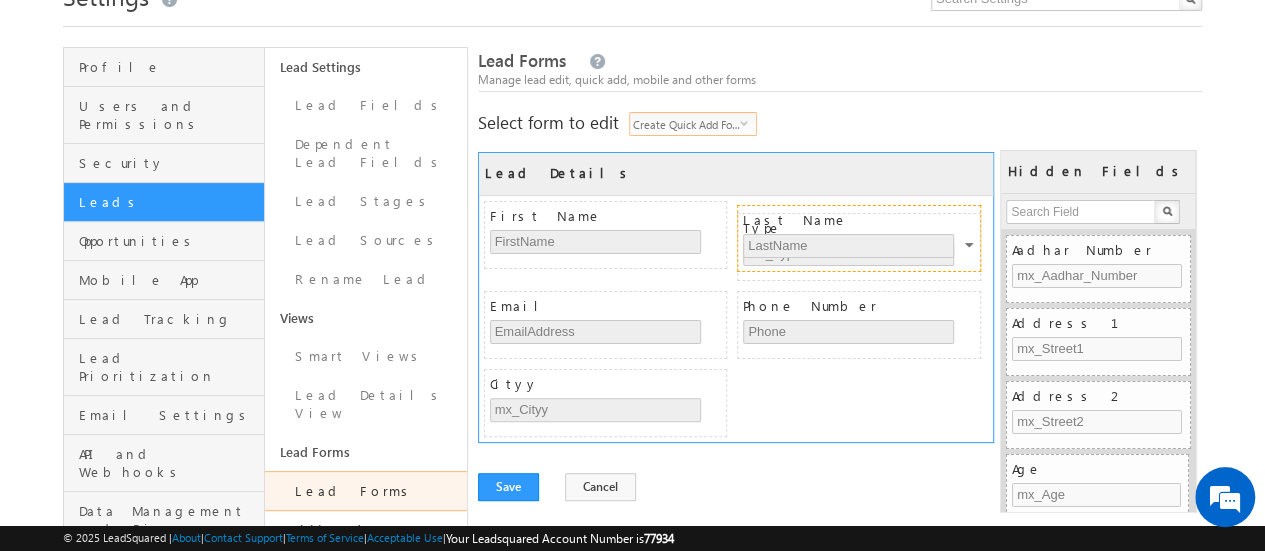 drag, startPoint x: 759, startPoint y: 293, endPoint x: 758, endPoint y: 211, distance: 82.006096 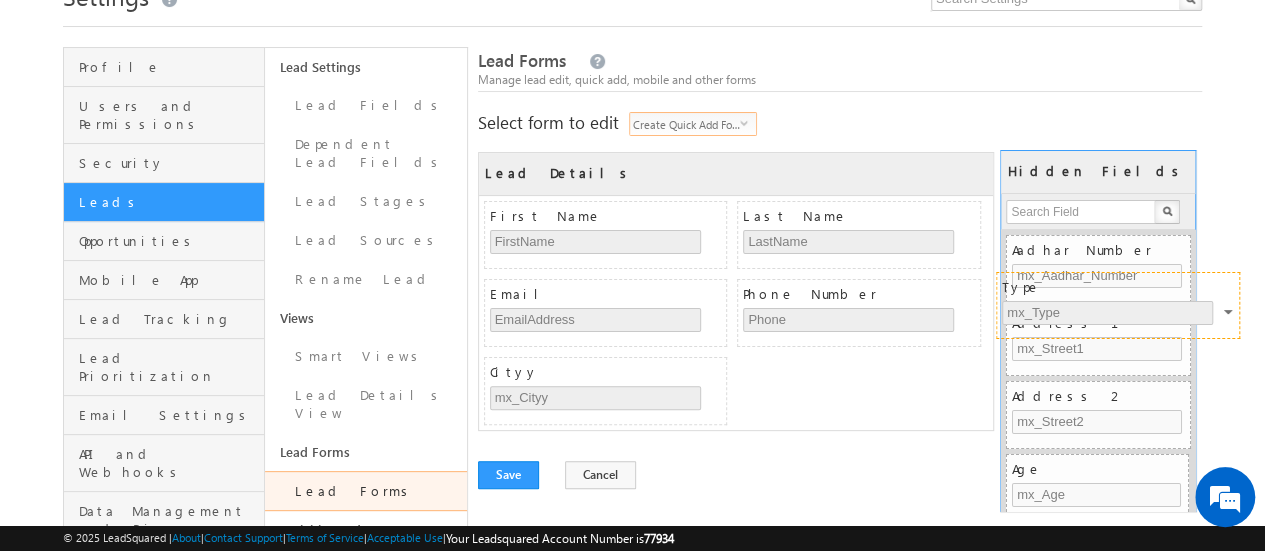drag, startPoint x: 608, startPoint y: 299, endPoint x: 1068, endPoint y: 290, distance: 460.08804 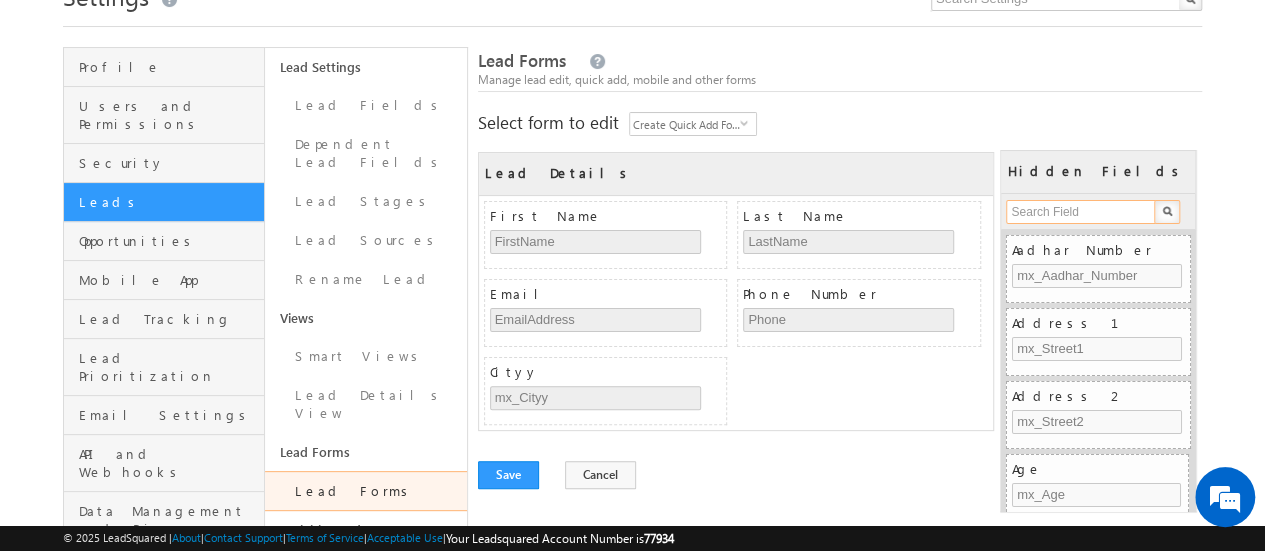 click at bounding box center (1081, 212) 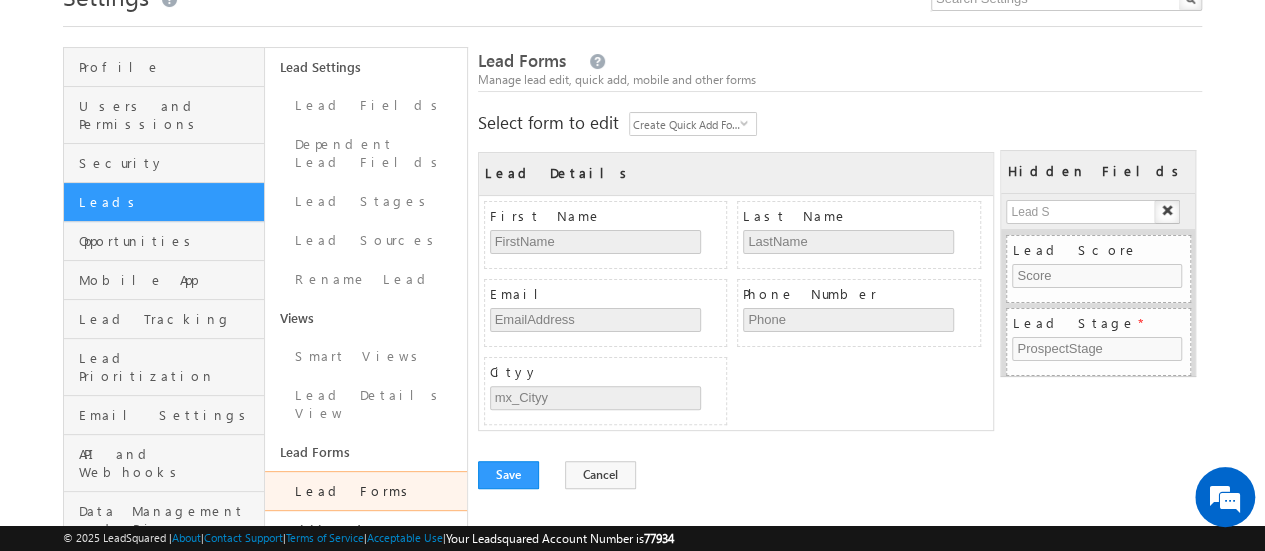 click on "First Name 	 		 FirstName      	  	 	   	 Last Name 	 		 LastName      	  	 	   	 Email 	 		 EmailAddress      	  	 	   	 Phone Number 	 		 Phone      	  	 	   	 Cityy 	 		 mx_Cityy" at bounding box center [736, 313] 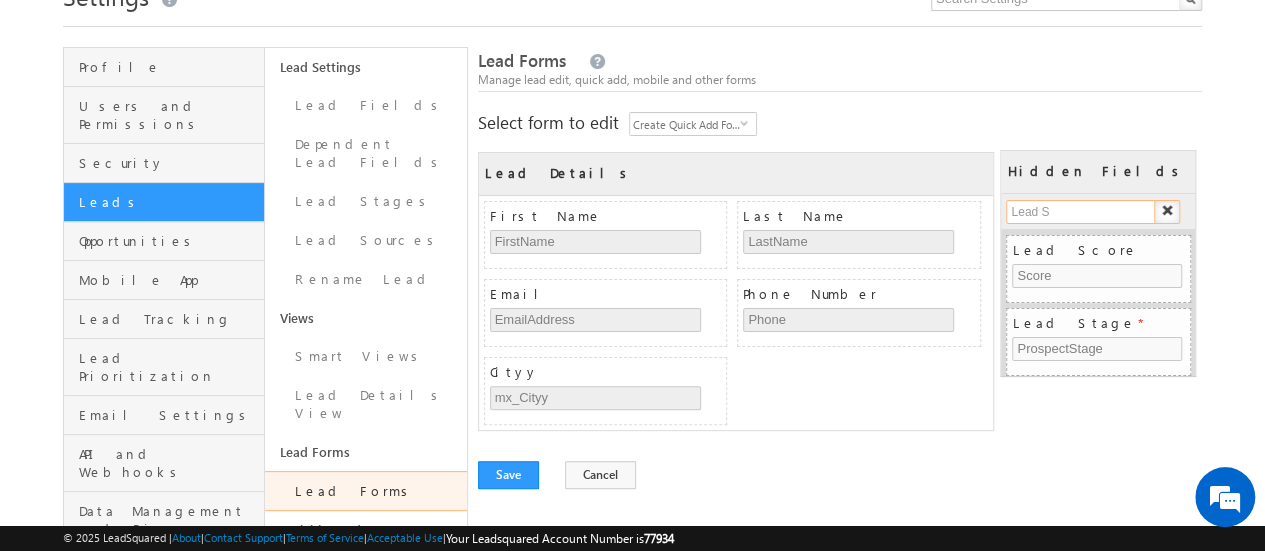 click on "Lead S" at bounding box center (1081, 212) 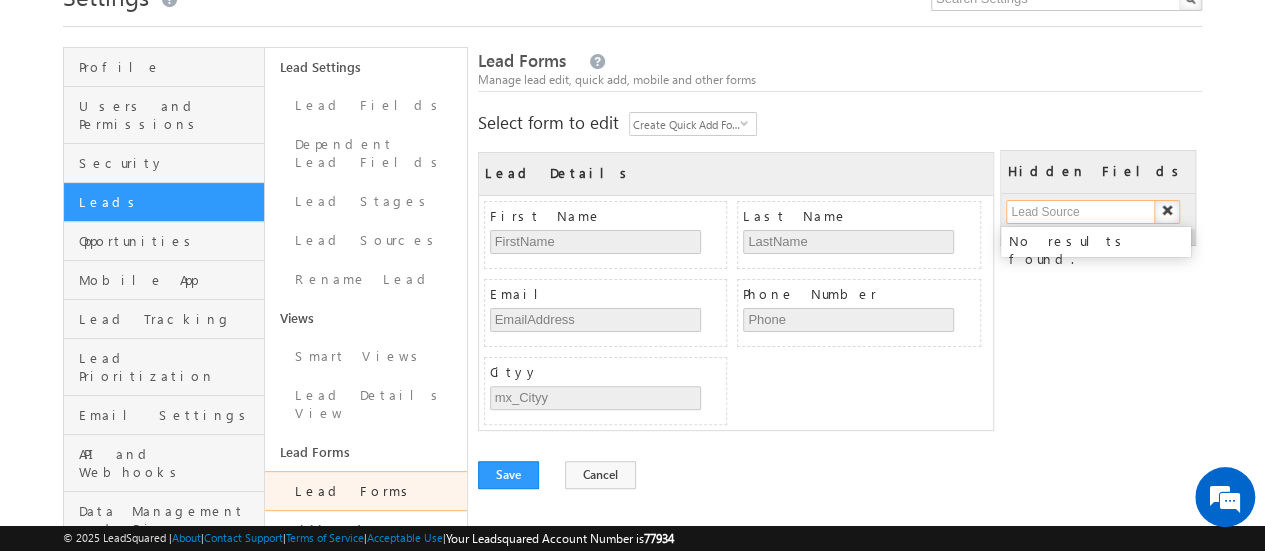 type on "Lead Source" 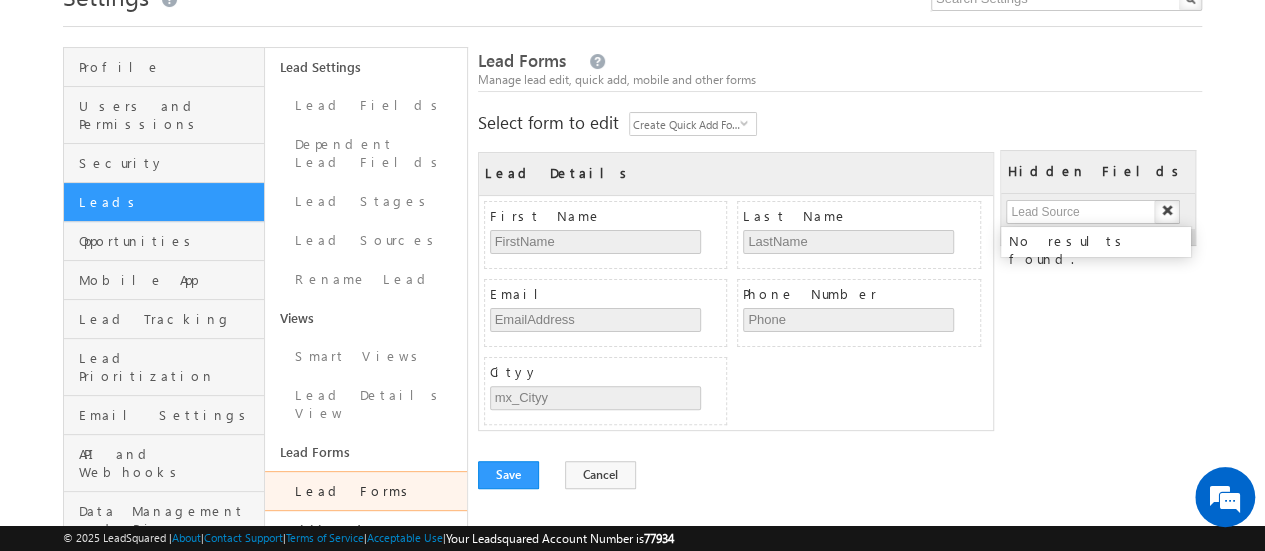 click at bounding box center [1167, 210] 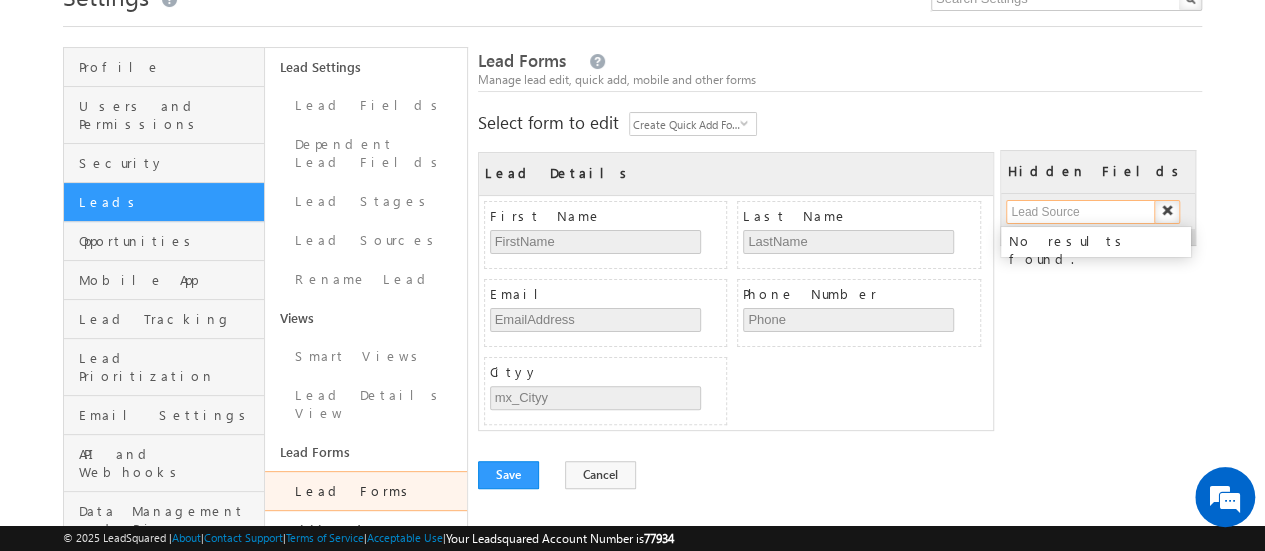 type 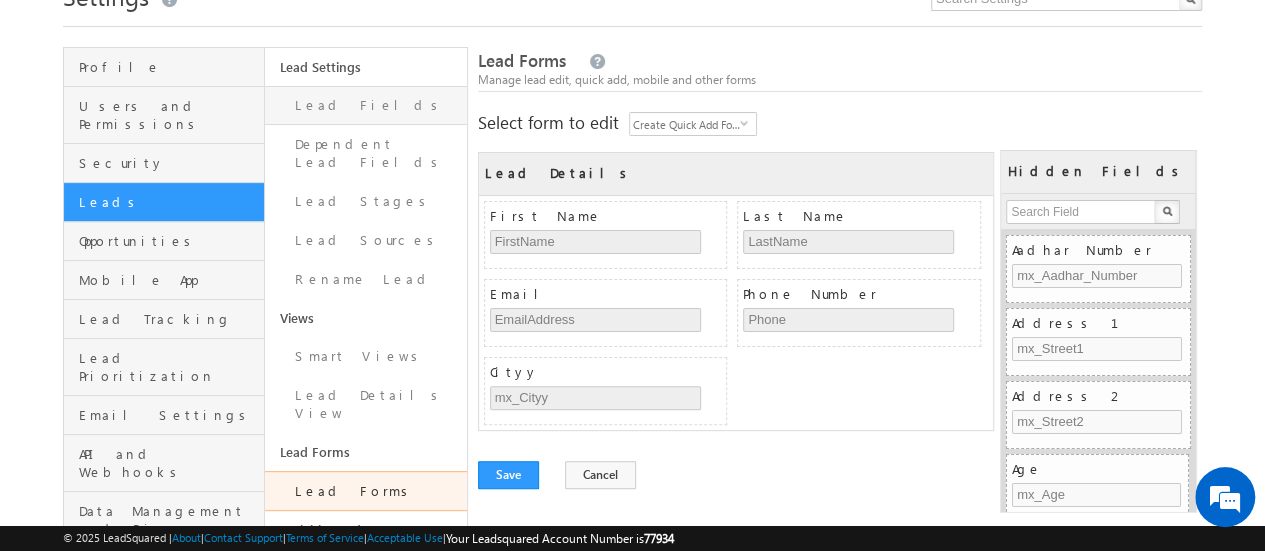 click on "Lead Fields" at bounding box center (365, 105) 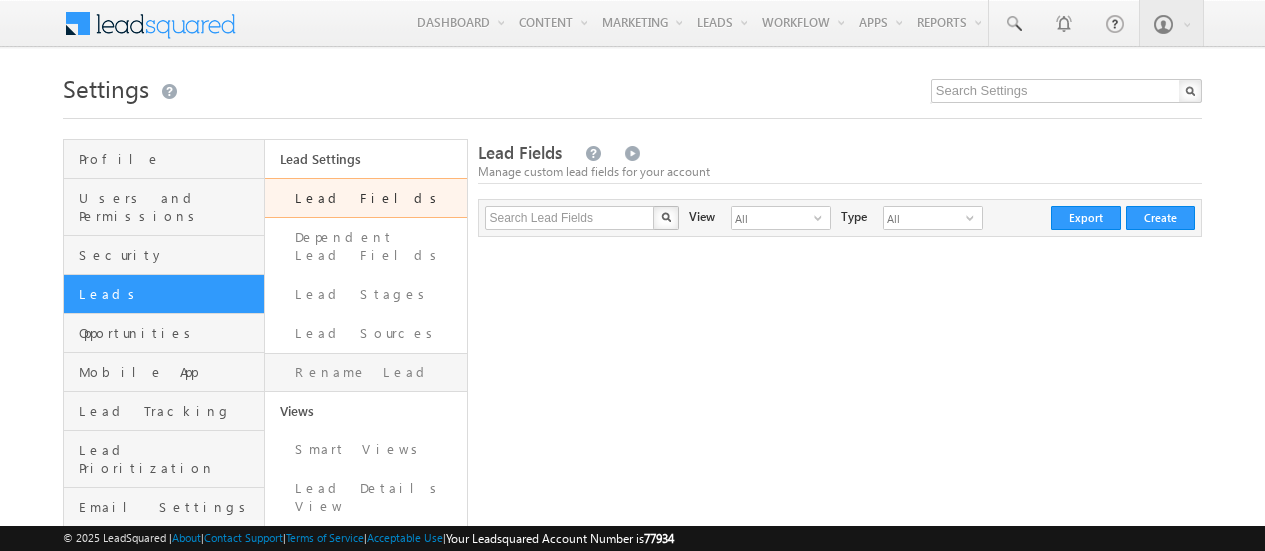 scroll, scrollTop: 0, scrollLeft: 0, axis: both 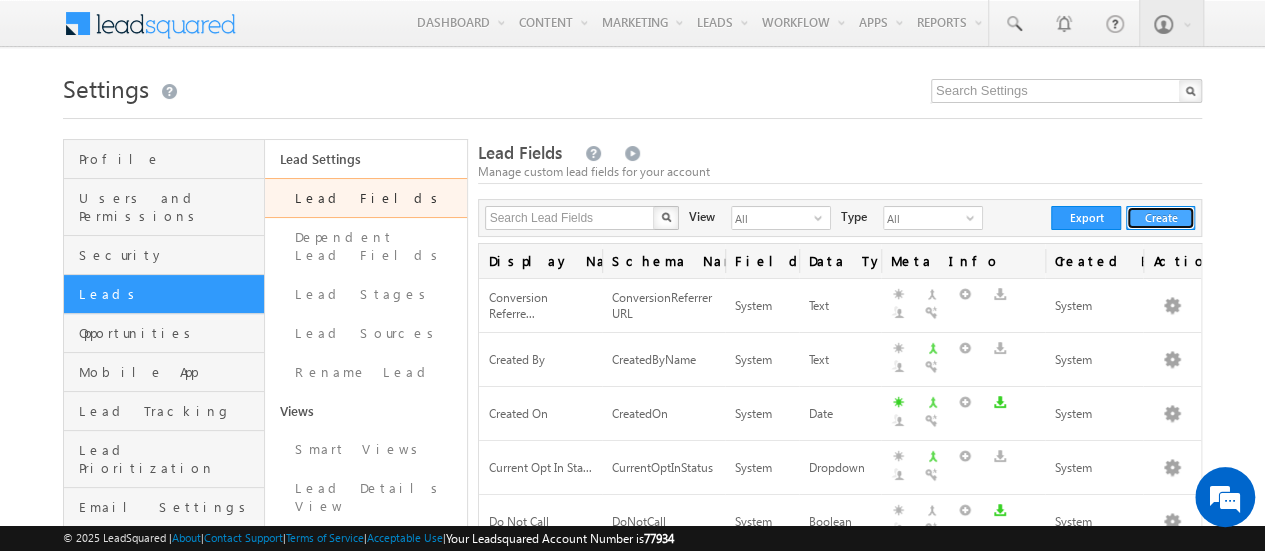 click on "Create" at bounding box center [1160, 218] 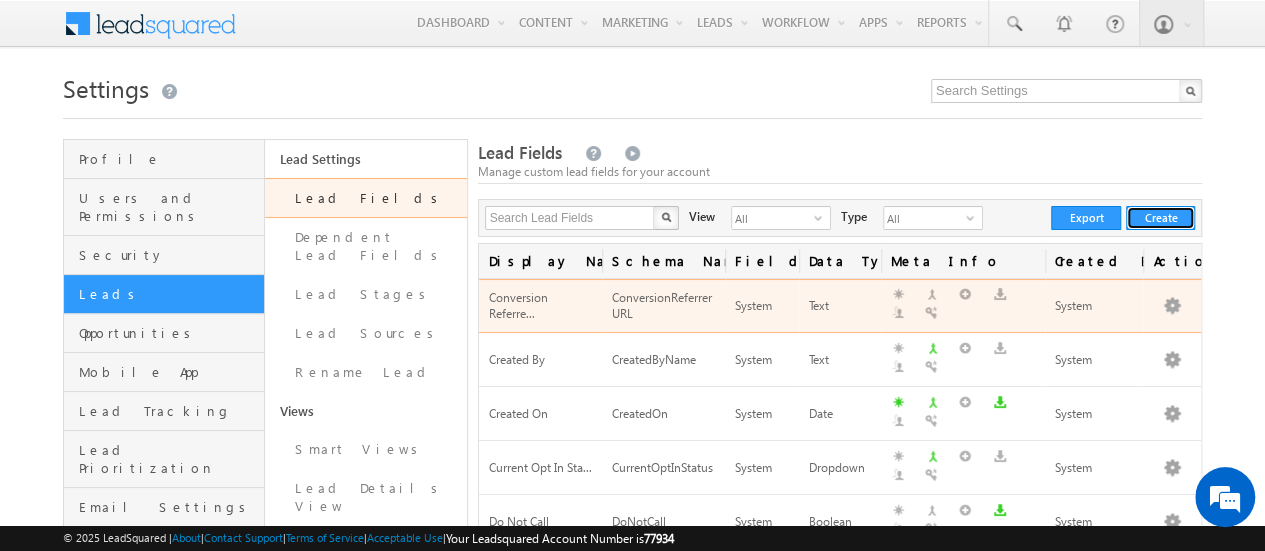 scroll, scrollTop: 0, scrollLeft: 0, axis: both 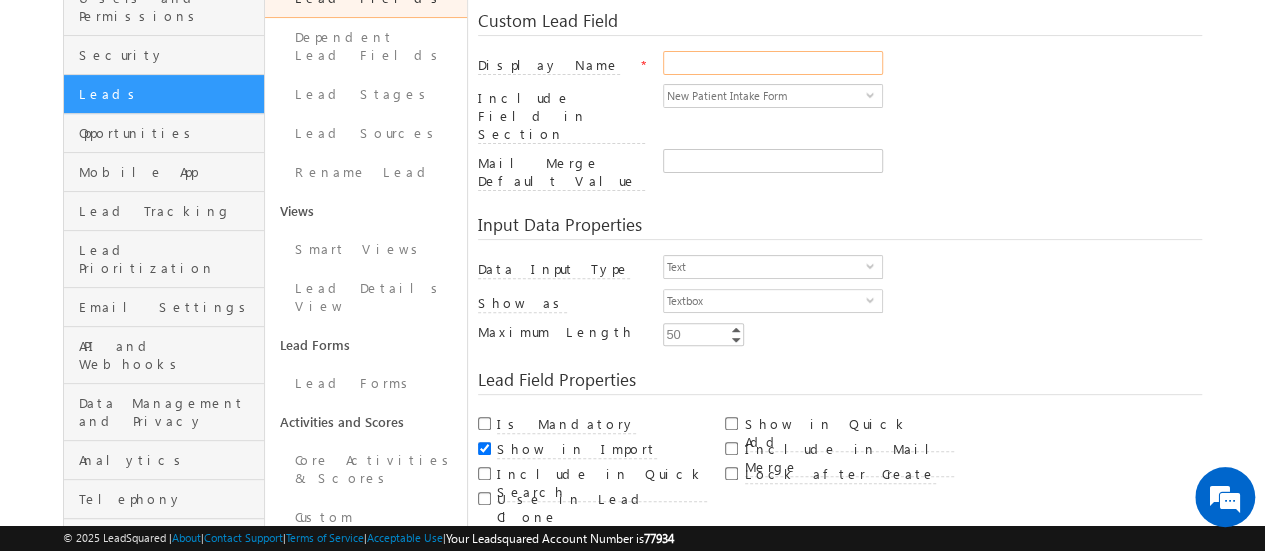drag, startPoint x: 744, startPoint y: 64, endPoint x: 757, endPoint y: 63, distance: 13.038404 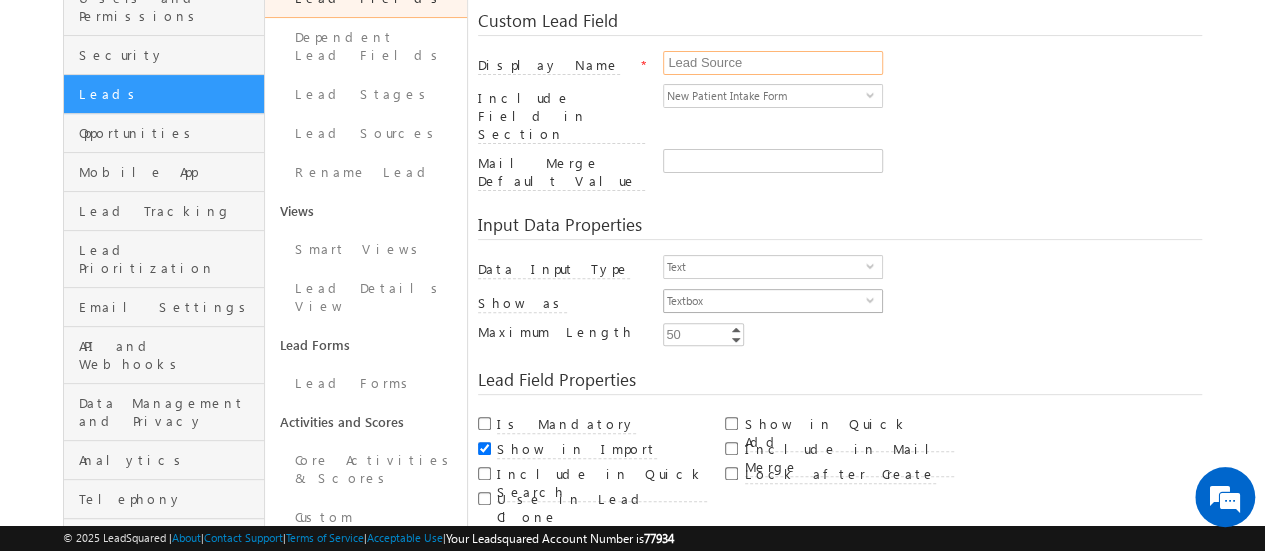type on "Lead Source" 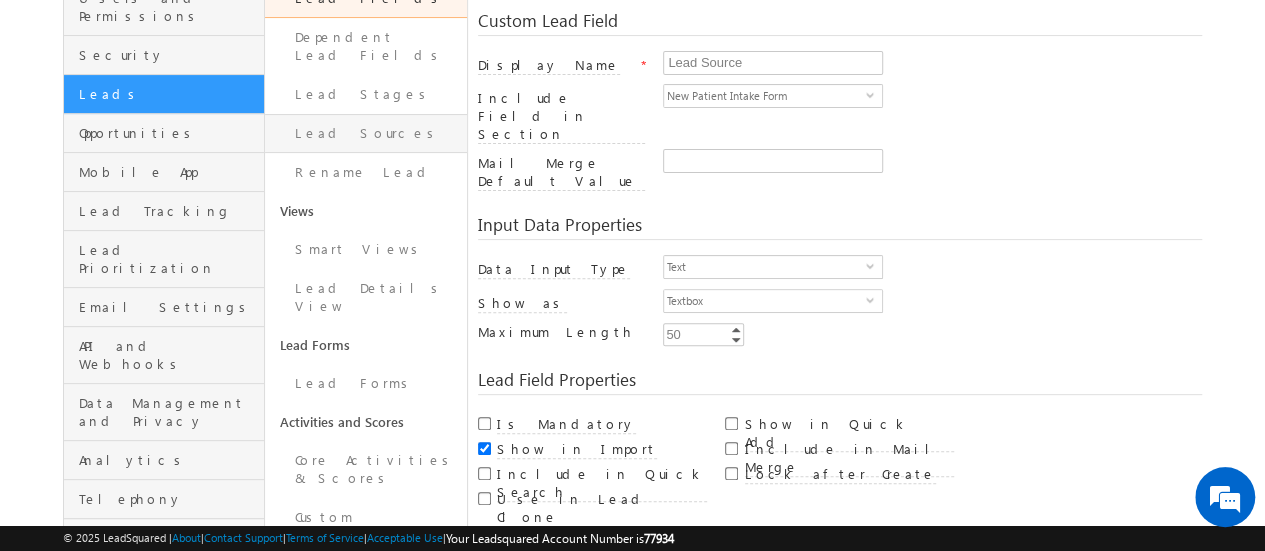 click on "Lead Sources" at bounding box center (365, 133) 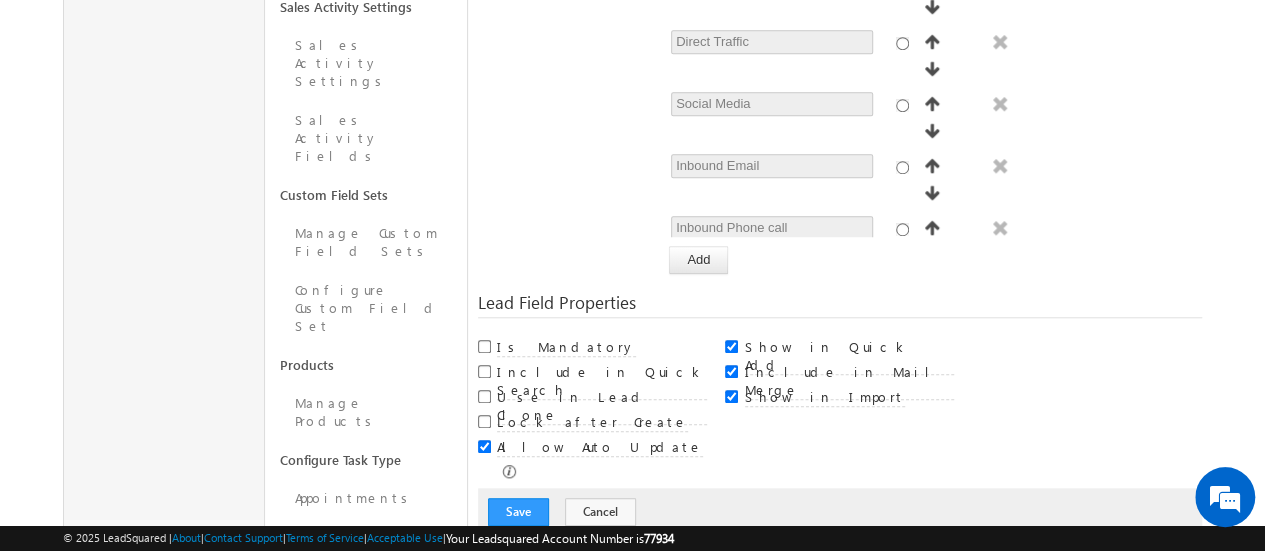 scroll, scrollTop: 788, scrollLeft: 0, axis: vertical 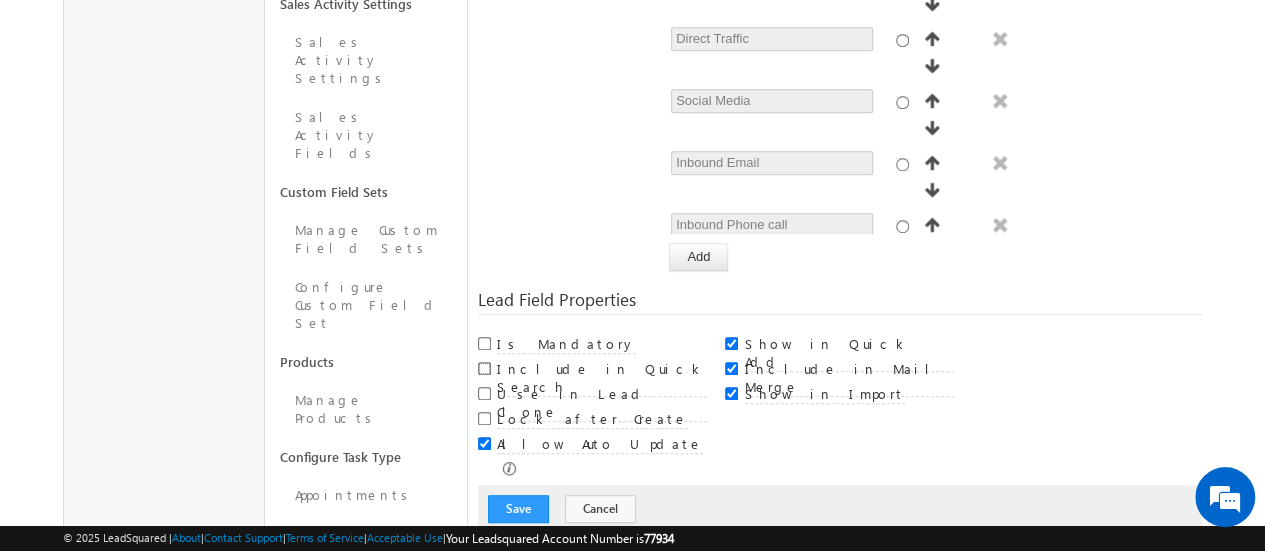 click on "Include in Quick Search" at bounding box center (484, 368) 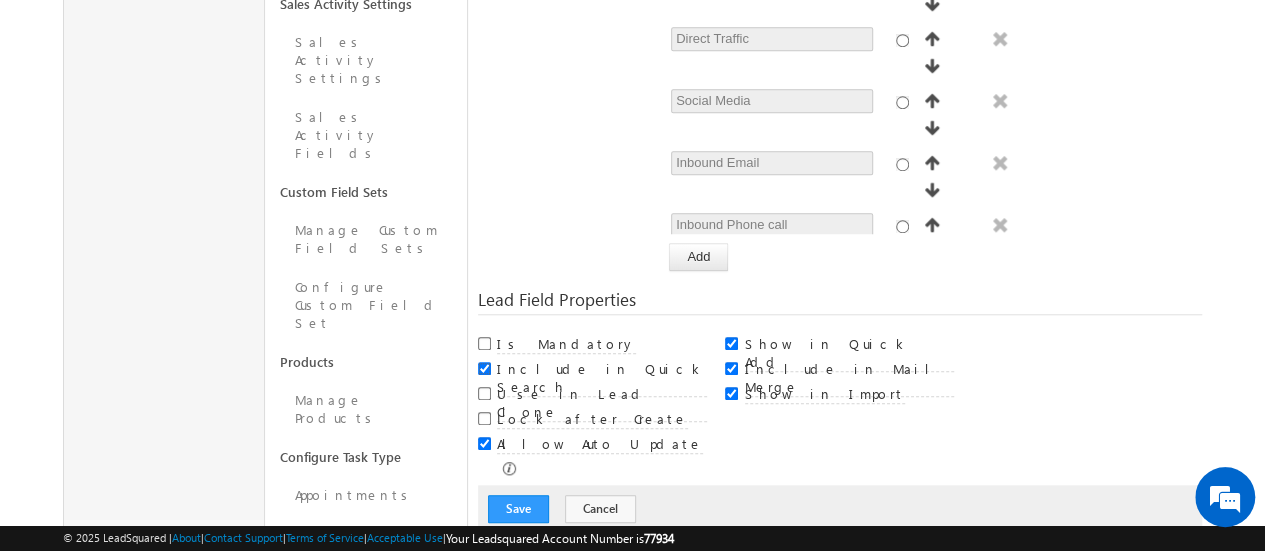 scroll, scrollTop: 0, scrollLeft: 0, axis: both 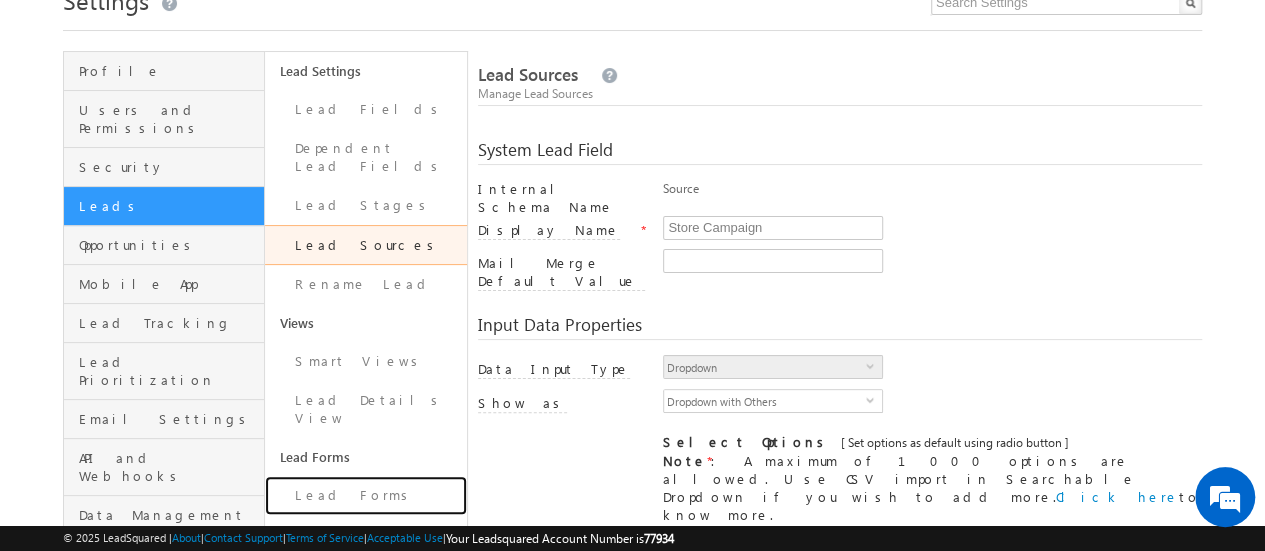 click on "Lead Forms" at bounding box center (365, 495) 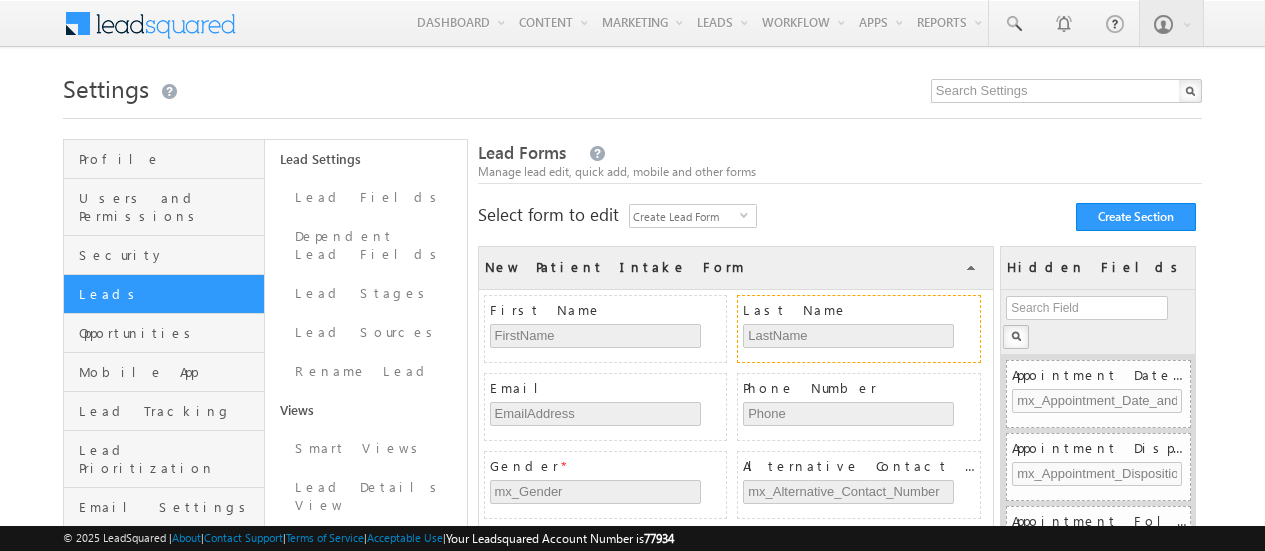 scroll, scrollTop: 0, scrollLeft: 0, axis: both 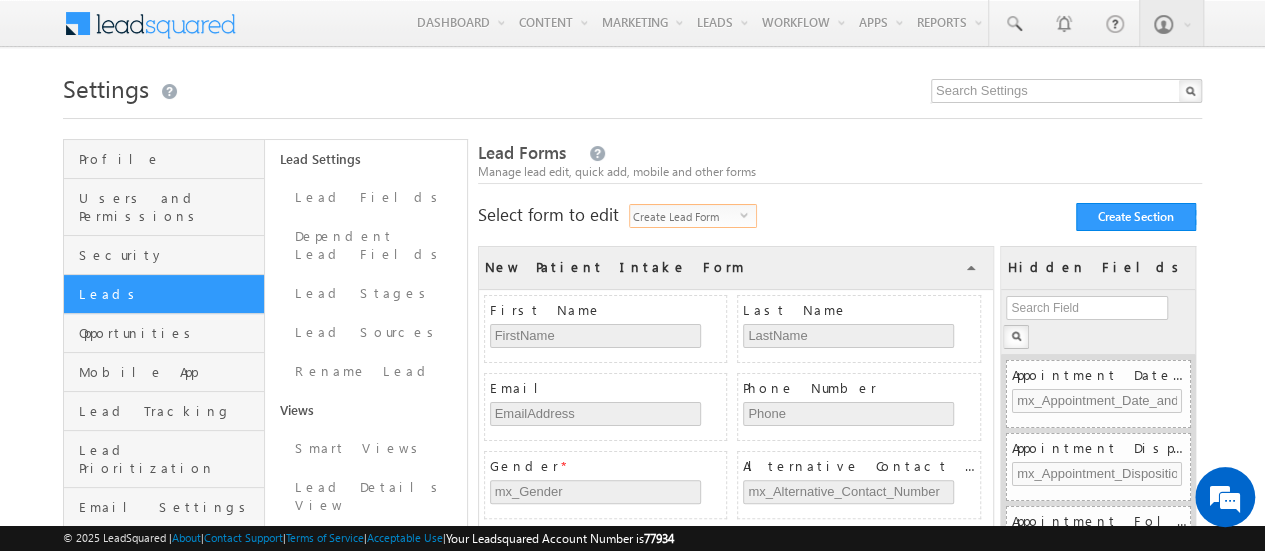 click on "Create Lead Form" at bounding box center [685, 216] 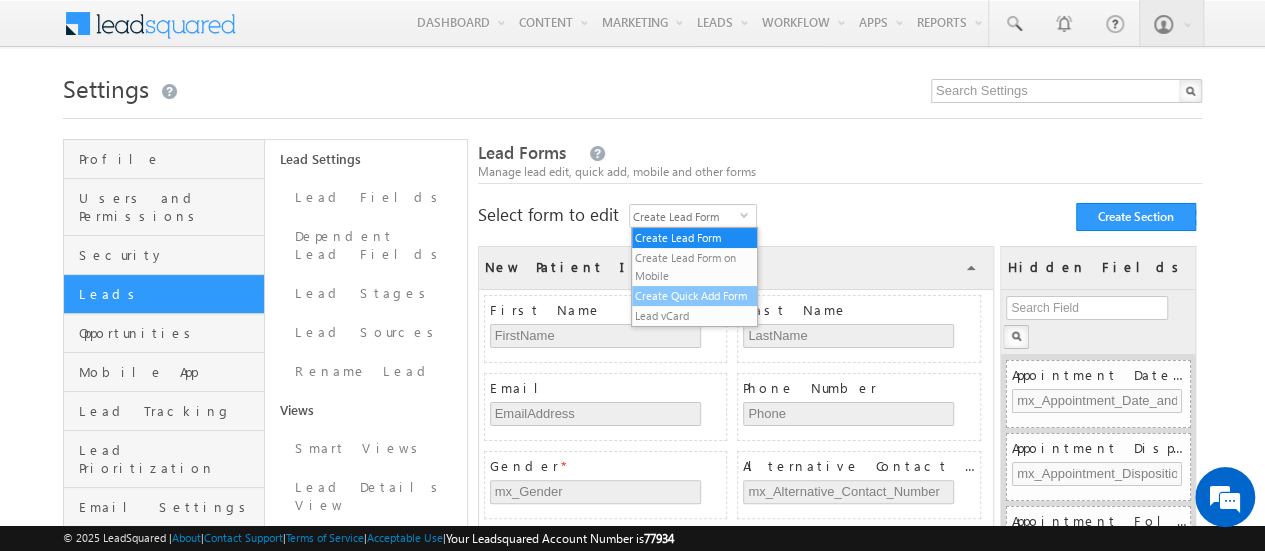 click on "Create Quick Add Form" at bounding box center [695, 296] 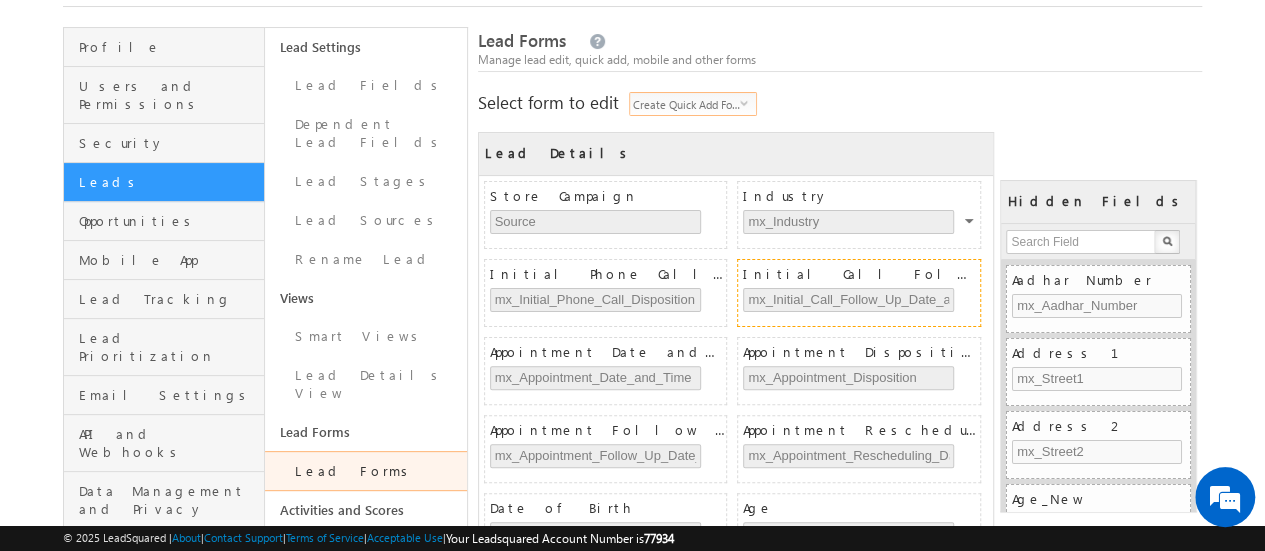 scroll, scrollTop: 0, scrollLeft: 0, axis: both 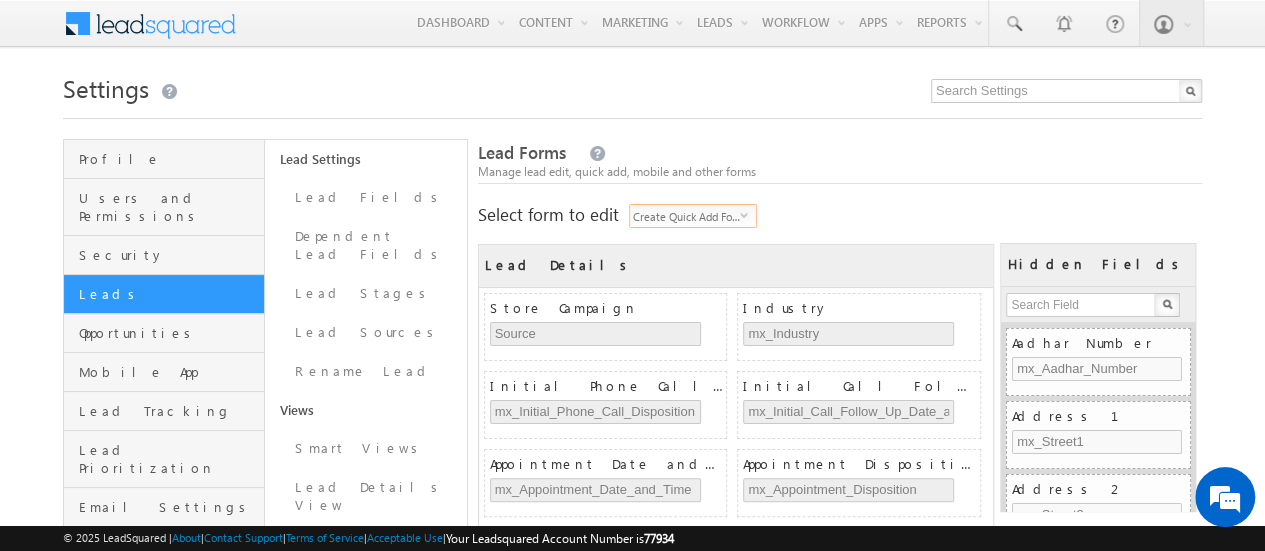 click on "select" at bounding box center (748, 214) 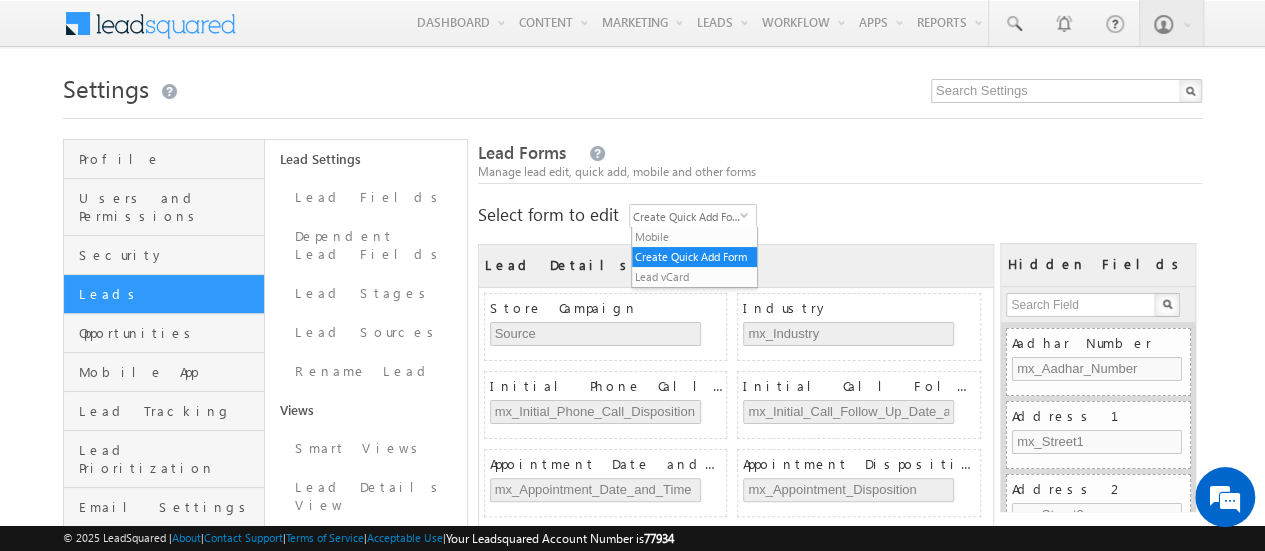 click on "Select form to edit
Create Quick Add Form select QuickAddForm
Create Section
Select View on Mobile
Create Custom Field" at bounding box center (840, 214) 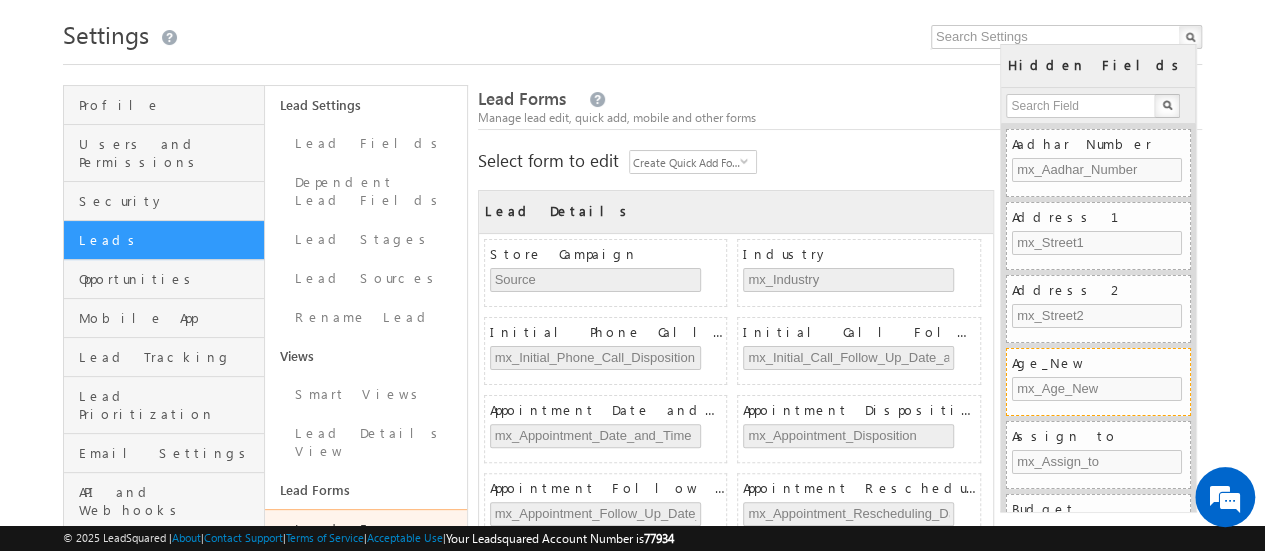 scroll, scrollTop: 0, scrollLeft: 0, axis: both 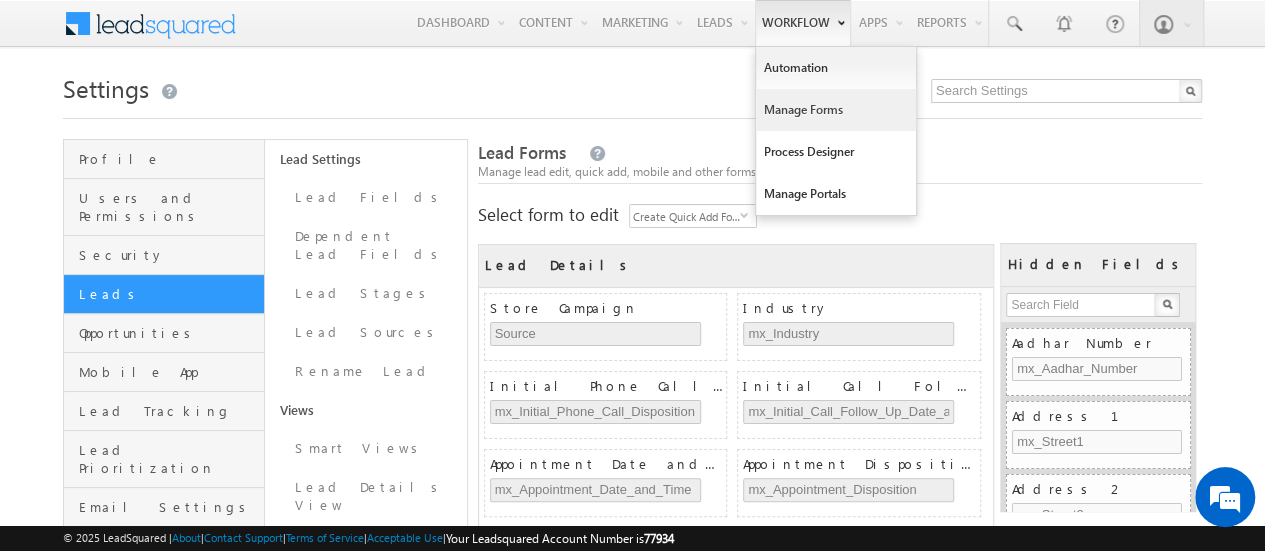 click on "Manage Forms" at bounding box center (836, 110) 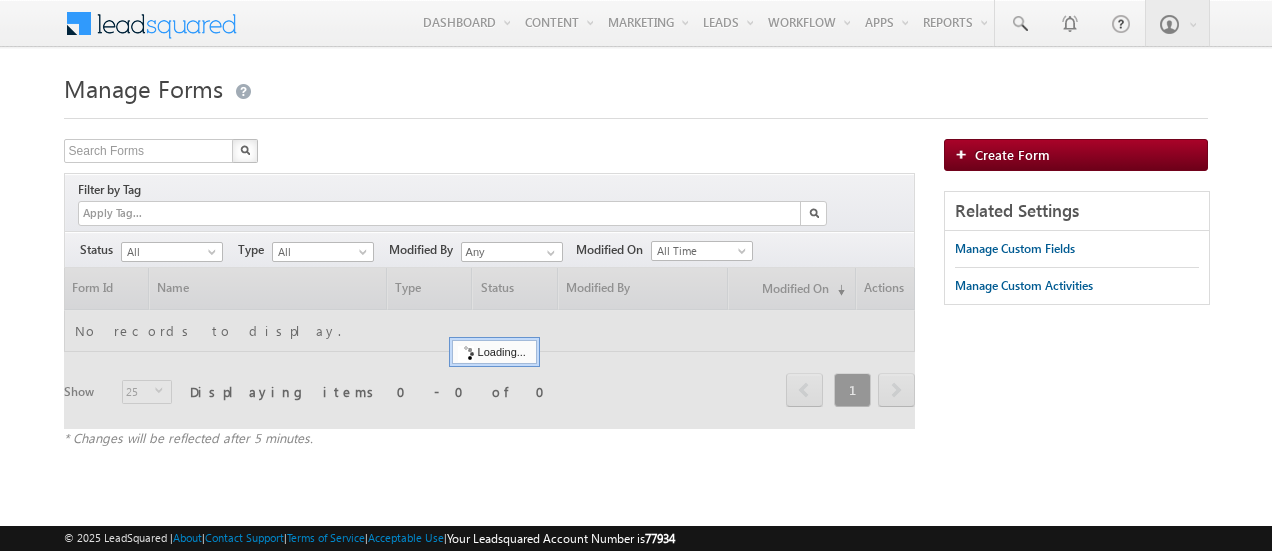 scroll, scrollTop: 0, scrollLeft: 0, axis: both 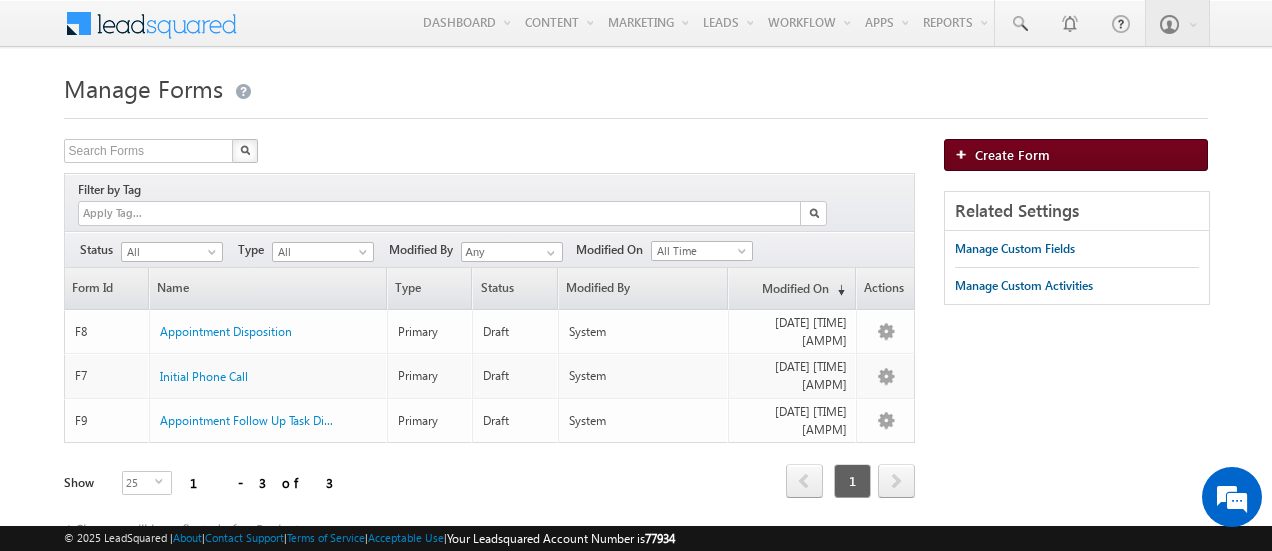 click on "Create Form" at bounding box center [1012, 154] 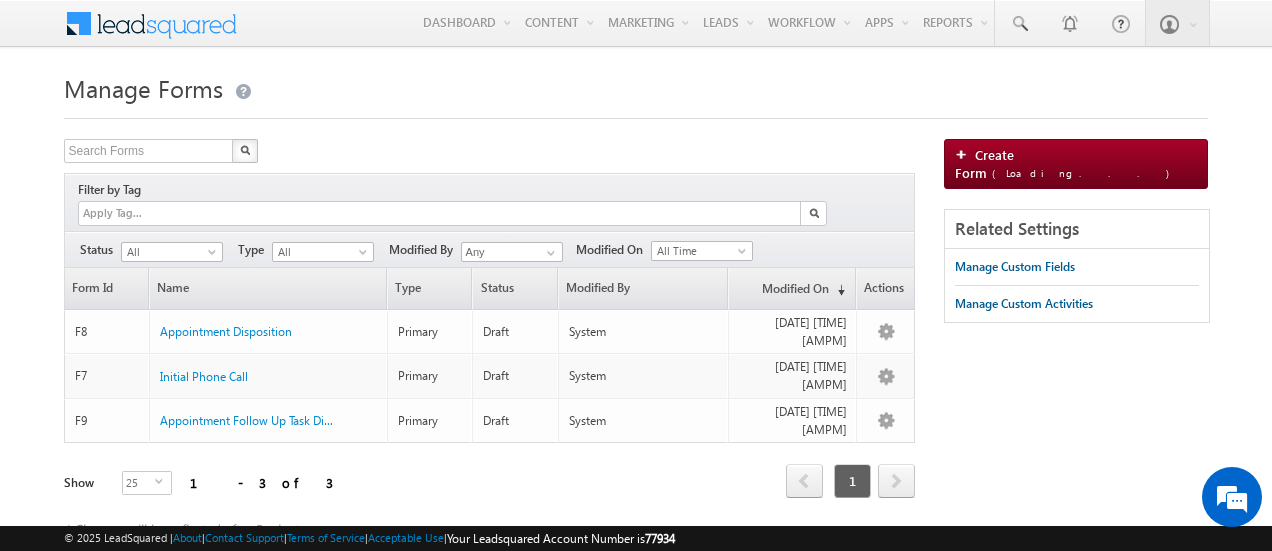 scroll, scrollTop: 0, scrollLeft: 0, axis: both 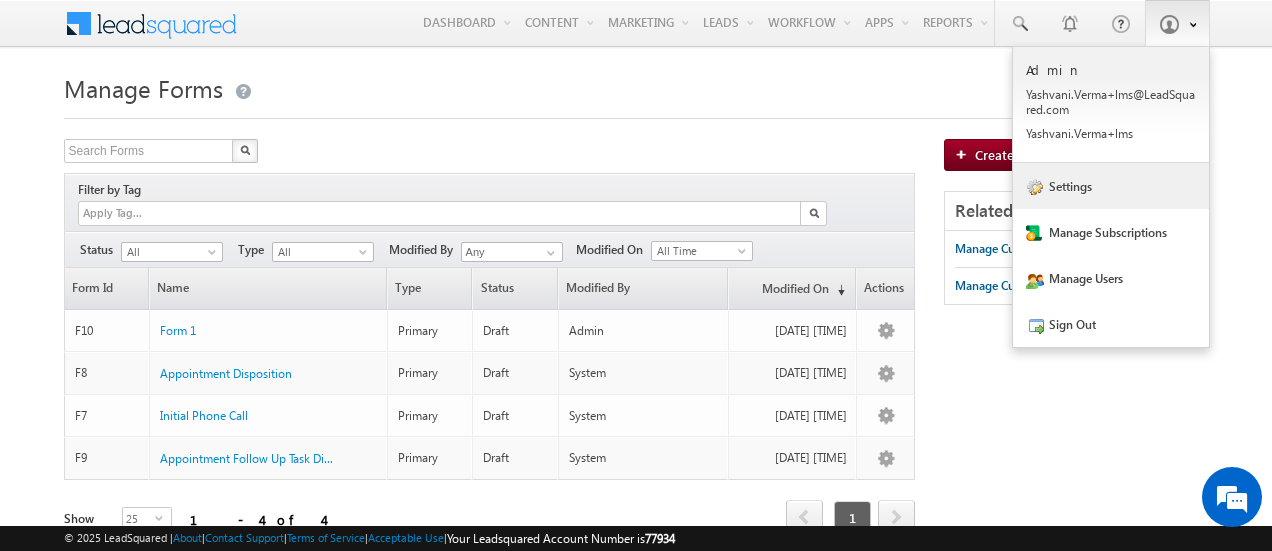 click on "Settings" at bounding box center [1111, 186] 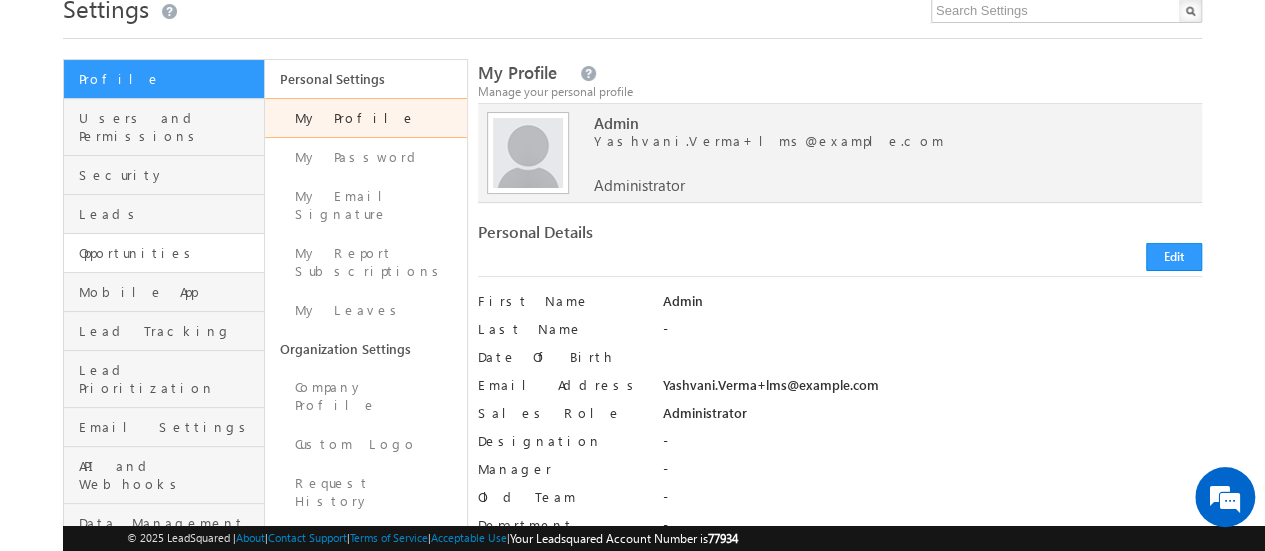 scroll, scrollTop: 0, scrollLeft: 0, axis: both 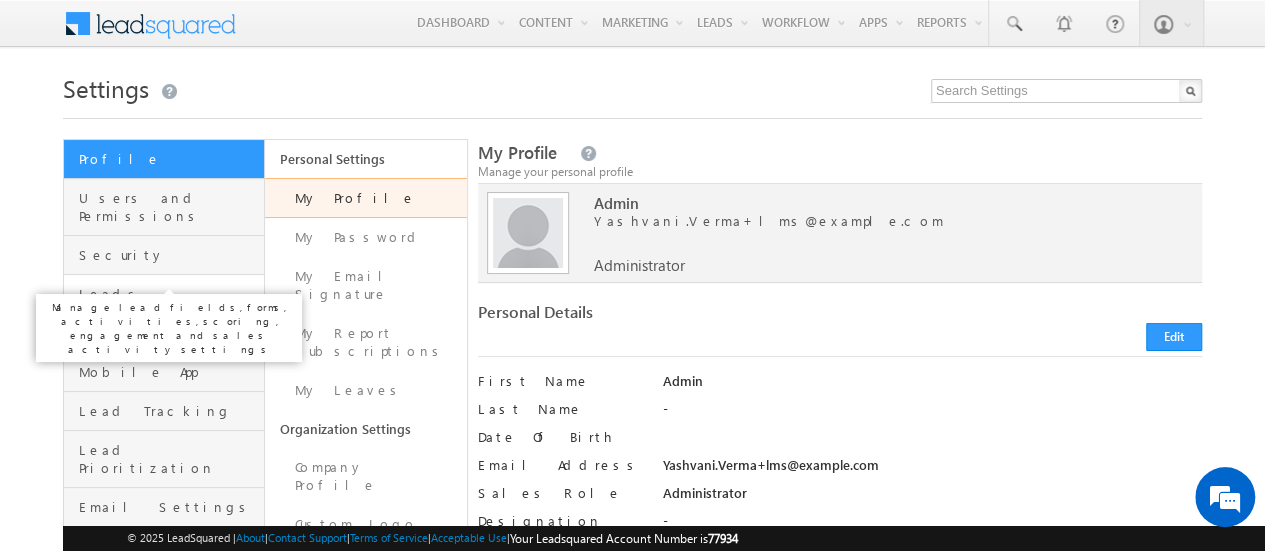 click on "Leads" at bounding box center [169, 294] 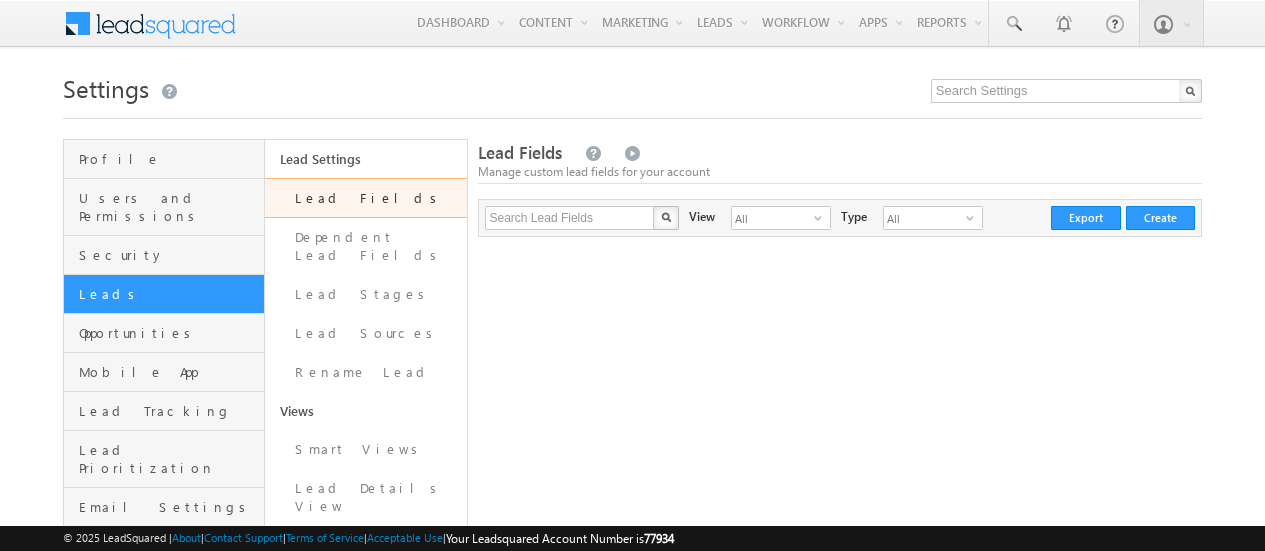 scroll, scrollTop: 300, scrollLeft: 0, axis: vertical 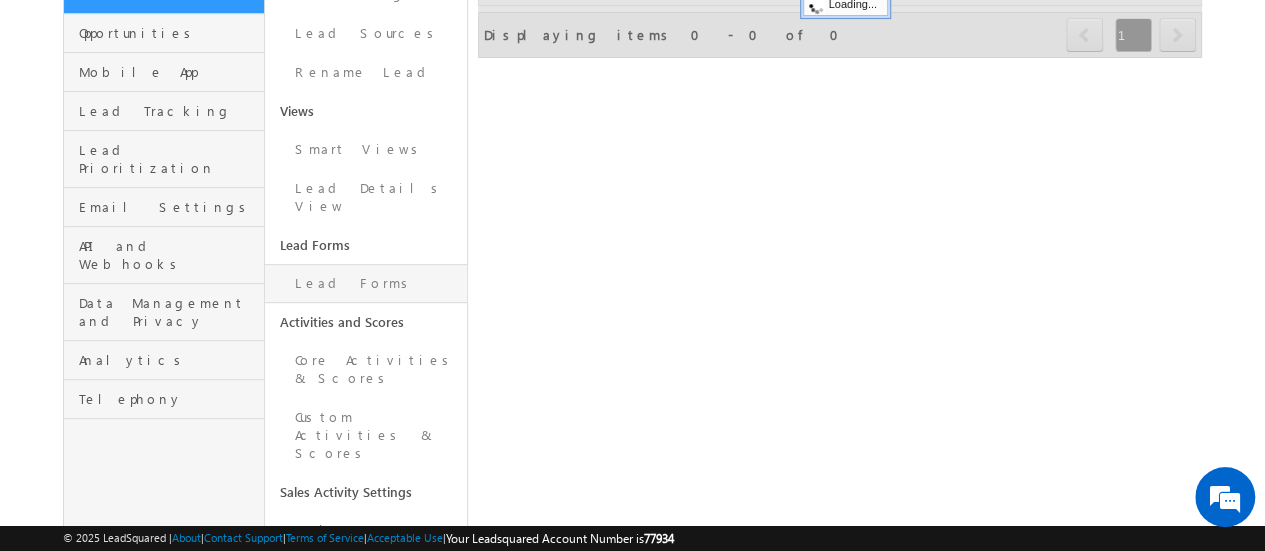 click on "Lead Forms" at bounding box center [365, 283] 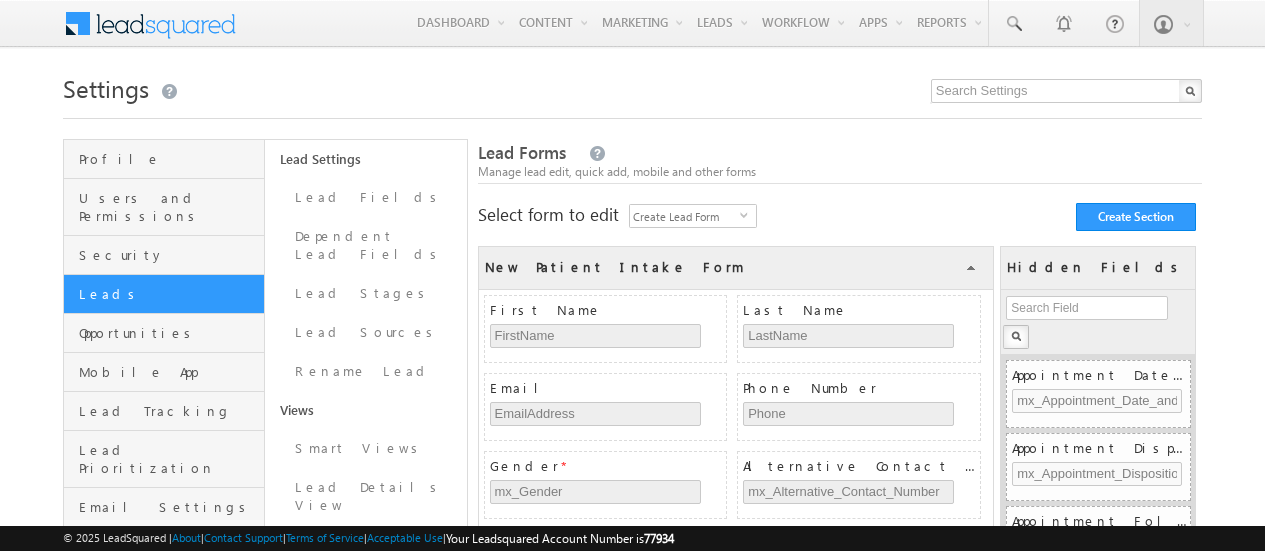 scroll, scrollTop: 0, scrollLeft: 0, axis: both 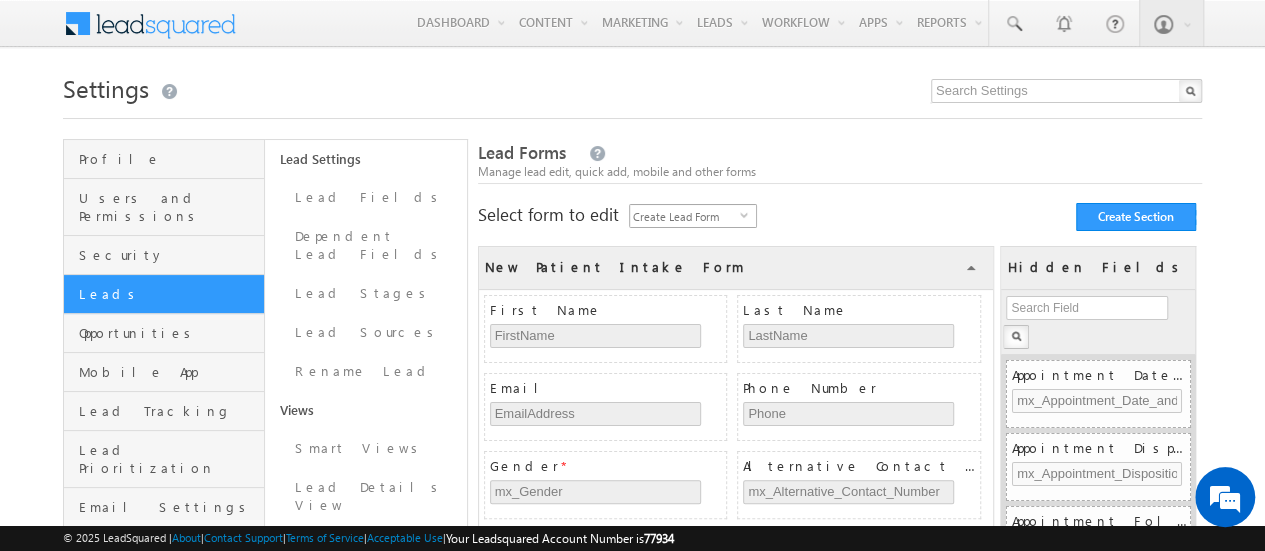 click on "select" at bounding box center [748, 214] 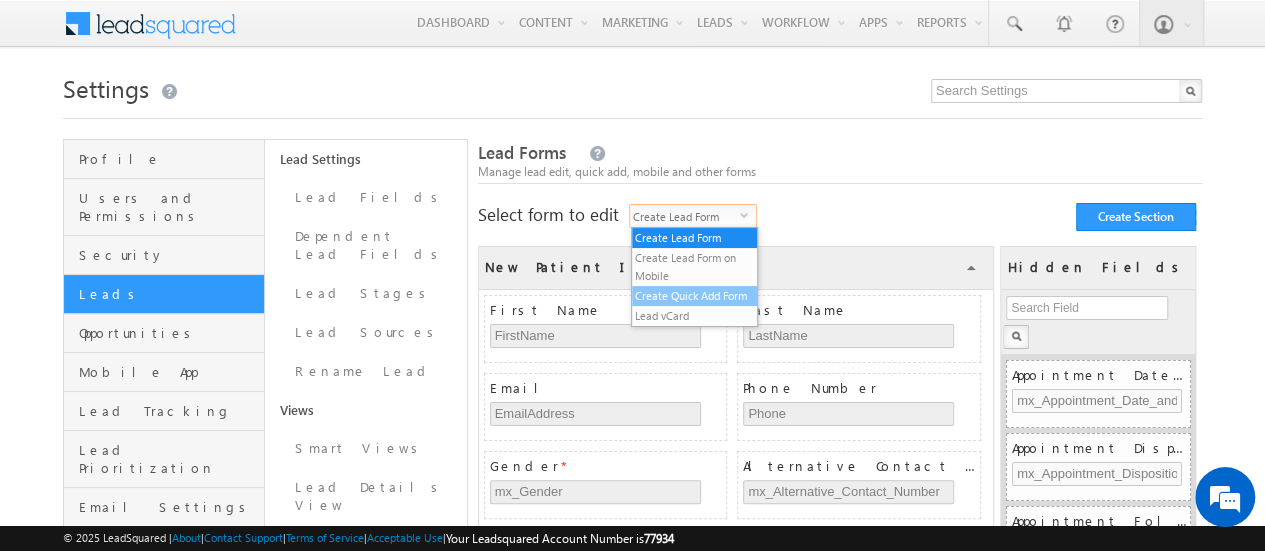 click on "Create Quick Add Form" at bounding box center (695, 296) 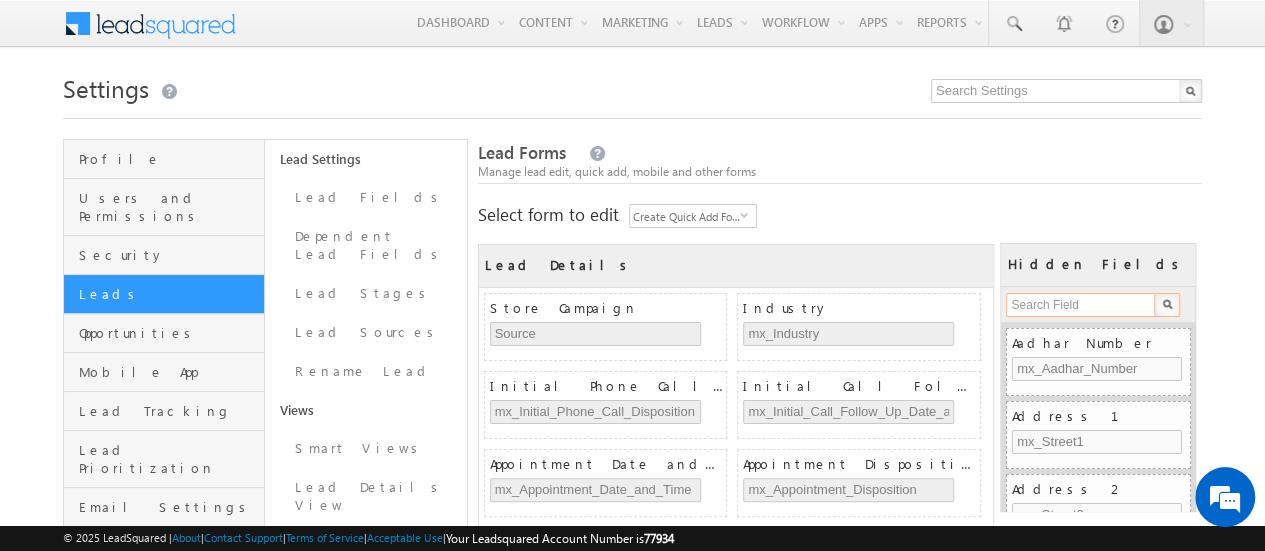 click at bounding box center [1081, 305] 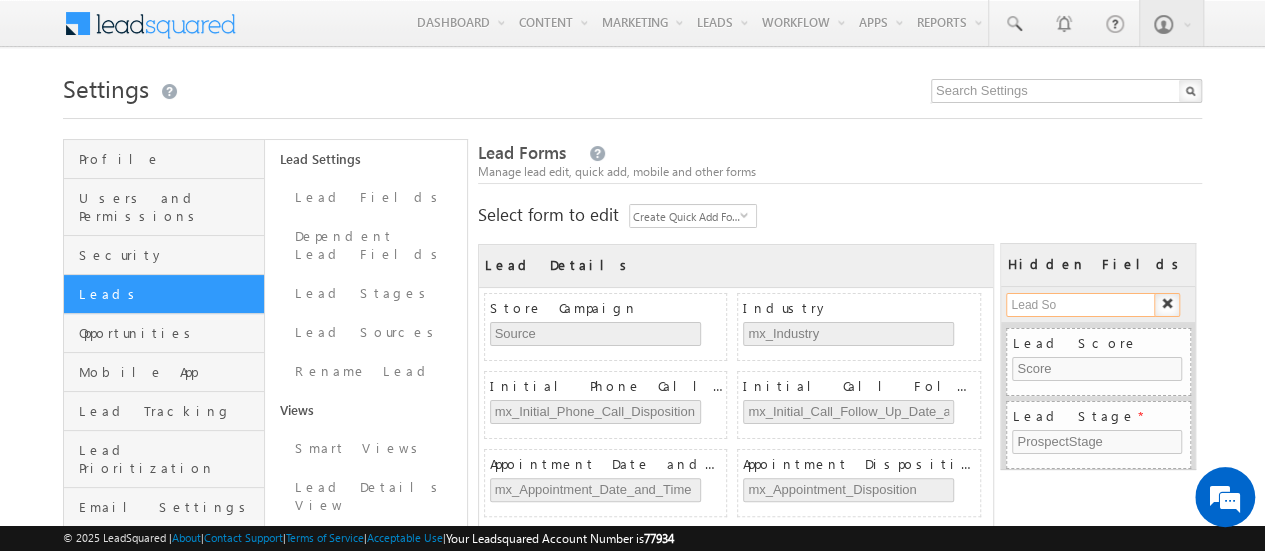 scroll, scrollTop: 0, scrollLeft: 0, axis: both 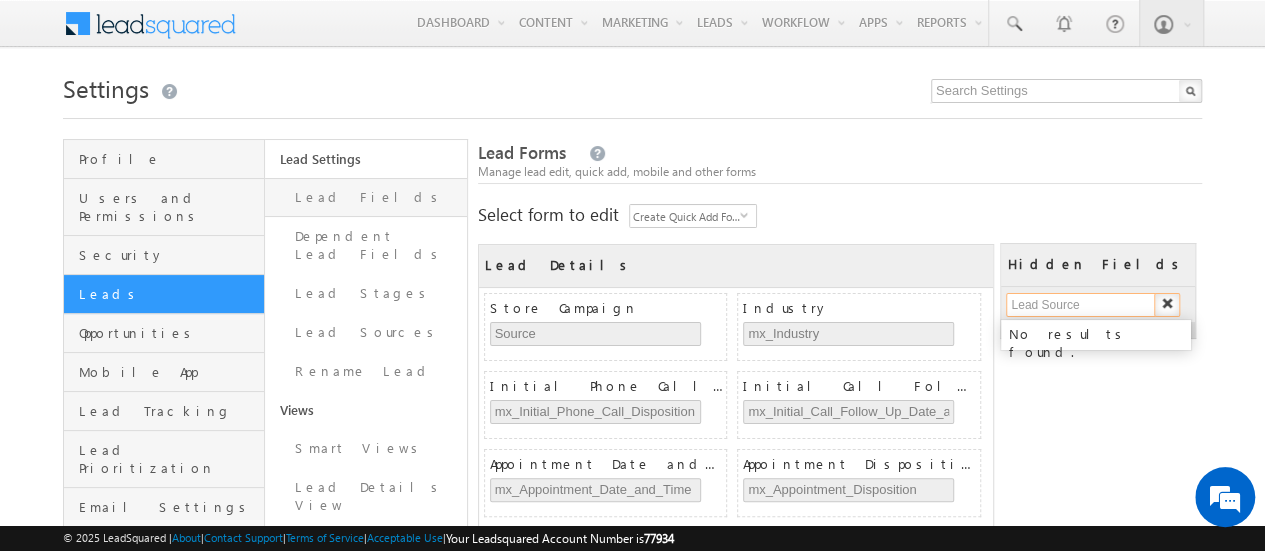 type on "Lead Source" 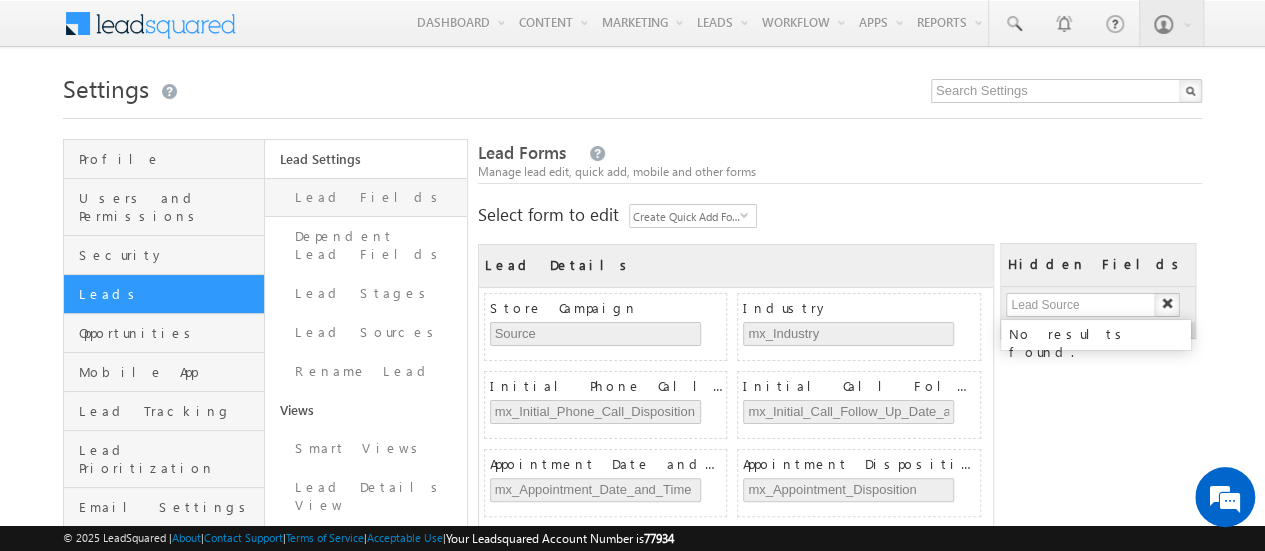 click on "Lead Fields" at bounding box center (365, 197) 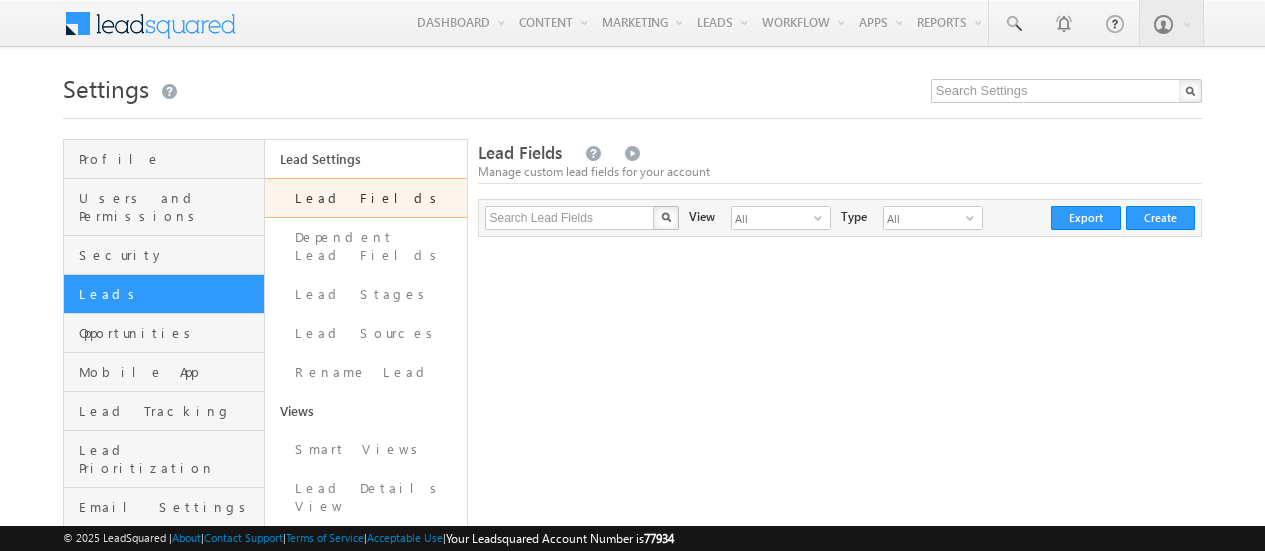 scroll, scrollTop: 0, scrollLeft: 0, axis: both 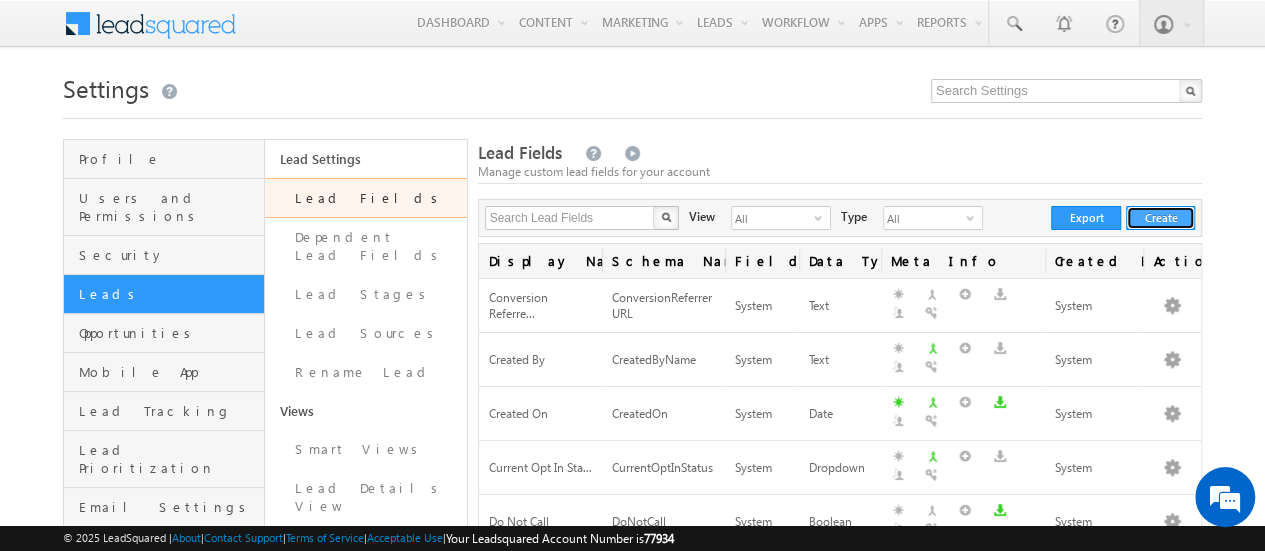 click on "Create" at bounding box center (1160, 218) 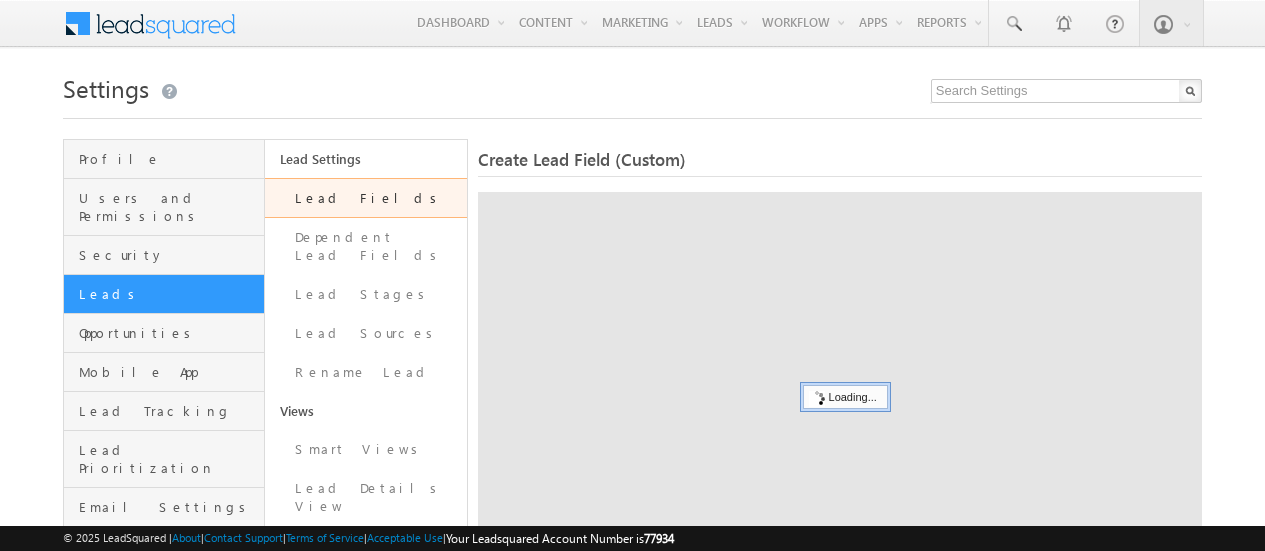 scroll, scrollTop: 0, scrollLeft: 0, axis: both 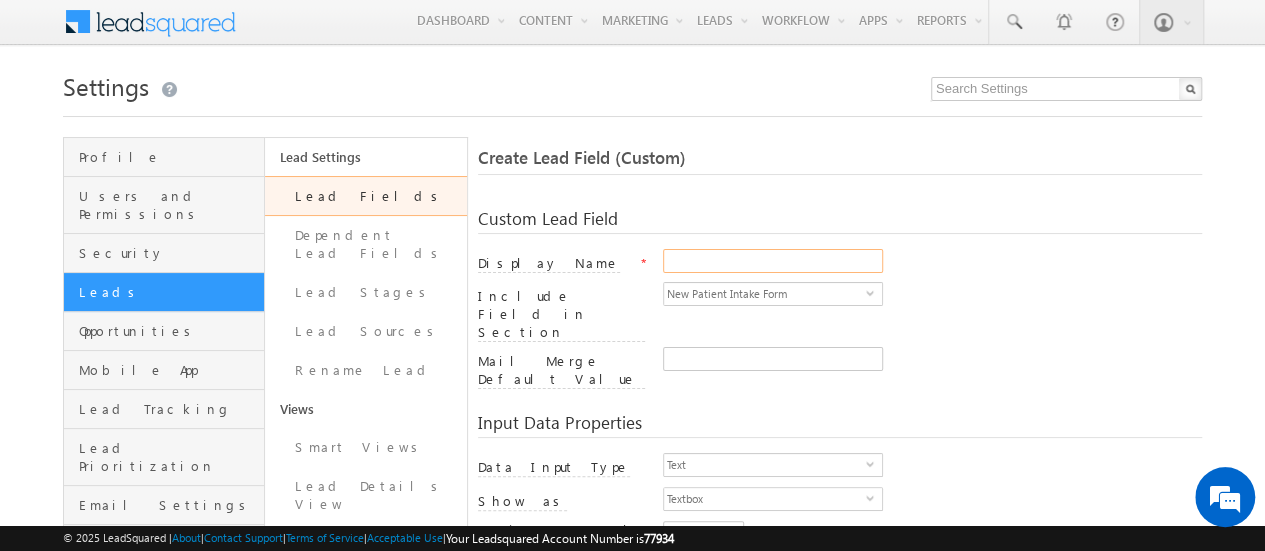 click on "Display Name" at bounding box center [773, 261] 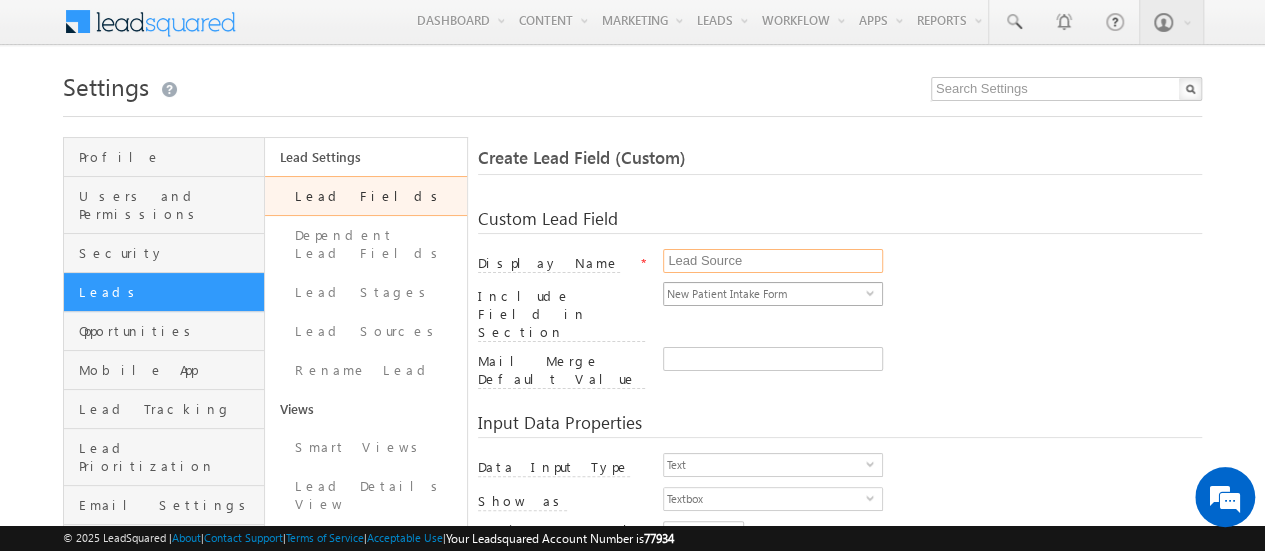 type on "Lead Source" 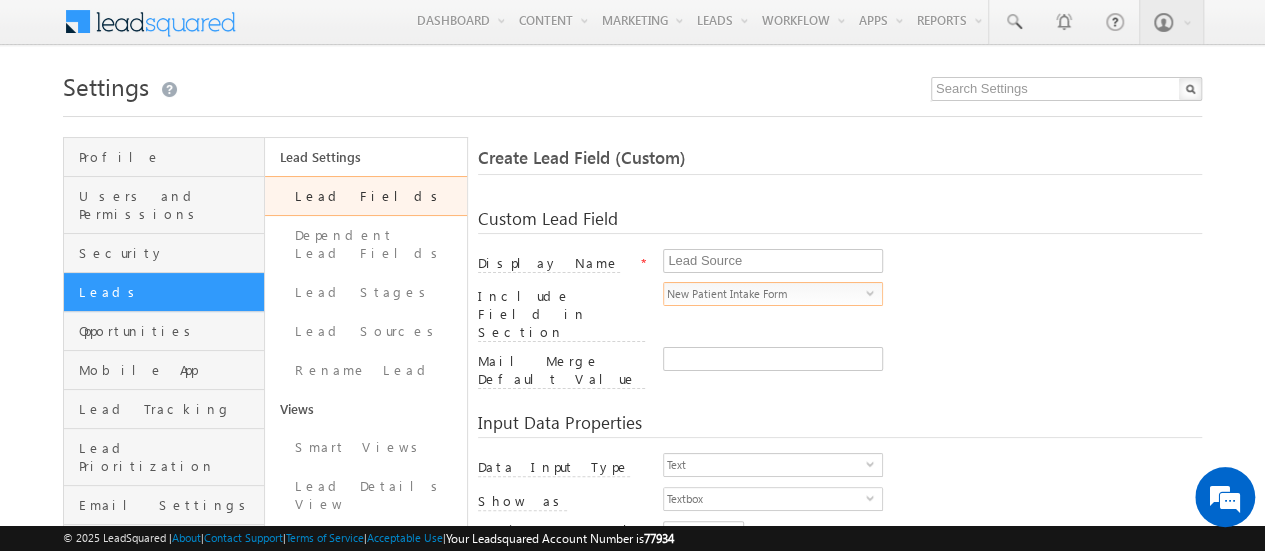 click on "select" at bounding box center (874, 292) 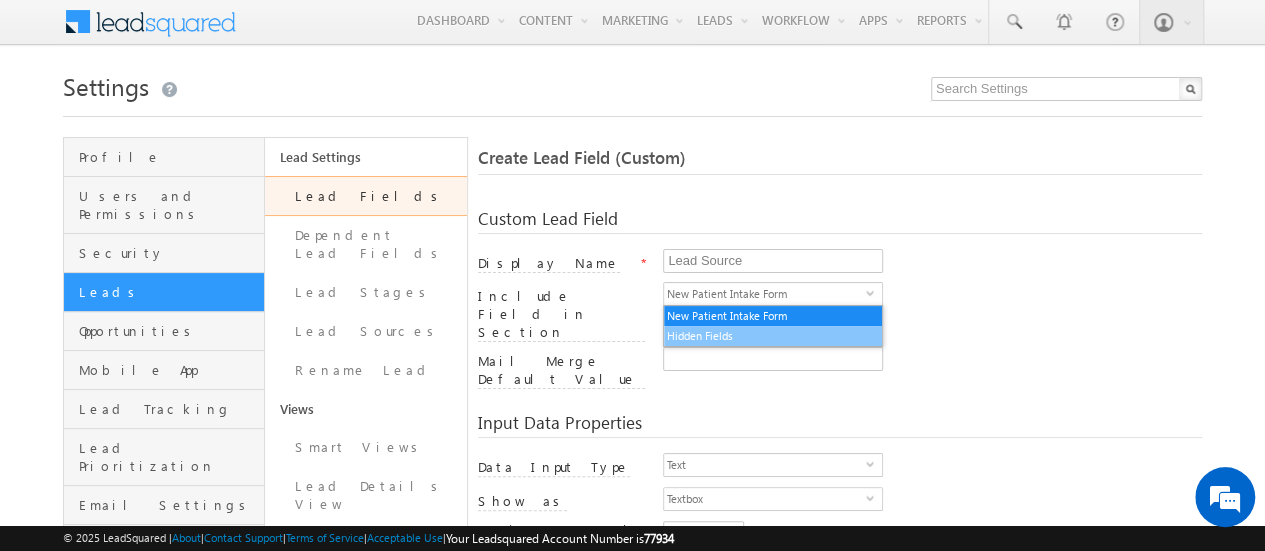 click on "Hidden Fields" at bounding box center [773, 336] 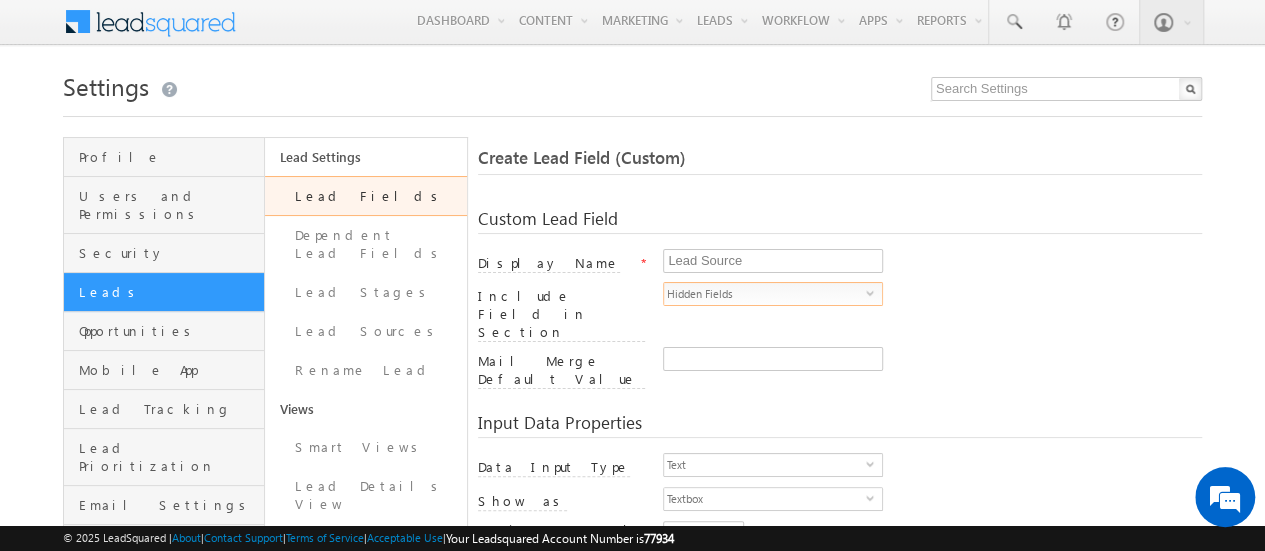 click on "select" at bounding box center [874, 292] 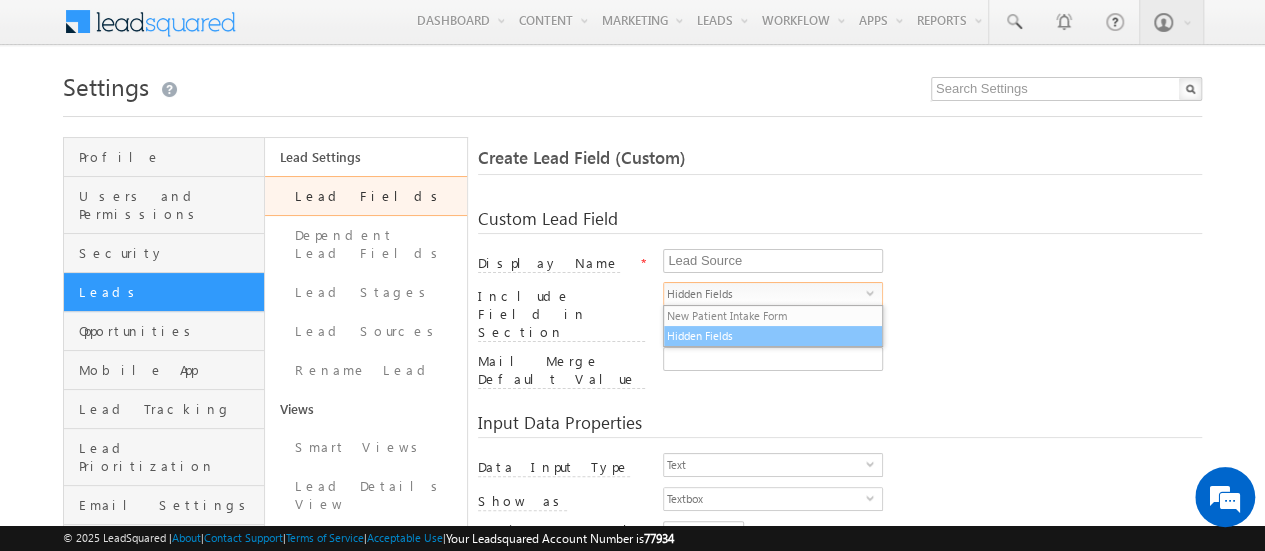 click on "Hidden Fields" at bounding box center [773, 336] 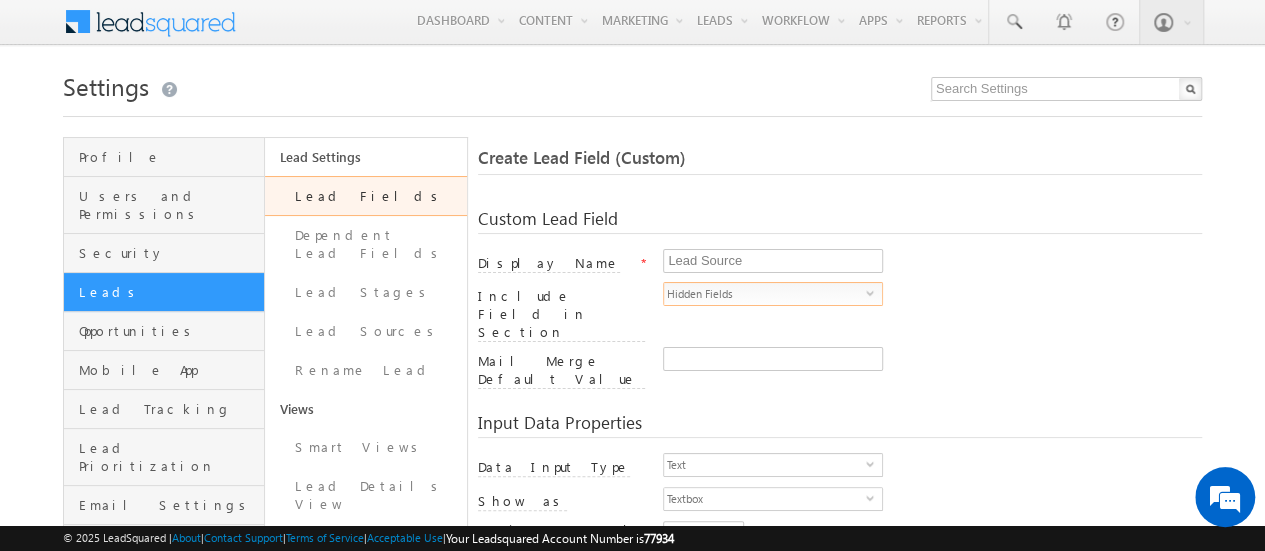 click on "select" at bounding box center (874, 292) 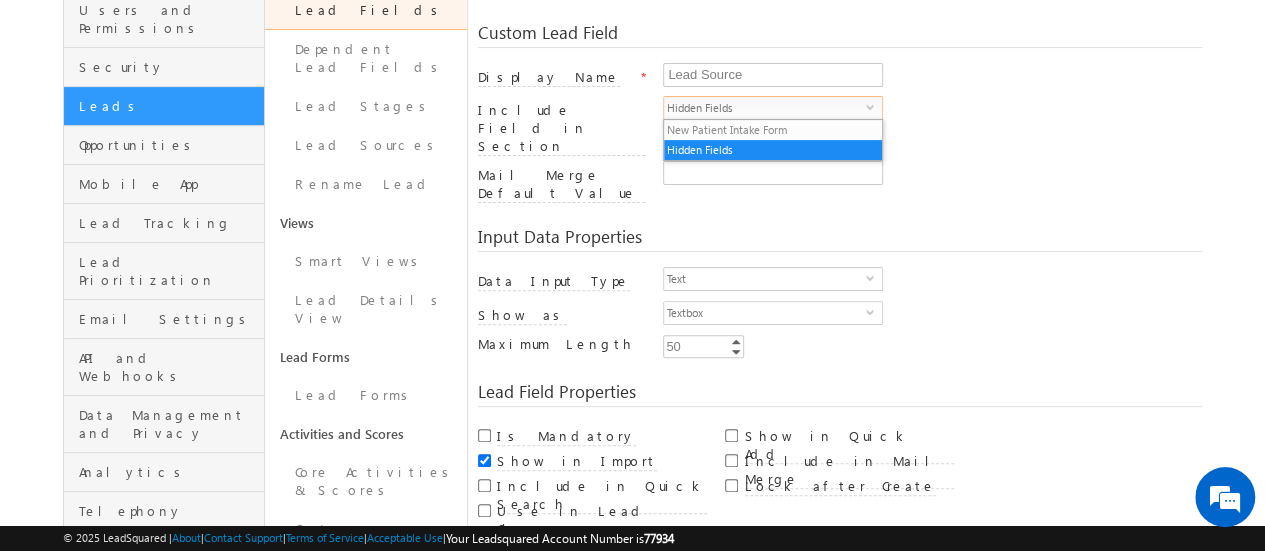 scroll, scrollTop: 202, scrollLeft: 0, axis: vertical 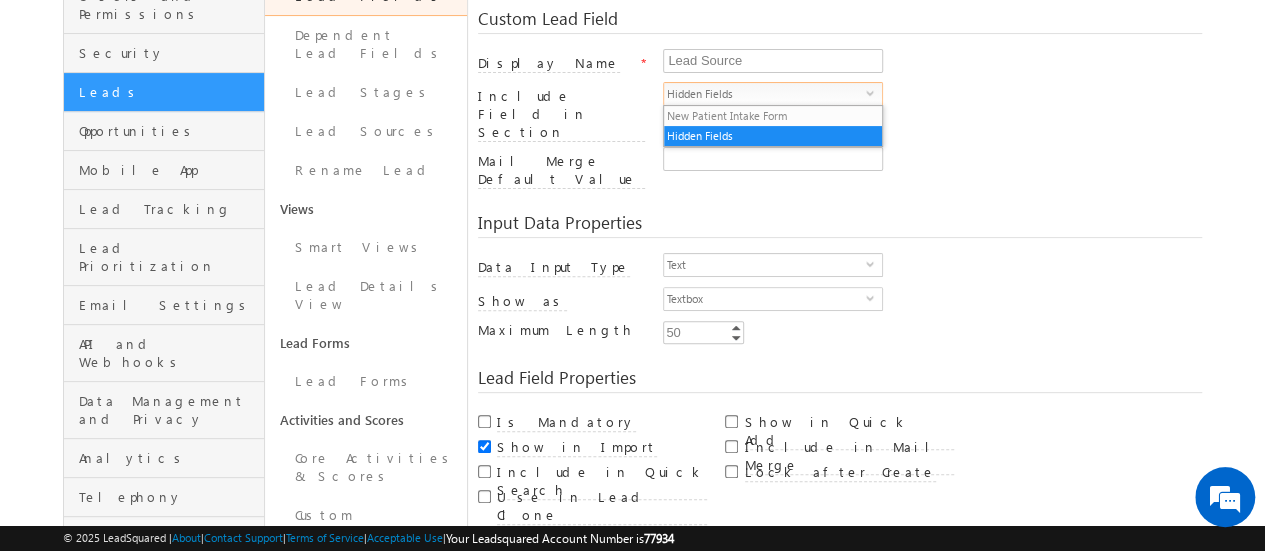 drag, startPoint x: 870, startPoint y: 94, endPoint x: 862, endPoint y: 86, distance: 11.313708 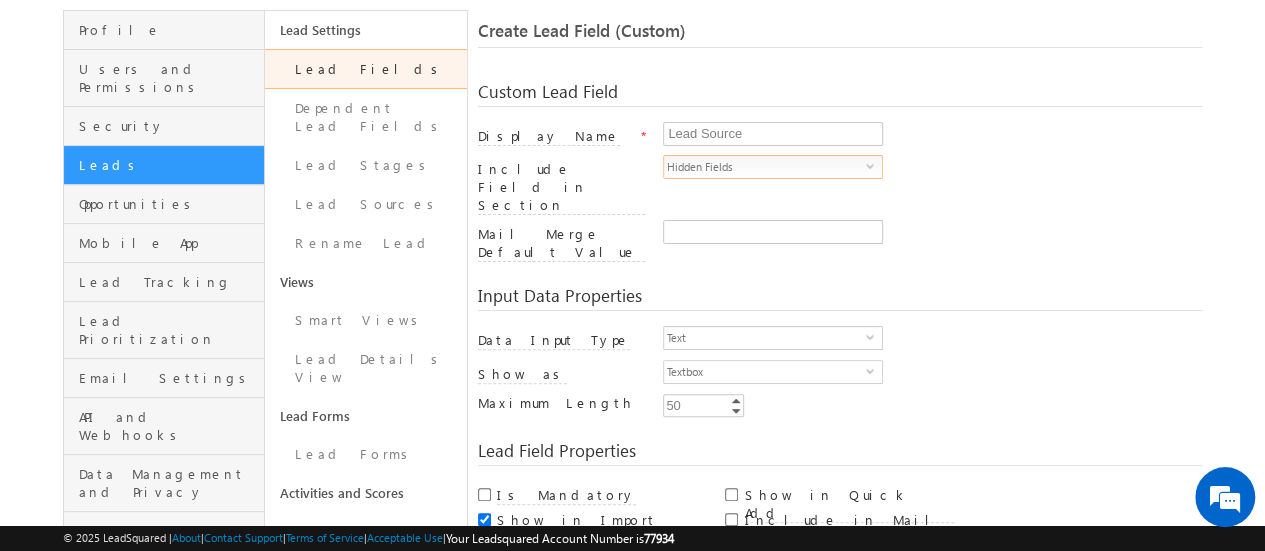scroll, scrollTop: 102, scrollLeft: 0, axis: vertical 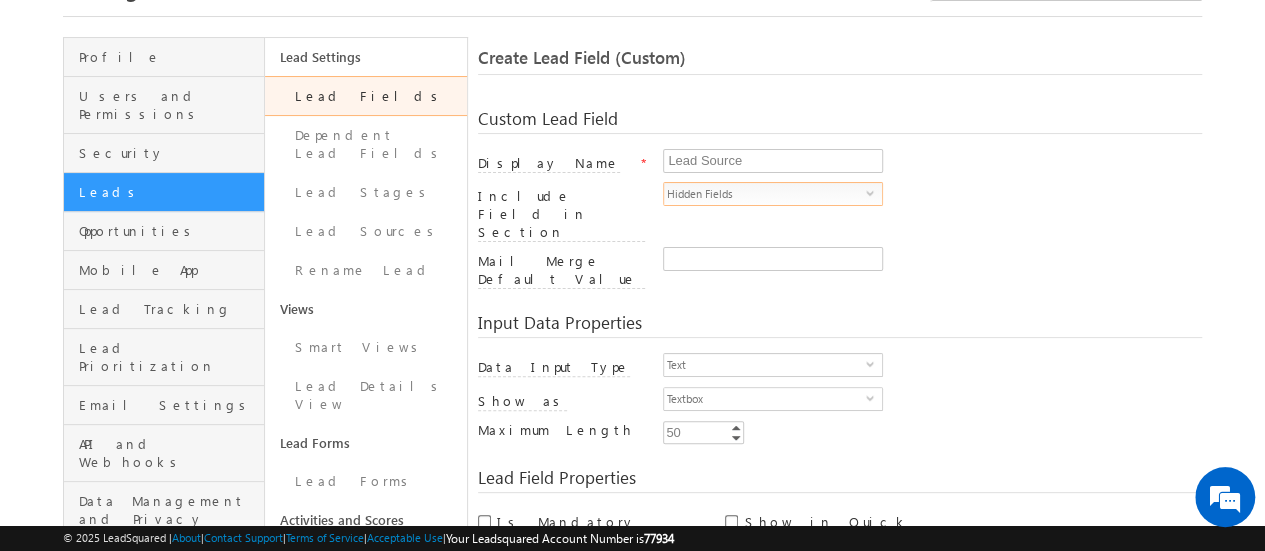 click on "select" at bounding box center [874, 192] 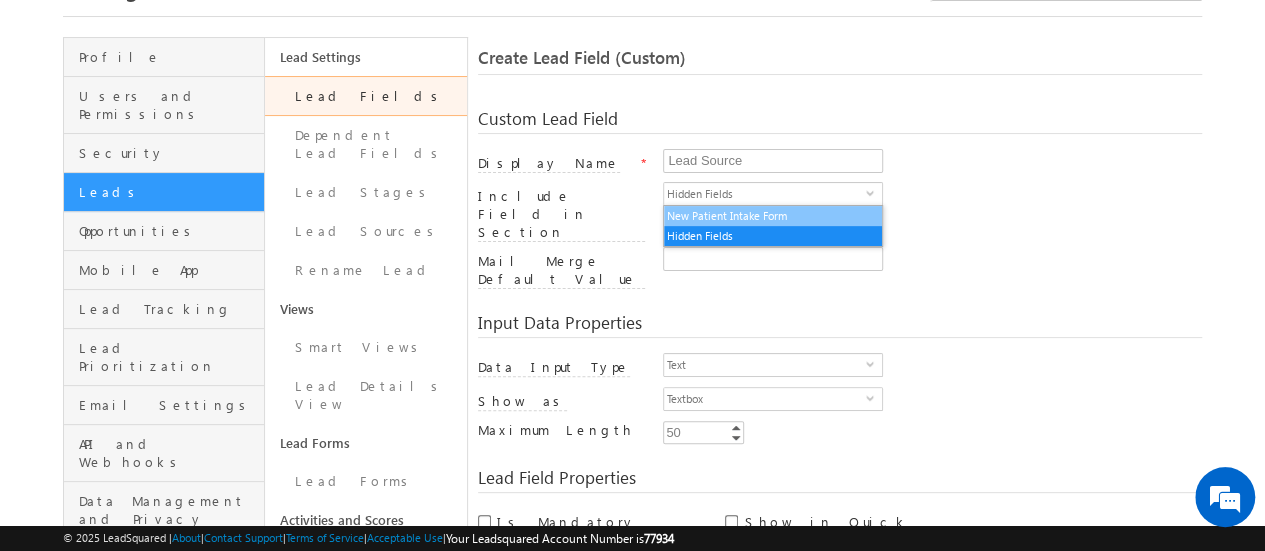click on "New Patient Intake Form" at bounding box center (773, 216) 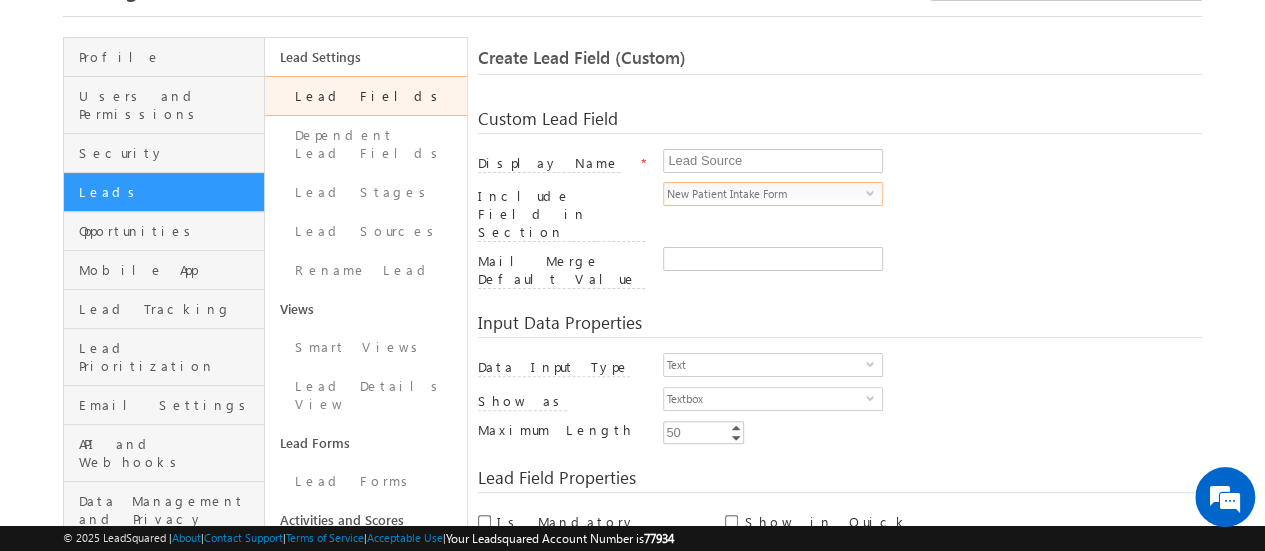 click on "New Patient Intake Form" at bounding box center [765, 194] 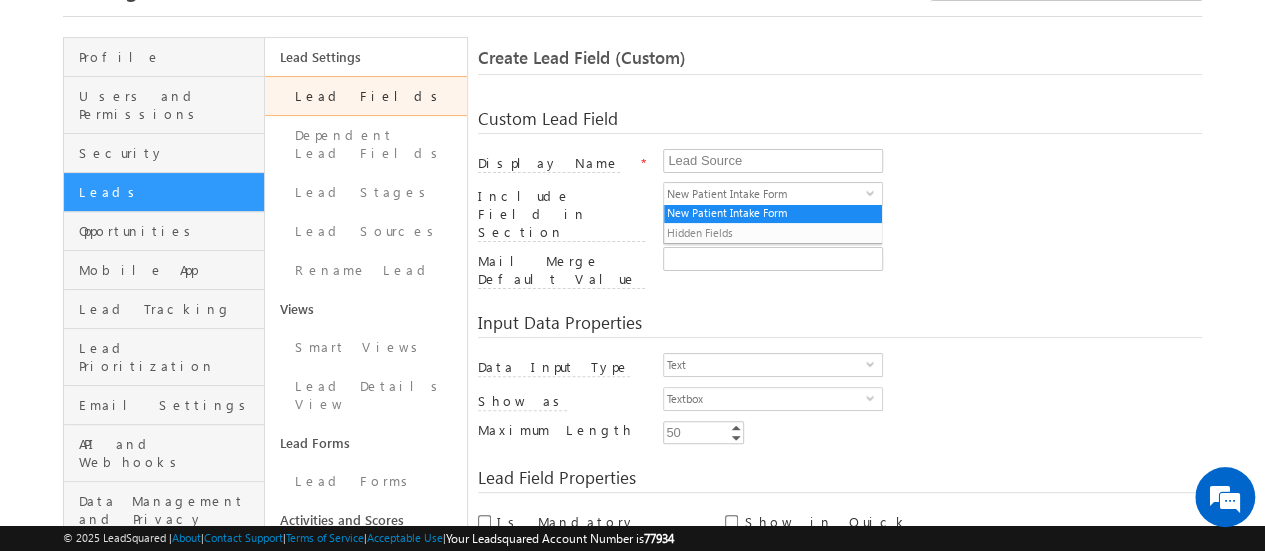 click on "Input Data Properties
Data Input Type
Text select 0
Number Type
Integer select Integer
Scale 2 2 0" at bounding box center (840, 371) 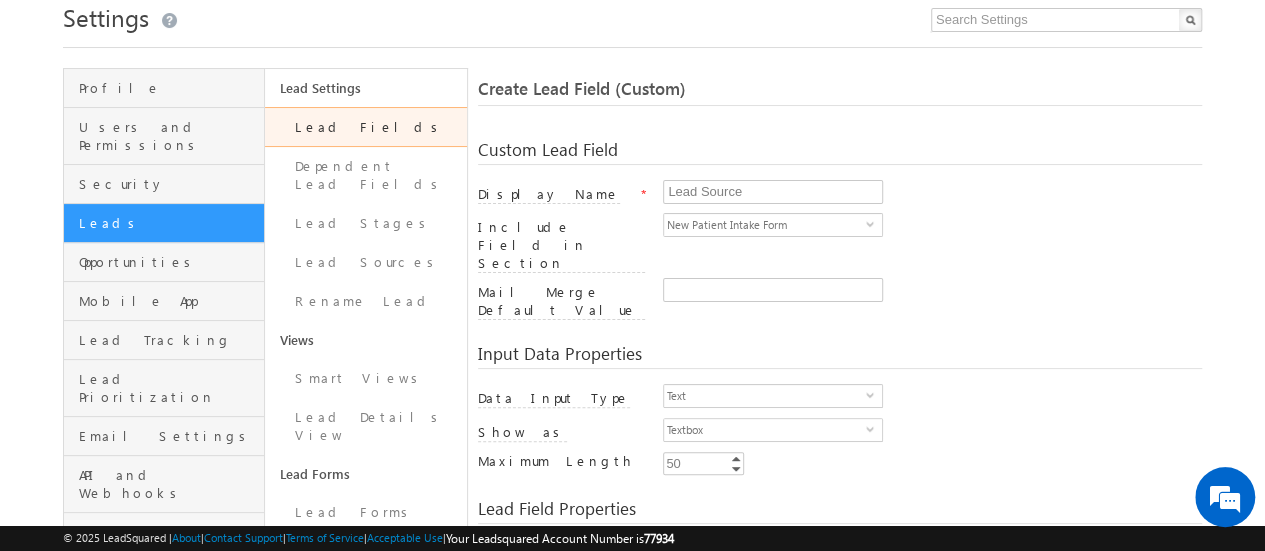 scroll, scrollTop: 102, scrollLeft: 0, axis: vertical 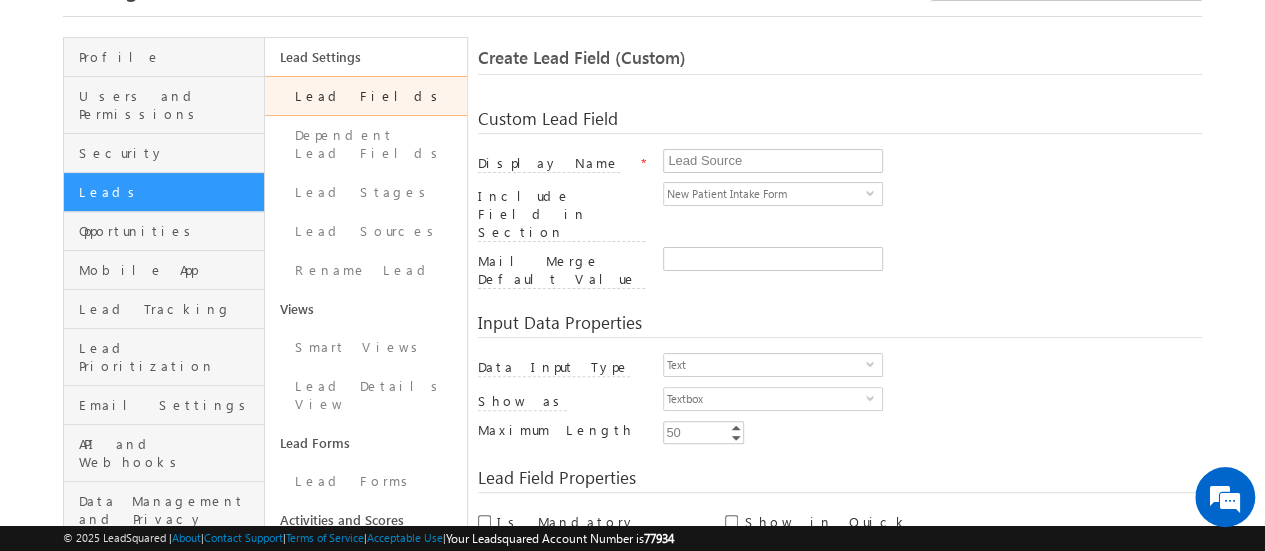 drag, startPoint x: 1016, startPoint y: 17, endPoint x: 1118, endPoint y: 312, distance: 312.1362 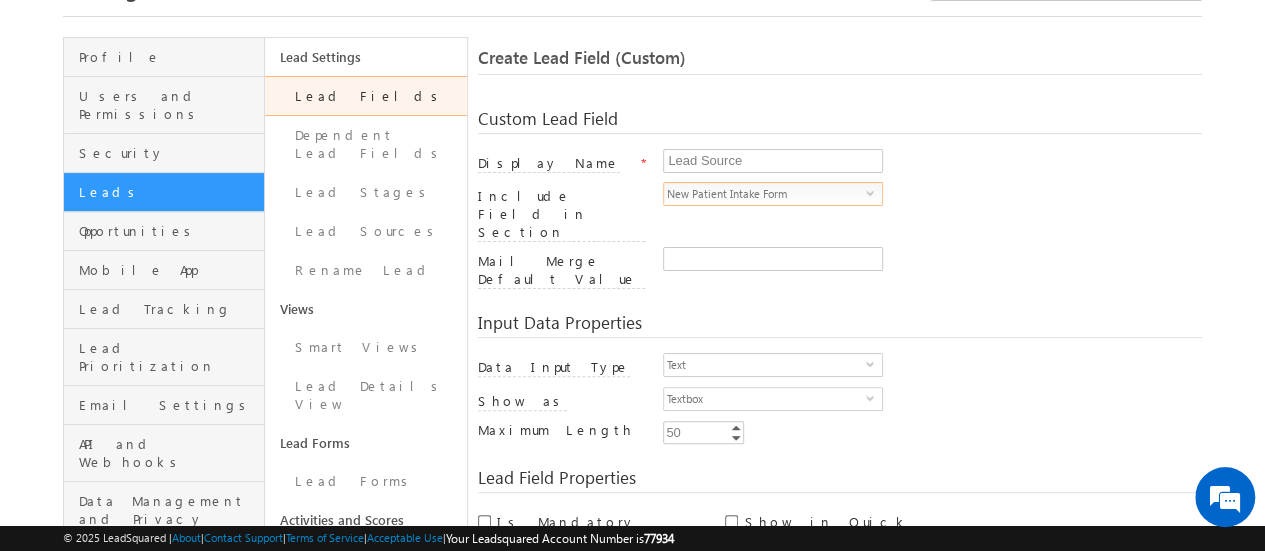 click on "select" at bounding box center (874, 192) 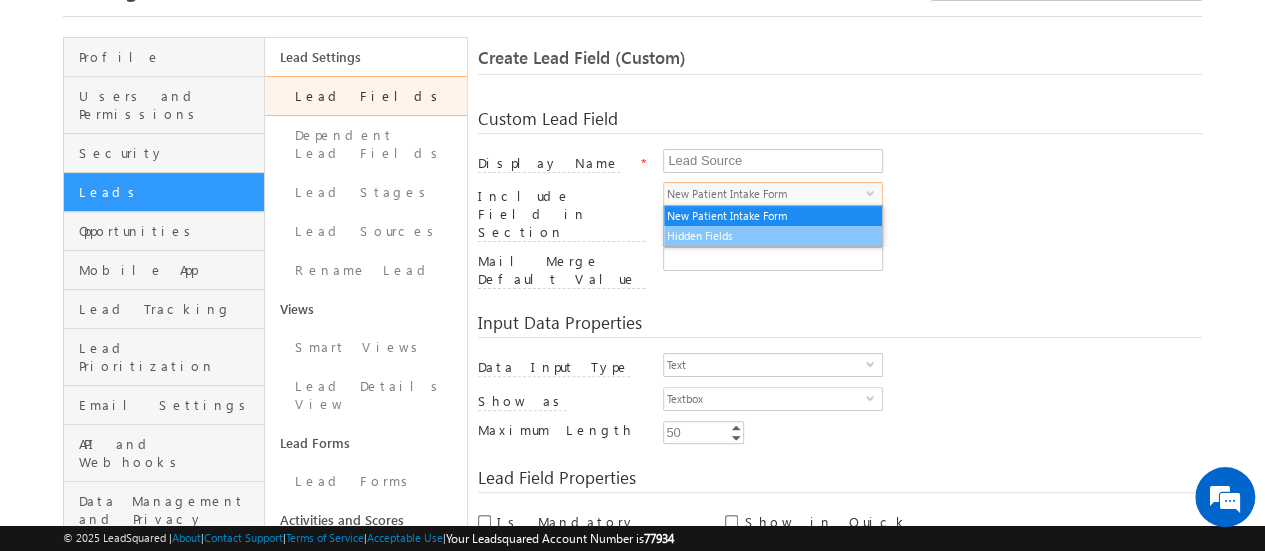 click on "Hidden Fields" at bounding box center [773, 236] 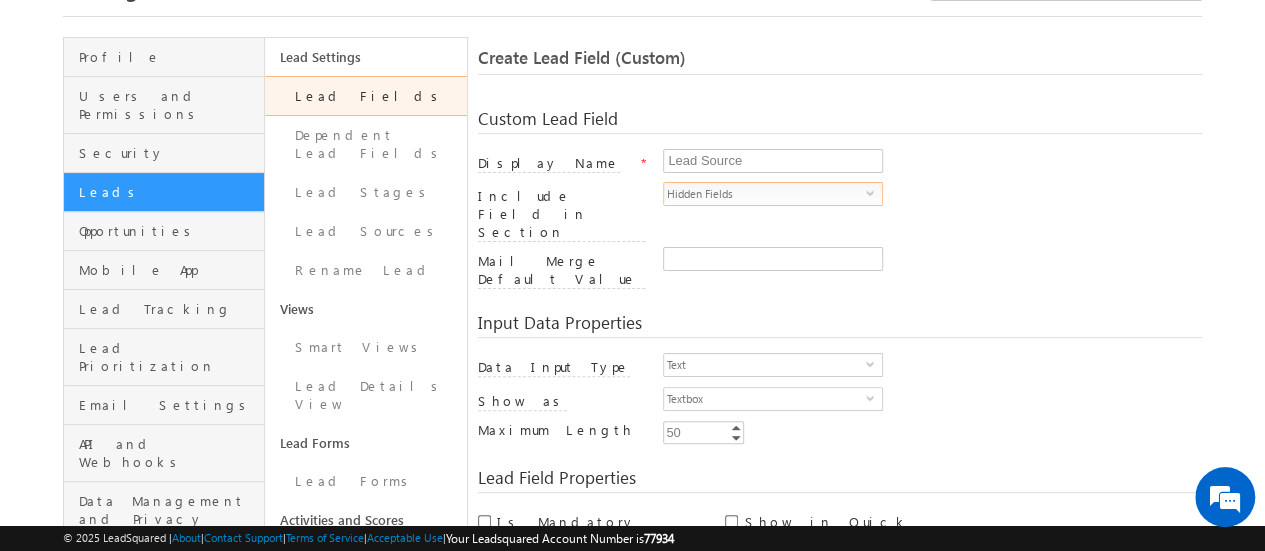 click on "Hidden Fields" at bounding box center (765, 194) 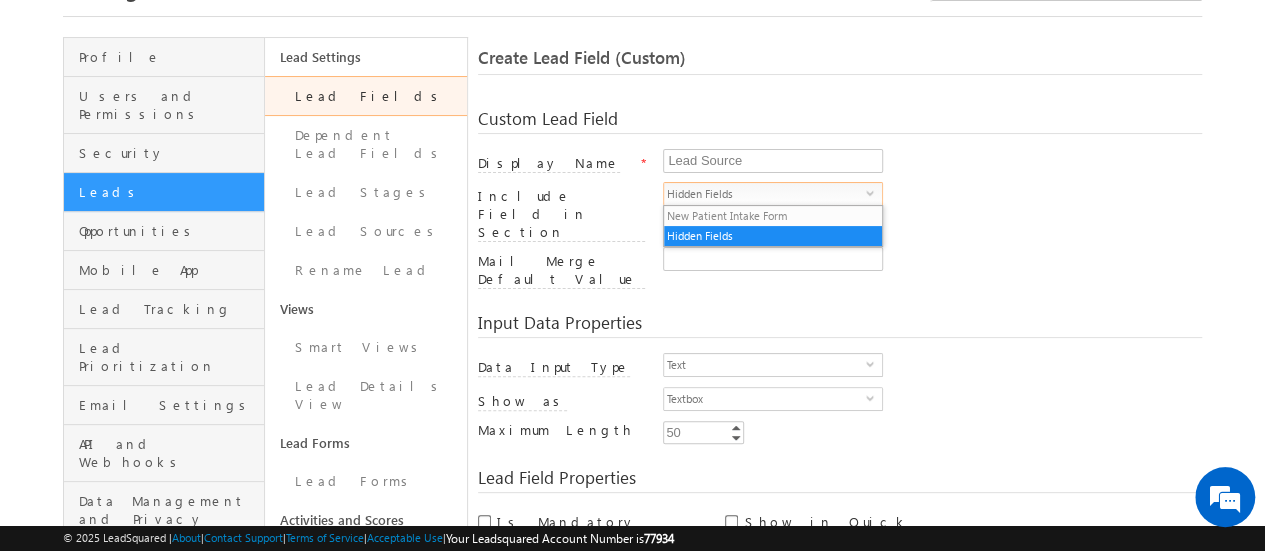 click on "Hidden Fields" at bounding box center (765, 194) 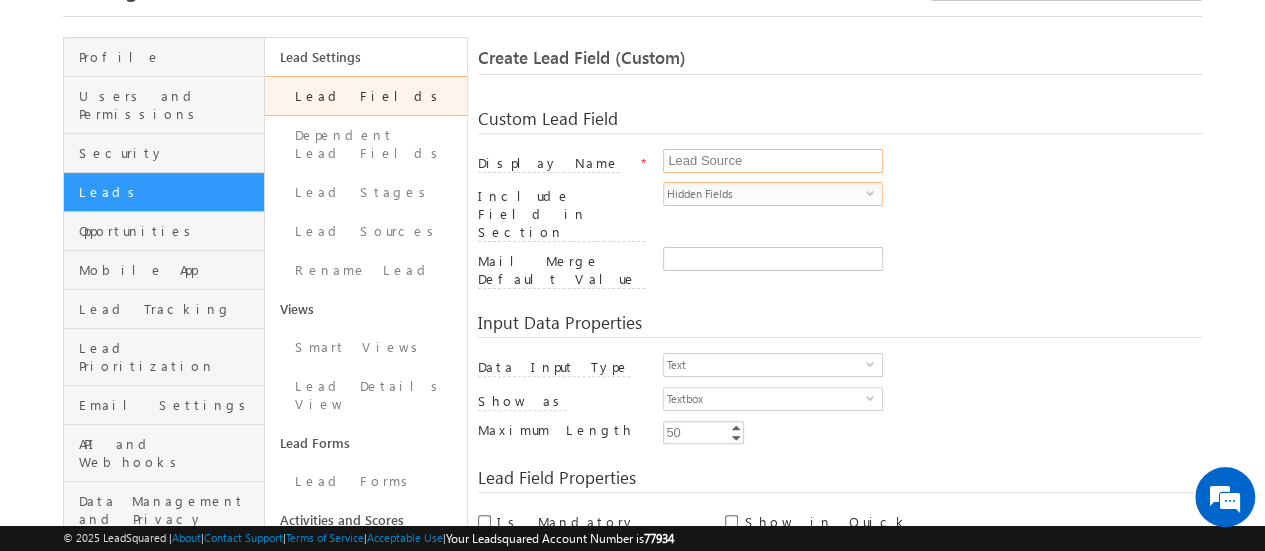 click on "Lead Source" at bounding box center (773, 161) 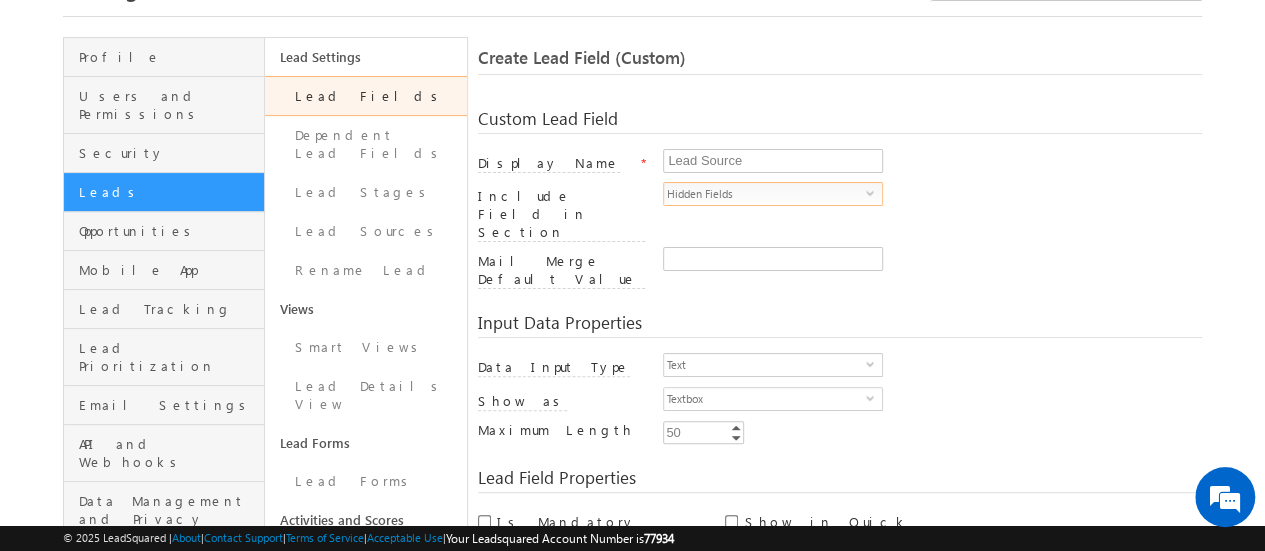 click on "Hidden Fields" at bounding box center [765, 194] 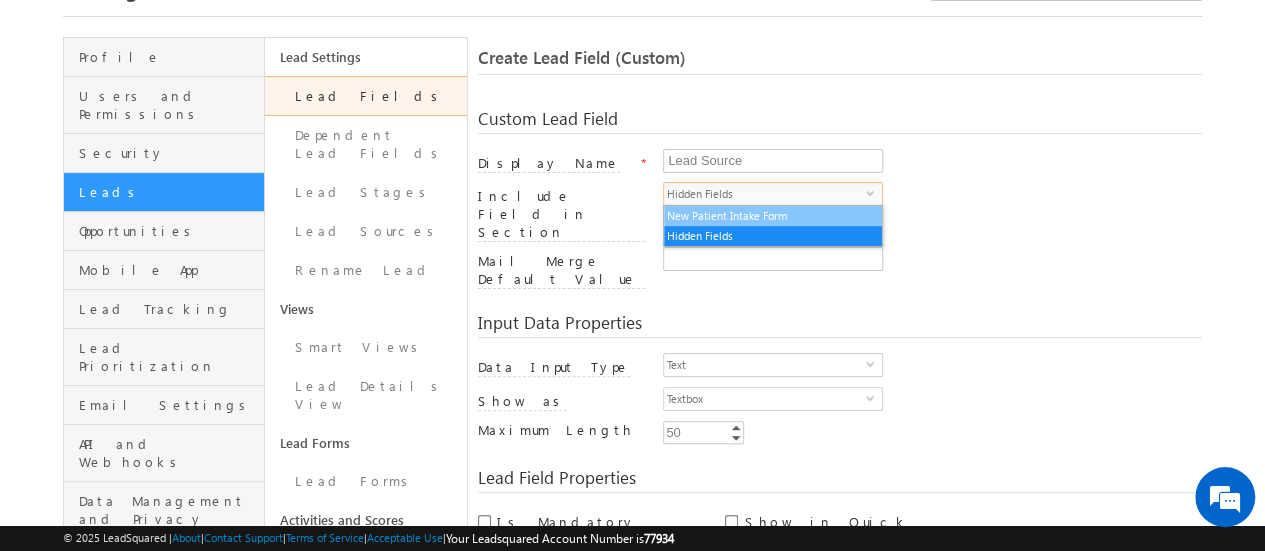 click on "New Patient Intake Form" at bounding box center (773, 216) 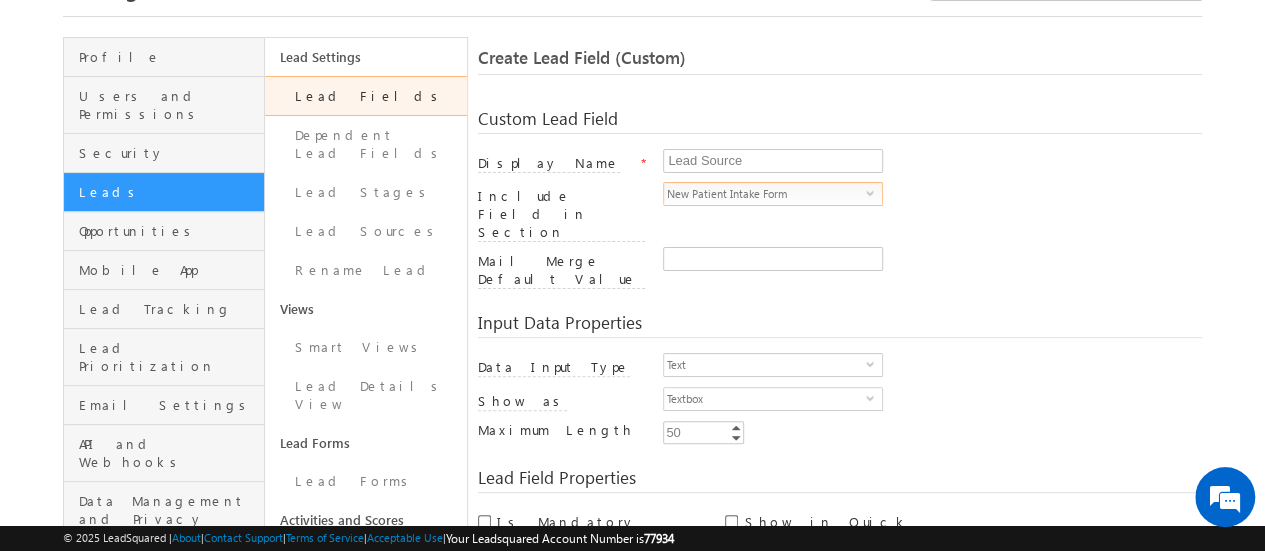 click on "New Patient Intake Form" at bounding box center [765, 194] 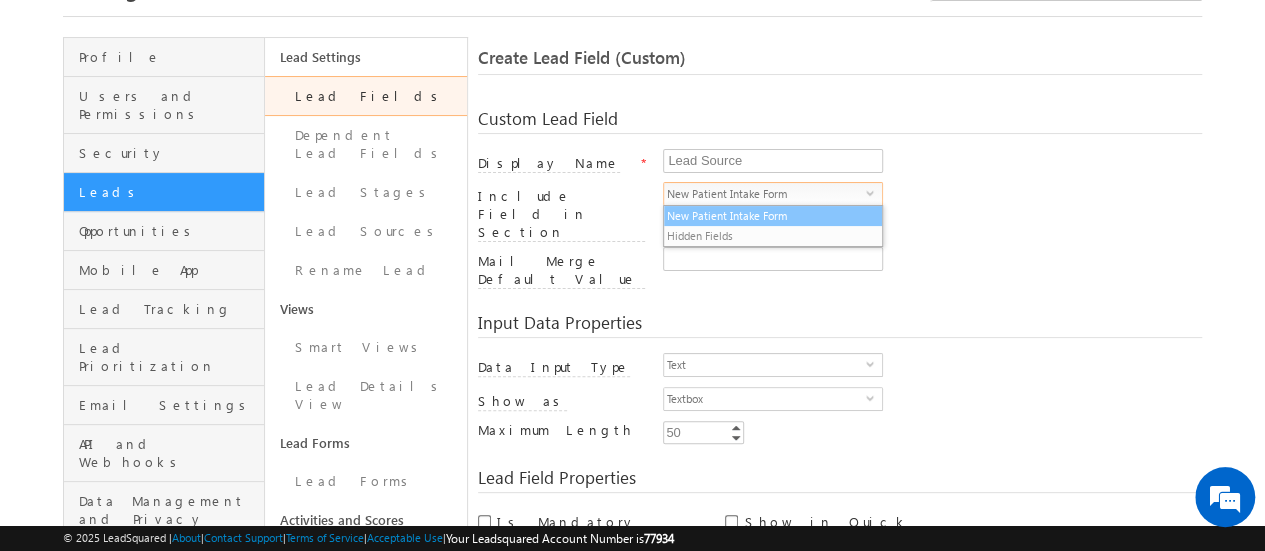 click on "New Patient Intake Form" at bounding box center (773, 216) 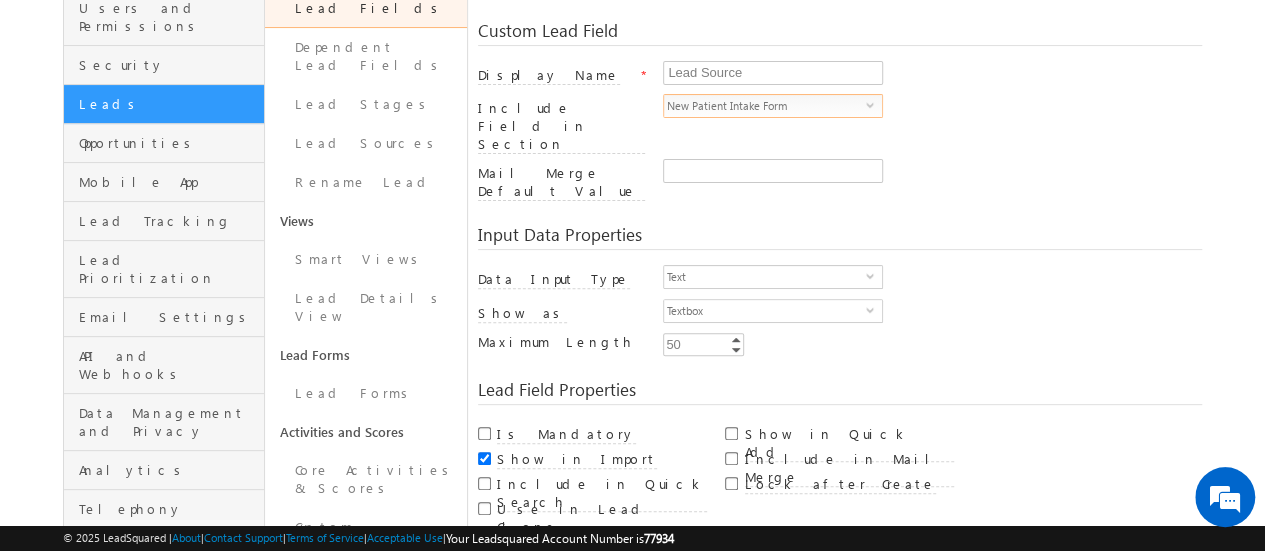 scroll, scrollTop: 102, scrollLeft: 0, axis: vertical 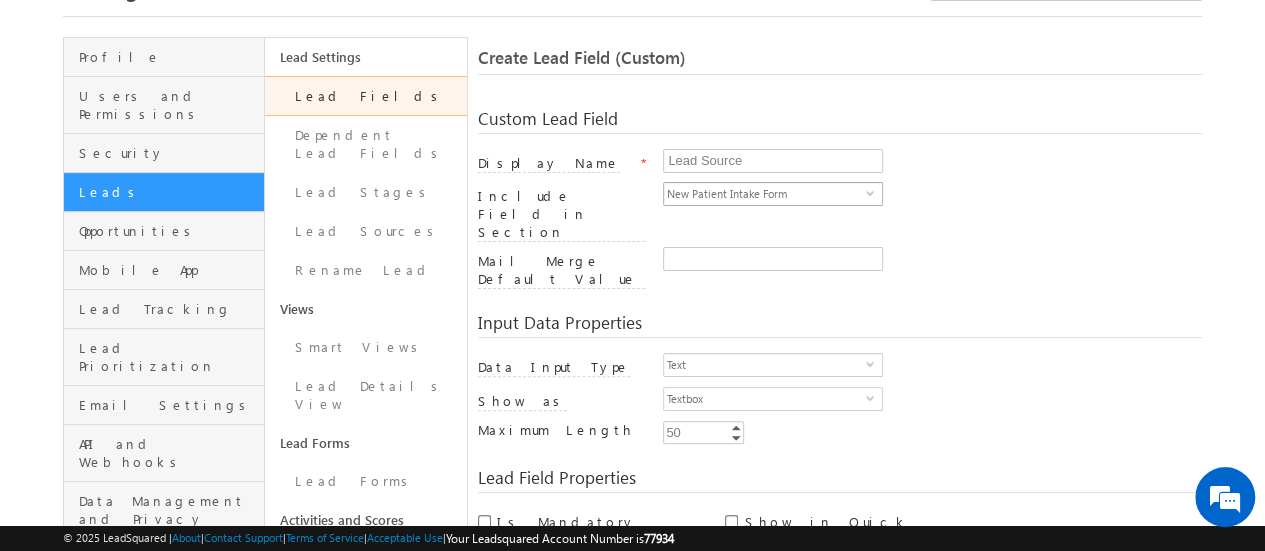 drag, startPoint x: 832, startPoint y: 176, endPoint x: 814, endPoint y: 198, distance: 28.42534 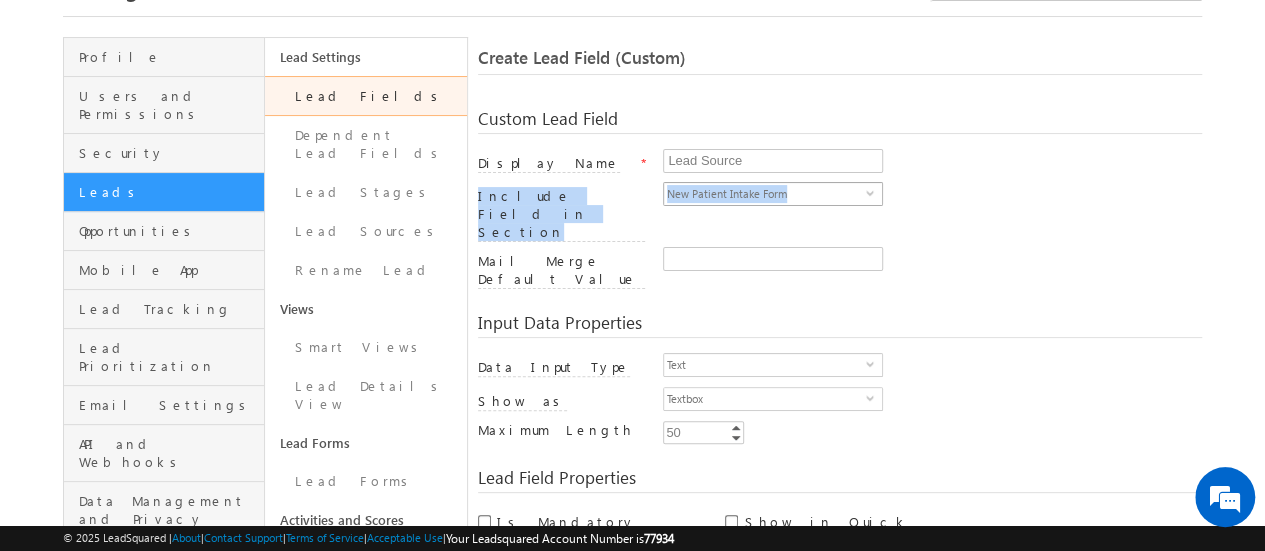 click on "New Patient Intake Form" at bounding box center (765, 194) 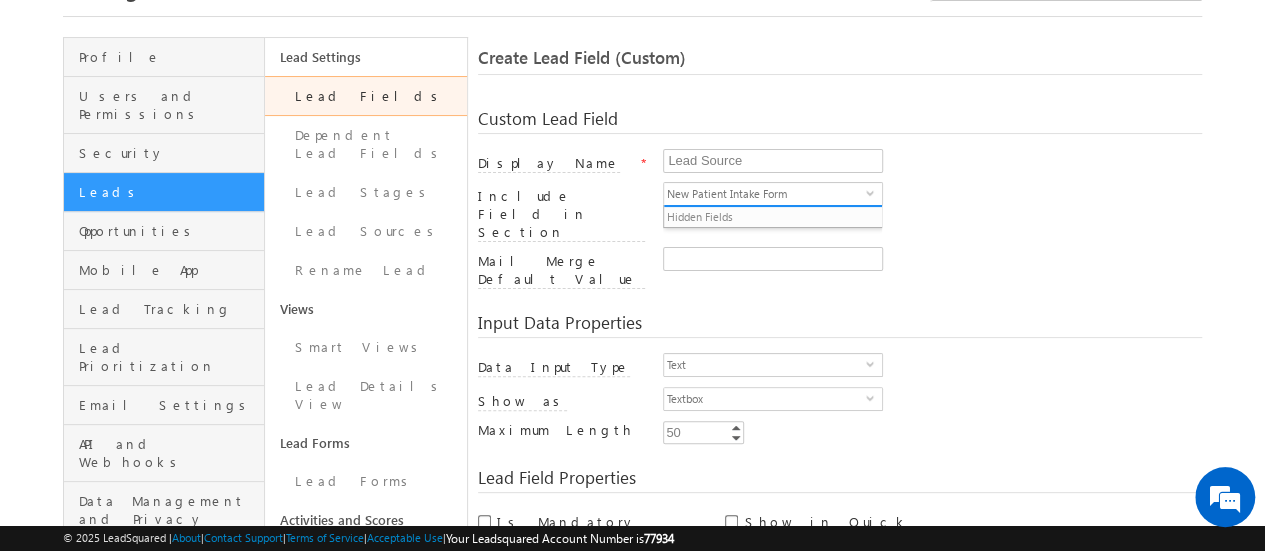 click on "Input Data Properties
Data Input Type
Text select 0
Number Type
Integer select Integer
Scale 2 2 0" at bounding box center (840, 371) 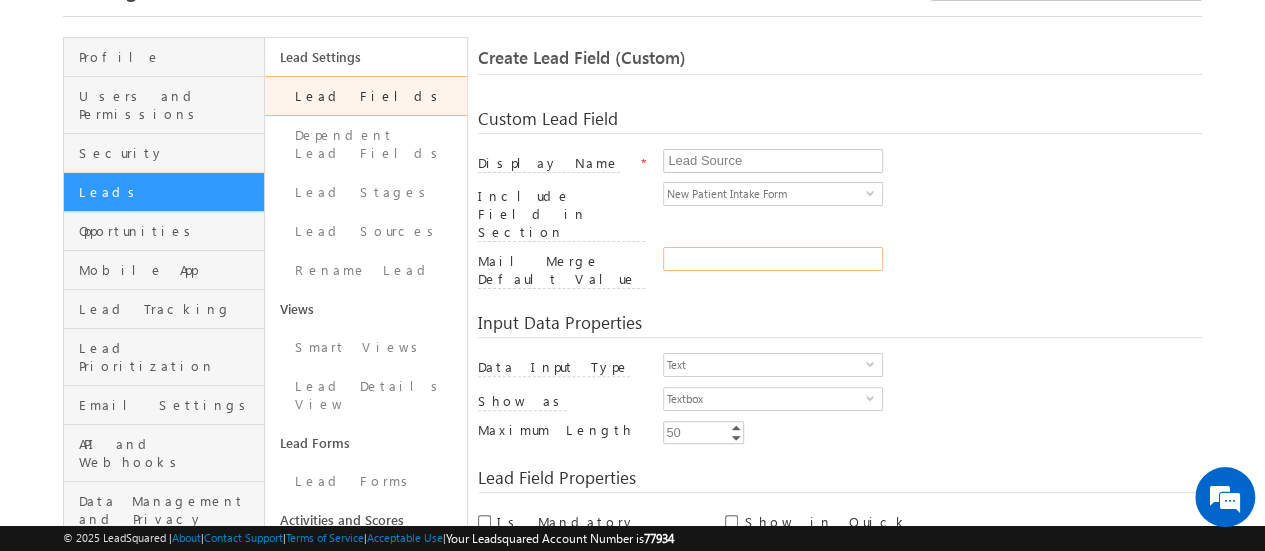 click on "Mail Merge Default Value" at bounding box center (773, 259) 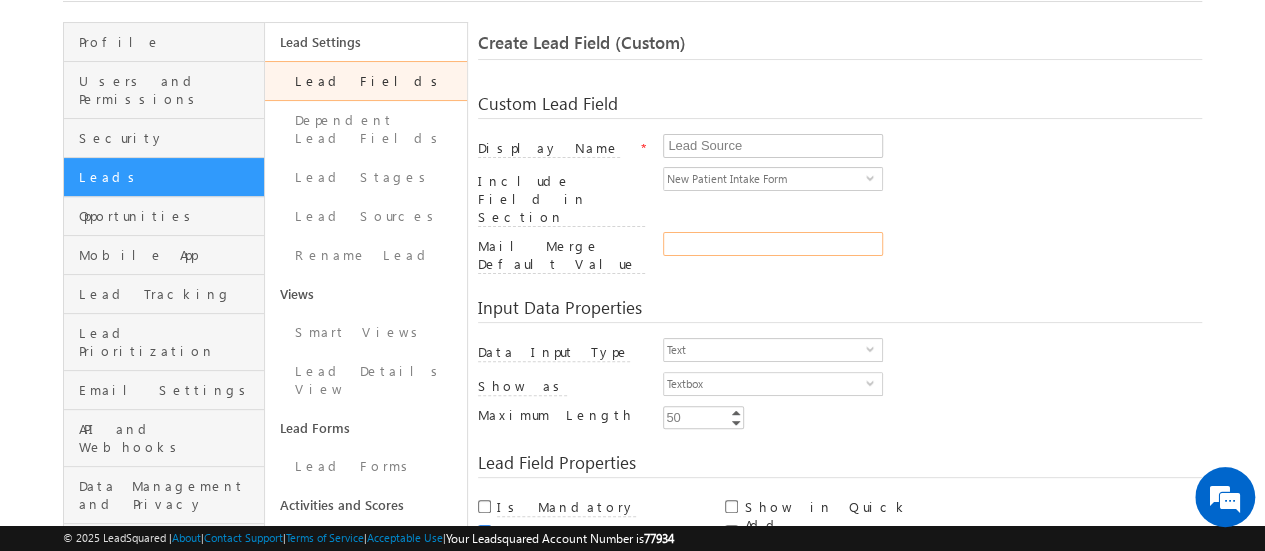 scroll, scrollTop: 202, scrollLeft: 0, axis: vertical 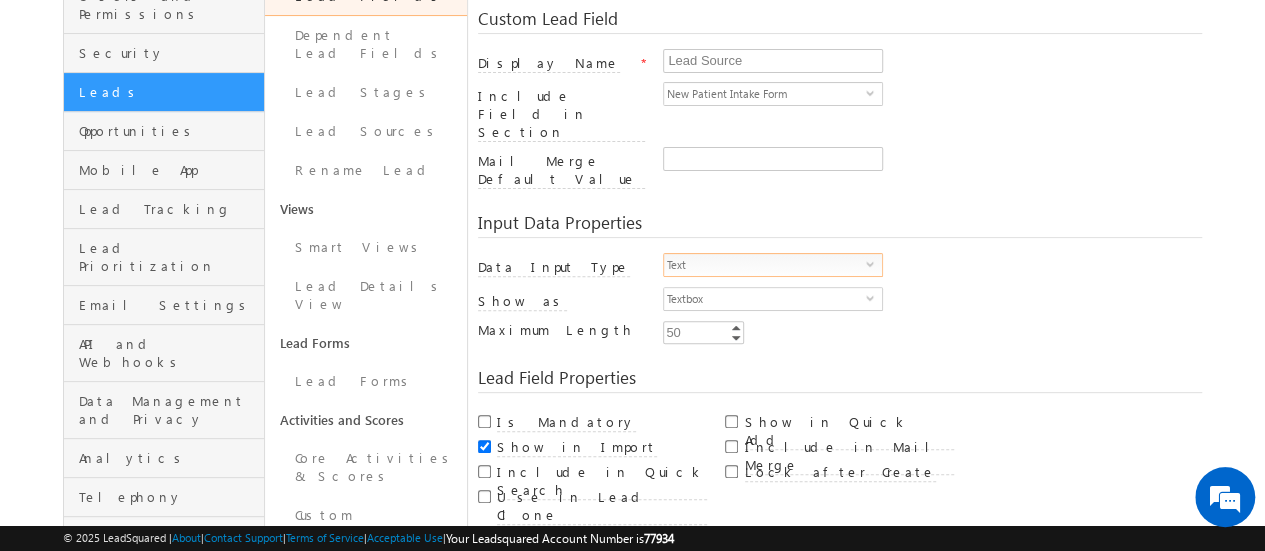 click on "select" at bounding box center (874, 263) 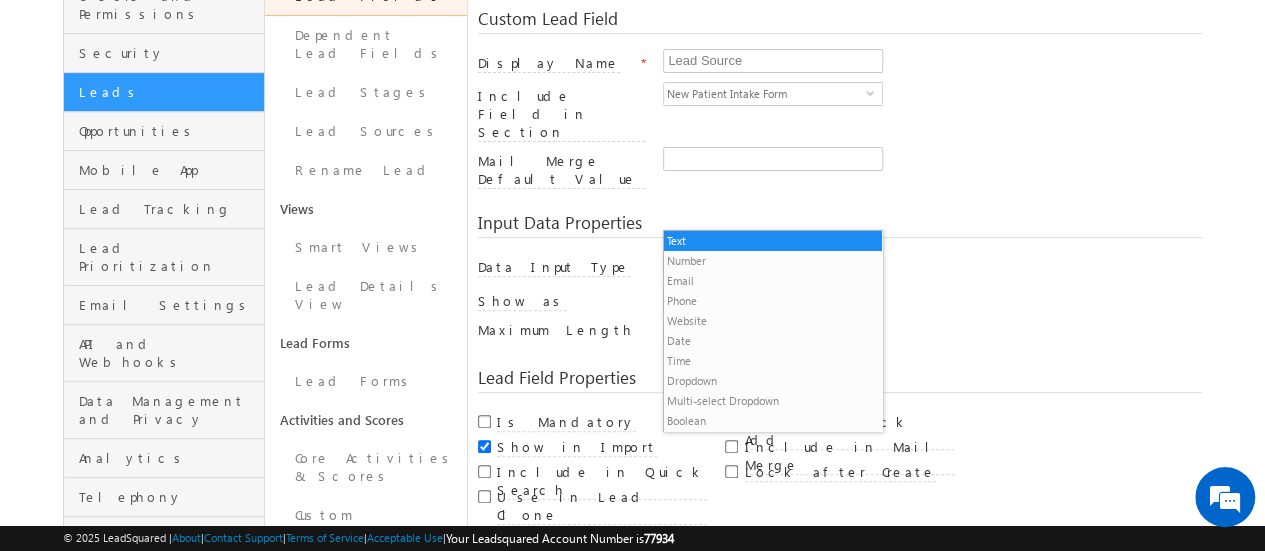 click on "Dropdown" at bounding box center (773, 381) 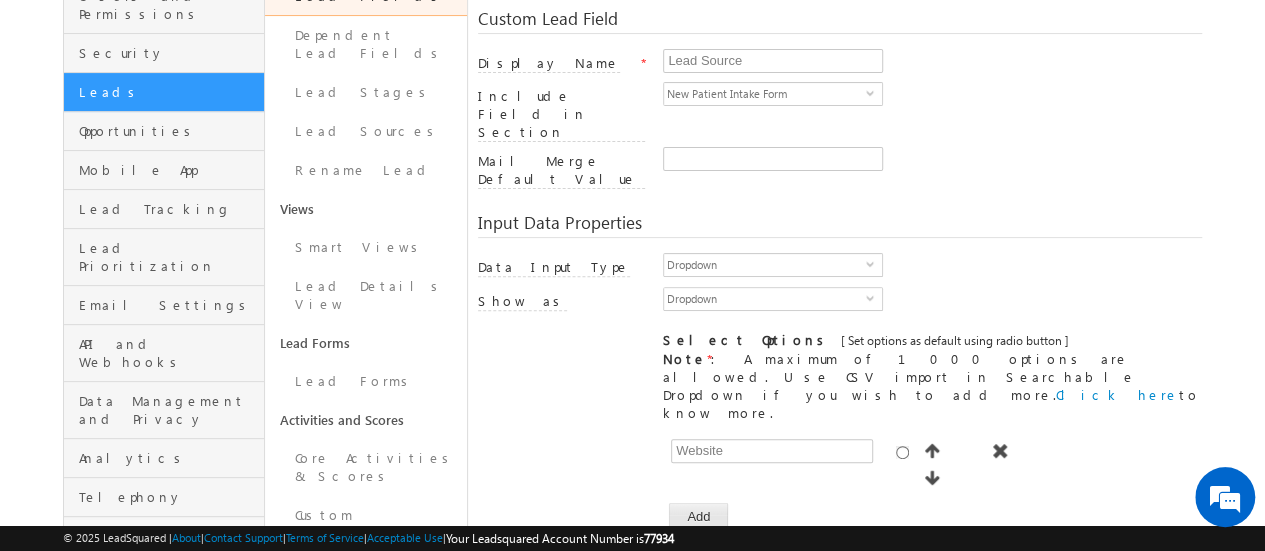 type on "Website" 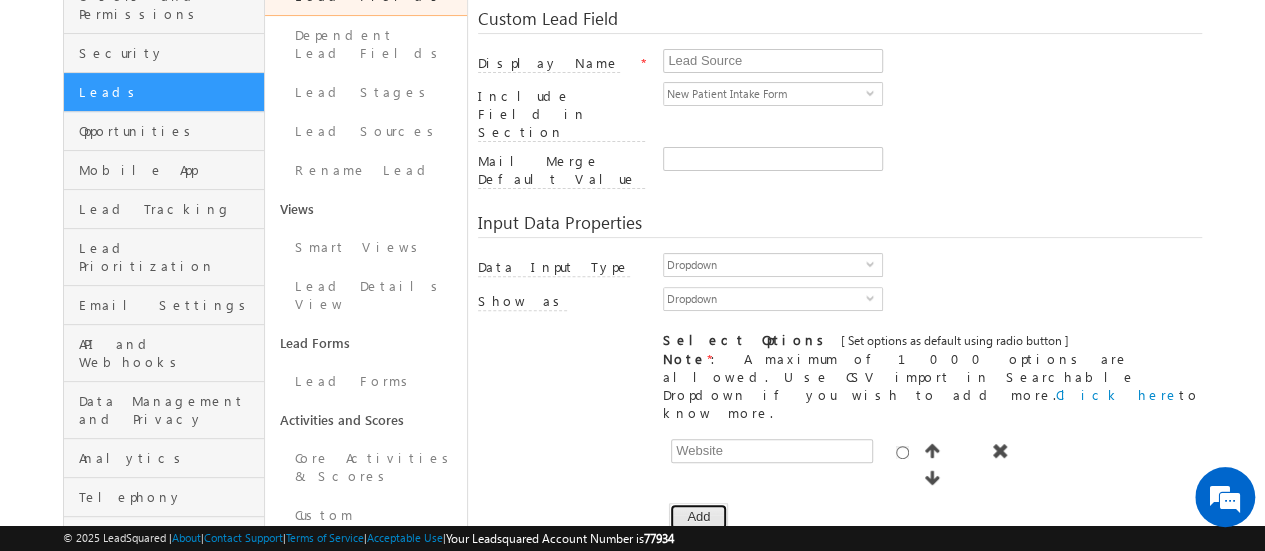 click on "Add" at bounding box center [698, 517] 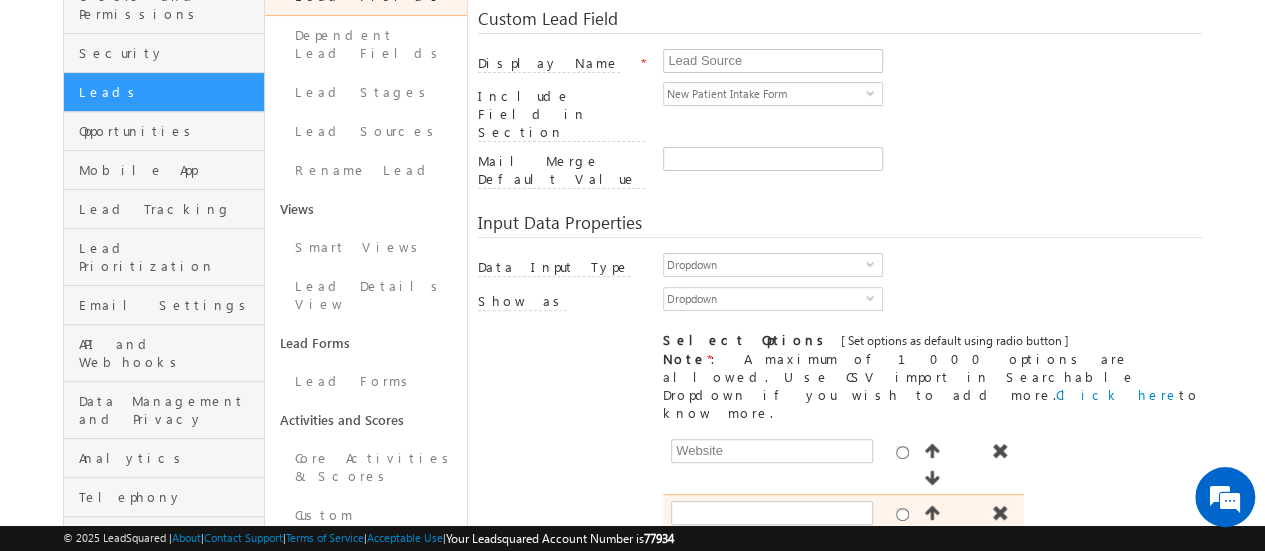 click at bounding box center [777, 516] 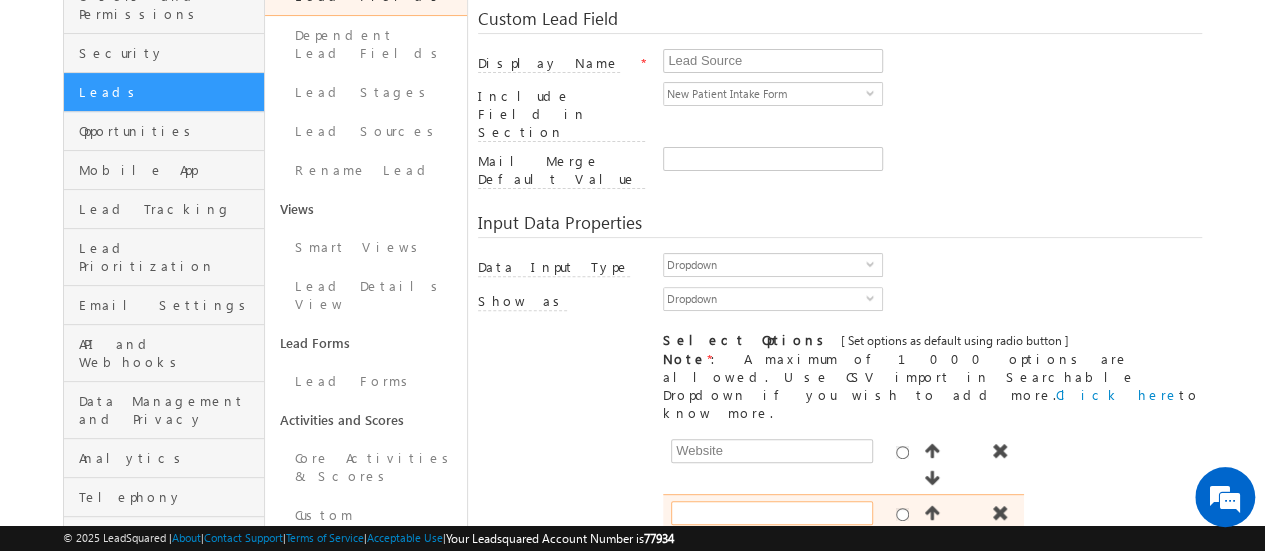click at bounding box center (772, 513) 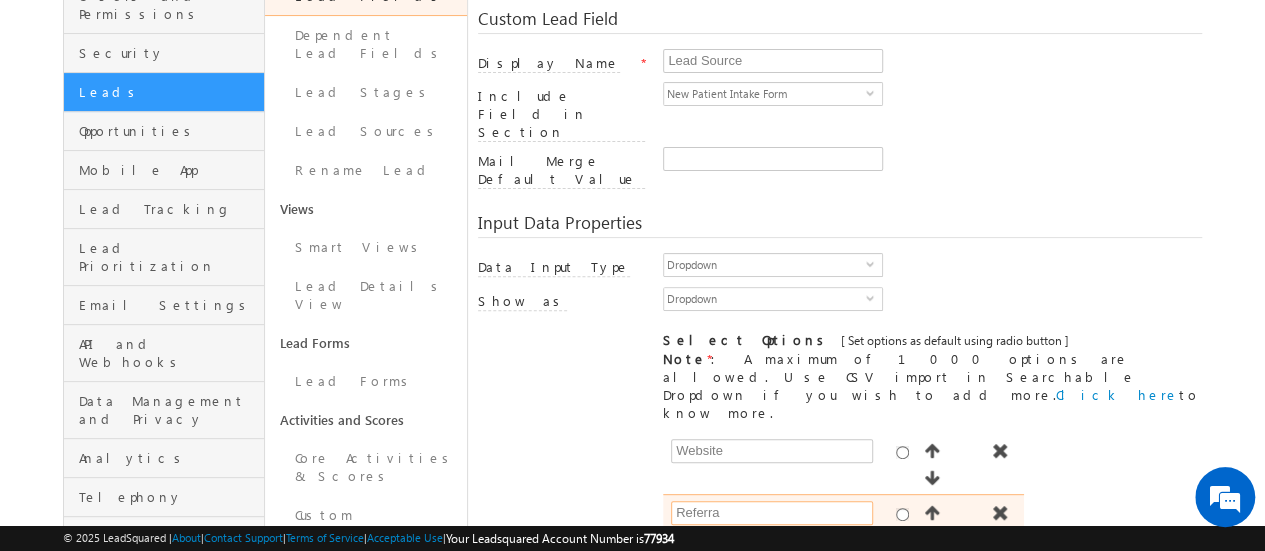type on "Referral Sites" 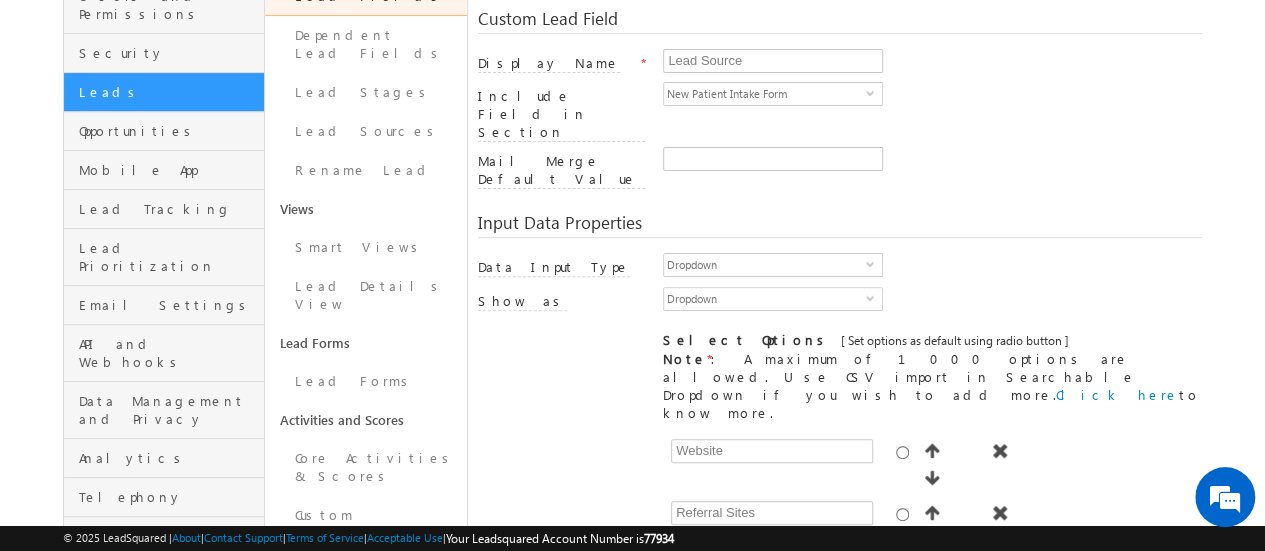 click on "Add" at bounding box center [698, 579] 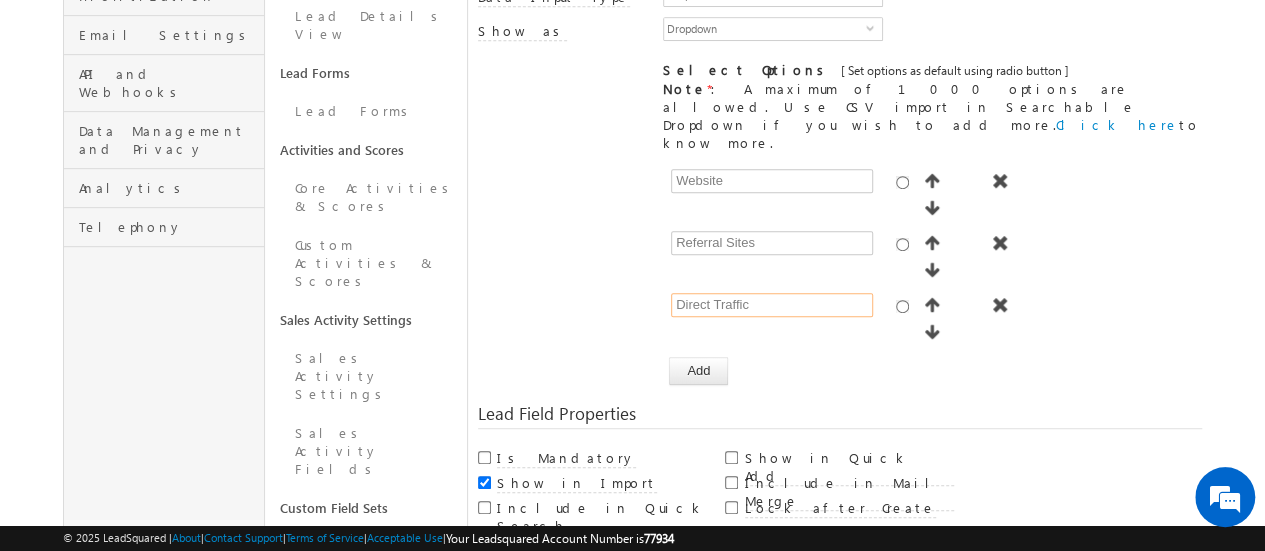 scroll, scrollTop: 502, scrollLeft: 0, axis: vertical 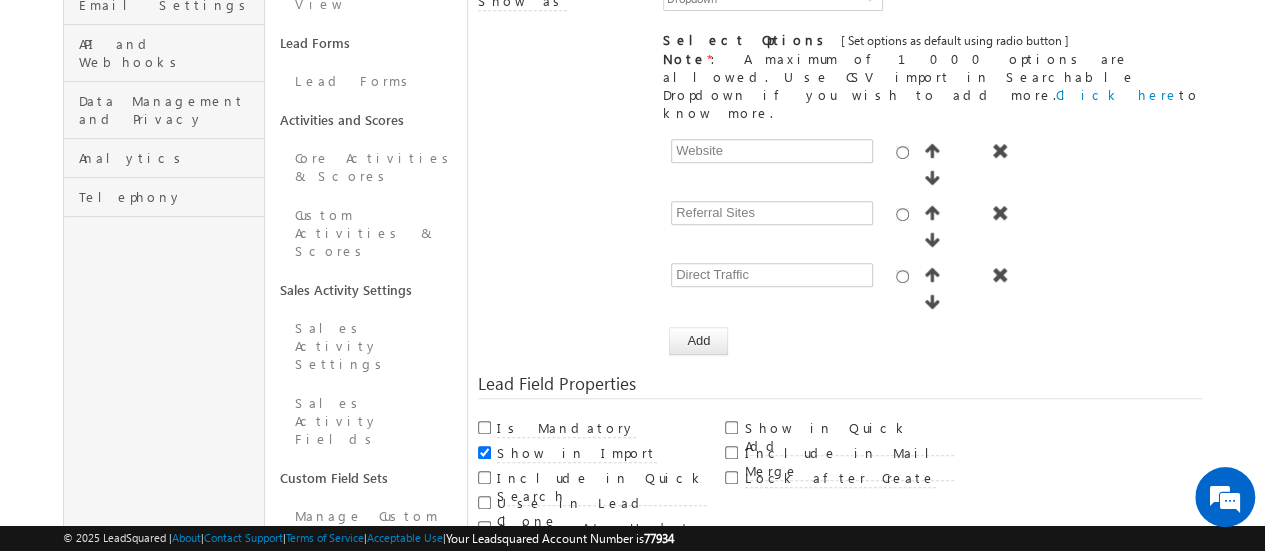 click on "Save" at bounding box center [680, 593] 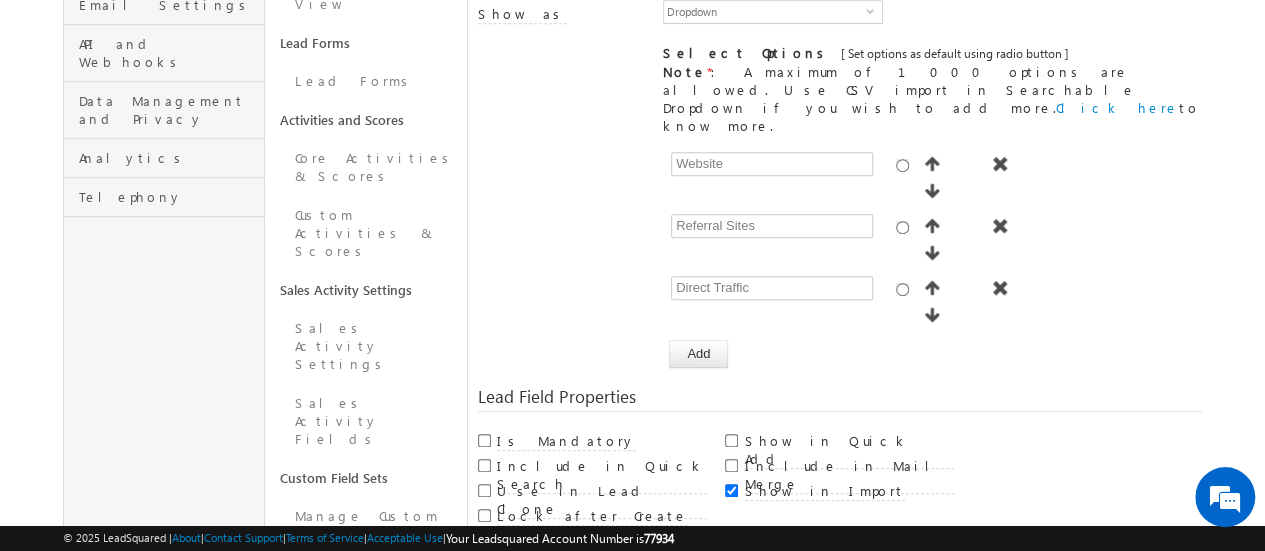 scroll, scrollTop: 149, scrollLeft: 0, axis: vertical 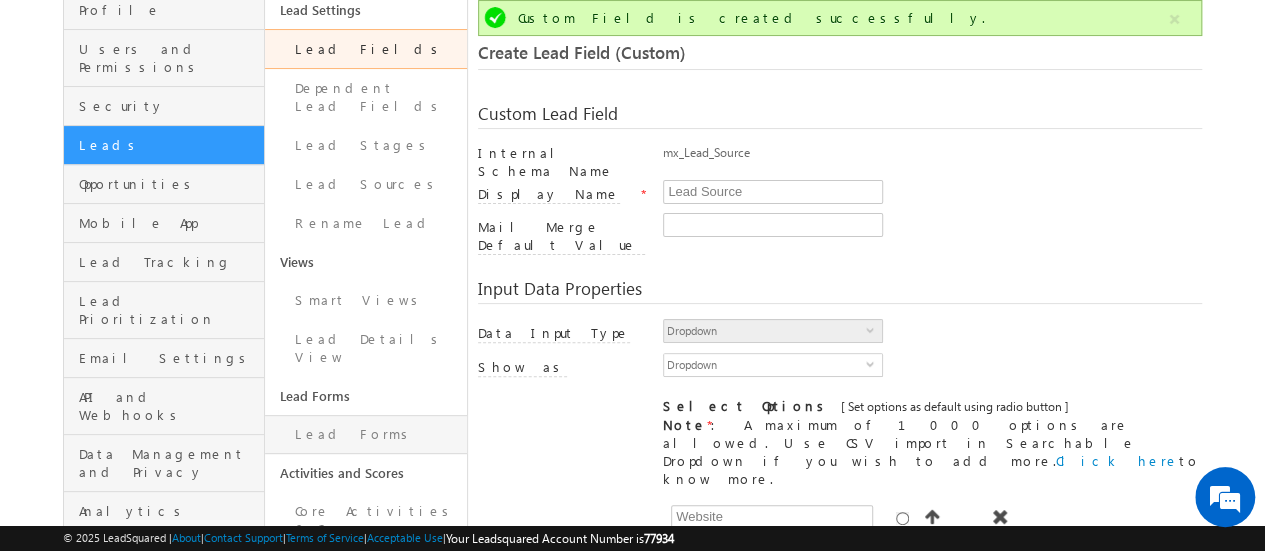 click on "Lead Forms" at bounding box center [365, 434] 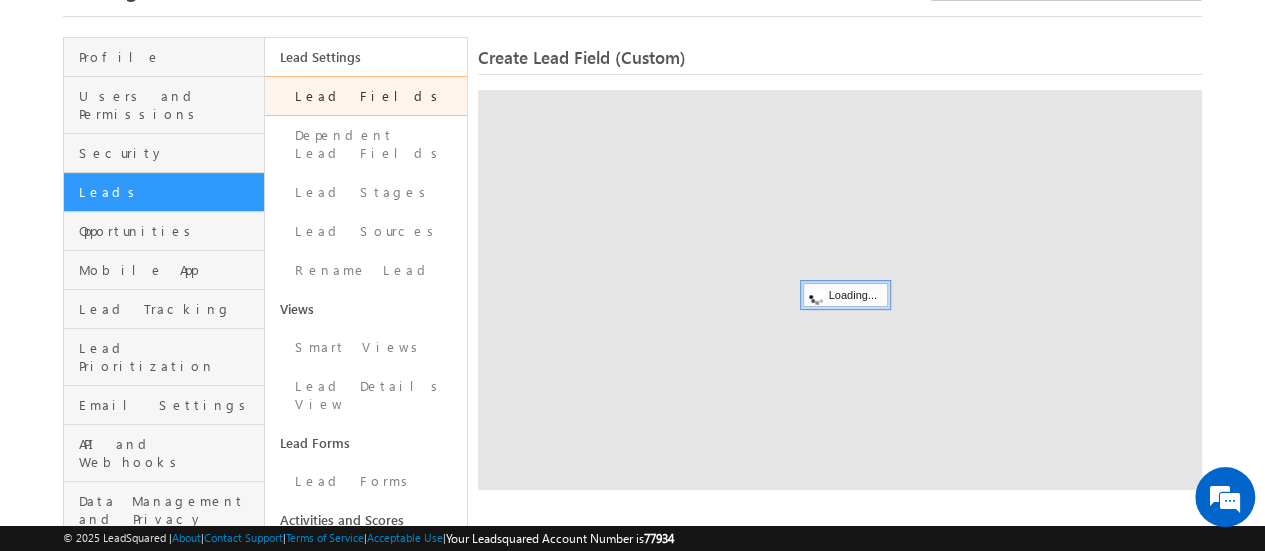 scroll, scrollTop: 0, scrollLeft: 0, axis: both 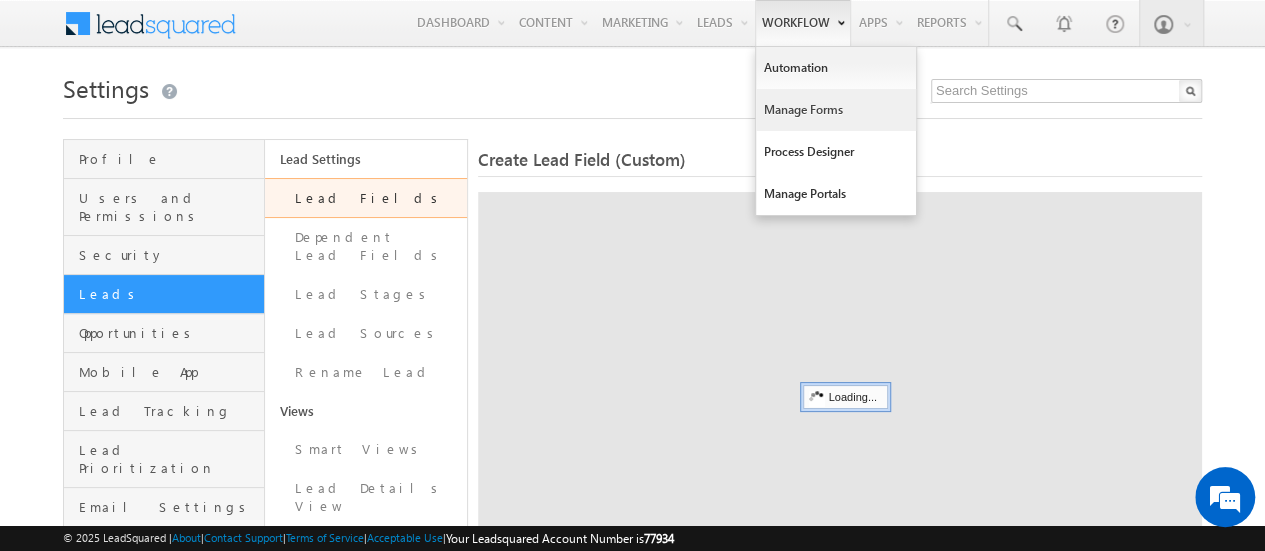 click on "Manage Forms" at bounding box center [836, 110] 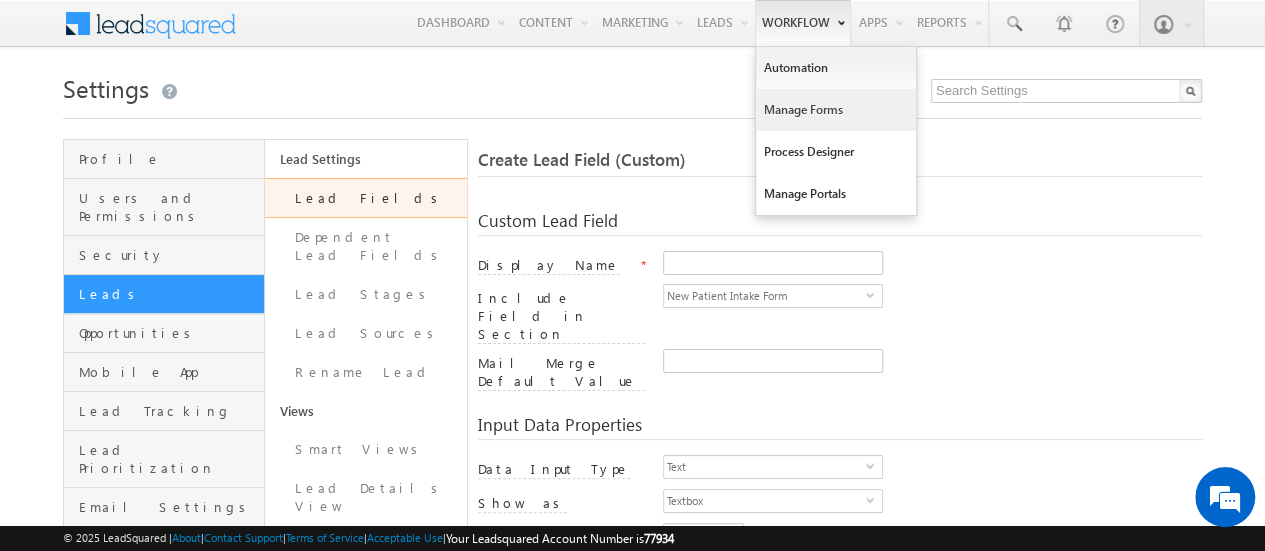 click on "Manage Forms" at bounding box center (836, 110) 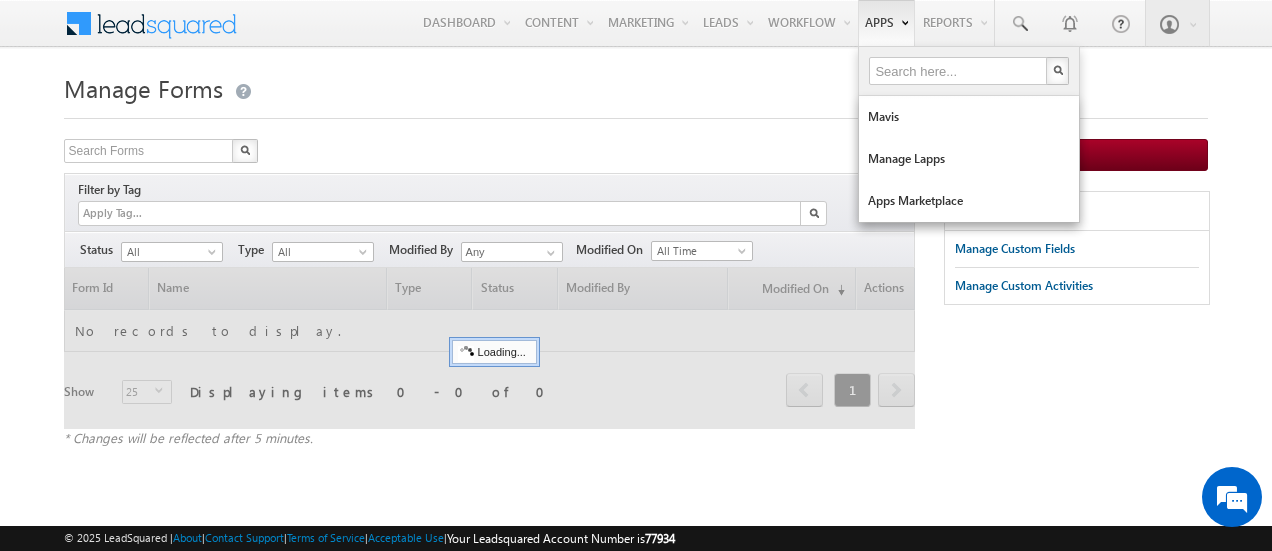 scroll, scrollTop: 0, scrollLeft: 0, axis: both 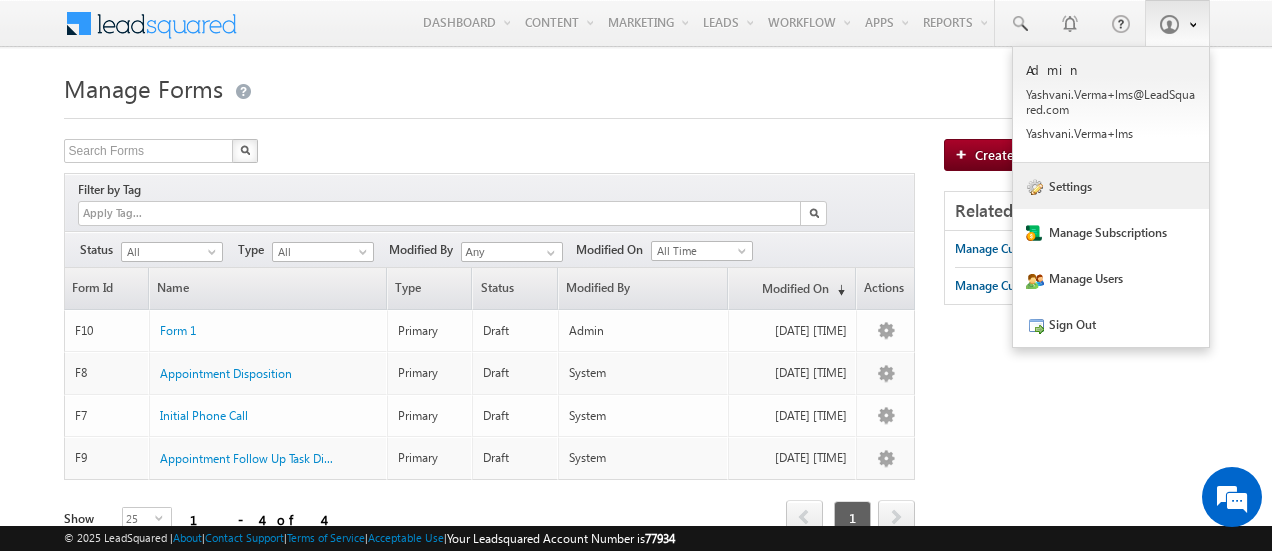click on "Settings" at bounding box center [1111, 186] 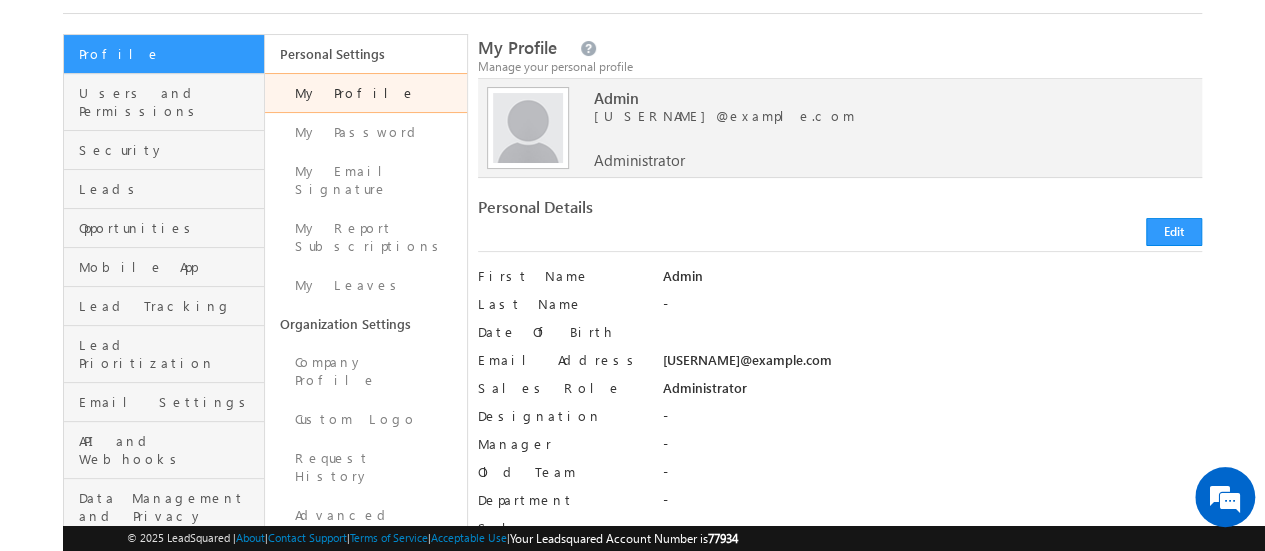 scroll, scrollTop: 0, scrollLeft: 0, axis: both 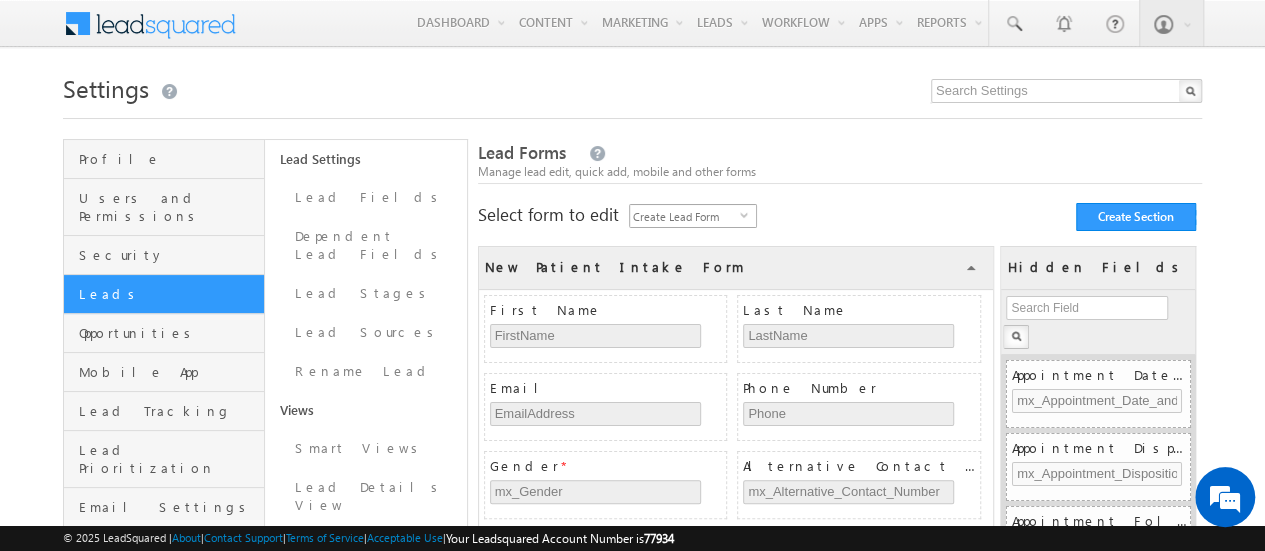 click on "Create Lead Form" at bounding box center [685, 216] 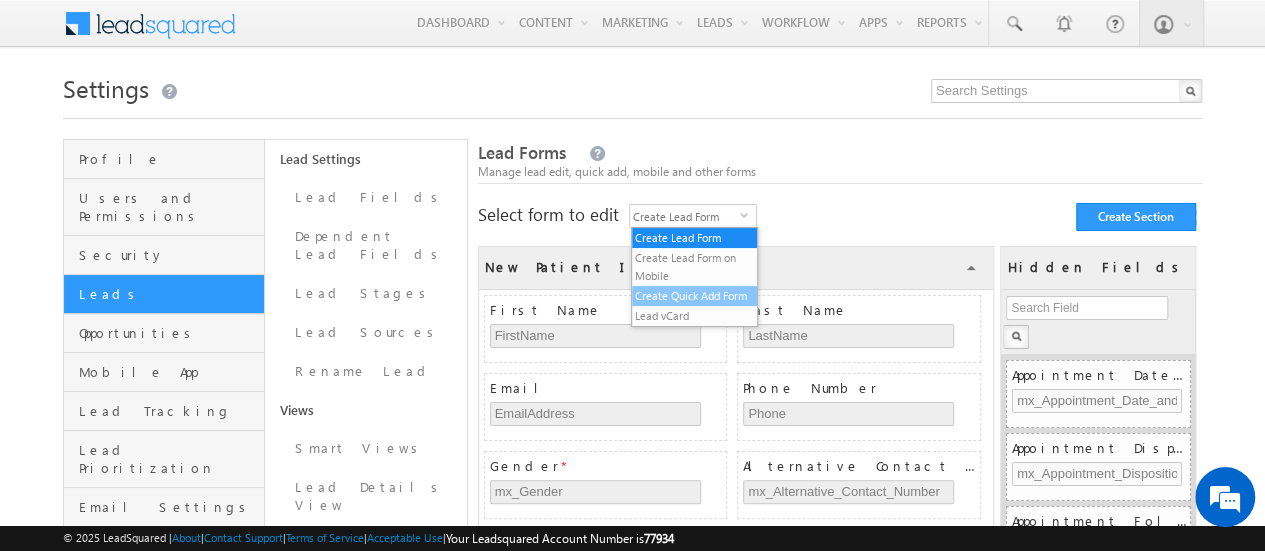 click on "Create Quick Add Form" at bounding box center [695, 296] 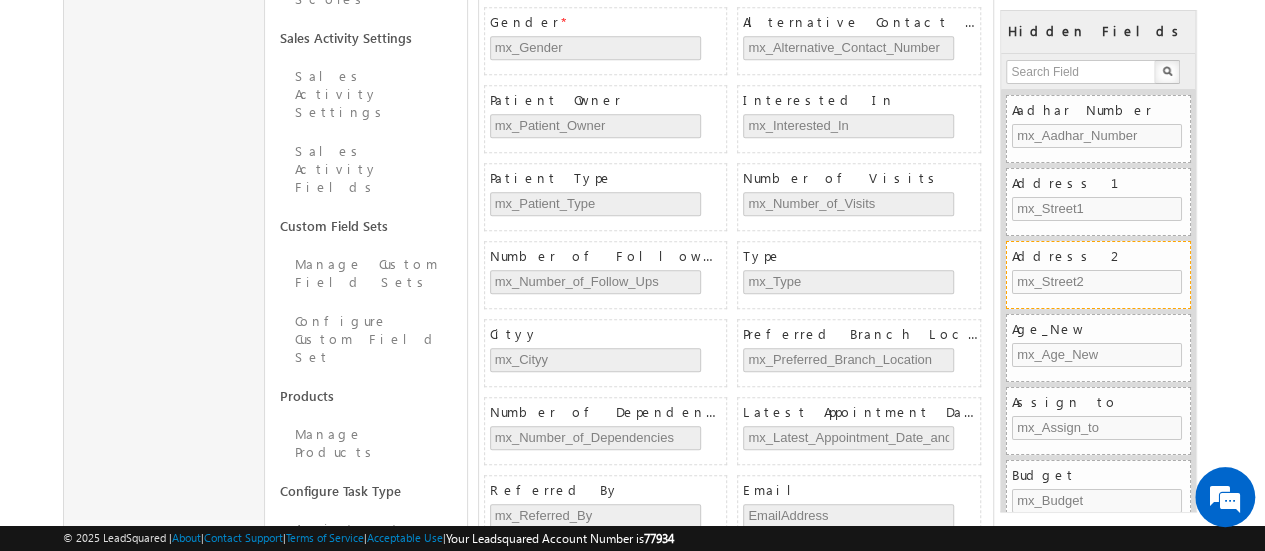 scroll, scrollTop: 399, scrollLeft: 0, axis: vertical 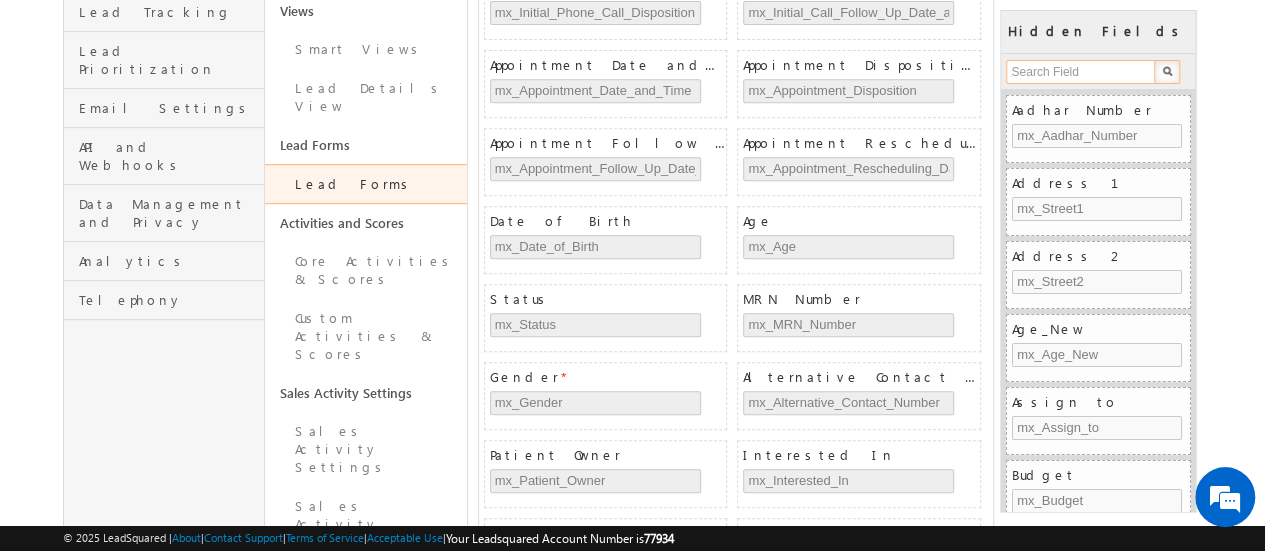 click at bounding box center [1081, 72] 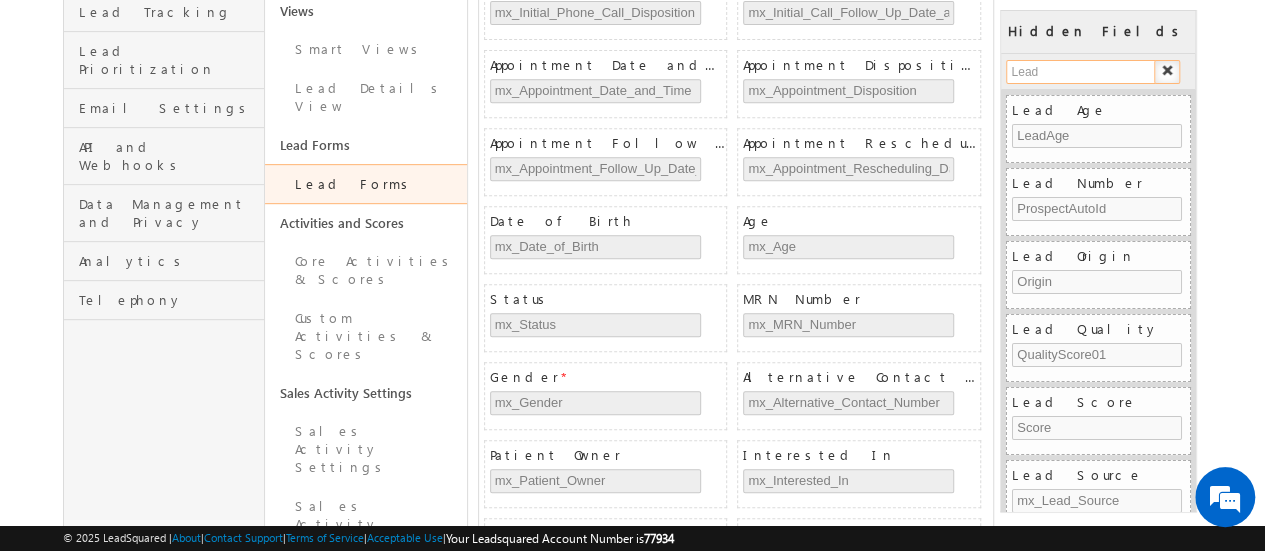 scroll, scrollTop: 0, scrollLeft: 0, axis: both 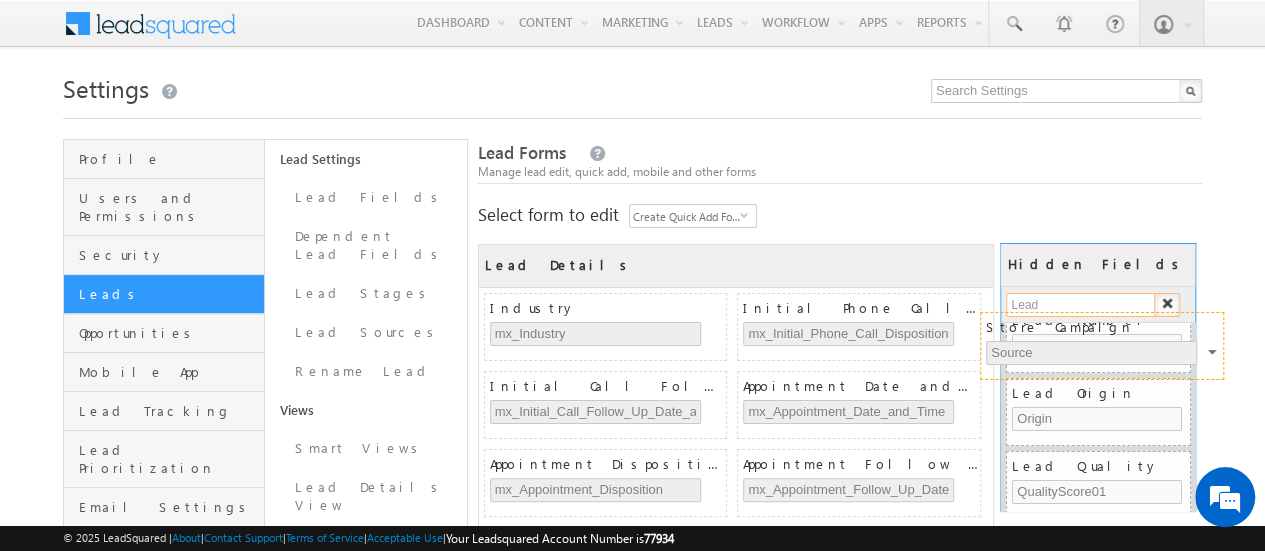 drag, startPoint x: 572, startPoint y: 314, endPoint x: 1069, endPoint y: 335, distance: 497.44345 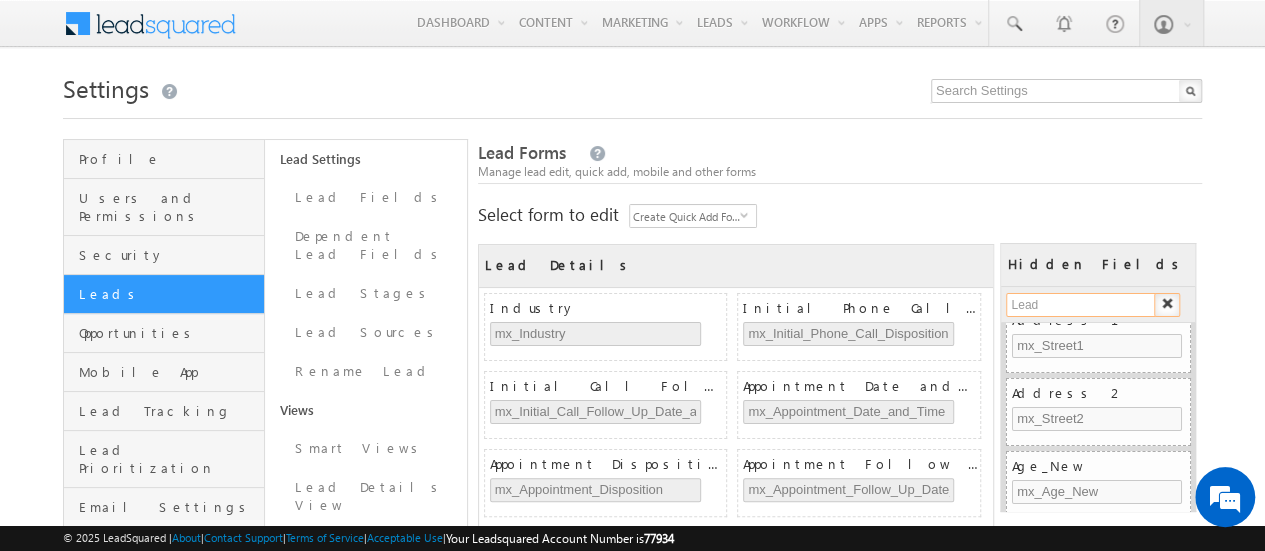 type on "Lead" 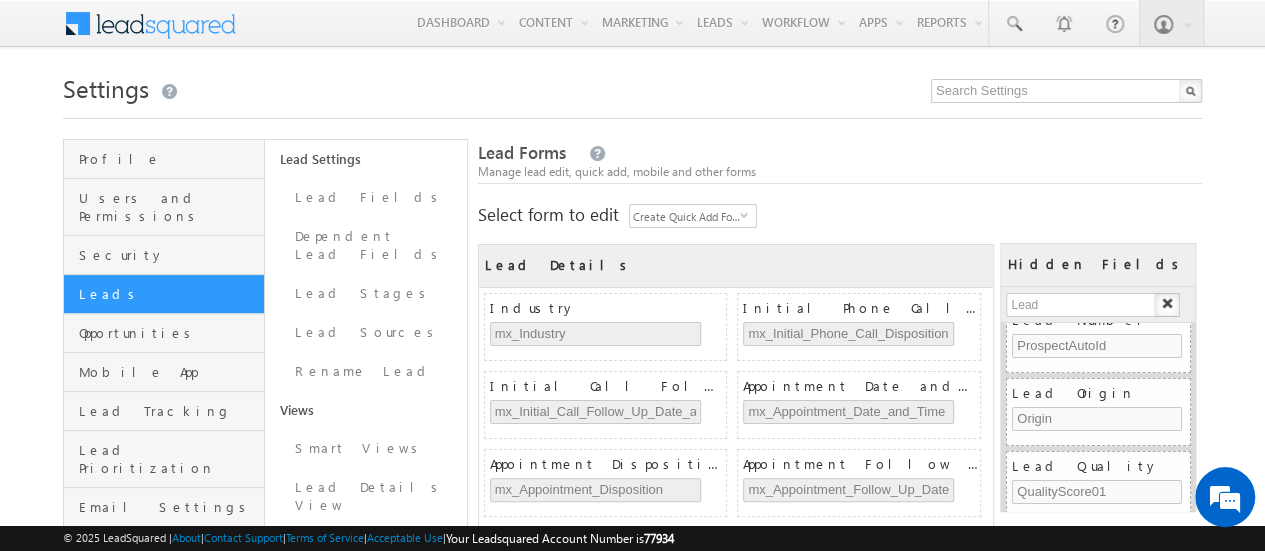 click at bounding box center (1167, 303) 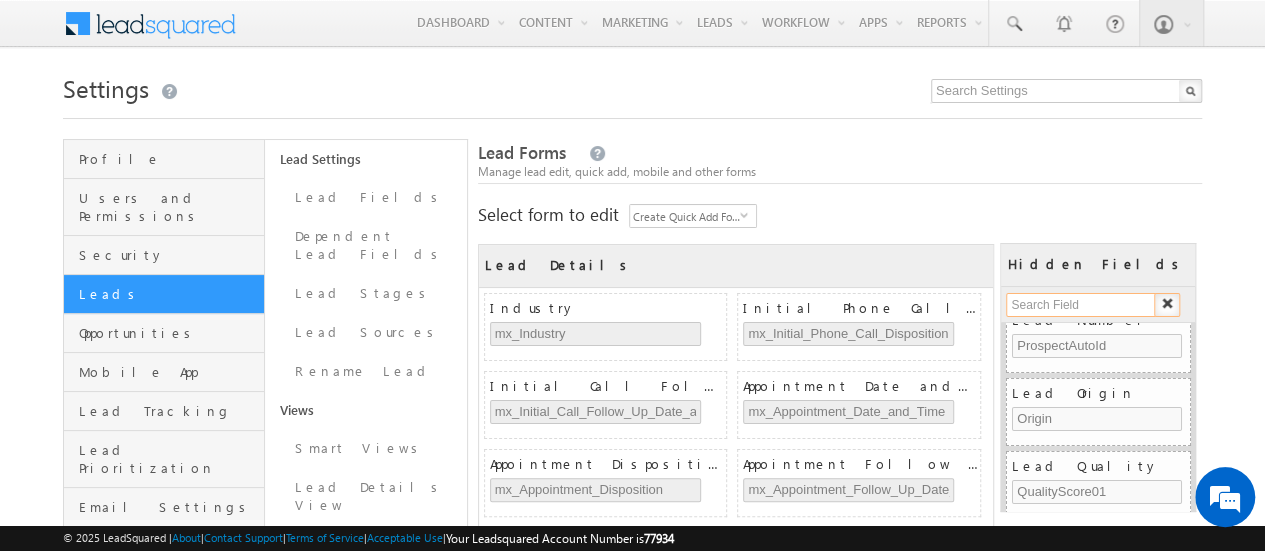 scroll, scrollTop: 2747, scrollLeft: 0, axis: vertical 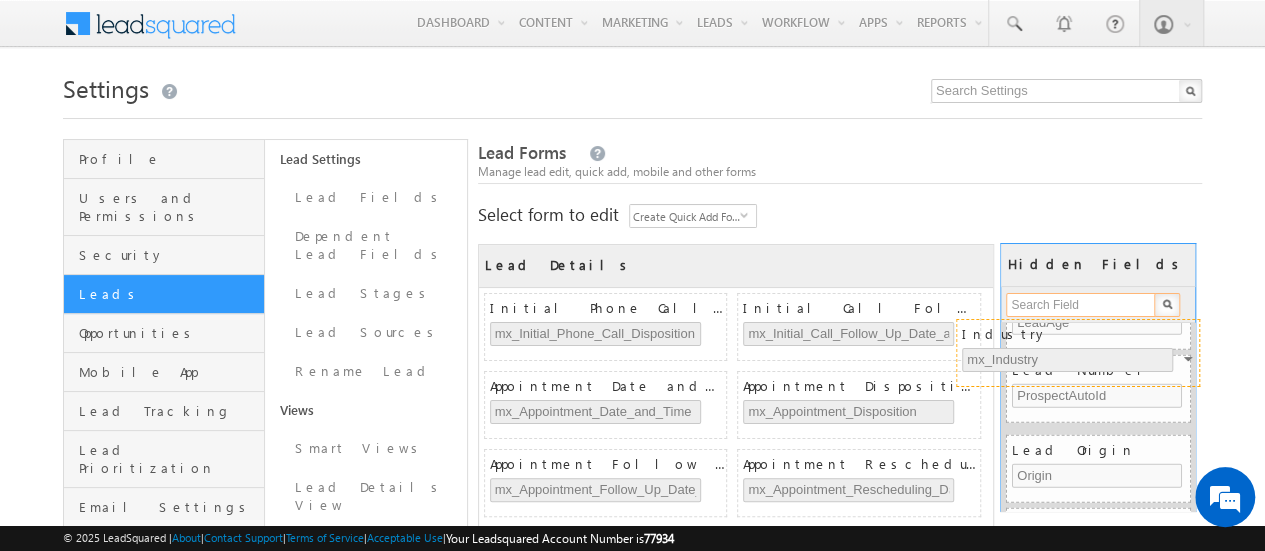 drag, startPoint x: 625, startPoint y: 305, endPoint x: 1098, endPoint y: 333, distance: 473.82803 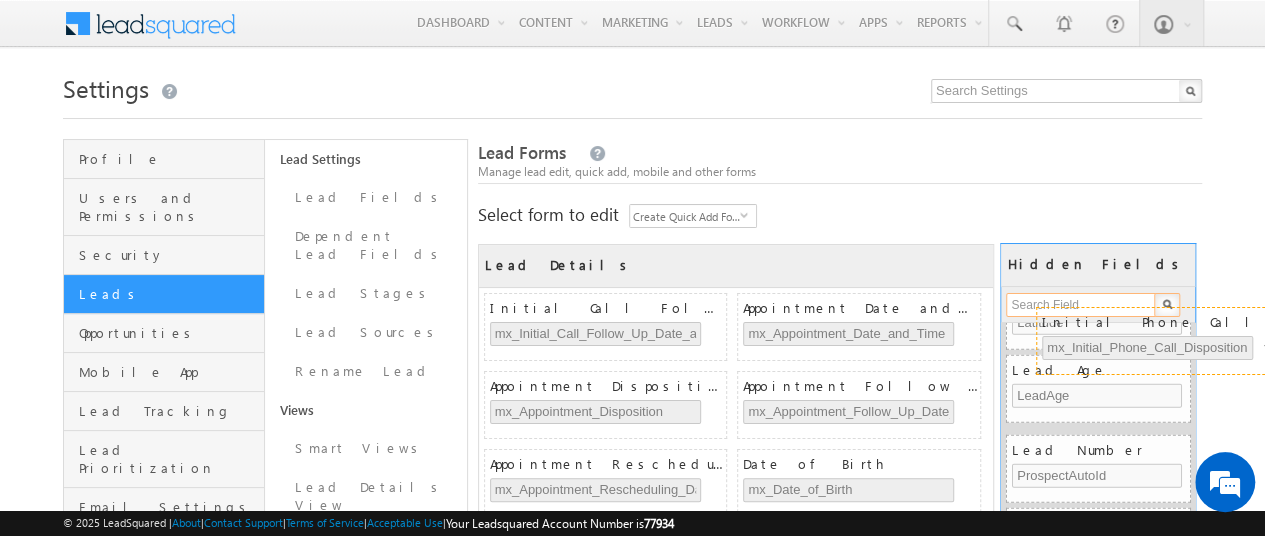 drag, startPoint x: 570, startPoint y: 307, endPoint x: 1123, endPoint y: 323, distance: 553.23145 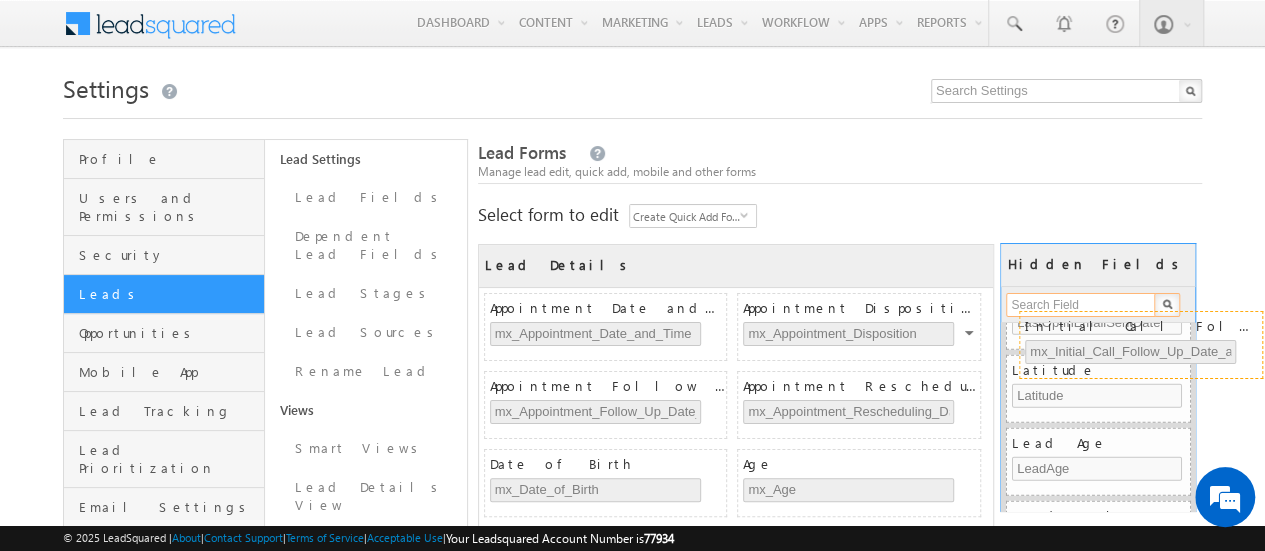 drag, startPoint x: 548, startPoint y: 305, endPoint x: 858, endPoint y: 299, distance: 310.05804 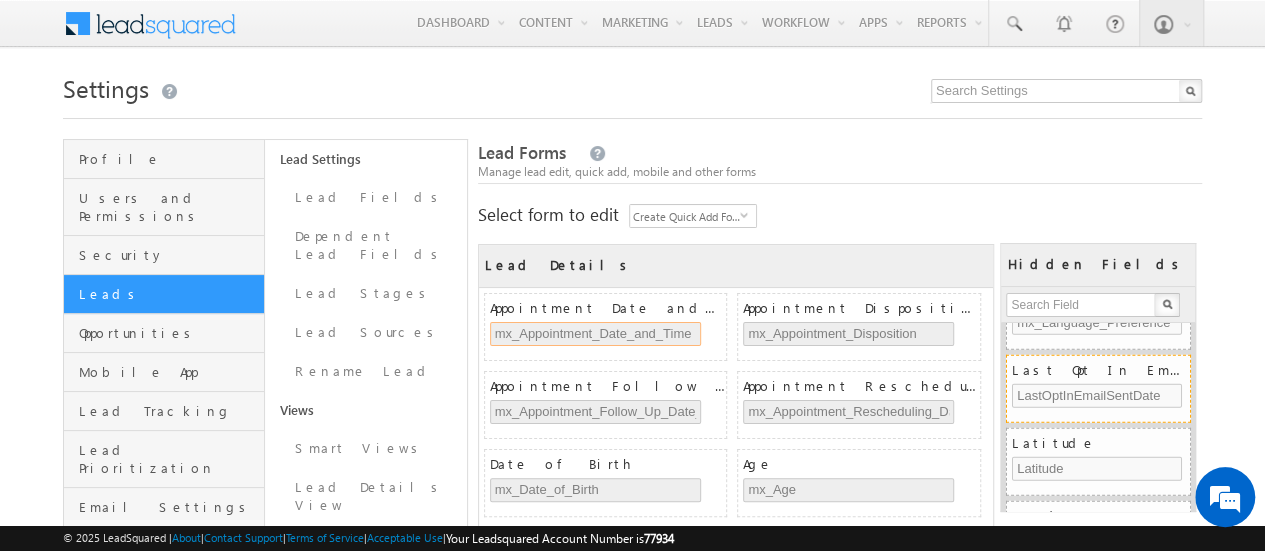 drag, startPoint x: 626, startPoint y: 320, endPoint x: 983, endPoint y: 332, distance: 357.20163 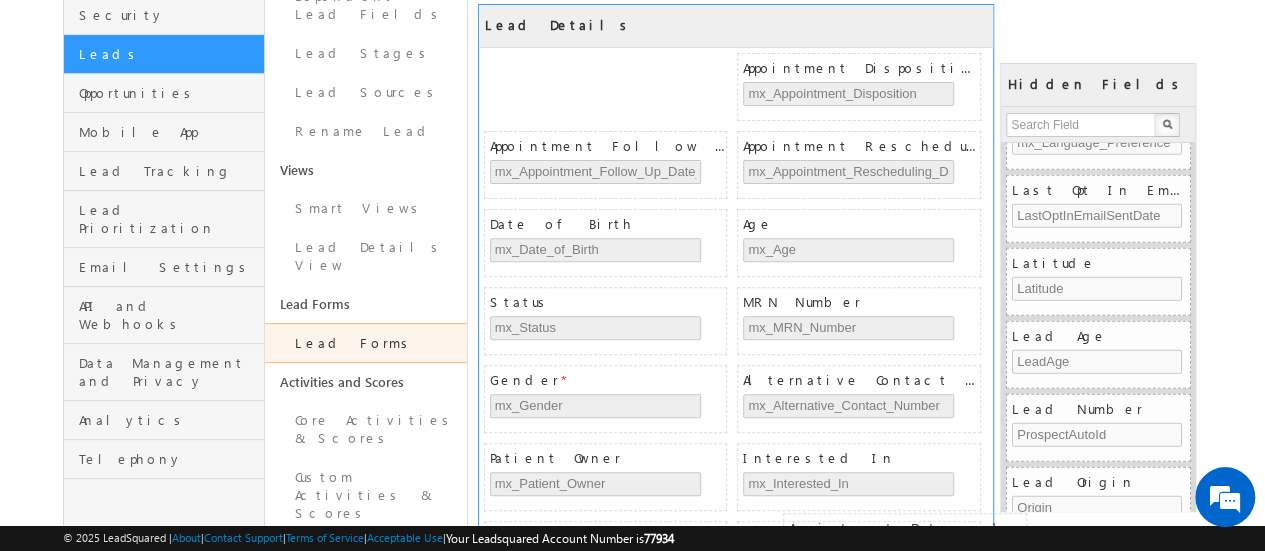 scroll, scrollTop: 260, scrollLeft: 0, axis: vertical 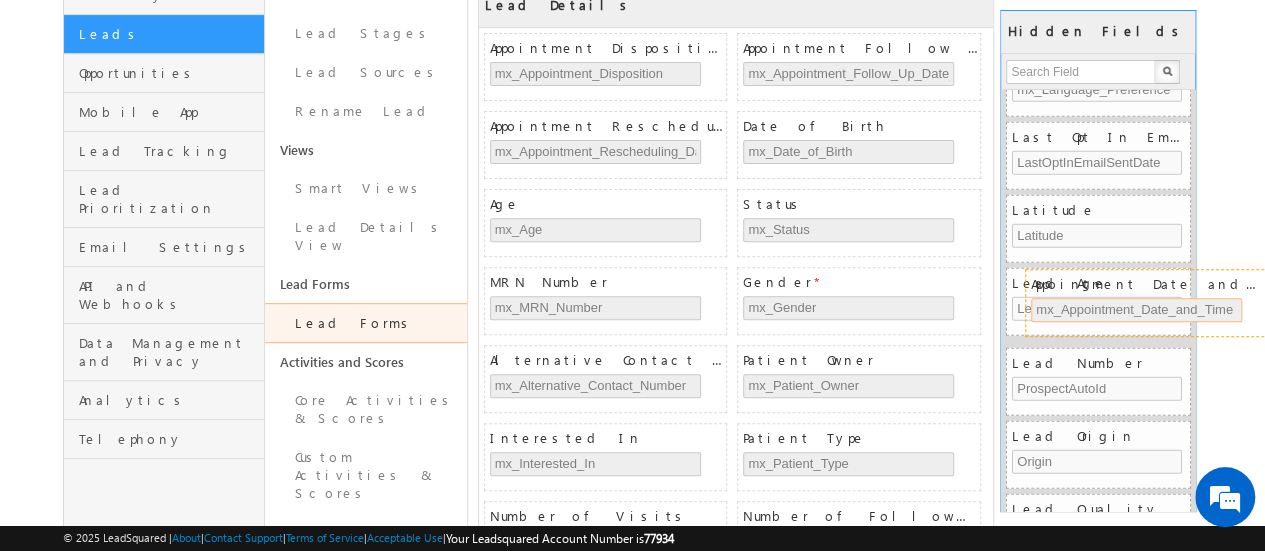 drag, startPoint x: 630, startPoint y: 302, endPoint x: 1138, endPoint y: 283, distance: 508.3552 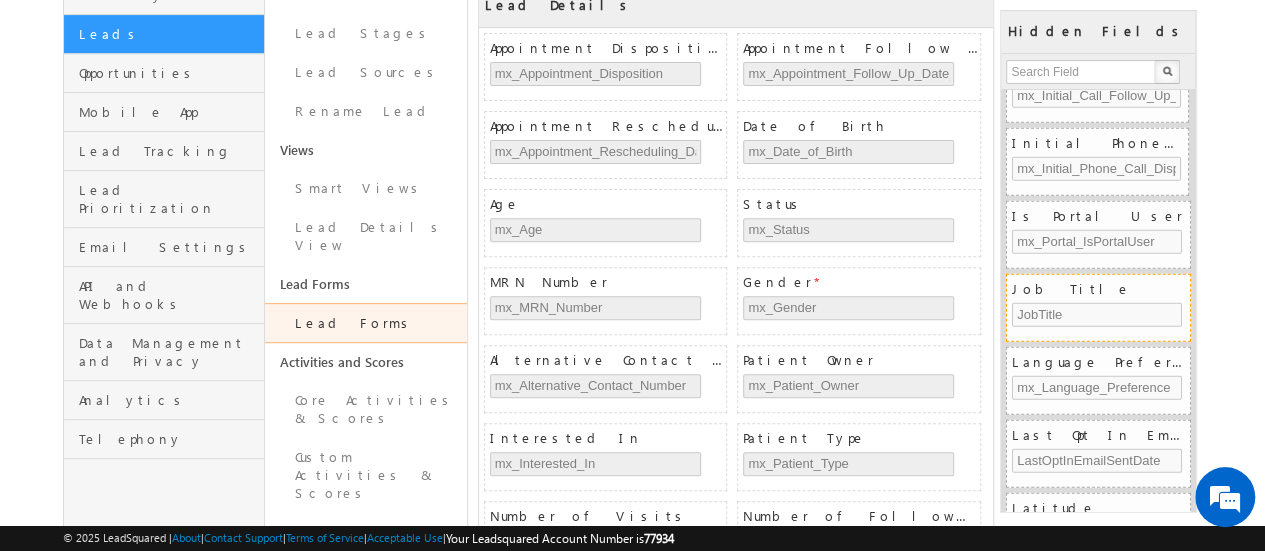 scroll, scrollTop: 2447, scrollLeft: 0, axis: vertical 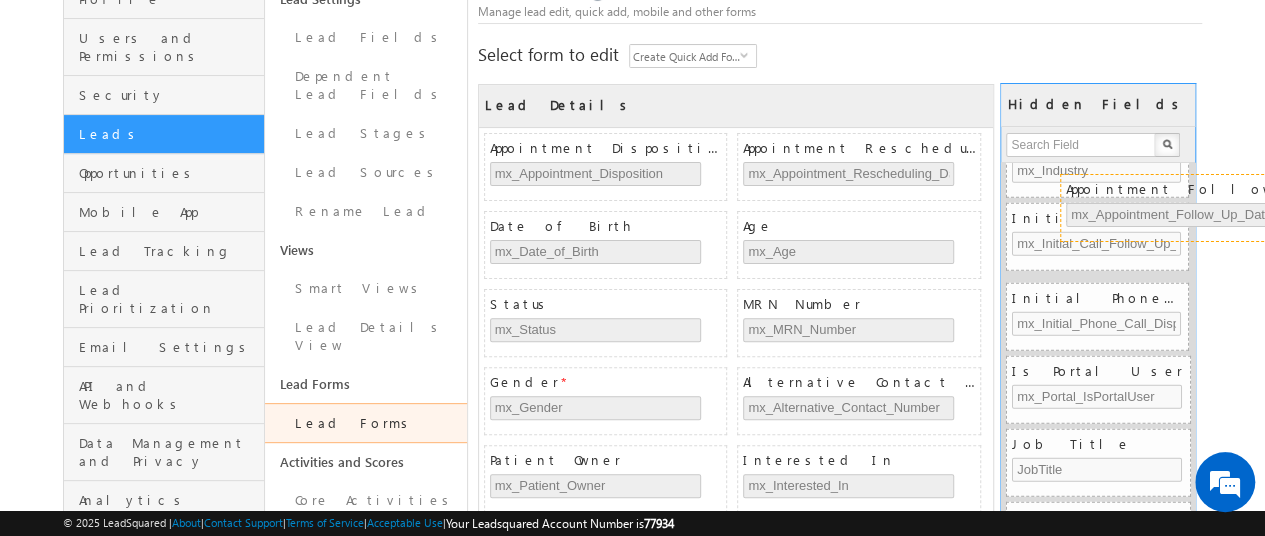 drag, startPoint x: 838, startPoint y: 153, endPoint x: 1162, endPoint y: 197, distance: 326.974 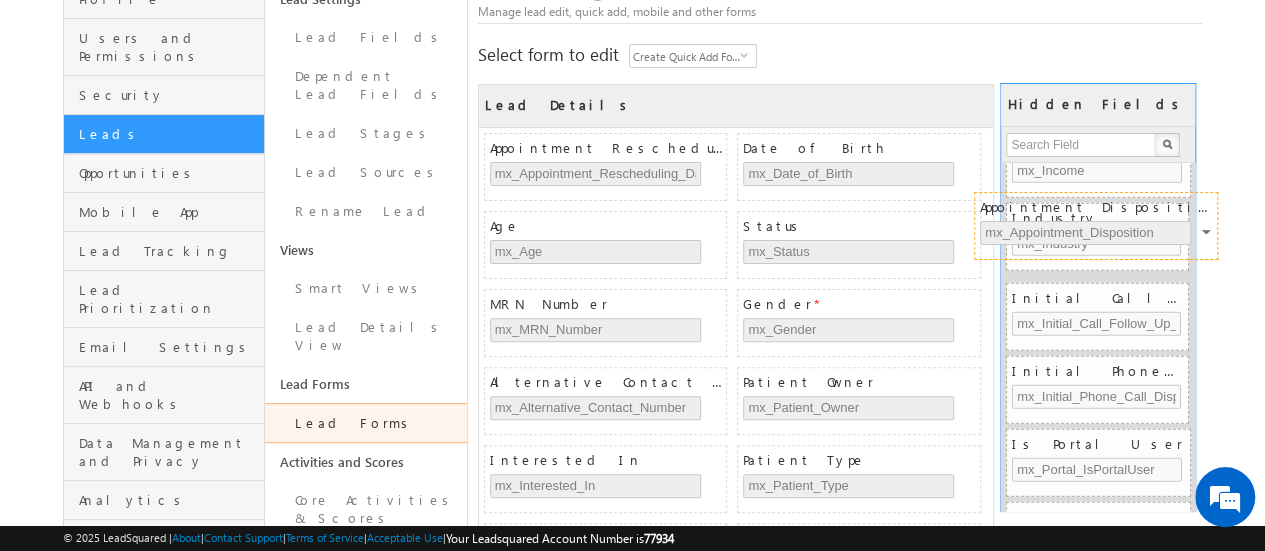 drag, startPoint x: 696, startPoint y: 155, endPoint x: 1187, endPoint y: 216, distance: 494.7747 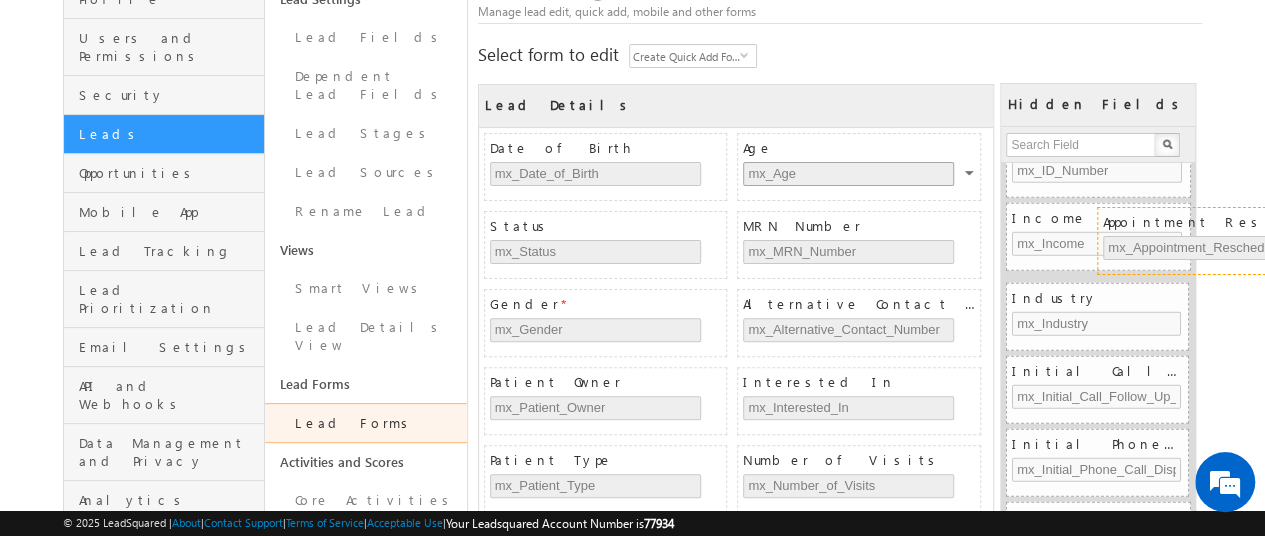 drag, startPoint x: 588, startPoint y: 139, endPoint x: 907, endPoint y: 165, distance: 320.0578 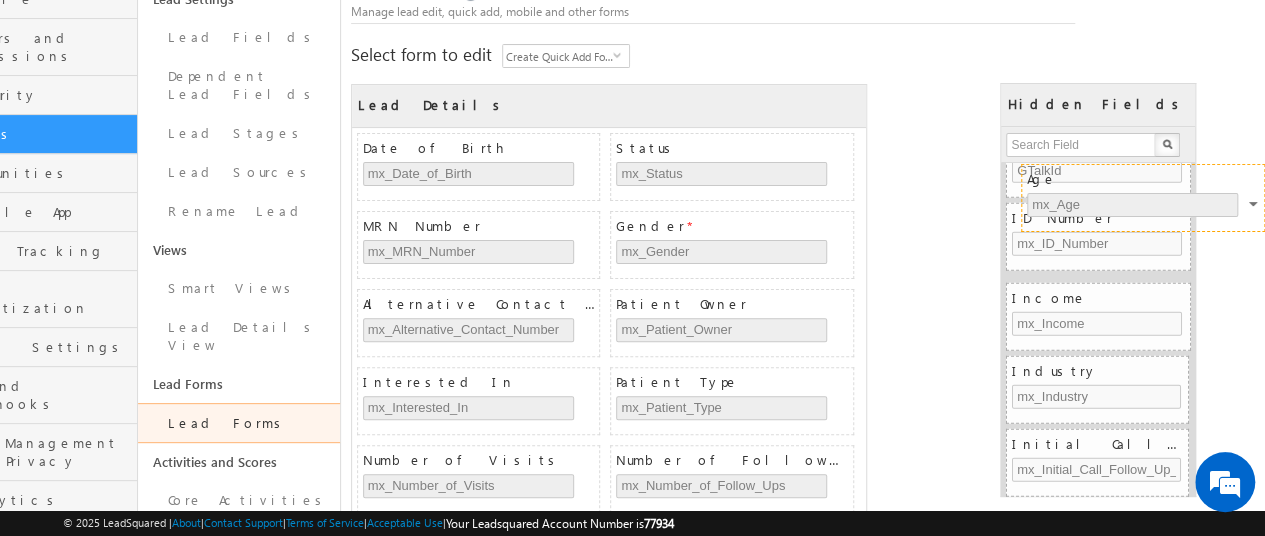 scroll, scrollTop: 160, scrollLeft: 0, axis: vertical 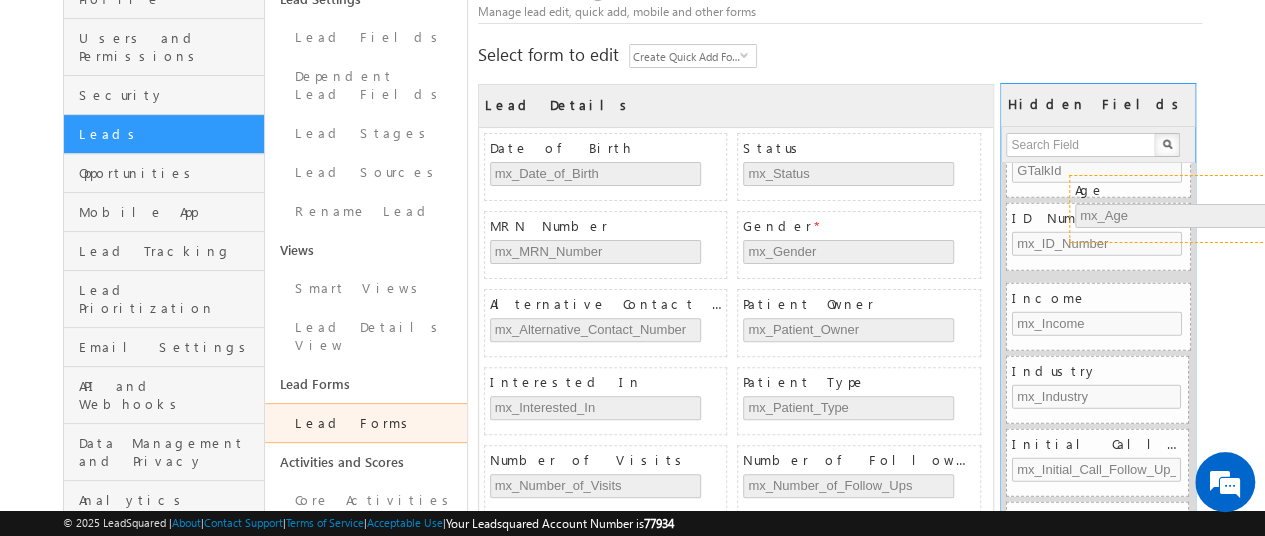 drag, startPoint x: 800, startPoint y: 155, endPoint x: 1135, endPoint y: 199, distance: 337.8772 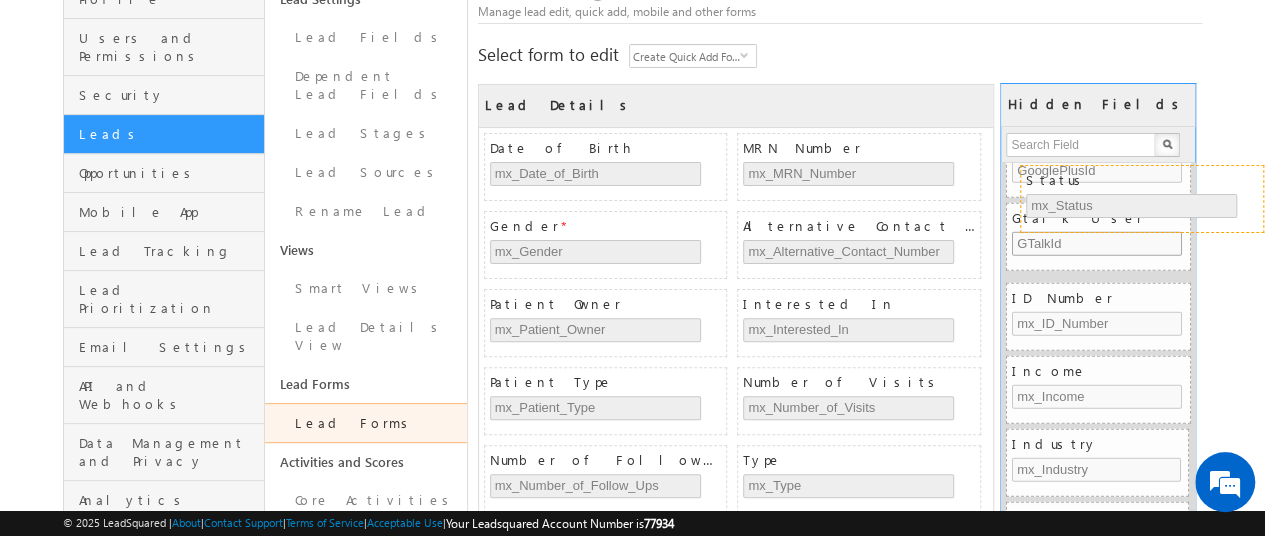 drag, startPoint x: 836, startPoint y: 147, endPoint x: 1108, endPoint y: 186, distance: 274.78174 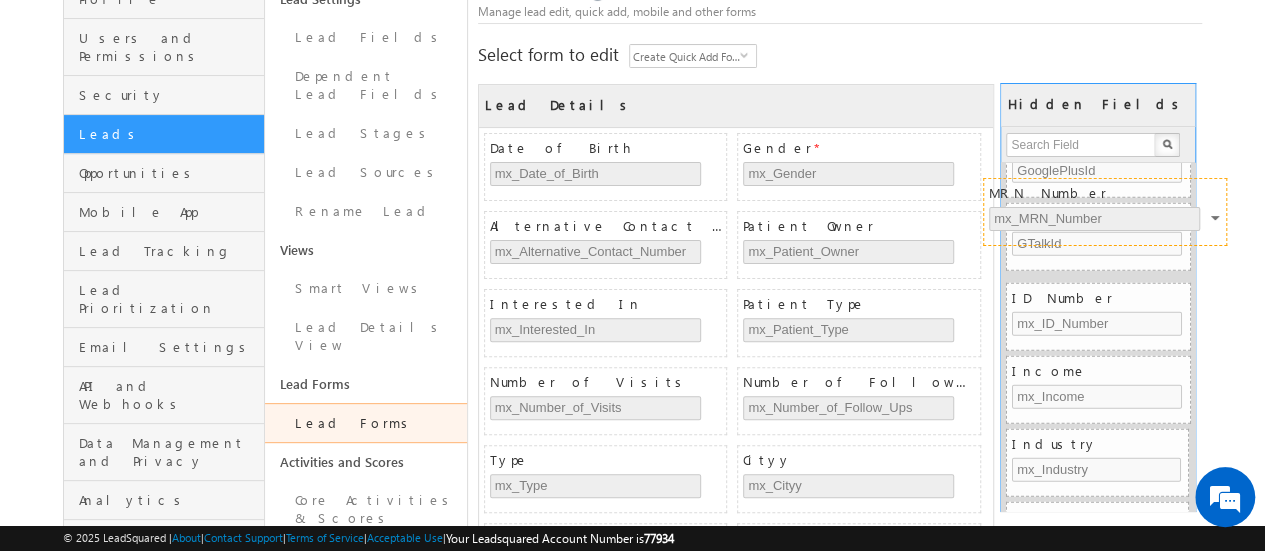 drag, startPoint x: 859, startPoint y: 150, endPoint x: 1106, endPoint y: 197, distance: 251.4319 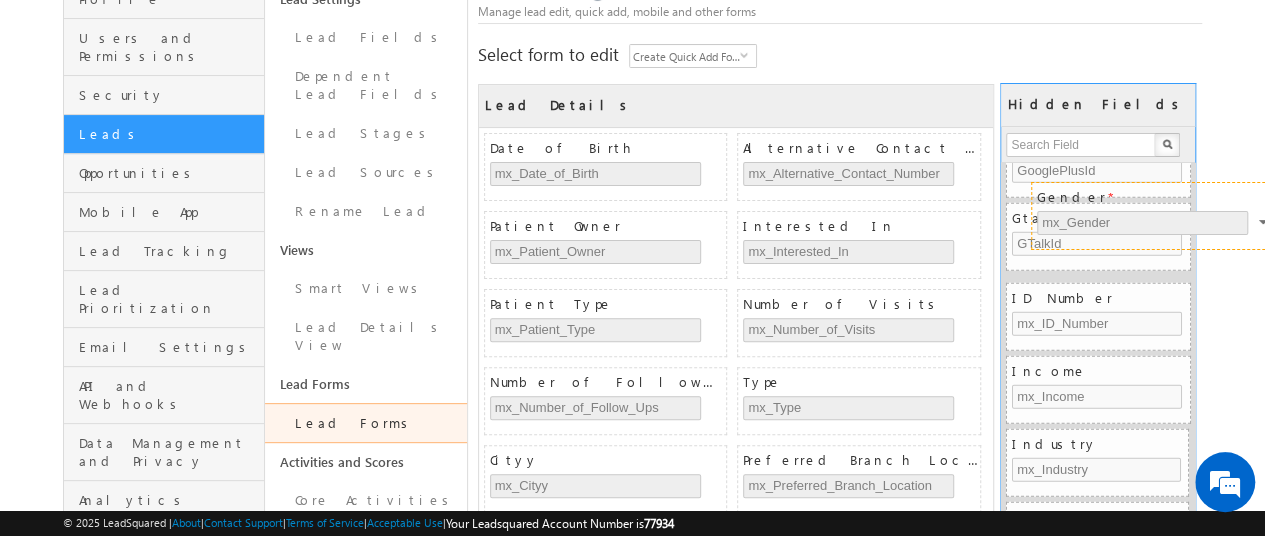 drag, startPoint x: 798, startPoint y: 147, endPoint x: 1092, endPoint y: 198, distance: 298.3907 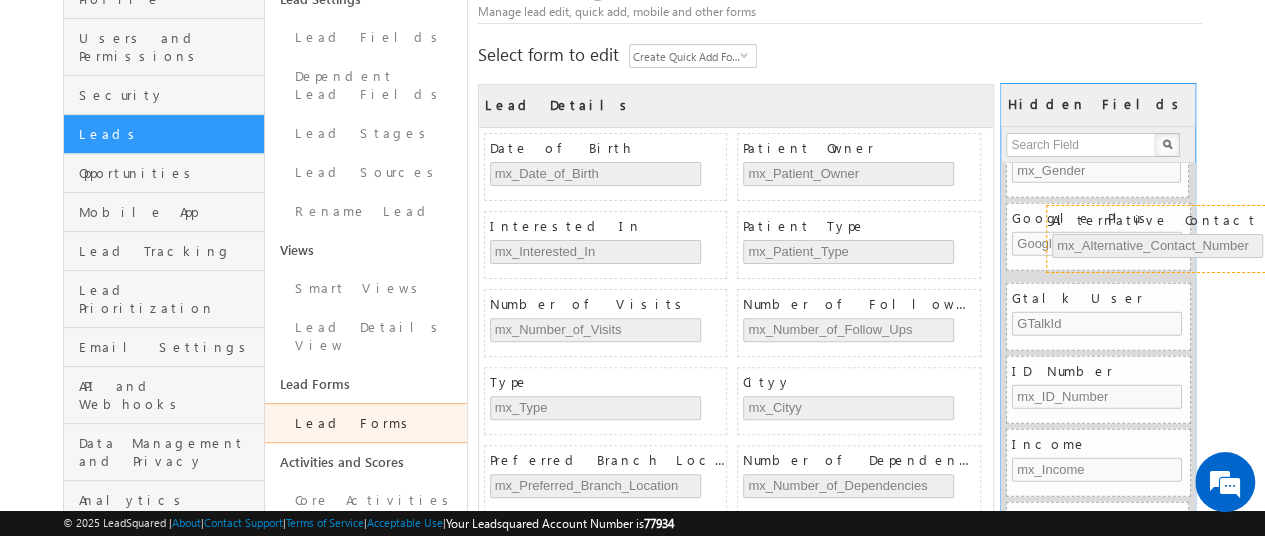 drag, startPoint x: 848, startPoint y: 142, endPoint x: 1106, endPoint y: 211, distance: 267.0674 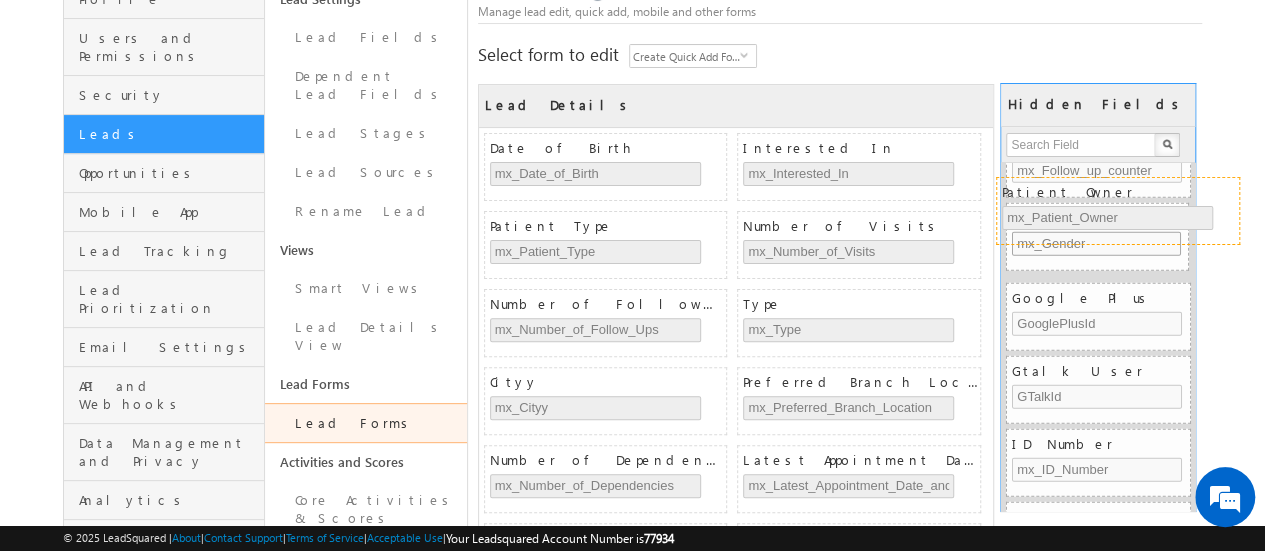drag, startPoint x: 868, startPoint y: 139, endPoint x: 1122, endPoint y: 186, distance: 258.31183 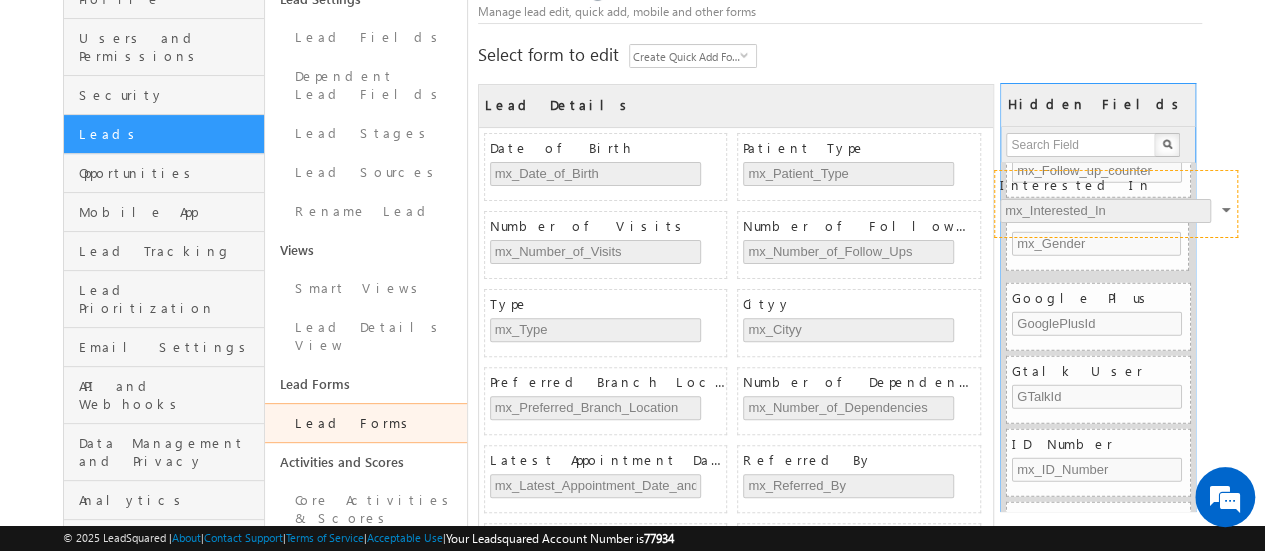 drag, startPoint x: 868, startPoint y: 145, endPoint x: 1126, endPoint y: 184, distance: 260.93103 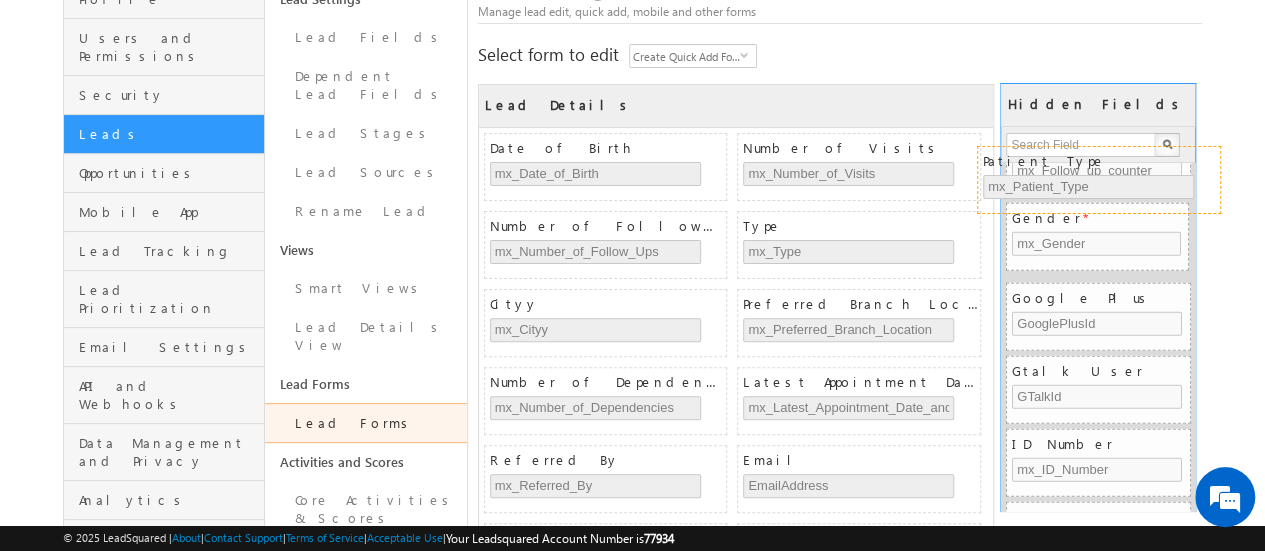 drag, startPoint x: 864, startPoint y: 159, endPoint x: 1088, endPoint y: 177, distance: 224.72205 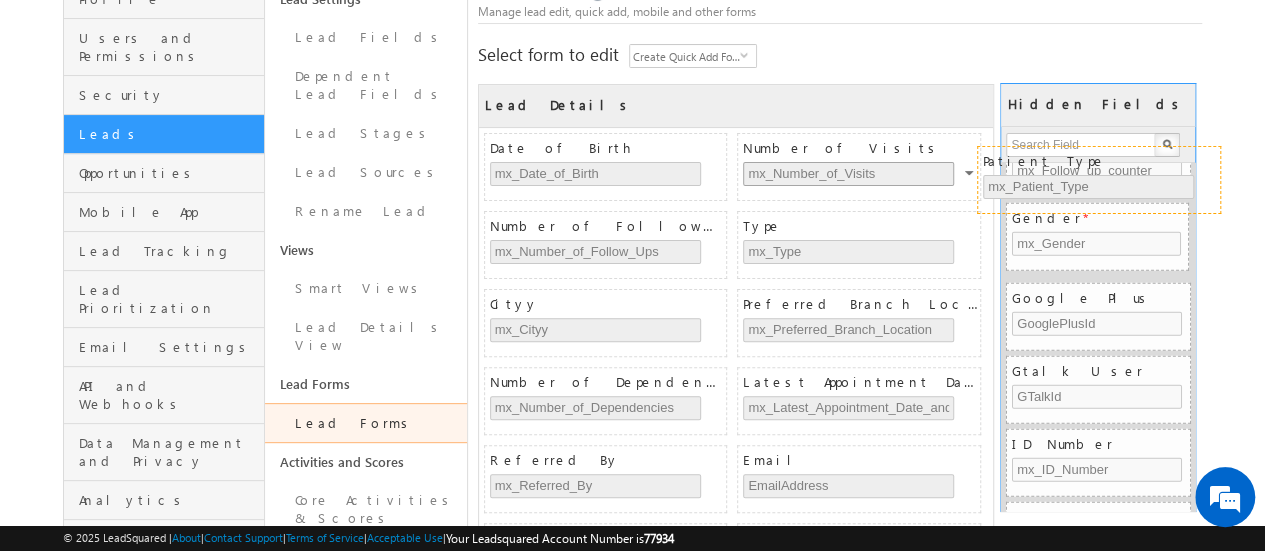 scroll, scrollTop: 2454, scrollLeft: 0, axis: vertical 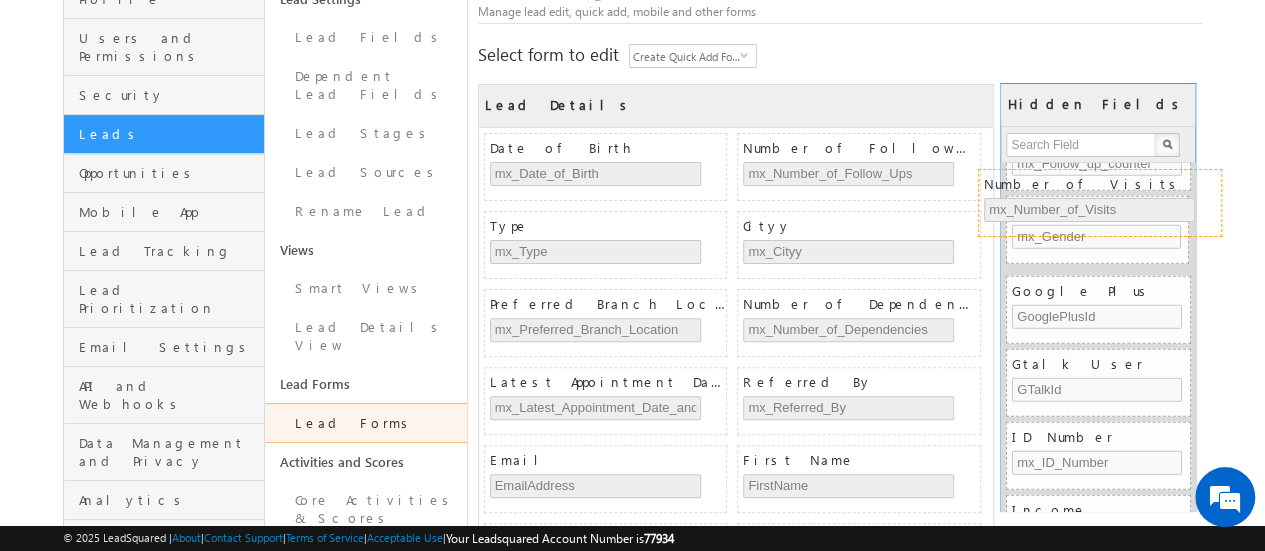 drag, startPoint x: 906, startPoint y: 151, endPoint x: 1010, endPoint y: 169, distance: 105.546196 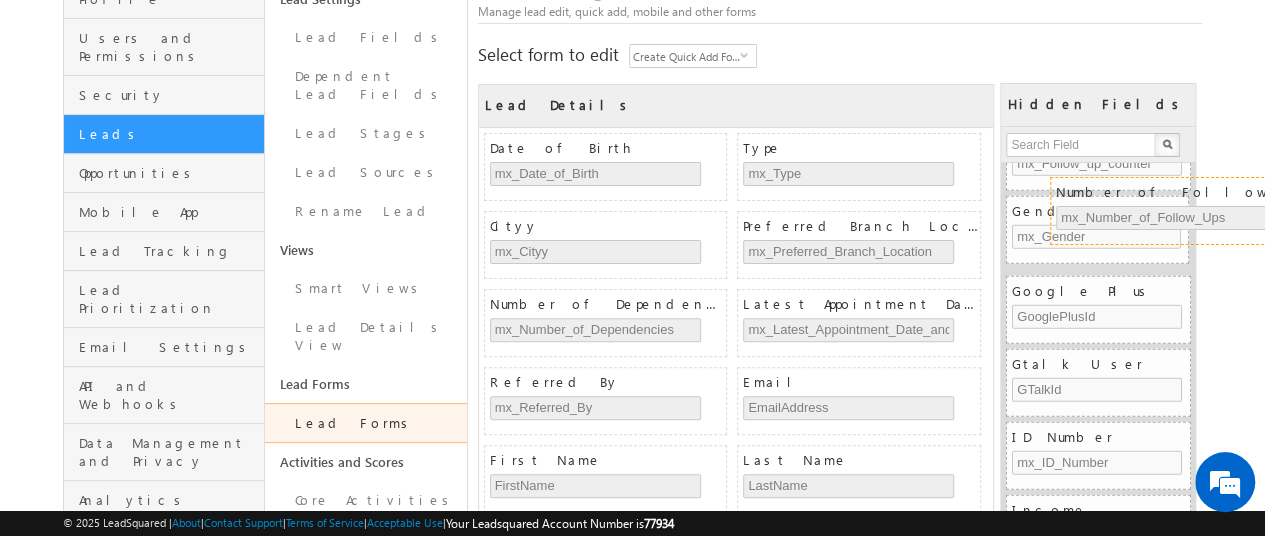 drag, startPoint x: 886, startPoint y: 147, endPoint x: 1185, endPoint y: 200, distance: 303.66098 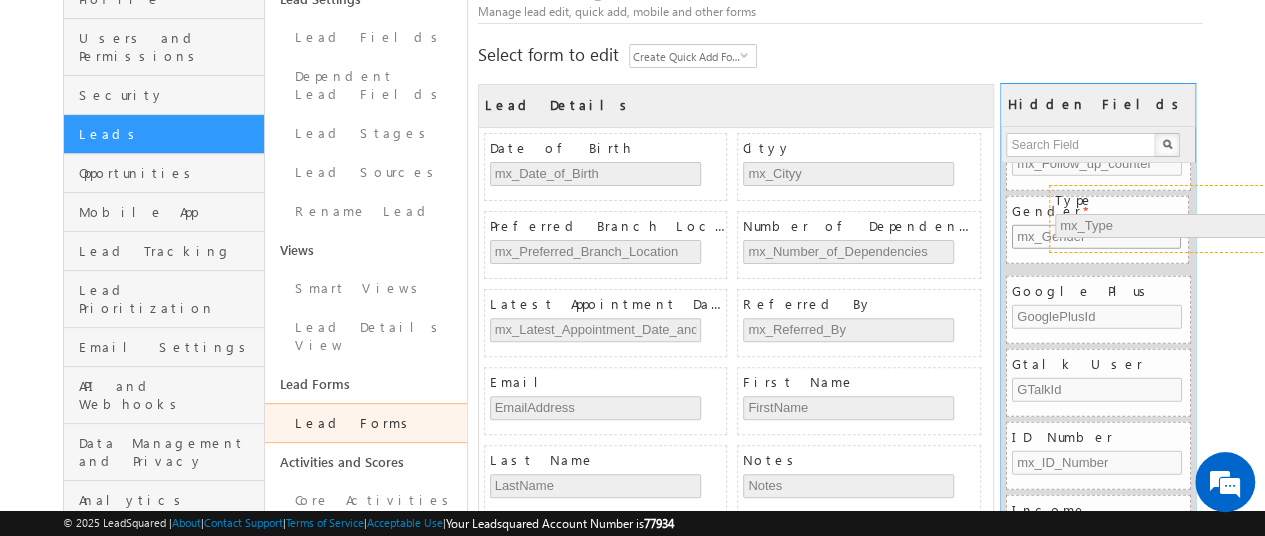 drag, startPoint x: 841, startPoint y: 139, endPoint x: 1152, endPoint y: 193, distance: 315.6533 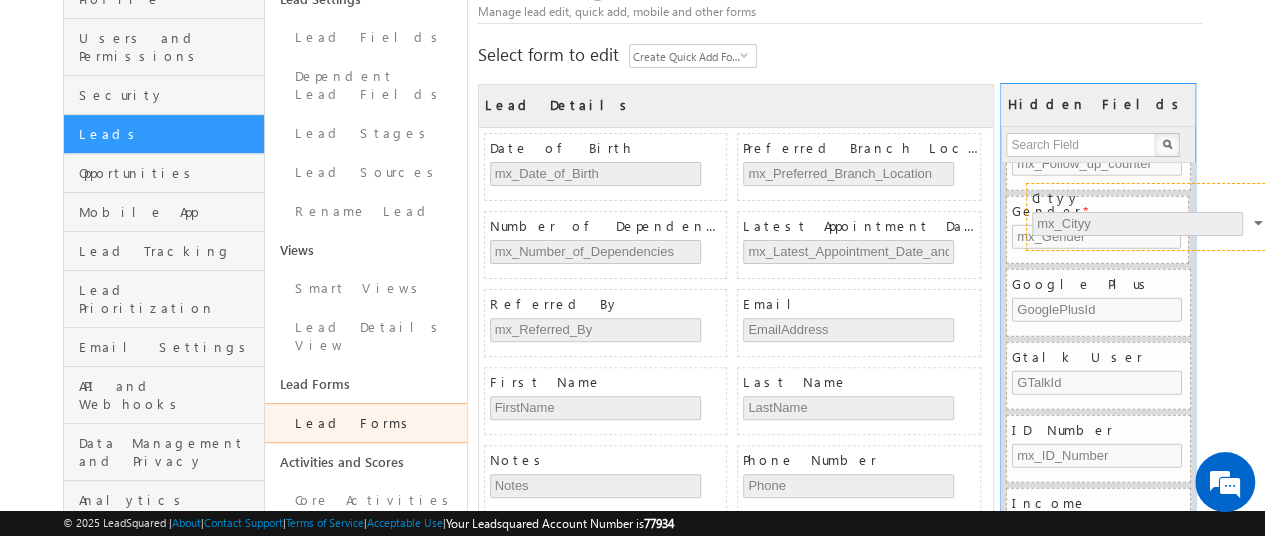 drag, startPoint x: 788, startPoint y: 149, endPoint x: 1080, endPoint y: 200, distance: 296.42032 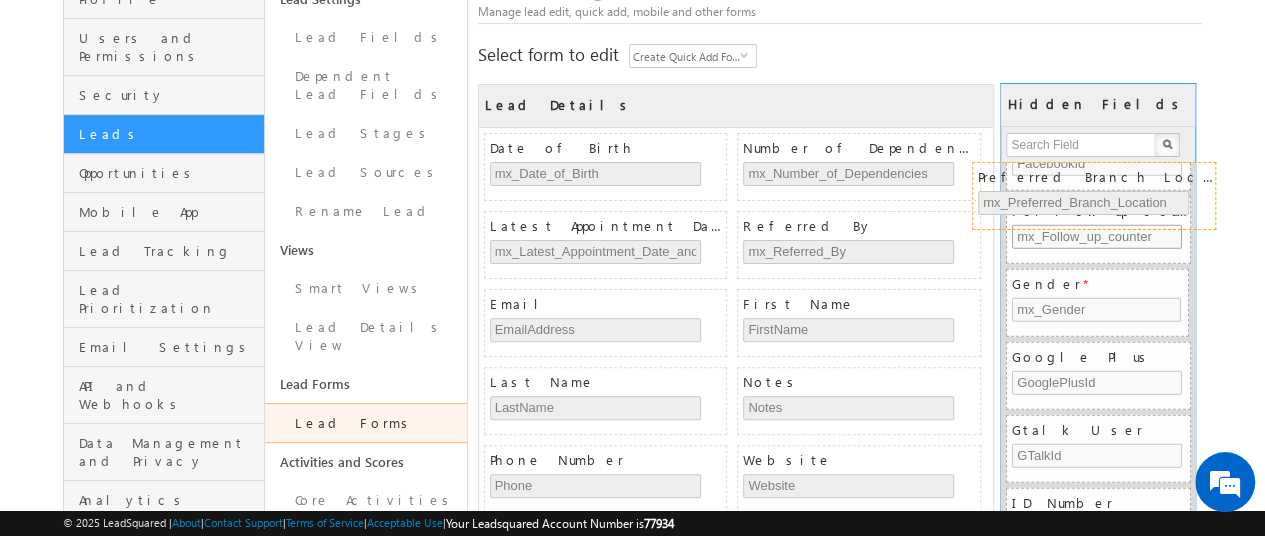 drag, startPoint x: 838, startPoint y: 149, endPoint x: 1106, endPoint y: 177, distance: 269.4587 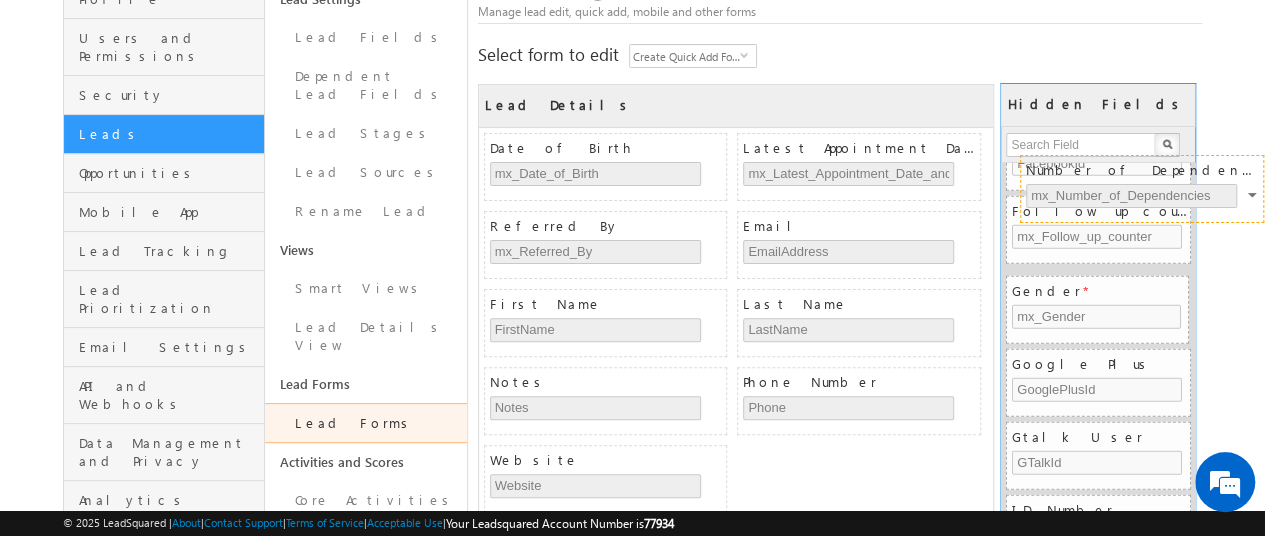 drag, startPoint x: 815, startPoint y: 146, endPoint x: 1103, endPoint y: 171, distance: 289.08304 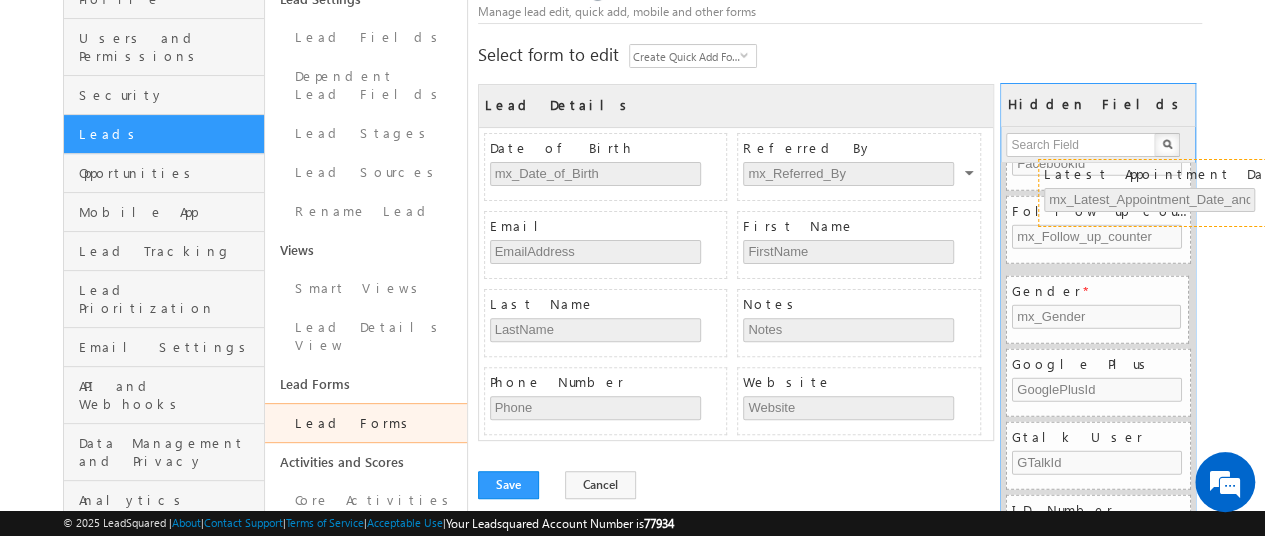 drag, startPoint x: 828, startPoint y: 147, endPoint x: 976, endPoint y: 163, distance: 148.86235 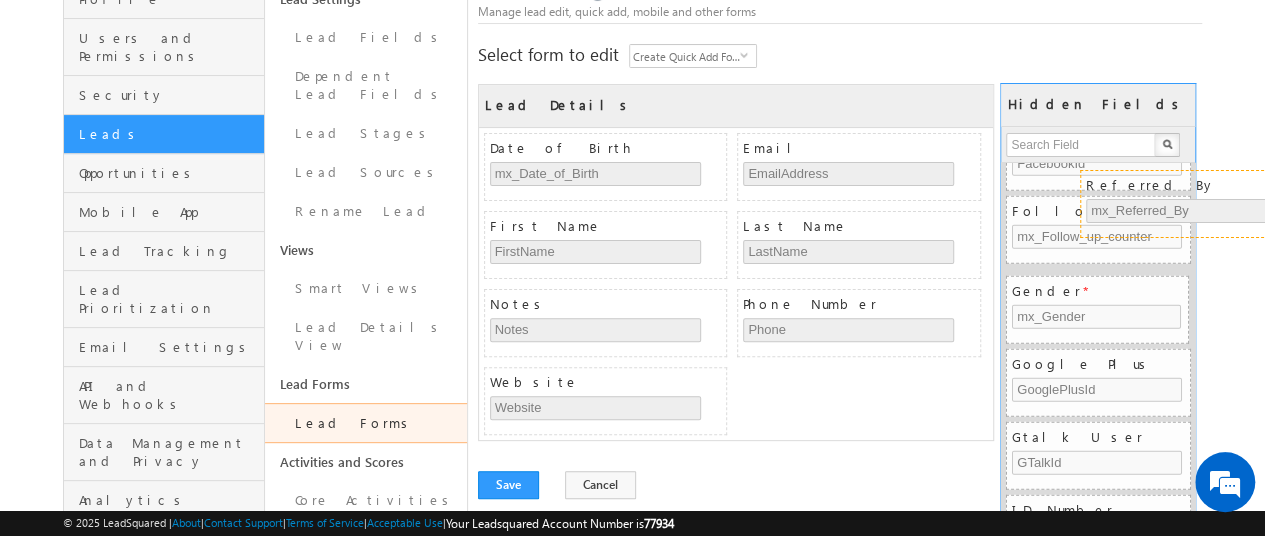 drag, startPoint x: 934, startPoint y: 164, endPoint x: 1192, endPoint y: 197, distance: 260.1019 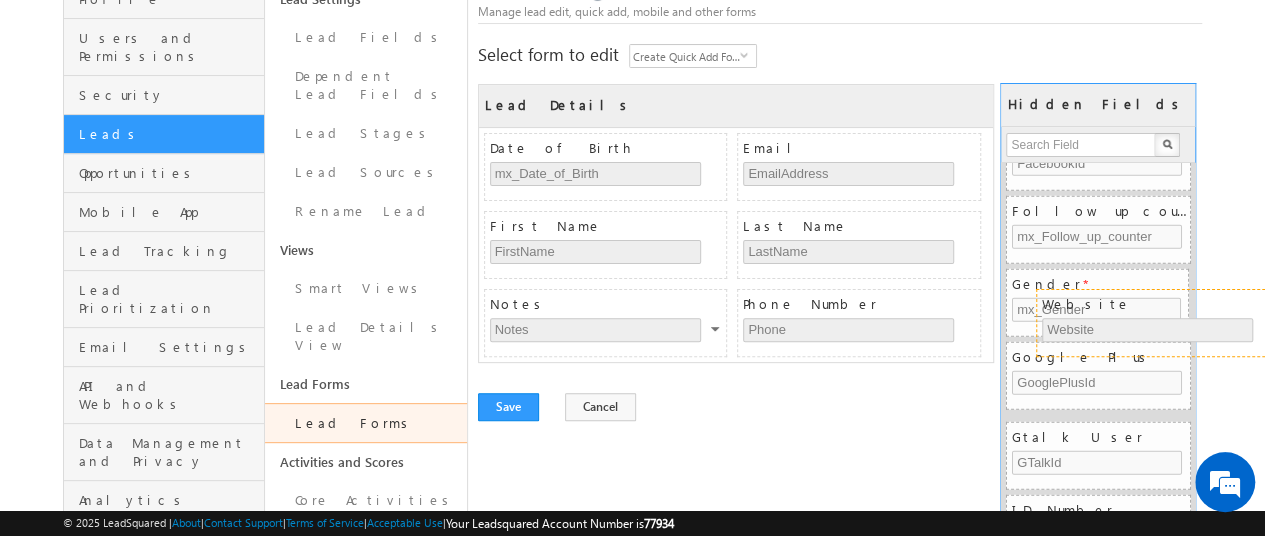 drag, startPoint x: 579, startPoint y: 375, endPoint x: 628, endPoint y: 293, distance: 95.524864 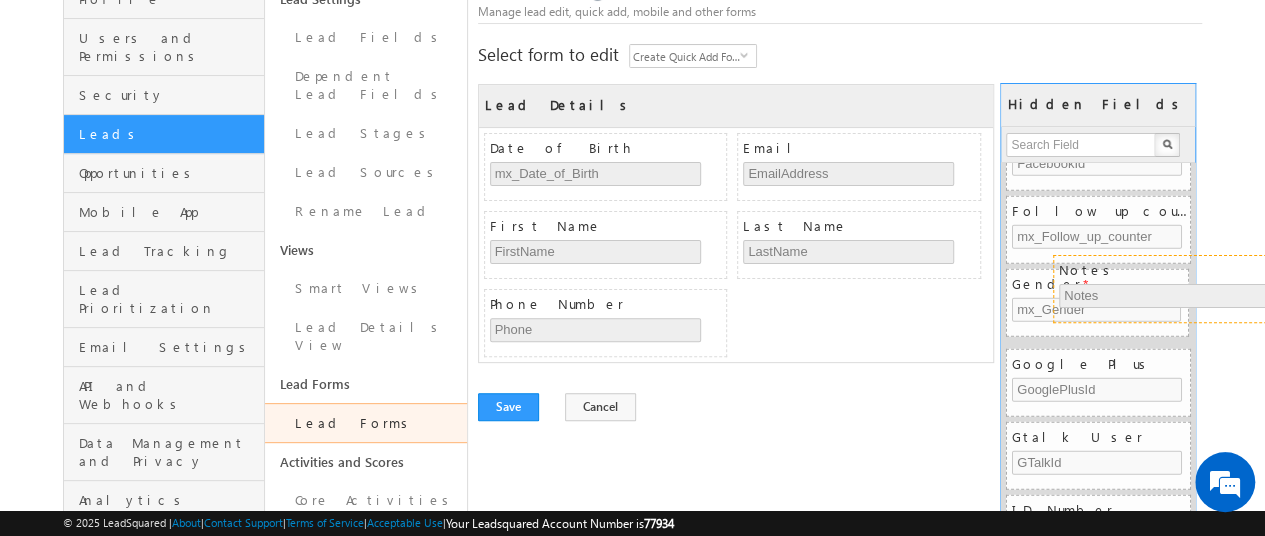 drag, startPoint x: 552, startPoint y: 303, endPoint x: 1122, endPoint y: 274, distance: 570.73724 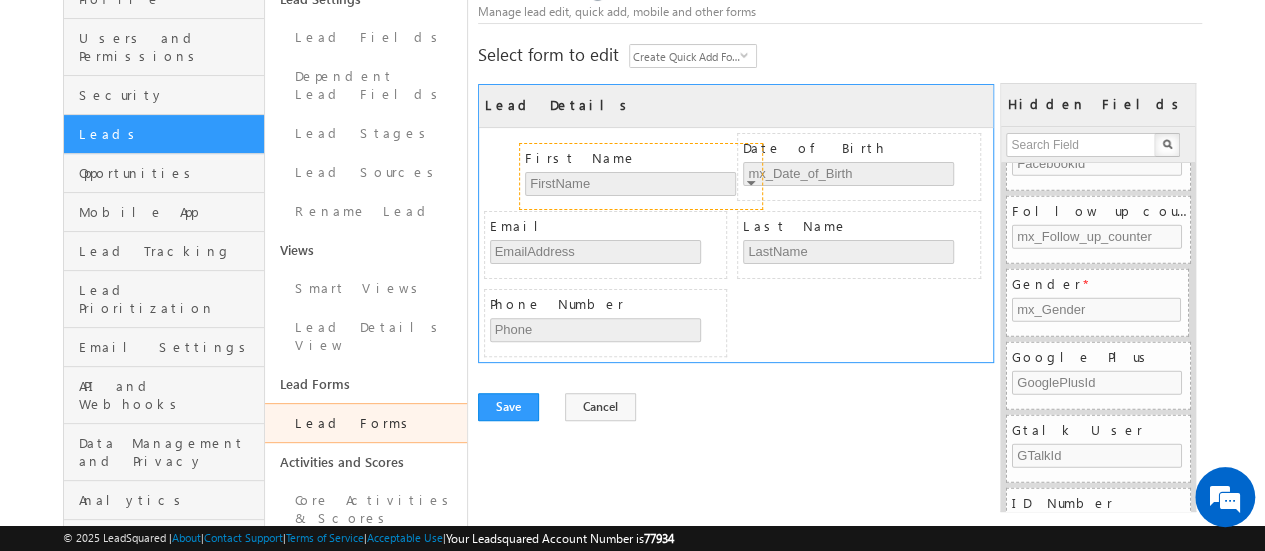 drag, startPoint x: 572, startPoint y: 228, endPoint x: 606, endPoint y: 155, distance: 80.529495 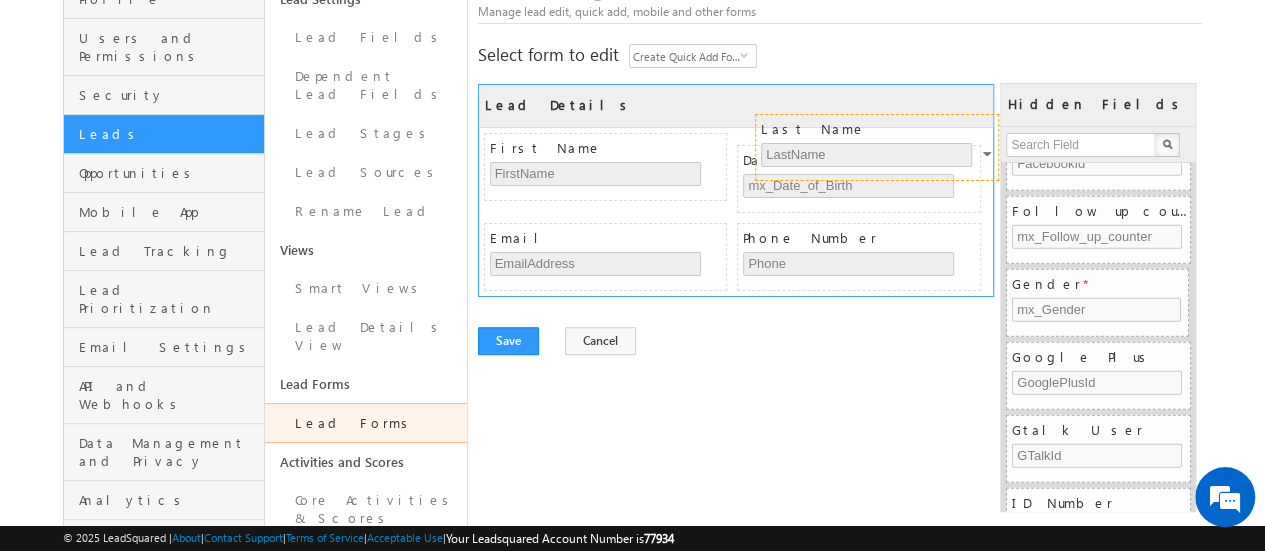 drag, startPoint x: 789, startPoint y: 229, endPoint x: 804, endPoint y: 136, distance: 94.20191 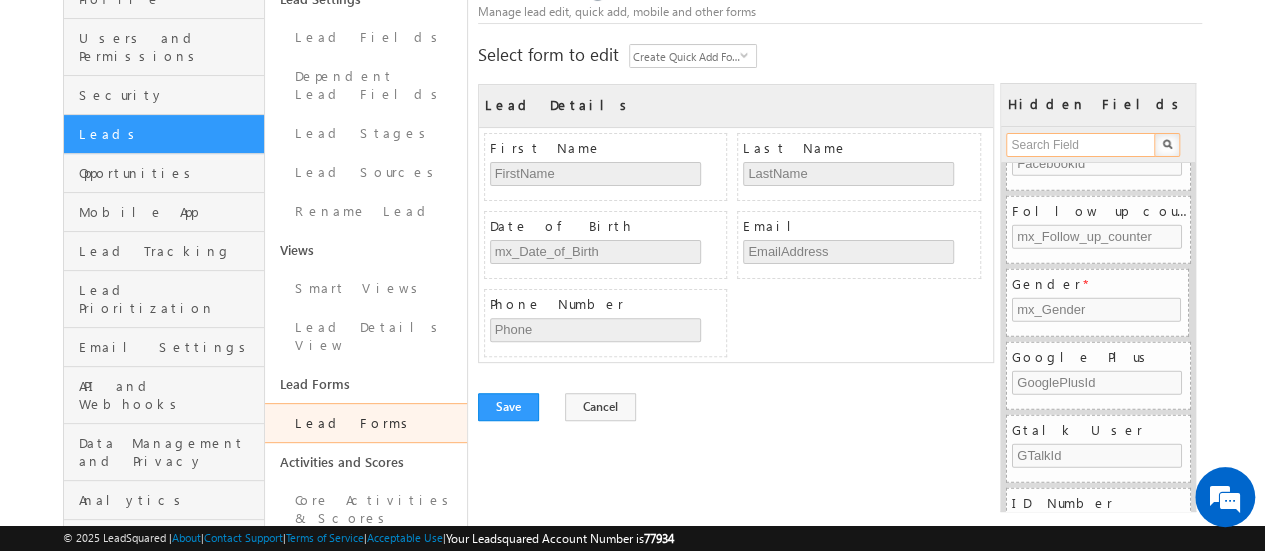 click at bounding box center (1081, 145) 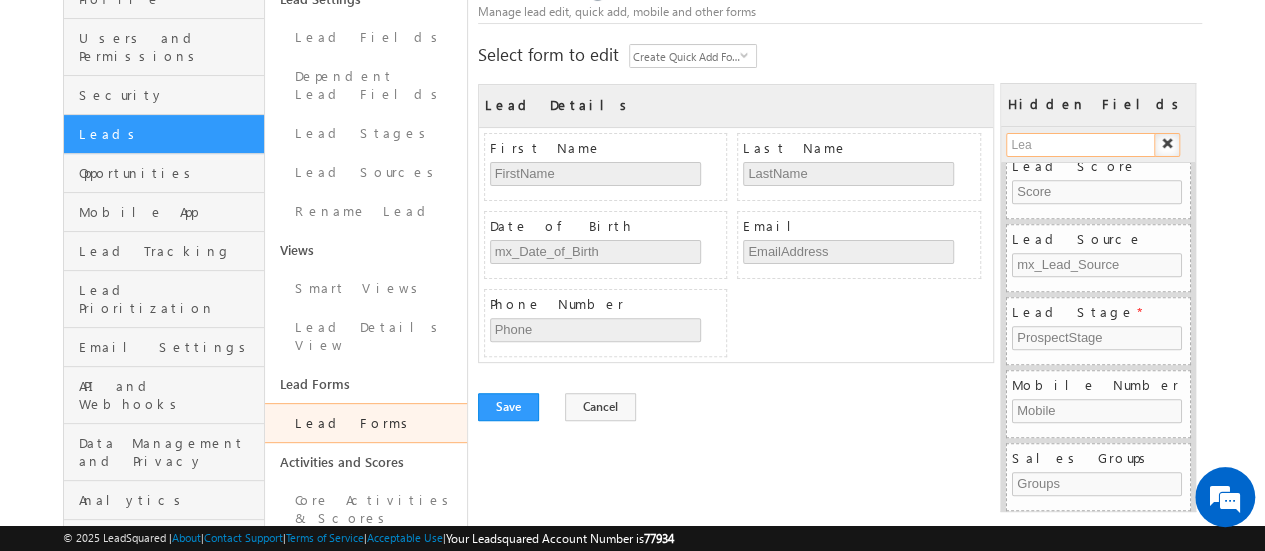 scroll, scrollTop: 17, scrollLeft: 0, axis: vertical 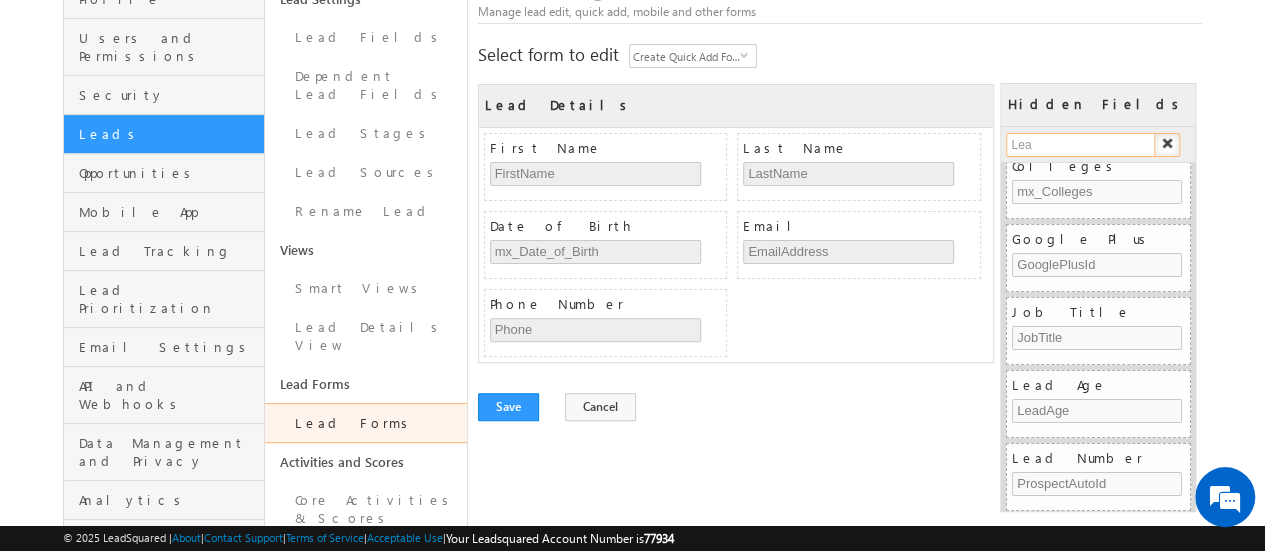 type on "Lead" 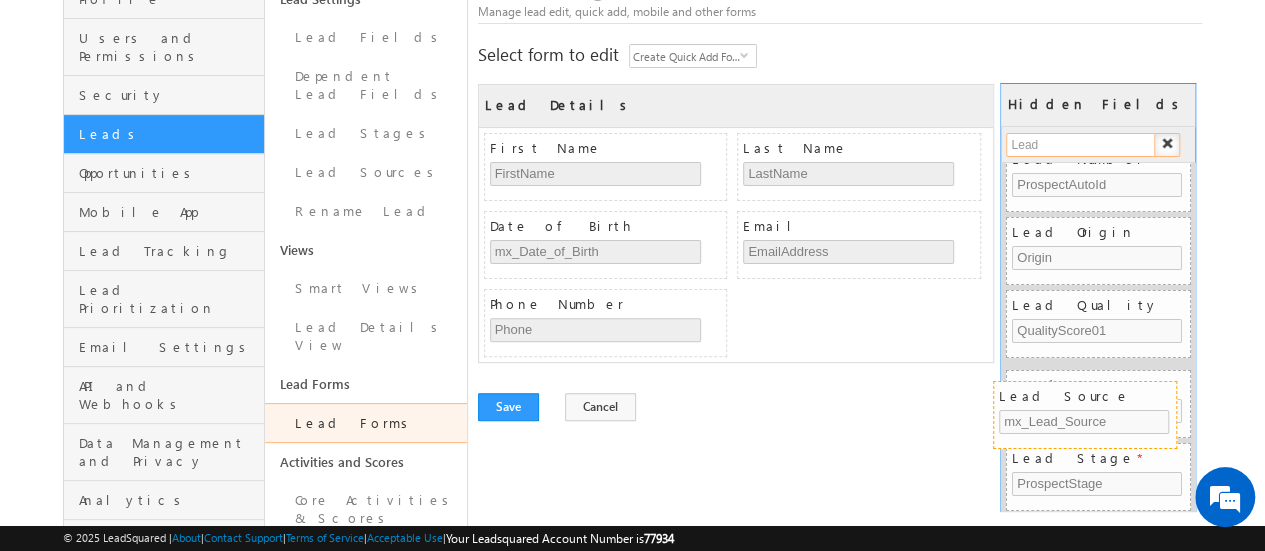 scroll, scrollTop: 97, scrollLeft: 0, axis: vertical 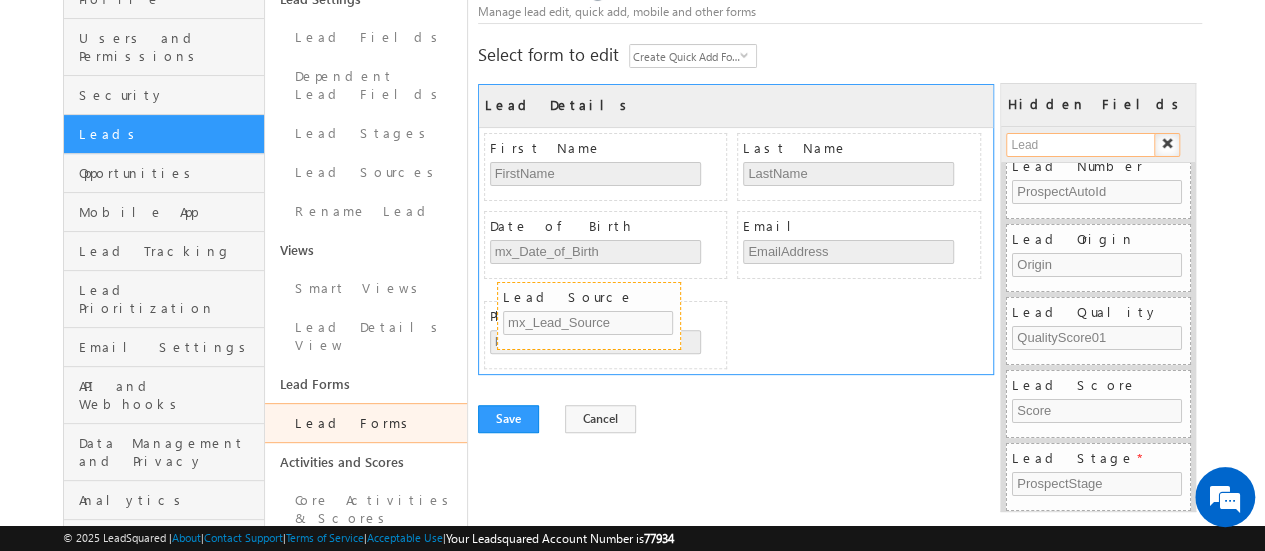 drag, startPoint x: 1084, startPoint y: 442, endPoint x: 574, endPoint y: 298, distance: 529.93964 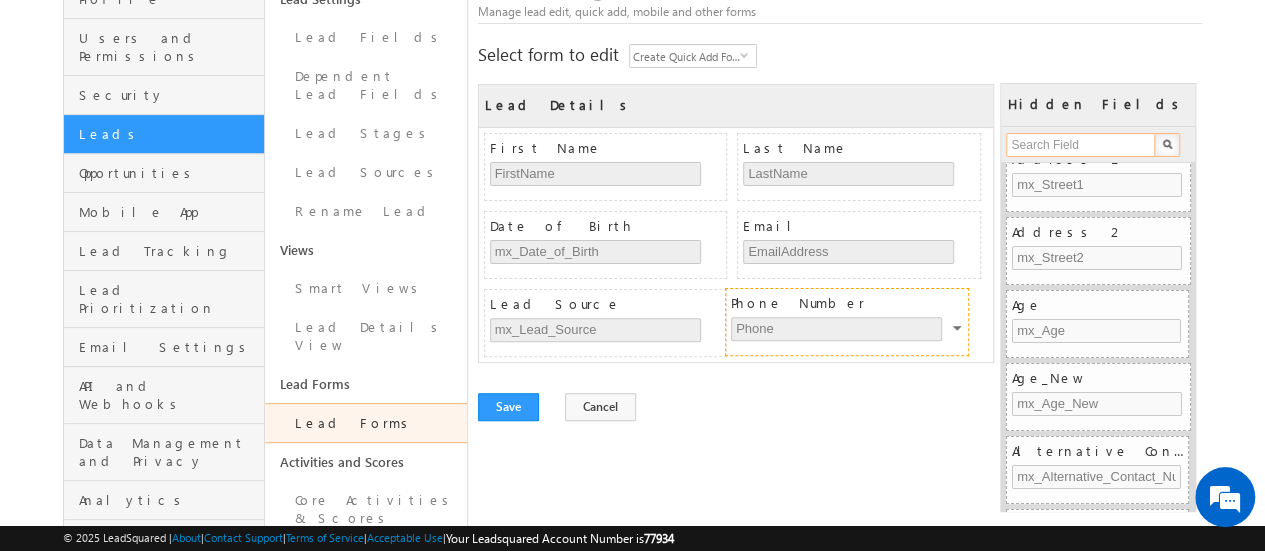 drag, startPoint x: 778, startPoint y: 309, endPoint x: 767, endPoint y: 313, distance: 11.7046995 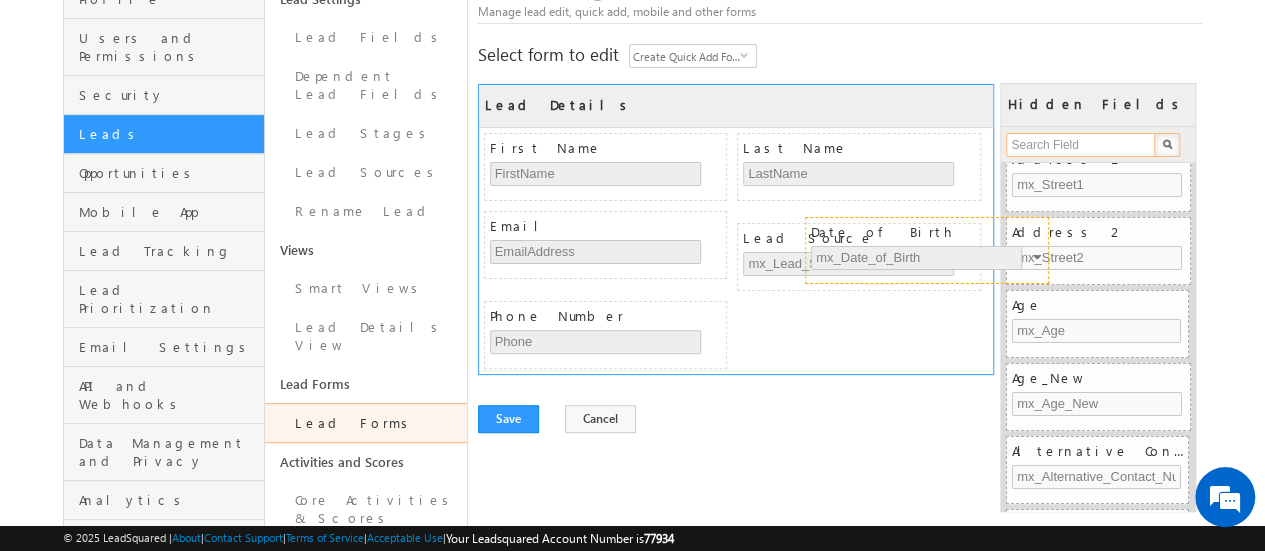 drag, startPoint x: 557, startPoint y: 225, endPoint x: 809, endPoint y: 227, distance: 252.00793 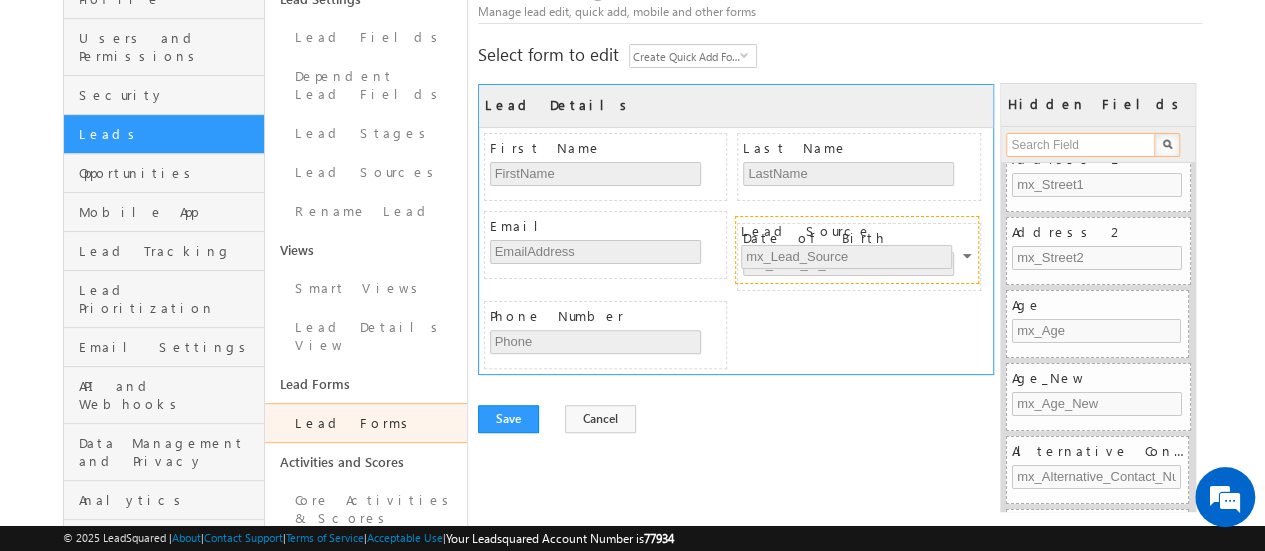 drag, startPoint x: 562, startPoint y: 305, endPoint x: 812, endPoint y: 230, distance: 261.00766 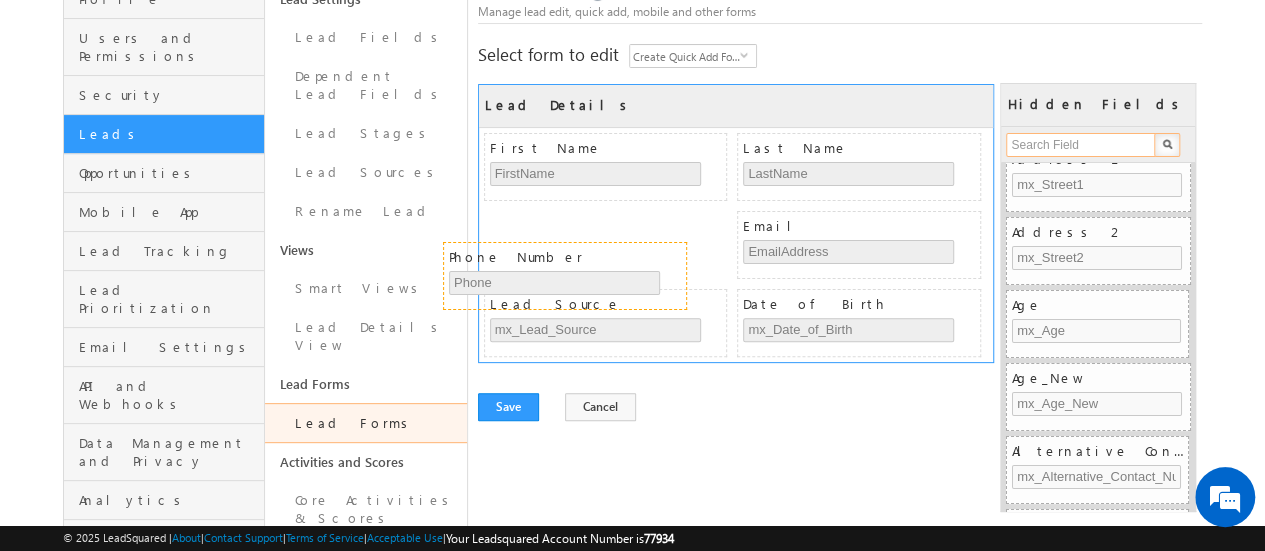 drag, startPoint x: 854, startPoint y: 301, endPoint x: 606, endPoint y: 281, distance: 248.80515 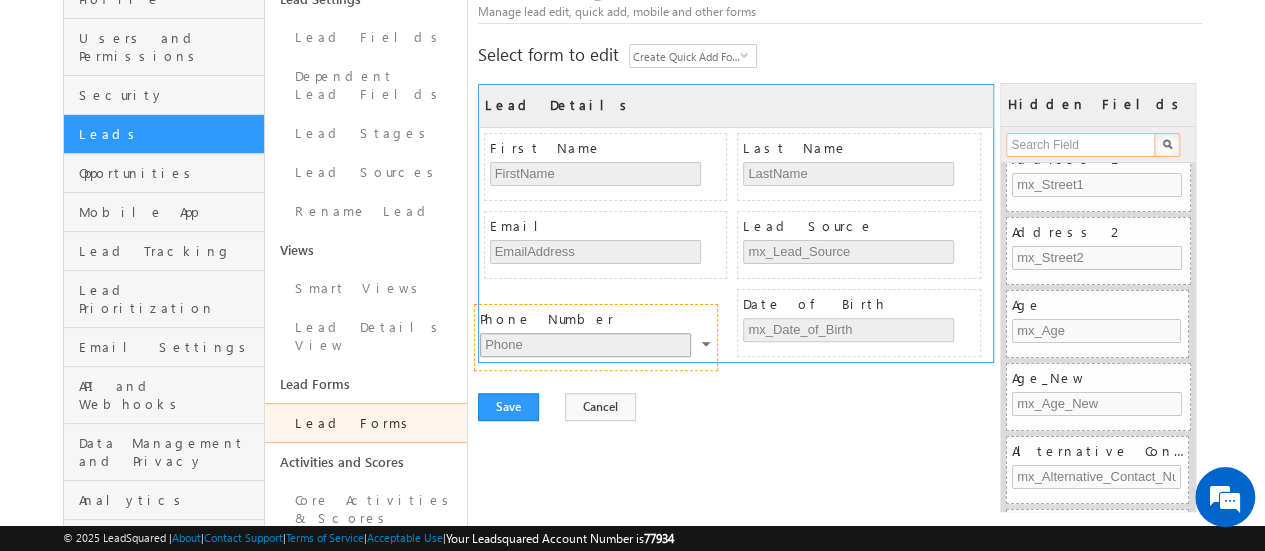 drag, startPoint x: 590, startPoint y: 227, endPoint x: 582, endPoint y: 317, distance: 90.35486 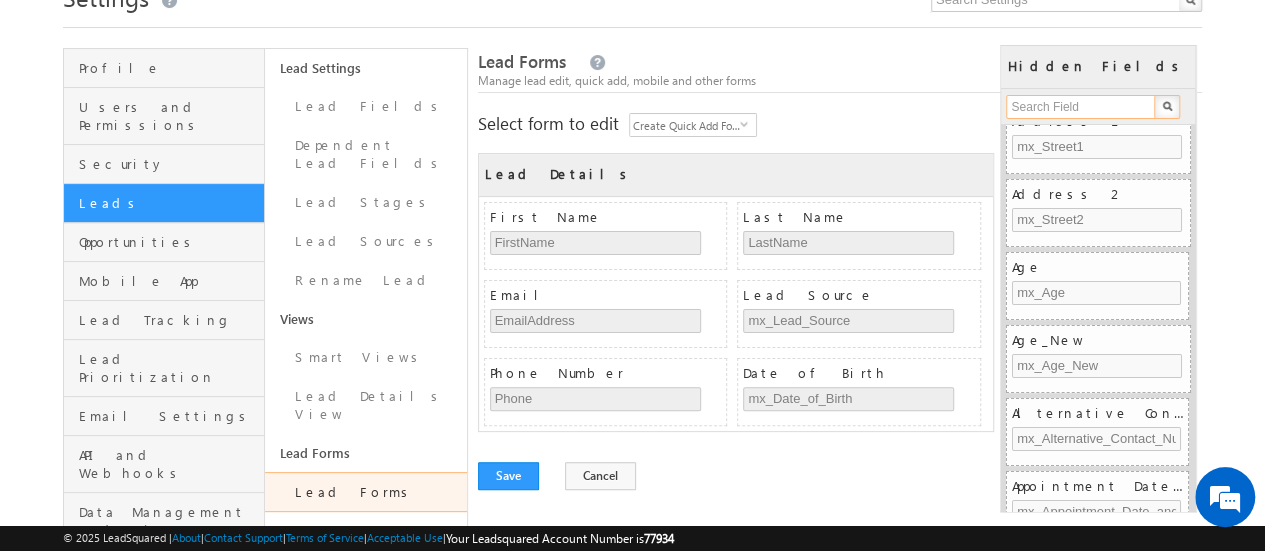 scroll, scrollTop: 200, scrollLeft: 0, axis: vertical 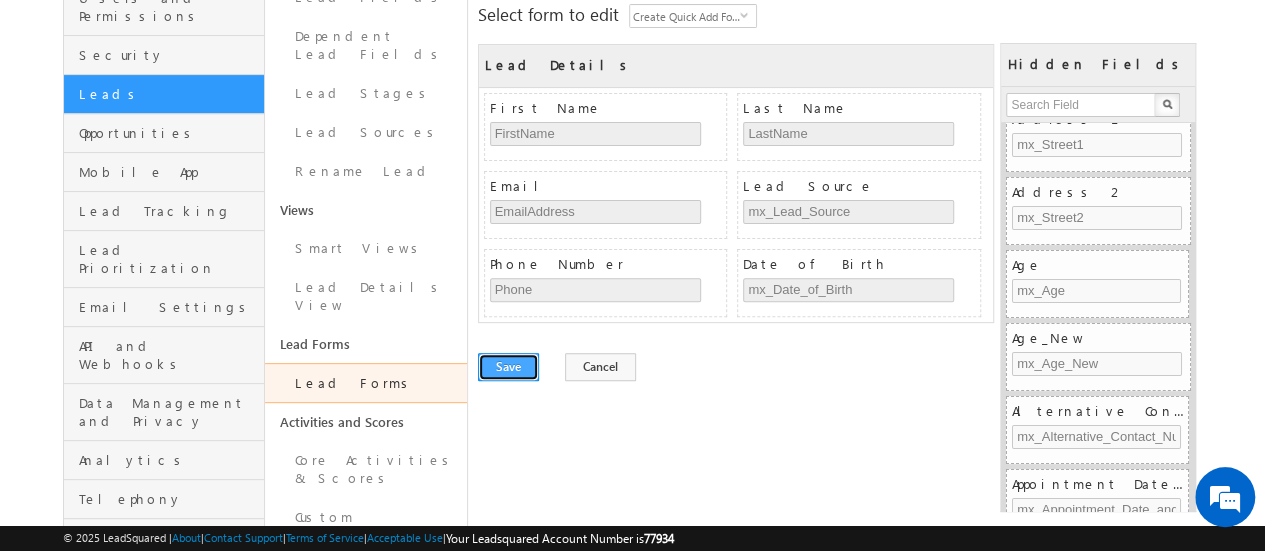click on "Save" at bounding box center (508, 367) 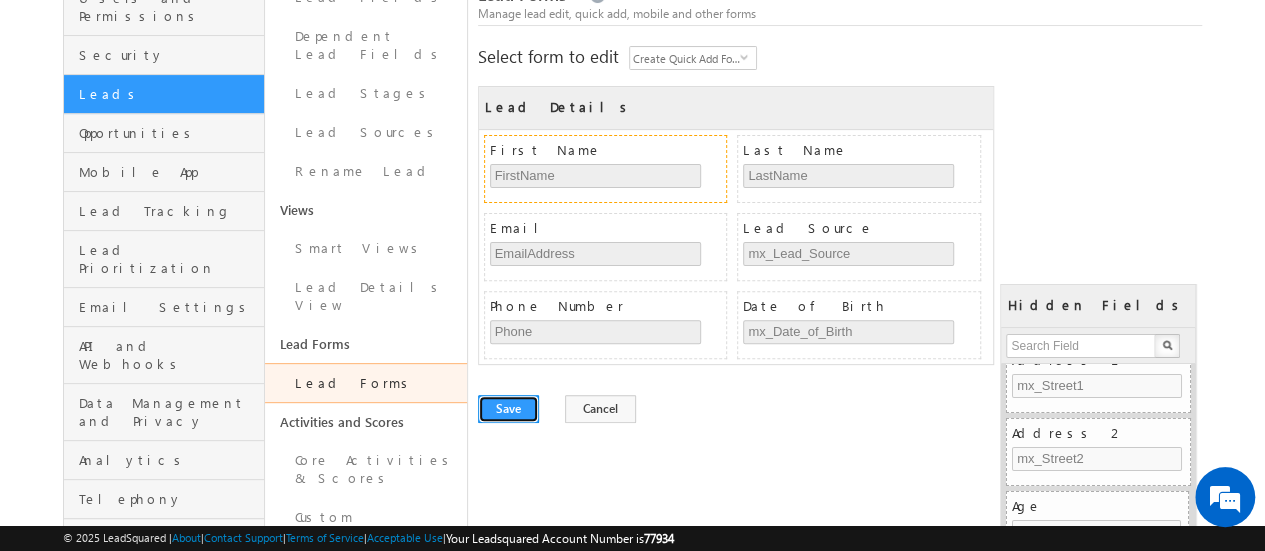 scroll, scrollTop: 0, scrollLeft: 0, axis: both 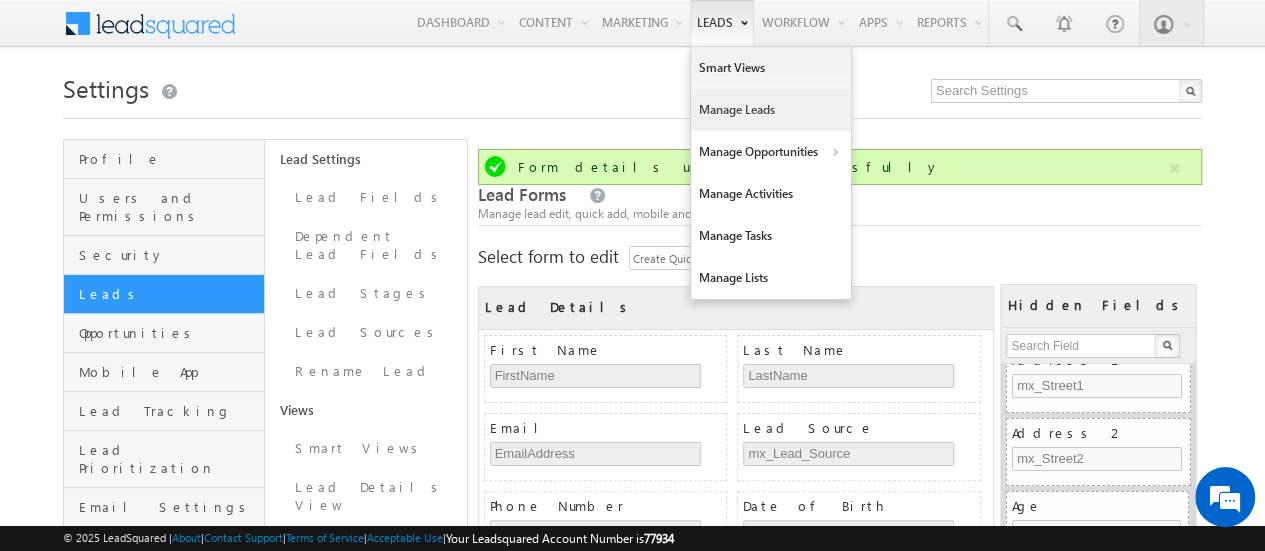 click on "Manage Leads" at bounding box center [771, 110] 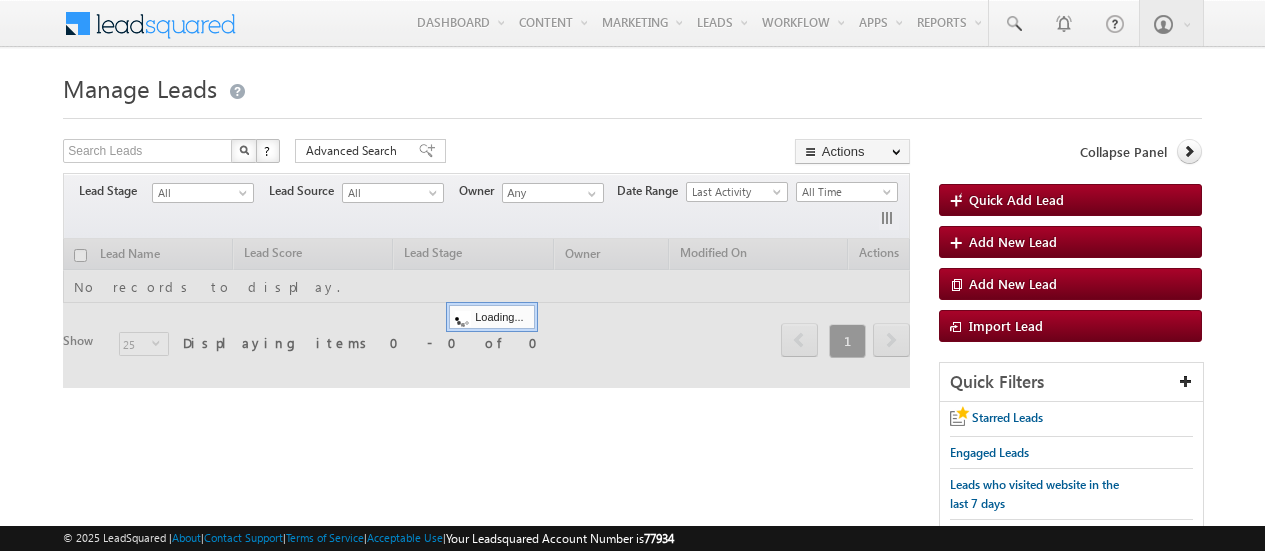 scroll, scrollTop: 0, scrollLeft: 0, axis: both 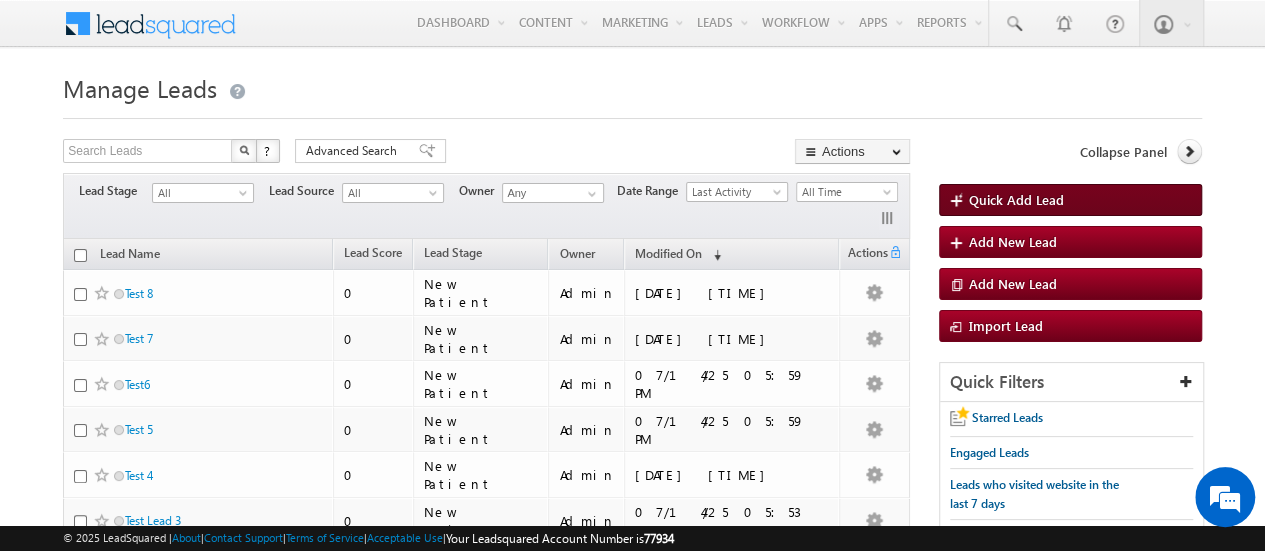 click on "Quick Add Lead" at bounding box center (1016, 199) 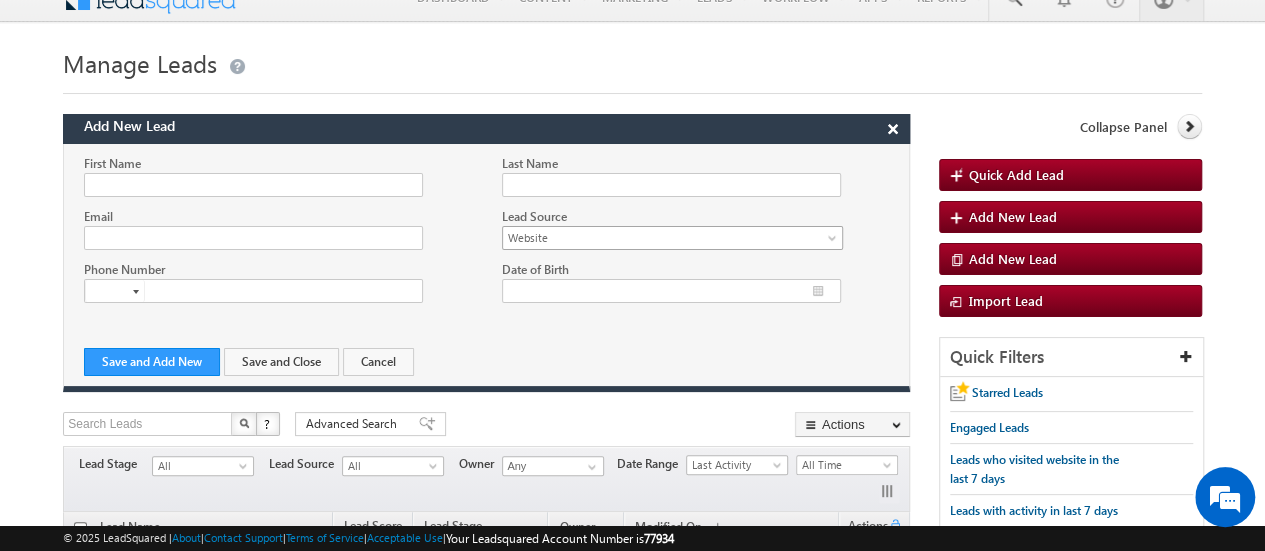 scroll, scrollTop: 100, scrollLeft: 0, axis: vertical 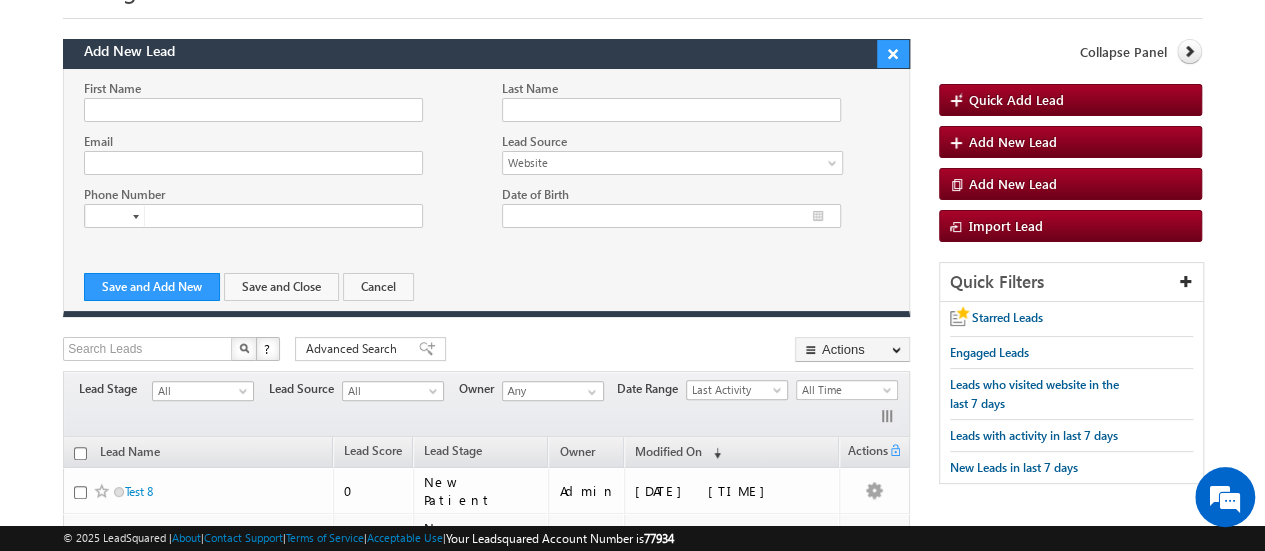 click on "×" at bounding box center (893, 54) 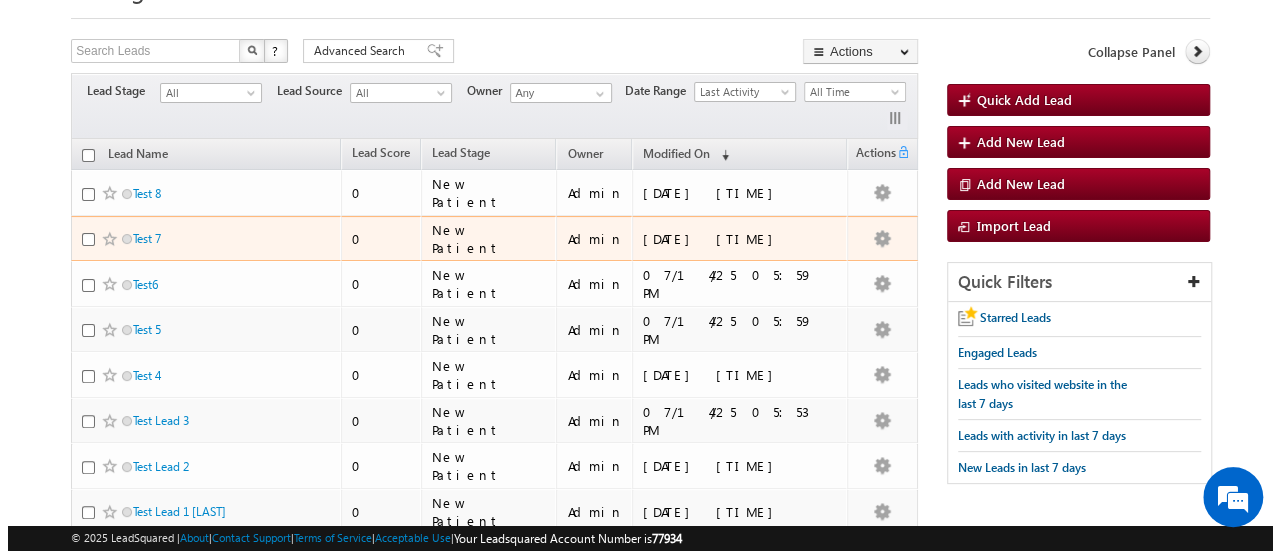 scroll, scrollTop: 0, scrollLeft: 0, axis: both 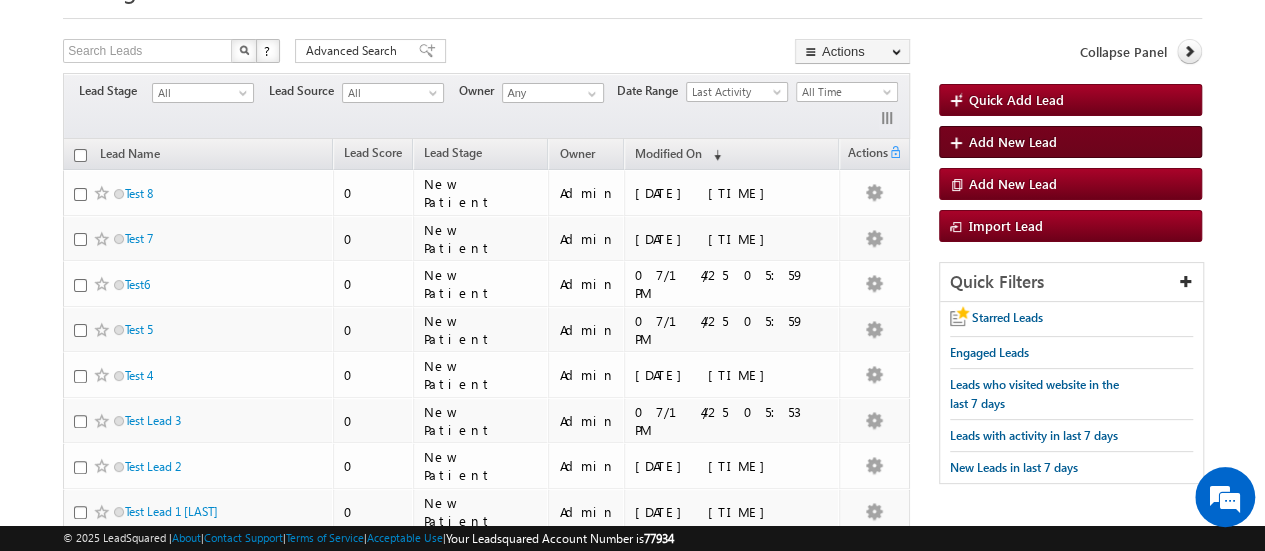 click on "Add New Lead" at bounding box center [1013, 141] 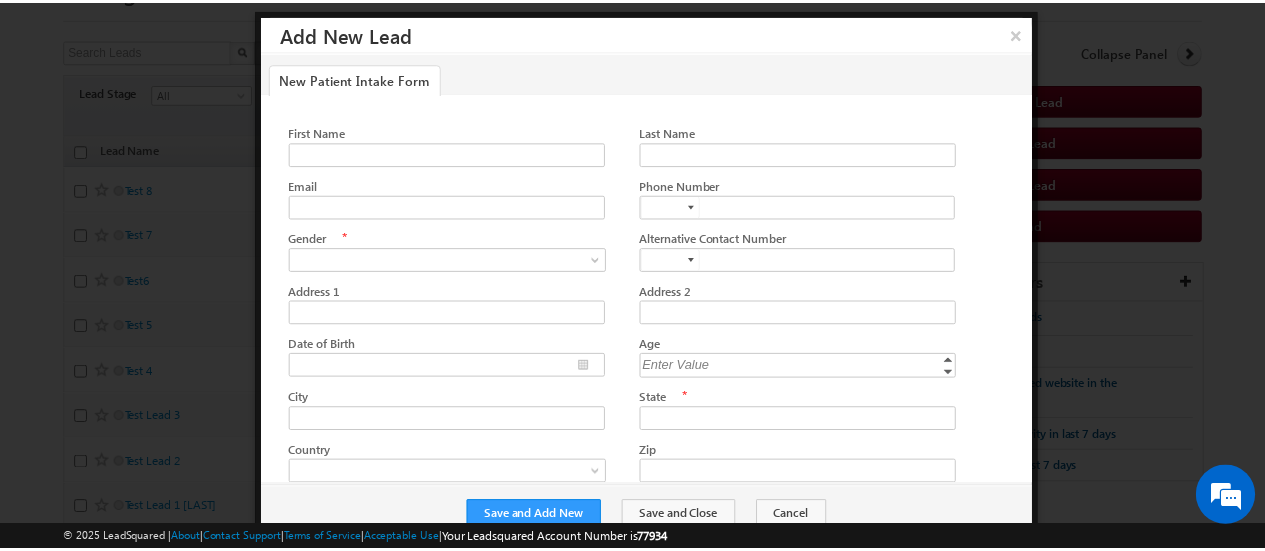 scroll, scrollTop: 0, scrollLeft: 0, axis: both 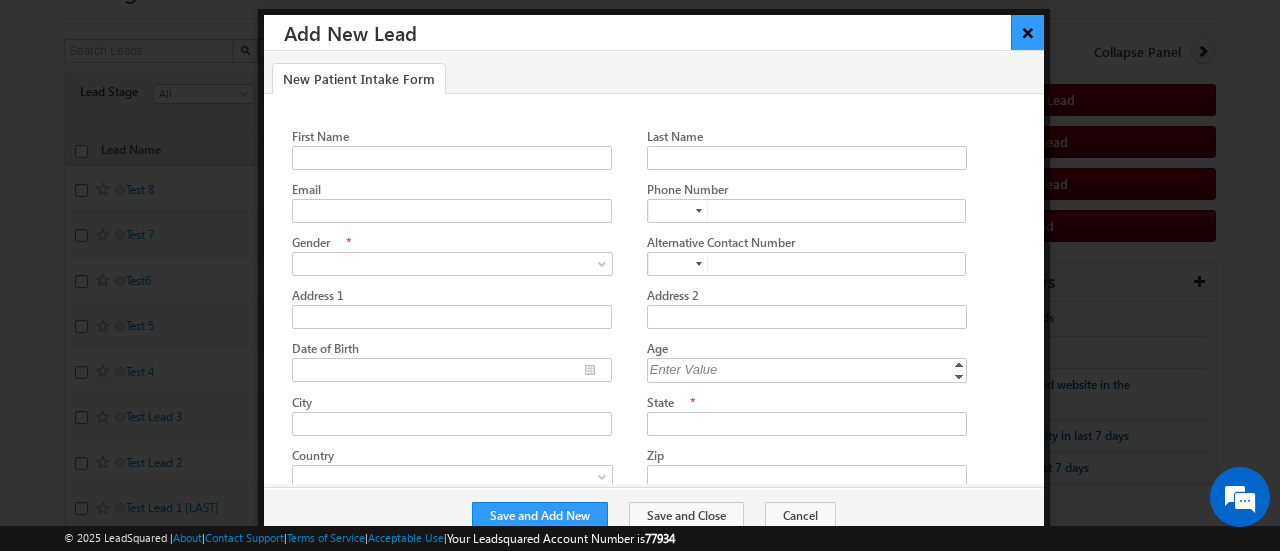 click on "×" at bounding box center [1027, 32] 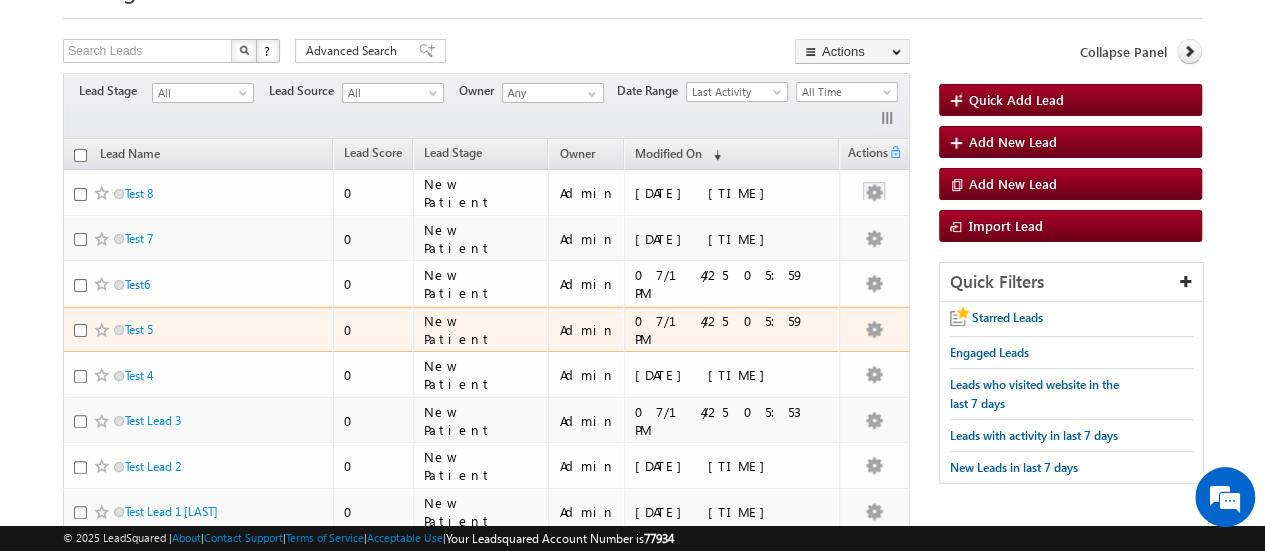 scroll, scrollTop: 0, scrollLeft: 0, axis: both 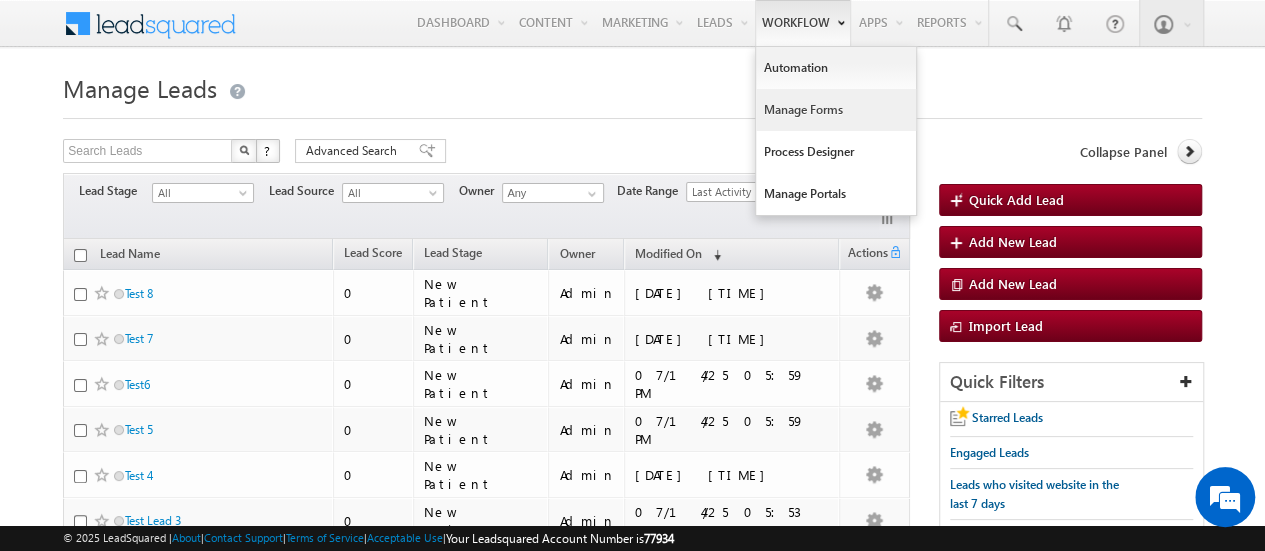 click on "Manage Forms" at bounding box center (836, 110) 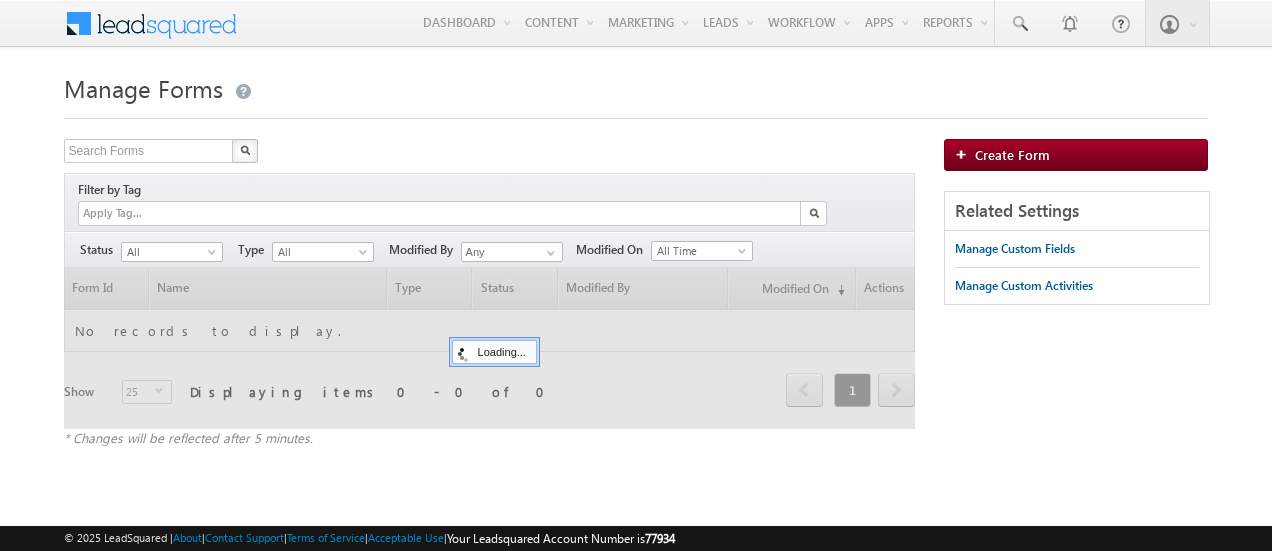 scroll, scrollTop: 0, scrollLeft: 0, axis: both 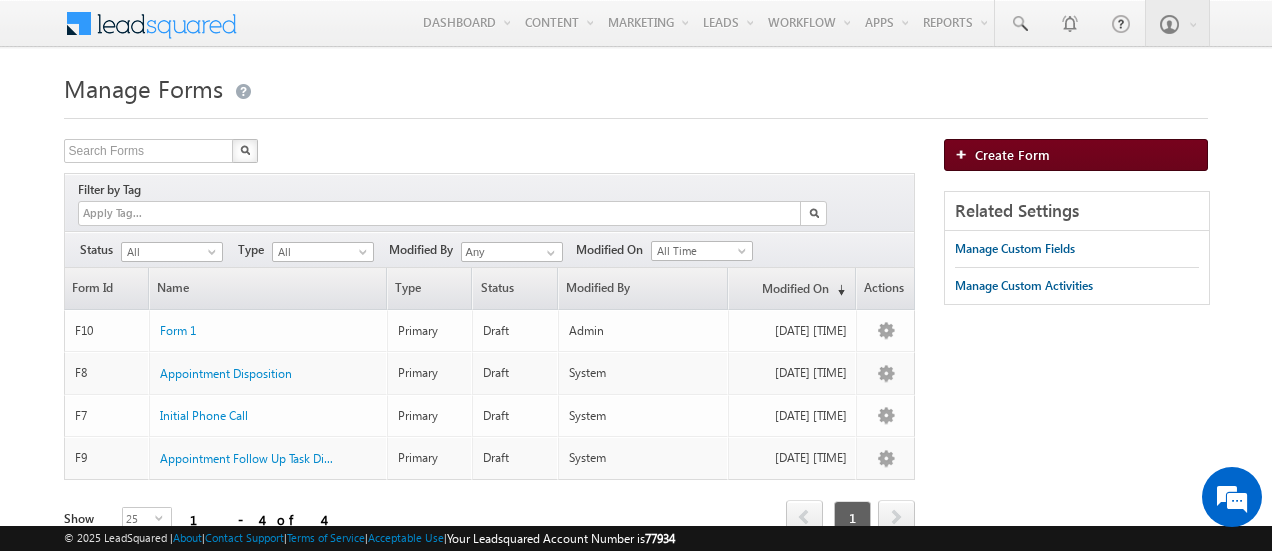 click on "Create Form" at bounding box center [1012, 154] 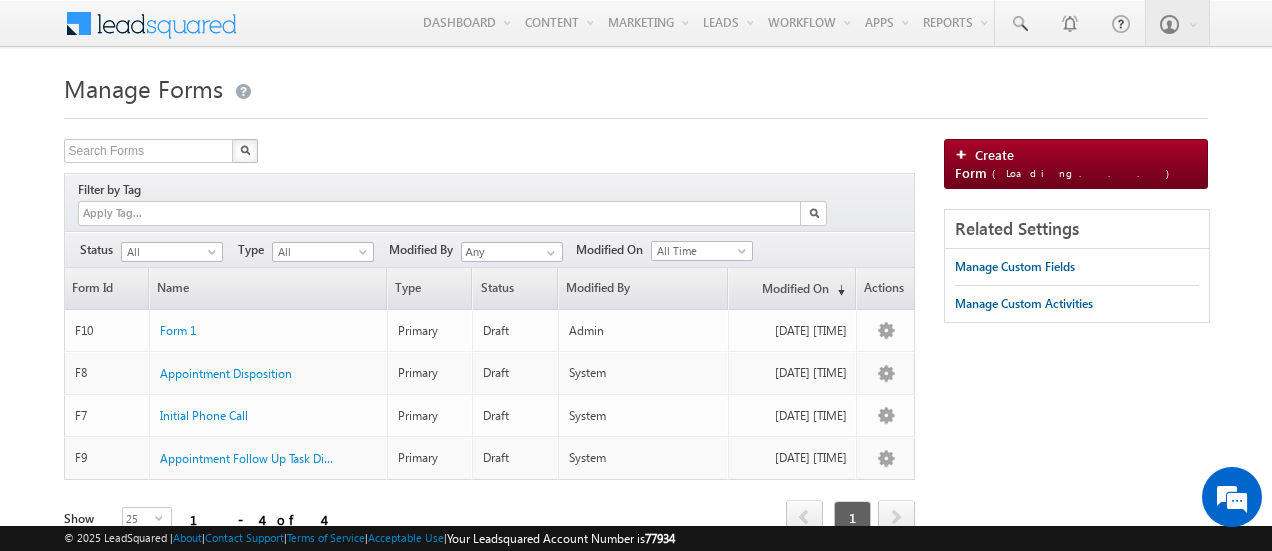 scroll, scrollTop: 0, scrollLeft: 0, axis: both 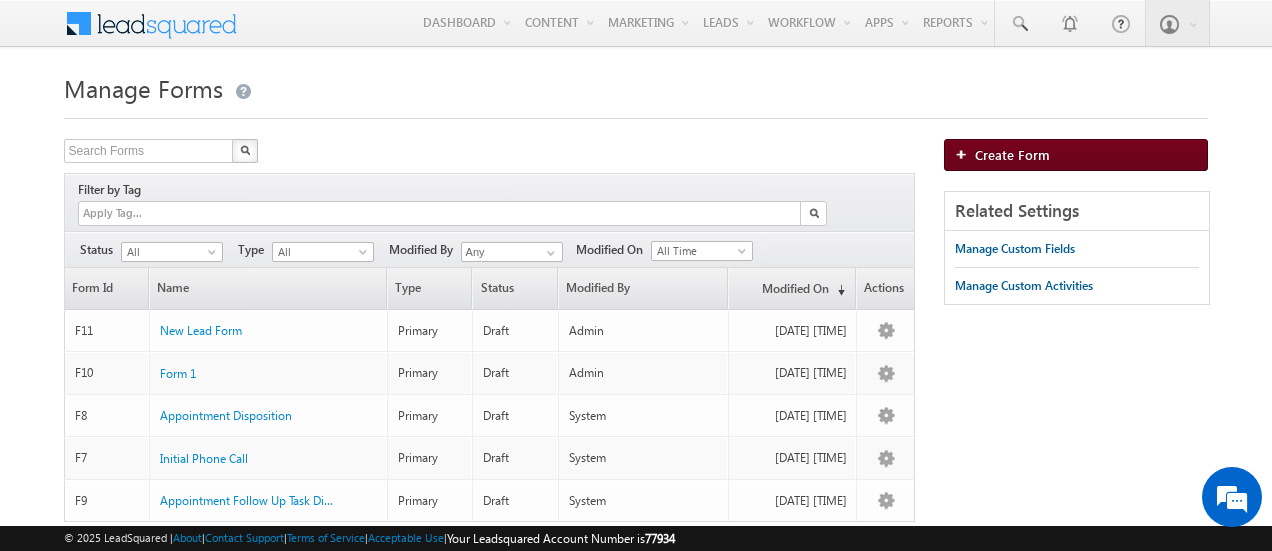 click on "Create Form" at bounding box center [1012, 154] 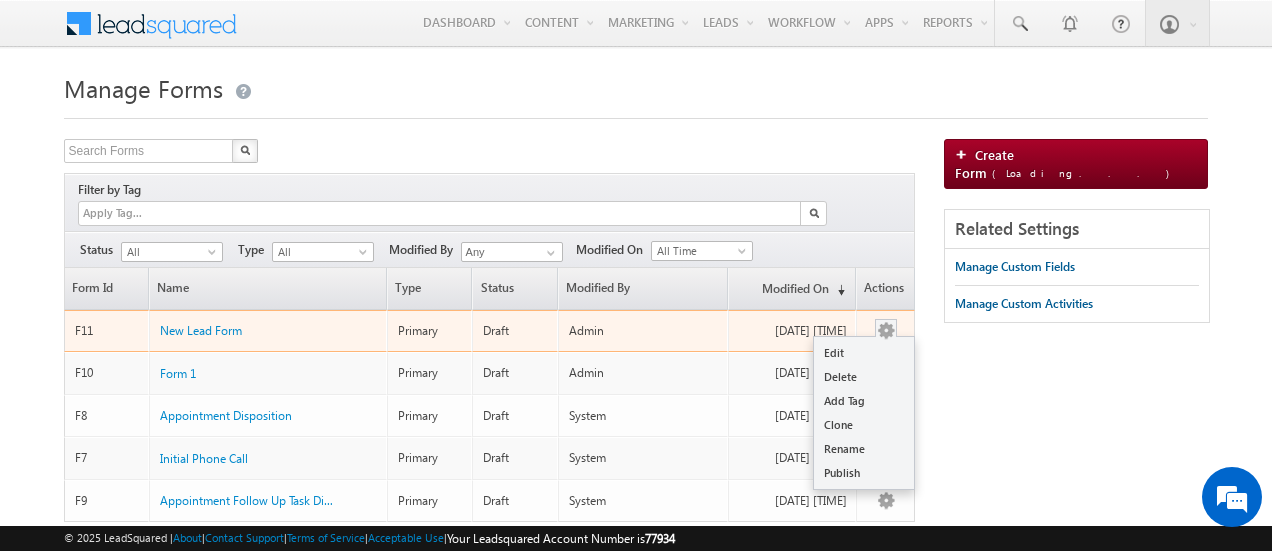 scroll, scrollTop: 0, scrollLeft: 0, axis: both 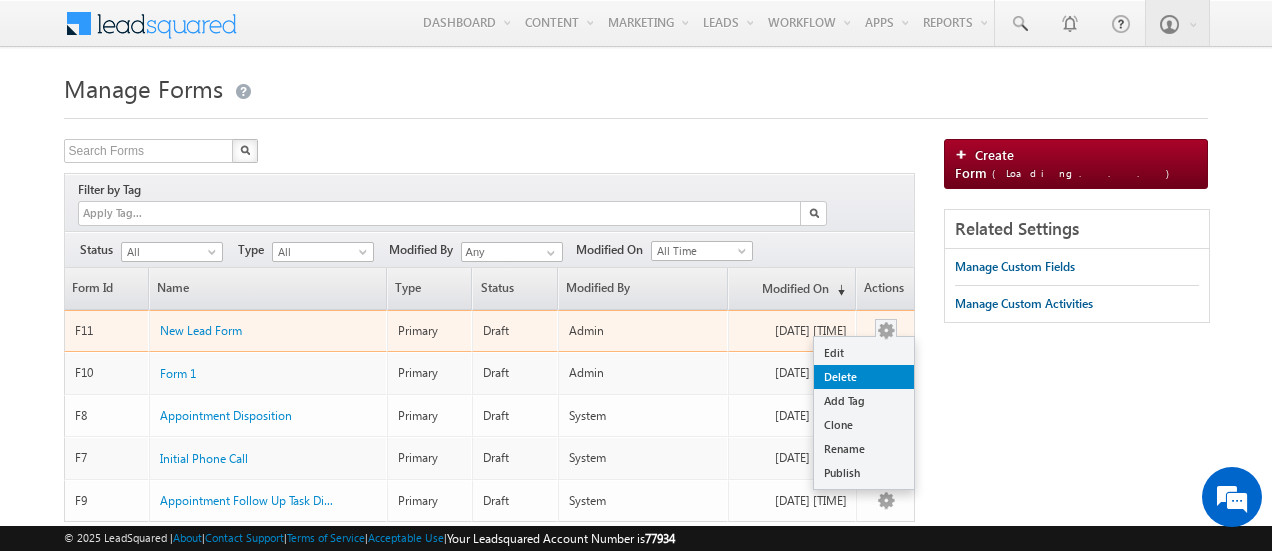click on "Delete" at bounding box center [864, 377] 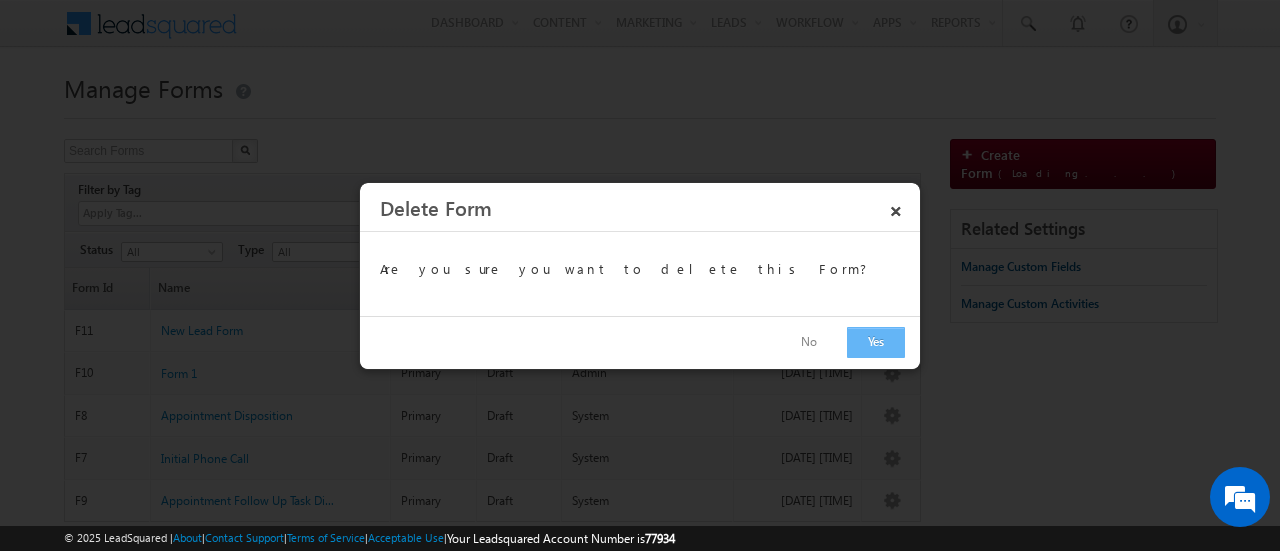 click on "Yes" at bounding box center [876, 342] 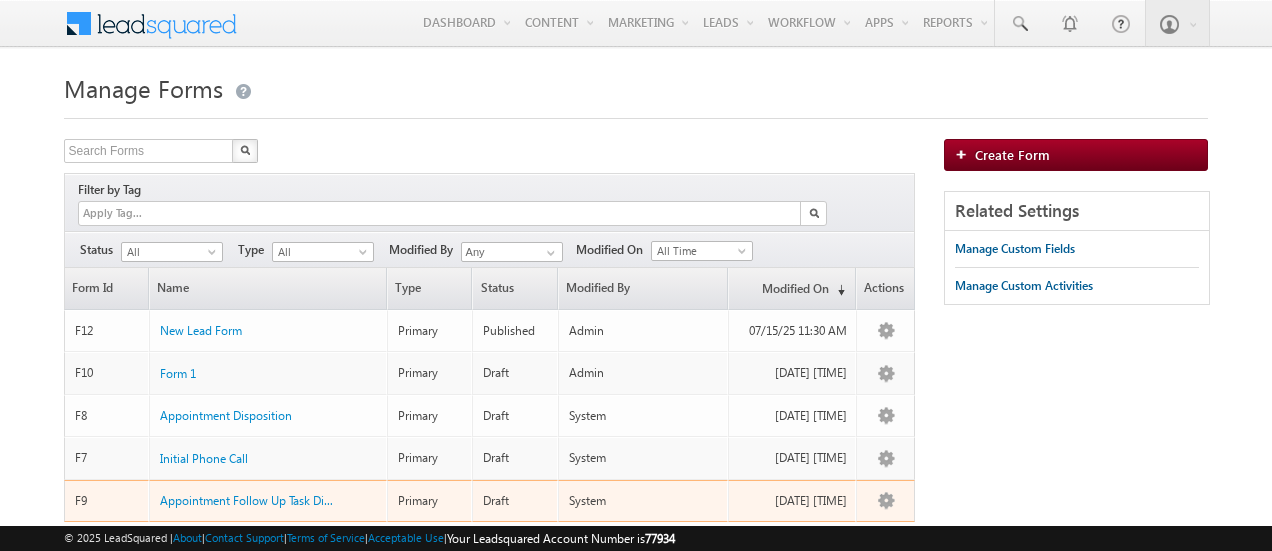 scroll, scrollTop: 0, scrollLeft: 0, axis: both 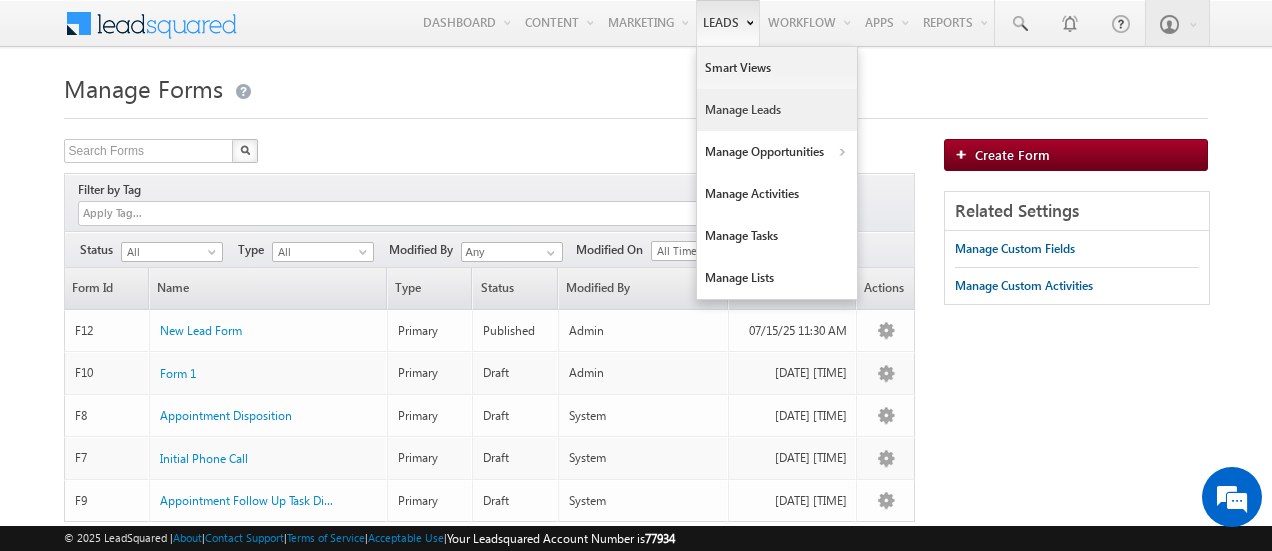 click on "Manage Leads" at bounding box center (777, 110) 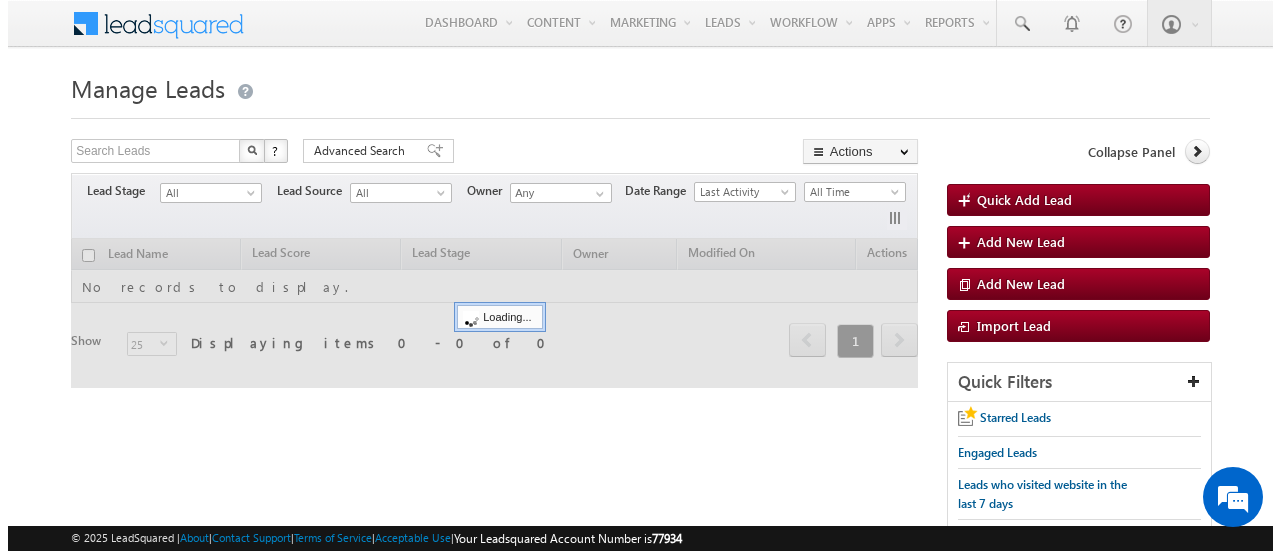 scroll, scrollTop: 0, scrollLeft: 0, axis: both 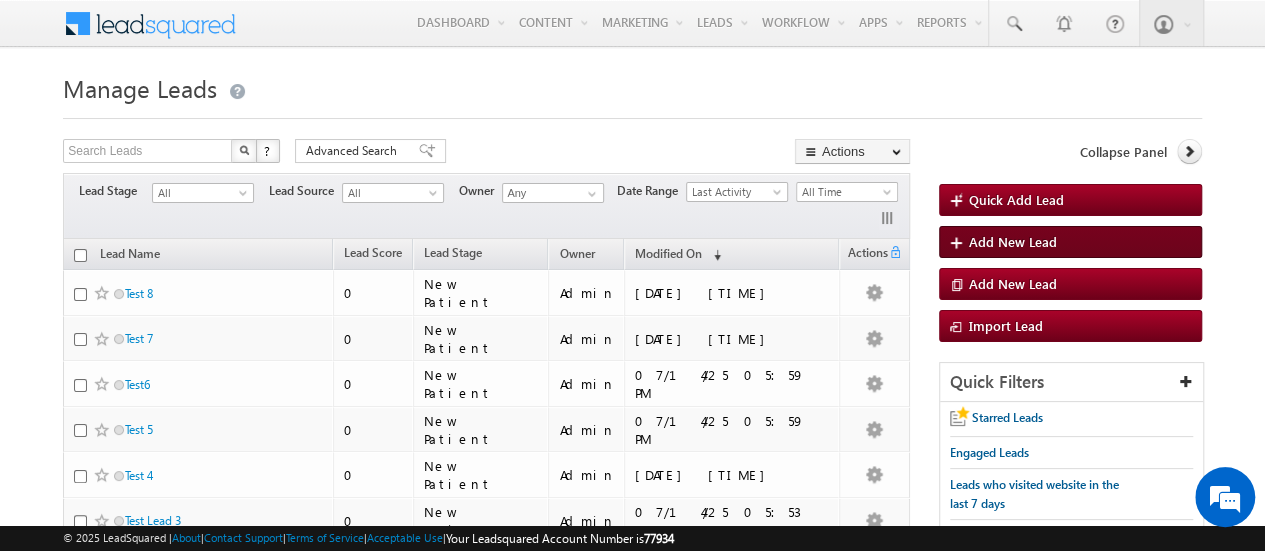 click on "Add New Lead" at bounding box center [1013, 241] 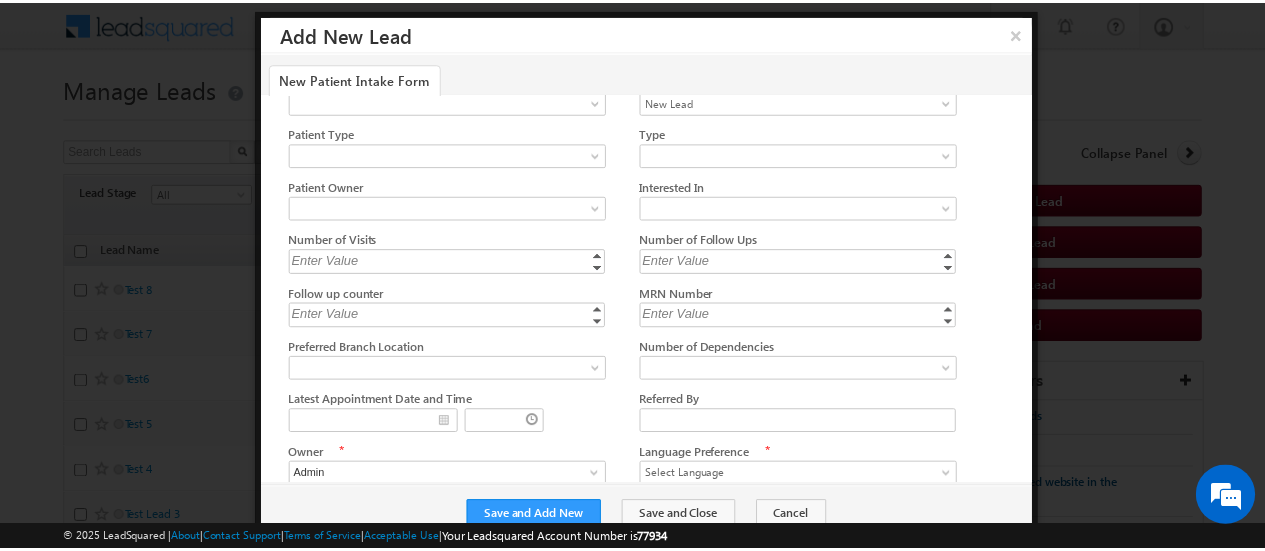 scroll, scrollTop: 0, scrollLeft: 0, axis: both 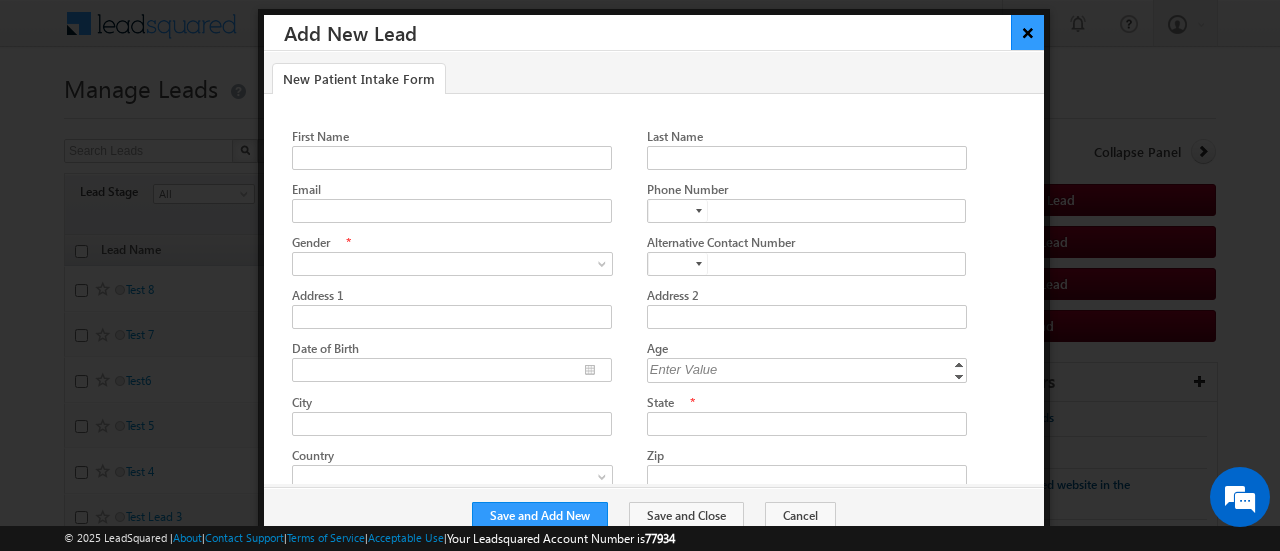 click on "×" at bounding box center (1027, 32) 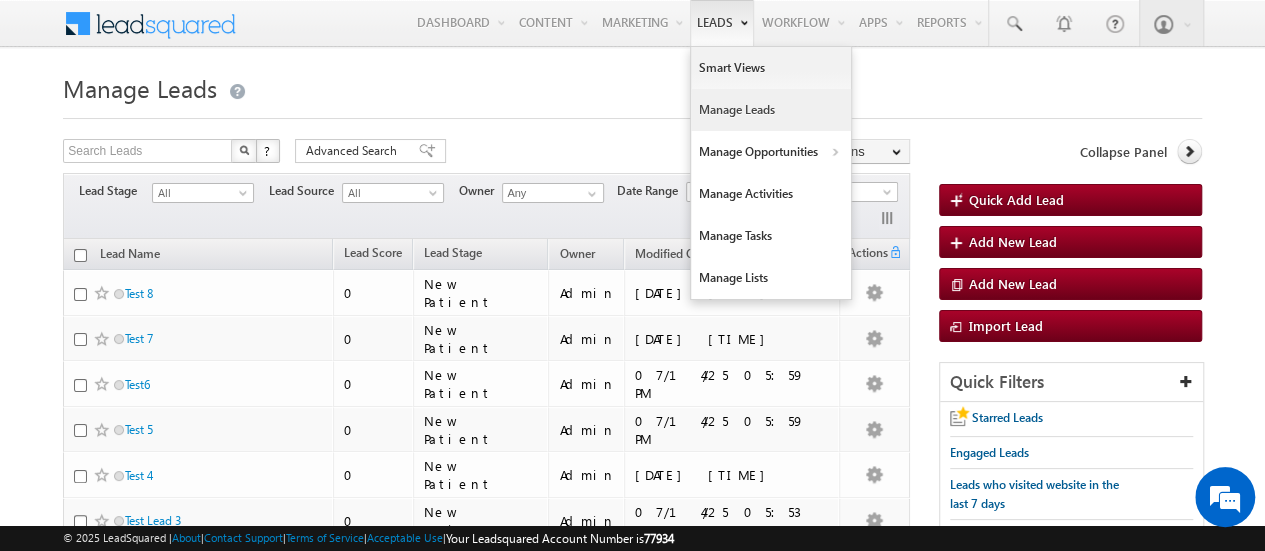 scroll, scrollTop: 0, scrollLeft: 0, axis: both 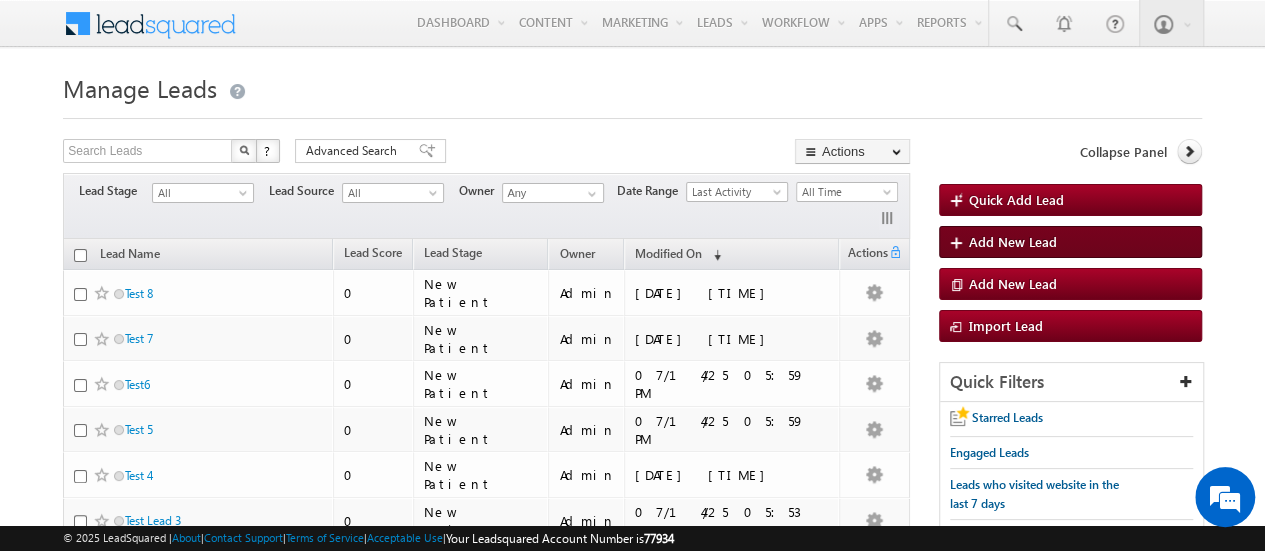 click on "Add New Lead" at bounding box center (1013, 241) 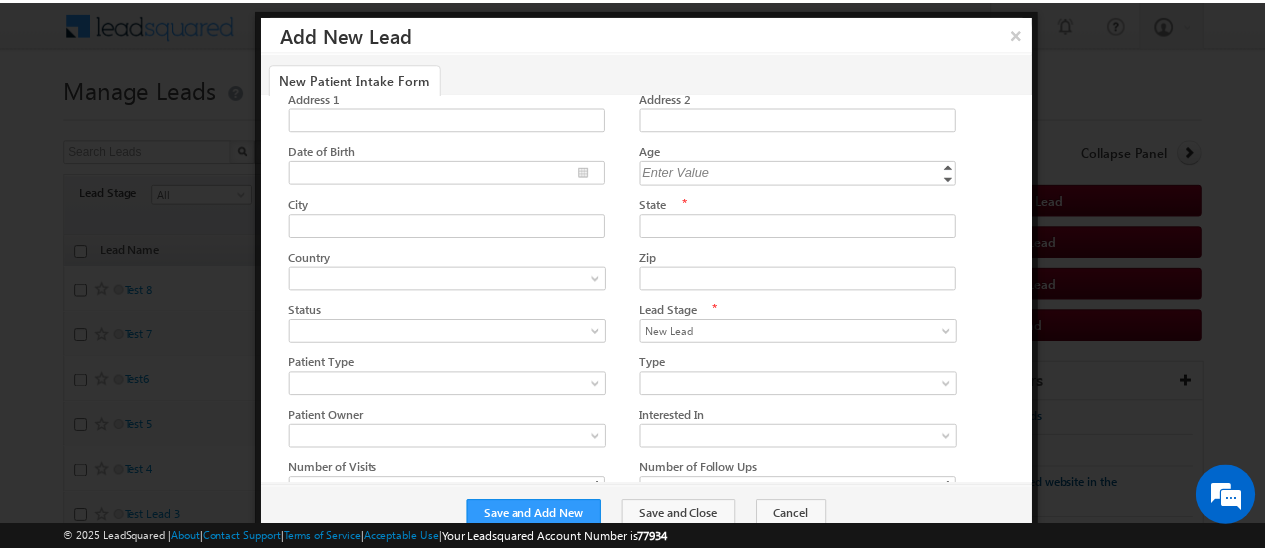 scroll, scrollTop: 0, scrollLeft: 0, axis: both 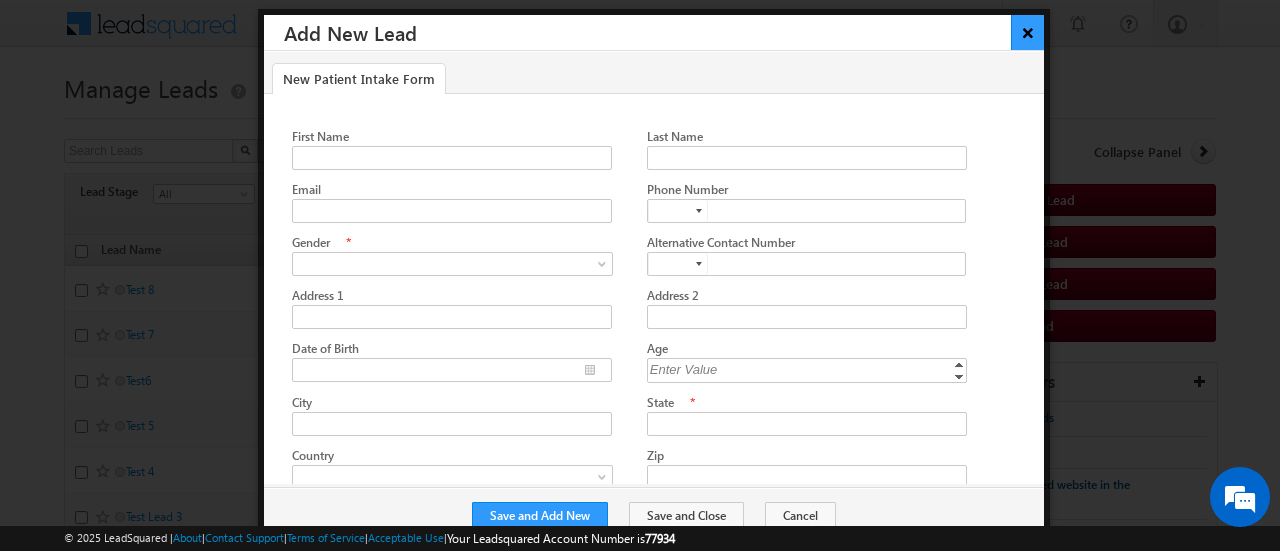click on "×" at bounding box center (1027, 32) 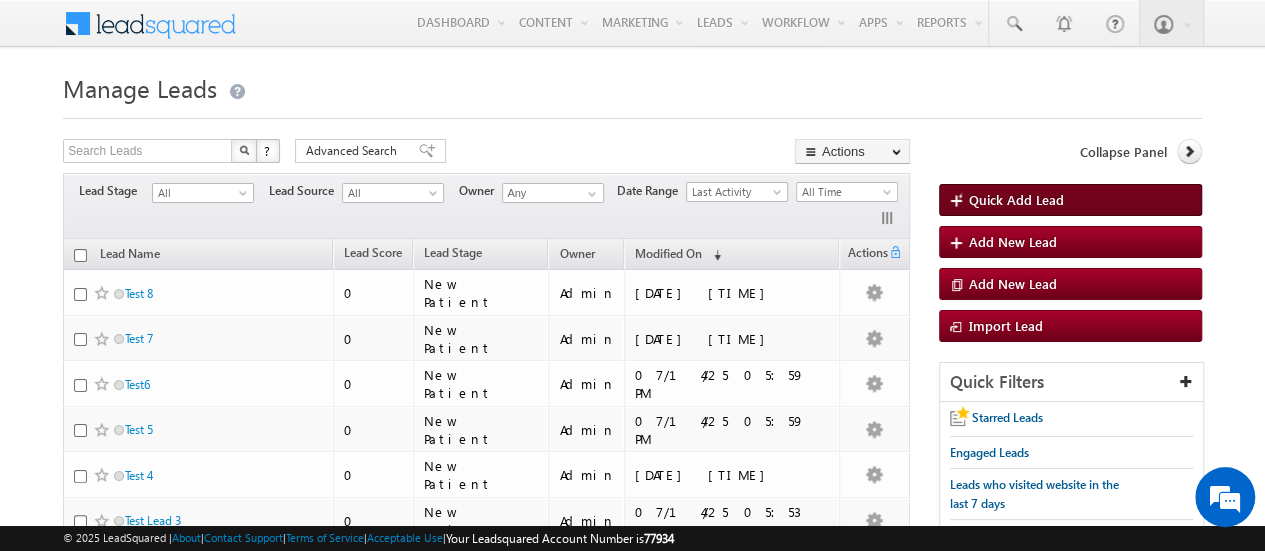 scroll, scrollTop: 0, scrollLeft: 0, axis: both 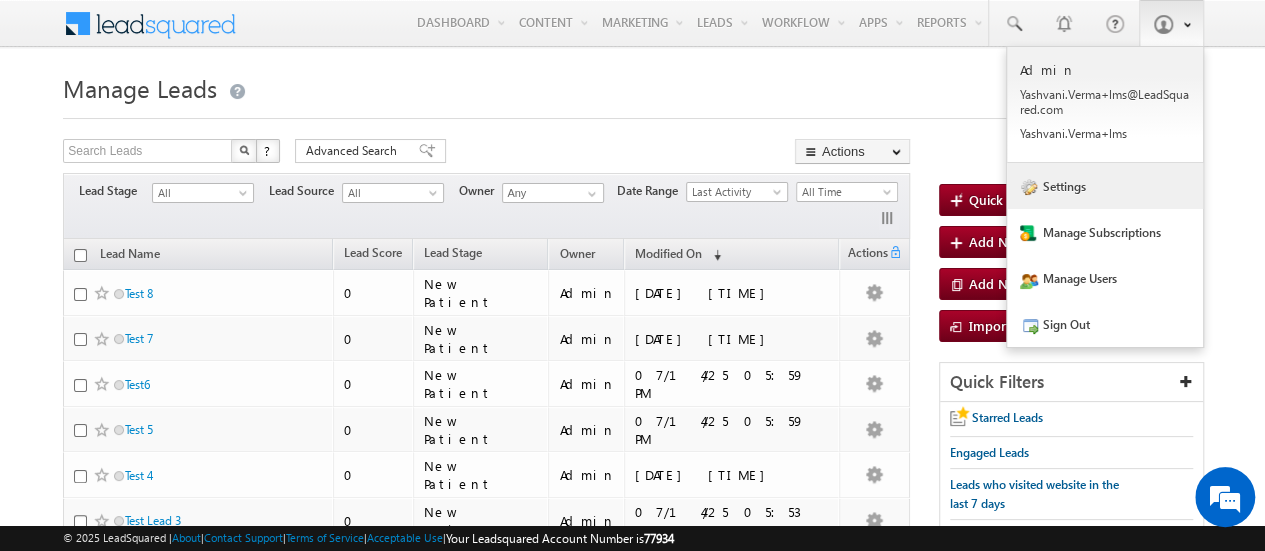 click on "Settings" at bounding box center (1105, 186) 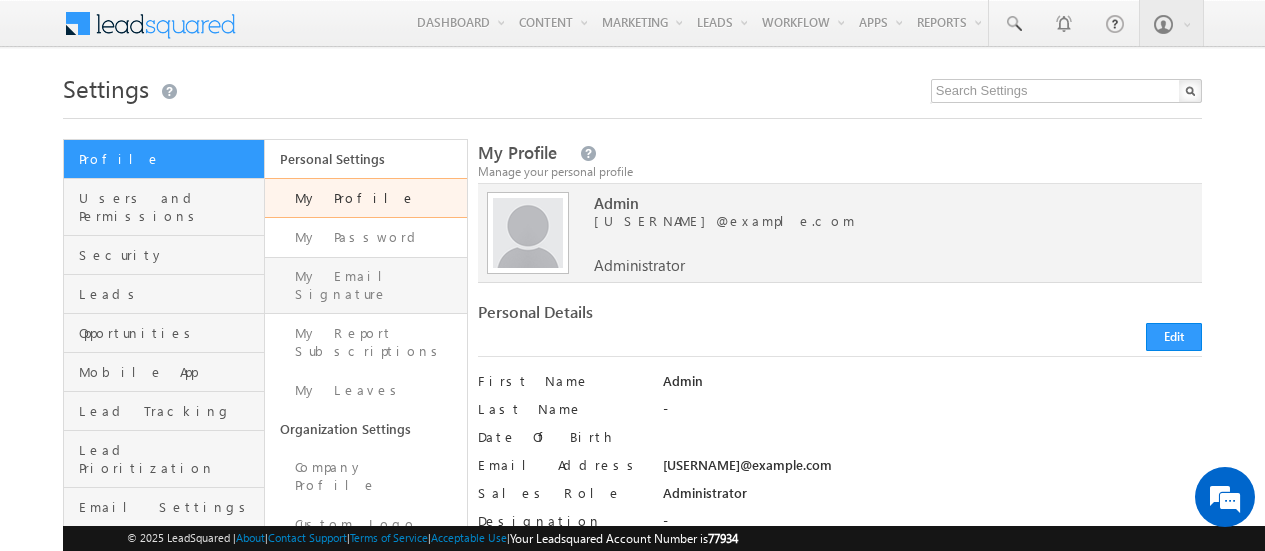 scroll, scrollTop: 0, scrollLeft: 0, axis: both 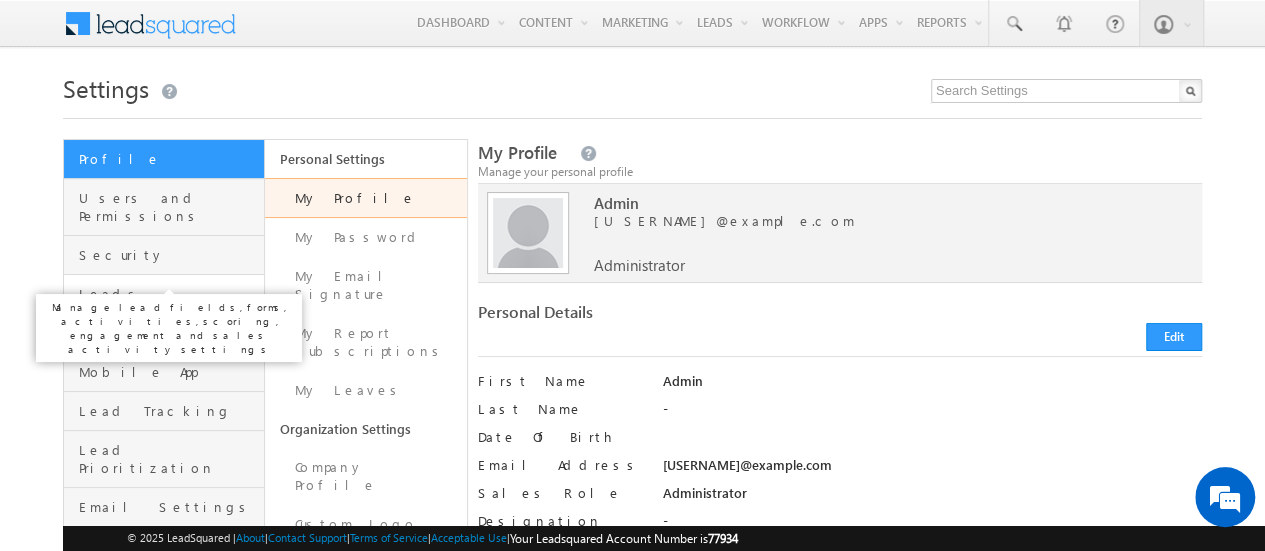 click on "Leads" at bounding box center [169, 294] 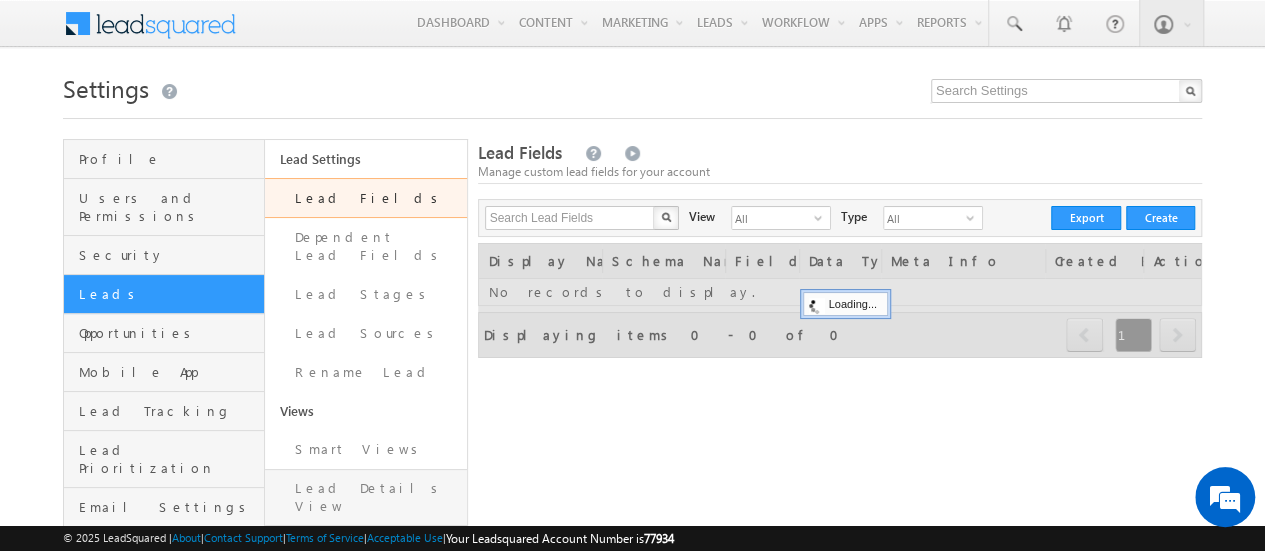 scroll, scrollTop: 100, scrollLeft: 0, axis: vertical 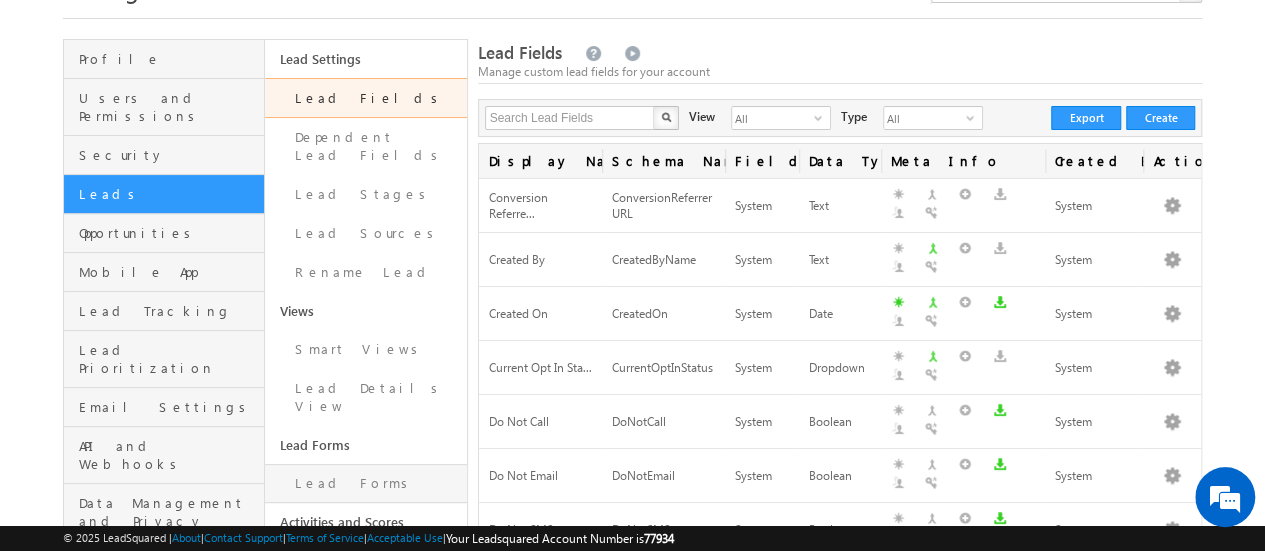 click on "Lead Forms" at bounding box center (365, 483) 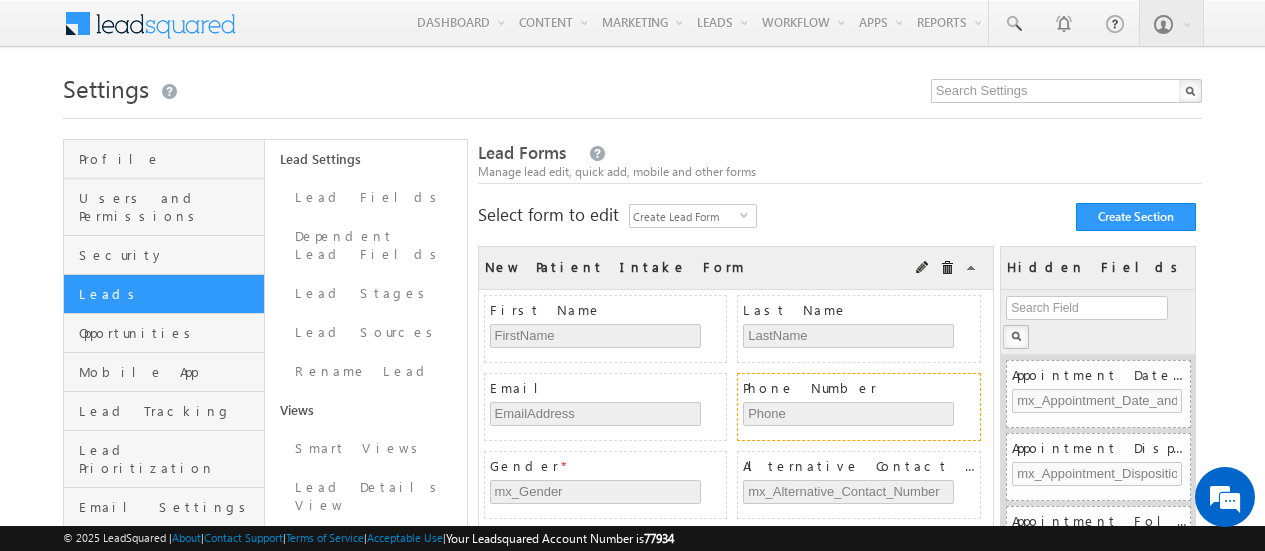 scroll, scrollTop: 0, scrollLeft: 0, axis: both 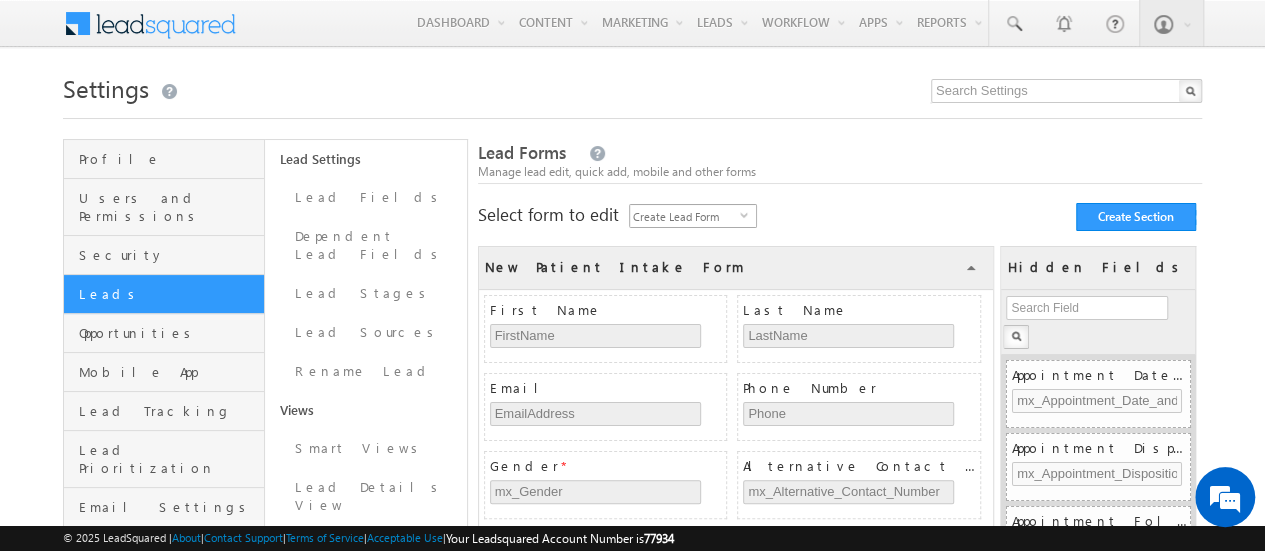 click on "select" at bounding box center [748, 214] 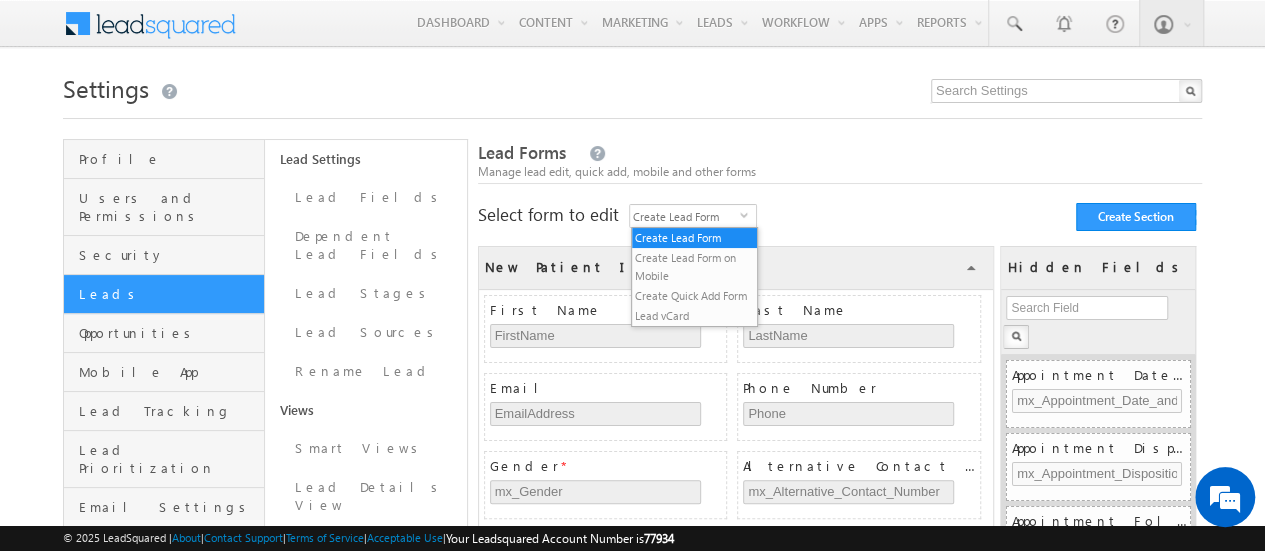 drag, startPoint x: 702, startPoint y: 233, endPoint x: 816, endPoint y: 225, distance: 114.28036 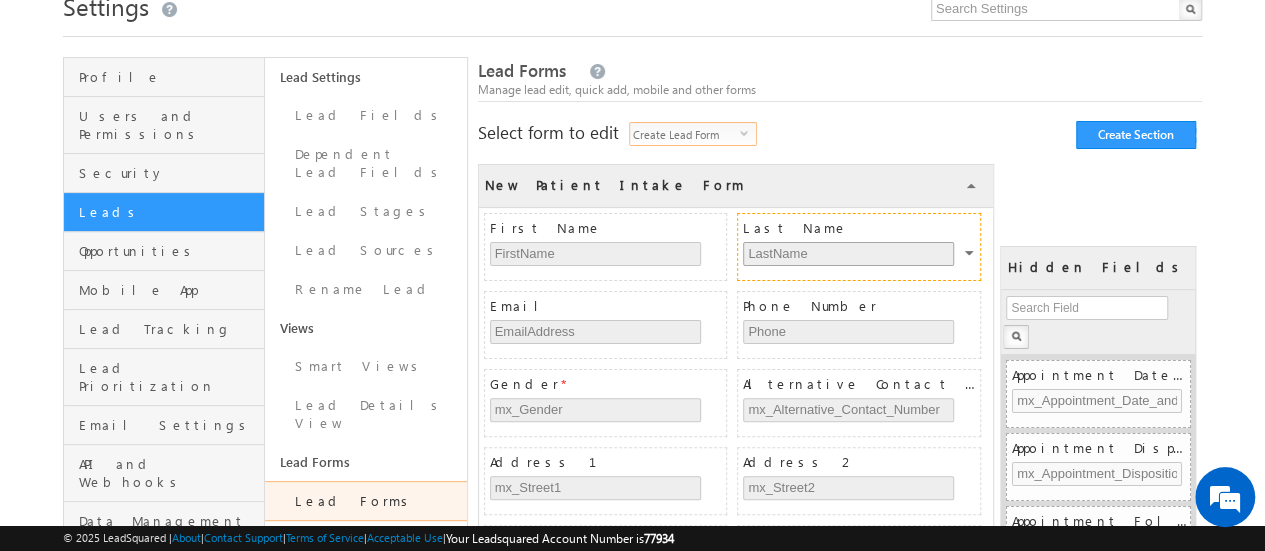 scroll, scrollTop: 0, scrollLeft: 0, axis: both 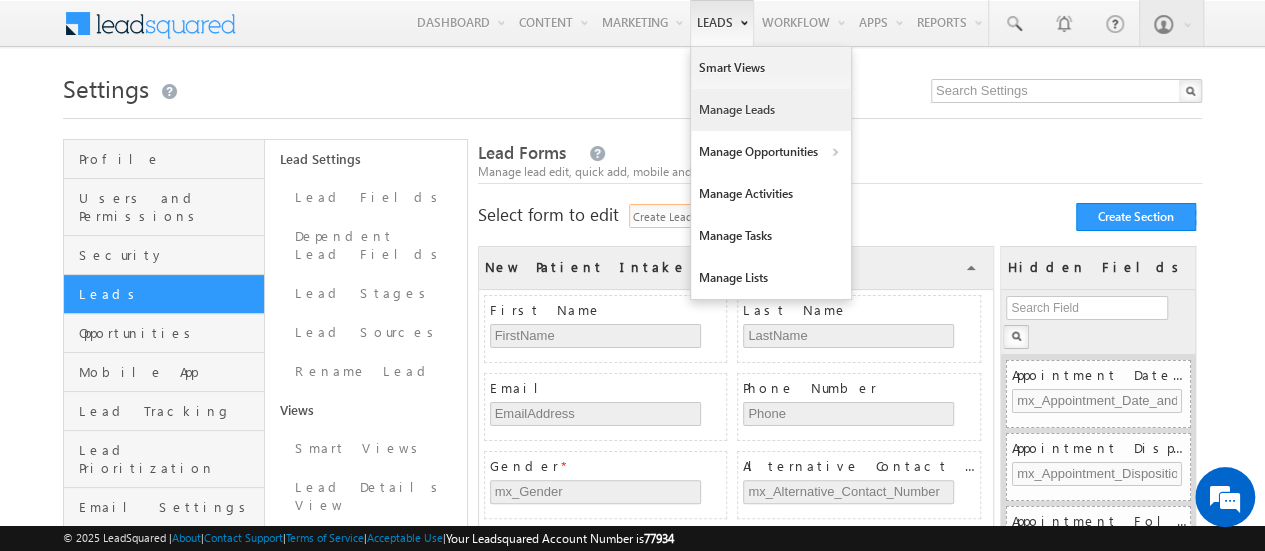 click on "Manage Leads" at bounding box center (771, 110) 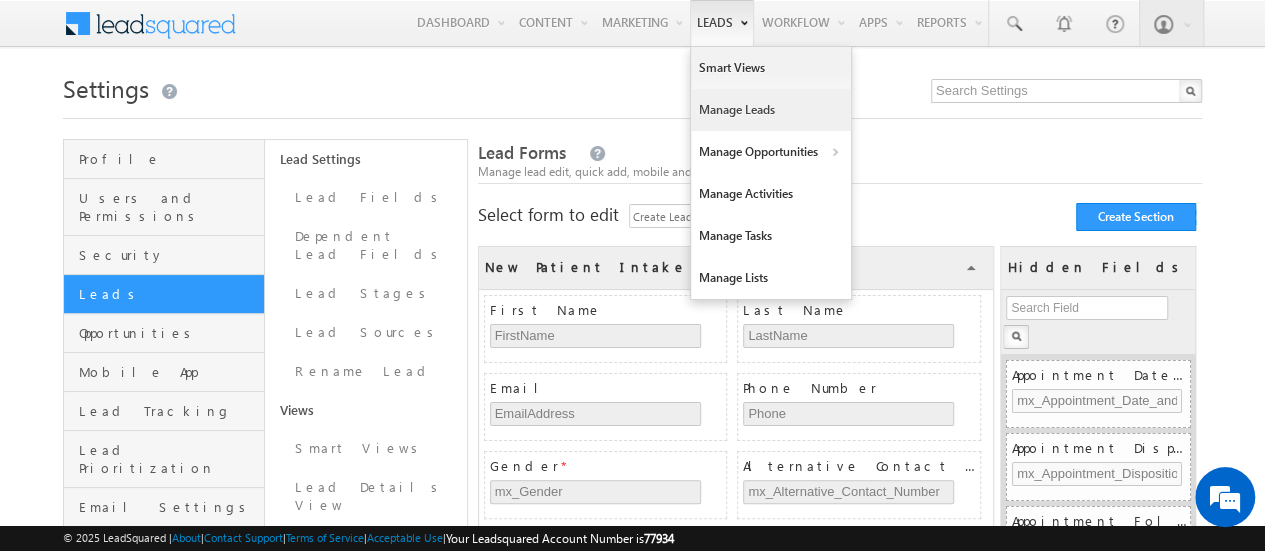 scroll, scrollTop: 0, scrollLeft: 0, axis: both 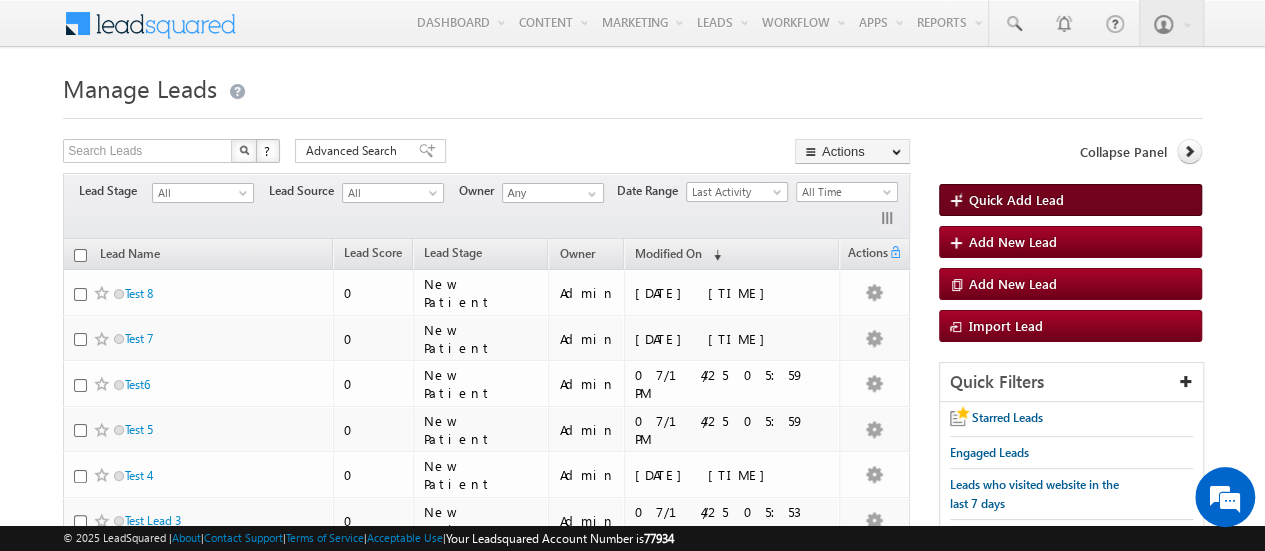 click on "Quick Add Lead" at bounding box center [1016, 199] 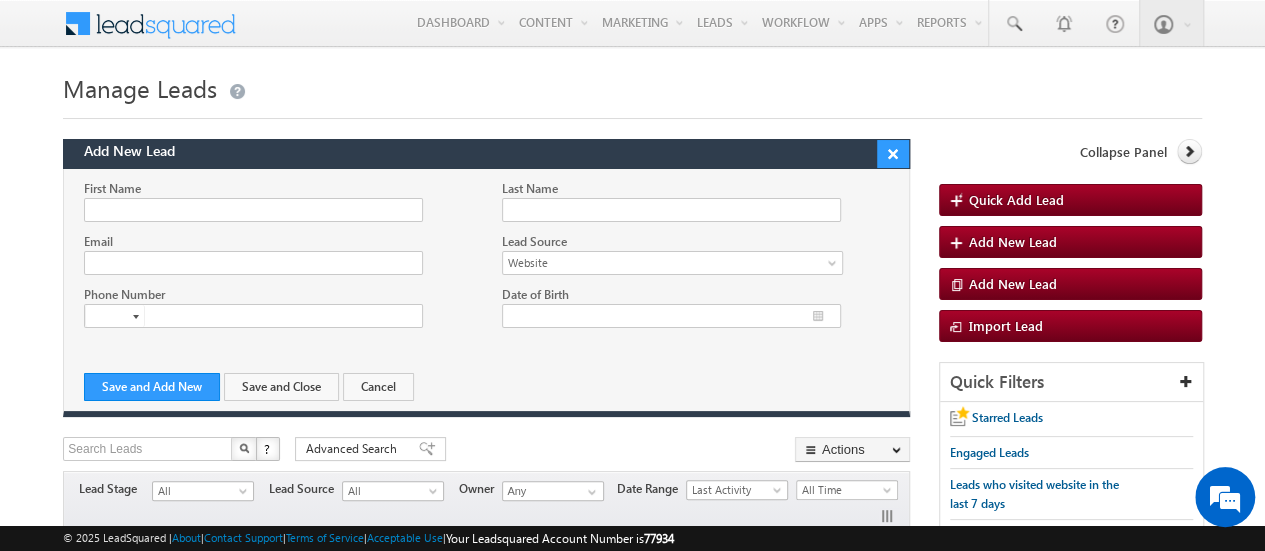 click on "×" at bounding box center [893, 154] 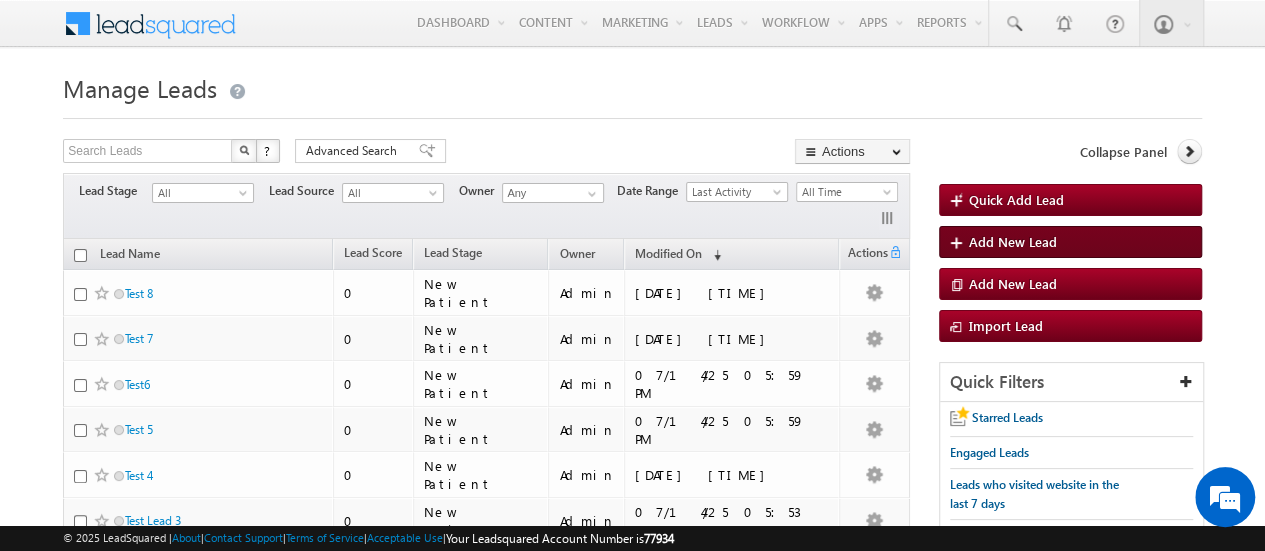 click on "Add New Lead" at bounding box center [1013, 241] 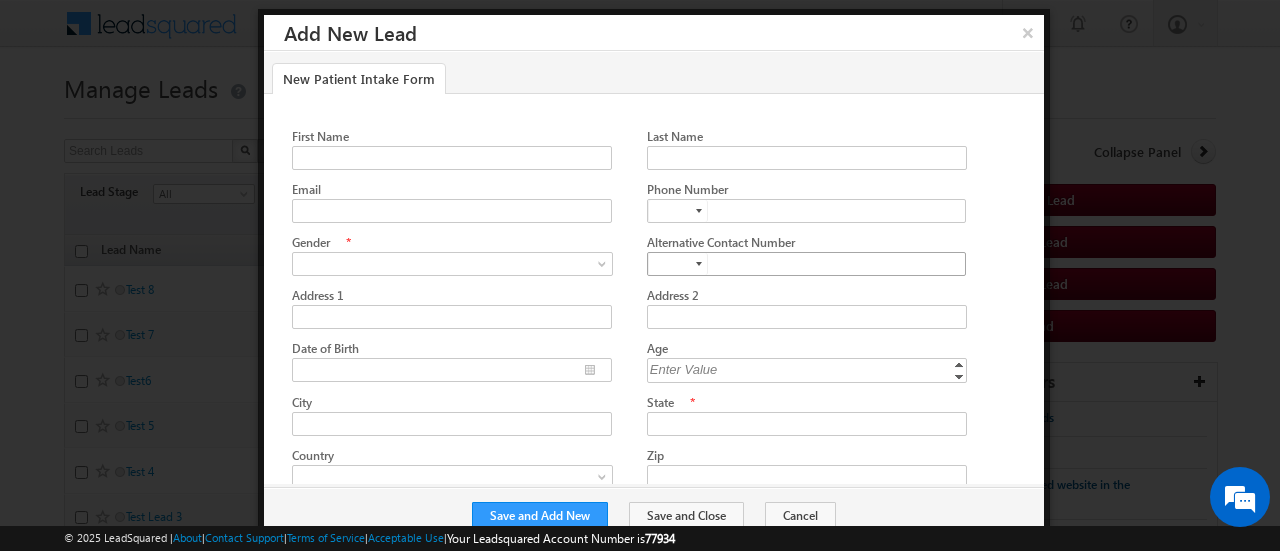 scroll, scrollTop: 0, scrollLeft: 0, axis: both 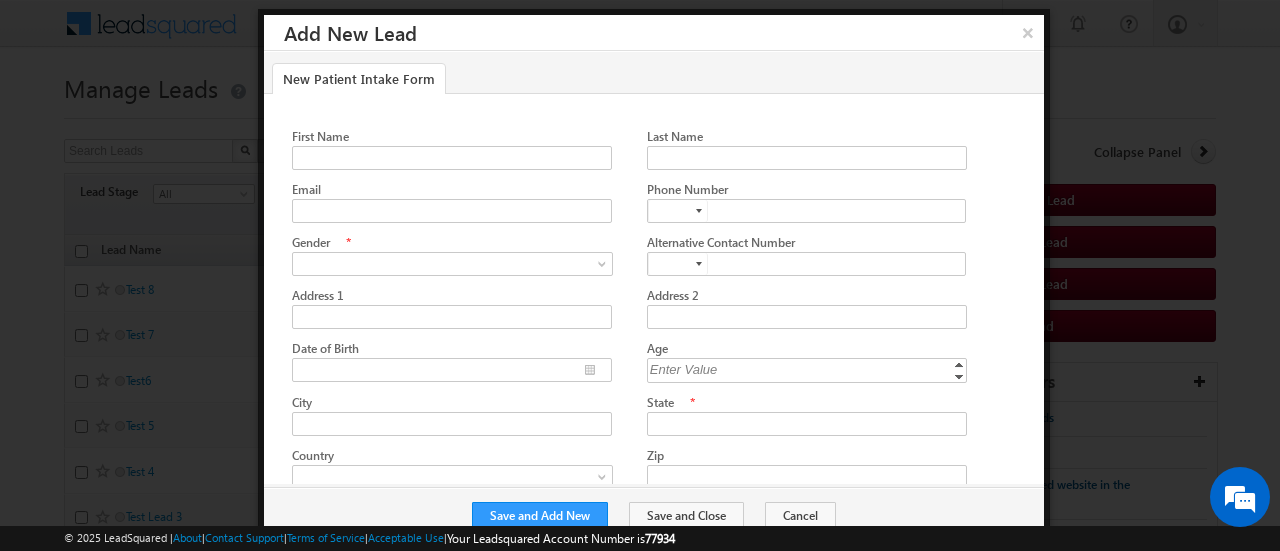drag, startPoint x: 425, startPoint y: 87, endPoint x: 456, endPoint y: 96, distance: 32.280025 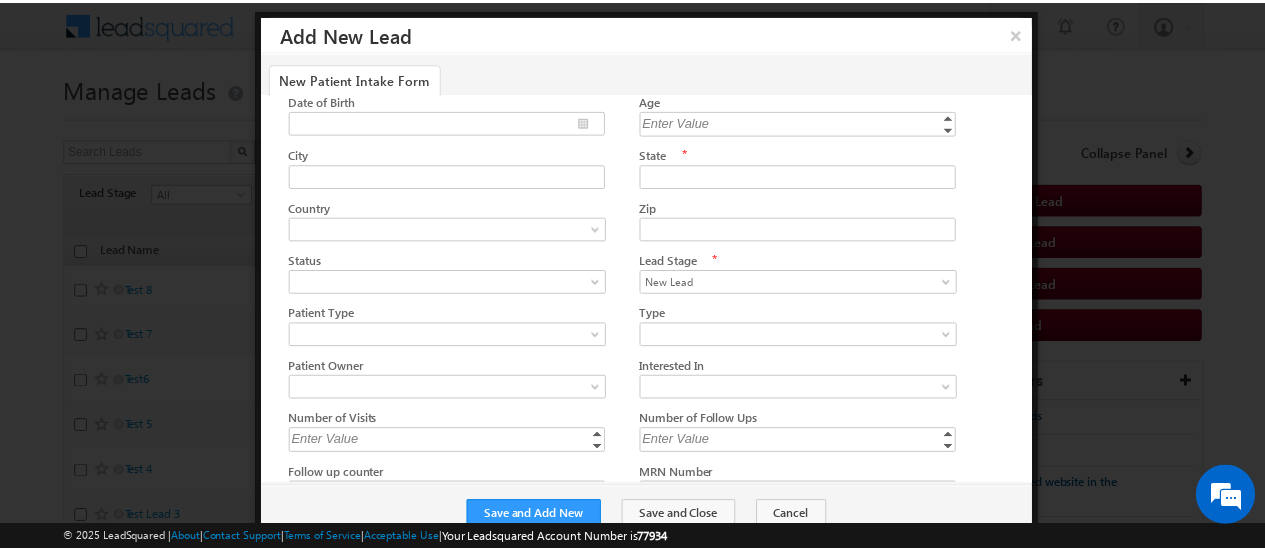 scroll, scrollTop: 500, scrollLeft: 0, axis: vertical 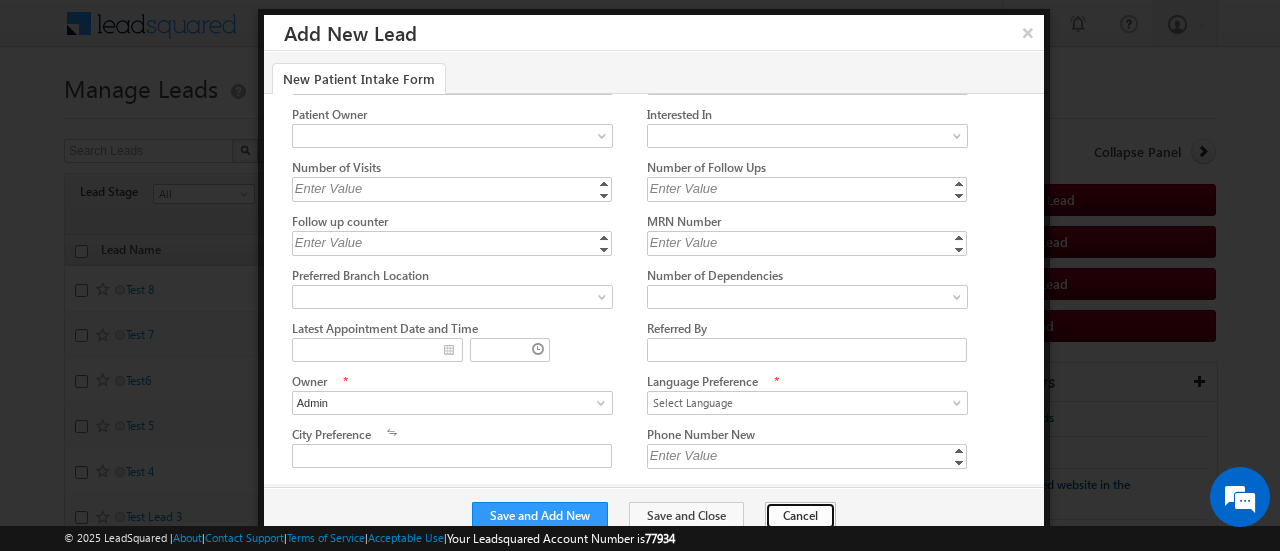 click on "Cancel" at bounding box center (800, 516) 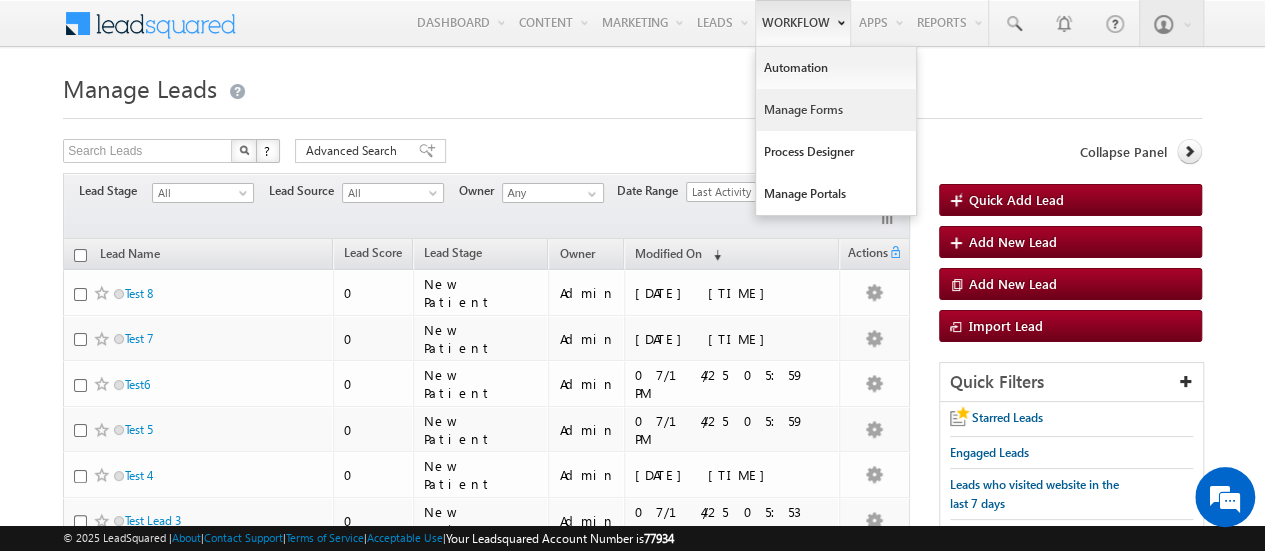 click on "Manage Forms" at bounding box center [836, 110] 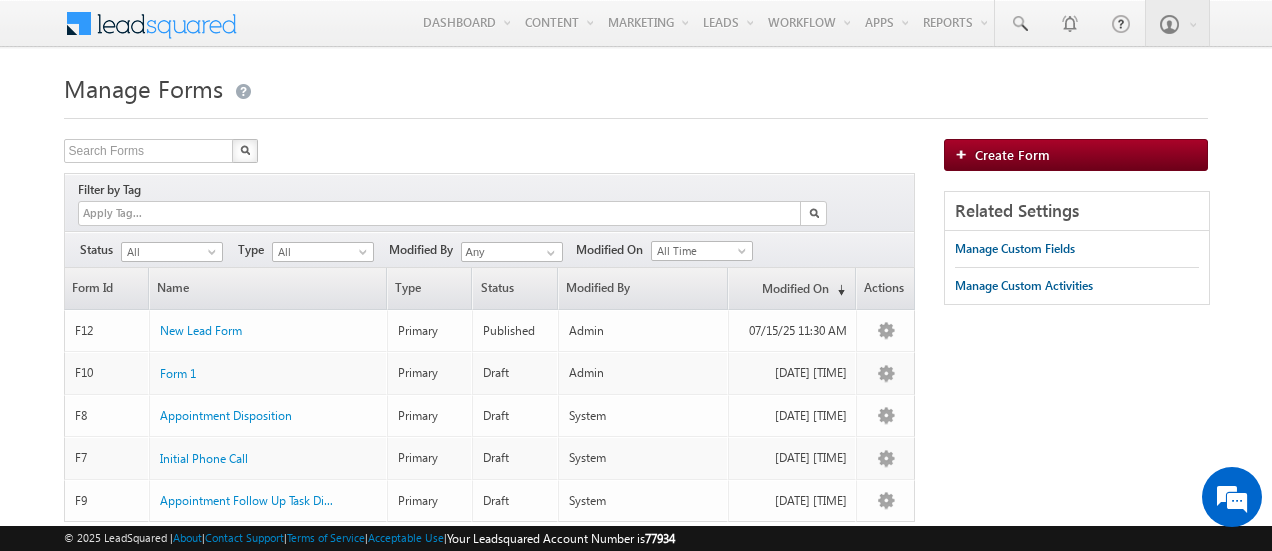 scroll, scrollTop: 0, scrollLeft: 0, axis: both 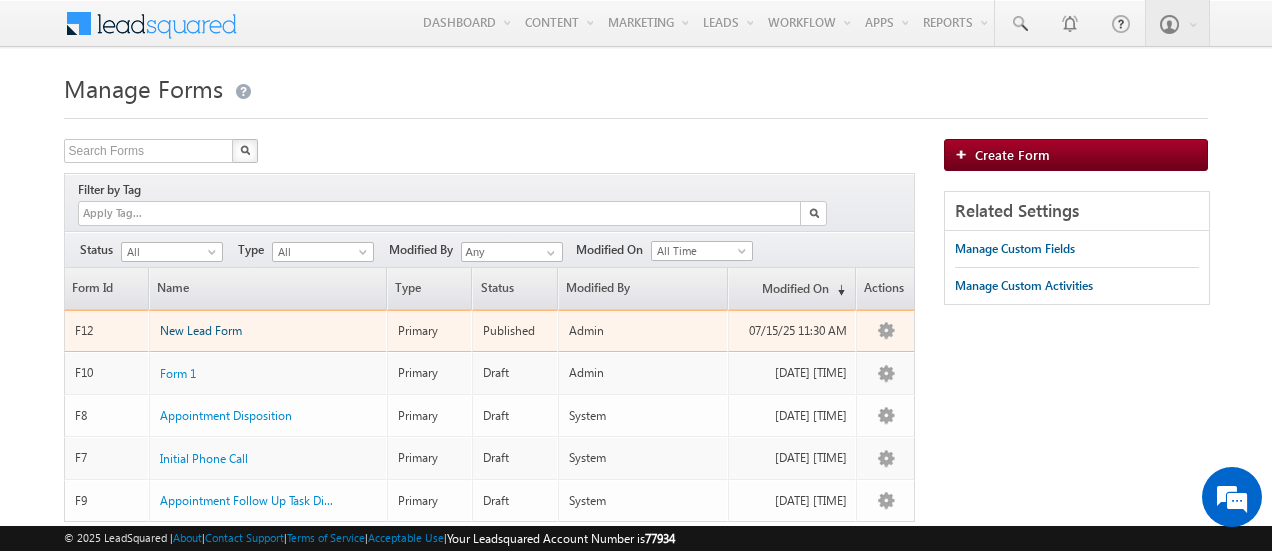 click on "New Lead Form" at bounding box center [201, 330] 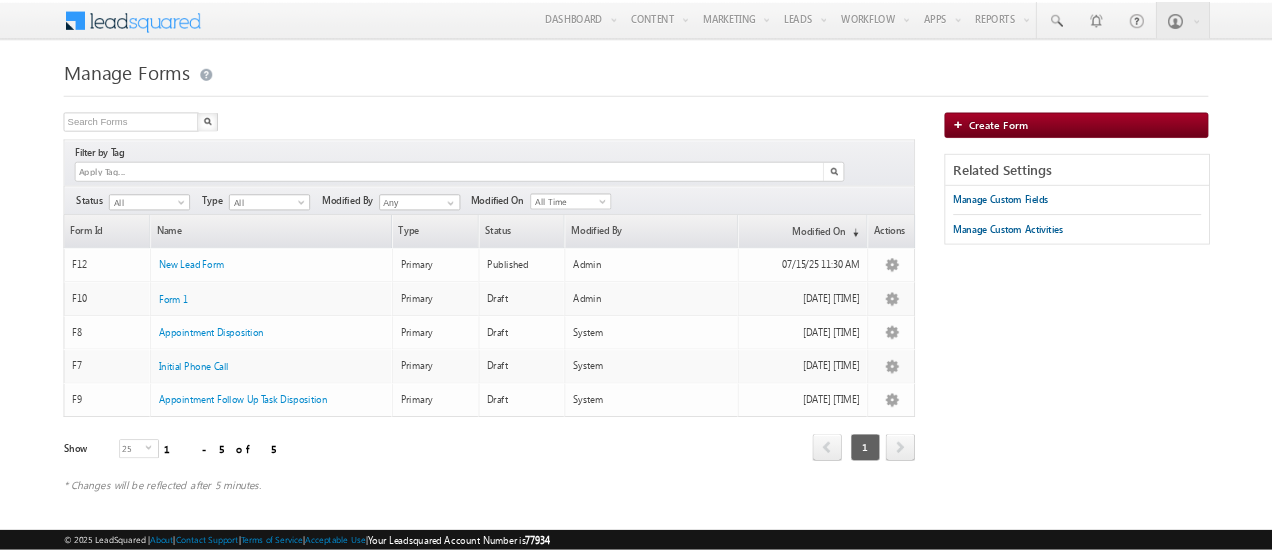 scroll, scrollTop: 0, scrollLeft: 0, axis: both 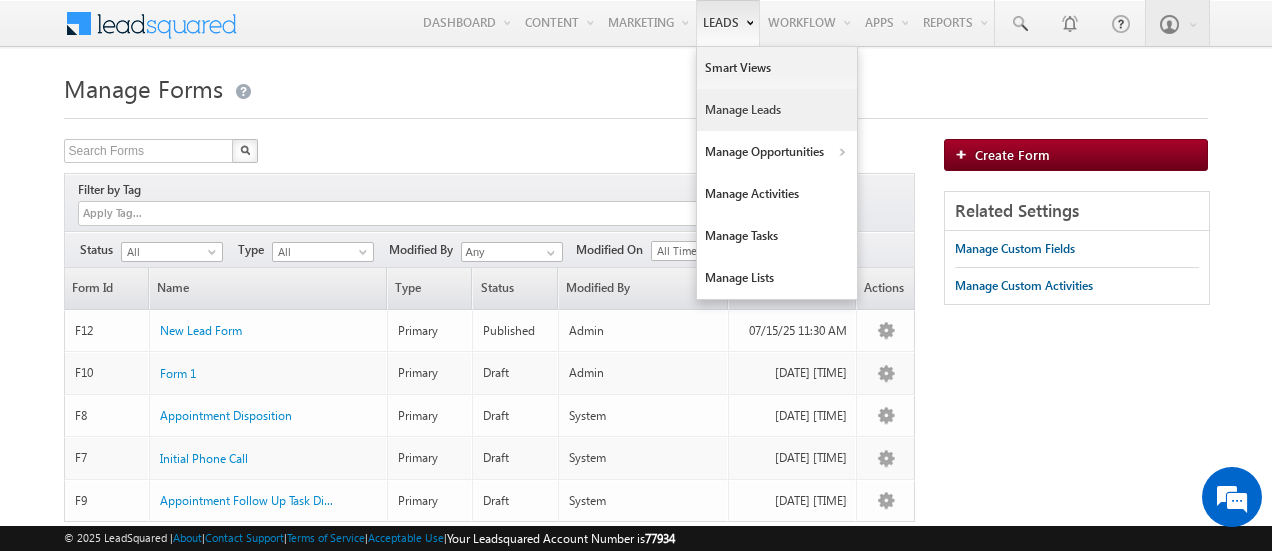 click on "Manage Leads" at bounding box center (777, 110) 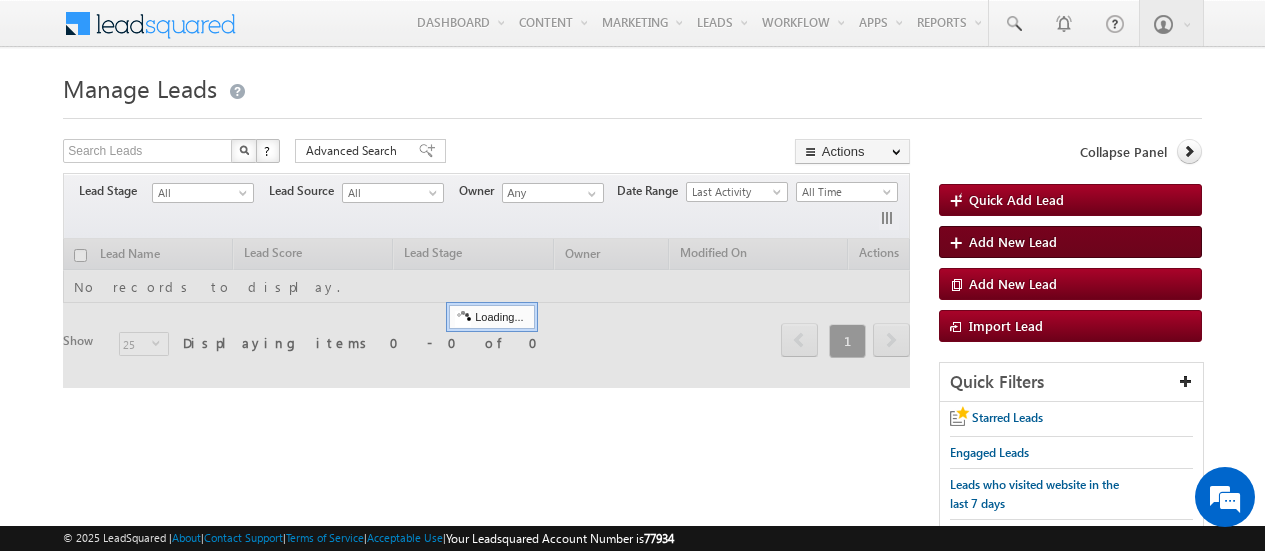 scroll, scrollTop: 0, scrollLeft: 0, axis: both 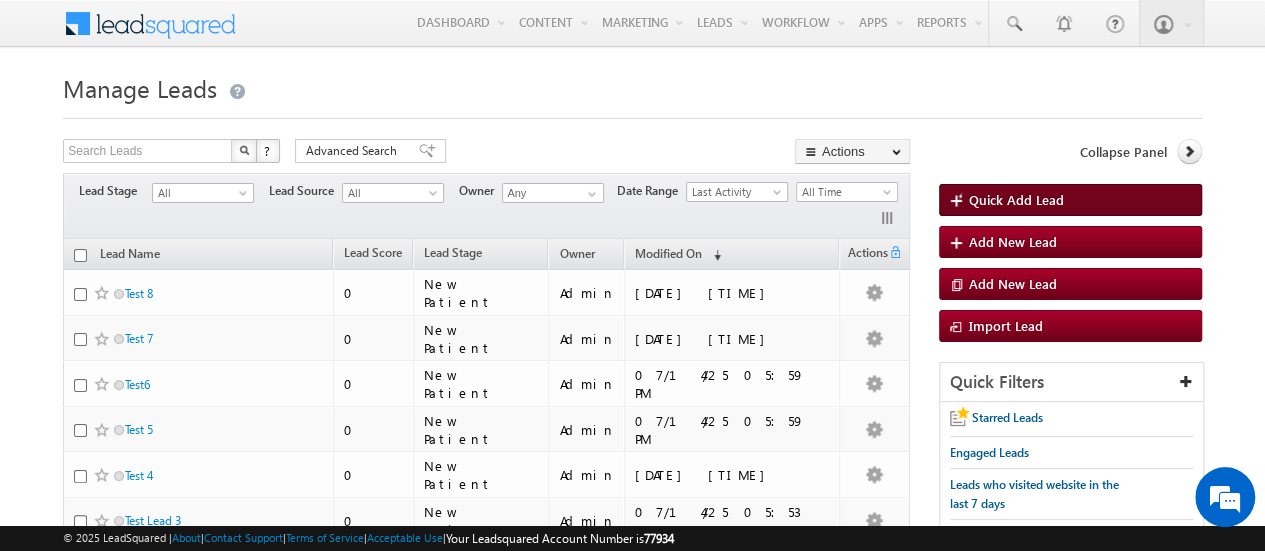 click on "Quick Add Lead" at bounding box center [1016, 199] 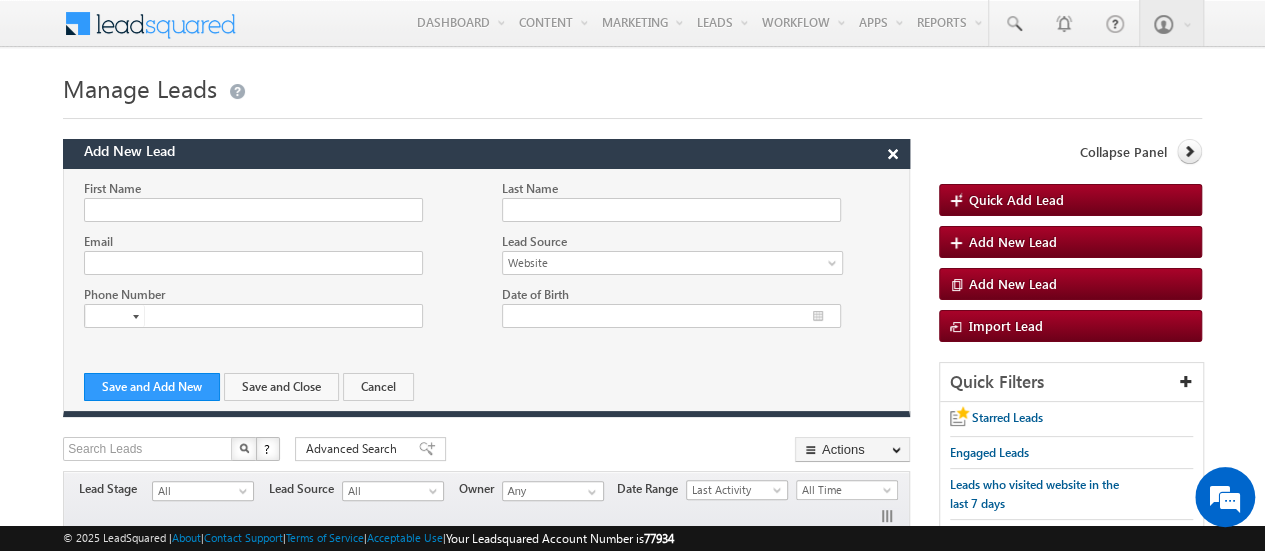 scroll, scrollTop: 0, scrollLeft: 0, axis: both 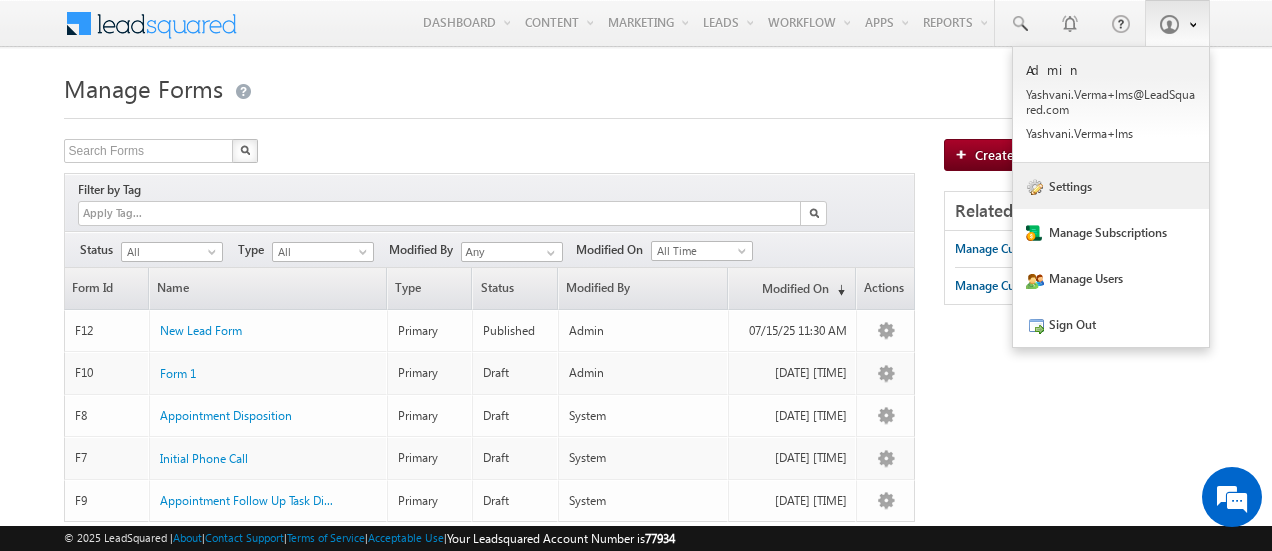 click on "Settings" at bounding box center (1111, 186) 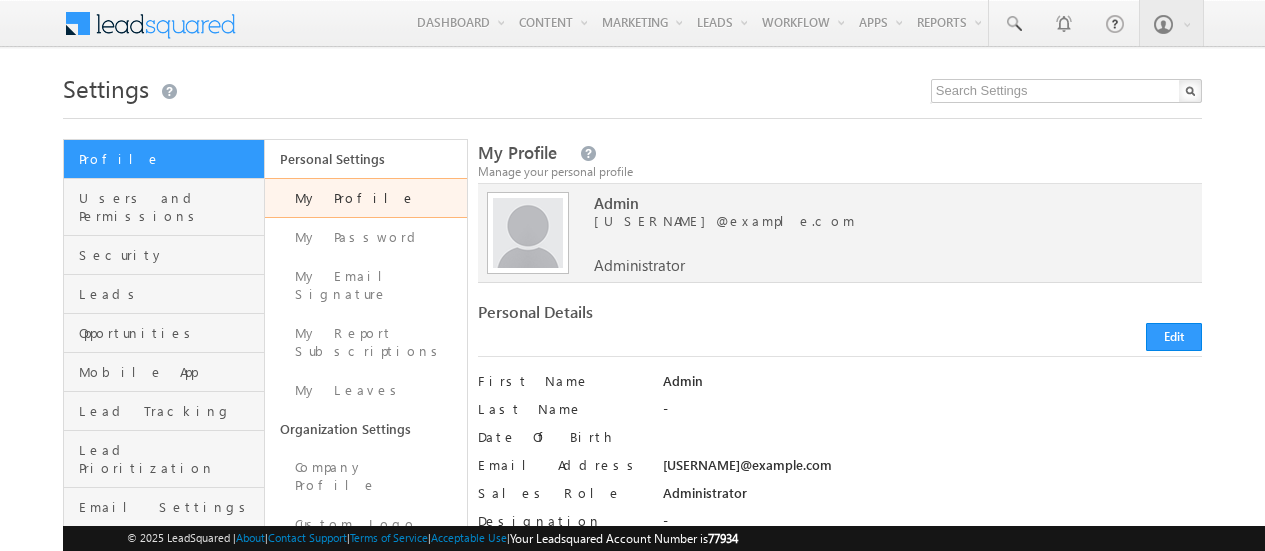 scroll, scrollTop: 0, scrollLeft: 0, axis: both 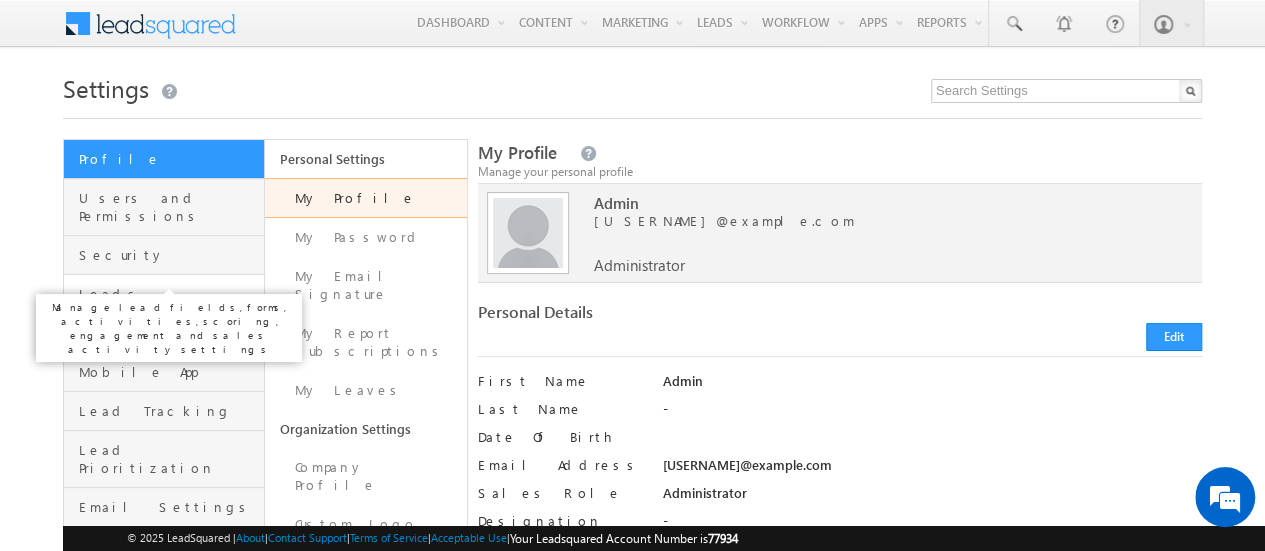 click on "Leads" at bounding box center [169, 294] 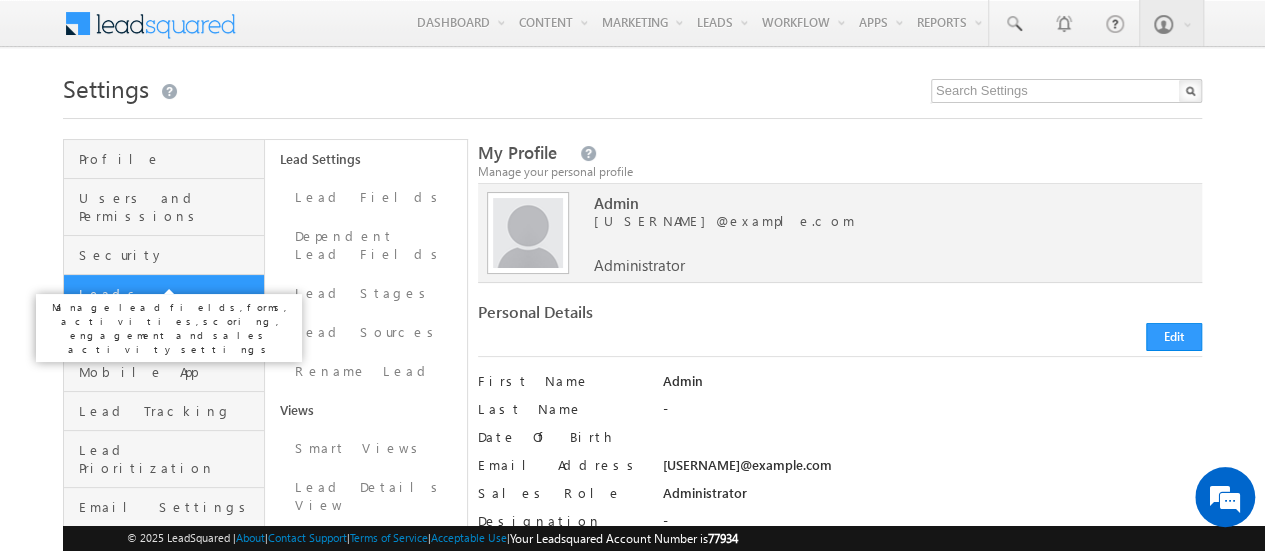 scroll, scrollTop: 0, scrollLeft: 0, axis: both 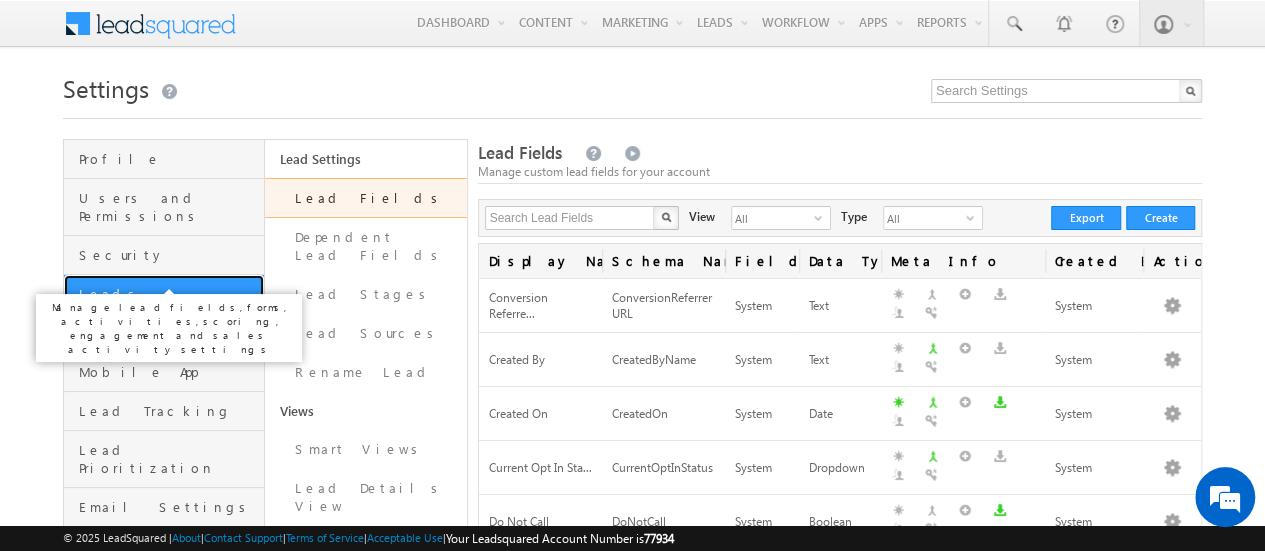 click on "Leads" at bounding box center [169, 294] 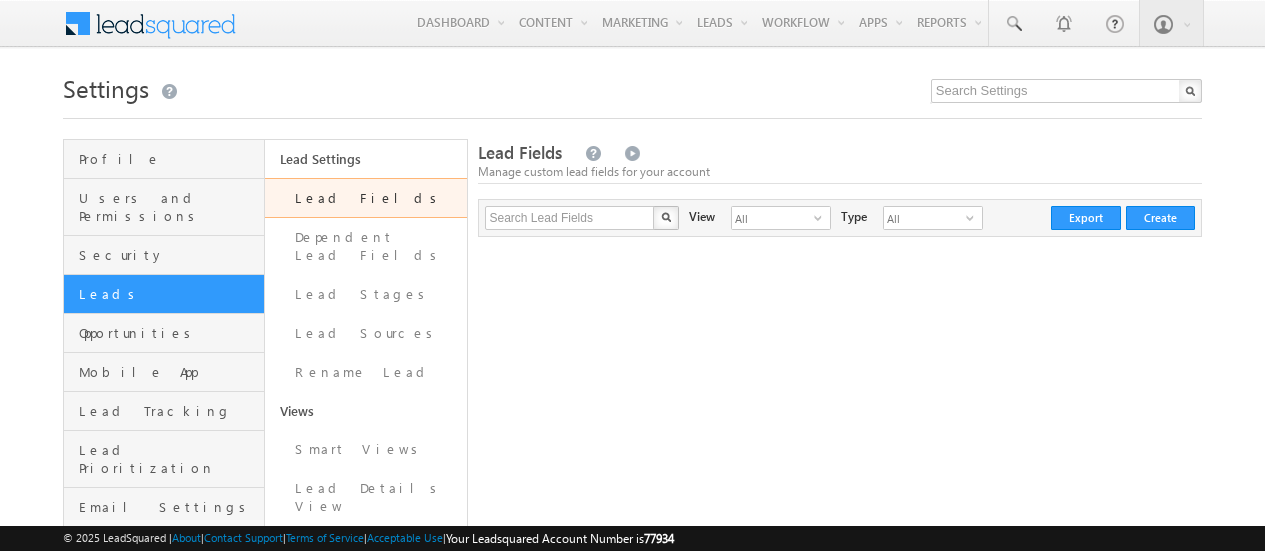 scroll, scrollTop: 0, scrollLeft: 0, axis: both 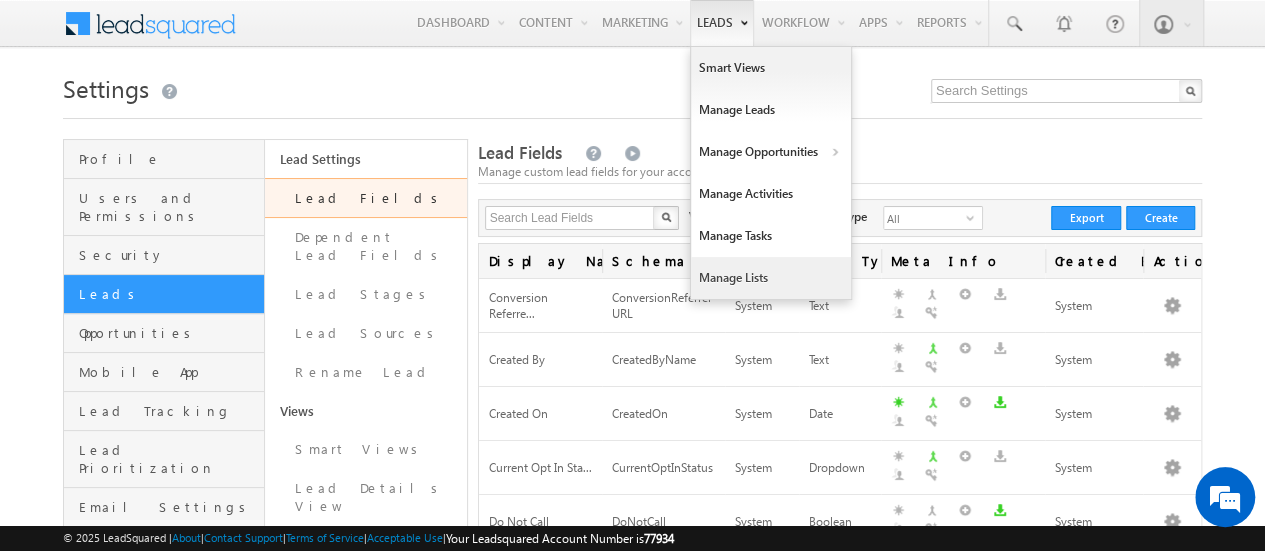 click on "Manage Lists" at bounding box center (771, 278) 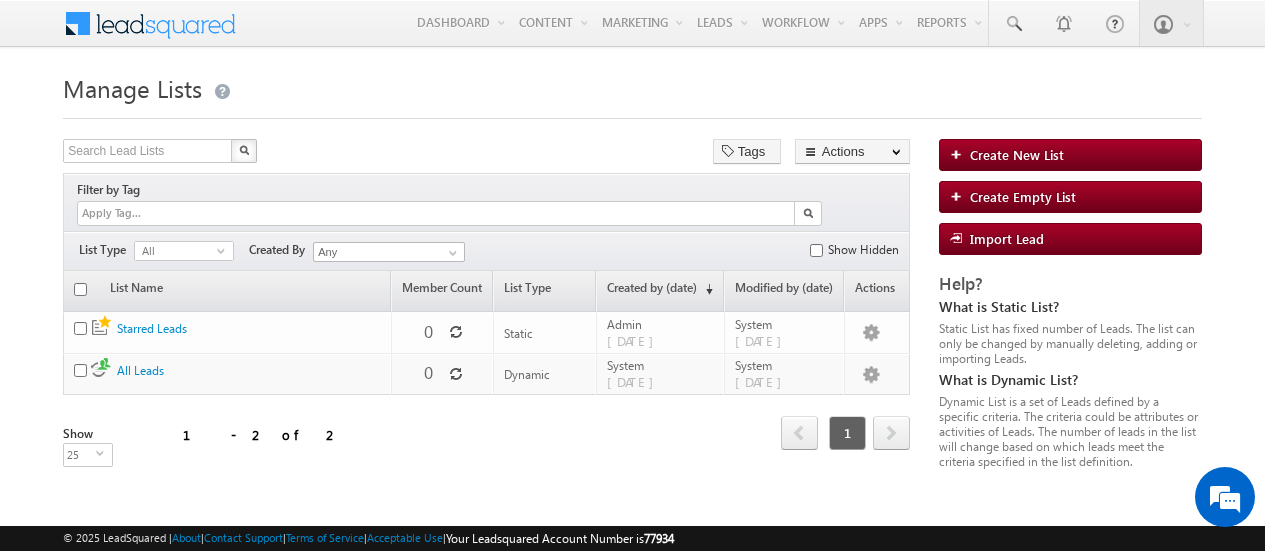 scroll, scrollTop: 0, scrollLeft: 0, axis: both 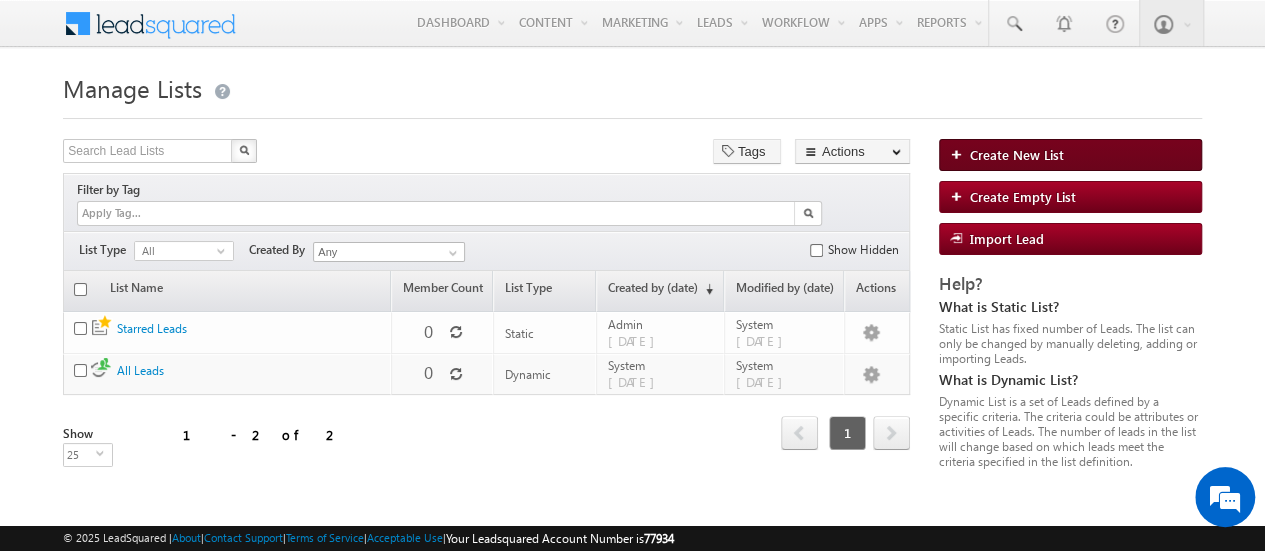 click on "Create New List" at bounding box center (1017, 154) 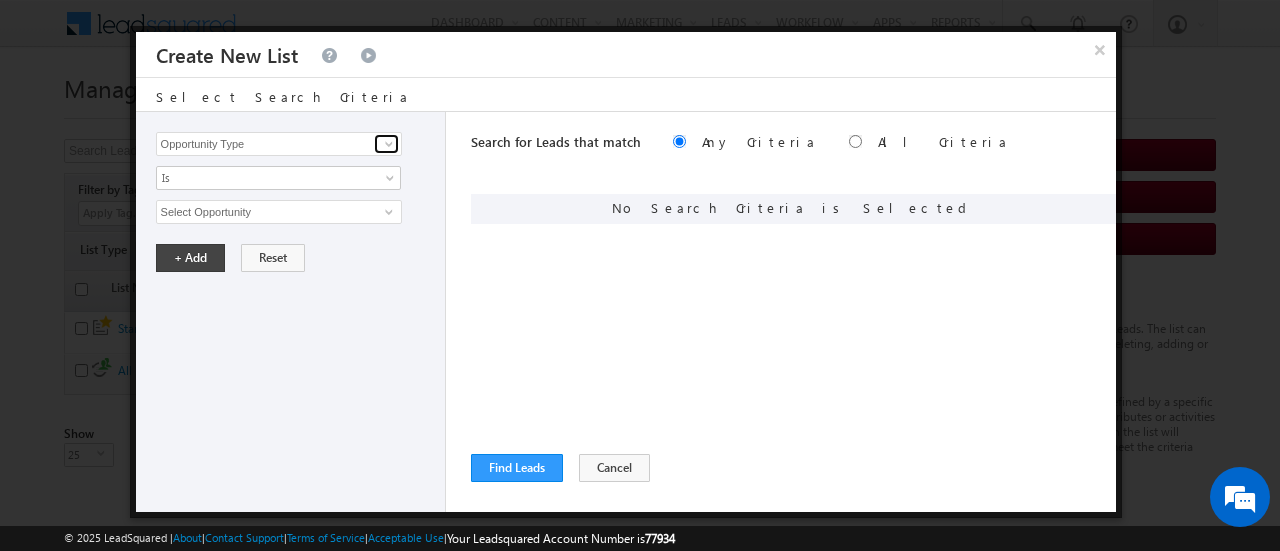click at bounding box center (389, 144) 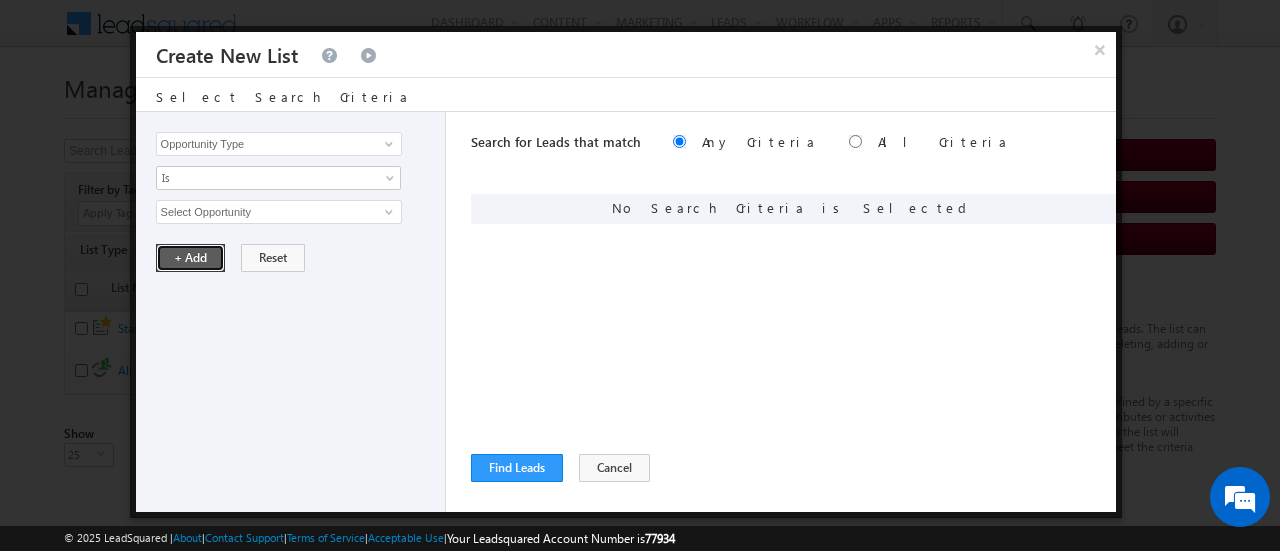 click on "+ Add" at bounding box center [190, 258] 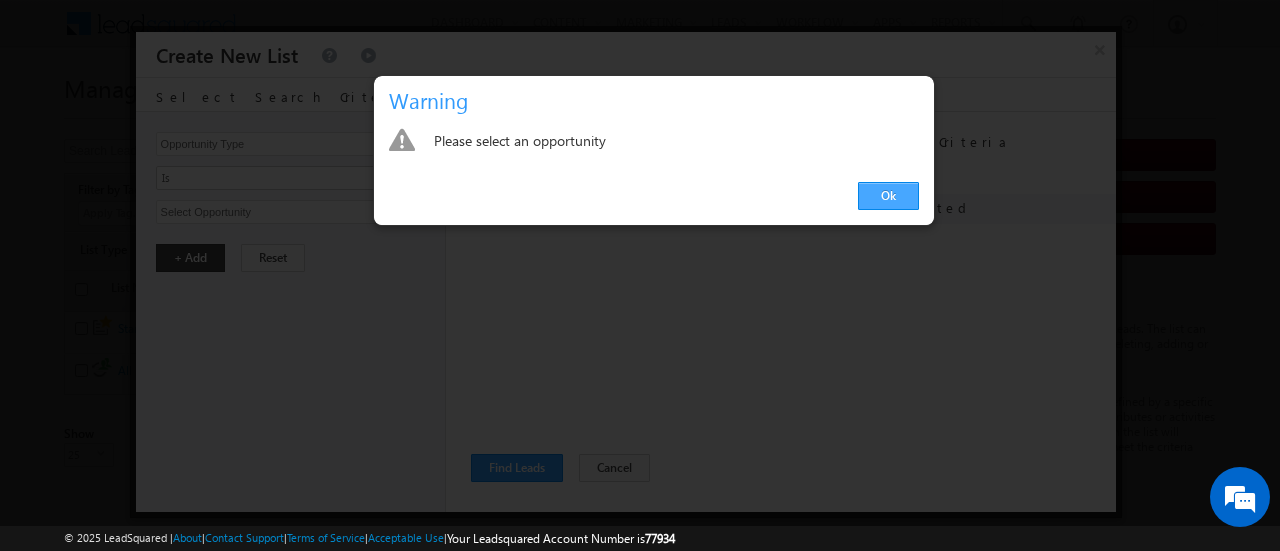 click on "Ok" at bounding box center (888, 196) 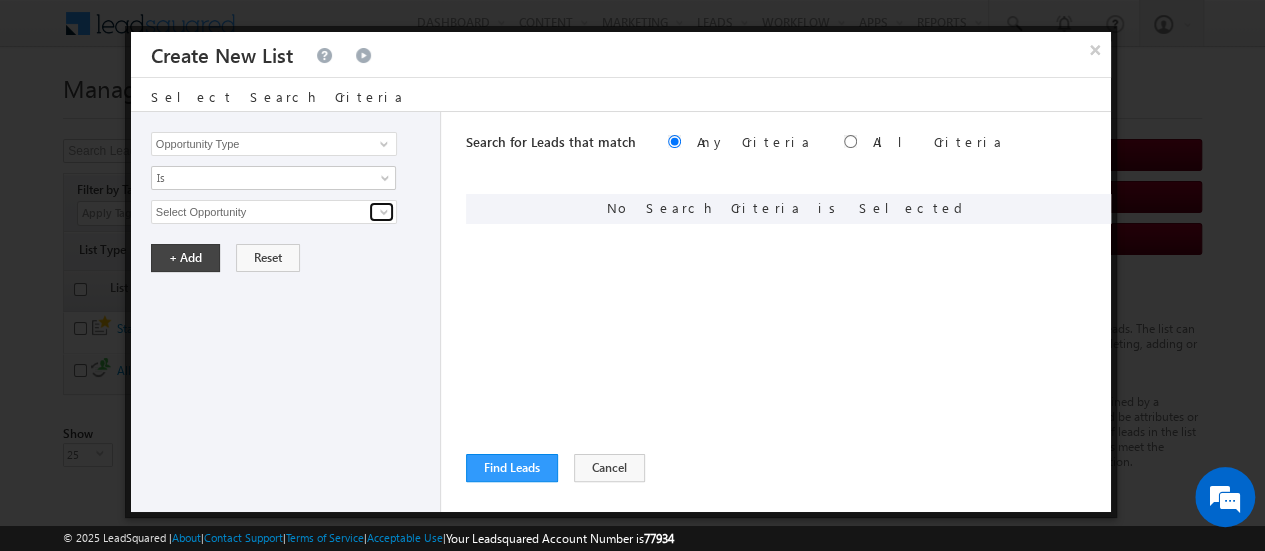 click at bounding box center (384, 212) 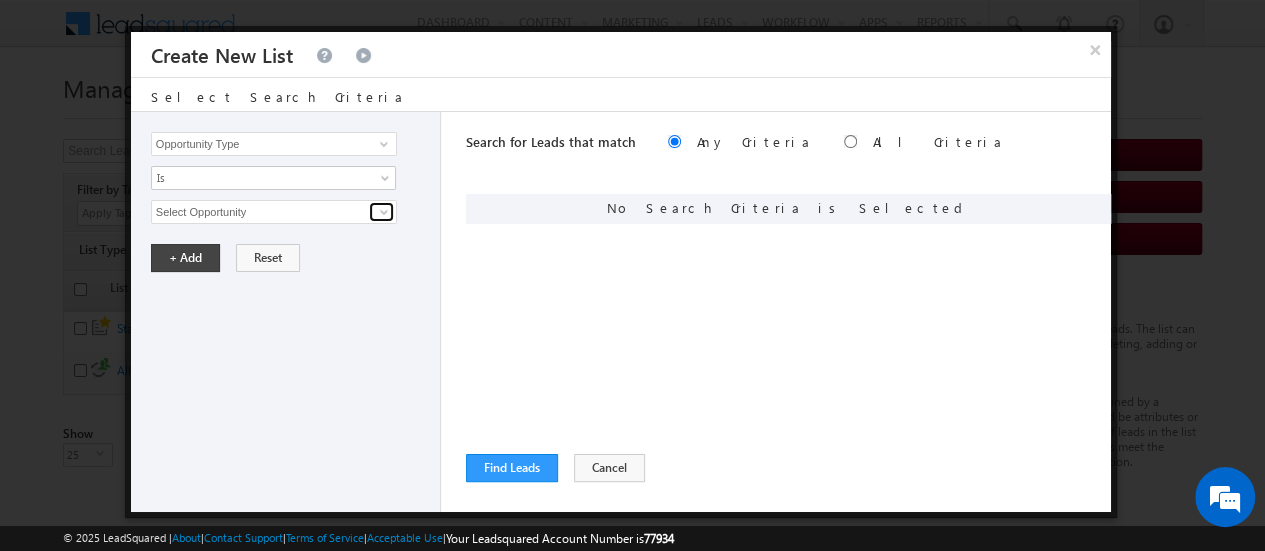 click at bounding box center [384, 212] 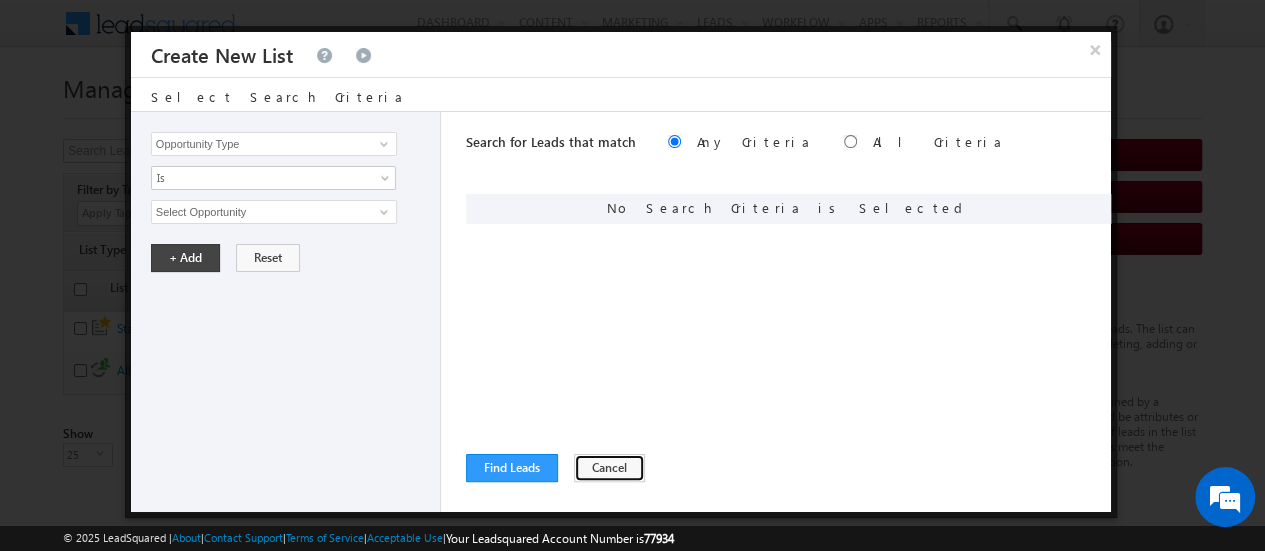click on "Cancel" at bounding box center [609, 468] 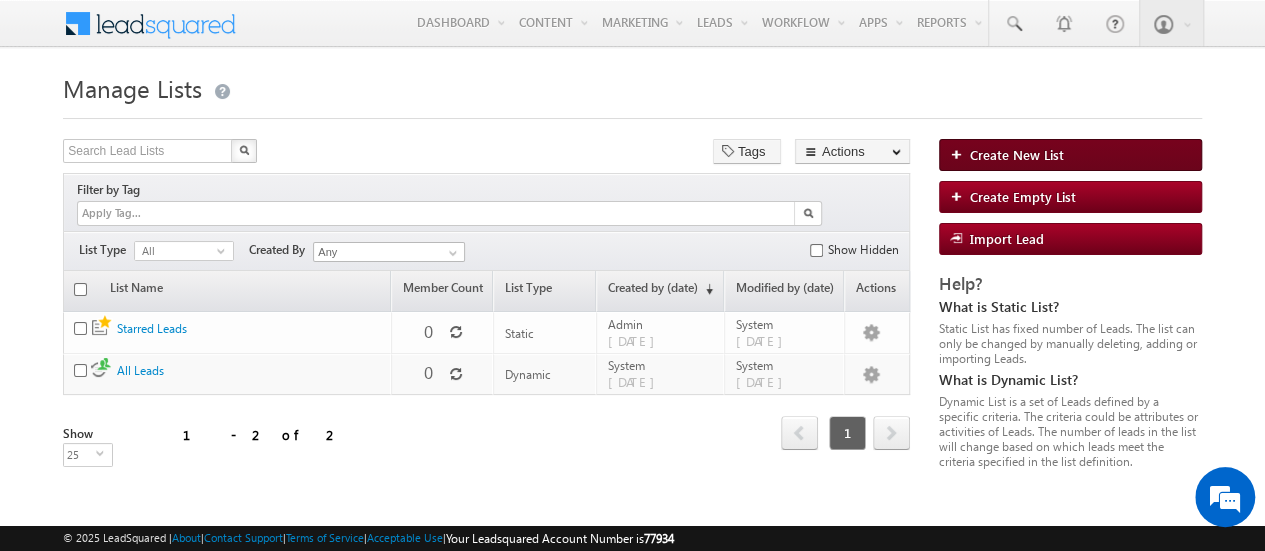 click at bounding box center [960, 154] 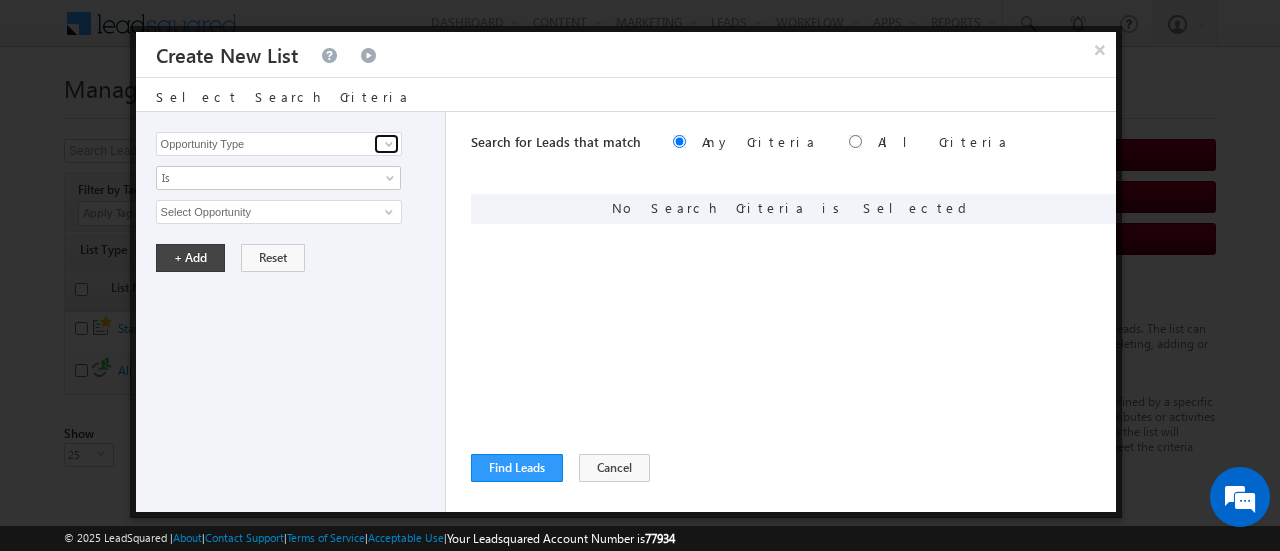 click at bounding box center (389, 144) 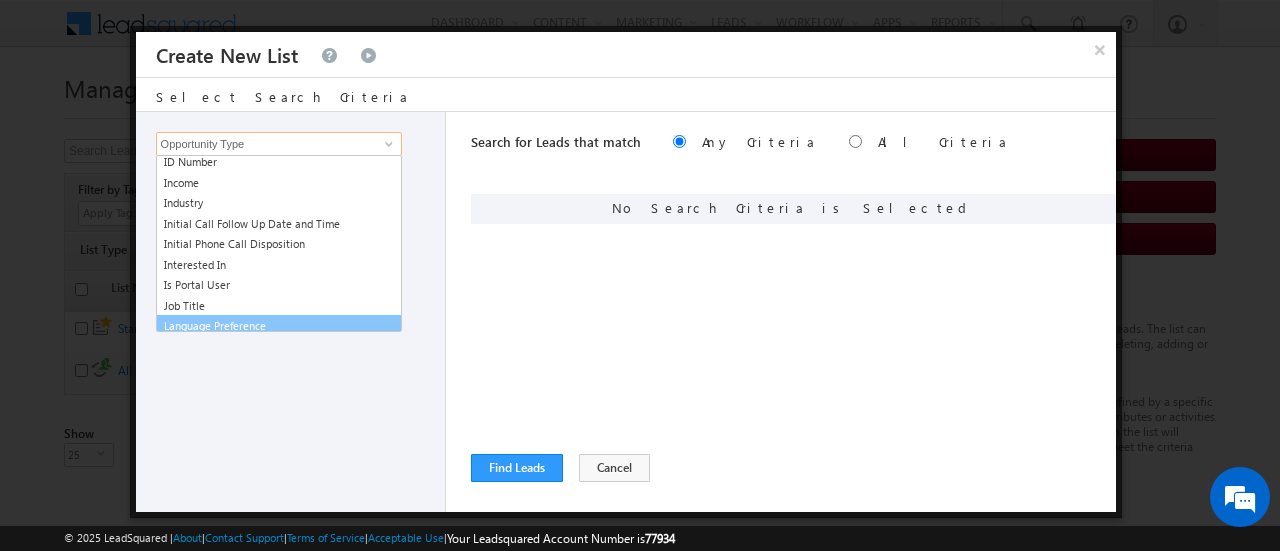 scroll, scrollTop: 910, scrollLeft: 0, axis: vertical 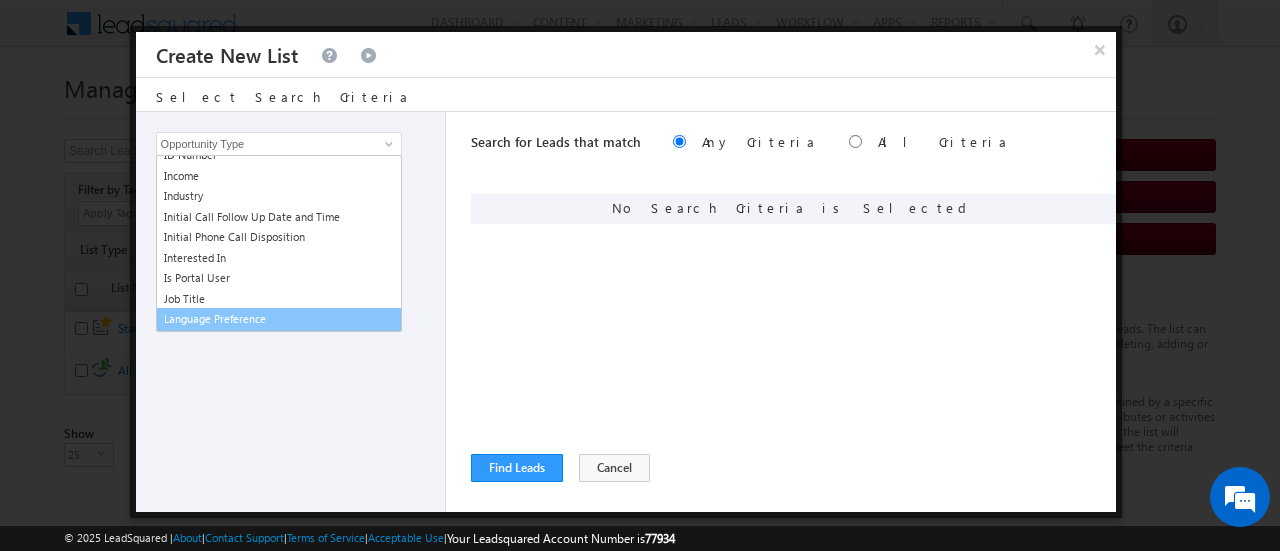 click on "Opportunity Type Lead Activity Task Sales Group  Prospect Id Aadhar Number Address 1 Address 2 Age Age_New Alternative Contact Number Appointment Date and Time Appointment Disposition Appointment Follow Up Date and Time Appointment Rescheduling Date and Time Assign to Budget Category City City Preference Cityy Class X Pge Colleges Communication Address  Company Conversion Referrer URL Country Couurse Created By Id Created On Current Opt In Status Date of Birth Do Not Call Do Not Email Do Not SMS Do Not Track DOB Email Emirate Engagement Score First Name Follow up counter Gender ID Number Income Industry Initial Call Follow Up Date and Time Initial Phone Call Disposition Interested In Is Portal User Job Title Language Preference Last Activity Last Activity Date Last Name Last Opt In Email Sent Date Latest Appointment Date and Time Latitude Lead Number Lead Origin Lead Quality Lead Score Lead Source  Lead Stage Longitude Mobile Number Modified By Id Modified On MRN Number Name" at bounding box center [291, 312] 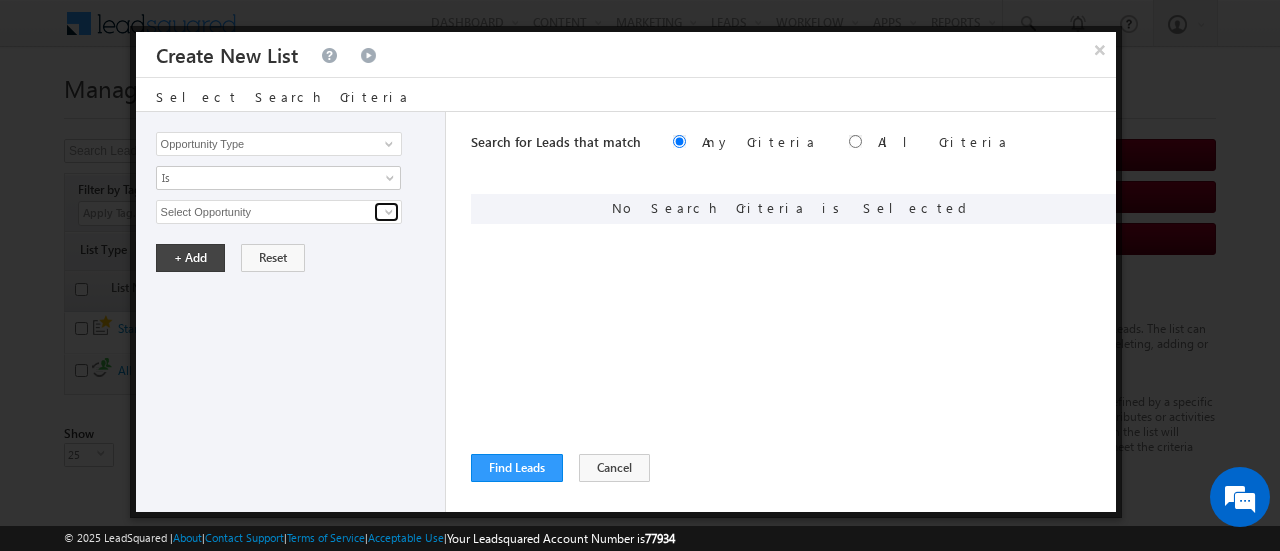 click at bounding box center (389, 212) 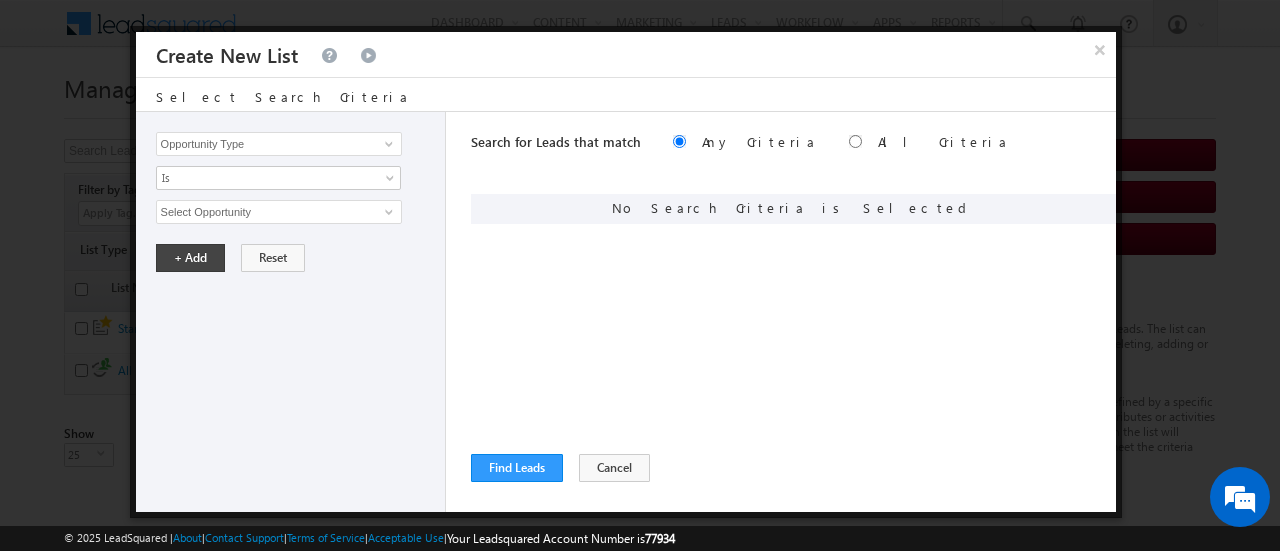 drag, startPoint x: 313, startPoint y: 381, endPoint x: 385, endPoint y: 235, distance: 162.78821 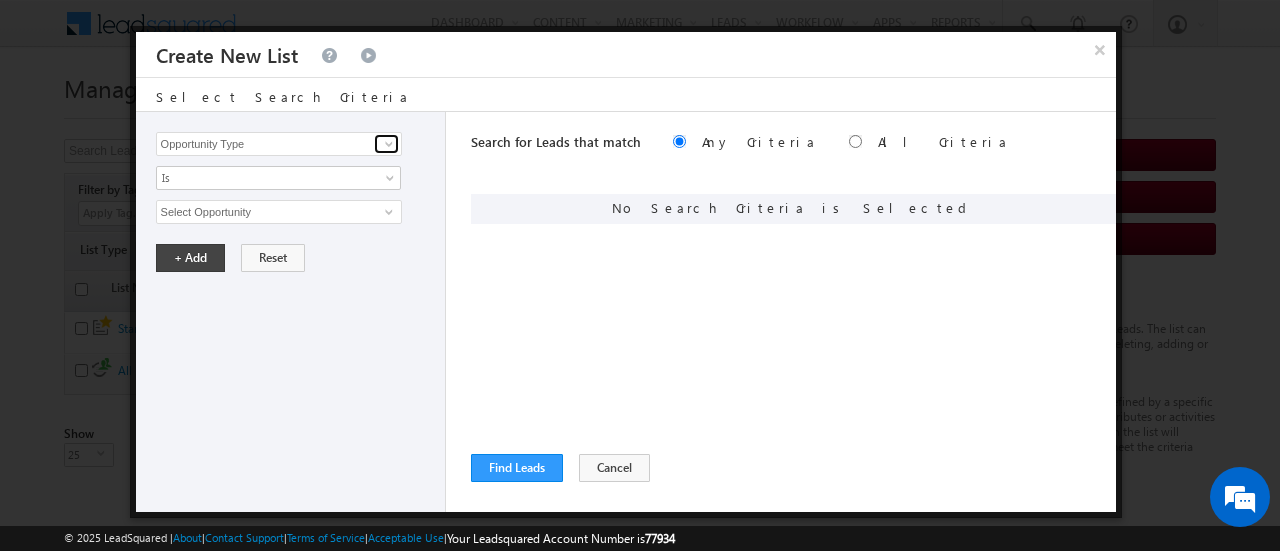 click at bounding box center (389, 144) 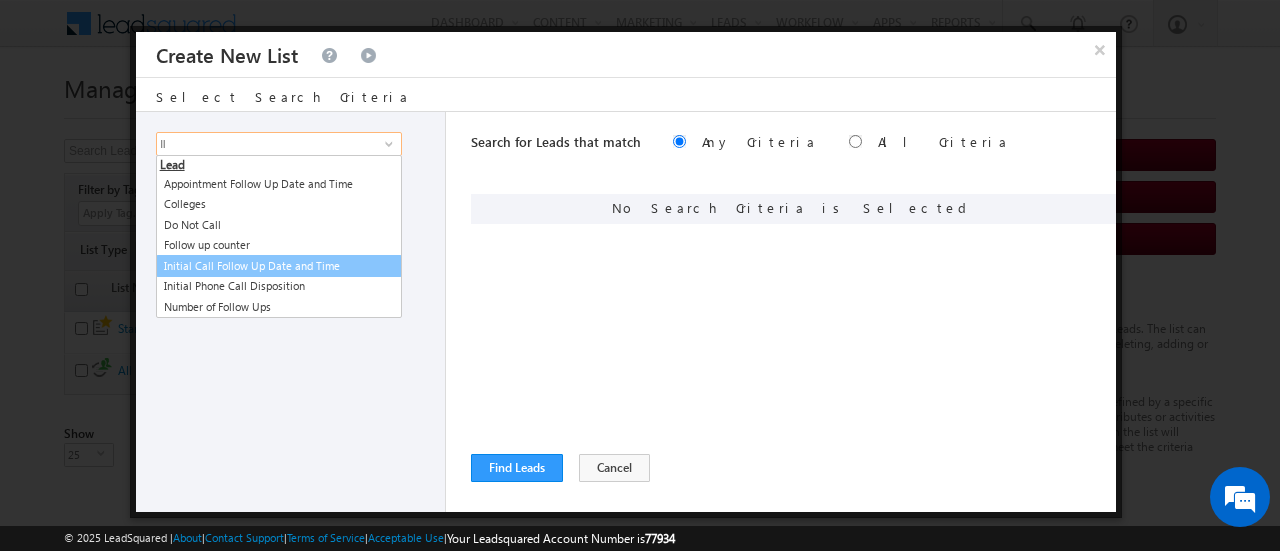 scroll, scrollTop: 0, scrollLeft: 0, axis: both 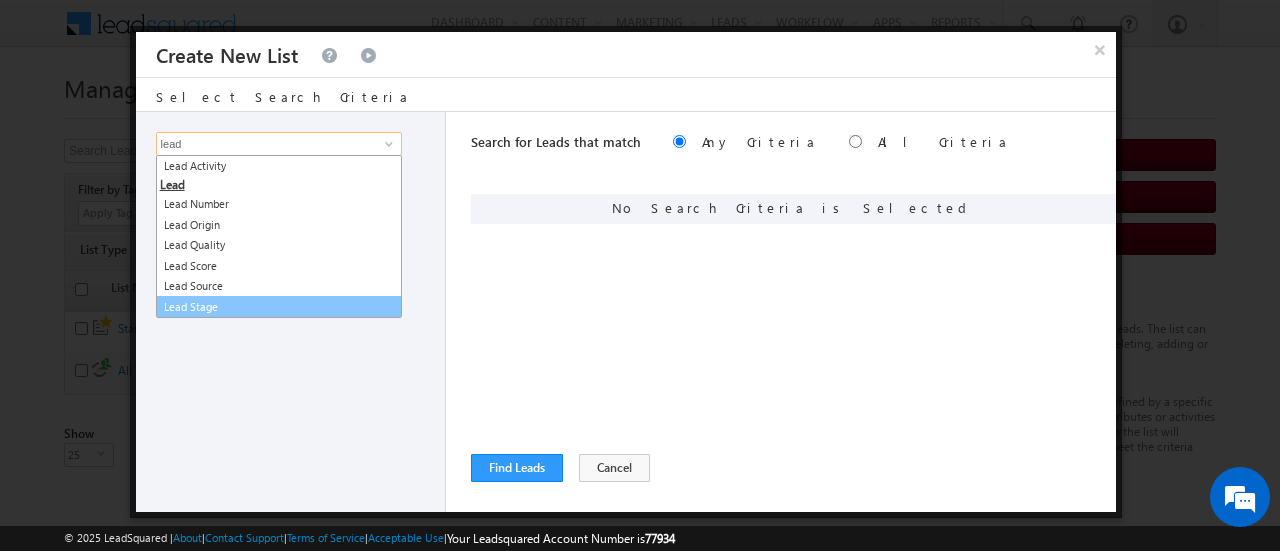 click on "Lead Stage" at bounding box center (279, 307) 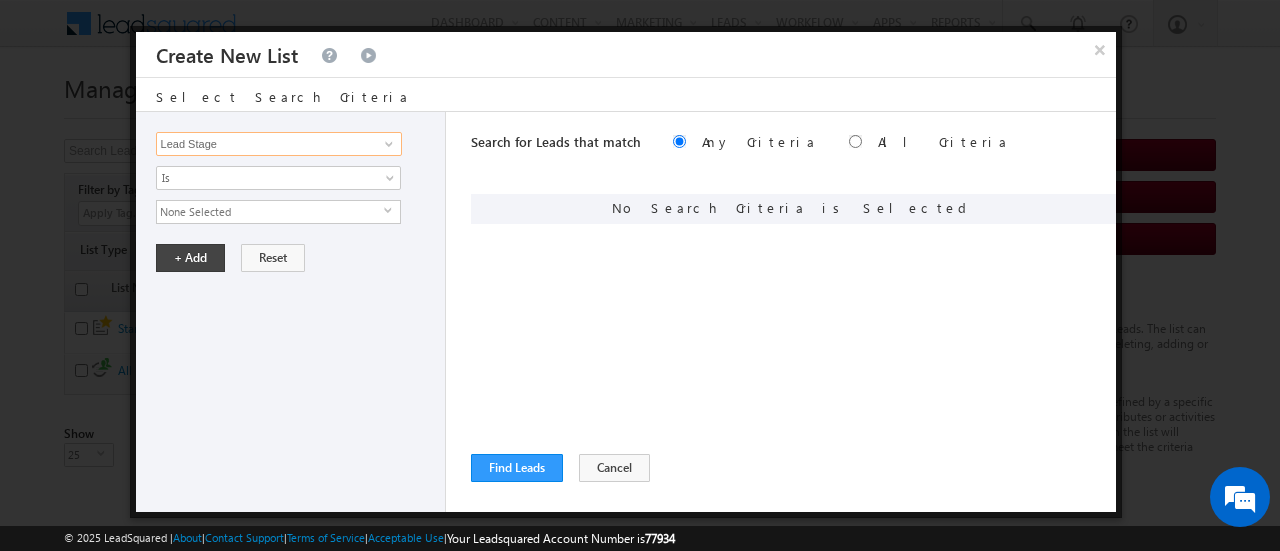 type on "Lead Stage" 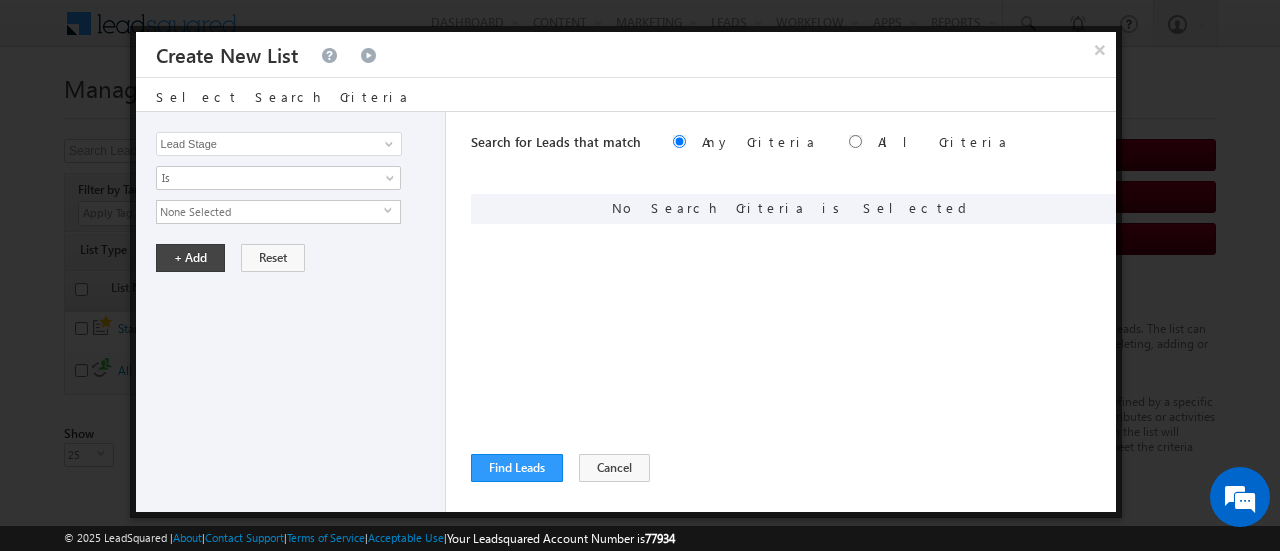 click on "None Selected" at bounding box center [270, 212] 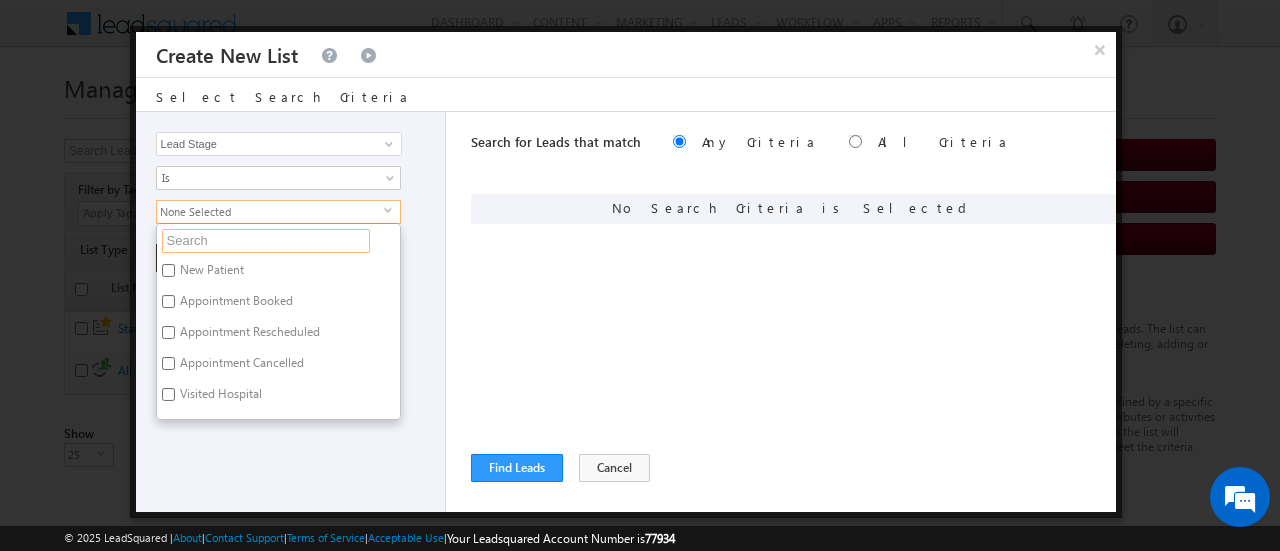 click at bounding box center [266, 241] 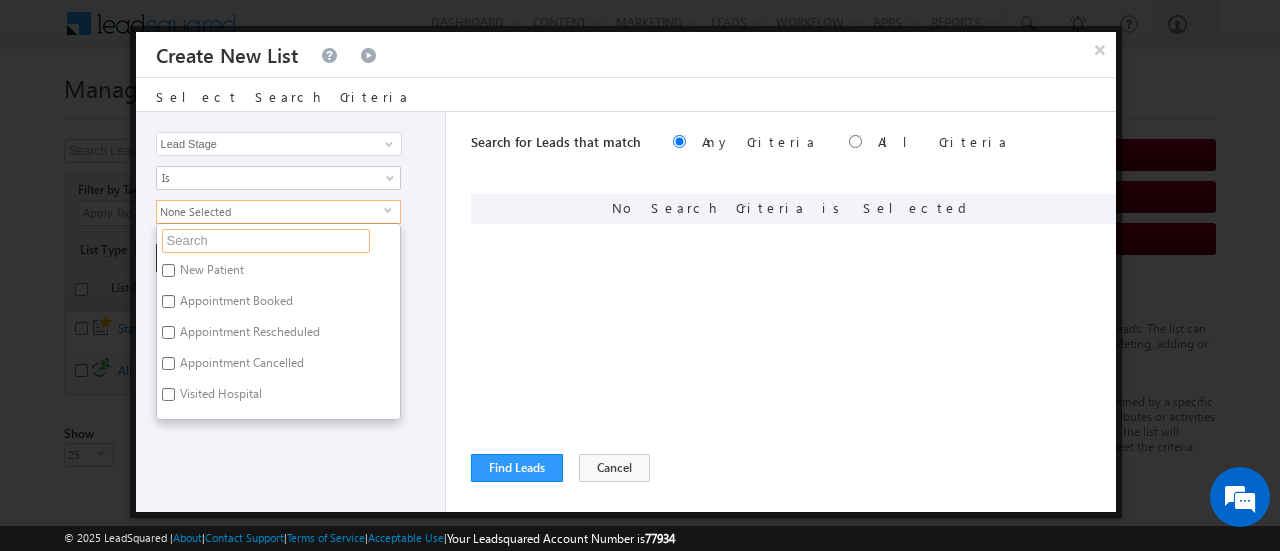 type on "I" 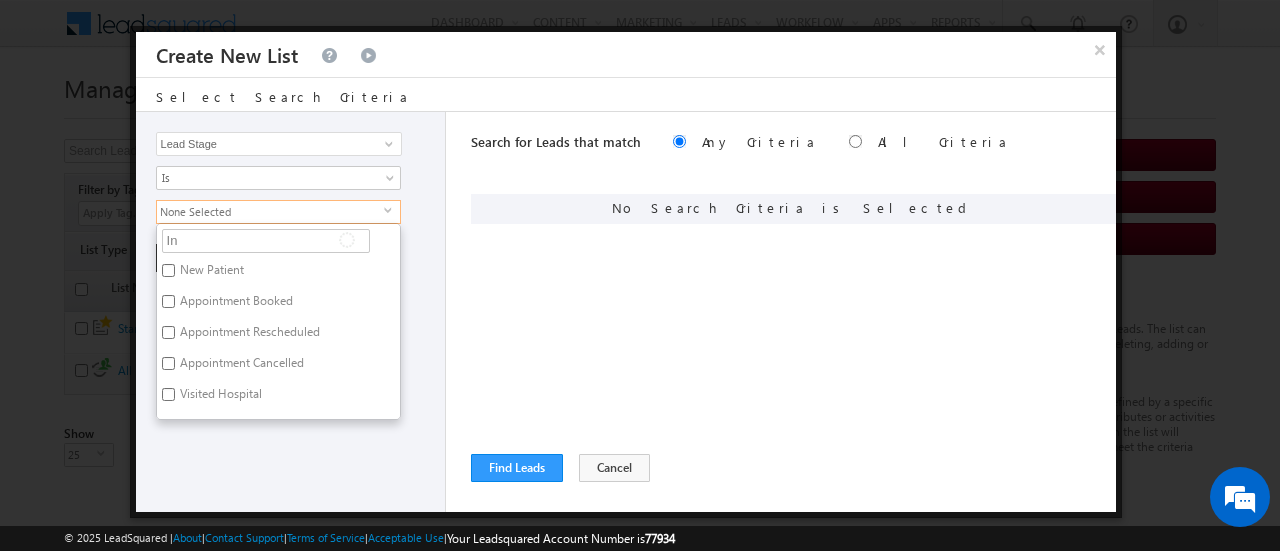 type on "Int" 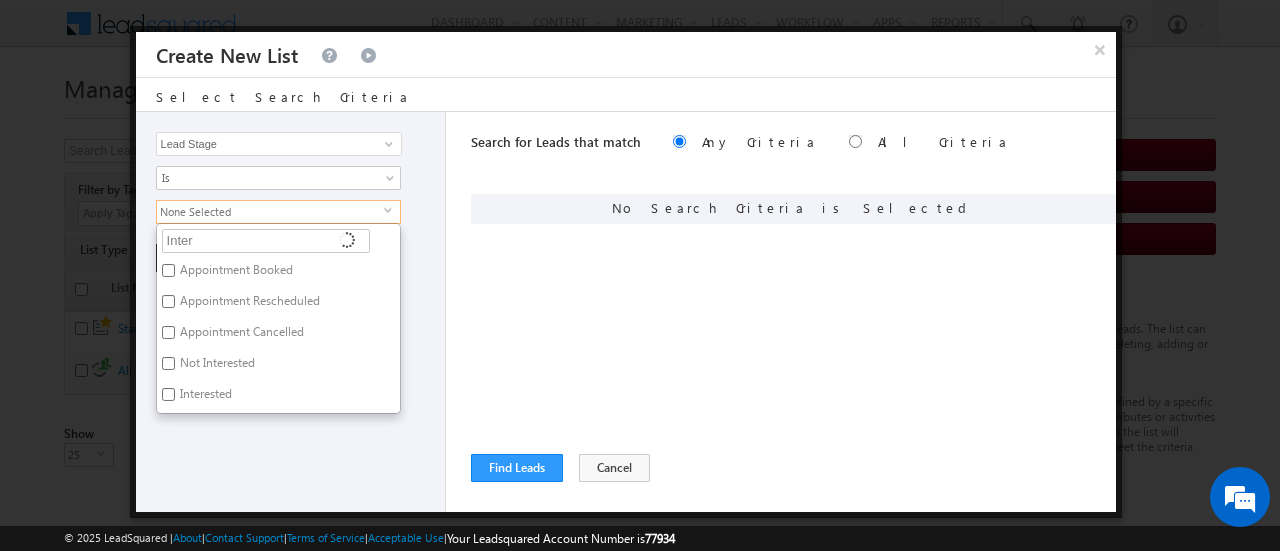type on "Intere" 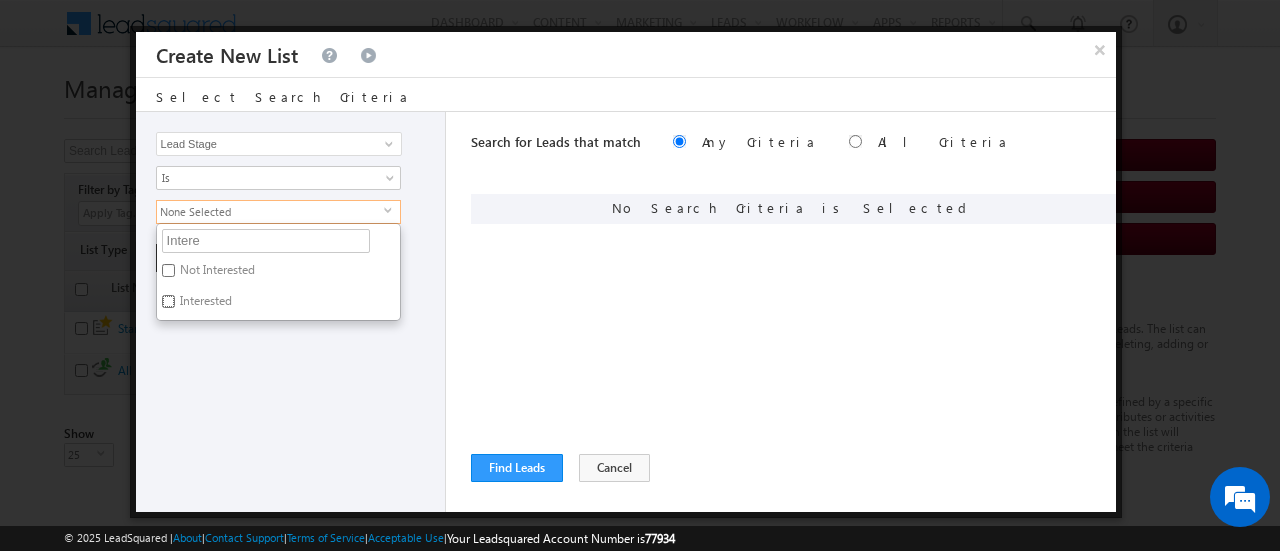 click on "Interested" at bounding box center [168, 301] 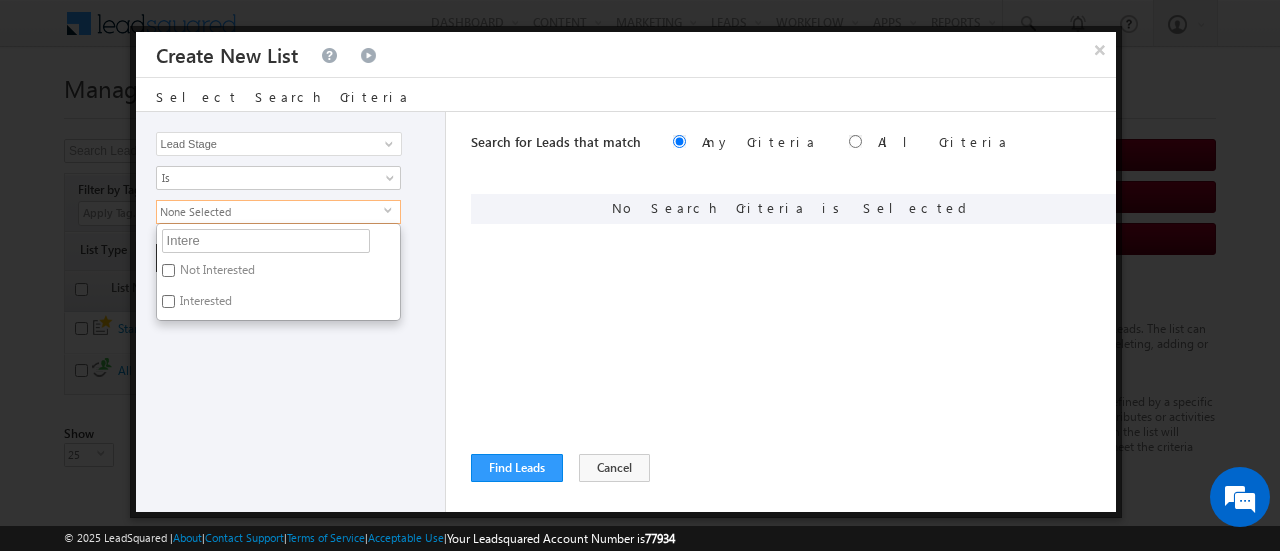 checkbox on "true" 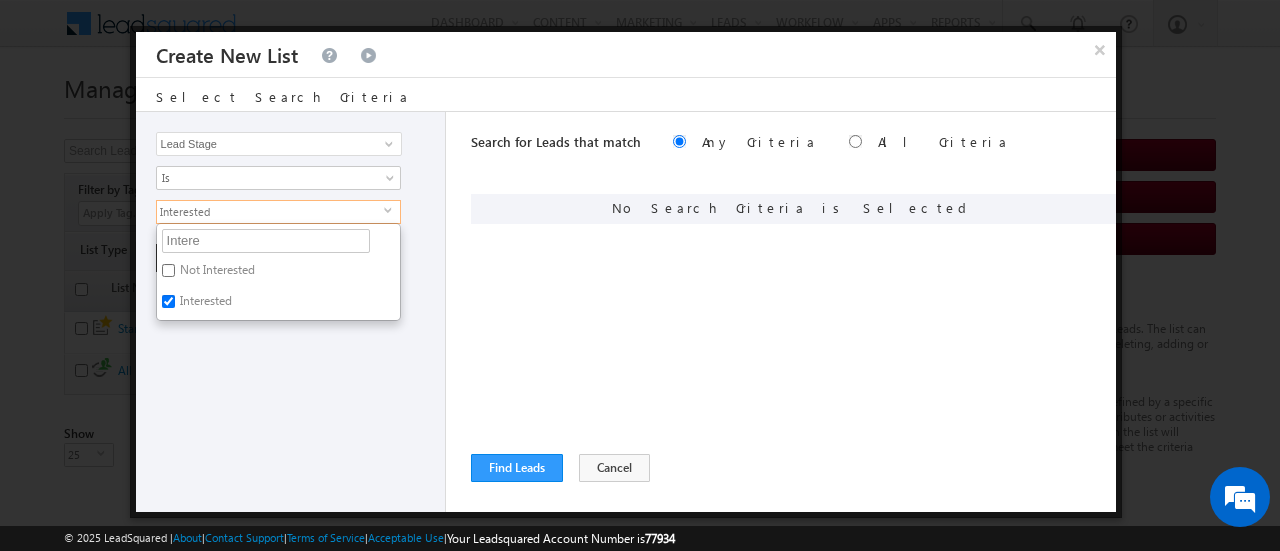 click on "Opportunity Type Lead Activity Task Sales Group  Prospect Id Aadhar Number Address 1 Address 2 Age Age_New Alternative Contact Number Appointment Date and Time Appointment Disposition Appointment Follow Up Date and Time Appointment Rescheduling Date and Time Assign to Budget Category City City Preference Cityy Class X Pge Colleges Communication Address  Company Conversion Referrer URL Country Couurse Created By Id Created On Current Opt In Status Date of Birth Do Not Call Do Not Email Do Not SMS Do Not Track DOB Email Emirate Engagement Score First Name Follow up counter Gender ID Number Income Industry Initial Call Follow Up Date and Time Initial Phone Call Disposition Interested In Is Portal User Job Title Language Preference Last Activity Last Activity Date Last Name Last Opt In Email Sent Date Latest Appointment Date and Time Latitude Lead Number Lead Origin Lead Quality Lead Score Lead Source  Lead Stage Longitude Mobile Number Modified By Id Modified On MRN Number Name" at bounding box center (291, 312) 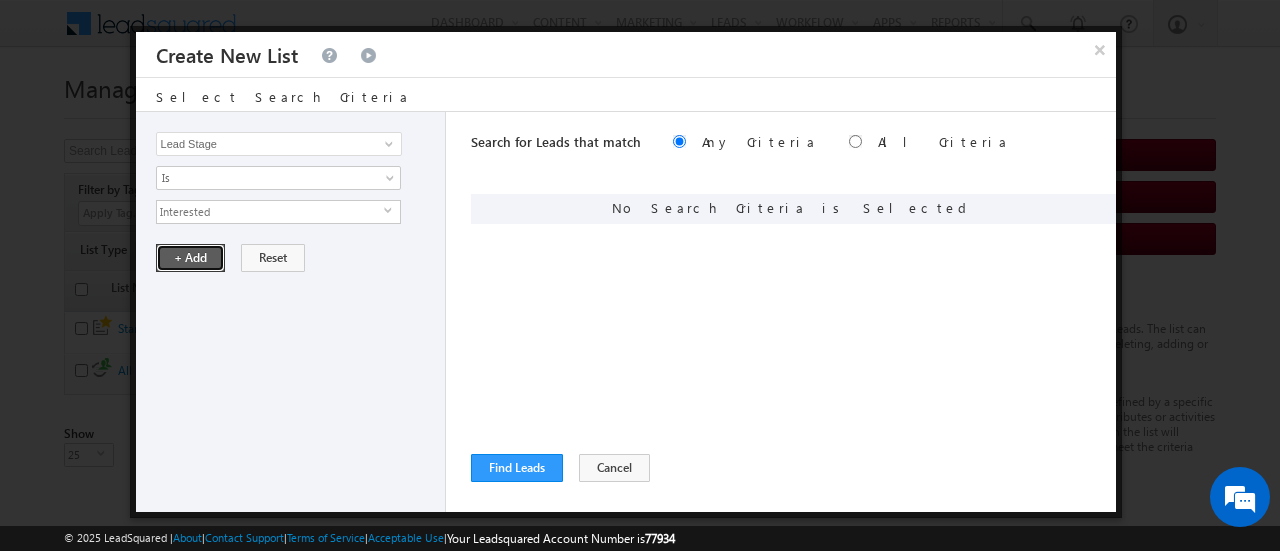 click on "+ Add" at bounding box center (190, 258) 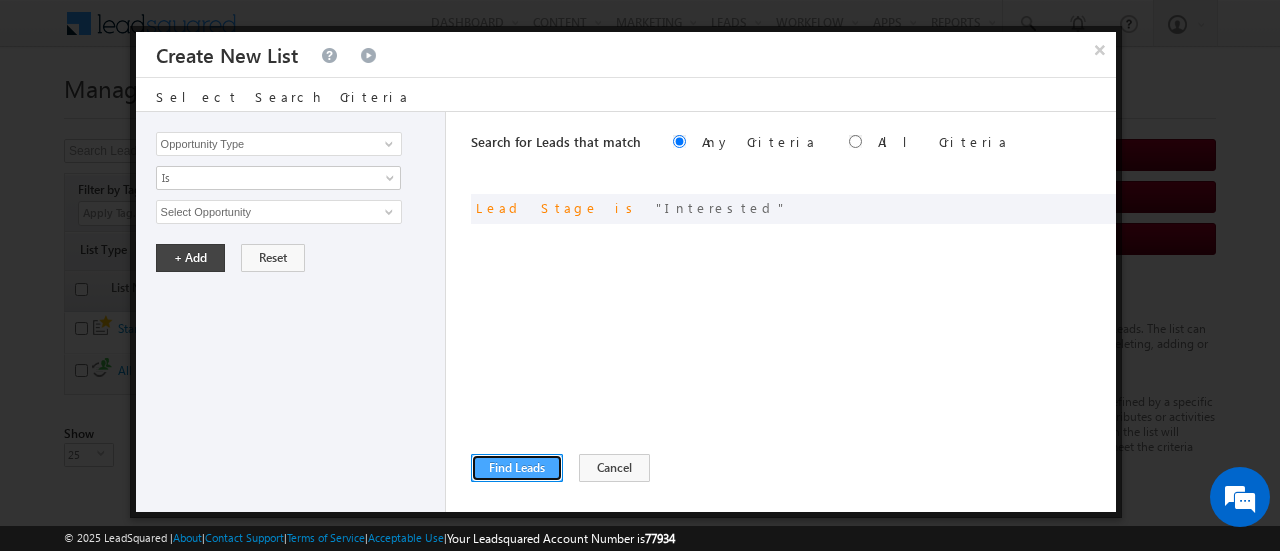 click on "Find Leads" at bounding box center [517, 468] 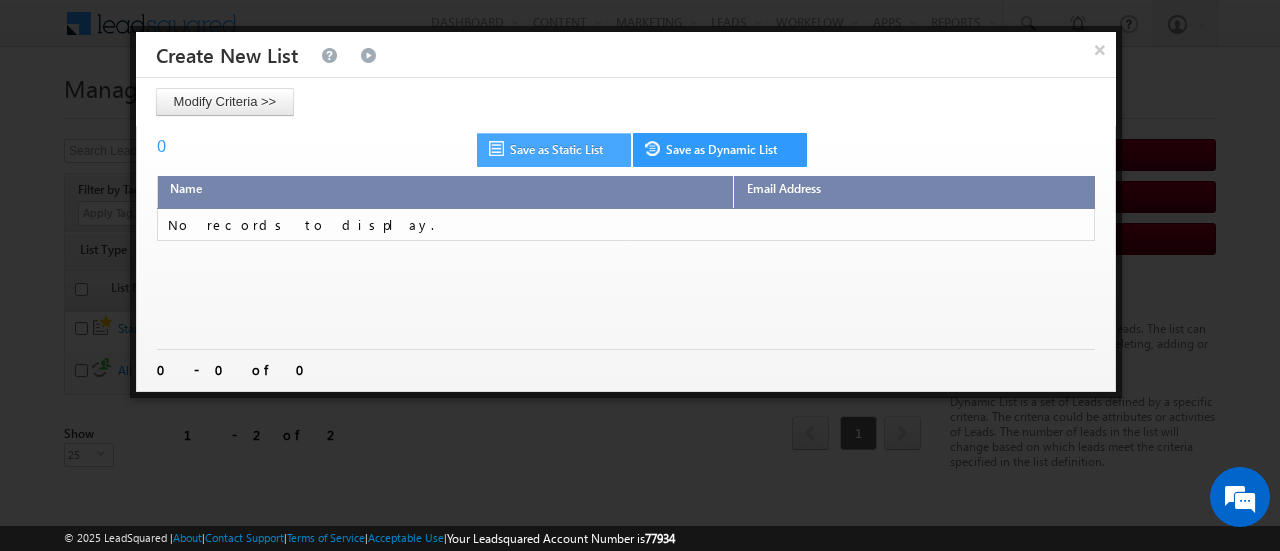 click on "Save as Static List" at bounding box center (554, 150) 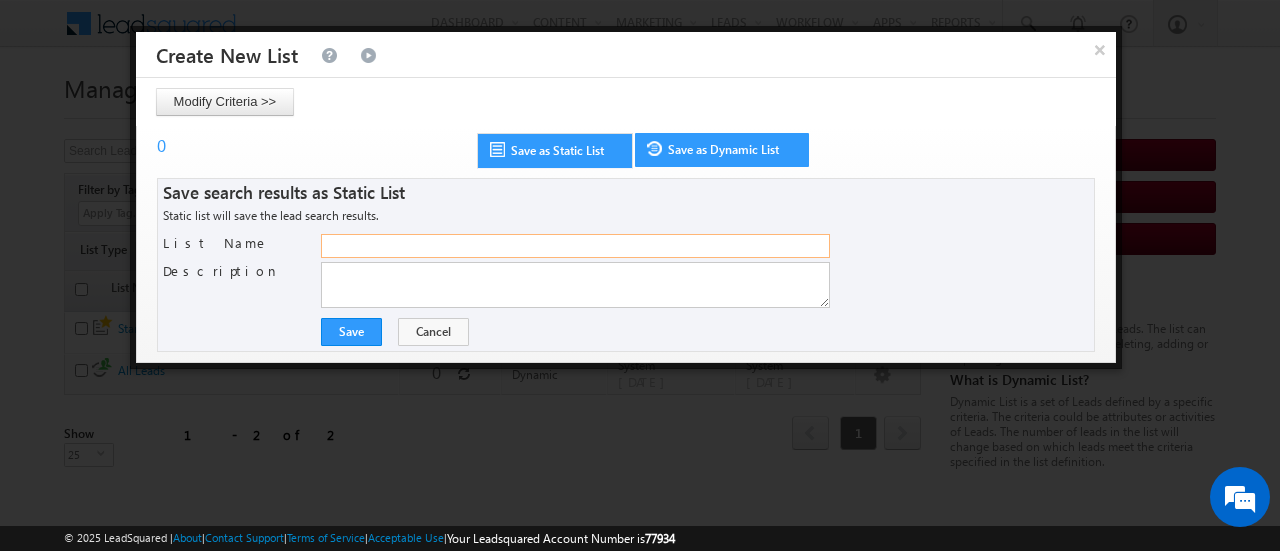 click on "List Name" at bounding box center [575, 246] 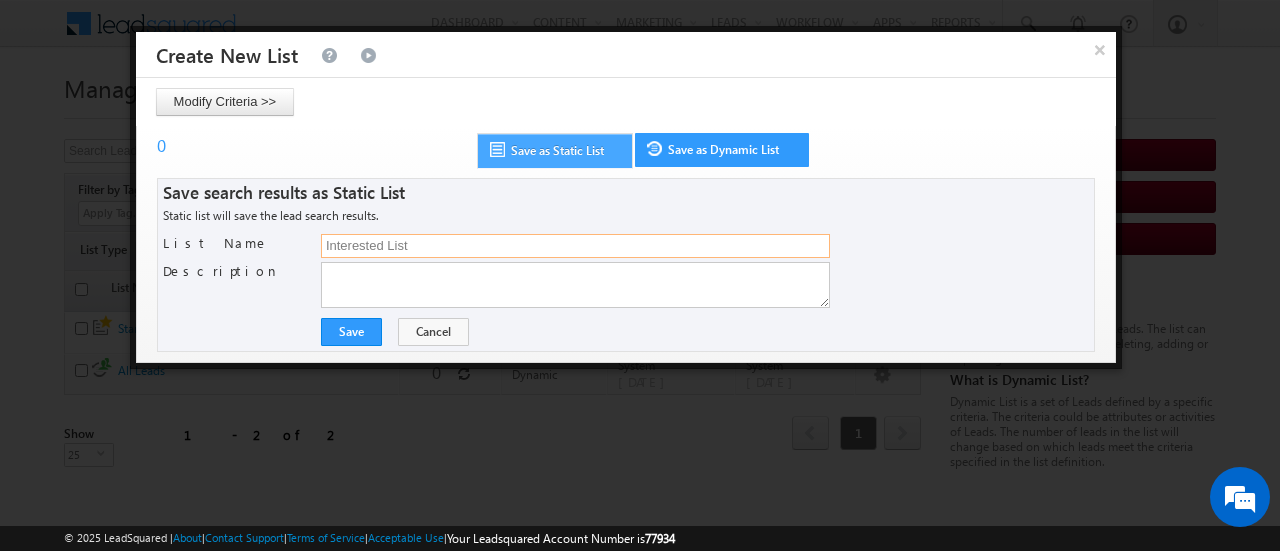 type on "Interested List" 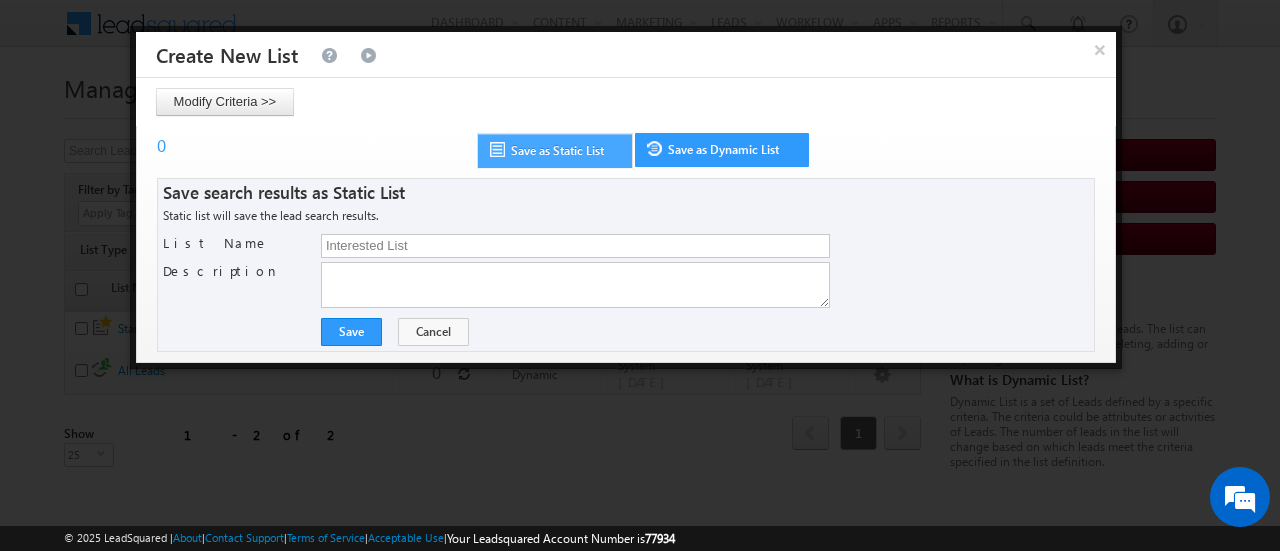 click at bounding box center [500, 149] 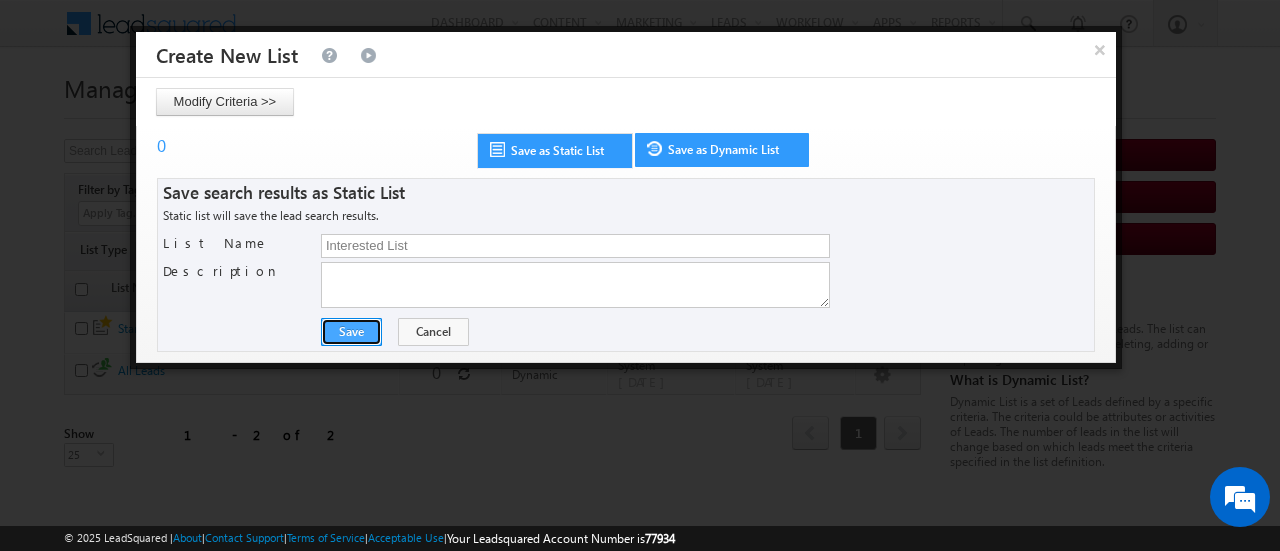 click on "Save" at bounding box center (351, 332) 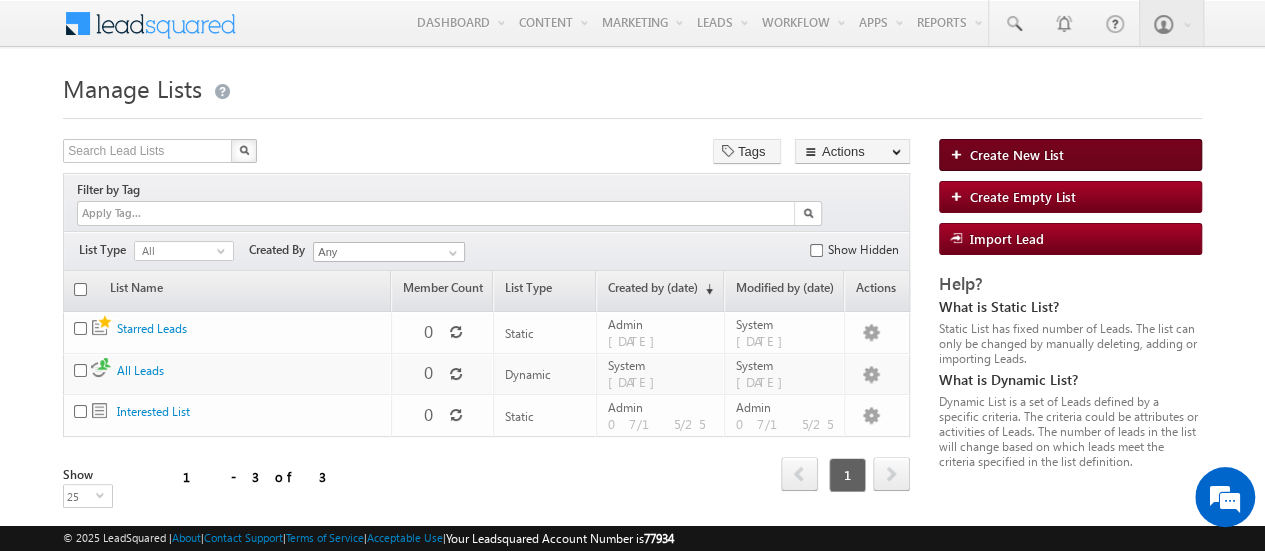 click on "Create New List" at bounding box center [1017, 154] 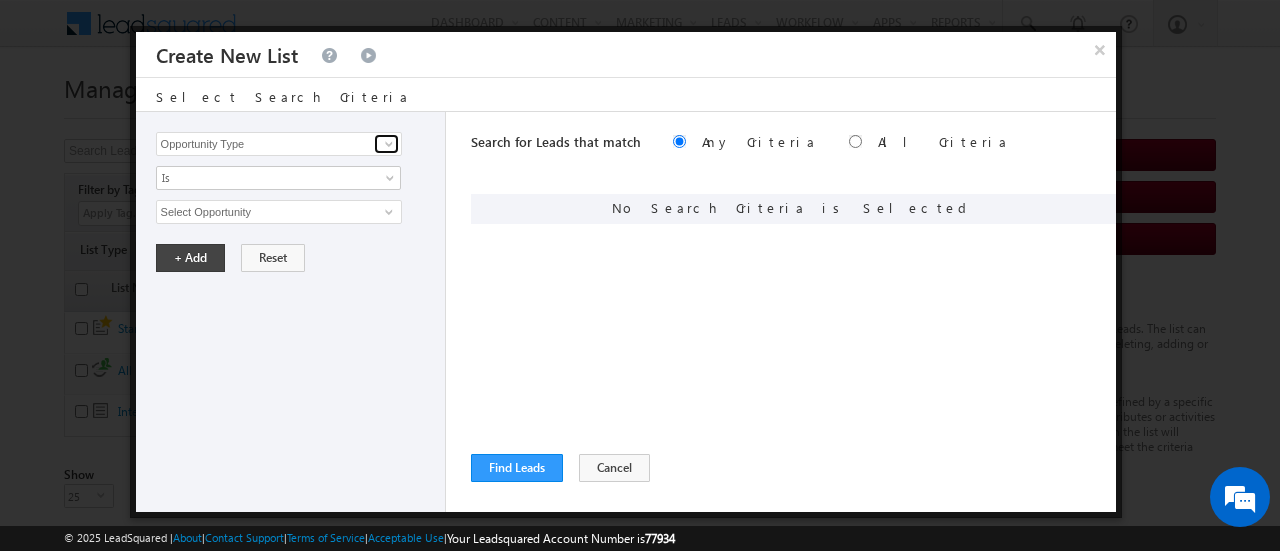 click at bounding box center [389, 144] 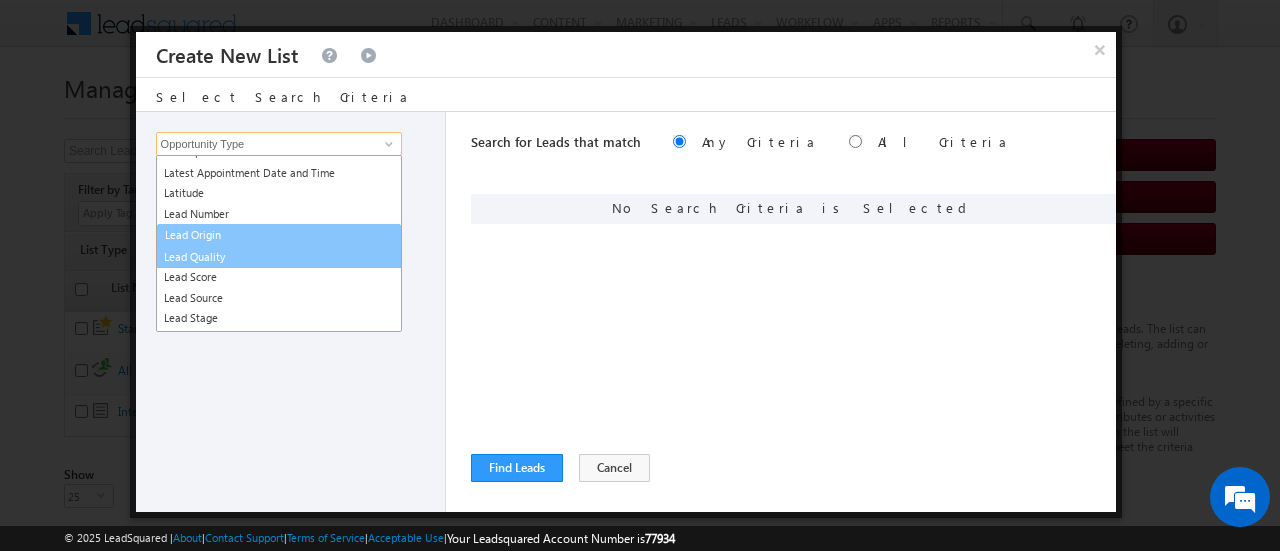 scroll, scrollTop: 1201, scrollLeft: 0, axis: vertical 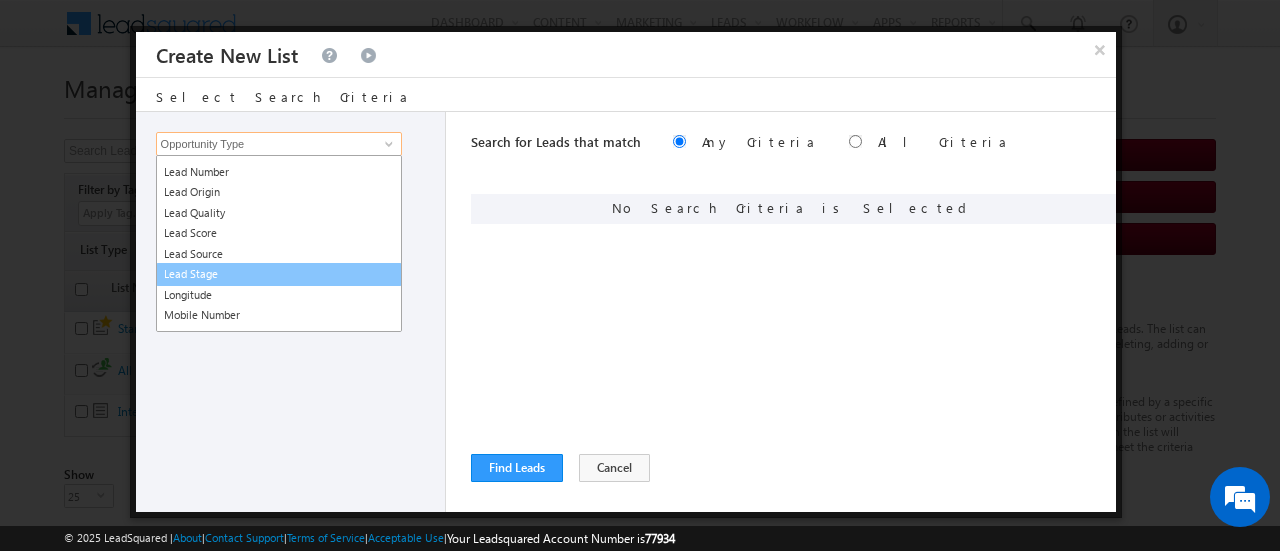 click on "Lead Stage" at bounding box center [279, 274] 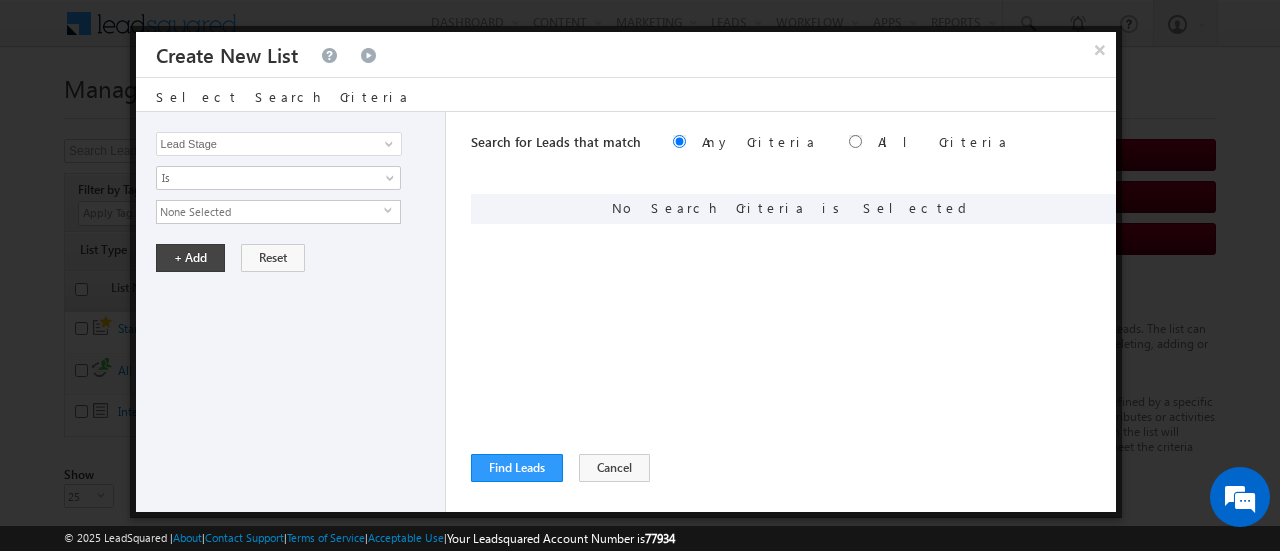 click on "None Selected" at bounding box center [270, 212] 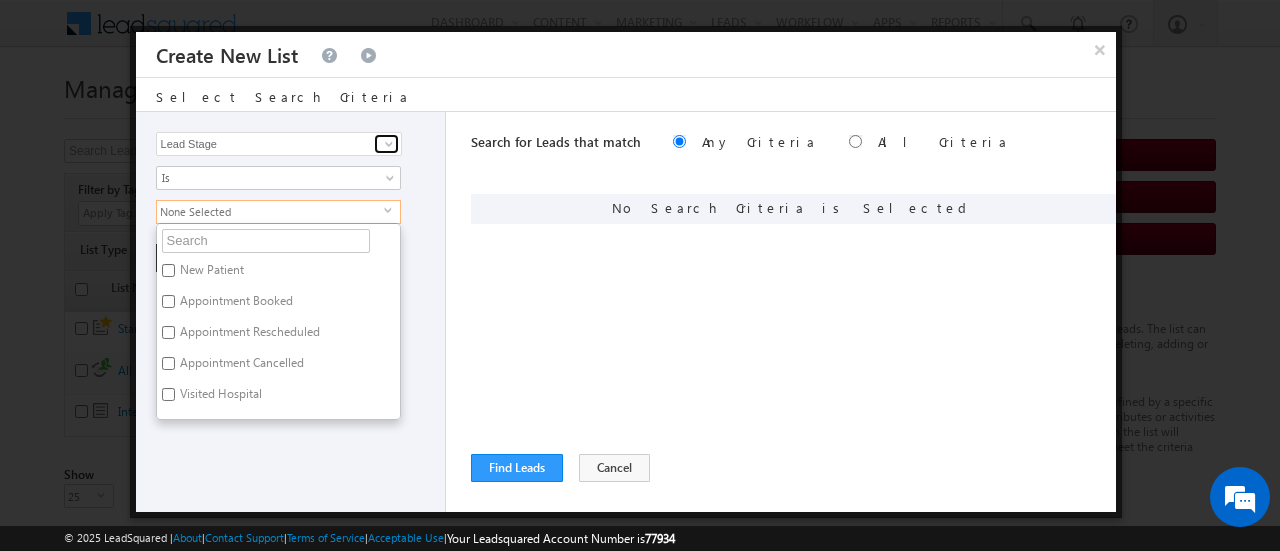click at bounding box center (389, 144) 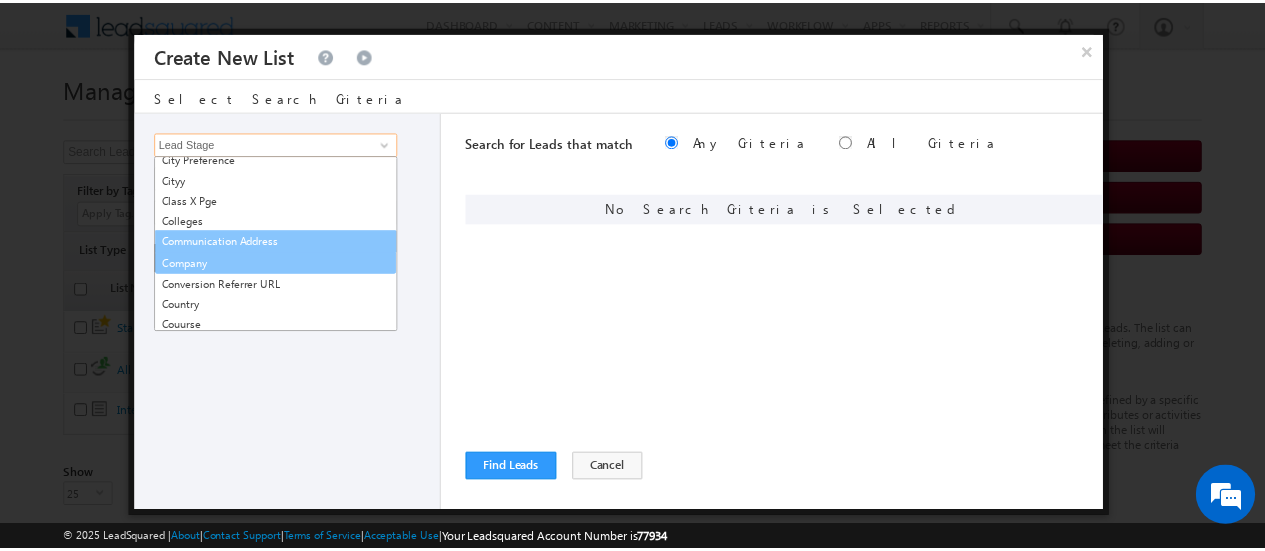 scroll, scrollTop: 386, scrollLeft: 0, axis: vertical 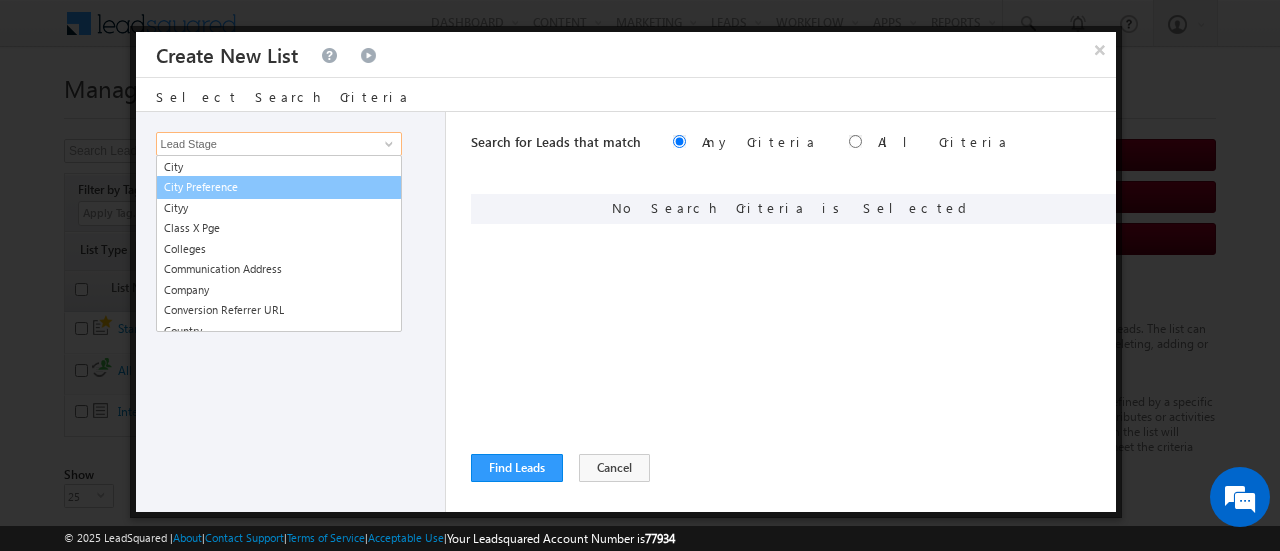 click on "City Preference" at bounding box center (279, 187) 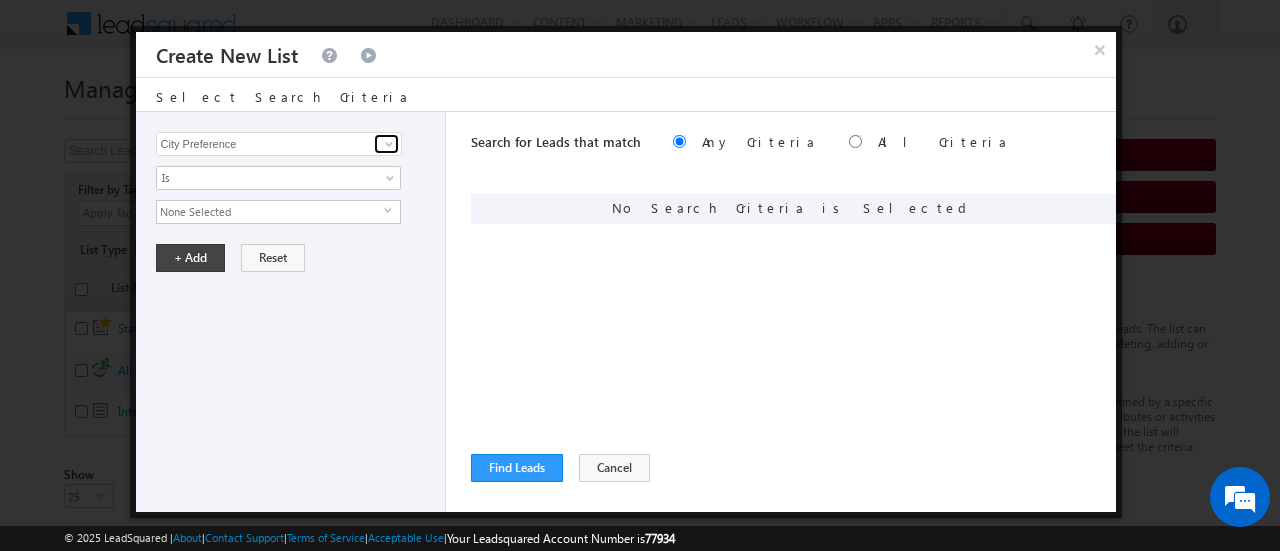 click at bounding box center [389, 144] 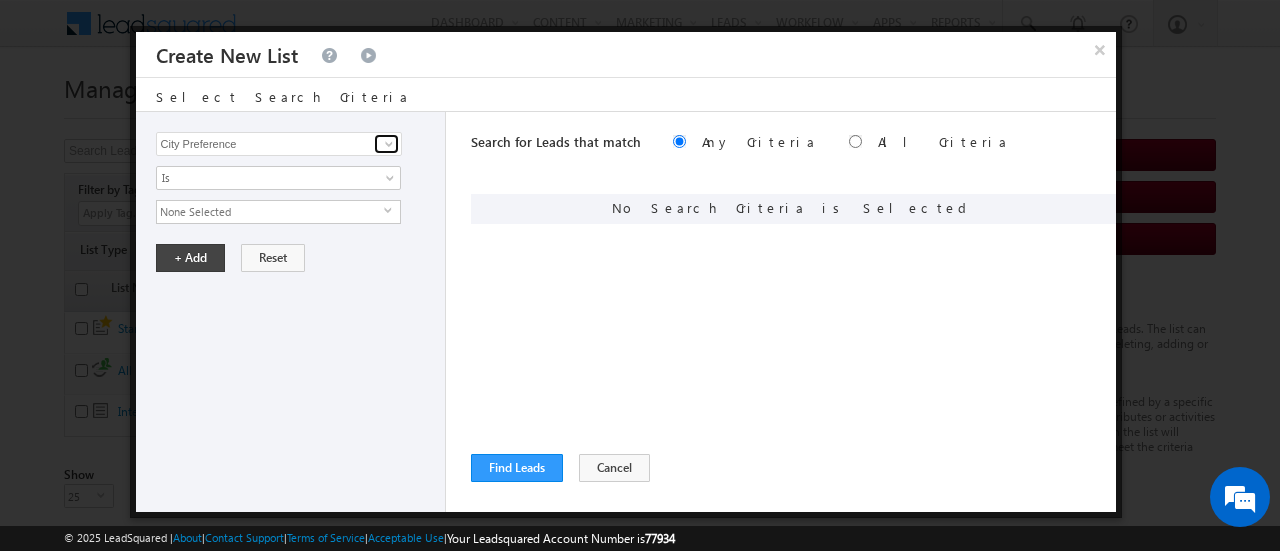 click at bounding box center [389, 144] 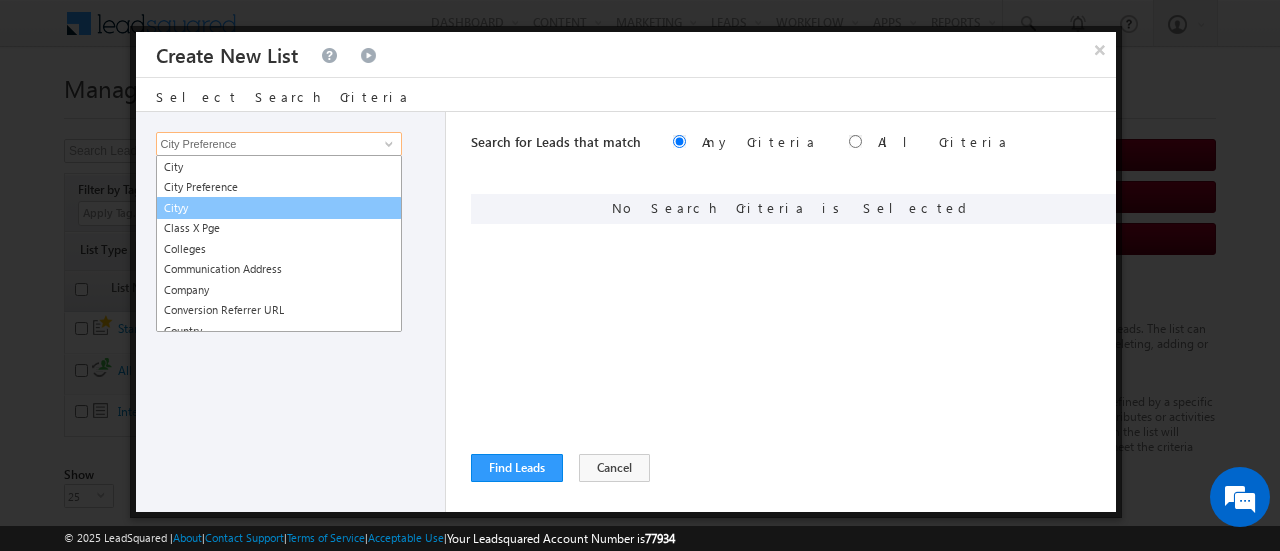click on "Cityy" at bounding box center (279, 208) 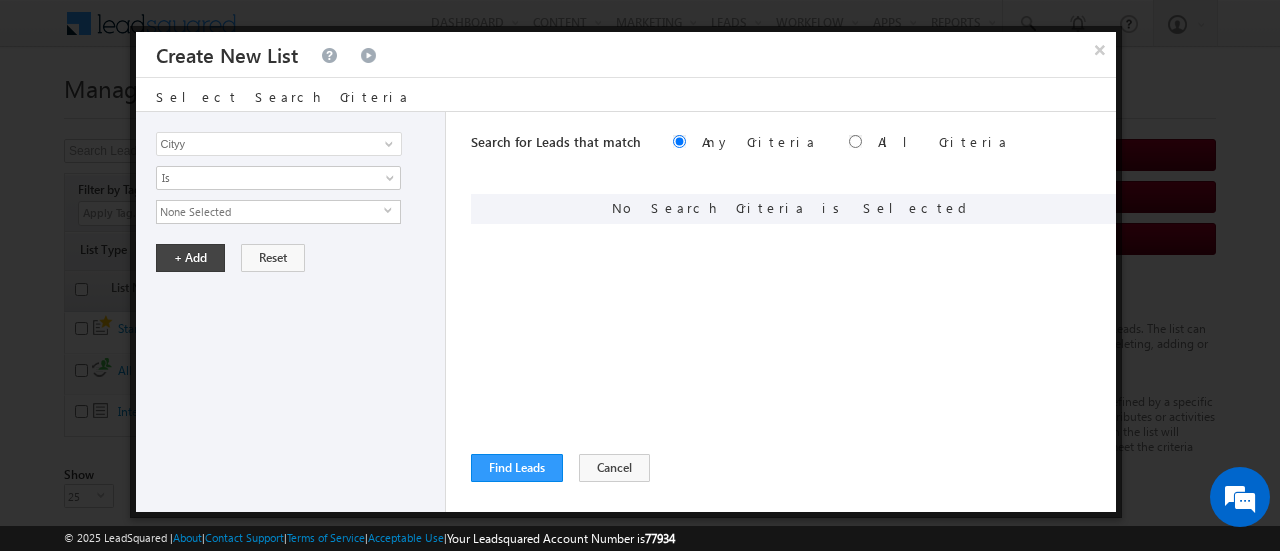 click on "None Selected" at bounding box center (270, 212) 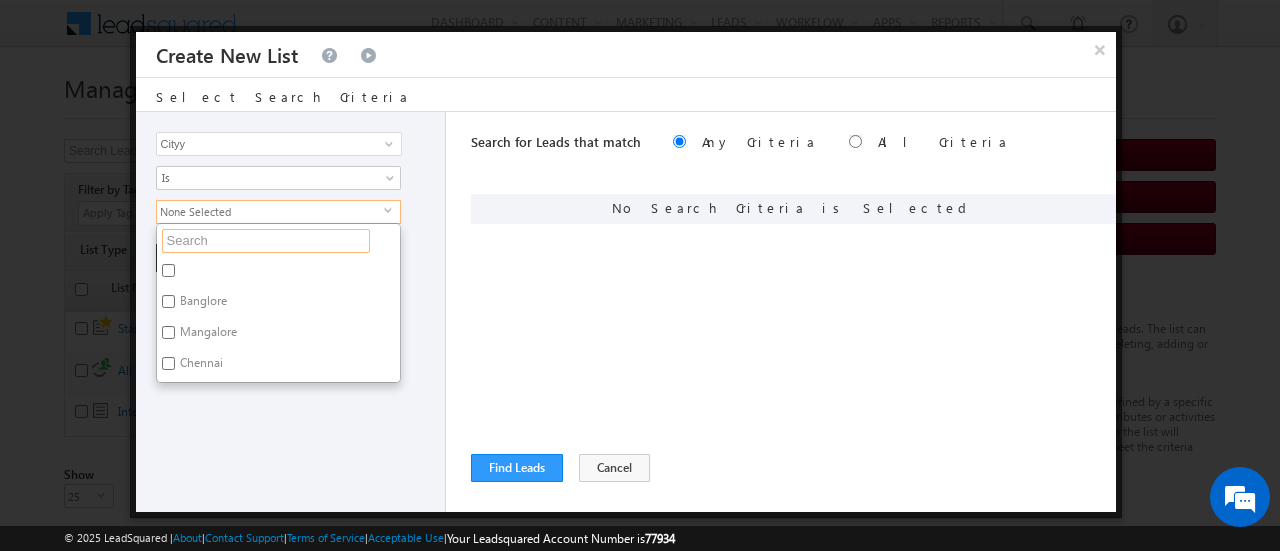 click at bounding box center (266, 241) 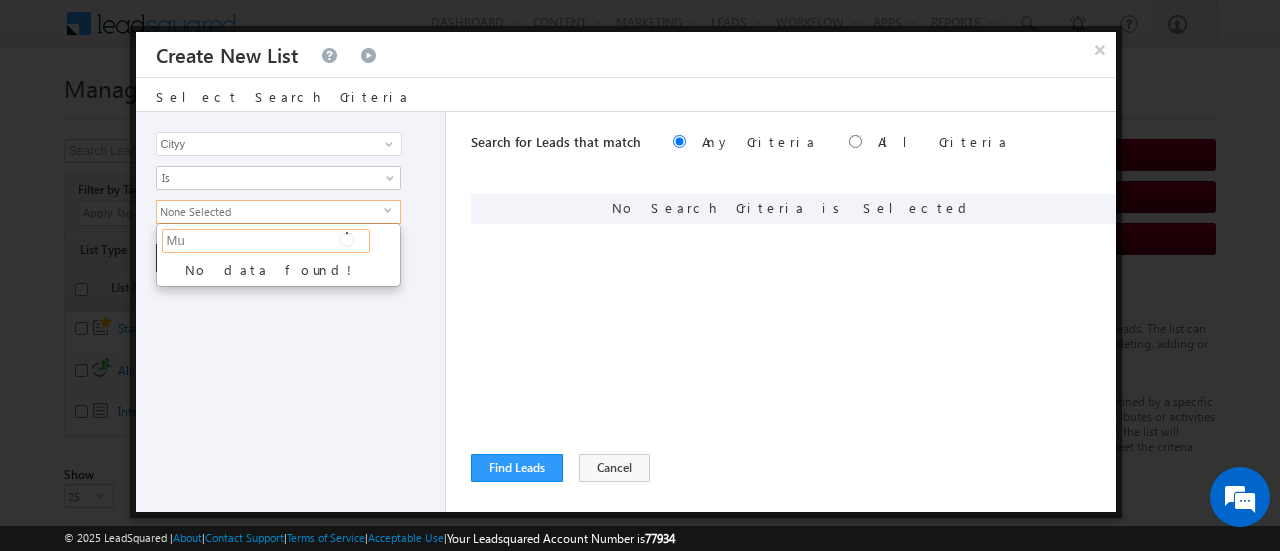 type on "M" 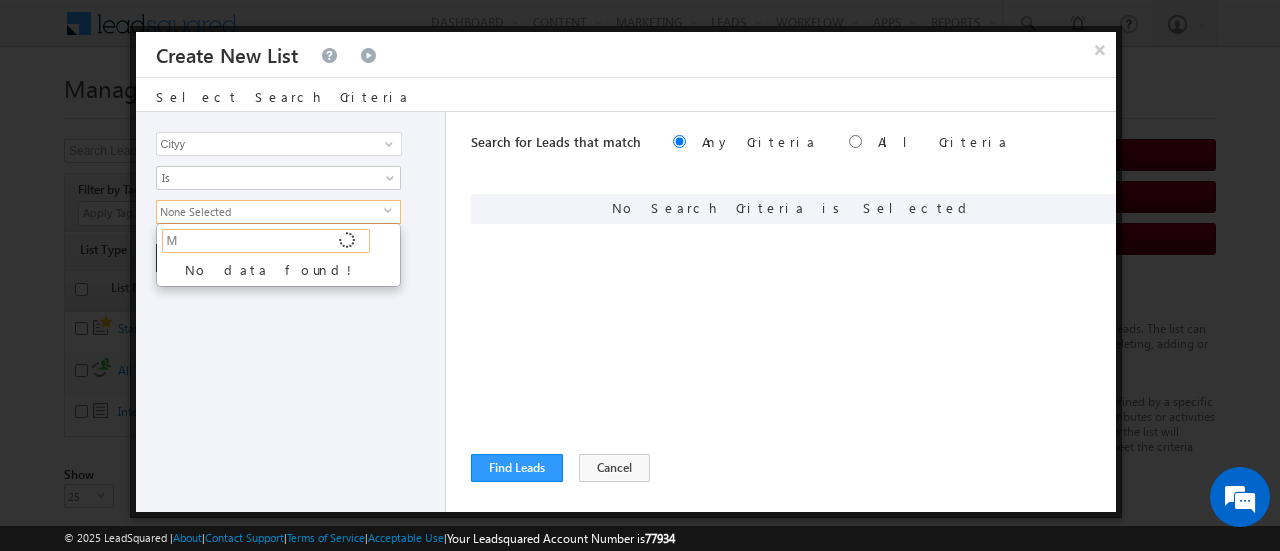 type 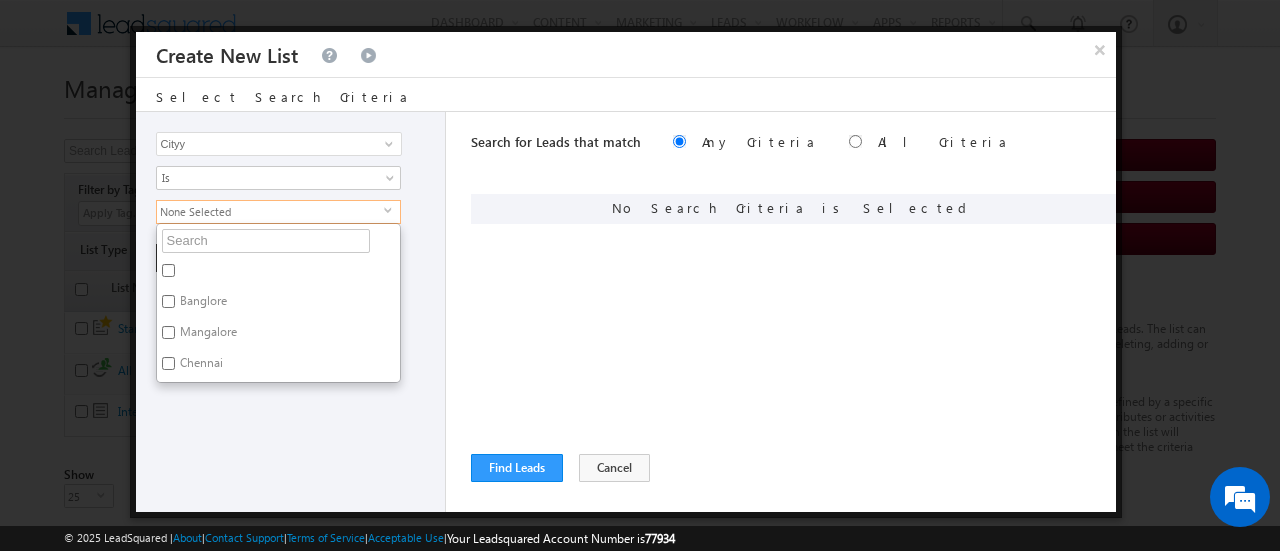 drag, startPoint x: 264, startPoint y: 429, endPoint x: 301, endPoint y: 428, distance: 37.01351 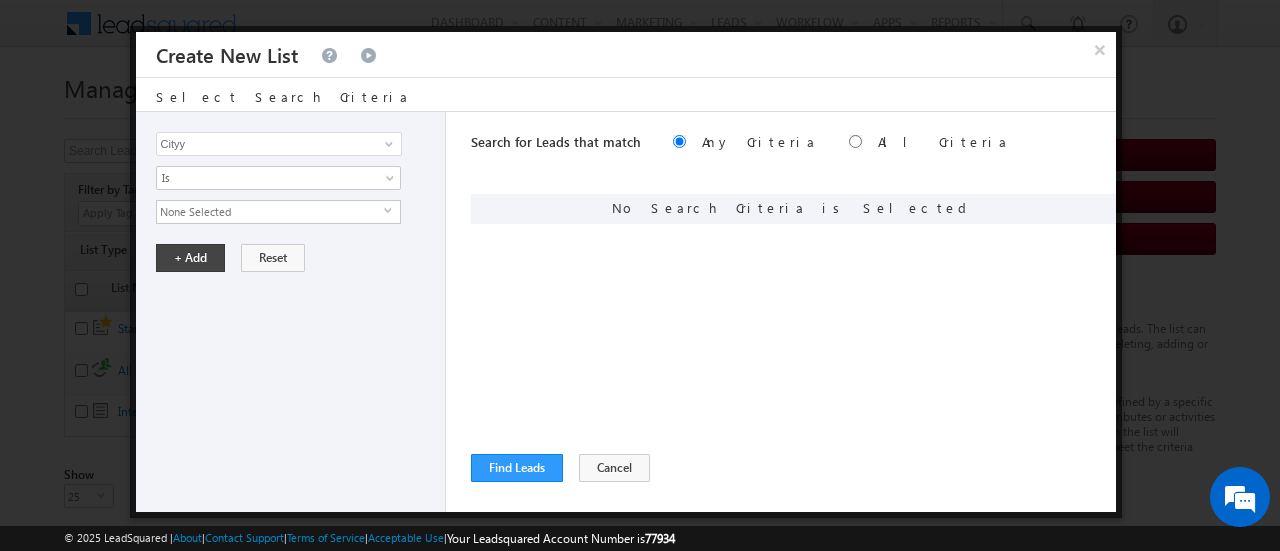 click on "select" at bounding box center (392, 210) 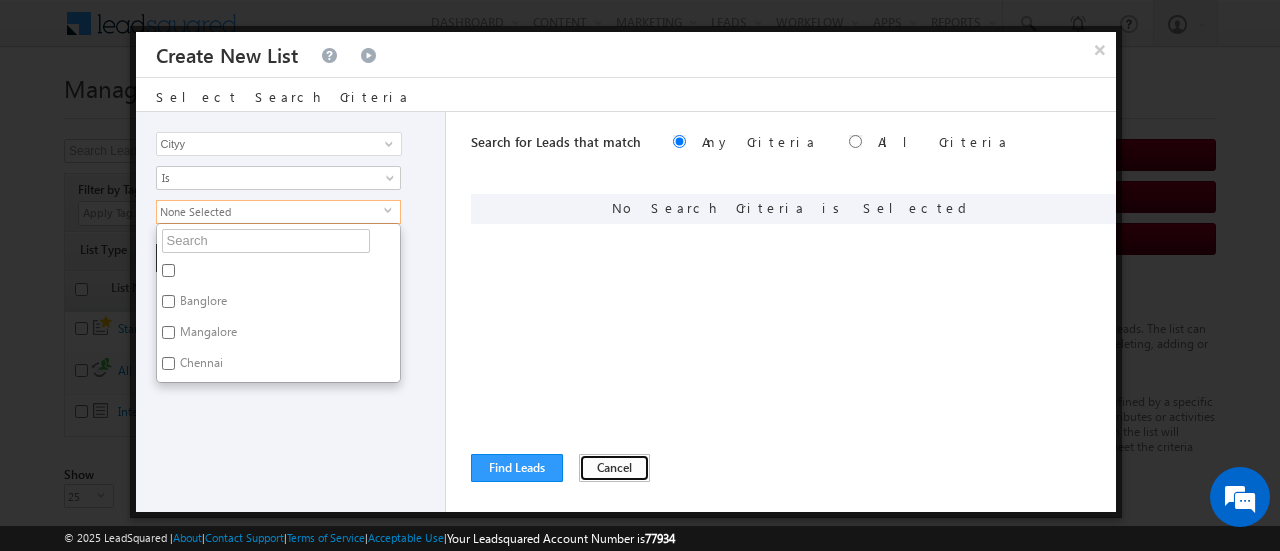 click on "Cancel" at bounding box center (614, 468) 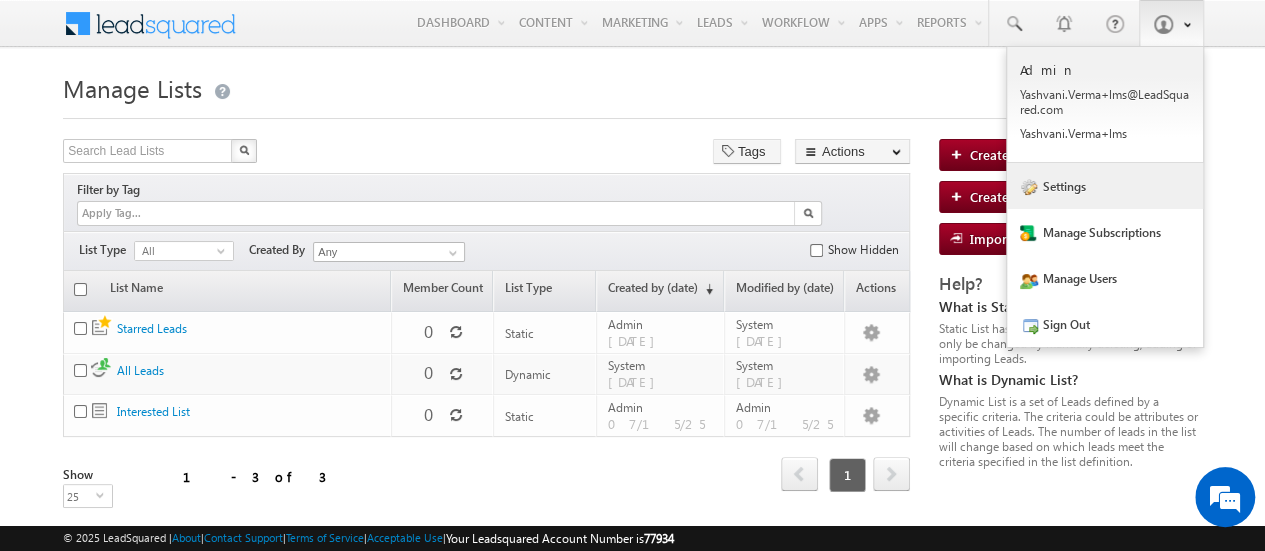 click on "Settings" at bounding box center [1105, 186] 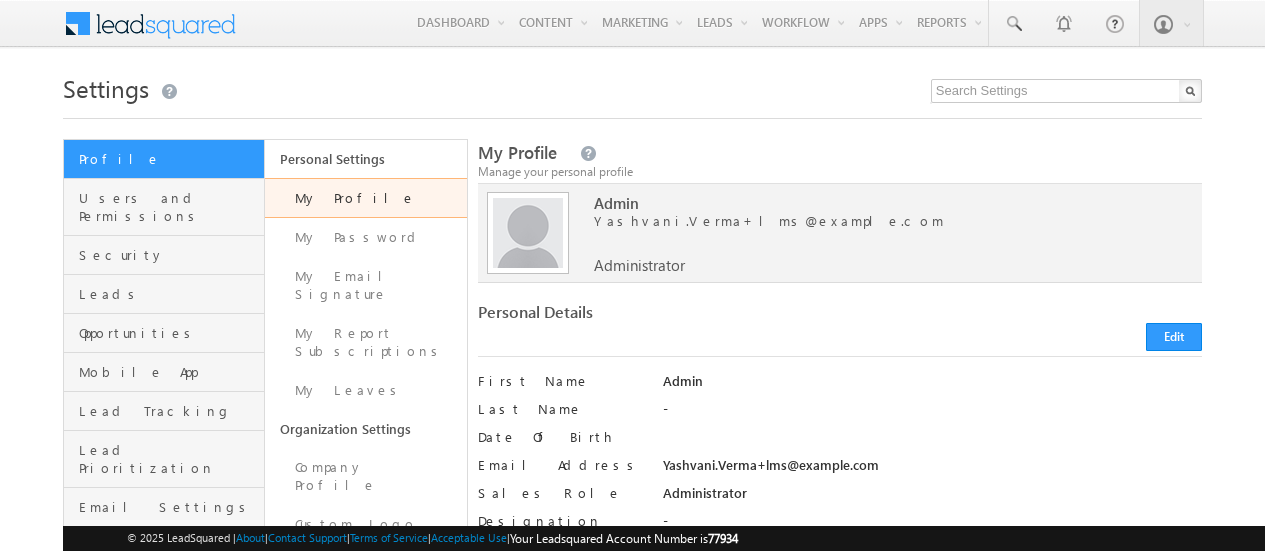 scroll, scrollTop: 0, scrollLeft: 0, axis: both 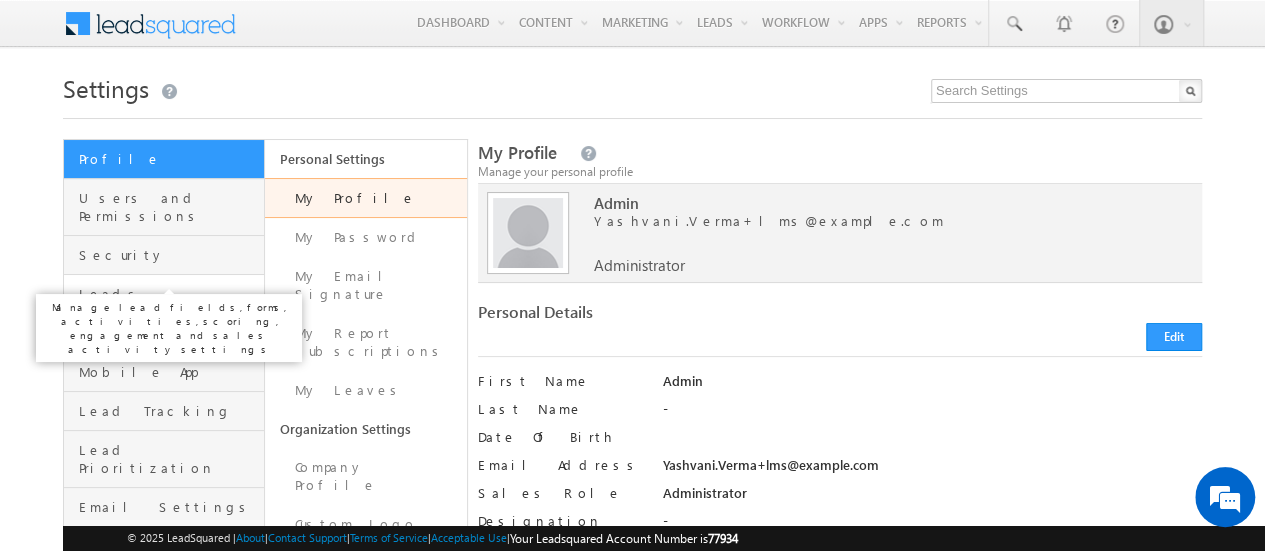 click on "Leads" at bounding box center [169, 294] 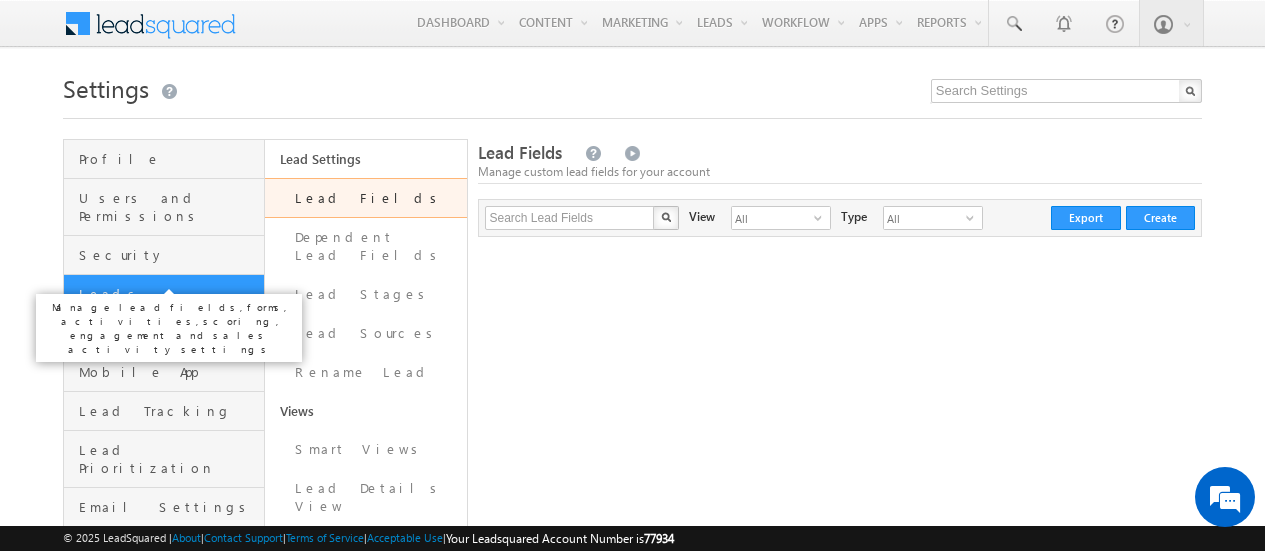 scroll, scrollTop: 0, scrollLeft: 0, axis: both 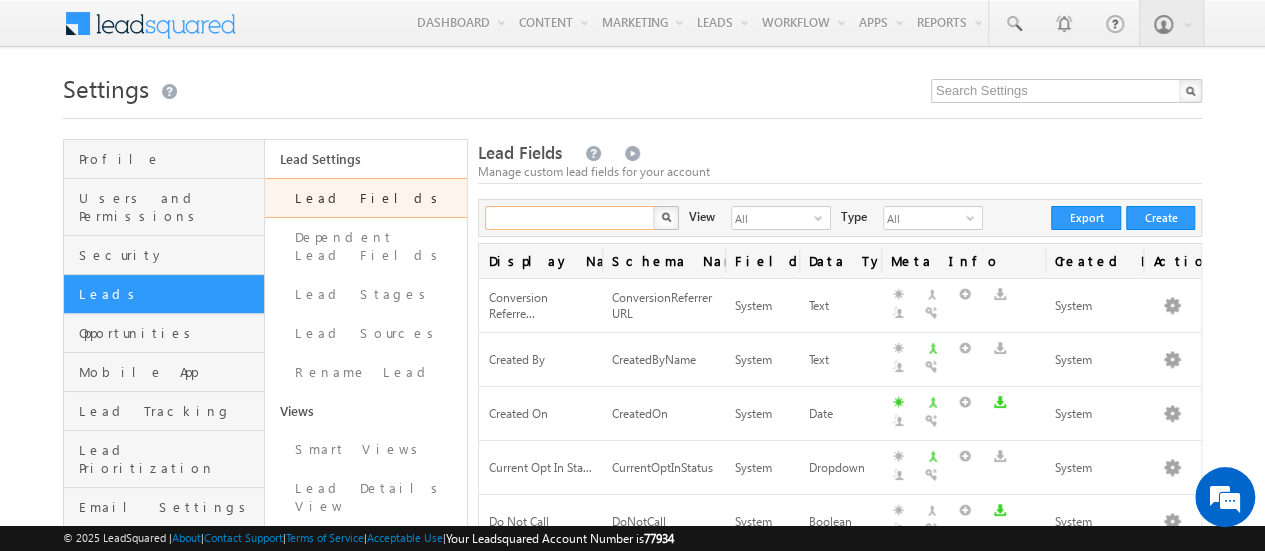 click at bounding box center [570, 218] 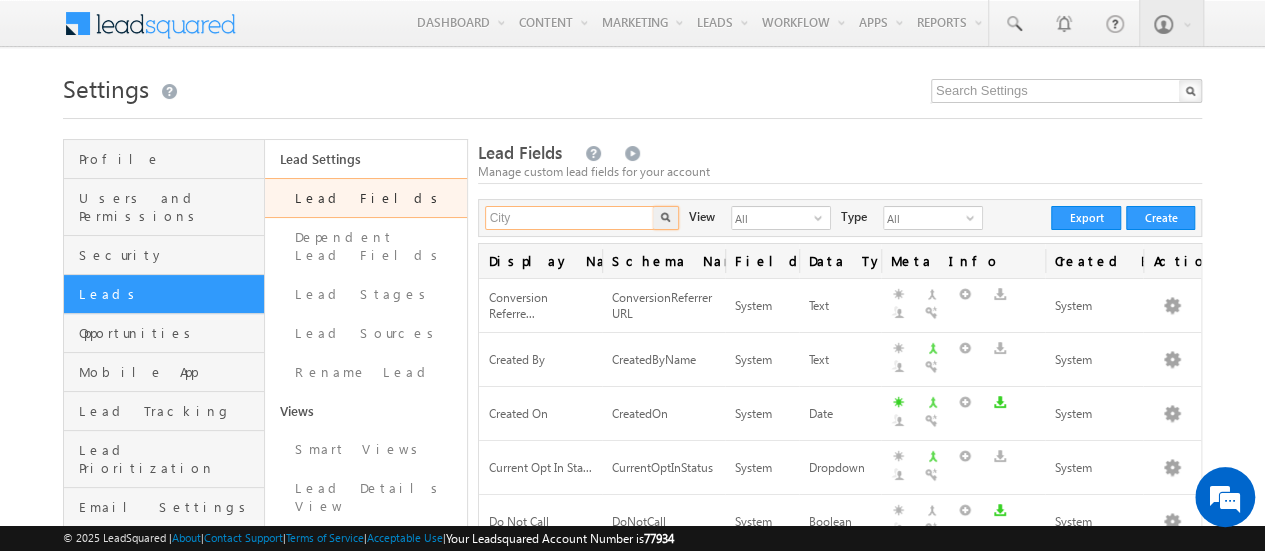 type on "City" 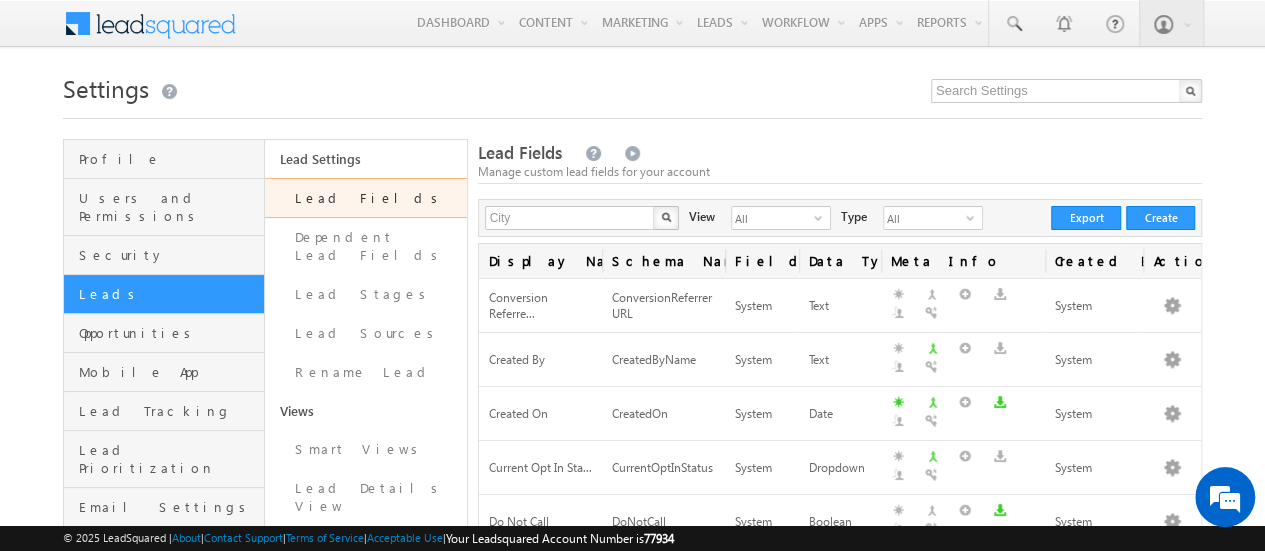 click at bounding box center [666, 218] 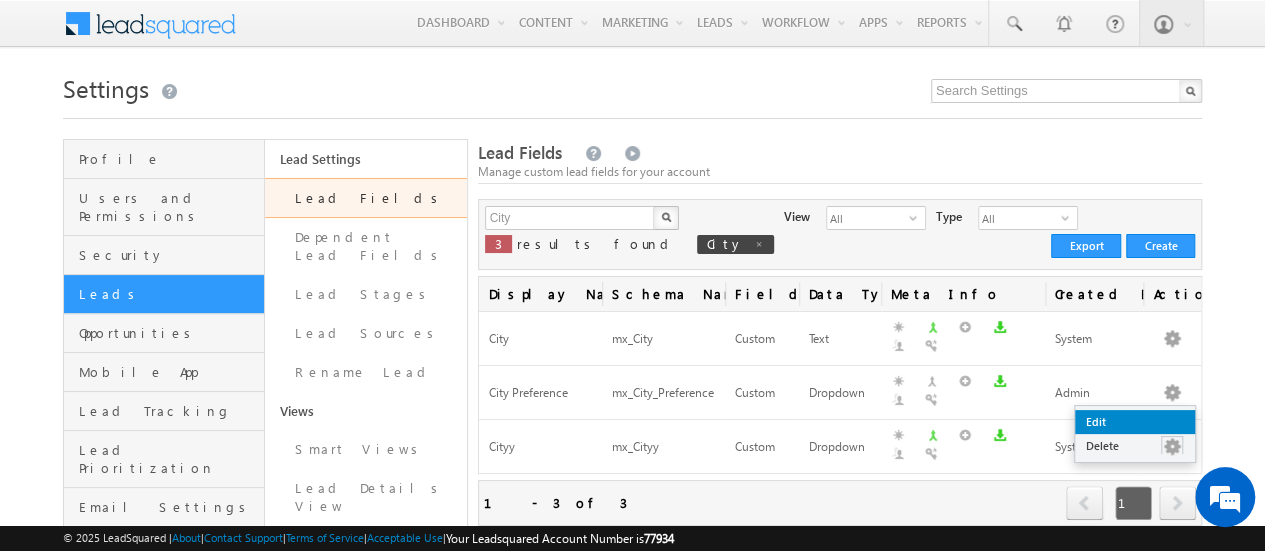 click on "Edit" at bounding box center [1135, 422] 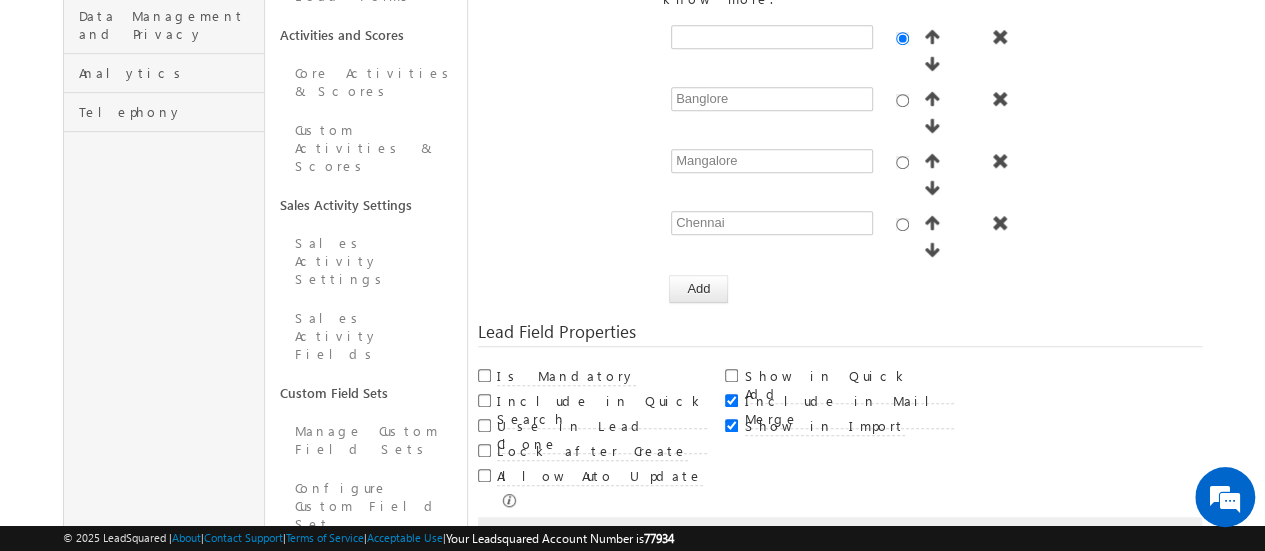 scroll, scrollTop: 600, scrollLeft: 0, axis: vertical 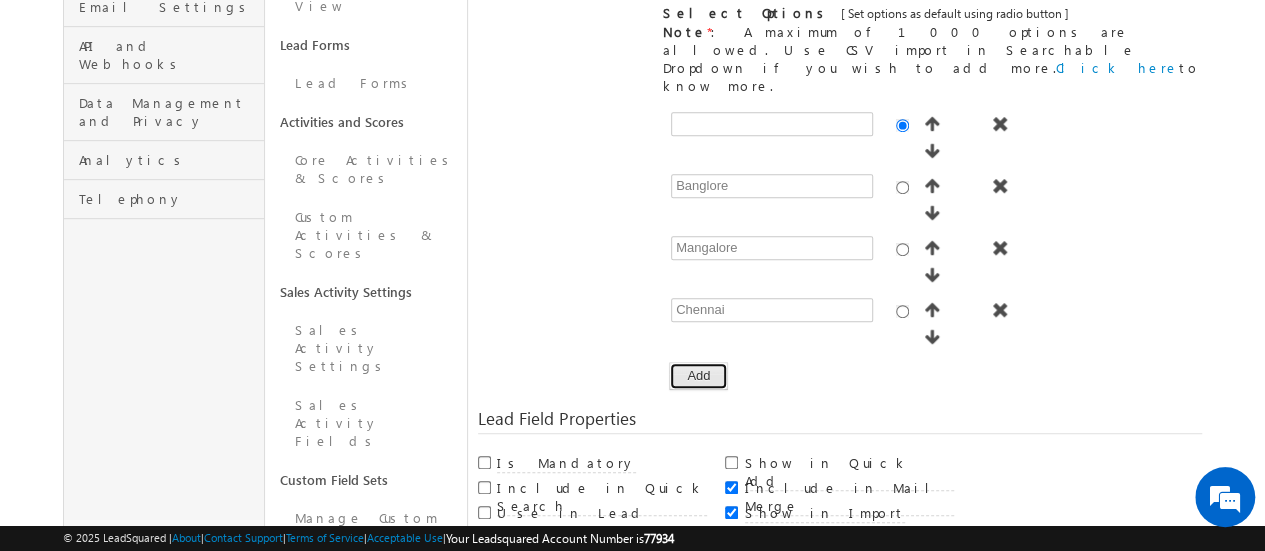 click on "Add" at bounding box center (698, 376) 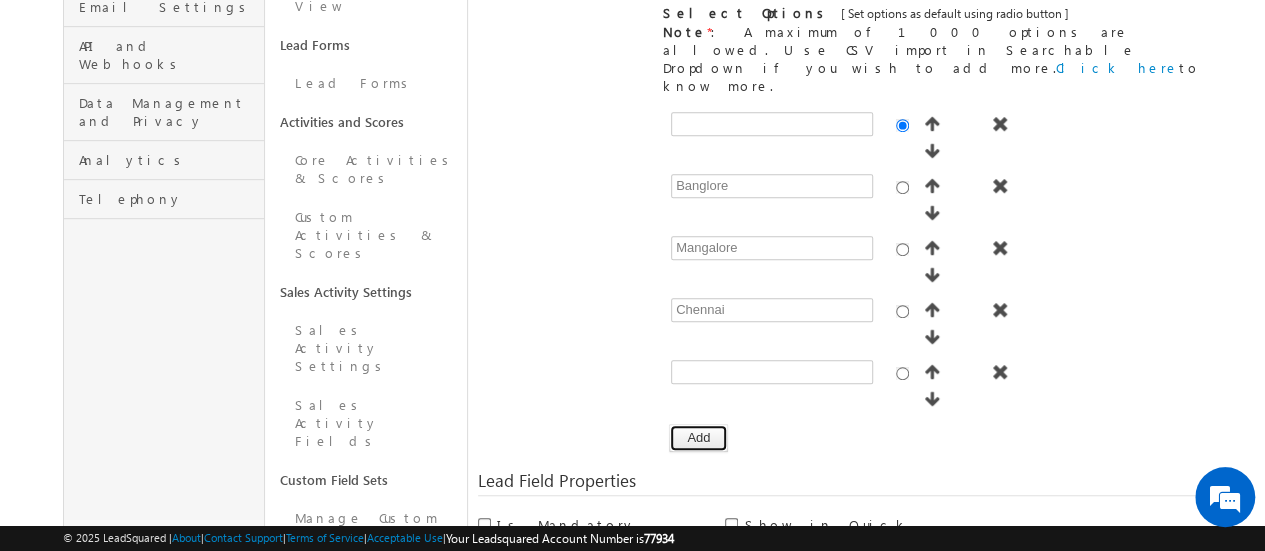 type 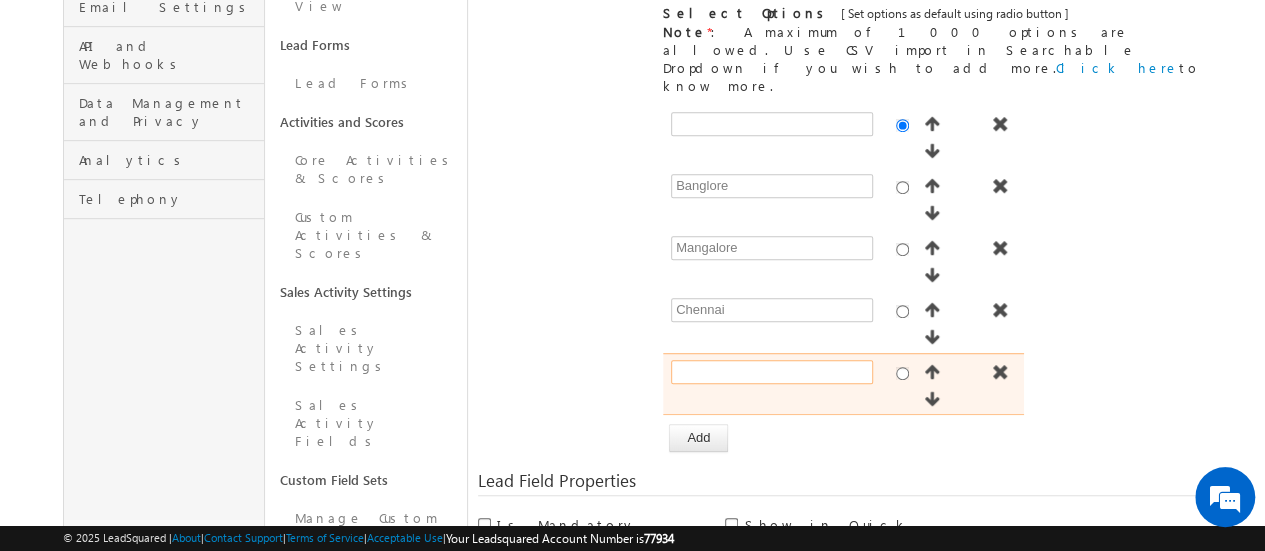 click at bounding box center [772, 372] 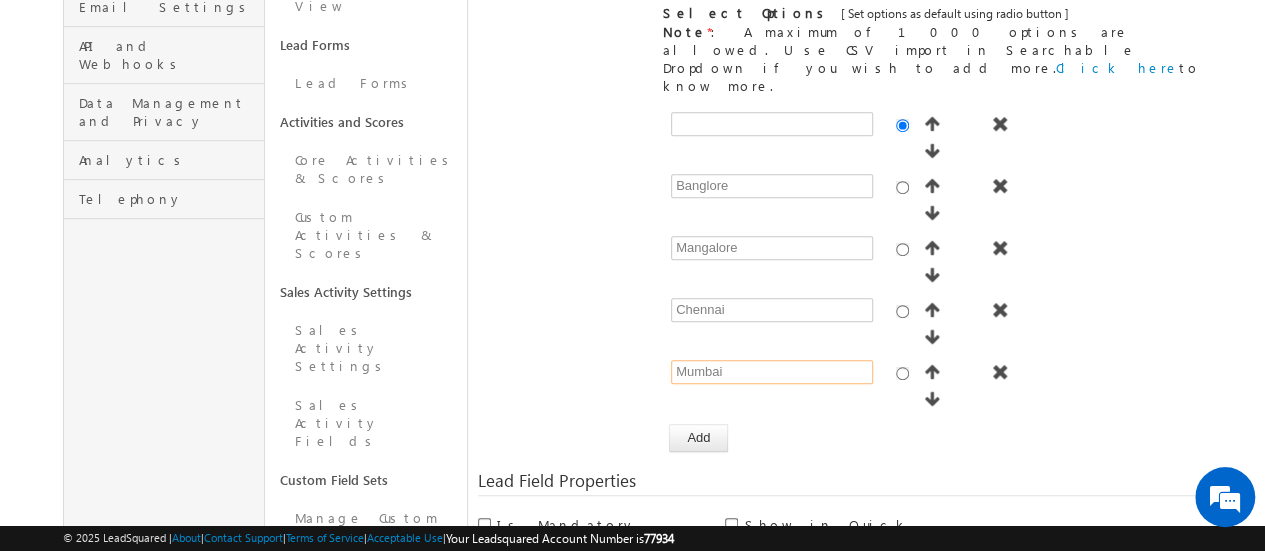 type on "Mumbai" 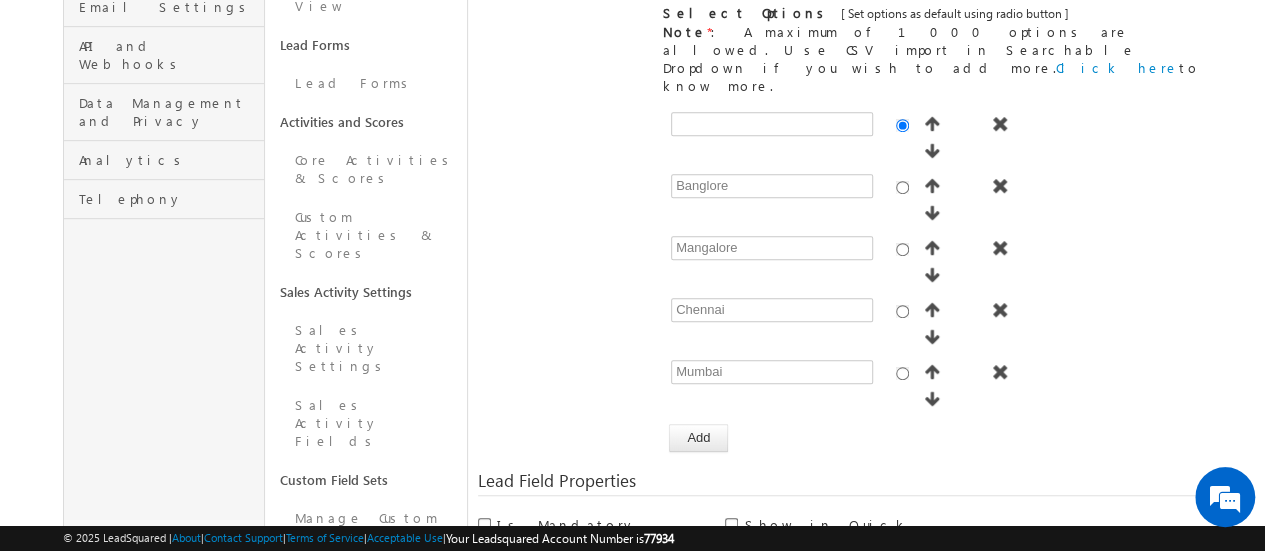 click on "[ Provide atleast one option to proceed further.
]
Show Value as Text         Get Options     Set Options                             Banglore                         Mangalore                         Chennai                         Mumbai                         Add" at bounding box center (932, 278) 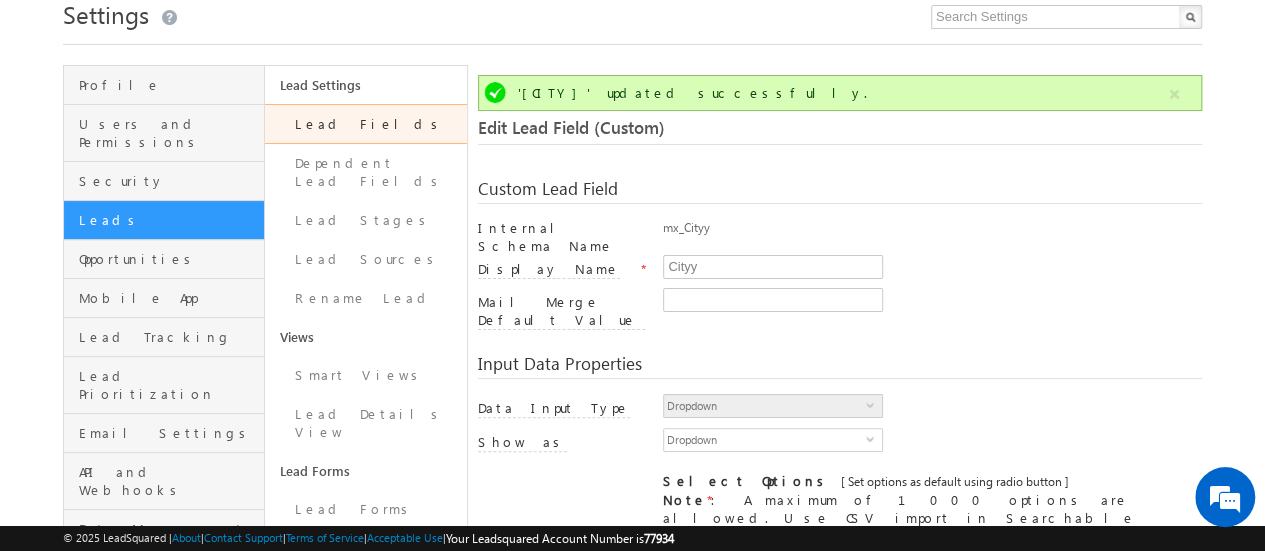 scroll, scrollTop: 0, scrollLeft: 0, axis: both 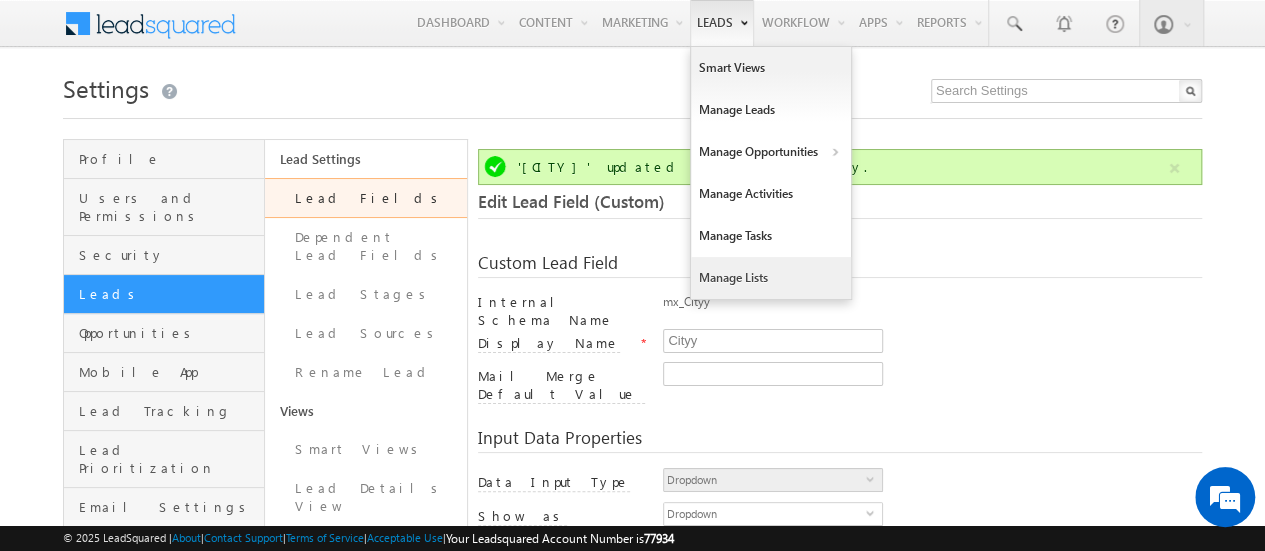 click on "Manage Lists" at bounding box center [771, 278] 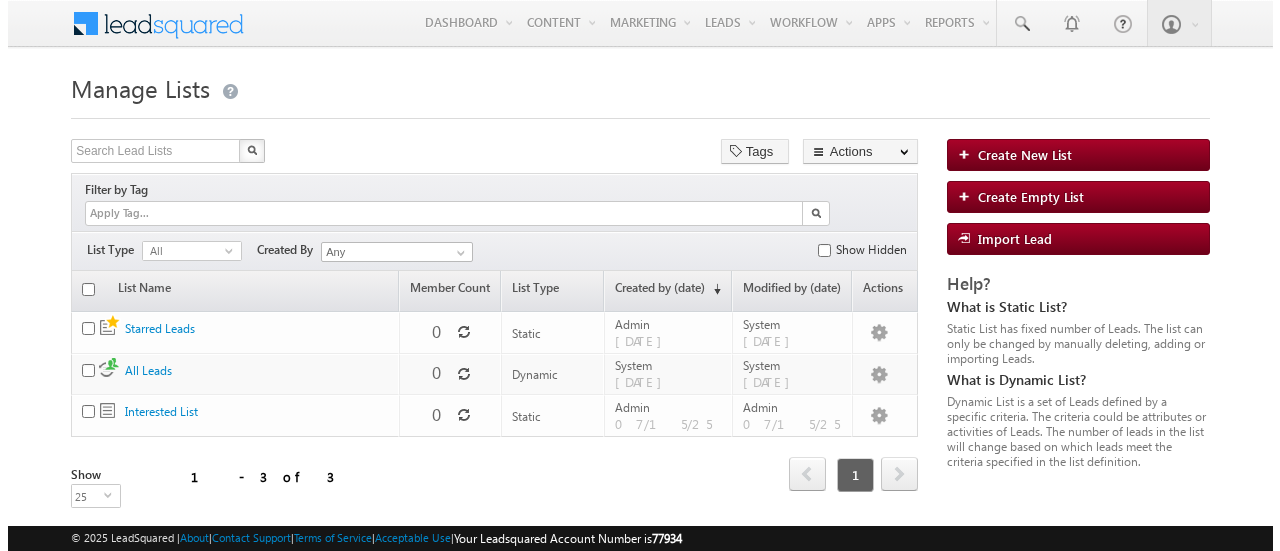 scroll, scrollTop: 0, scrollLeft: 0, axis: both 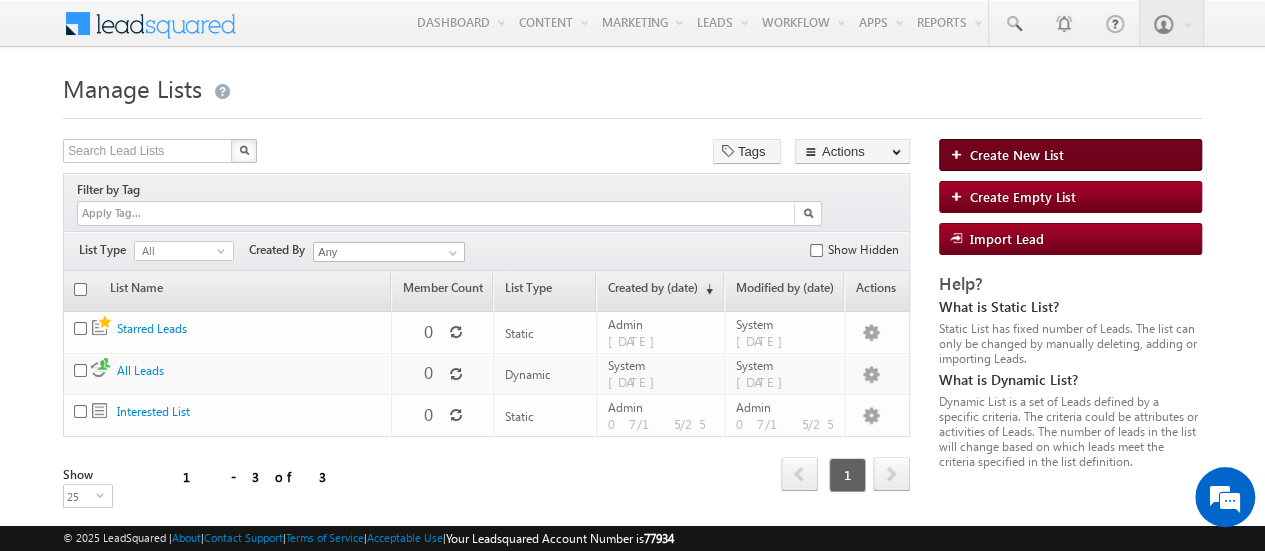 click on "Create New List" at bounding box center [1070, 155] 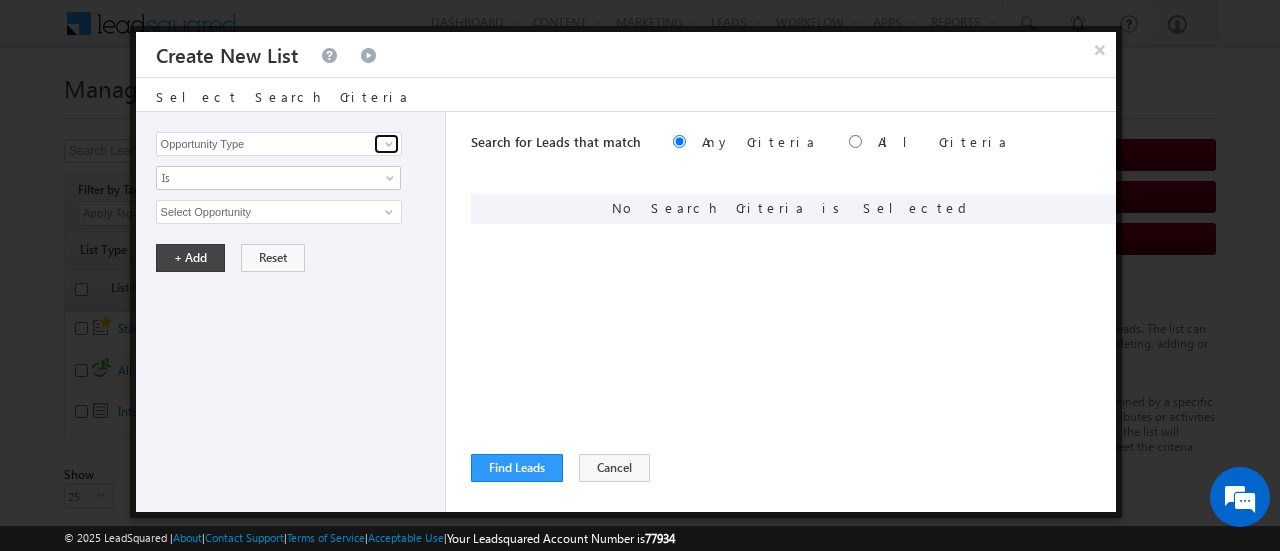 click at bounding box center (389, 144) 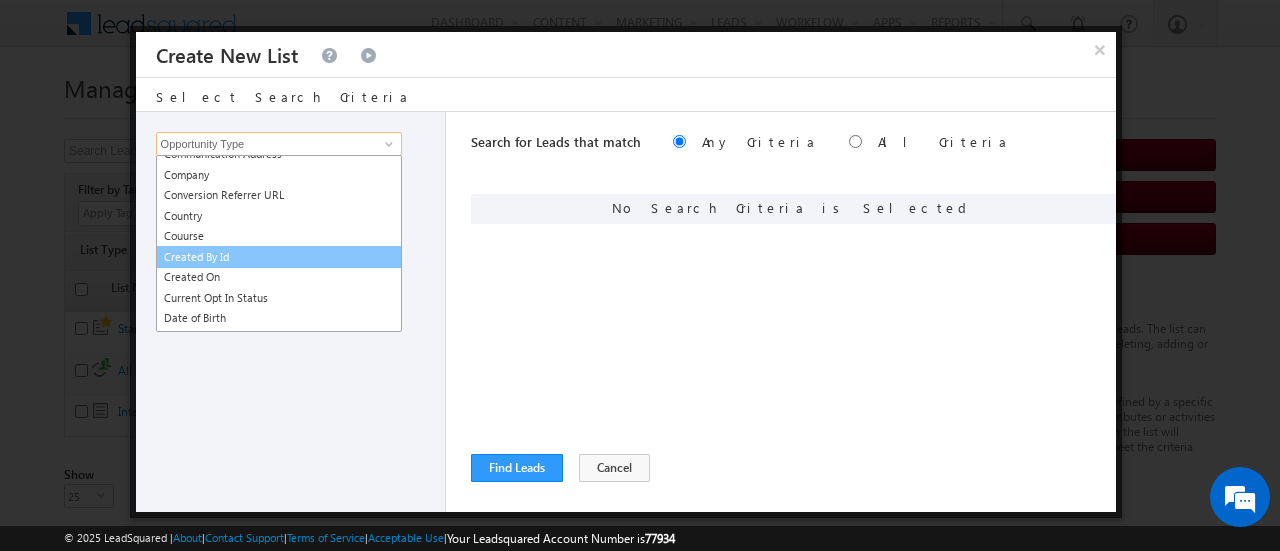 scroll, scrollTop: 401, scrollLeft: 0, axis: vertical 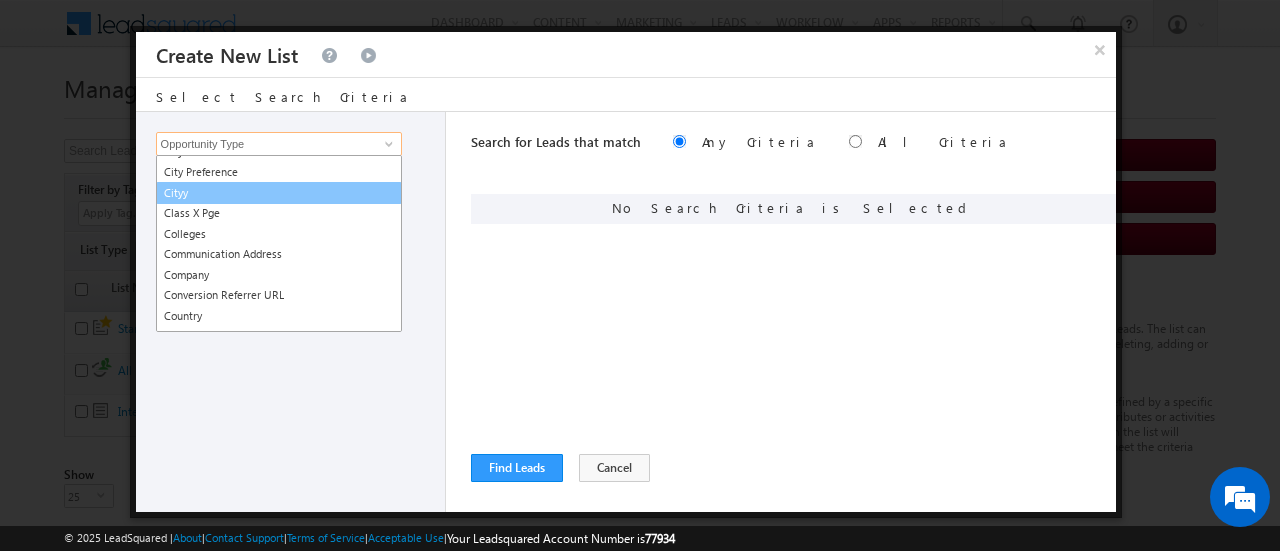 click on "Cityy" at bounding box center (279, 193) 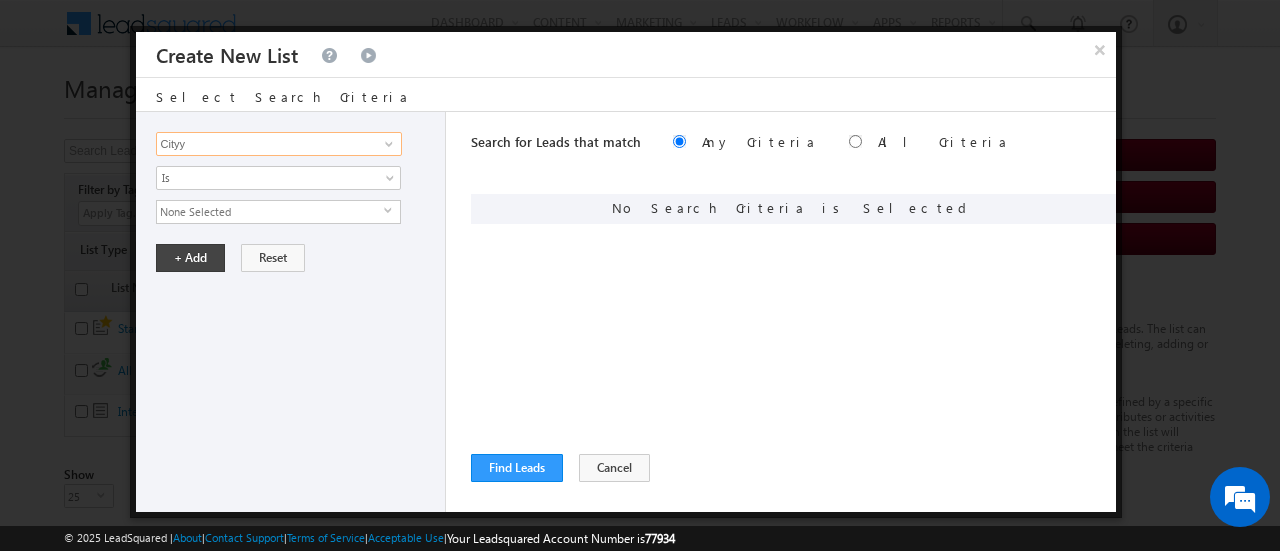 scroll, scrollTop: 0, scrollLeft: 0, axis: both 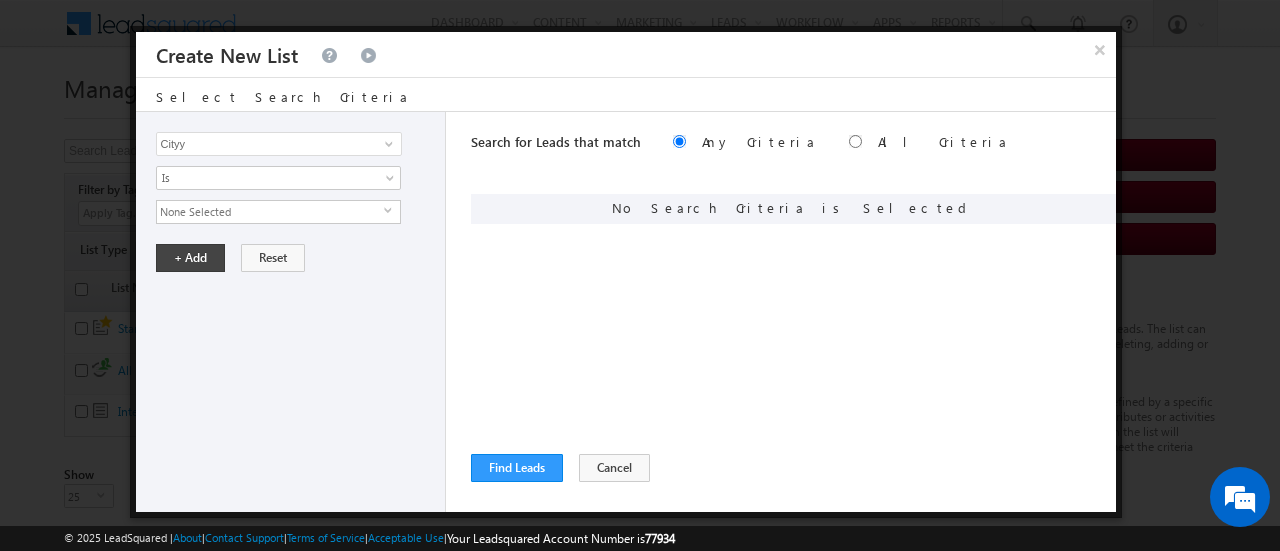 click on "select" at bounding box center (392, 218) 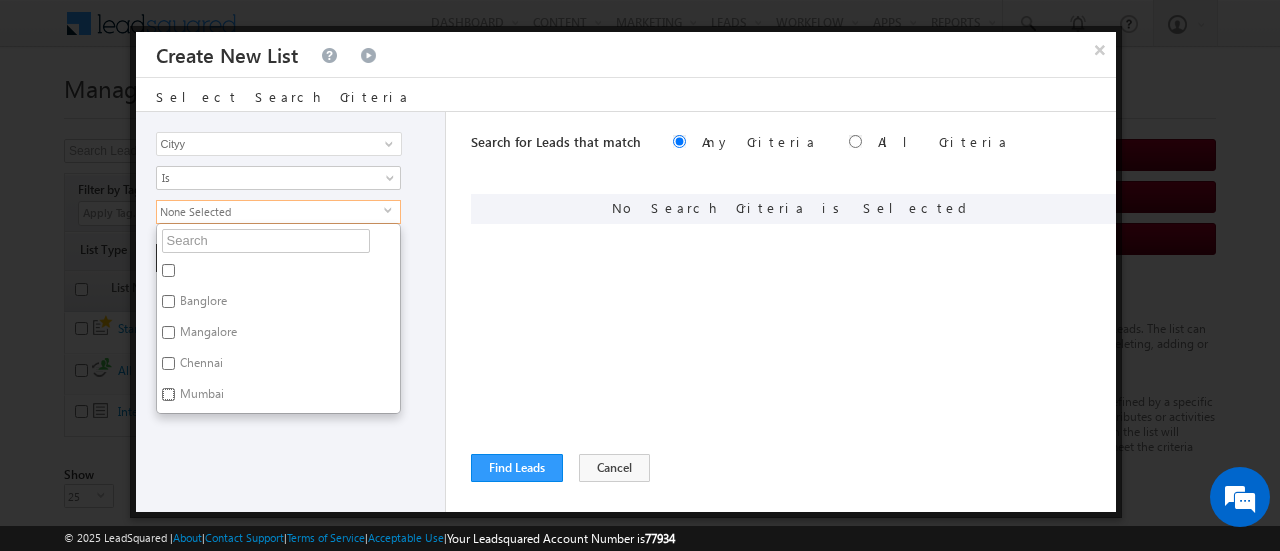 click on "Mumbai" at bounding box center [168, 394] 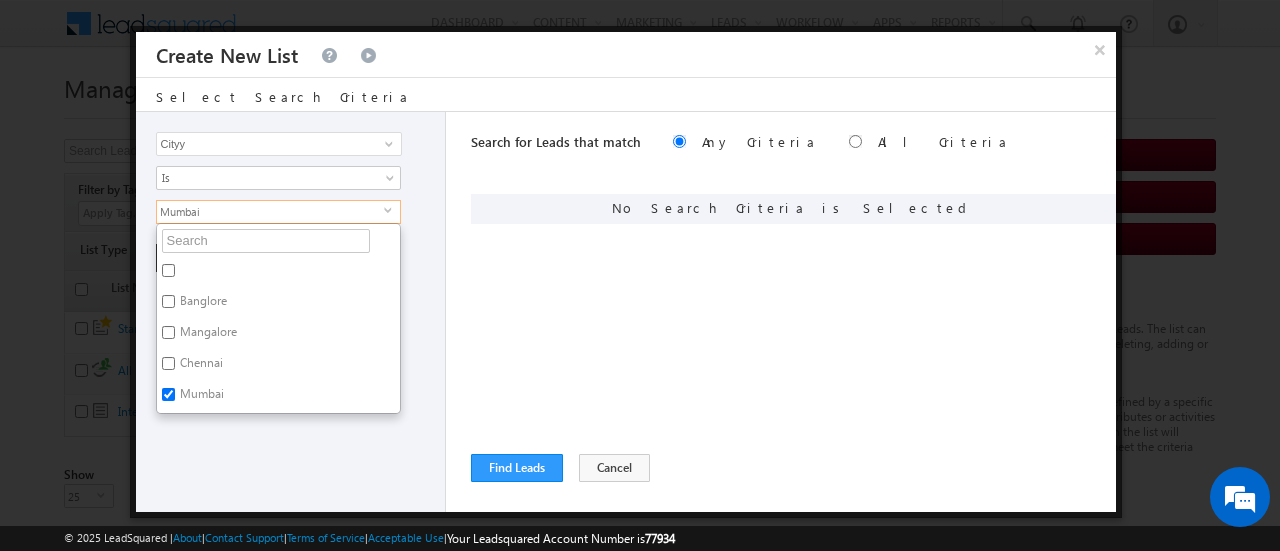 click on "Opportunity Type Lead Activity Task Sales Group  Prospect Id Aadhar Number Address 1 Address 2 Age Age_New Alternative Contact Number Appointment Date and Time Appointment Disposition Appointment Follow Up Date and Time Appointment Rescheduling Date and Time Assign to Budget Category City City Preference Cityy Class X Pge Colleges Communication Address  Company Conversion Referrer URL Country Couurse Created By Id Created On Current Opt In Status Date of Birth Do Not Call Do Not Email Do Not SMS Do Not Track DOB Email Emirate Engagement Score First Name Follow up counter Gender ID Number Income Industry Initial Call Follow Up Date and Time Initial Phone Call Disposition Interested In Is Portal User Job Title Language Preference Last Activity Last Activity Date Last Name Last Opt In Email Sent Date Latest Appointment Date and Time Latitude Lead Number Lead Origin Lead Quality Lead Score Lead Source  Lead Stage Longitude Mobile Number Modified By Id Modified On MRN Number Name" at bounding box center [291, 312] 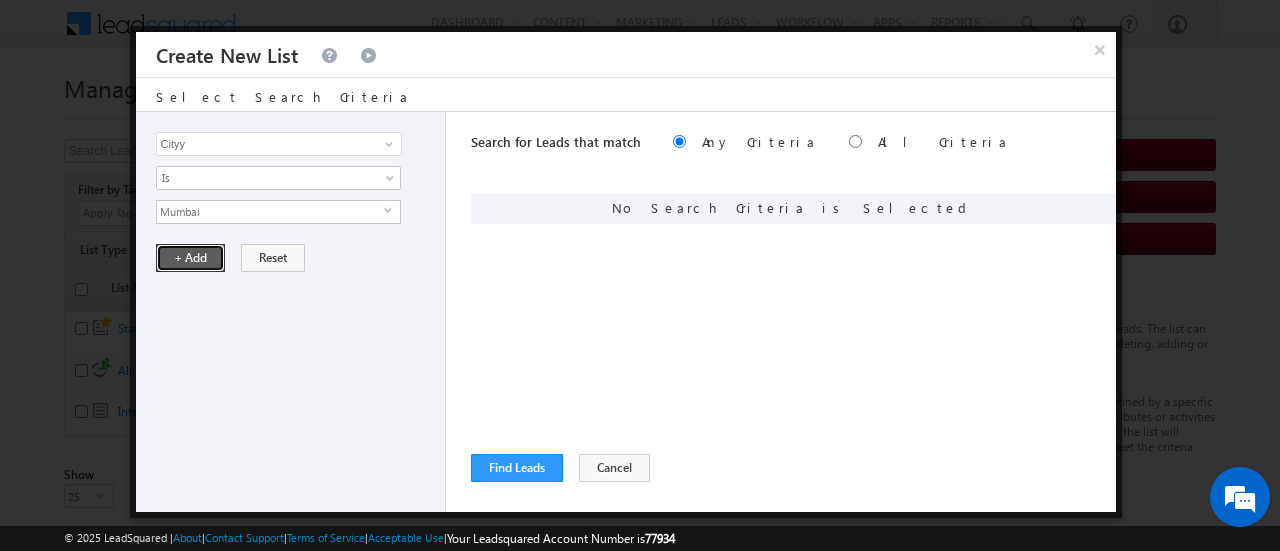 click on "+ Add" at bounding box center (190, 258) 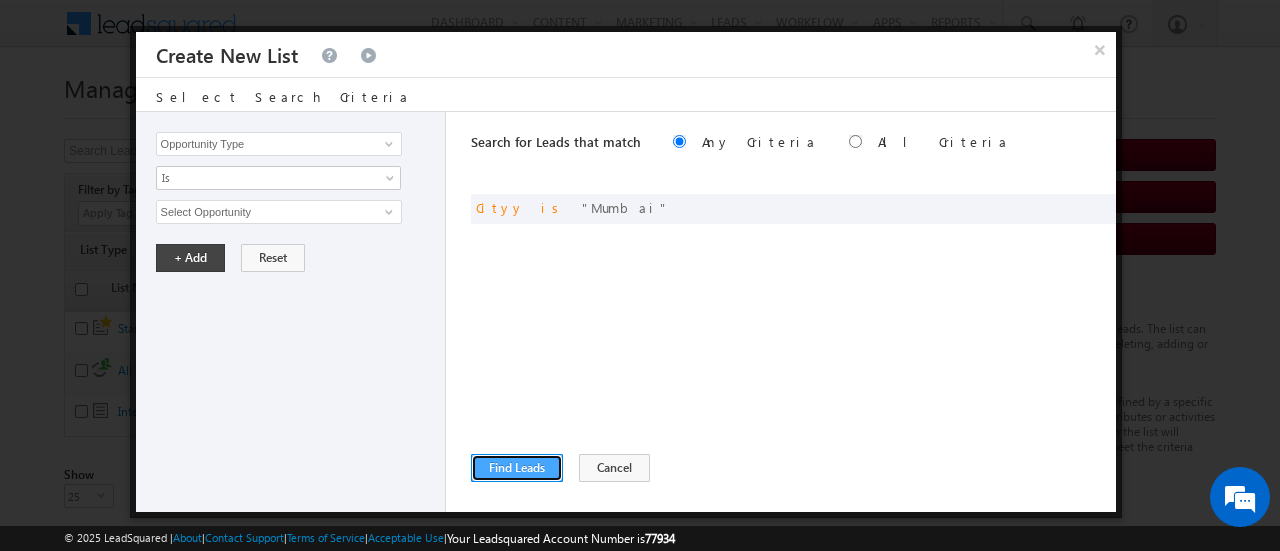 click on "Find Leads" at bounding box center (517, 468) 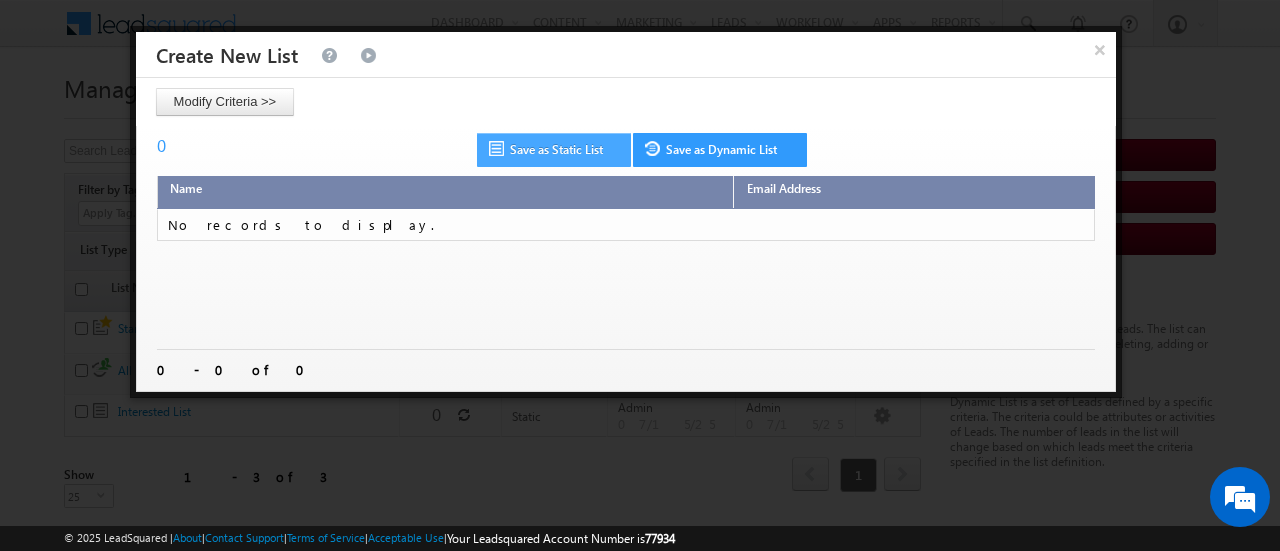 click on "Save as Static List" at bounding box center (554, 150) 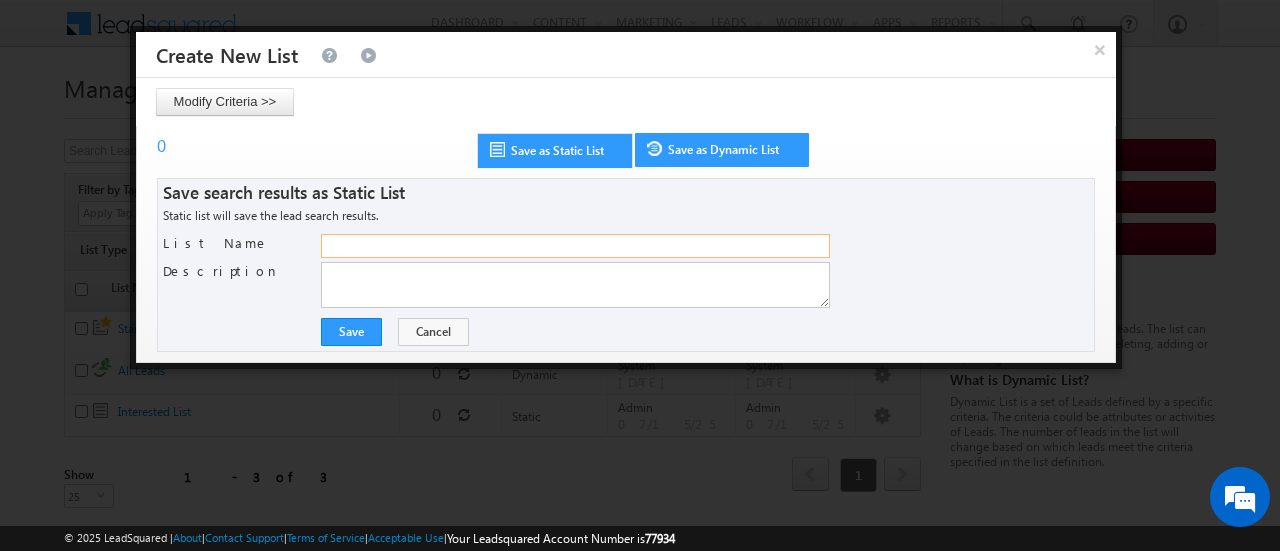 click on "List Name" at bounding box center [575, 246] 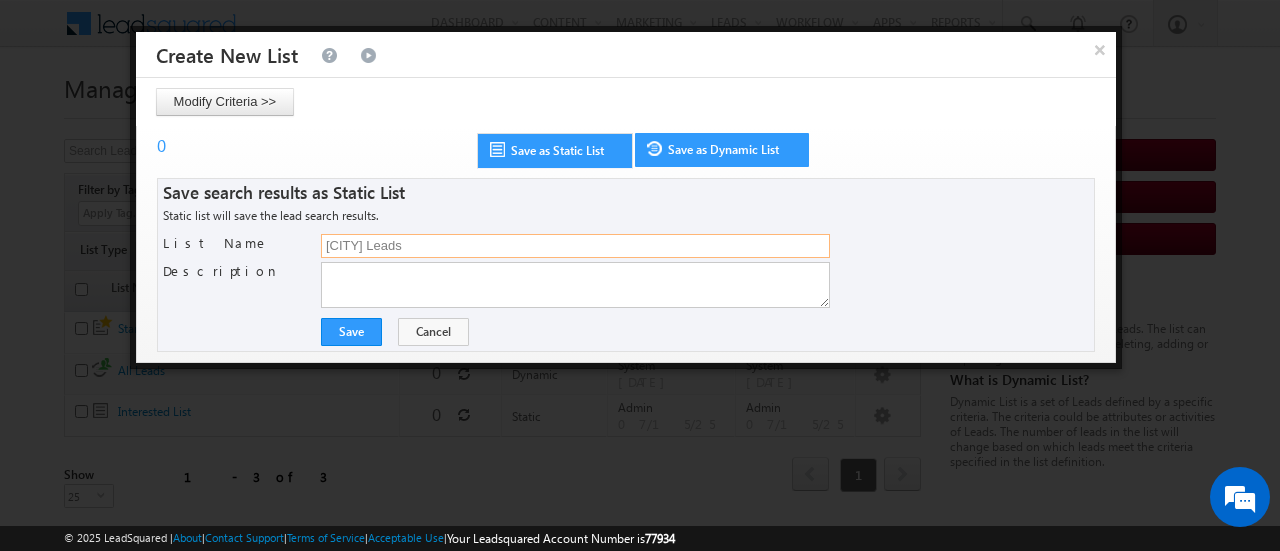 type on "Mumbai Leads" 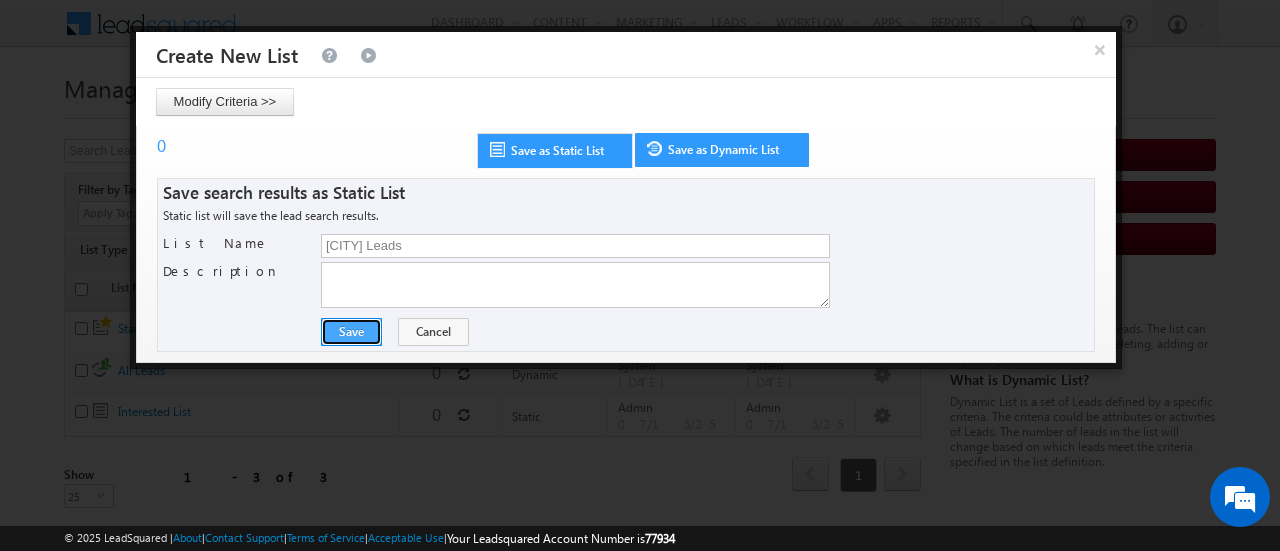 click on "Save" at bounding box center [351, 332] 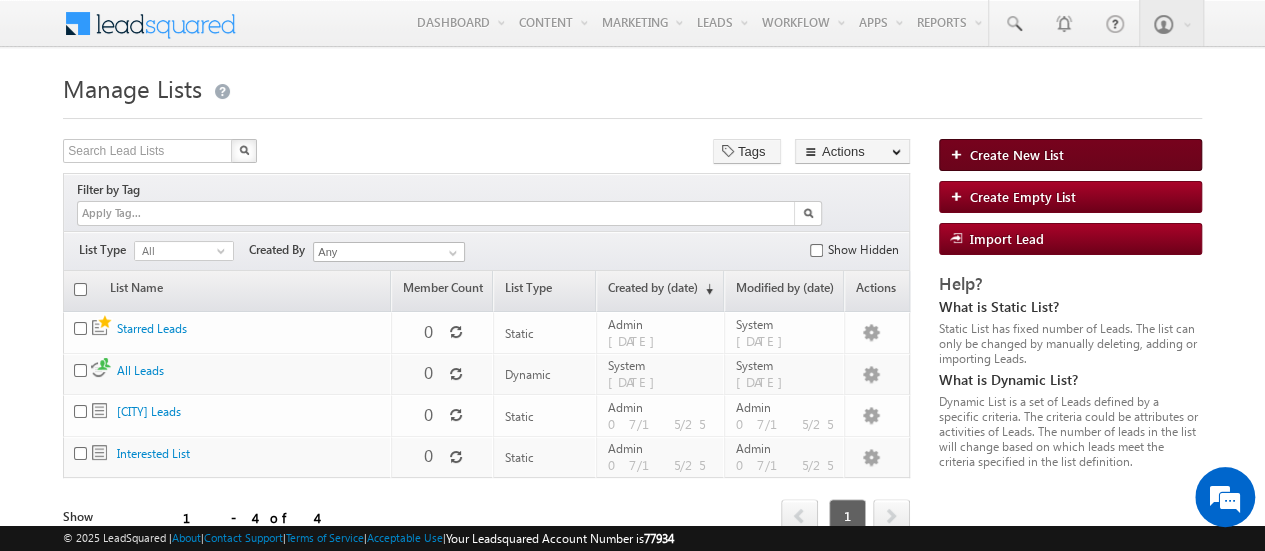 click at bounding box center (960, 154) 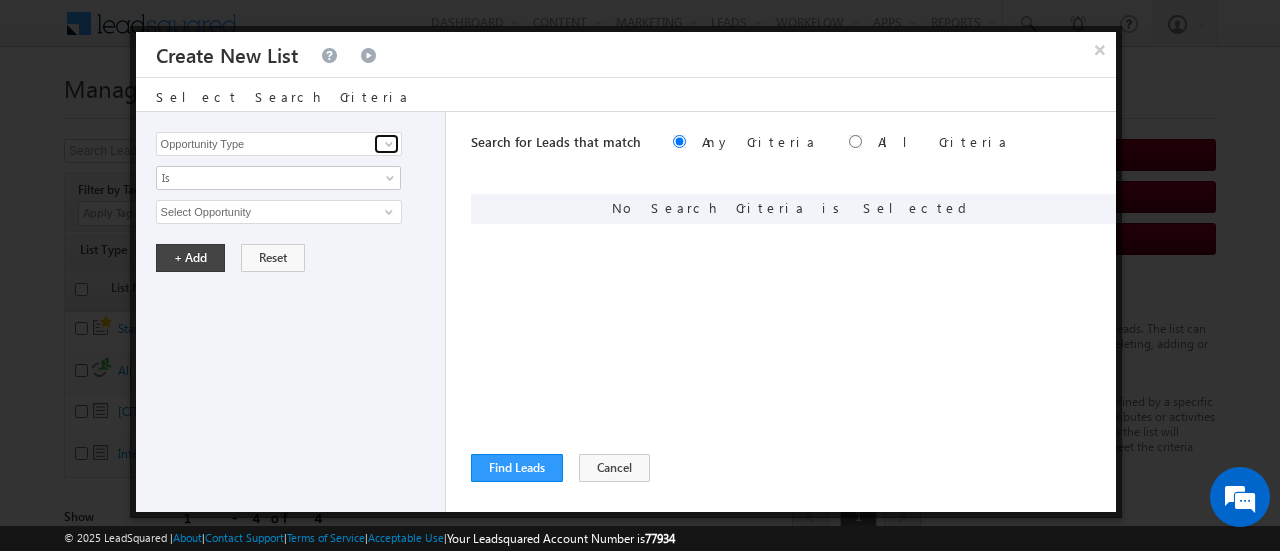click at bounding box center [389, 144] 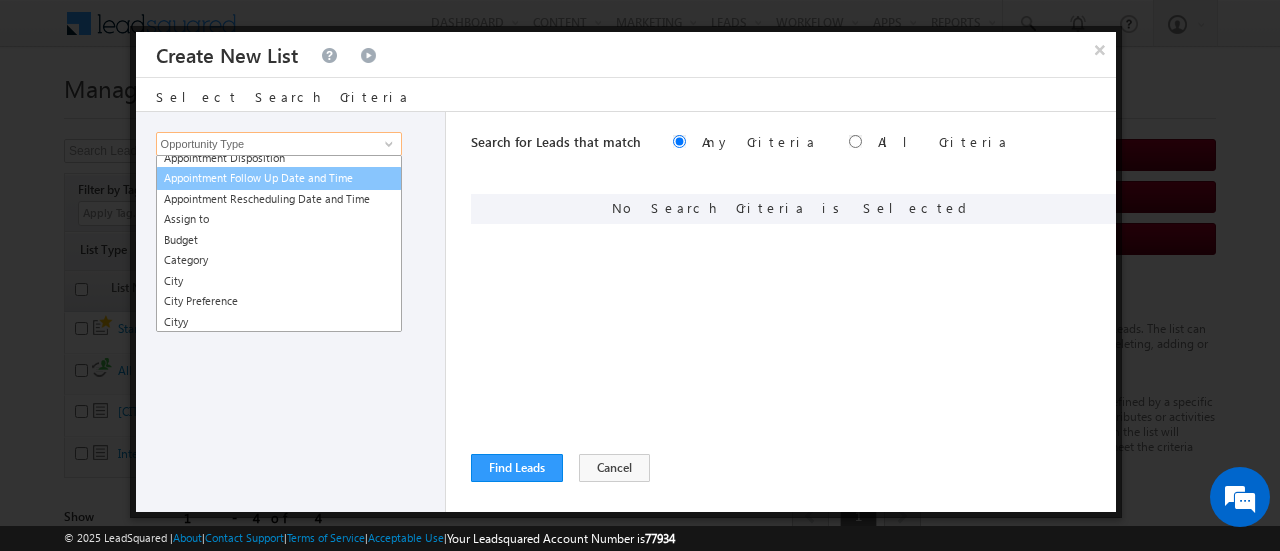 scroll, scrollTop: 300, scrollLeft: 0, axis: vertical 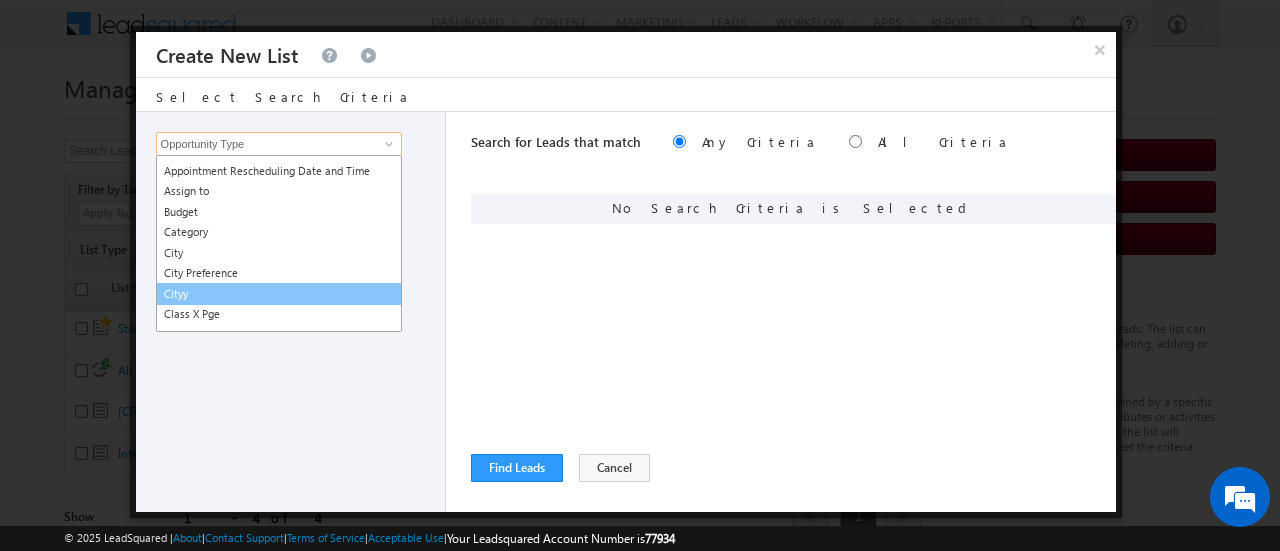 click on "Cityy" at bounding box center [279, 294] 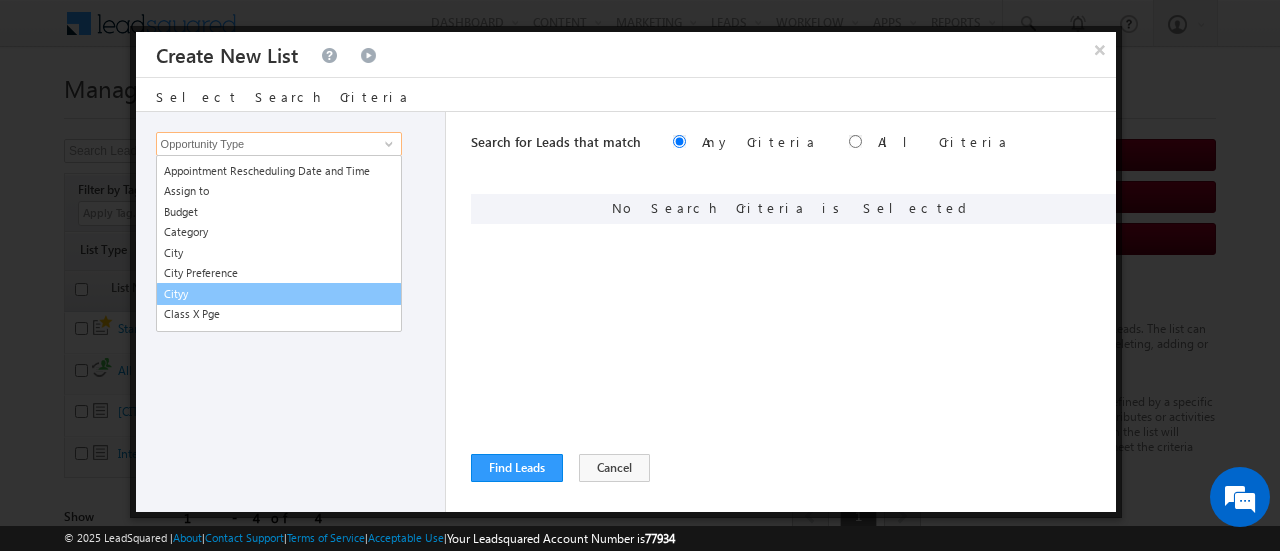 type on "Cityy" 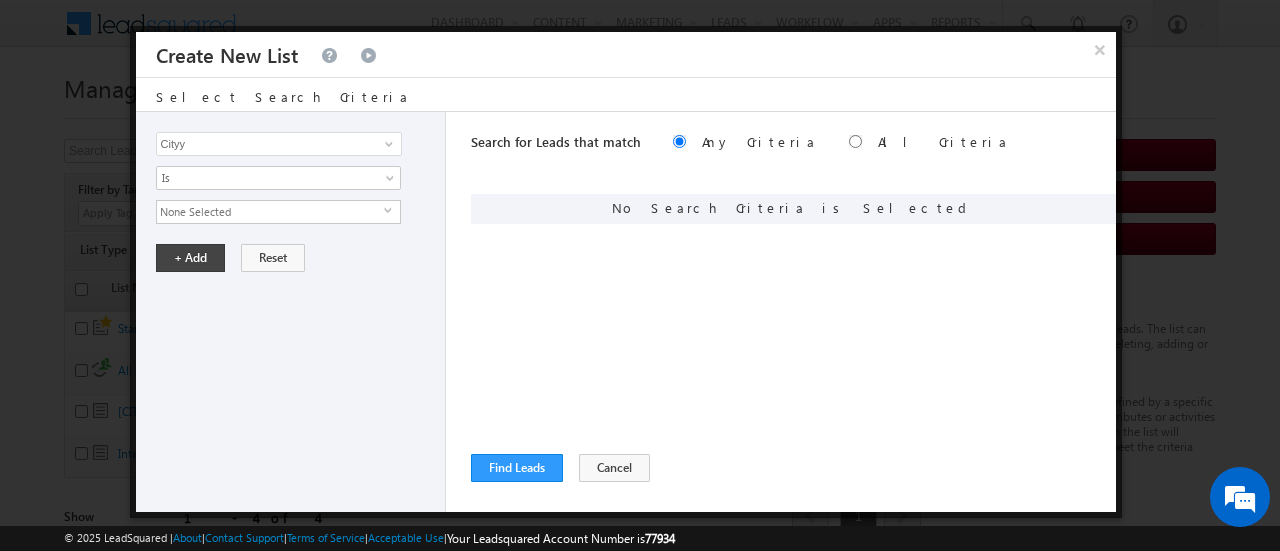 click on "None Selected" at bounding box center (270, 212) 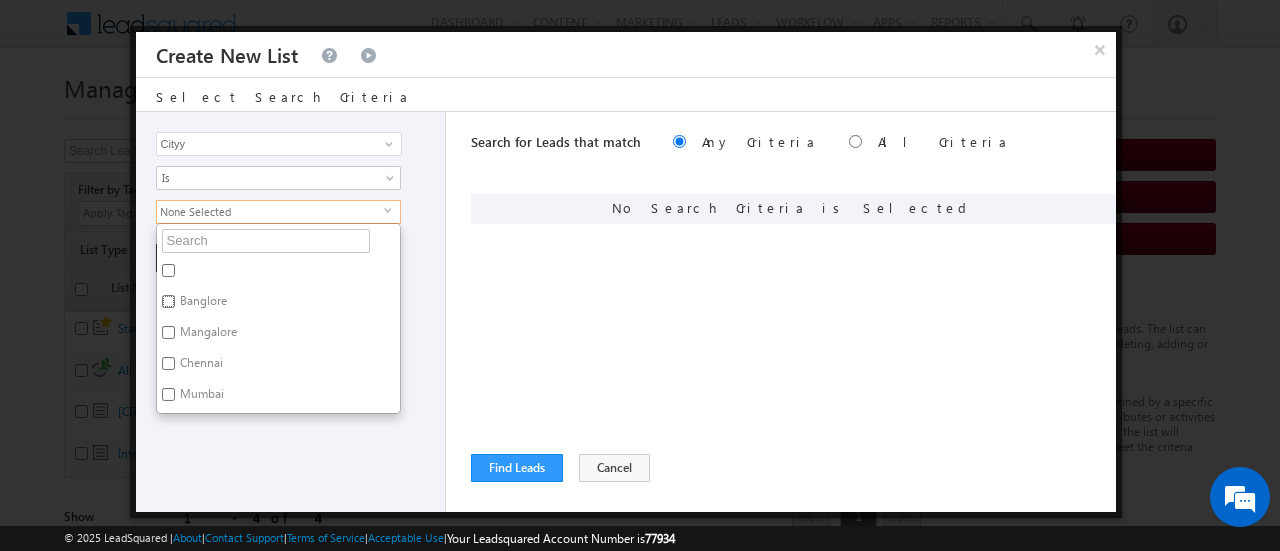 drag, startPoint x: 172, startPoint y: 296, endPoint x: 174, endPoint y: 331, distance: 35.057095 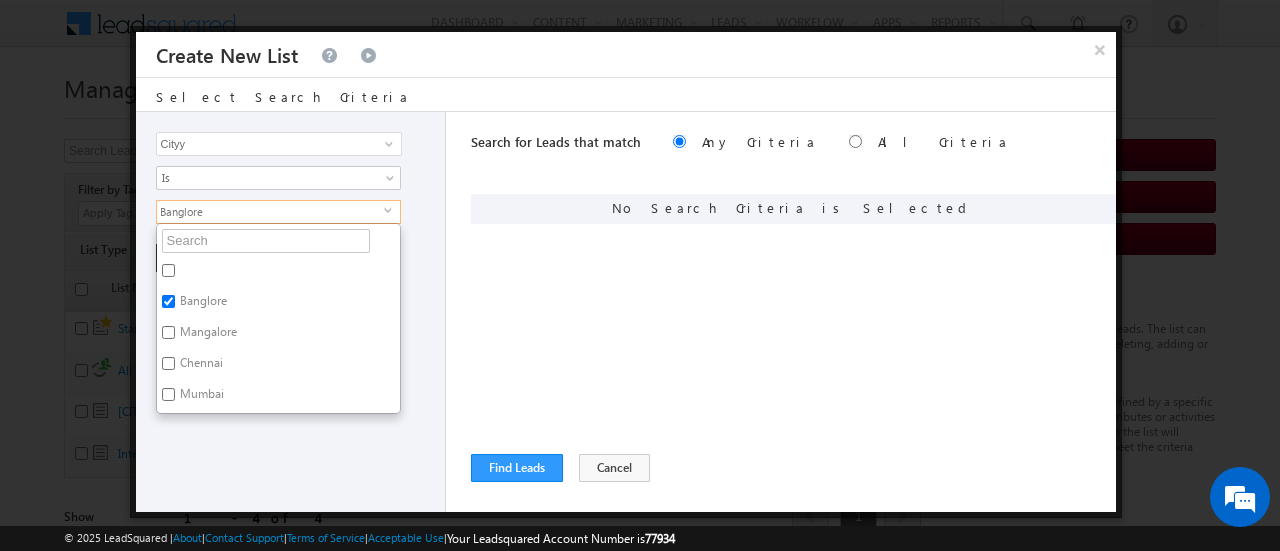 click on "Opportunity Type Lead Activity Task Sales Group  Prospect Id Aadhar Number Address 1 Address 2 Age Age_New Alternative Contact Number Appointment Date and Time Appointment Disposition Appointment Follow Up Date and Time Appointment Rescheduling Date and Time Assign to Budget Category City City Preference Cityy Class X Pge Colleges Communication Address  Company Conversion Referrer URL Country Couurse Created By Id Created On Current Opt In Status Date of Birth Do Not Call Do Not Email Do Not SMS Do Not Track DOB Email Emirate Engagement Score First Name Follow up counter Gender ID Number Income Industry Initial Call Follow Up Date and Time Initial Phone Call Disposition Interested In Is Portal User Job Title Language Preference Last Activity Last Activity Date Last Name Last Opt In Email Sent Date Latest Appointment Date and Time Latitude Lead Number Lead Origin Lead Quality Lead Score Lead Source  Lead Stage Longitude Mobile Number Modified By Id Modified On MRN Number Name" at bounding box center [291, 312] 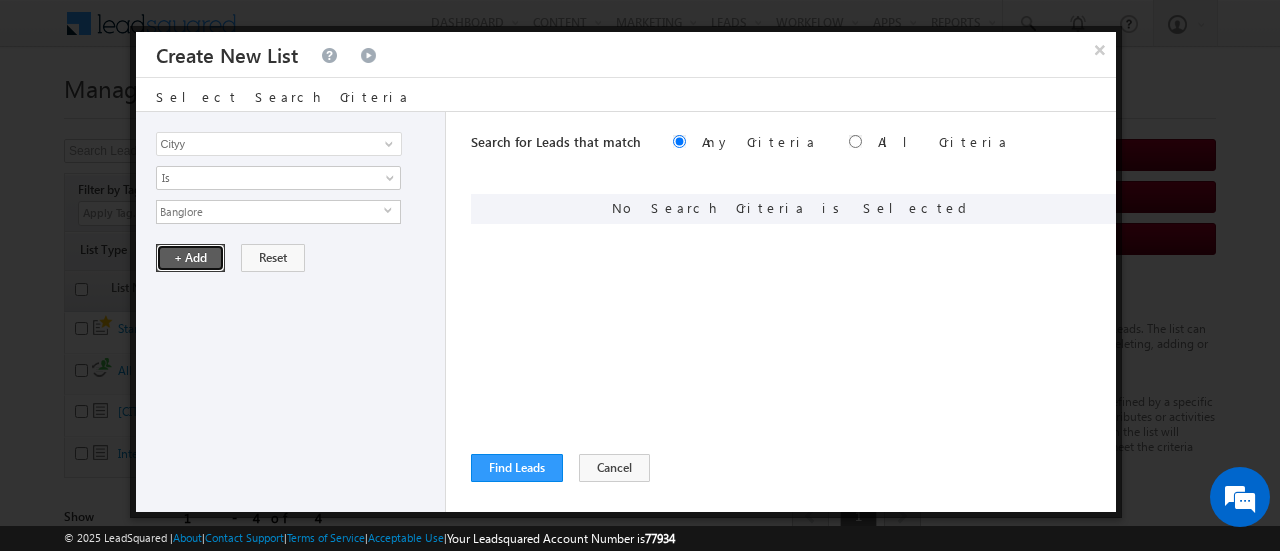 click on "+ Add" at bounding box center [190, 258] 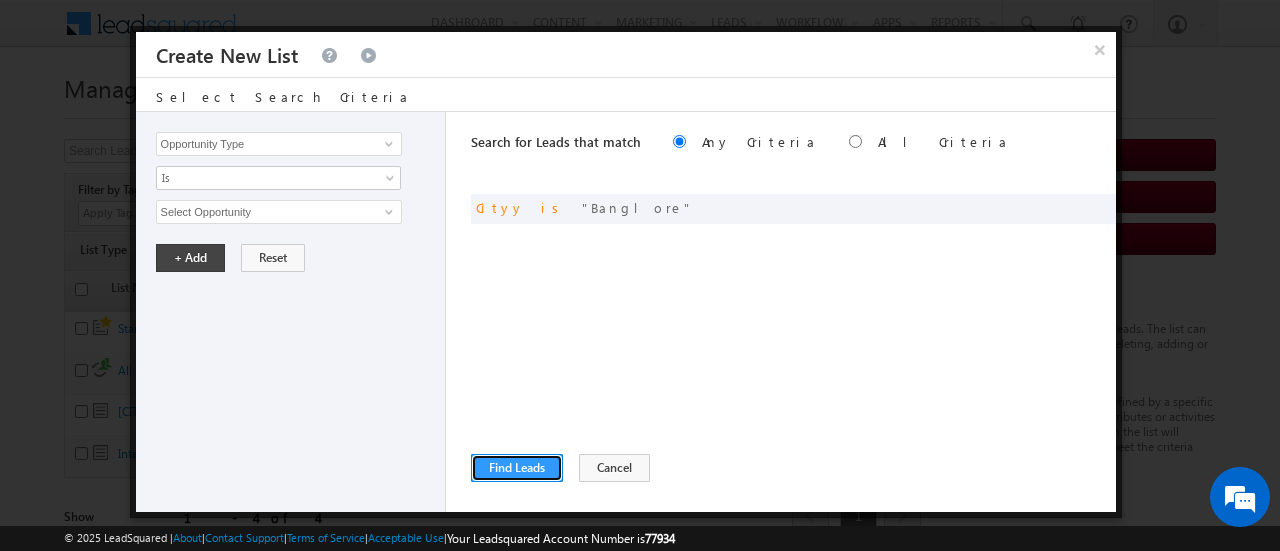 click on "Find Leads" at bounding box center [517, 468] 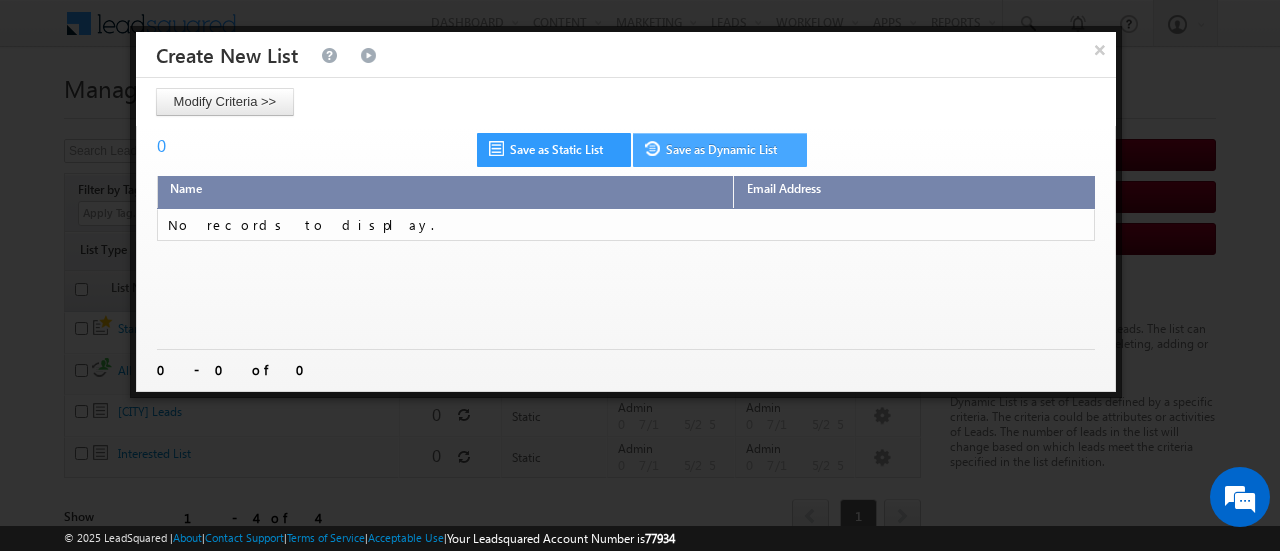 click on "Save as Dynamic List" at bounding box center (720, 150) 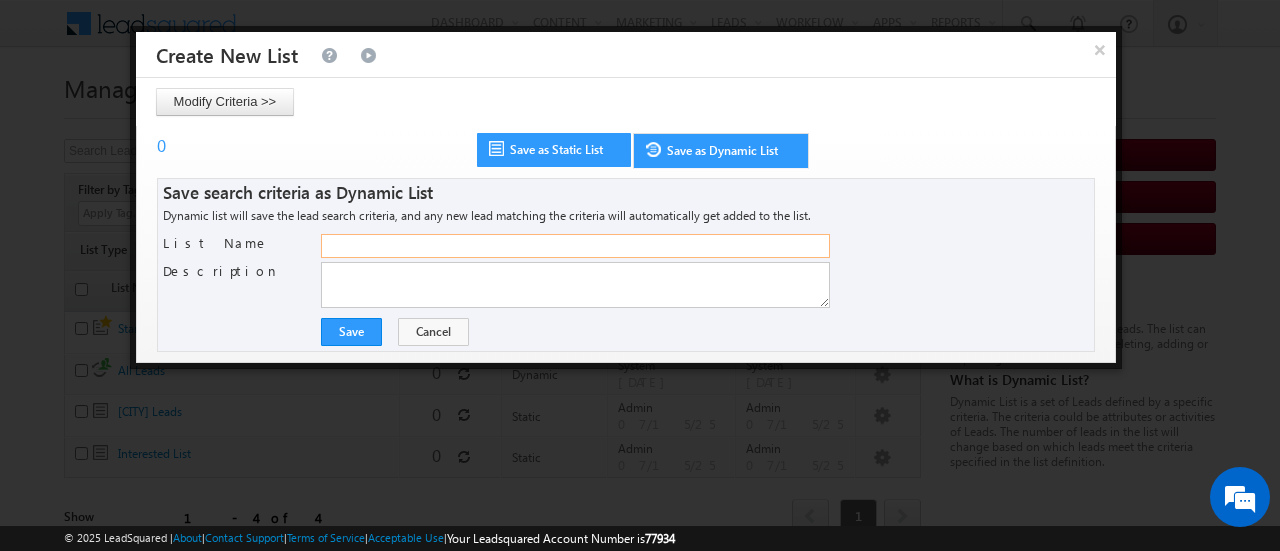click on "List Name" at bounding box center [575, 246] 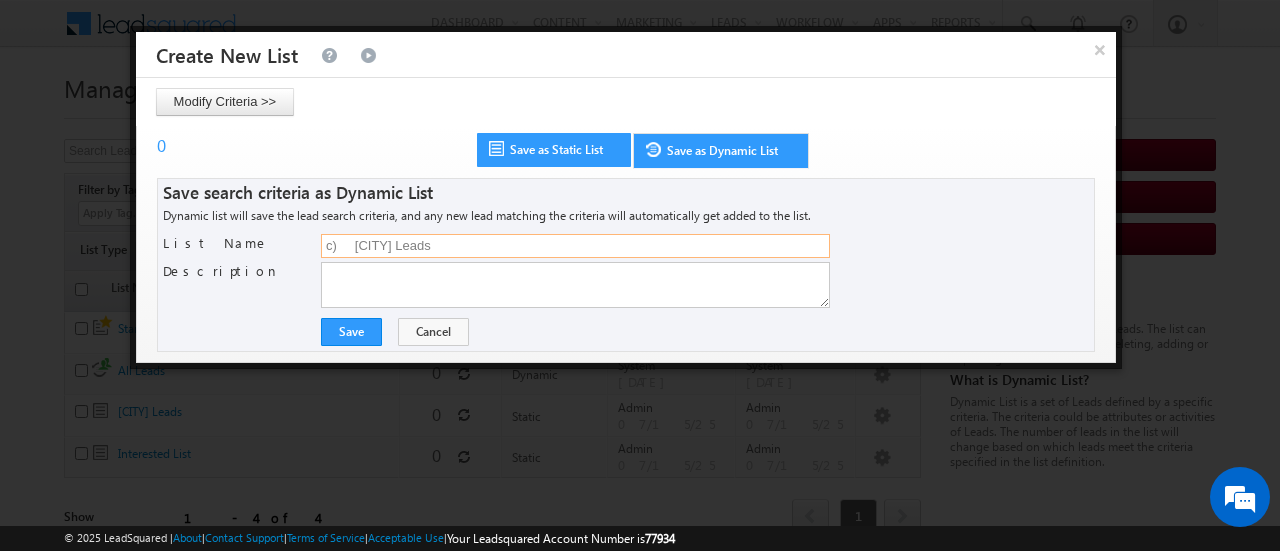 click on "c)	Bangalore Leads" at bounding box center (575, 246) 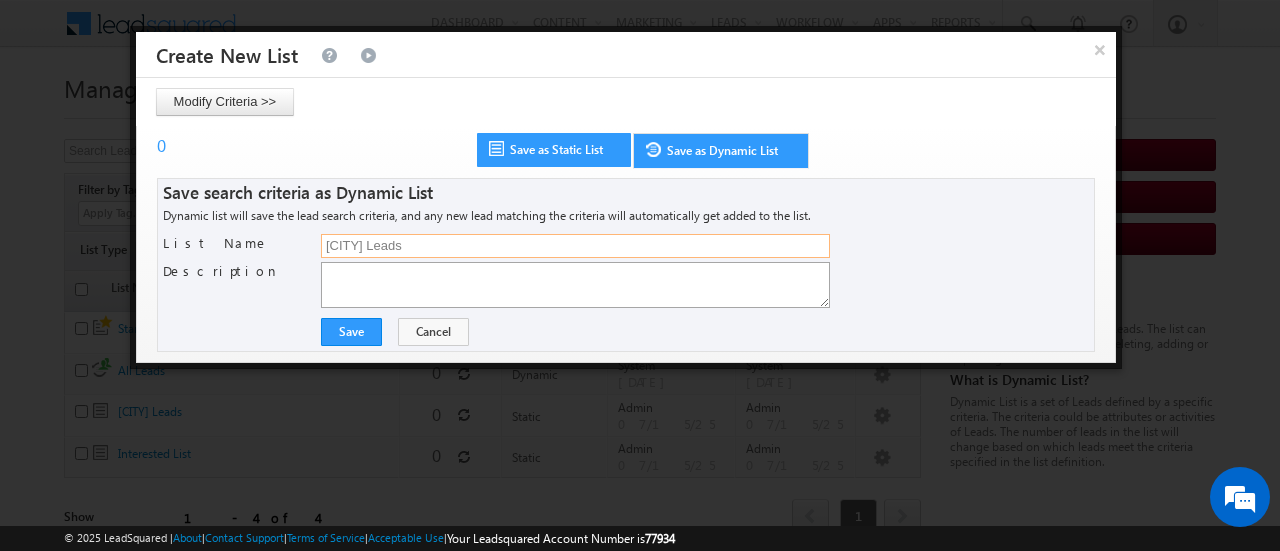 type on "Bangalore Leads" 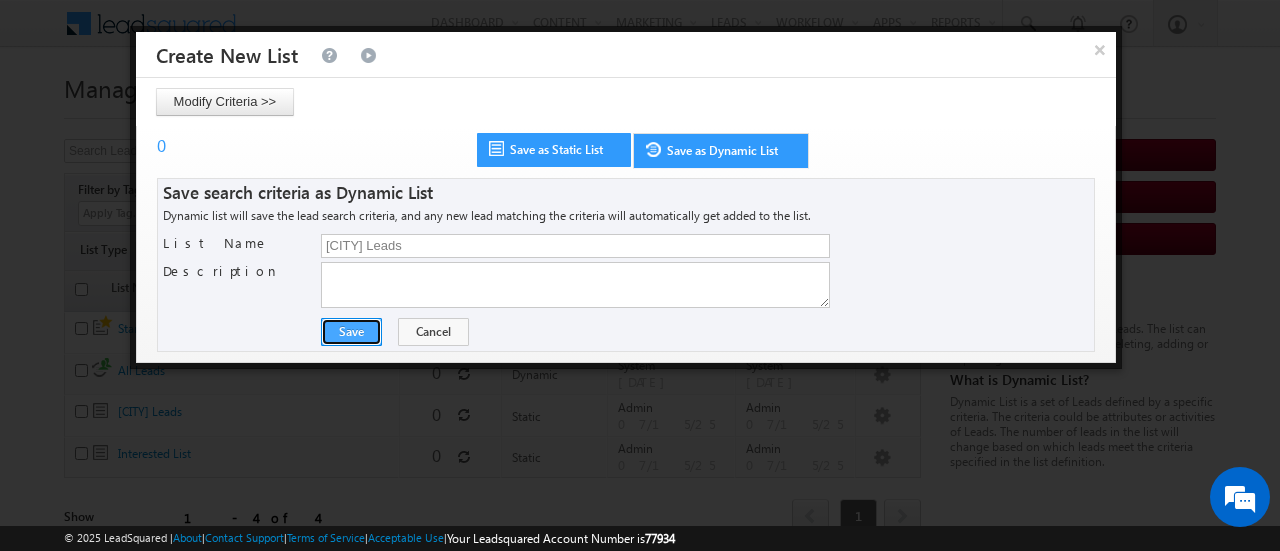 click on "Save" at bounding box center [351, 332] 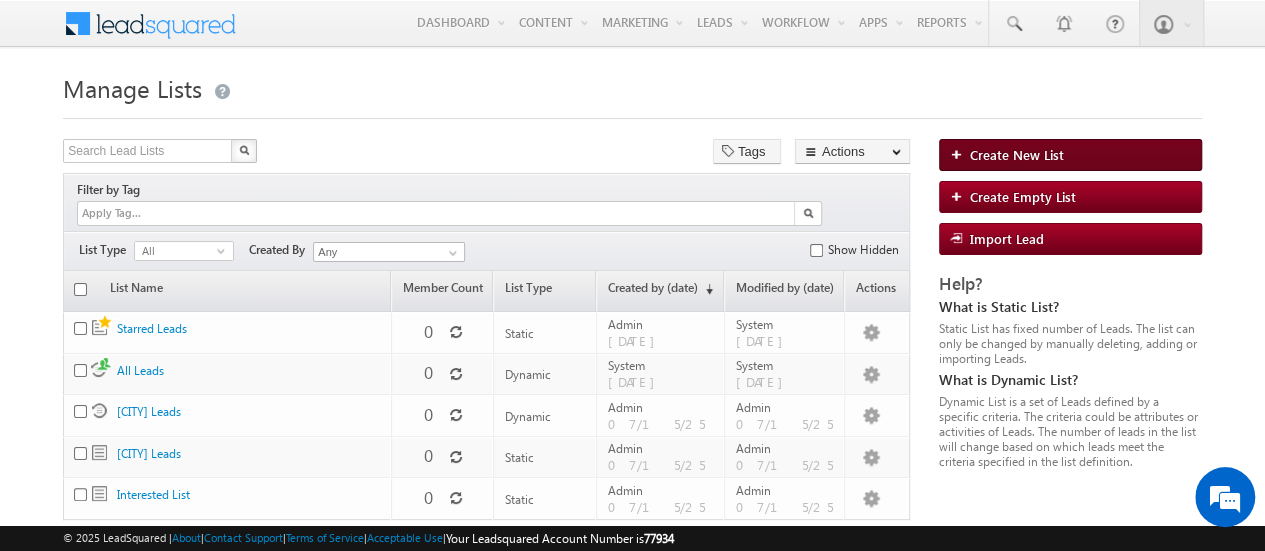 click on "Create New List" at bounding box center [1017, 154] 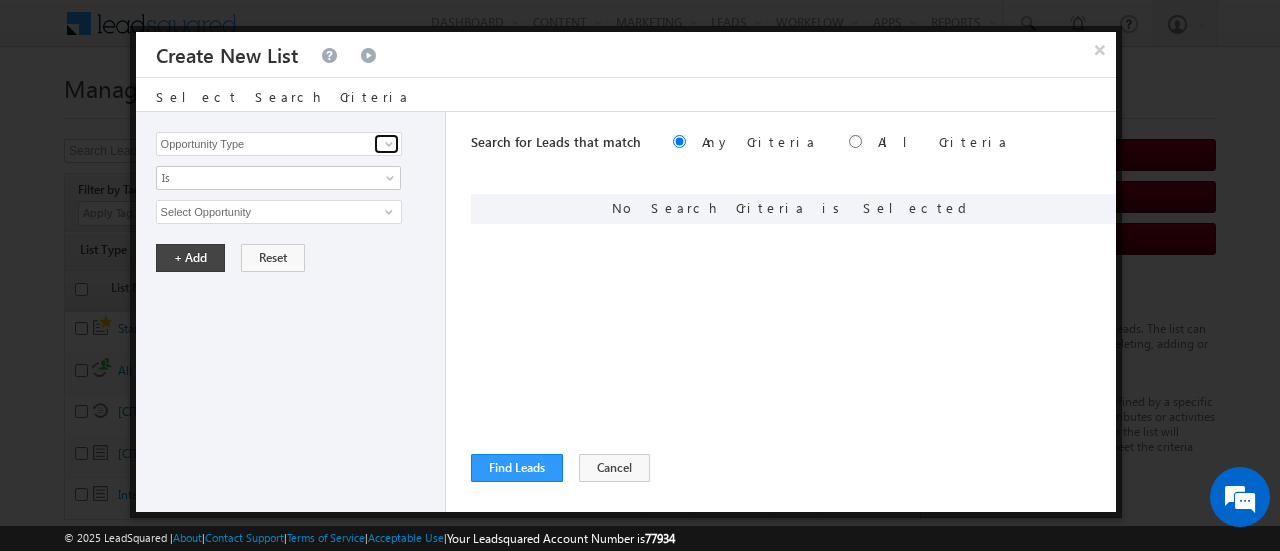 click at bounding box center (389, 144) 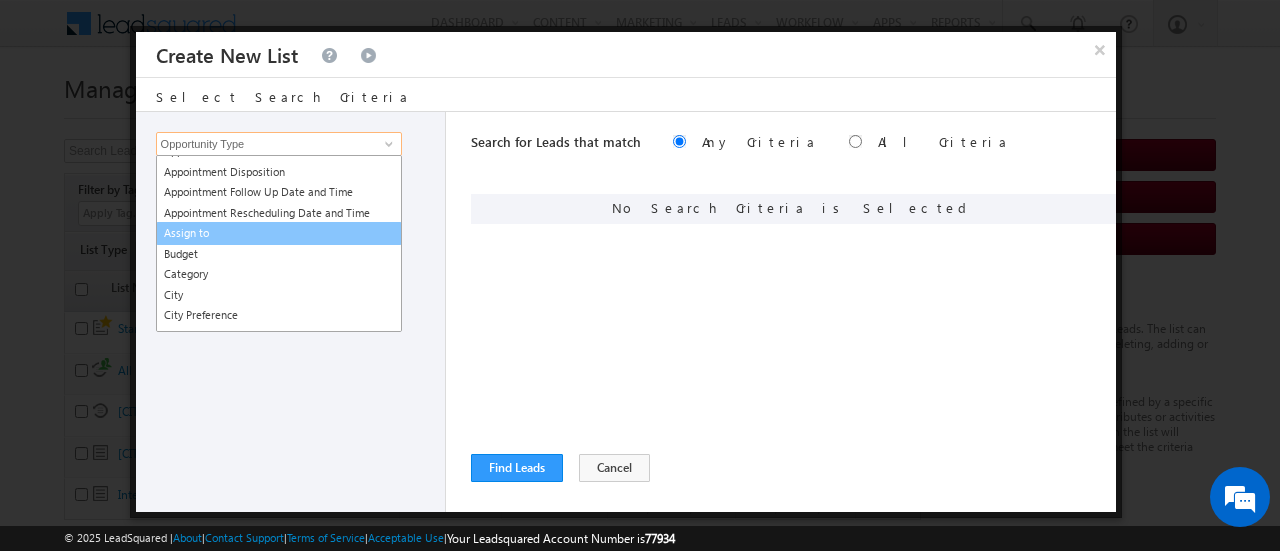 scroll, scrollTop: 401, scrollLeft: 0, axis: vertical 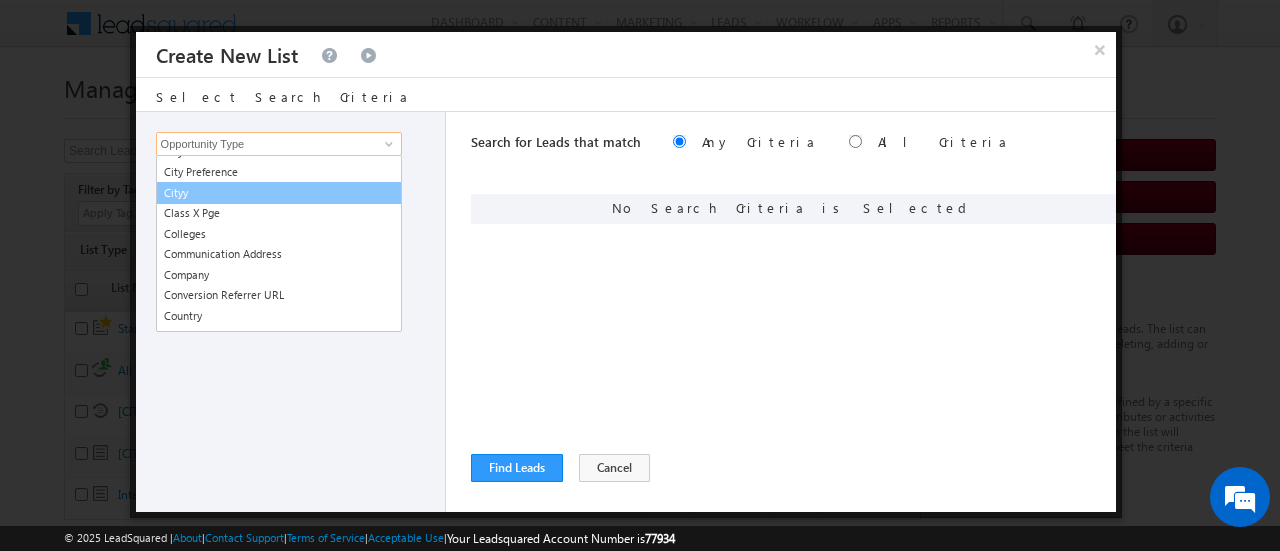 click on "Cityy" at bounding box center [279, 193] 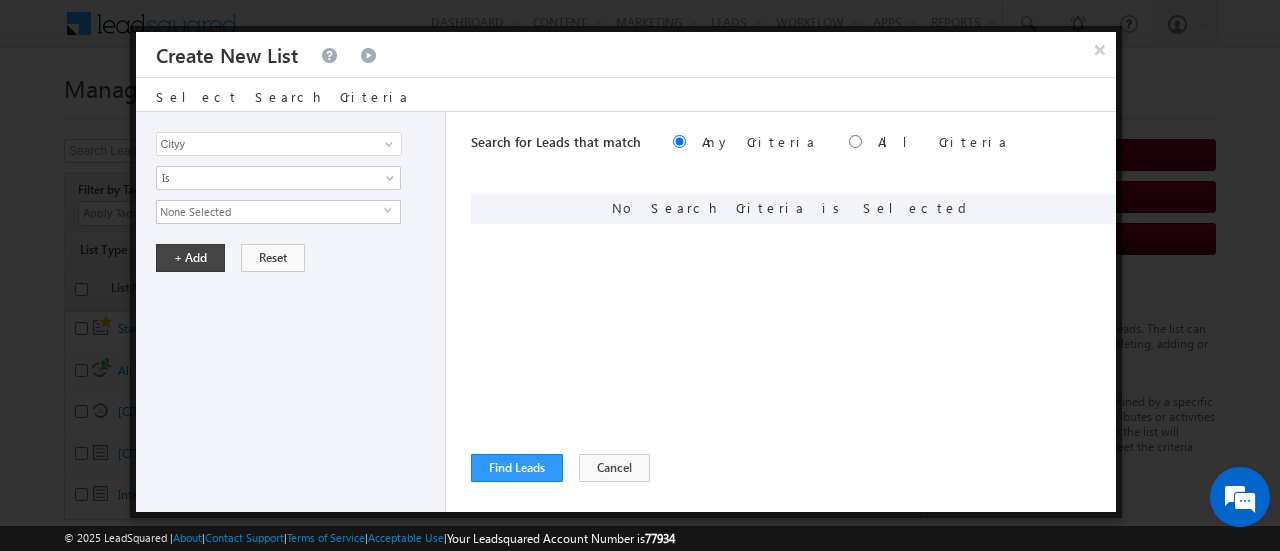 click on "None Selected" at bounding box center [270, 212] 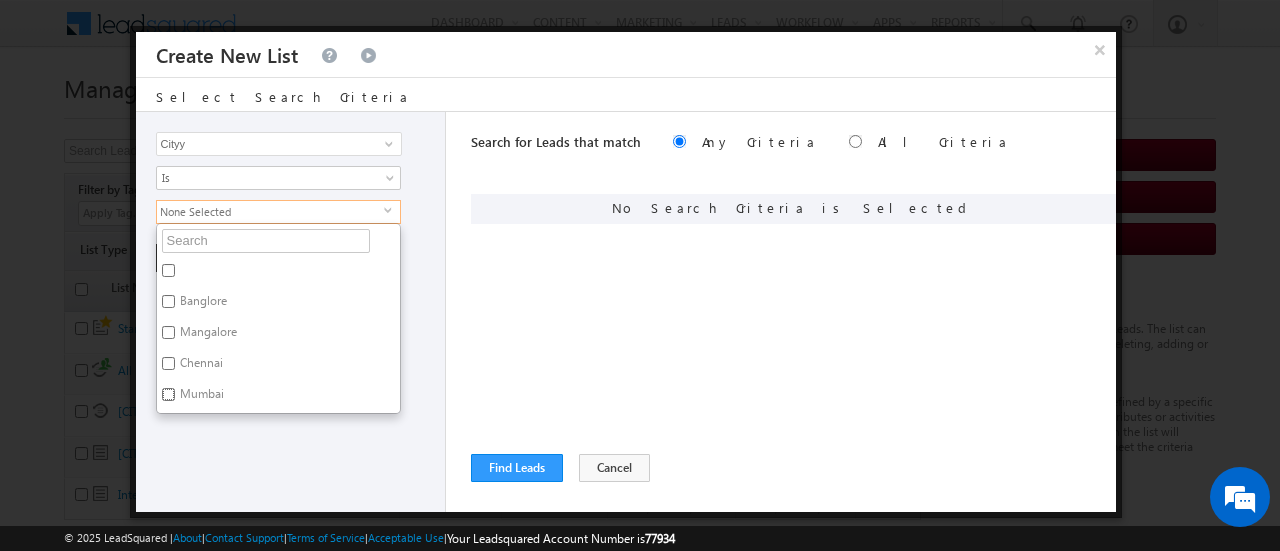 click on "Mumbai" at bounding box center [168, 394] 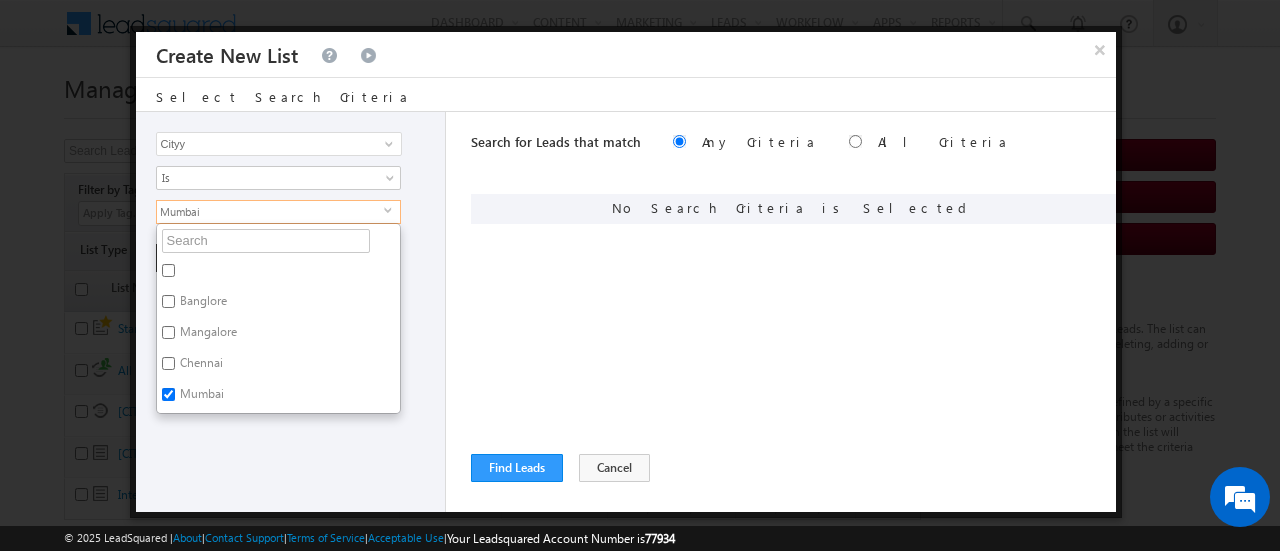 drag, startPoint x: 296, startPoint y: 457, endPoint x: 280, endPoint y: 407, distance: 52.49762 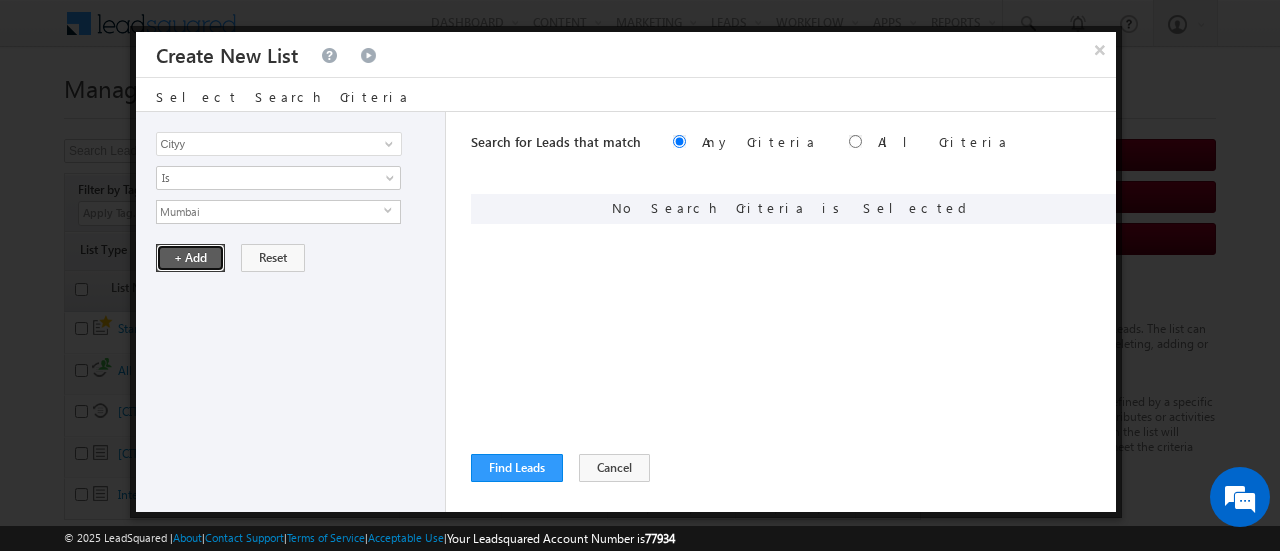 click on "+ Add" at bounding box center [190, 258] 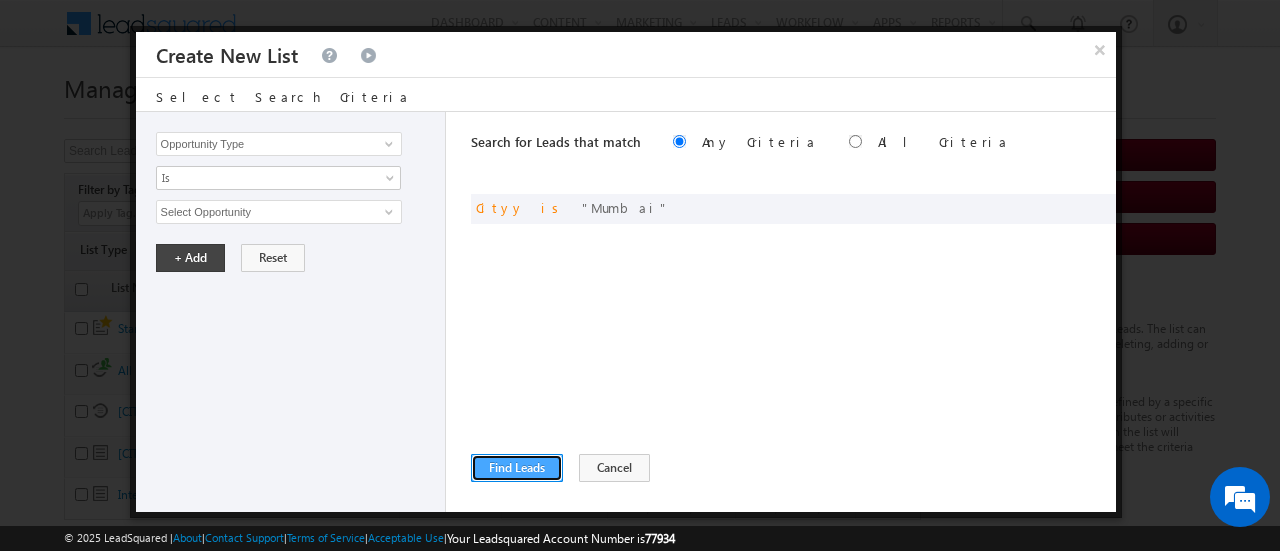 click on "Find Leads" at bounding box center [517, 468] 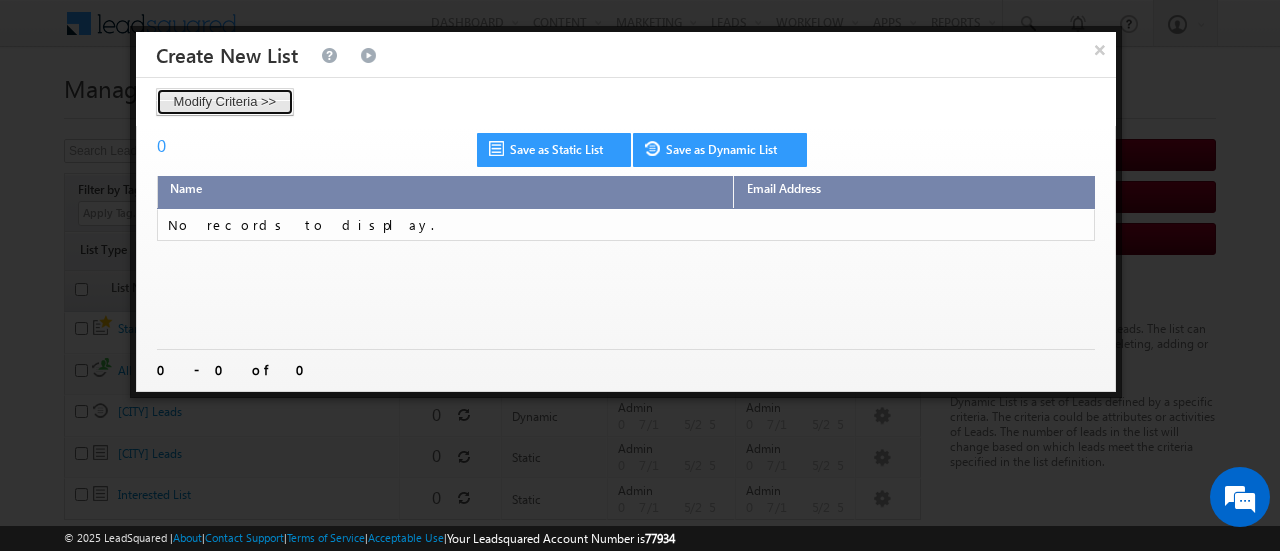 click on "Modify Criteria >>" at bounding box center (225, 102) 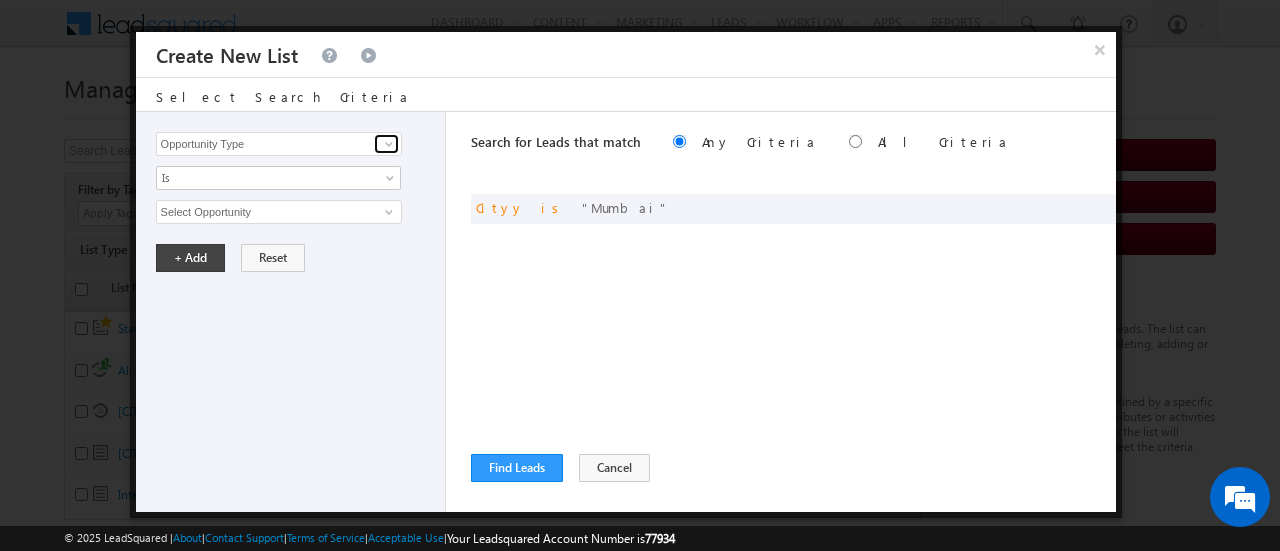 click at bounding box center (389, 144) 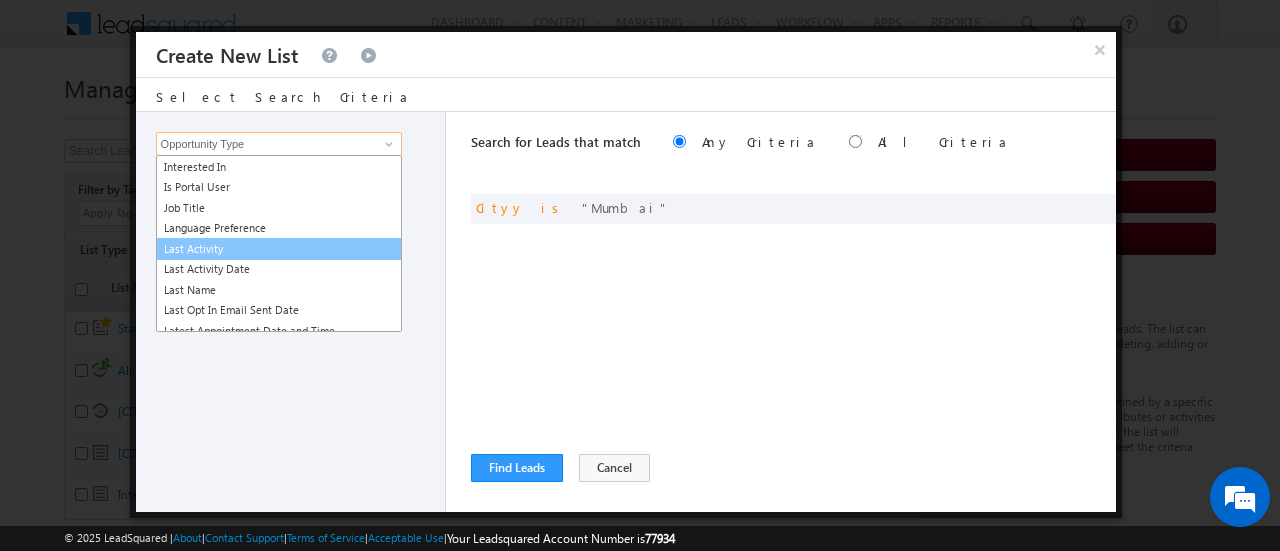 scroll, scrollTop: 1002, scrollLeft: 0, axis: vertical 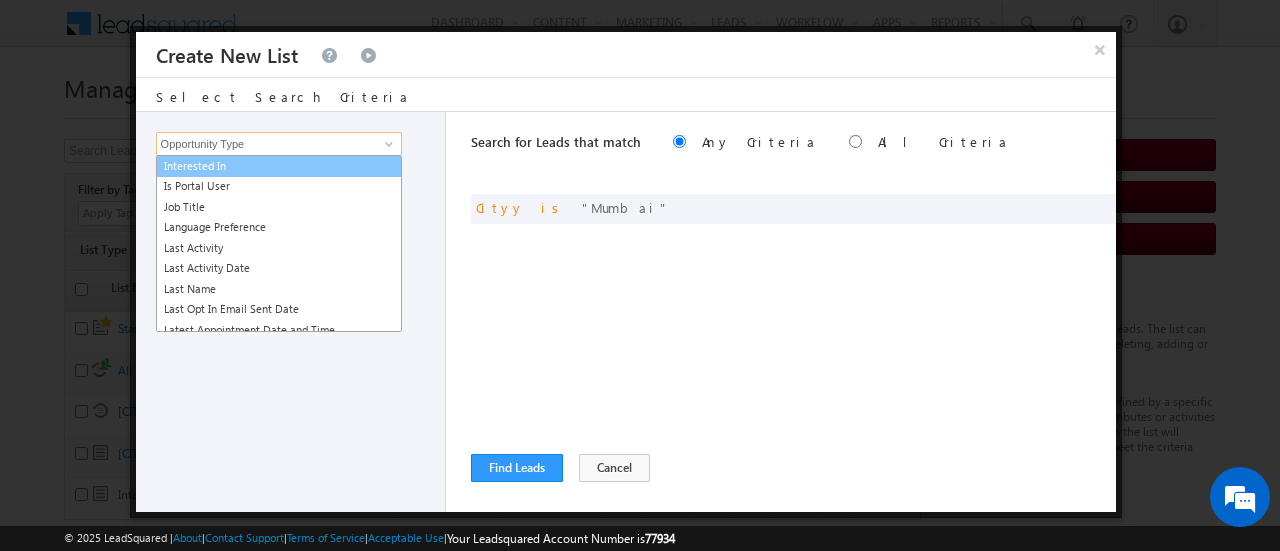 click on "Interested In" at bounding box center [279, 166] 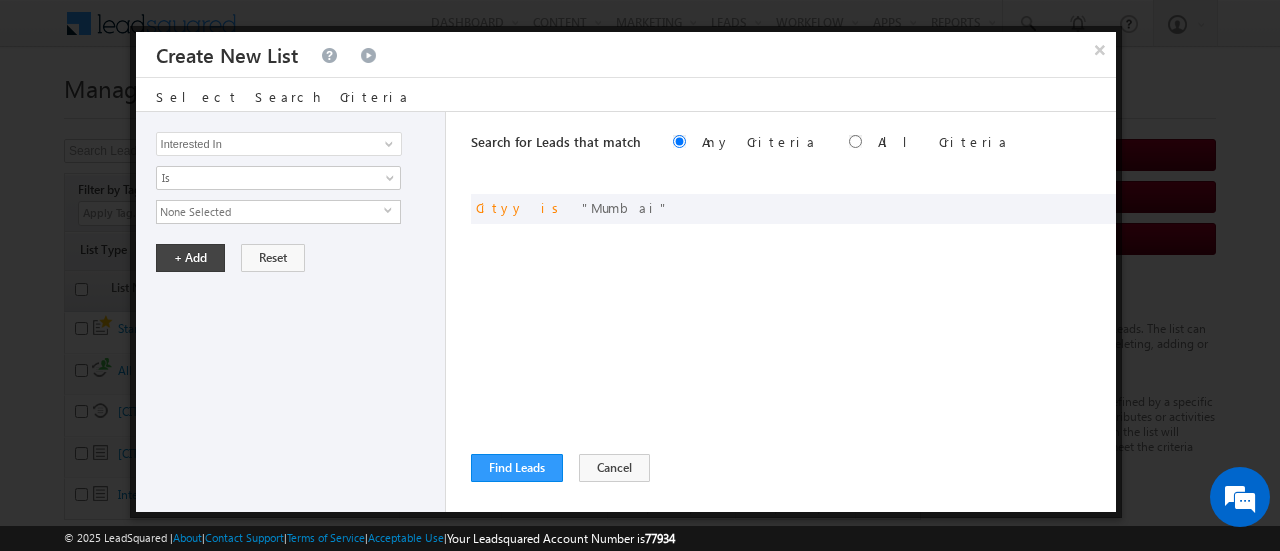 click on "None Selected" at bounding box center [270, 212] 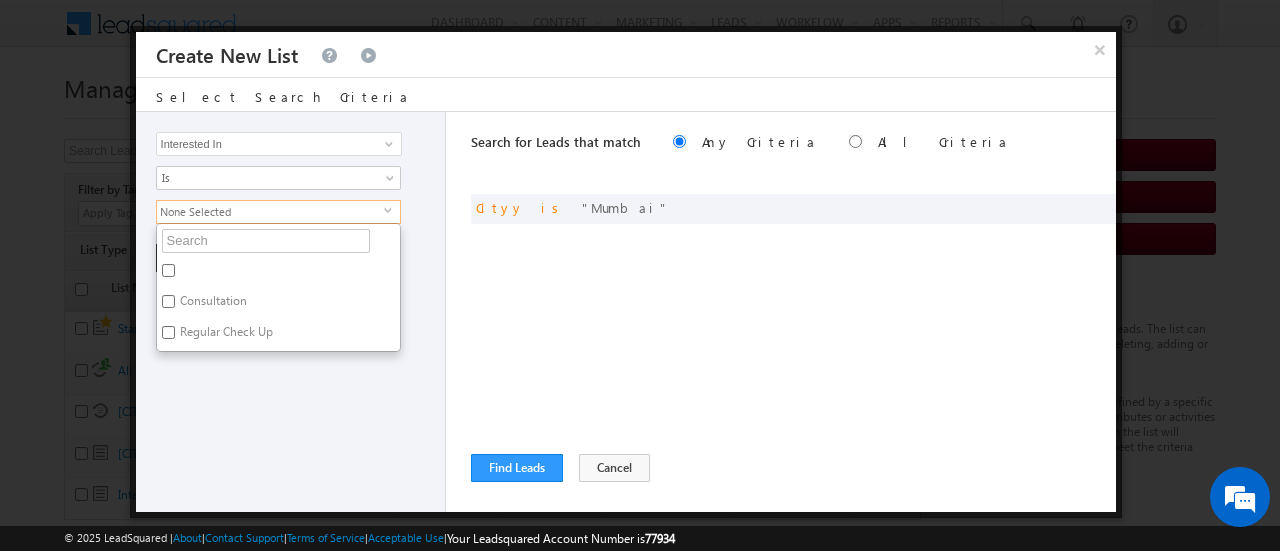 drag, startPoint x: 333, startPoint y: 399, endPoint x: 344, endPoint y: 339, distance: 61 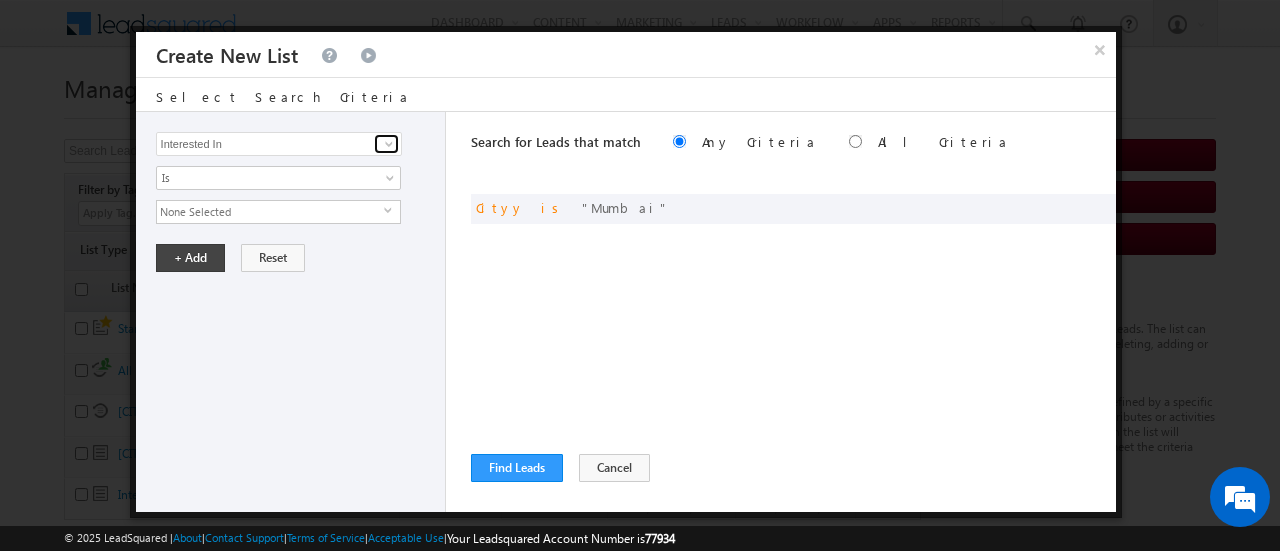 click at bounding box center [389, 144] 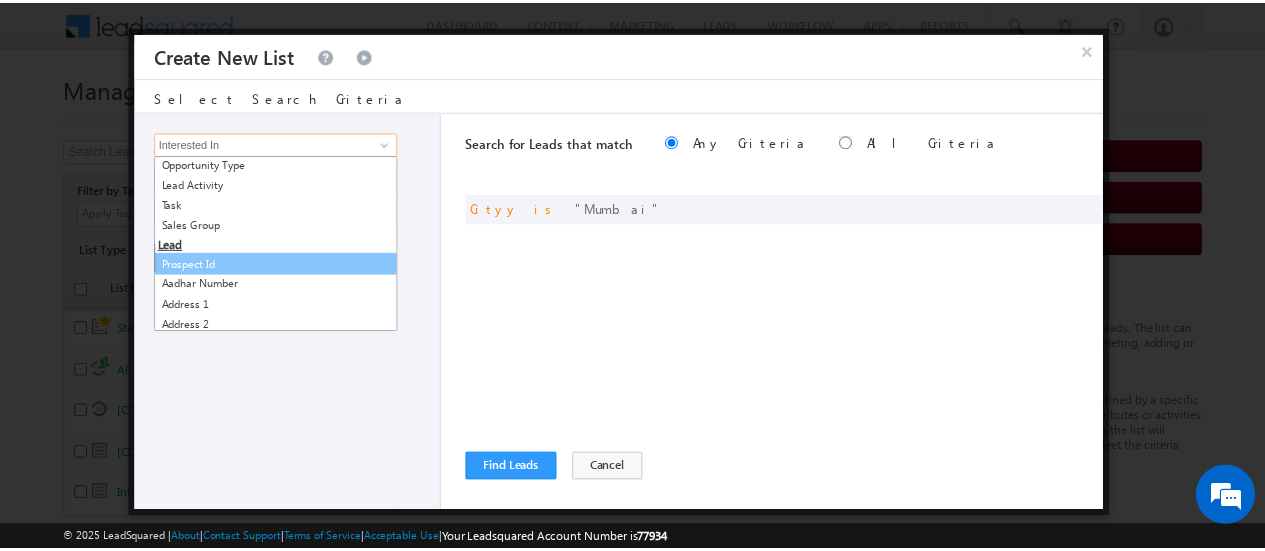 scroll, scrollTop: 0, scrollLeft: 0, axis: both 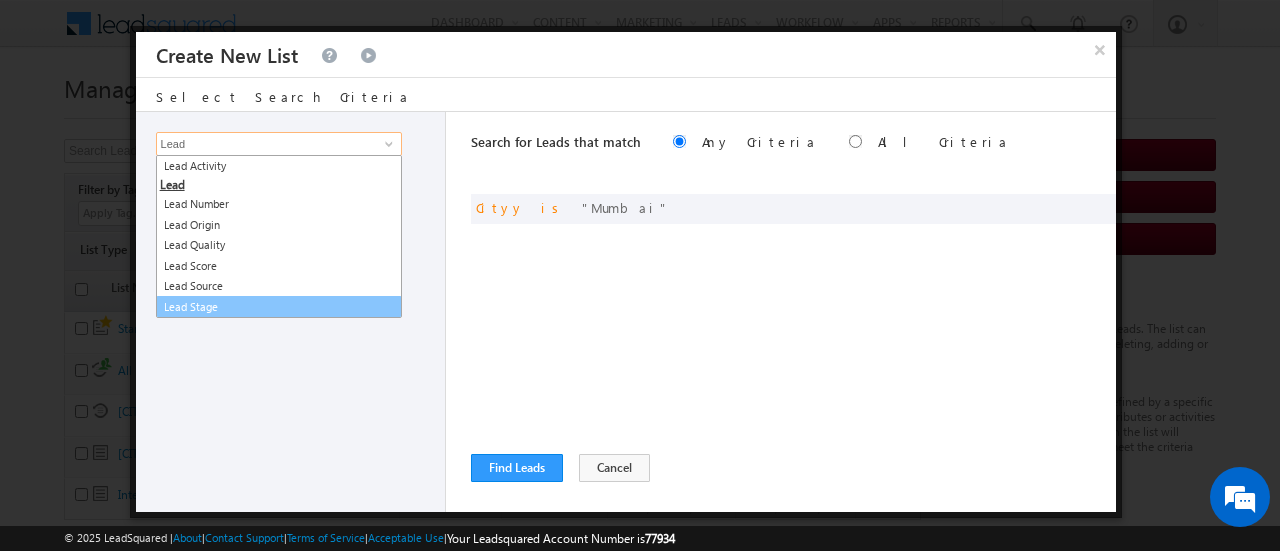 click on "Lead Stage" at bounding box center [279, 307] 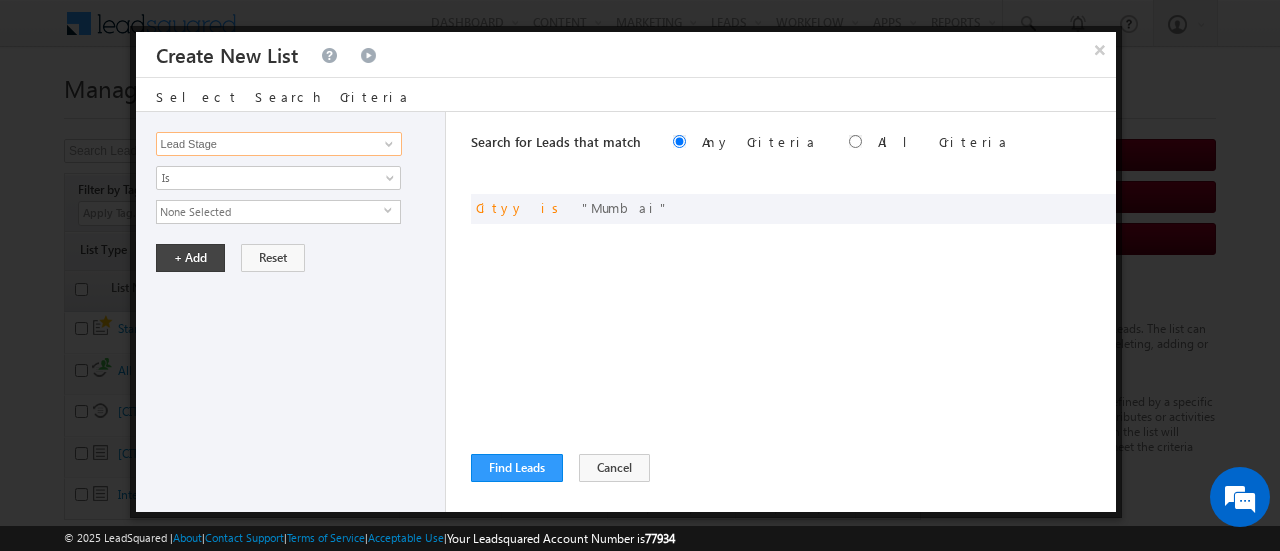 type on "Lead Stage" 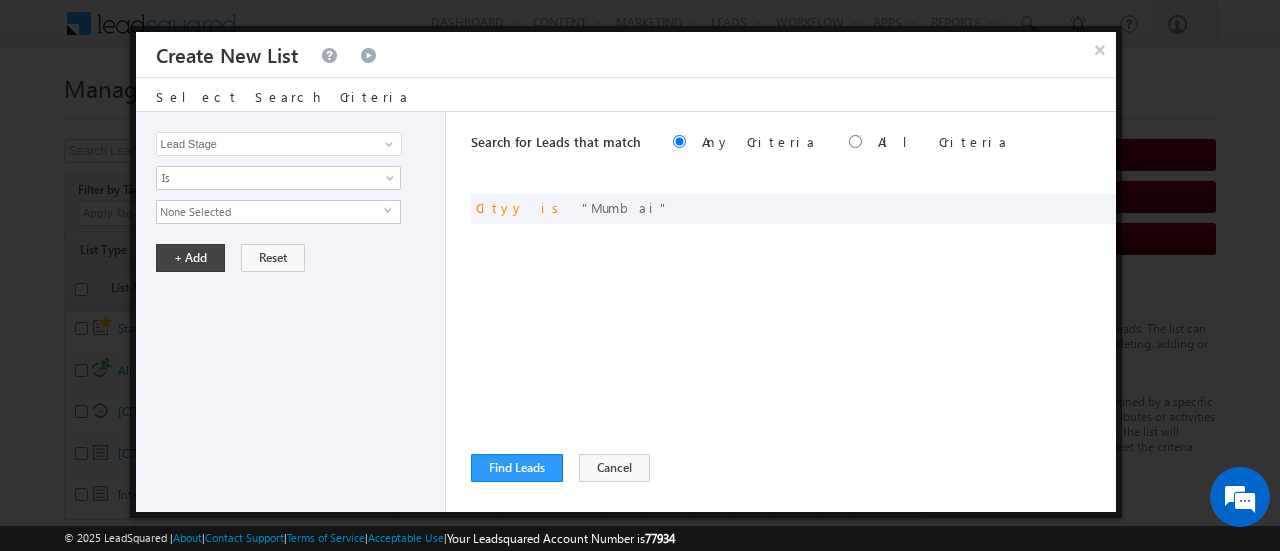 click on "None Selected" at bounding box center (270, 212) 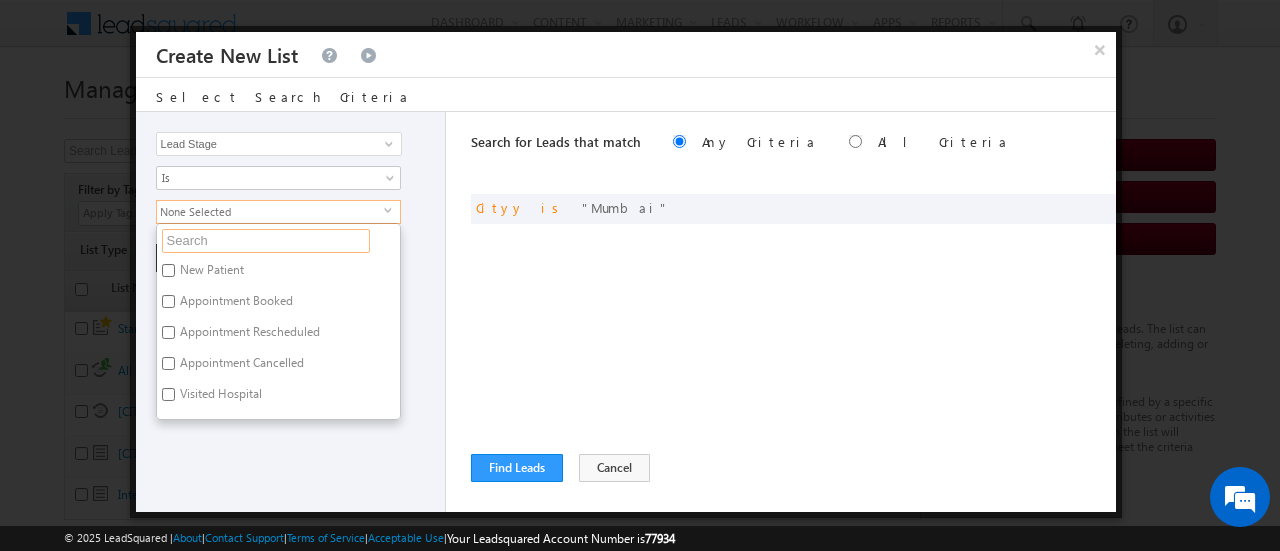 click at bounding box center (266, 241) 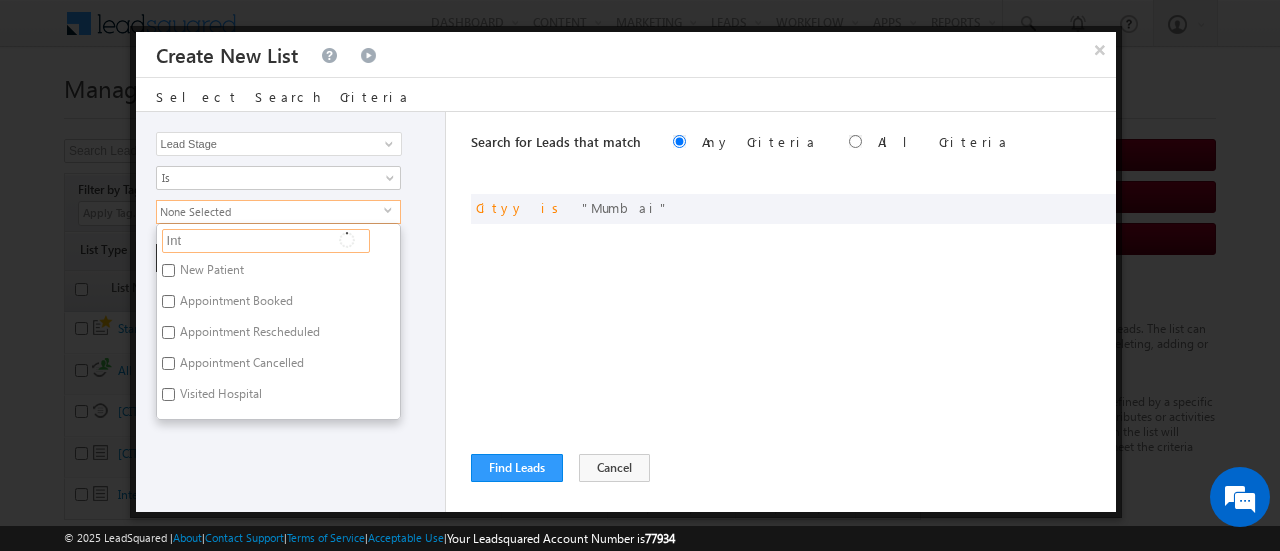 type on "Inte" 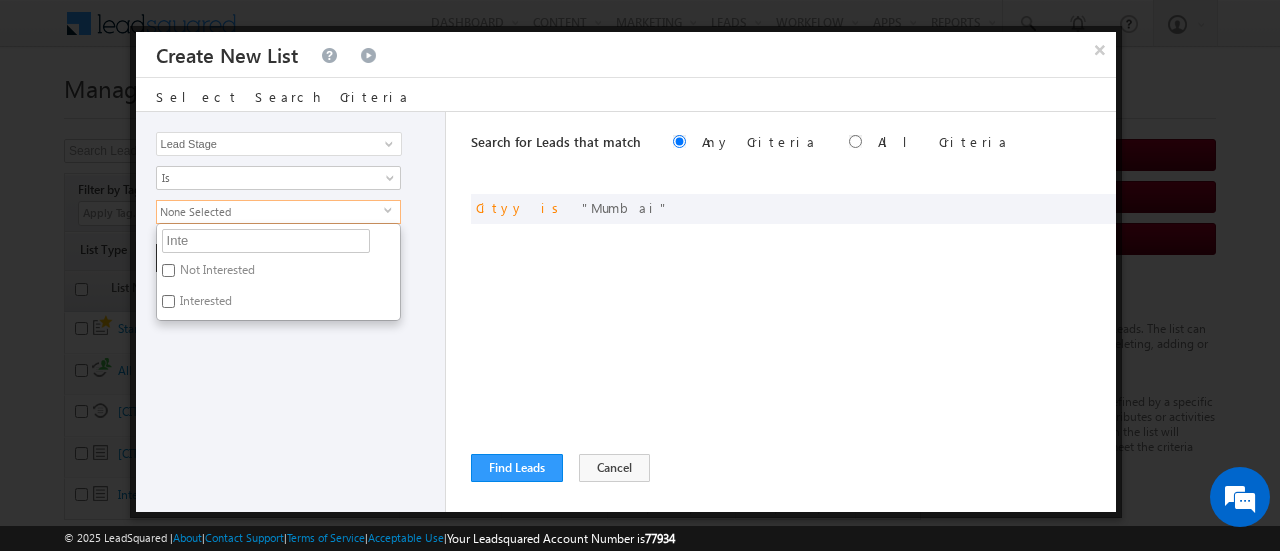 click on "Interested" at bounding box center (204, 304) 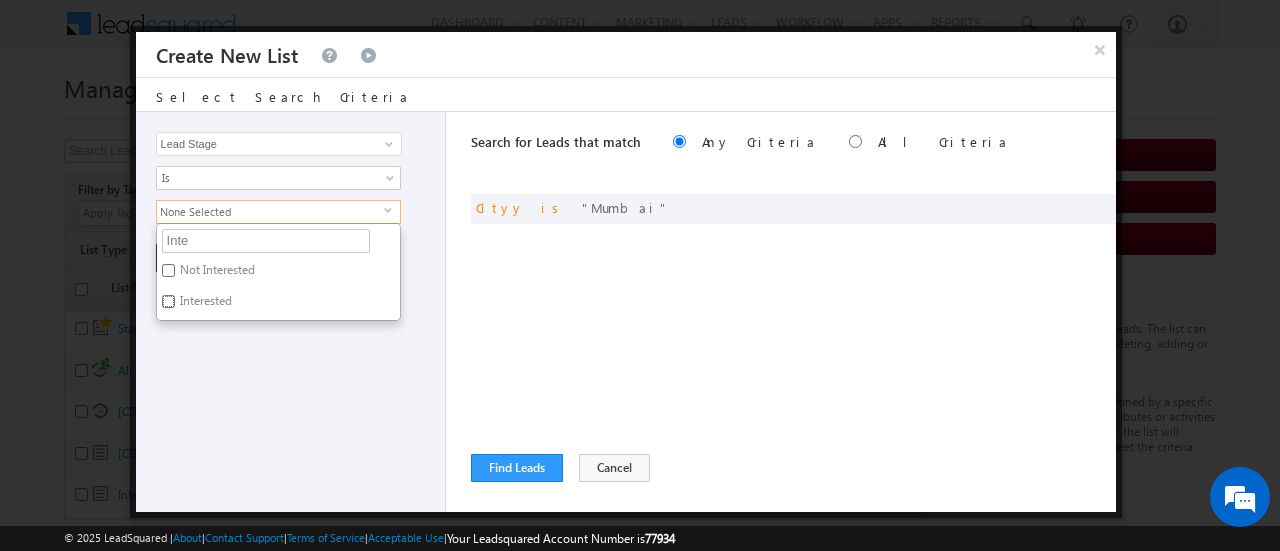 click on "Interested" at bounding box center [168, 301] 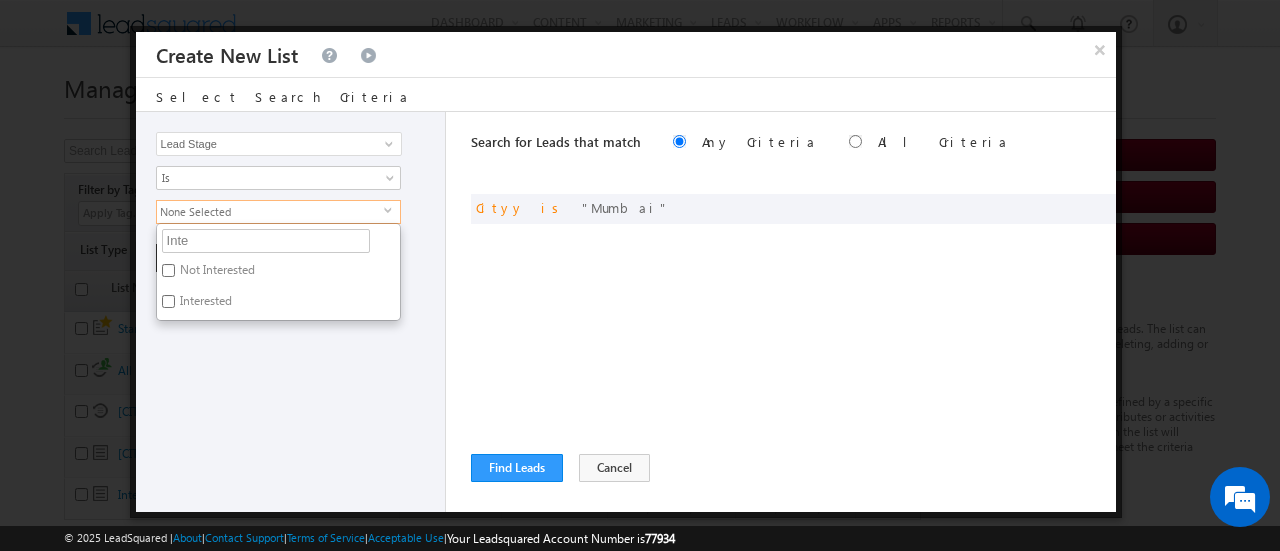 checkbox on "true" 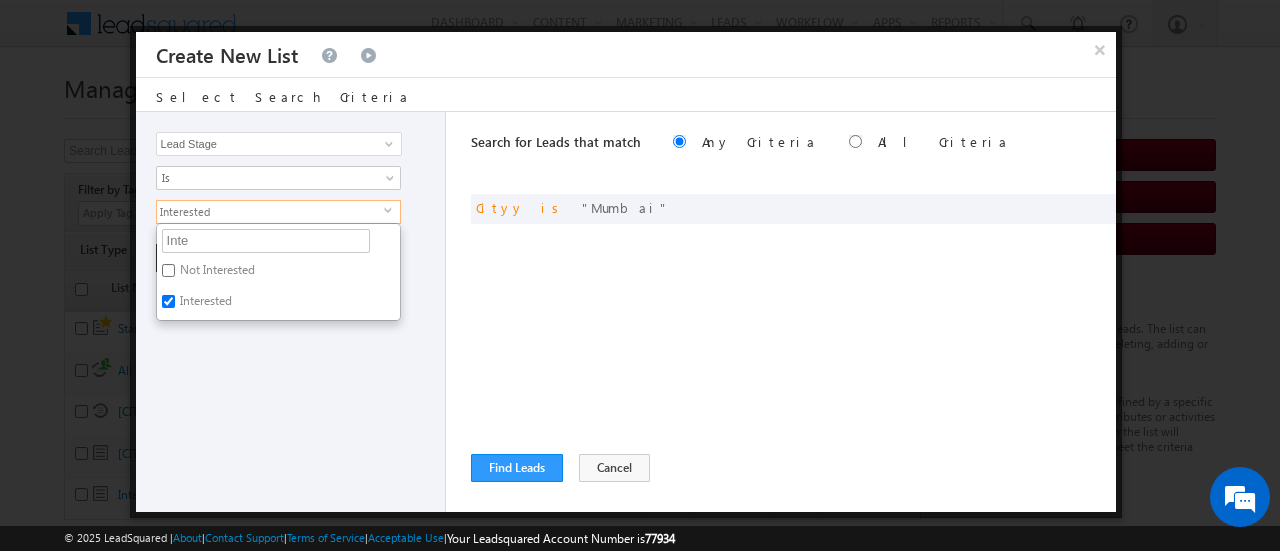 click on "Opportunity Type Lead Activity Task Sales Group  Prospect Id Aadhar Number Address 1 Address 2 Age Age_New Alternative Contact Number Appointment Date and Time Appointment Disposition Appointment Follow Up Date and Time Appointment Rescheduling Date and Time Assign to Budget Category City City Preference Cityy Class X Pge Colleges Communication Address  Company Conversion Referrer URL Country Couurse Created By Id Created On Current Opt In Status Date of Birth Do Not Call Do Not Email Do Not SMS Do Not Track DOB Email Emirate Engagement Score First Name Follow up counter Gender ID Number Income Industry Initial Call Follow Up Date and Time Initial Phone Call Disposition Interested In Is Portal User Job Title Language Preference Last Activity Last Activity Date Last Name Last Opt In Email Sent Date Latest Appointment Date and Time Latitude Lead Number Lead Origin Lead Quality Lead Score Lead Source  Lead Stage Longitude Mobile Number Modified By Id Modified On MRN Number Name" at bounding box center [291, 312] 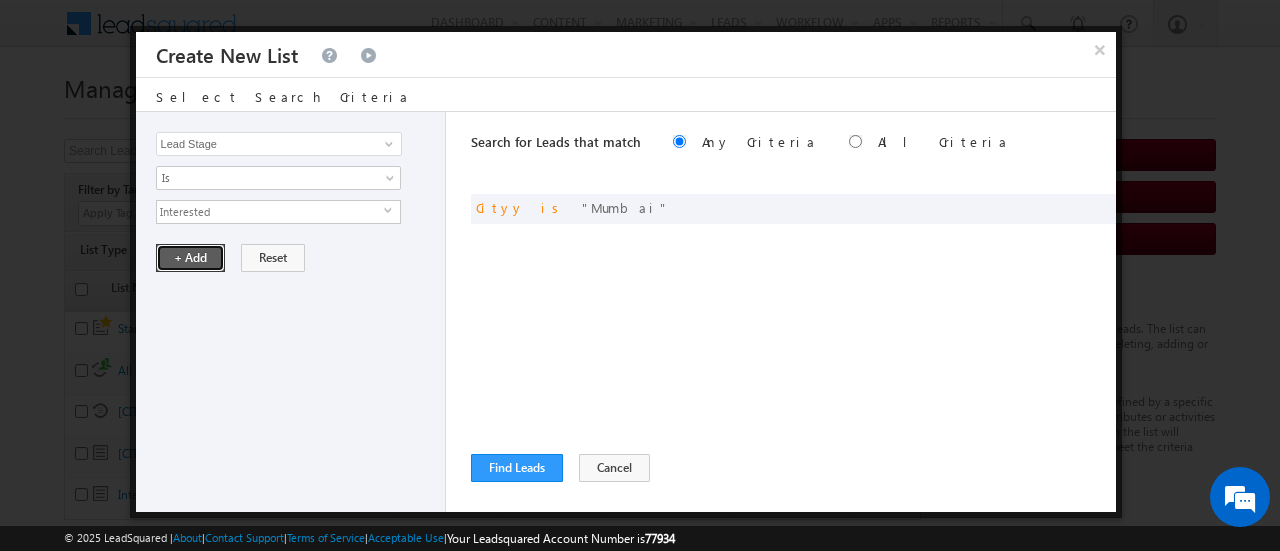 click on "+ Add" at bounding box center [190, 258] 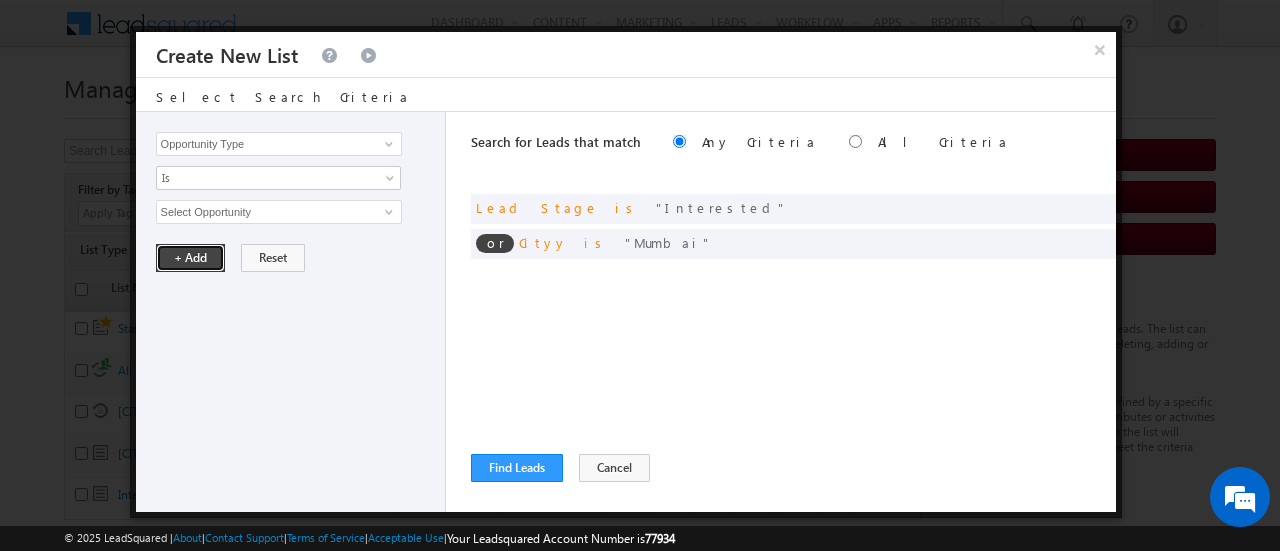 type 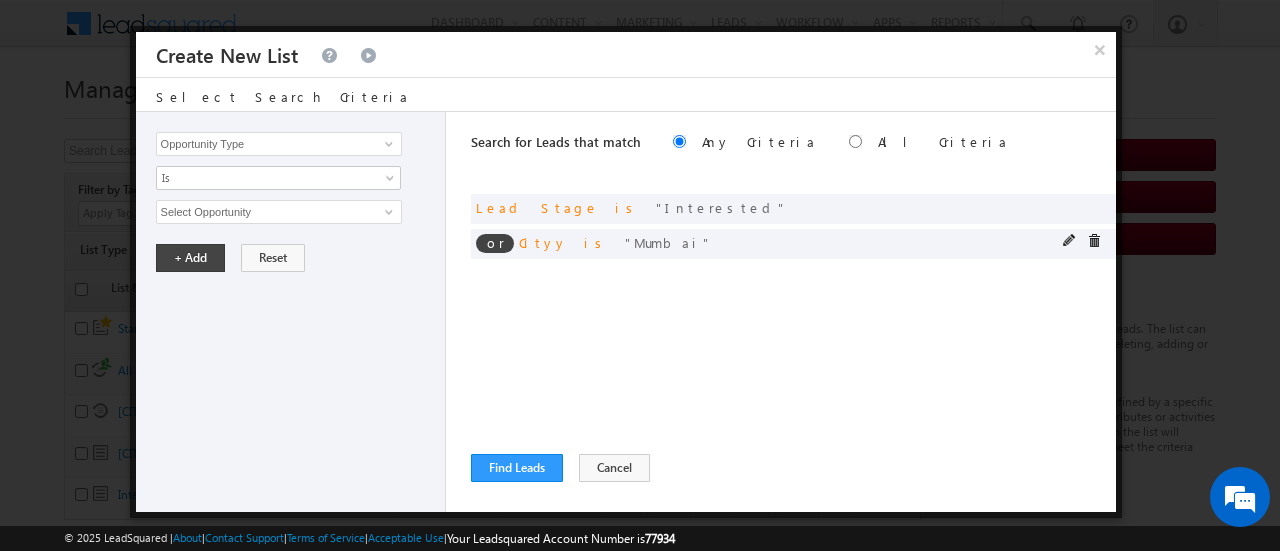 click on "or" at bounding box center [495, 243] 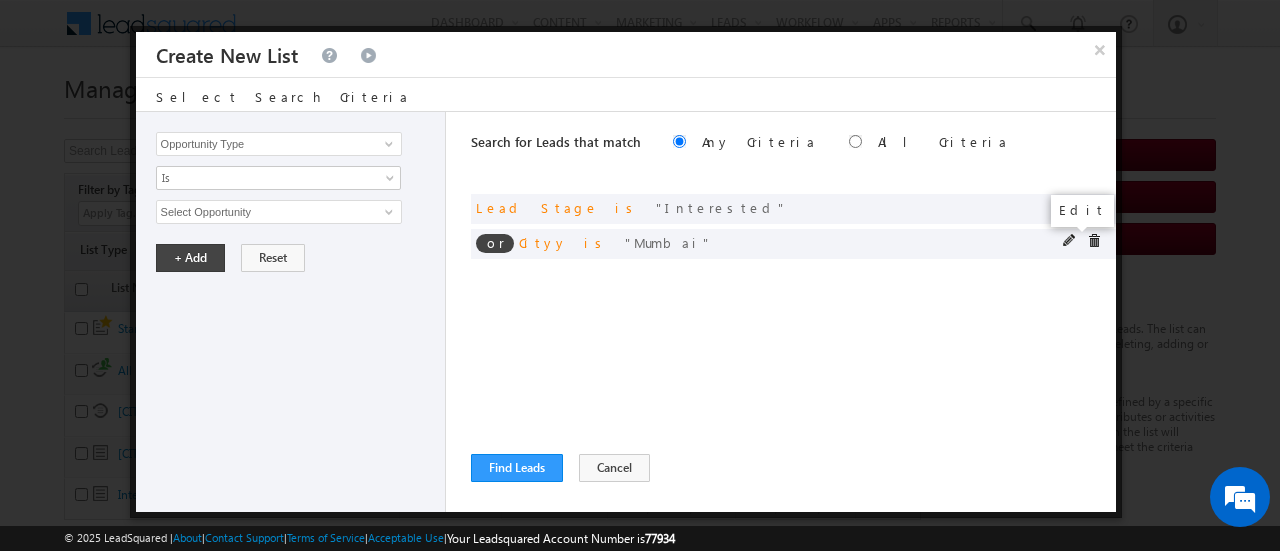 click at bounding box center (1070, 241) 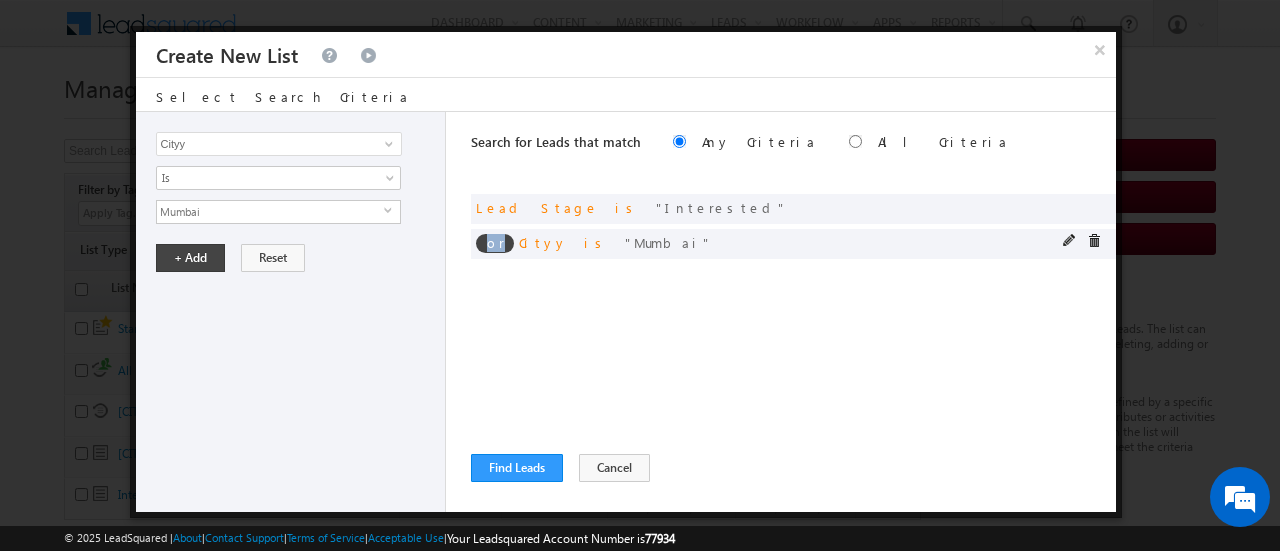 drag, startPoint x: 498, startPoint y: 242, endPoint x: 480, endPoint y: 243, distance: 18.027756 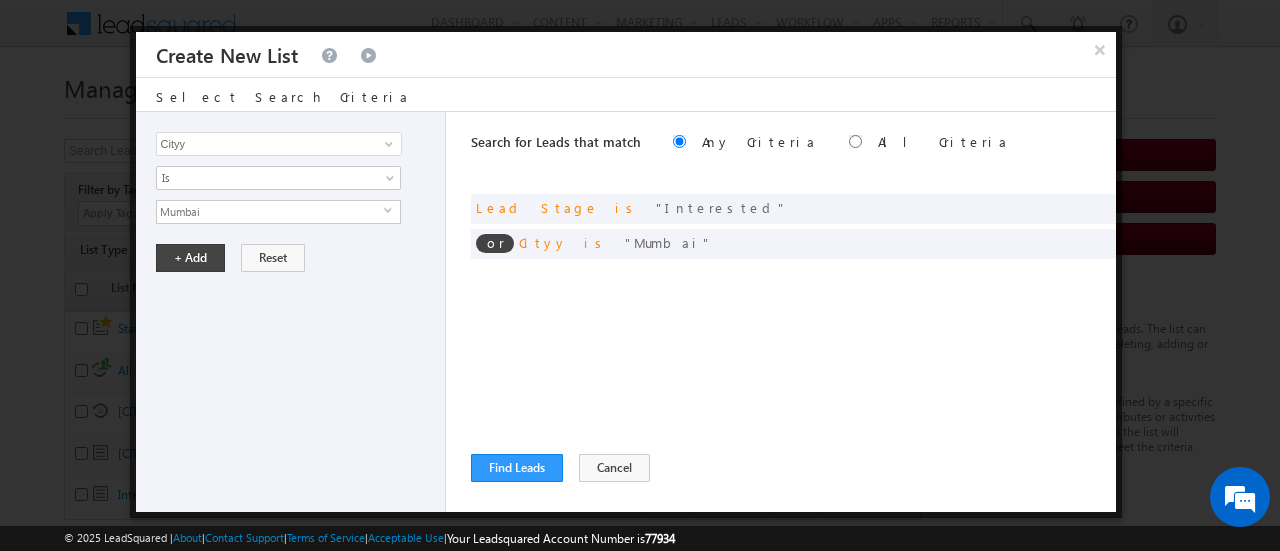 click on "Search for Leads that match
Any Criteria
All Criteria
Note that the current triggering entity  is not considered  in the condition
If more than one opportunities are returned, the opportunity which is  most recently created  will be considered.
Descending
Ascending
or  Lead Stage   is   Interested     or  Cityy   is   Mumbai" at bounding box center [793, 312] 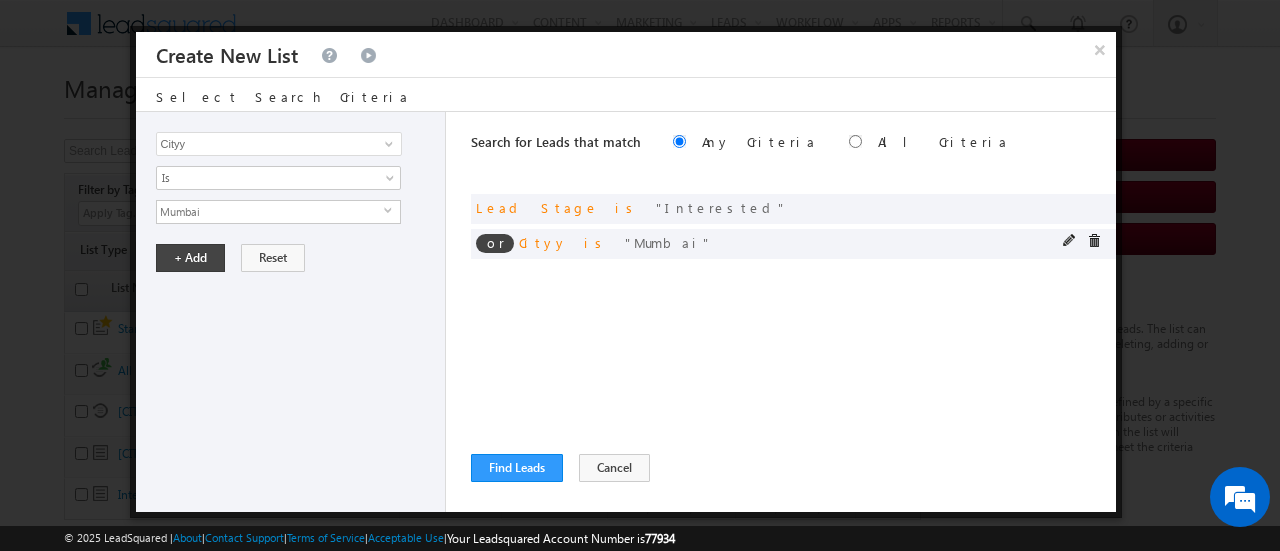 click on "or" at bounding box center (495, 243) 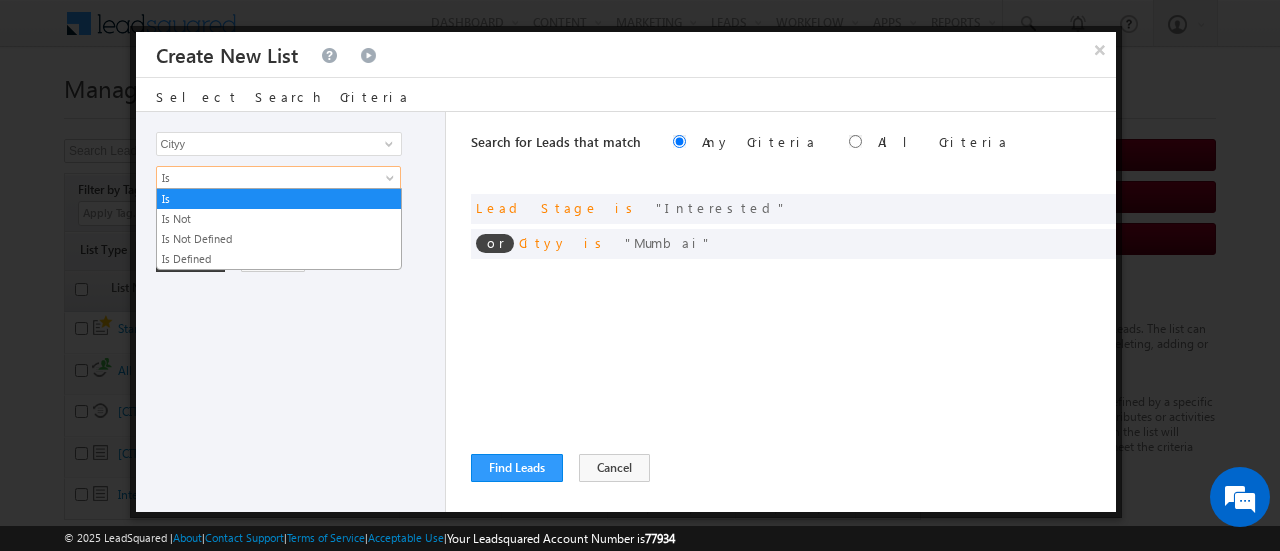 click at bounding box center [392, 182] 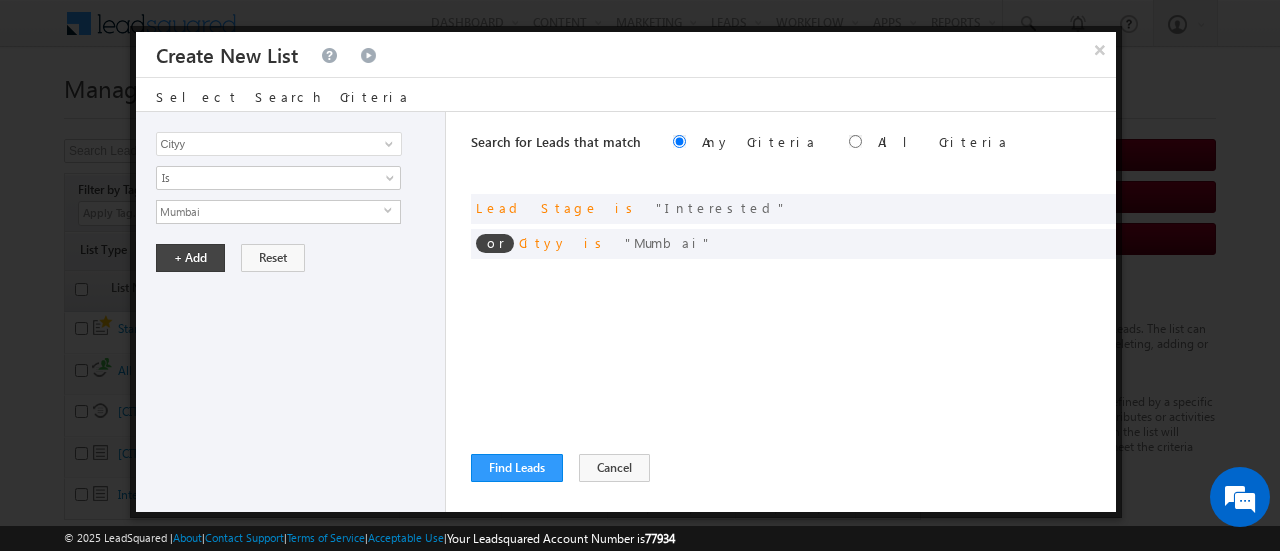click on "Opportunity Type Lead Activity Task Sales Group  Prospect Id Aadhar Number Address 1 Address 2 Age Age_New Alternative Contact Number Appointment Date and Time Appointment Disposition Appointment Follow Up Date and Time Appointment Rescheduling Date and Time Assign to Budget Category City City Preference Cityy Class X Pge Colleges Communication Address  Company Conversion Referrer URL Country Couurse Created By Id Created On Current Opt In Status Date of Birth Do Not Call Do Not Email Do Not SMS Do Not Track DOB Email Emirate Engagement Score First Name Follow up counter Gender ID Number Income Industry Initial Call Follow Up Date and Time Initial Phone Call Disposition Interested In Is Portal User Job Title Language Preference Last Activity Last Activity Date Last Name Last Opt In Email Sent Date Latest Appointment Date and Time Latitude Lead Number Lead Origin Lead Quality Lead Score Lead Source  Lead Stage Longitude Mobile Number Modified By Id Modified On MRN Number Name" at bounding box center [291, 312] 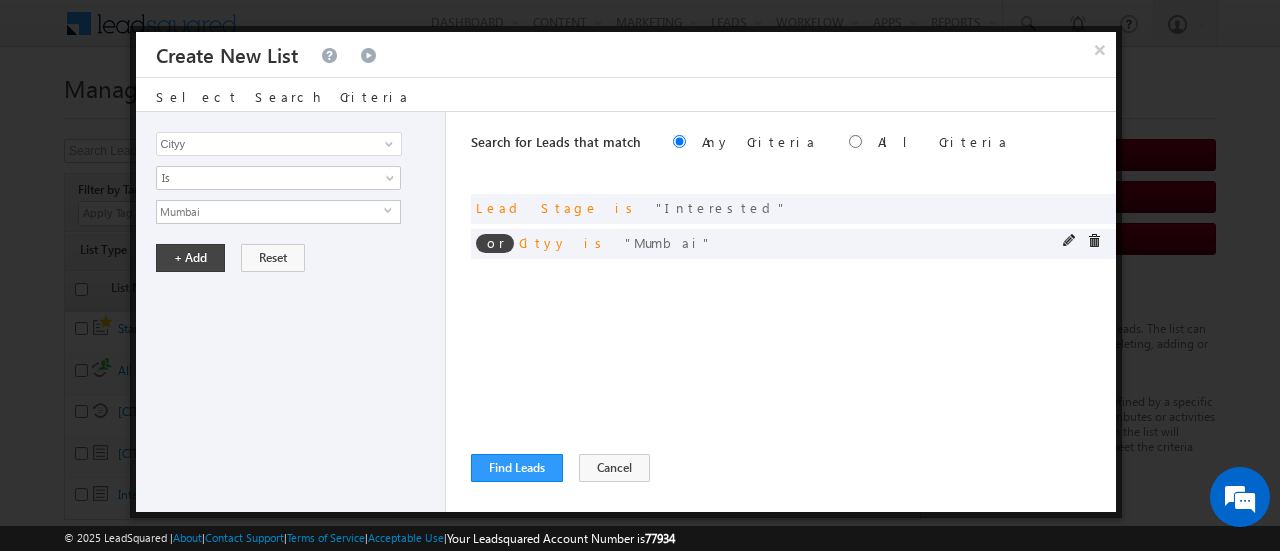 drag, startPoint x: 502, startPoint y: 240, endPoint x: 481, endPoint y: 245, distance: 21.587032 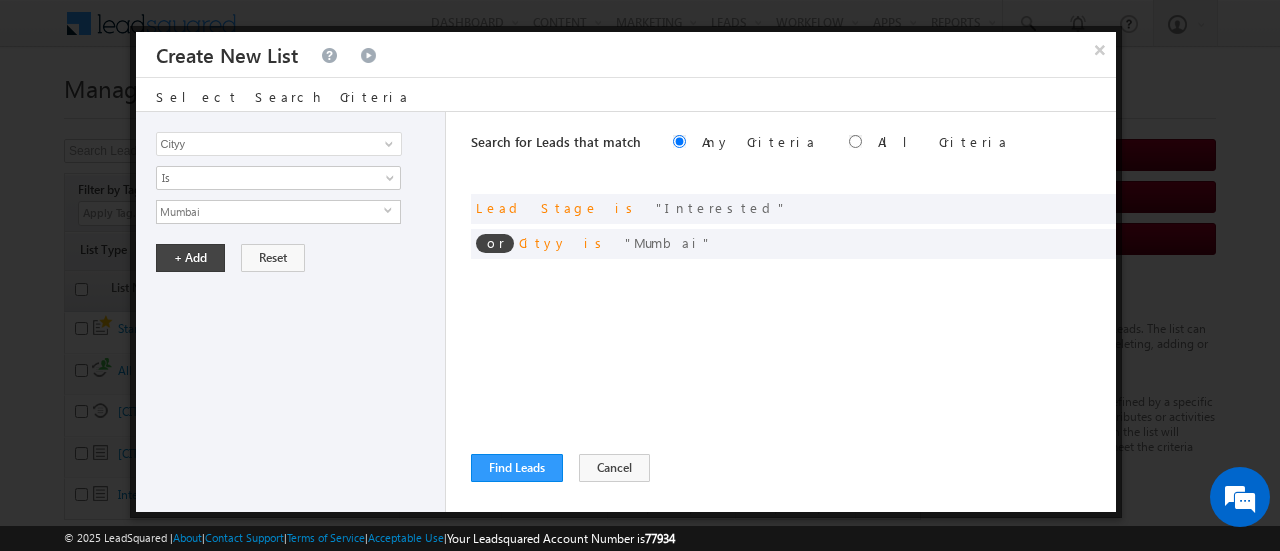 click on "Search for Leads that match
Any Criteria
All Criteria
Note that the current triggering entity  is not considered  in the condition
If more than one opportunities are returned, the opportunity which is  most recently created  will be considered.
Descending
Ascending
or  Lead Stage   is   Interested     or  Cityy   is   Mumbai" at bounding box center [793, 312] 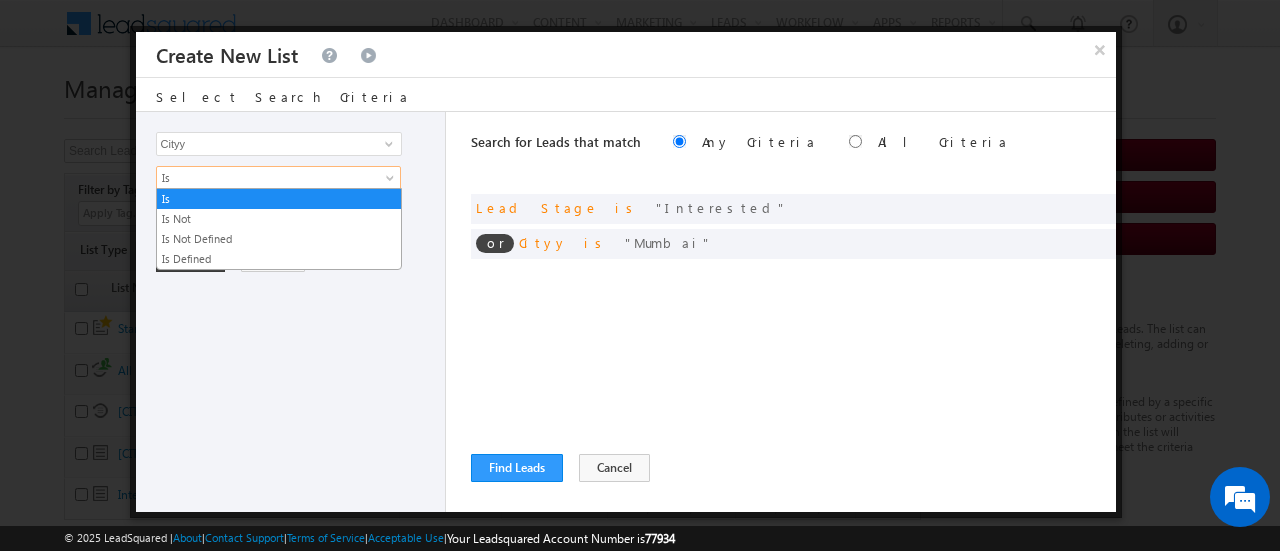 click at bounding box center [392, 182] 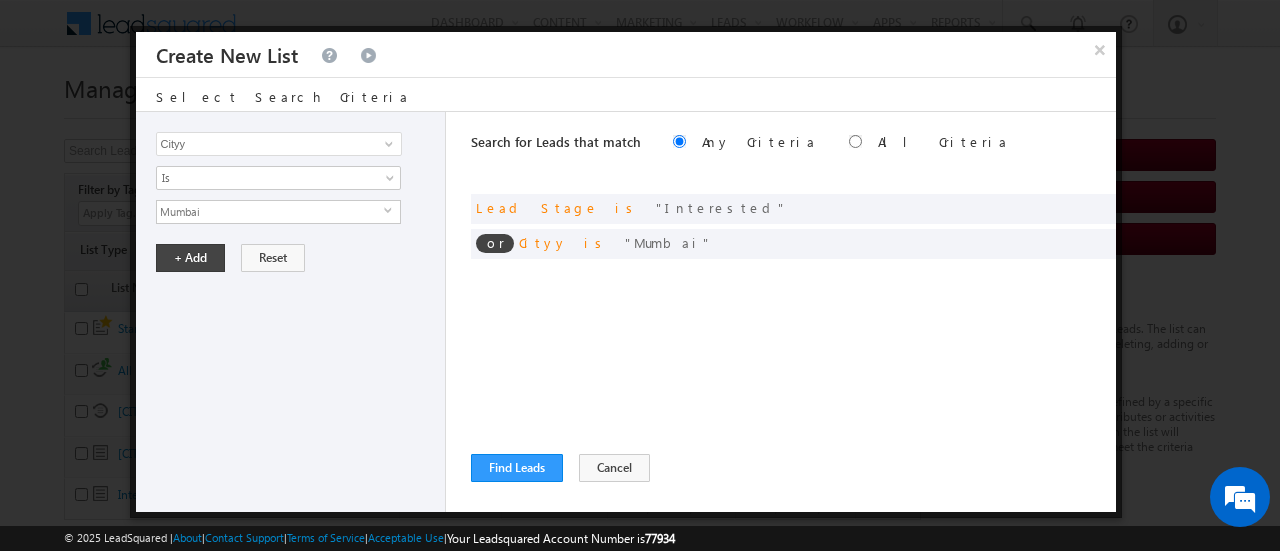 click on "Opportunity Type Lead Activity Task Sales Group  Prospect Id Aadhar Number Address 1 Address 2 Age Age_New Alternative Contact Number Appointment Date and Time Appointment Disposition Appointment Follow Up Date and Time Appointment Rescheduling Date and Time Assign to Budget Category City City Preference Cityy Class X Pge Colleges Communication Address  Company Conversion Referrer URL Country Couurse Created By Id Created On Current Opt In Status Date of Birth Do Not Call Do Not Email Do Not SMS Do Not Track DOB Email Emirate Engagement Score First Name Follow up counter Gender ID Number Income Industry Initial Call Follow Up Date and Time Initial Phone Call Disposition Interested In Is Portal User Job Title Language Preference Last Activity Last Activity Date Last Name Last Opt In Email Sent Date Latest Appointment Date and Time Latitude Lead Number Lead Origin Lead Quality Lead Score Lead Source  Lead Stage Longitude Mobile Number Modified By Id Modified On MRN Number Name" at bounding box center (291, 312) 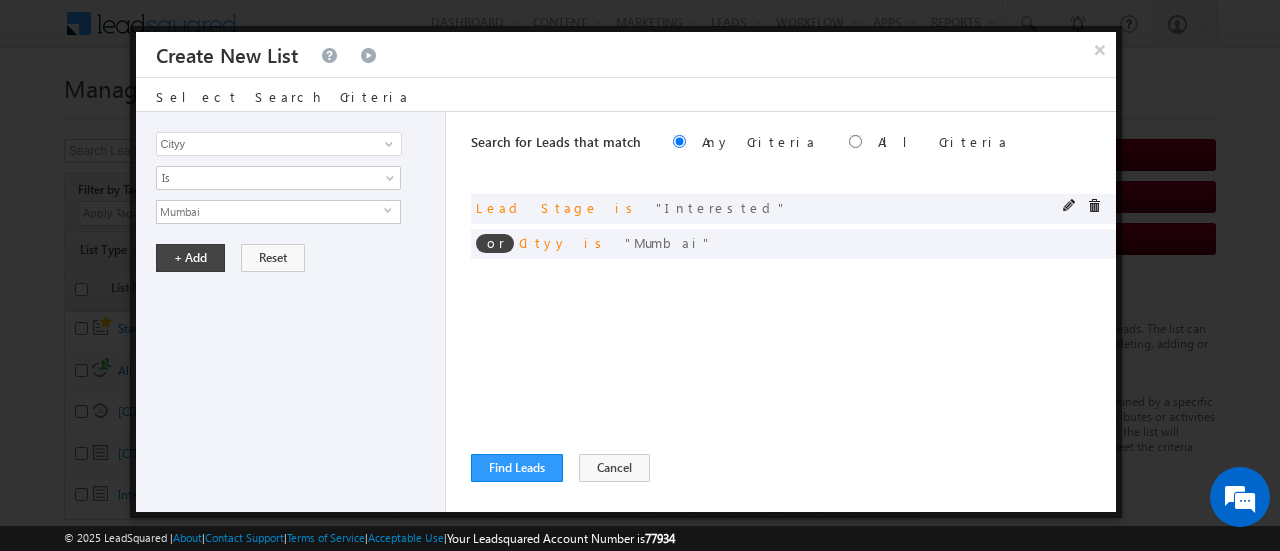 click on "Interested" at bounding box center [721, 207] 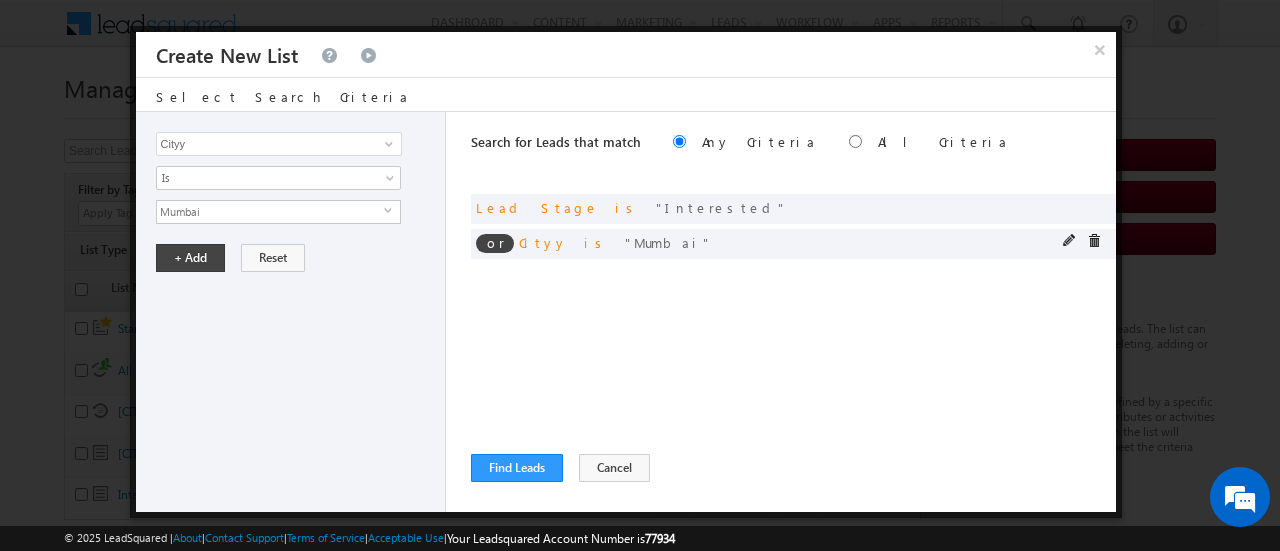click on "Mumbai" at bounding box center (668, 242) 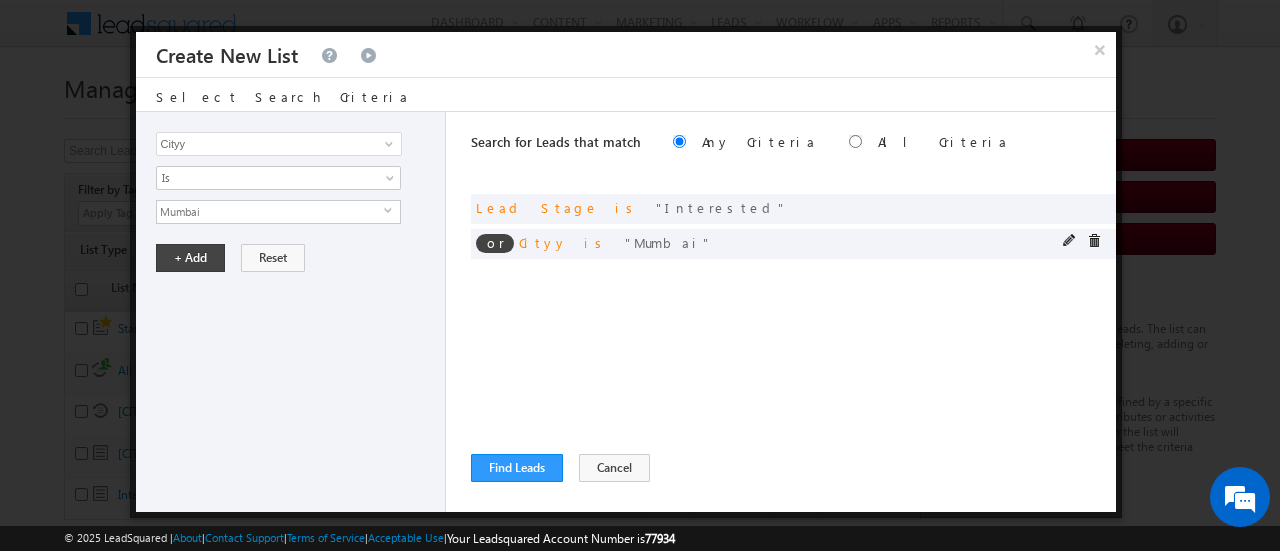 click on "or" at bounding box center (495, 243) 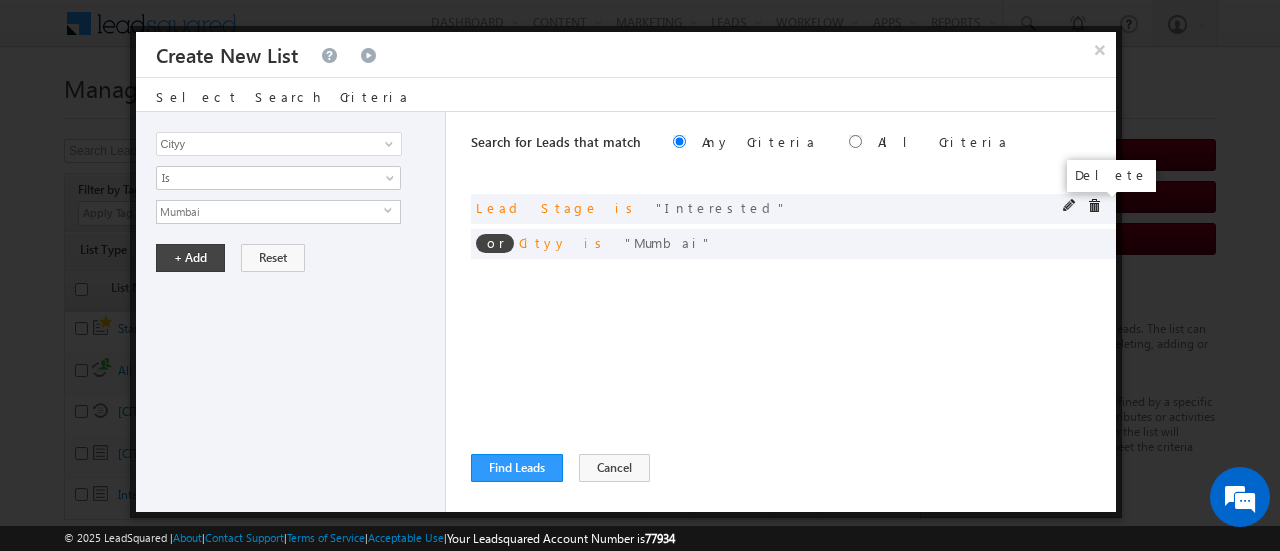 click at bounding box center [1094, 206] 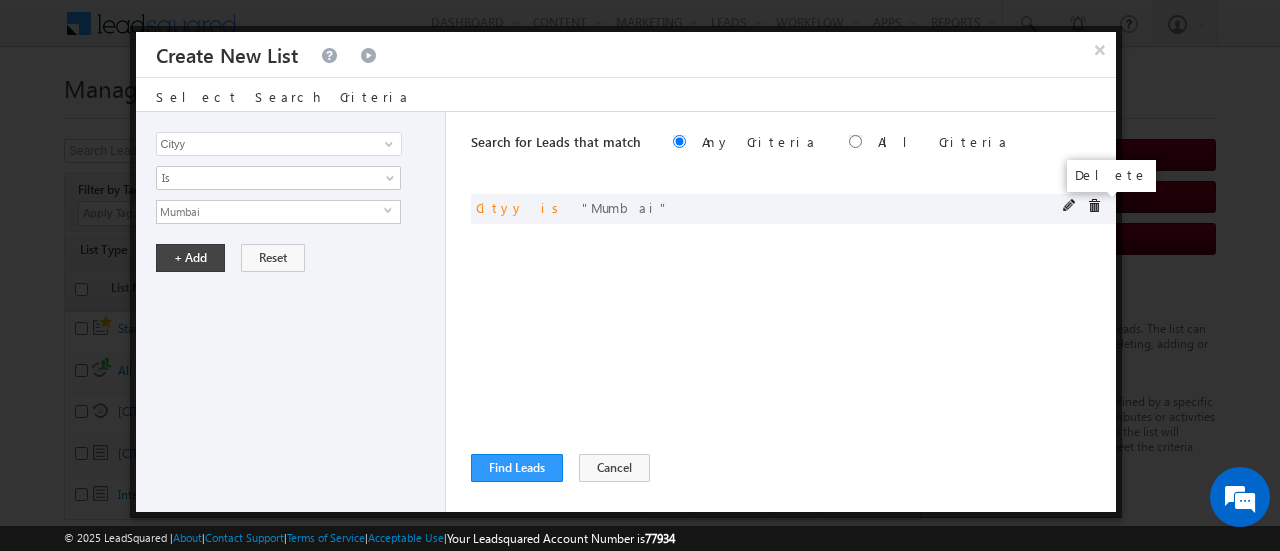 click at bounding box center [1094, 206] 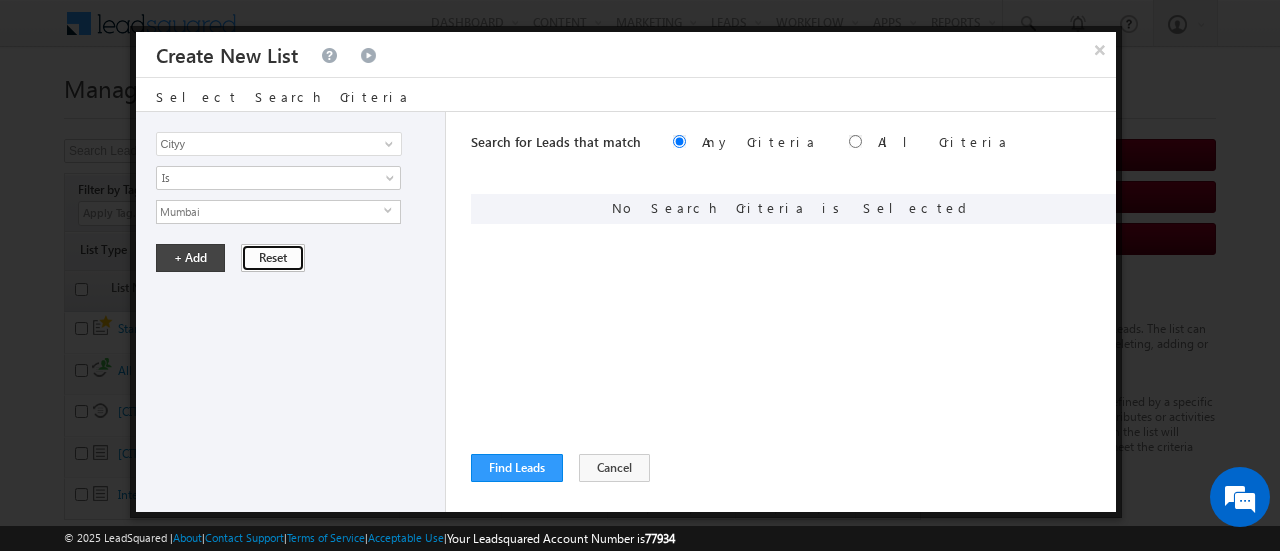 click on "Reset" at bounding box center [273, 258] 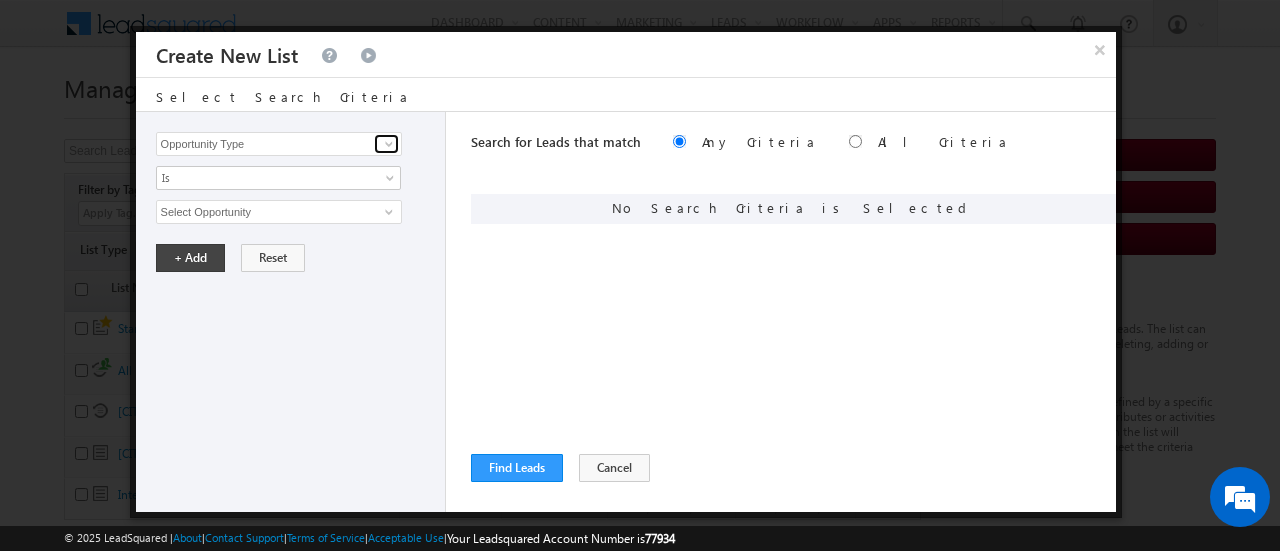 click at bounding box center (389, 144) 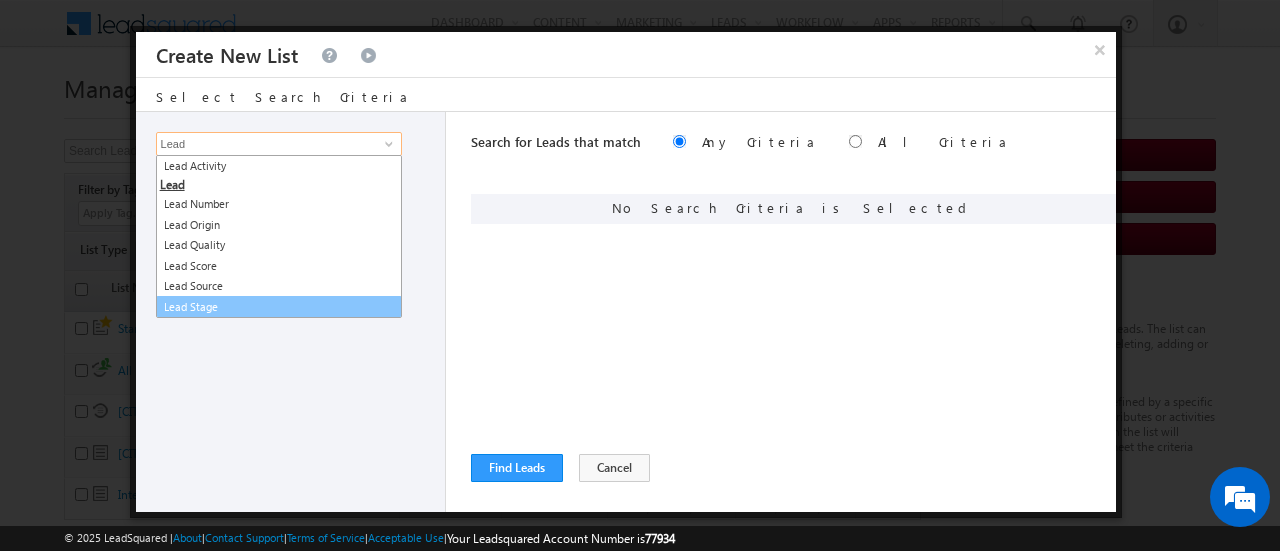 click on "Lead Stage" at bounding box center [279, 307] 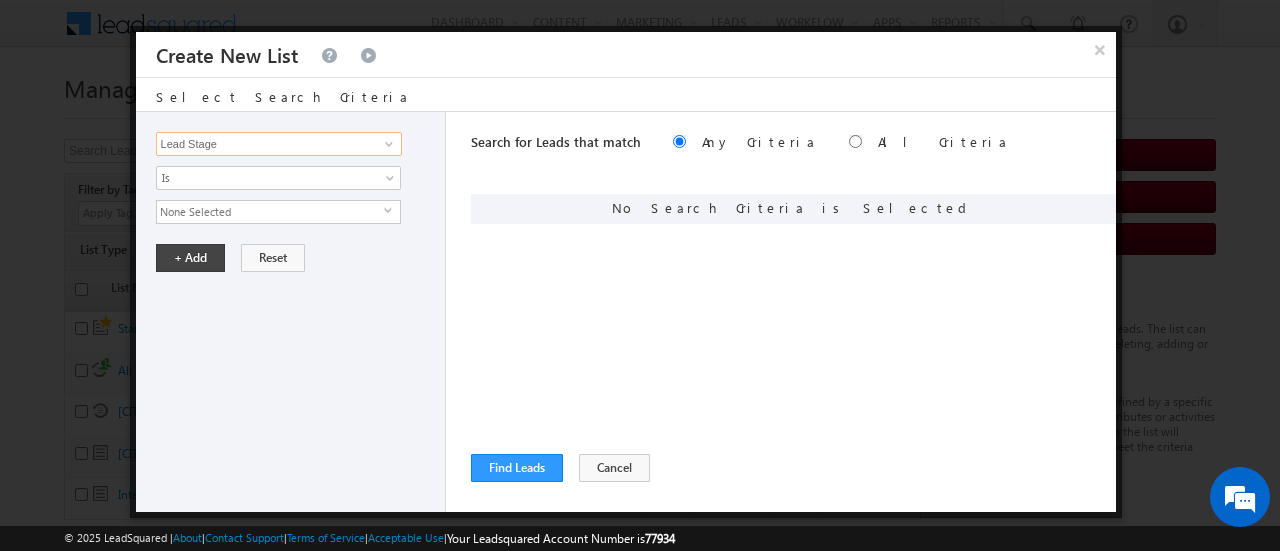 type on "Lead Stage" 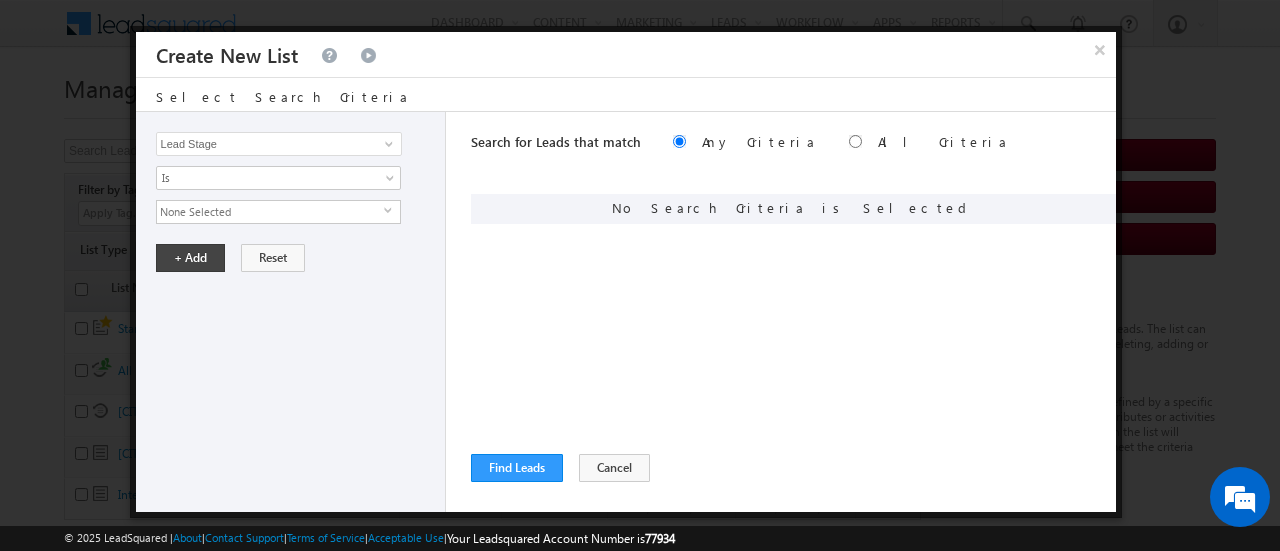click on "select" at bounding box center [392, 210] 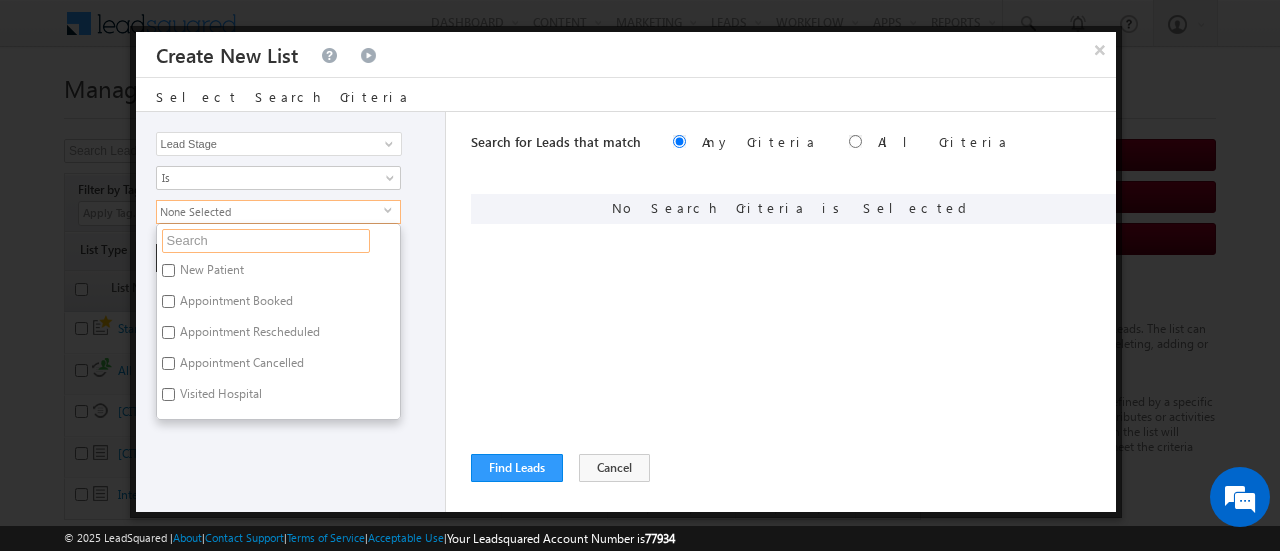 click at bounding box center (266, 241) 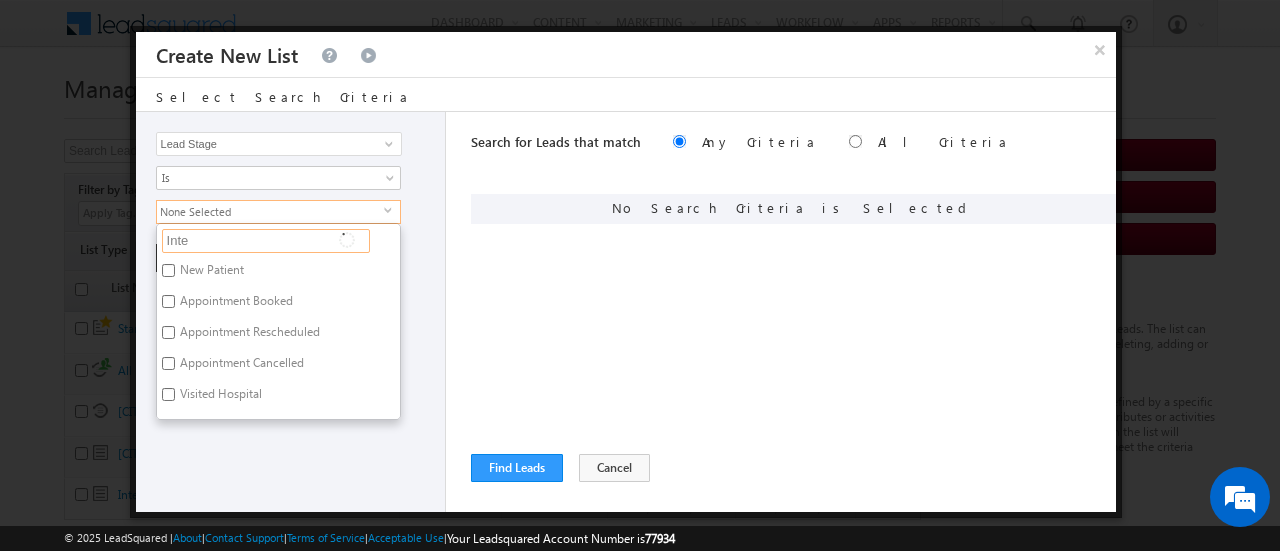 type on "Inter" 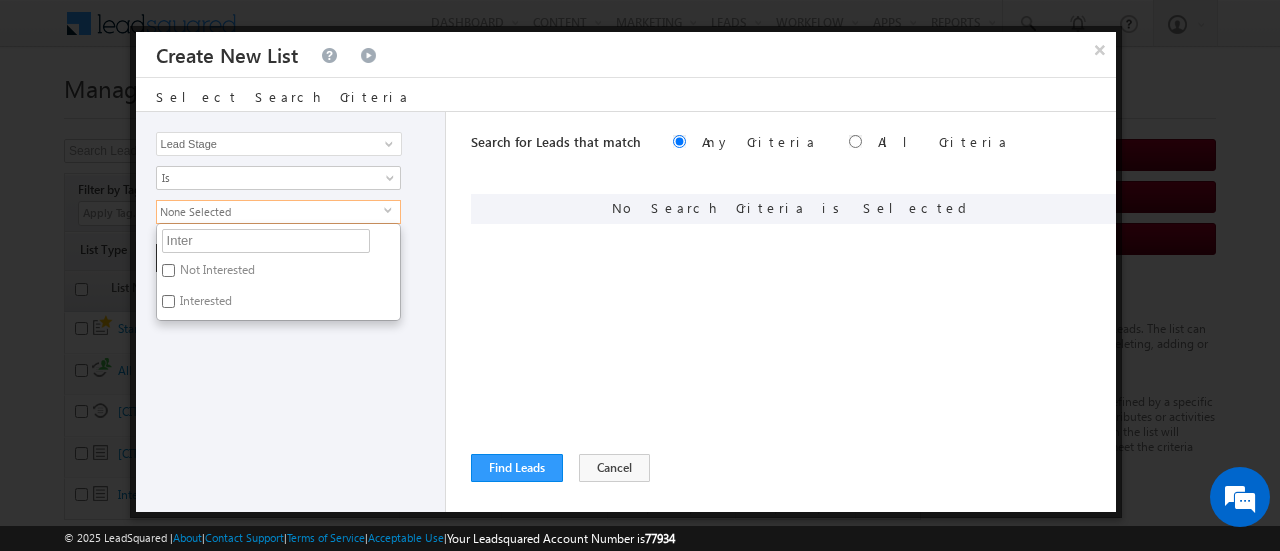 click on "Interested" at bounding box center (204, 304) 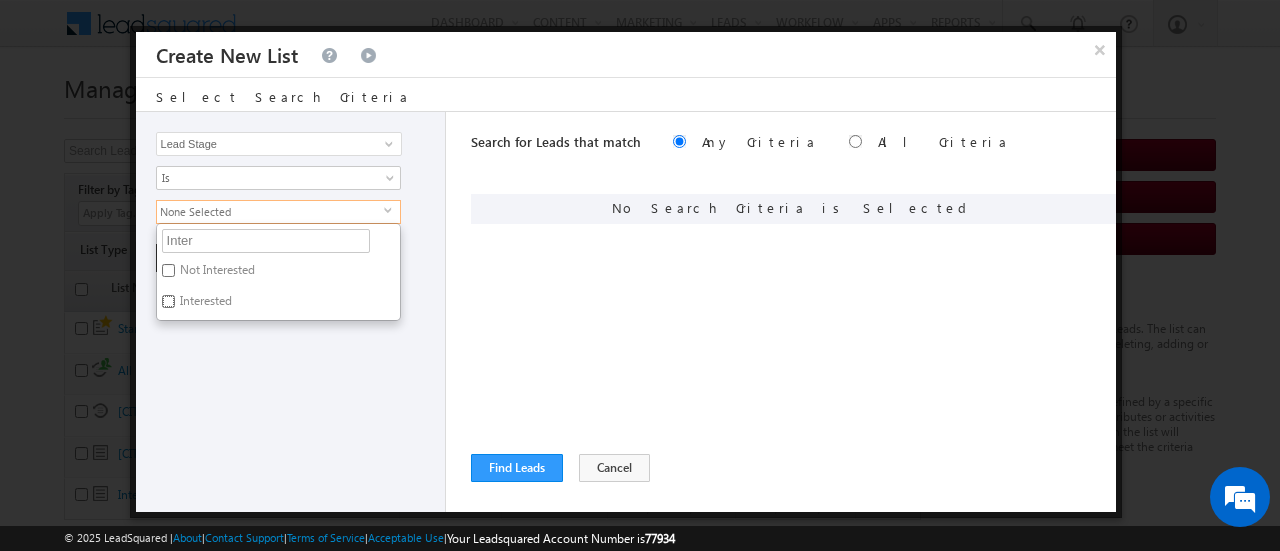 click on "Interested" at bounding box center (168, 301) 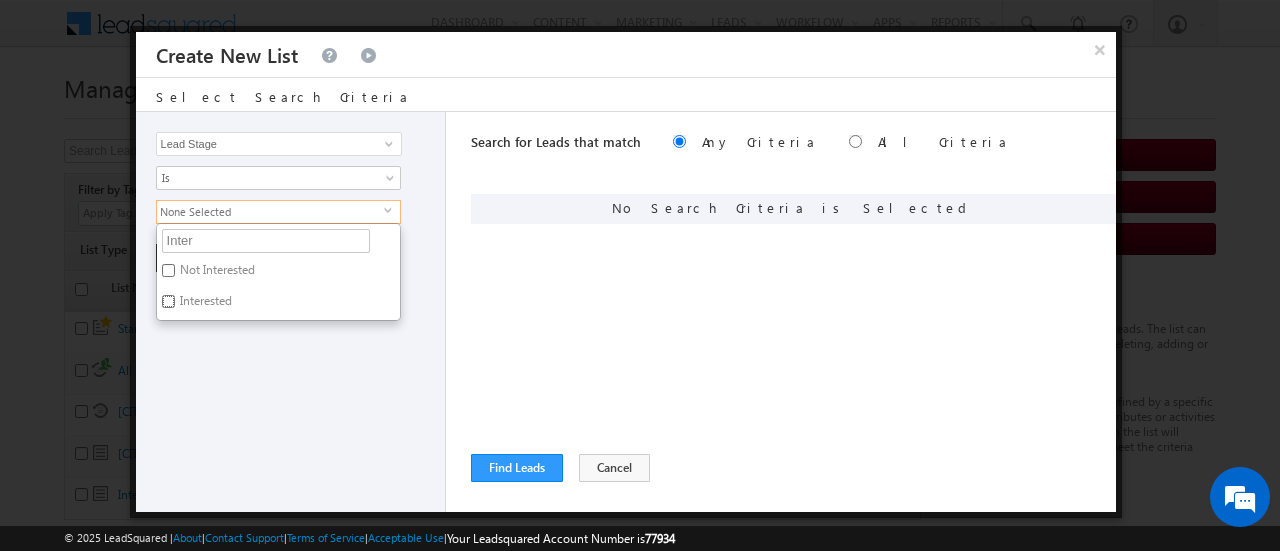 checkbox on "true" 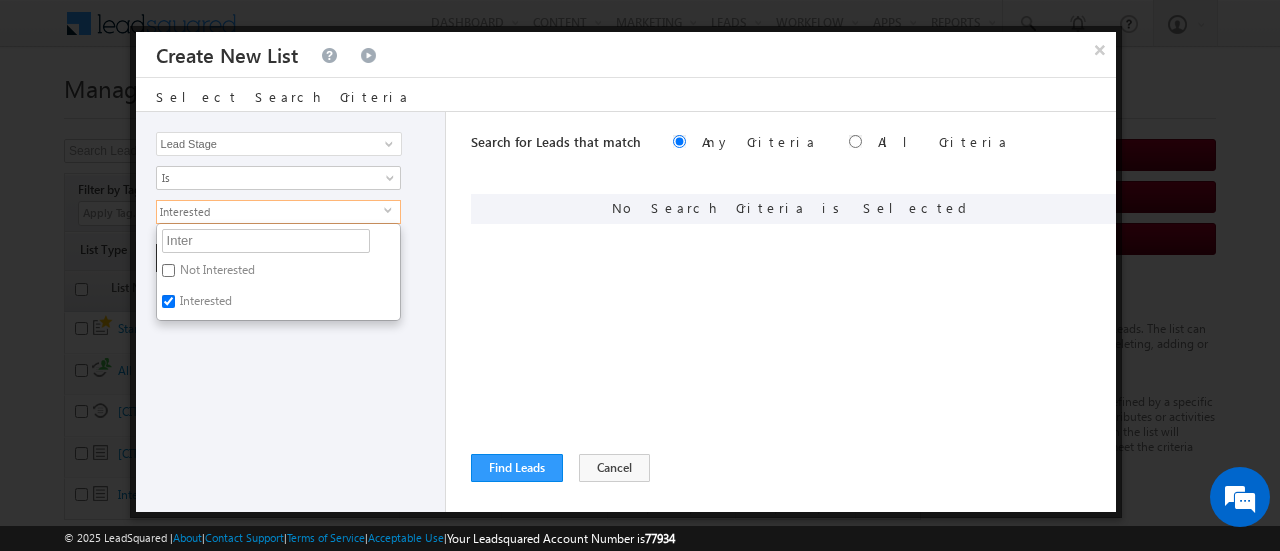 click on "Opportunity Type Lead Activity Task Sales Group  Prospect Id Aadhar Number Address 1 Address 2 Age Age_New Alternative Contact Number Appointment Date and Time Appointment Disposition Appointment Follow Up Date and Time Appointment Rescheduling Date and Time Assign to Budget Category City City Preference Cityy Class X Pge Colleges Communication Address  Company Conversion Referrer URL Country Couurse Created By Id Created On Current Opt In Status Date of Birth Do Not Call Do Not Email Do Not SMS Do Not Track DOB Email Emirate Engagement Score First Name Follow up counter Gender ID Number Income Industry Initial Call Follow Up Date and Time Initial Phone Call Disposition Interested In Is Portal User Job Title Language Preference Last Activity Last Activity Date Last Name Last Opt In Email Sent Date Latest Appointment Date and Time Latitude Lead Number Lead Origin Lead Quality Lead Score Lead Source  Lead Stage Longitude Mobile Number Modified By Id Modified On MRN Number Name" at bounding box center (291, 312) 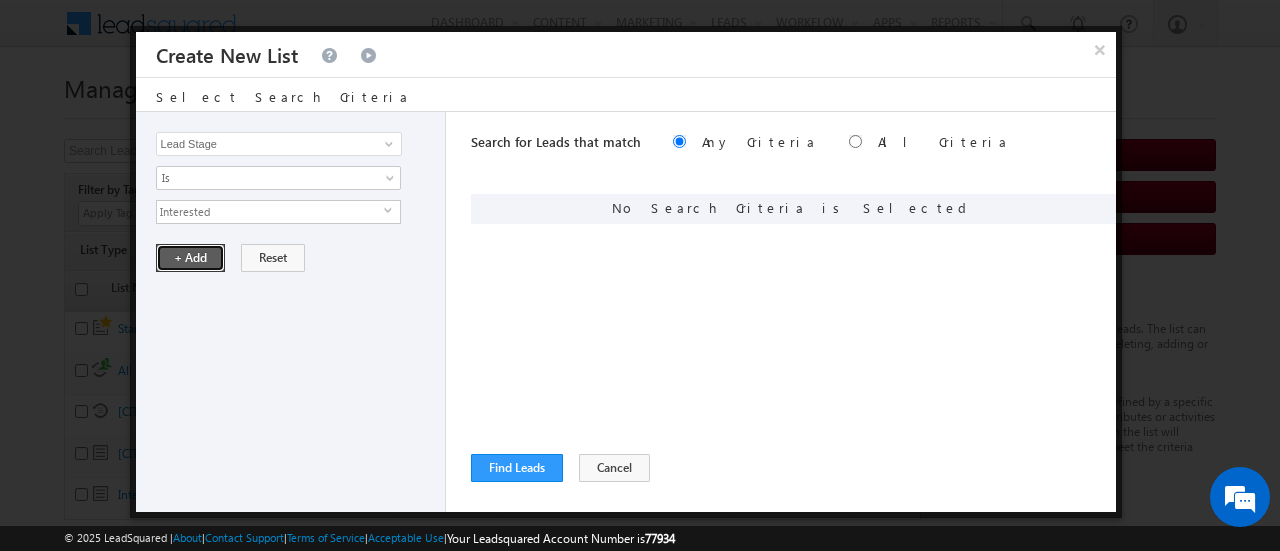 click on "+ Add" at bounding box center [190, 258] 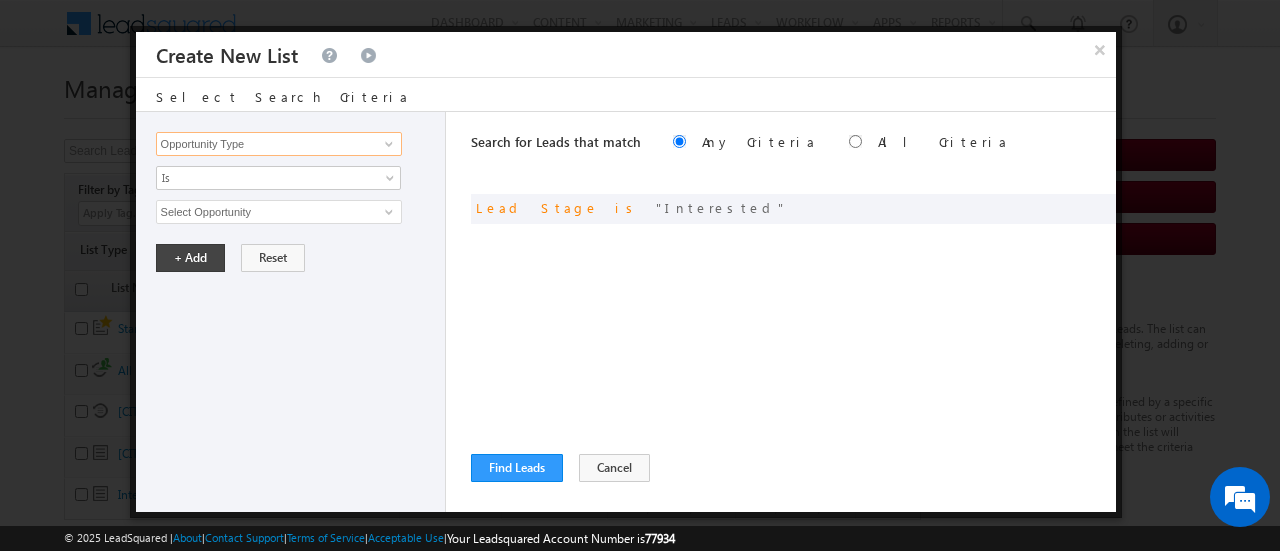 click on "Opportunity Type" at bounding box center (279, 144) 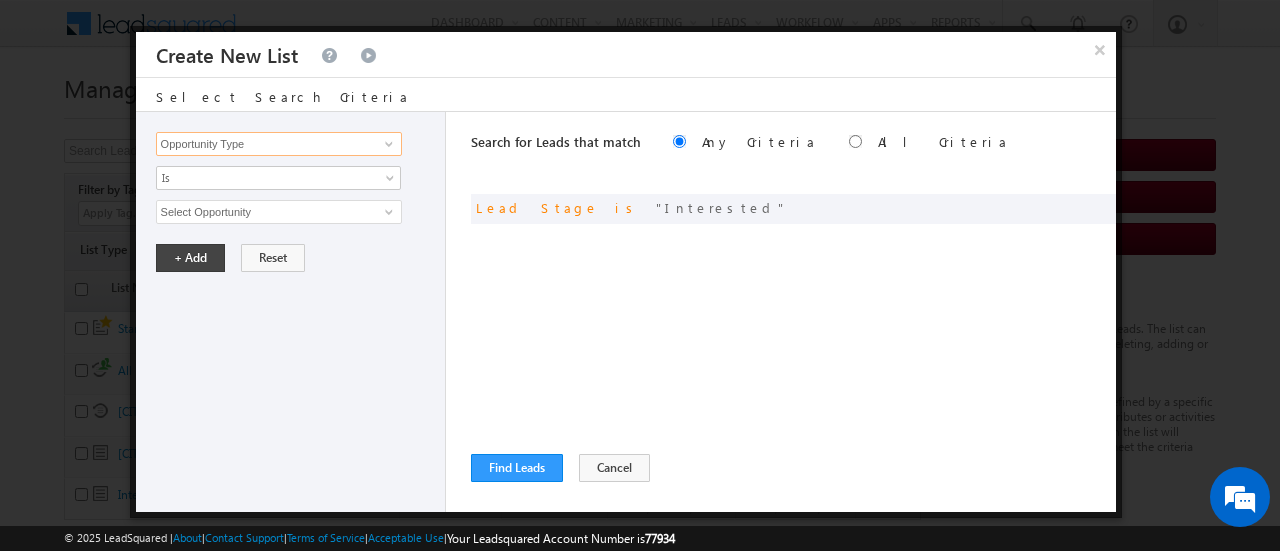 click on "Opportunity Type" at bounding box center [279, 144] 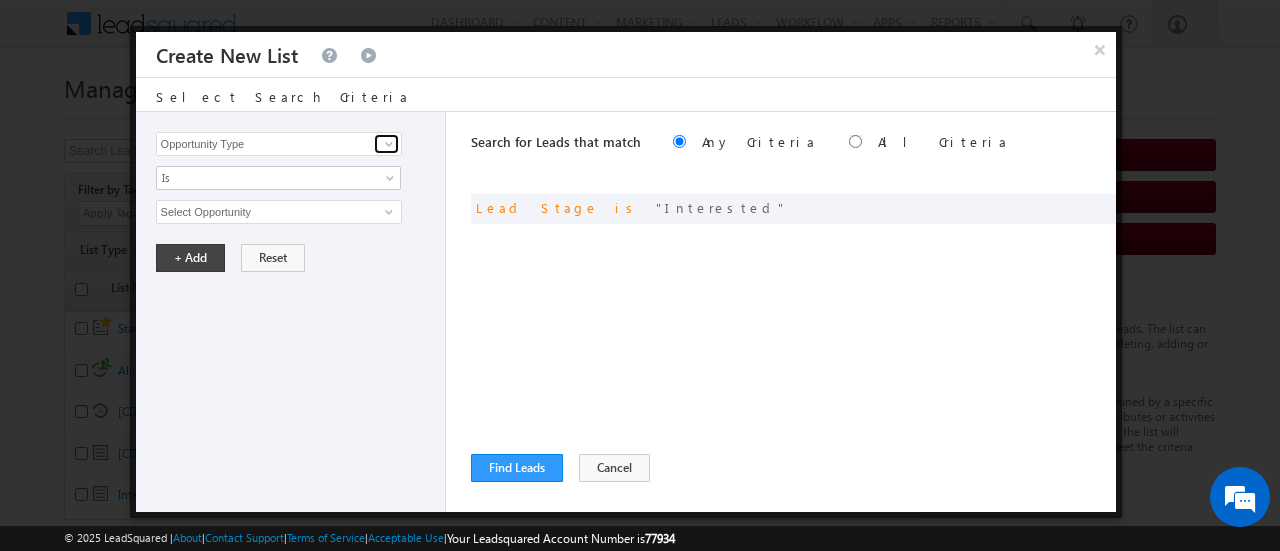 click at bounding box center (389, 144) 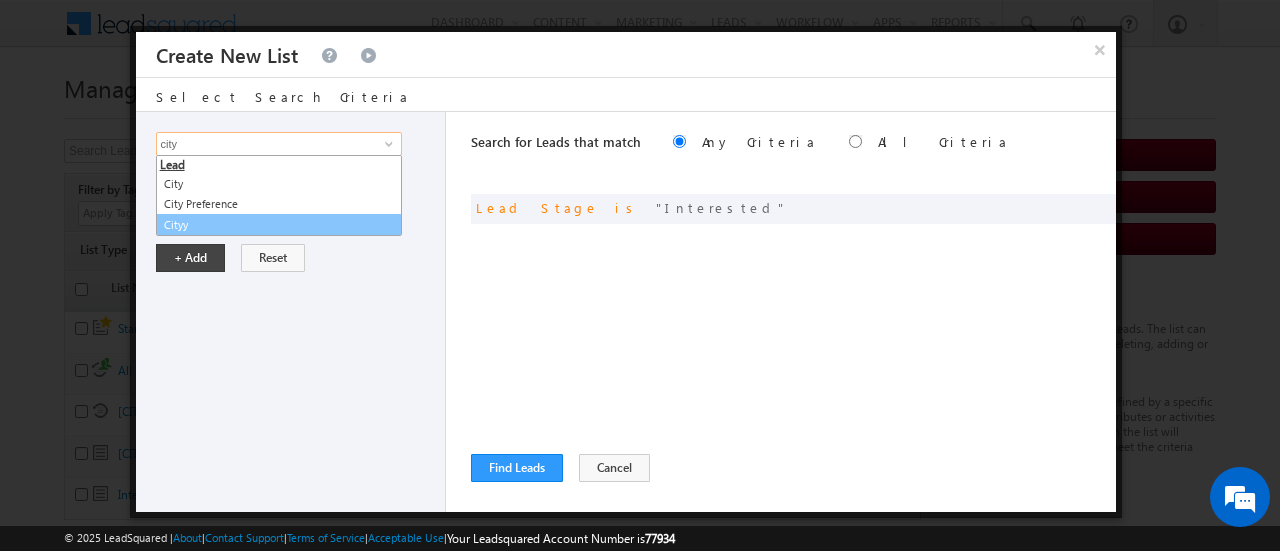 click on "Cityy" at bounding box center (279, 225) 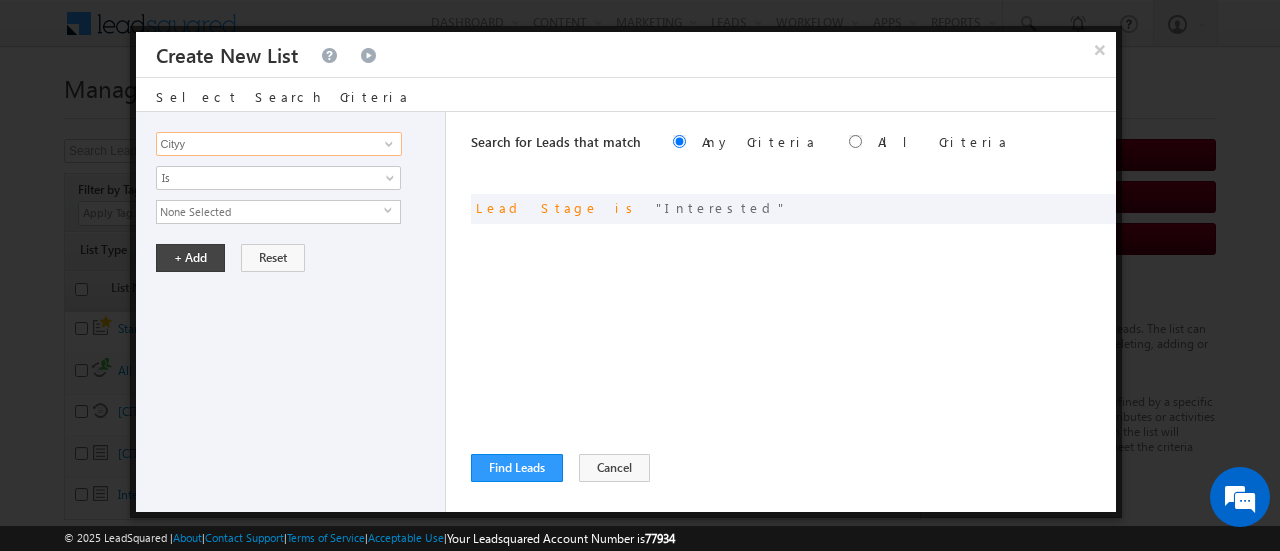click on "×" at bounding box center (1100, 49) 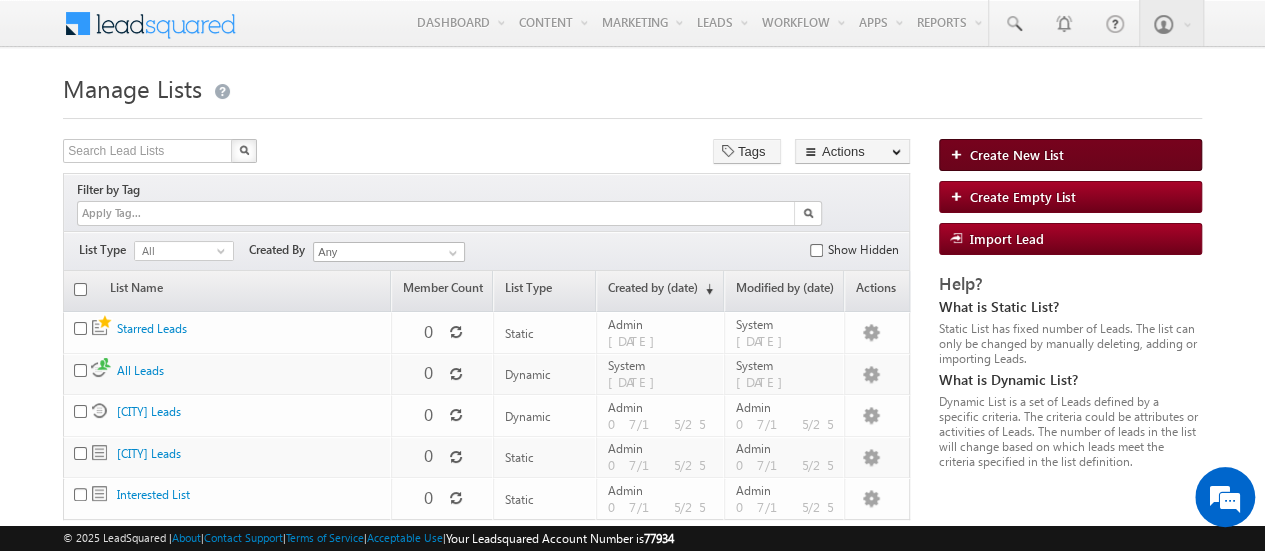 click on "Create New List" at bounding box center (1070, 155) 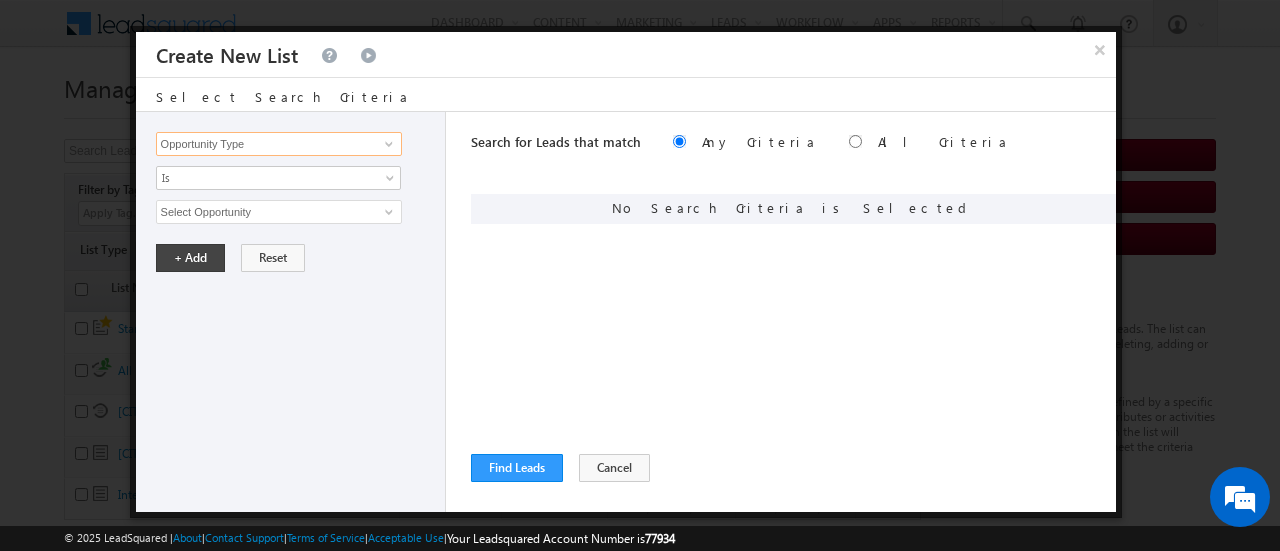 click on "Opportunity Type" at bounding box center [279, 144] 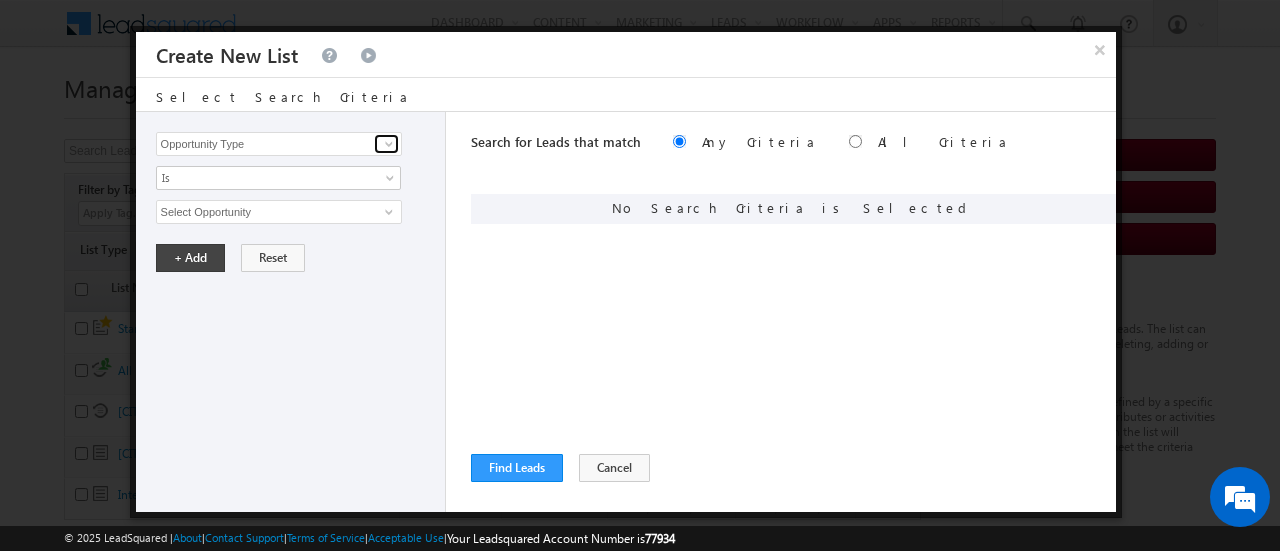click at bounding box center [389, 144] 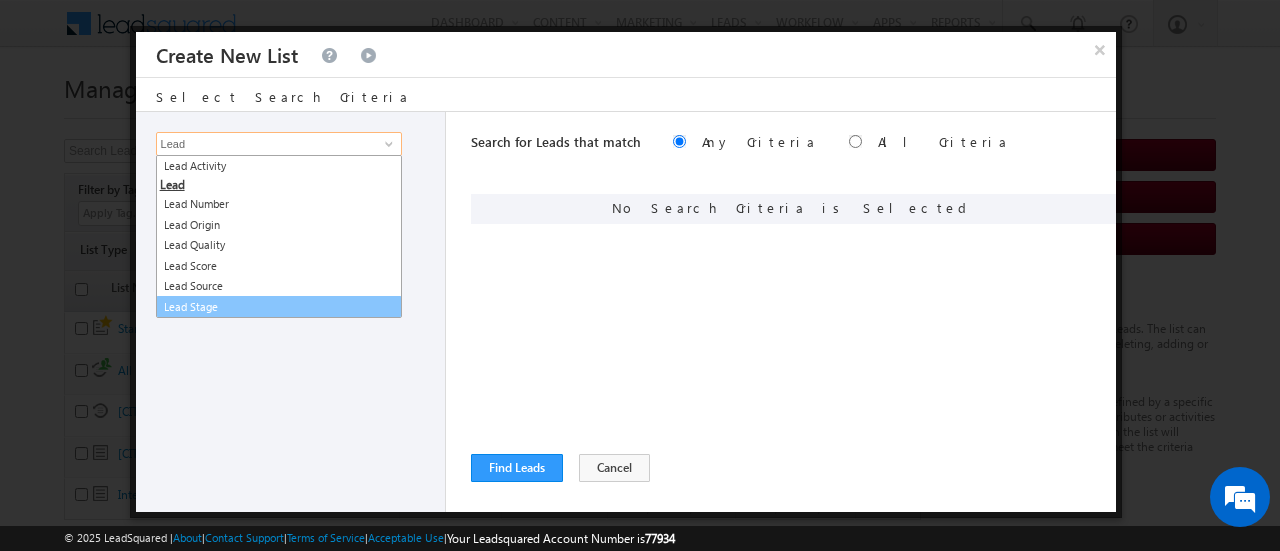 click on "Lead Stage" at bounding box center [279, 307] 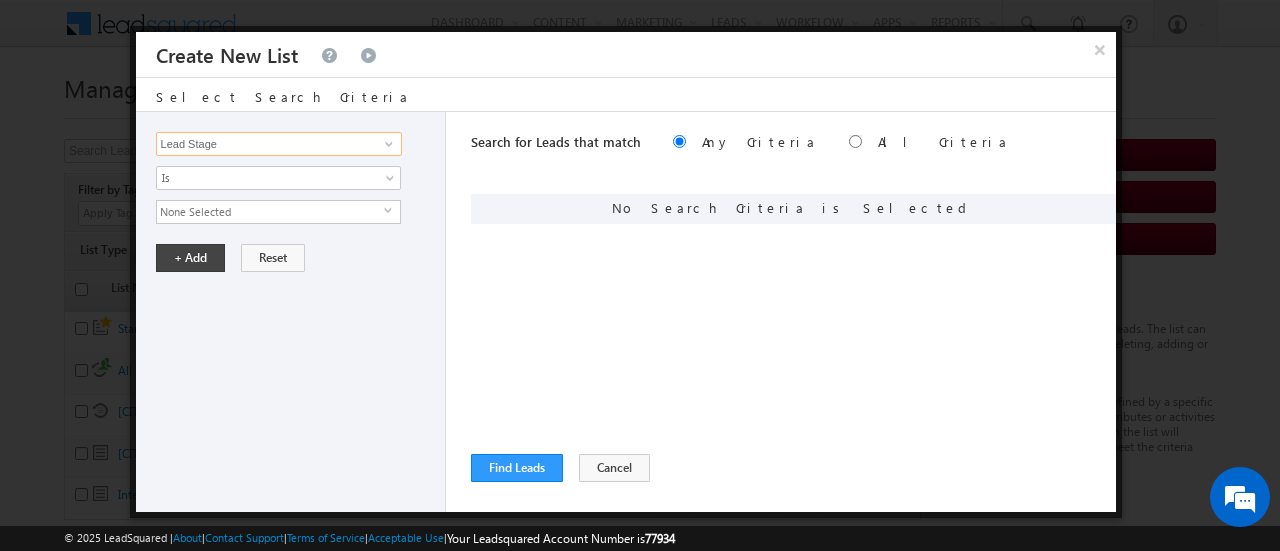 type on "Lead Stage" 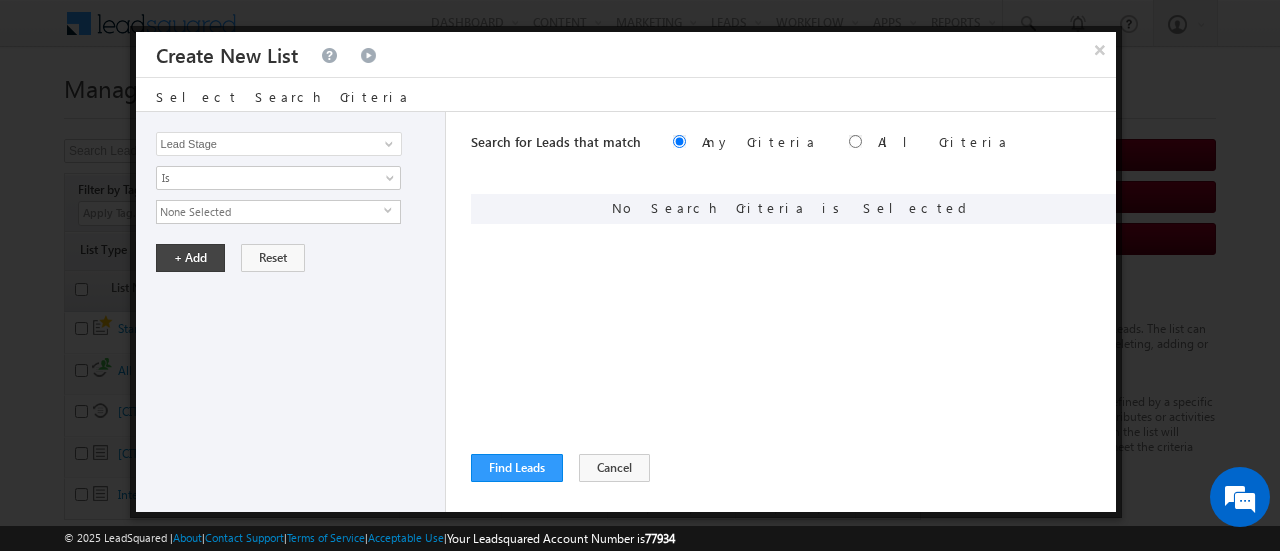 click on "None Selected" at bounding box center (270, 212) 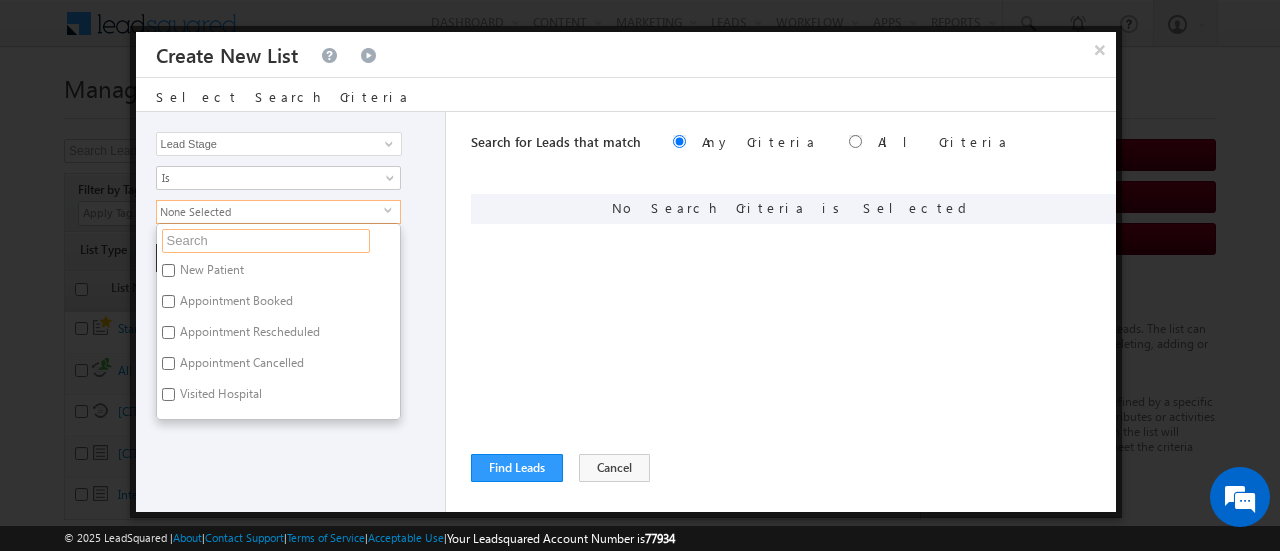 click at bounding box center [266, 241] 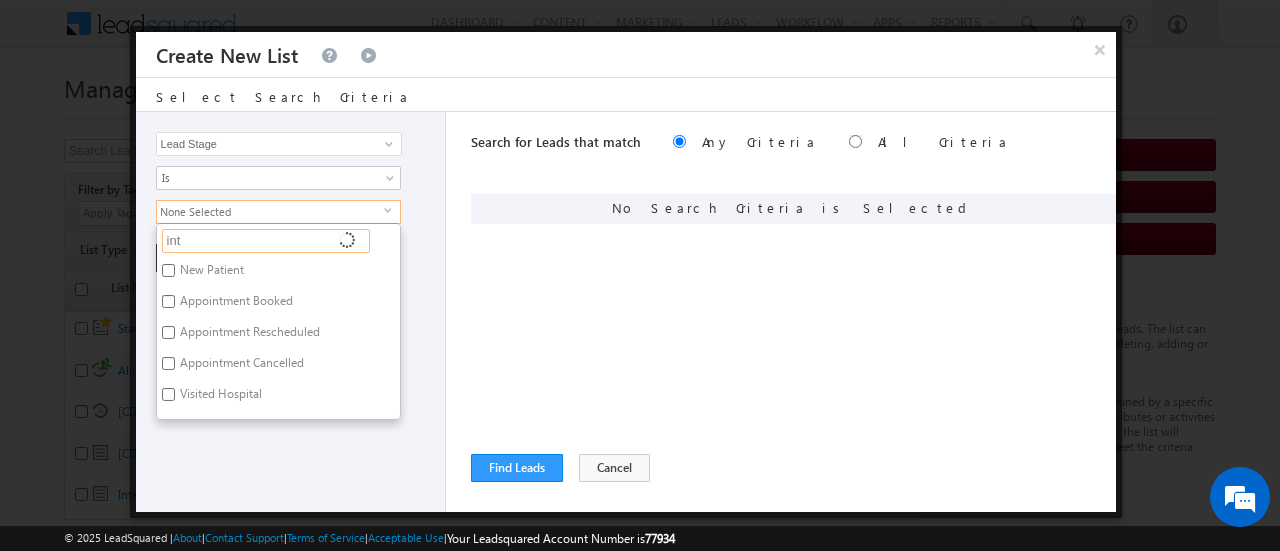 type on "inte" 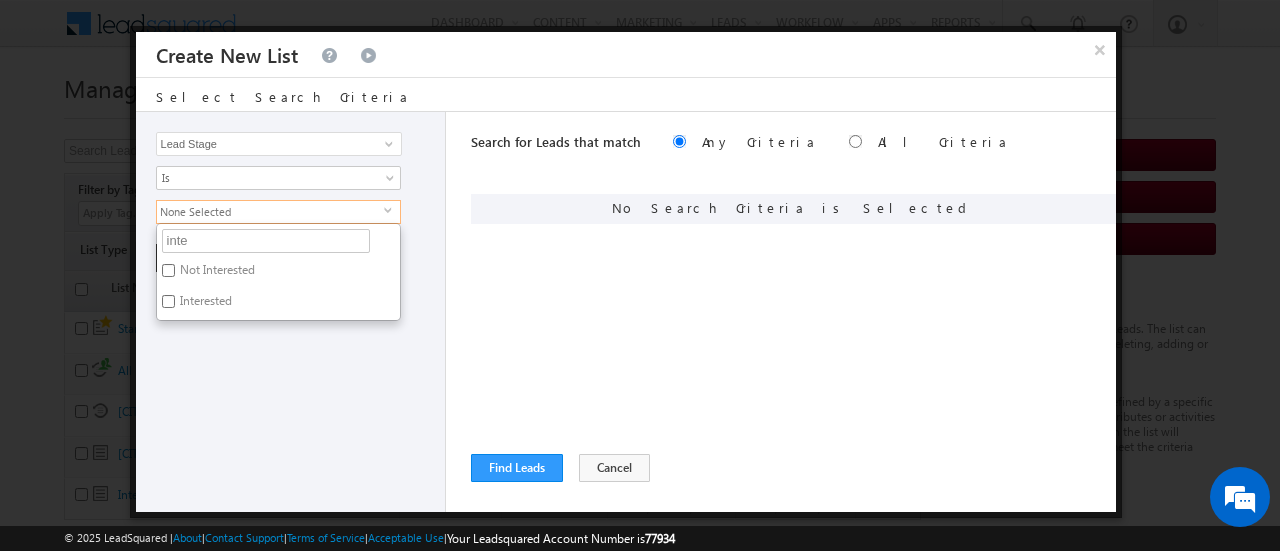 click on "Interested" at bounding box center [204, 304] 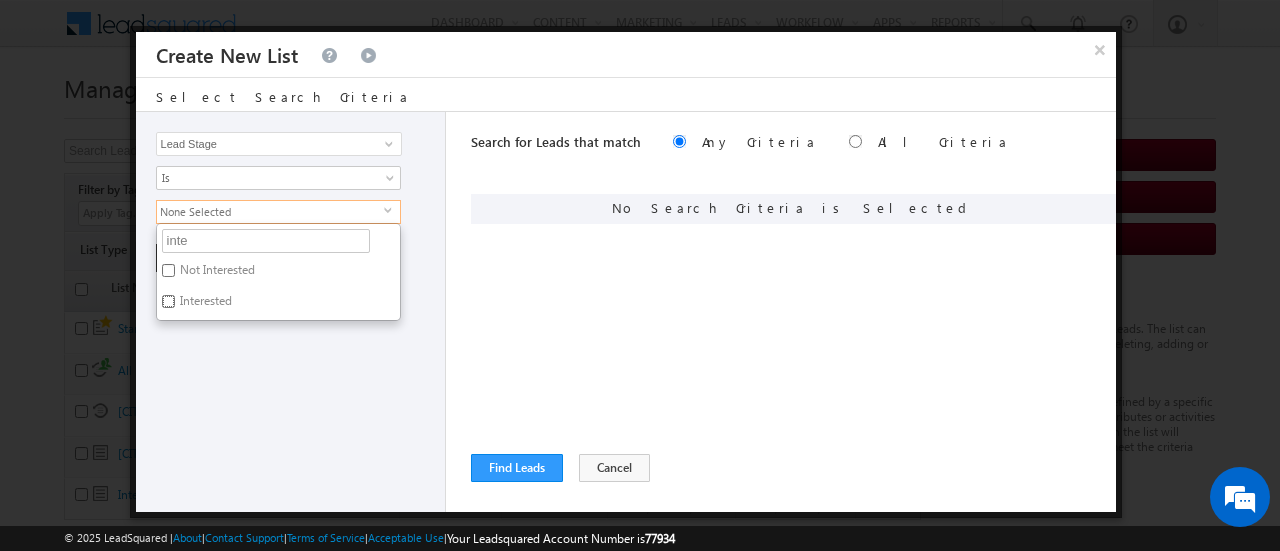 click on "Interested" at bounding box center (168, 301) 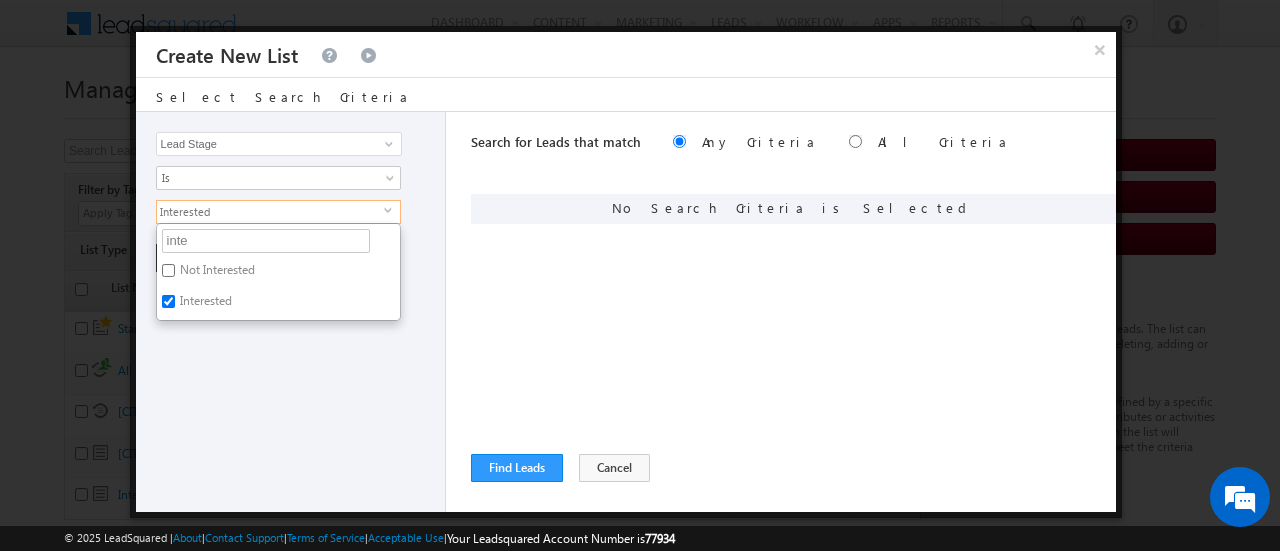 click on "Opportunity Type Lead Activity Task Sales Group  Prospect Id Aadhar Number Address 1 Address 2 Age Age_New Alternative Contact Number Appointment Date and Time Appointment Disposition Appointment Follow Up Date and Time Appointment Rescheduling Date and Time Assign to Budget Category City City Preference Cityy Class X Pge Colleges Communication Address  Company Conversion Referrer URL Country Couurse Created By Id Created On Current Opt In Status Date of Birth Do Not Call Do Not Email Do Not SMS Do Not Track DOB Email Emirate Engagement Score First Name Follow up counter Gender ID Number Income Industry Initial Call Follow Up Date and Time Initial Phone Call Disposition Interested In Is Portal User Job Title Language Preference Last Activity Last Activity Date Last Name Last Opt In Email Sent Date Latest Appointment Date and Time Latitude Lead Number Lead Origin Lead Quality Lead Score Lead Source  Lead Stage Longitude Mobile Number Modified By Id Modified On MRN Number Name" at bounding box center (291, 312) 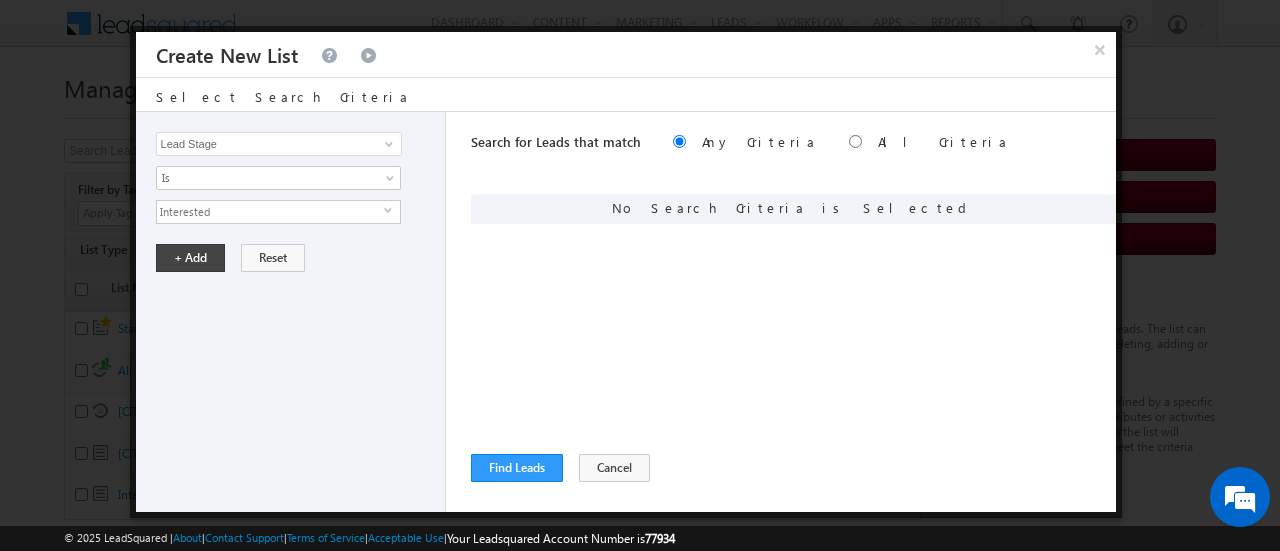 click on "Opportunity Type Lead Activity Task Sales Group  Prospect Id Aadhar Number Address 1 Address 2 Age Age_New Alternative Contact Number Appointment Date and Time Appointment Disposition Appointment Follow Up Date and Time Appointment Rescheduling Date and Time Assign to Budget Category City City Preference Cityy Class X Pge Colleges Communication Address  Company Conversion Referrer URL Country Couurse Created By Id Created On Current Opt In Status Date of Birth Do Not Call Do Not Email Do Not SMS Do Not Track DOB Email Emirate Engagement Score First Name Follow up counter Gender ID Number Income Industry Initial Call Follow Up Date and Time Initial Phone Call Disposition Interested In Is Portal User Job Title Language Preference Last Activity Last Activity Date Last Name Last Opt In Email Sent Date Latest Appointment Date and Time Latitude Lead Number Lead Origin Lead Quality Lead Score Lead Source  Lead Stage Longitude Mobile Number Modified By Id Modified On MRN Number Name" at bounding box center (291, 312) 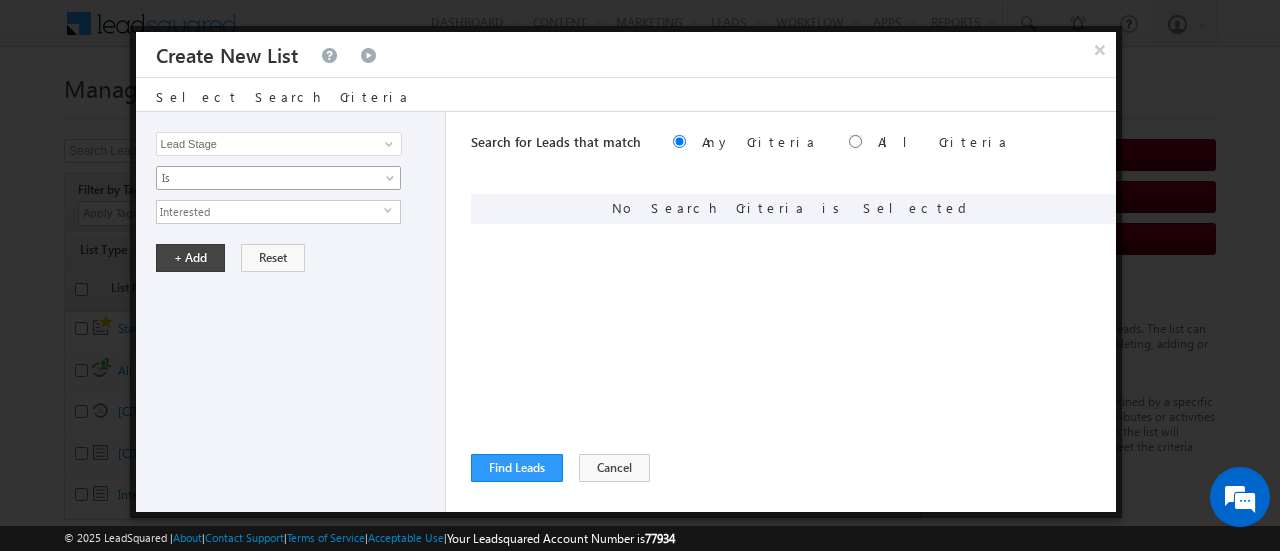 click at bounding box center (392, 182) 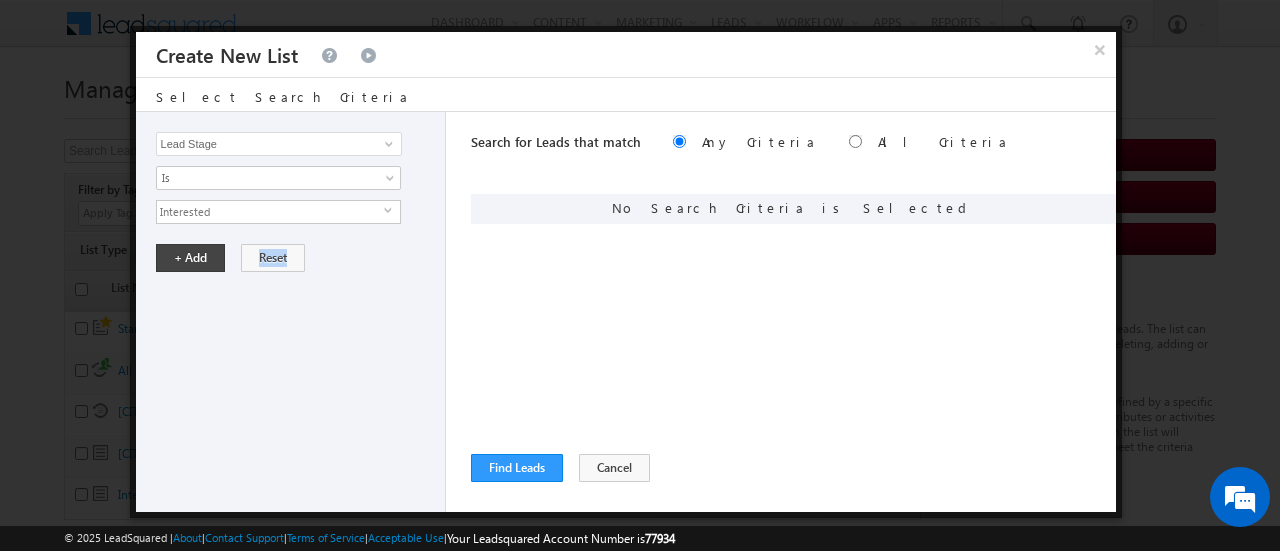 click on "Opportunity Type Lead Activity Task Sales Group  Prospect Id Aadhar Number Address 1 Address 2 Age Age_New Alternative Contact Number Appointment Date and Time Appointment Disposition Appointment Follow Up Date and Time Appointment Rescheduling Date and Time Assign to Budget Category City City Preference Cityy Class X Pge Colleges Communication Address  Company Conversion Referrer URL Country Couurse Created By Id Created On Current Opt In Status Date of Birth Do Not Call Do Not Email Do Not SMS Do Not Track DOB Email Emirate Engagement Score First Name Follow up counter Gender ID Number Income Industry Initial Call Follow Up Date and Time Initial Phone Call Disposition Interested In Is Portal User Job Title Language Preference Last Activity Last Activity Date Last Name Last Opt In Email Sent Date Latest Appointment Date and Time Latitude Lead Number Lead Origin Lead Quality Lead Score Lead Source  Lead Stage Longitude Mobile Number Modified By Id Modified On MRN Number Name" at bounding box center [291, 312] 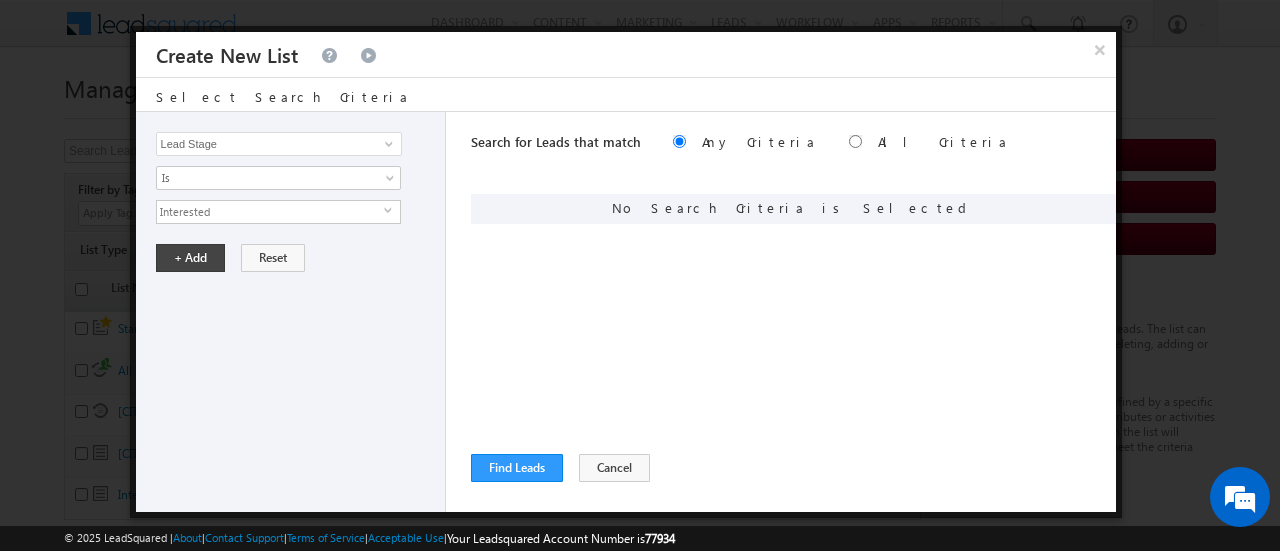click on "Opportunity Type Lead Activity Task Sales Group  Prospect Id Aadhar Number Address 1 Address 2 Age Age_New Alternative Contact Number Appointment Date and Time Appointment Disposition Appointment Follow Up Date and Time Appointment Rescheduling Date and Time Assign to Budget Category City City Preference Cityy Class X Pge Colleges Communication Address  Company Conversion Referrer URL Country Couurse Created By Id Created On Current Opt In Status Date of Birth Do Not Call Do Not Email Do Not SMS Do Not Track DOB Email Emirate Engagement Score First Name Follow up counter Gender ID Number Income Industry Initial Call Follow Up Date and Time Initial Phone Call Disposition Interested In Is Portal User Job Title Language Preference Last Activity Last Activity Date Last Name Last Opt In Email Sent Date Latest Appointment Date and Time Latitude Lead Number Lead Origin Lead Quality Lead Score Lead Source  Lead Stage Longitude Mobile Number Modified By Id Modified On MRN Number Name" at bounding box center [291, 312] 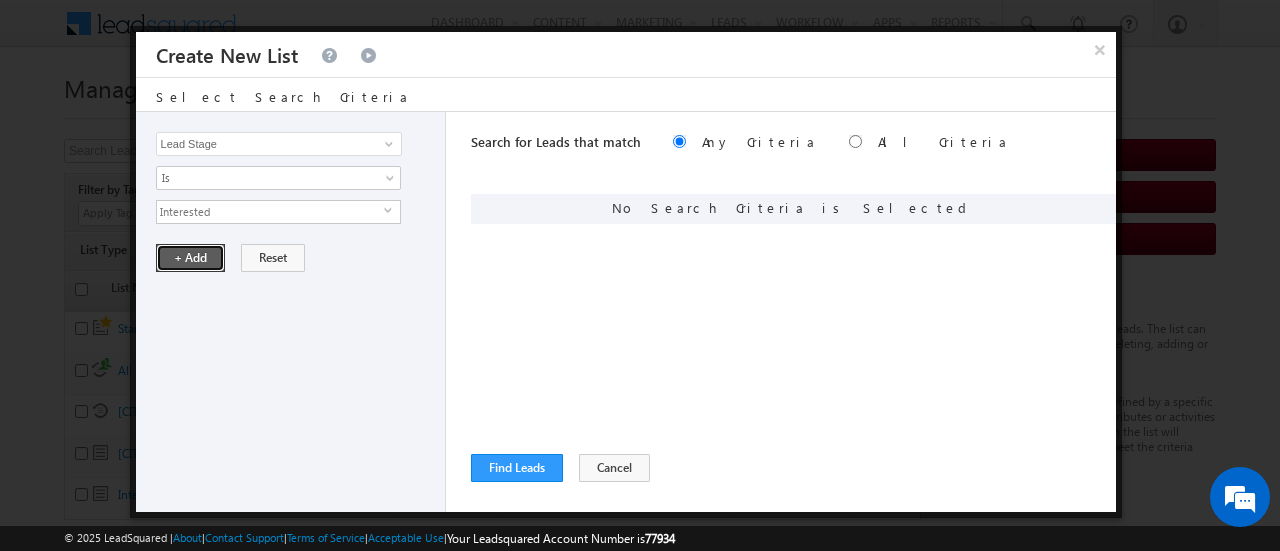 click on "+ Add" at bounding box center [190, 258] 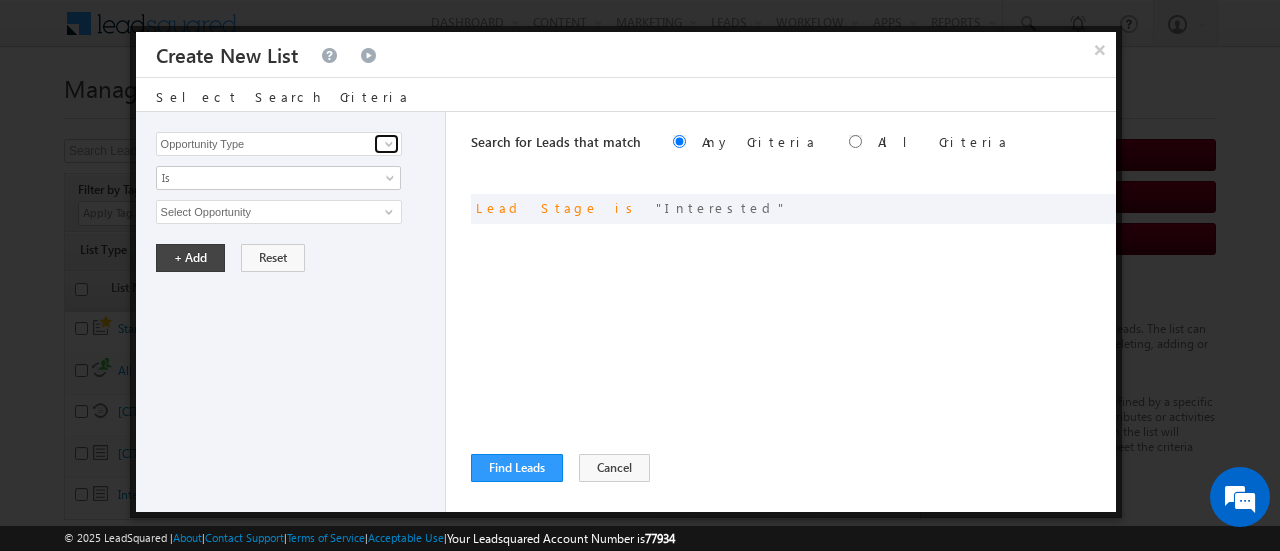 click at bounding box center [389, 144] 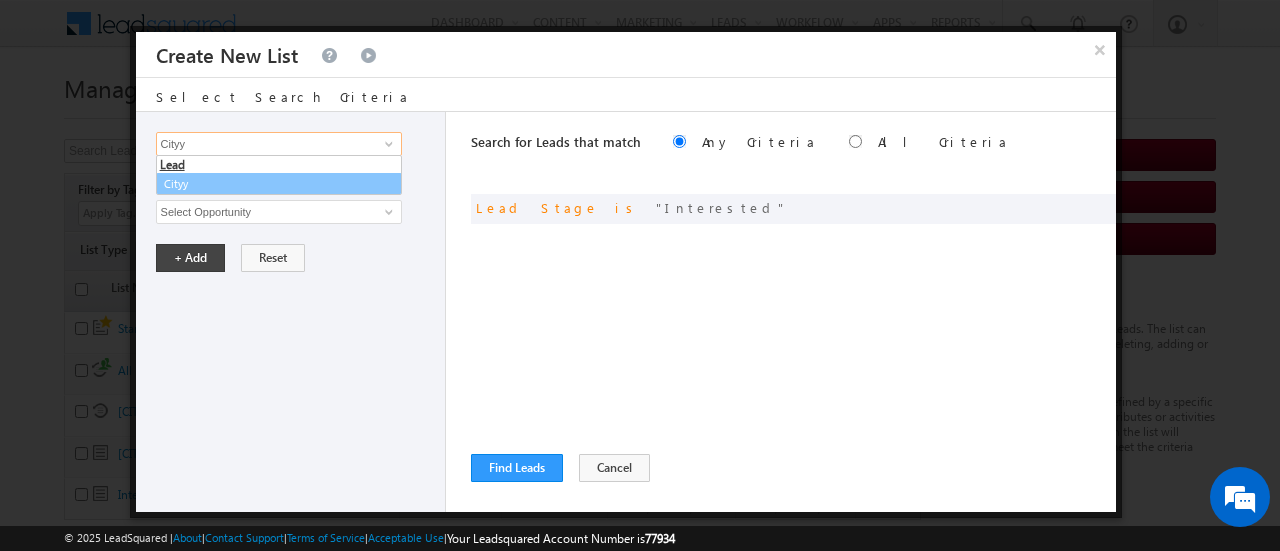 click on "Cityy" at bounding box center [279, 184] 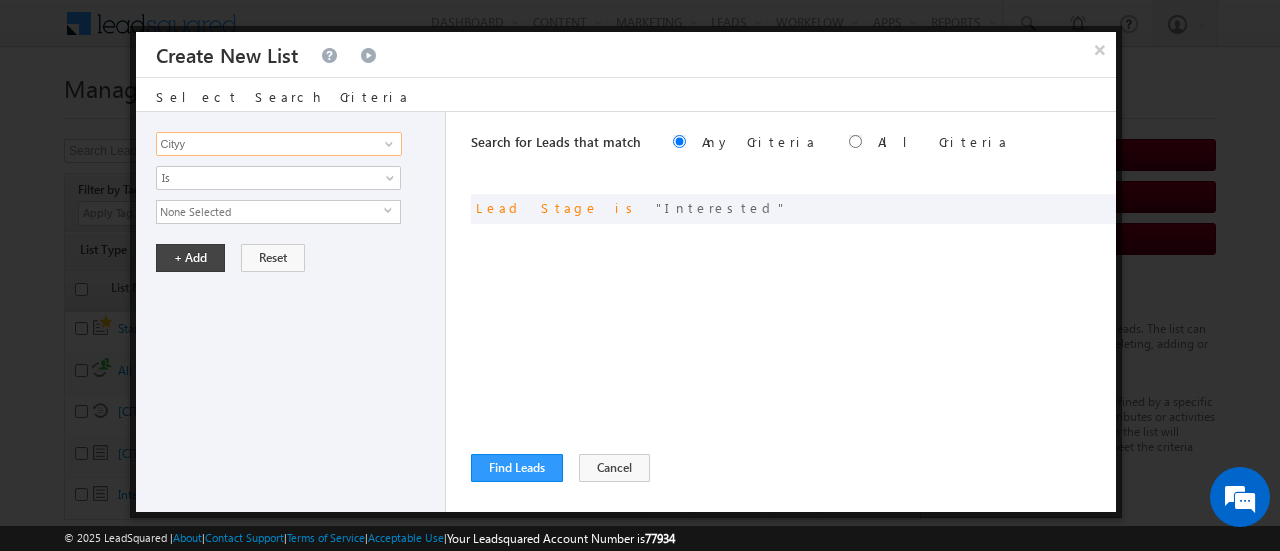 type on "Cityy" 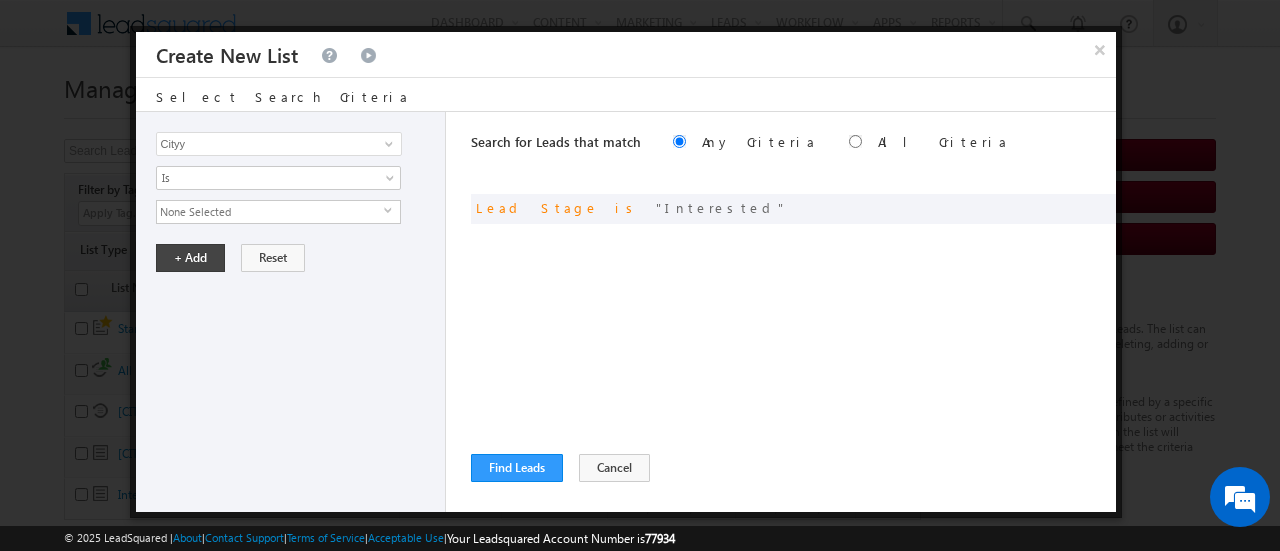 click on "None Selected" at bounding box center (270, 212) 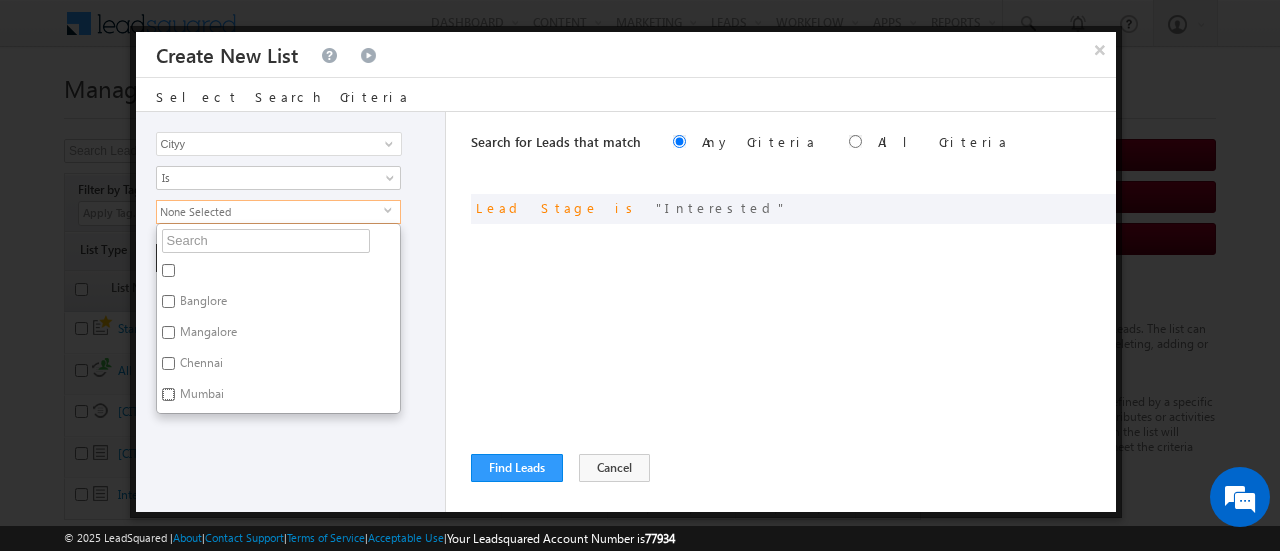 click on "Mumbai" at bounding box center (168, 394) 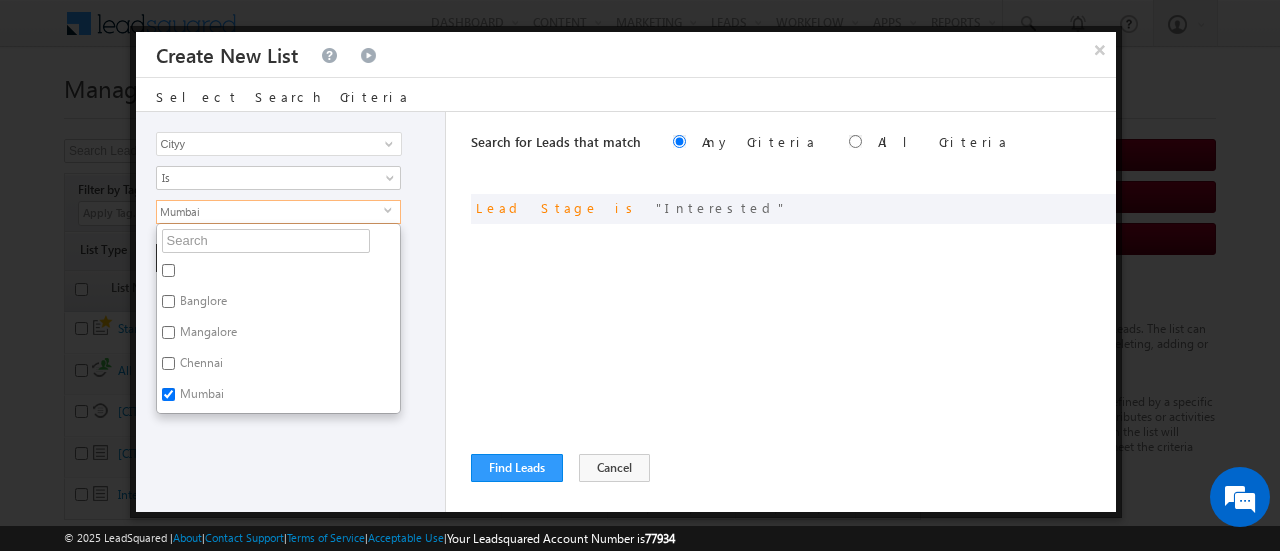 click on "Opportunity Type Lead Activity Task Sales Group  Prospect Id Aadhar Number Address 1 Address 2 Age Age_New Alternative Contact Number Appointment Date and Time Appointment Disposition Appointment Follow Up Date and Time Appointment Rescheduling Date and Time Assign to Budget Category City City Preference Cityy Class X Pge Colleges Communication Address  Company Conversion Referrer URL Country Couurse Created By Id Created On Current Opt In Status Date of Birth Do Not Call Do Not Email Do Not SMS Do Not Track DOB Email Emirate Engagement Score First Name Follow up counter Gender ID Number Income Industry Initial Call Follow Up Date and Time Initial Phone Call Disposition Interested In Is Portal User Job Title Language Preference Last Activity Last Activity Date Last Name Last Opt In Email Sent Date Latest Appointment Date and Time Latitude Lead Number Lead Origin Lead Quality Lead Score Lead Source  Lead Stage Longitude Mobile Number Modified By Id Modified On MRN Number Name" at bounding box center (291, 312) 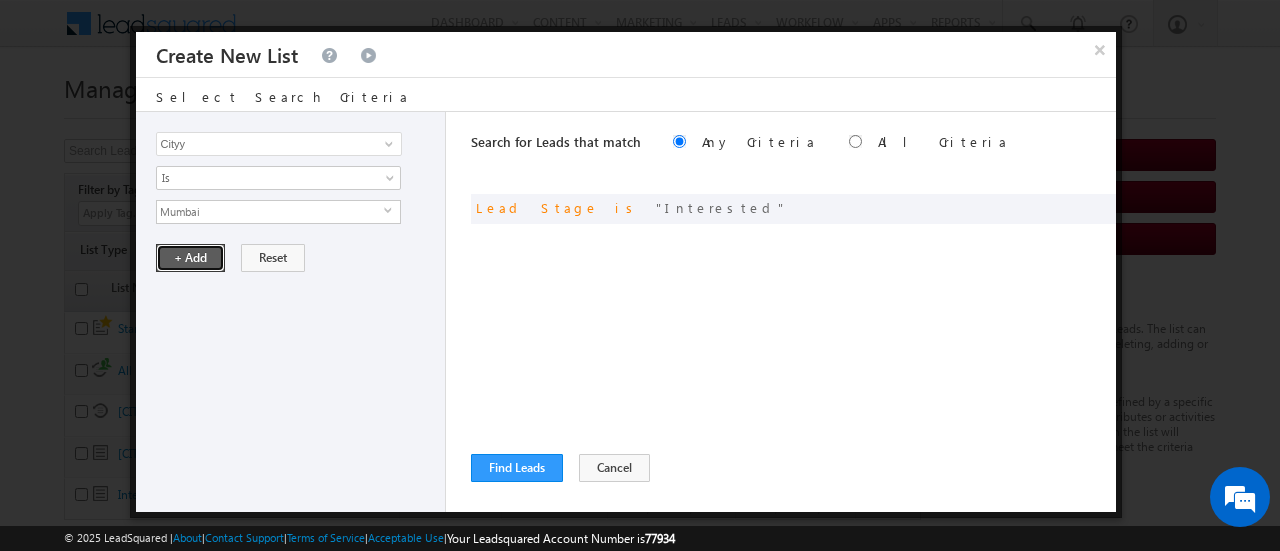 click on "+ Add" at bounding box center [190, 258] 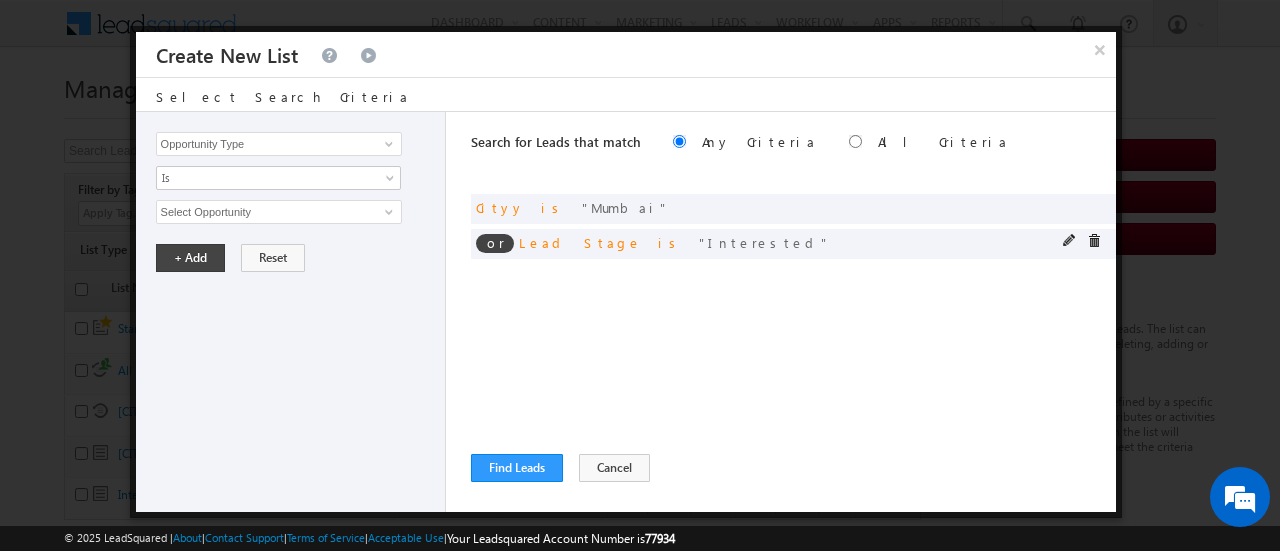 click on "or" at bounding box center [495, 243] 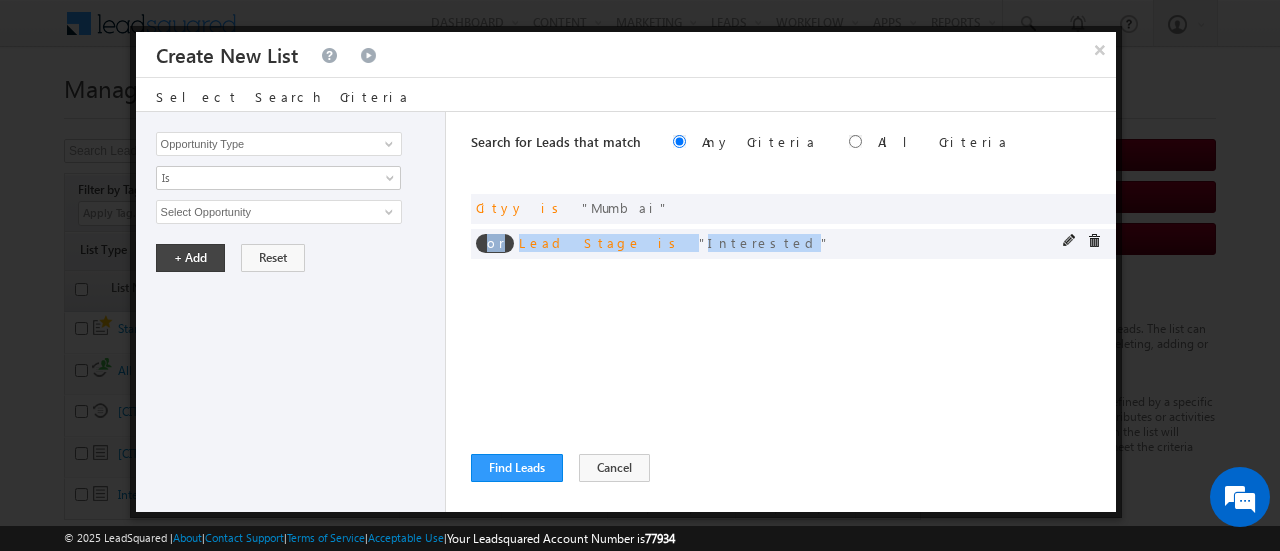 click on "or" at bounding box center [495, 243] 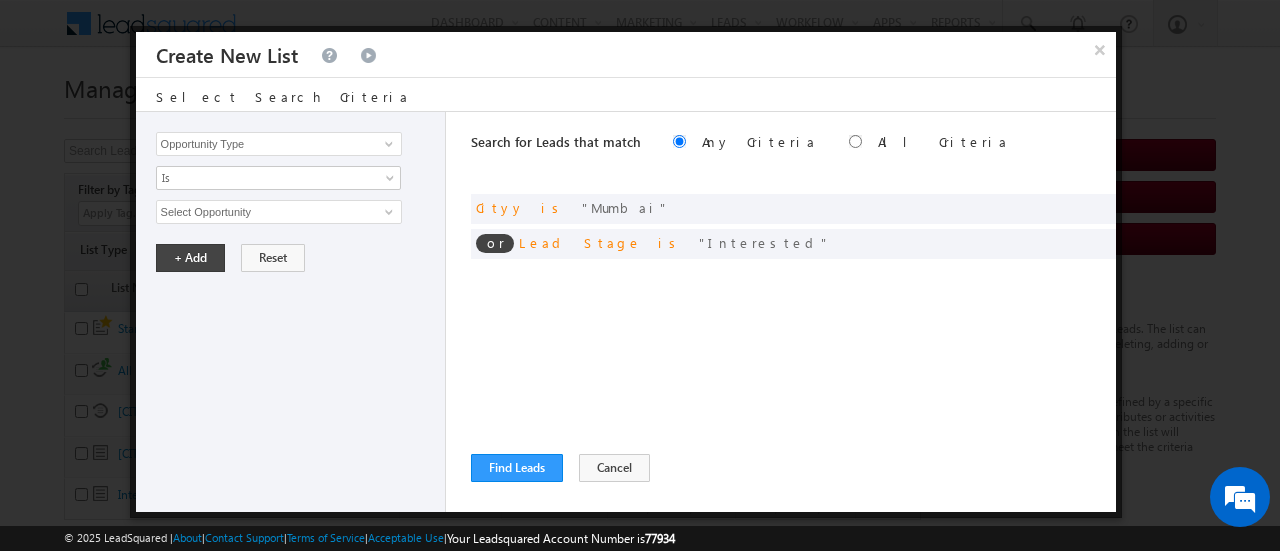 click on "Search for Leads that match
Any Criteria
All Criteria
Note that the current triggering entity  is not considered  in the condition
If more than one opportunities are returned, the opportunity which is  most recently created  will be considered.
Descending
Ascending
or  Cityy   is   Mumbai     or  Lead Stage   is   Interested" at bounding box center (793, 312) 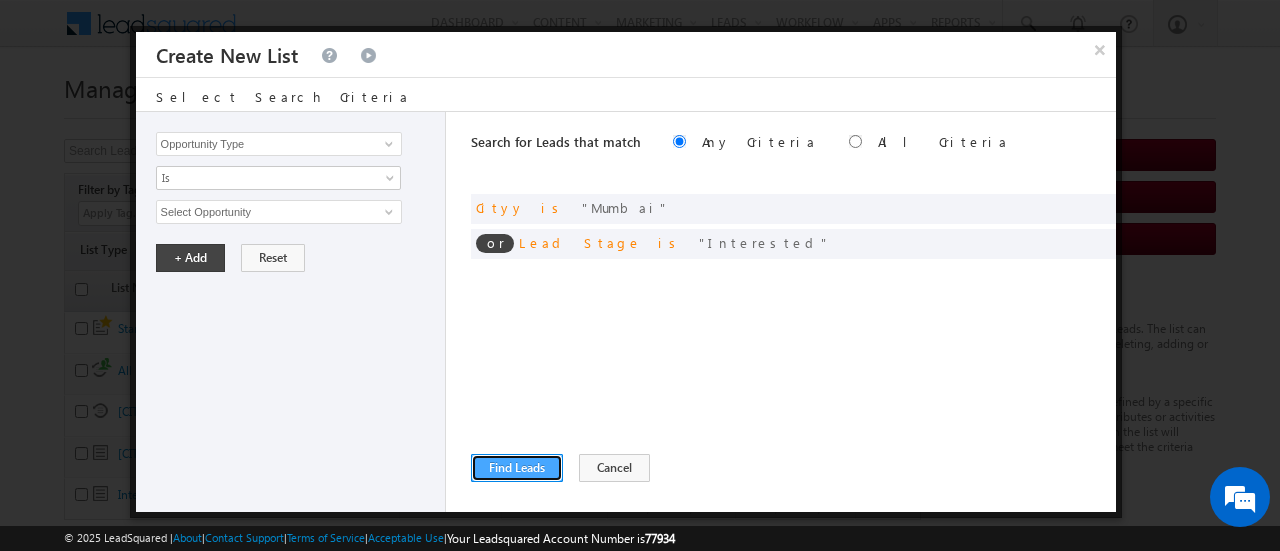 click on "Find Leads" at bounding box center [517, 468] 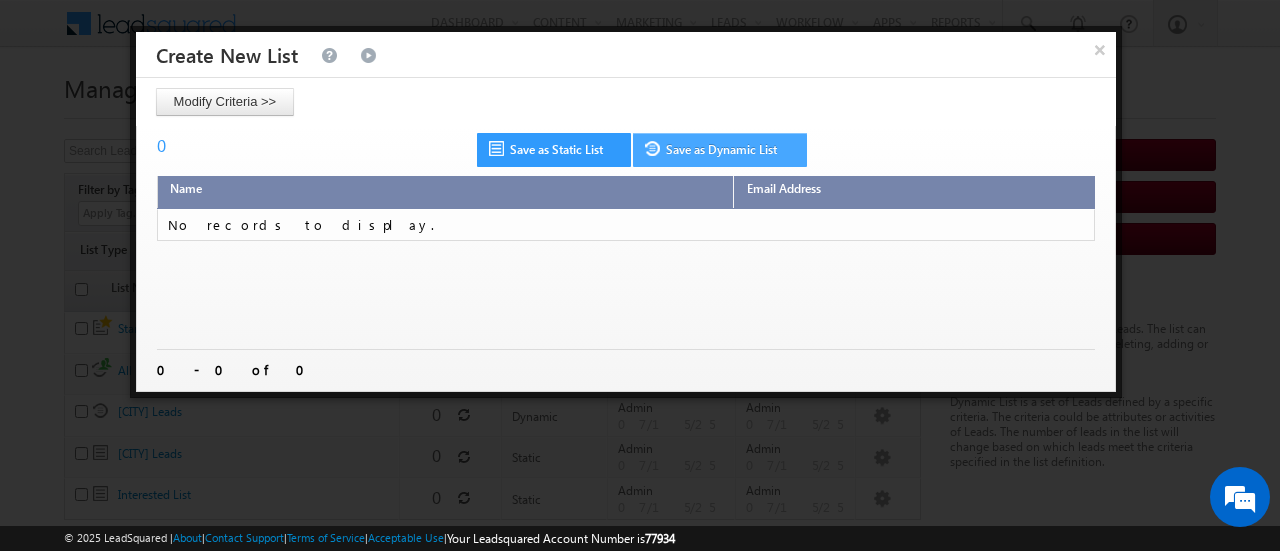 click on "Save as Dynamic List" at bounding box center [720, 150] 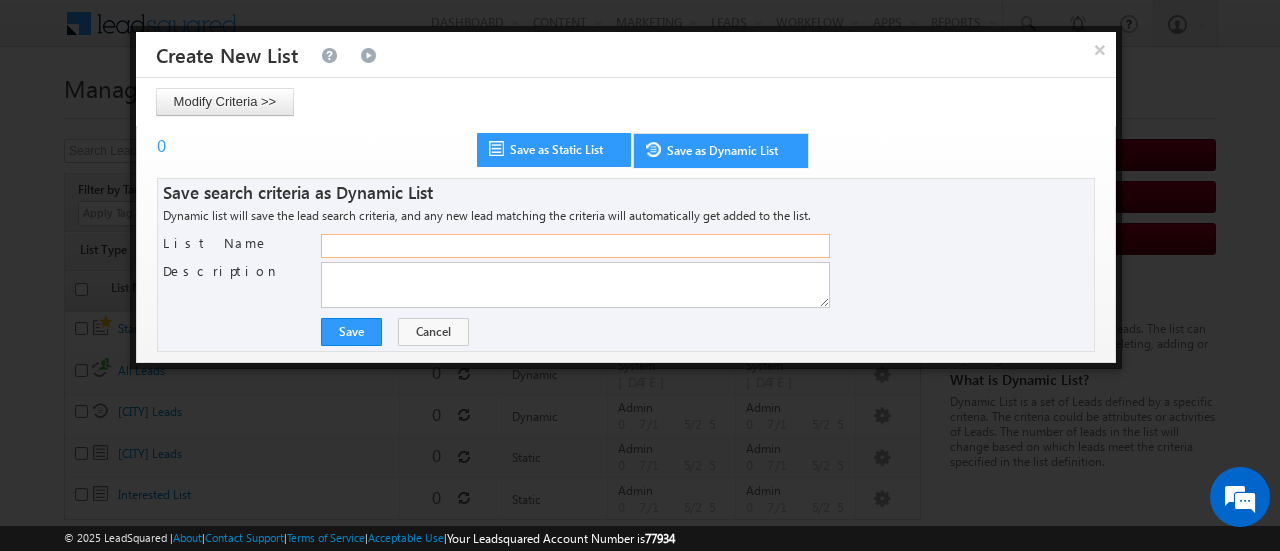click on "List Name" at bounding box center [575, 246] 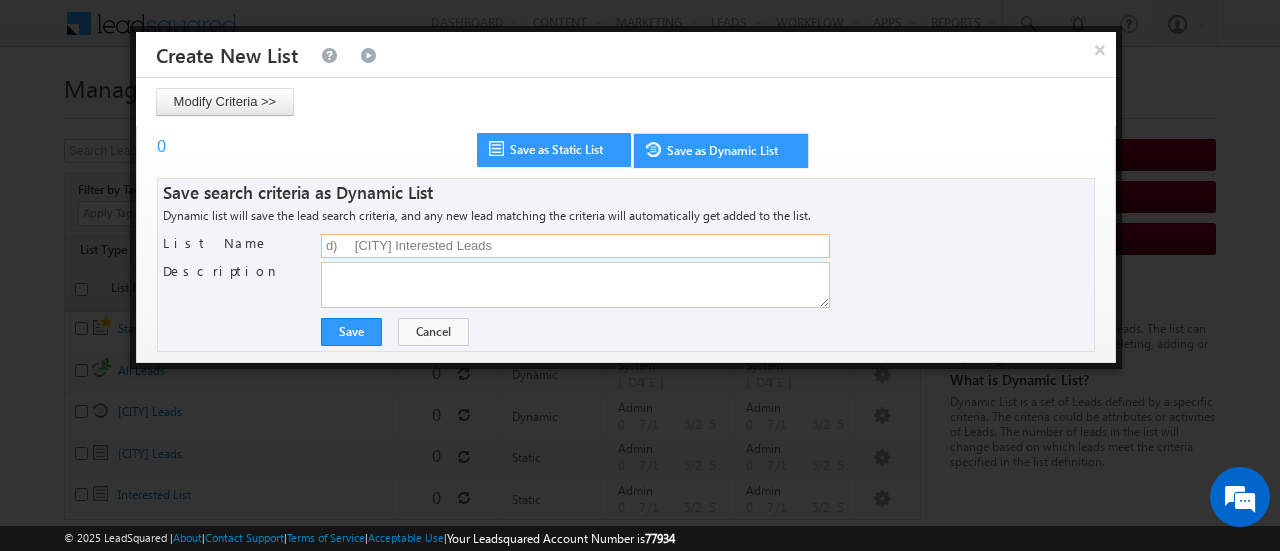 click on "d)	Mumbai Interested Leads" at bounding box center [575, 246] 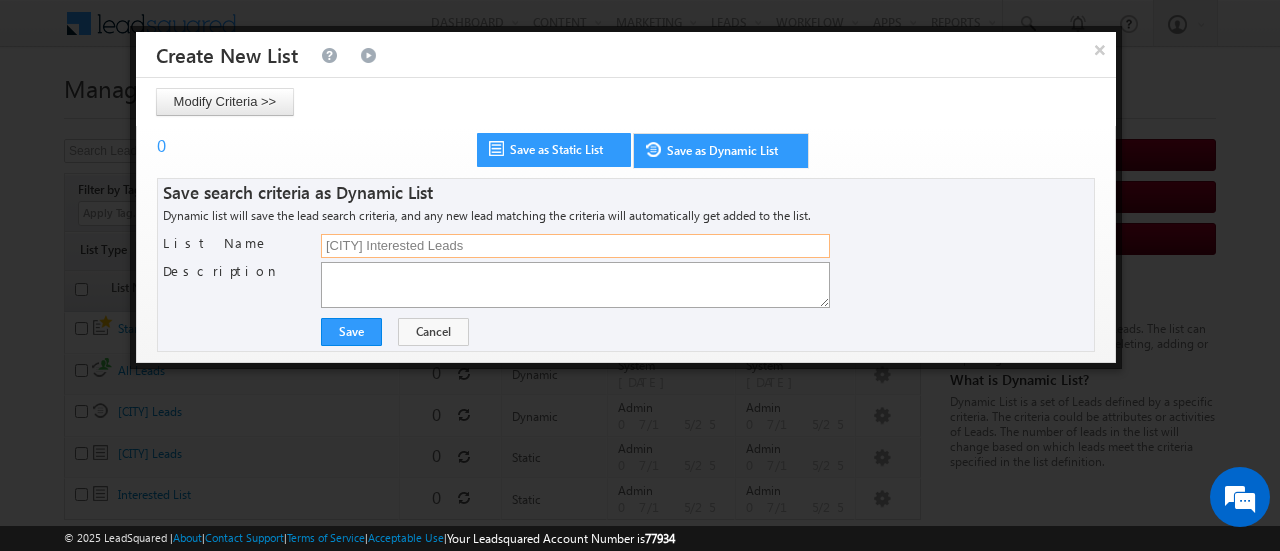 type on "Mumbai Interested Leads" 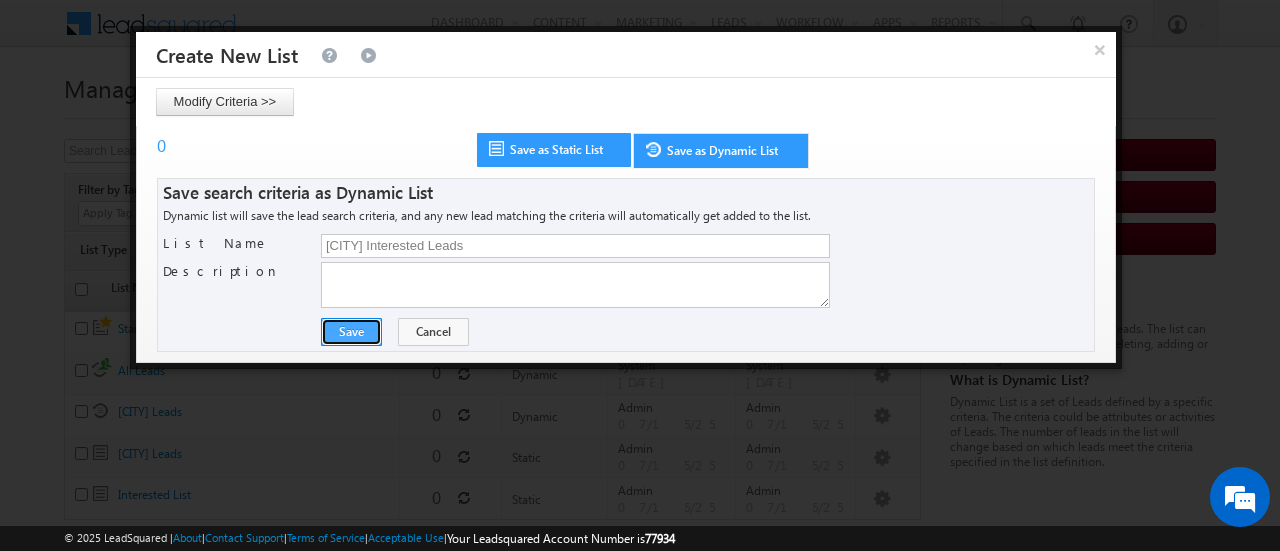 click on "Save" at bounding box center [351, 332] 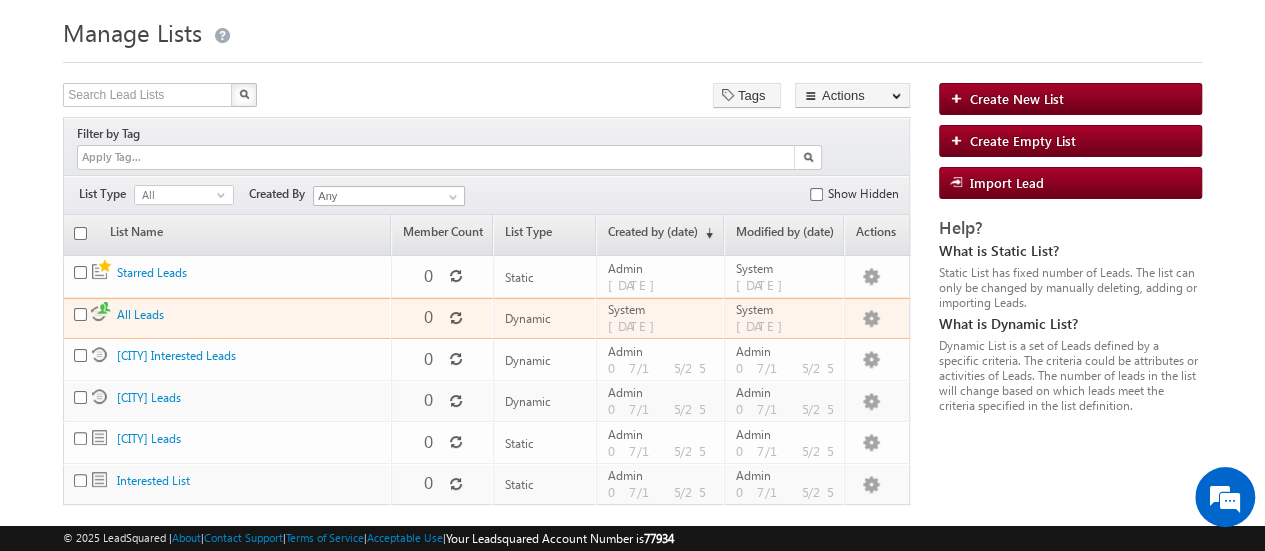 scroll, scrollTop: 0, scrollLeft: 0, axis: both 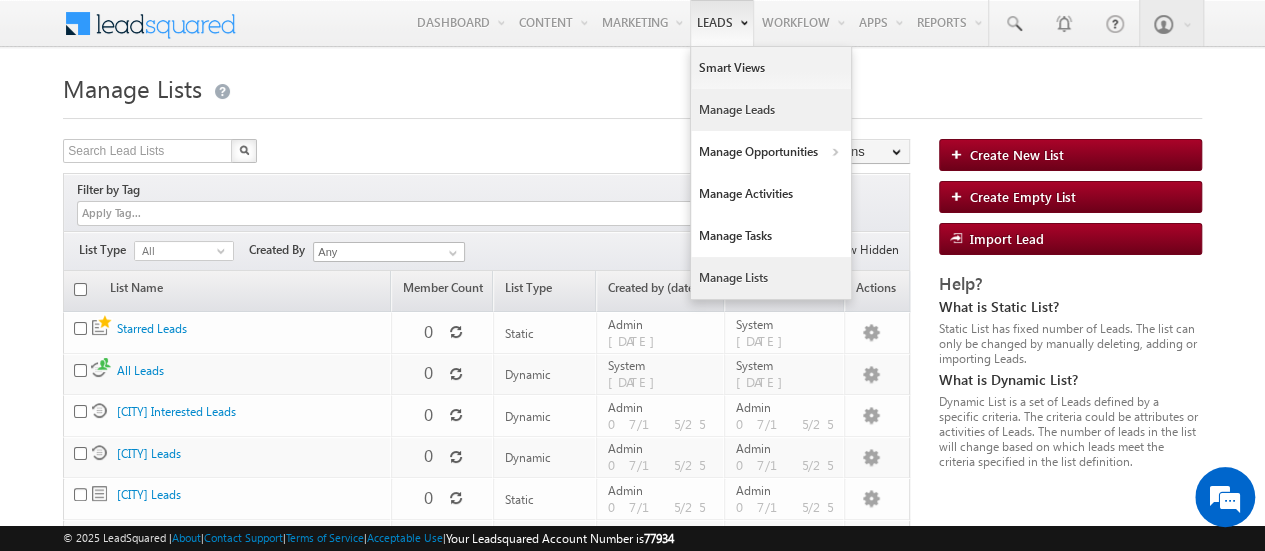 click on "Manage Leads" at bounding box center (771, 110) 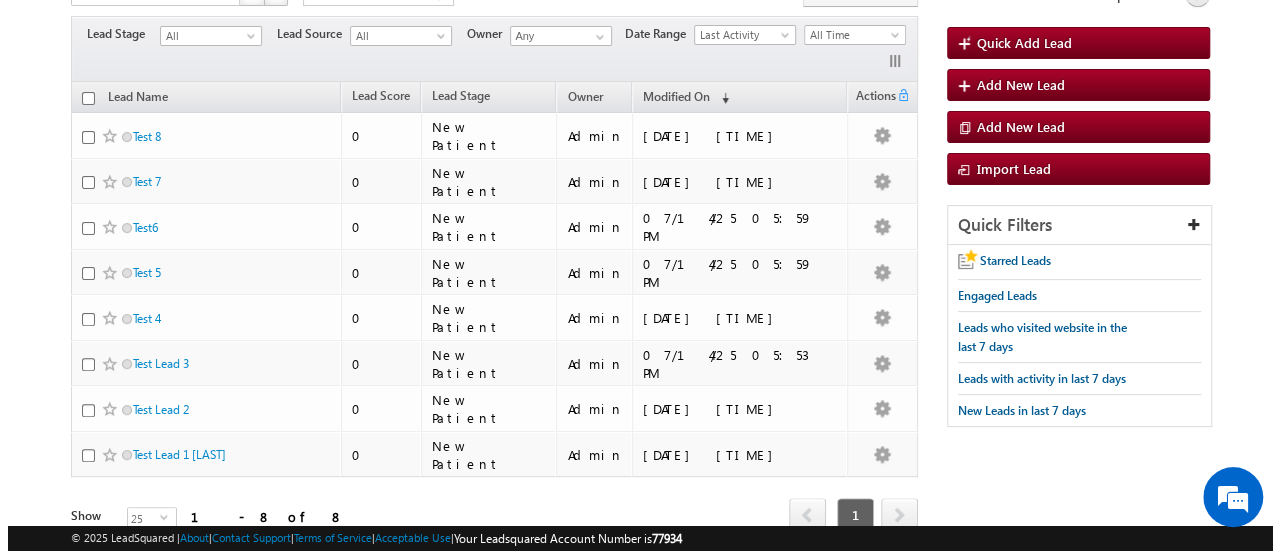 scroll, scrollTop: 0, scrollLeft: 0, axis: both 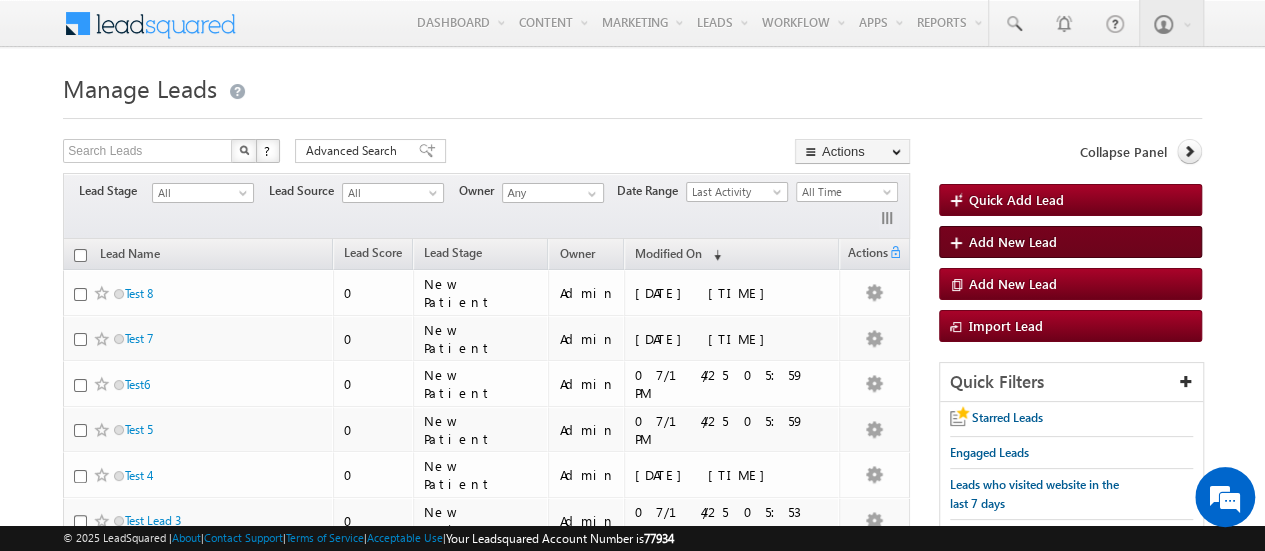 click on "Add New Lead" at bounding box center (1070, 242) 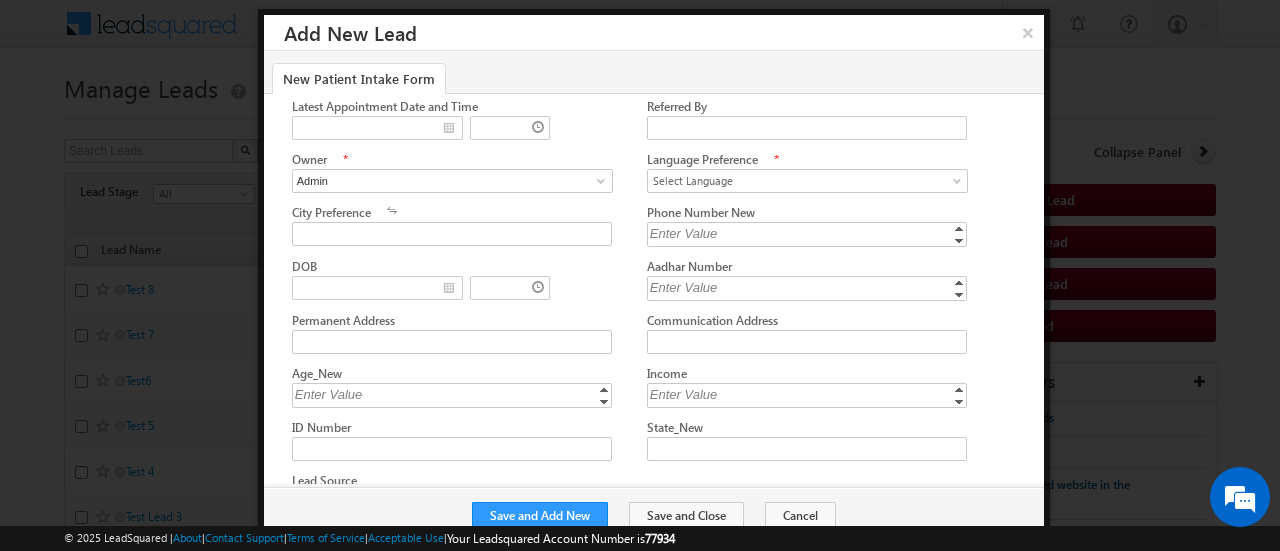scroll, scrollTop: 732, scrollLeft: 0, axis: vertical 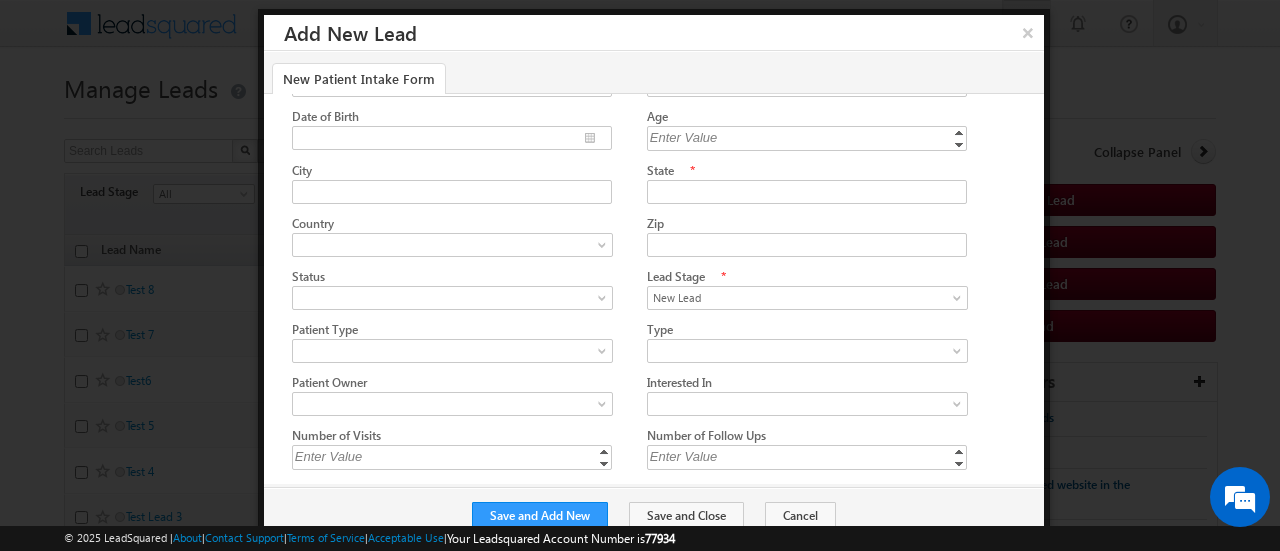 drag, startPoint x: 1026, startPoint y: 39, endPoint x: 1013, endPoint y: 43, distance: 13.601471 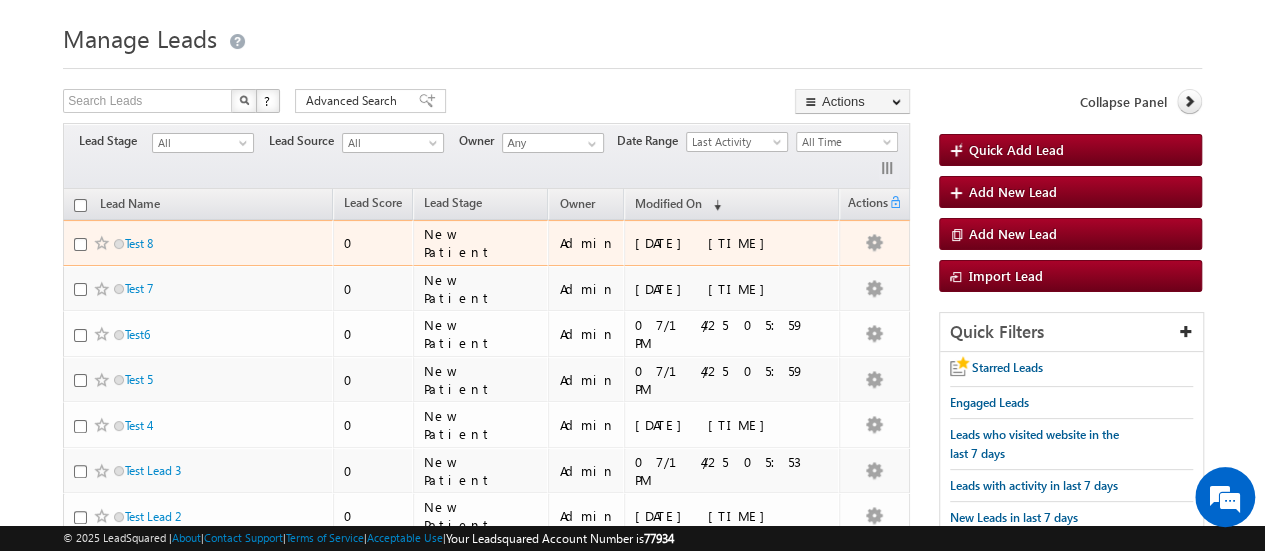 scroll, scrollTop: 0, scrollLeft: 0, axis: both 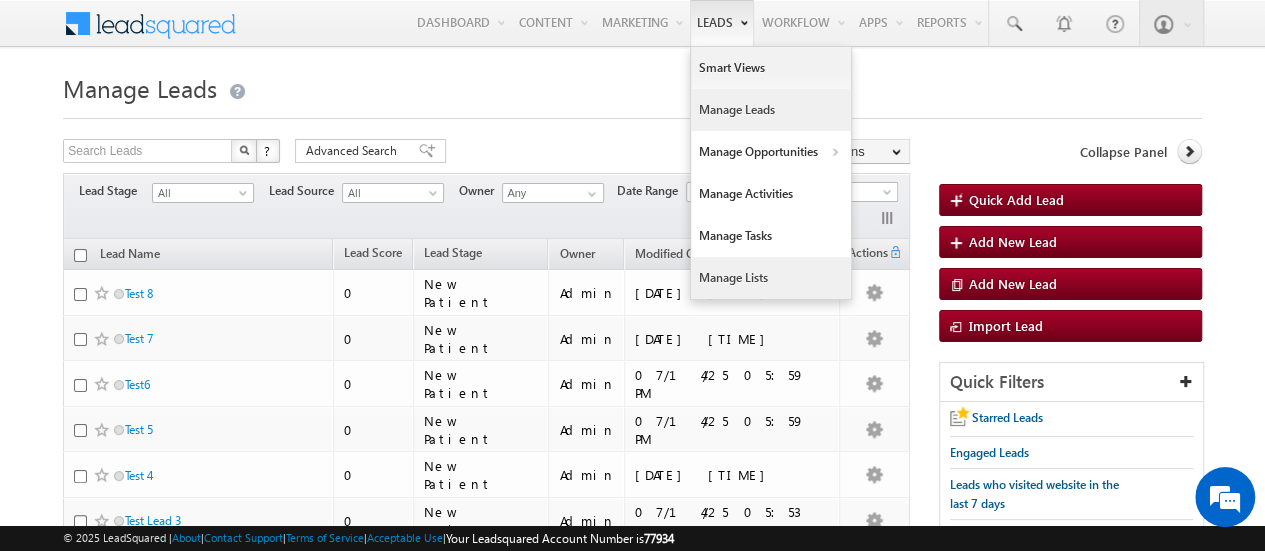 click on "Manage Lists" at bounding box center (771, 278) 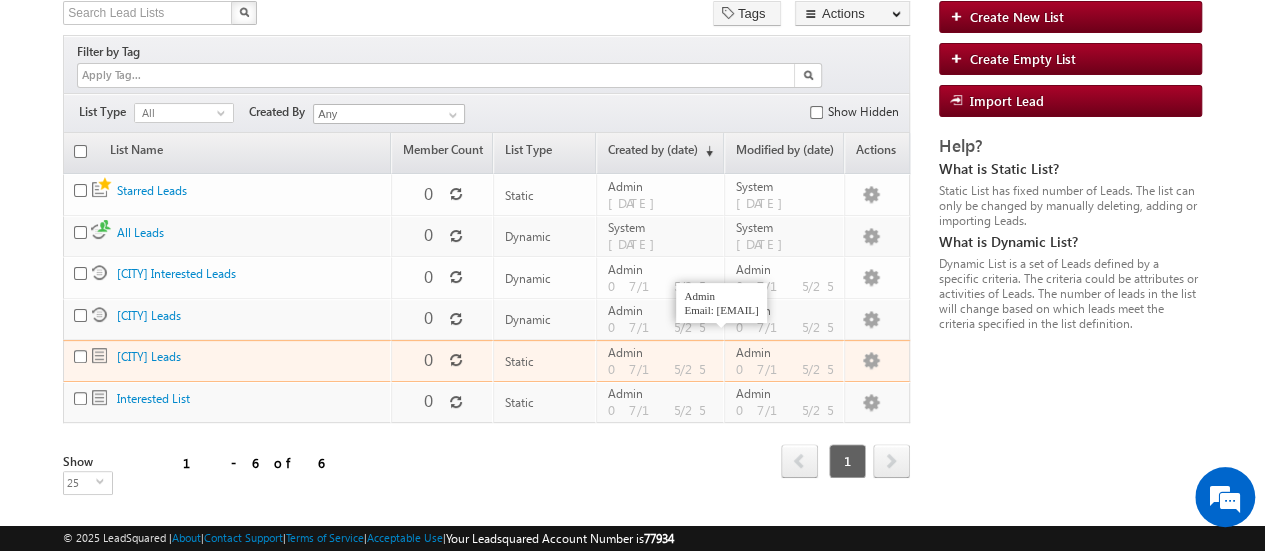 scroll, scrollTop: 139, scrollLeft: 0, axis: vertical 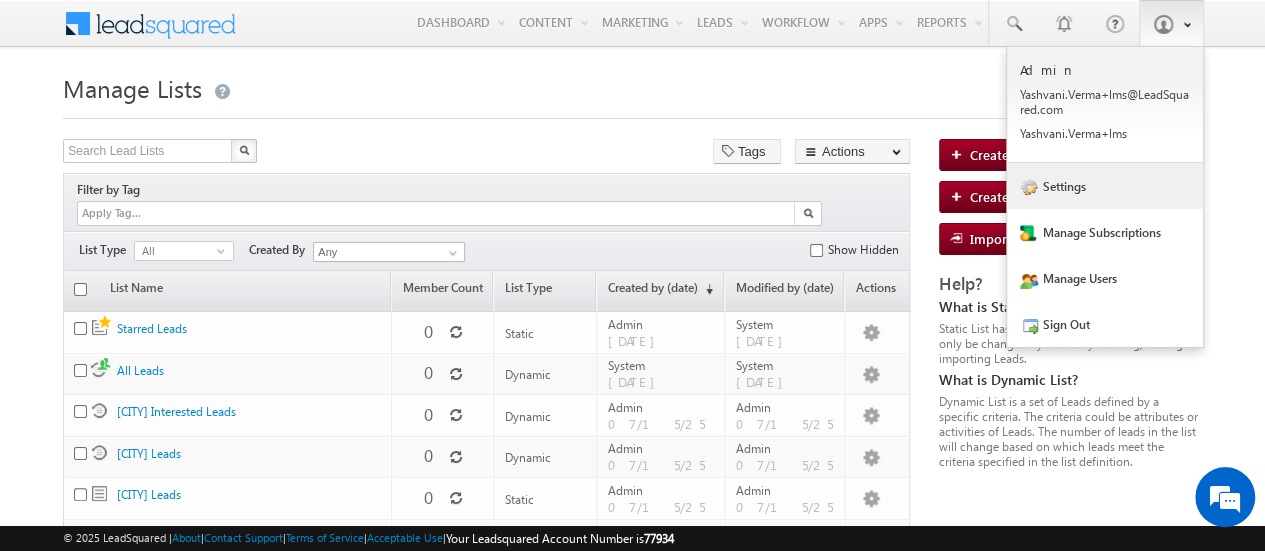 click on "Settings" at bounding box center [1105, 186] 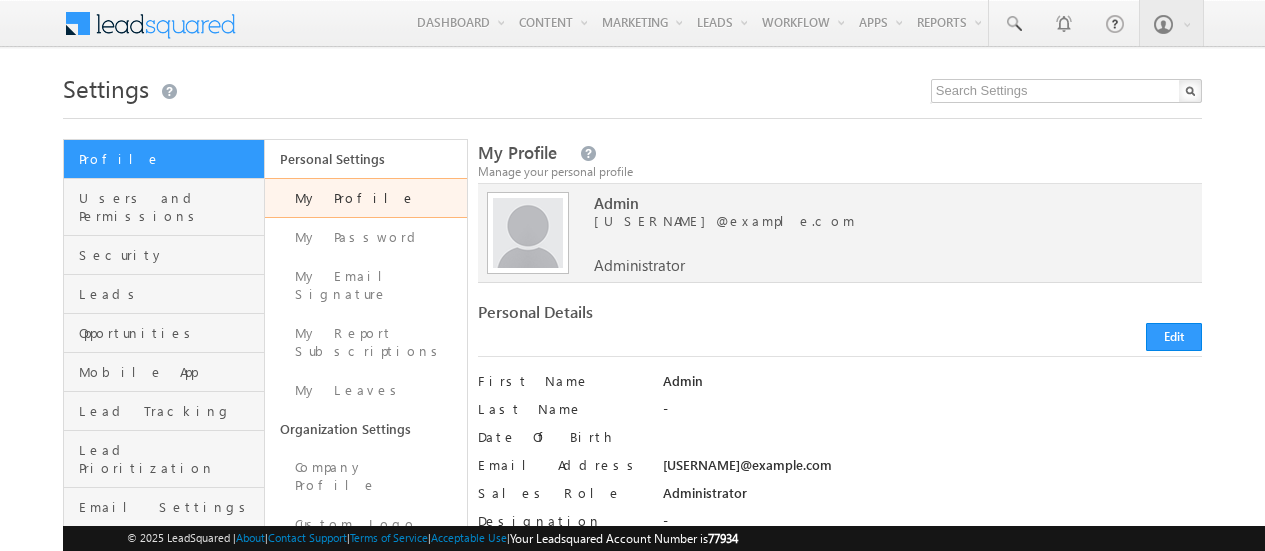 scroll, scrollTop: 0, scrollLeft: 0, axis: both 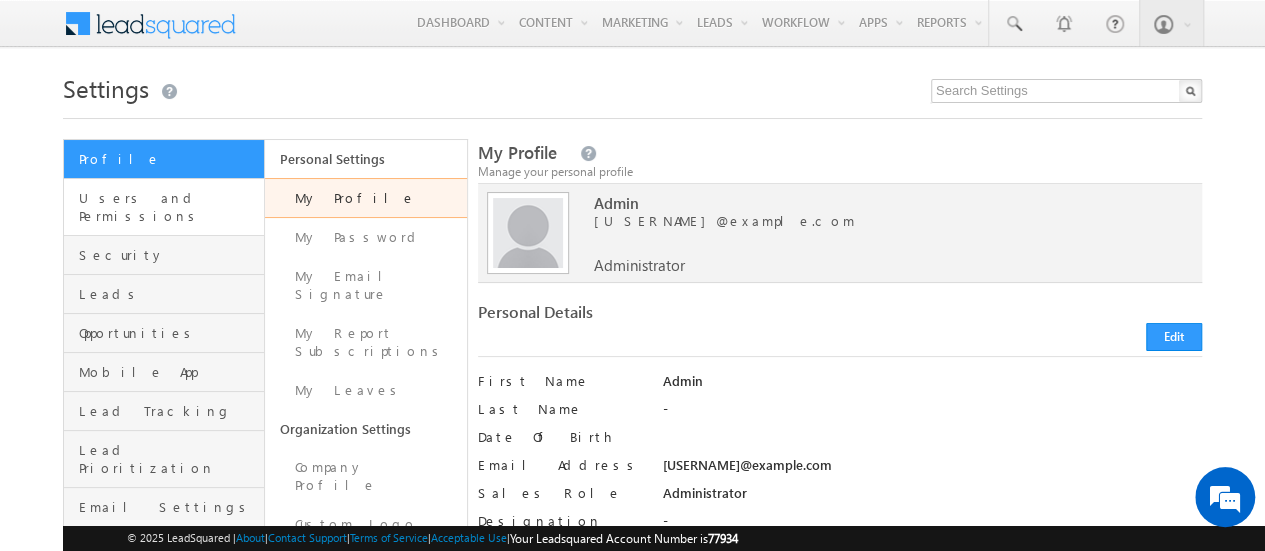 click on "Users and Permissions" at bounding box center [164, 207] 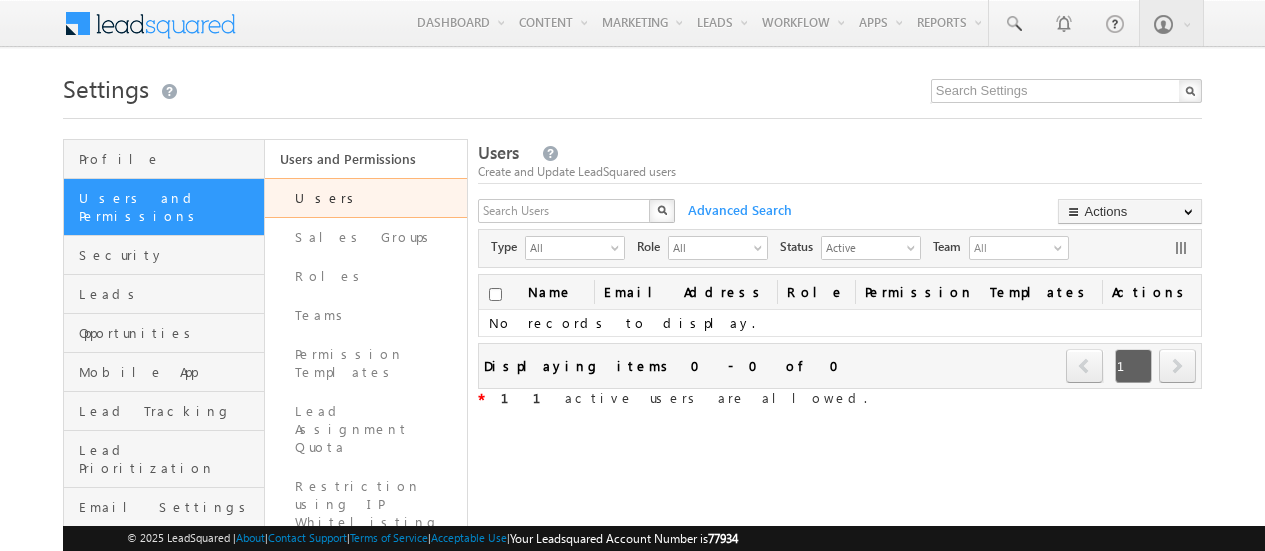scroll, scrollTop: 0, scrollLeft: 0, axis: both 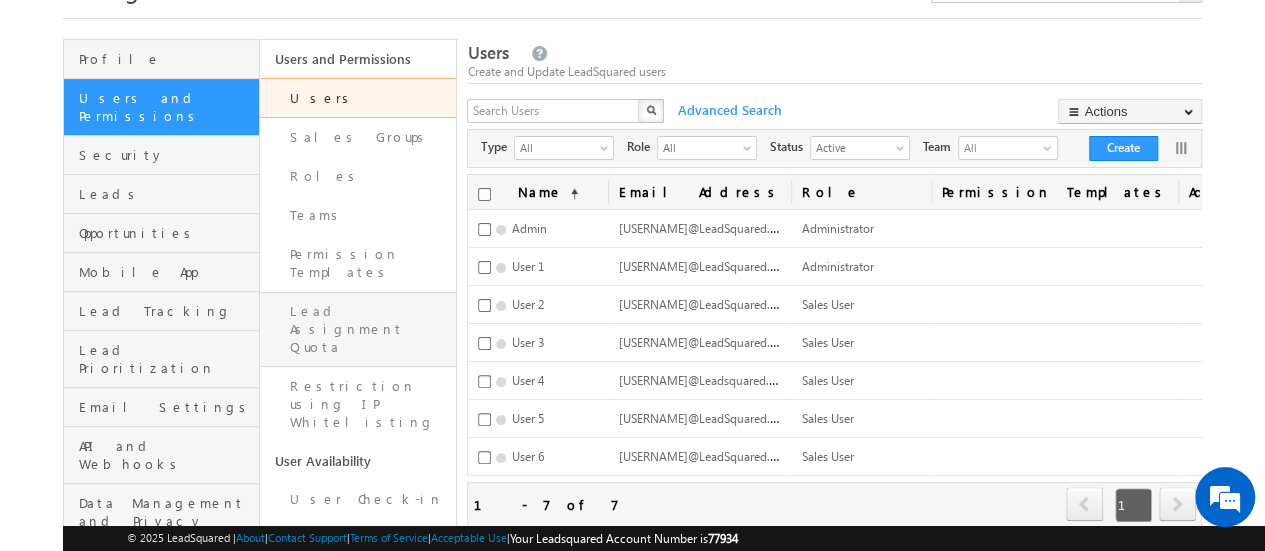 click on "Lead Assignment Quota" at bounding box center (358, 329) 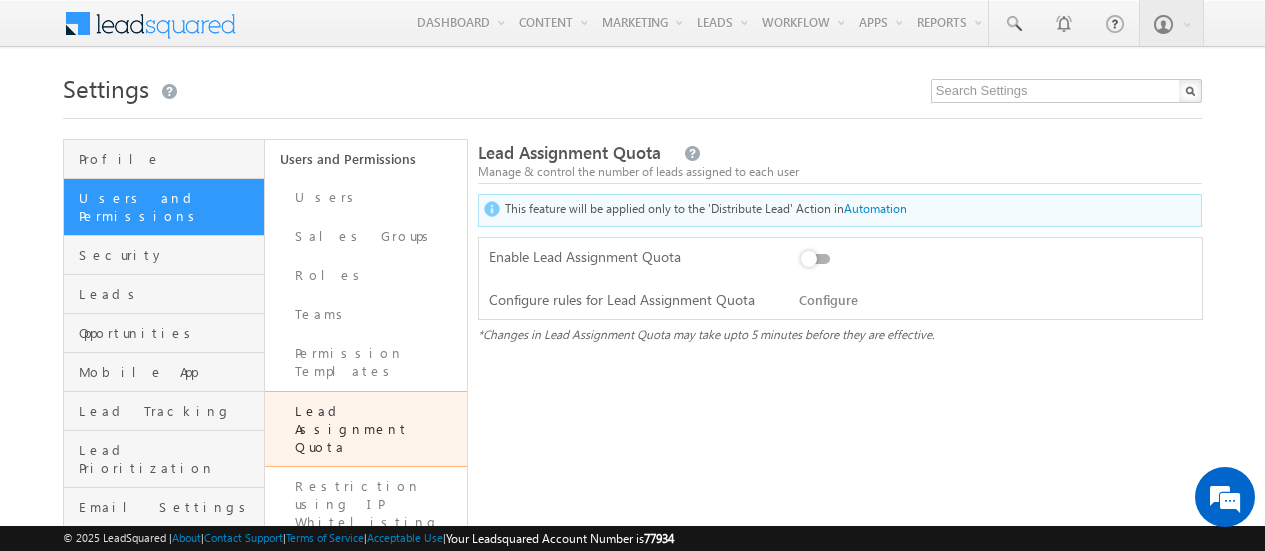 scroll, scrollTop: 0, scrollLeft: 0, axis: both 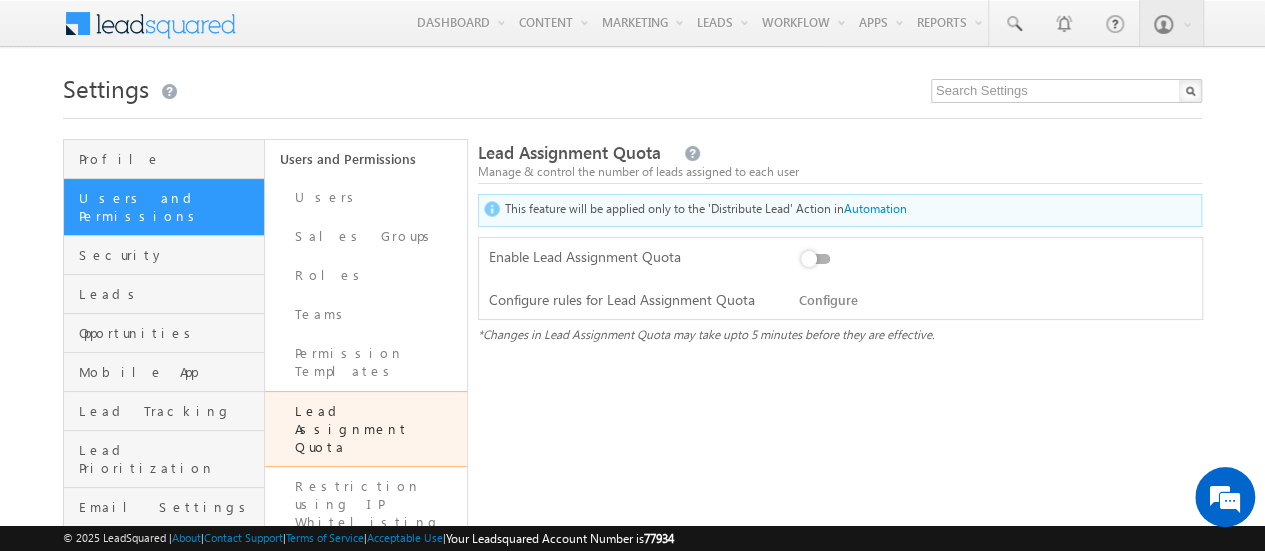 click on "Configure" at bounding box center (828, 299) 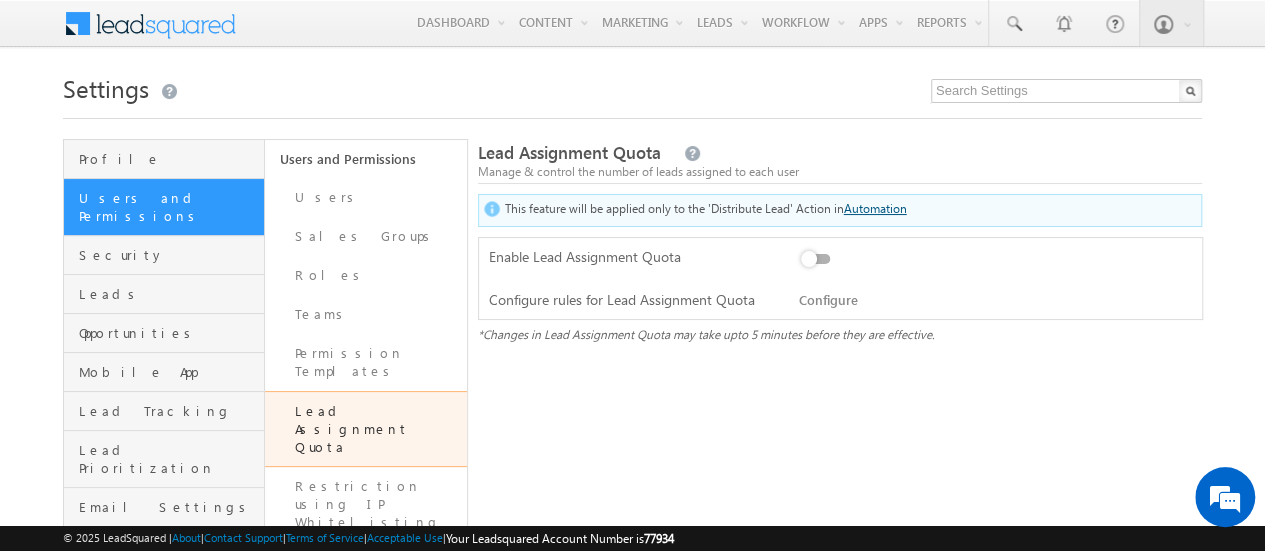 click on "Automation" at bounding box center (875, 208) 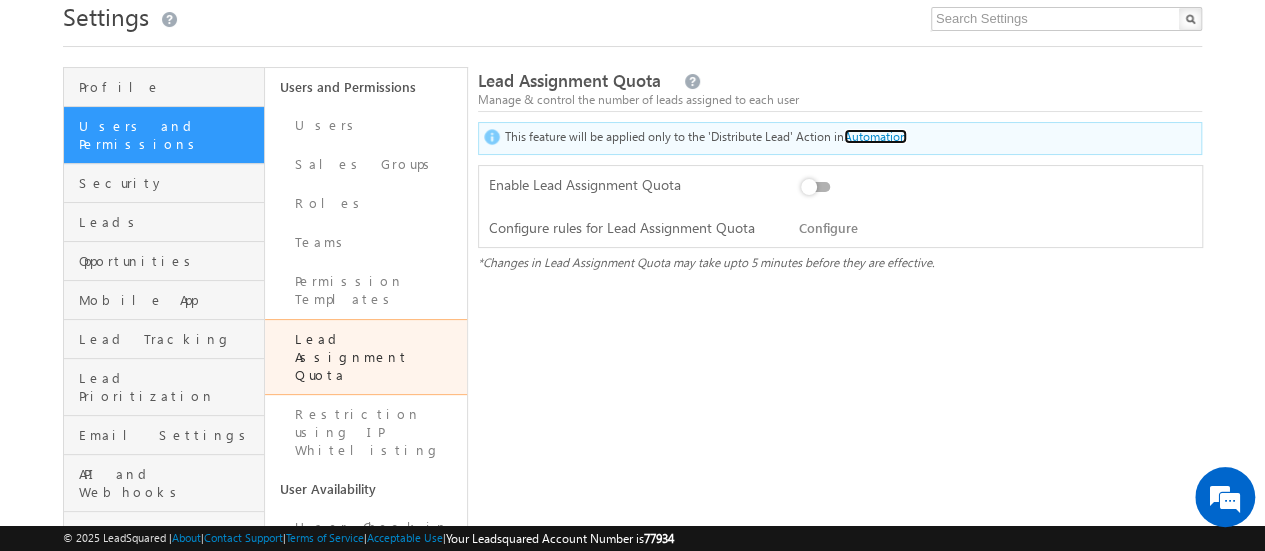 scroll, scrollTop: 0, scrollLeft: 0, axis: both 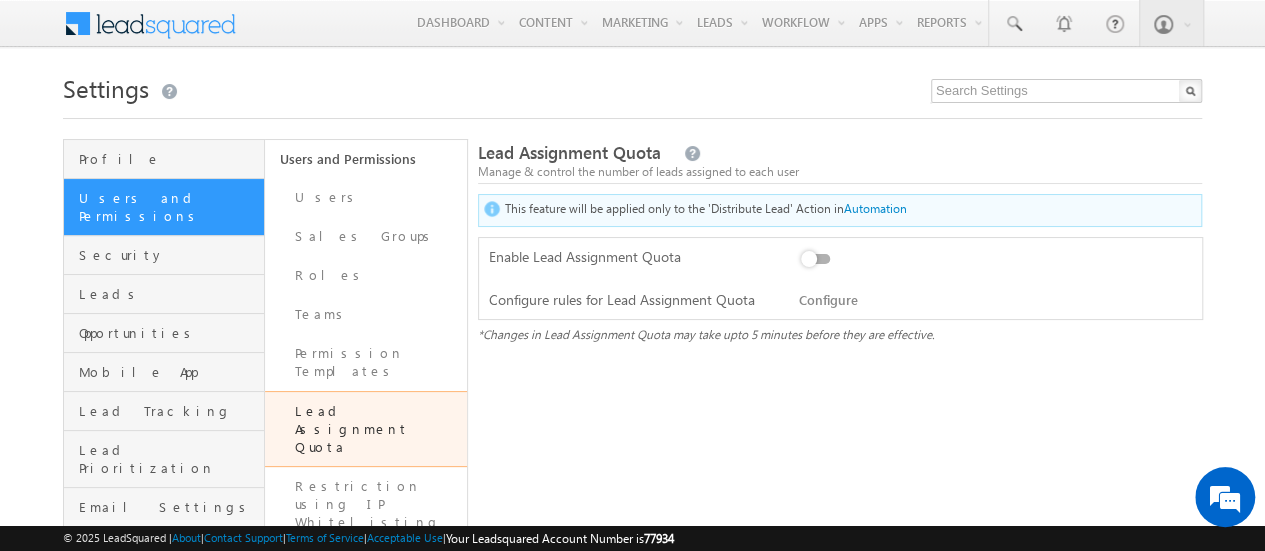 click on "Lead assignnment quota  can be turned On and Off without losing existing configuration." at bounding box center (757, 258) 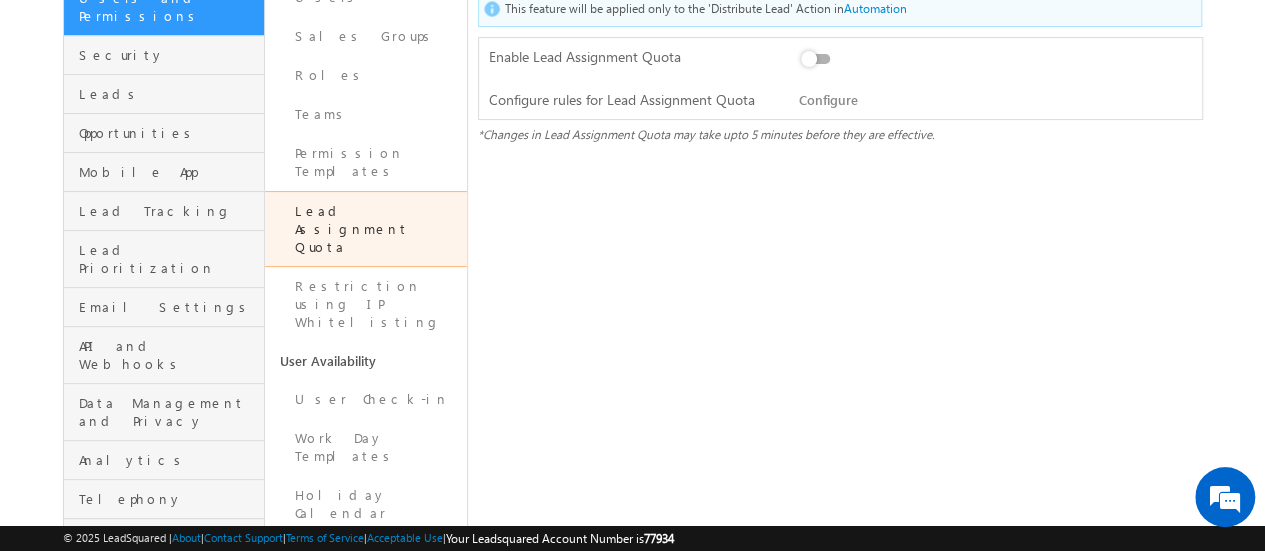 scroll, scrollTop: 100, scrollLeft: 0, axis: vertical 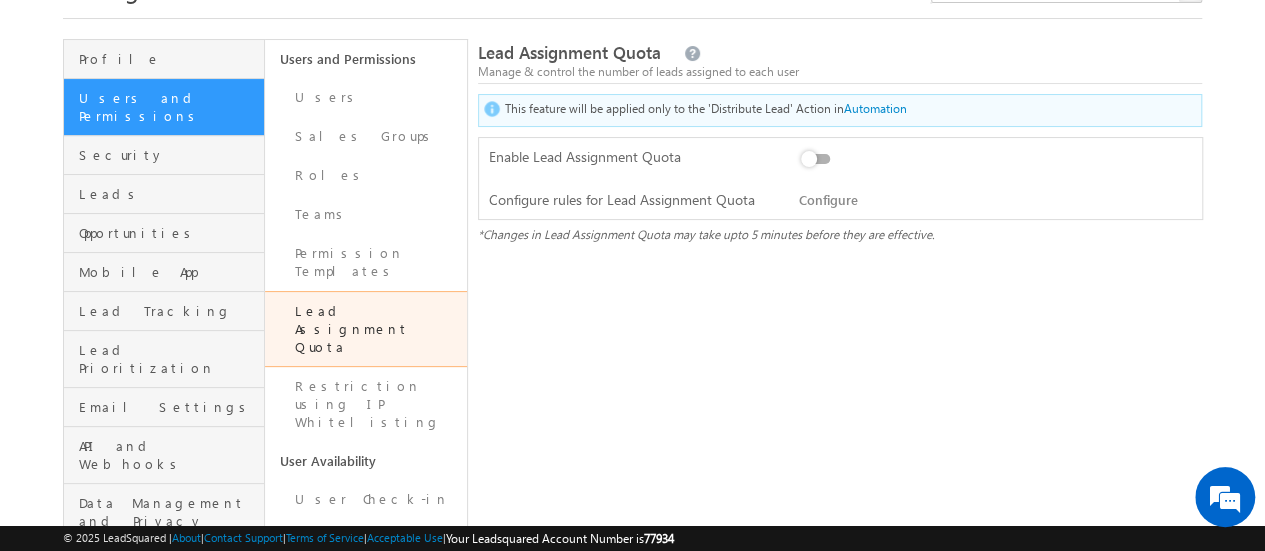 click on "Lead Assignment Quota" at bounding box center (365, 329) 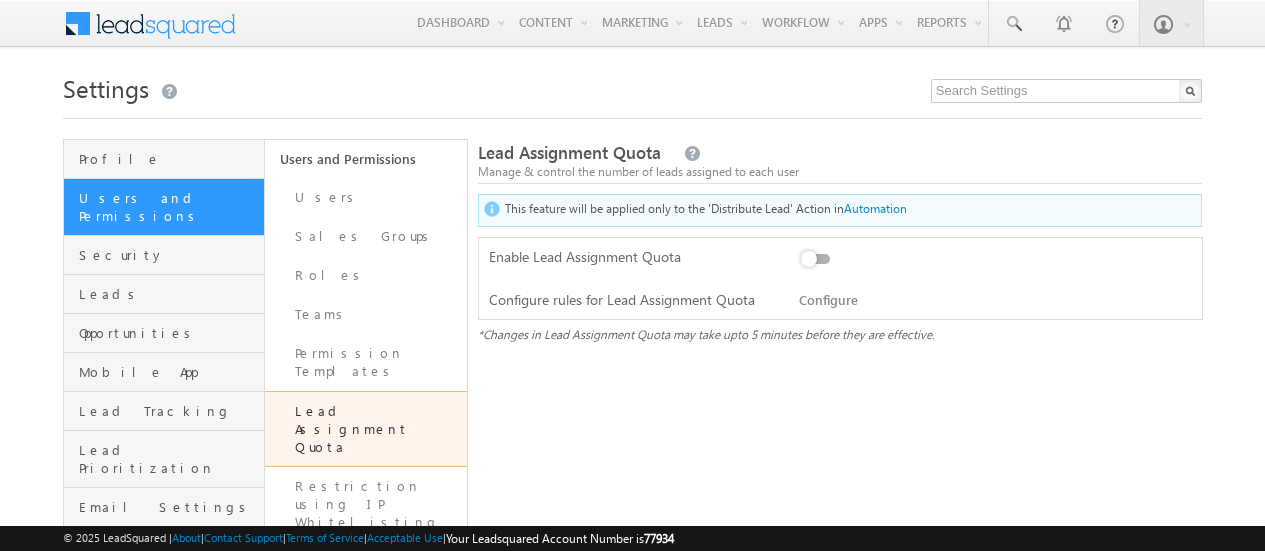 scroll, scrollTop: 0, scrollLeft: 0, axis: both 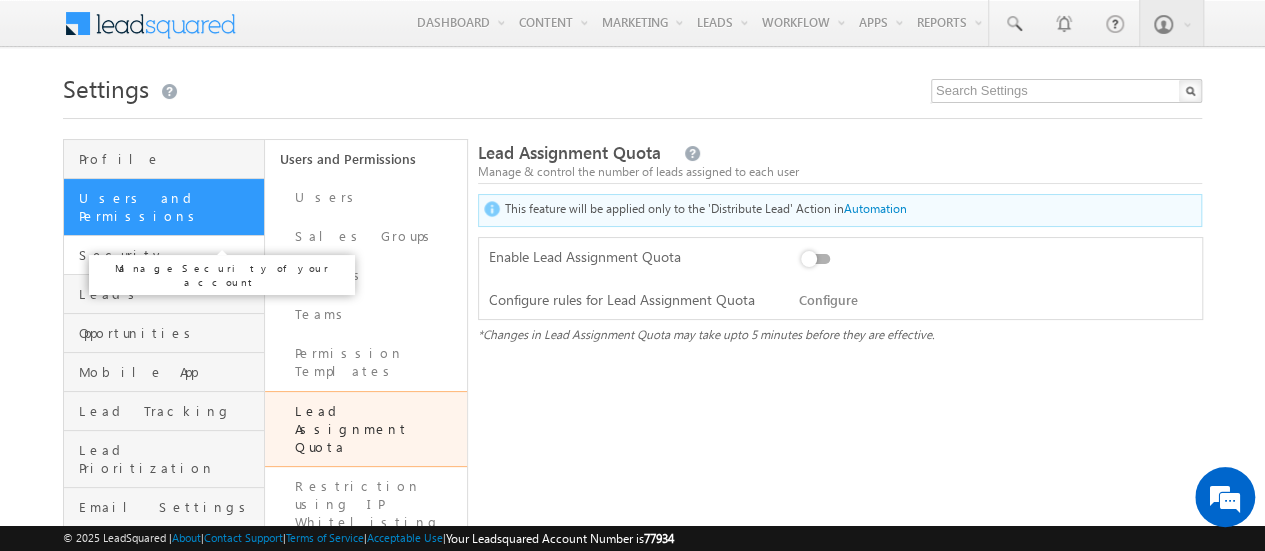 click on "Security" at bounding box center (169, 255) 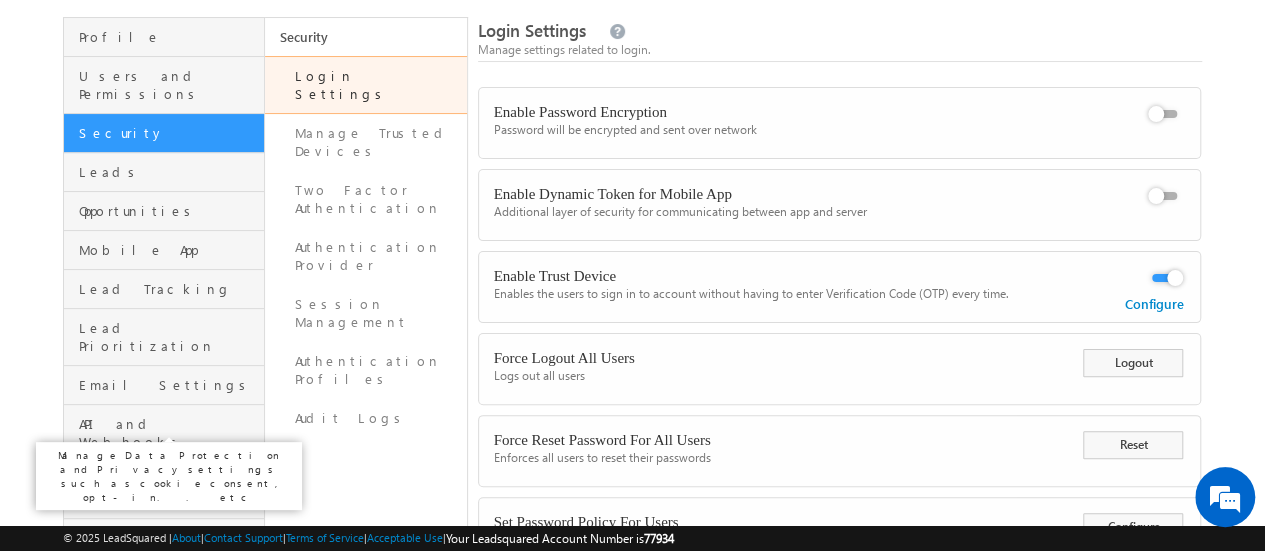scroll, scrollTop: 0, scrollLeft: 0, axis: both 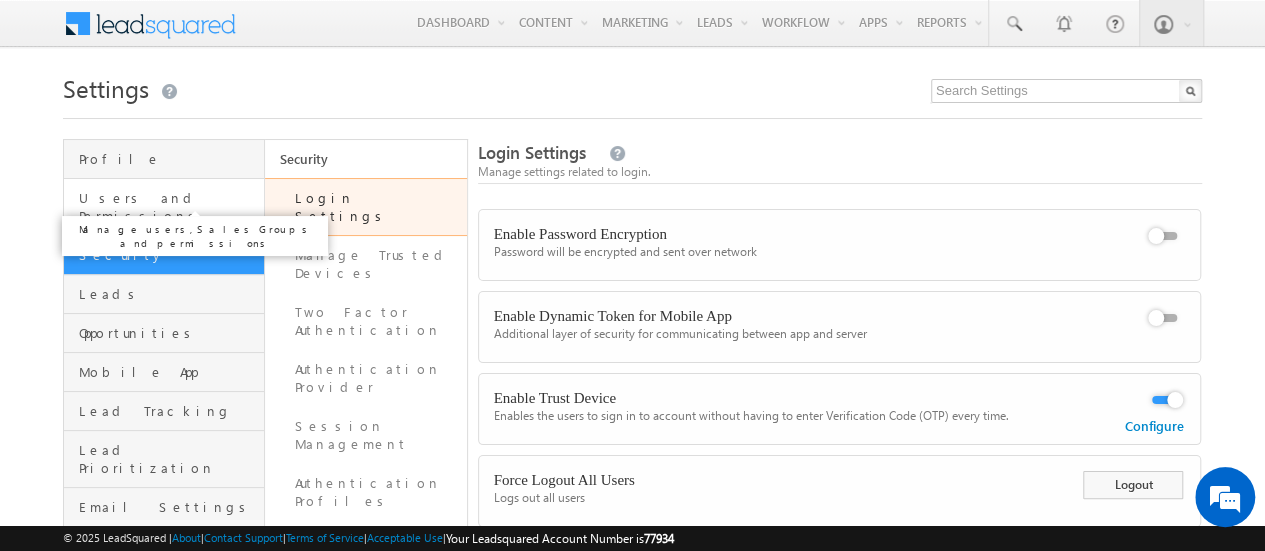click on "Users and Permissions" at bounding box center (169, 207) 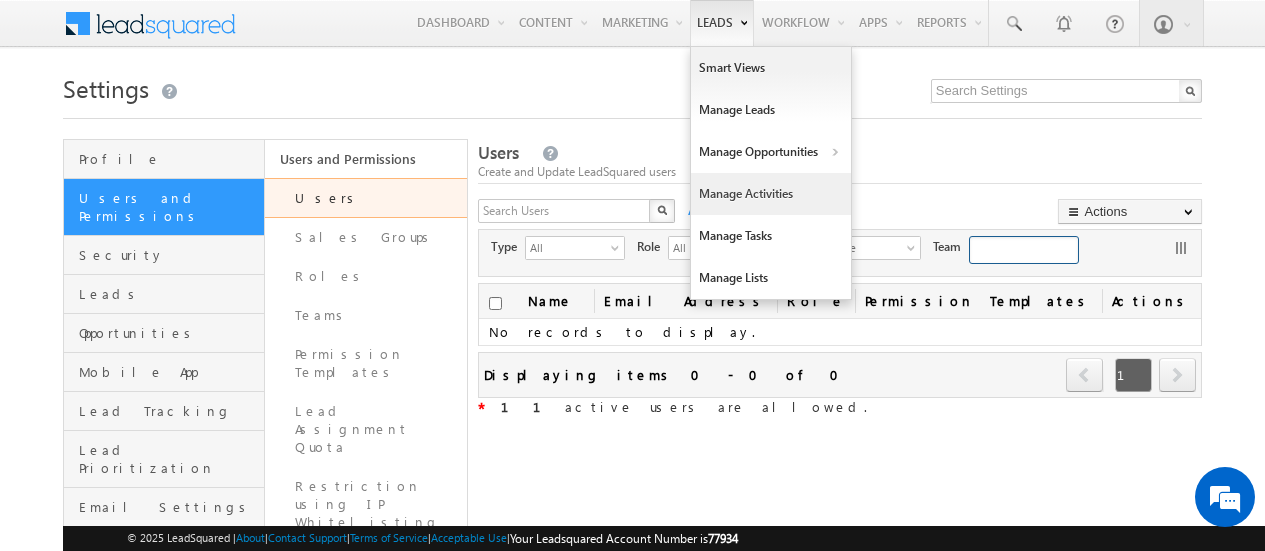 scroll, scrollTop: 0, scrollLeft: 0, axis: both 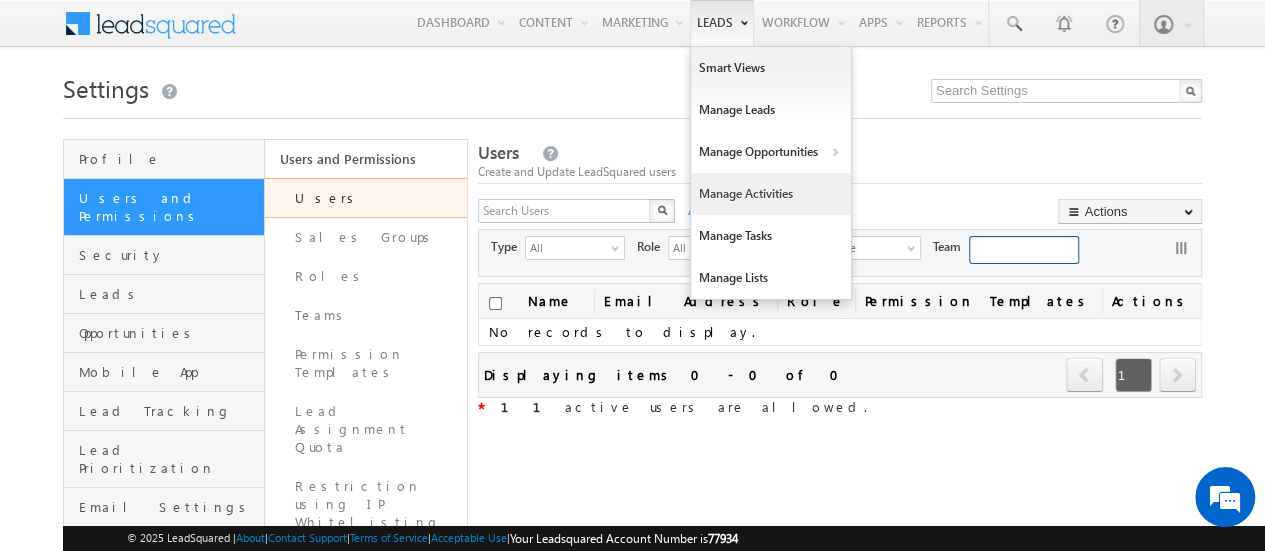 click on "Manage Activities" at bounding box center (771, 194) 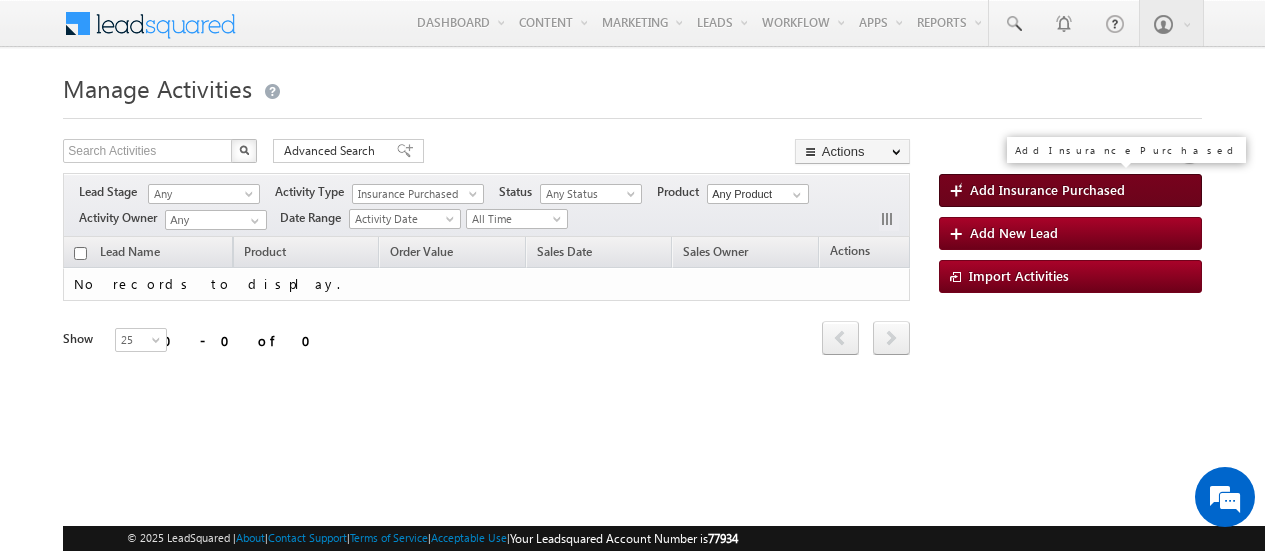 scroll, scrollTop: 0, scrollLeft: 0, axis: both 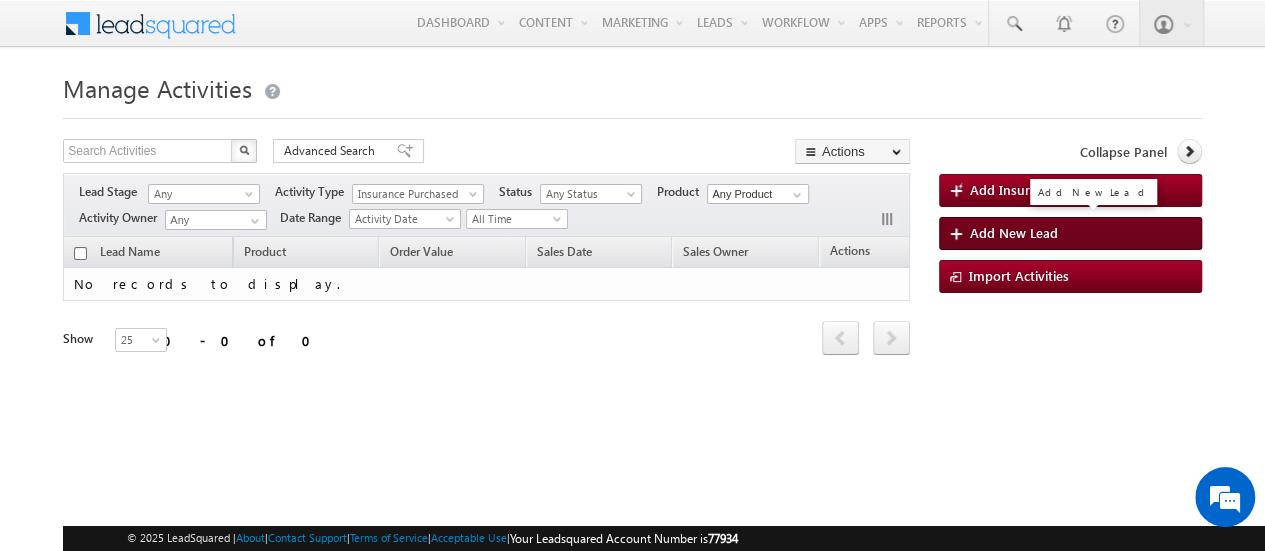 click on "Add New Lead" at bounding box center [1014, 232] 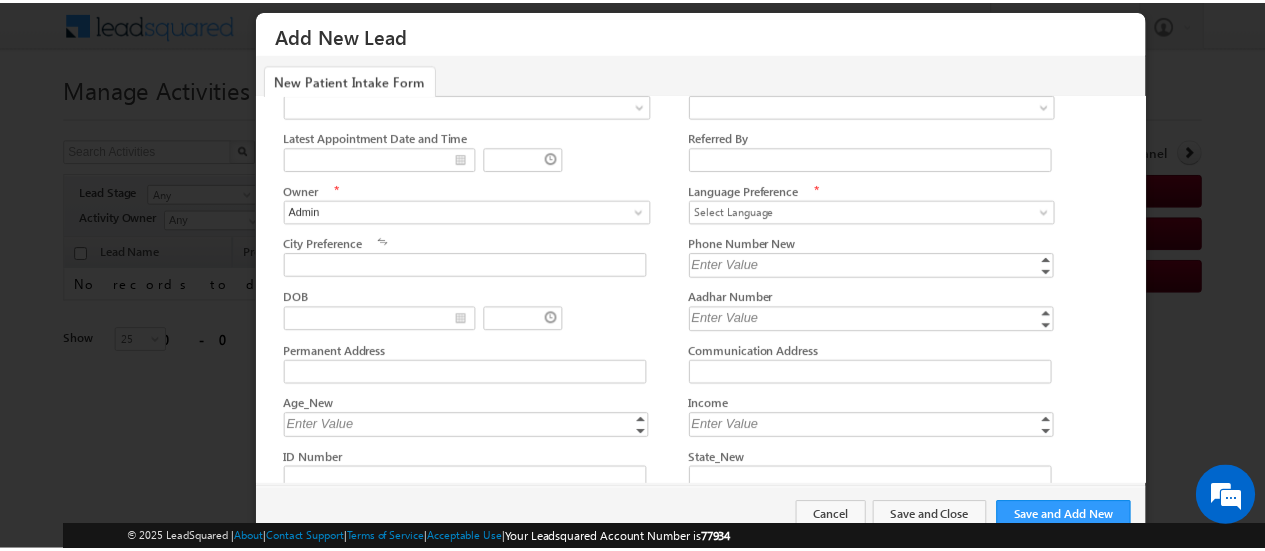 scroll, scrollTop: 700, scrollLeft: 0, axis: vertical 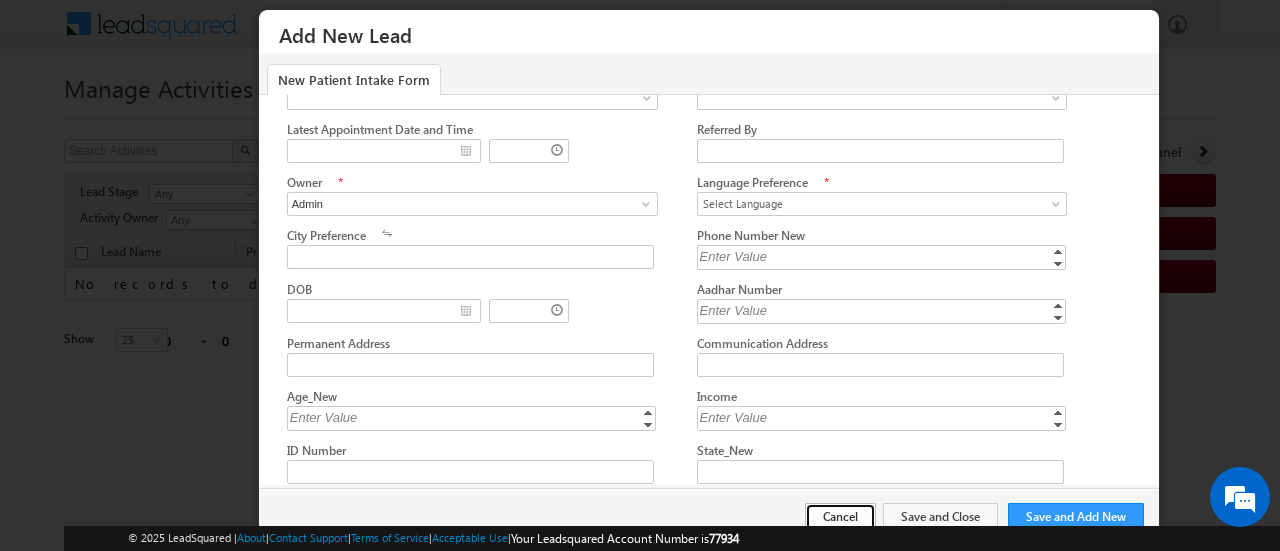 click on "Cancel" at bounding box center [840, 517] 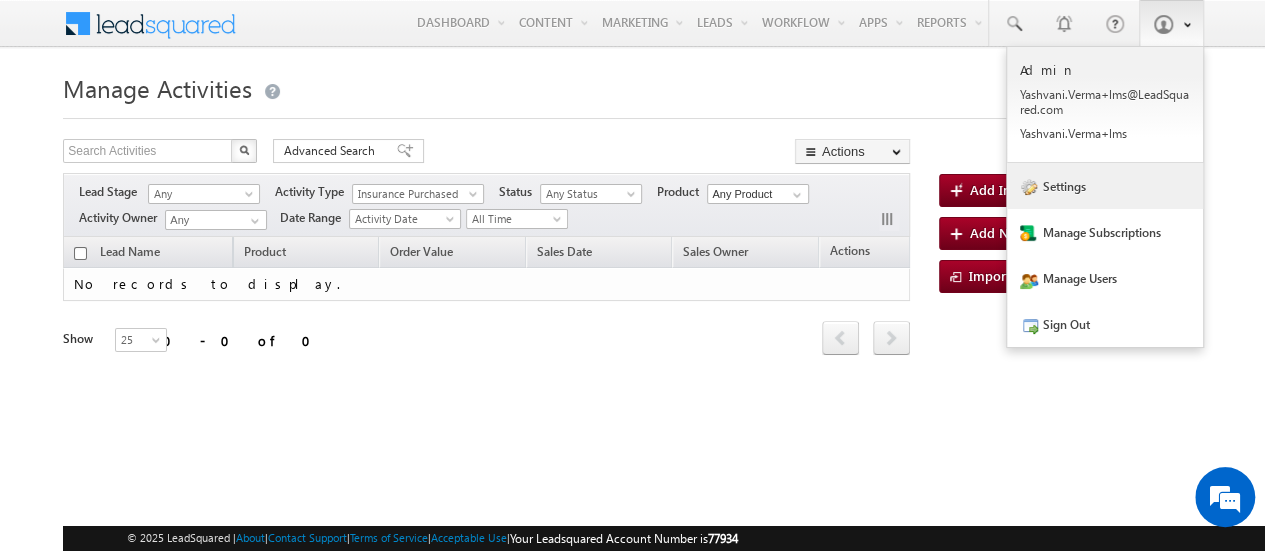 click on "Settings" at bounding box center [1105, 186] 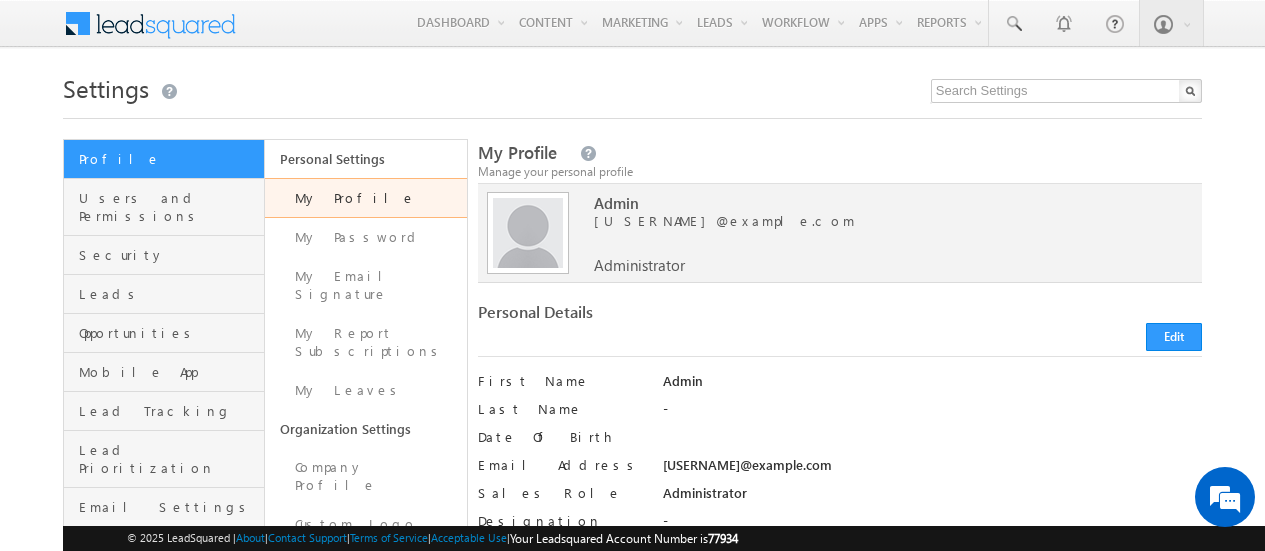 scroll, scrollTop: 0, scrollLeft: 0, axis: both 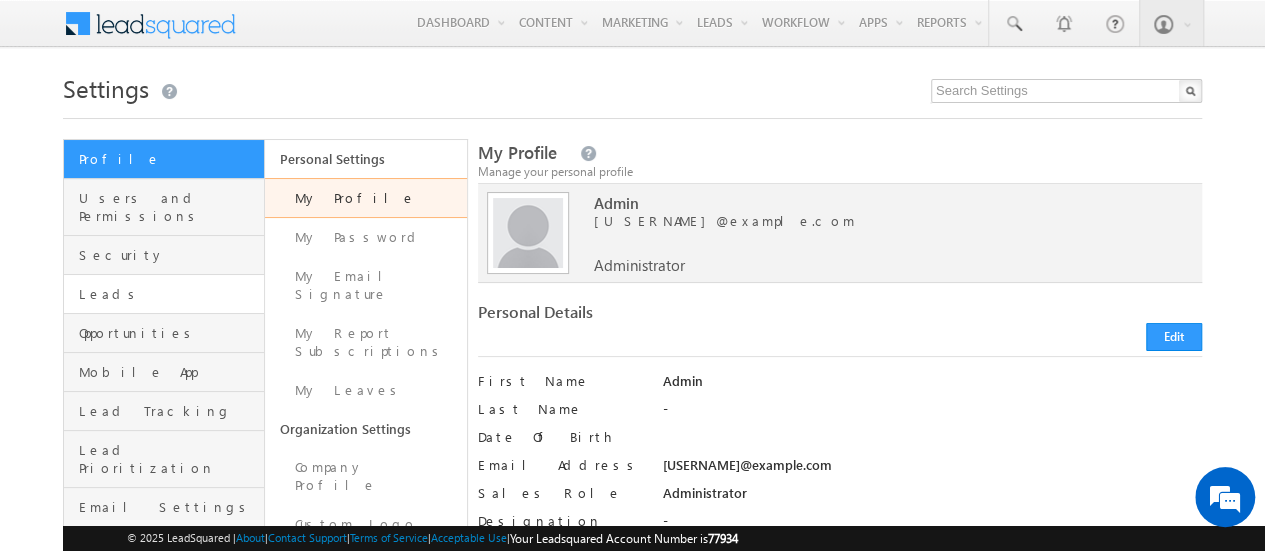click on "Leads" at bounding box center (164, 294) 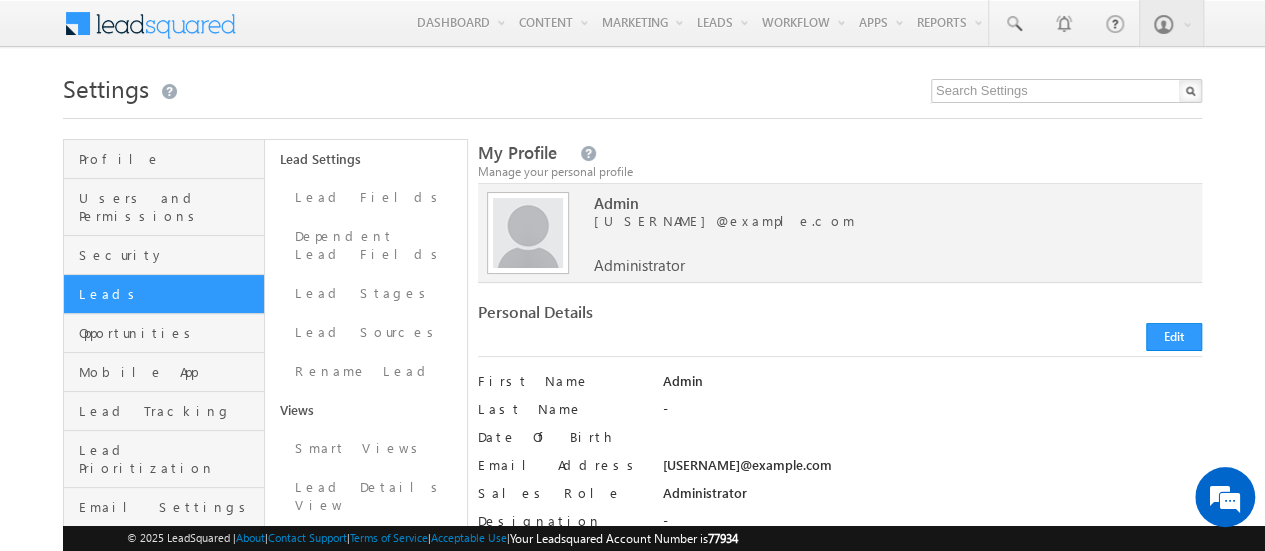 scroll, scrollTop: 0, scrollLeft: 0, axis: both 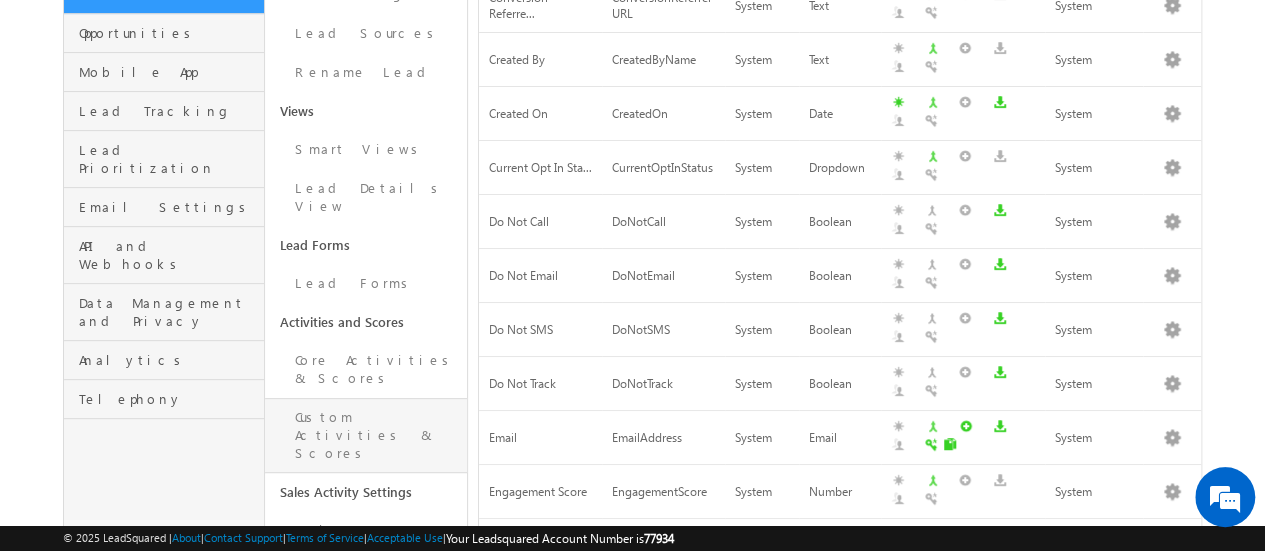 click on "Custom Activities & Scores" at bounding box center (365, 435) 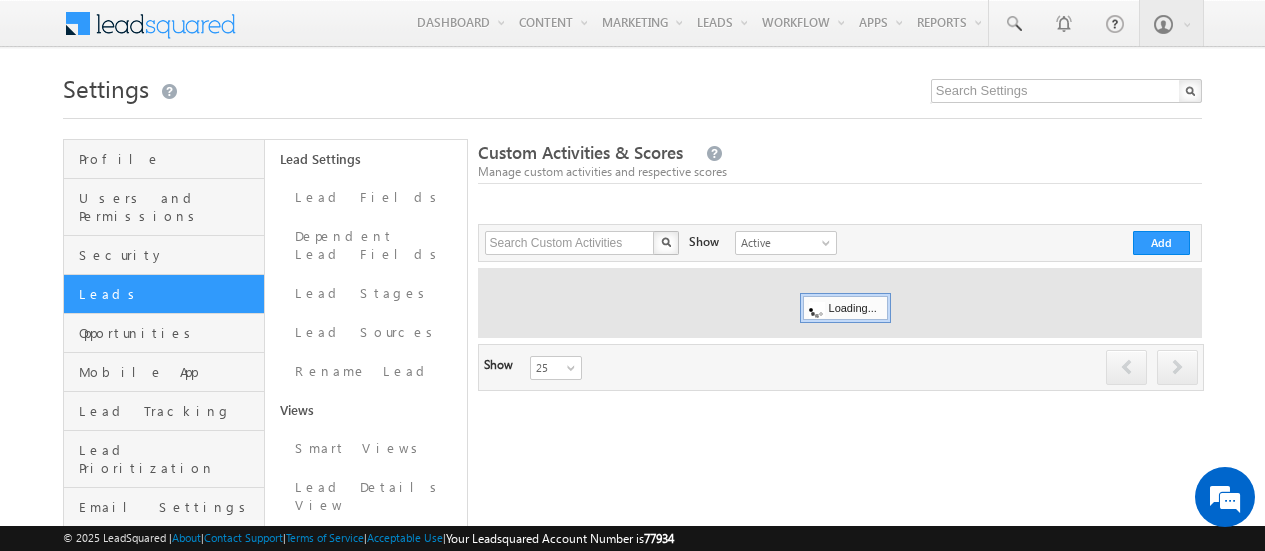scroll, scrollTop: 0, scrollLeft: 0, axis: both 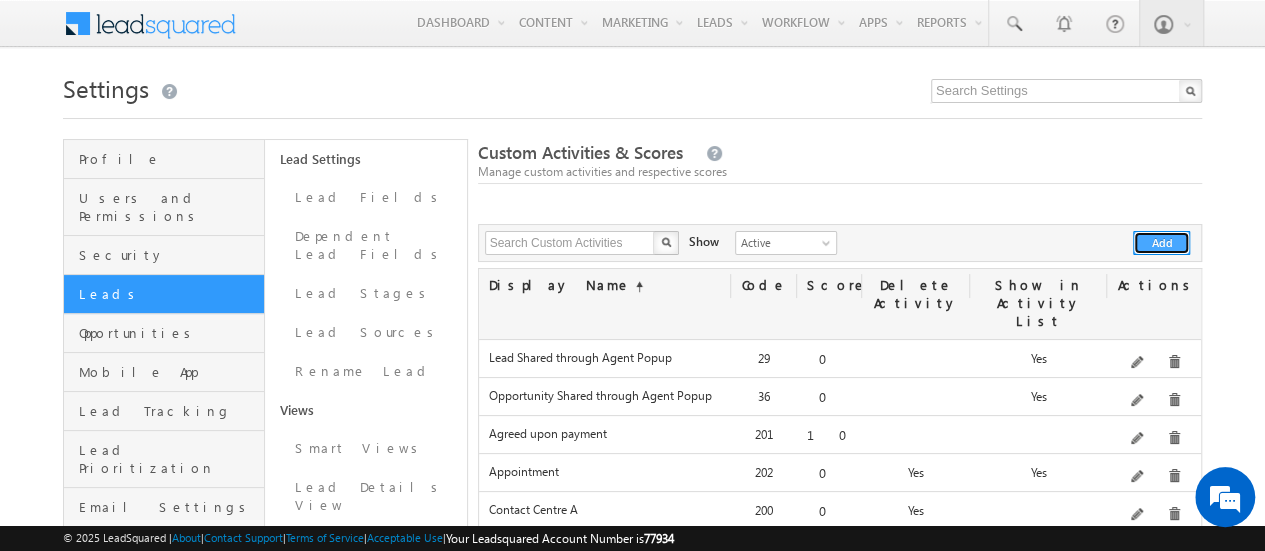 click on "Add" at bounding box center [1161, 243] 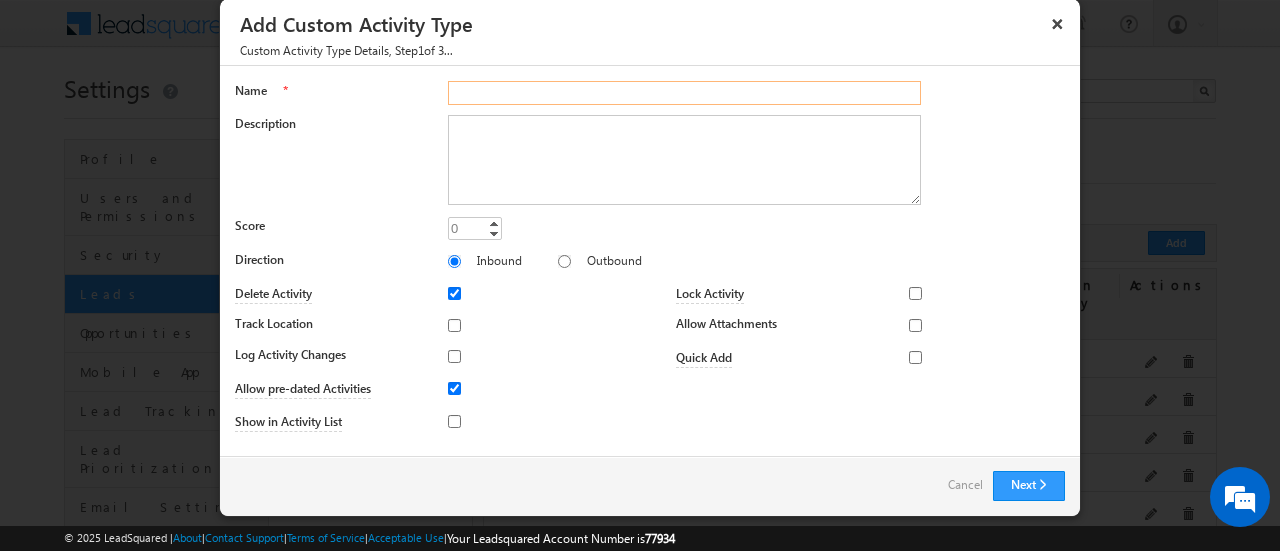 click on "Name" at bounding box center [684, 93] 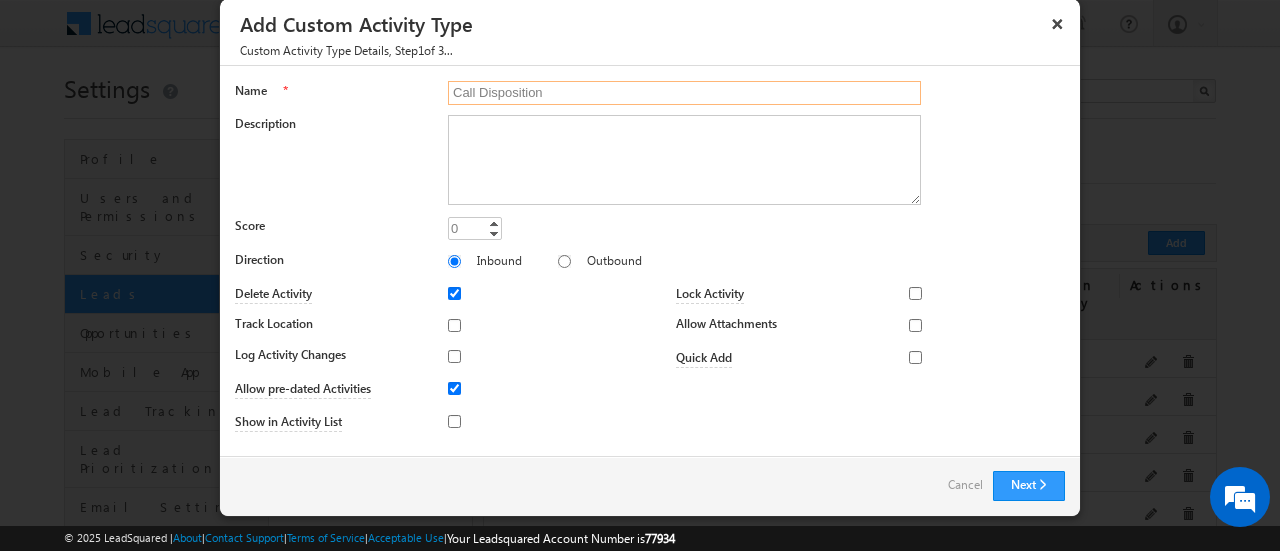 type on "Call Disposition" 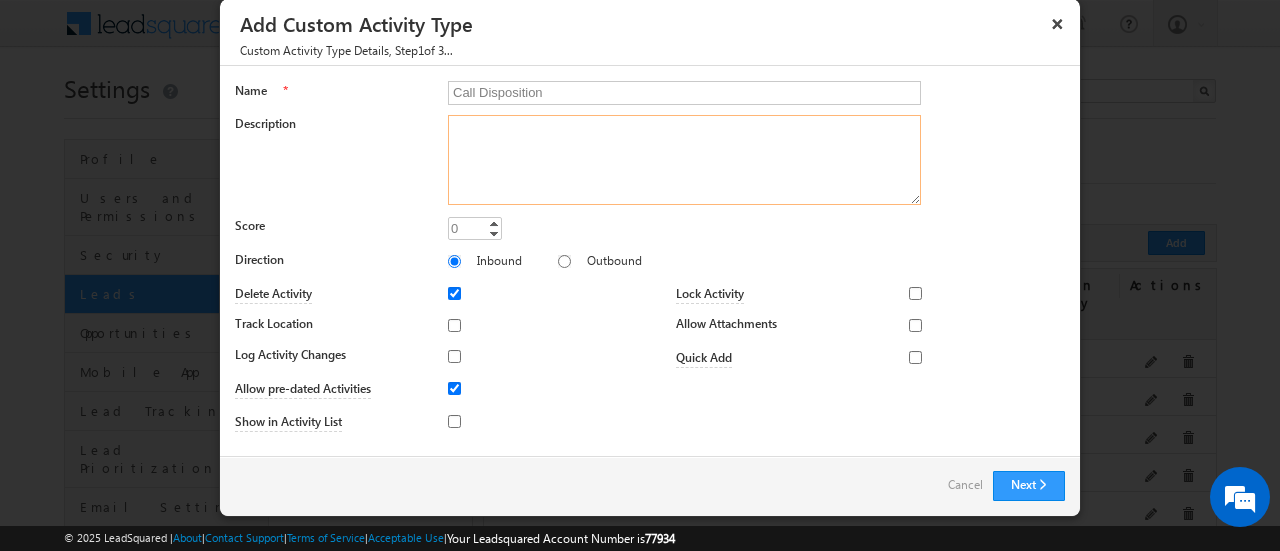 click on "Description" at bounding box center (684, 160) 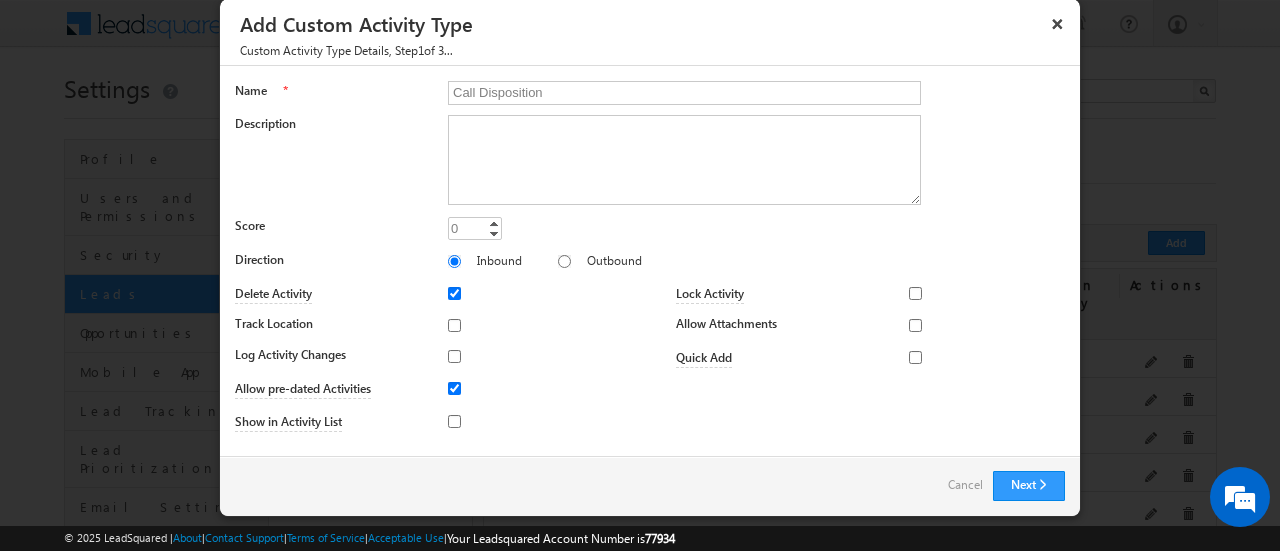 click on "0" at bounding box center [455, 228] 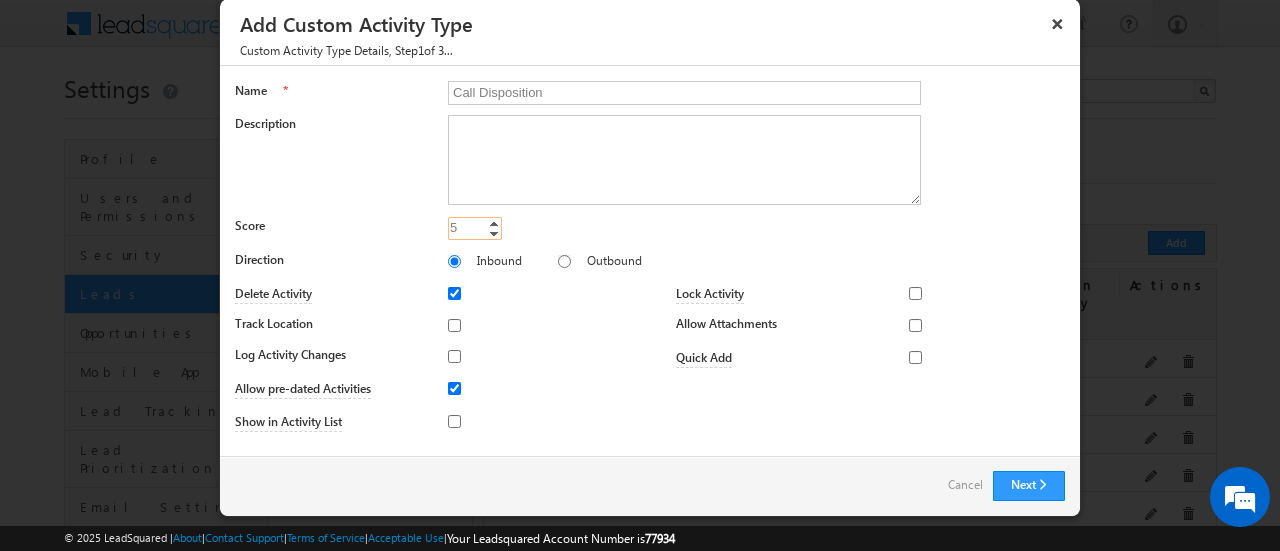 type on "5" 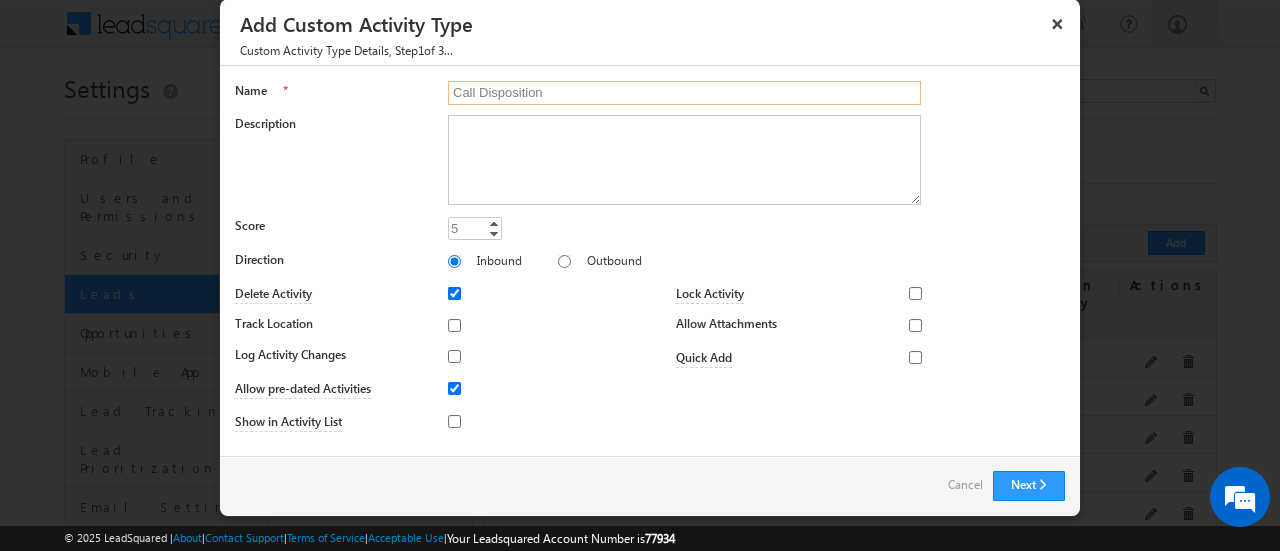 drag, startPoint x: 547, startPoint y: 93, endPoint x: 418, endPoint y: 109, distance: 129.98846 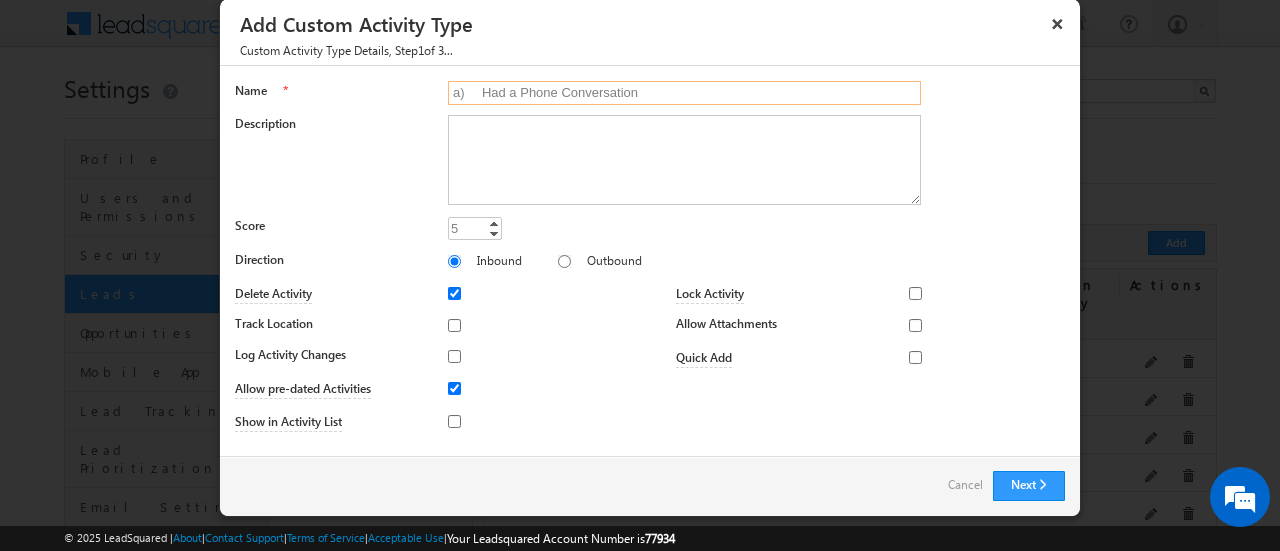 click on "a)	Had a Phone Conversation" at bounding box center [684, 93] 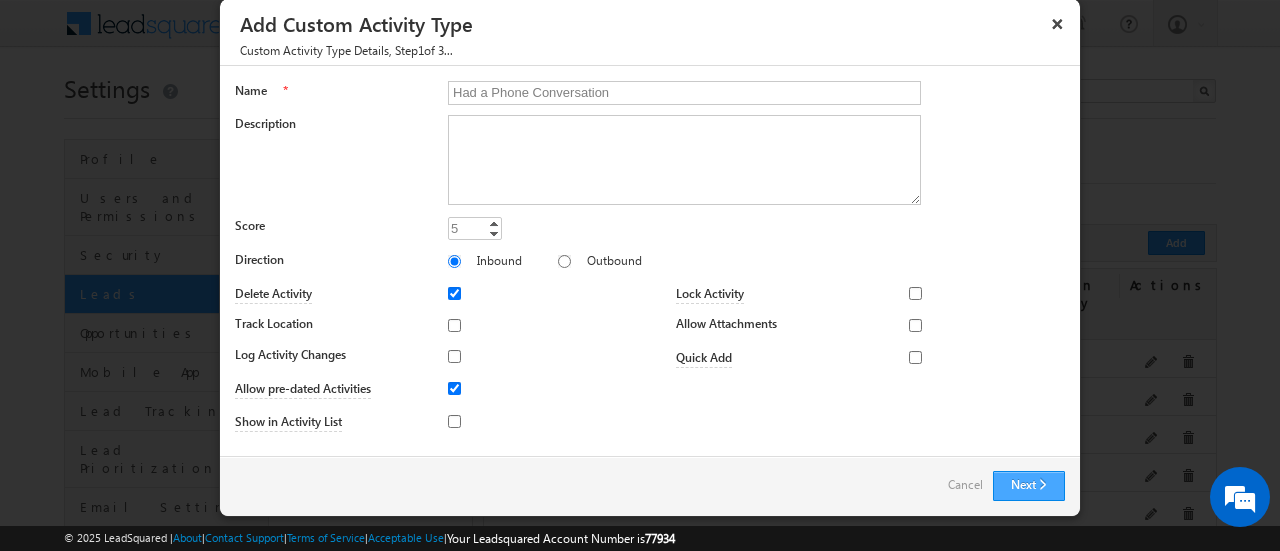 click on "Next" at bounding box center [1029, 486] 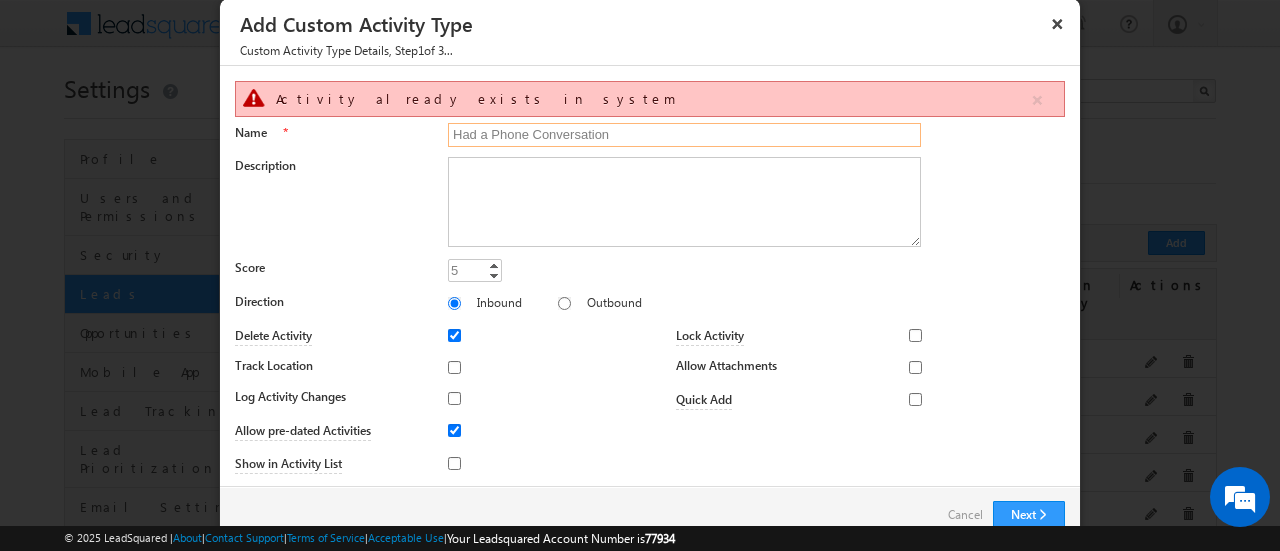 drag, startPoint x: 651, startPoint y: 131, endPoint x: 653, endPoint y: 141, distance: 10.198039 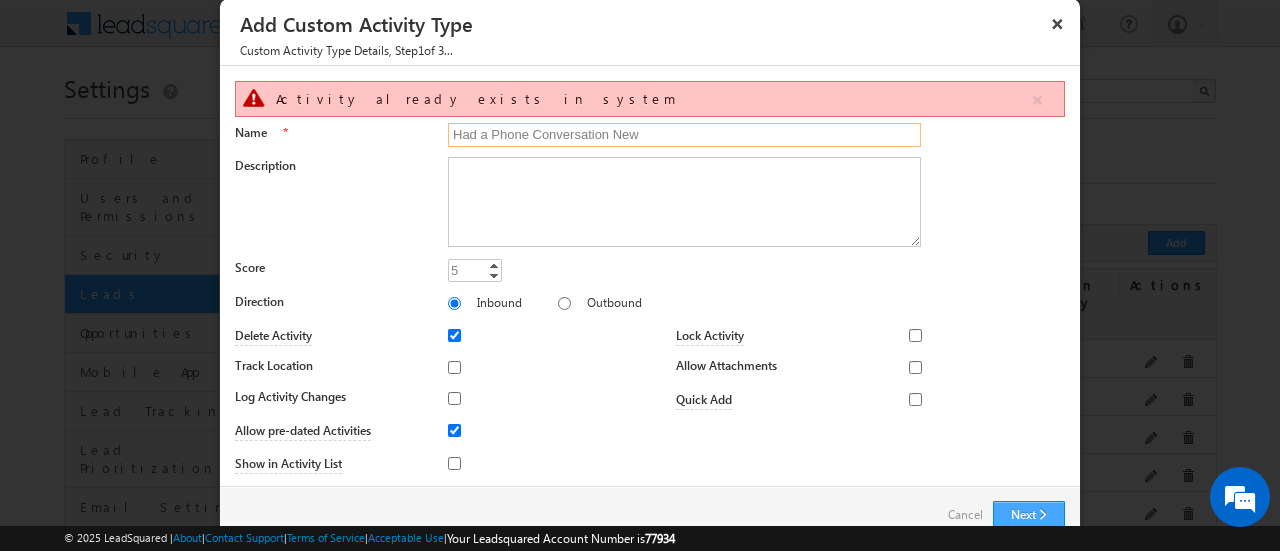 type on "Had a Phone Conversation New" 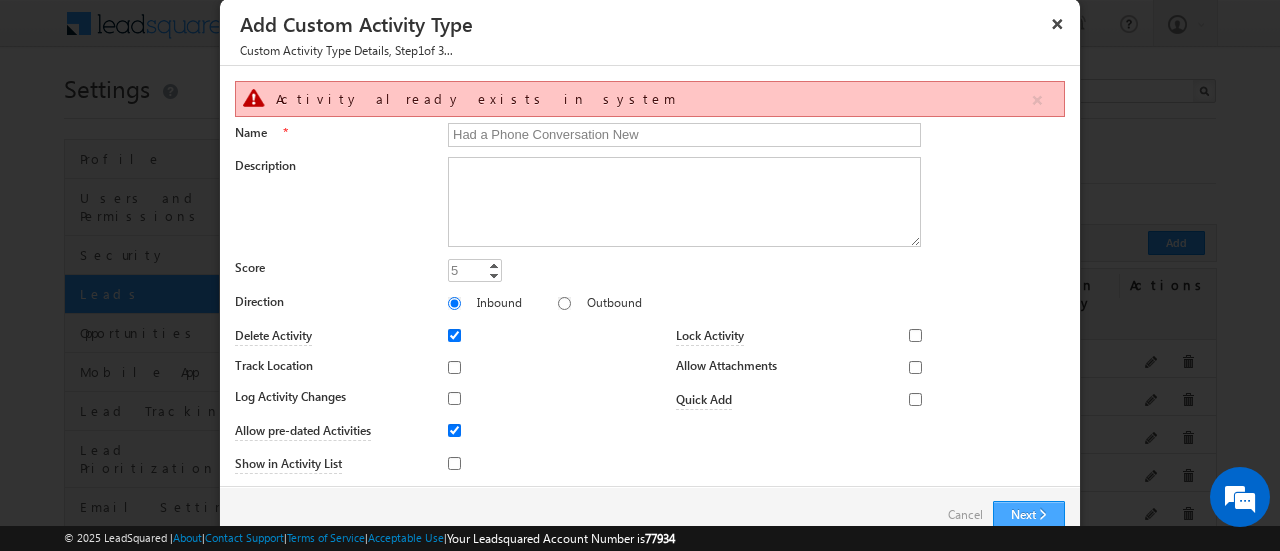 click on "Next" at bounding box center [1029, 516] 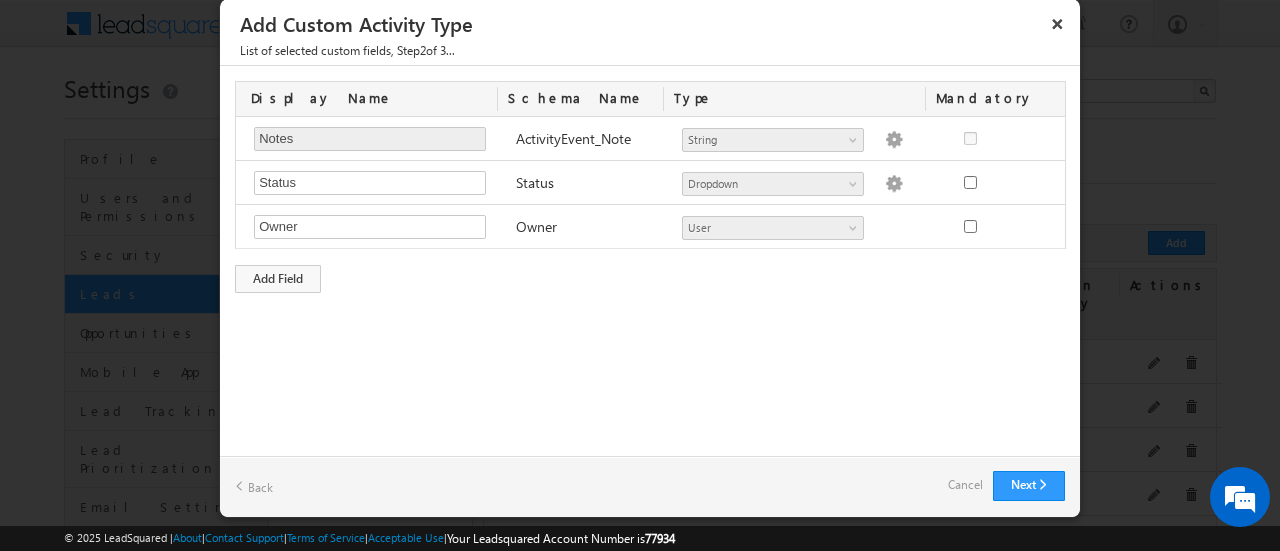 type 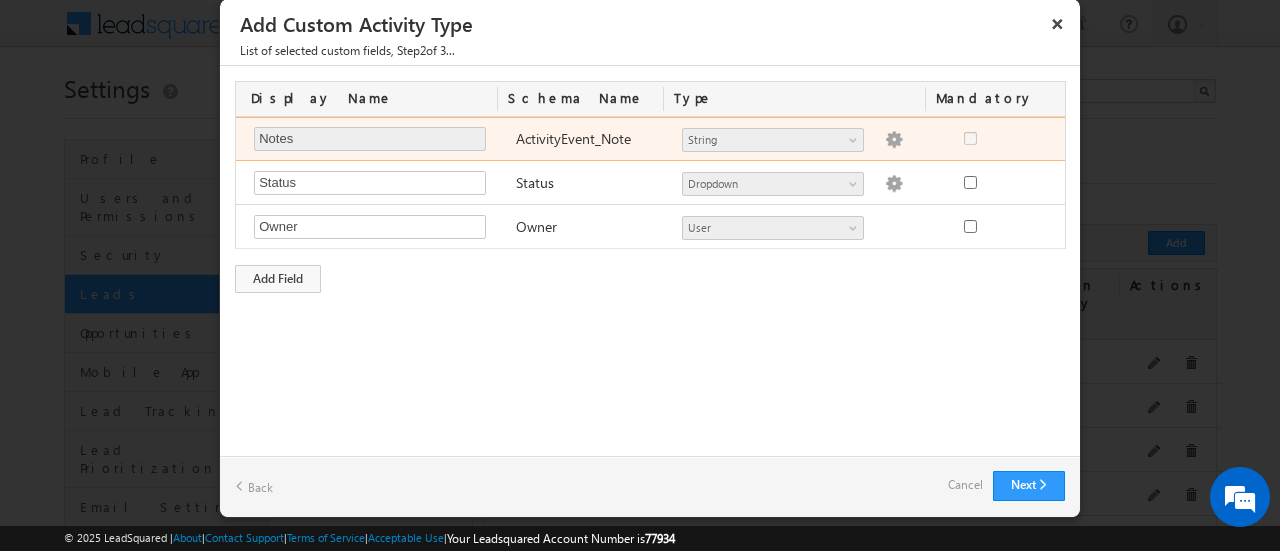 click on "Notes
Required Field" at bounding box center [375, 141] 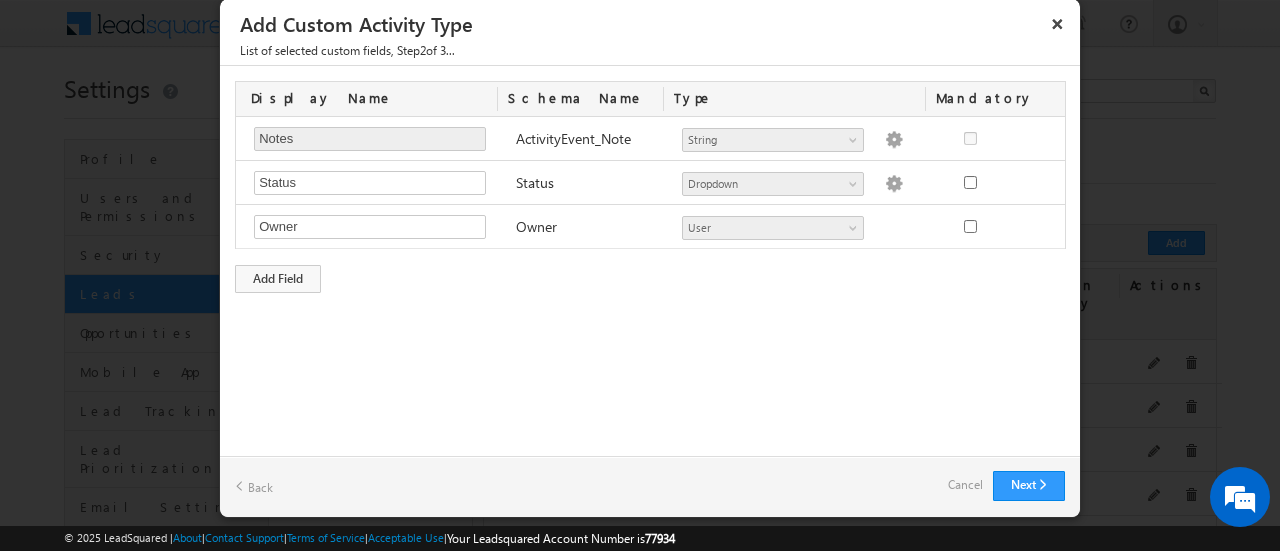 drag, startPoint x: 402, startPoint y: 313, endPoint x: 396, endPoint y: 303, distance: 11.661903 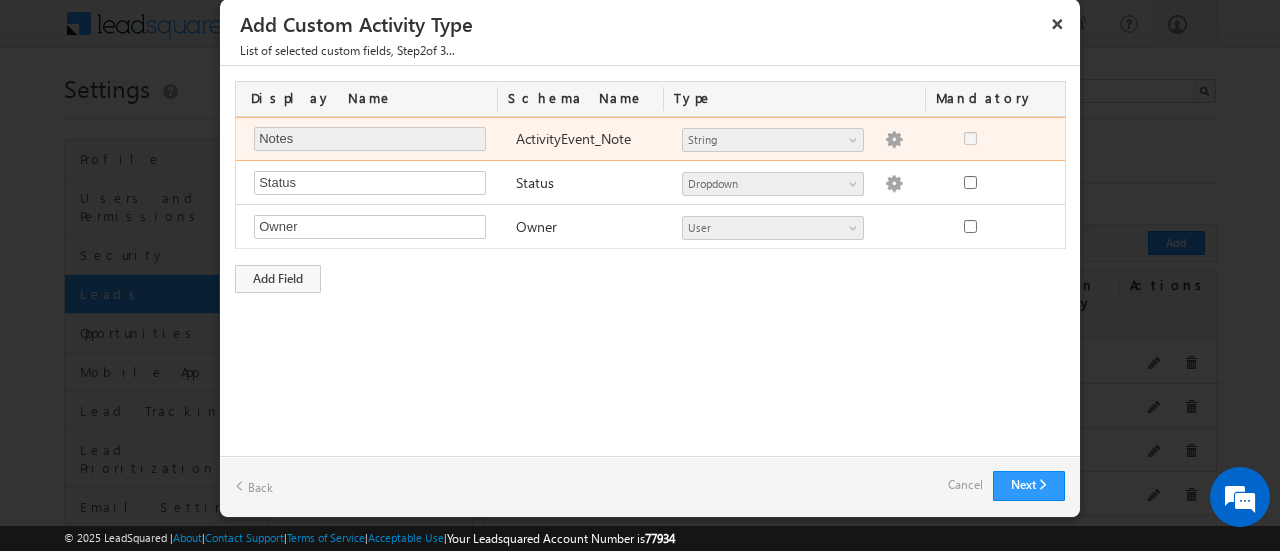 click at bounding box center [894, 140] 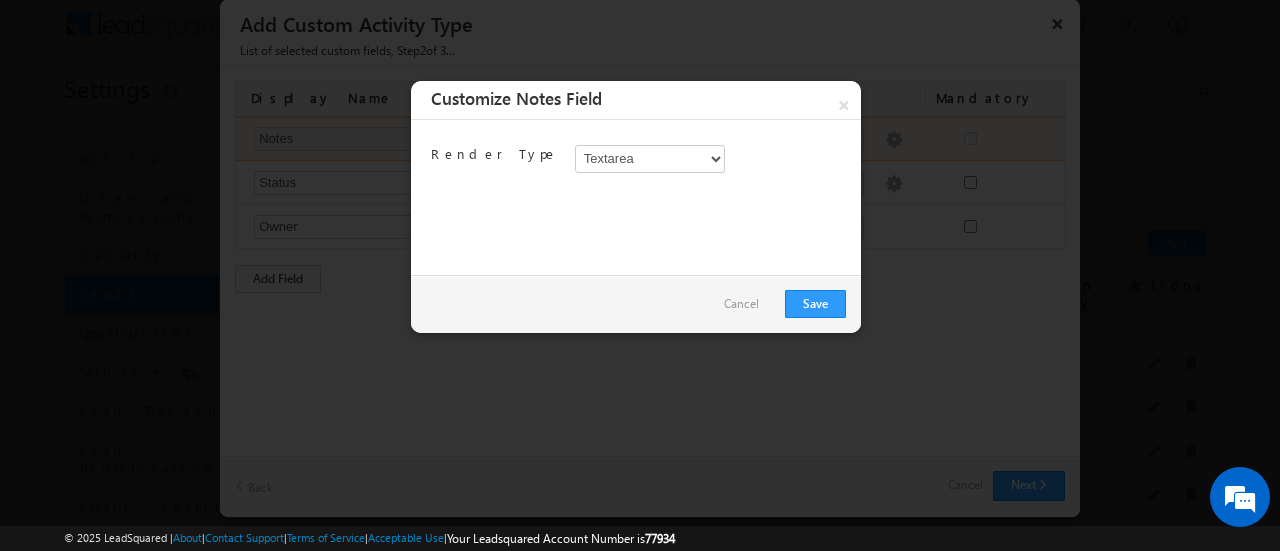 drag, startPoint x: 848, startPoint y: 97, endPoint x: 852, endPoint y: 119, distance: 22.36068 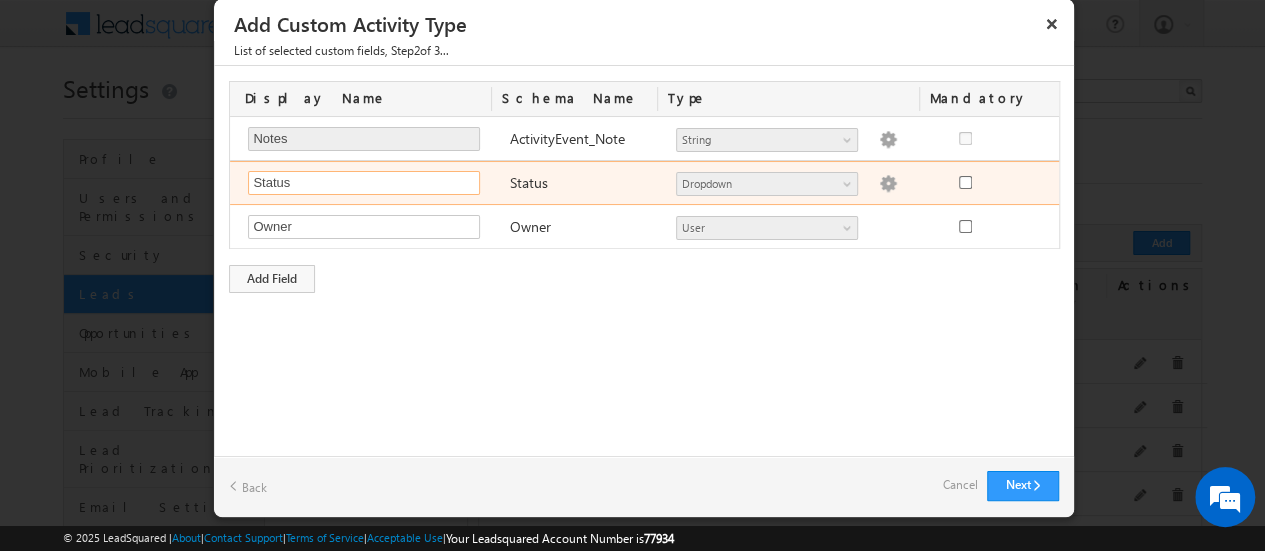 click on "Status" at bounding box center (364, 183) 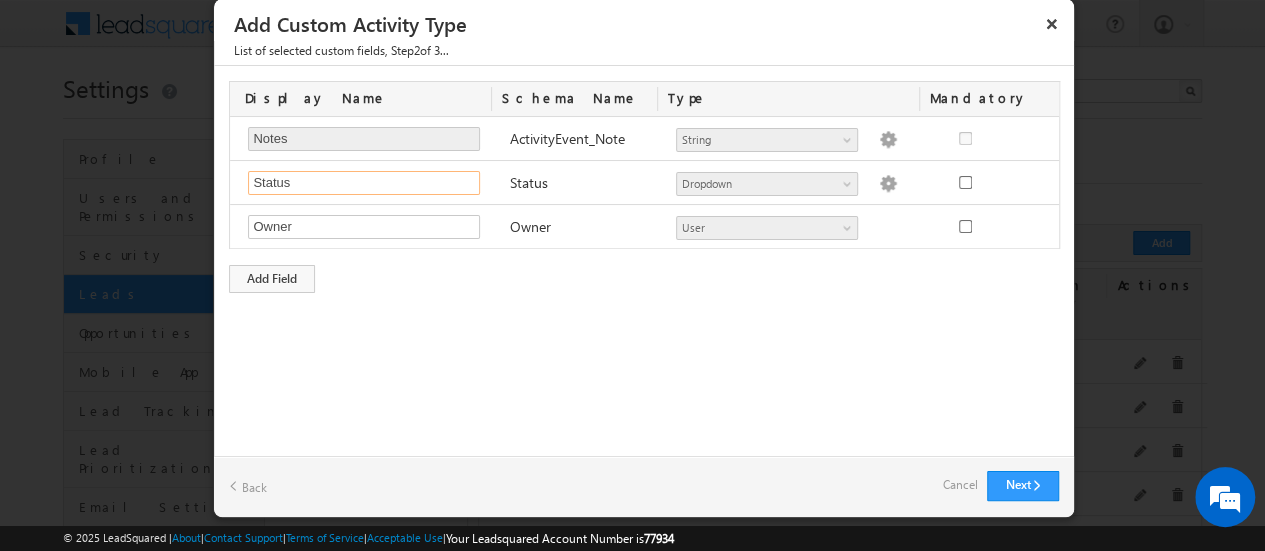 drag, startPoint x: 290, startPoint y: 179, endPoint x: 228, endPoint y: 182, distance: 62.072536 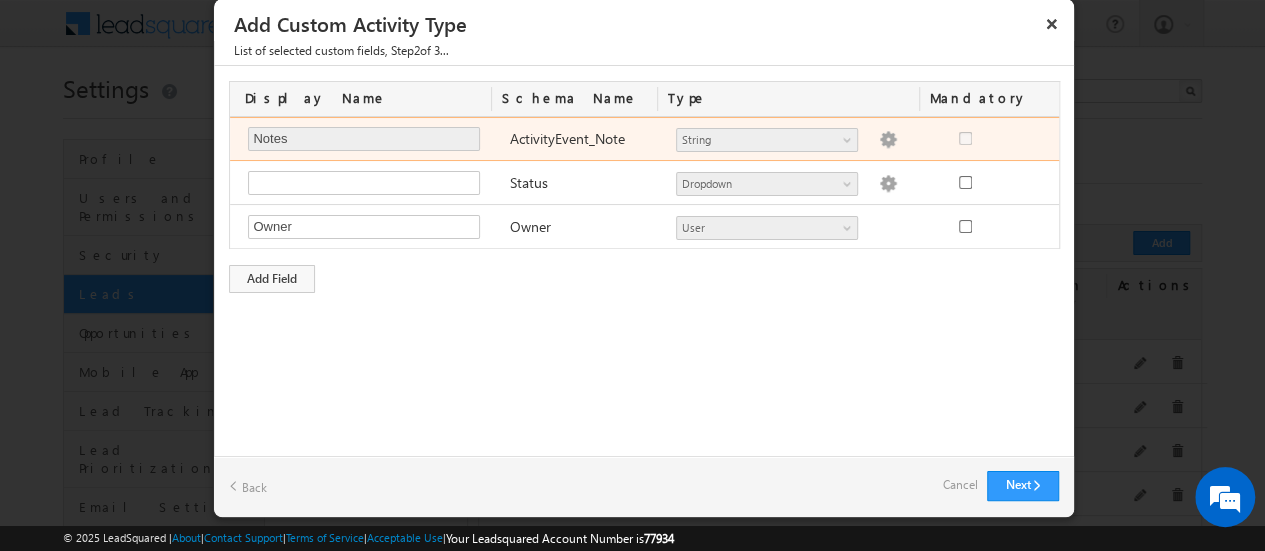 click on "Notes
Required Field
ActivityEvent_Note
Number
String
DateTime
Dropdown
Product User Geolocation mx_Source mx_Status String
Dropdown options not provided" at bounding box center (647, 139) 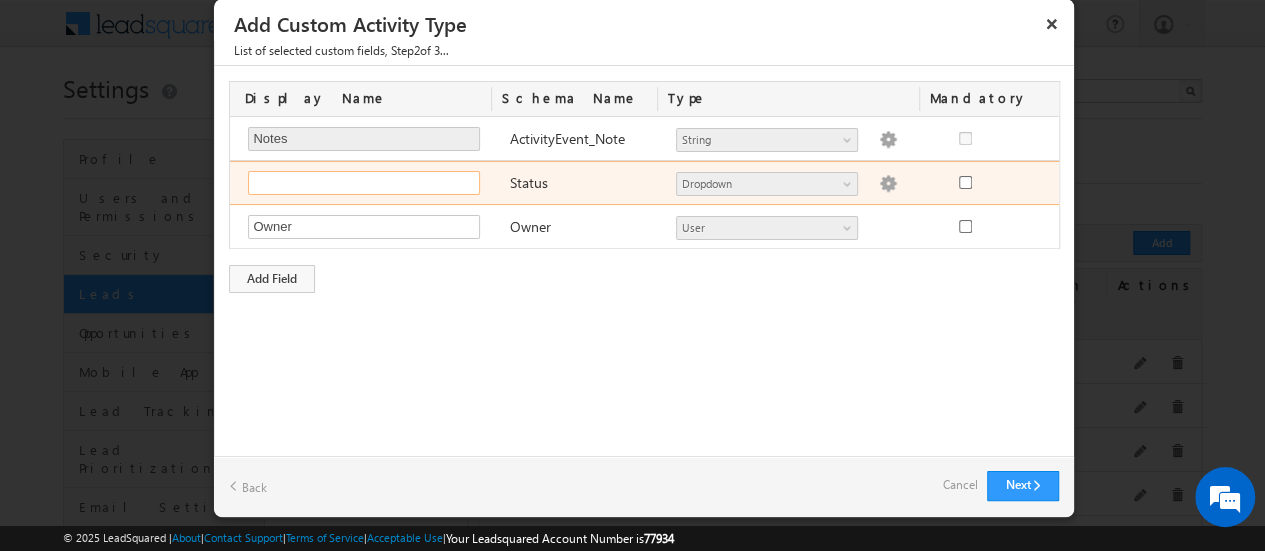 click at bounding box center [364, 183] 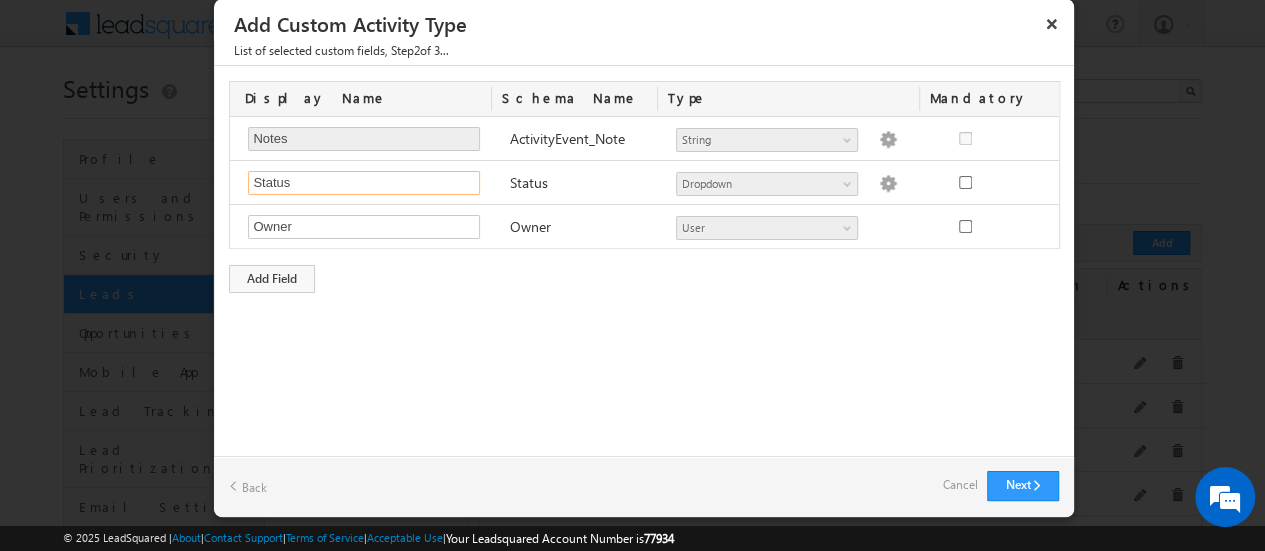 type on "Status" 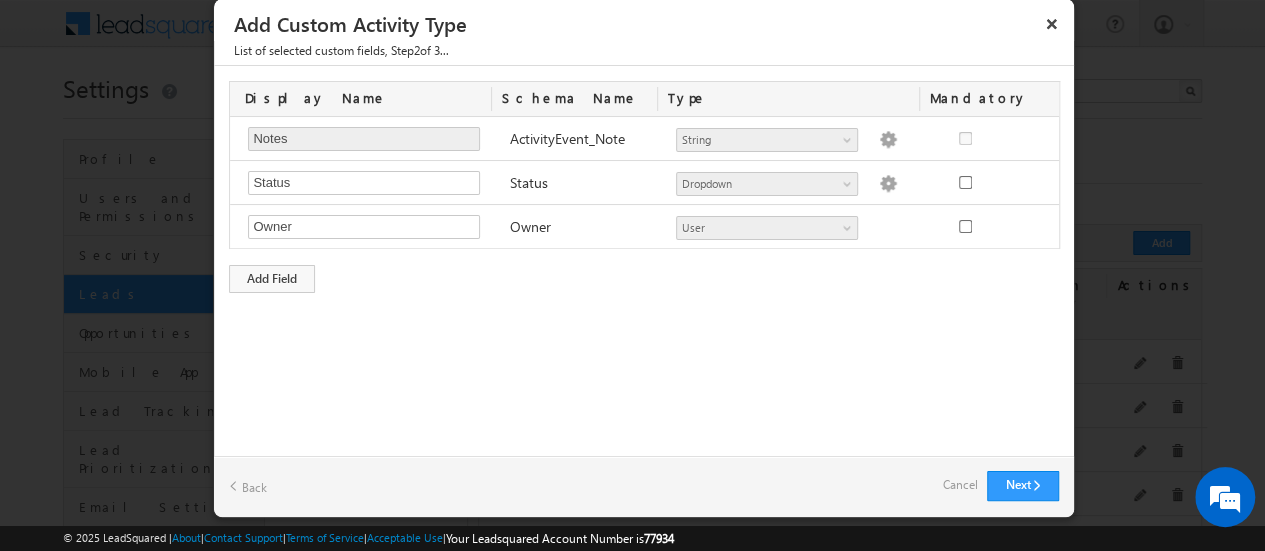 click on "Display Name
Schema Name
Type
Mandatory
Notes
Required Field
ActivityEvent_Note
Number
String
DateTime
Dropdown
Product User Geolocation mx_Source mx_Status String
Dropdown options not provided" at bounding box center [644, 187] 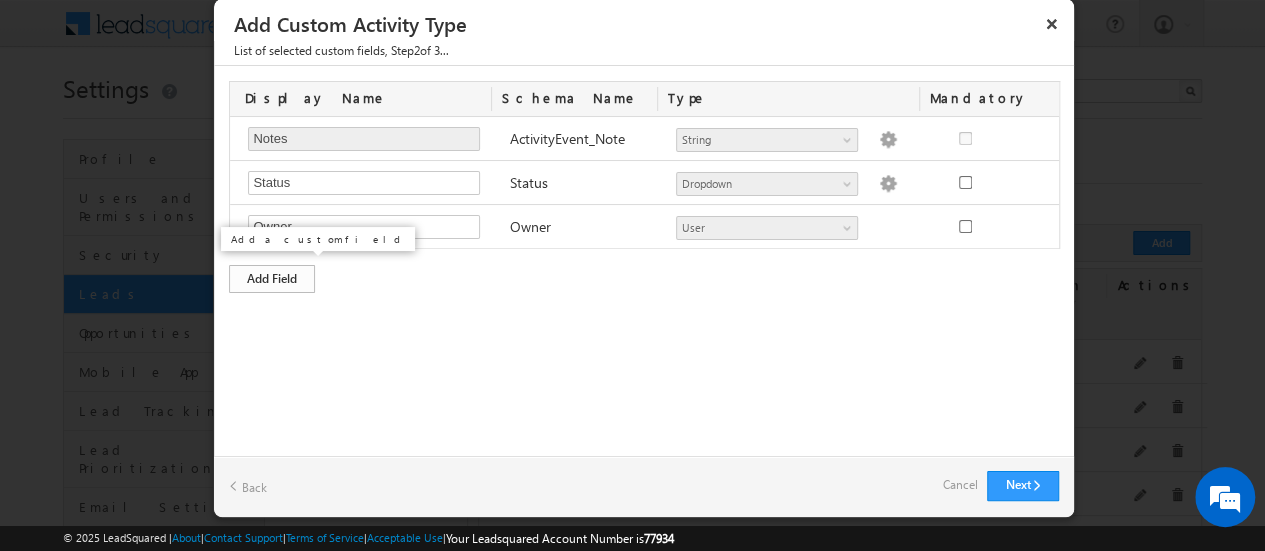 click on "Add Field" at bounding box center (272, 279) 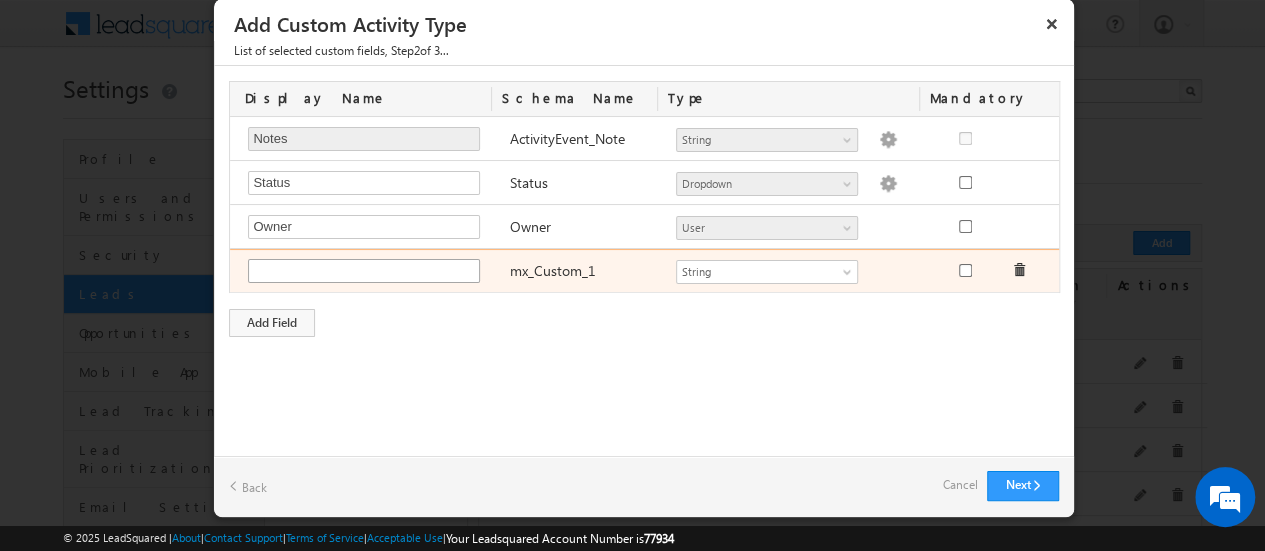 click at bounding box center (364, 271) 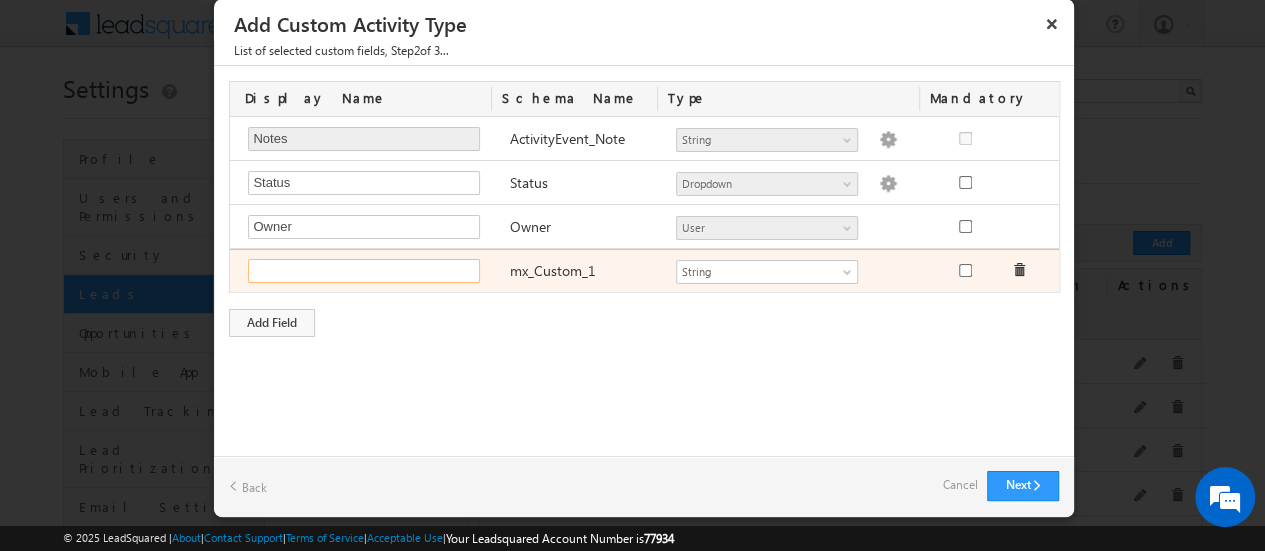paste on "I.	Call Disposition" 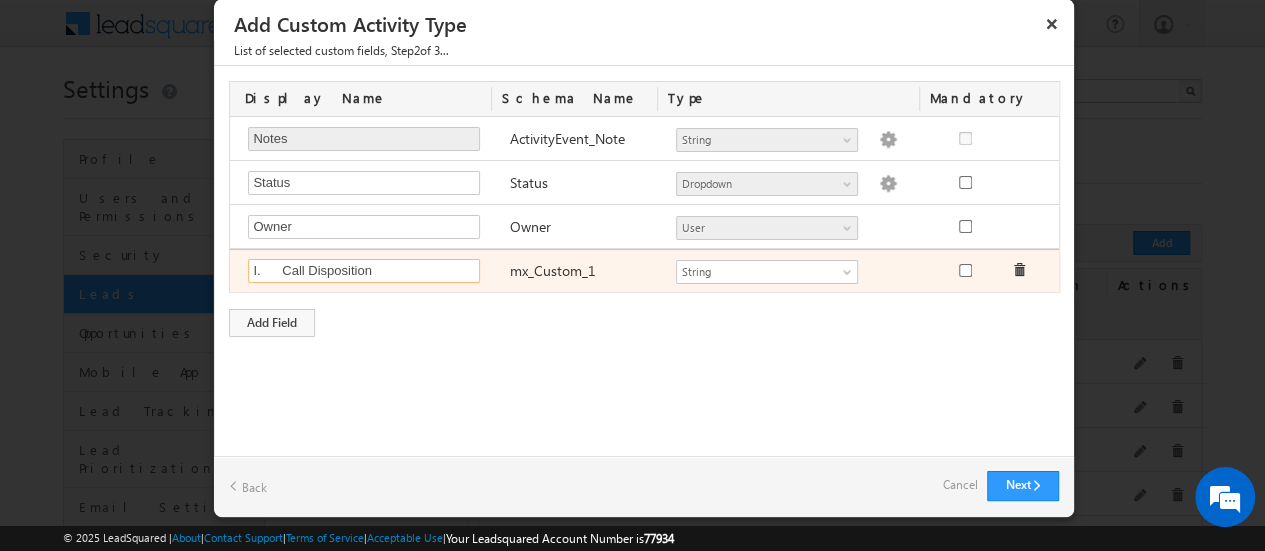 click on "I.	Call Disposition" at bounding box center (364, 271) 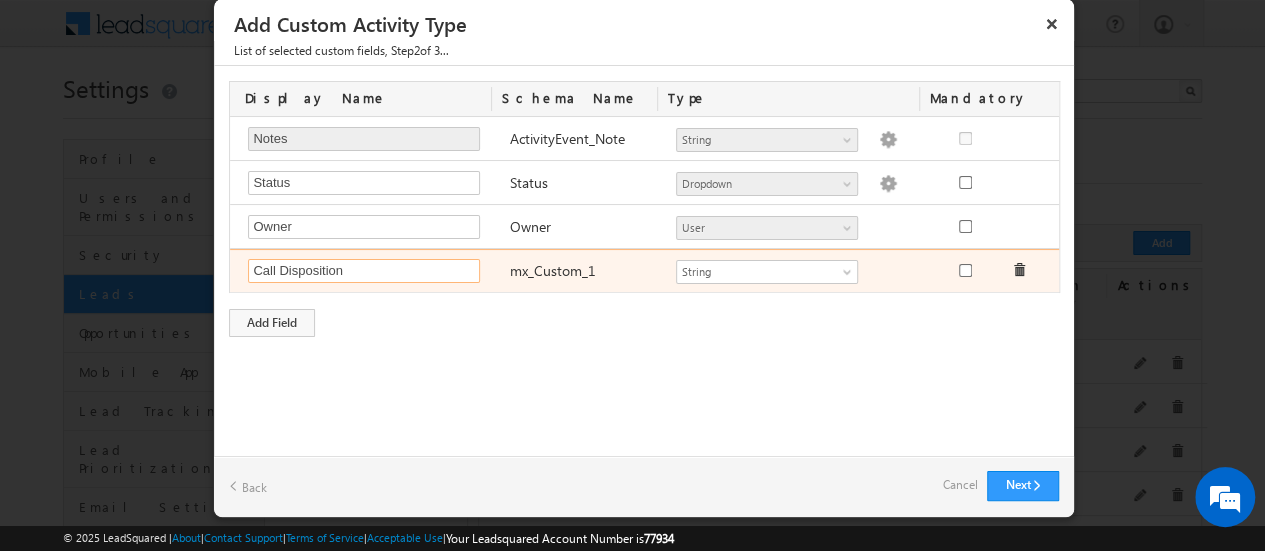 type on "Call Disposition" 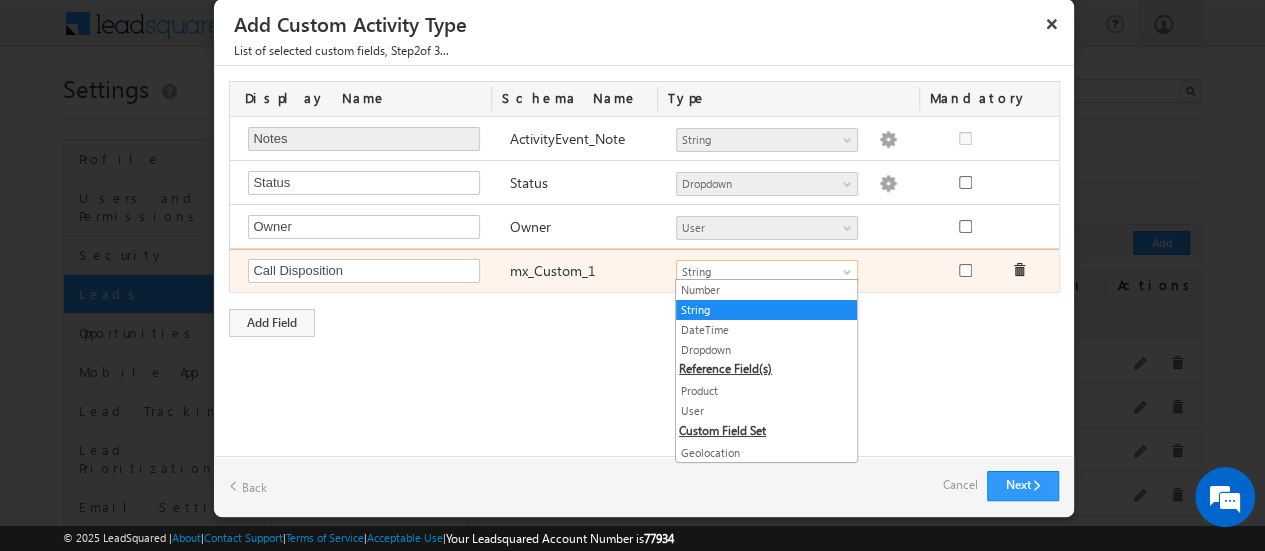 click at bounding box center (849, 276) 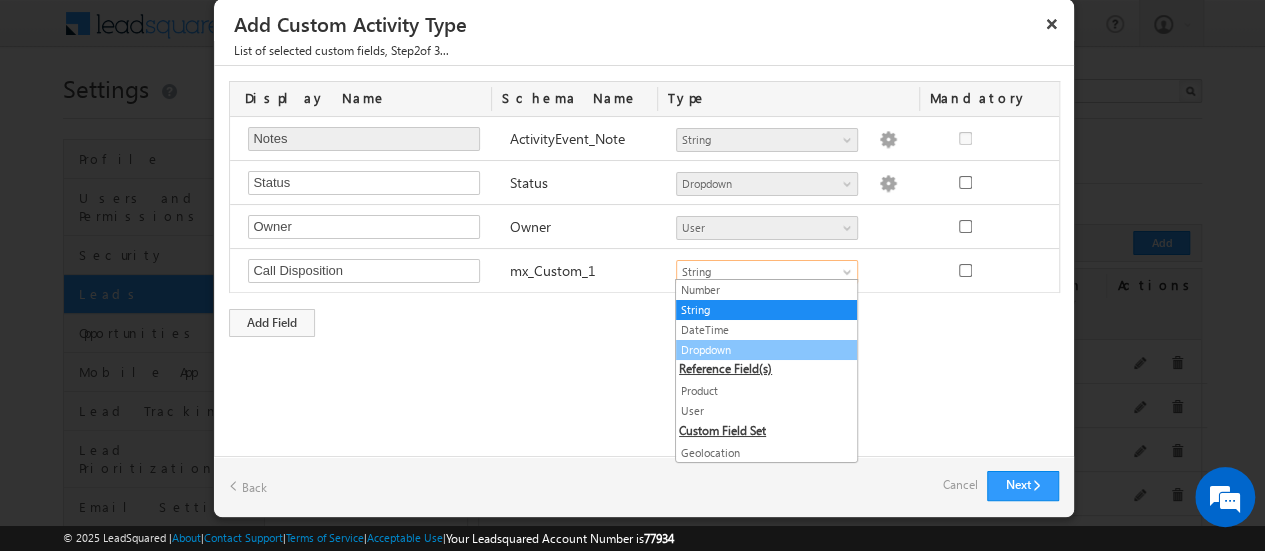 click on "Dropdown" at bounding box center (766, 350) 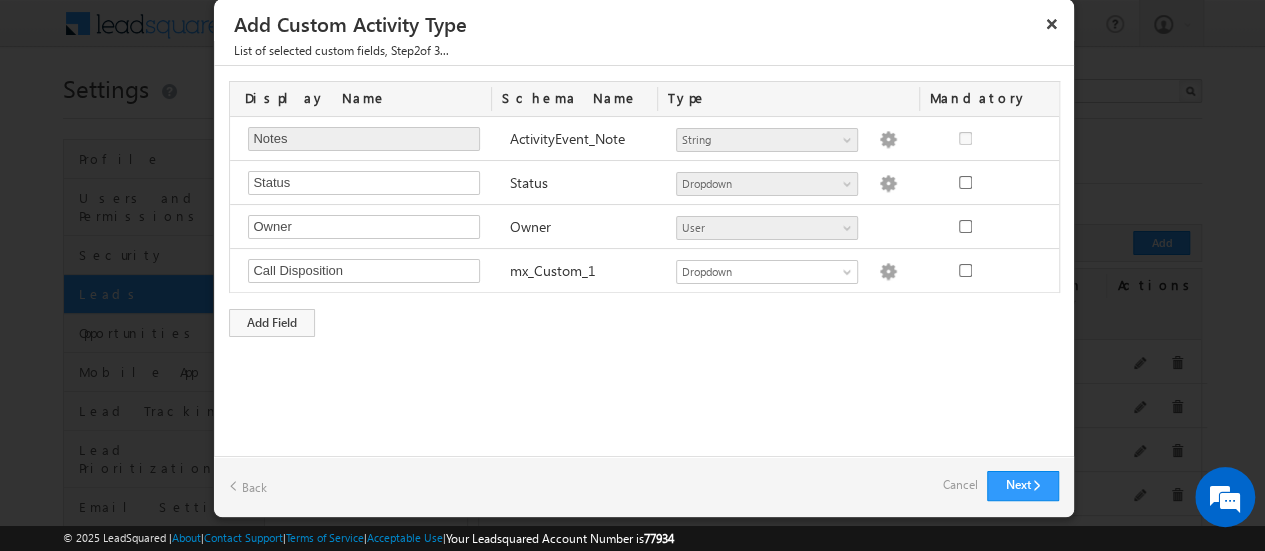 click on "Display Name
Schema Name
Type
Mandatory
Notes
Required Field
ActivityEvent_Note
Number
String
DateTime
Dropdown
Product User Geolocation mx_Source mx_Status String
Dropdown options not provided" at bounding box center (644, 209) 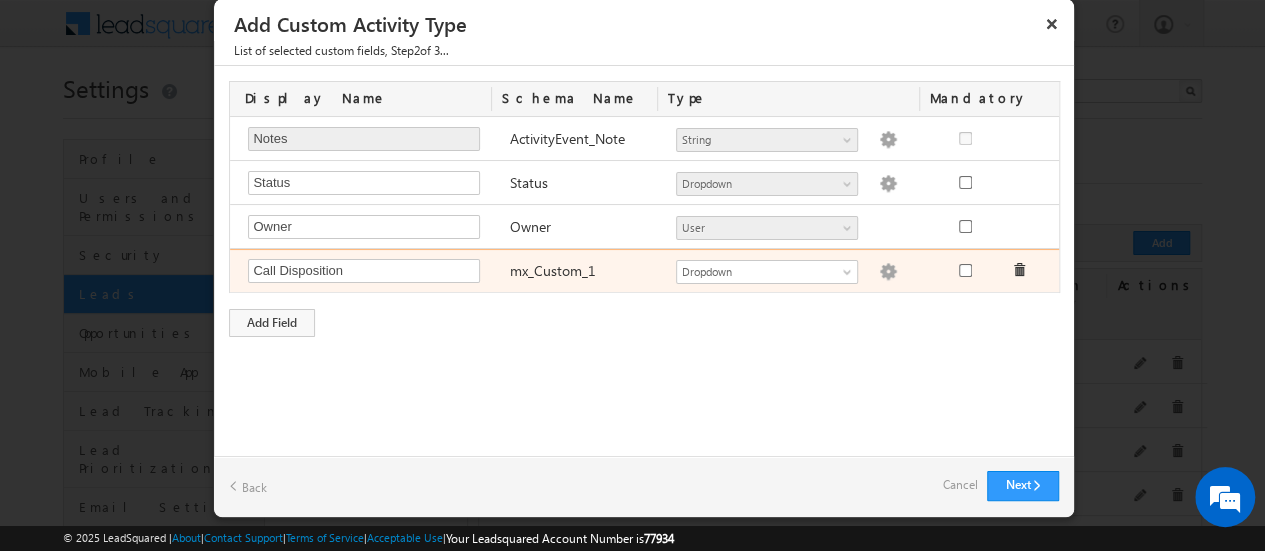 click at bounding box center (888, 272) 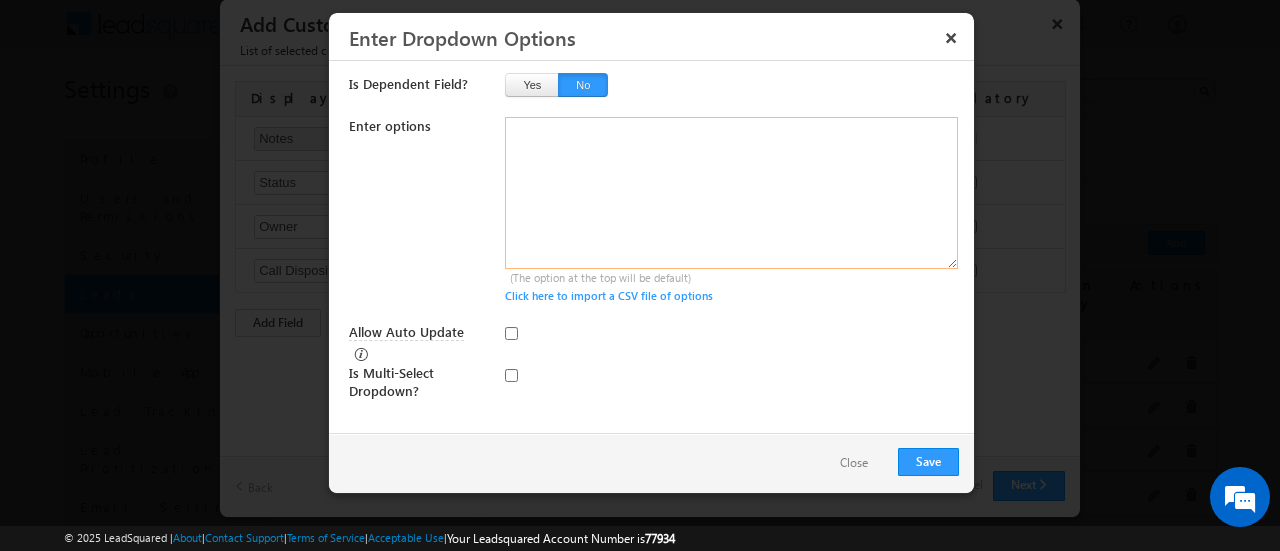 drag, startPoint x: 577, startPoint y: 153, endPoint x: 520, endPoint y: 136, distance: 59.48109 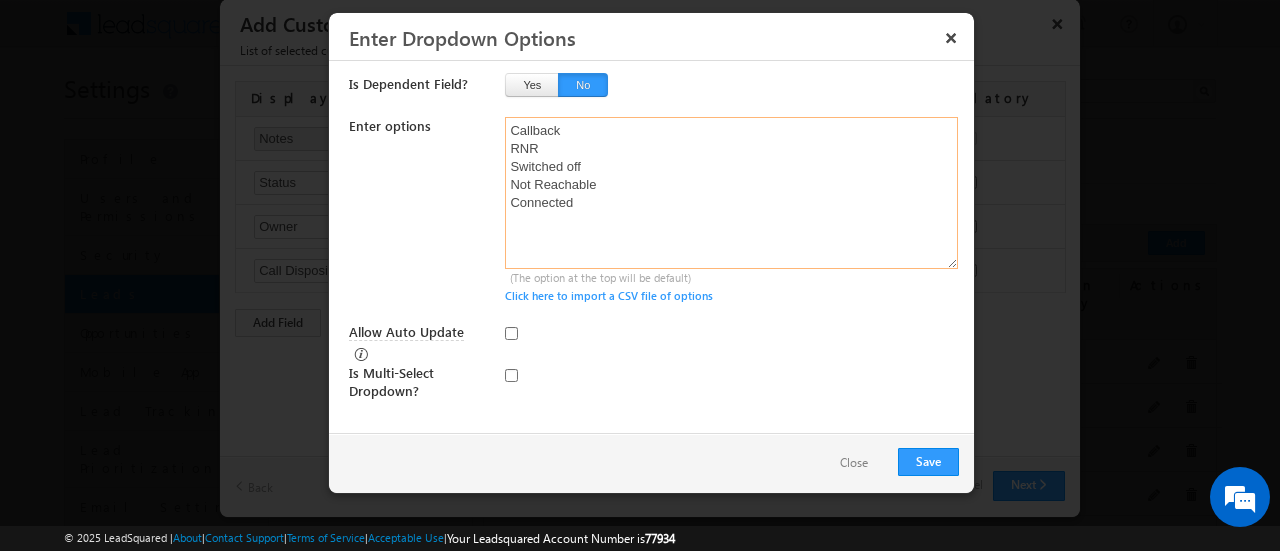 type on "Callback
RNR
Switched off
Not Reachable
Connected" 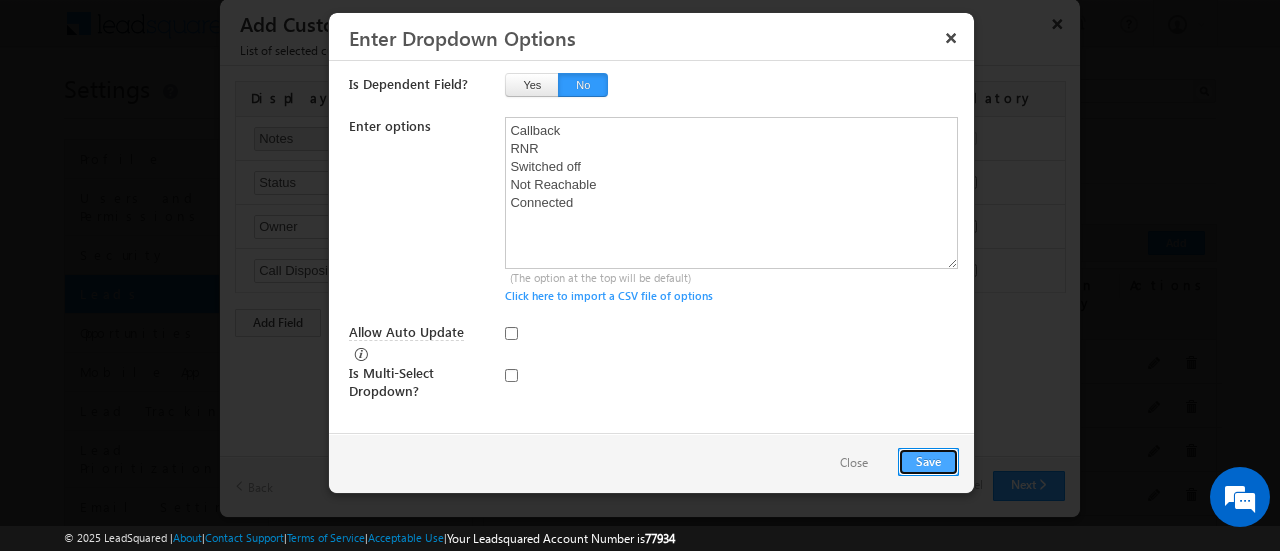 click on "Save" at bounding box center [928, 462] 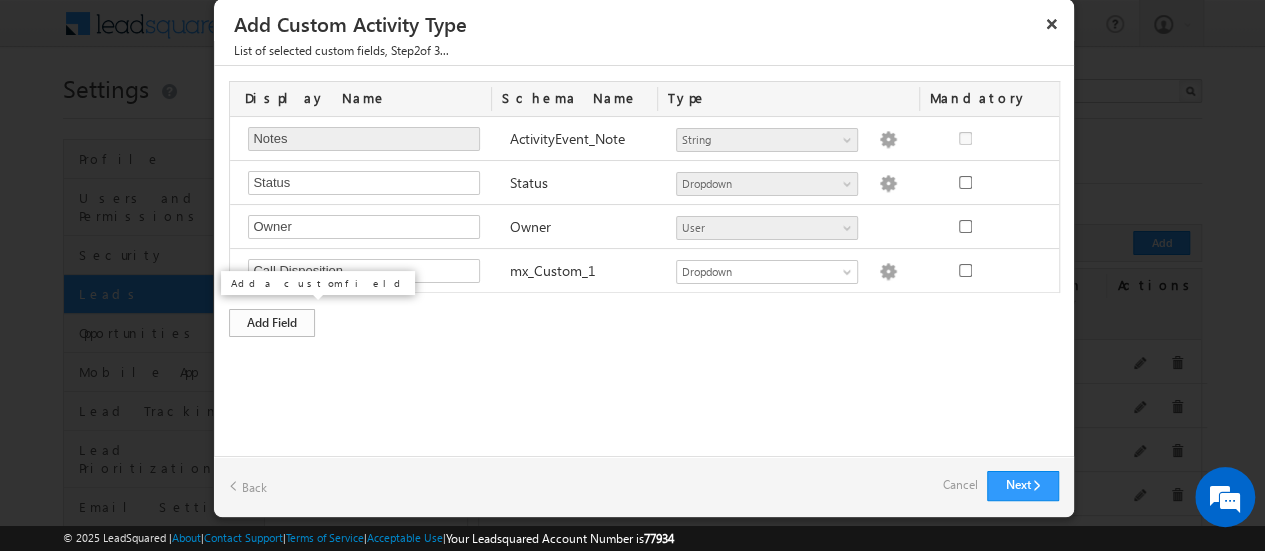 click on "Add Field" at bounding box center (272, 323) 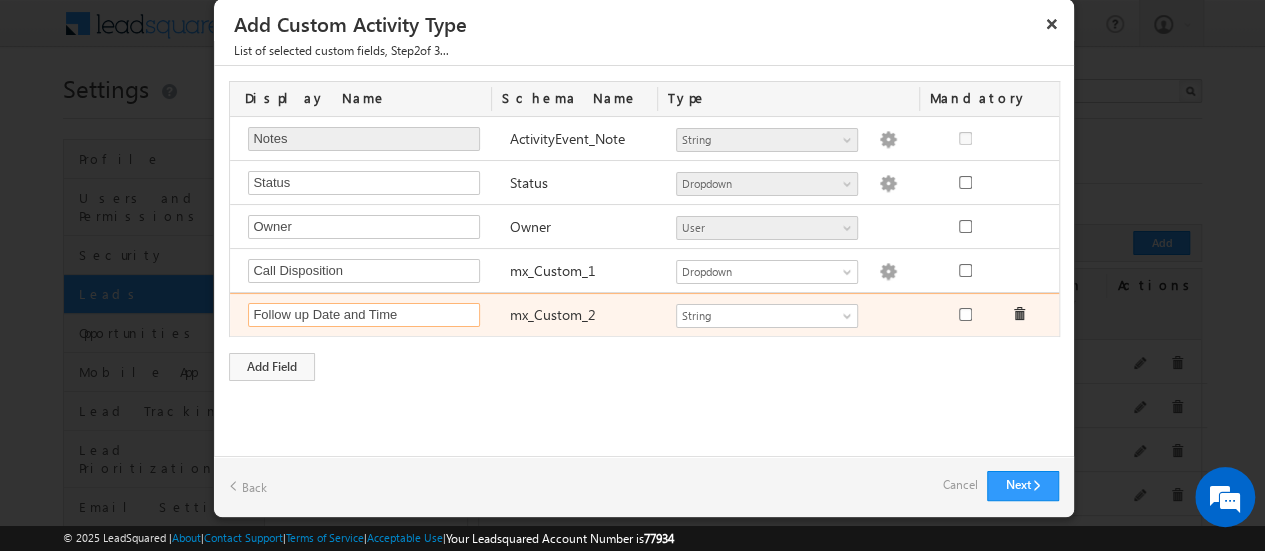 type on "Follow up Date and Time" 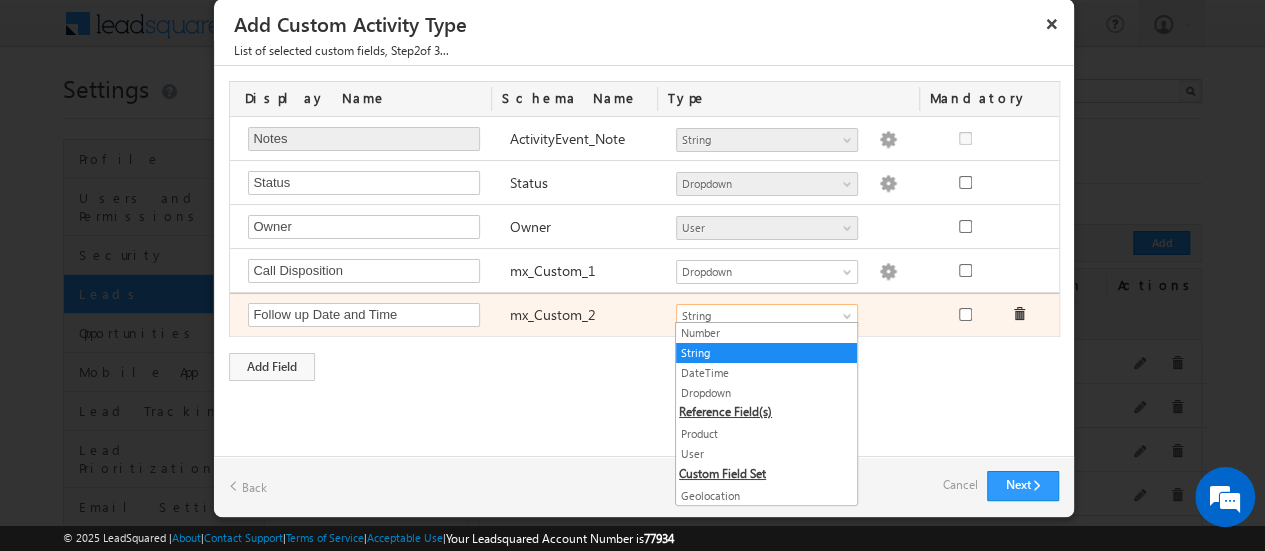 click at bounding box center [849, 320] 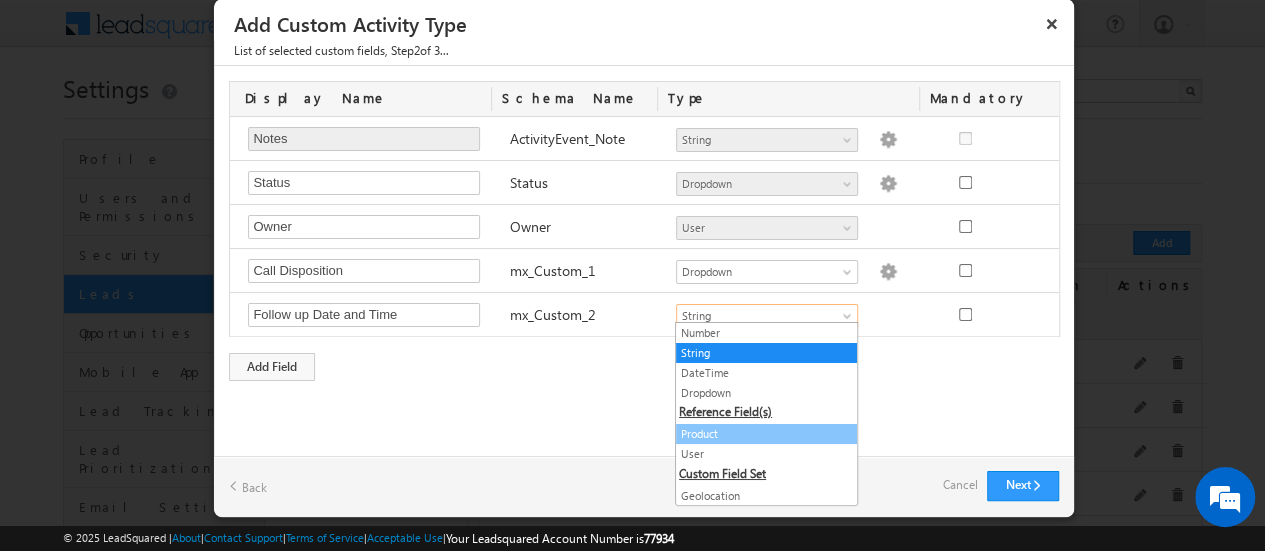 scroll, scrollTop: 34, scrollLeft: 0, axis: vertical 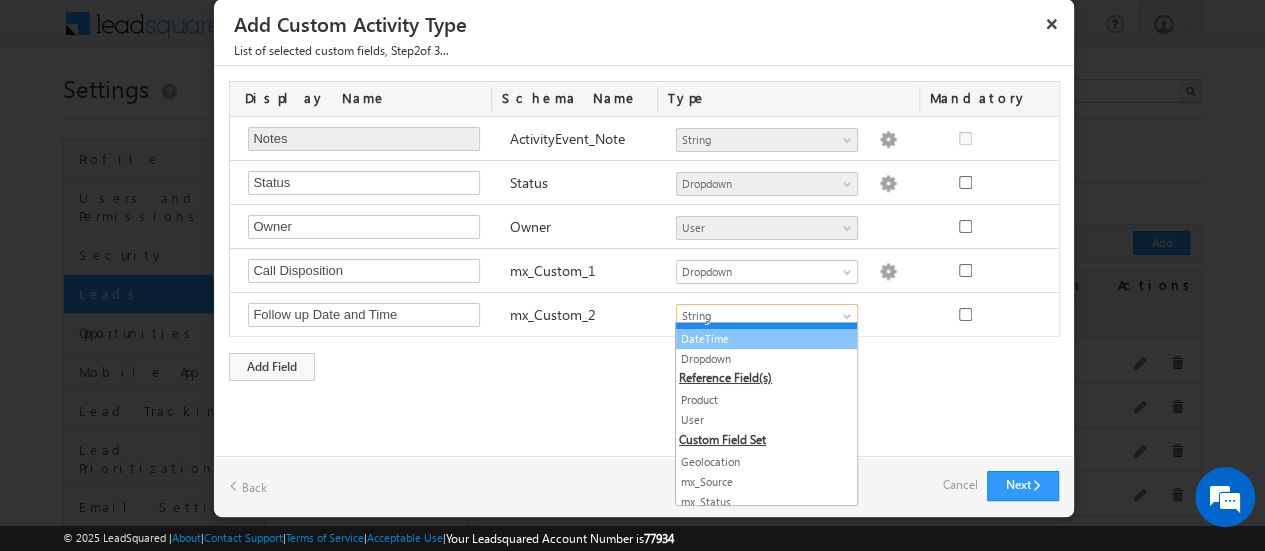 click on "DateTime" at bounding box center [766, 339] 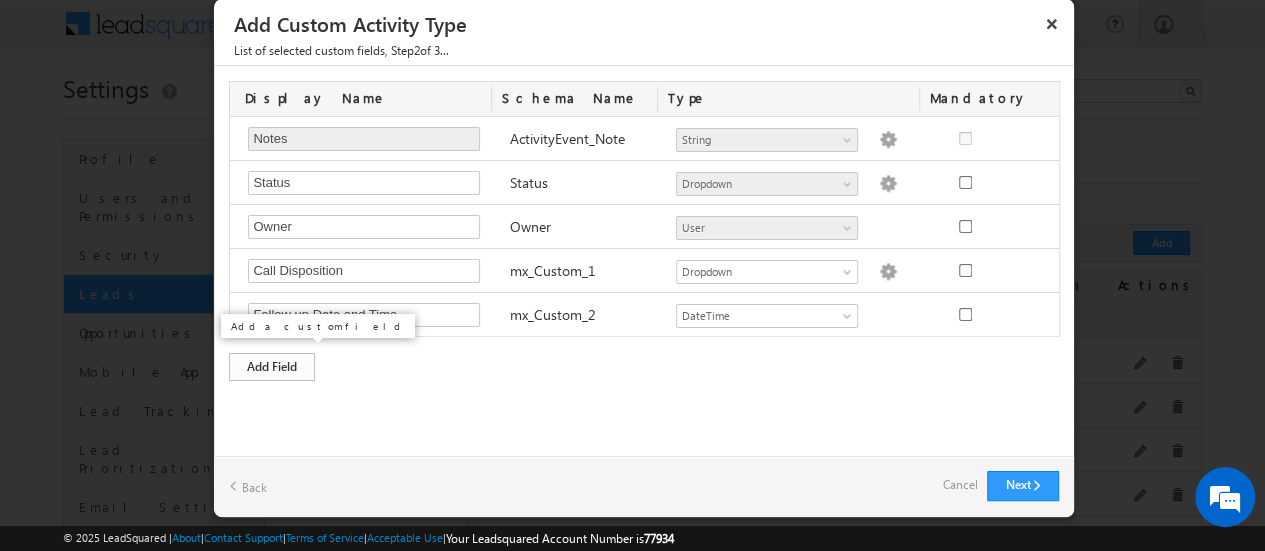 click on "Add Field" at bounding box center (272, 367) 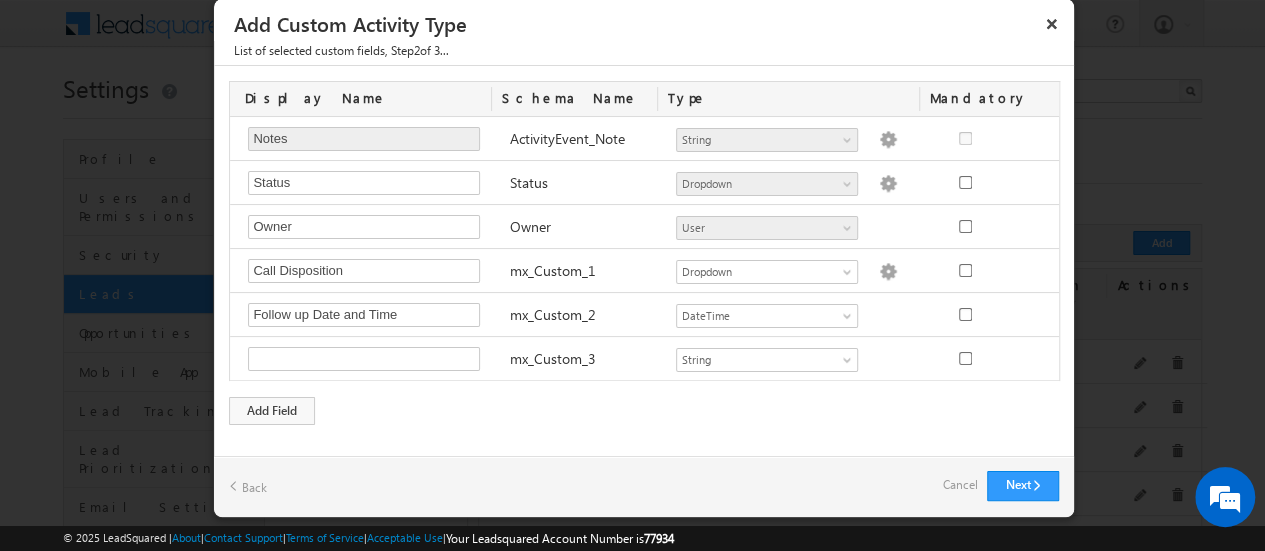 click on "Display Name
Schema Name
Type
Mandatory
Notes
Required Field
ActivityEvent_Note
Number
String
DateTime
Dropdown
Product User Geolocation mx_Source mx_Status String
Dropdown options not provided" at bounding box center [644, 253] 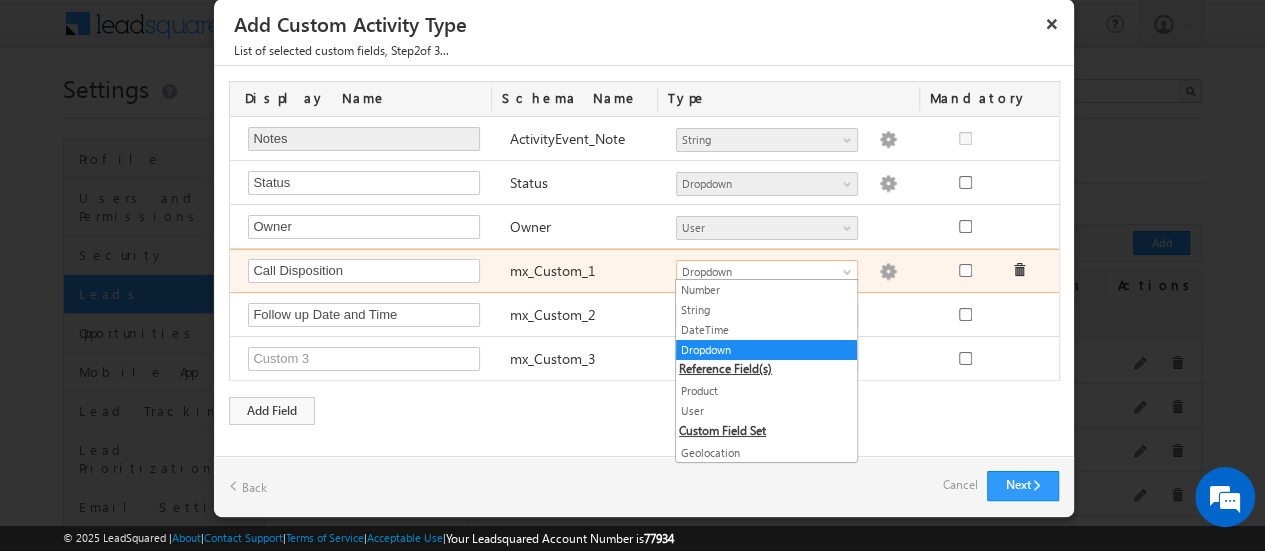 click at bounding box center (849, 276) 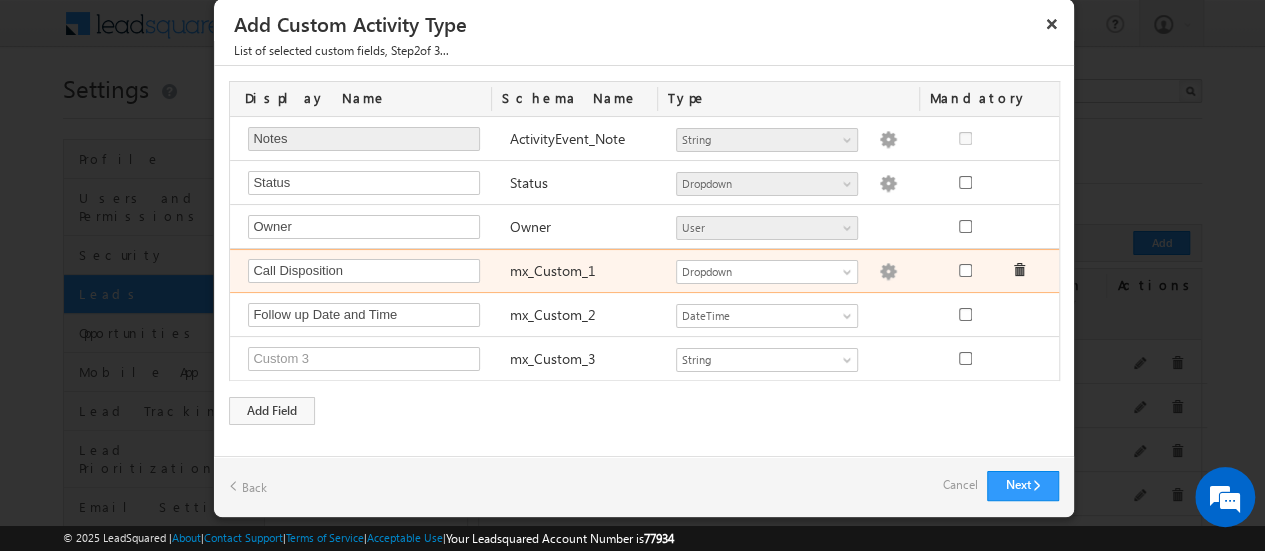 click at bounding box center (888, 272) 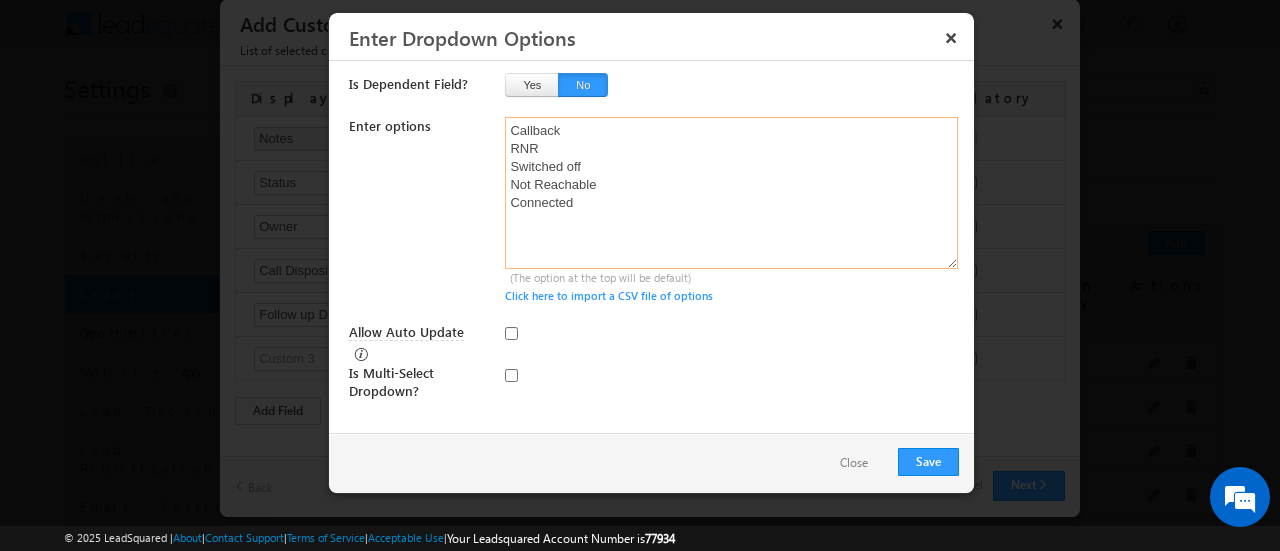 click on "Callback
RNR
Switched off
Not Reachable
Connected" at bounding box center [731, 193] 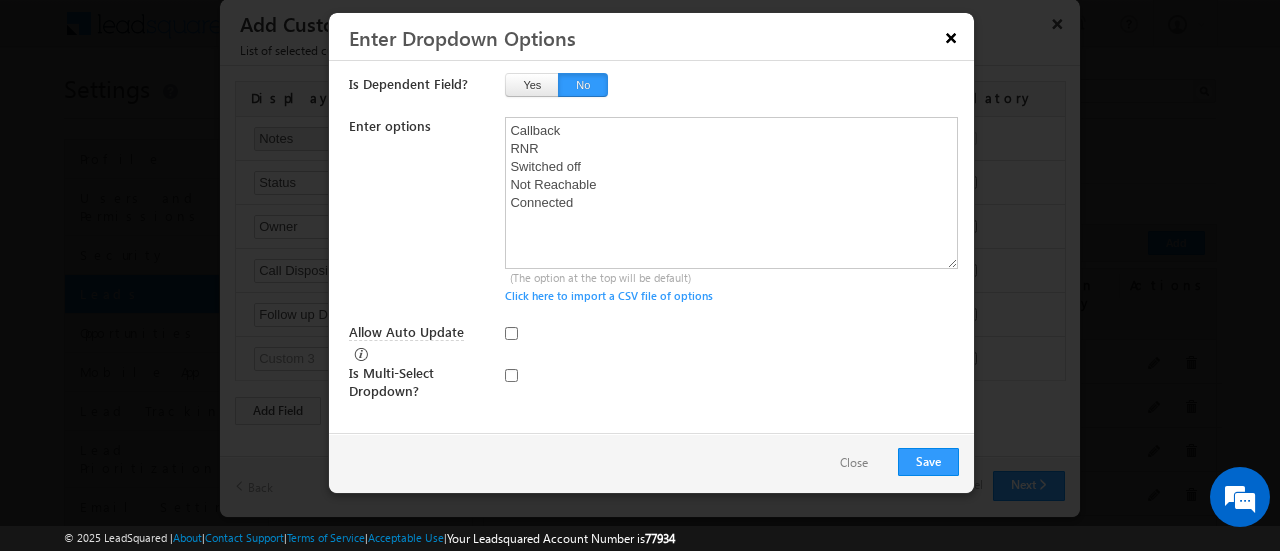 click on "×" at bounding box center (951, 37) 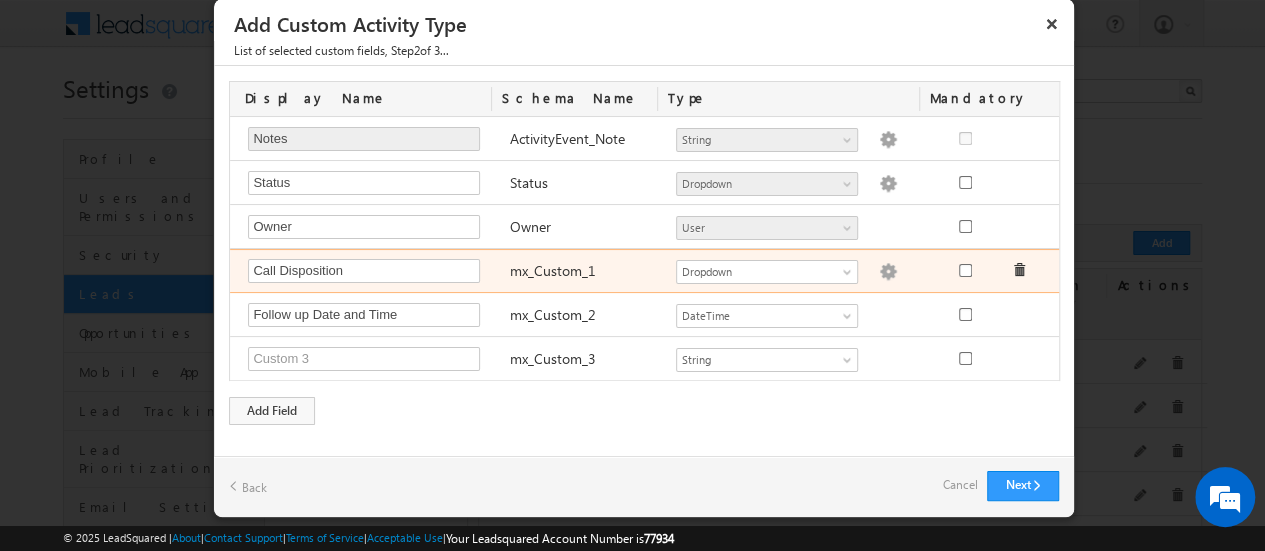 click at bounding box center (888, 272) 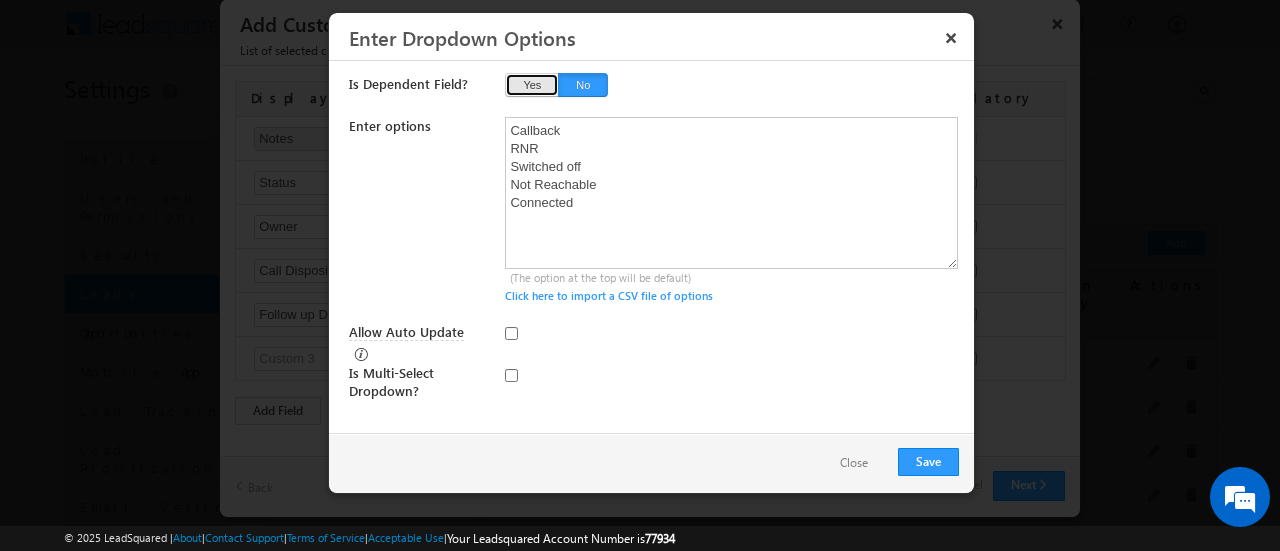click on "Yes" at bounding box center (532, 85) 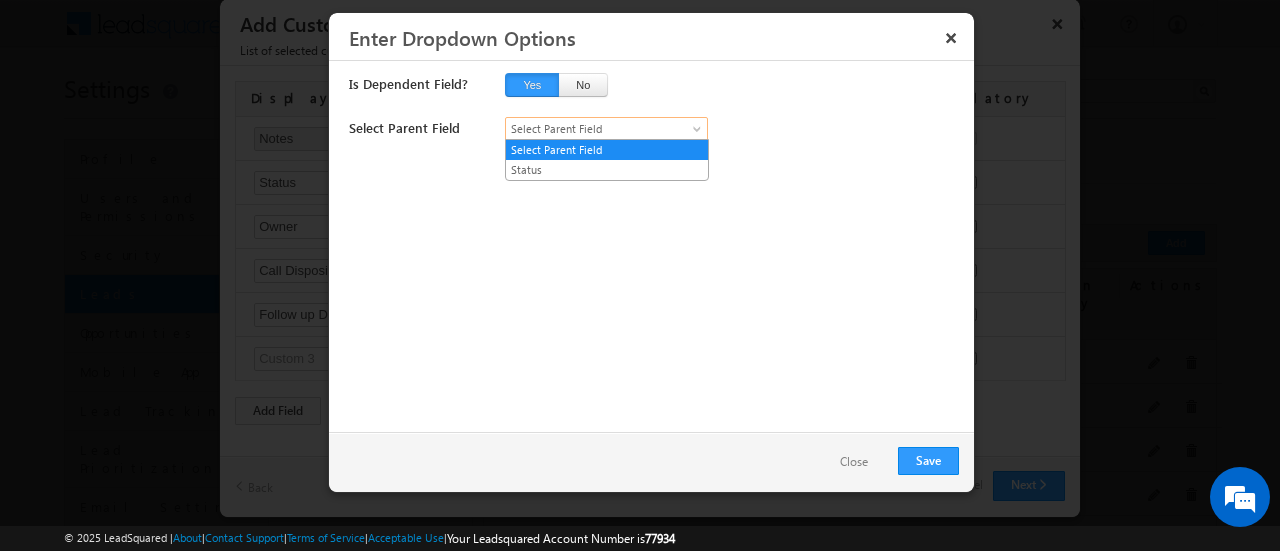 click at bounding box center [699, 133] 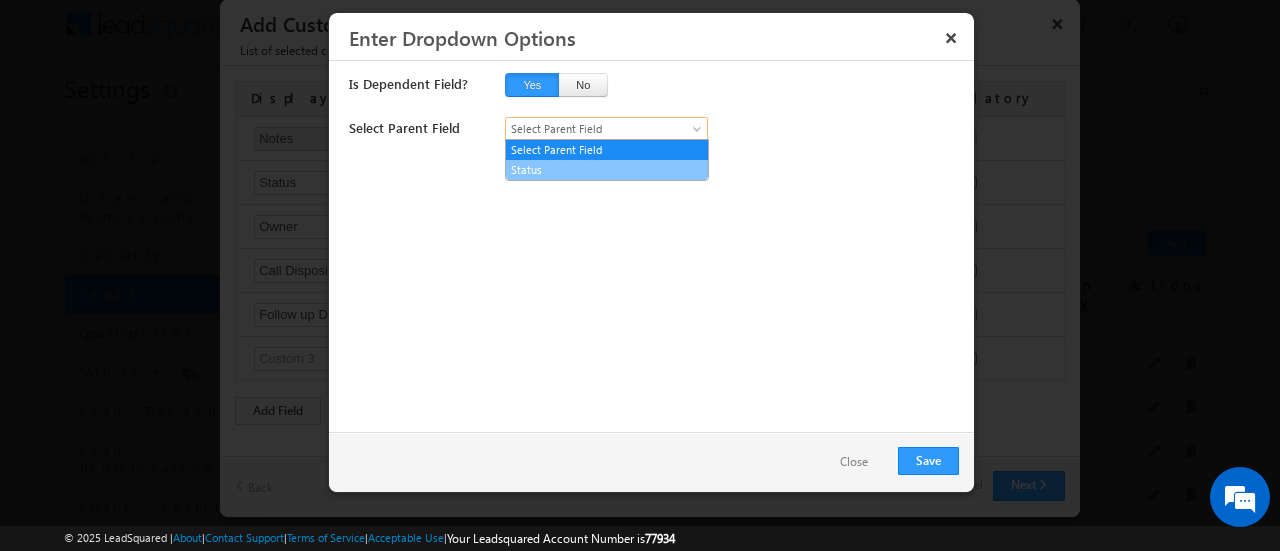 click on "Status" at bounding box center [607, 170] 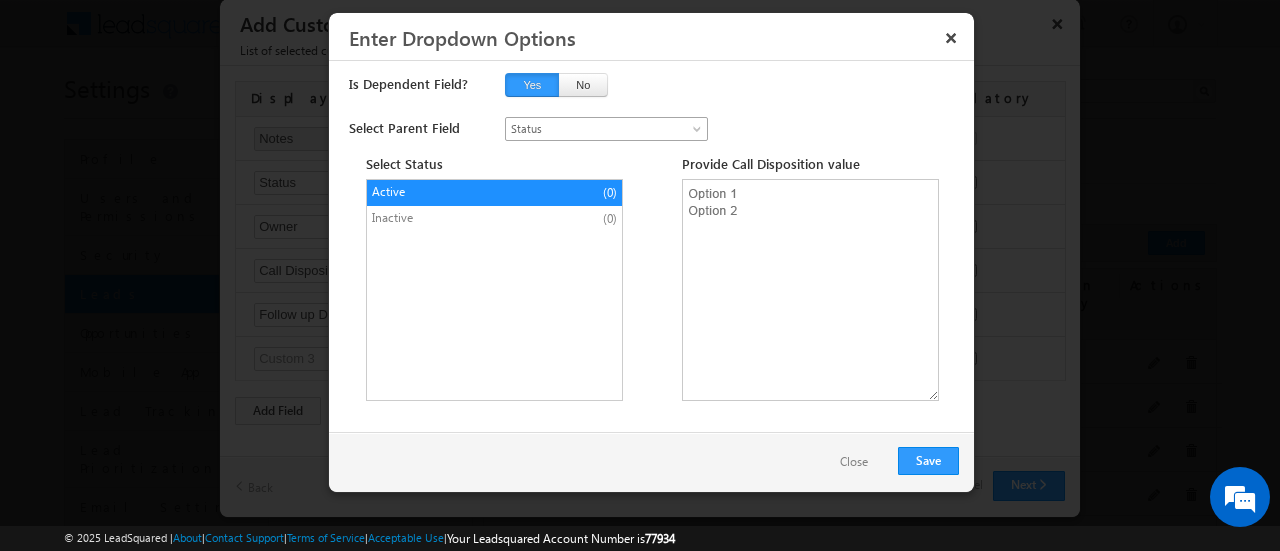 click on "Status" at bounding box center (606, 129) 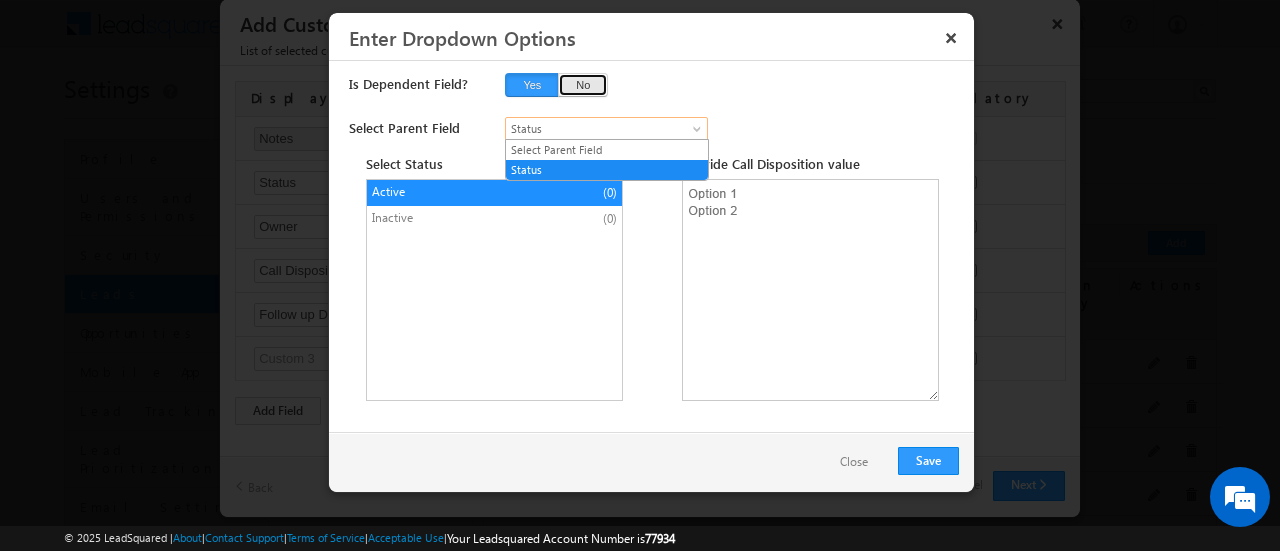 click on "No" at bounding box center [583, 85] 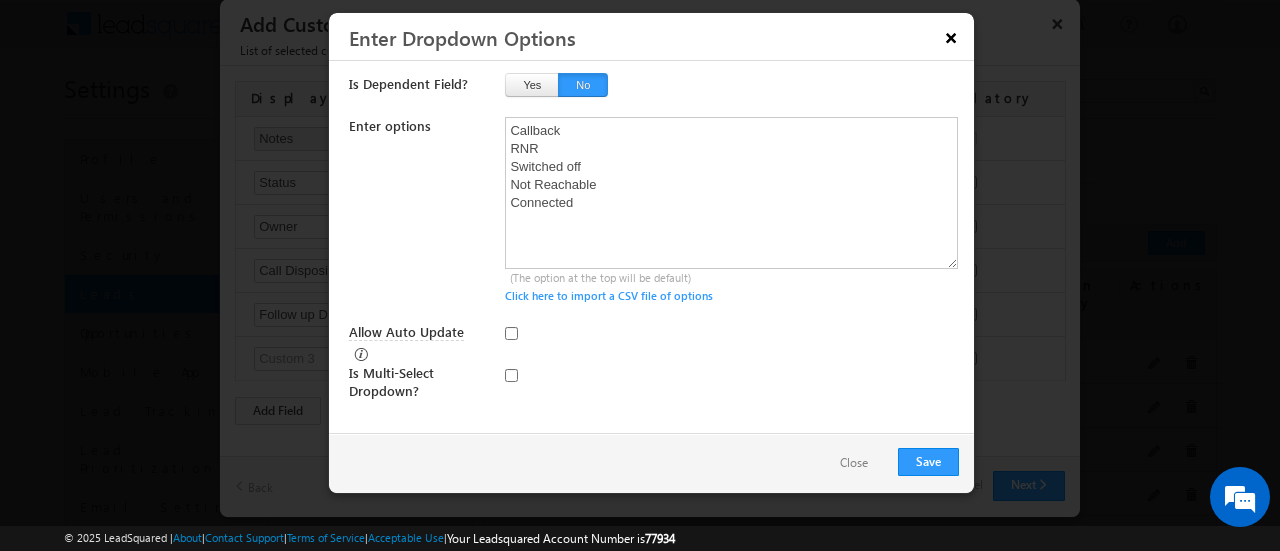 click on "×" at bounding box center [951, 37] 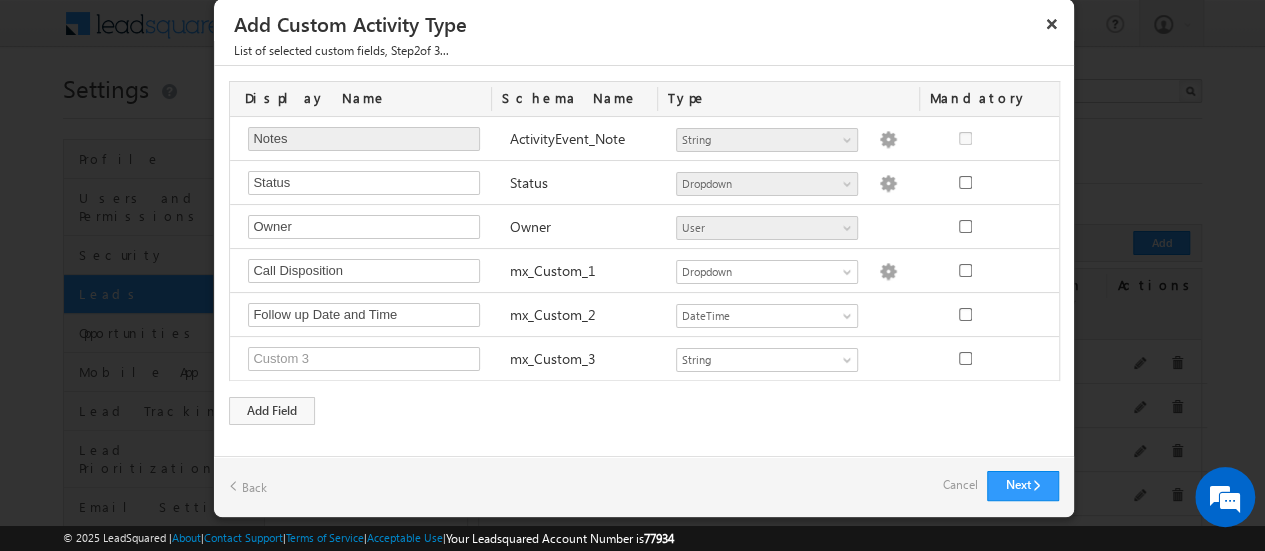 click on "Back" at bounding box center (248, 486) 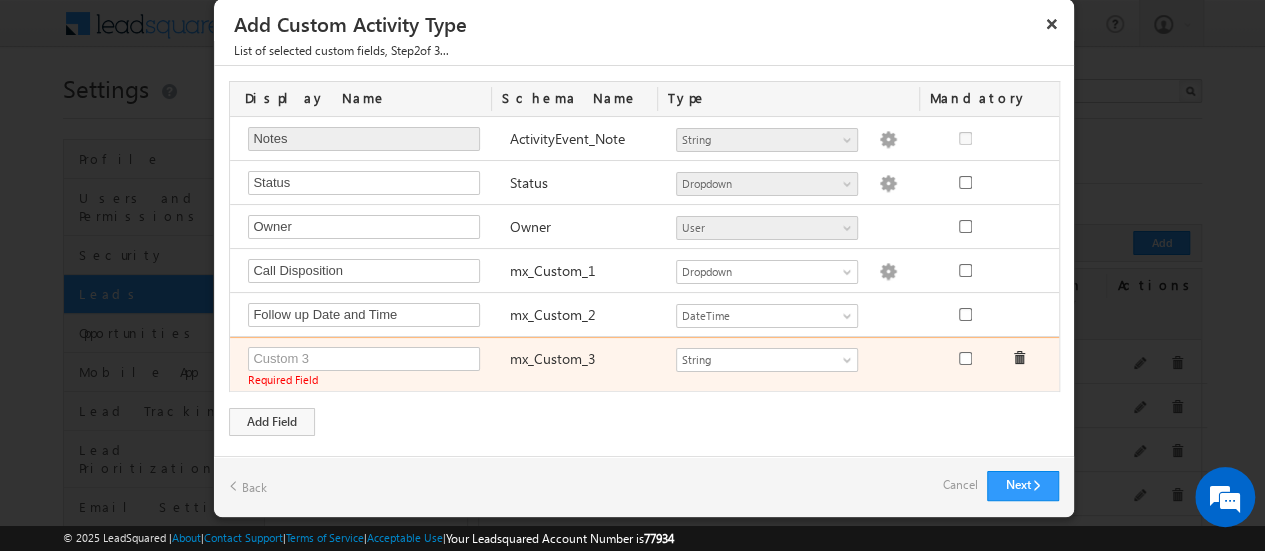 click on "Required Field
Required Field
mx_Custom_3
Number
String
DateTime
Dropdown
Product User Geolocation mx_Source mx_Status String
Dropdown options not provided" at bounding box center [647, 364] 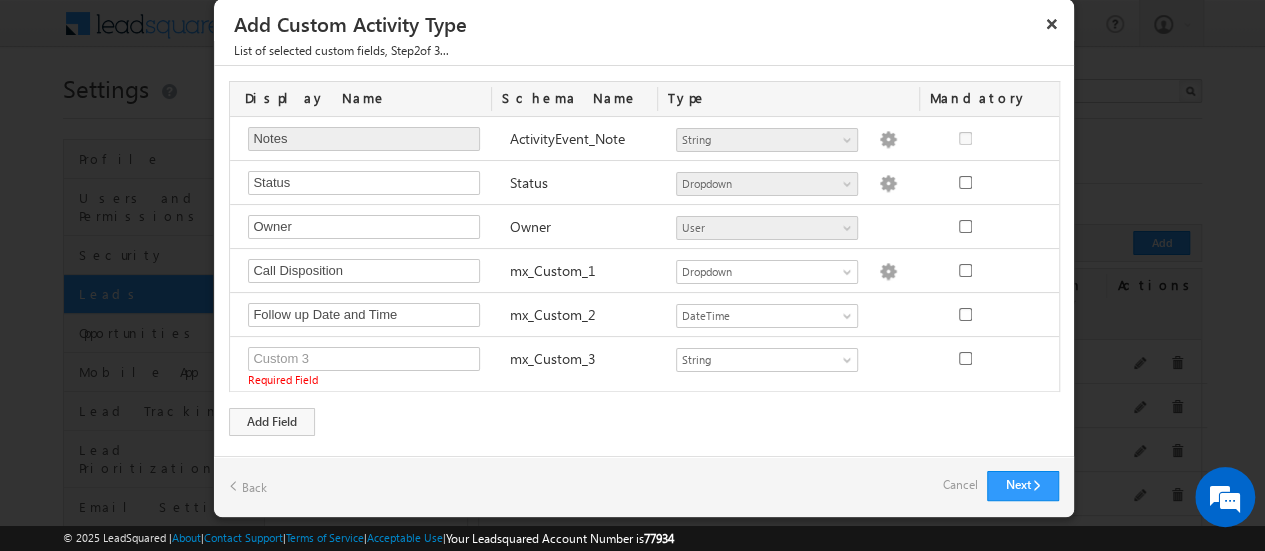 click at bounding box center (888, 272) 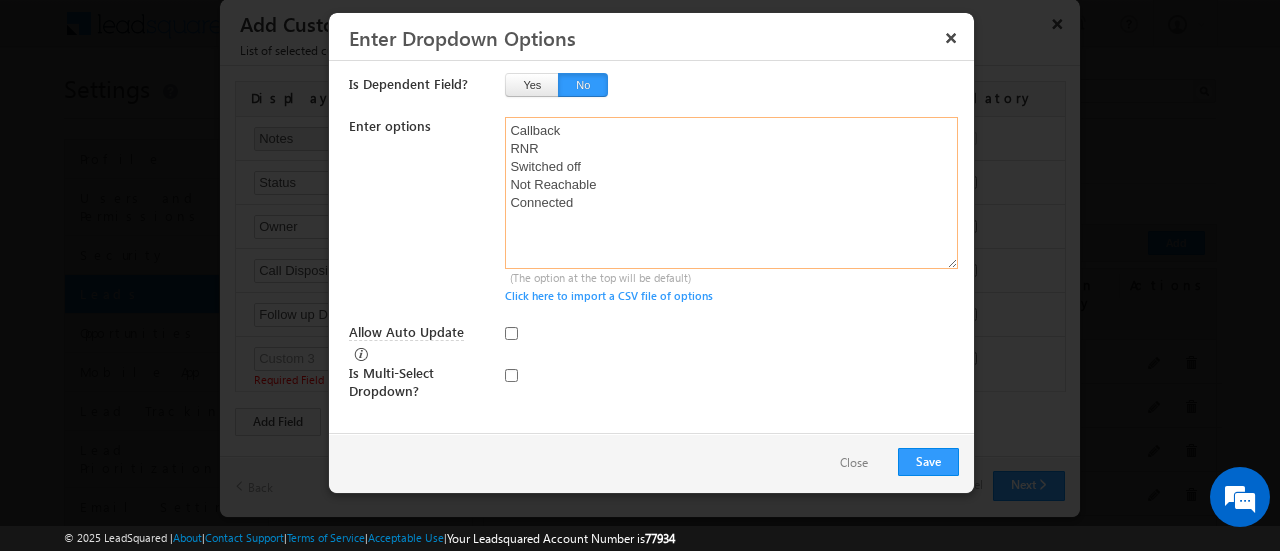 drag, startPoint x: 578, startPoint y: 204, endPoint x: 500, endPoint y: 209, distance: 78.160095 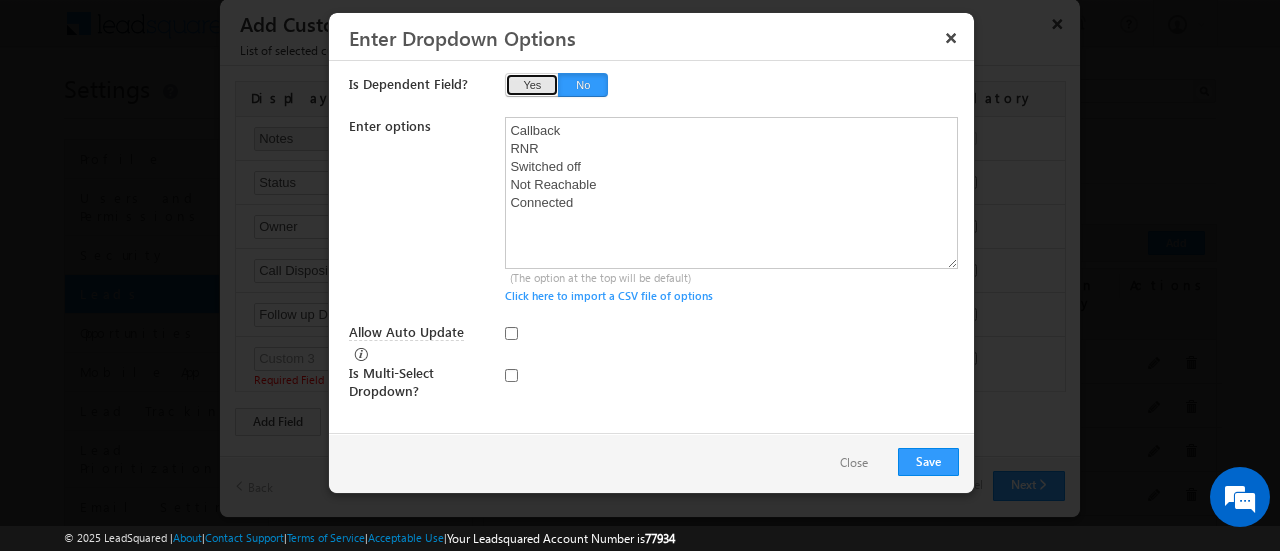 click on "Yes" at bounding box center [532, 85] 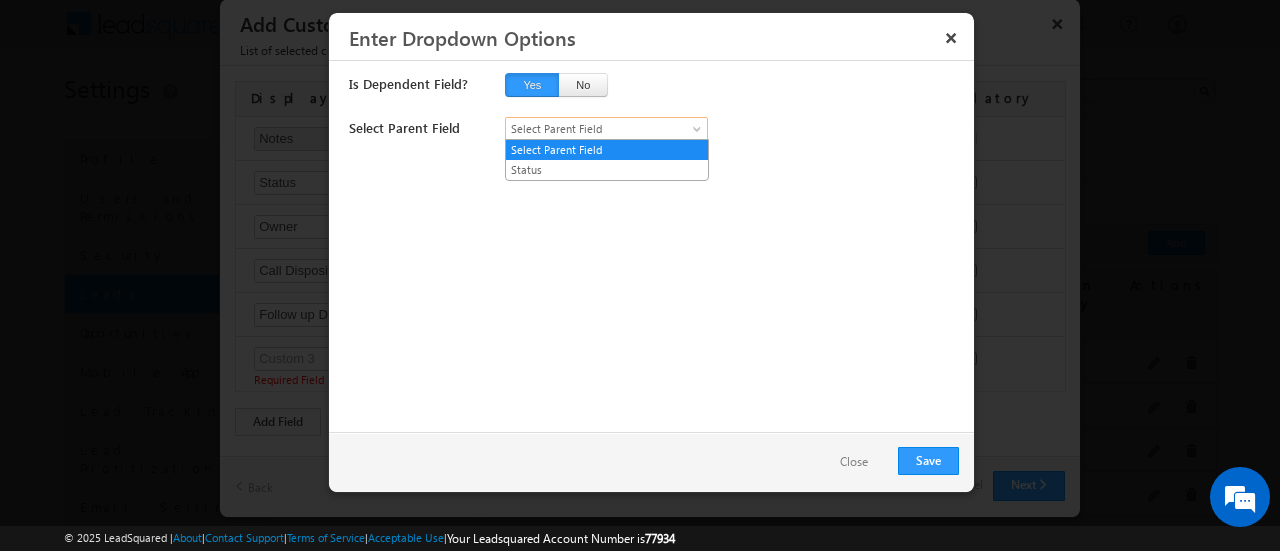 click on "Select Parent Field" at bounding box center (596, 129) 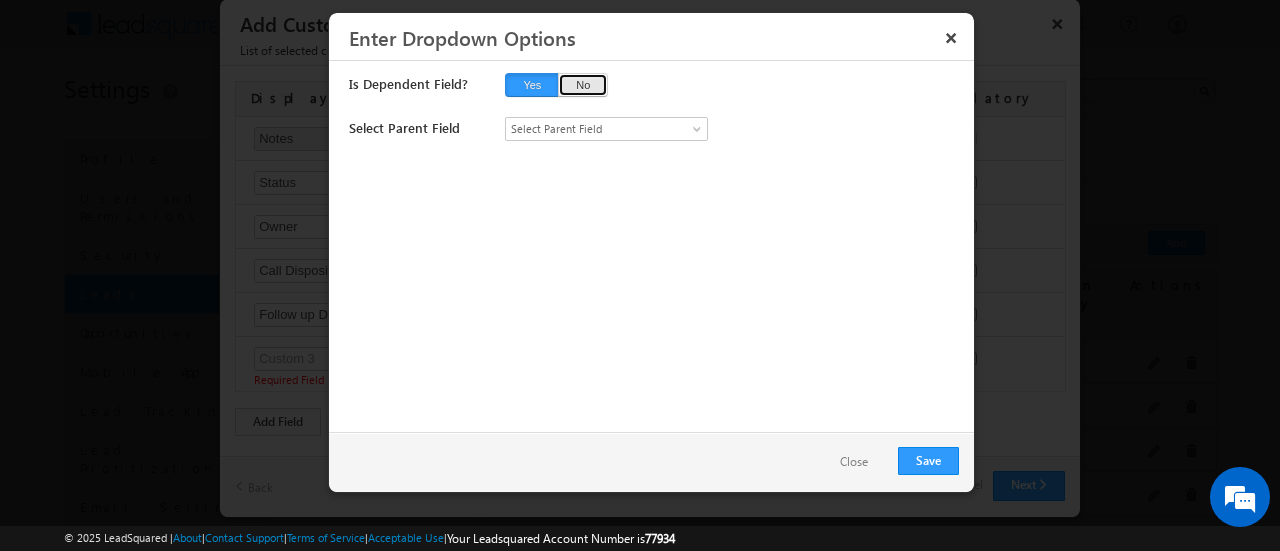 click on "No" at bounding box center (583, 85) 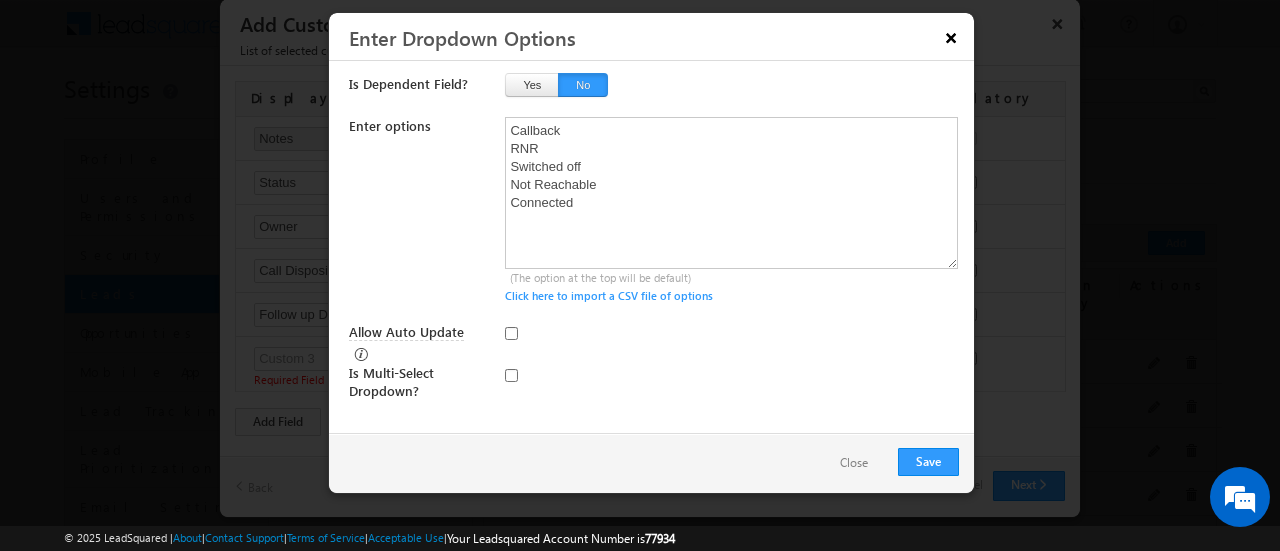 click on "×" at bounding box center [951, 37] 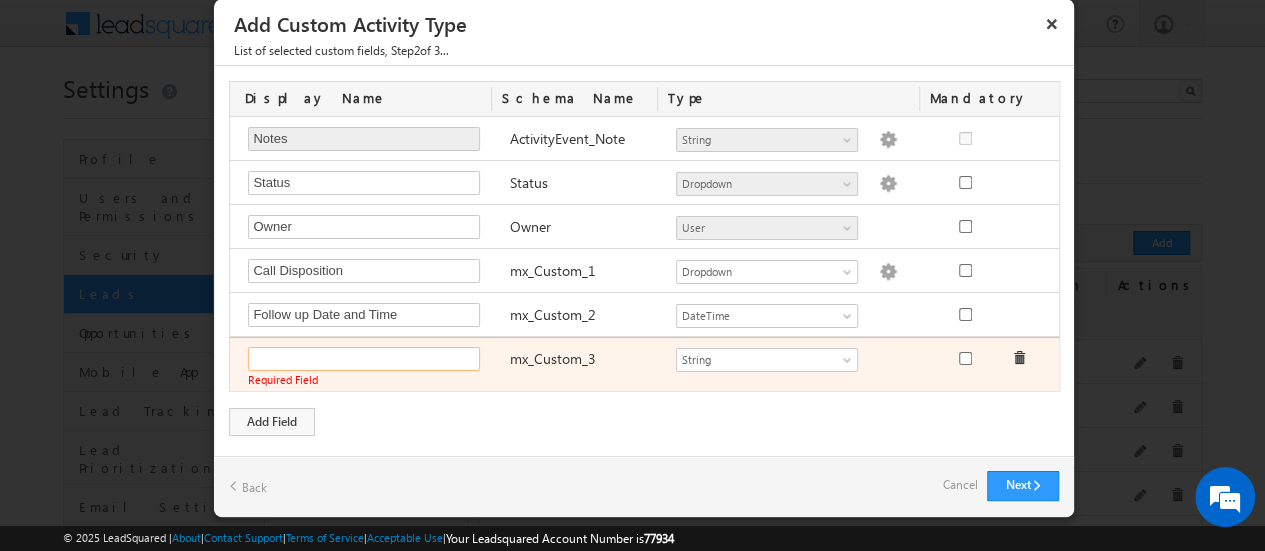 click at bounding box center [364, 359] 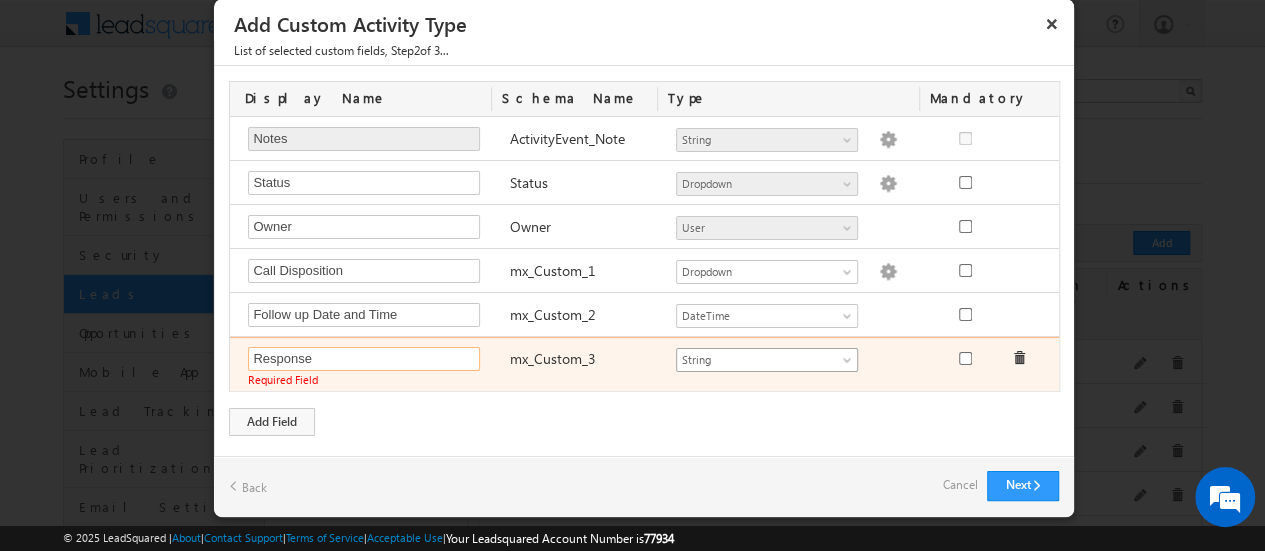 type on "Response" 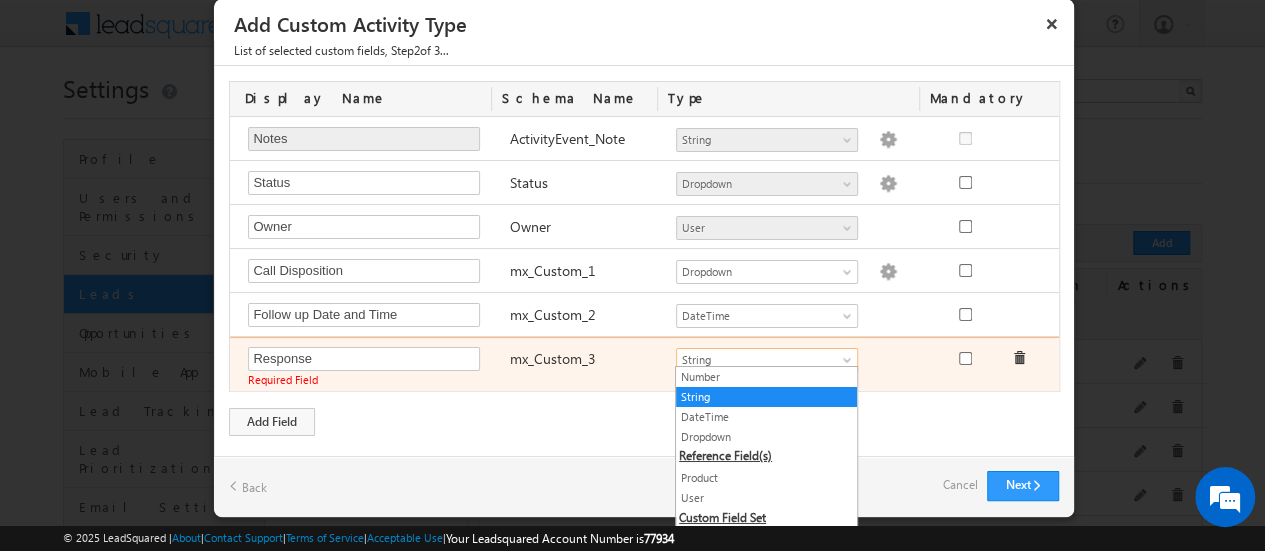 click at bounding box center [849, 364] 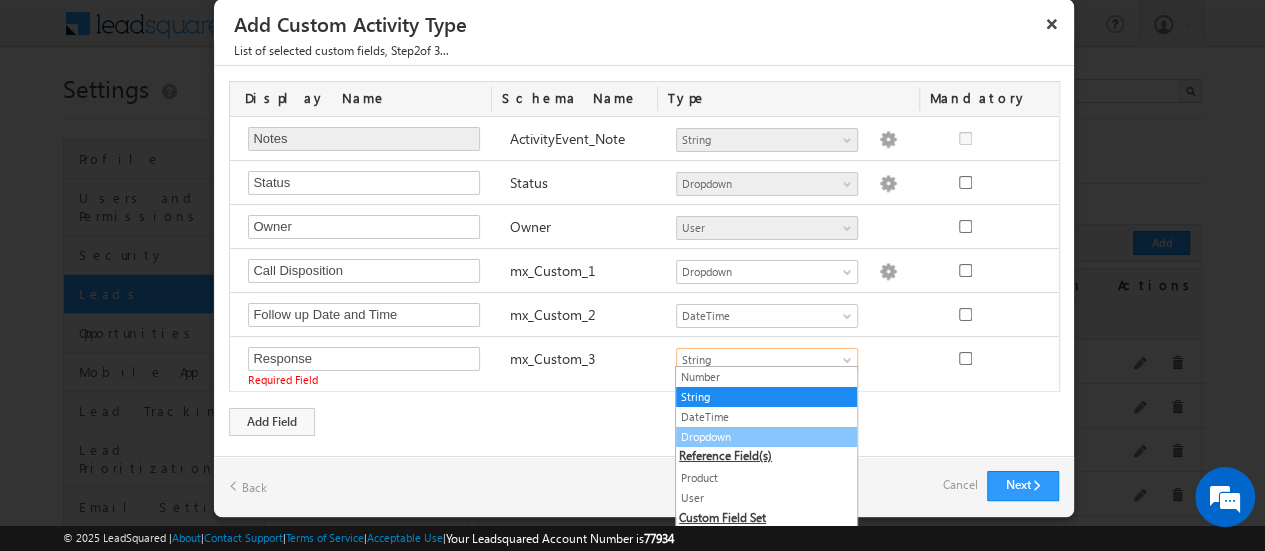 click on "Dropdown" at bounding box center (766, 437) 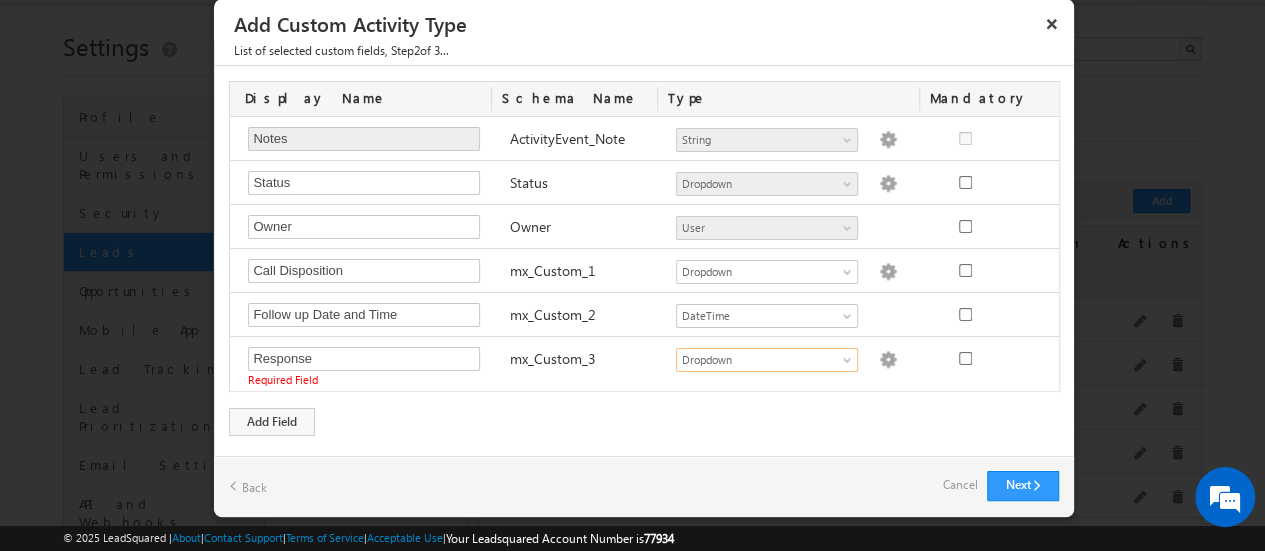 scroll, scrollTop: 100, scrollLeft: 0, axis: vertical 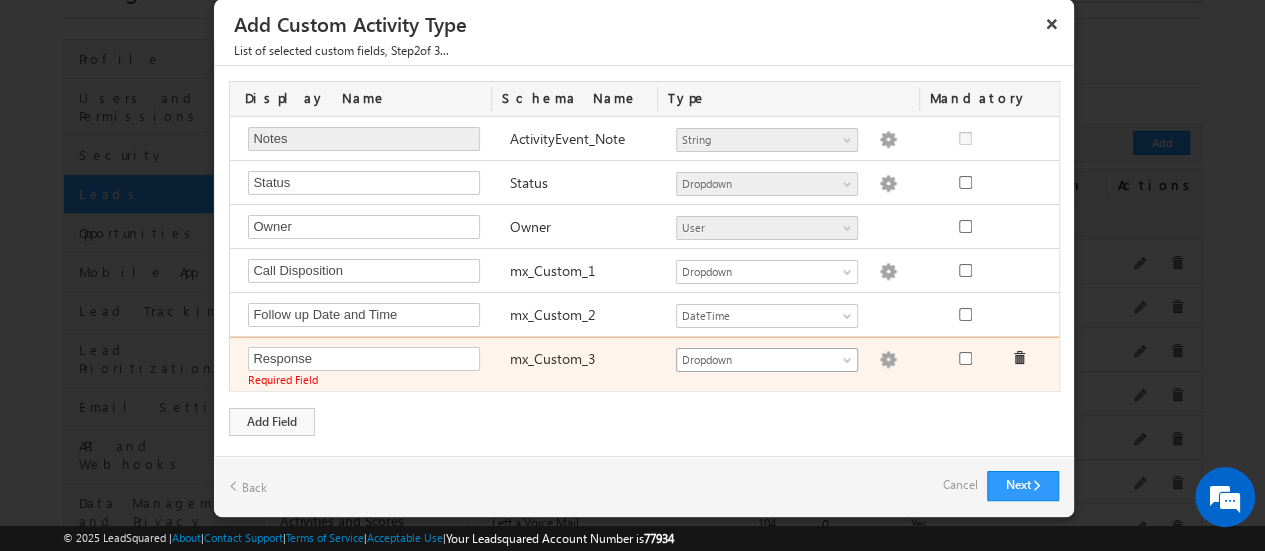 click at bounding box center [849, 364] 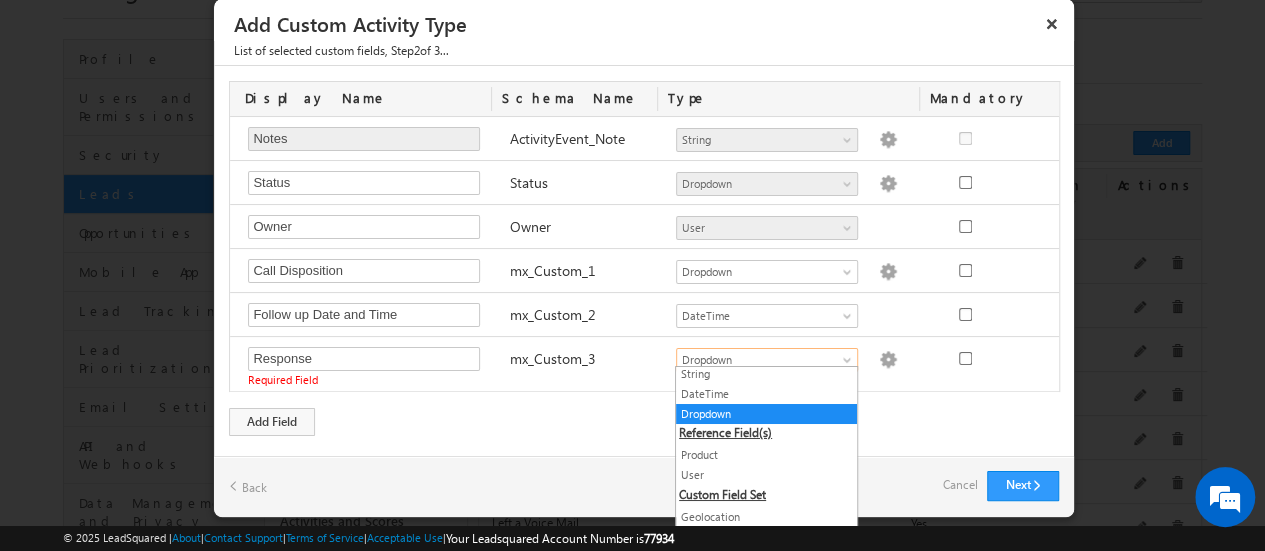scroll, scrollTop: 34, scrollLeft: 0, axis: vertical 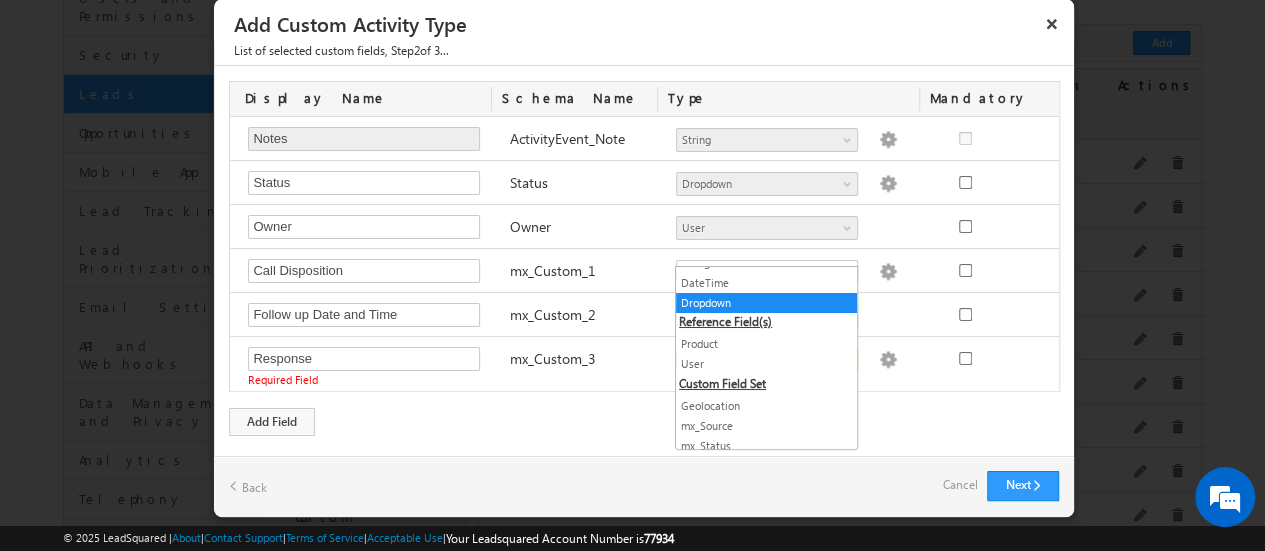 click on "Display Name
Schema Name
Type
Mandatory
Notes
Required Field
ActivityEvent_Note
Number
String
DateTime
Dropdown
Product User Geolocation mx_Source mx_Status String
Dropdown options not provided" at bounding box center [644, 258] 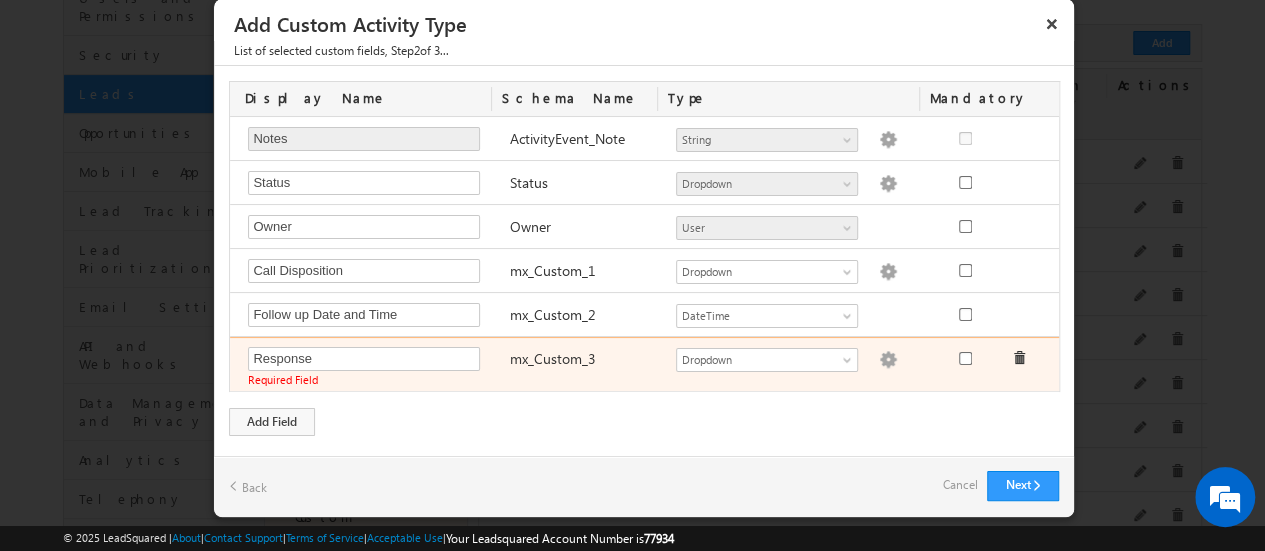 click at bounding box center [888, 360] 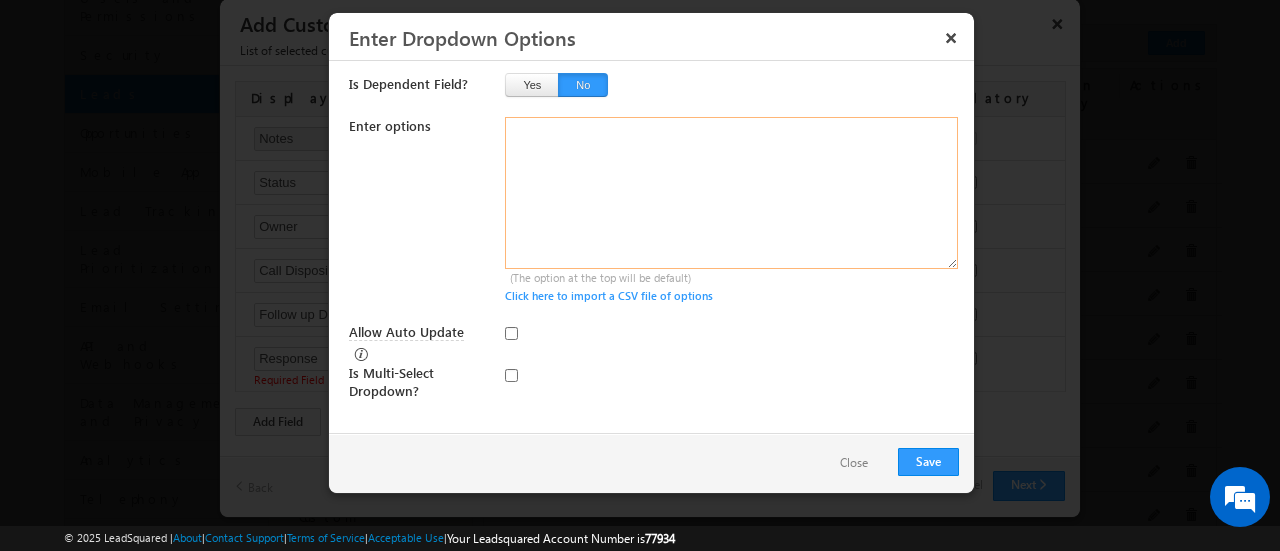 drag, startPoint x: 571, startPoint y: 152, endPoint x: 529, endPoint y: 137, distance: 44.598206 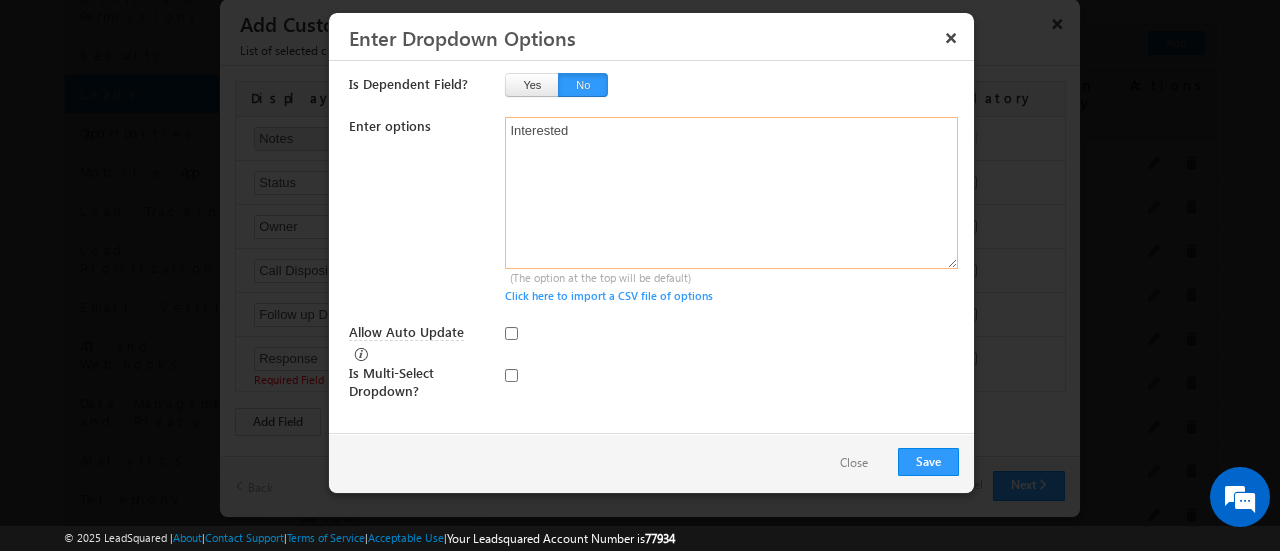paste on "Not Interested" 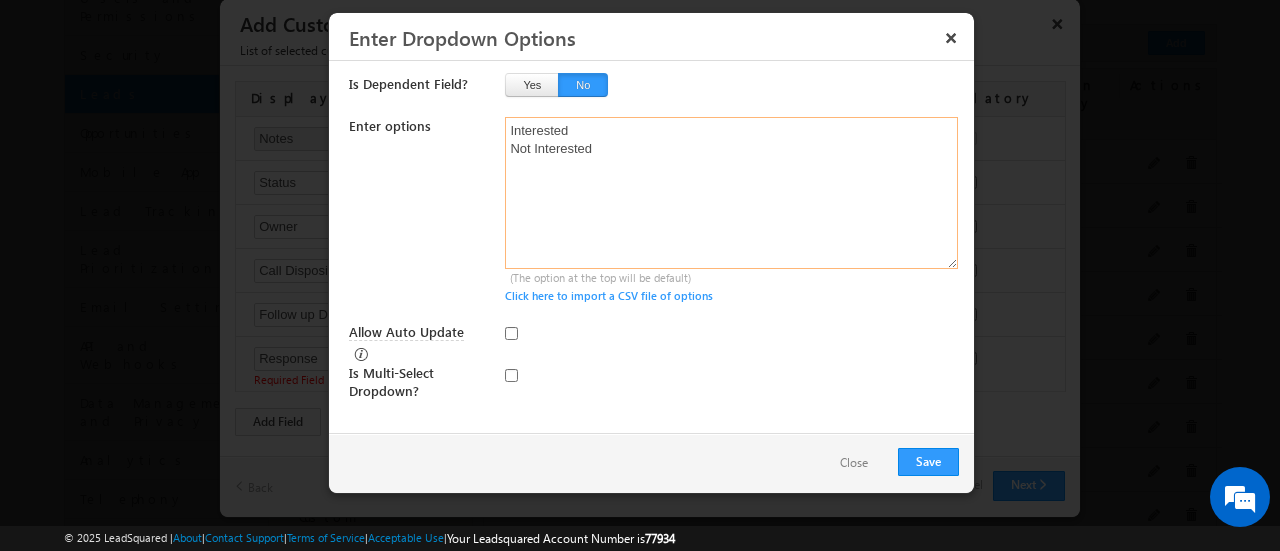 paste on "May Buy Later" 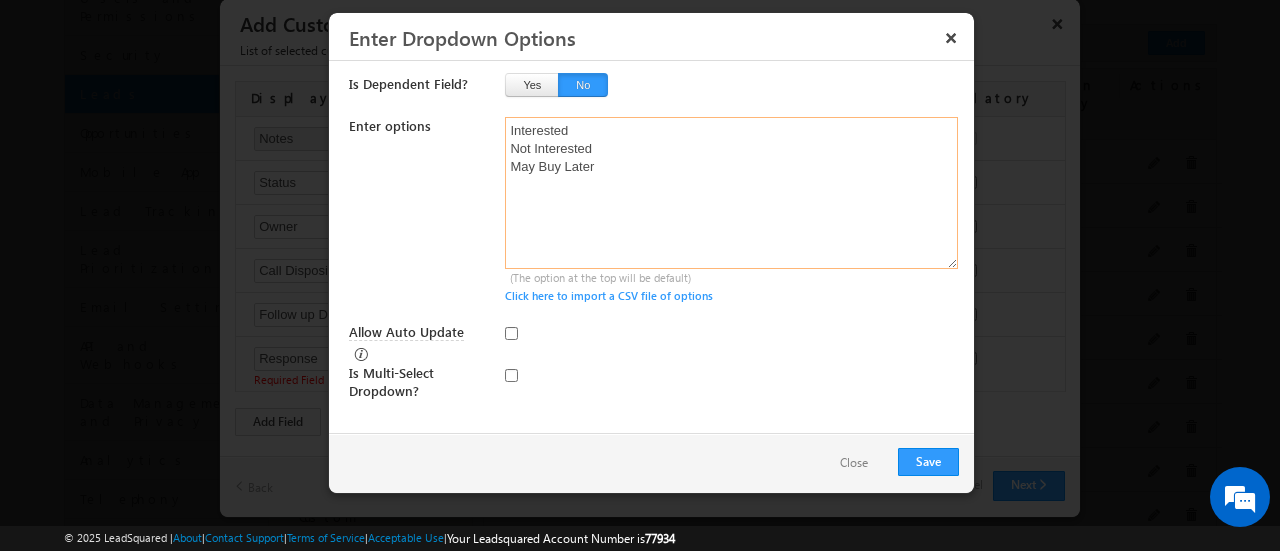 click on "Interested
Not Interested
May Buy Later" at bounding box center [731, 193] 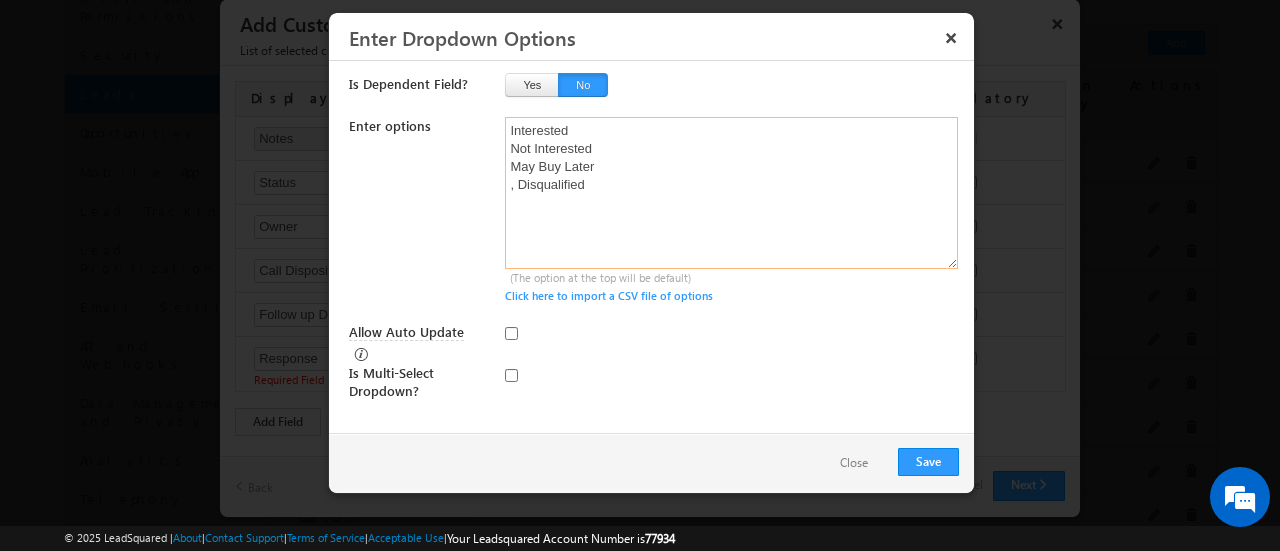 click on "Interested
Not Interested
May Buy Later
, Disqualified" at bounding box center (731, 193) 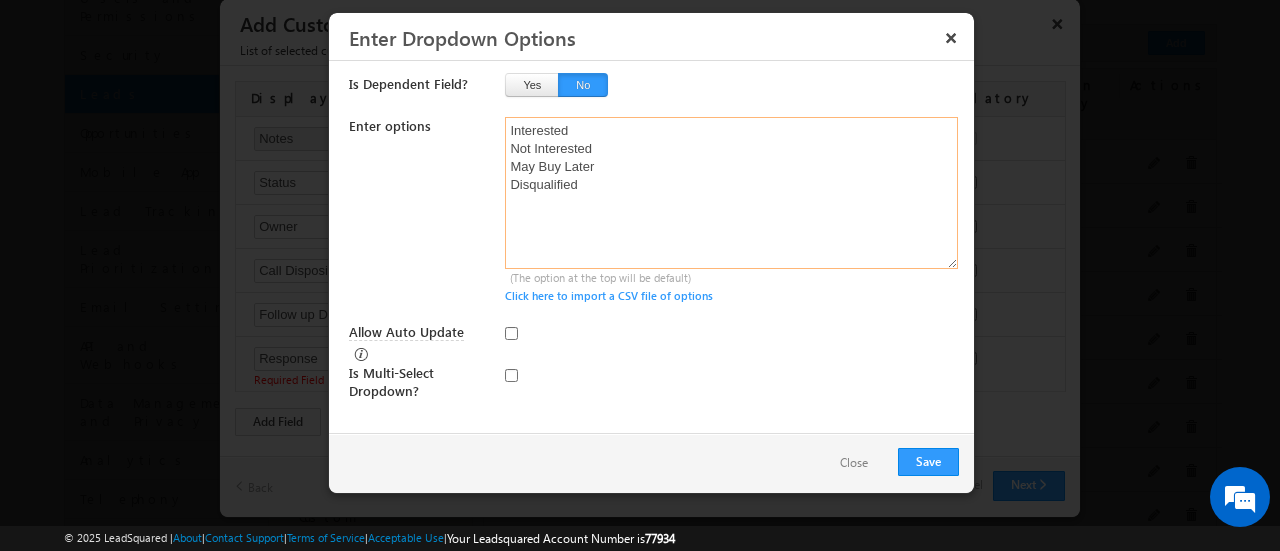 type on "Interested
Not Interested
May Buy Later
Disqualified" 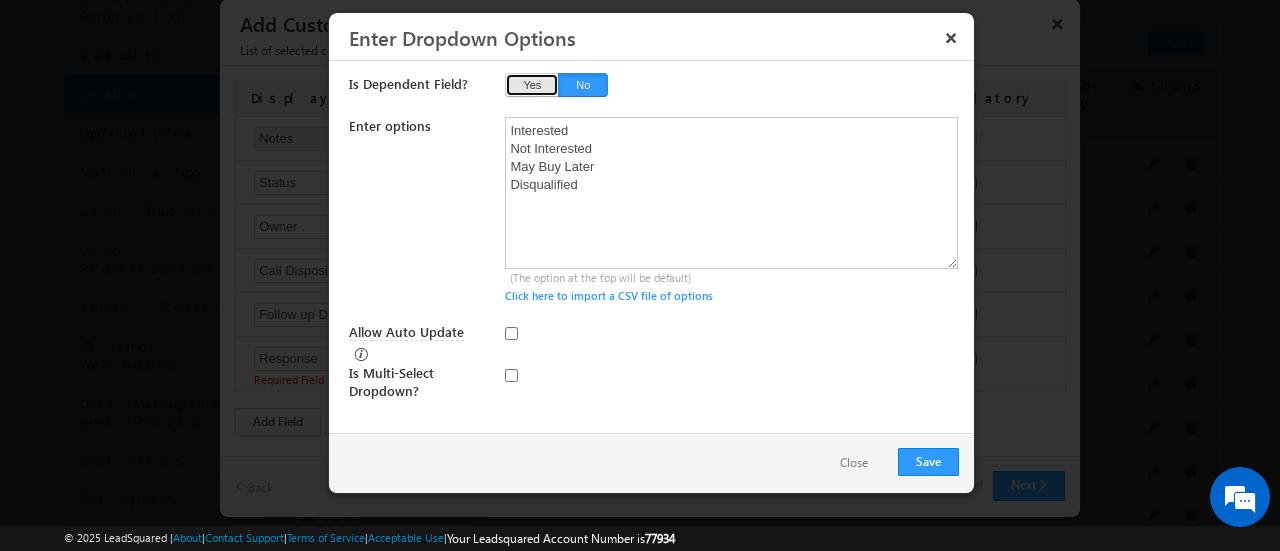 click on "Yes" at bounding box center [532, 85] 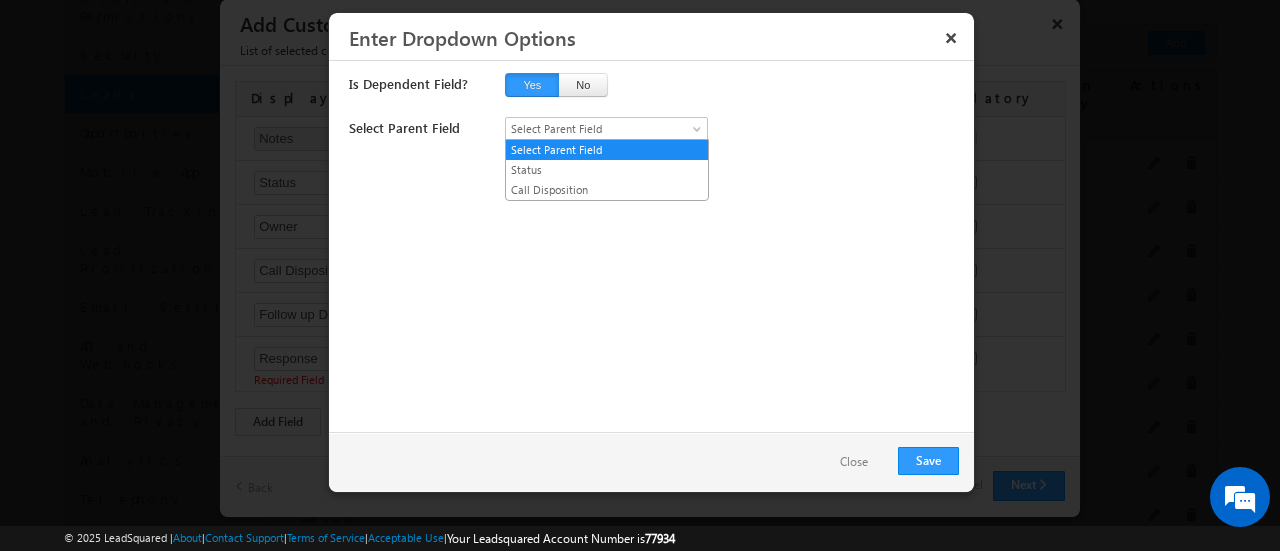click on "Select Parent Field" at bounding box center [596, 129] 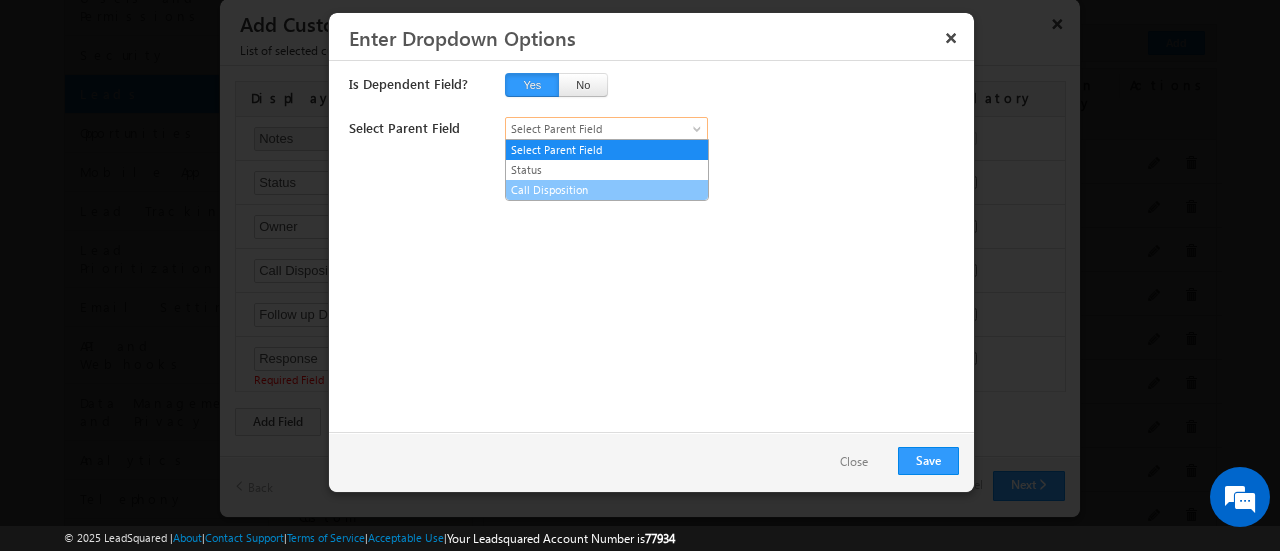 click on "Call Disposition" at bounding box center [607, 190] 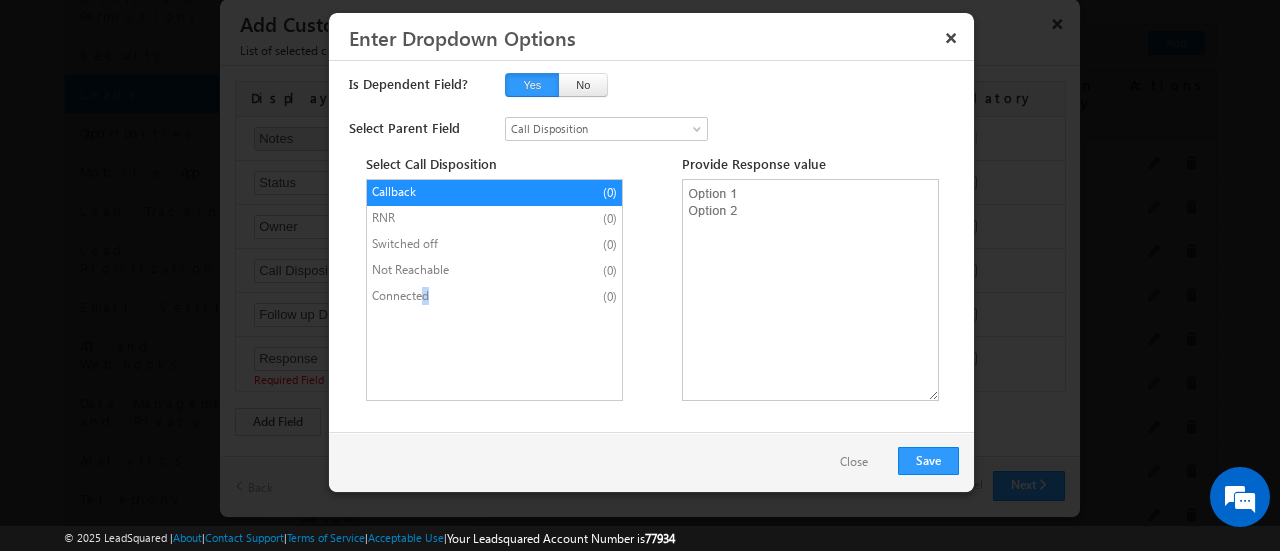 drag, startPoint x: 419, startPoint y: 293, endPoint x: 569, endPoint y: 293, distance: 150 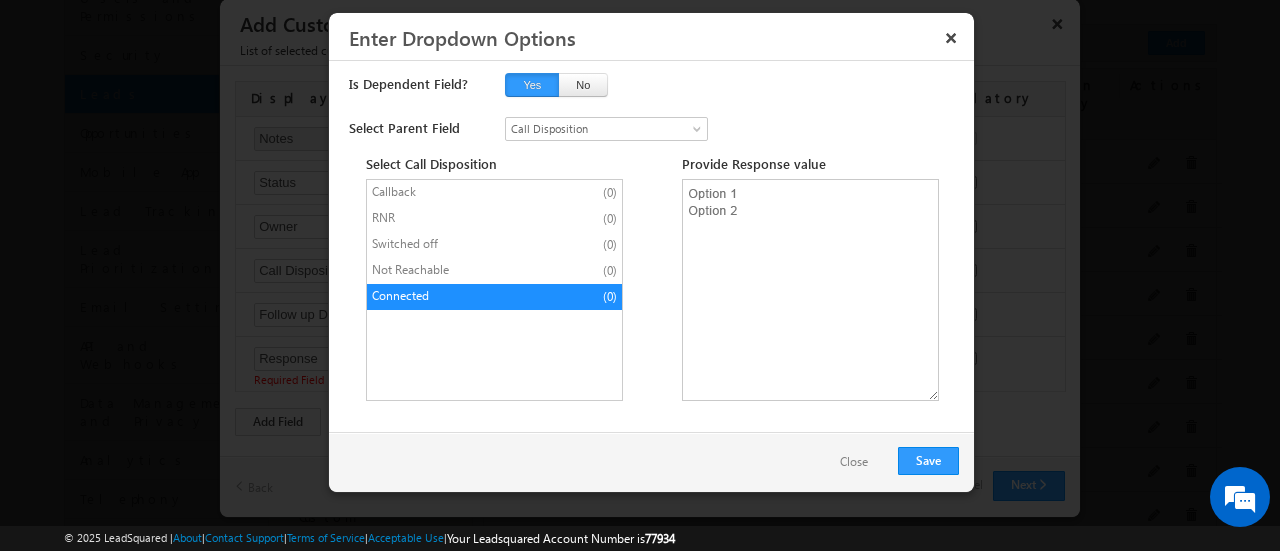 click on "Connected (0)" at bounding box center [494, 297] 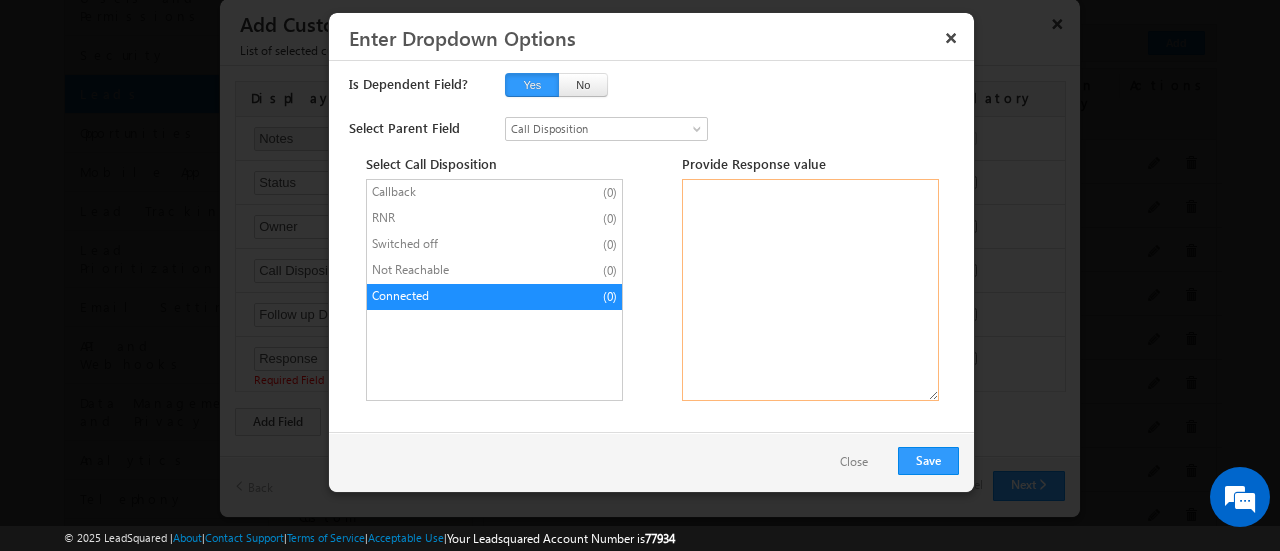 click at bounding box center [810, 290] 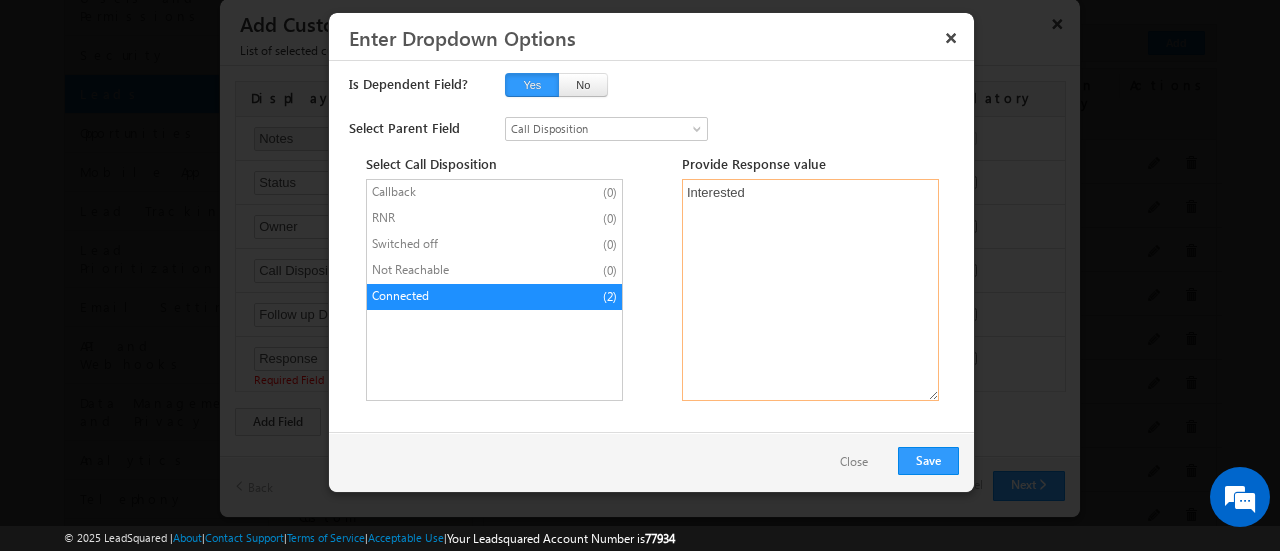 paste on "Not Interested" 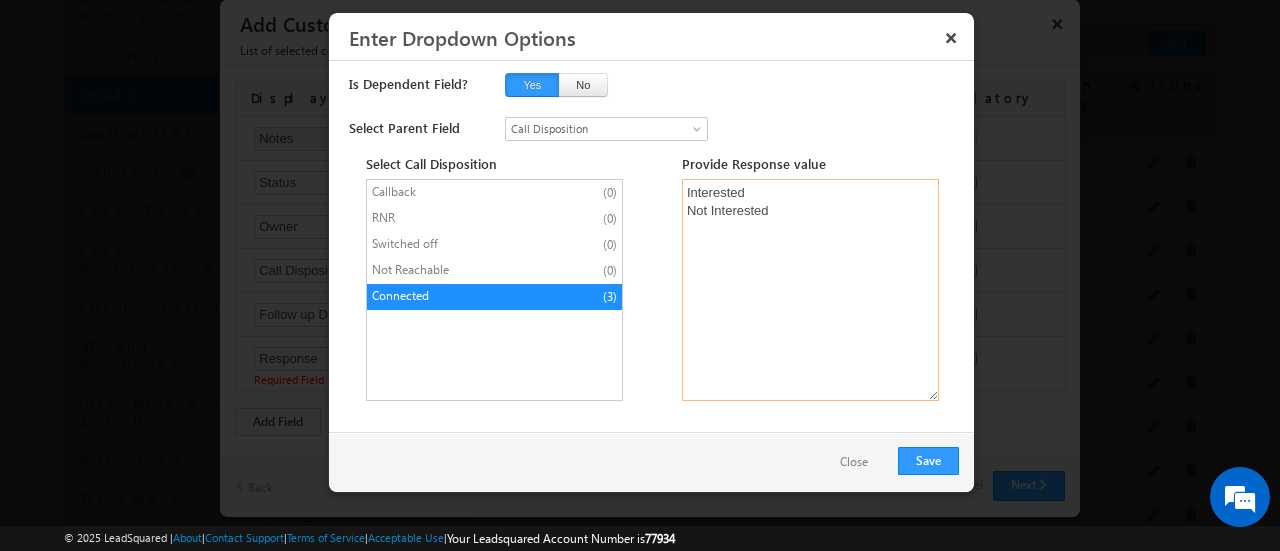 paste on "May Buy Later" 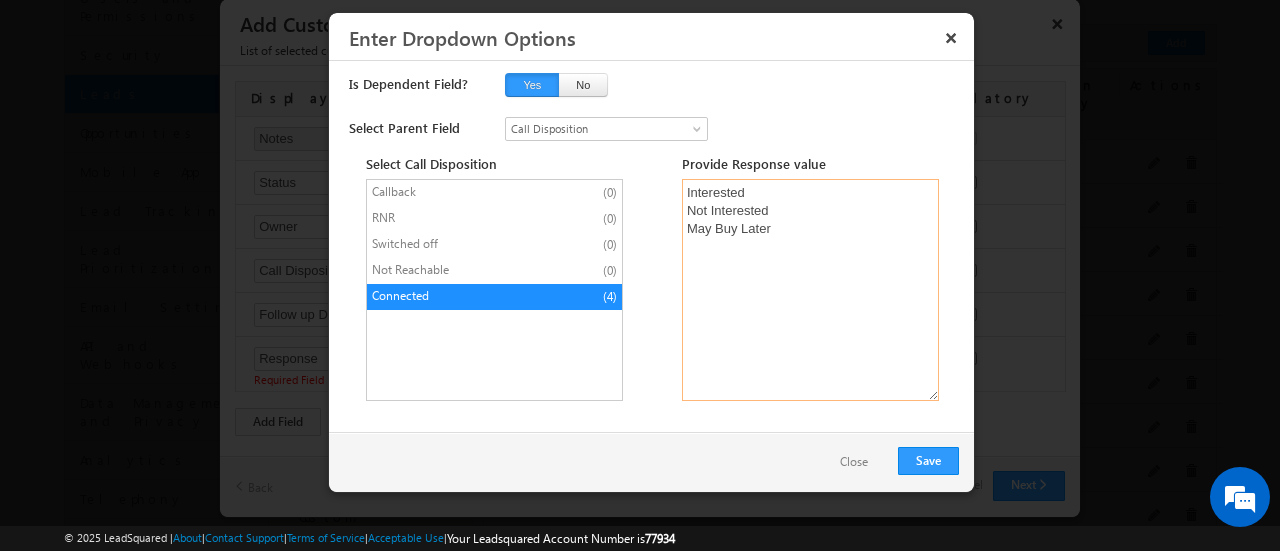 paste on "Disqualified" 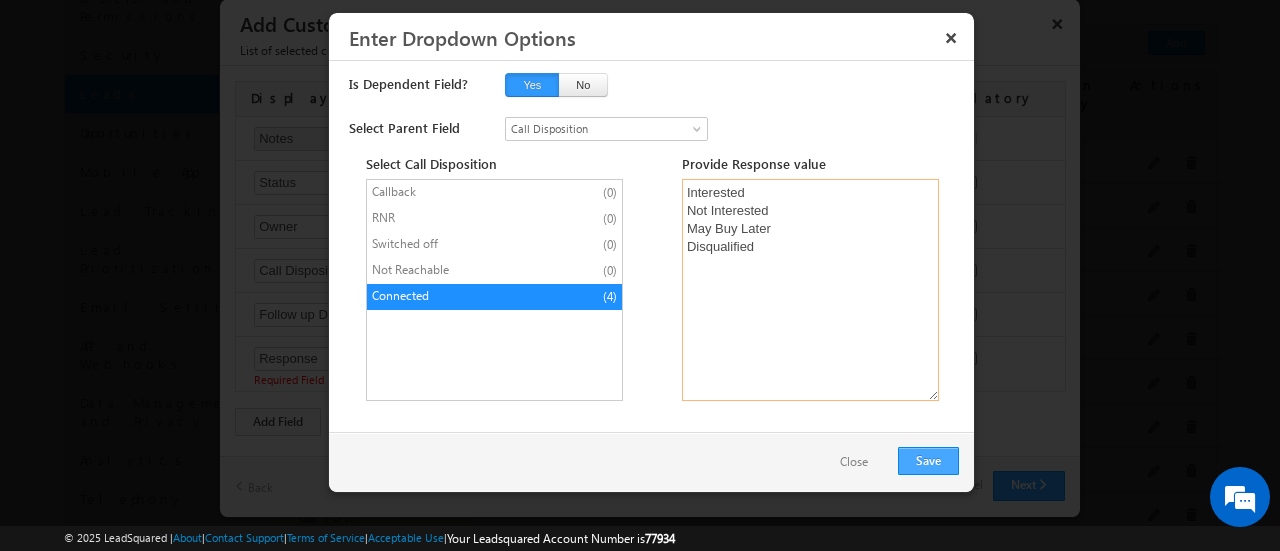 type on "Interested
Not Interested
May Buy Later
Disqualified" 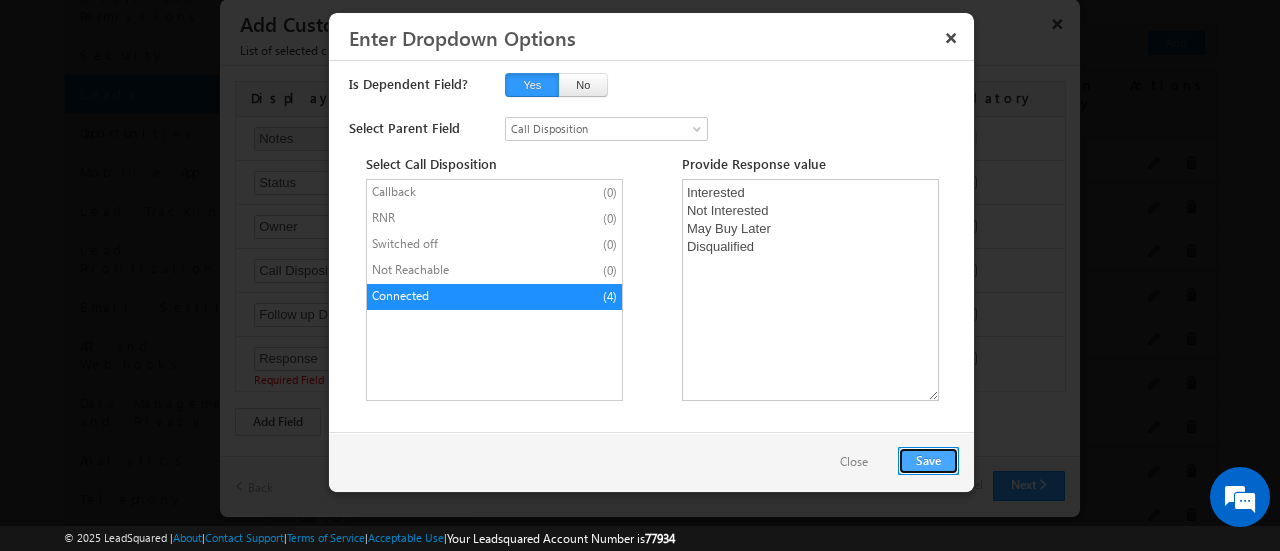 click on "Save" at bounding box center (928, 461) 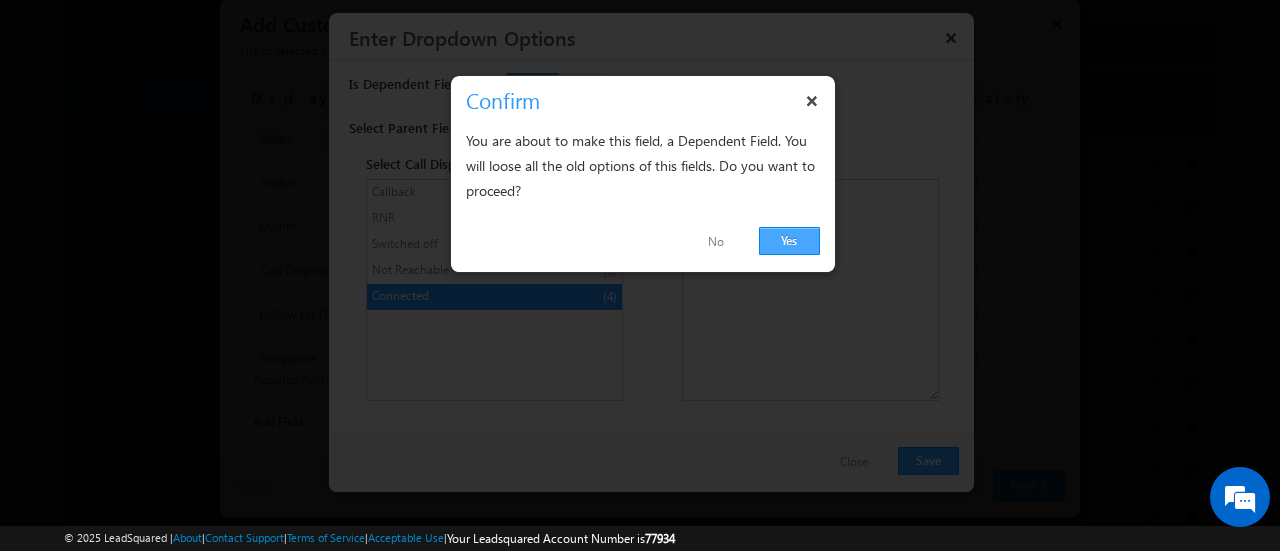 click on "Yes" at bounding box center (789, 241) 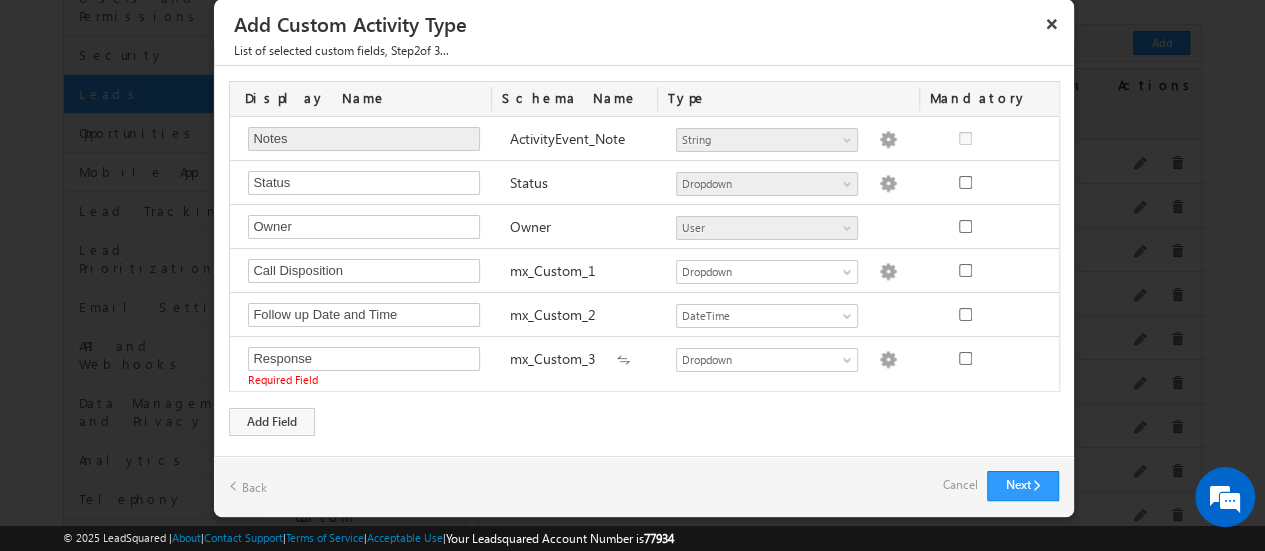 click on "Display Name
Schema Name
Type
Mandatory
Notes
Required Field
ActivityEvent_Note
Number
String
DateTime
Dropdown
Product User Geolocation mx_Source mx_Status String
Dropdown options not provided" at bounding box center [644, 258] 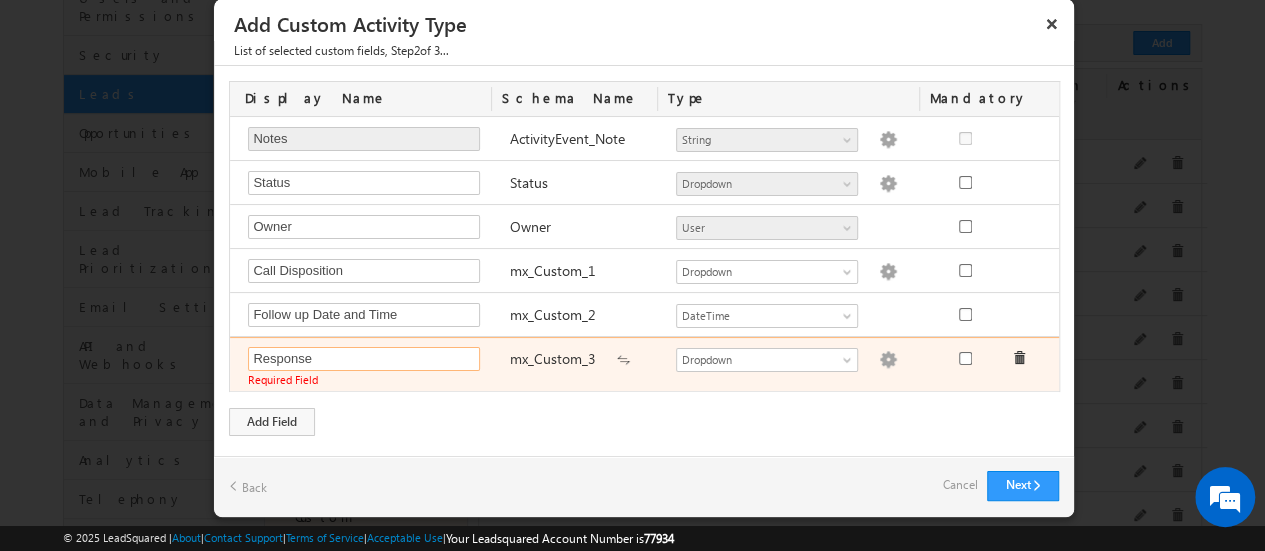click on "Response" at bounding box center [364, 359] 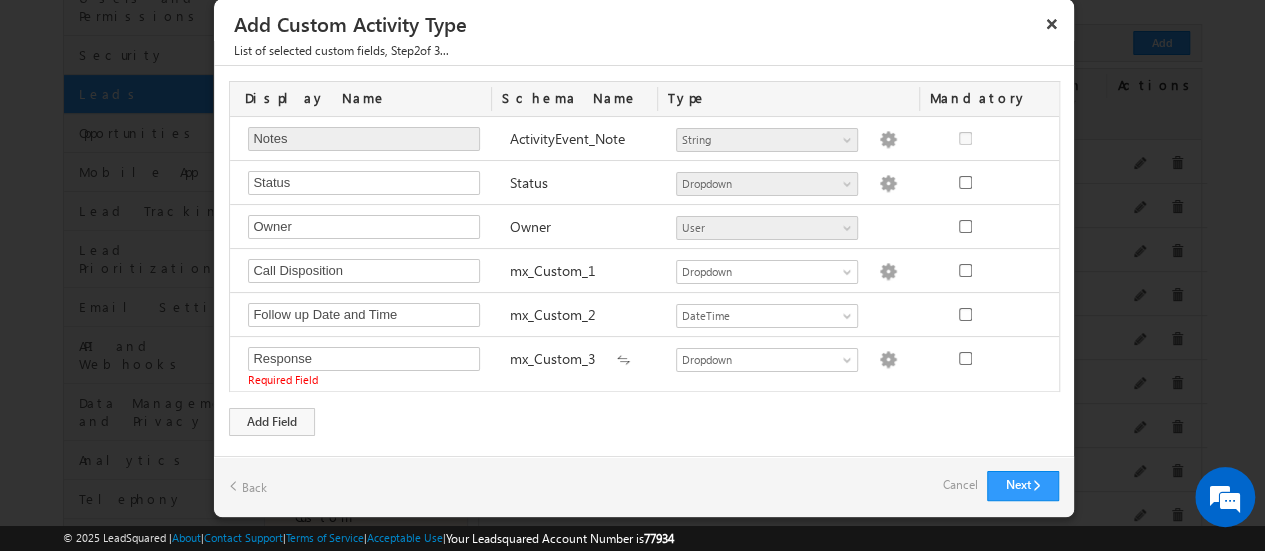 drag, startPoint x: 307, startPoint y: 376, endPoint x: 384, endPoint y: 409, distance: 83.773506 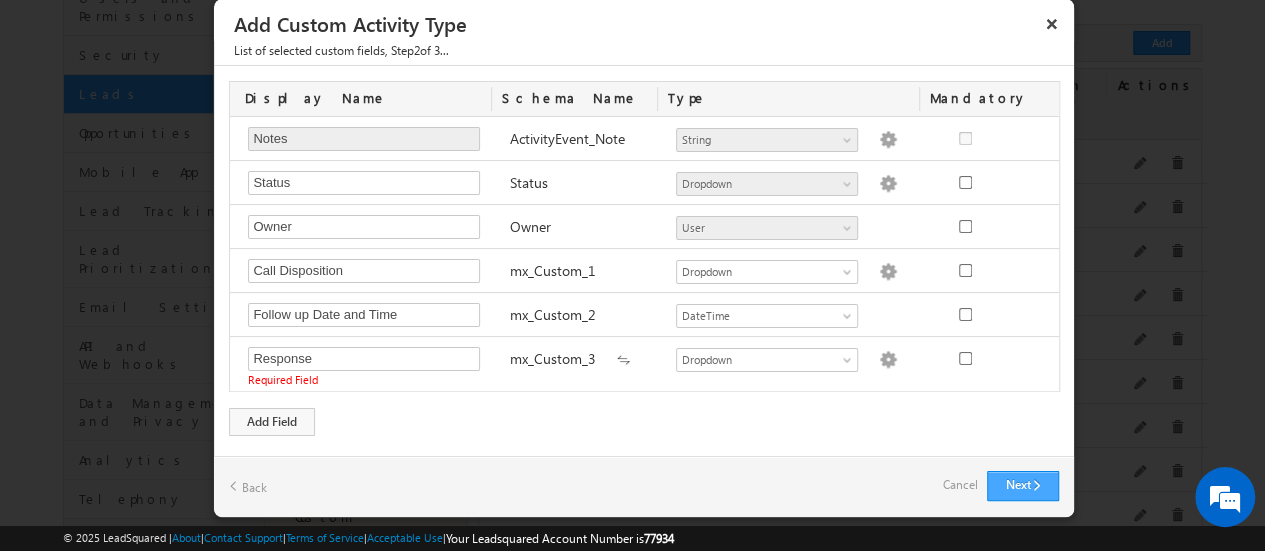 click on "Next" at bounding box center (1023, 486) 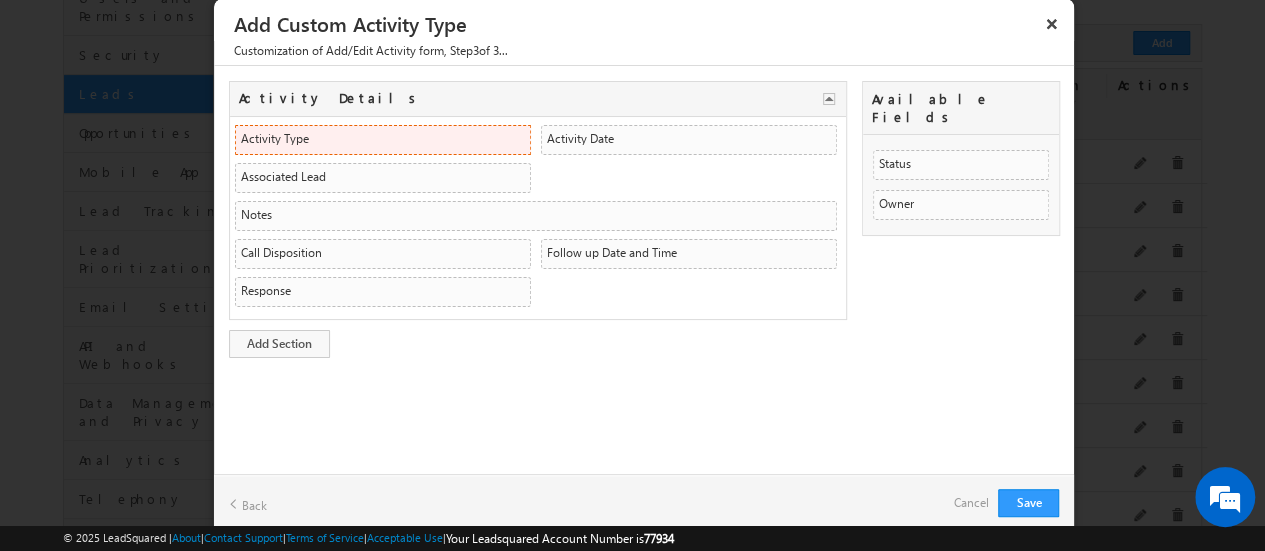 click on "Activity Type
ActivityEventName
String
String" at bounding box center (383, 140) 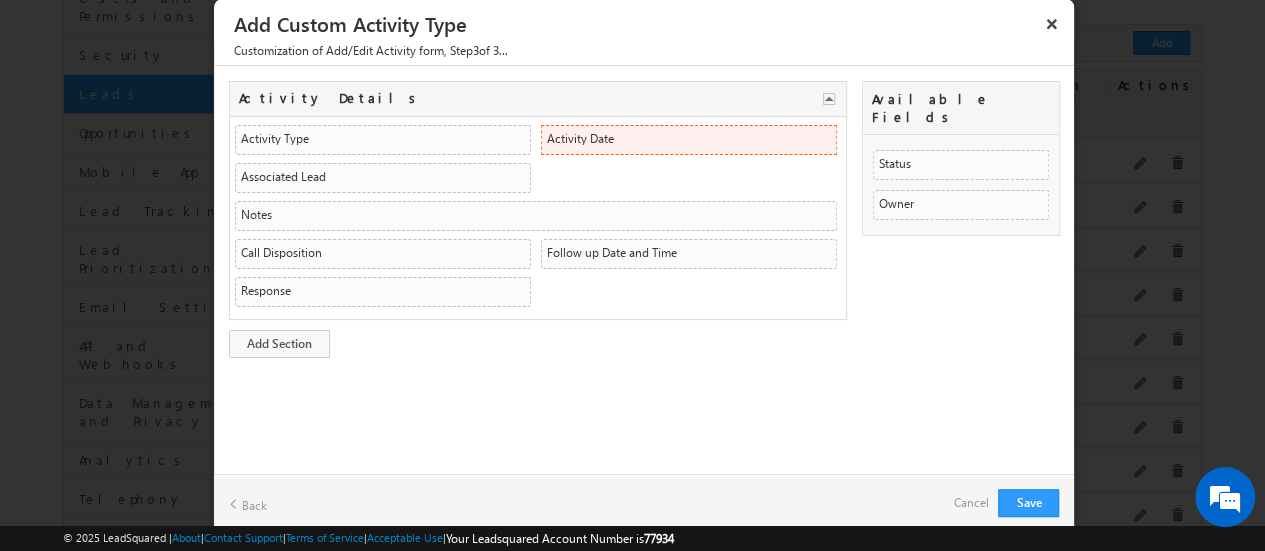 drag, startPoint x: 622, startPoint y: 127, endPoint x: 612, endPoint y: 137, distance: 14.142136 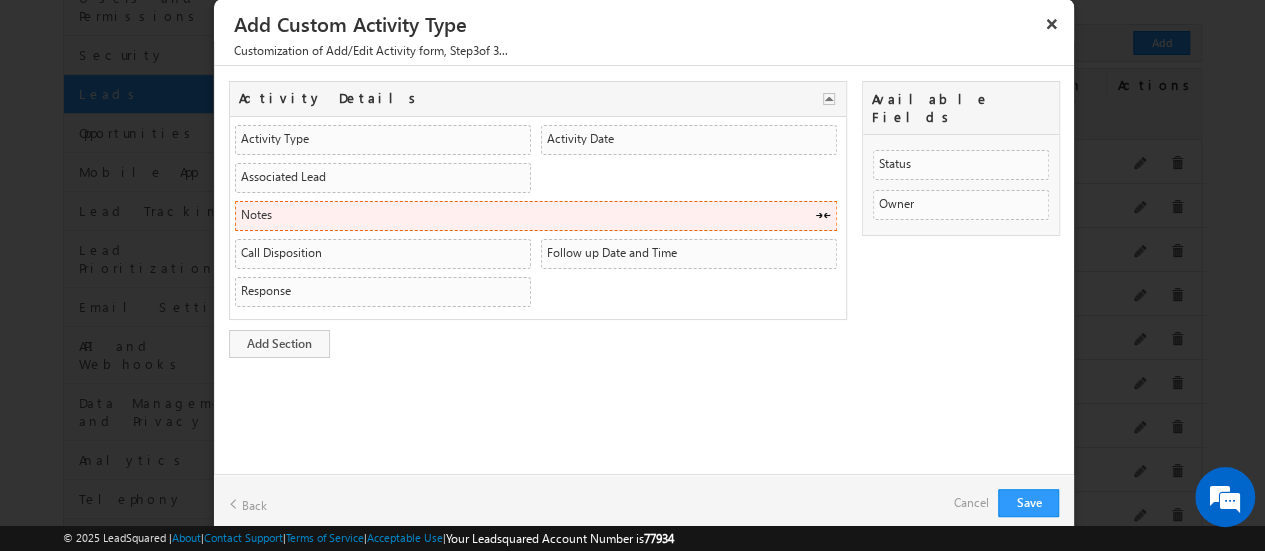 drag, startPoint x: 466, startPoint y: 174, endPoint x: 420, endPoint y: 201, distance: 53.338543 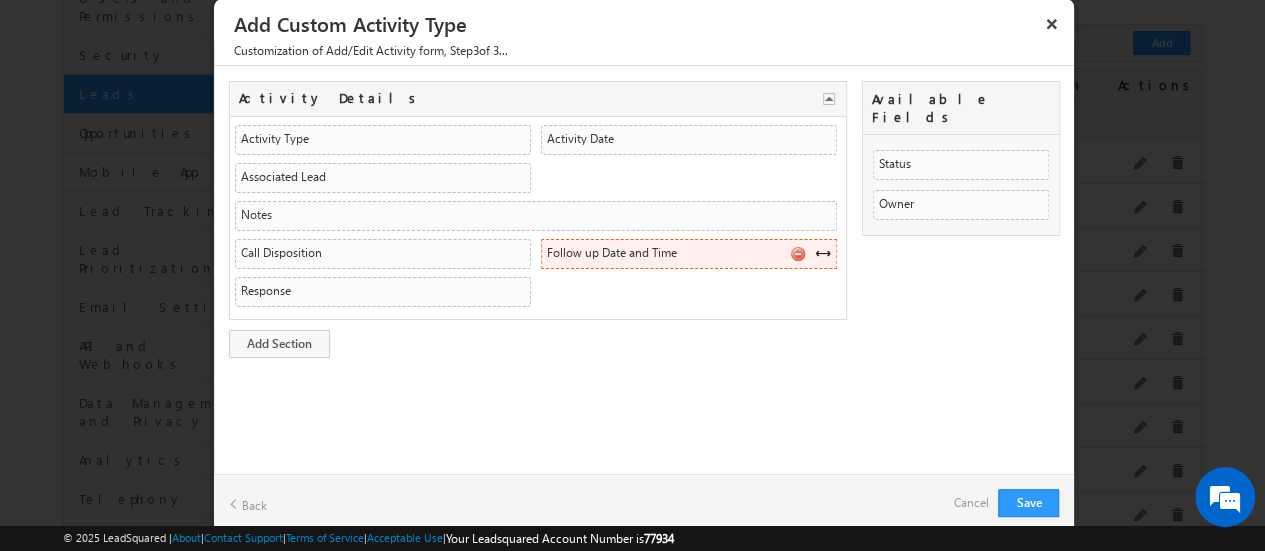 click on "Follow up Date and Time
mx_Custom_2
DateTime
DateTime" at bounding box center [689, 254] 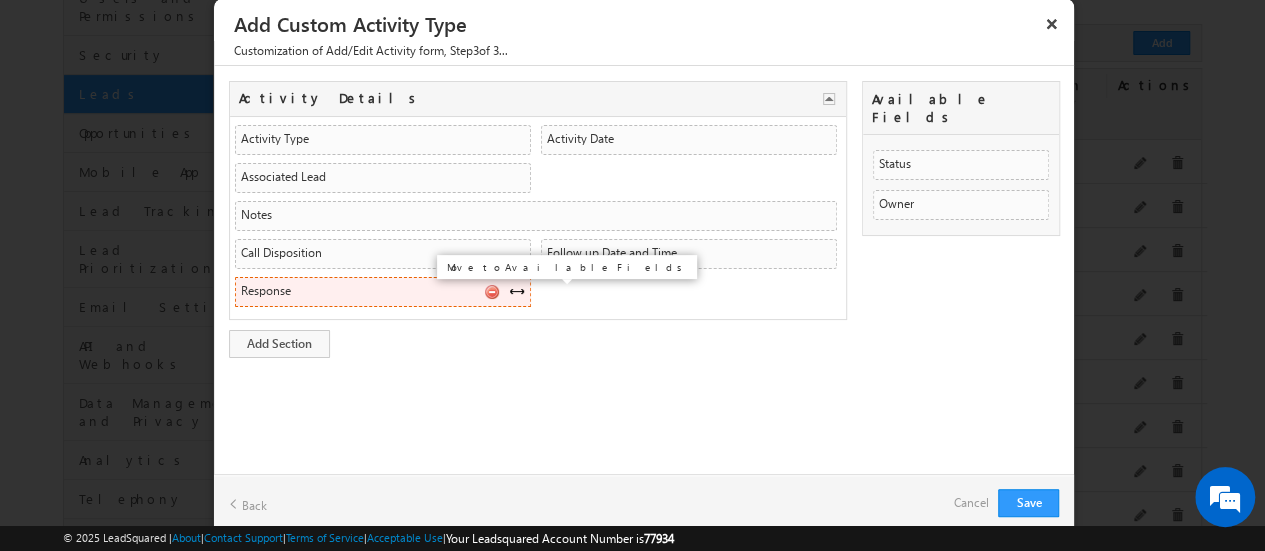 click at bounding box center [491, 291] 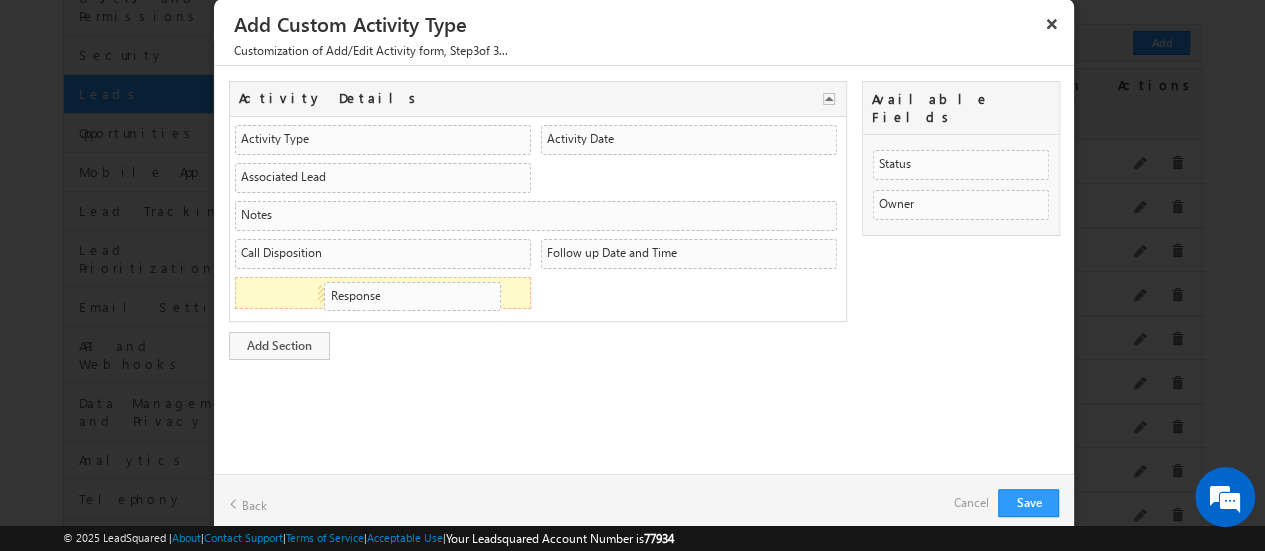 drag, startPoint x: 937, startPoint y: 227, endPoint x: 488, endPoint y: 305, distance: 455.7247 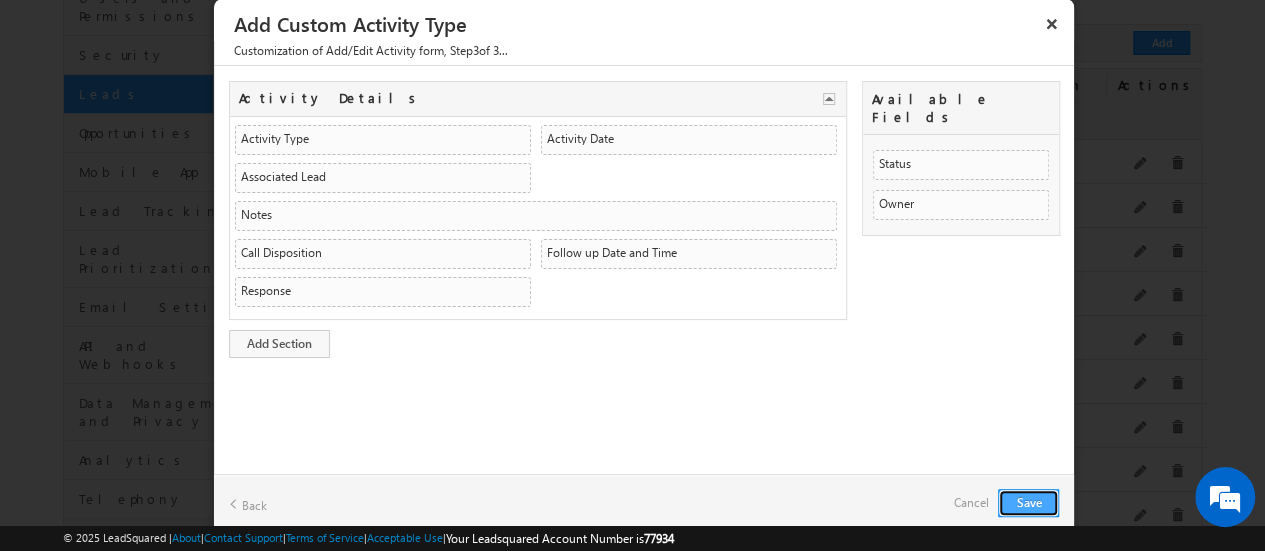click on "Save" at bounding box center [1028, 503] 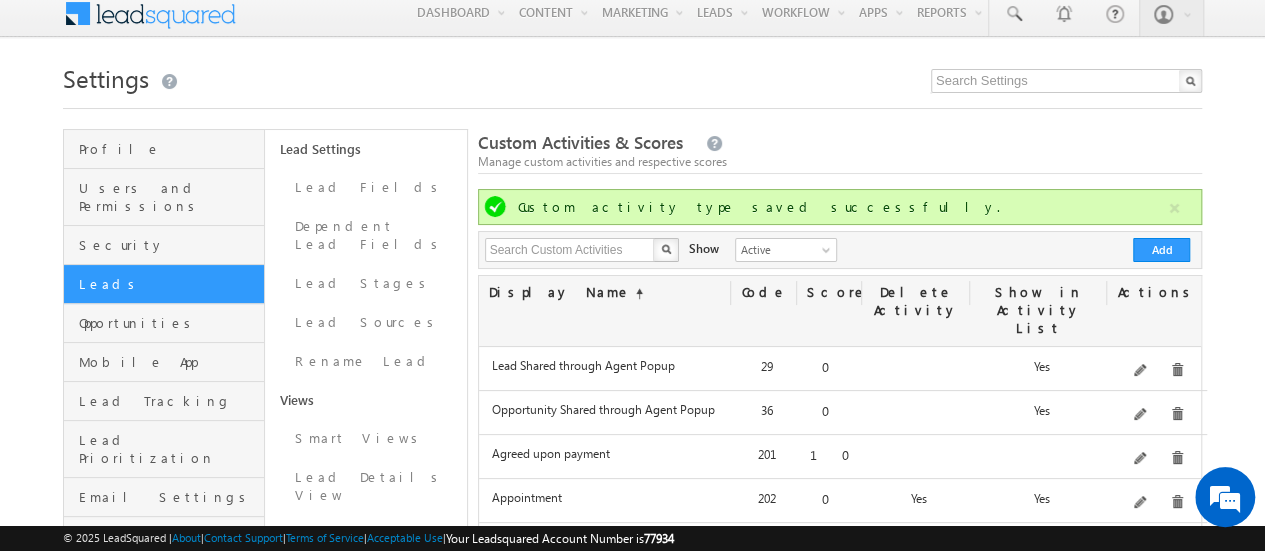scroll, scrollTop: 0, scrollLeft: 0, axis: both 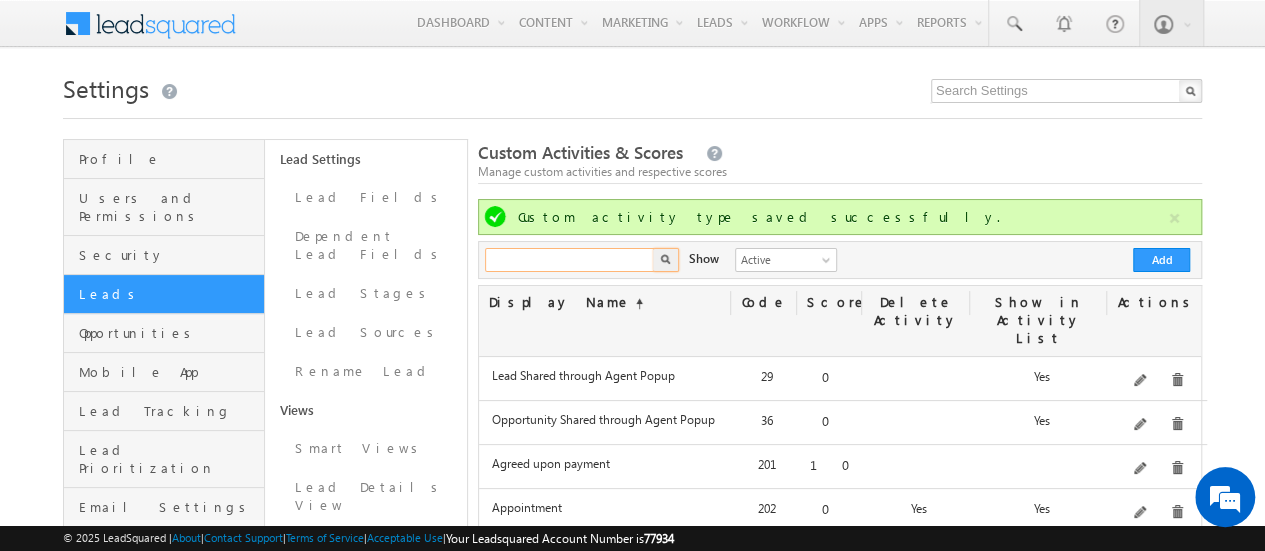 click at bounding box center (570, 260) 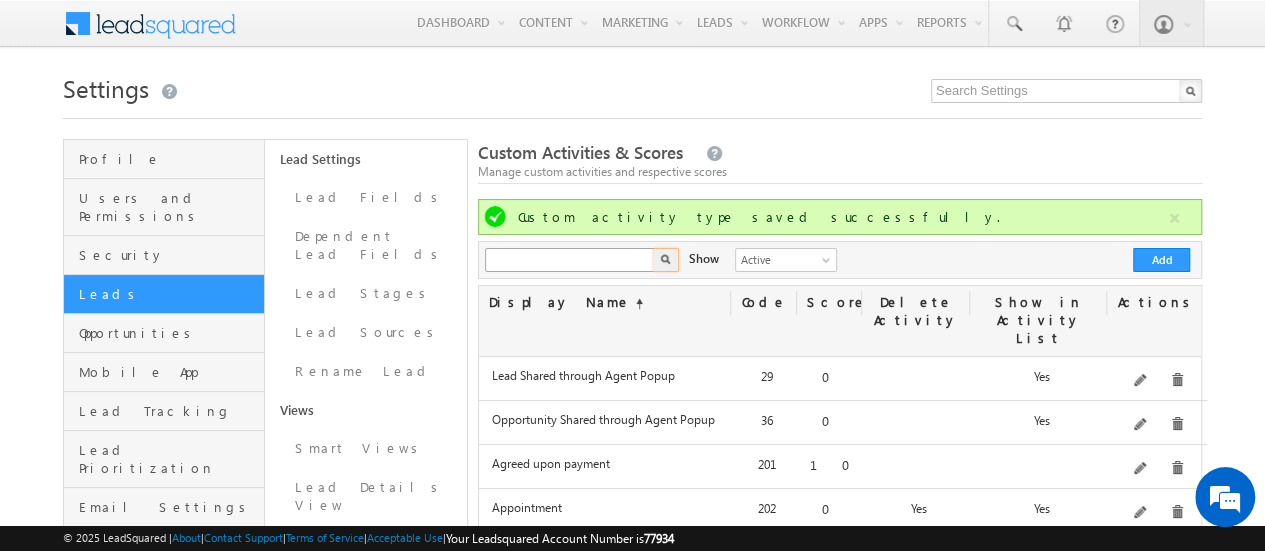 type on "Search Custom Activities" 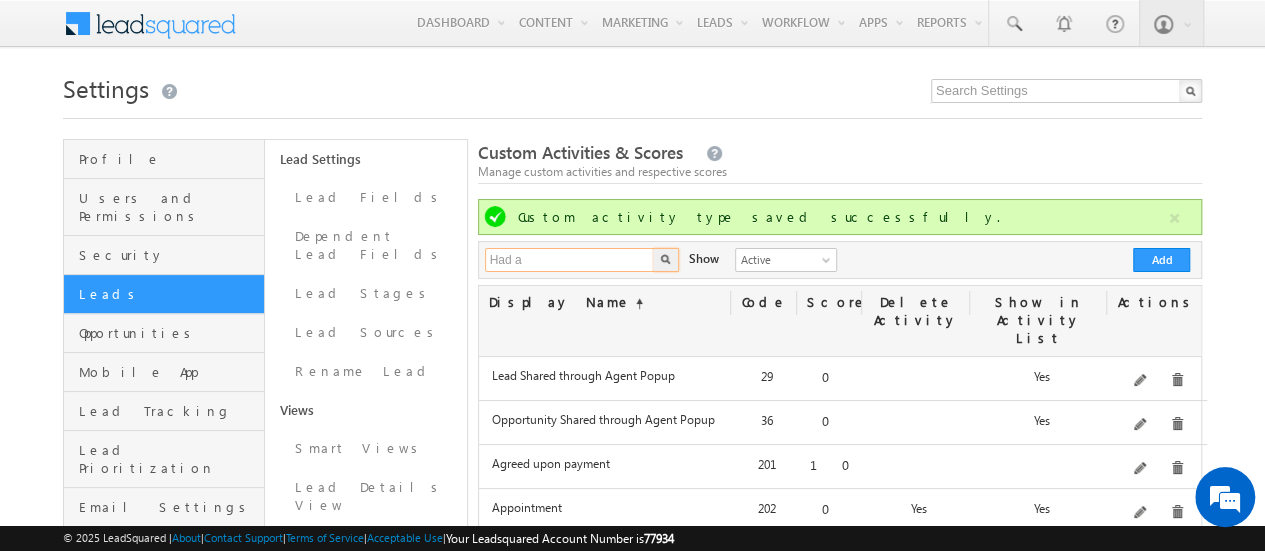 type on "Had a" 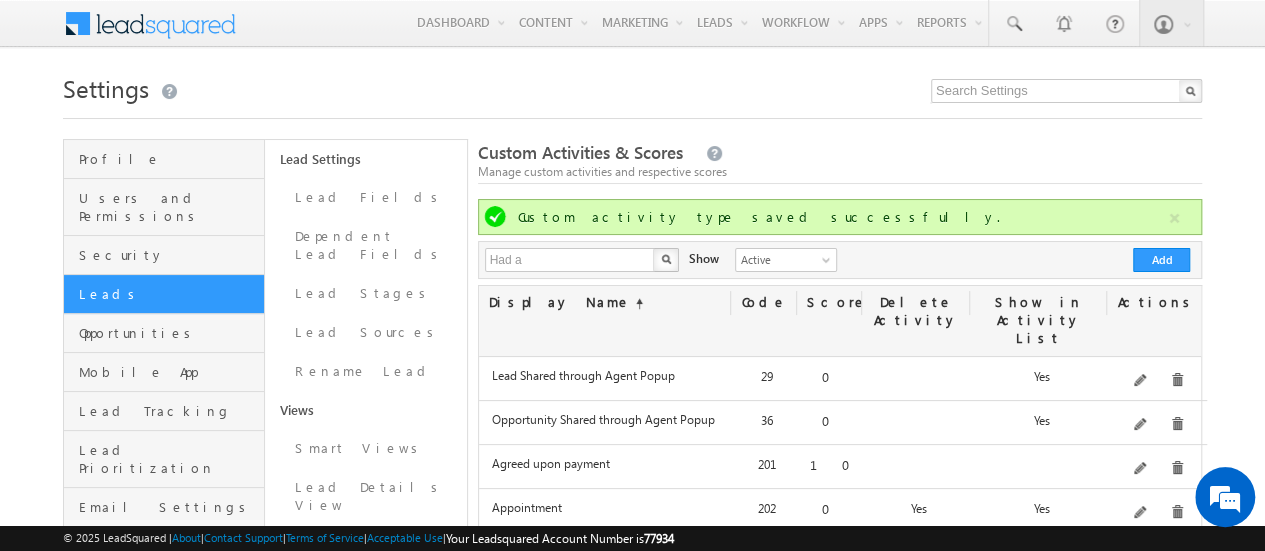 click at bounding box center (666, 260) 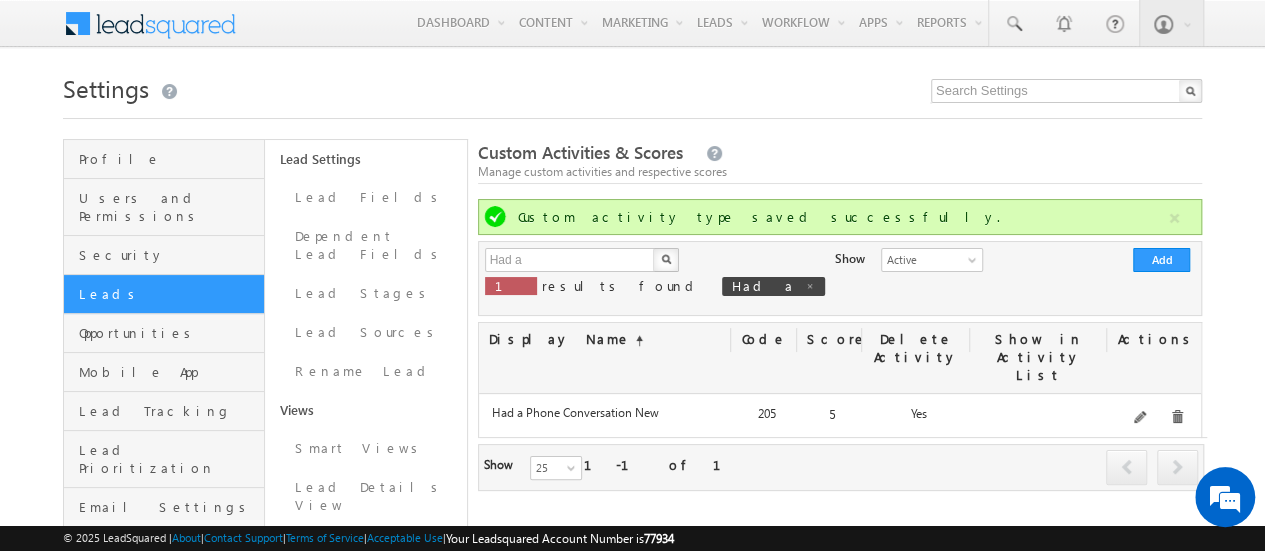 type 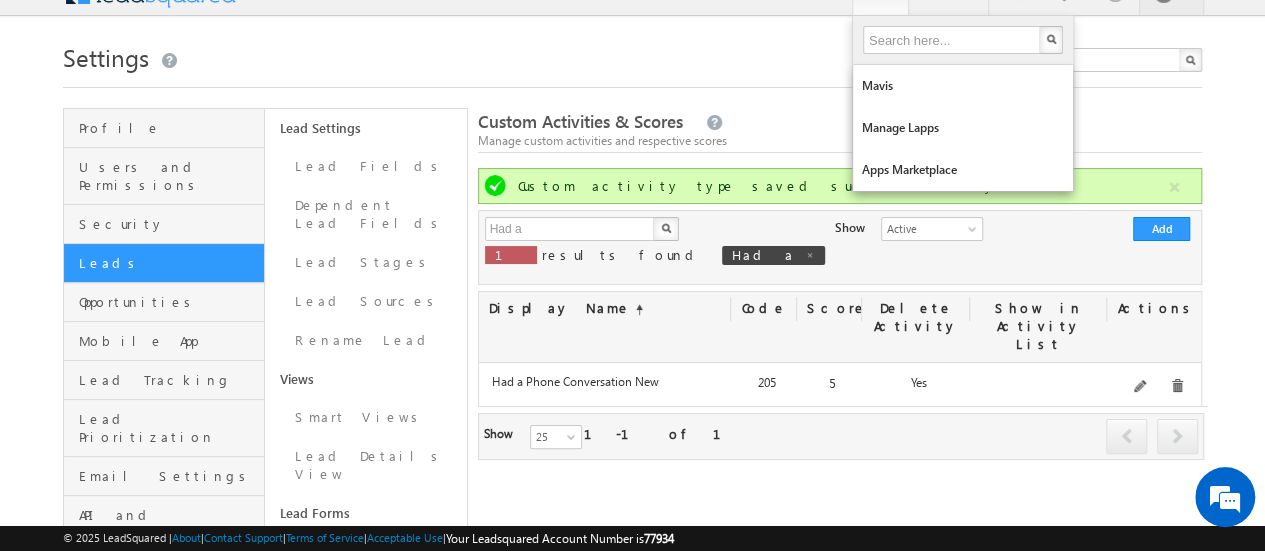 scroll, scrollTop: 0, scrollLeft: 0, axis: both 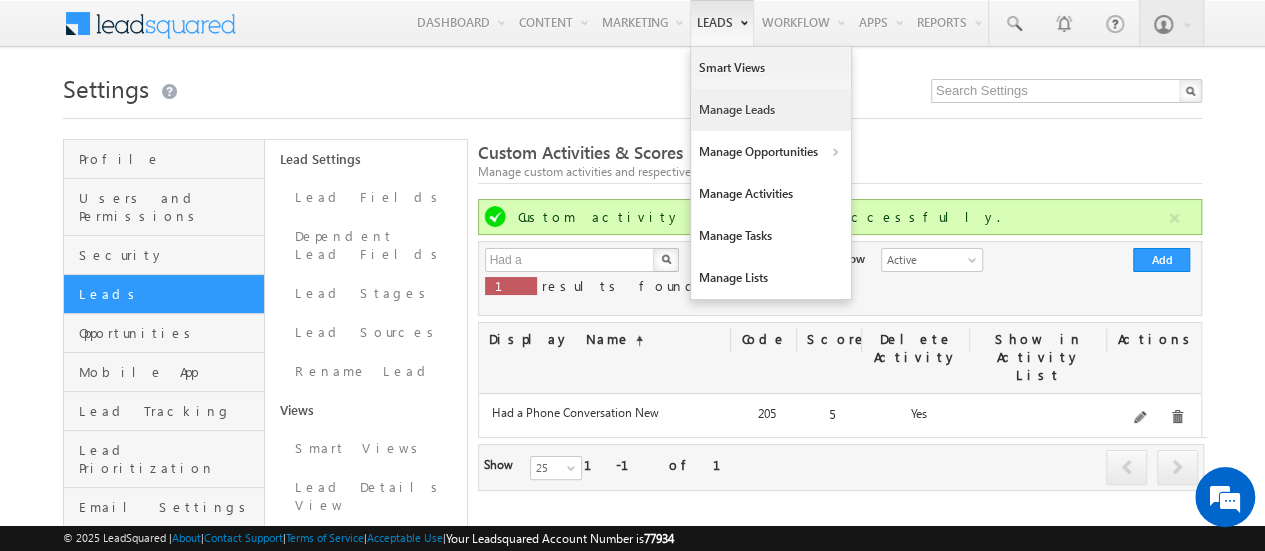 click on "Manage Leads" at bounding box center [771, 110] 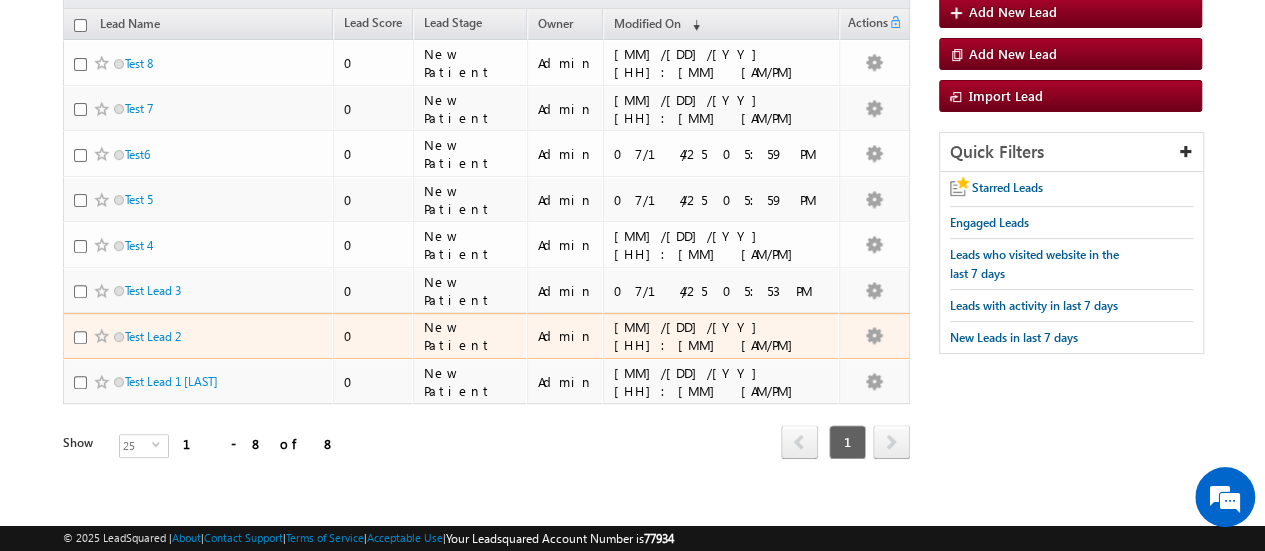 scroll, scrollTop: 30, scrollLeft: 0, axis: vertical 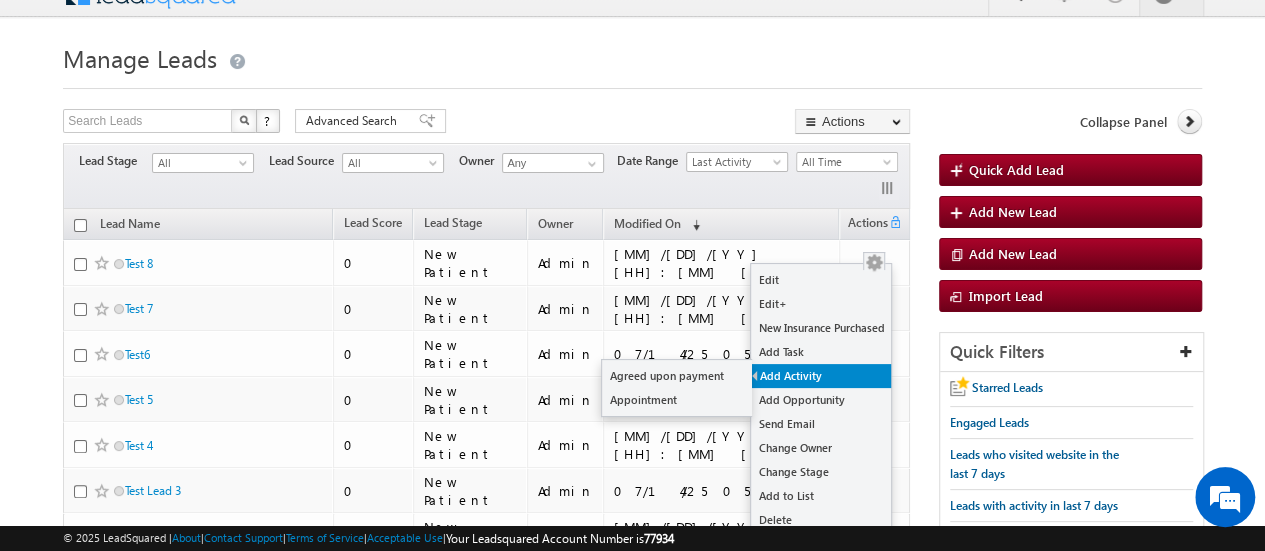 click on "Add Activity" at bounding box center (821, 376) 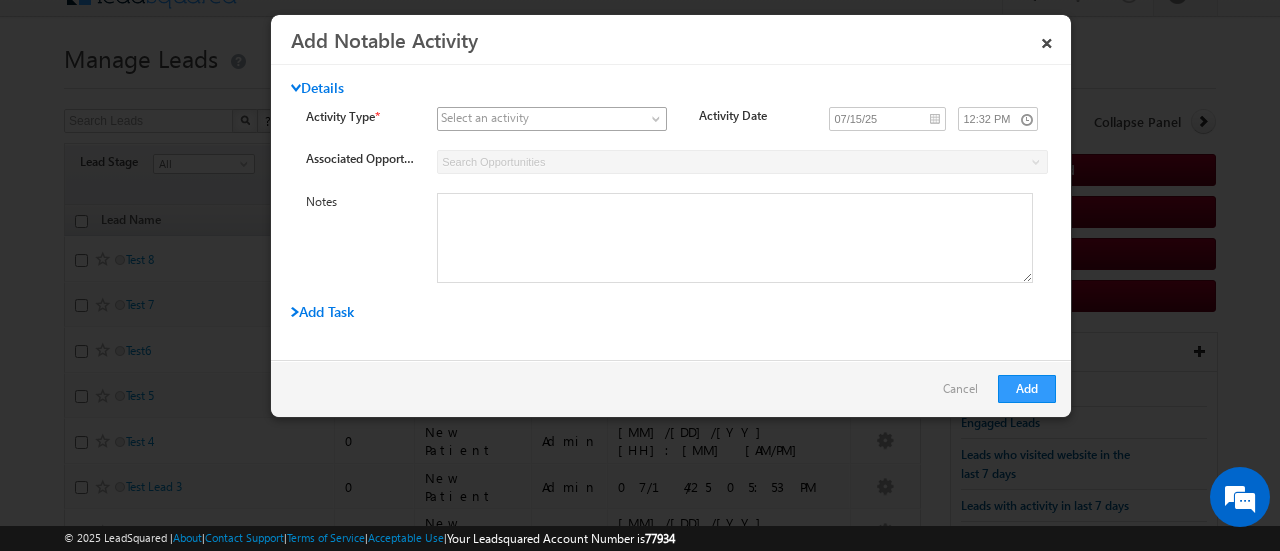 click at bounding box center [658, 123] 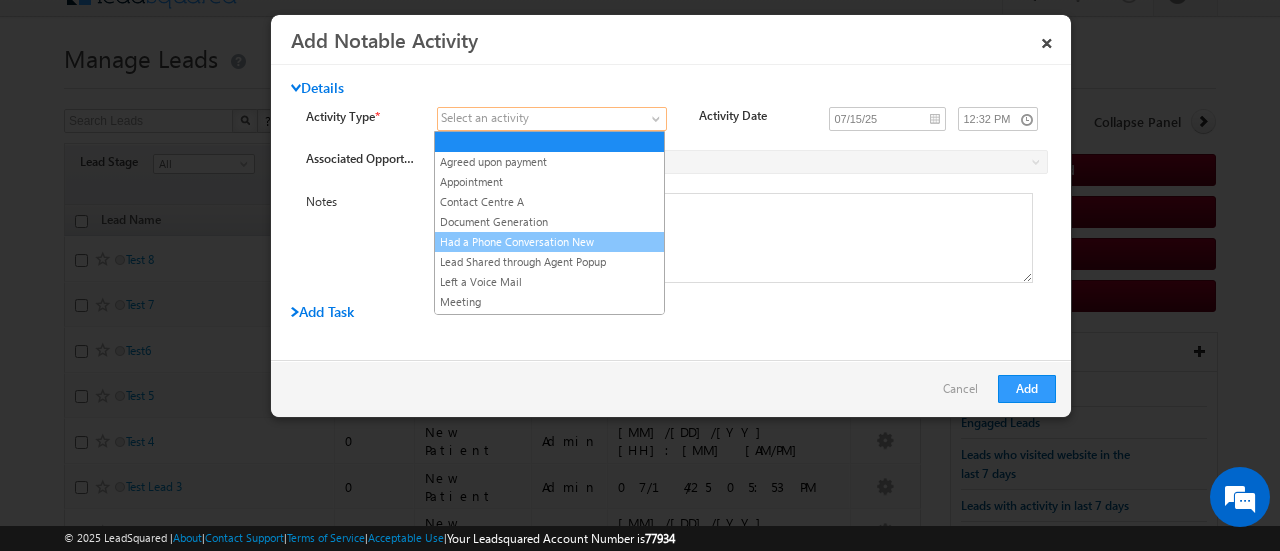 click on "Had a Phone Conversation New" at bounding box center [549, 242] 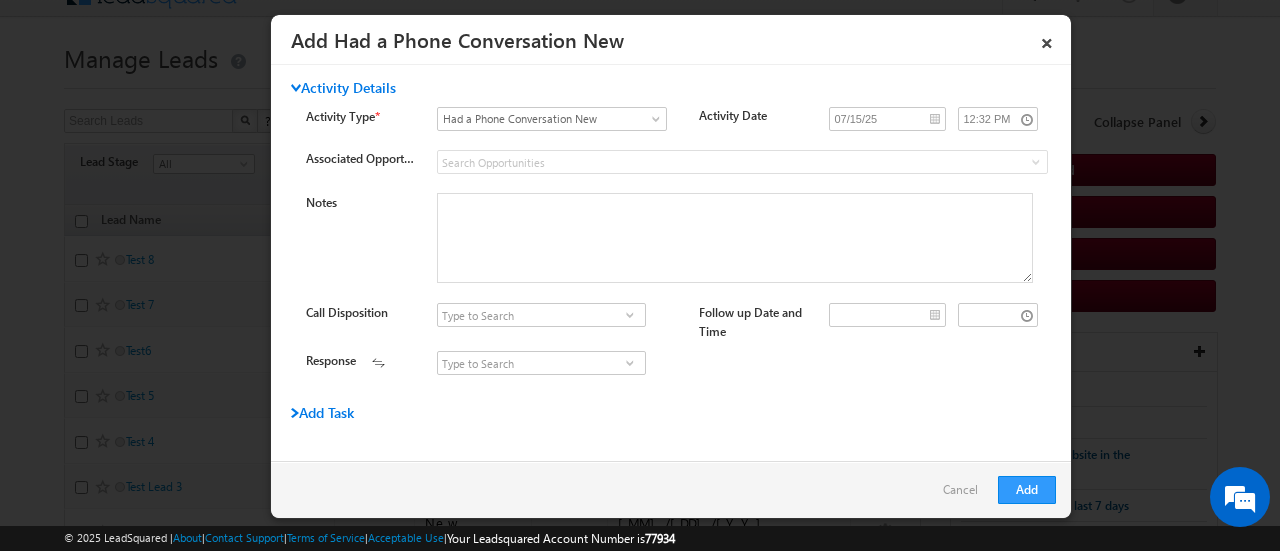 click at bounding box center (630, 315) 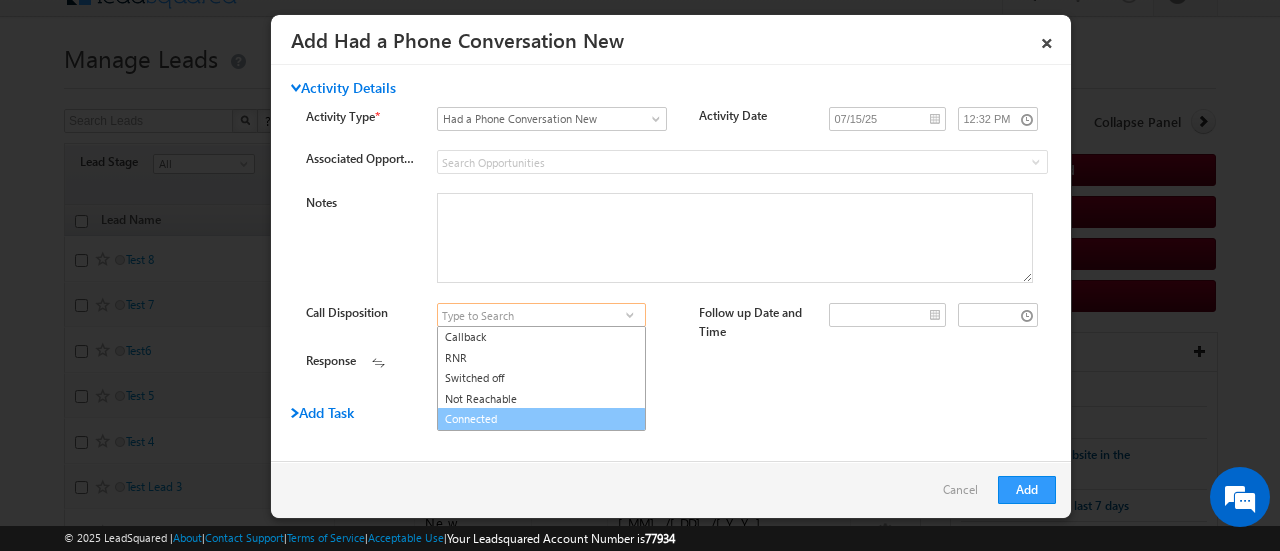 click on "Connected" at bounding box center [541, 419] 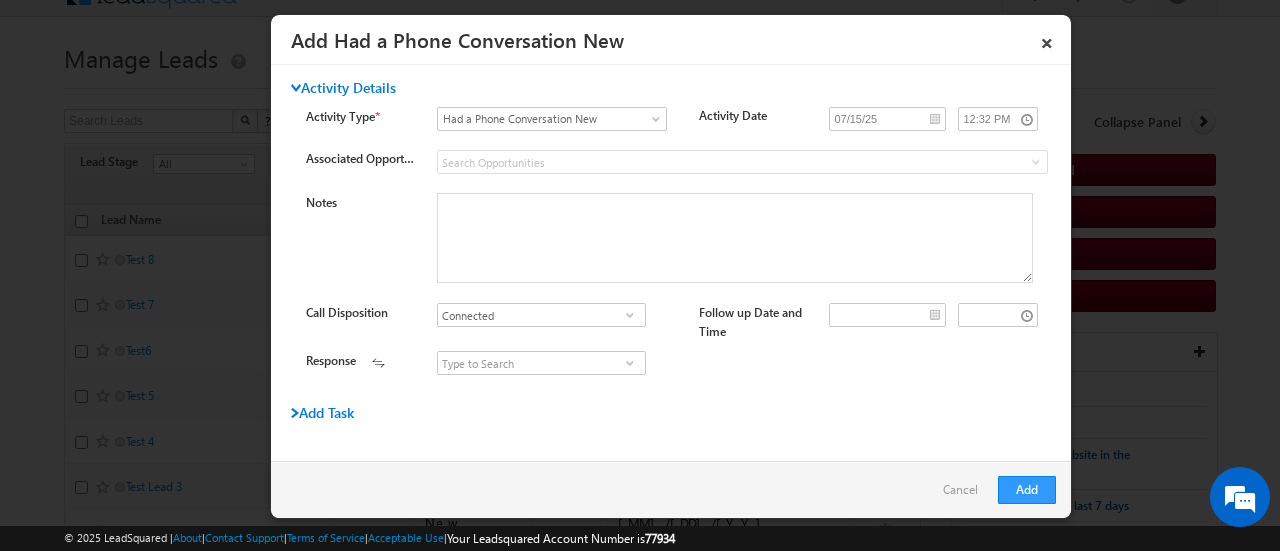click at bounding box center [630, 363] 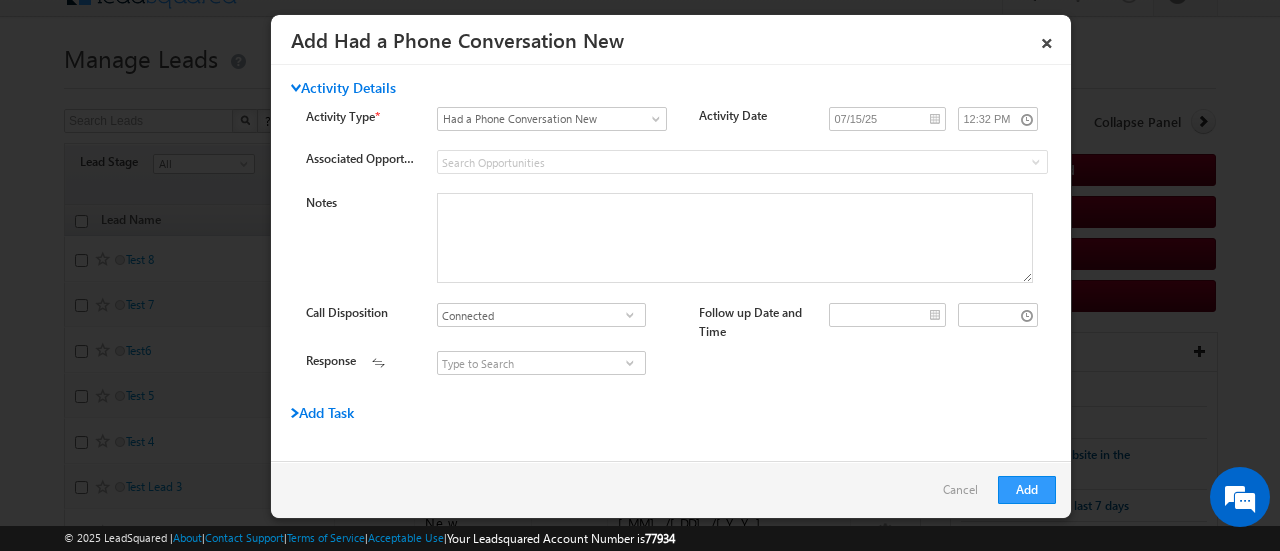 click at bounding box center (630, 315) 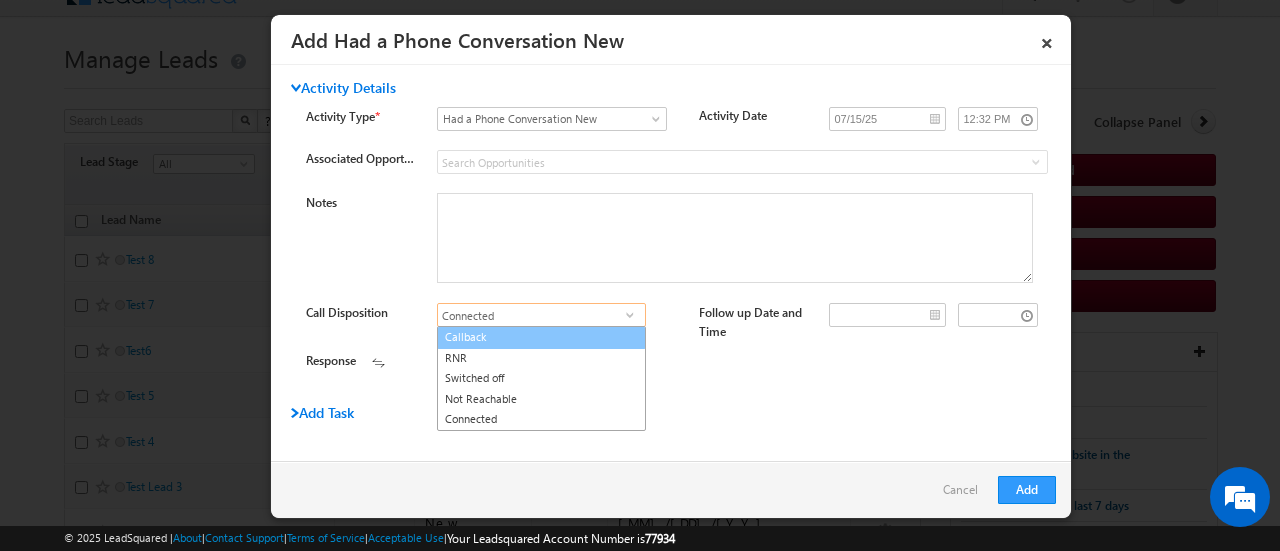 click on "Callback" at bounding box center (541, 337) 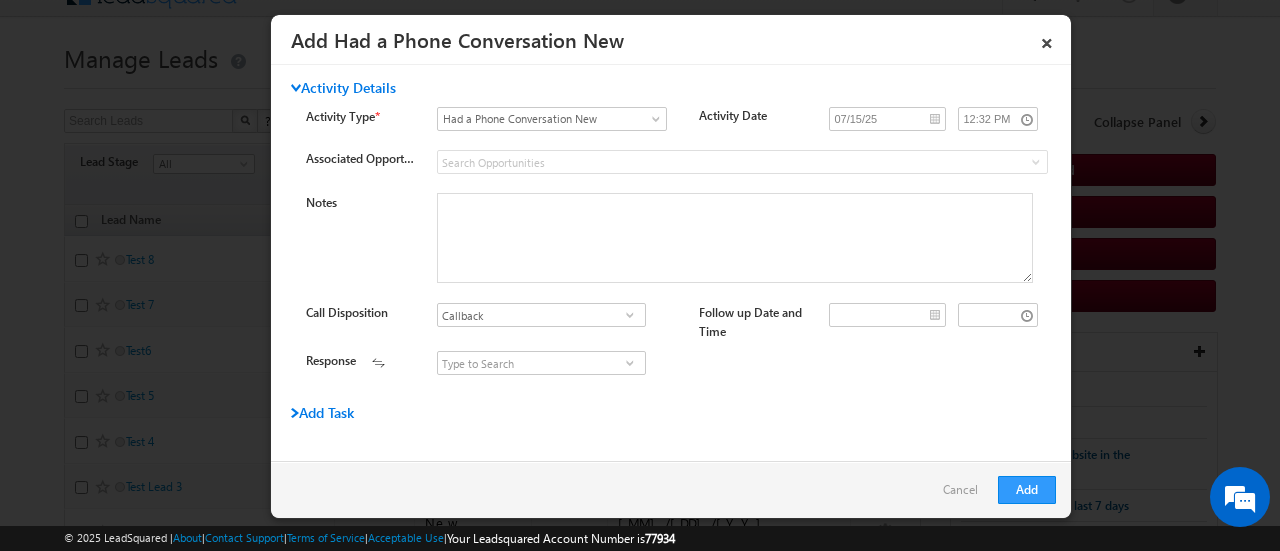 click at bounding box center [629, 363] 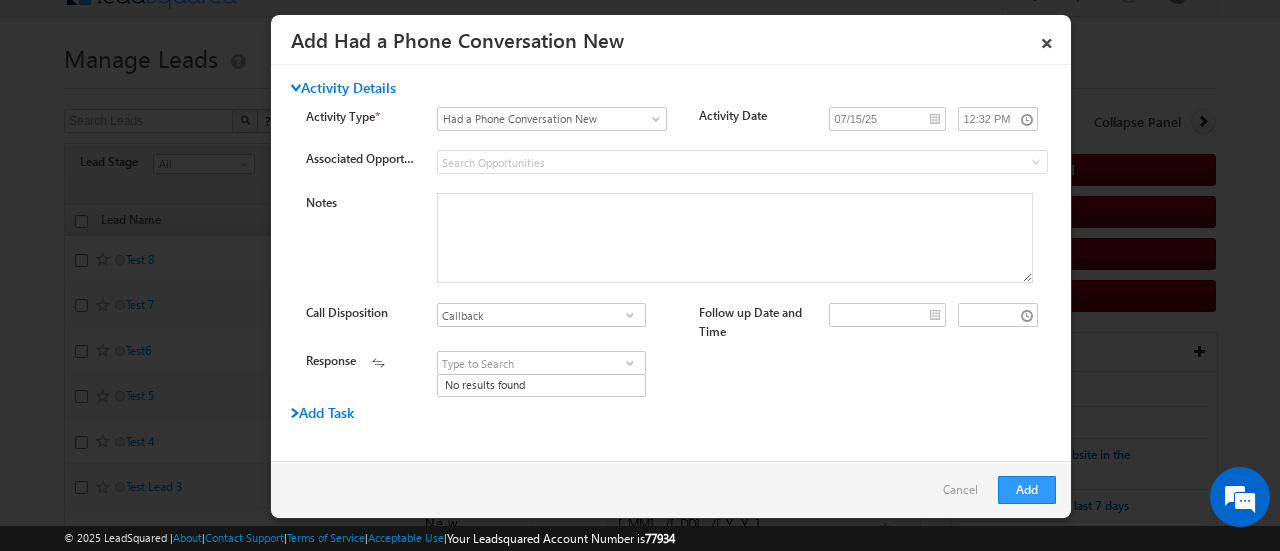 click at bounding box center [630, 315] 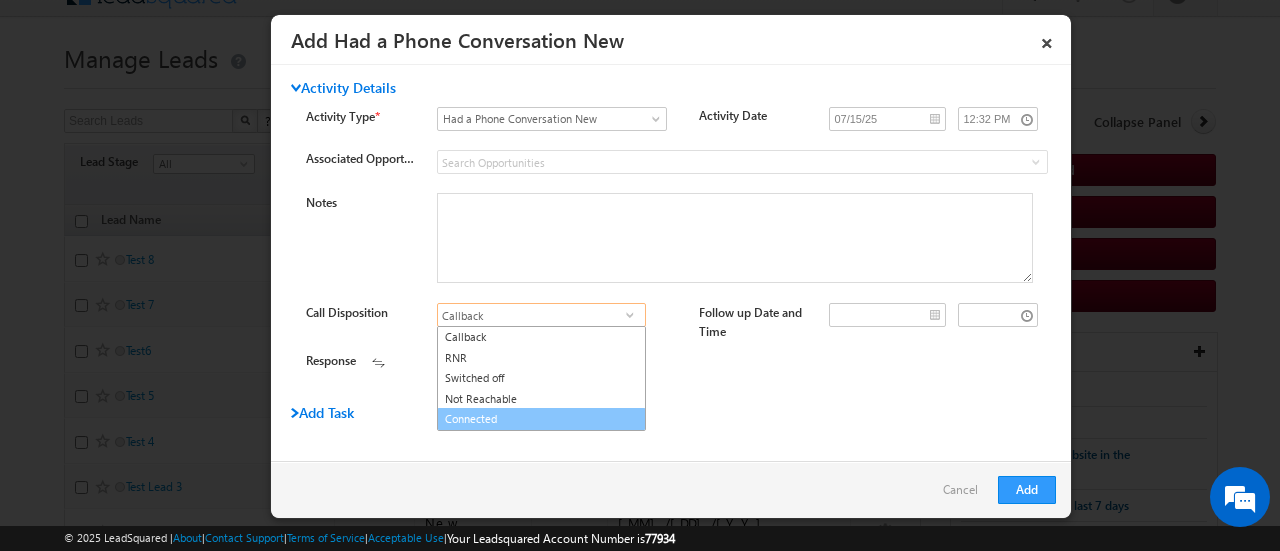 click on "Connected" at bounding box center (541, 419) 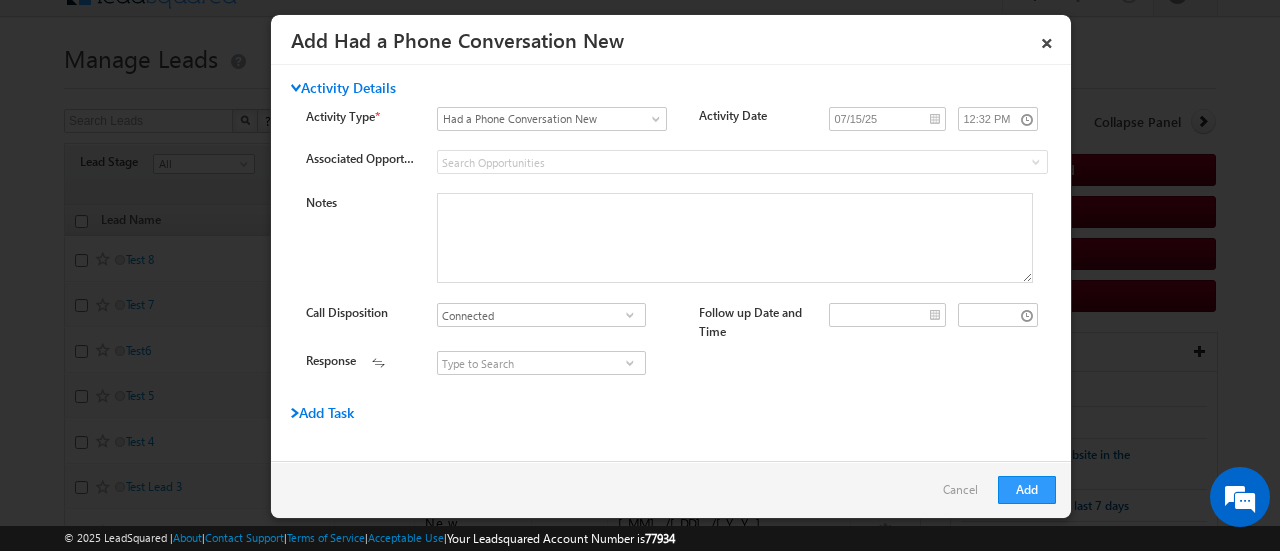 click at bounding box center (630, 363) 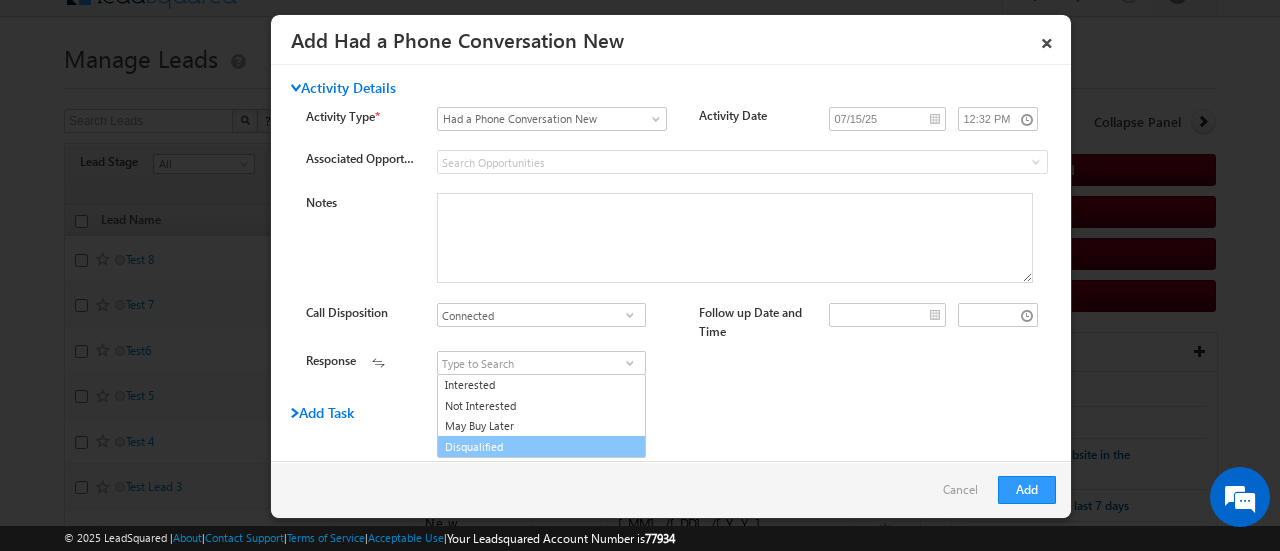 click on "Activity Details
Activity Type *
Select an activity
Agreed upon payment
Appointment
Contact Centre A
Document Generation
Had a Phone Conversation New
Lead Shared through Agent Popup
Left a Voice Mail
Meeting
Opportunity Shared through Agent Popup
Phone Call" at bounding box center [671, 263] 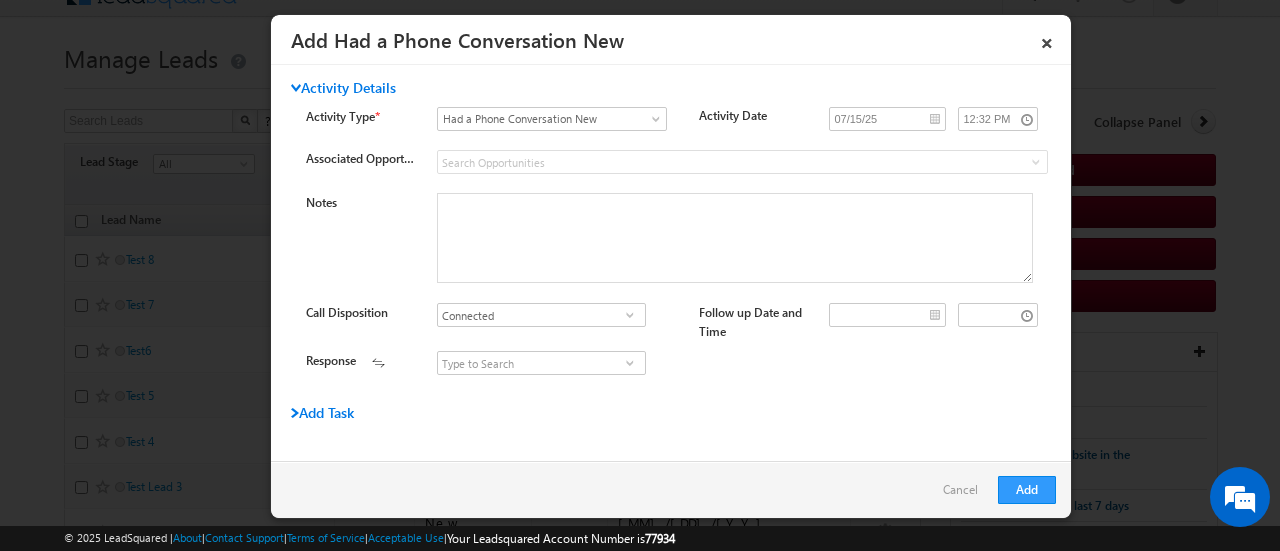 click at bounding box center [630, 363] 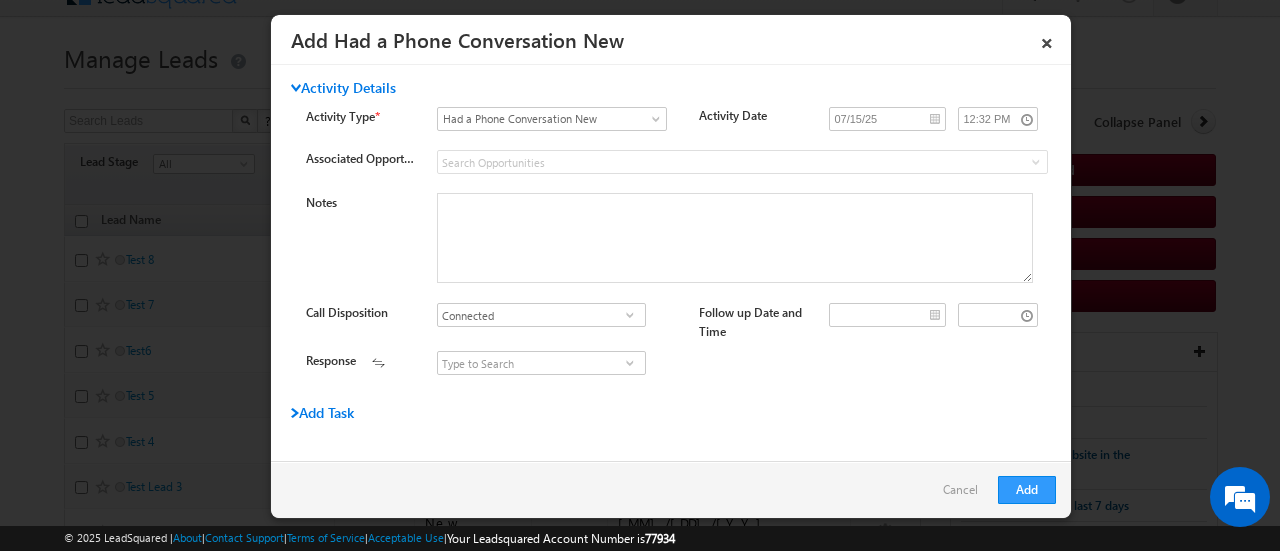 click at bounding box center (630, 315) 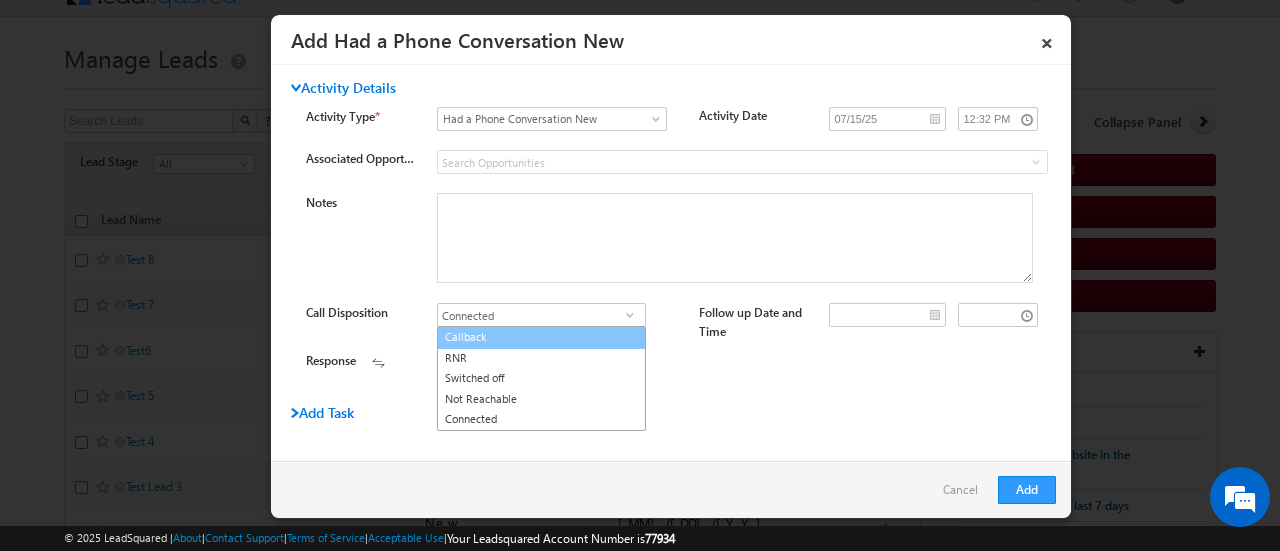 click on "Callback" at bounding box center (541, 337) 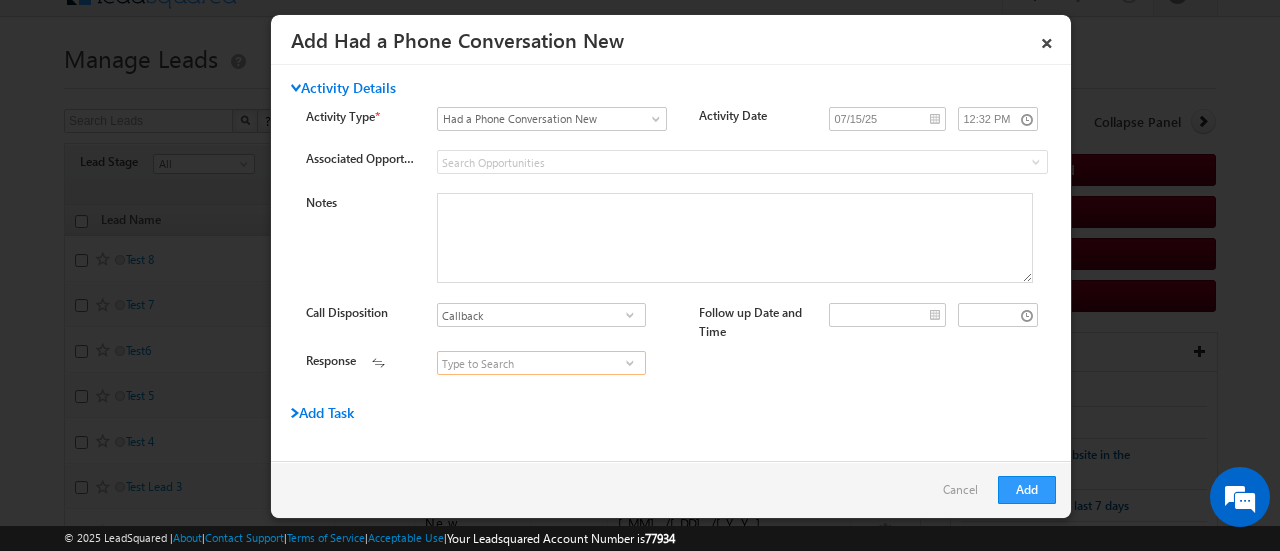 click at bounding box center [541, 363] 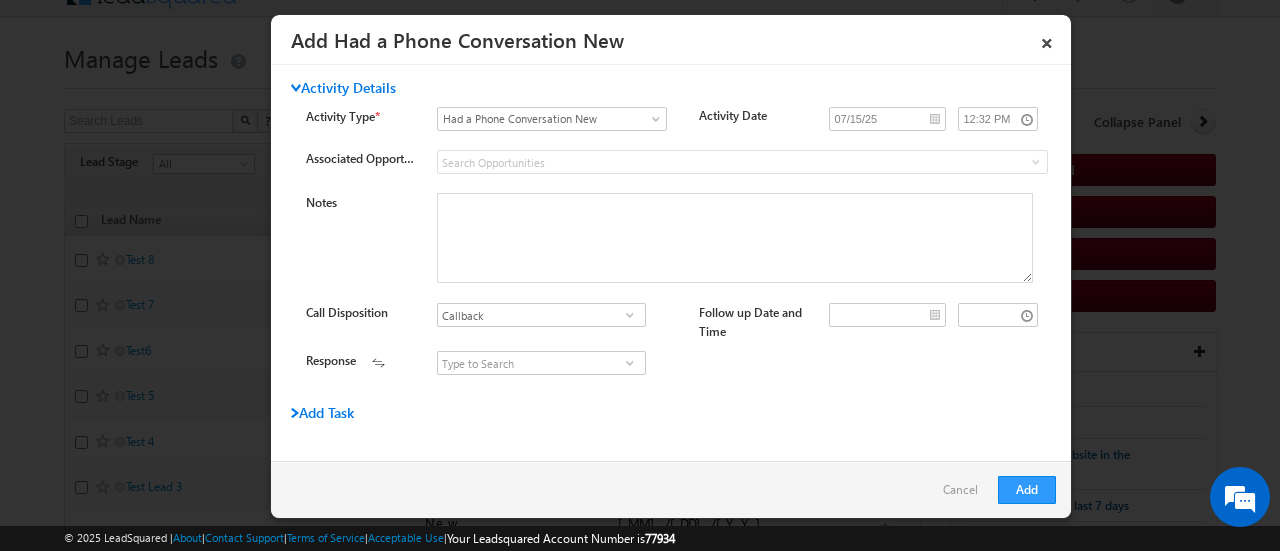 click at bounding box center [630, 363] 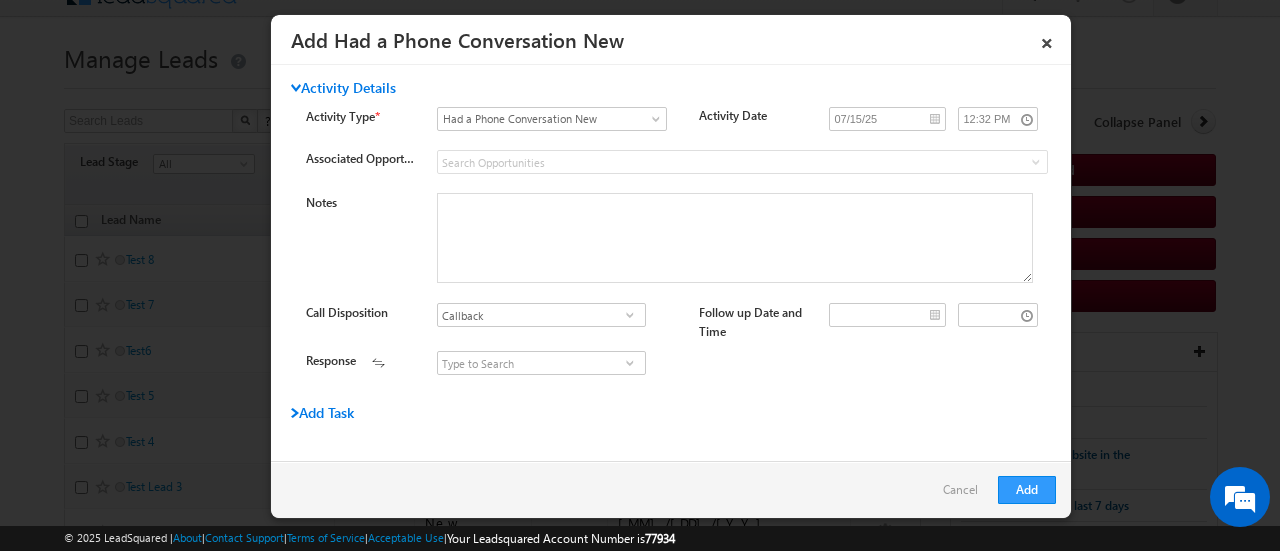 click on "Cancel" at bounding box center (965, 495) 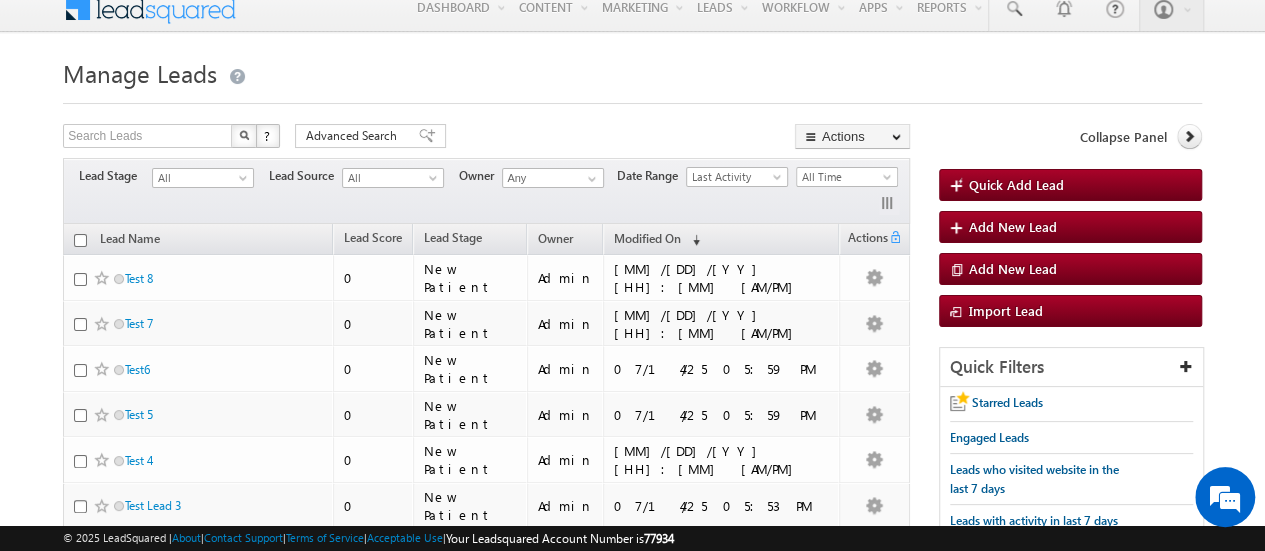 scroll, scrollTop: 0, scrollLeft: 0, axis: both 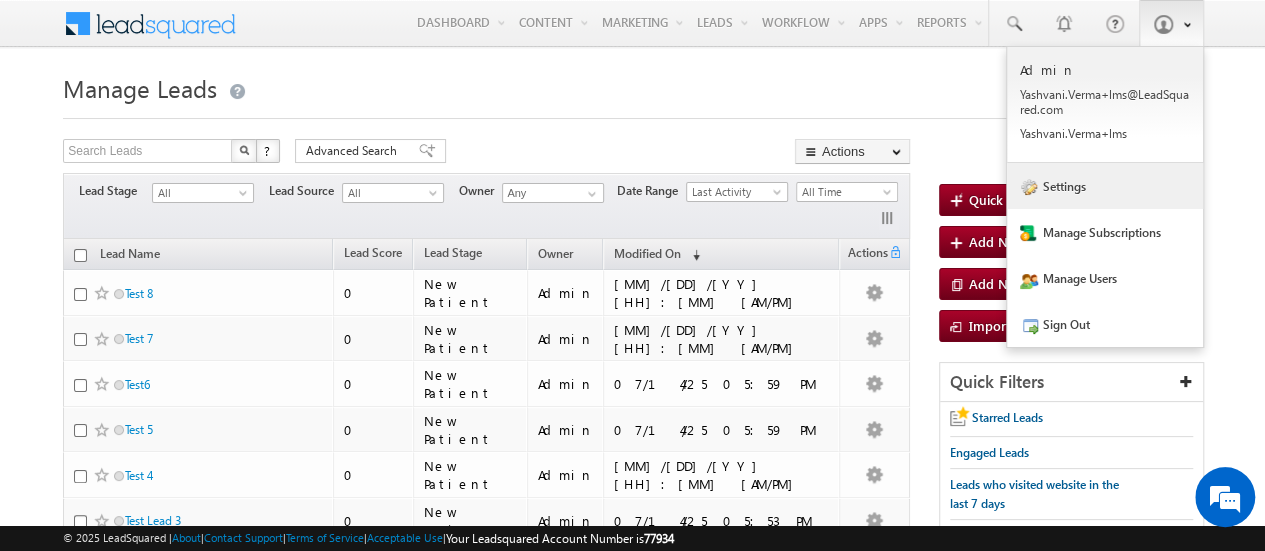 click on "Settings" at bounding box center (1105, 186) 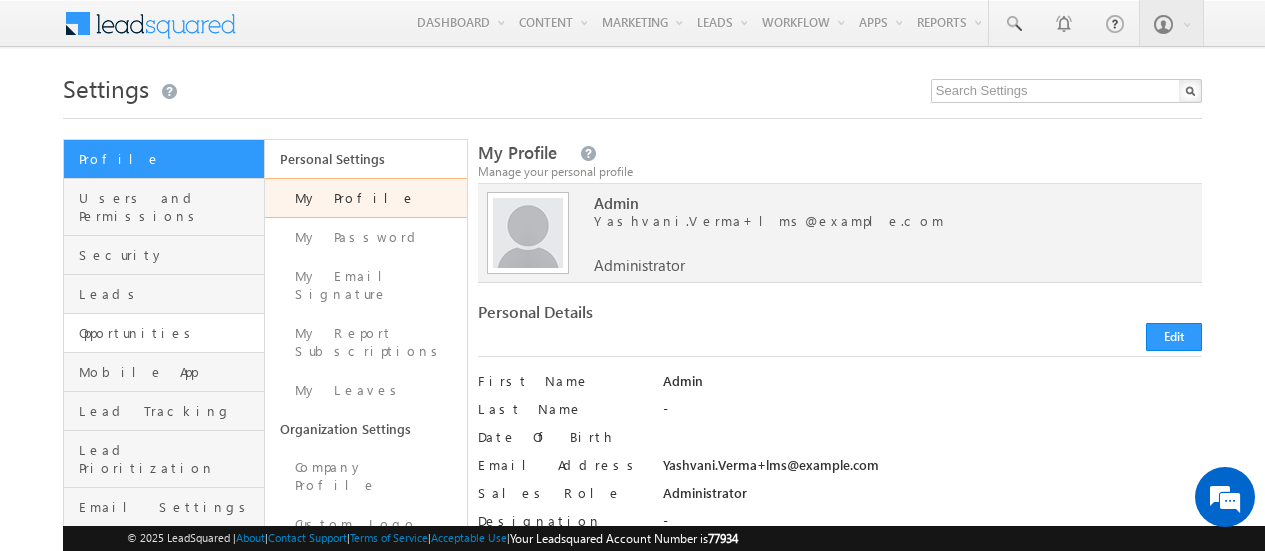 scroll, scrollTop: 0, scrollLeft: 0, axis: both 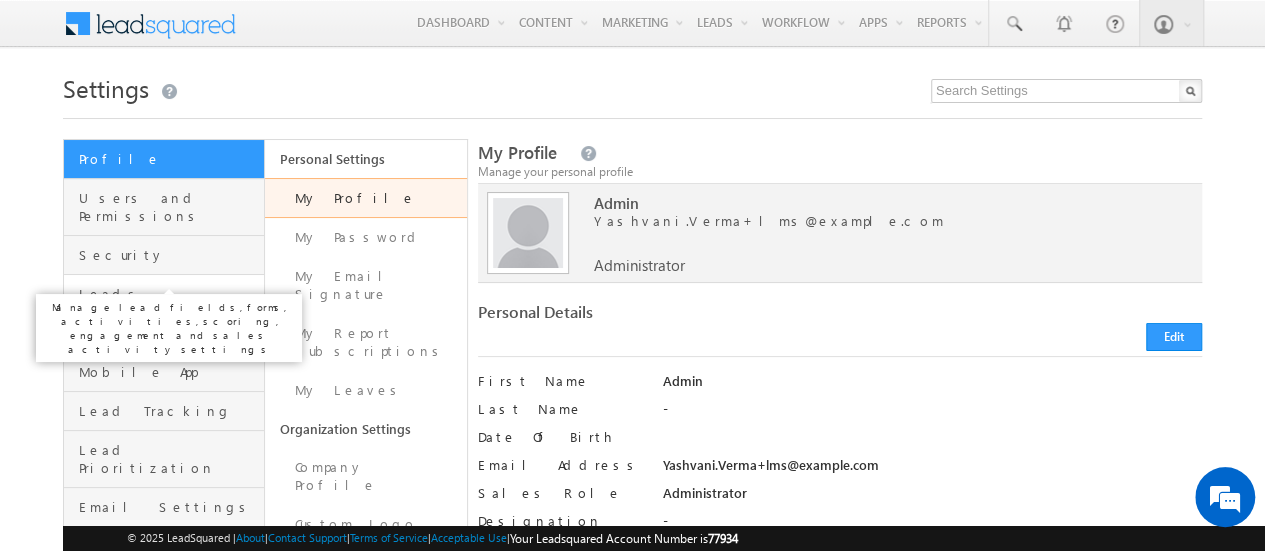 click on "Leads" at bounding box center (169, 294) 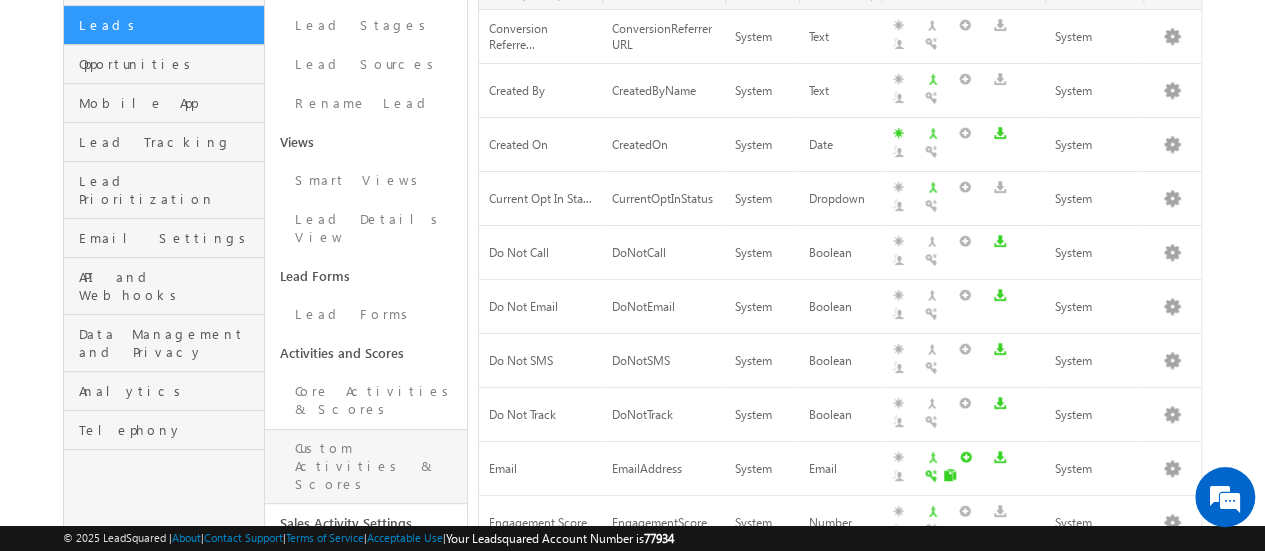 scroll, scrollTop: 300, scrollLeft: 0, axis: vertical 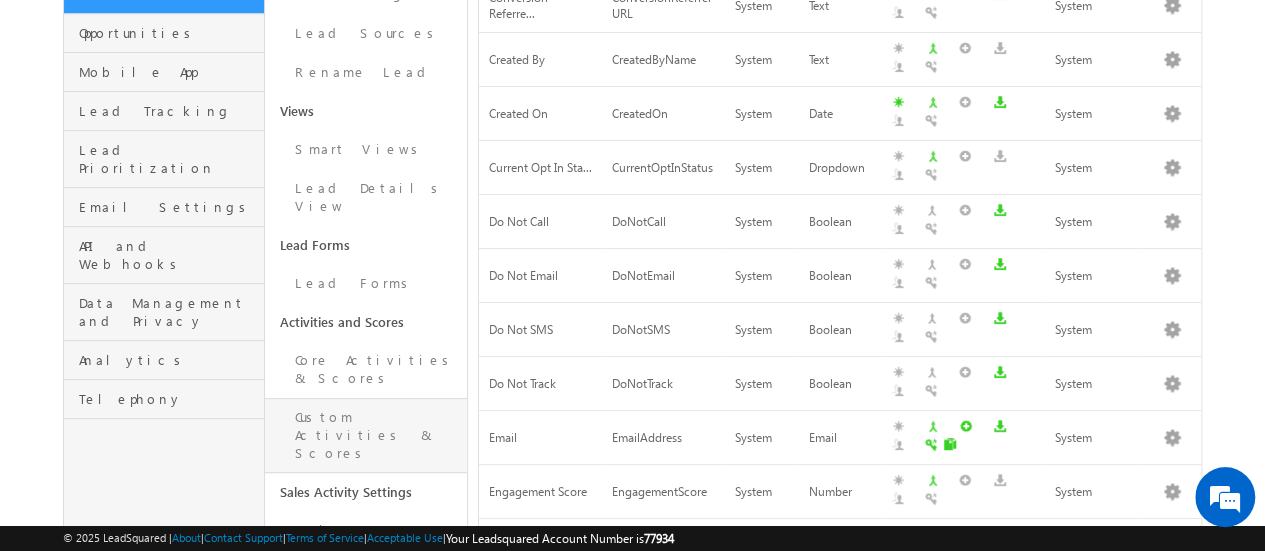 click on "Custom Activities & Scores" at bounding box center [365, 435] 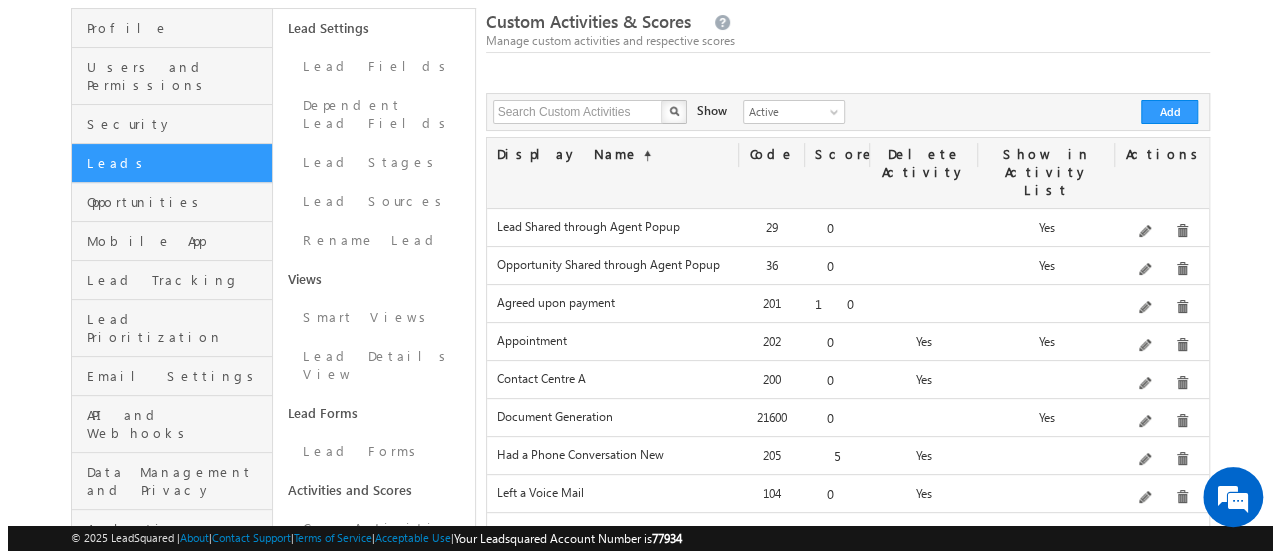 scroll, scrollTop: 100, scrollLeft: 0, axis: vertical 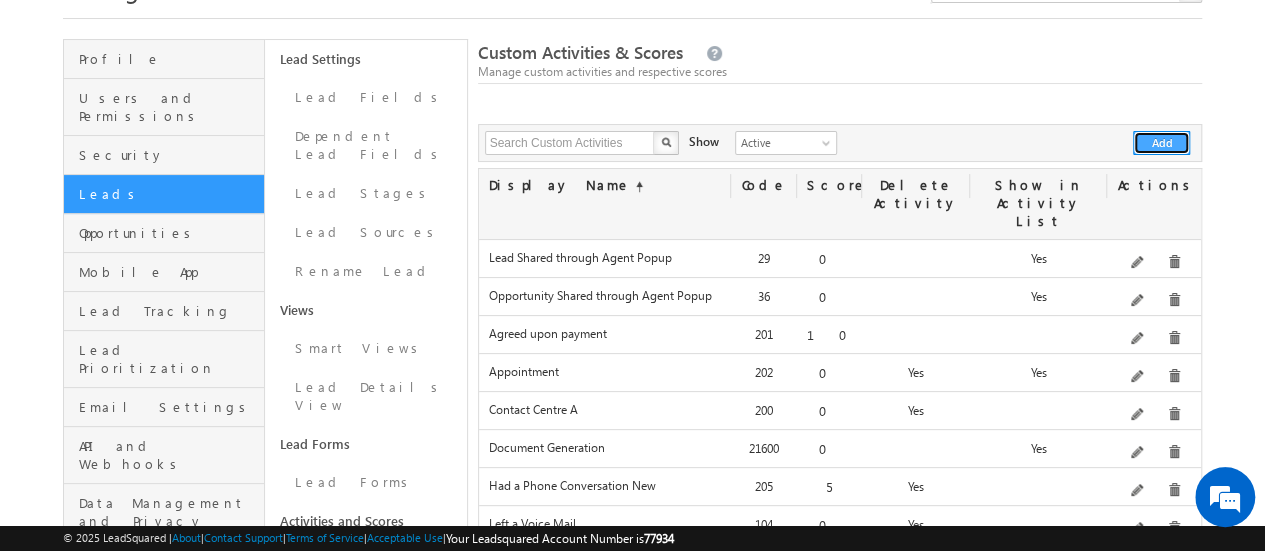 click on "Add" at bounding box center [1161, 143] 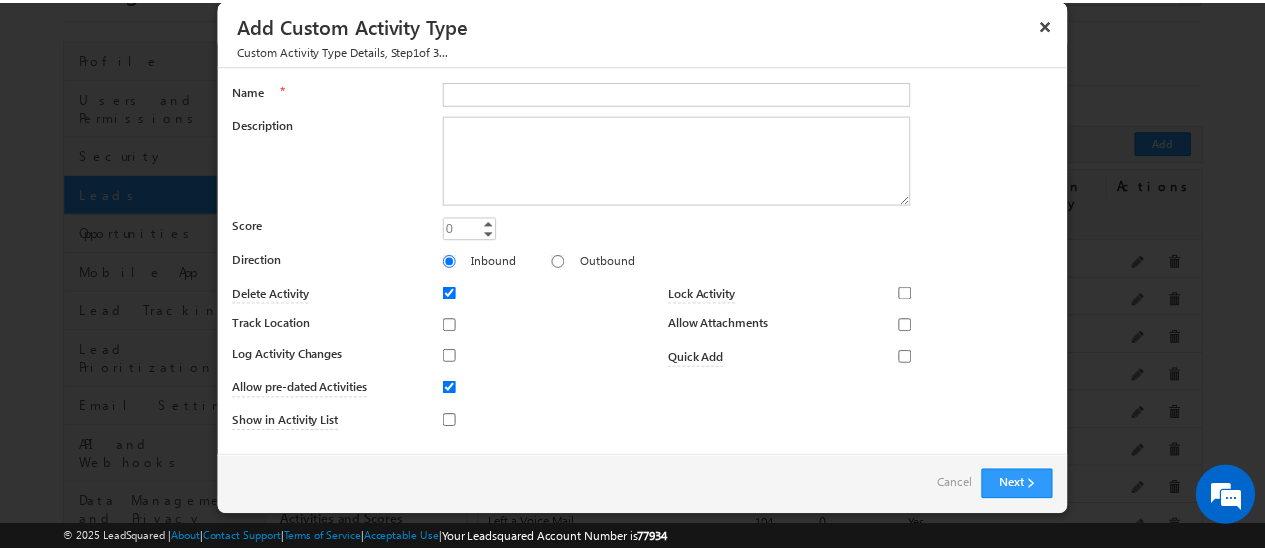 scroll, scrollTop: 0, scrollLeft: 0, axis: both 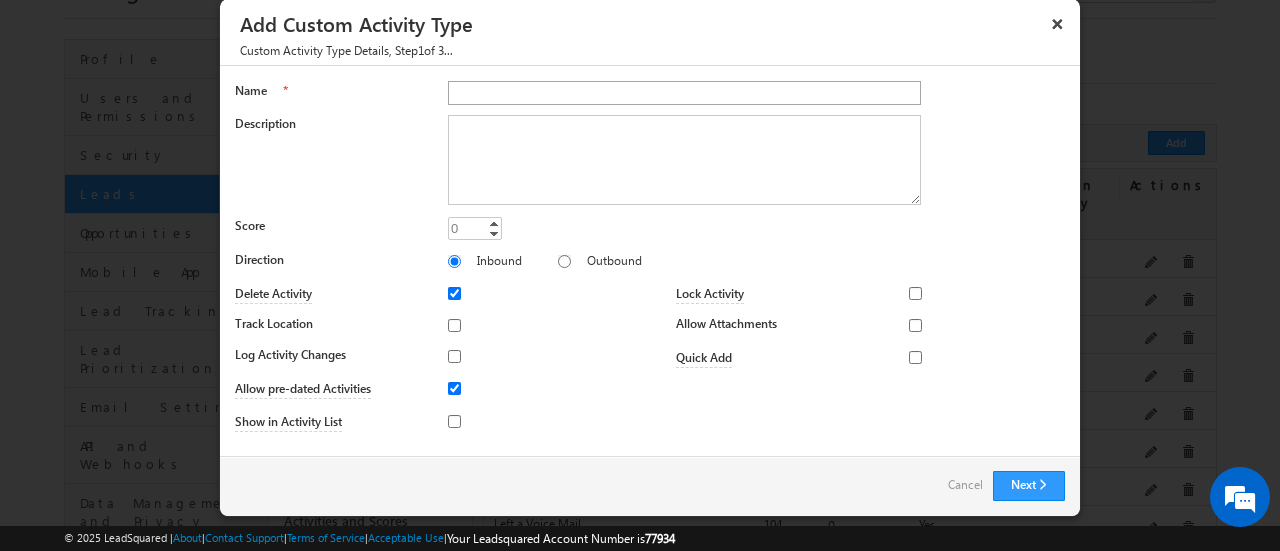 click on "Name" at bounding box center [684, 93] 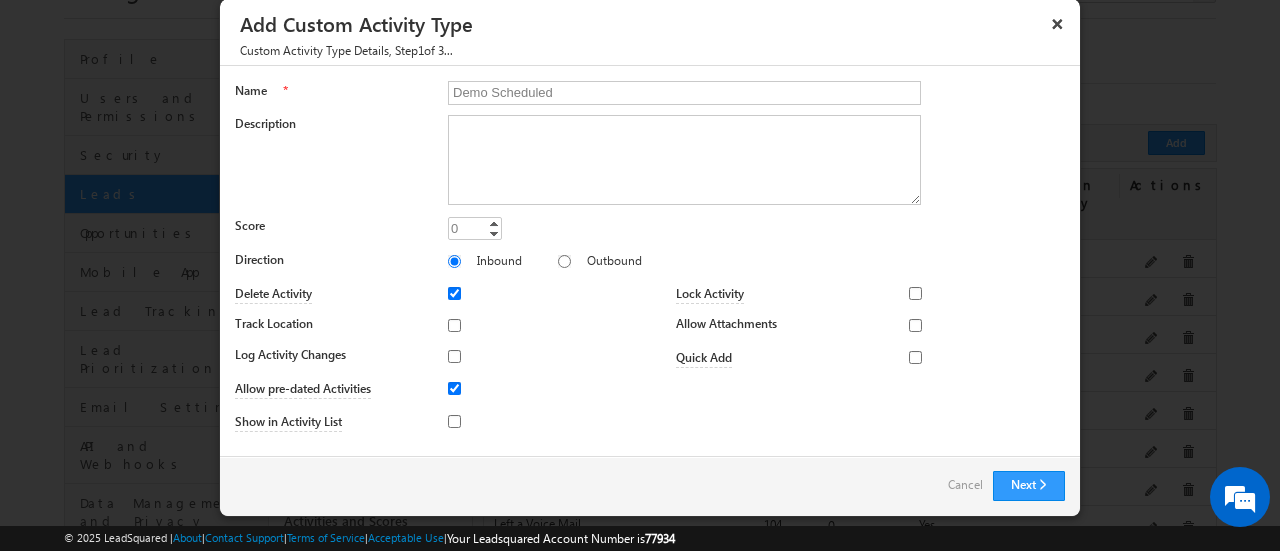 type on "Demo Scheduled" 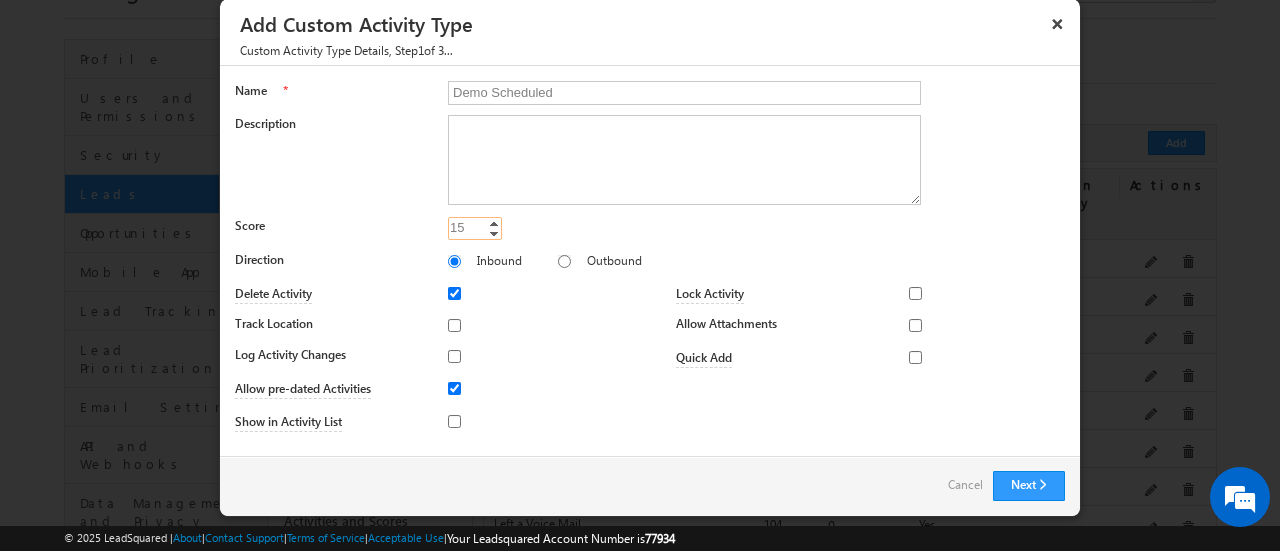 type on "15" 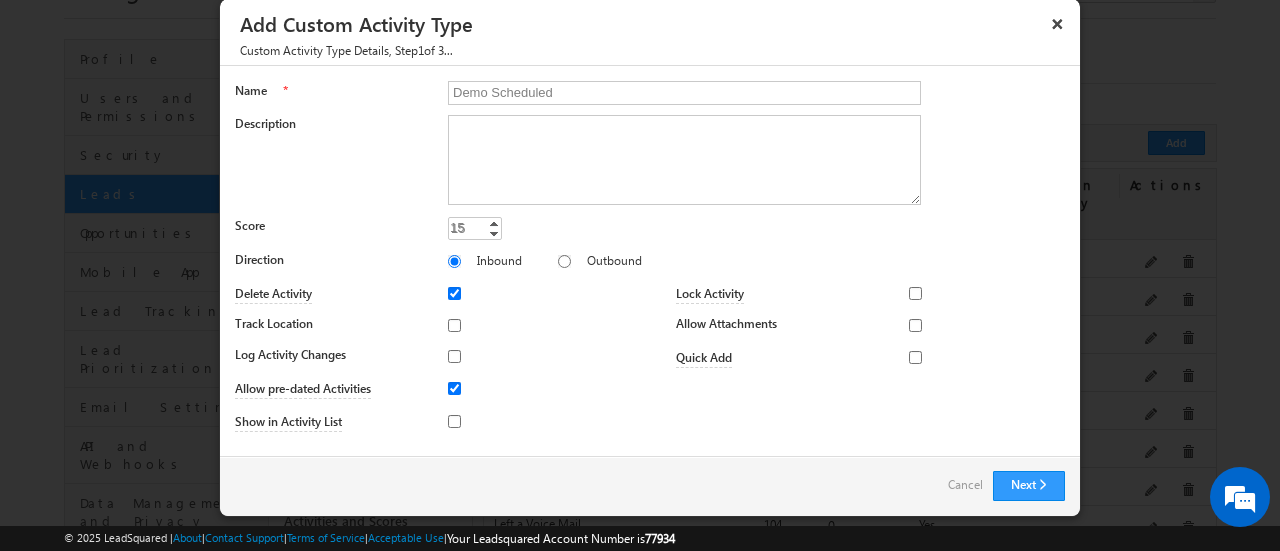 click on "Log Activity Changes" at bounding box center [442, 360] 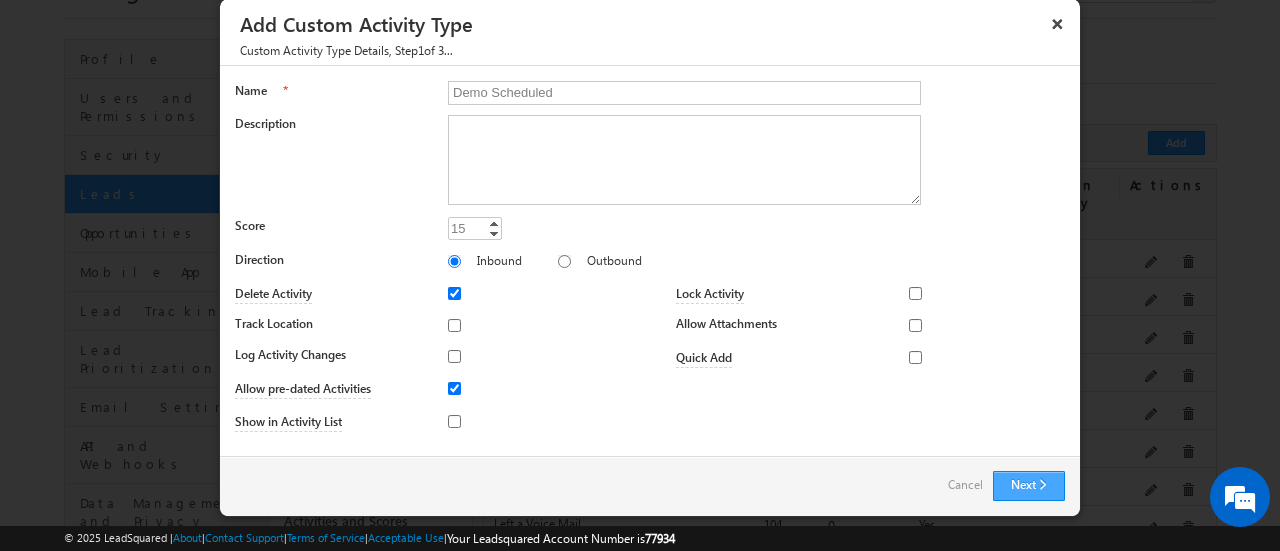 click on "Next" at bounding box center [1029, 486] 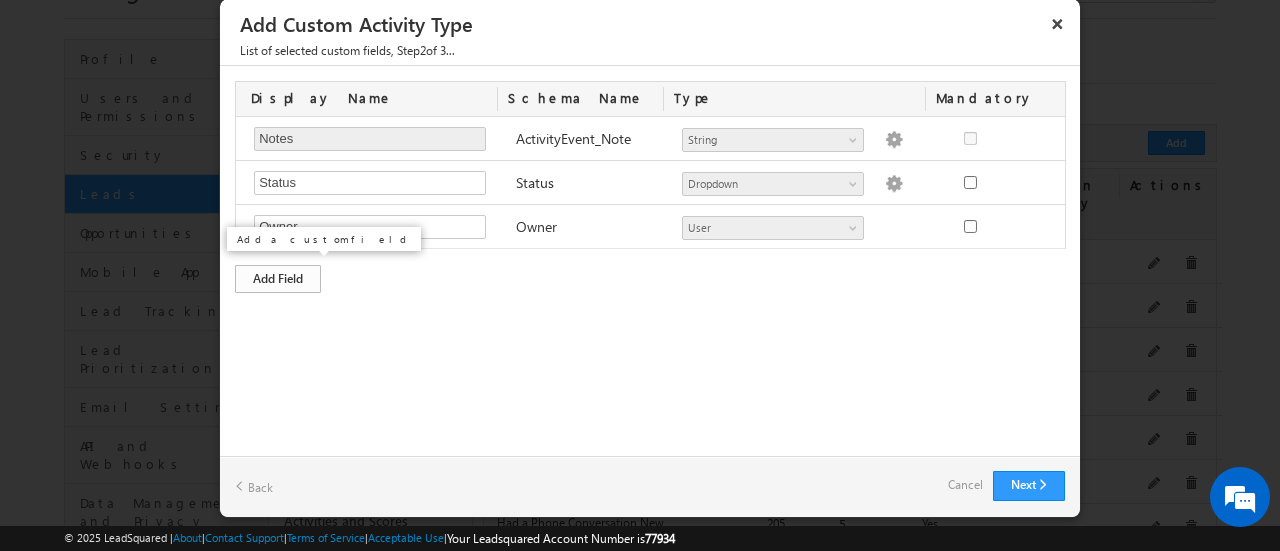 click on "Add Field" at bounding box center [278, 279] 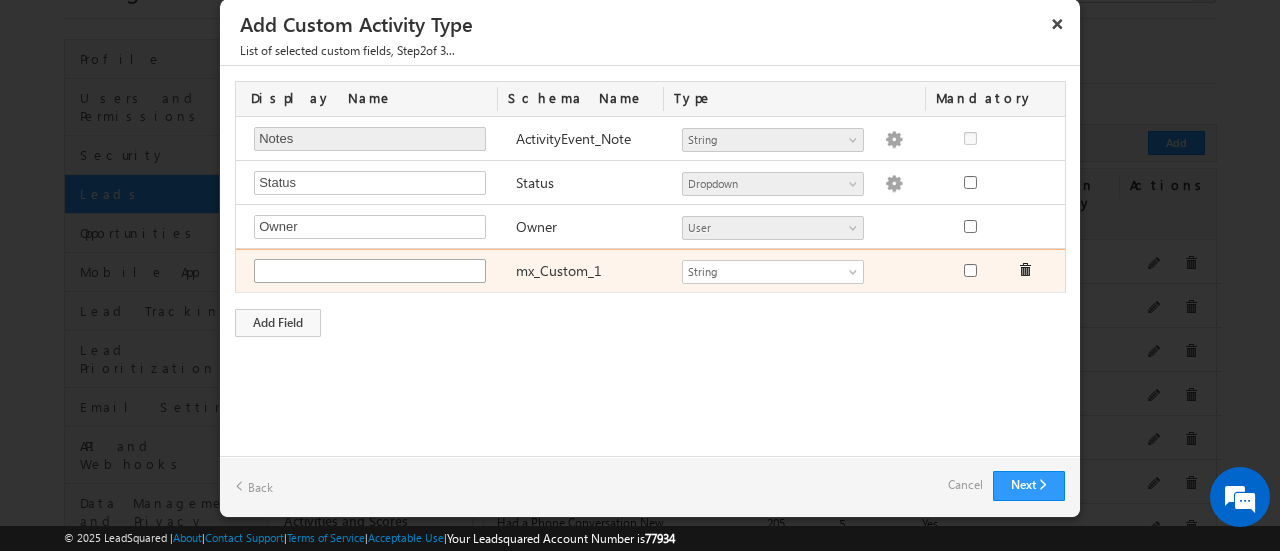 click at bounding box center (370, 271) 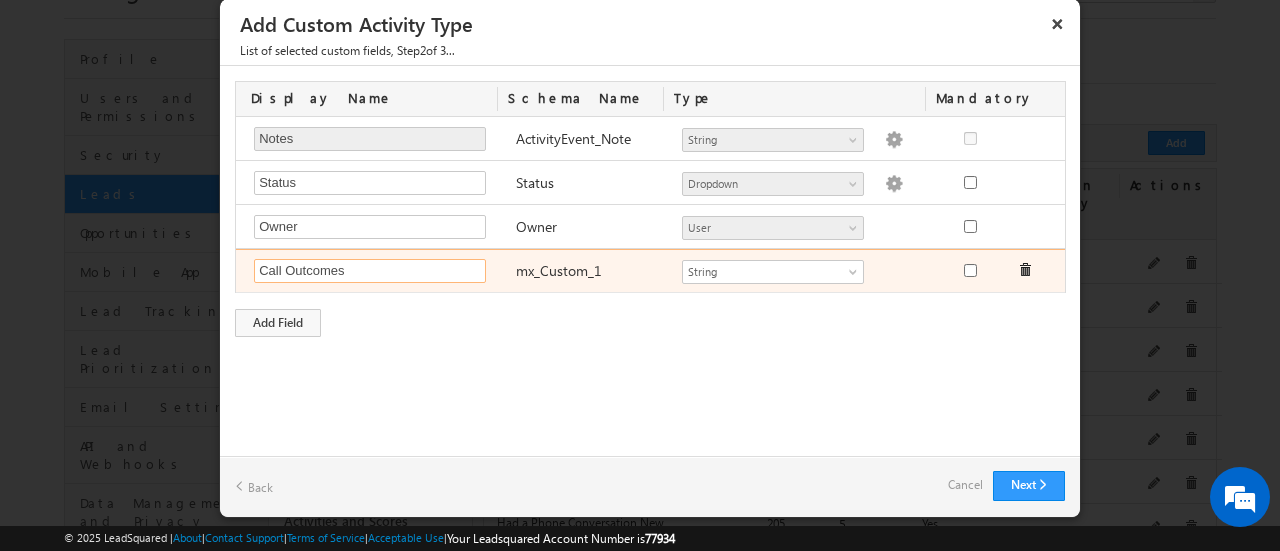 type on "Call Outcomes" 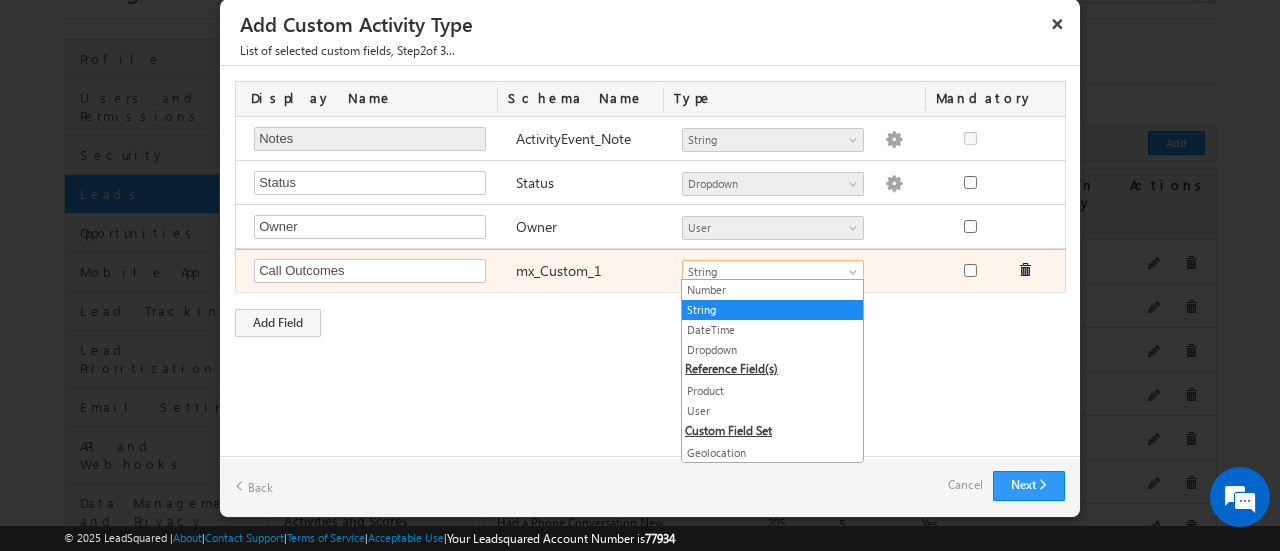 click on "String" at bounding box center (773, 272) 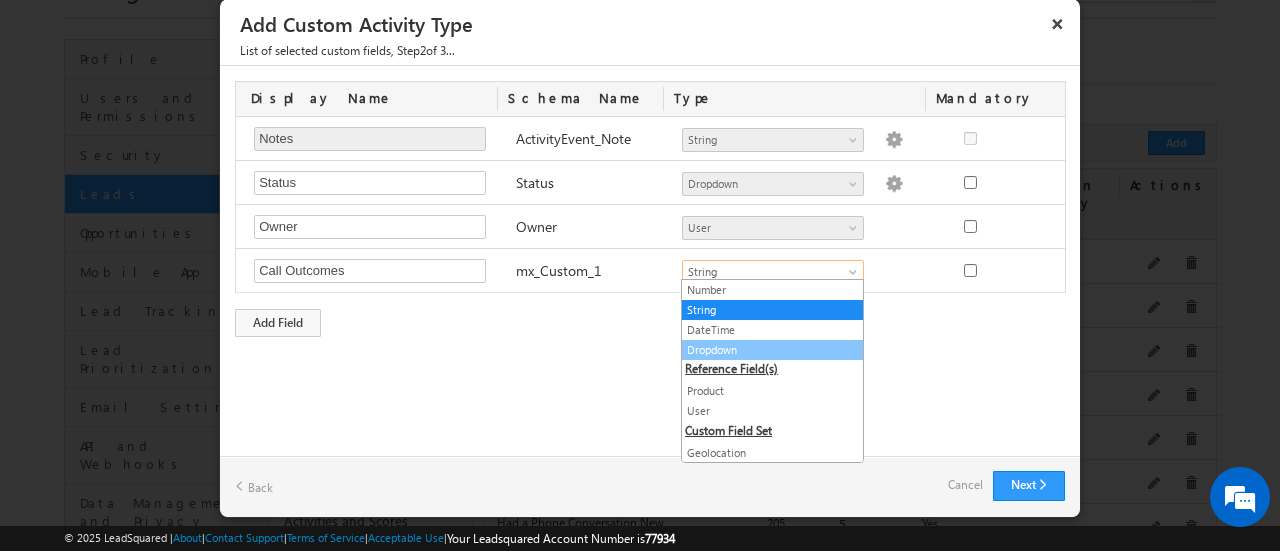 click on "Dropdown" at bounding box center [772, 350] 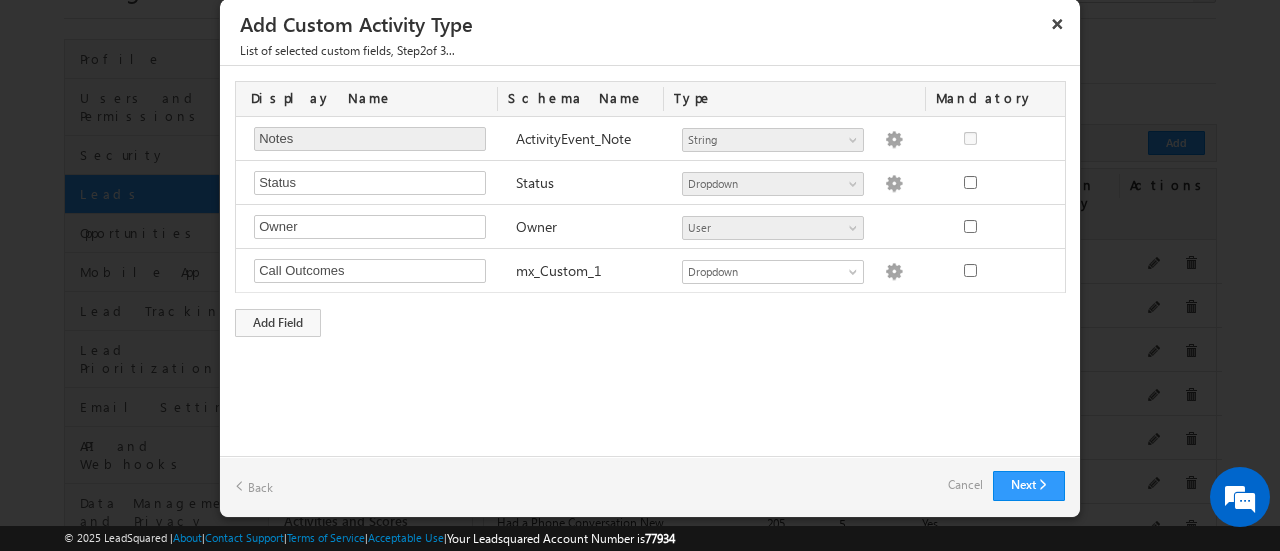click on "Display Name
Schema Name
Type
Mandatory
Notes
Required Field
ActivityEvent_Note
Number
String
DateTime
Dropdown
Product User Geolocation mx_Source mx_Status String
Dropdown options not provided" at bounding box center [650, 209] 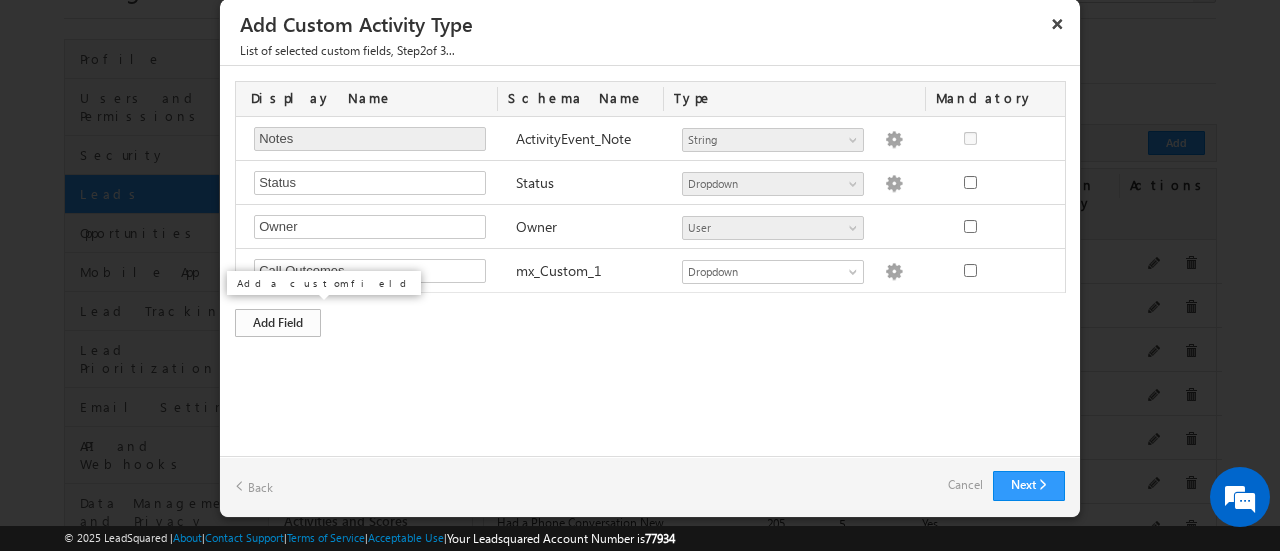 click on "Add Field" at bounding box center (278, 323) 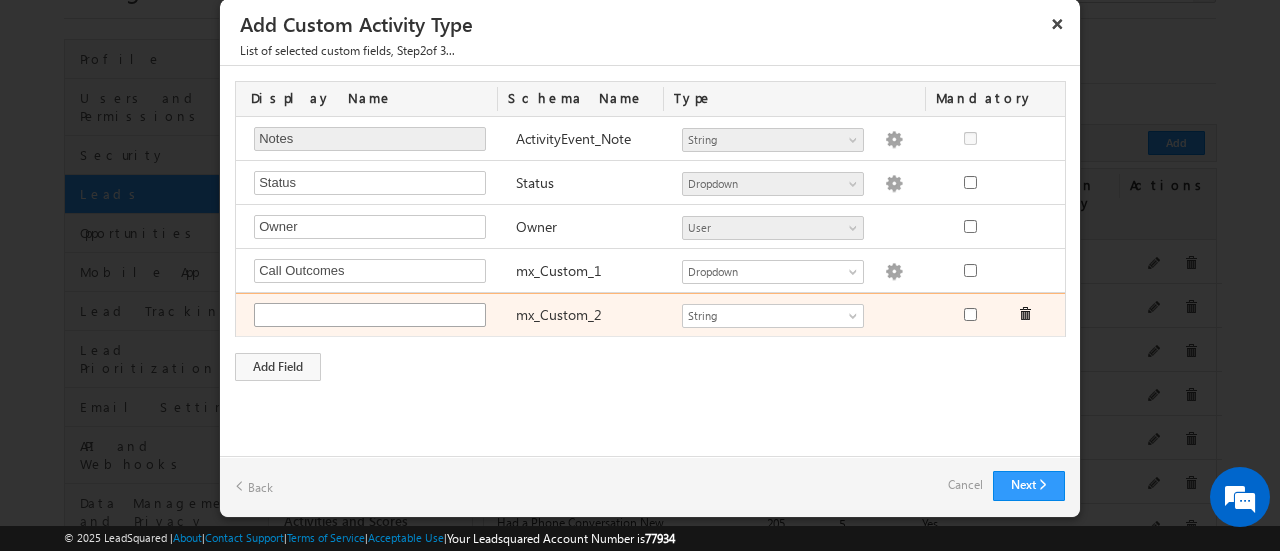 click at bounding box center (370, 315) 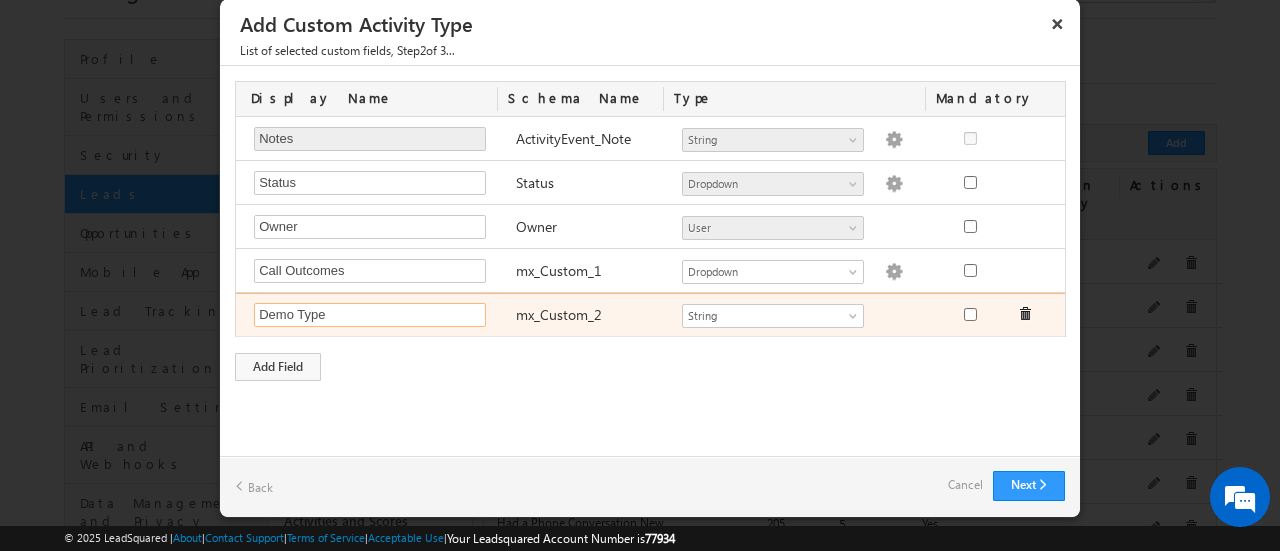 type on "Demo Type" 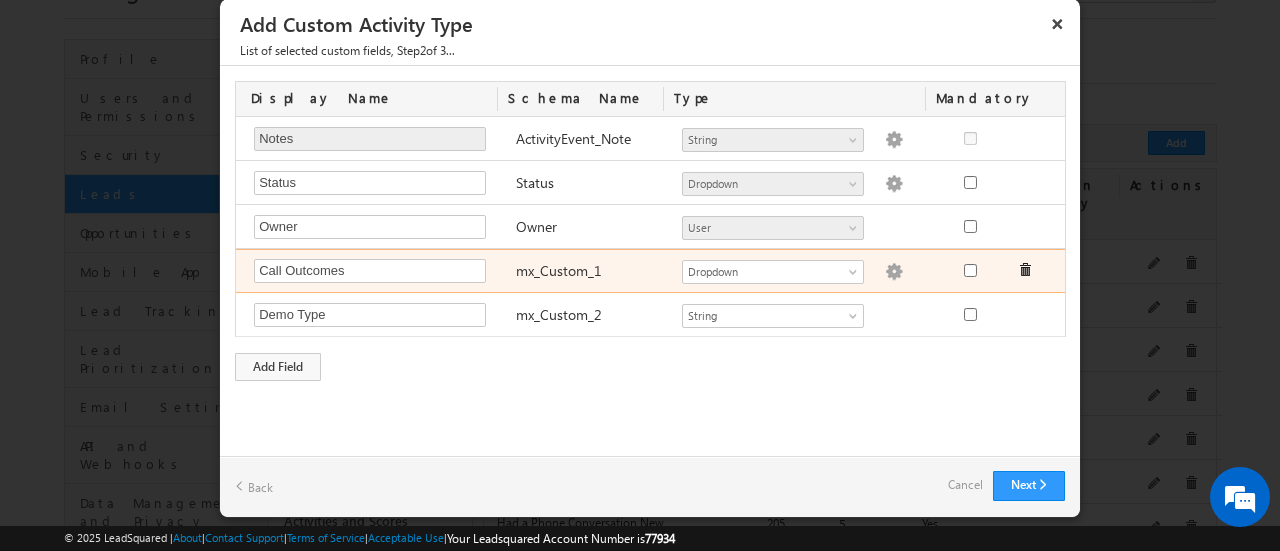 click at bounding box center [894, 272] 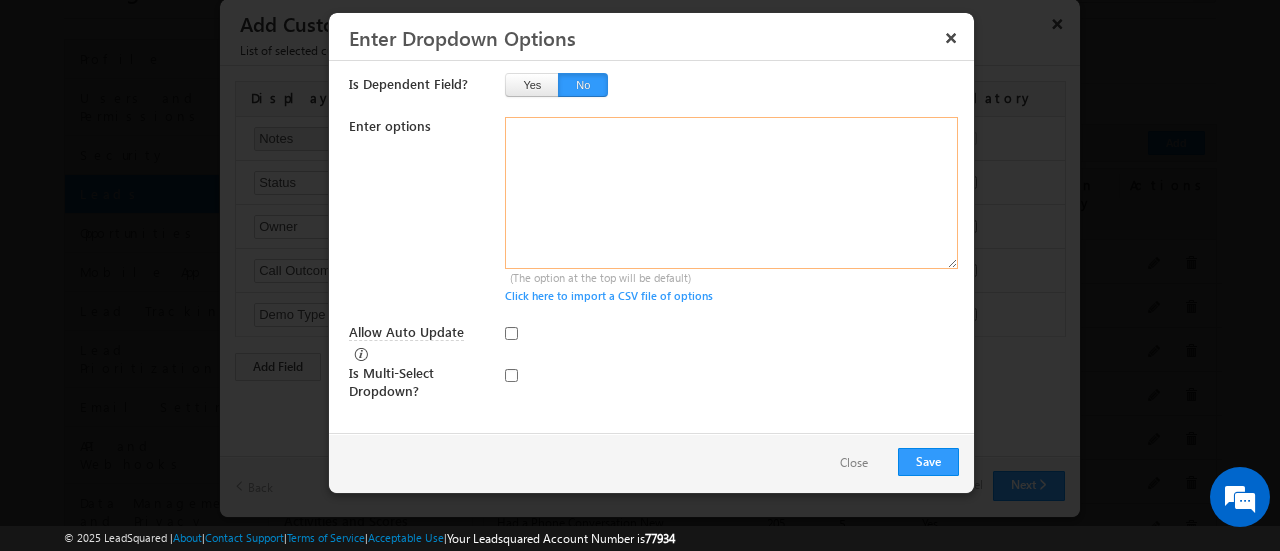 drag, startPoint x: 576, startPoint y: 147, endPoint x: 528, endPoint y: 133, distance: 50 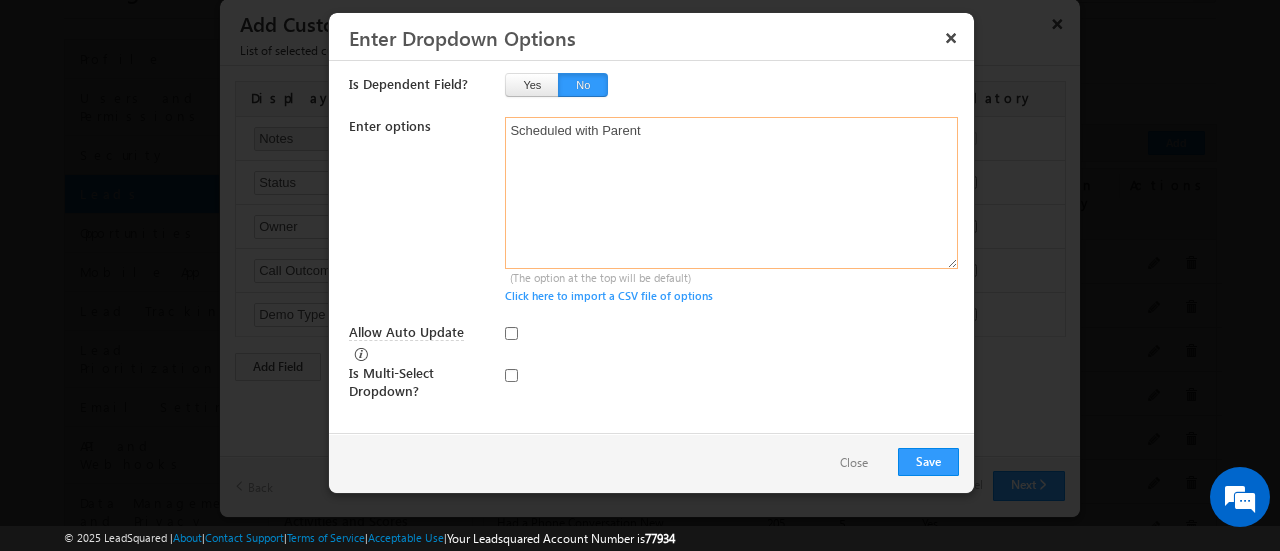paste on "Scheduled with Guardian" 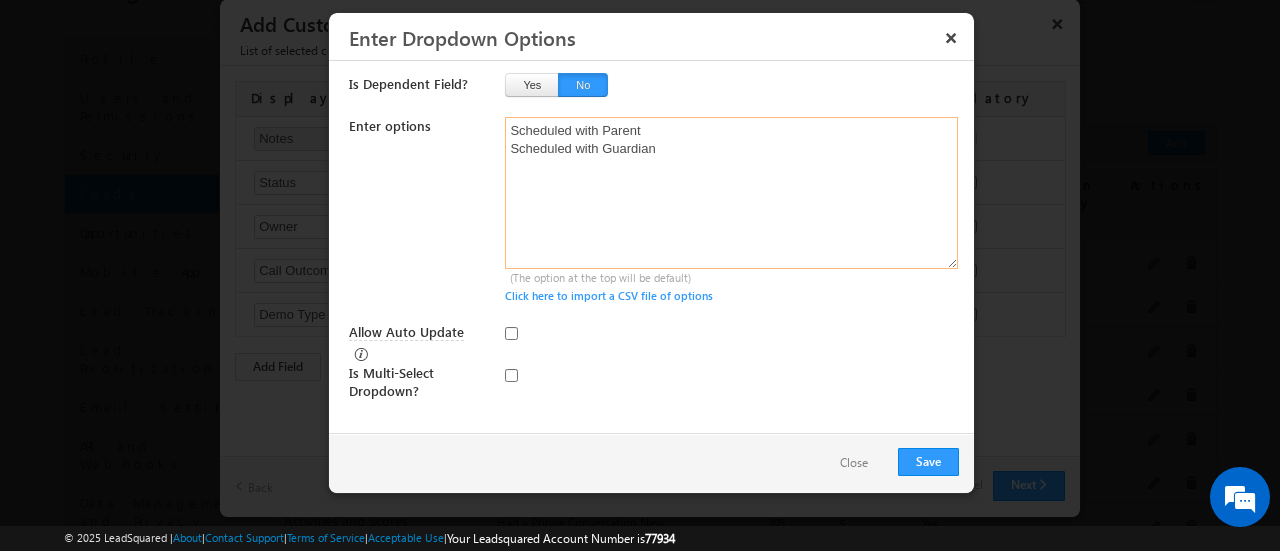 paste on "Scheduled with Student" 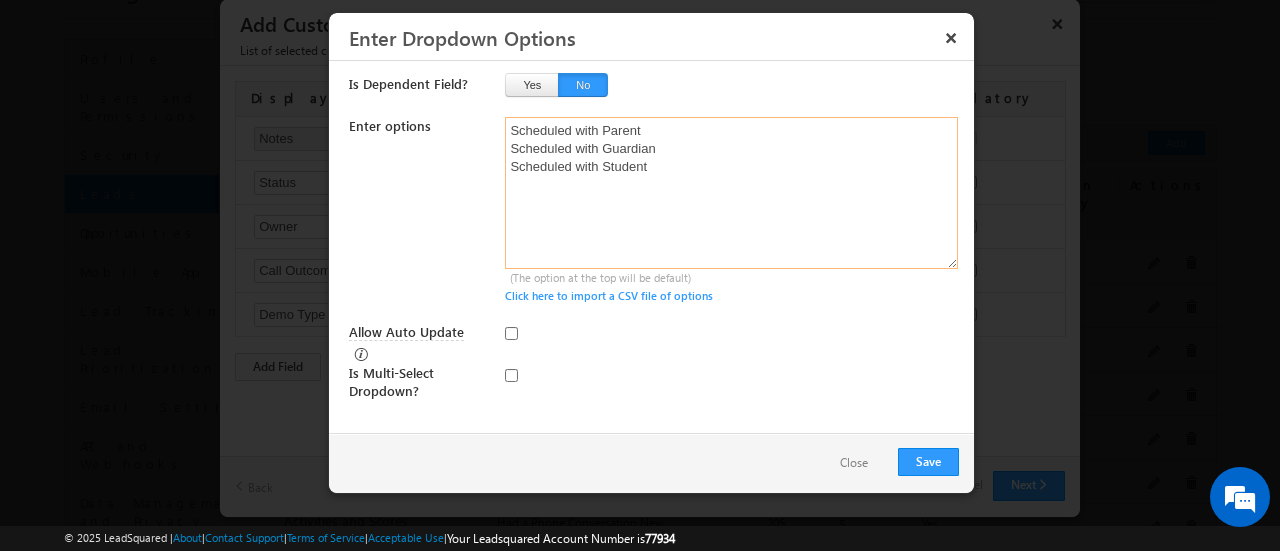 click on "Scheduled with Parent
Scheduled with Guardian
Scheduled with Student" at bounding box center (731, 193) 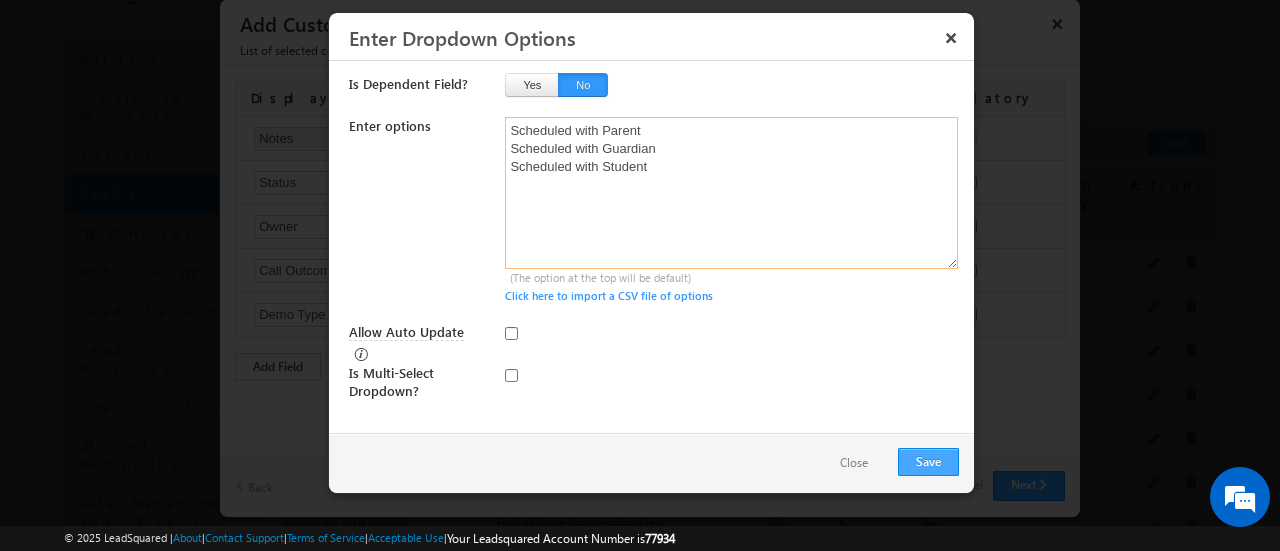 type on "Scheduled with Parent
Scheduled with Guardian
Scheduled with Student" 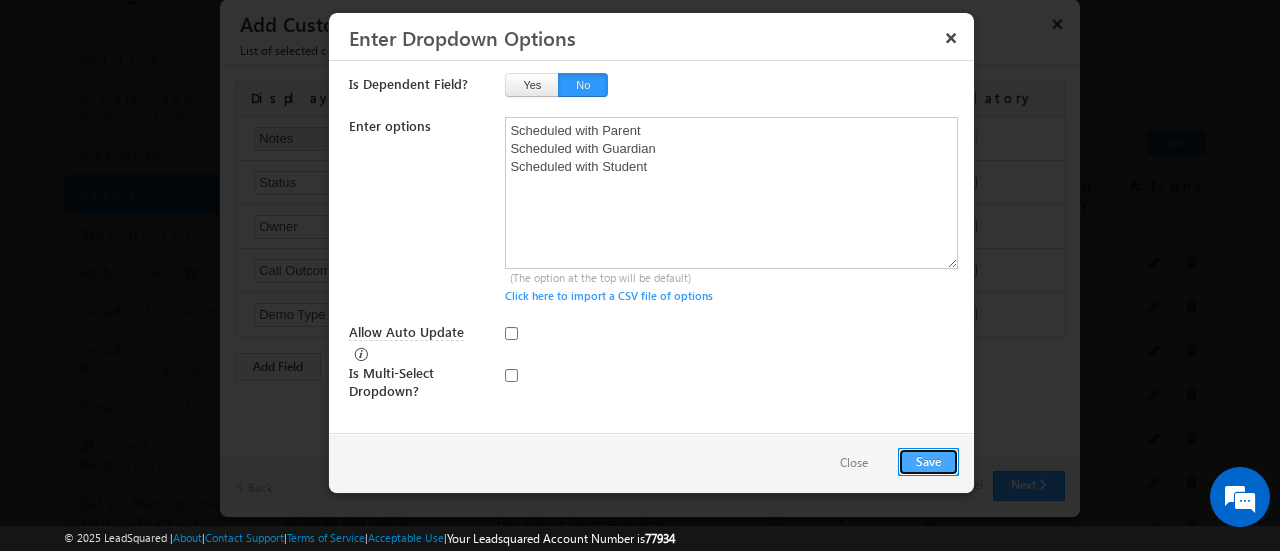 click on "Save" at bounding box center (928, 462) 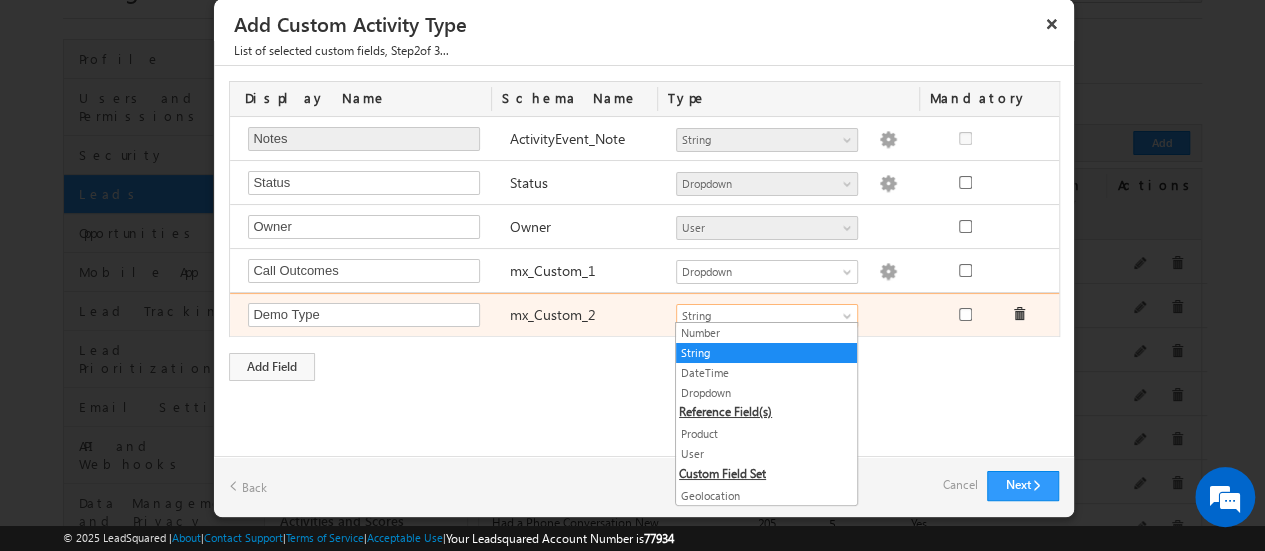 click on "String" at bounding box center [767, 316] 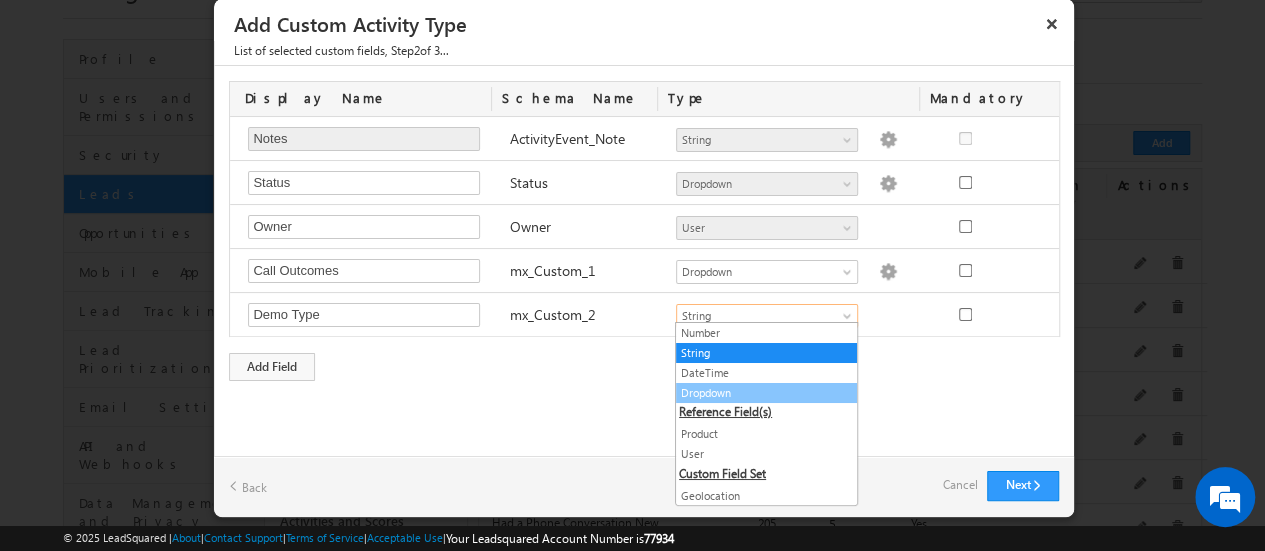 click on "Dropdown" at bounding box center (766, 393) 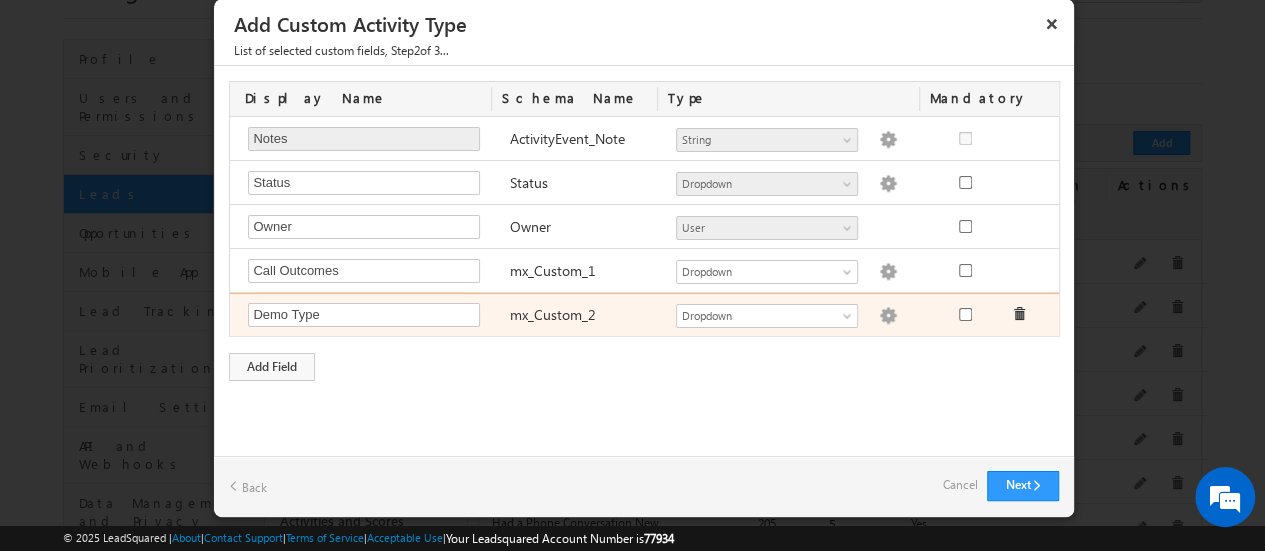 click at bounding box center [888, 316] 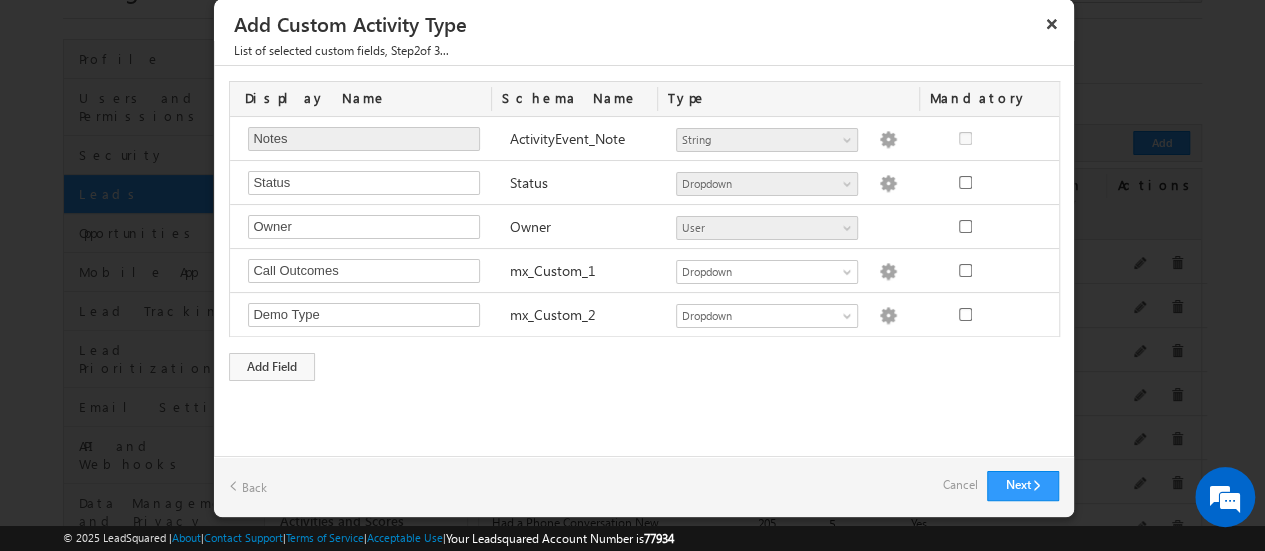 type 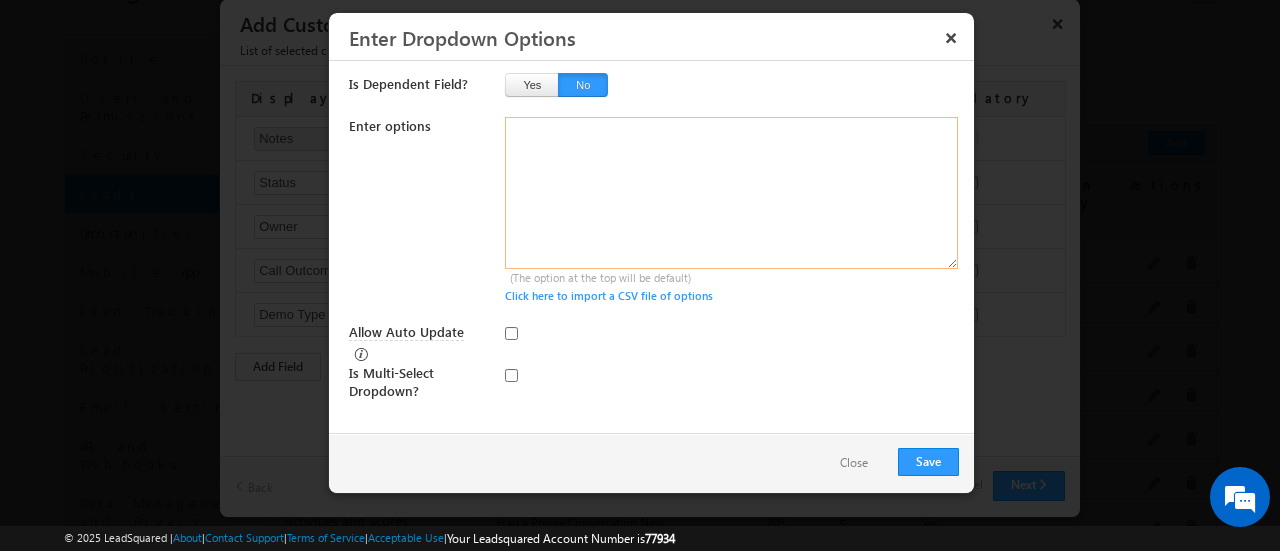 drag, startPoint x: 582, startPoint y: 157, endPoint x: 516, endPoint y: 131, distance: 70.93659 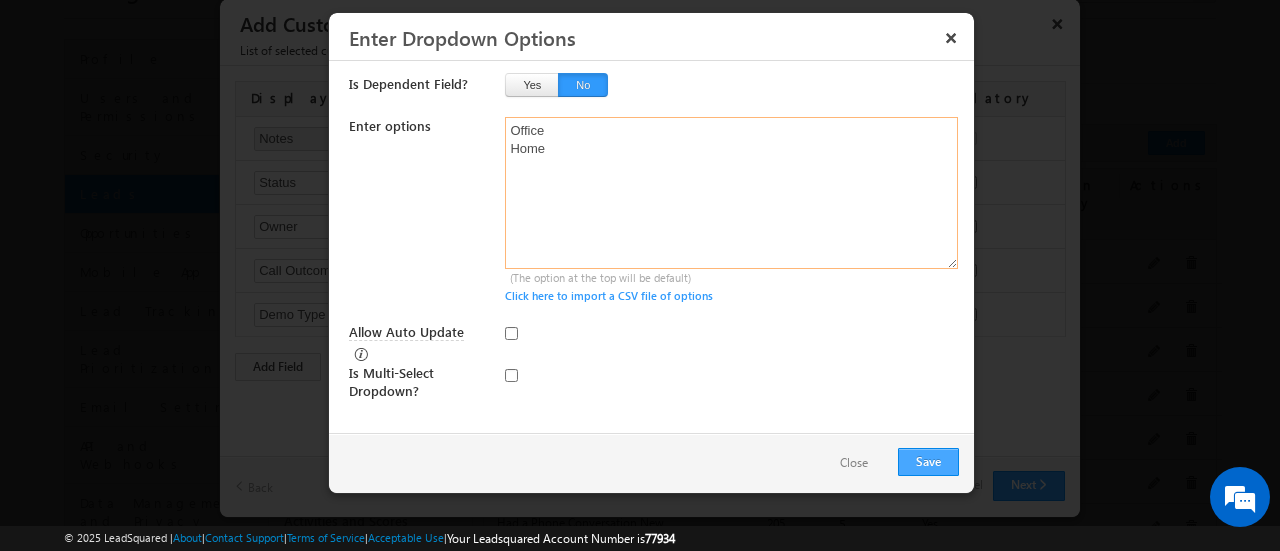 type on "Office
Home" 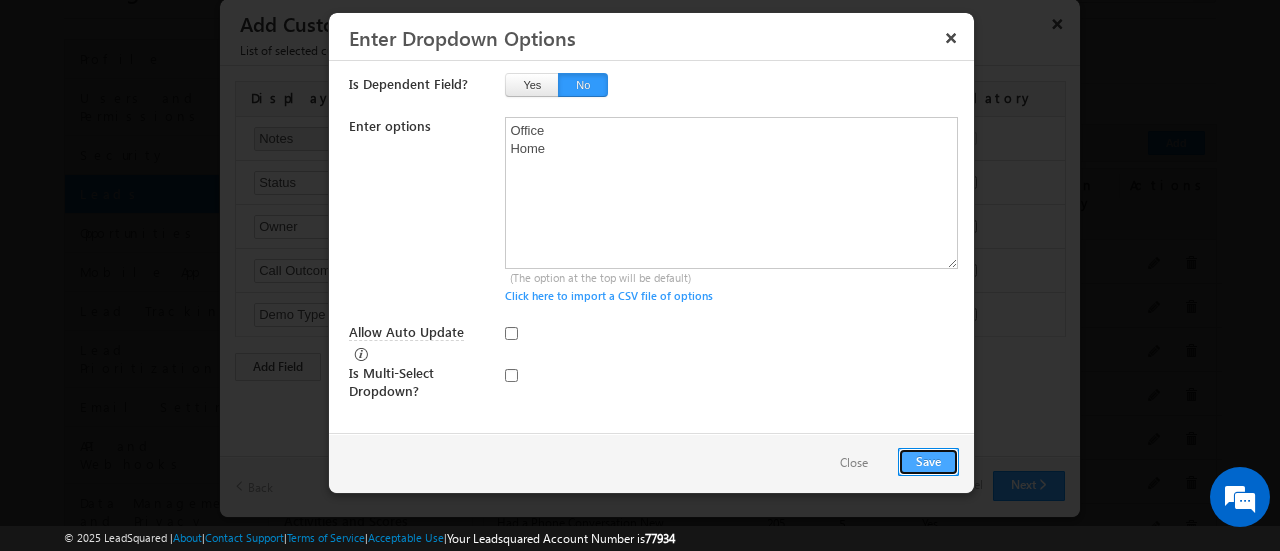 click on "Save" at bounding box center (928, 462) 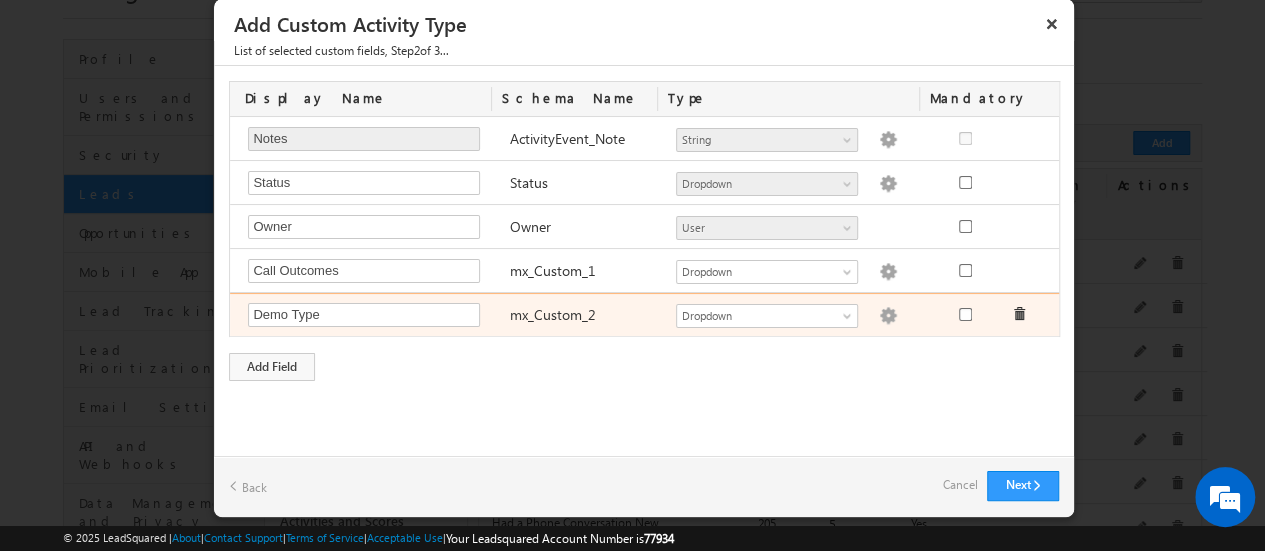 click at bounding box center (888, 316) 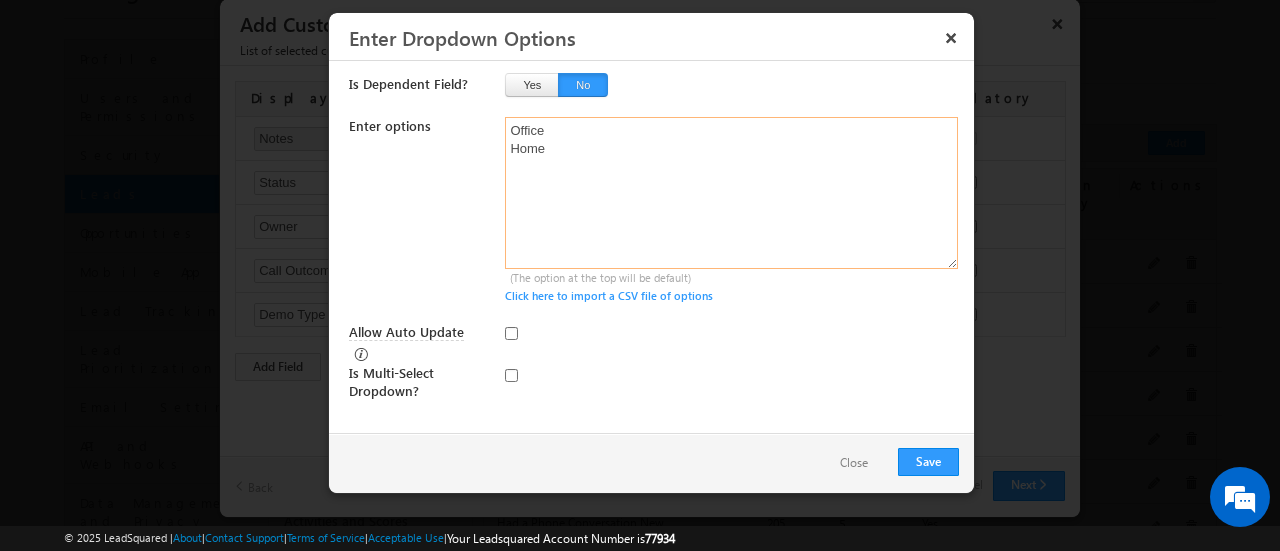 drag, startPoint x: 550, startPoint y: 147, endPoint x: 480, endPoint y: 128, distance: 72.53275 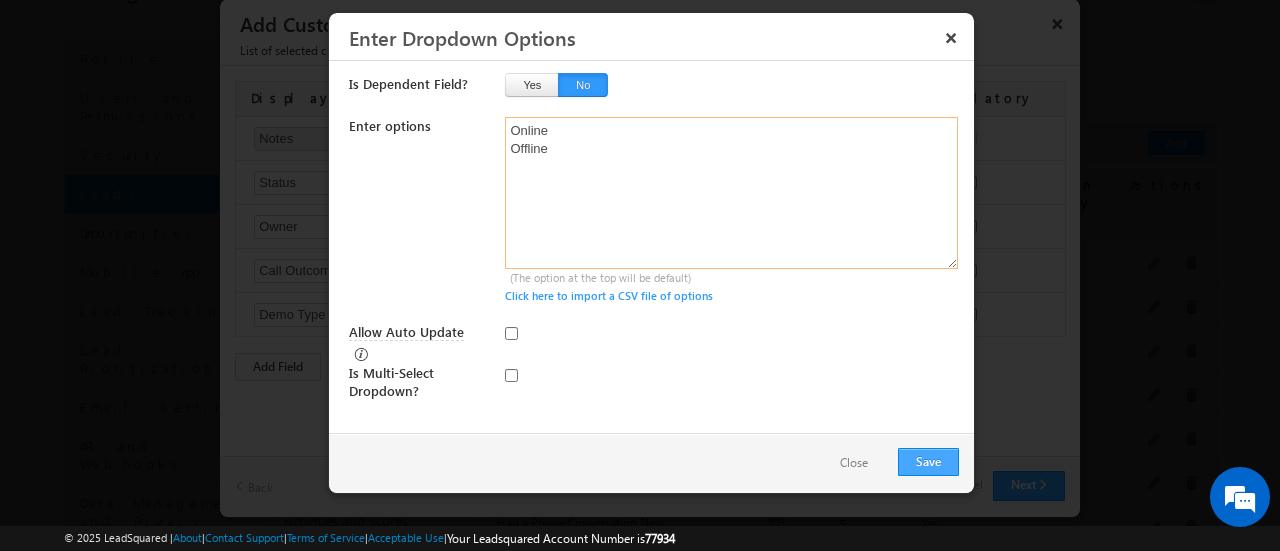 type on "Online
Offline" 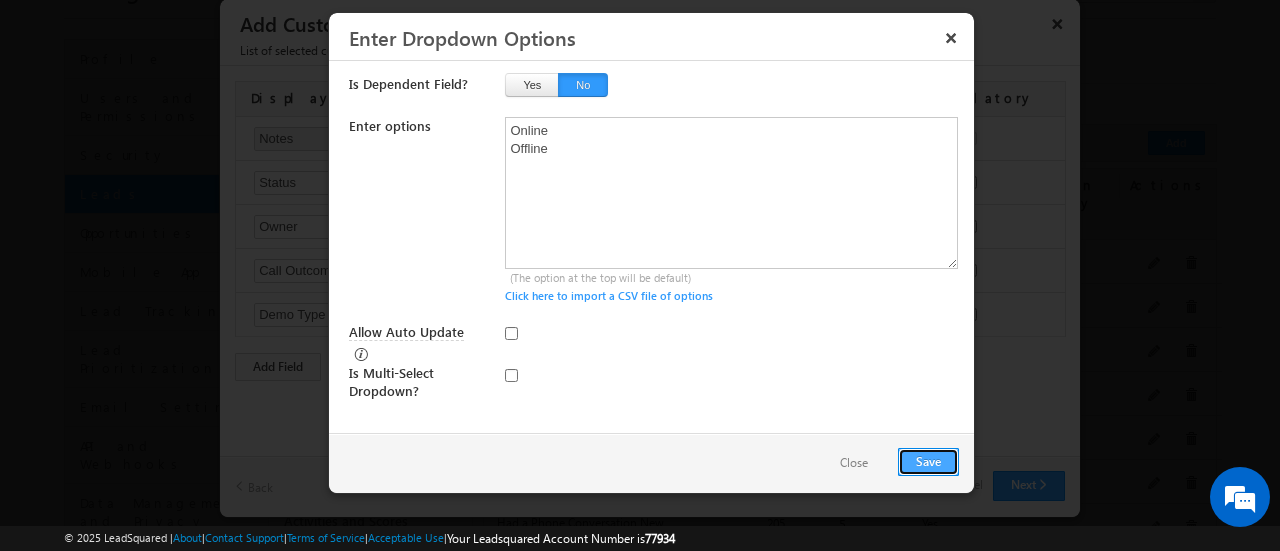 click on "Save" at bounding box center (928, 462) 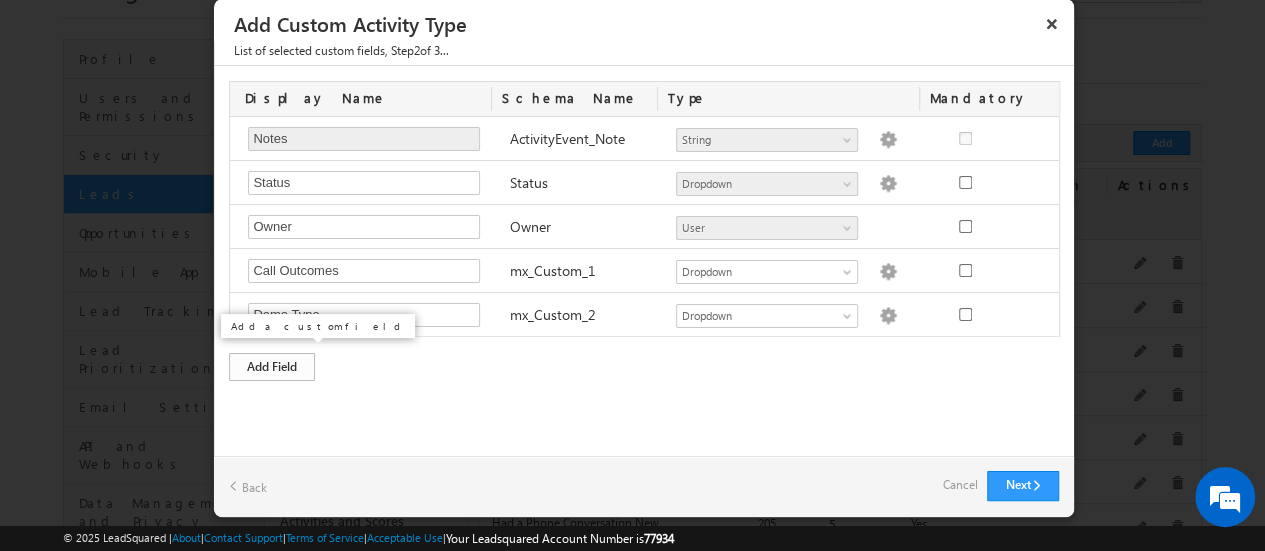 click on "Add Field" at bounding box center (272, 367) 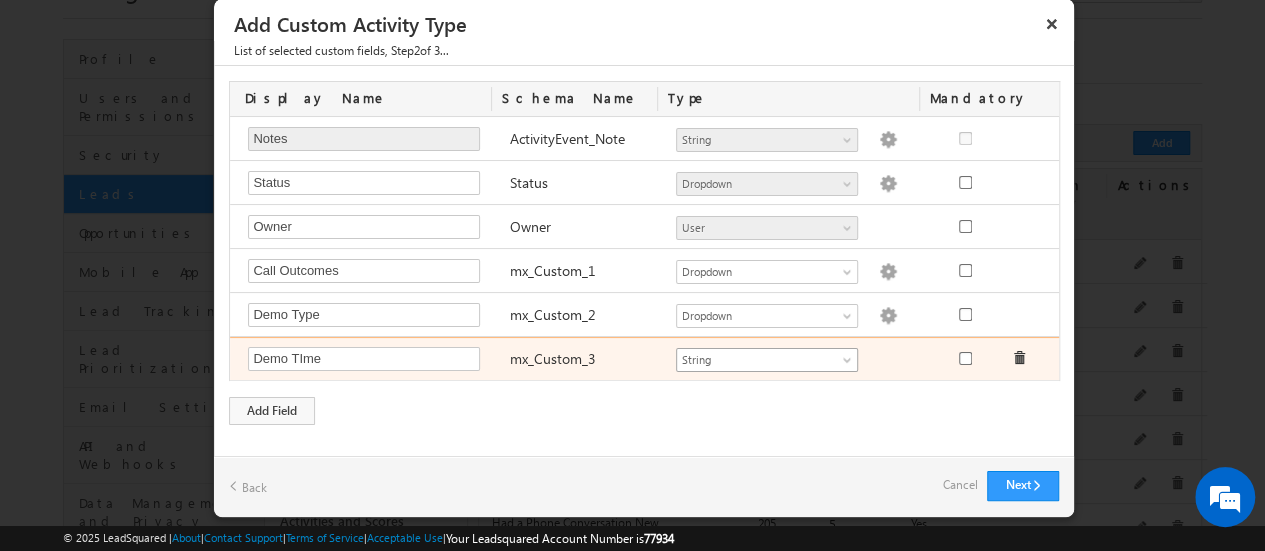 type on "Demo TIme" 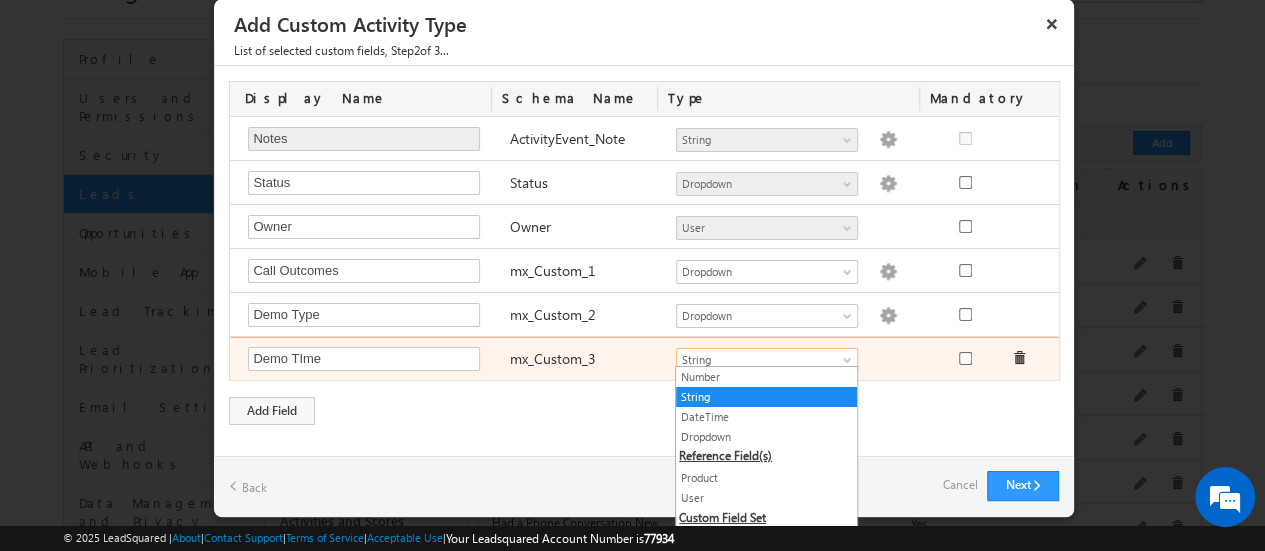 click at bounding box center (849, 364) 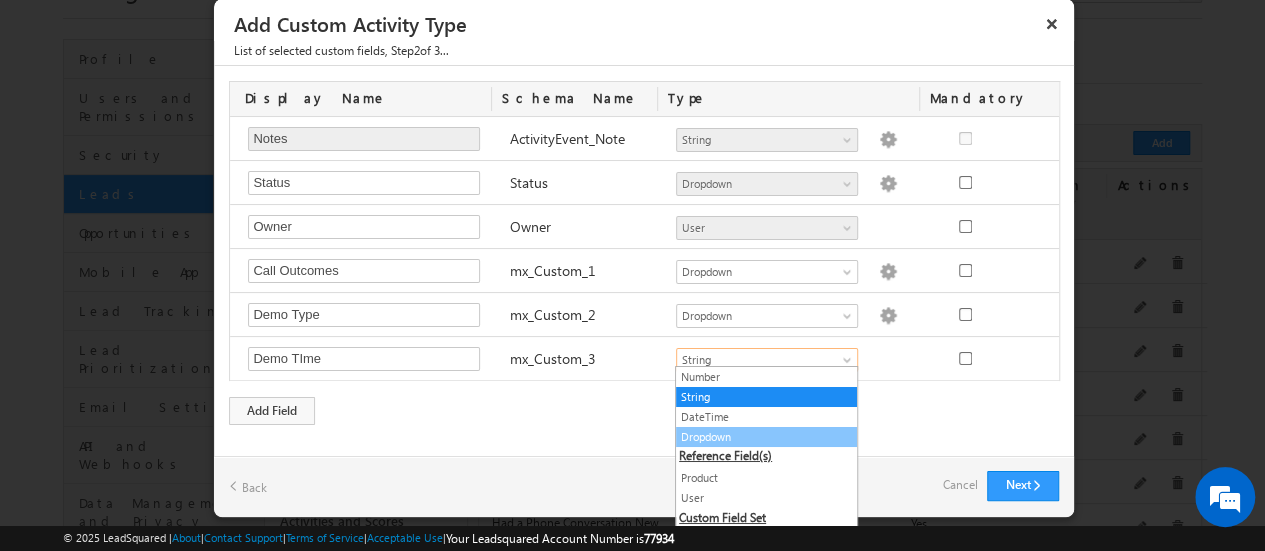 click on "Dropdown" at bounding box center (766, 437) 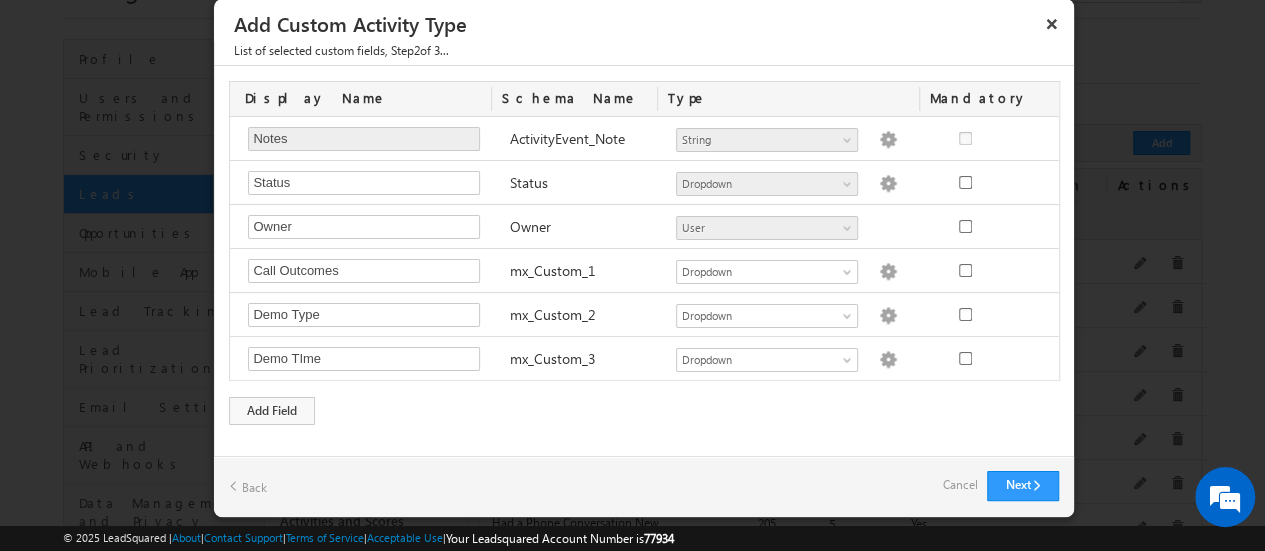 click at bounding box center [888, 360] 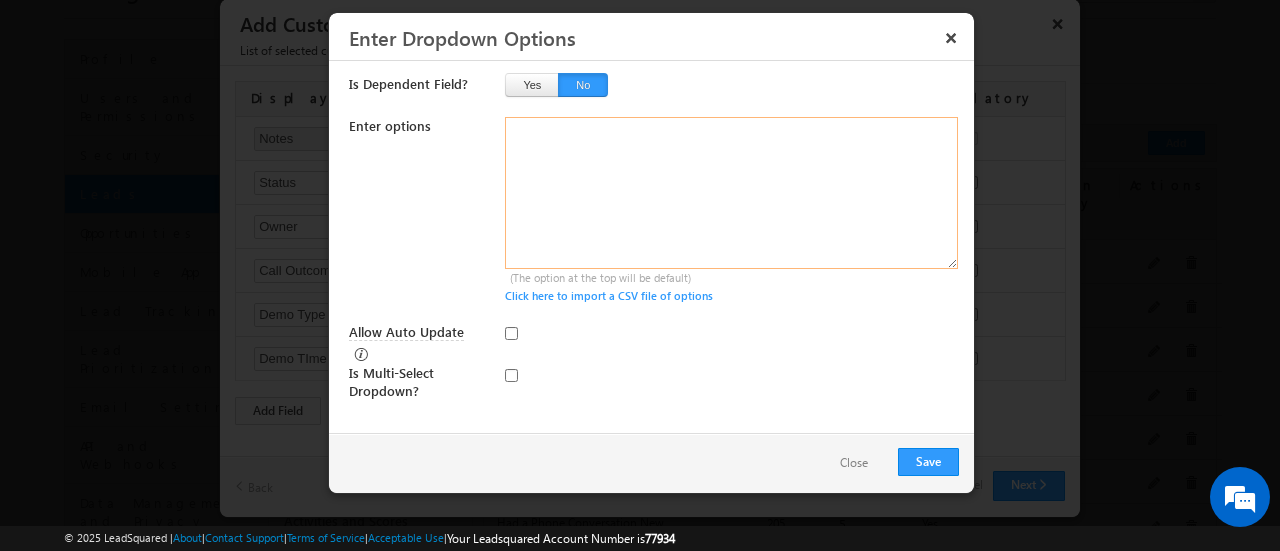 drag, startPoint x: 568, startPoint y: 147, endPoint x: 500, endPoint y: 150, distance: 68.06615 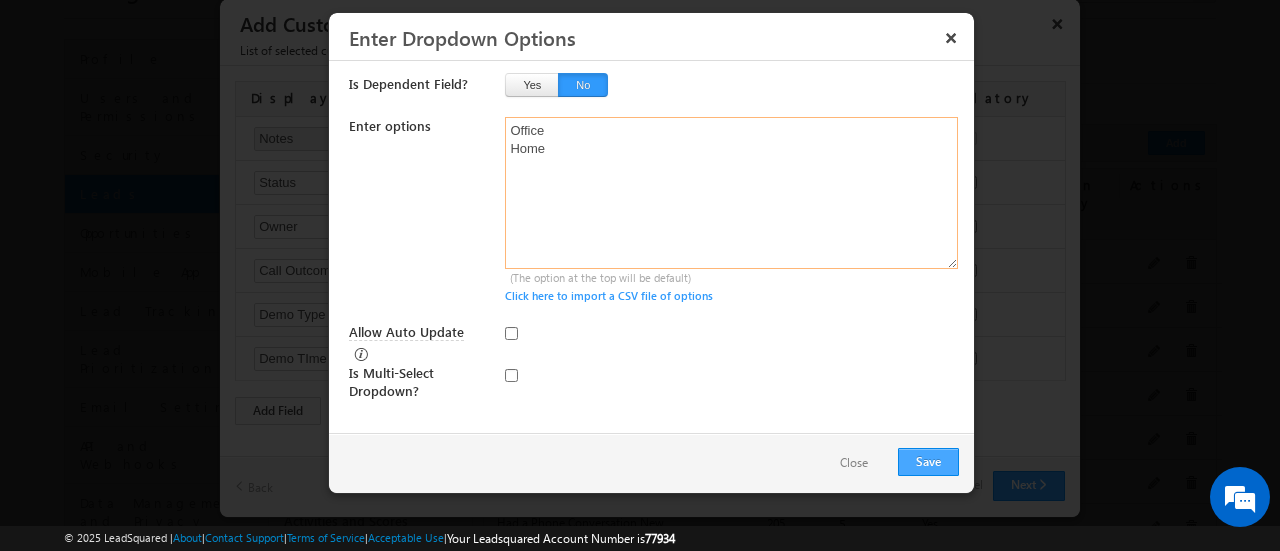 type on "Office
Home" 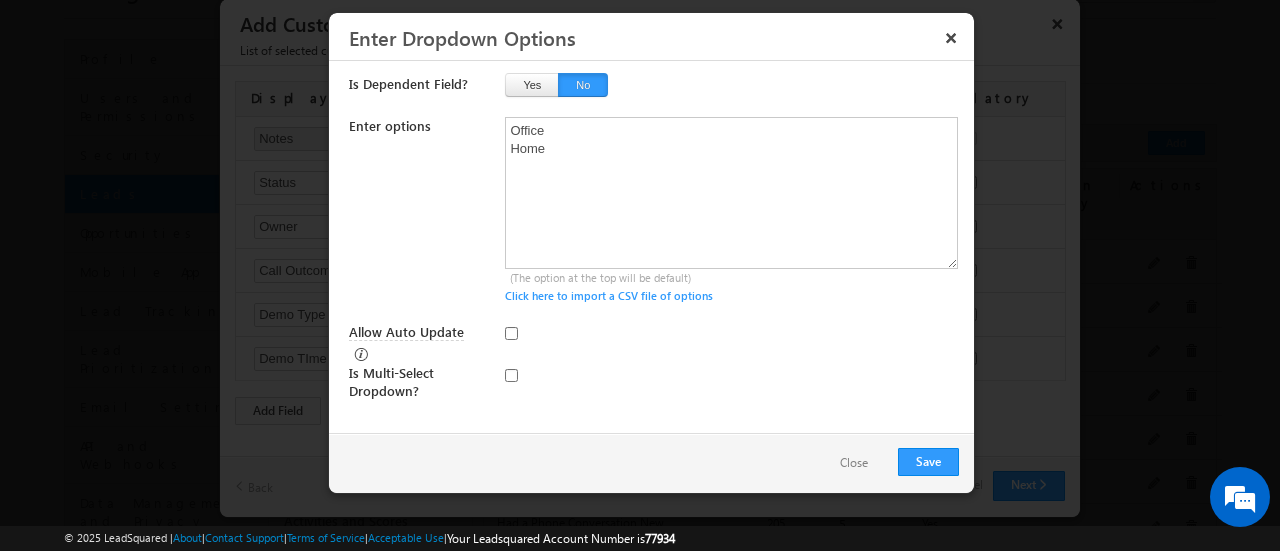 click on "Close" at bounding box center [854, 463] 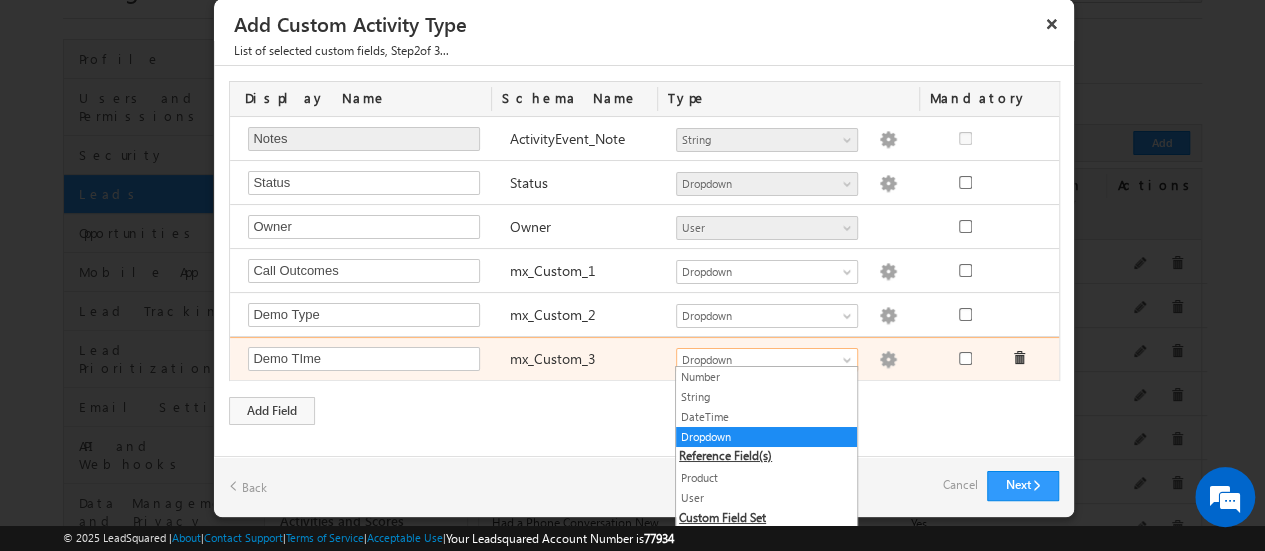 click at bounding box center (849, 364) 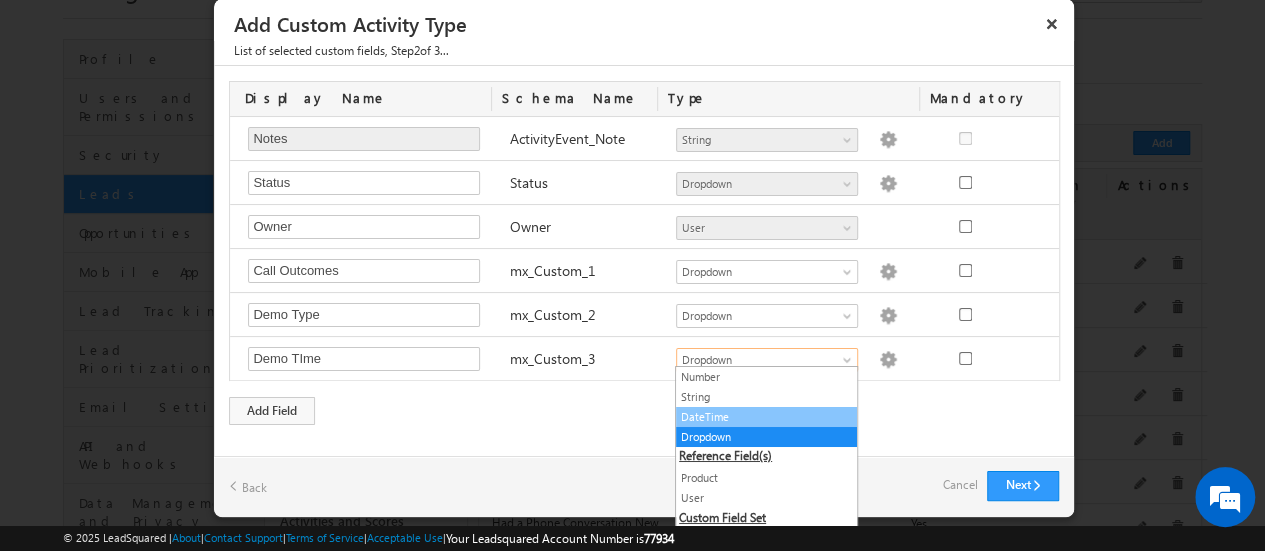 click on "DateTime" at bounding box center [766, 417] 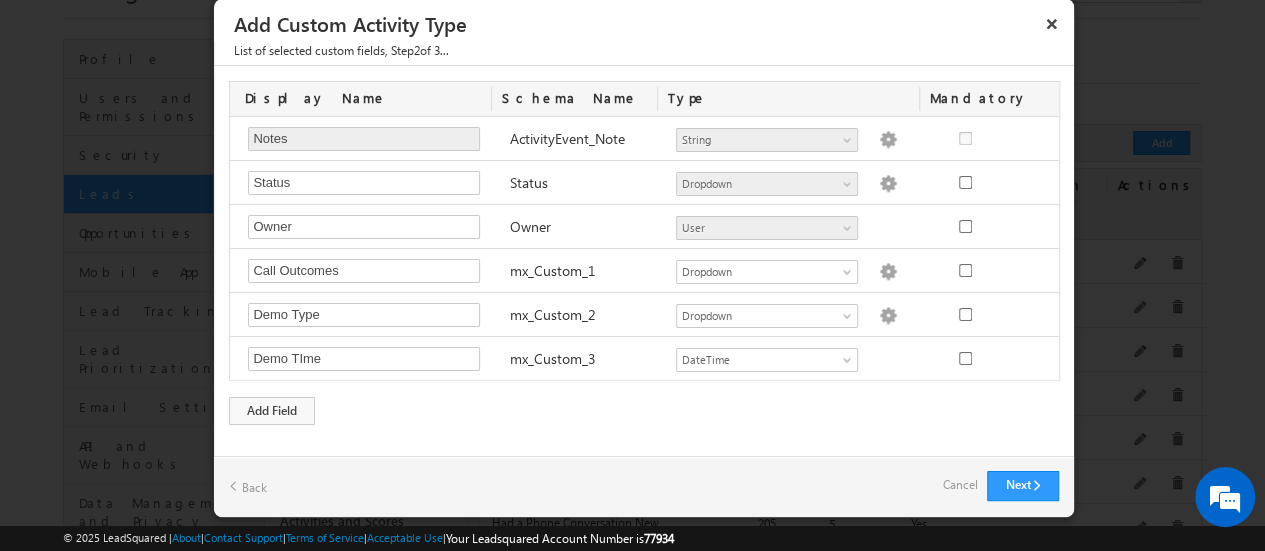 click on "Display Name
Schema Name
Type
Mandatory
Notes
Required Field
ActivityEvent_Note
Number
String
DateTime
Dropdown
Product User Geolocation mx_Source mx_Status String
Dropdown options not provided" at bounding box center [644, 253] 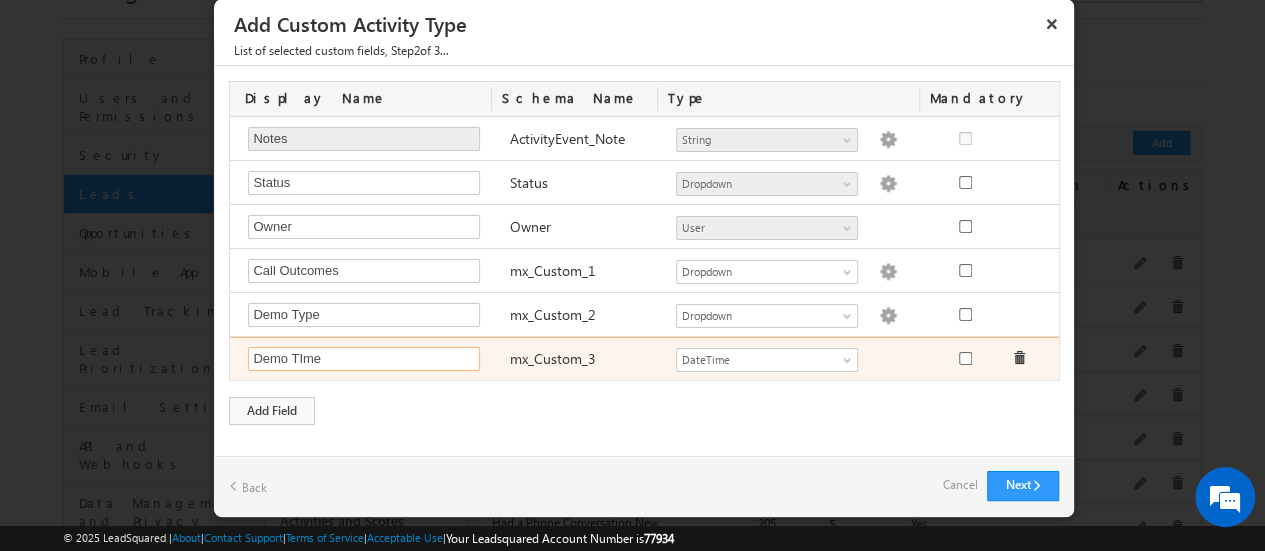 click on "Demo TIme" at bounding box center (364, 359) 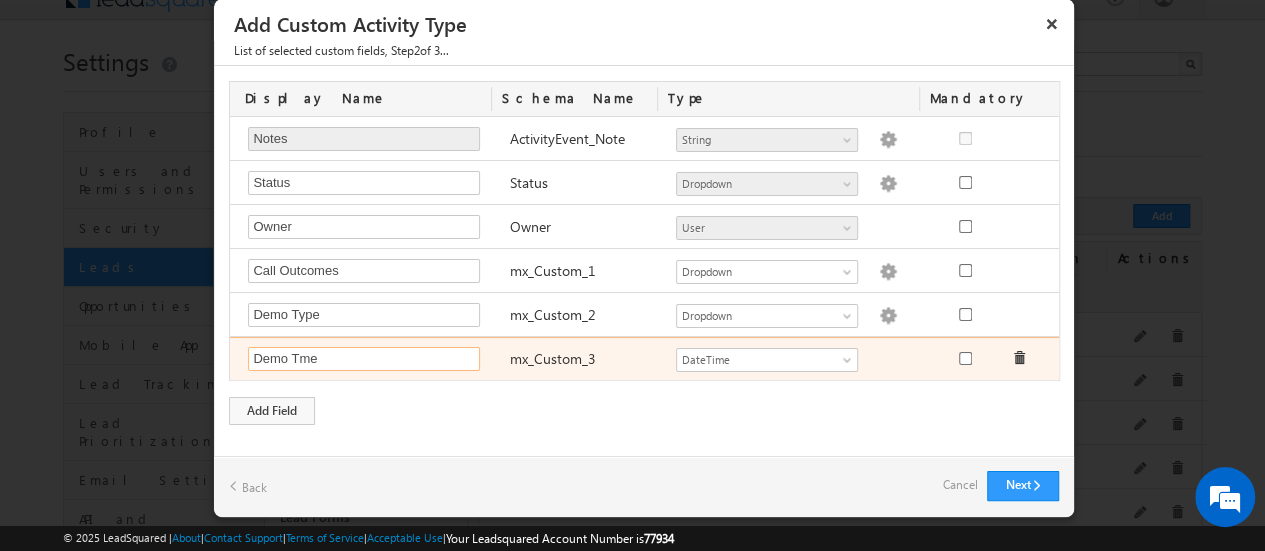 scroll, scrollTop: 0, scrollLeft: 0, axis: both 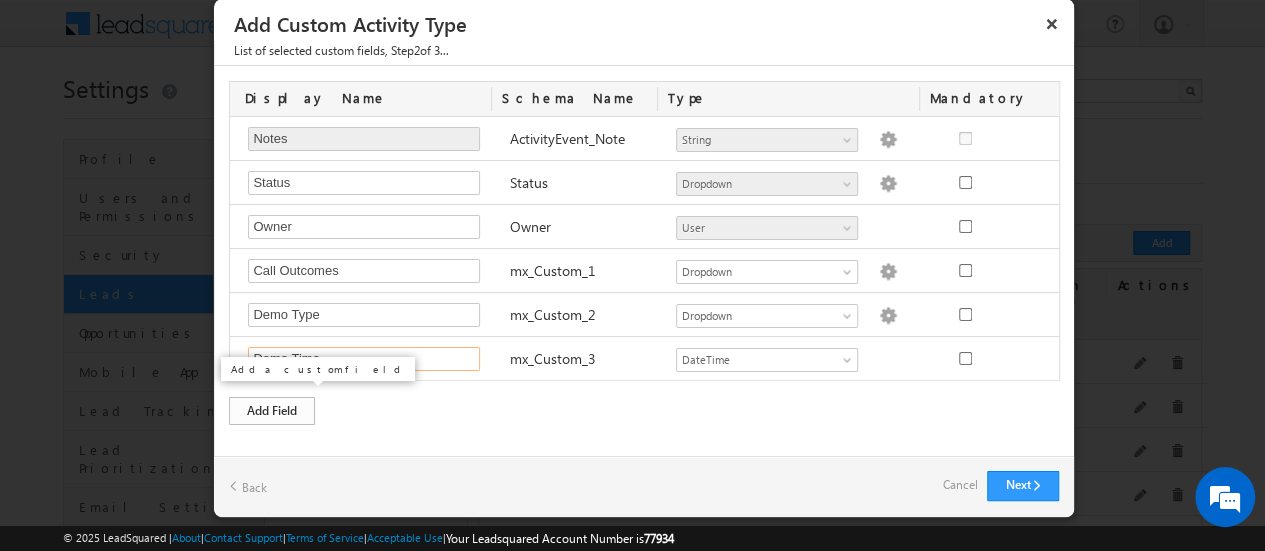type on "Demo Time" 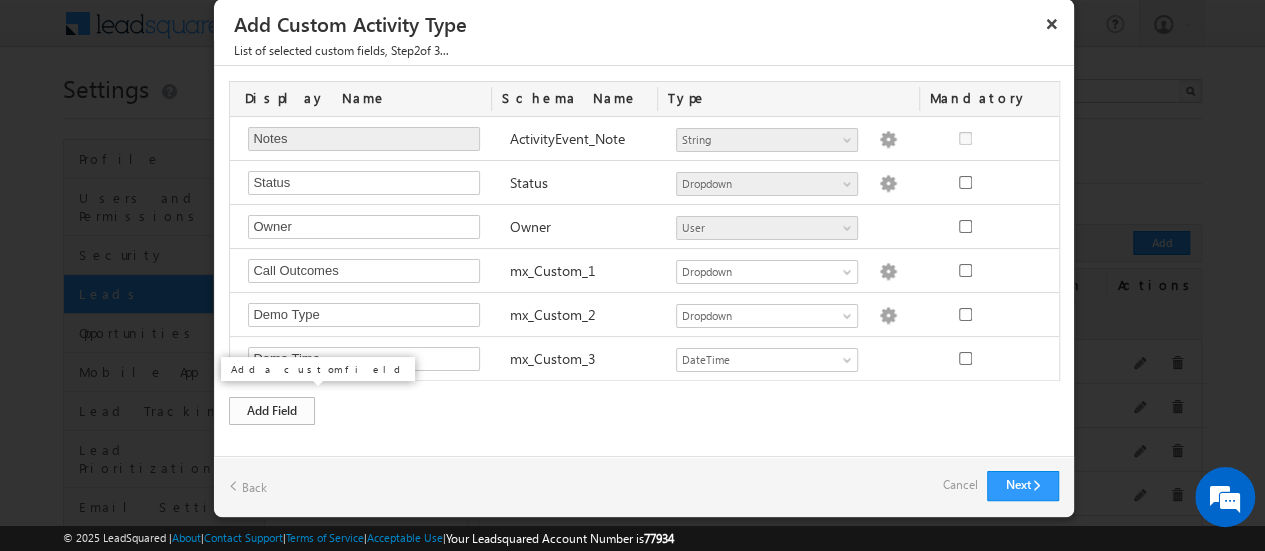 click on "Add Field" at bounding box center (272, 411) 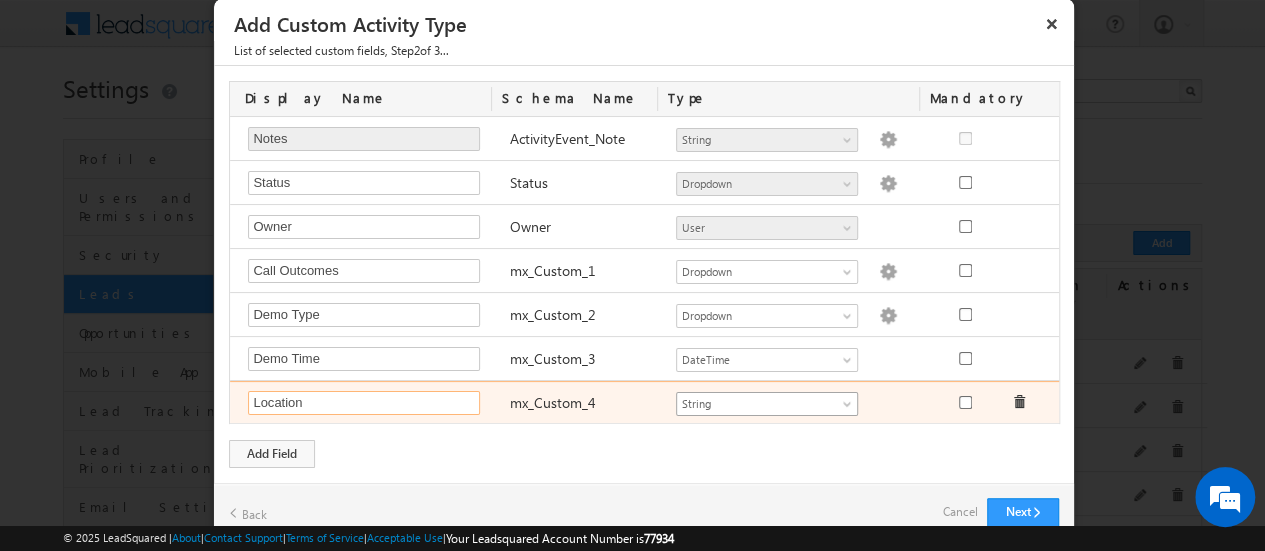 type on "Location" 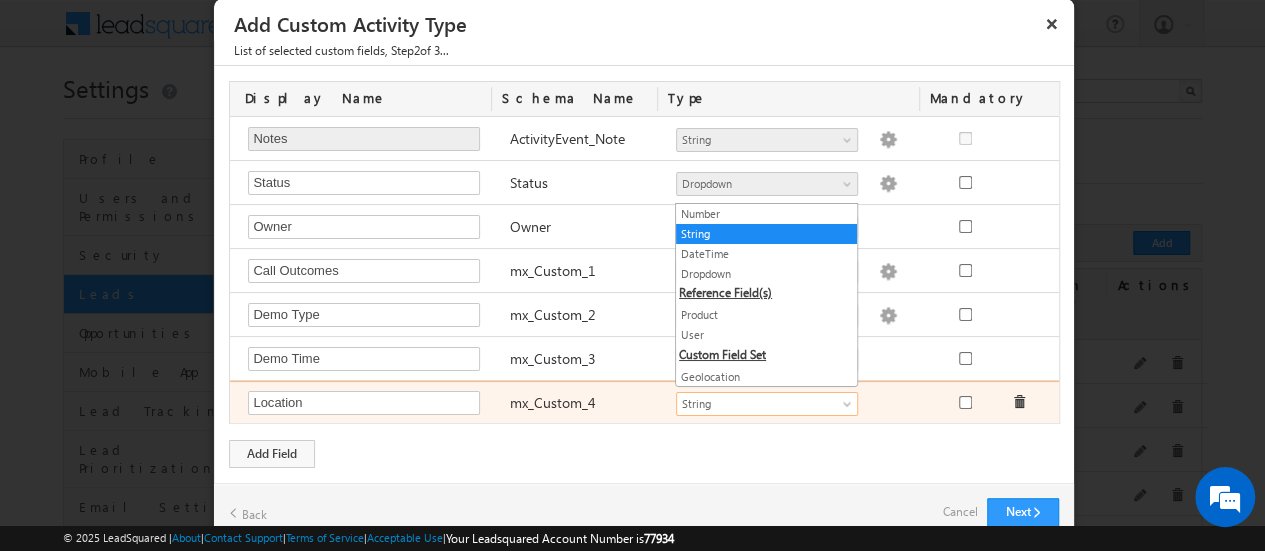 click at bounding box center [849, 408] 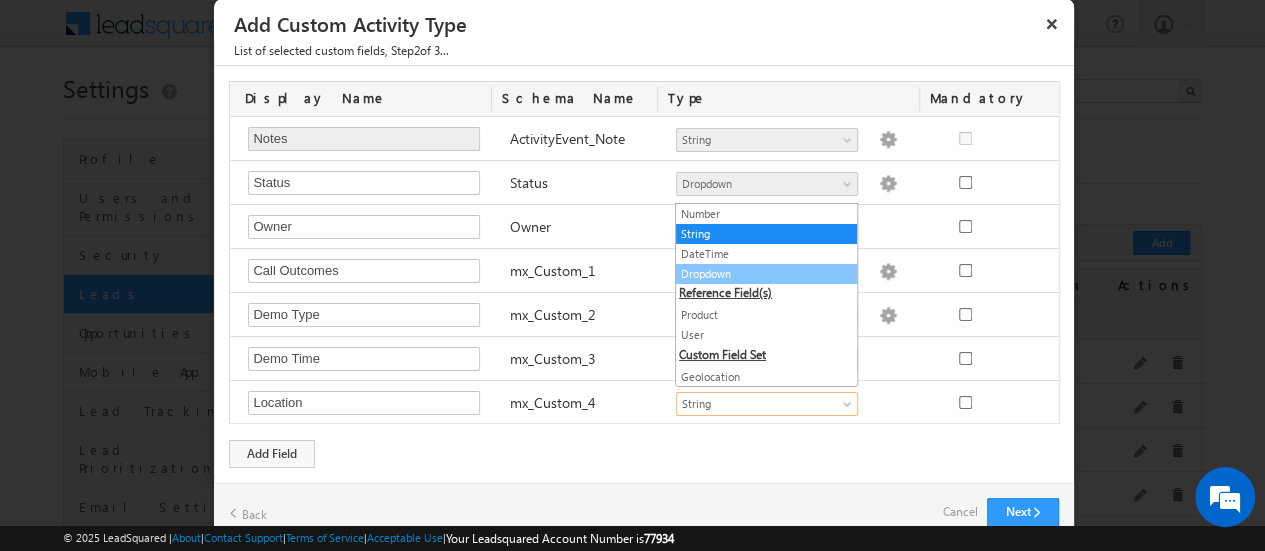 click on "Dropdown" at bounding box center [766, 274] 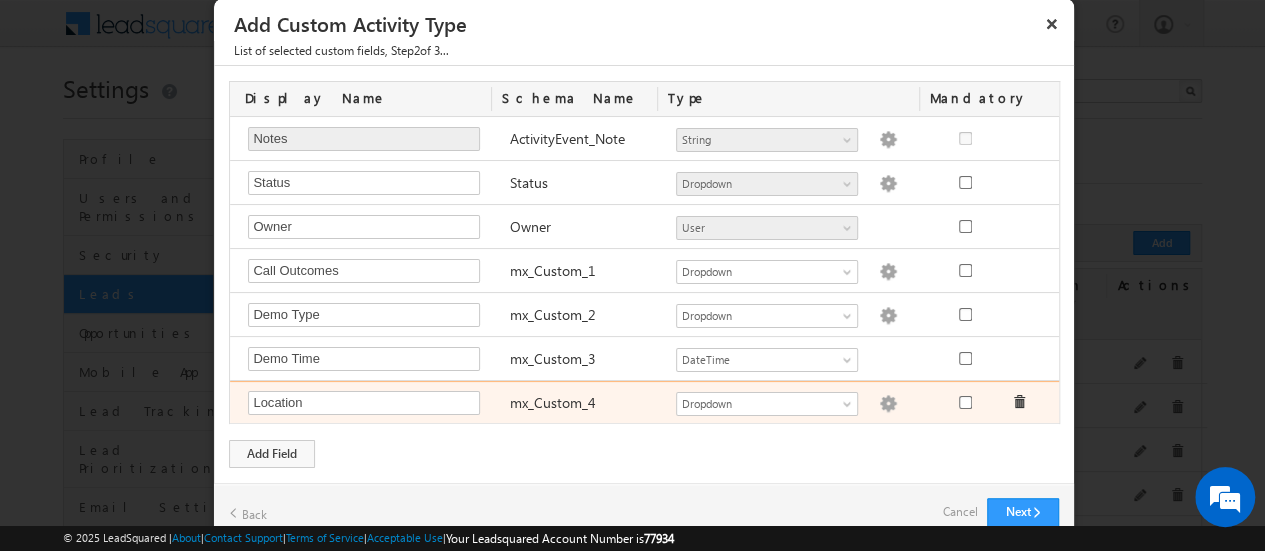 click at bounding box center (888, 404) 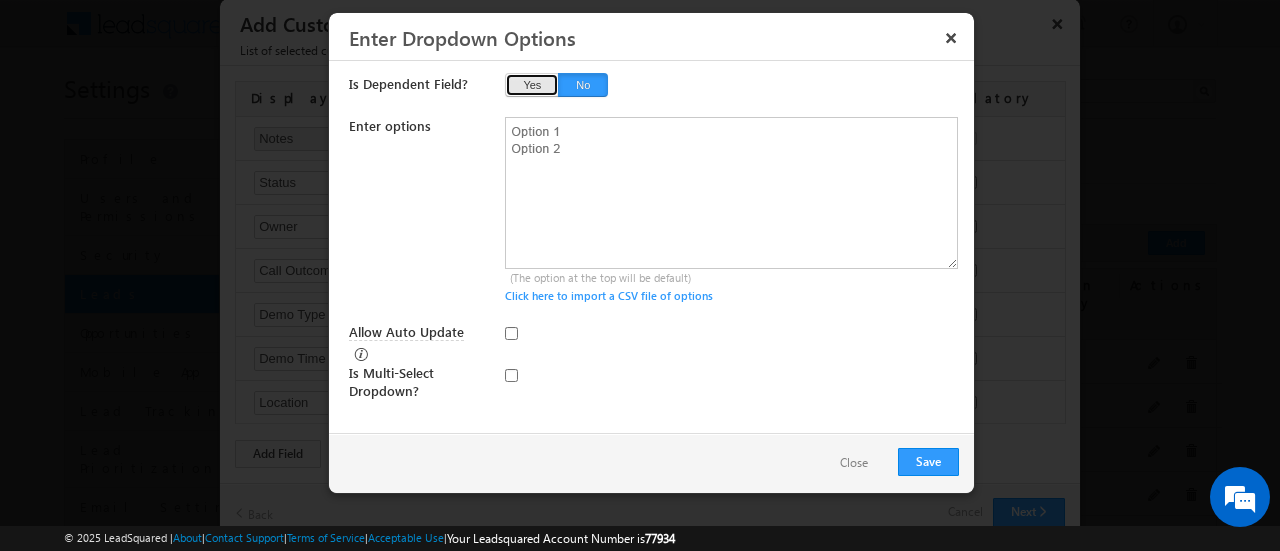 click on "Yes" at bounding box center (532, 85) 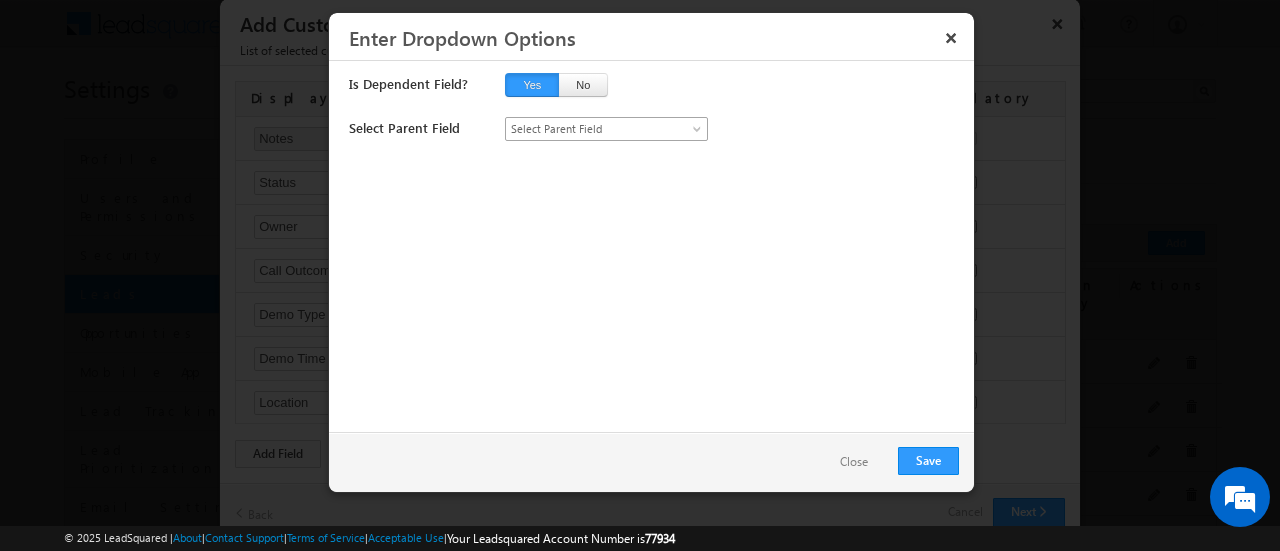 click on "Select Parent Field" at bounding box center (596, 129) 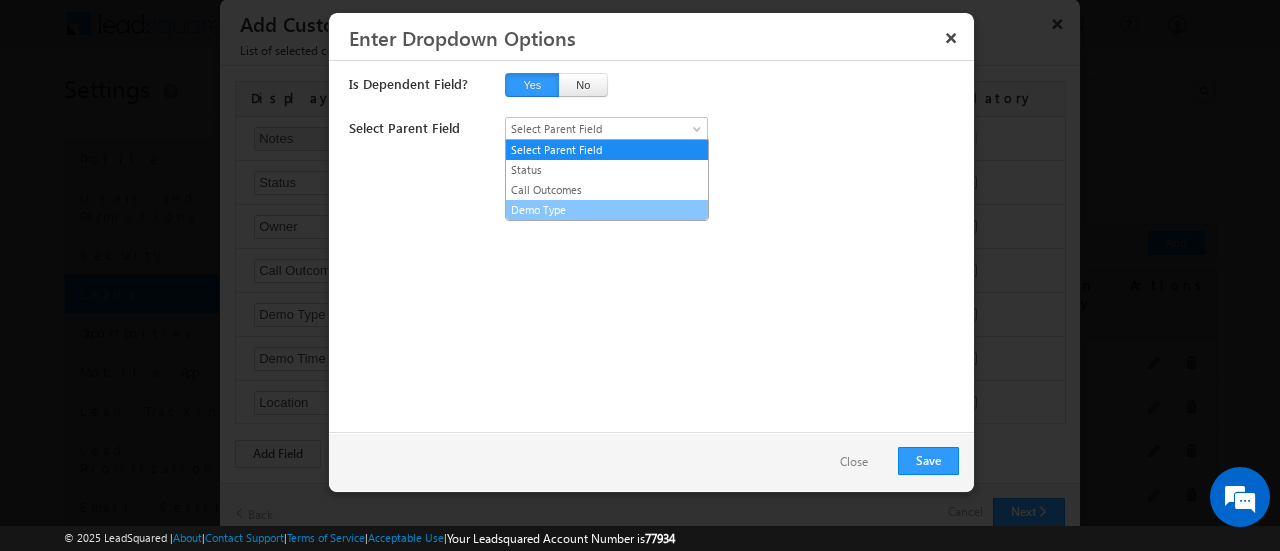 click on "Demo Type" at bounding box center [607, 210] 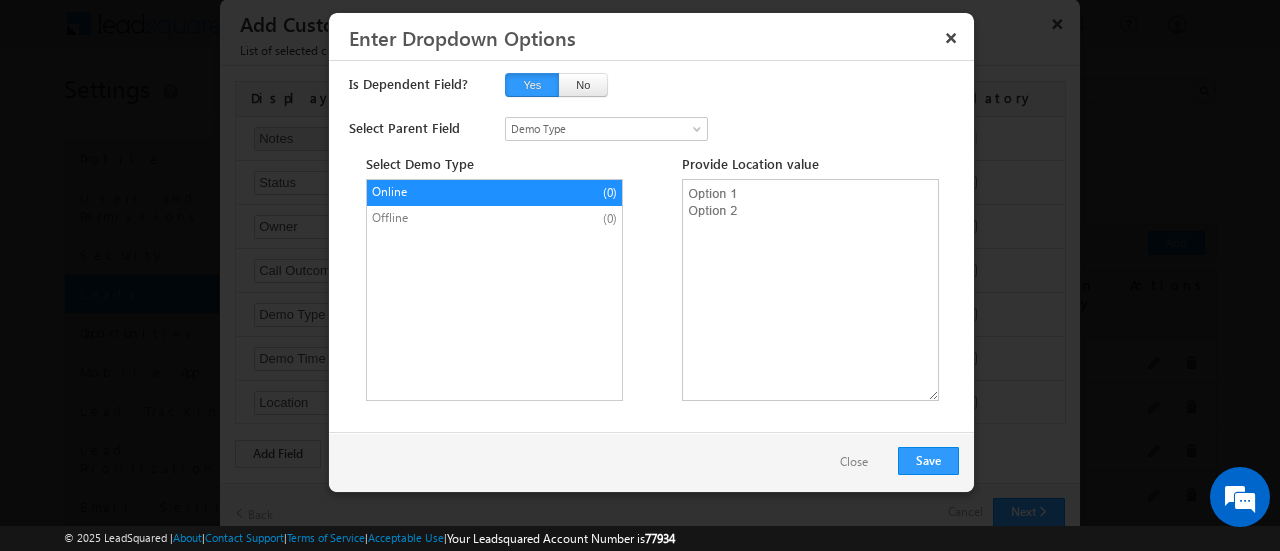 click on "Offline" at bounding box center (455, 218) 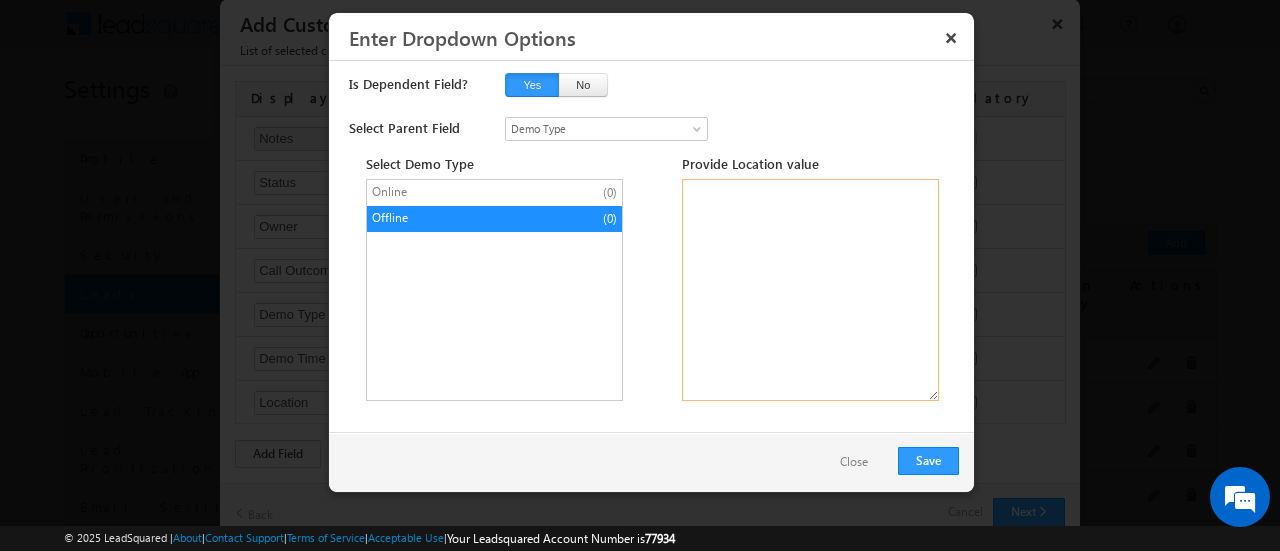drag, startPoint x: 751, startPoint y: 217, endPoint x: 693, endPoint y: 193, distance: 62.76942 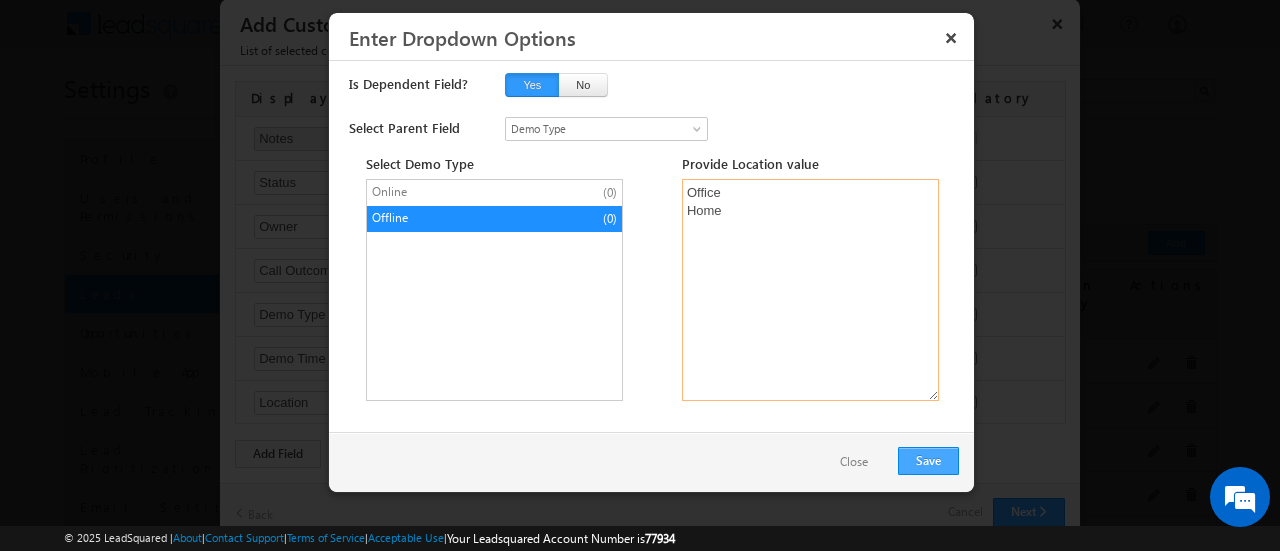 type on "Office
Home" 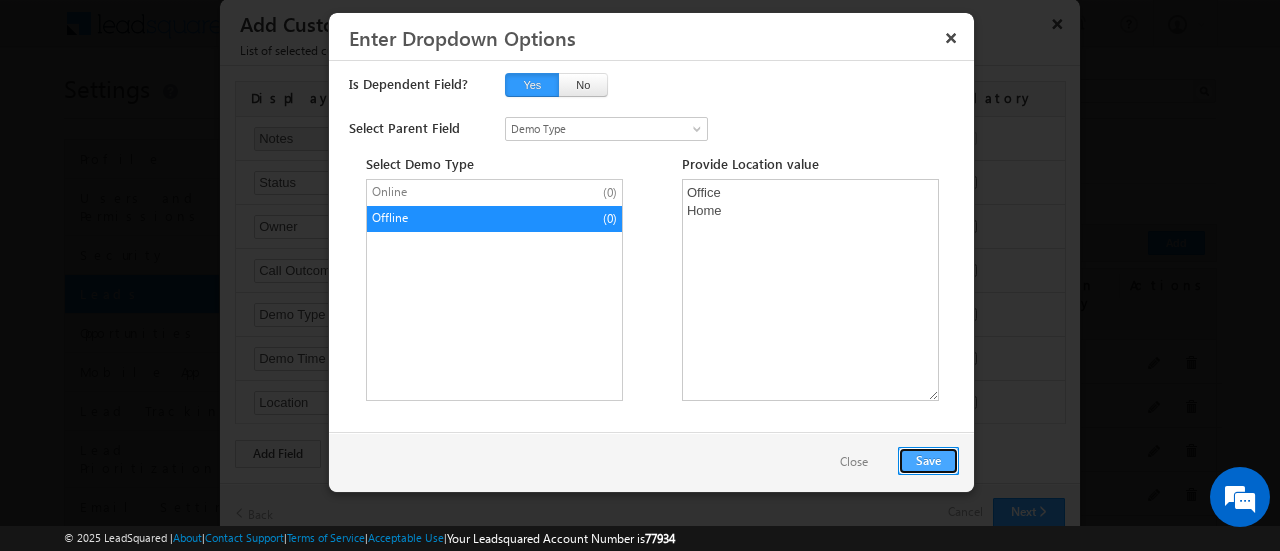 click on "Save" at bounding box center (928, 461) 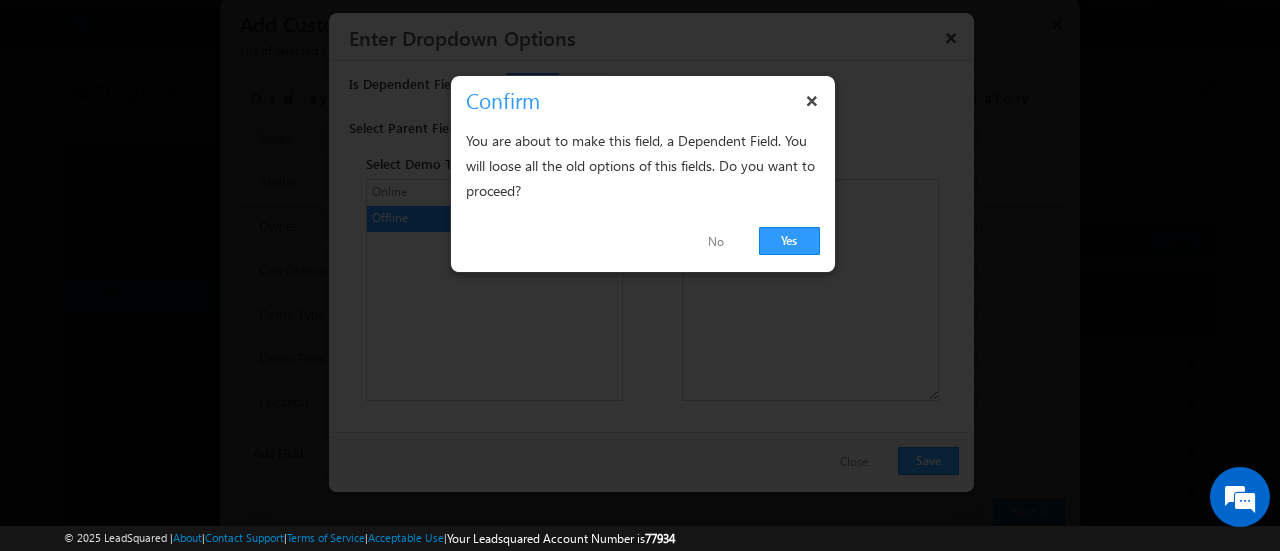 click on "Yes" at bounding box center (789, 241) 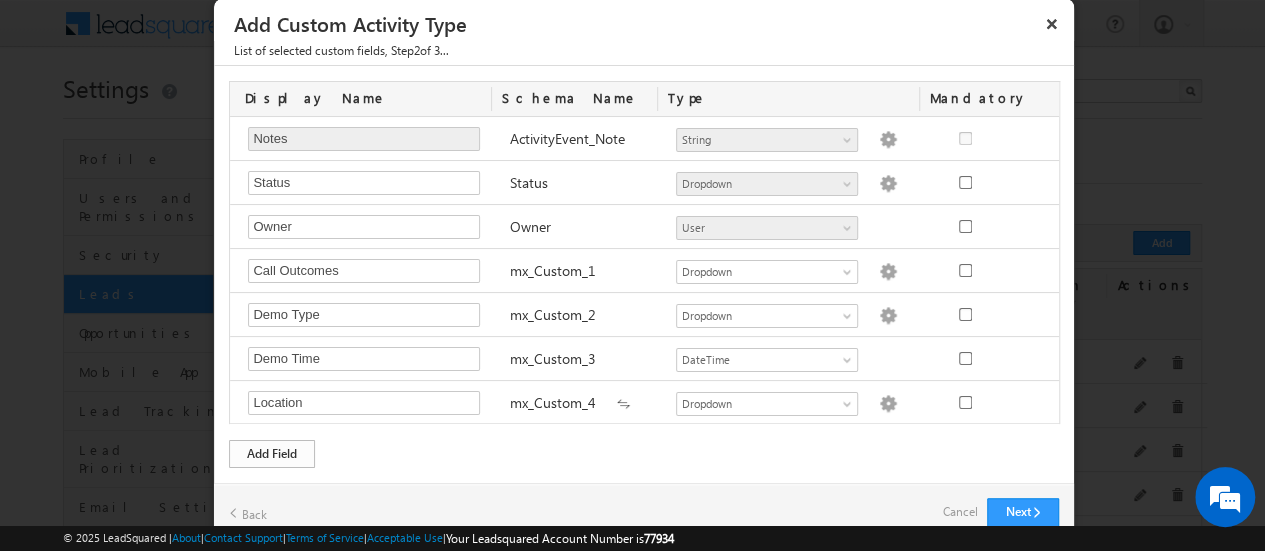 click on "Add Field" at bounding box center (272, 454) 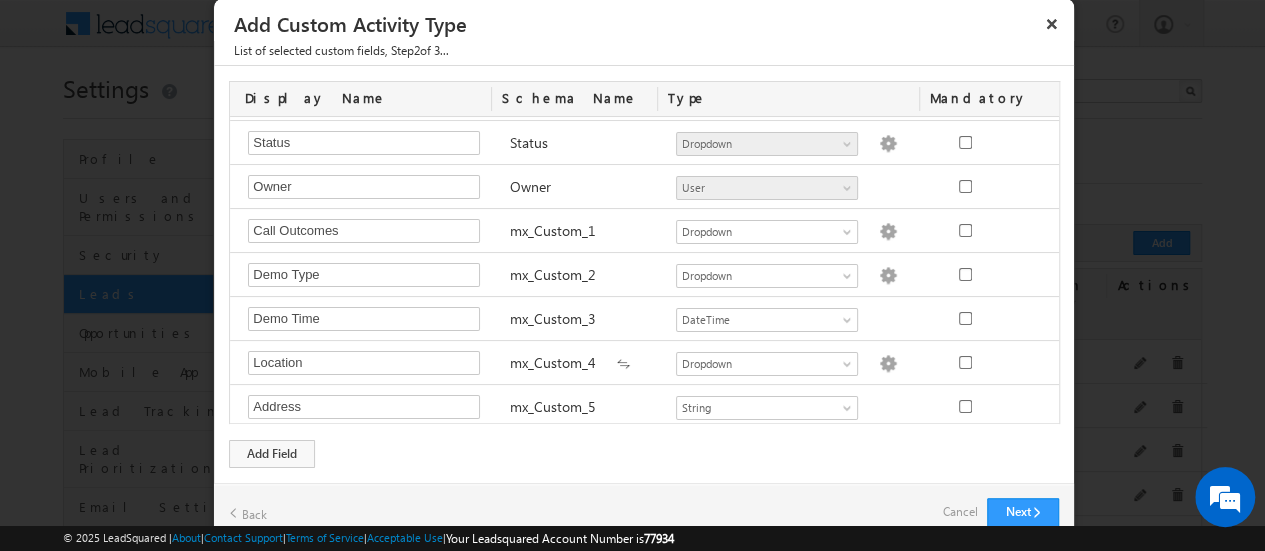 type on "Address" 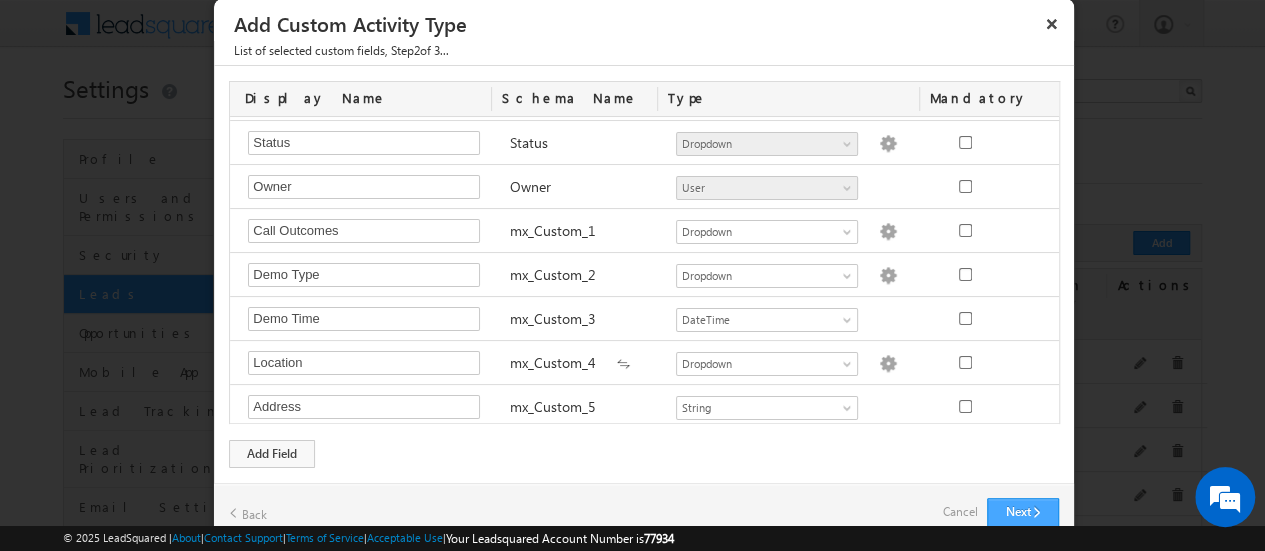 click on "Next" at bounding box center [1023, 513] 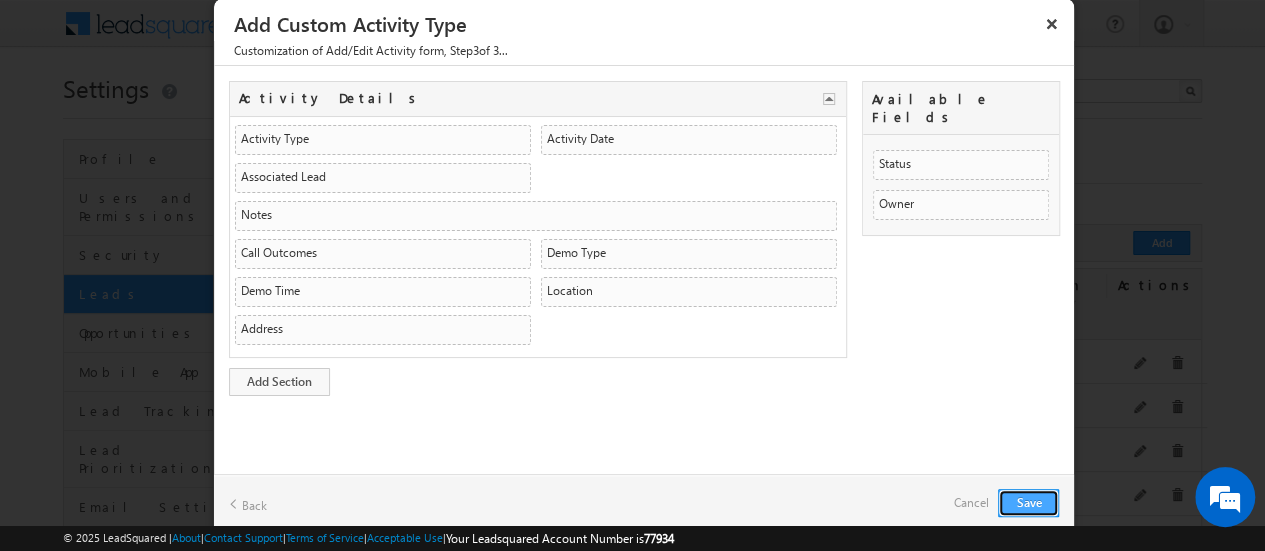 click on "Save" at bounding box center [1028, 503] 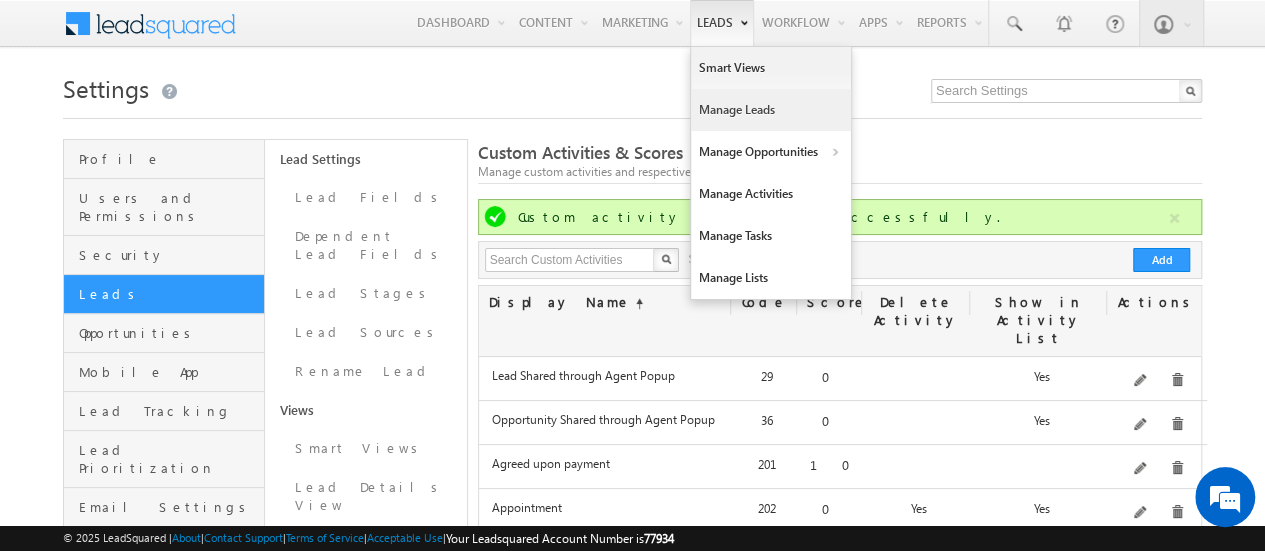 click on "Manage Leads" at bounding box center (771, 110) 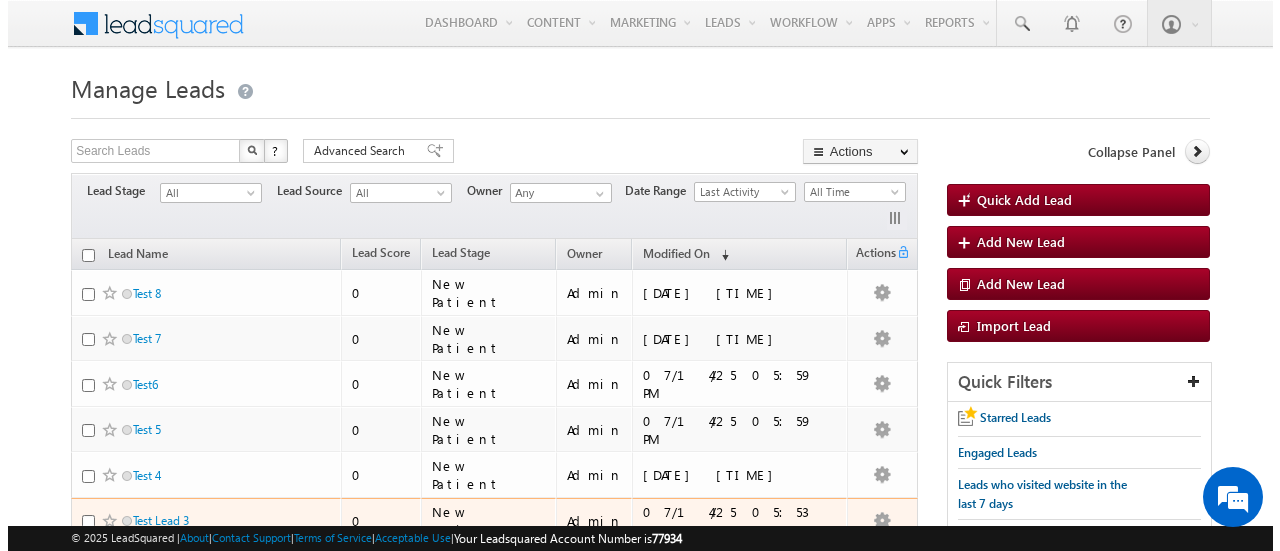 scroll, scrollTop: 0, scrollLeft: 0, axis: both 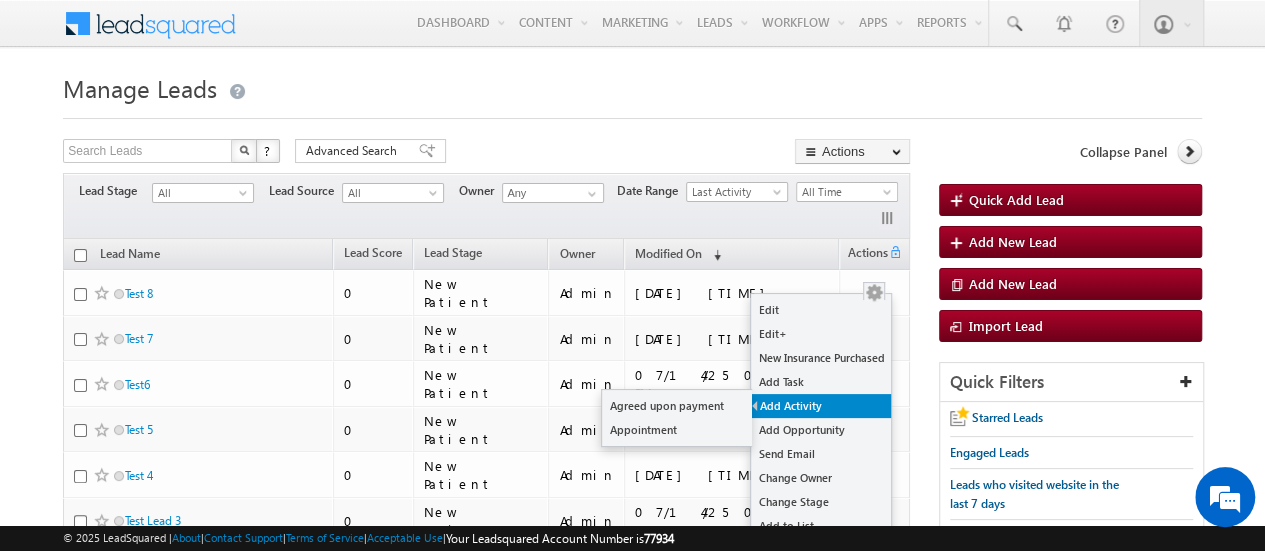 click on "Add Activity" at bounding box center (821, 406) 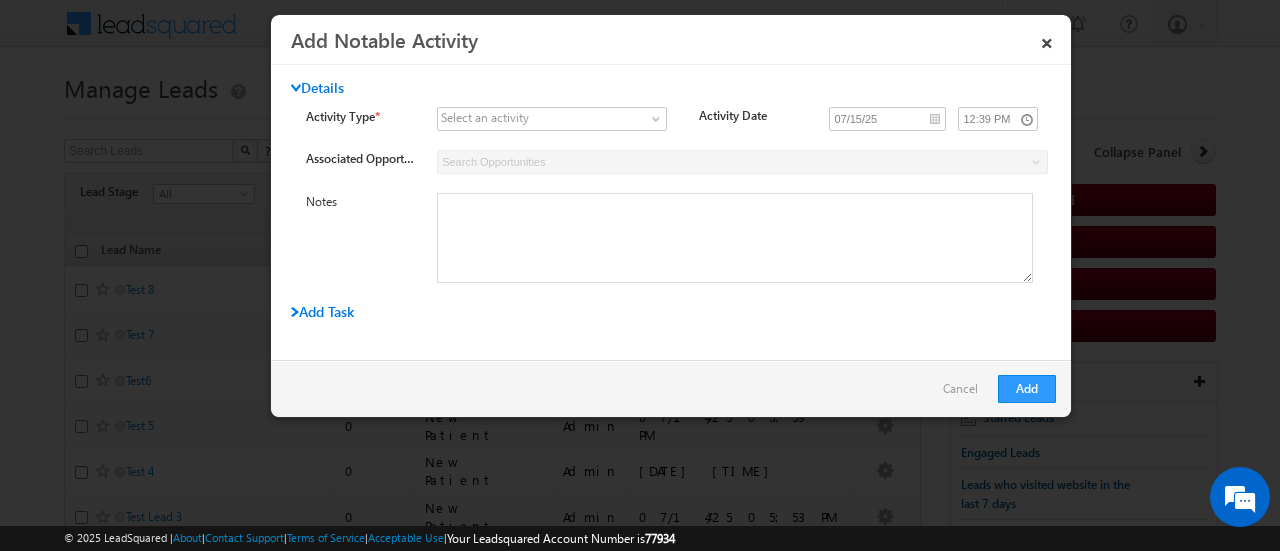click on "Add Task" at bounding box center [322, 311] 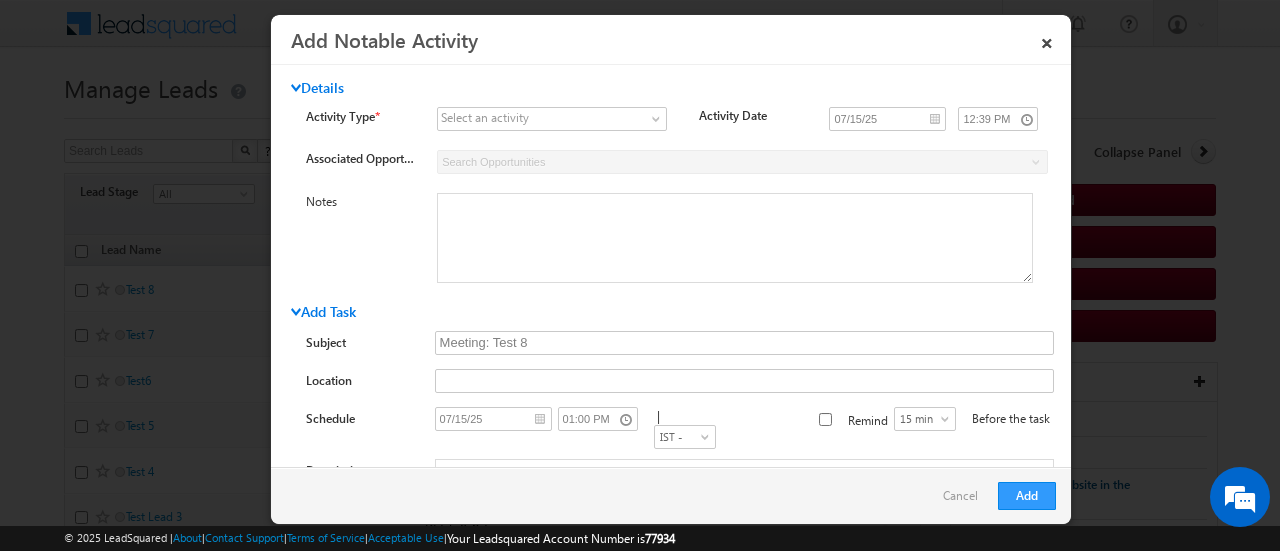 click at bounding box center (296, 314) 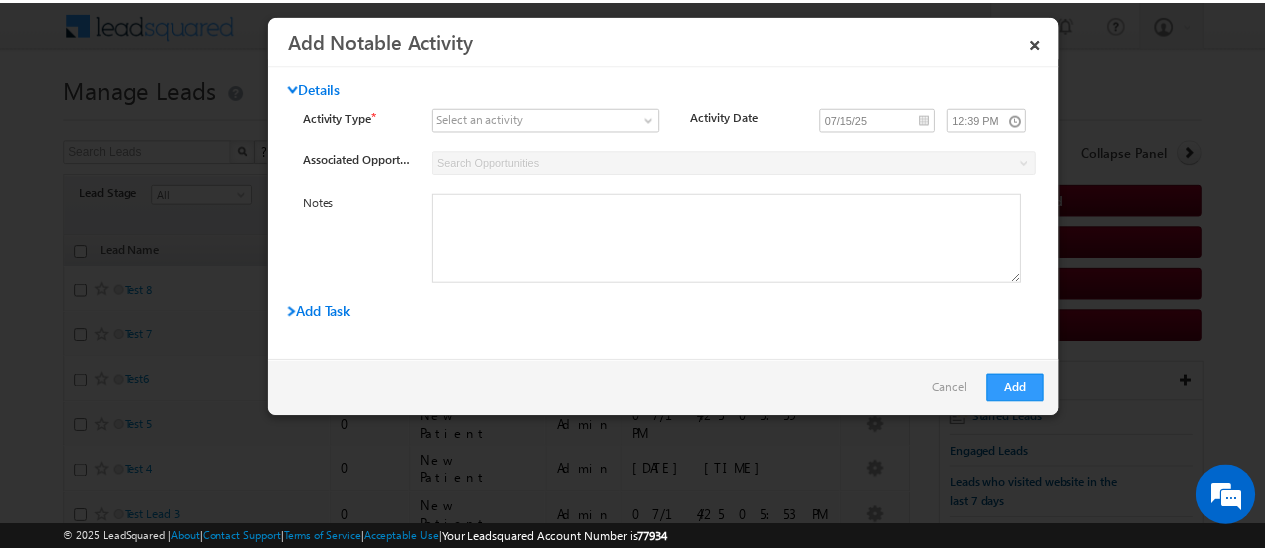 scroll, scrollTop: 0, scrollLeft: 0, axis: both 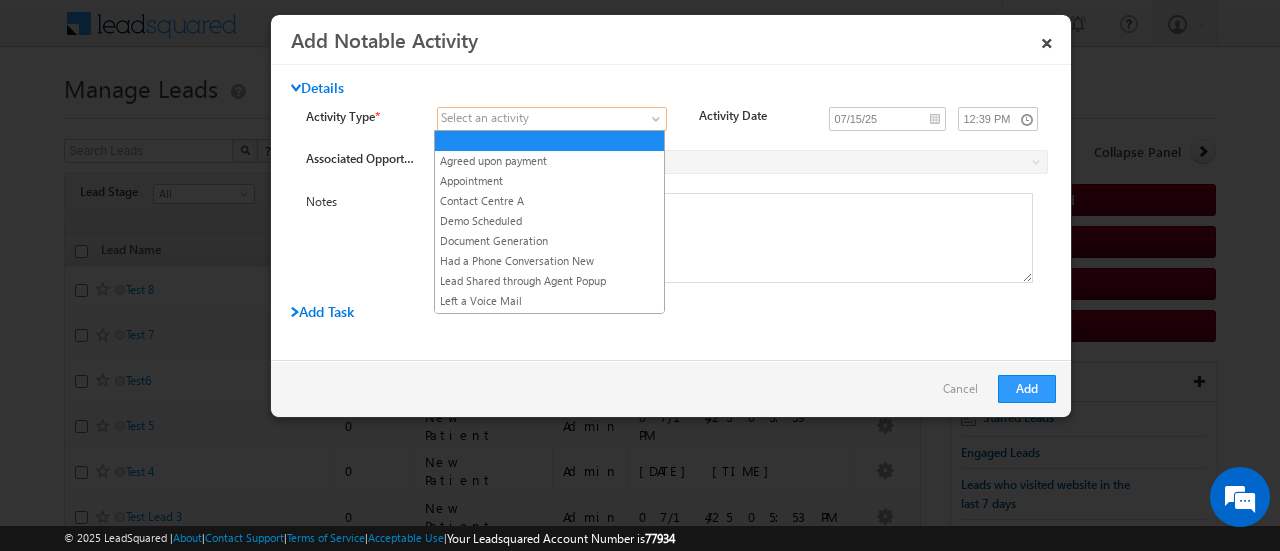 click at bounding box center (658, 123) 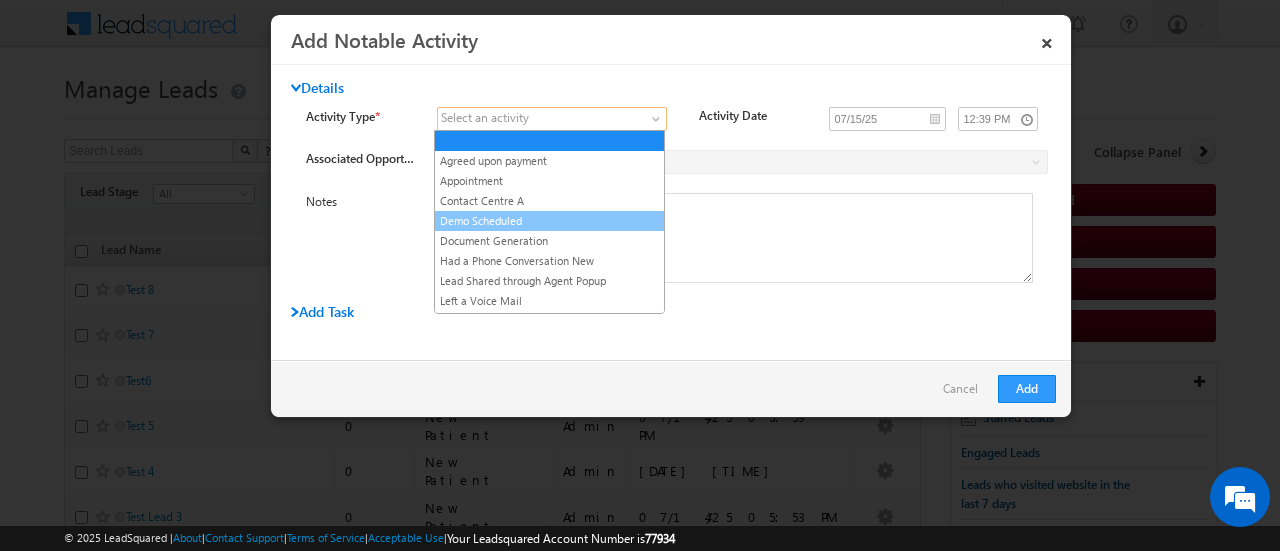 click on "Demo Scheduled" at bounding box center [549, 221] 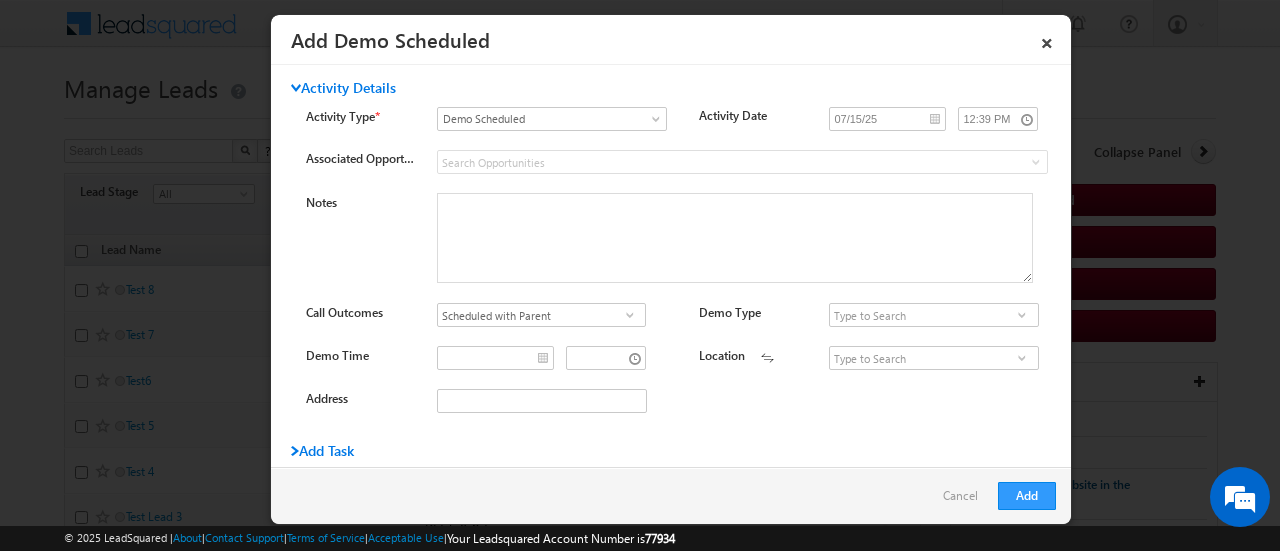 click at bounding box center [1022, 315] 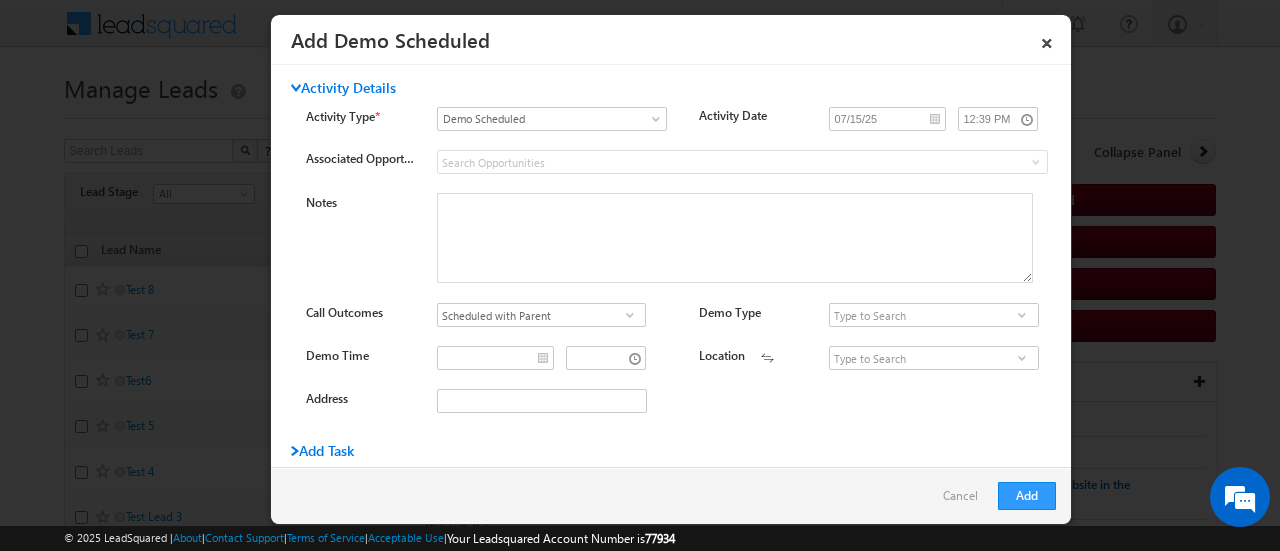 click at bounding box center [1022, 315] 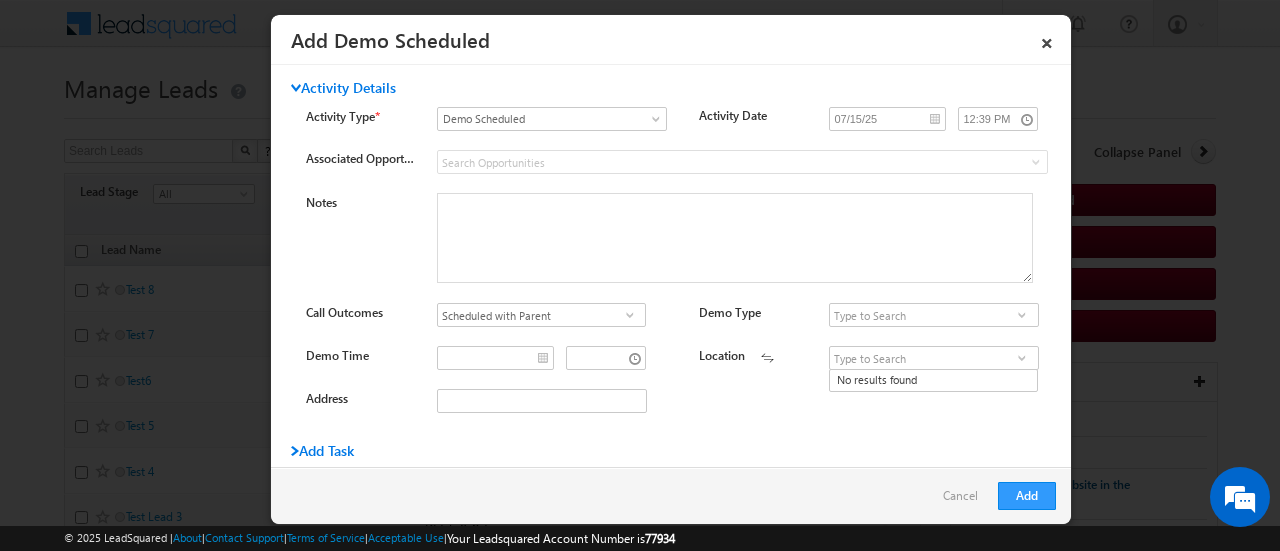 click at bounding box center (1022, 358) 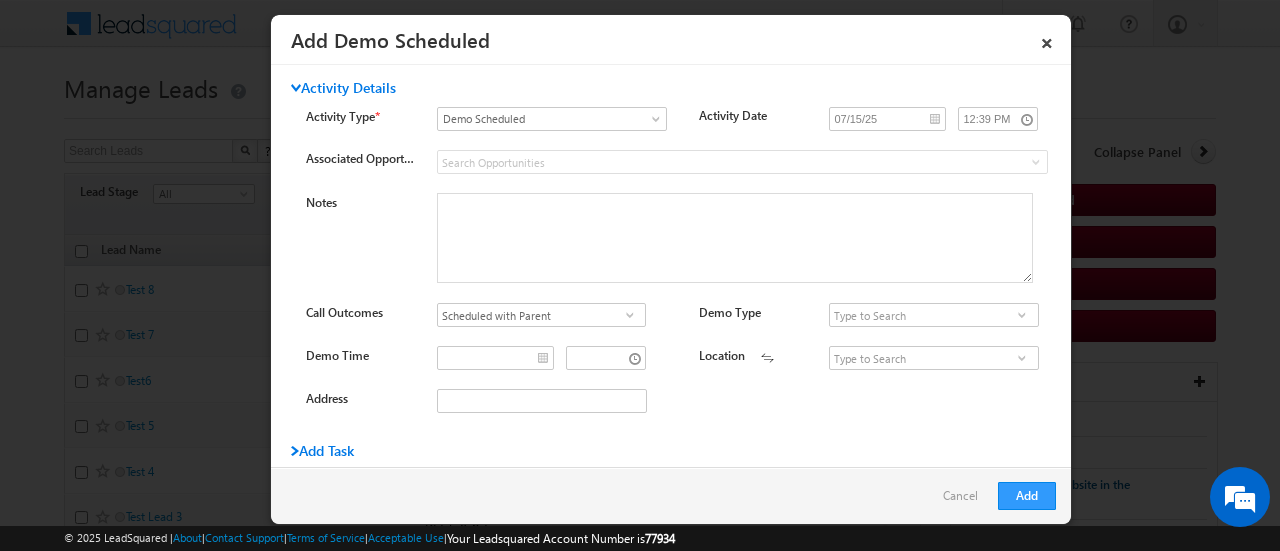 click at bounding box center [1022, 315] 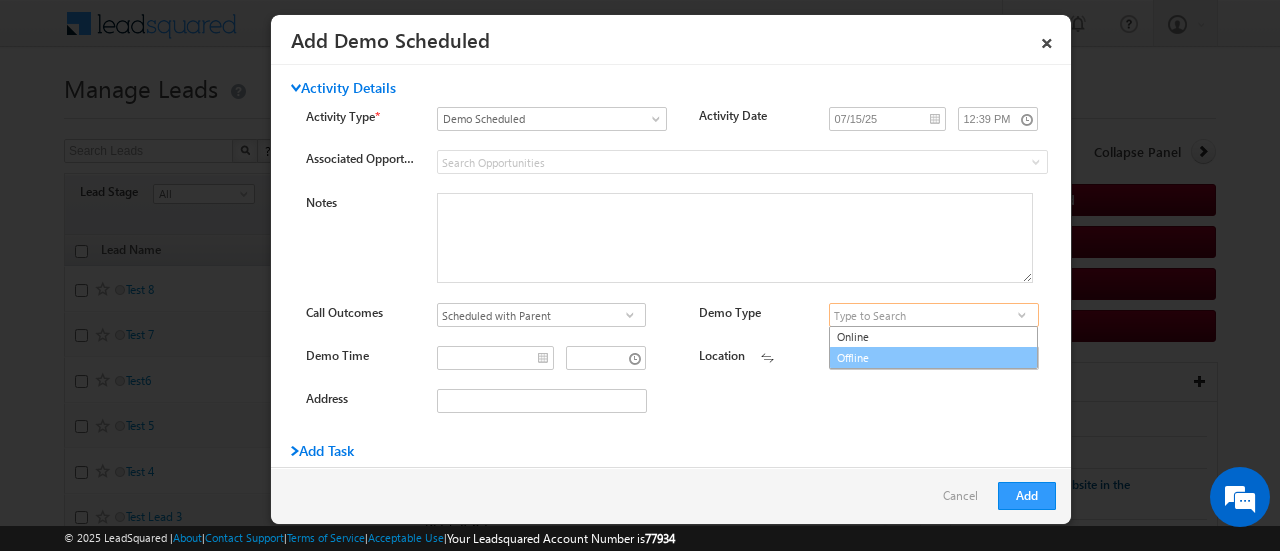 click on "Offline" at bounding box center [933, 358] 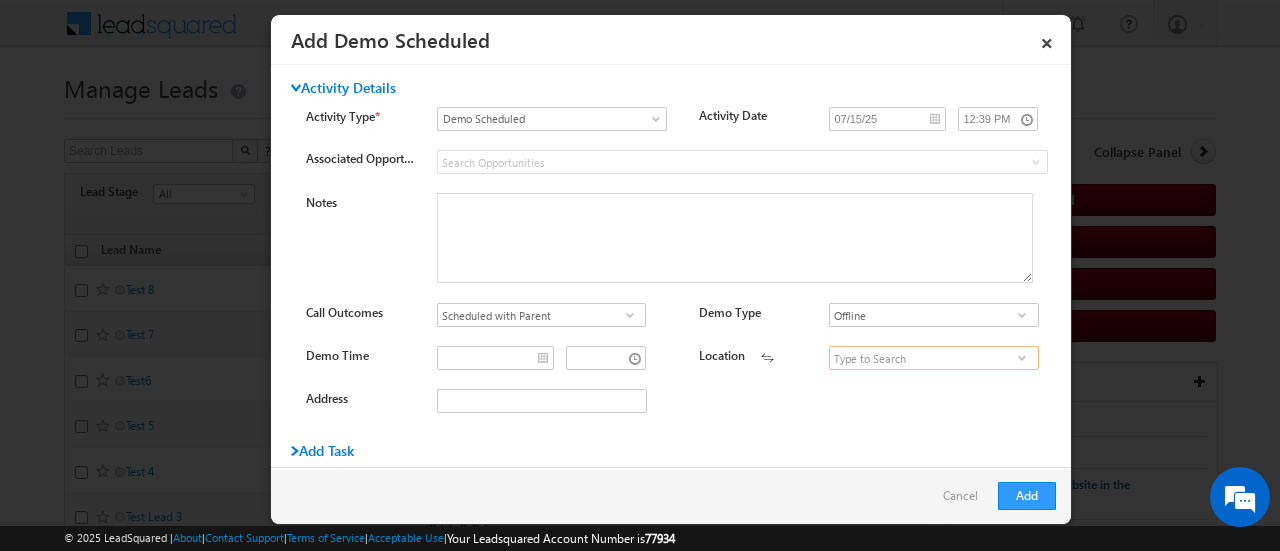 click at bounding box center [933, 358] 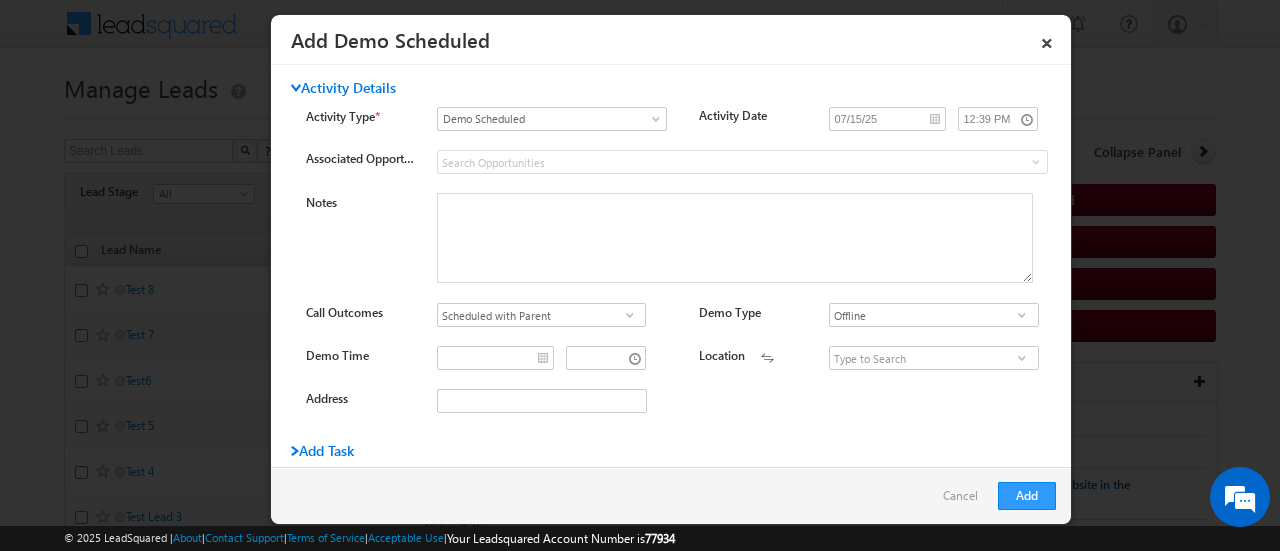 click at bounding box center [1022, 358] 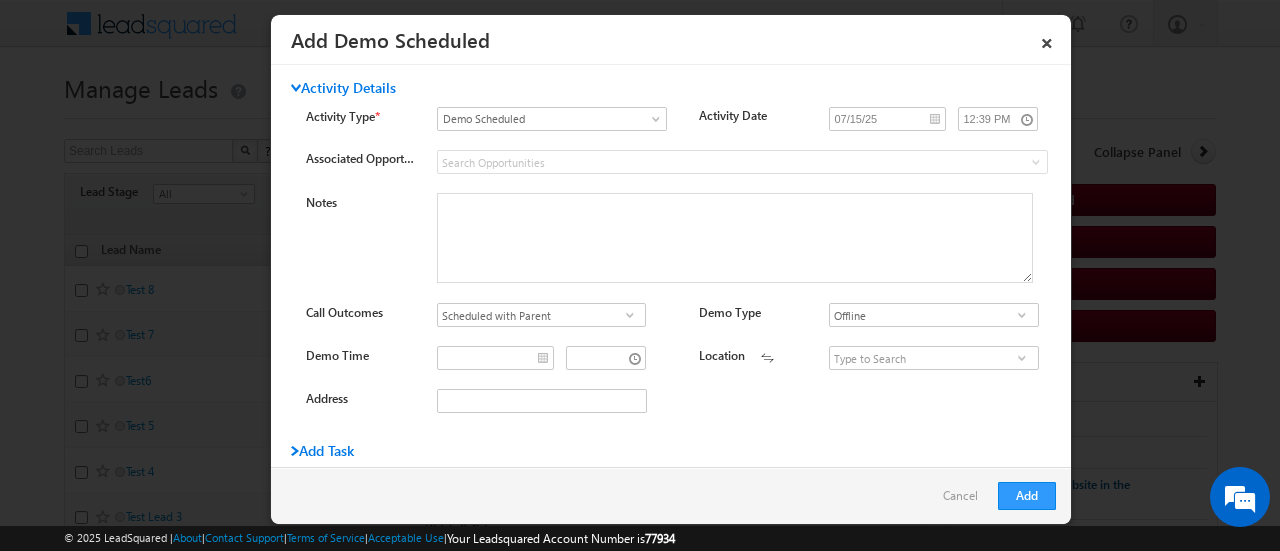 click on "Cancel" at bounding box center [965, 501] 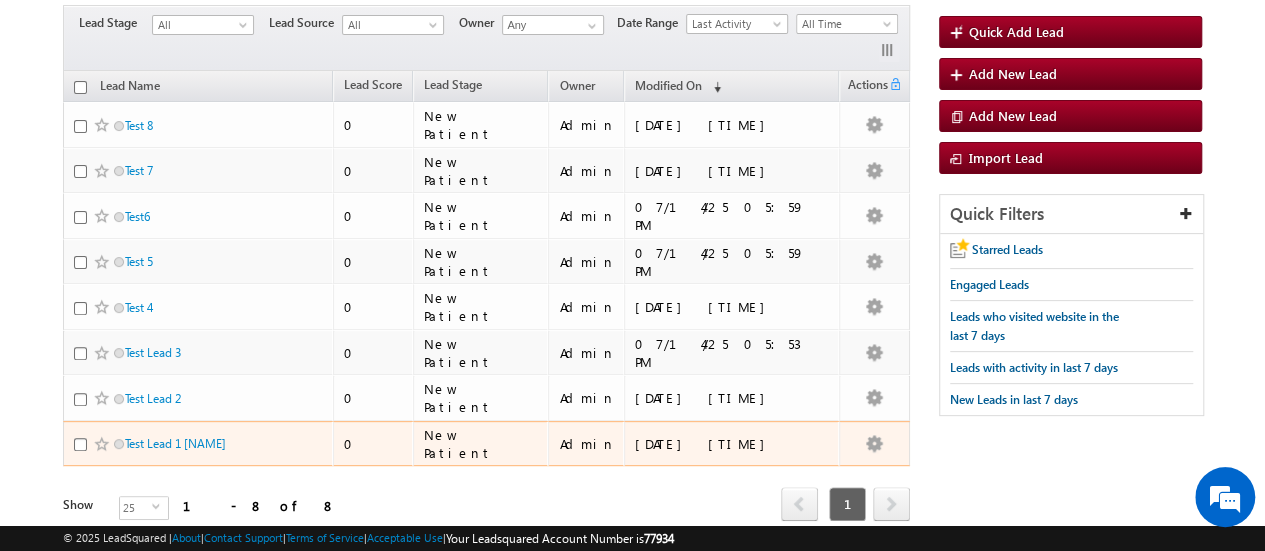 scroll, scrollTop: 200, scrollLeft: 0, axis: vertical 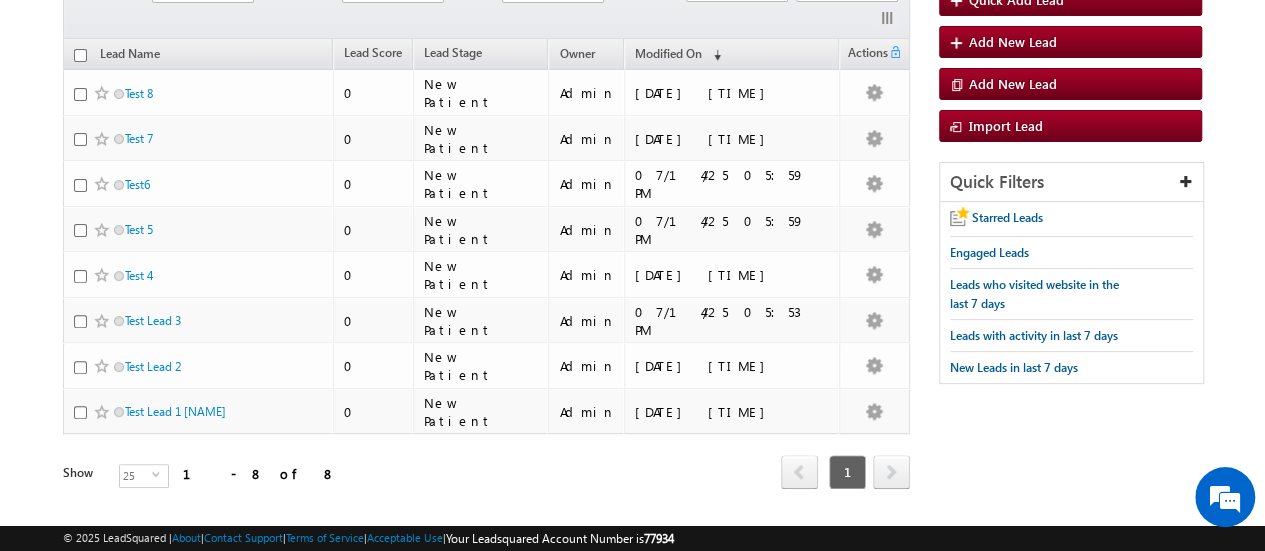 click on "next" at bounding box center (891, 472) 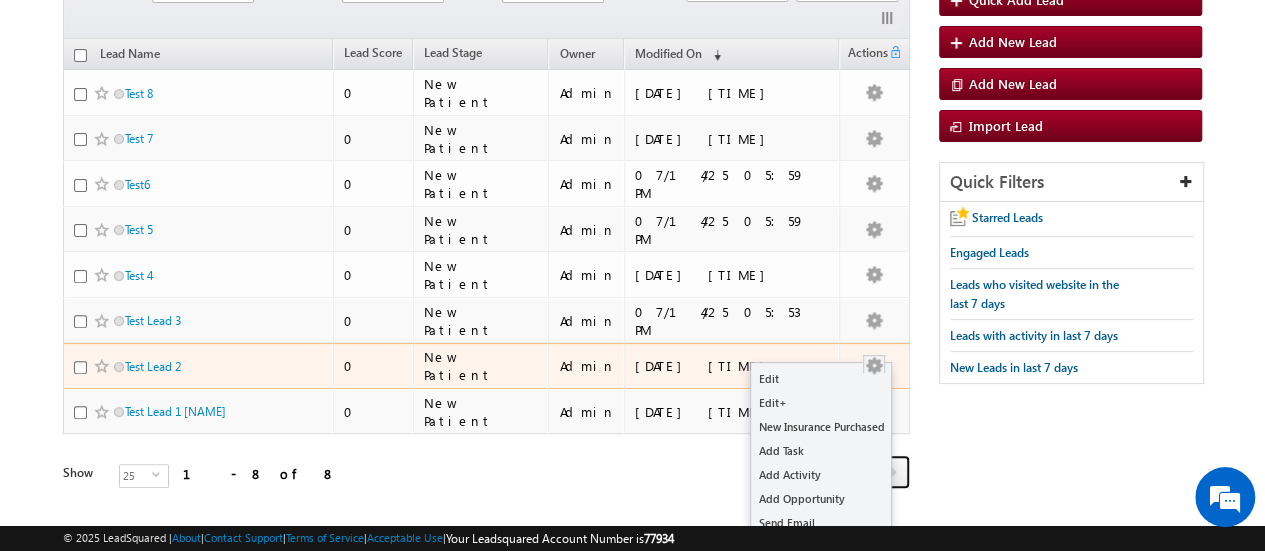 scroll, scrollTop: 0, scrollLeft: 0, axis: both 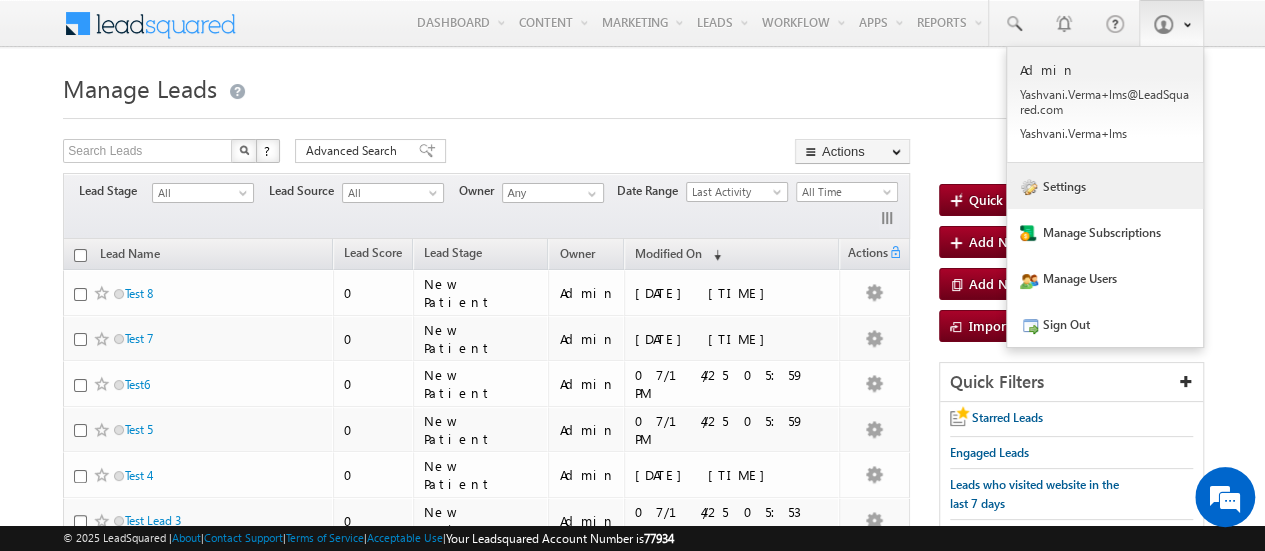click on "Settings" at bounding box center (1105, 186) 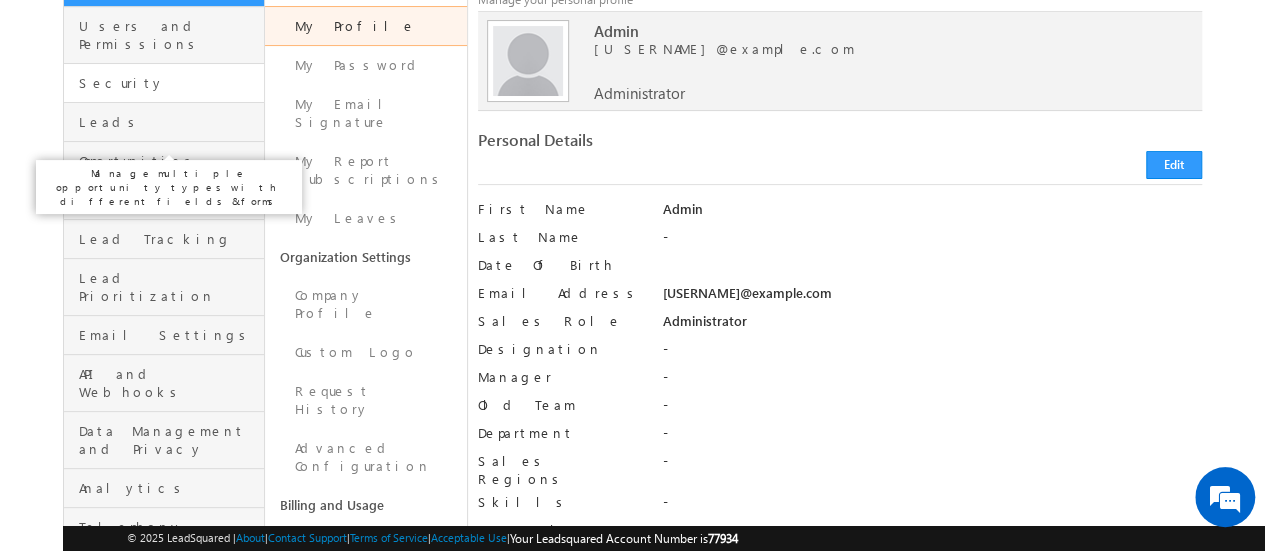 scroll, scrollTop: 100, scrollLeft: 0, axis: vertical 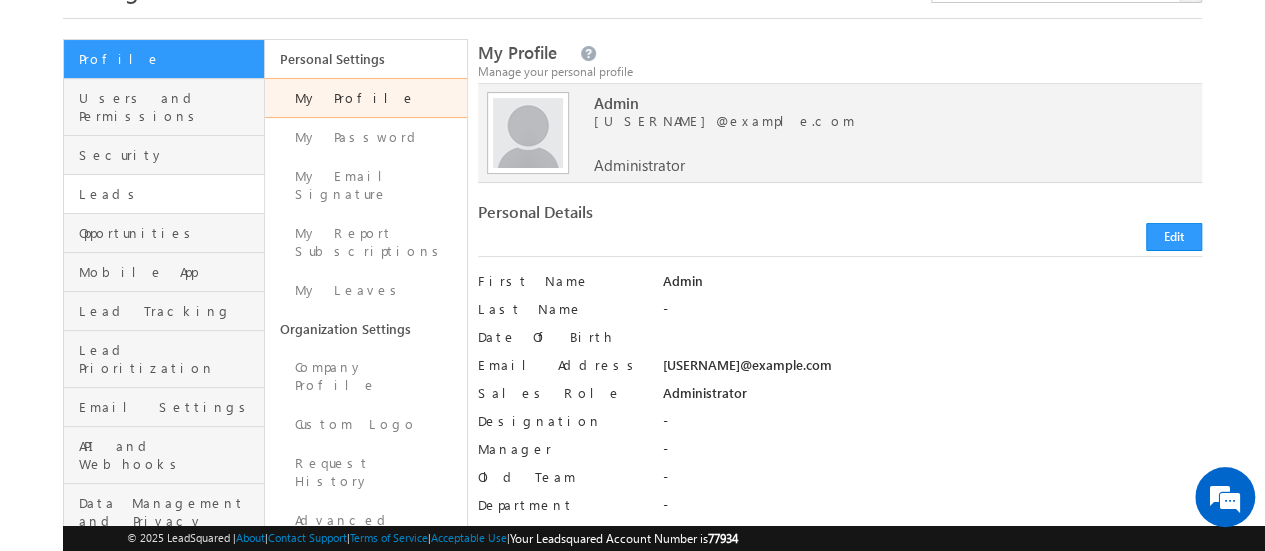 click on "Leads" at bounding box center (164, 194) 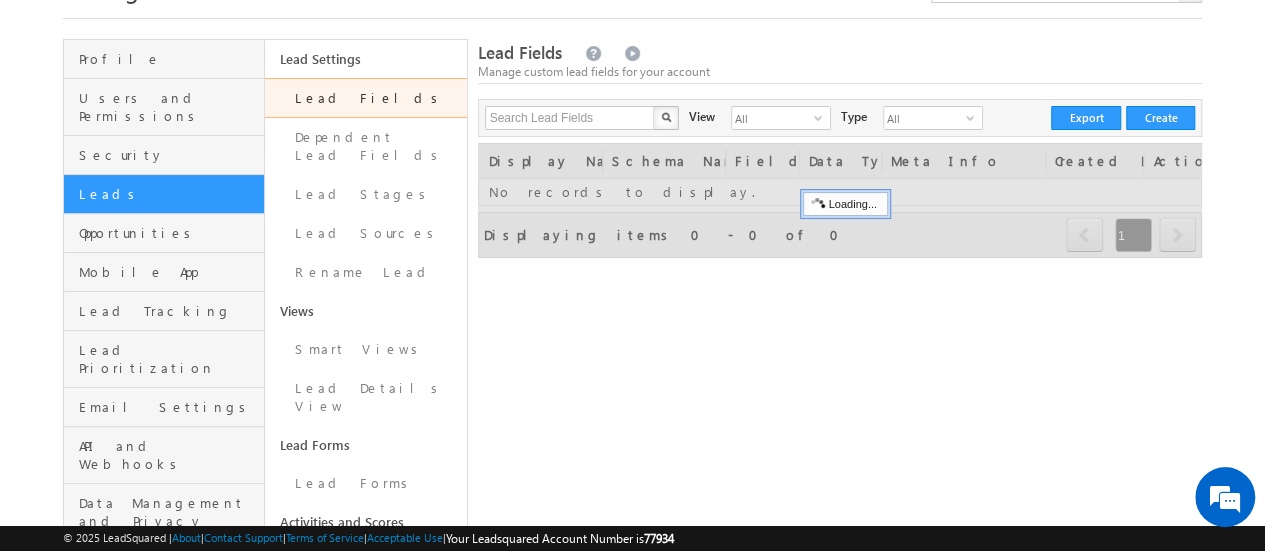 scroll, scrollTop: 200, scrollLeft: 0, axis: vertical 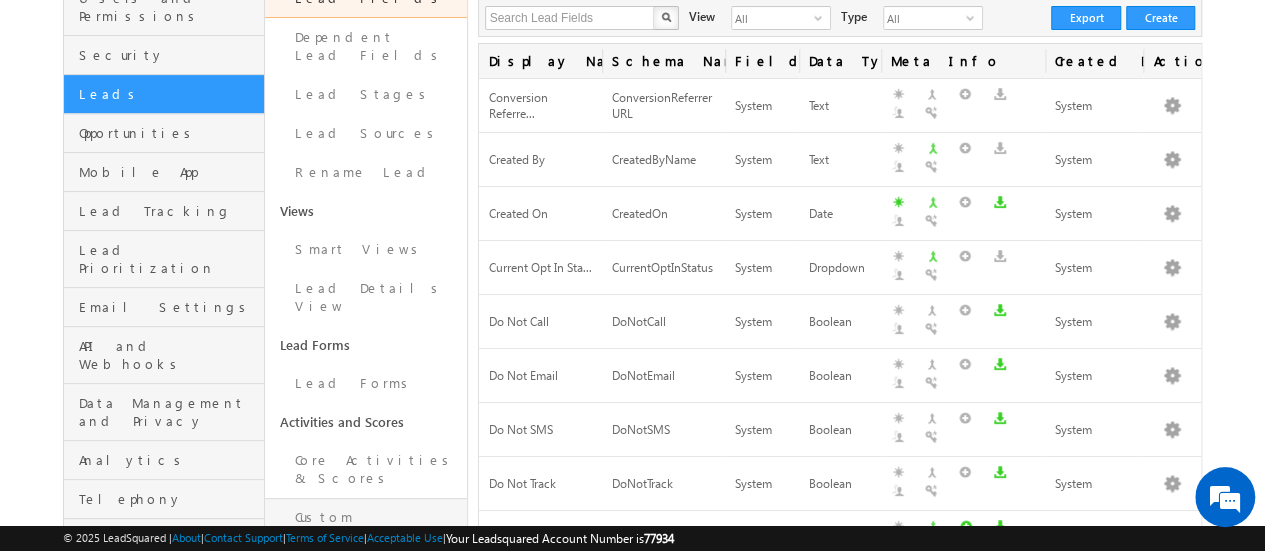click on "Custom Activities & Scores" at bounding box center [365, 535] 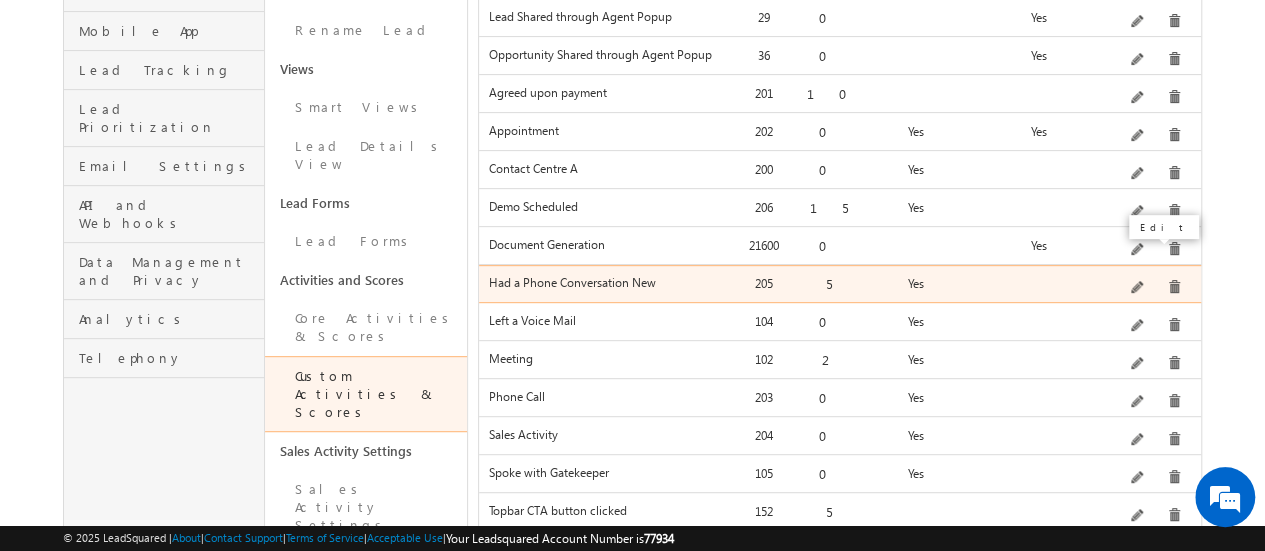 scroll, scrollTop: 500, scrollLeft: 0, axis: vertical 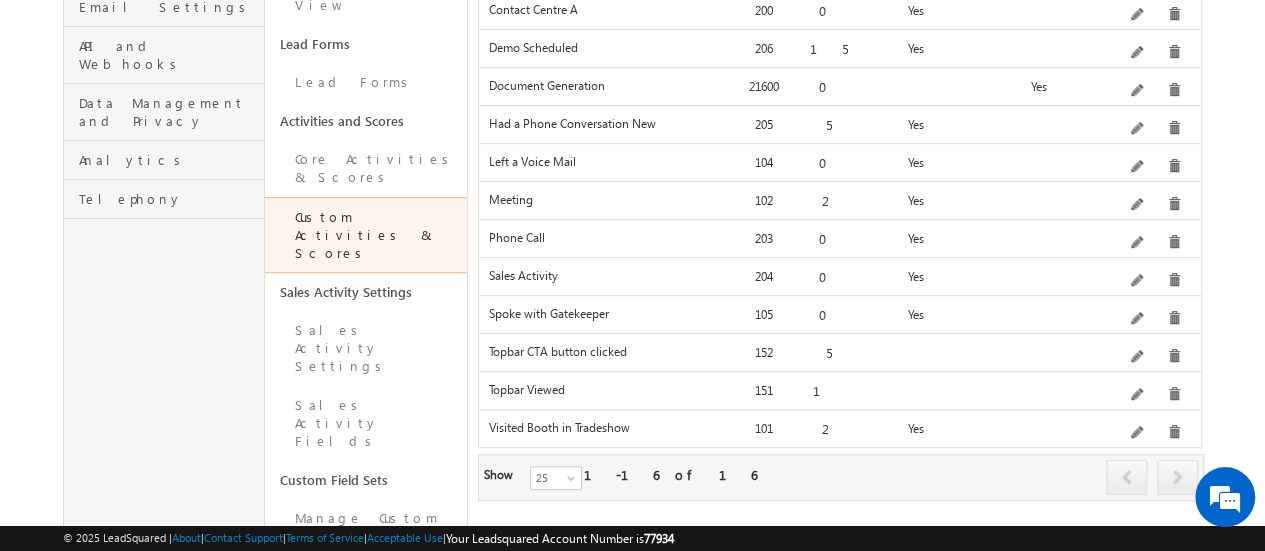 click at bounding box center (1177, 477) 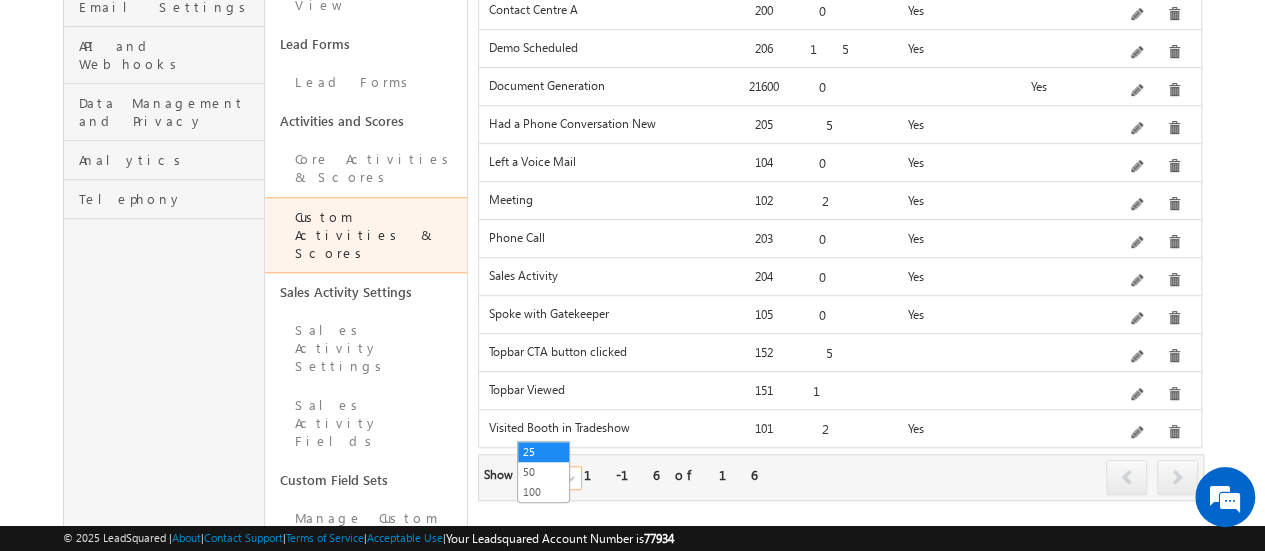 click at bounding box center (573, 482) 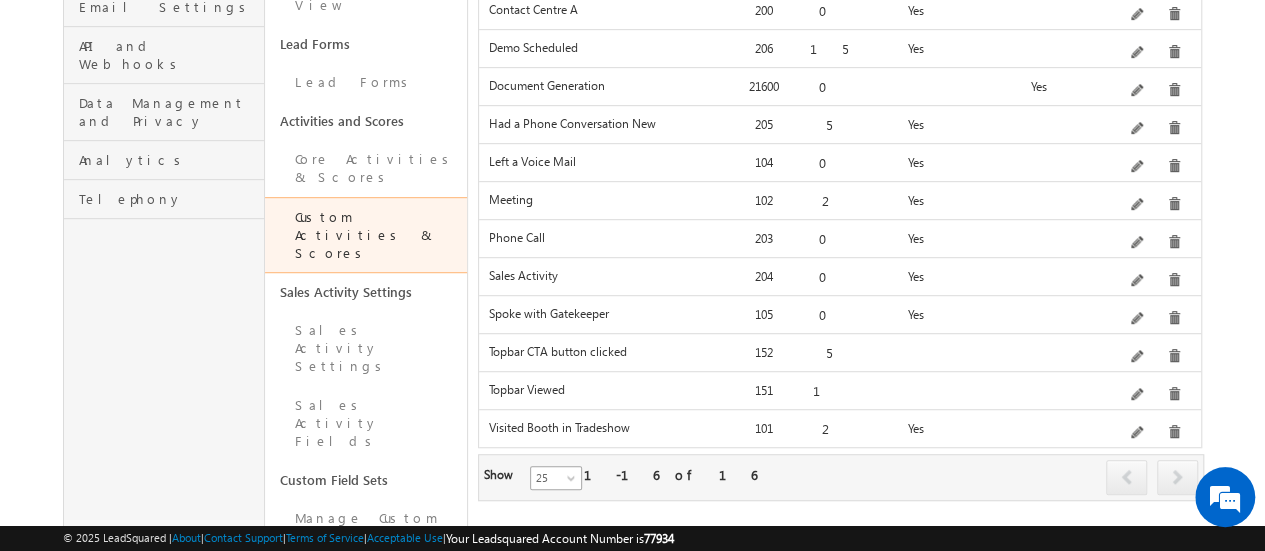 click at bounding box center (573, 482) 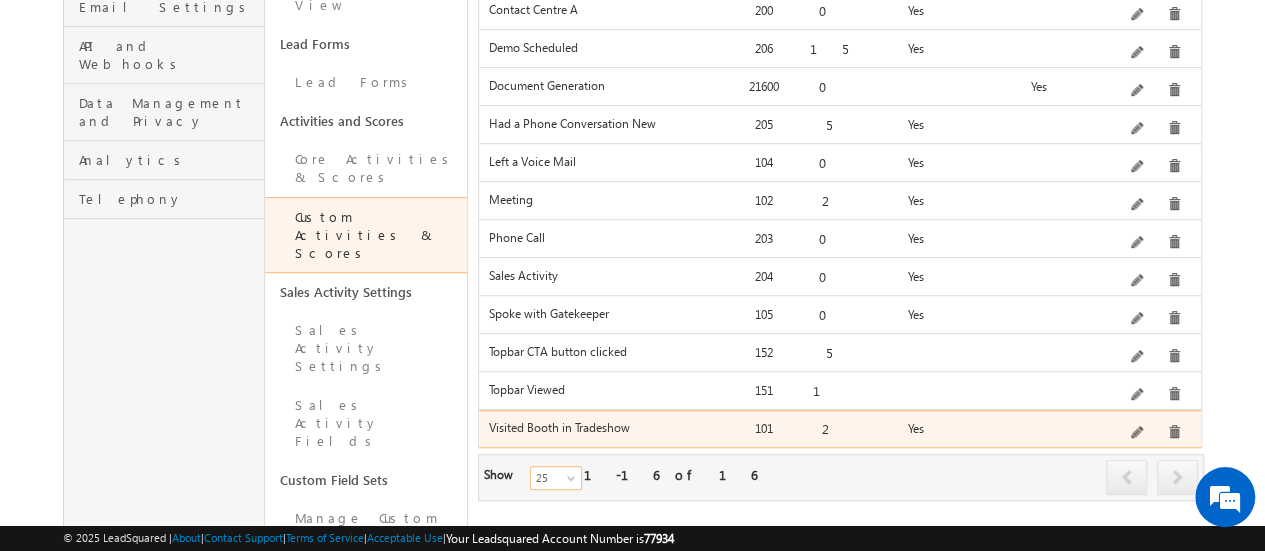 scroll, scrollTop: 0, scrollLeft: 0, axis: both 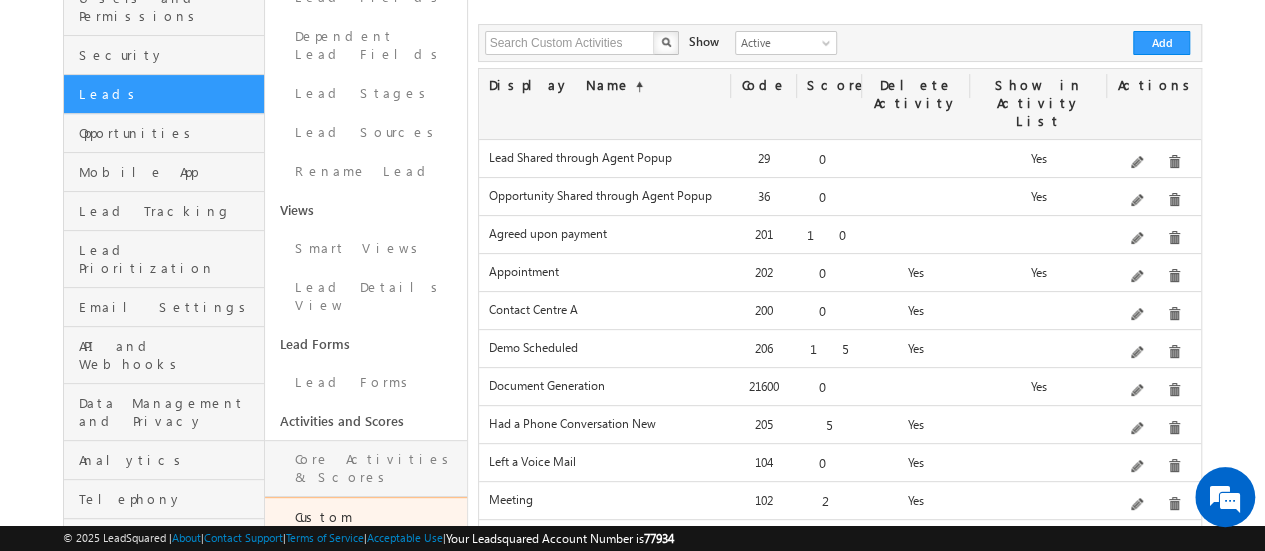 click on "Core Activities & Scores" at bounding box center (365, 468) 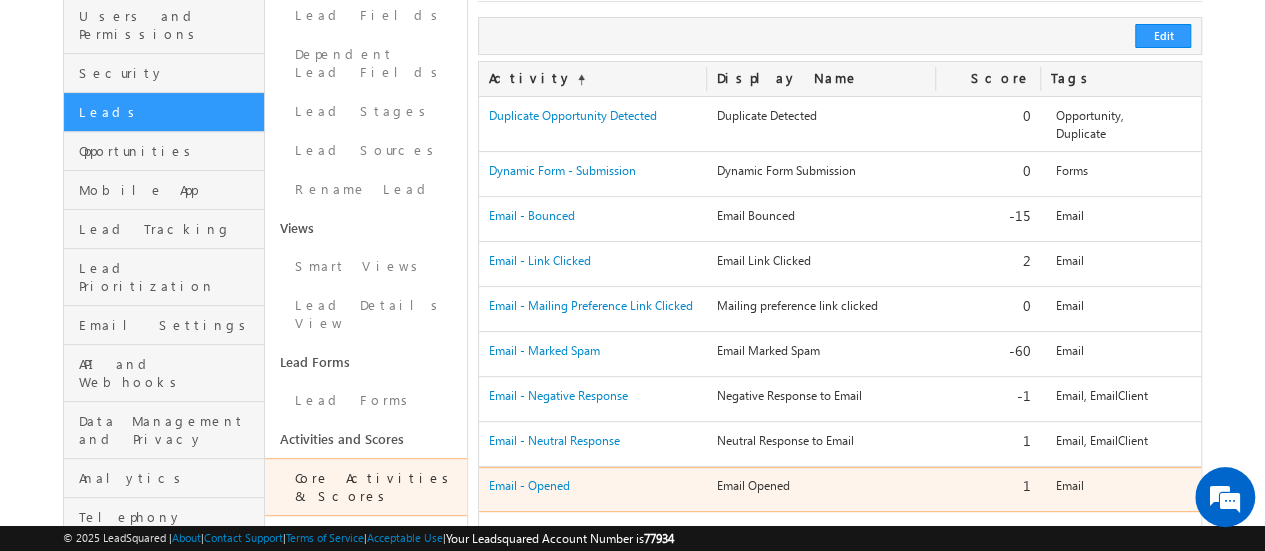scroll, scrollTop: 300, scrollLeft: 0, axis: vertical 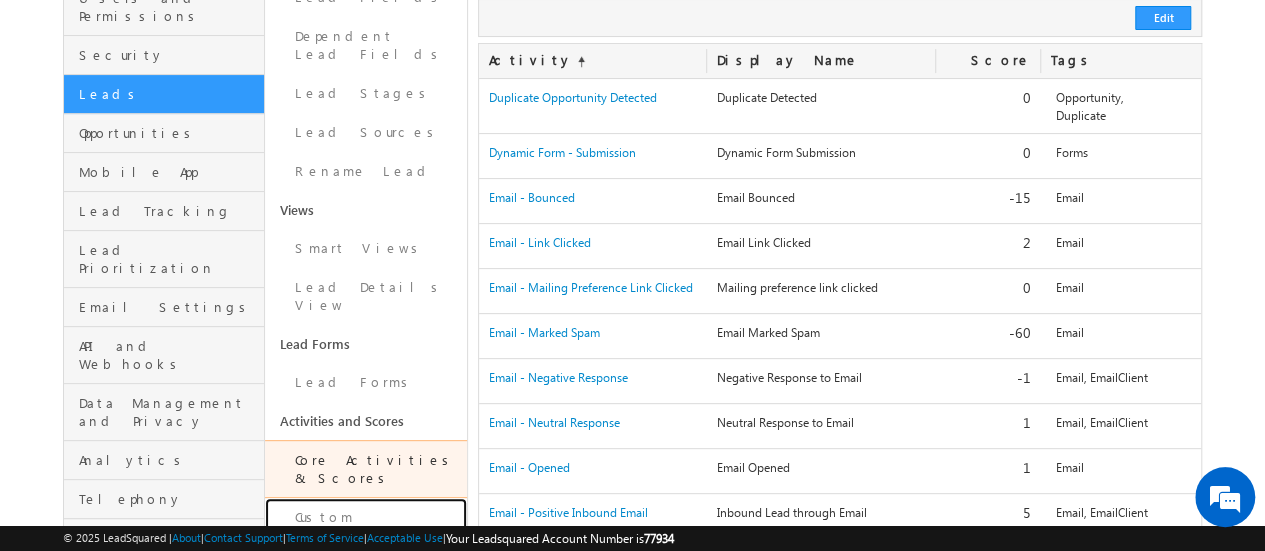 click on "Custom Activities & Scores" at bounding box center [365, 535] 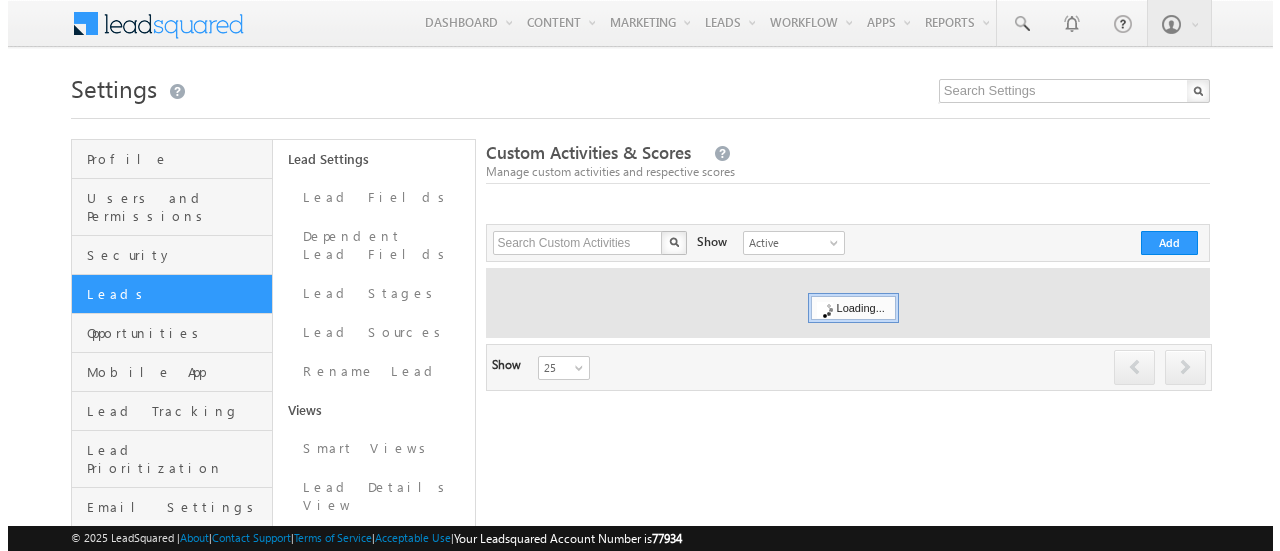 scroll, scrollTop: 0, scrollLeft: 0, axis: both 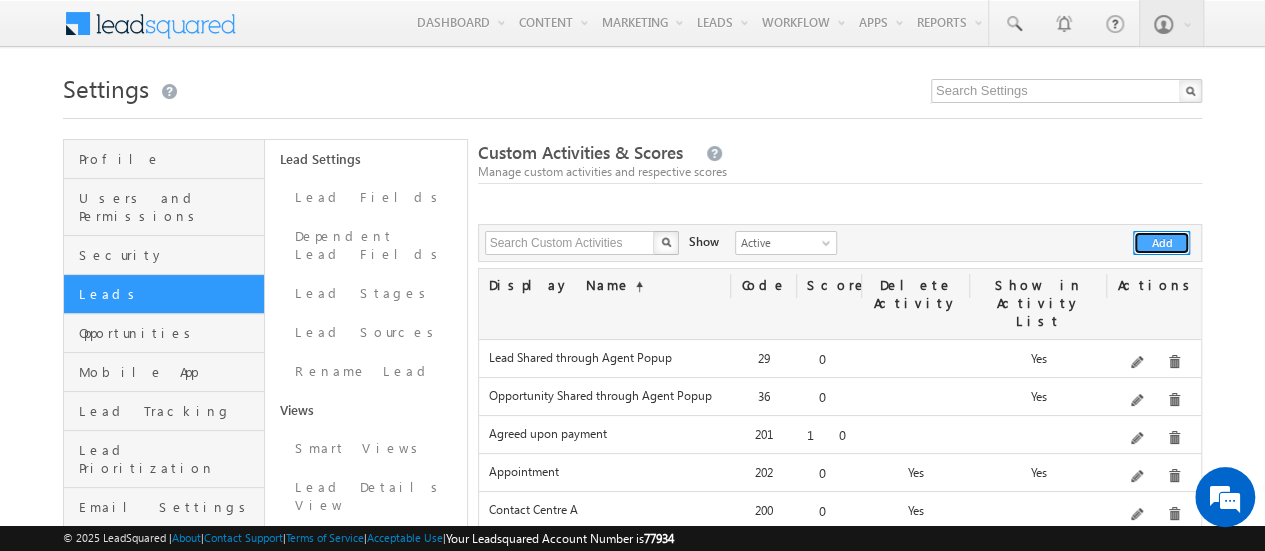 click on "Add" at bounding box center (1161, 243) 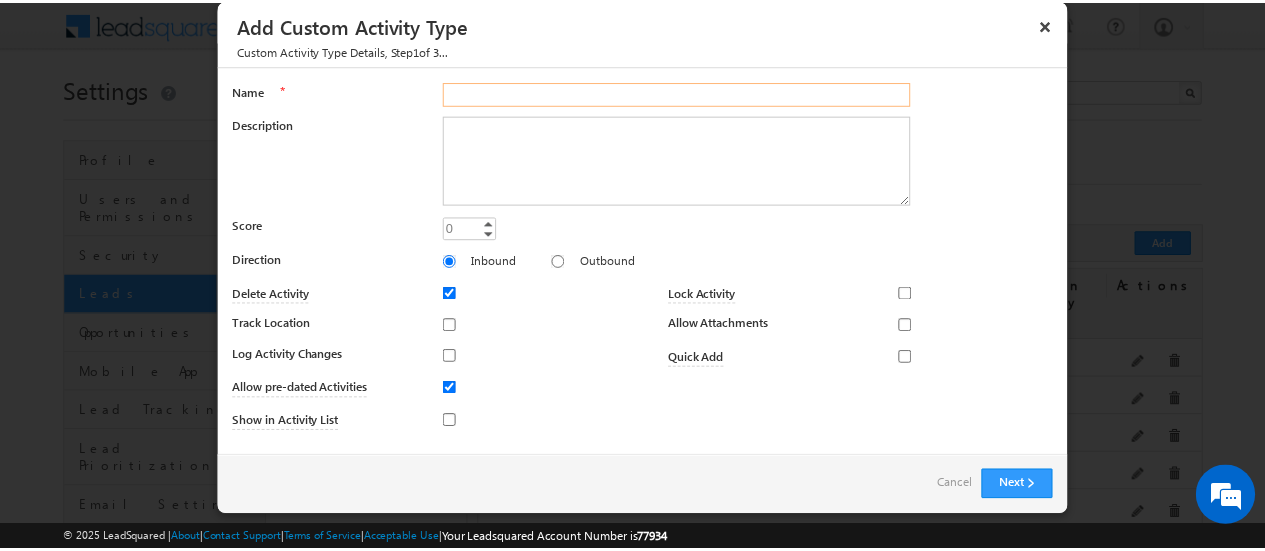 scroll, scrollTop: 0, scrollLeft: 0, axis: both 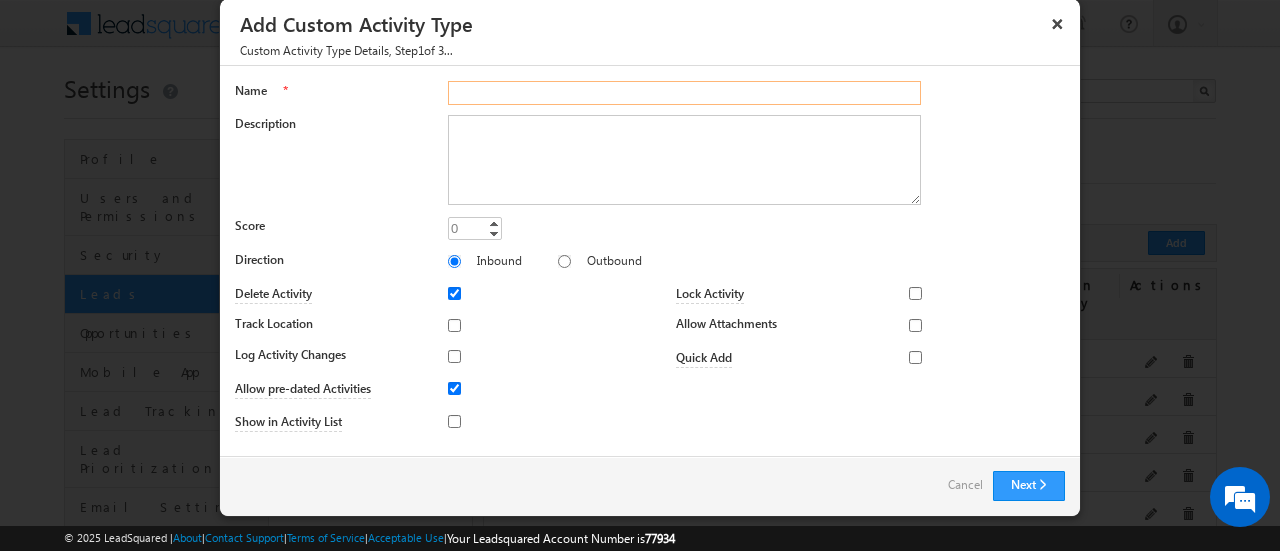 click on "Name" at bounding box center [684, 93] 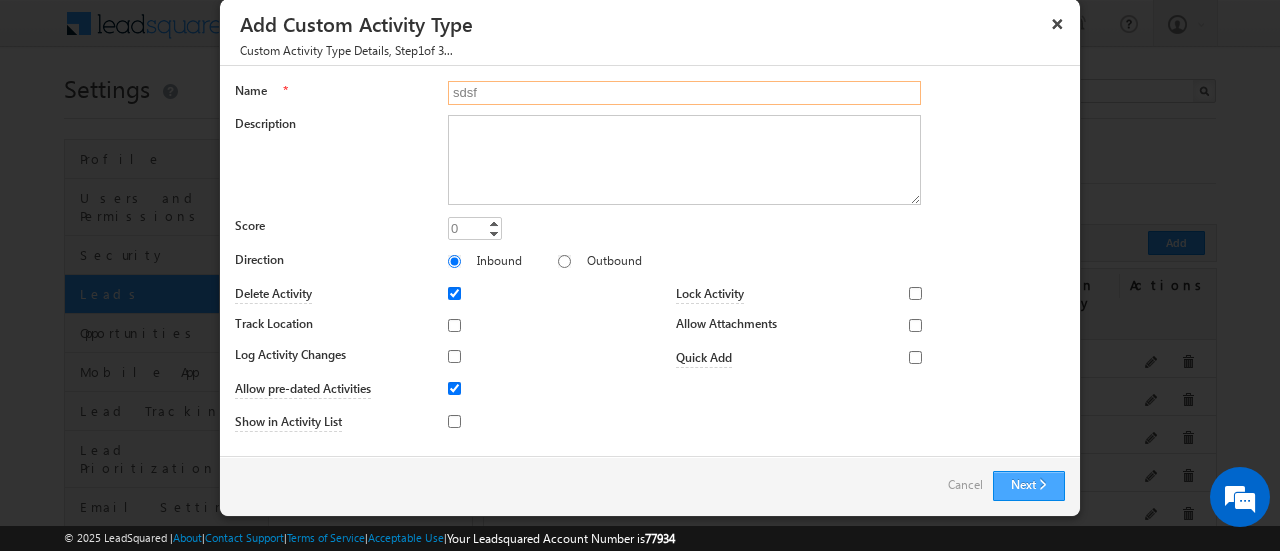 type on "sdsf" 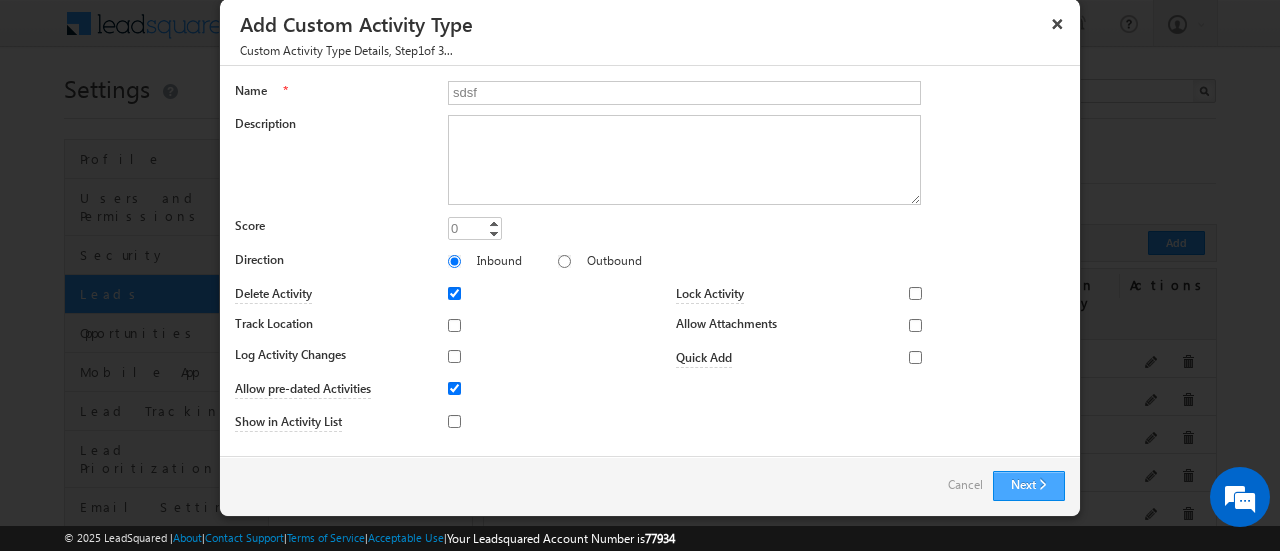 click on "Next" at bounding box center (1029, 486) 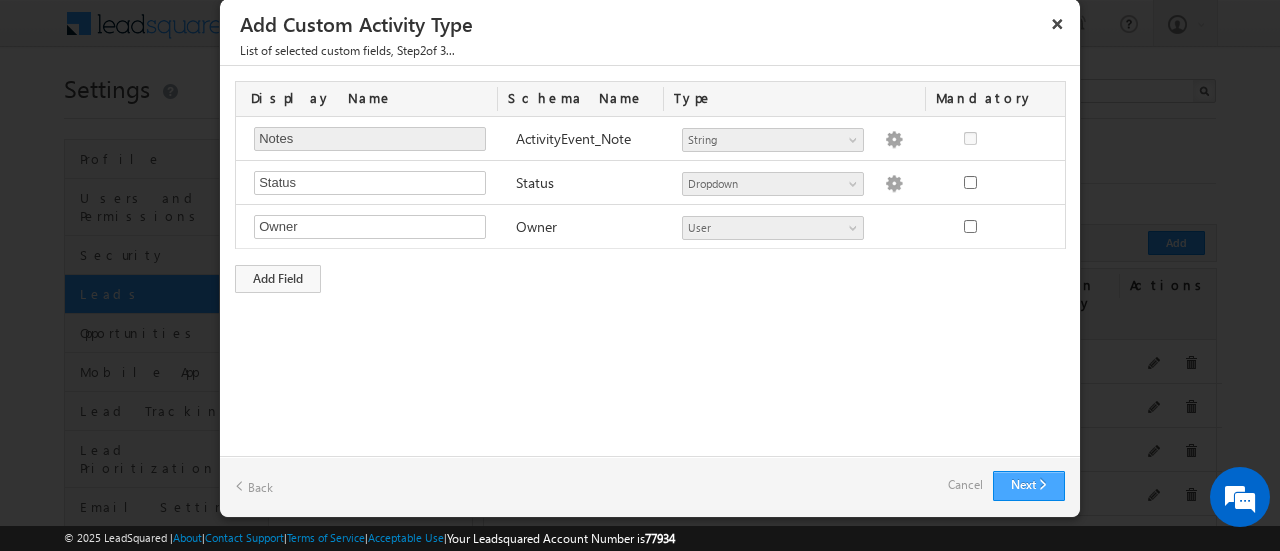 click on "Next" at bounding box center [1029, 486] 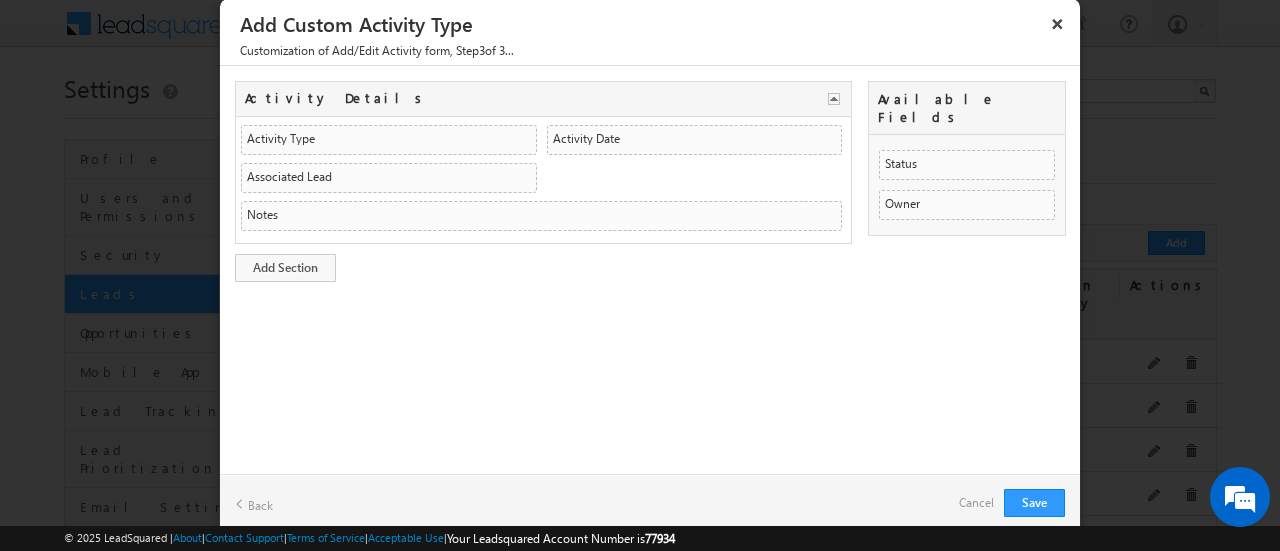 click on "Cancel" at bounding box center [976, 503] 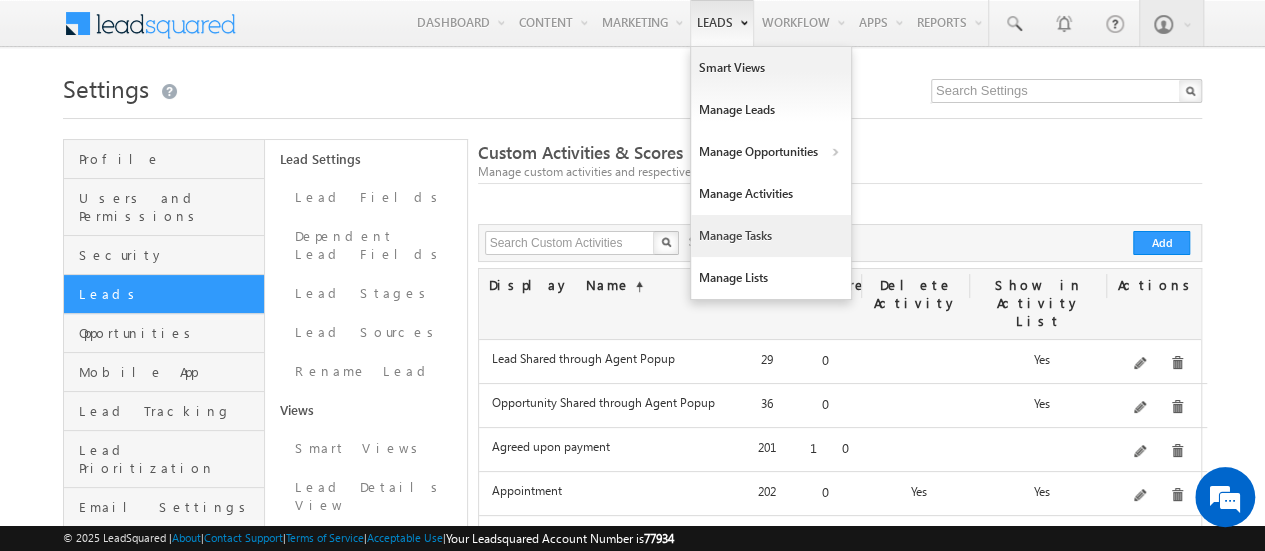 click on "Manage Tasks" at bounding box center (771, 236) 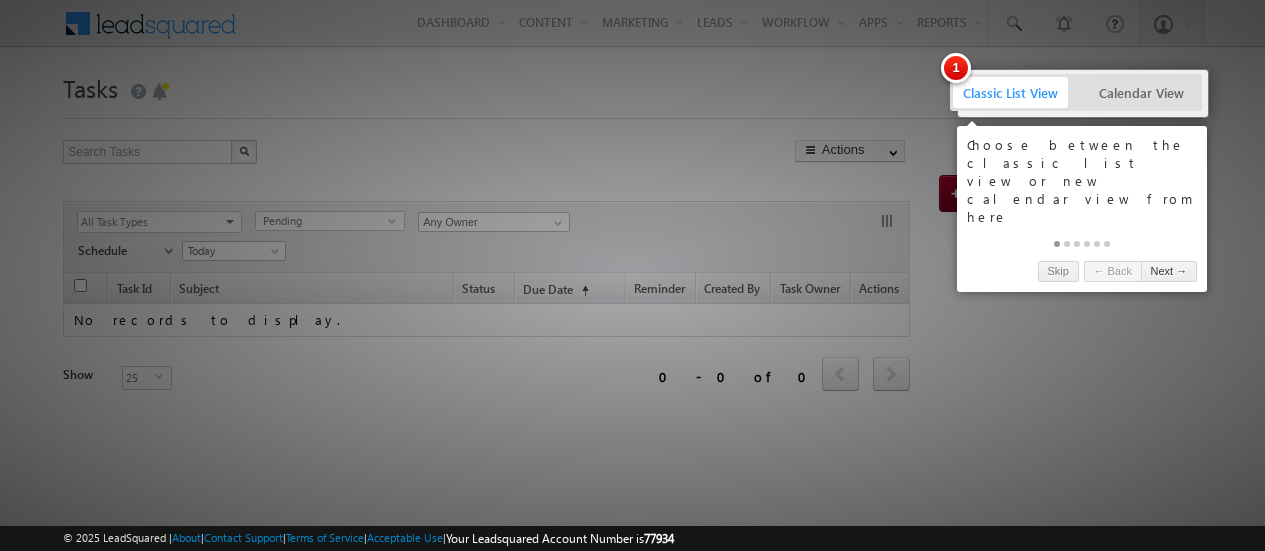 scroll, scrollTop: 0, scrollLeft: 0, axis: both 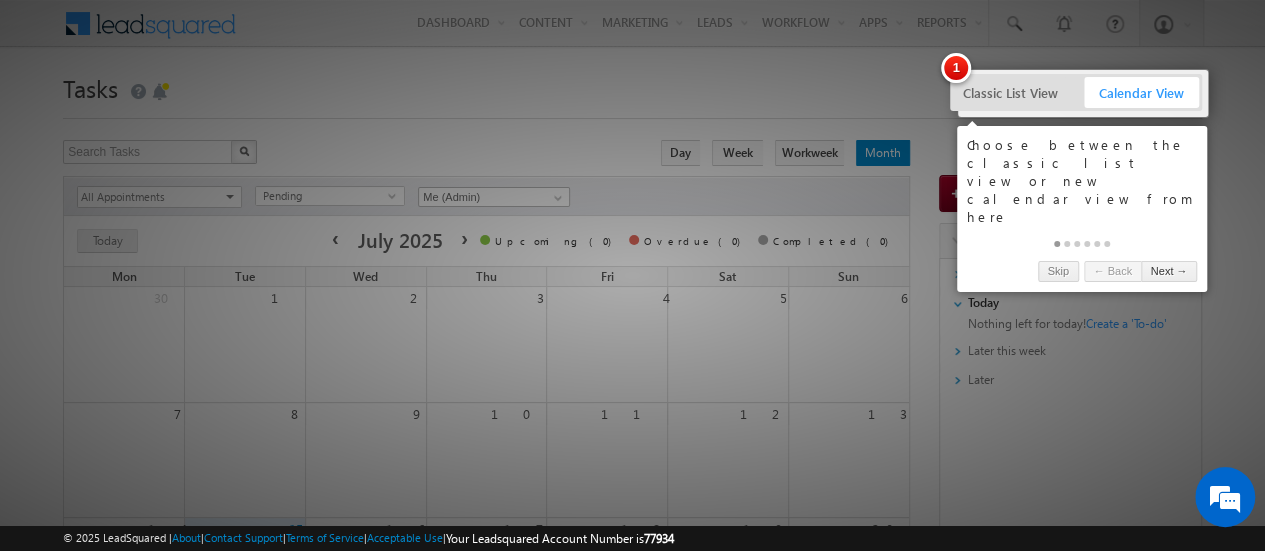 drag, startPoint x: 948, startPoint y: 424, endPoint x: 947, endPoint y: 413, distance: 11.045361 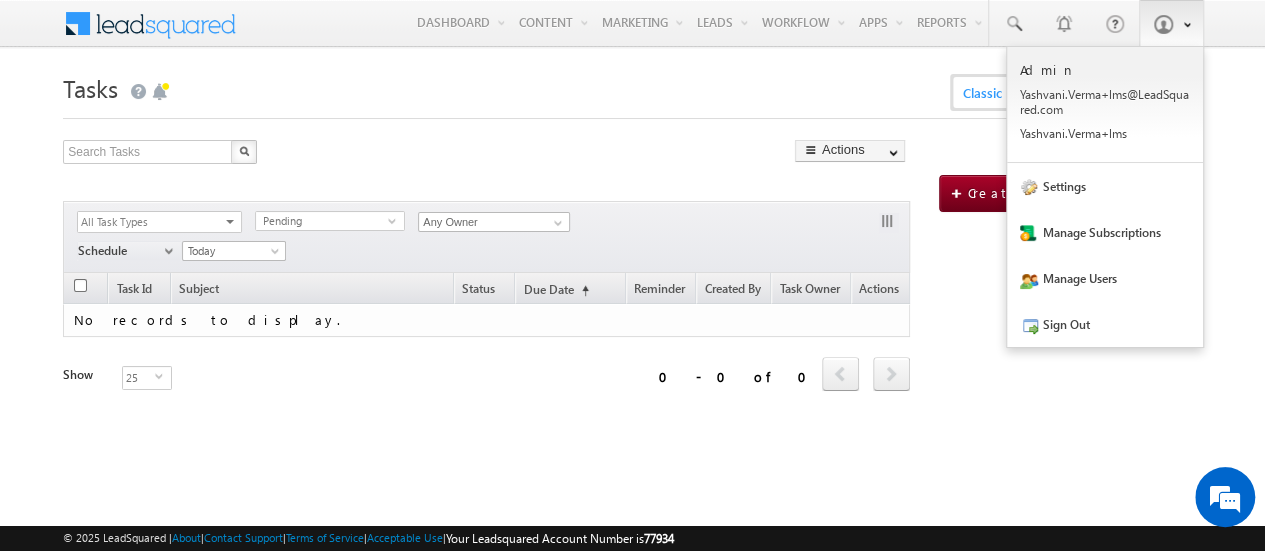 click at bounding box center (1171, 23) 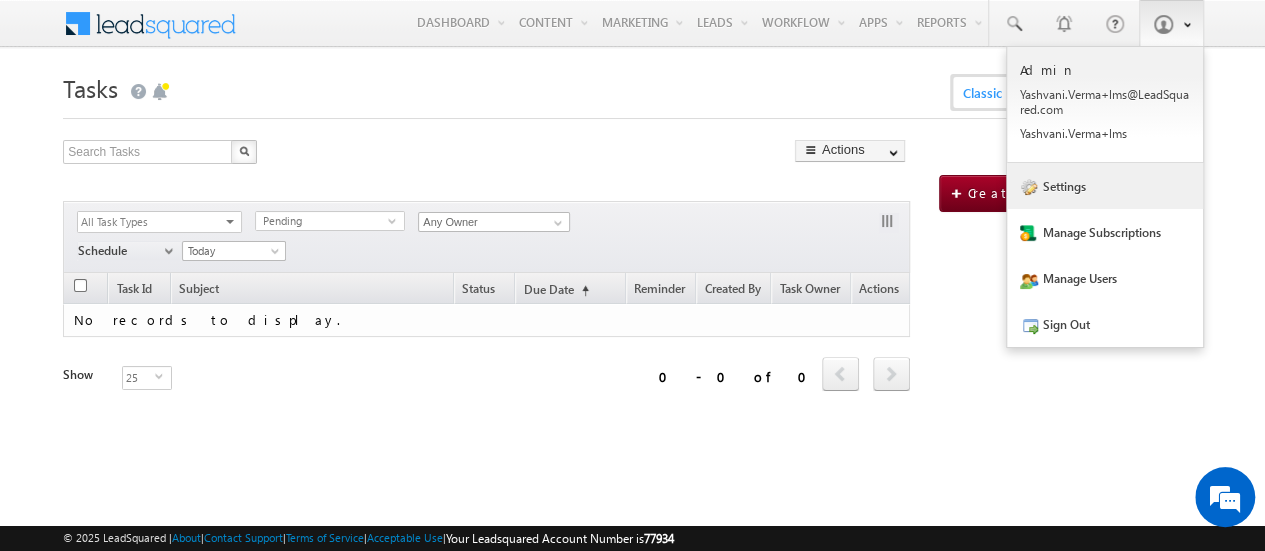 click on "Settings" at bounding box center (1105, 186) 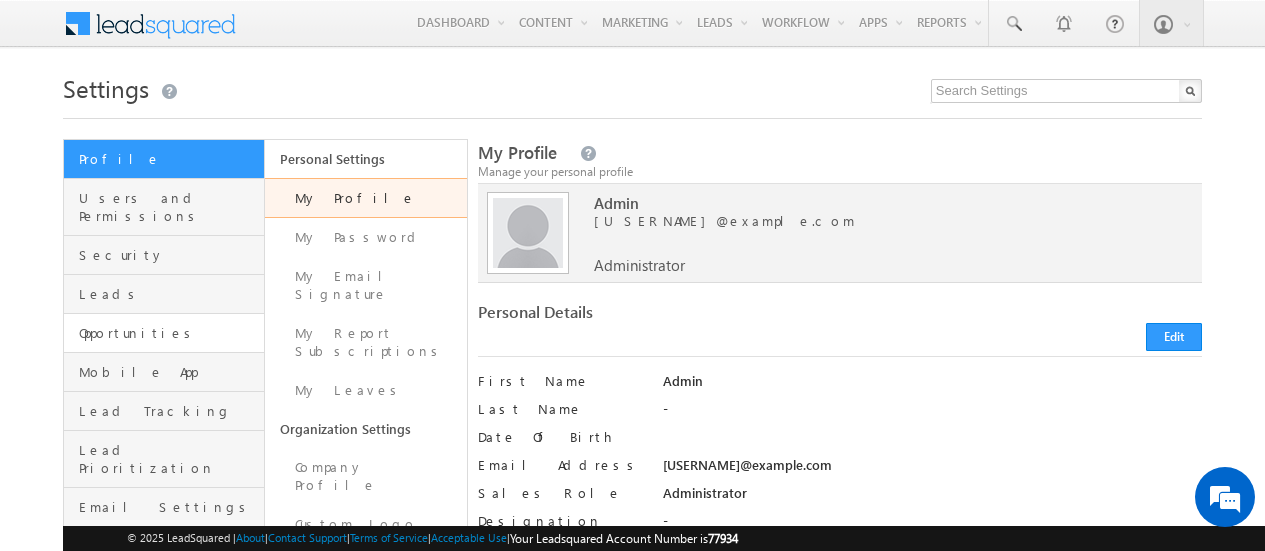scroll, scrollTop: 0, scrollLeft: 0, axis: both 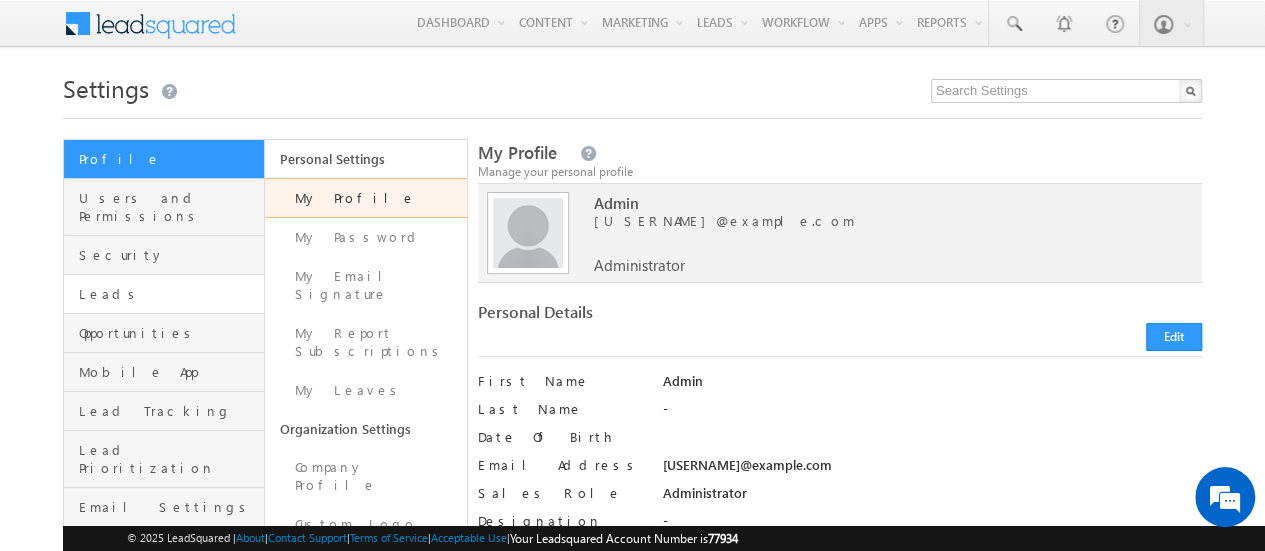 click on "Leads" at bounding box center [164, 294] 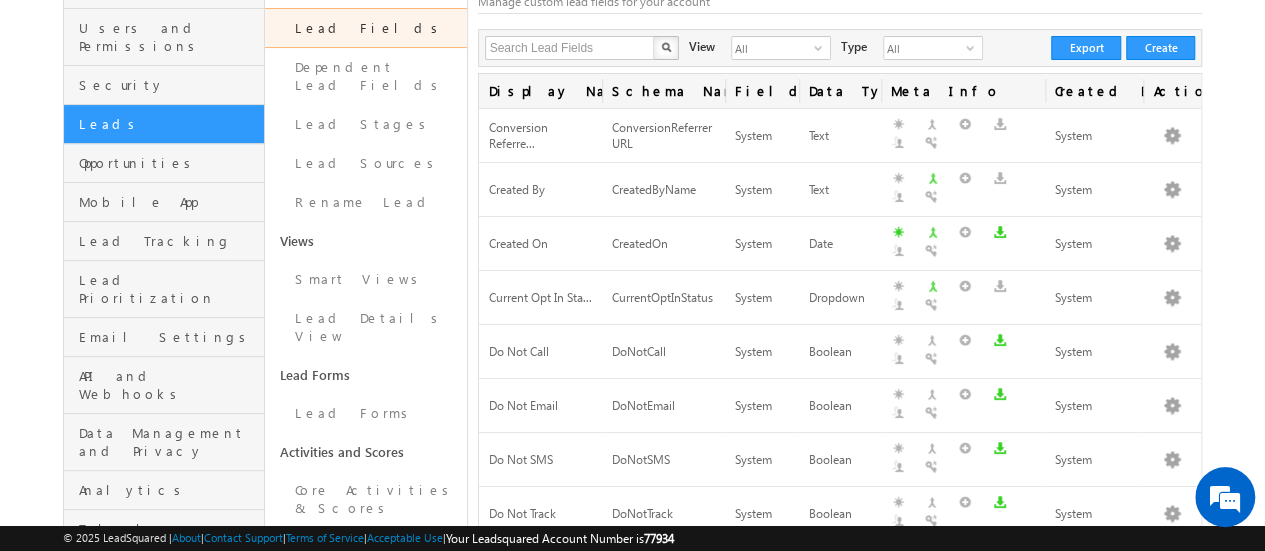 scroll, scrollTop: 100, scrollLeft: 0, axis: vertical 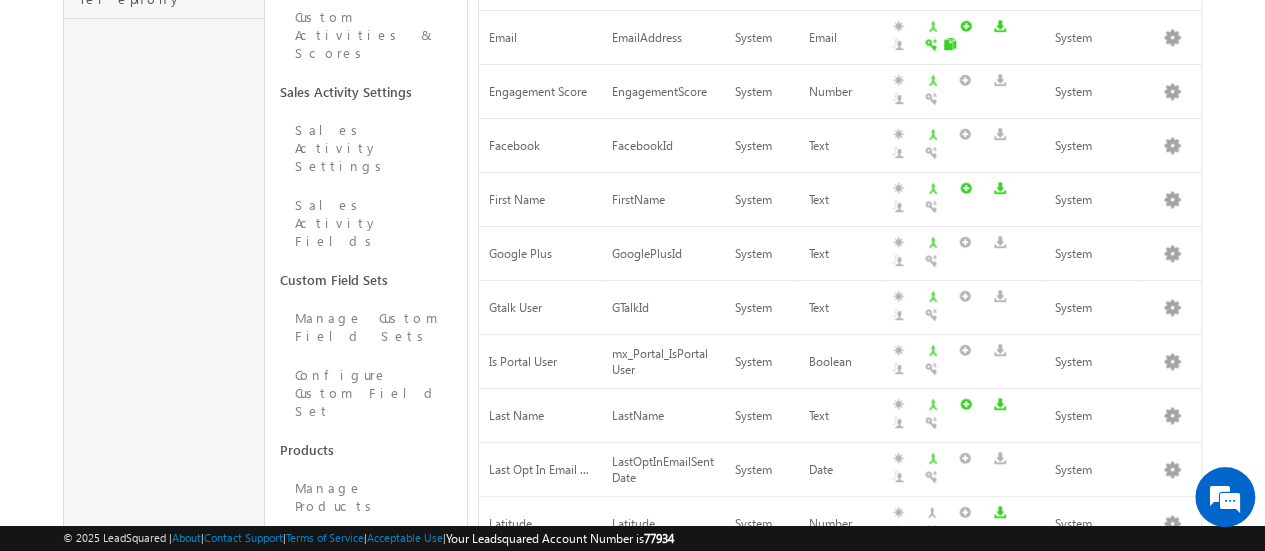 click on "Appointments" at bounding box center (365, 583) 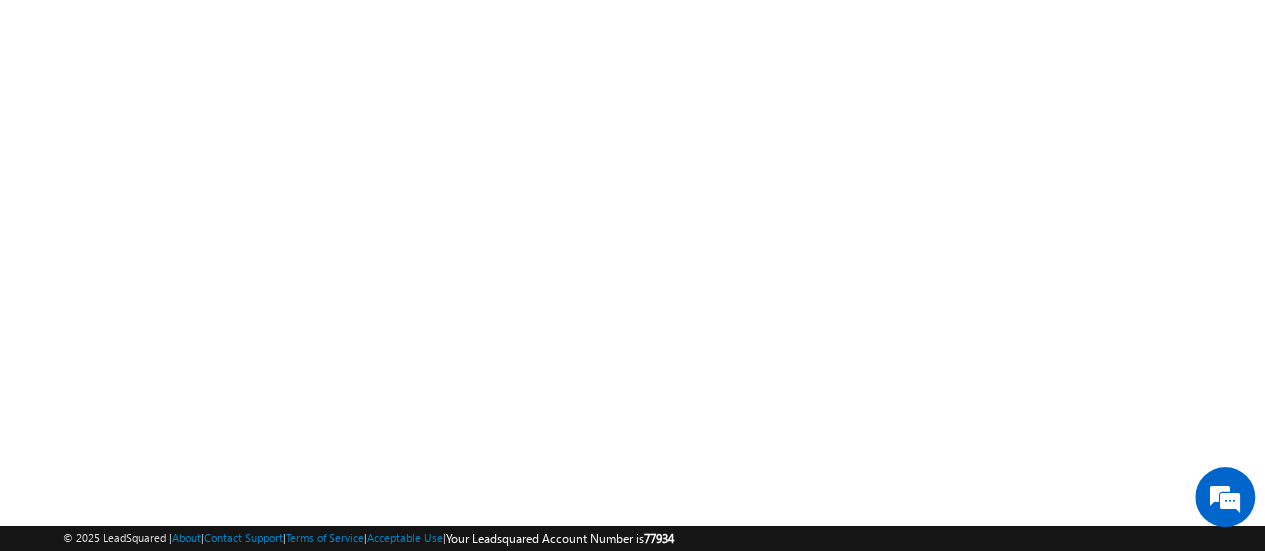 scroll, scrollTop: 446, scrollLeft: 0, axis: vertical 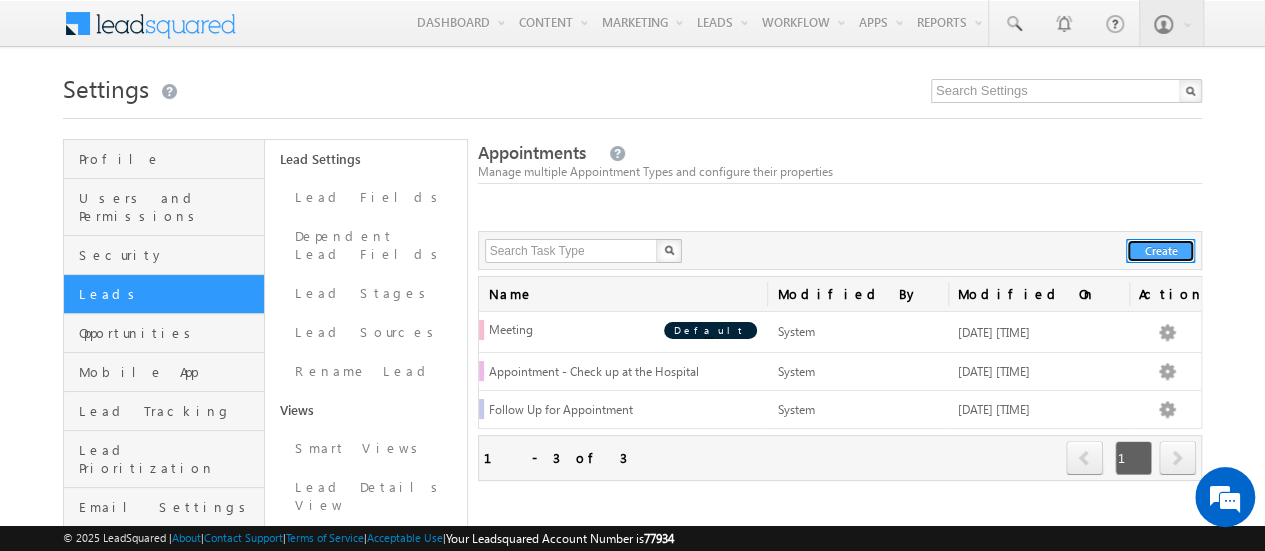 click on "Create" at bounding box center [1160, 251] 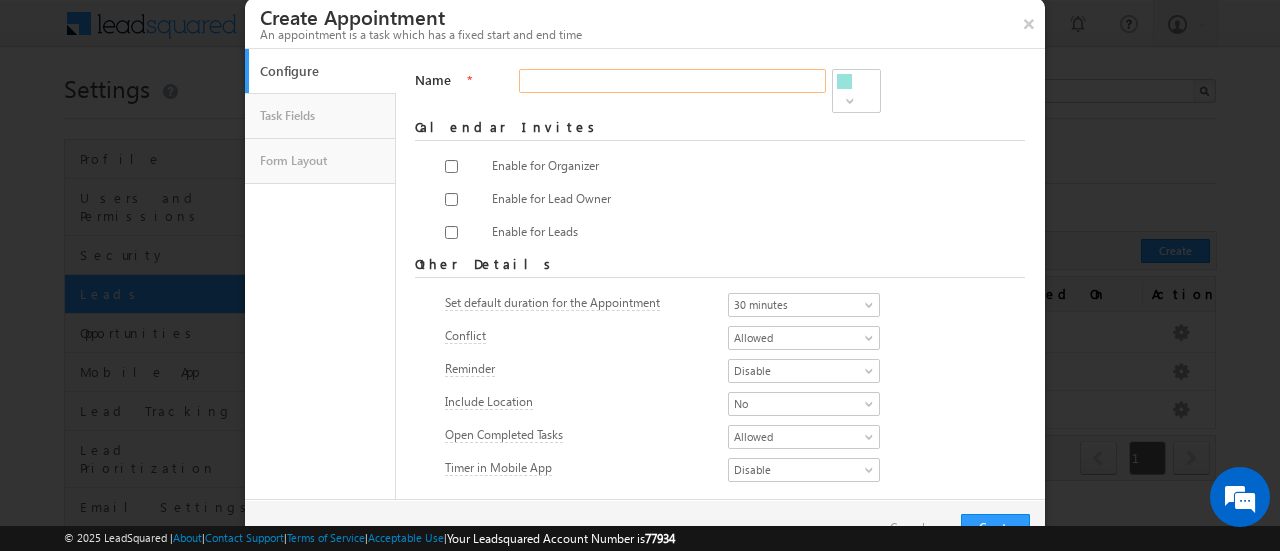 click on "Name" at bounding box center (672, 81) 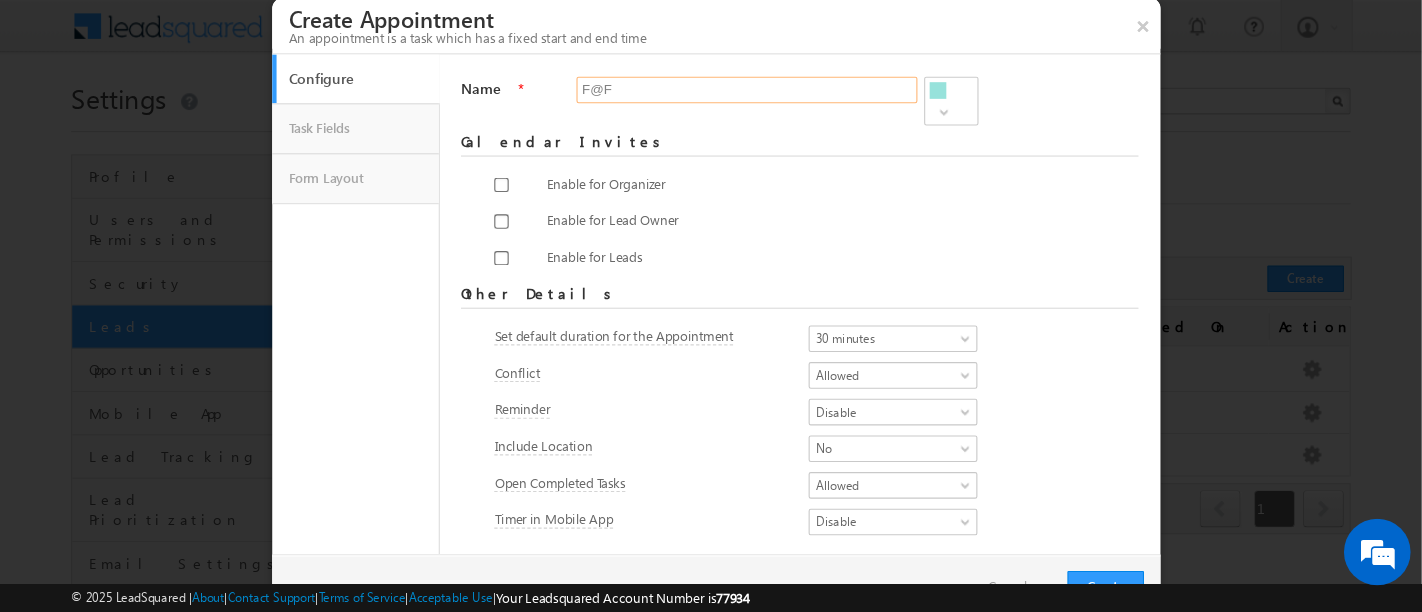 scroll, scrollTop: 0, scrollLeft: 0, axis: both 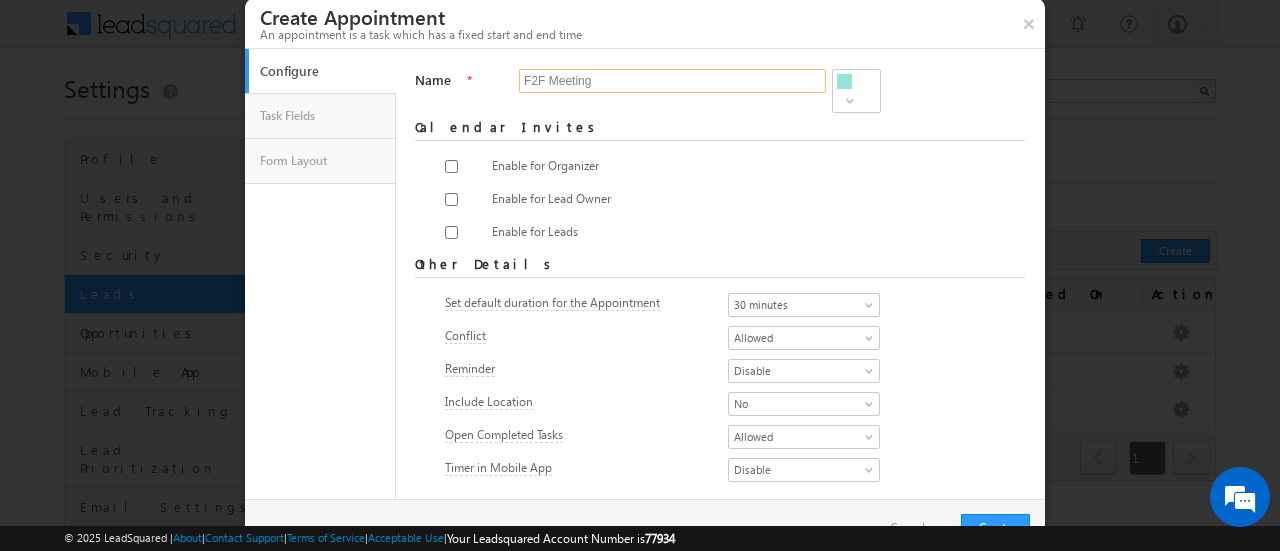 type on "F2F Meeting" 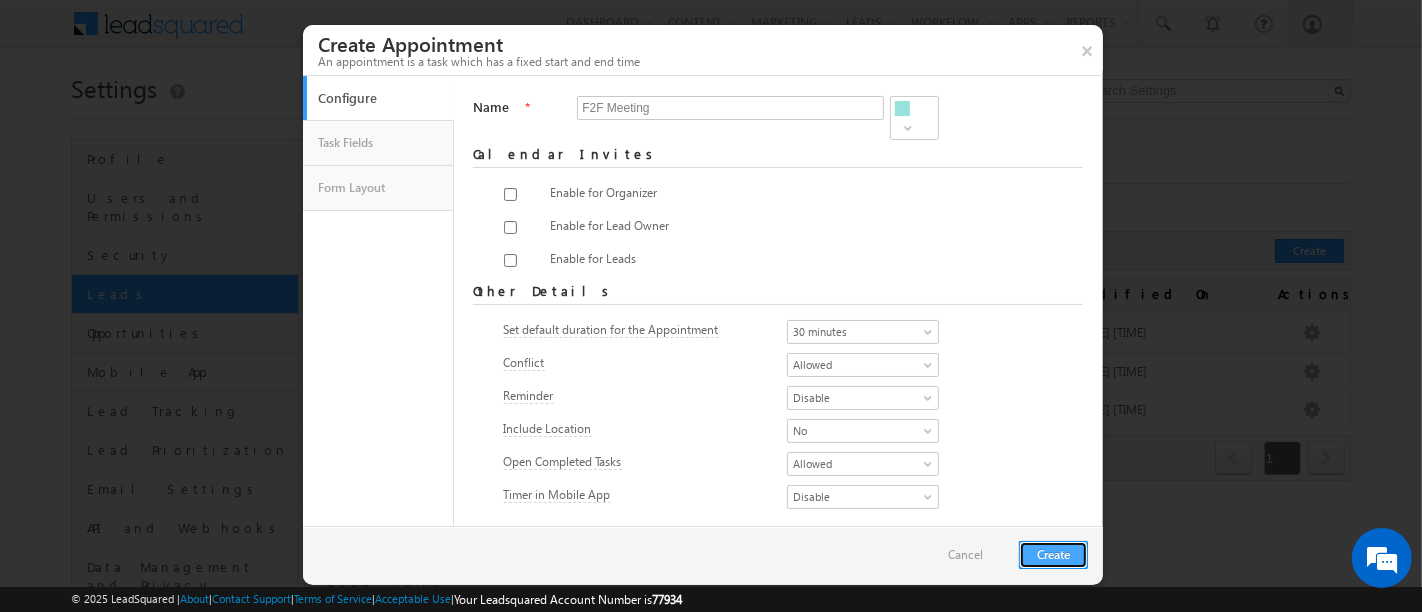 click on "Create" at bounding box center [1053, 555] 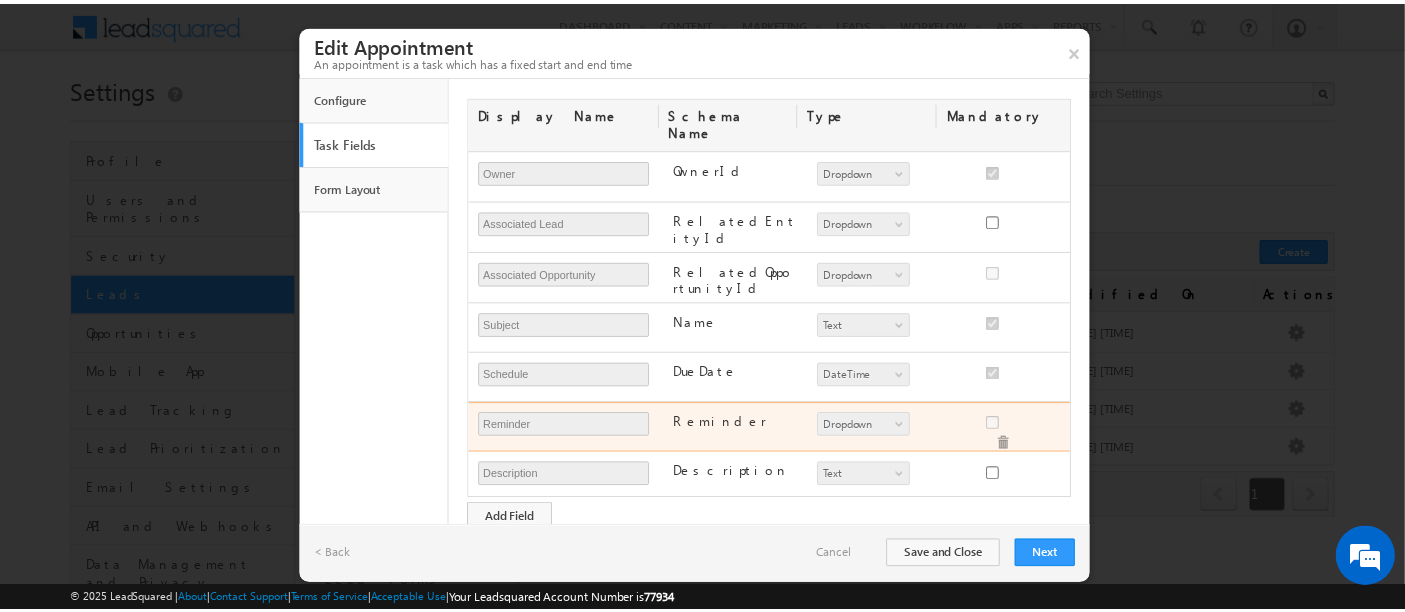 scroll, scrollTop: 108, scrollLeft: 0, axis: vertical 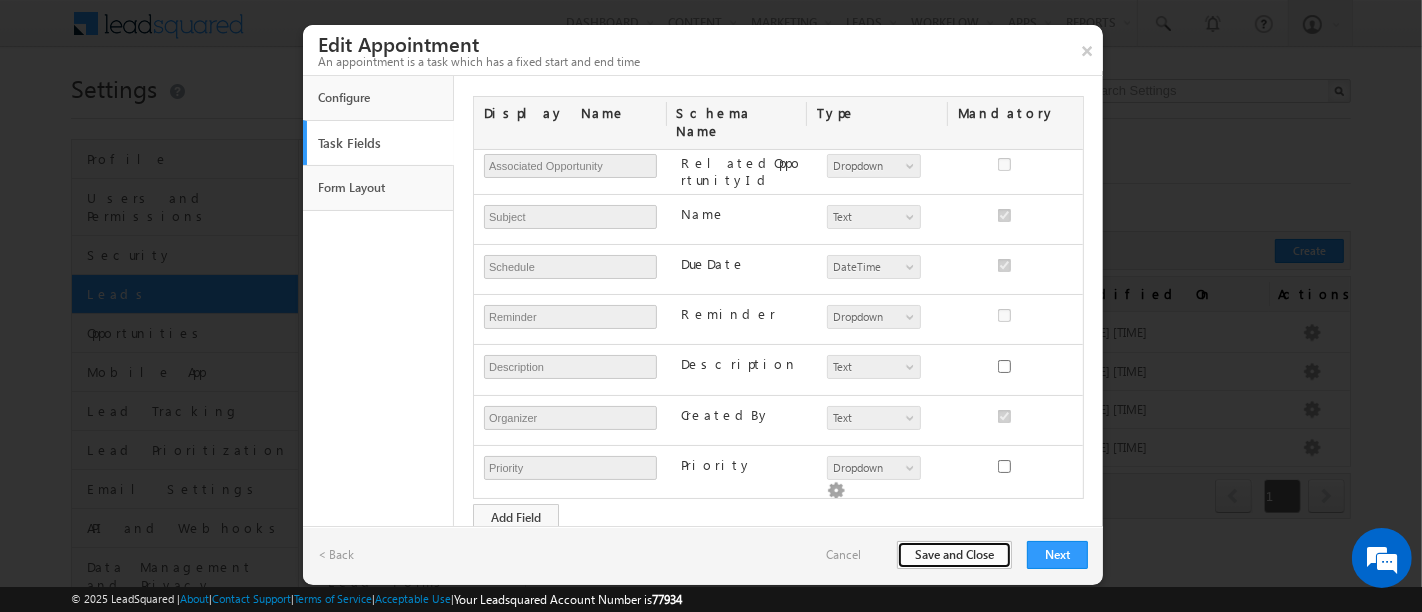 click on "Save and Close" at bounding box center (954, 555) 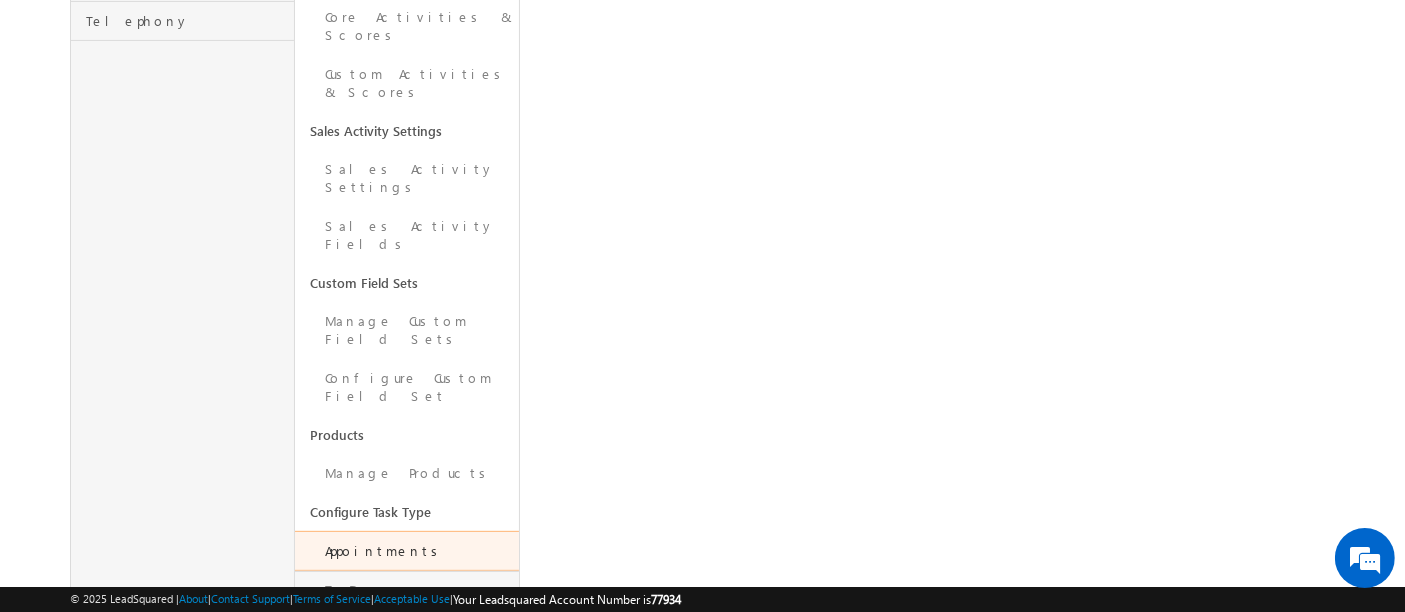 click on "To-Dos" at bounding box center (407, 590) 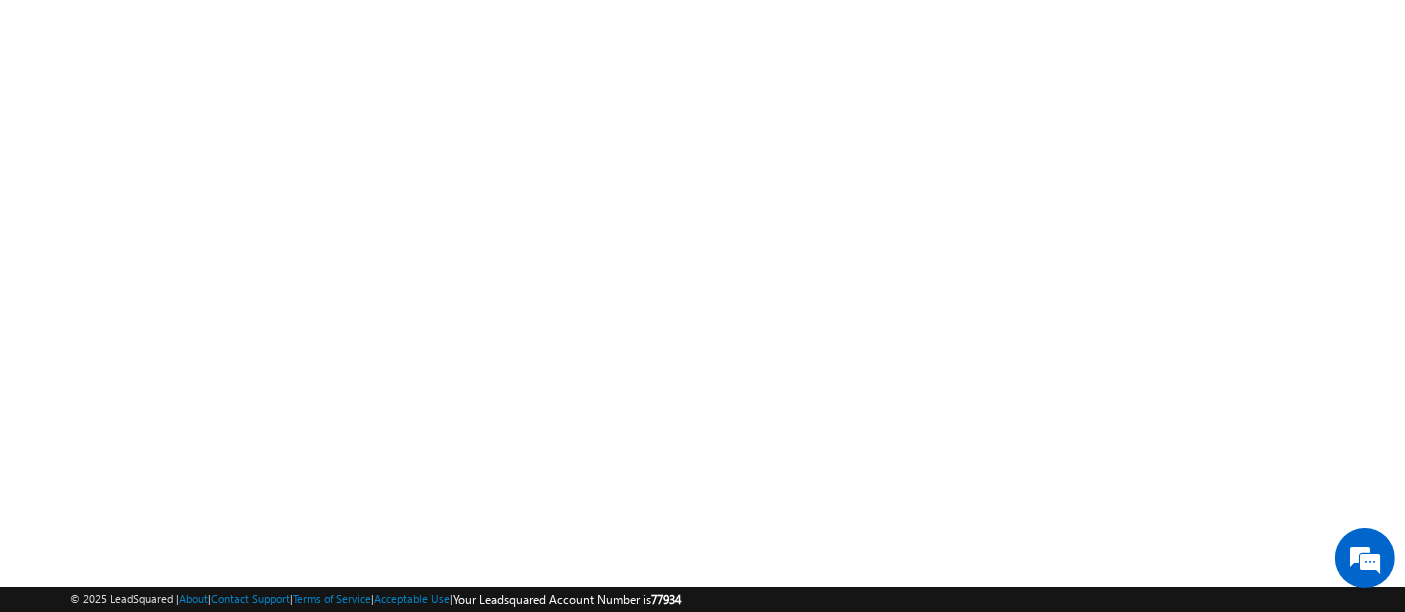 scroll, scrollTop: 384, scrollLeft: 0, axis: vertical 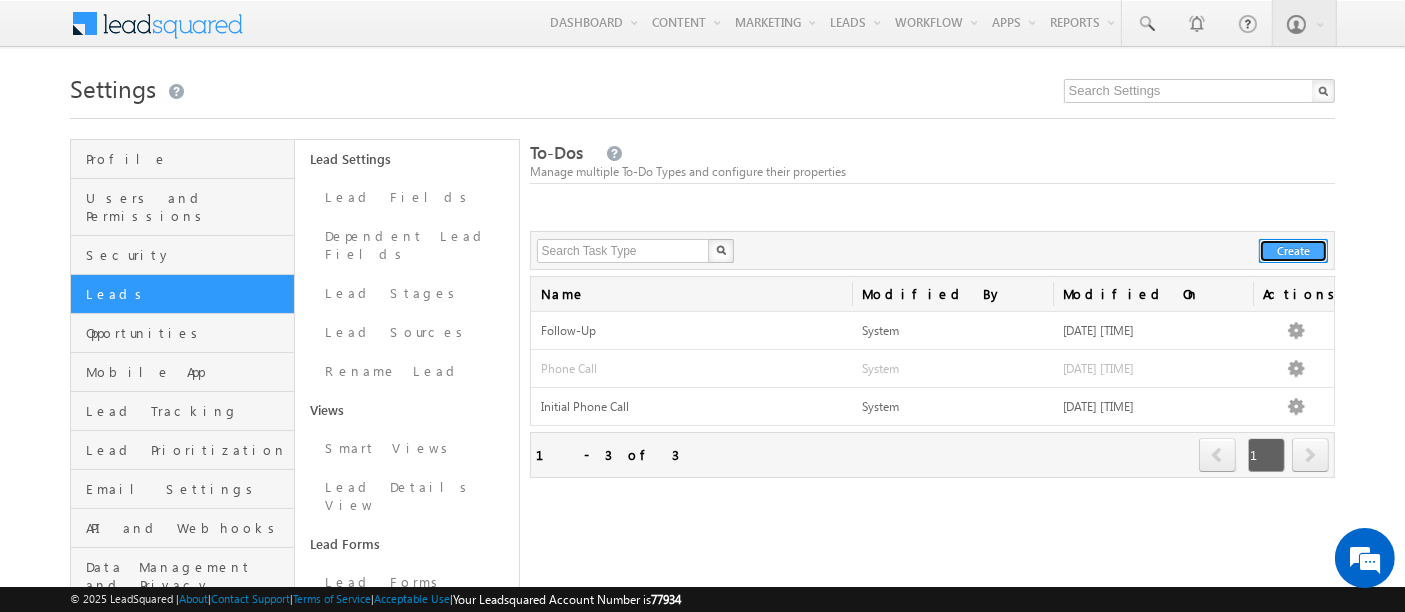 click on "Create" at bounding box center (1293, 251) 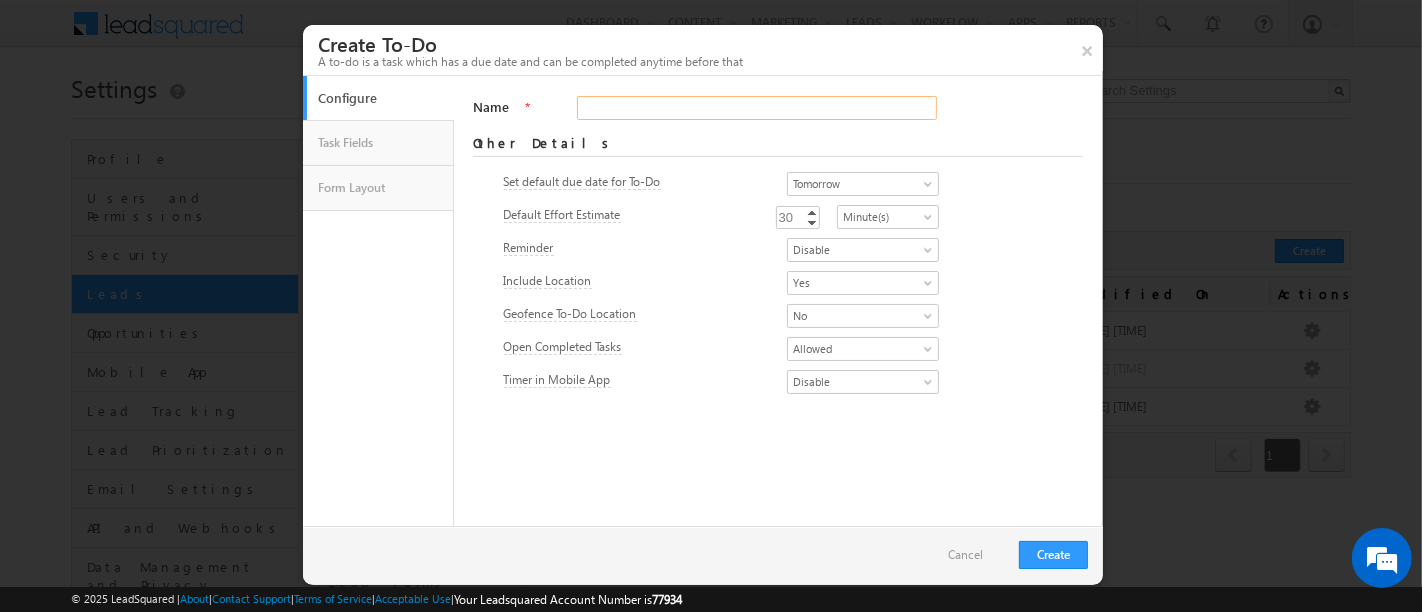 click on "Name" at bounding box center (756, 108) 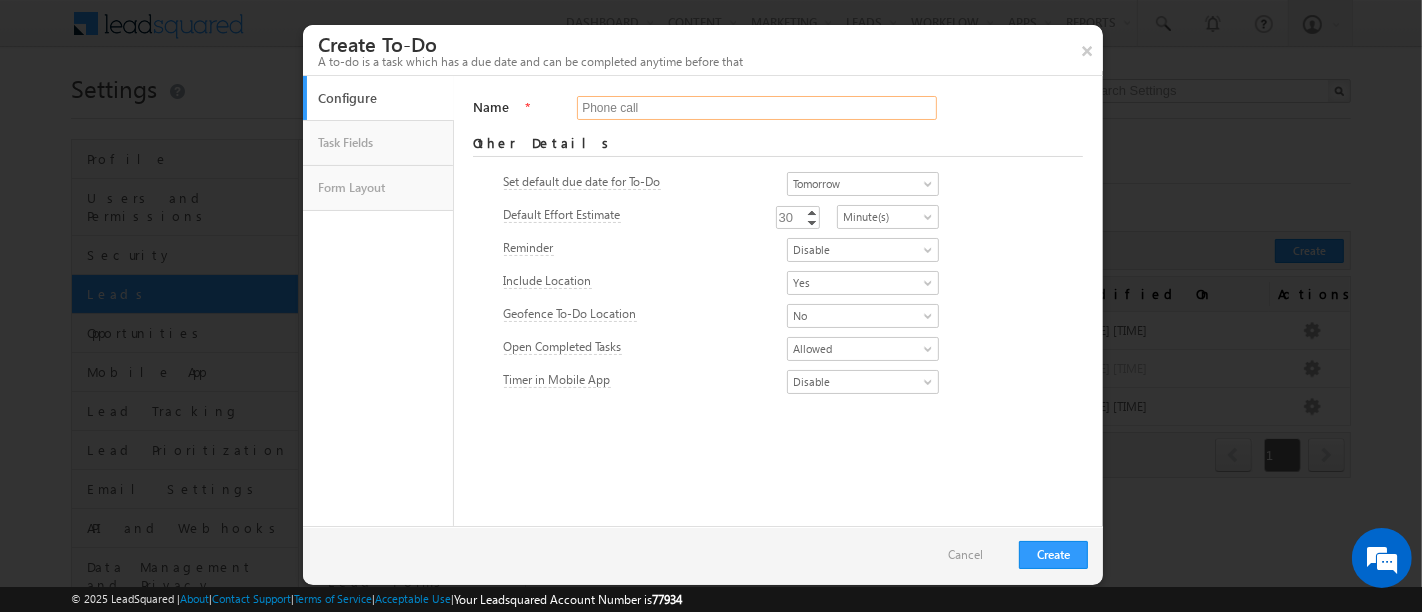 scroll, scrollTop: 0, scrollLeft: 0, axis: both 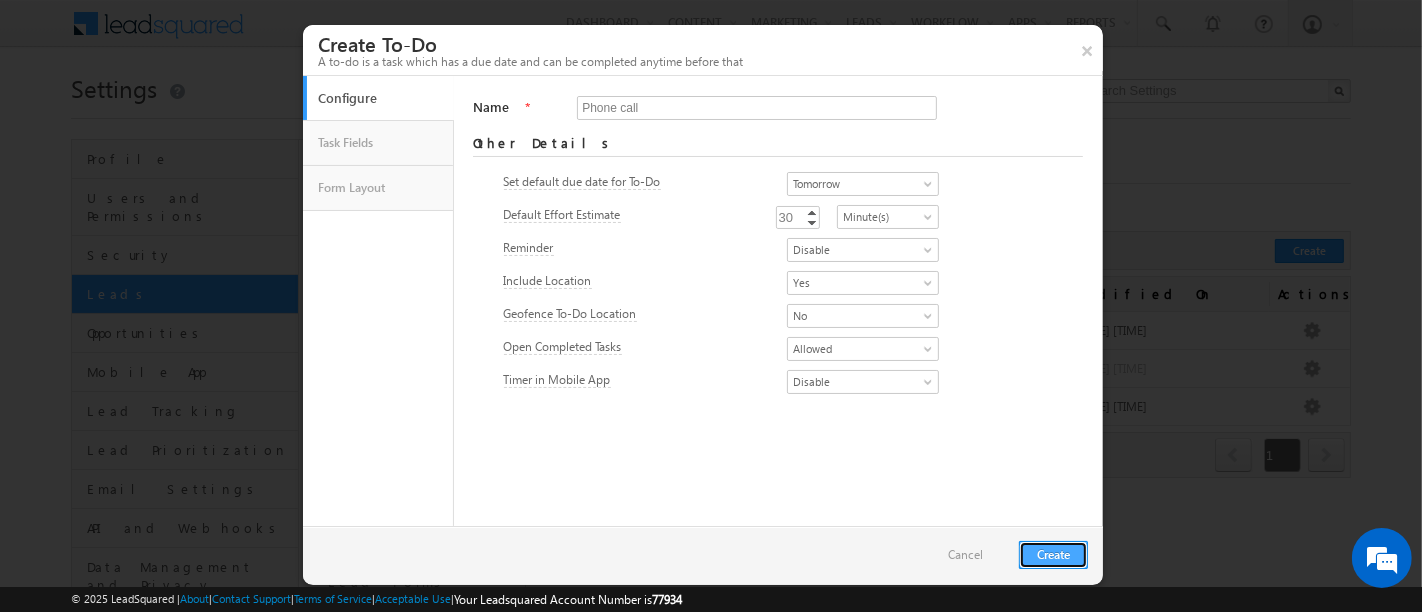 click on "Create" at bounding box center (1053, 555) 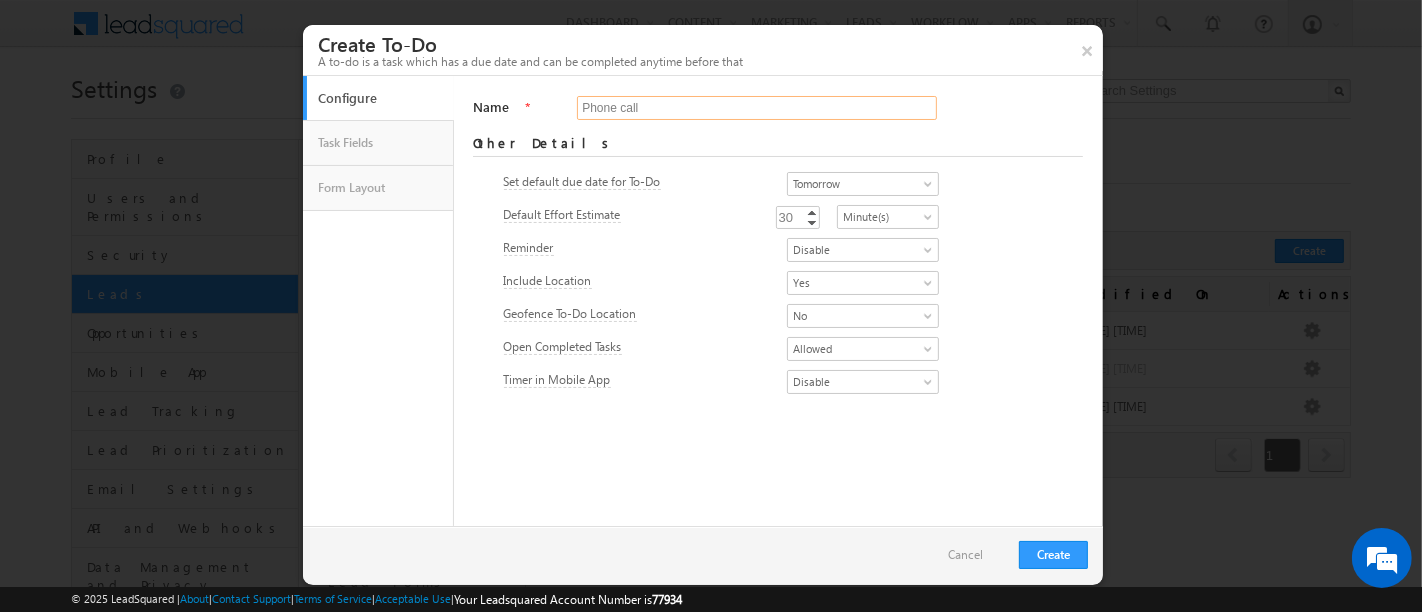 click on "Phone call" at bounding box center (756, 108) 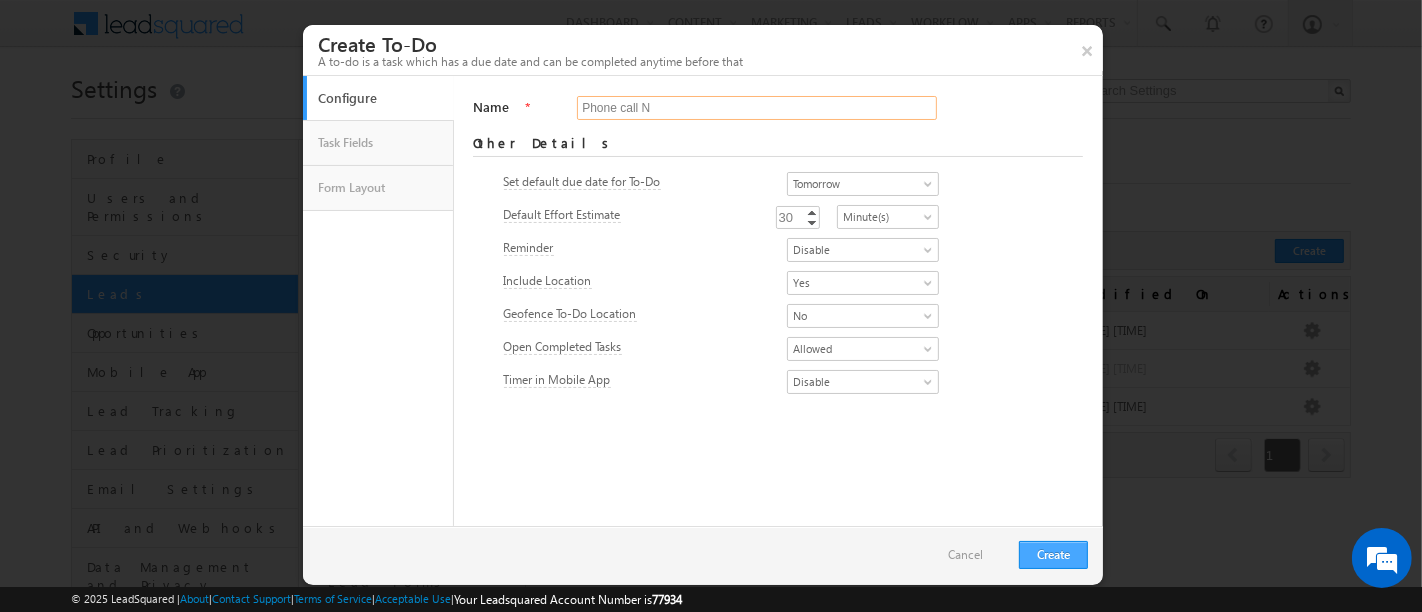 type on "Phone call N" 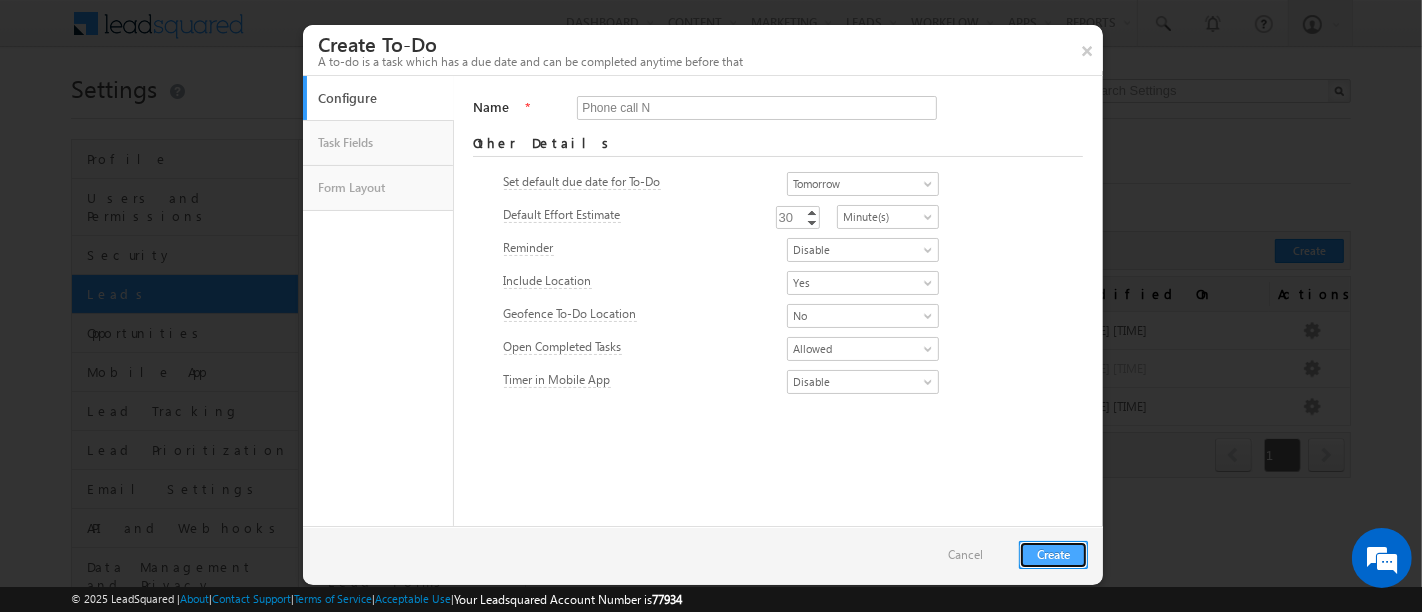 click on "Create" at bounding box center (1053, 555) 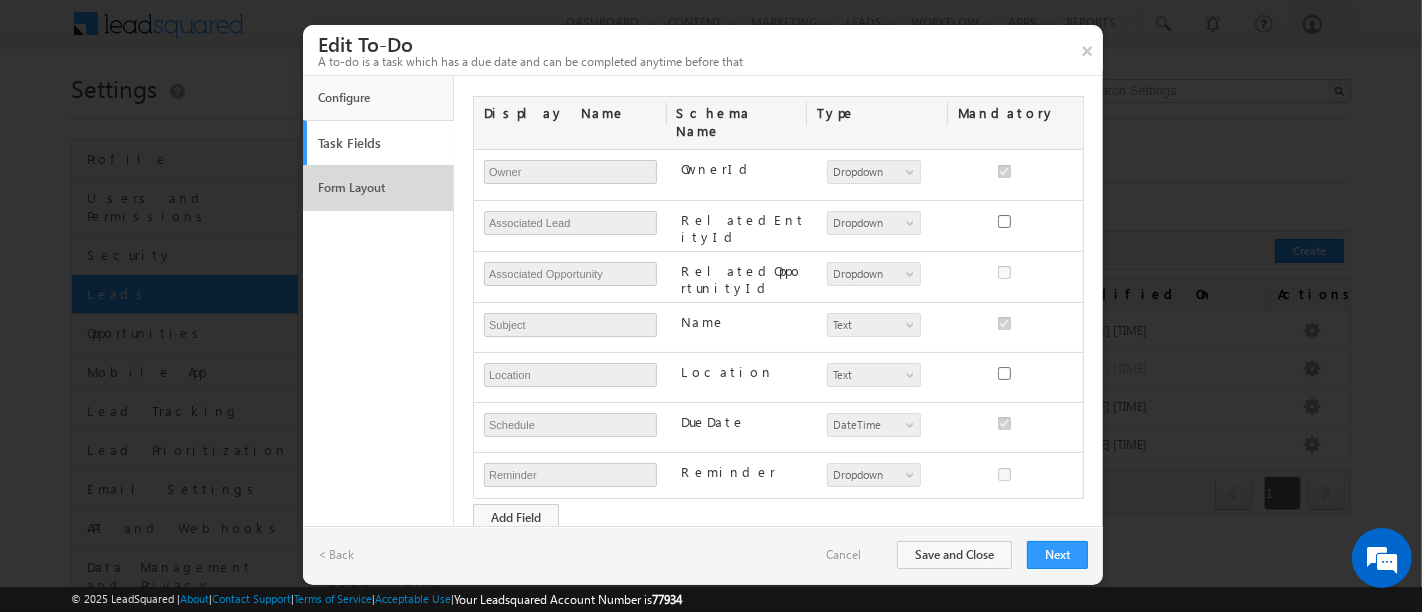 click on "Form Layout" at bounding box center [378, 188] 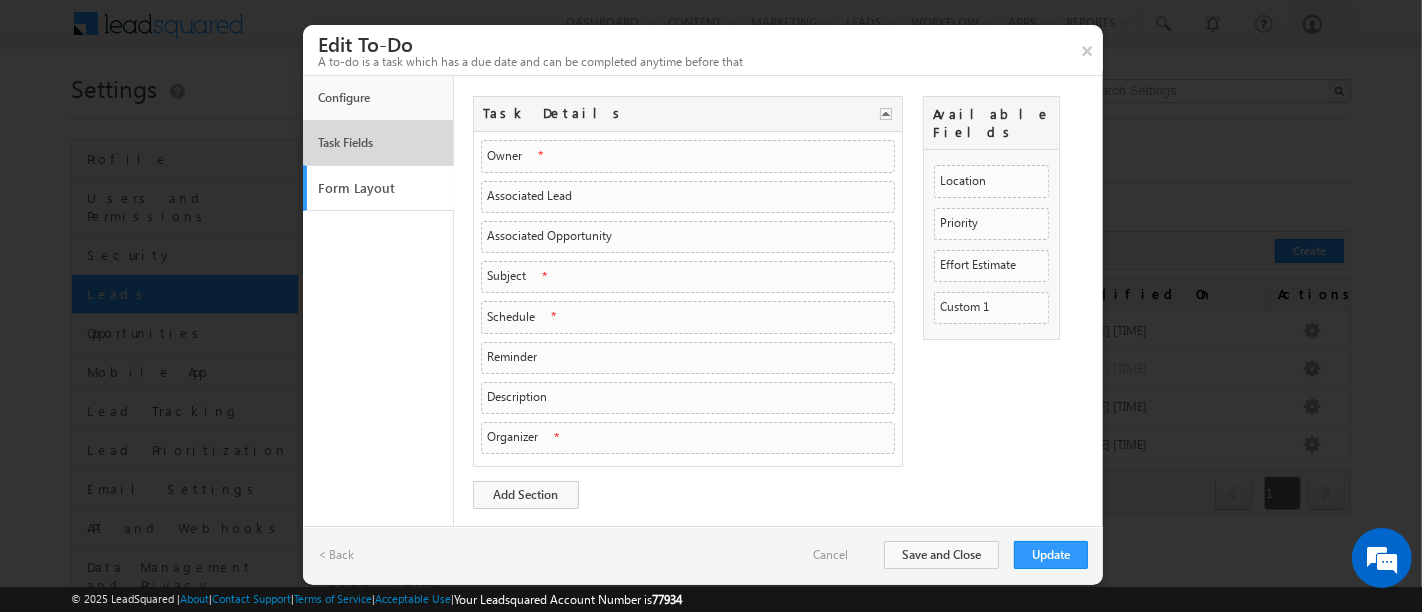 click on "Task Fields" at bounding box center (378, 143) 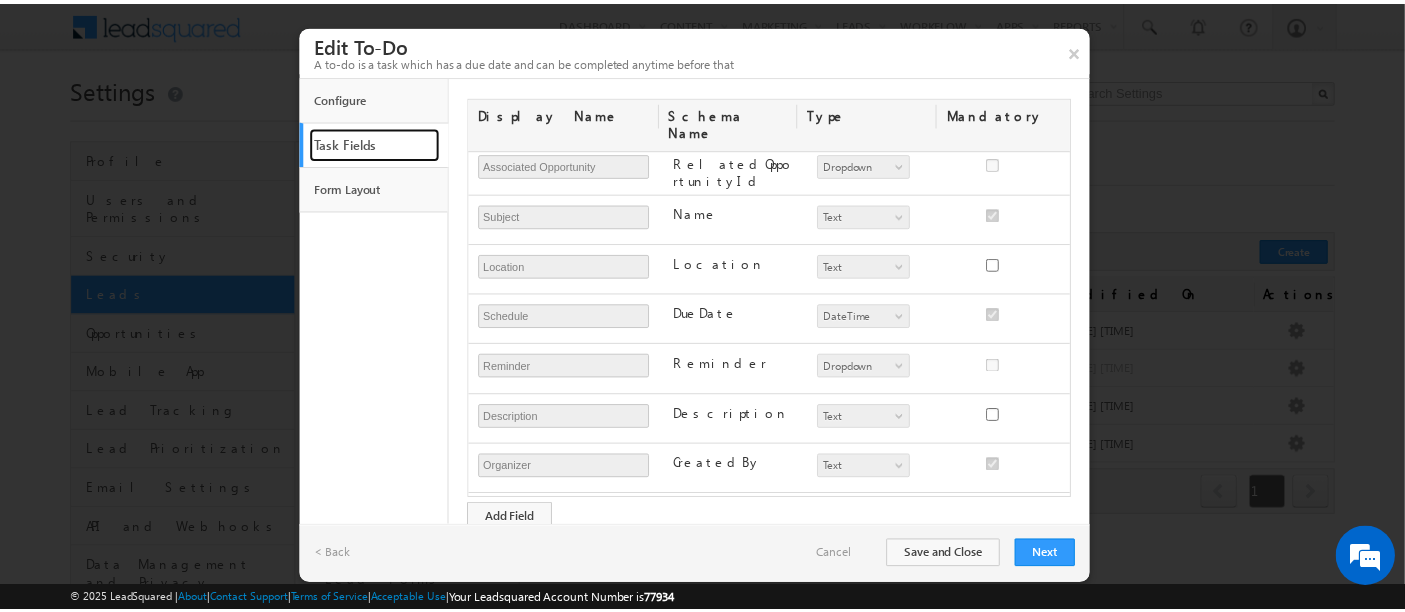 scroll, scrollTop: 195, scrollLeft: 0, axis: vertical 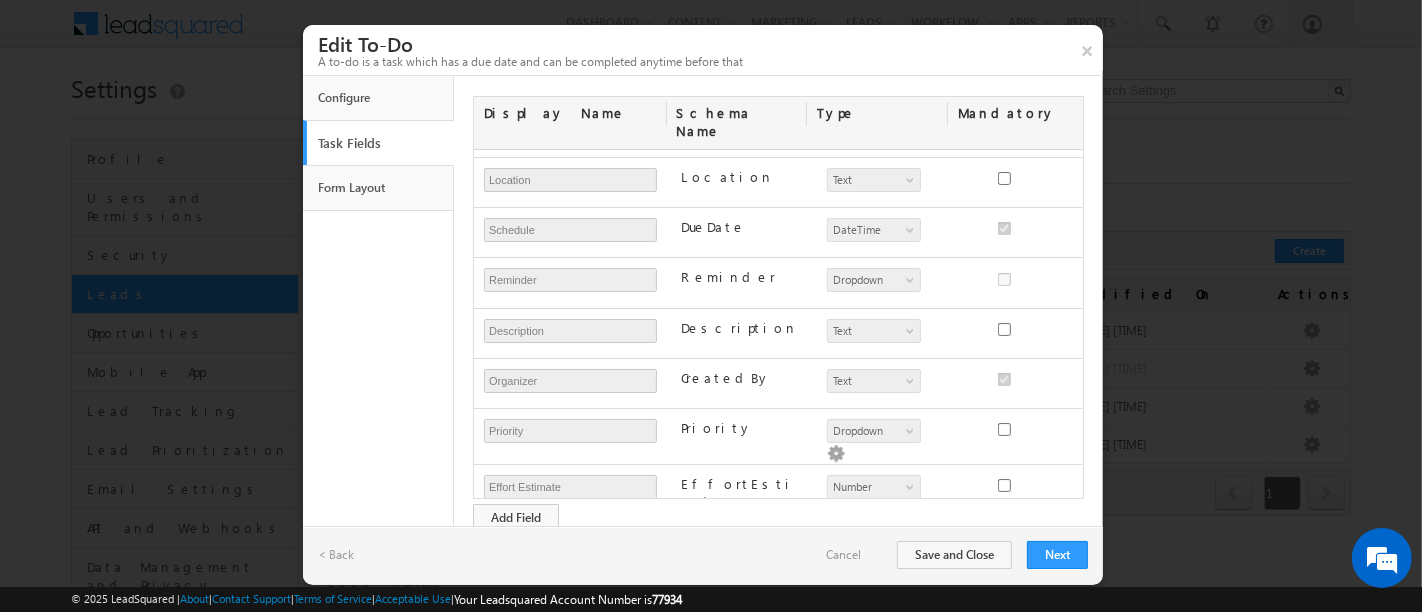 click on "Custom 1" at bounding box center (570, 538) 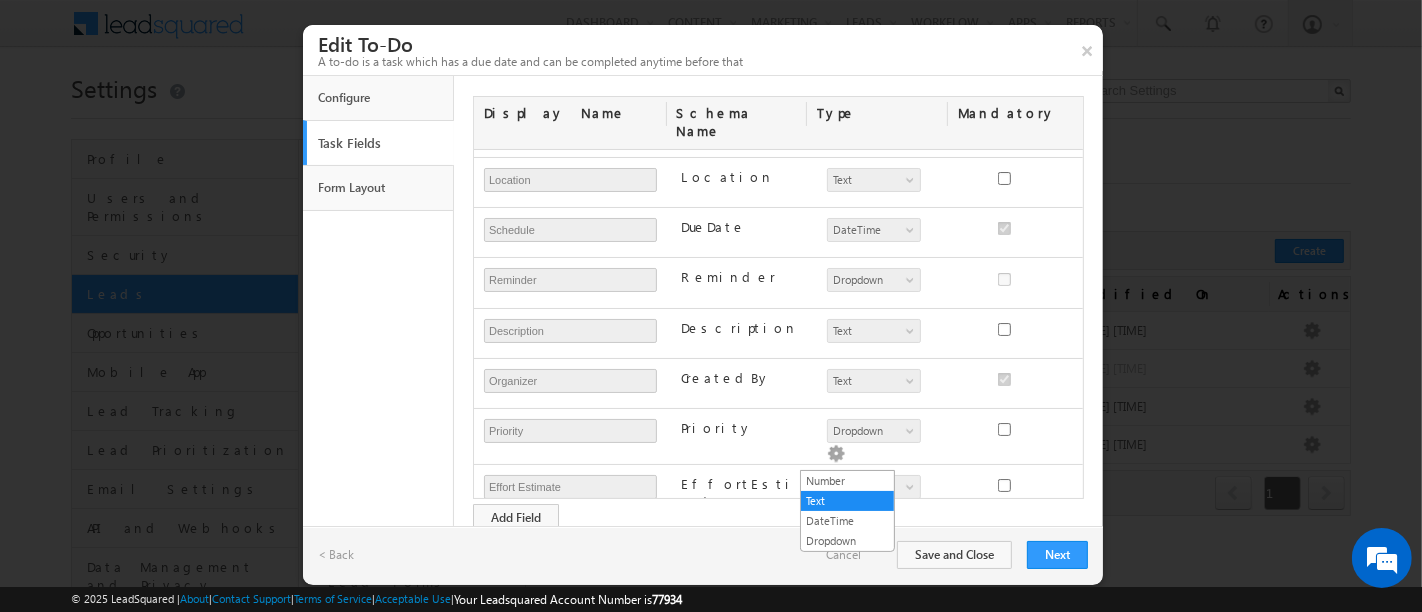 click at bounding box center [912, 542] 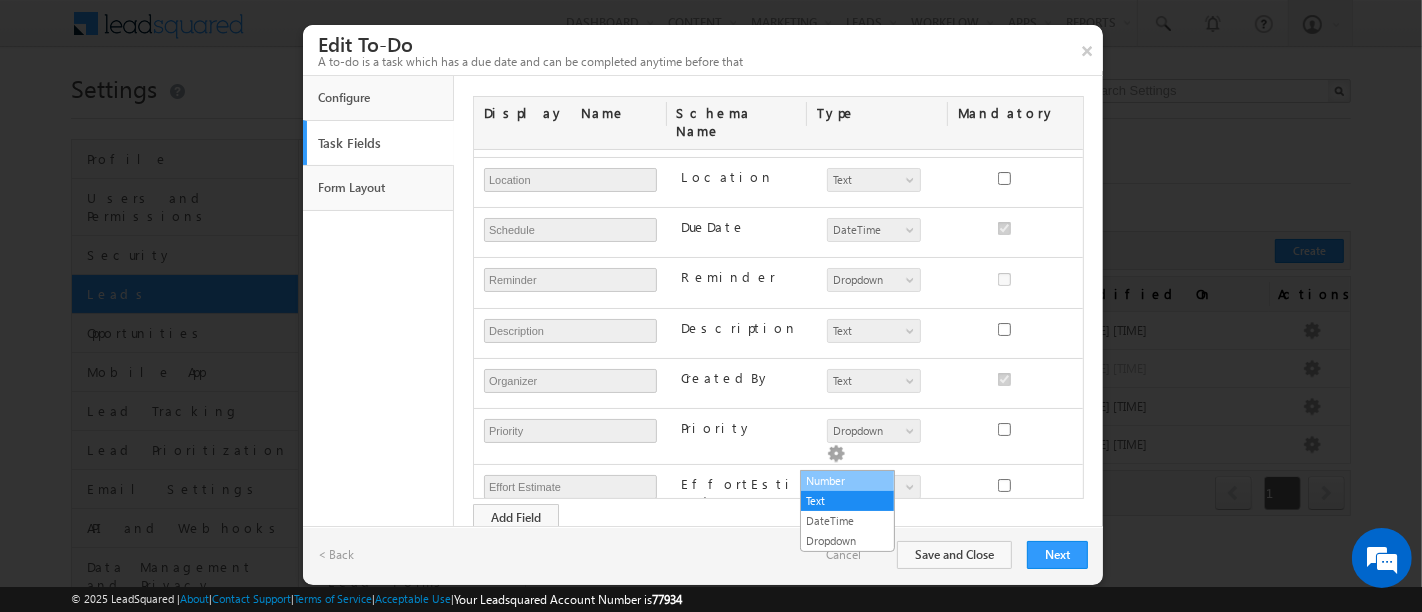click on "Number" at bounding box center (847, 481) 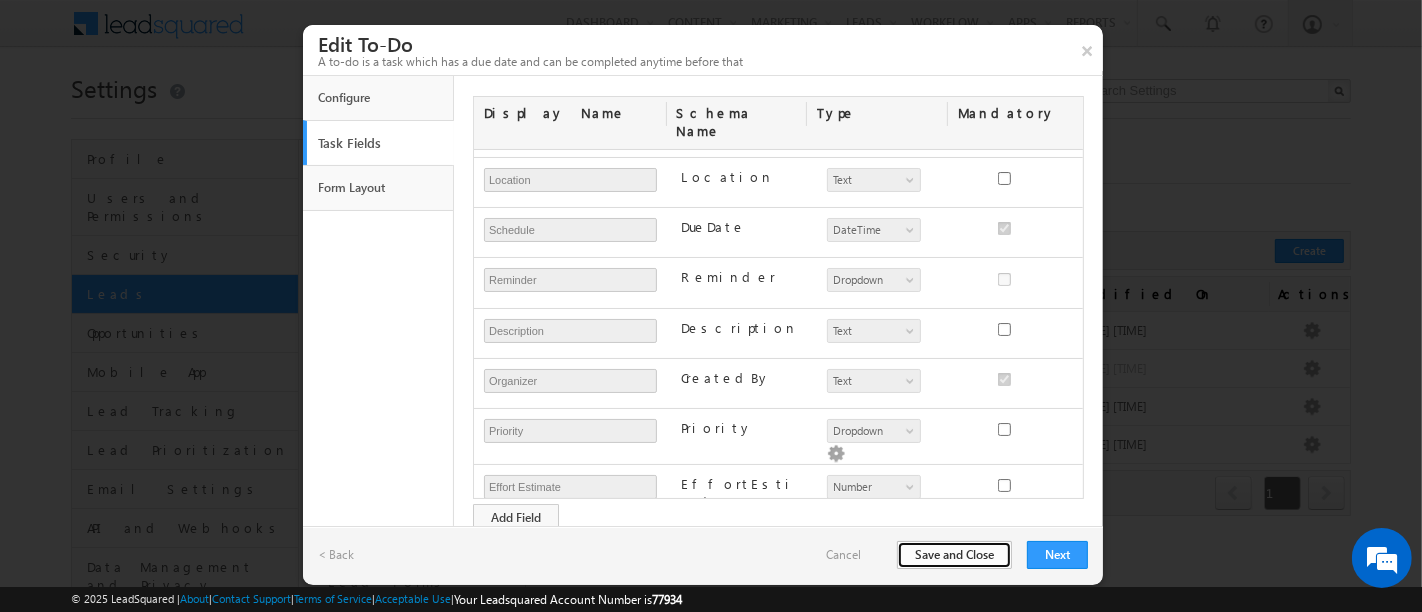 click on "Save and Close" at bounding box center (954, 555) 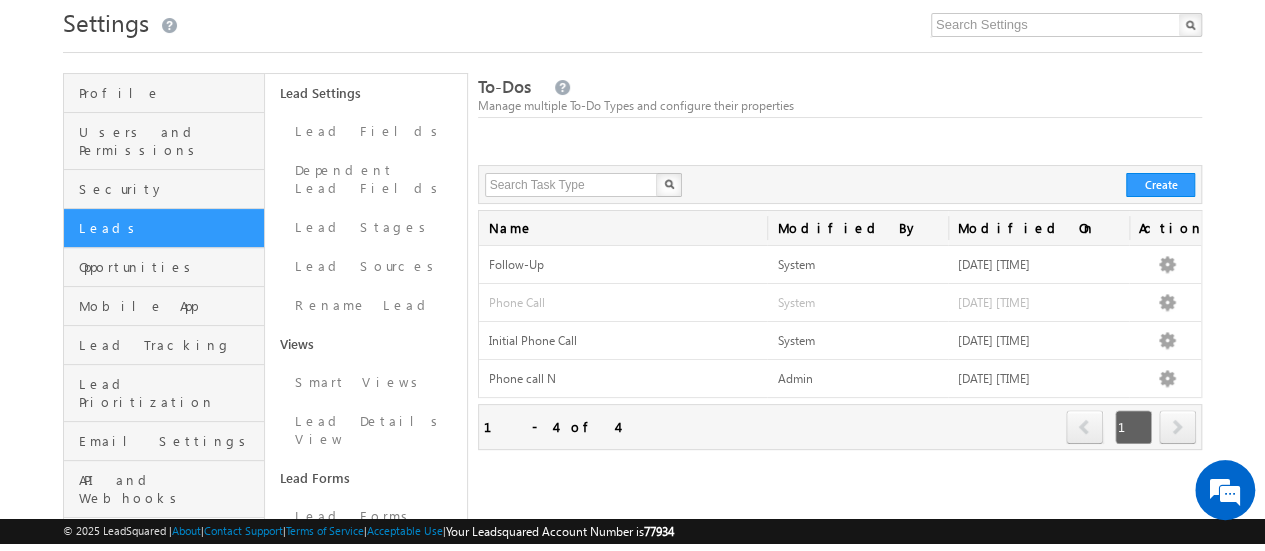 scroll, scrollTop: 200, scrollLeft: 0, axis: vertical 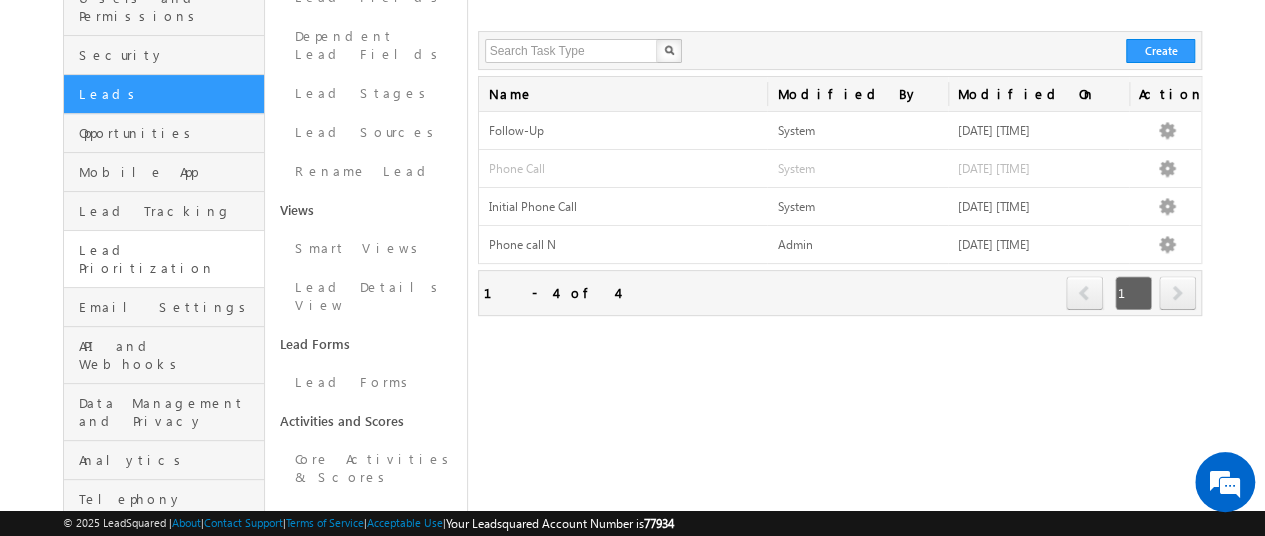 click on "Lead Prioritization" at bounding box center (164, 259) 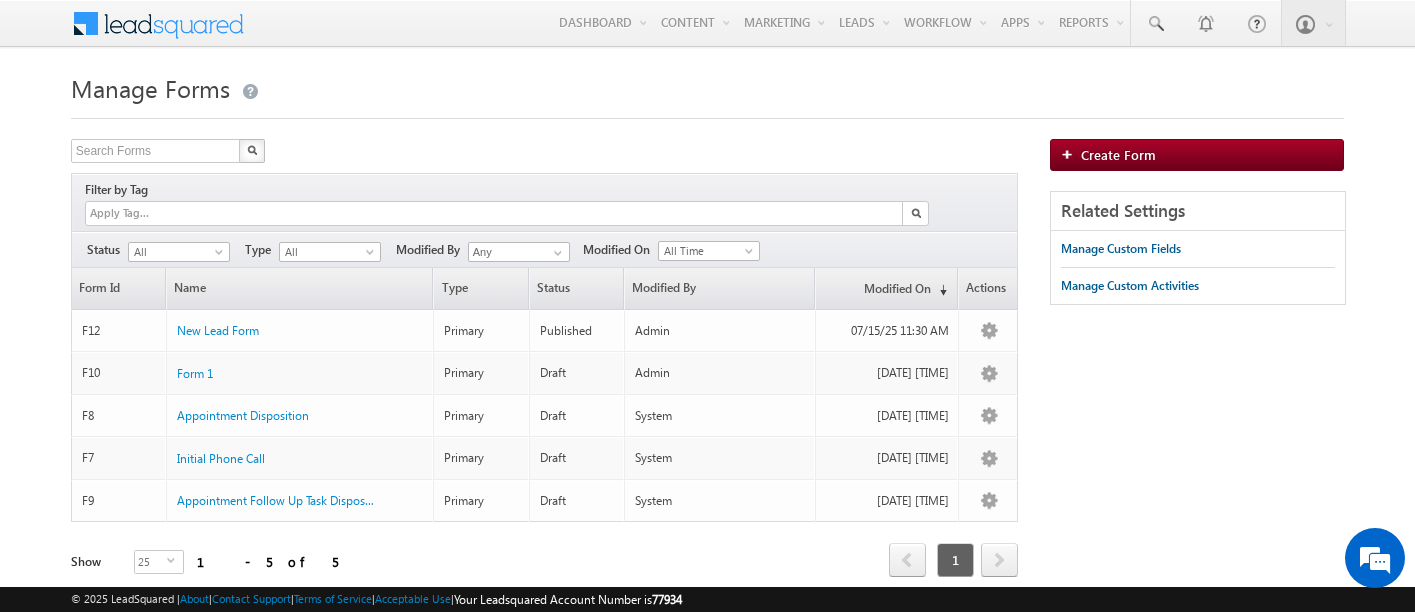 scroll, scrollTop: 0, scrollLeft: 0, axis: both 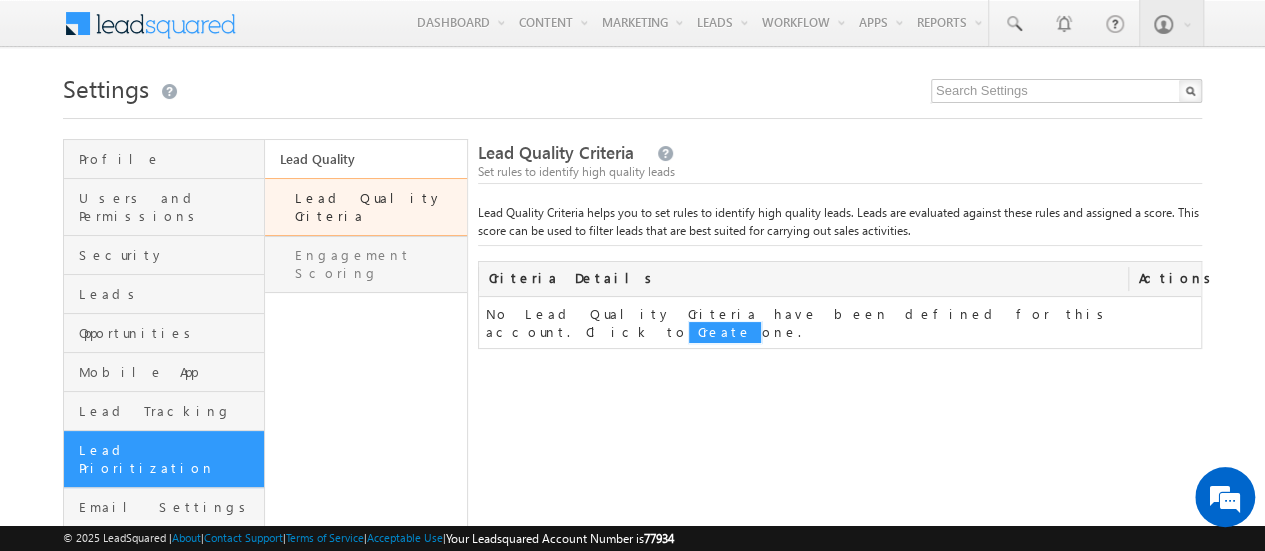 click on "Engagement Scoring" at bounding box center [365, 264] 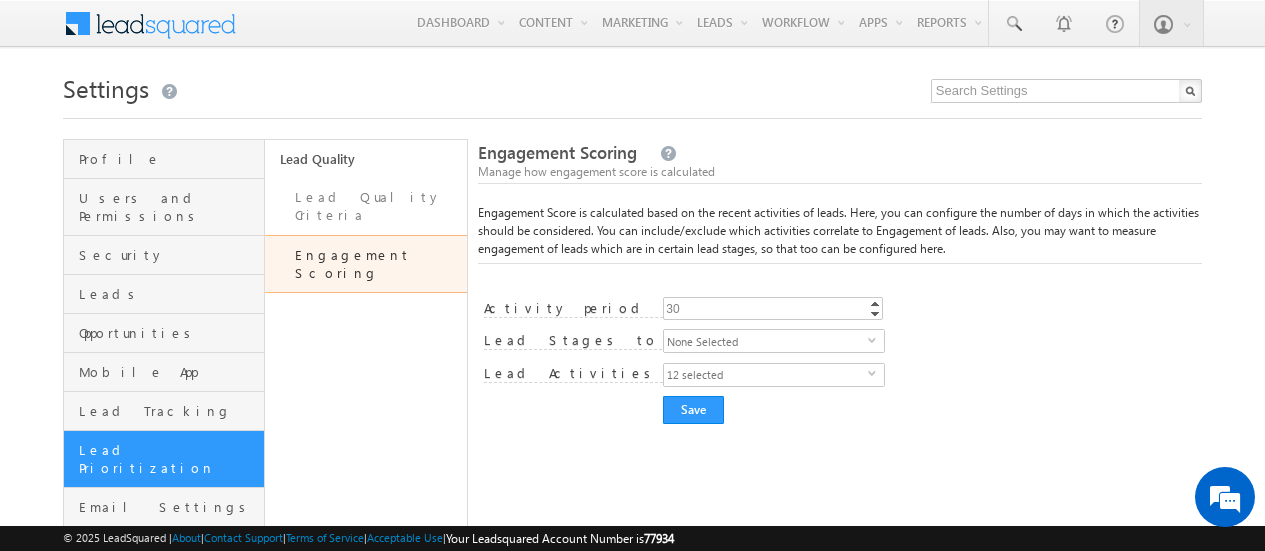 scroll, scrollTop: 0, scrollLeft: 0, axis: both 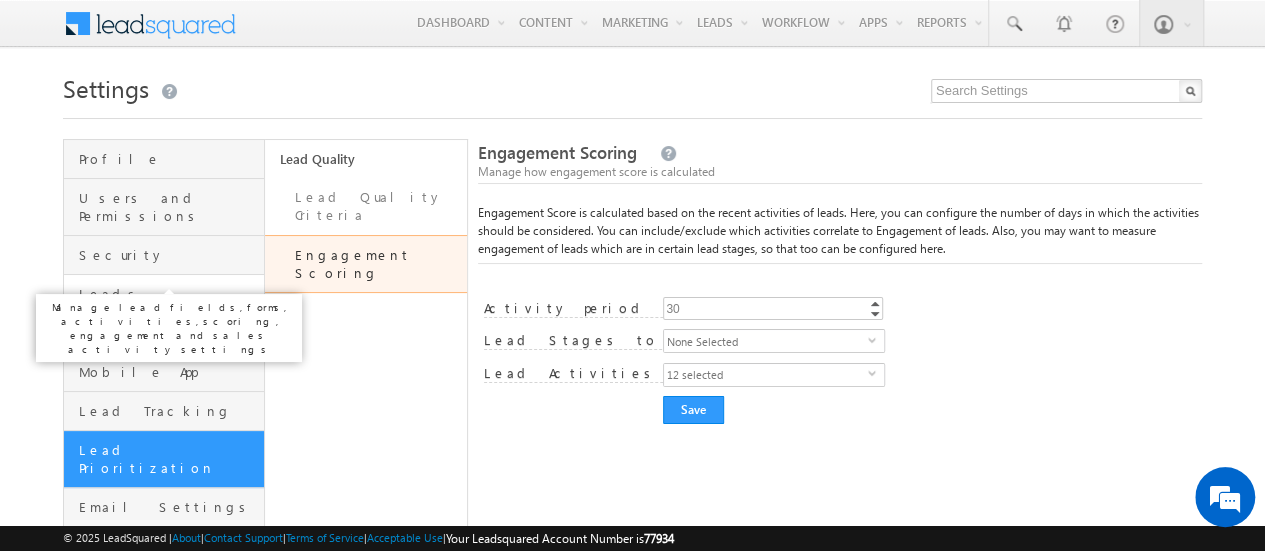 click on "Leads" at bounding box center (169, 294) 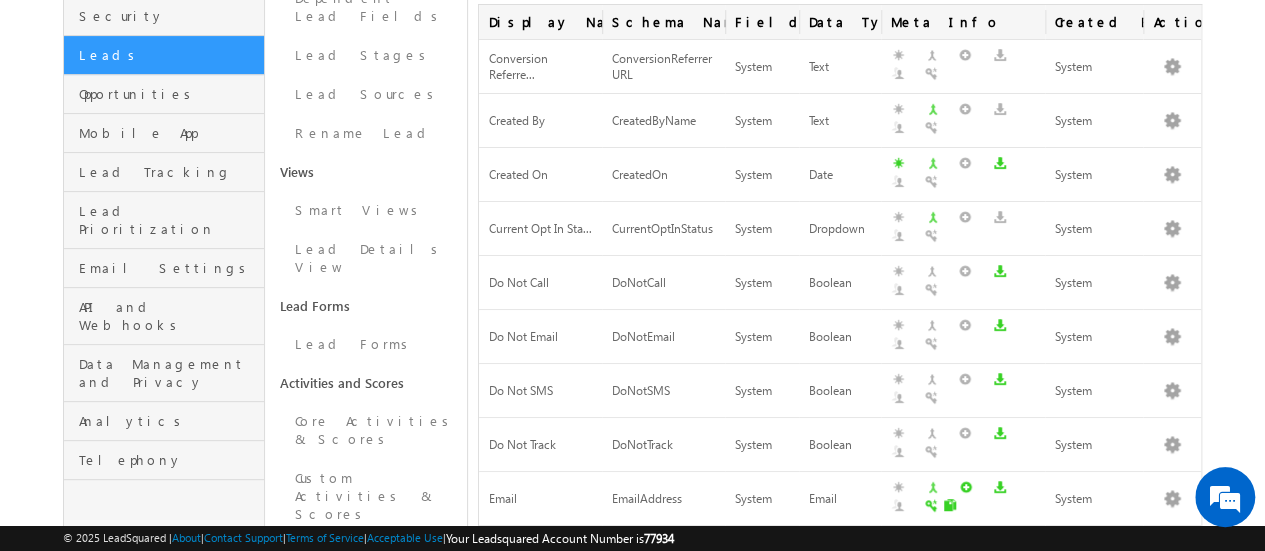 scroll, scrollTop: 300, scrollLeft: 0, axis: vertical 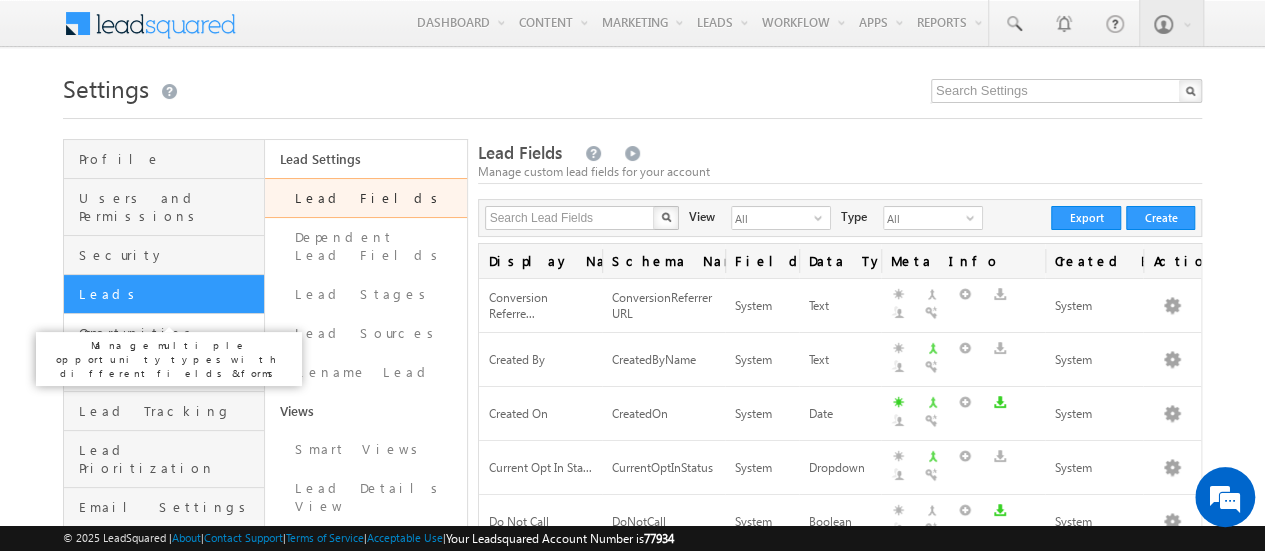 click on "Opportunities" at bounding box center (169, 333) 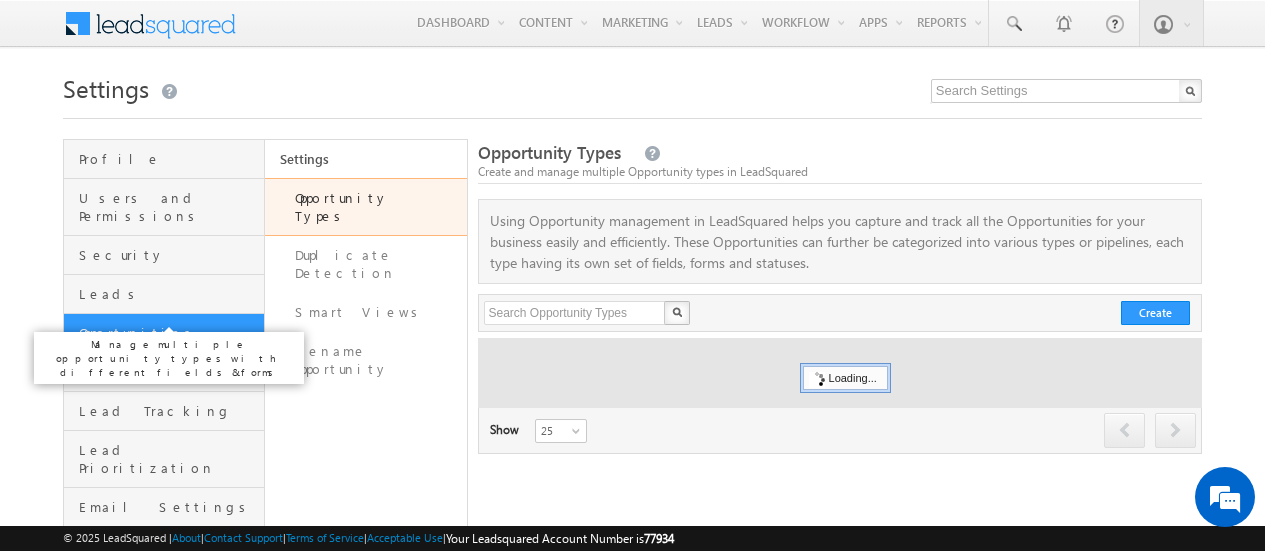 scroll, scrollTop: 0, scrollLeft: 0, axis: both 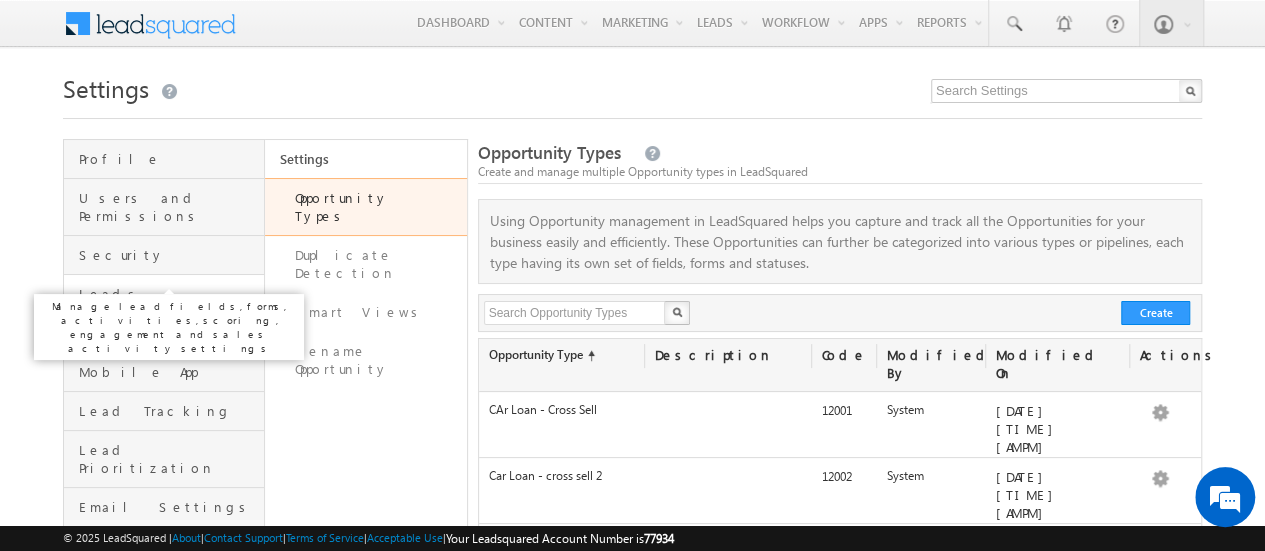 click on "Leads" at bounding box center [169, 294] 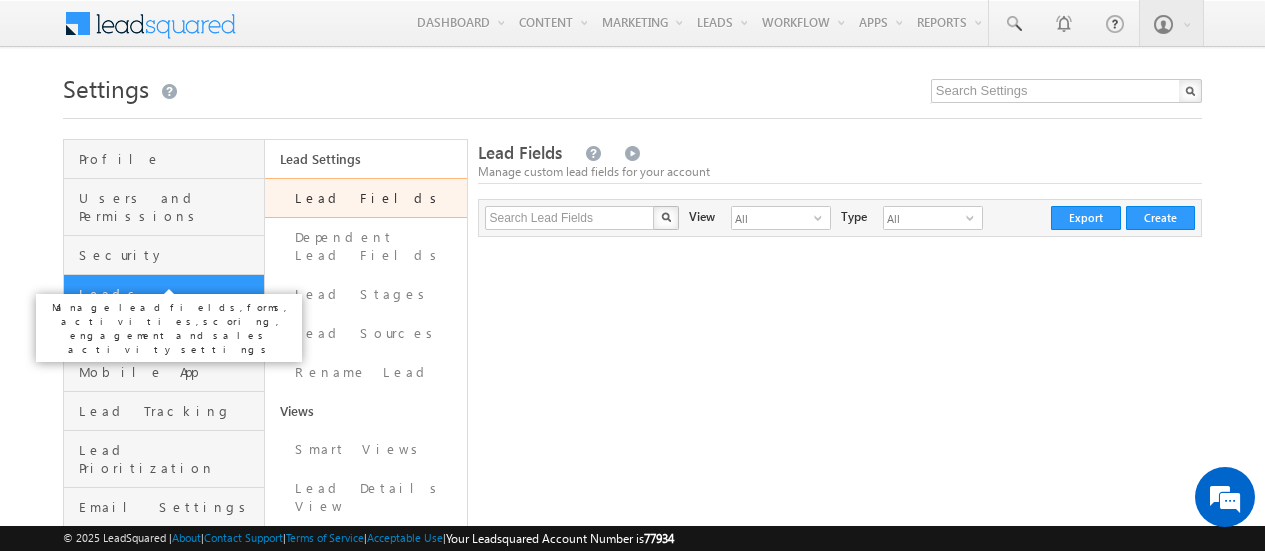 scroll, scrollTop: 0, scrollLeft: 0, axis: both 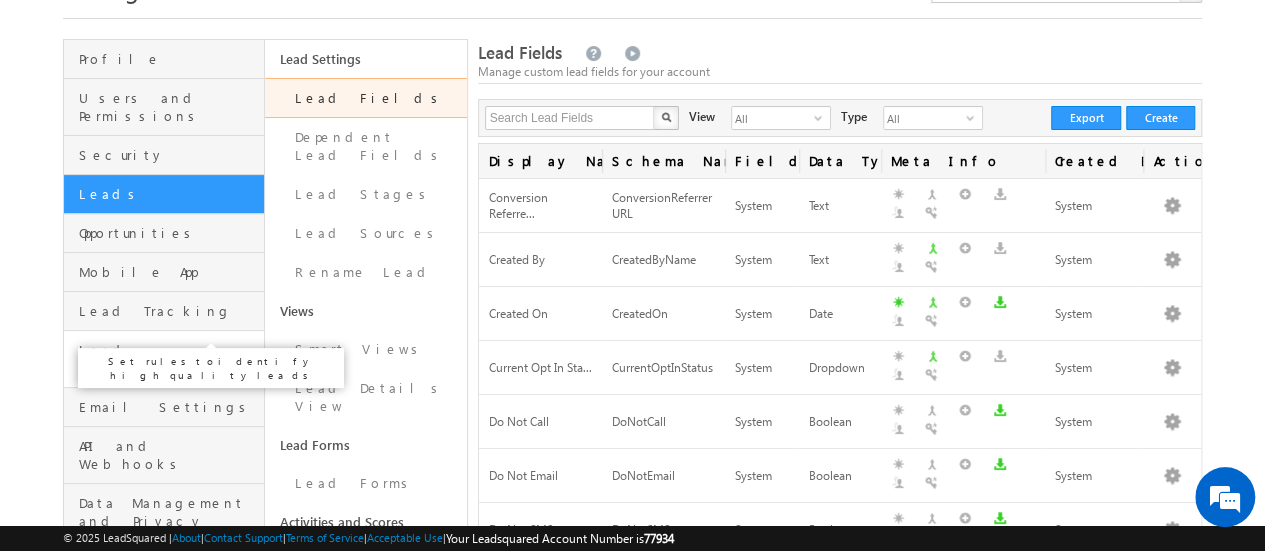 click on "Lead Prioritization" at bounding box center (169, 359) 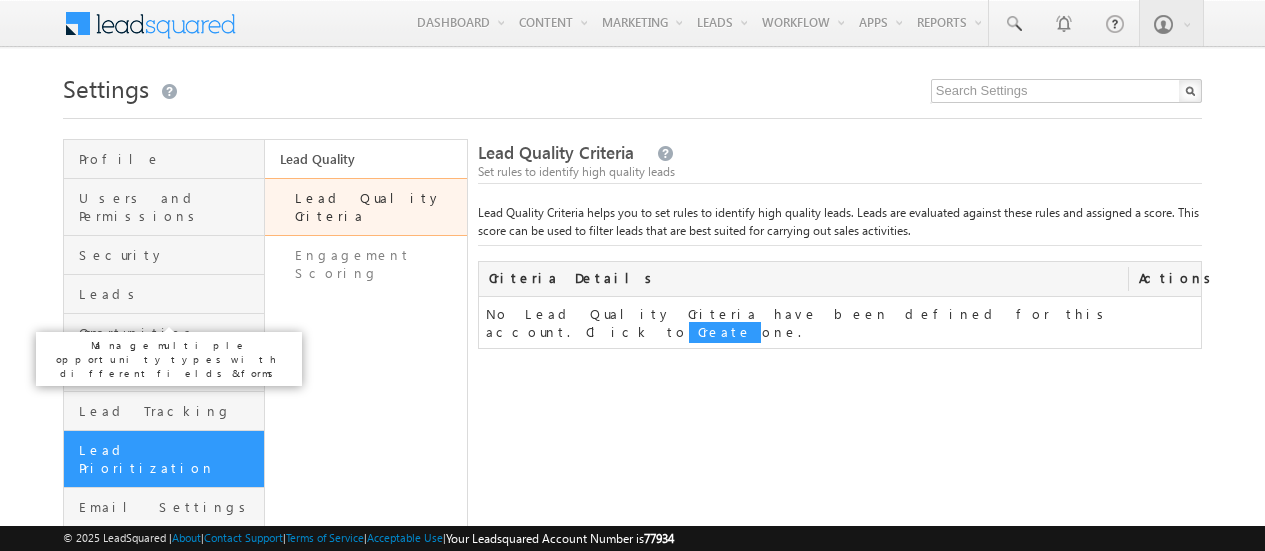 scroll, scrollTop: 0, scrollLeft: 0, axis: both 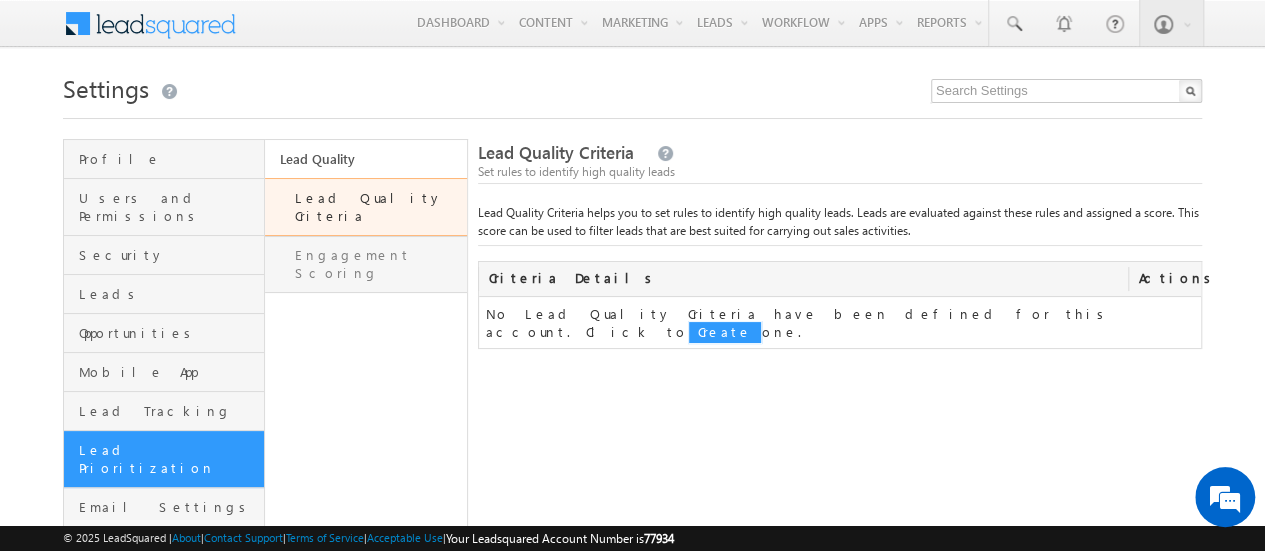 click on "Engagement Scoring" at bounding box center [365, 264] 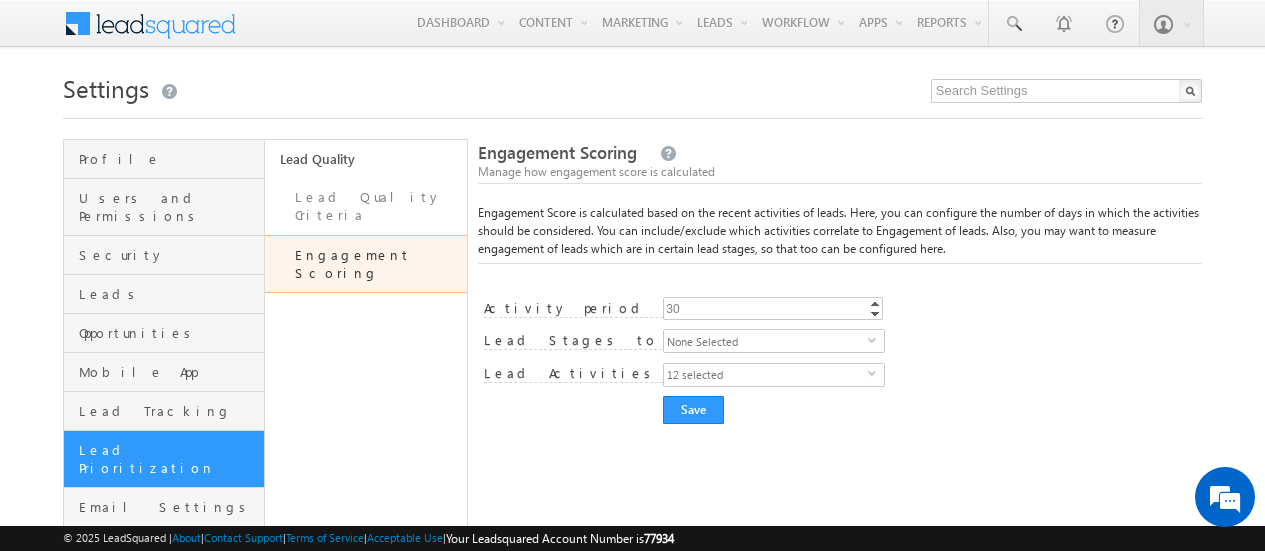 scroll, scrollTop: 0, scrollLeft: 0, axis: both 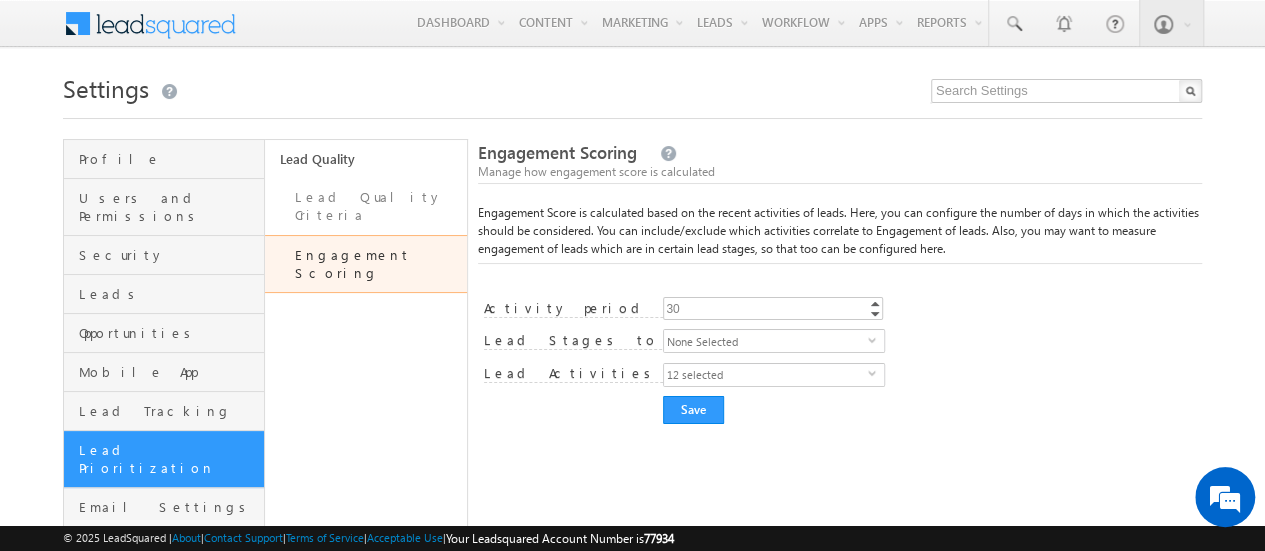click on "None Selected" at bounding box center [766, 341] 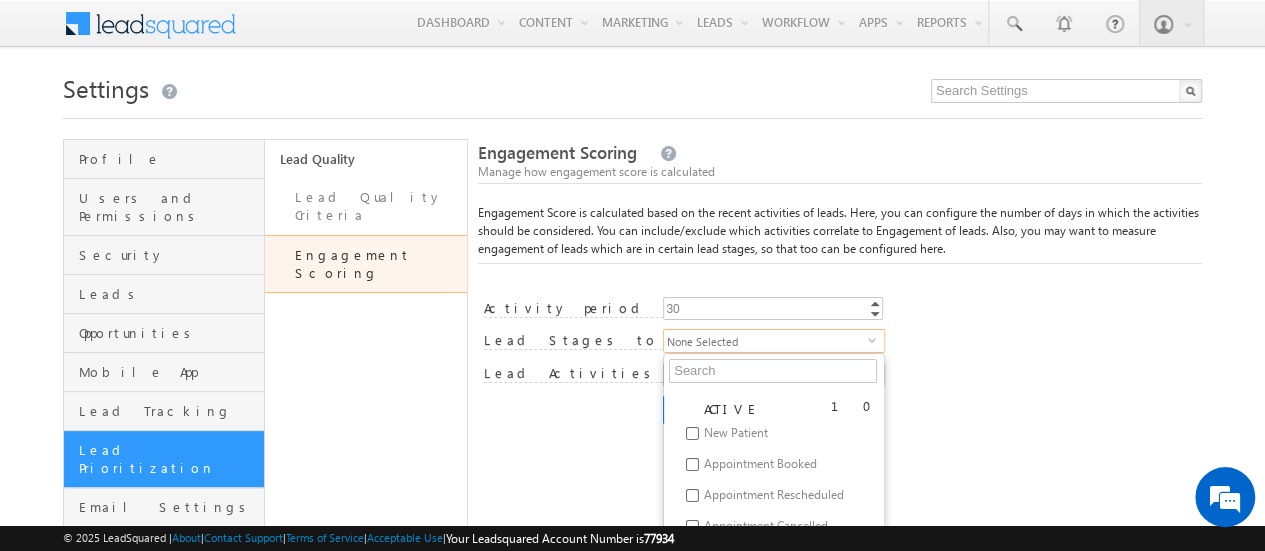 click on "None Selected" at bounding box center [766, 341] 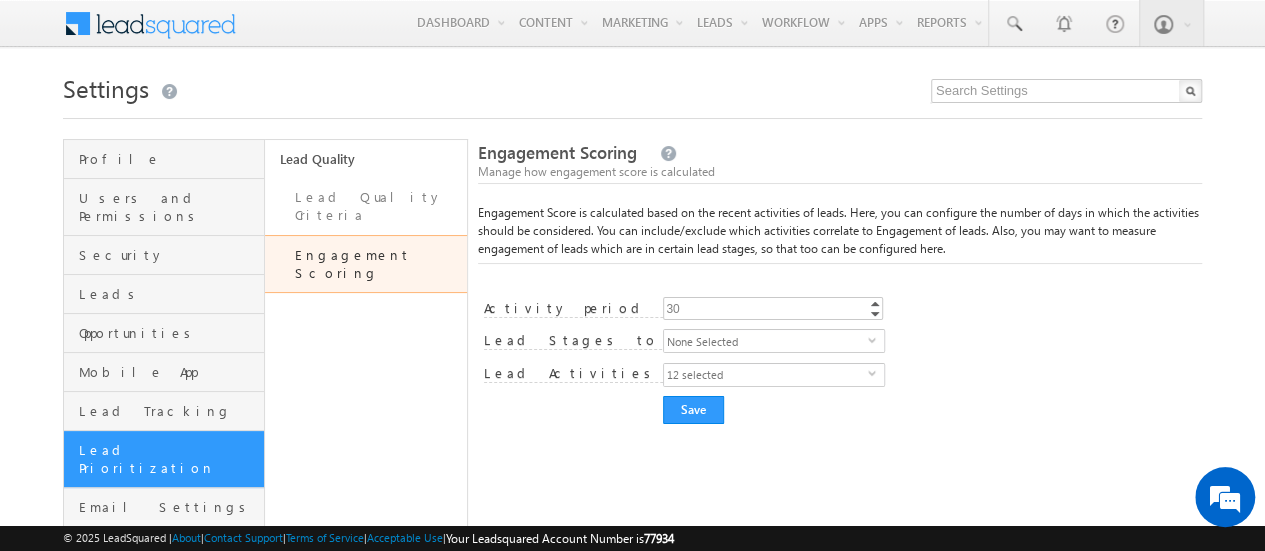 click on "None Selected" at bounding box center [766, 341] 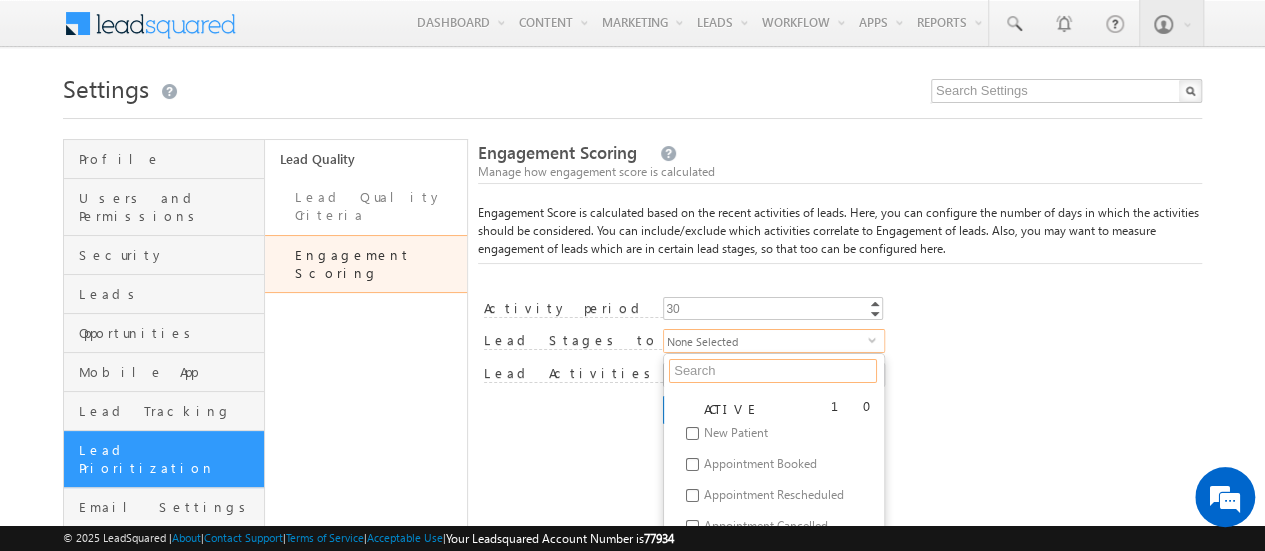 click at bounding box center [773, 371] 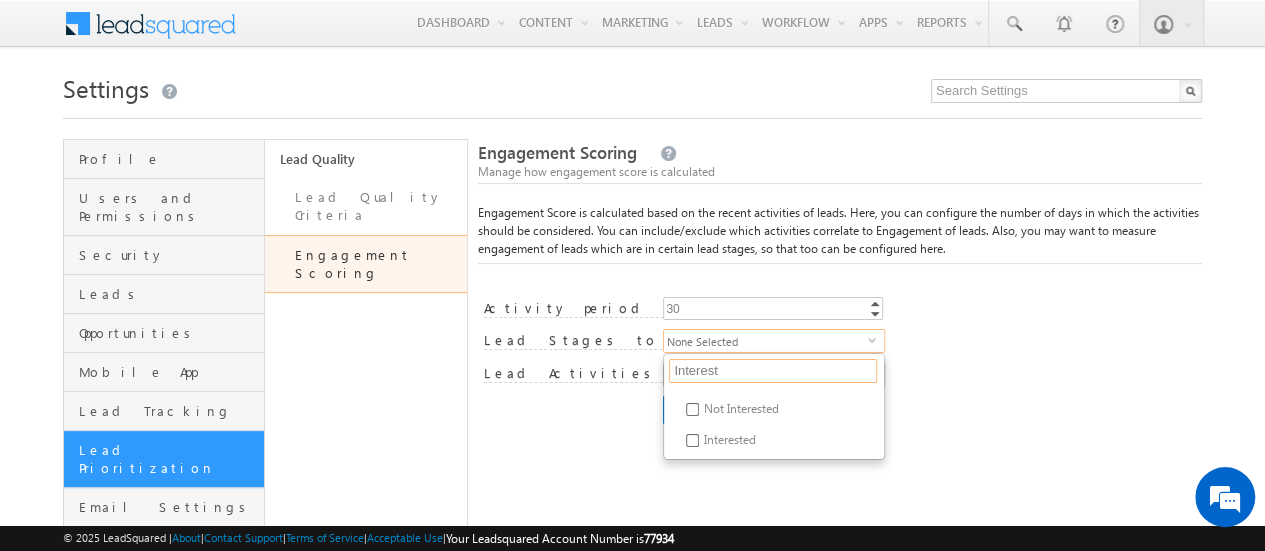 type on "Interest" 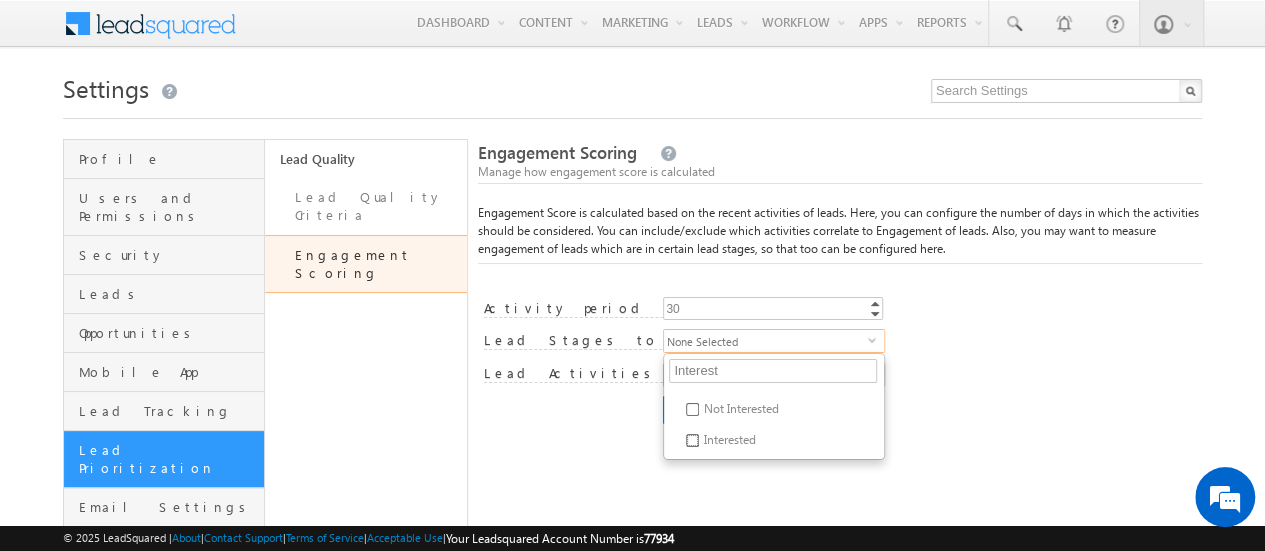 click on "Interested" at bounding box center [692, 440] 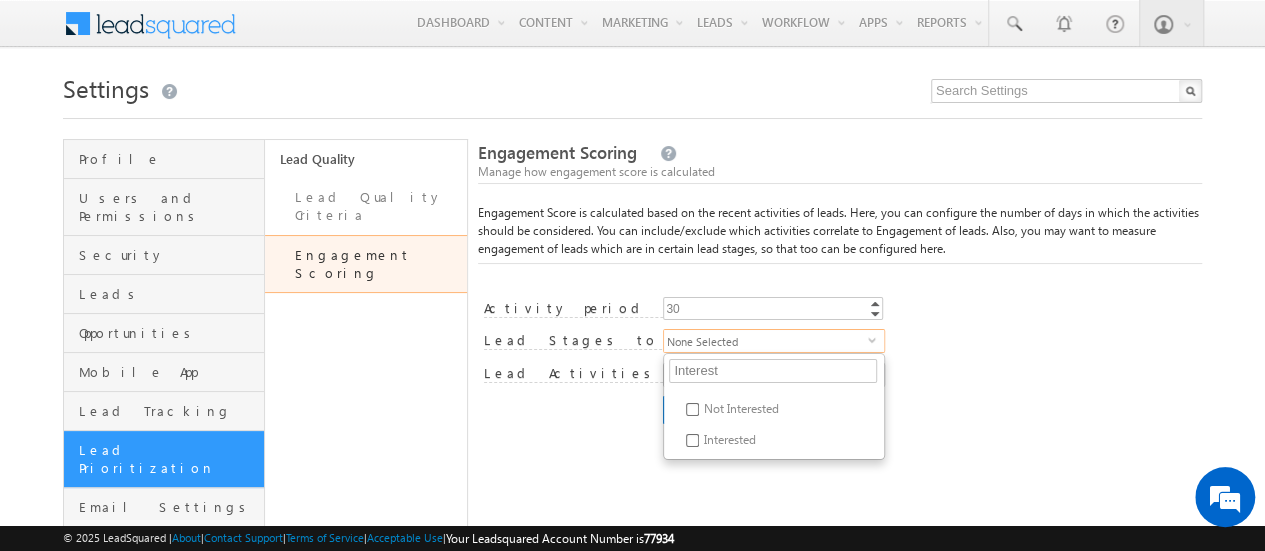 checkbox on "true" 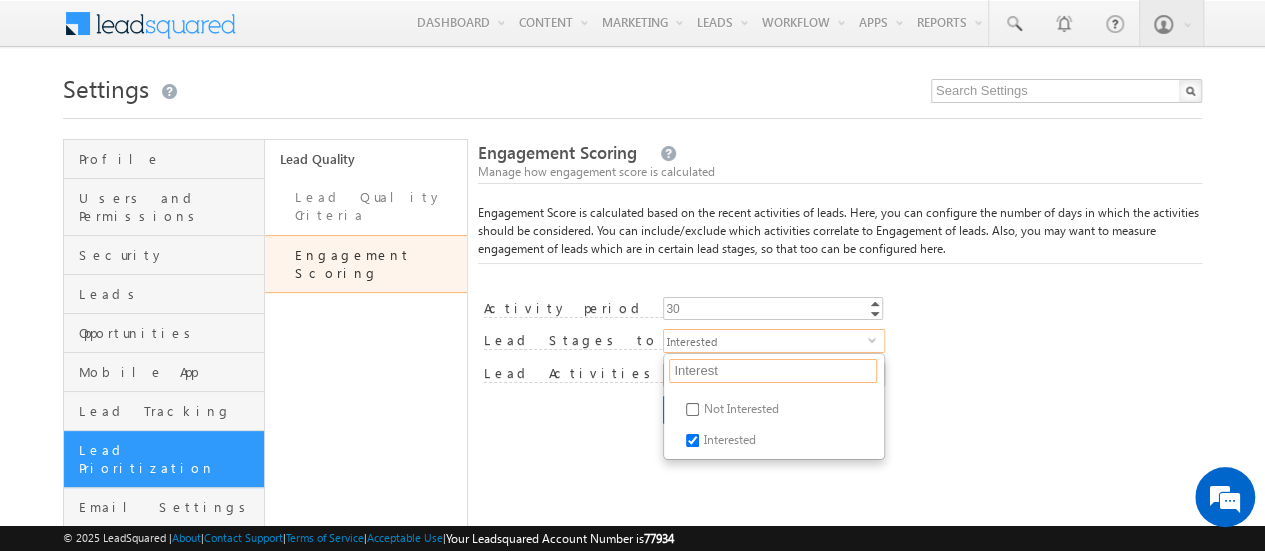 click on "Interest" at bounding box center [773, 371] 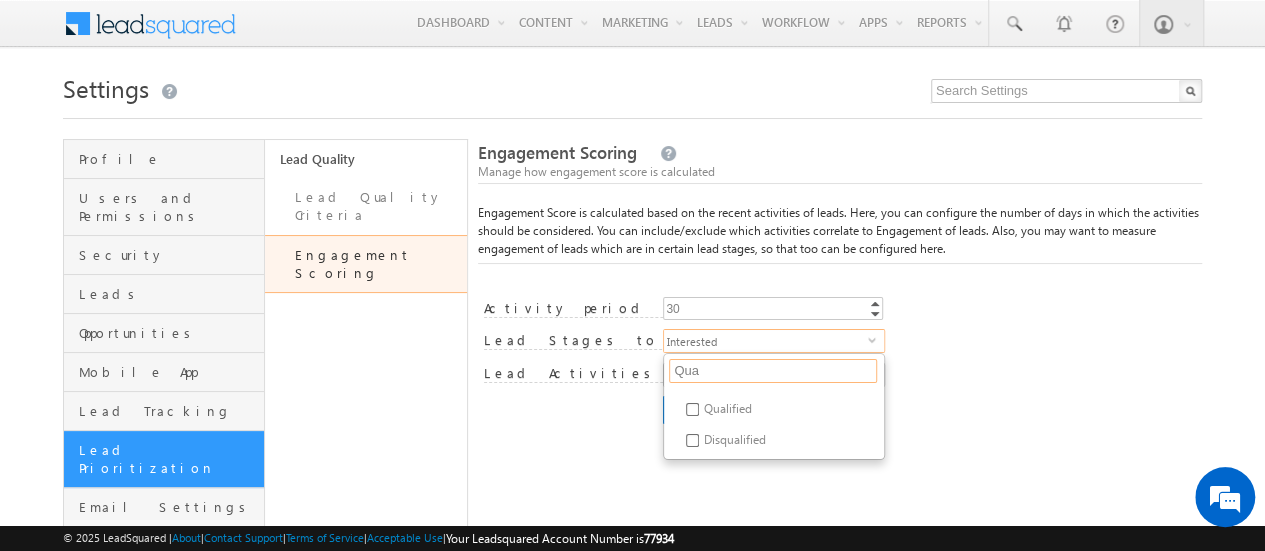 type on "Qua" 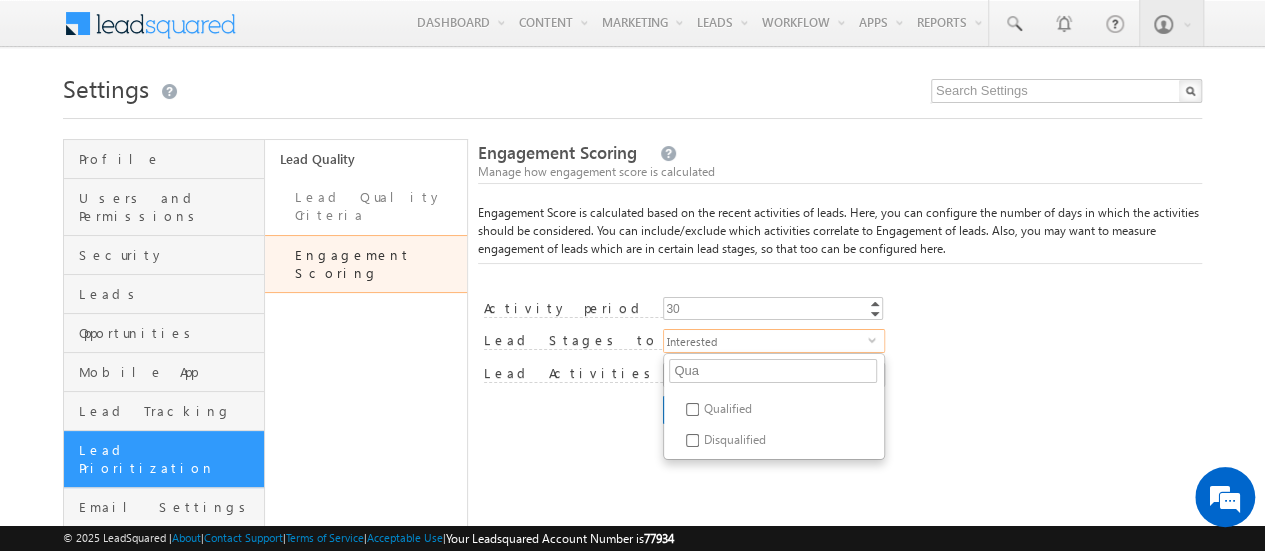 click on "Qualified" at bounding box center [703, 412] 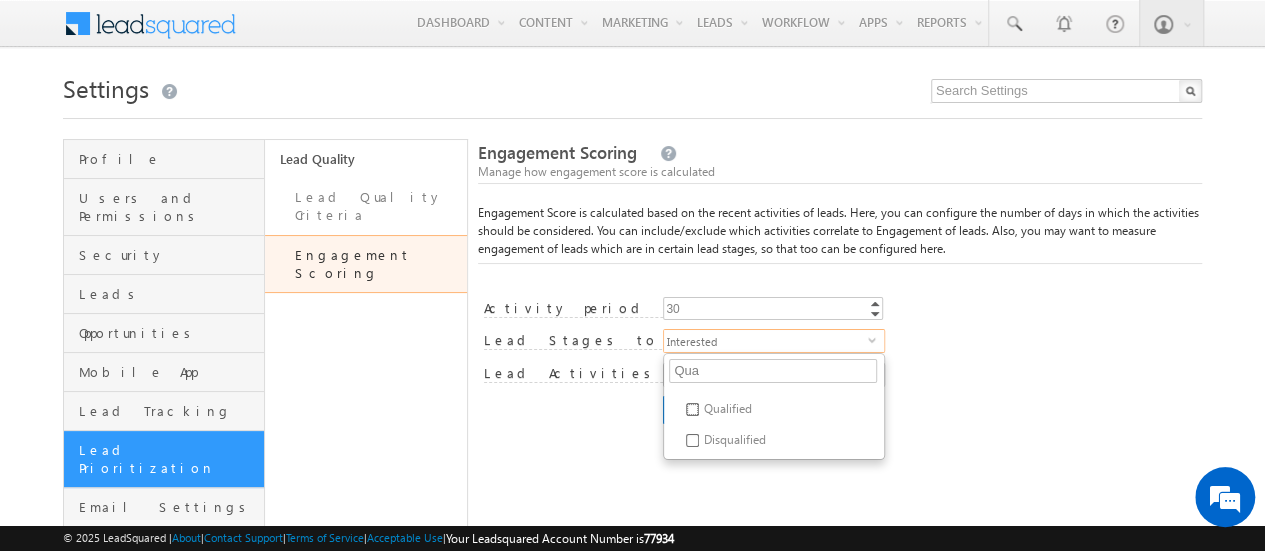 click on "Qualified" at bounding box center [692, 409] 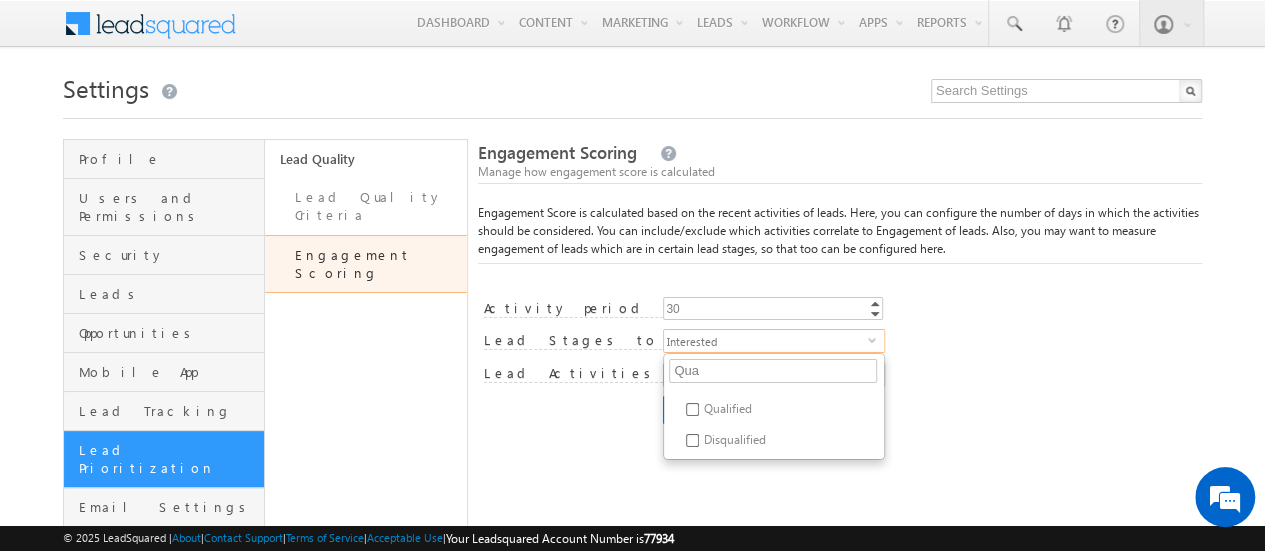 checkbox on "true" 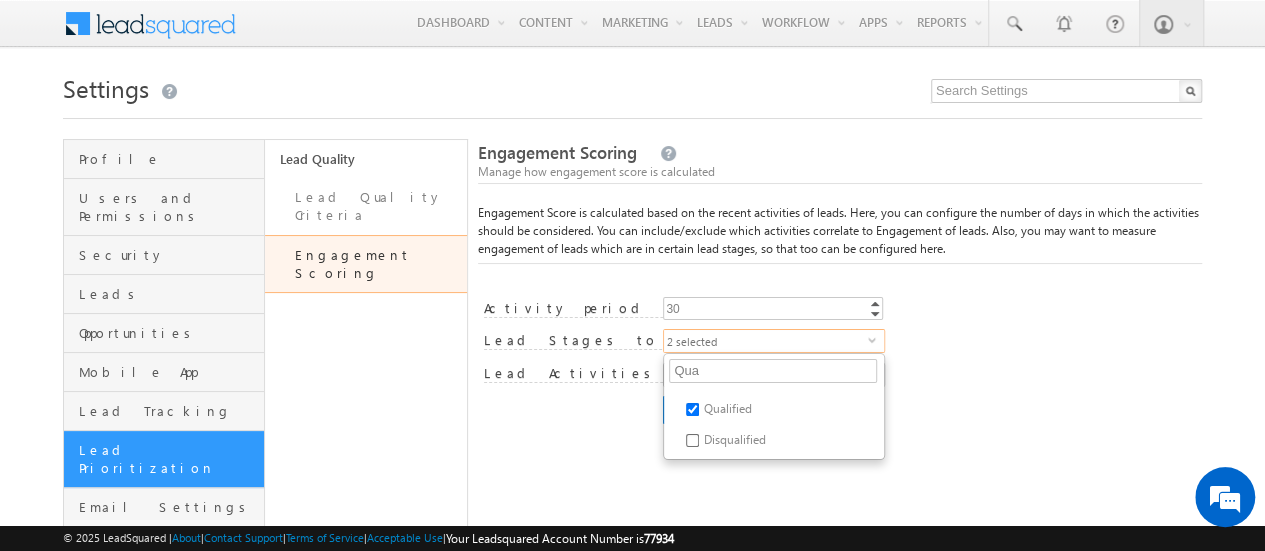 click on "Engagement Score settings saved successfully.
Engagement Scoring
Manage how engagement score is calculated
Engagement Score is calculated based on the recent activities of leads. Here, you
can configure the number of days in which the activities should be considered. You
can include/exclude which activities correlate to Engagement of leads. Also, you
may want to measure engagement of leads which are in certain lead stages, so that
too can be configured here.
Activity period (in days)
30 30 Increment Decrement
Required
field.
Enter valid number." at bounding box center [840, 440] 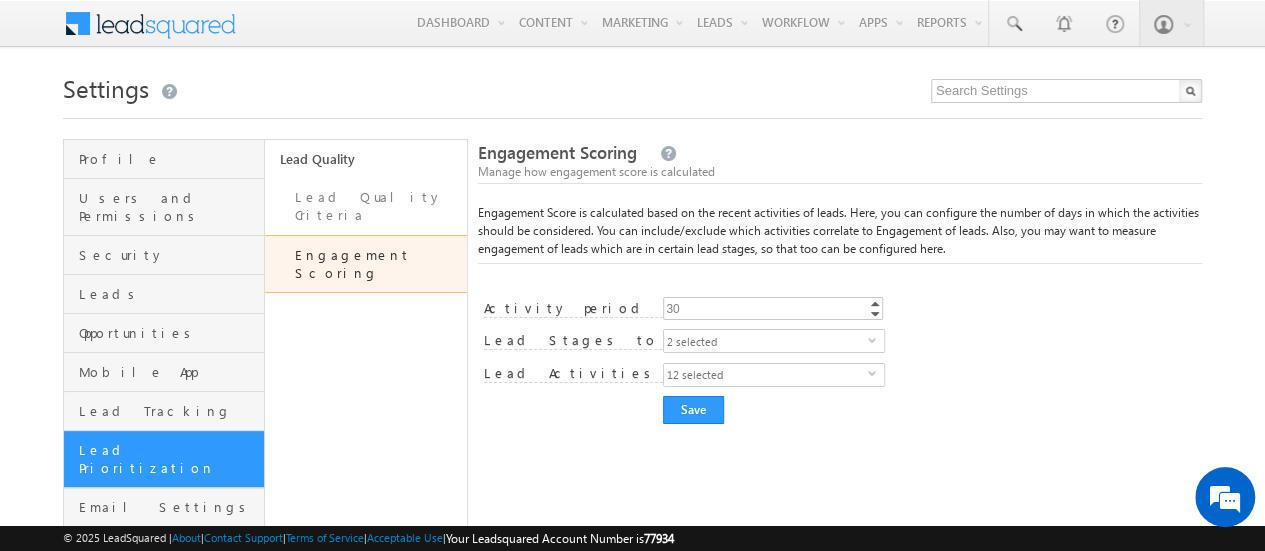 click on "12 selected" at bounding box center [766, 375] 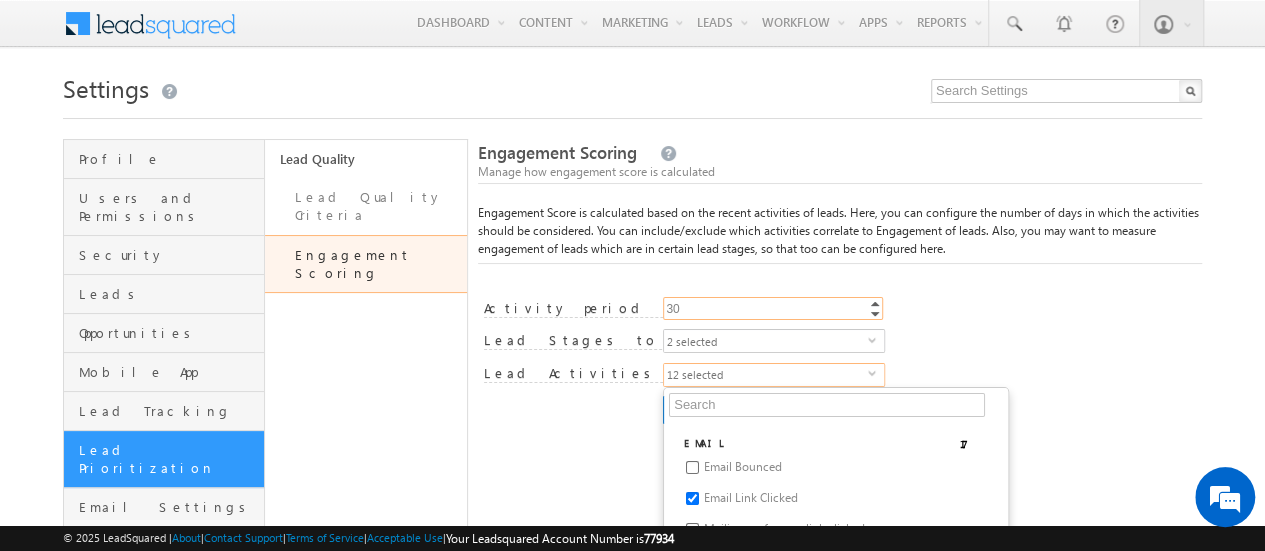 click on "Decrement" at bounding box center [875, 313] 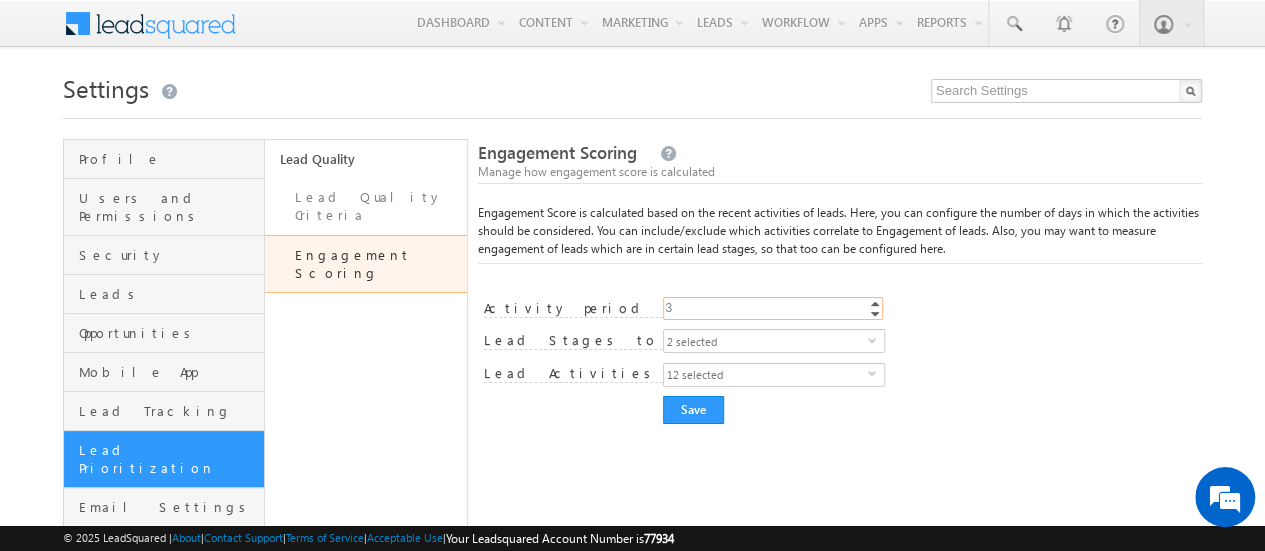 click on "3" at bounding box center [773, 308] 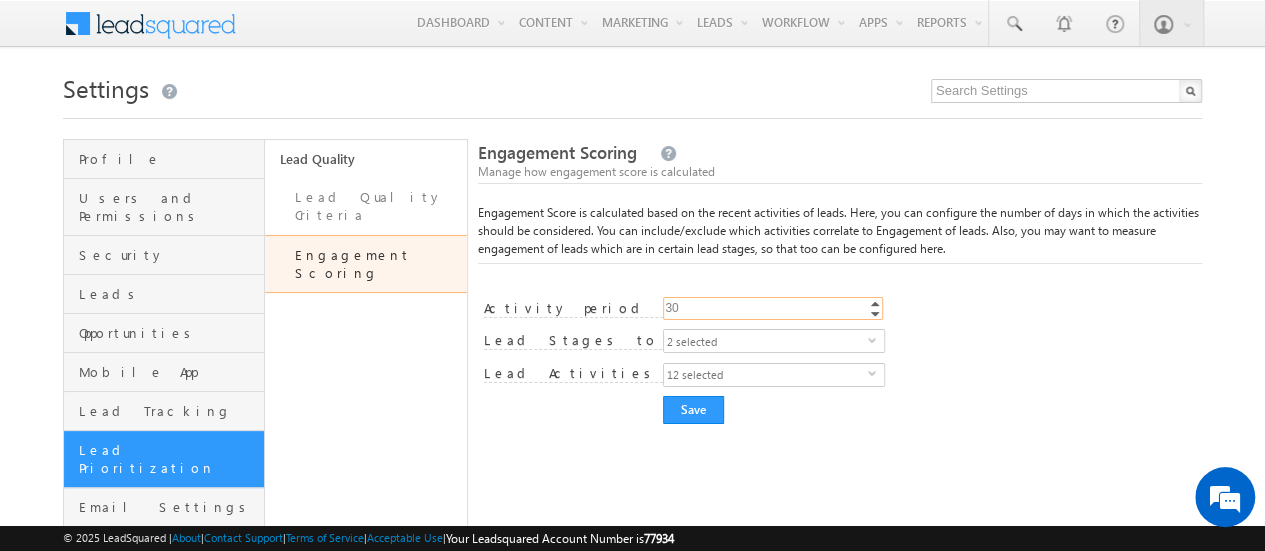 type on "30" 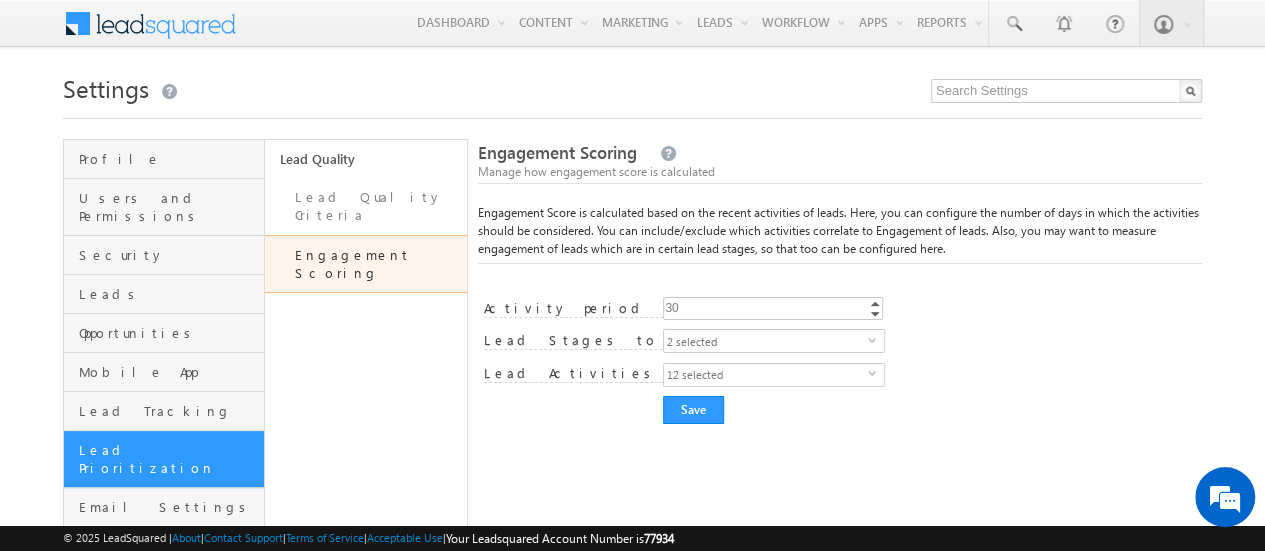 click on "select" at bounding box center [876, 373] 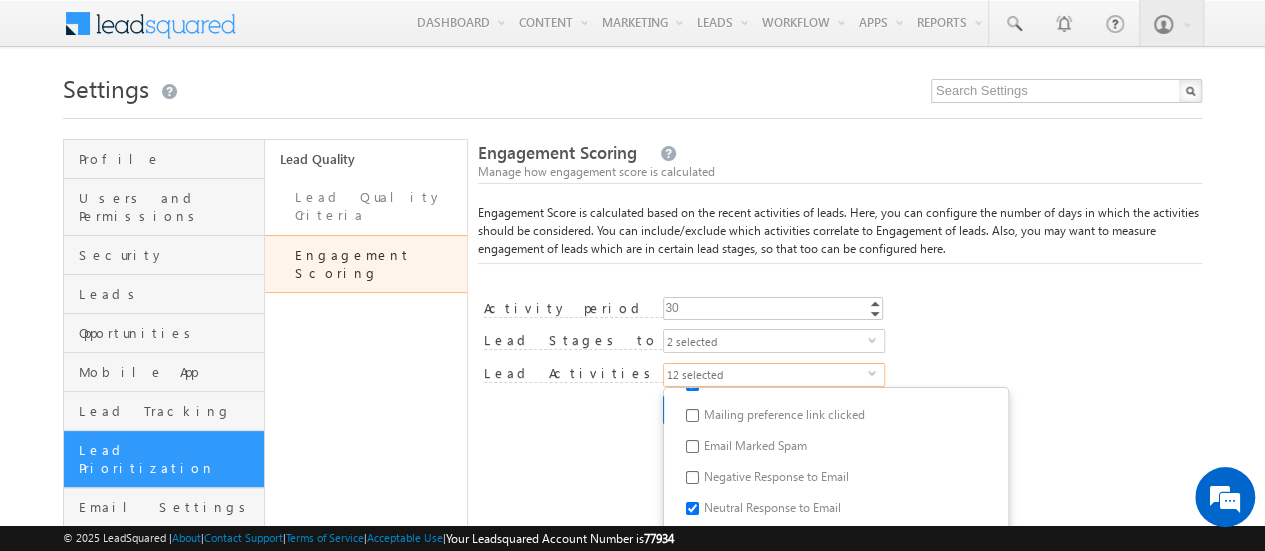 scroll, scrollTop: 200, scrollLeft: 0, axis: vertical 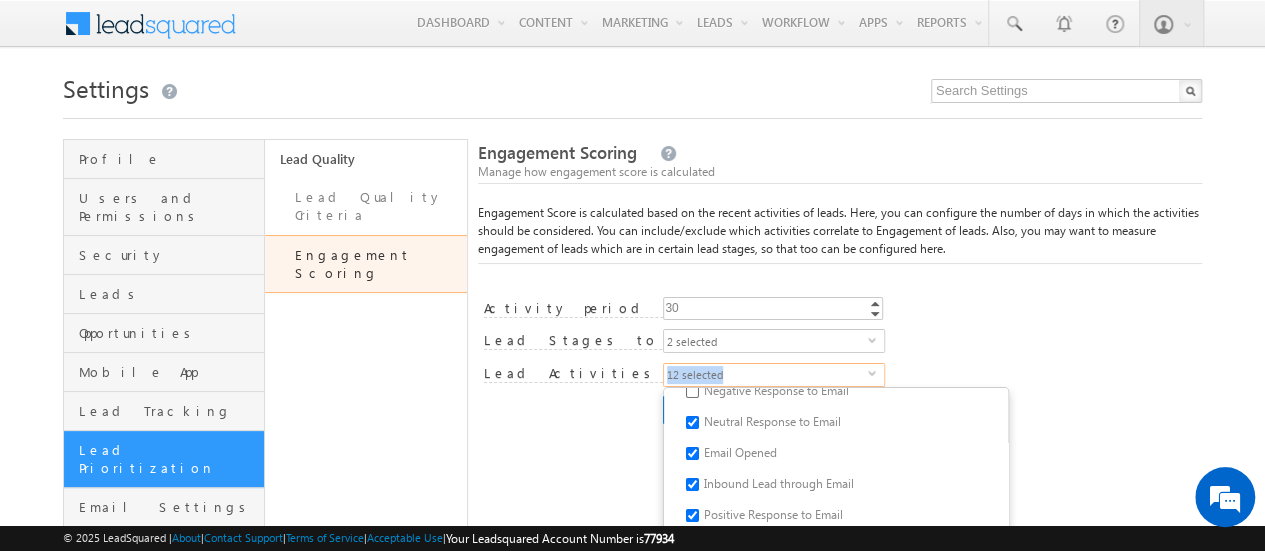 drag, startPoint x: 742, startPoint y: 371, endPoint x: 642, endPoint y: 381, distance: 100.49876 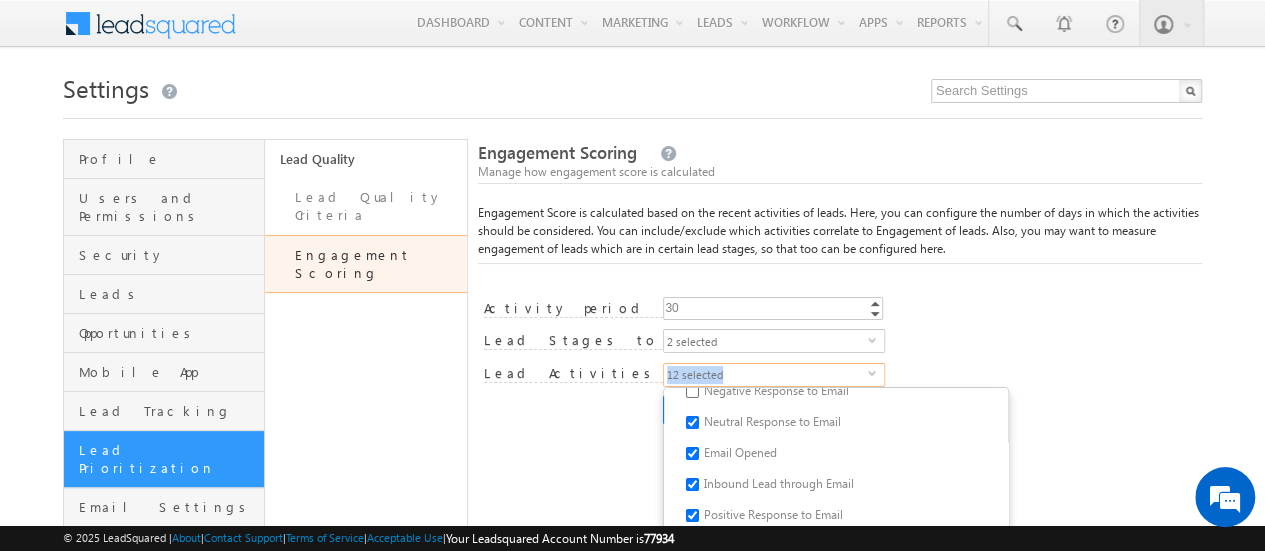 click on "Lead Activities to include
Email Bounced
Email Link Clicked
Mailing preference link clicked
Email Marked Spam
Negative Response to Email
Neutral Response to Email
Email Opened
Inbound Lead through Email
Positive Response to Email
Resubscribed
Subscribed To Newsletter
Subscribed To Promotional Emails
Unsubscribe Link Clicked
Unsubscribed
Unsubscribed From Newsletter
Unsubscribed From Promotional Emails
View in browser link Clicked
Conversion Button Clicked
Converted to Lead
Form Submitted on Website
Page Visited on Website
Tracking URL Clicked
Lead Shared through Agent Popup
Opportunity Shared through Agent Popup
Agreed upon payment
Appointment
Contact Centre A
Demo Scheduled
Document Generation
Had a Phone Conversation New
Left a Voice Mail
Meeting
Phone Call
Sales Activity
sdsf
Spoke with Gatekeeper
Topbar Viewed" at bounding box center (840, 374) 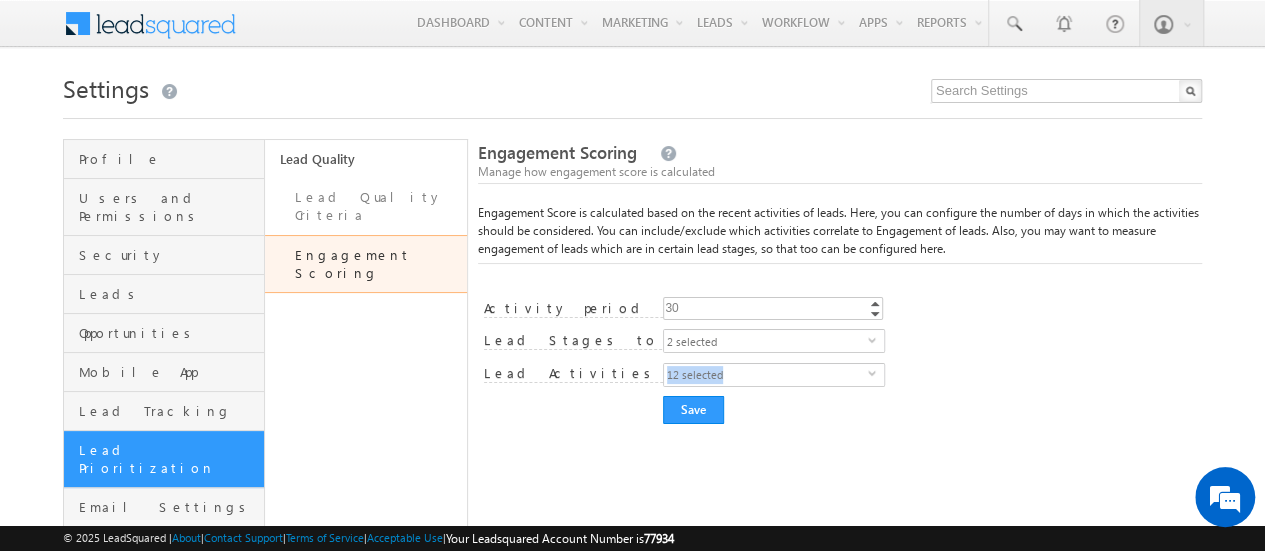 click on "12 selected" at bounding box center [766, 375] 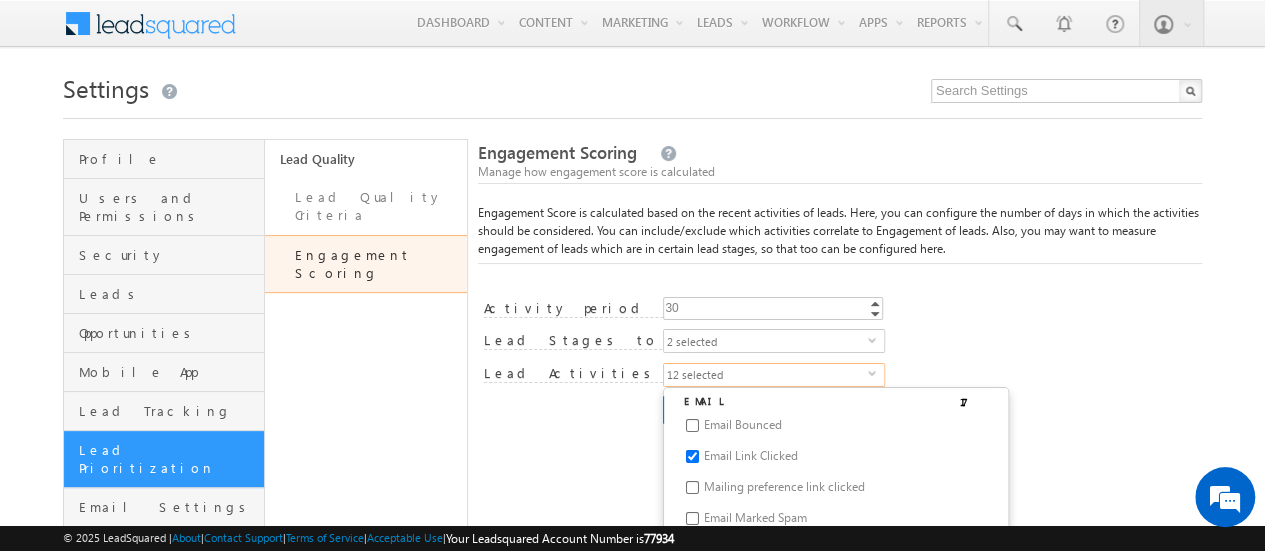 scroll, scrollTop: 0, scrollLeft: 0, axis: both 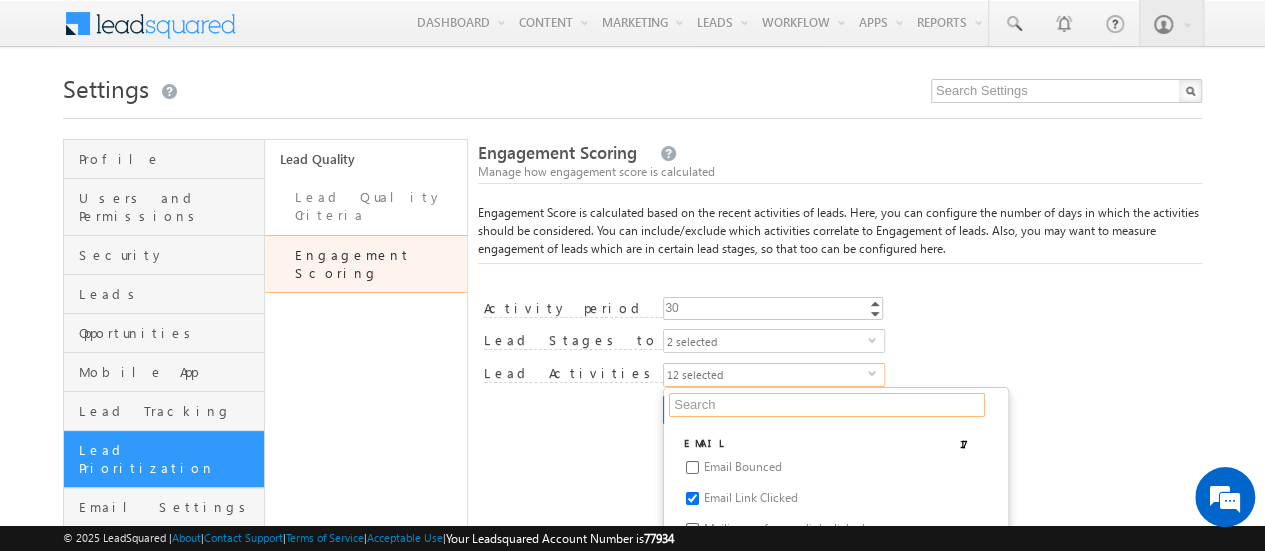 click at bounding box center [827, 405] 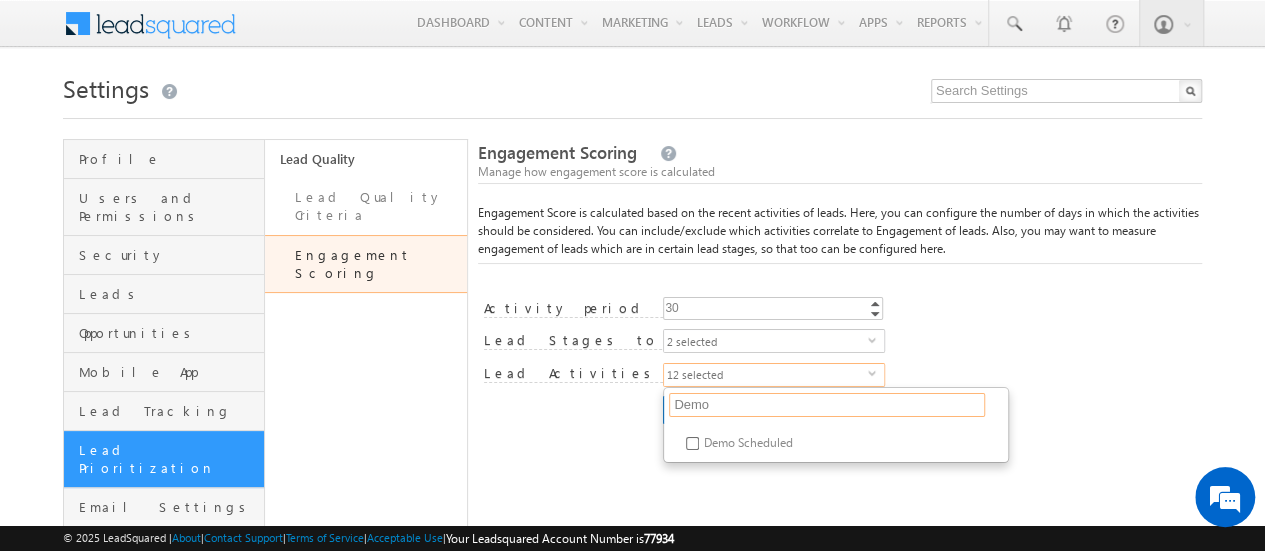 type on "Demo" 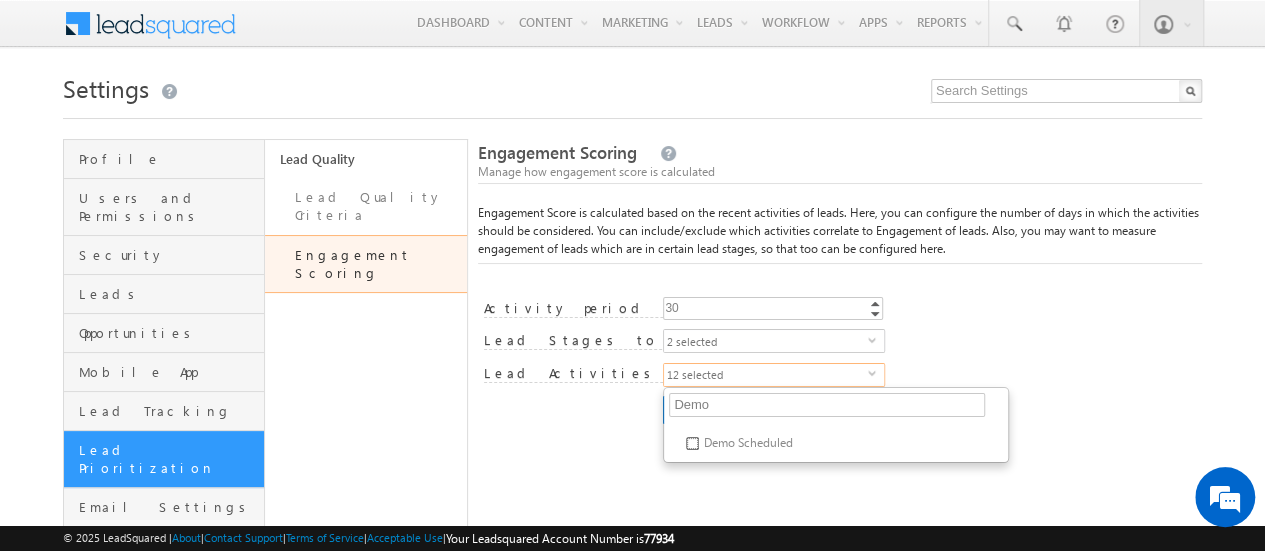 click on "Demo Scheduled" at bounding box center (692, 443) 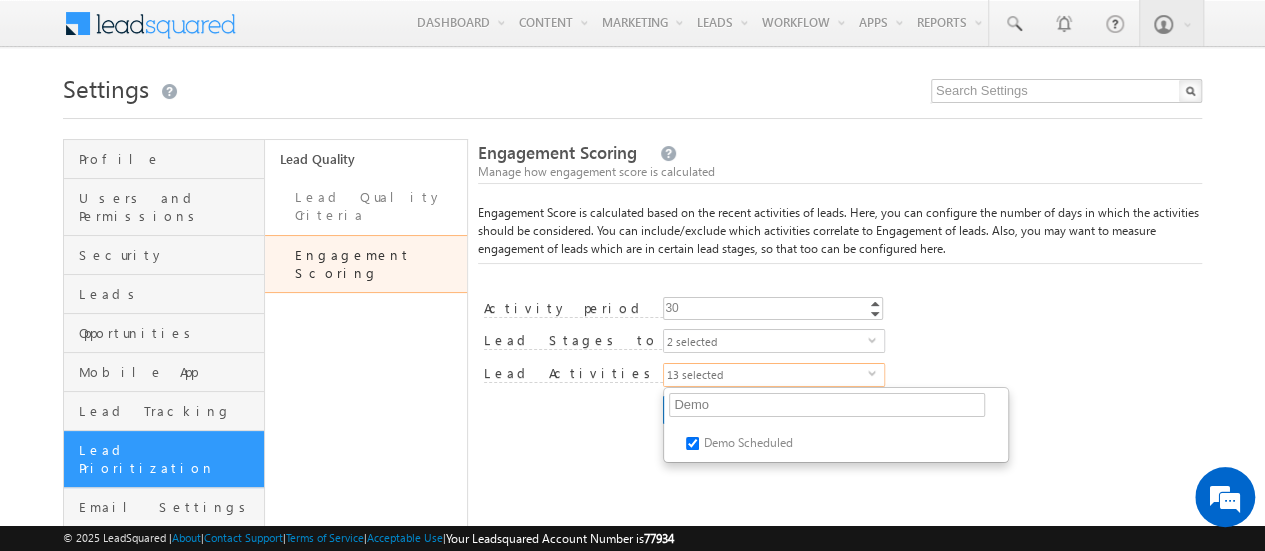 click on "13 selected" at bounding box center (766, 375) 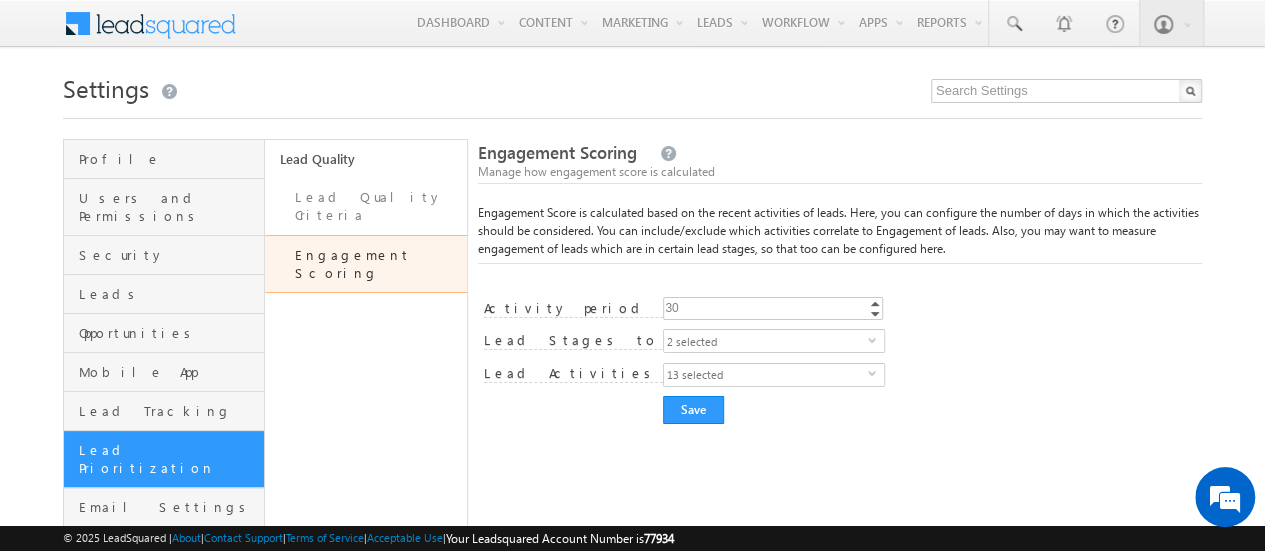 click on "select" at bounding box center (876, 373) 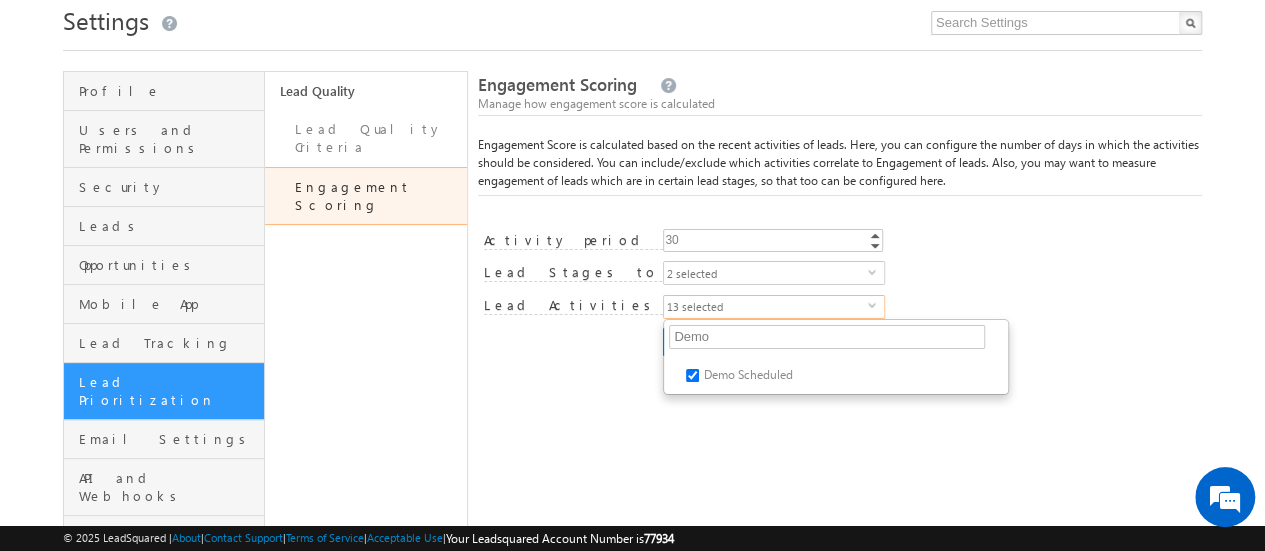 scroll, scrollTop: 100, scrollLeft: 0, axis: vertical 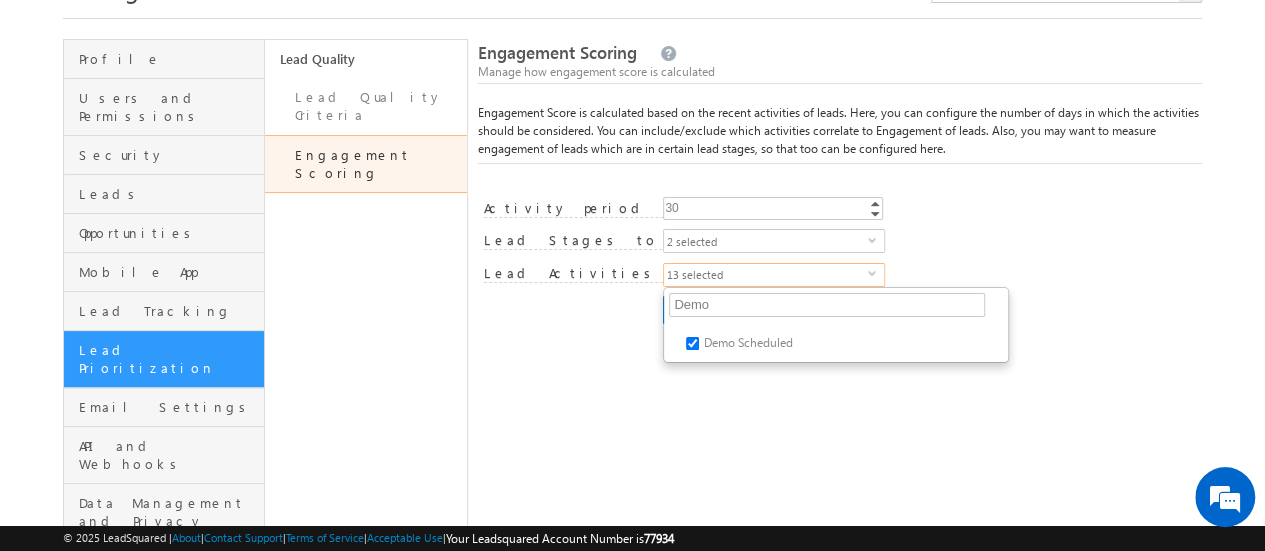 drag, startPoint x: 718, startPoint y: 263, endPoint x: 724, endPoint y: 272, distance: 10.816654 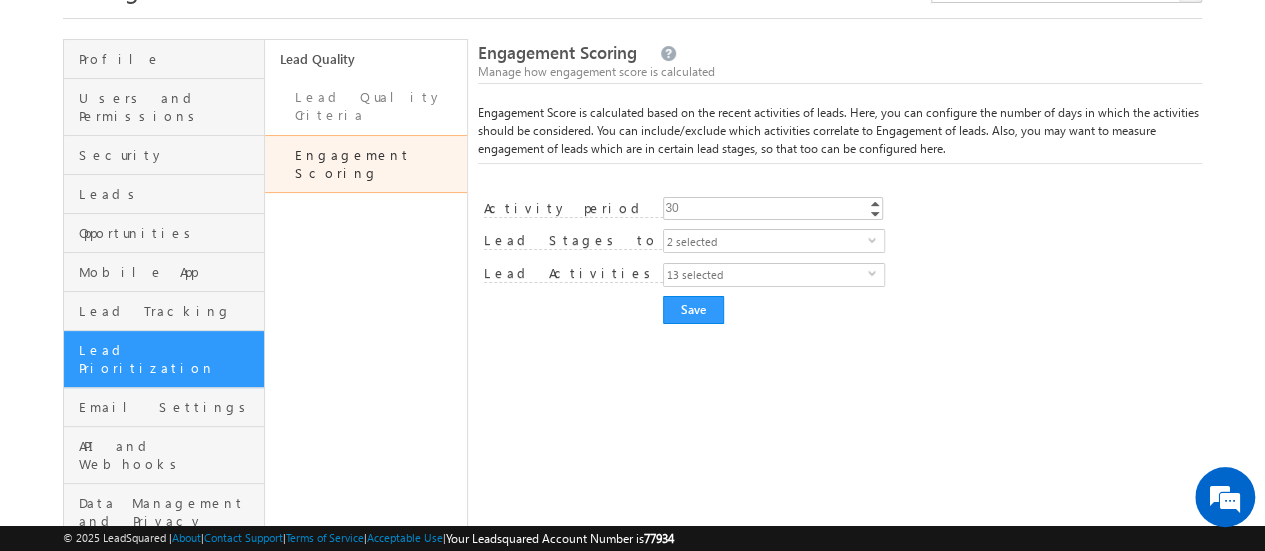 click on "13 selected" at bounding box center [766, 275] 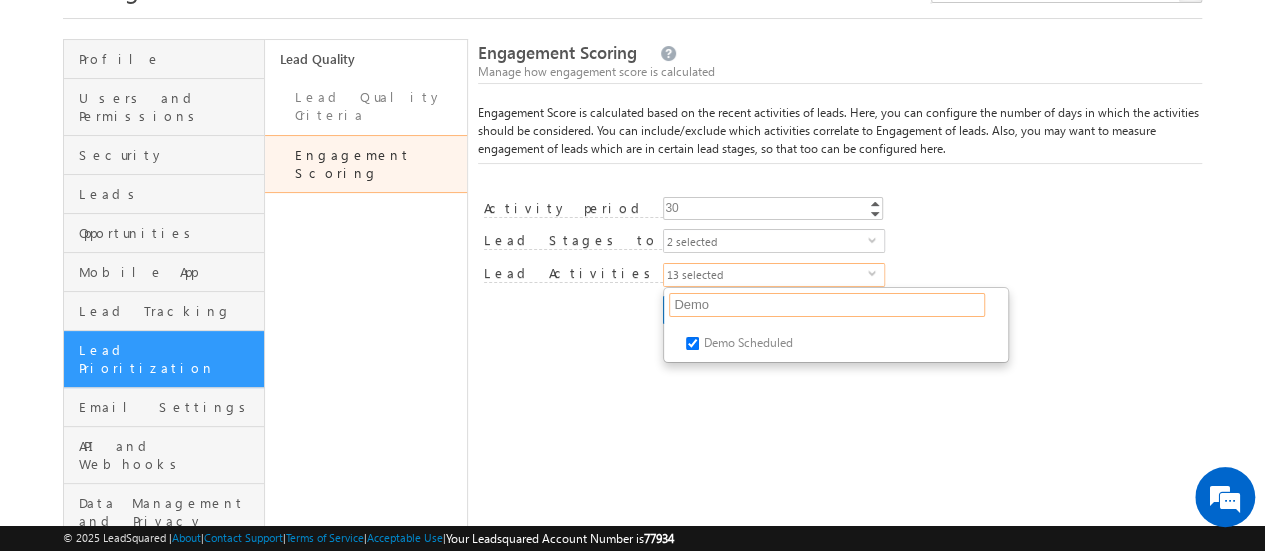 drag, startPoint x: 718, startPoint y: 302, endPoint x: 647, endPoint y: 293, distance: 71.568146 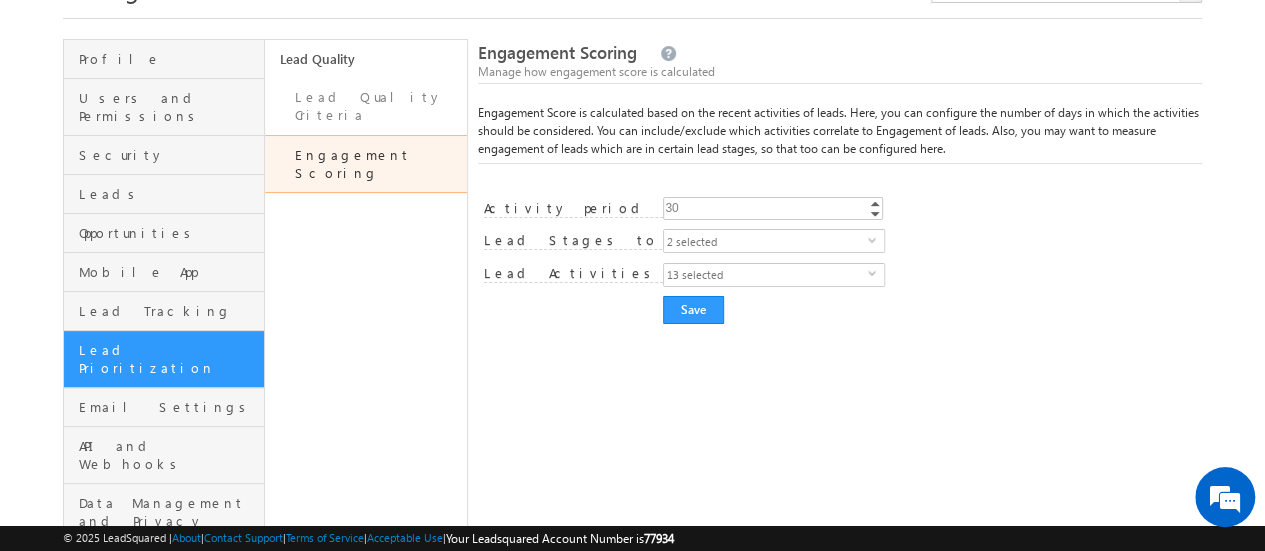 click on "13 selected" at bounding box center (766, 275) 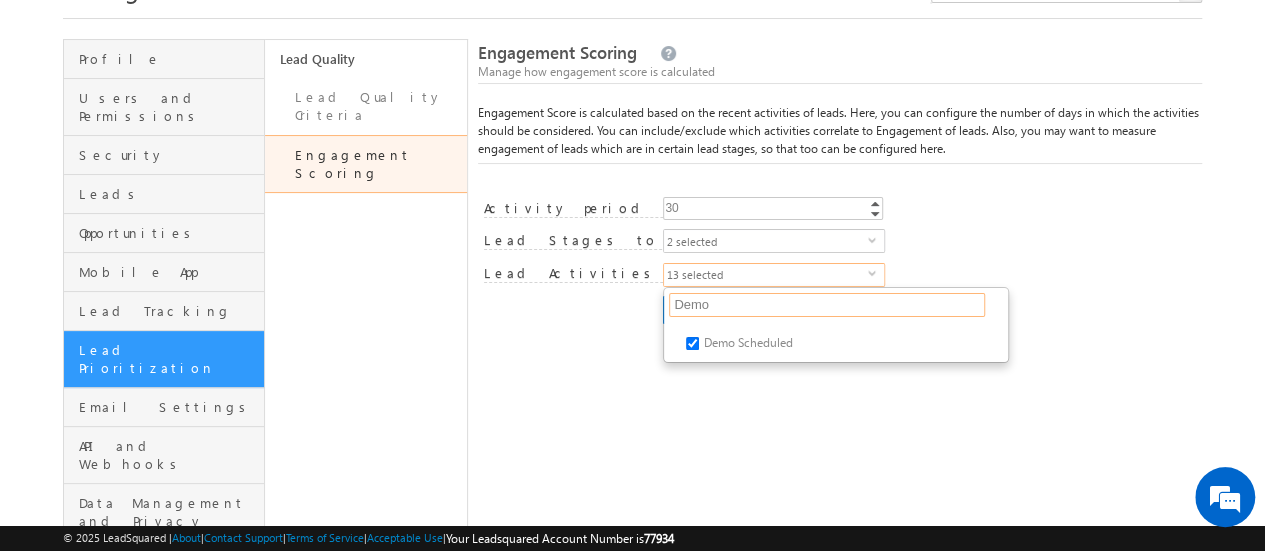 drag, startPoint x: 718, startPoint y: 305, endPoint x: 664, endPoint y: 291, distance: 55.7853 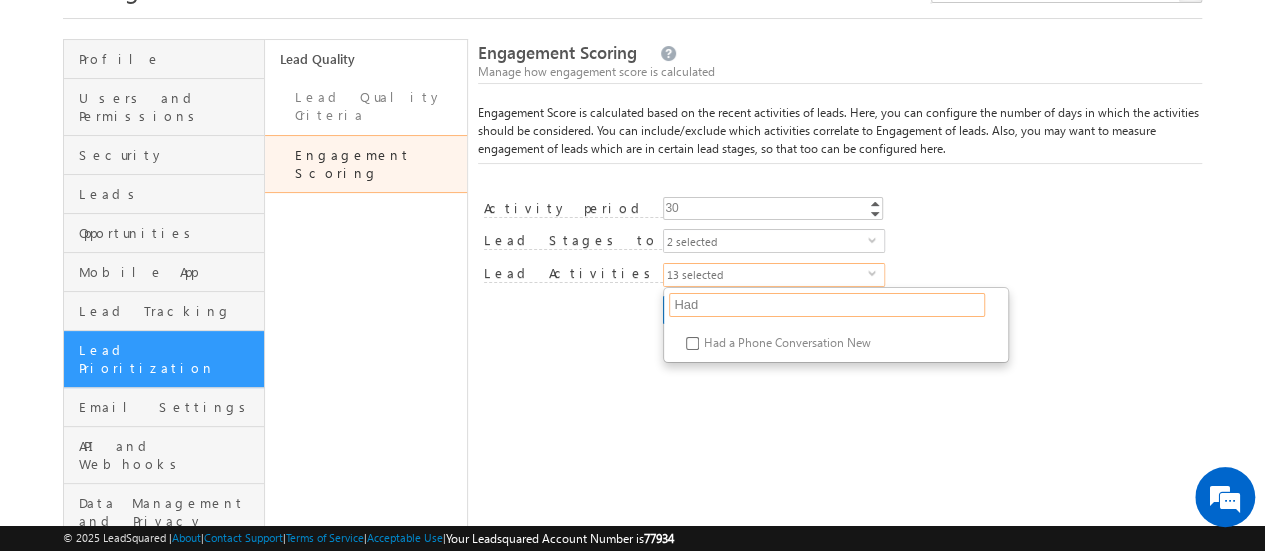 type on "Had" 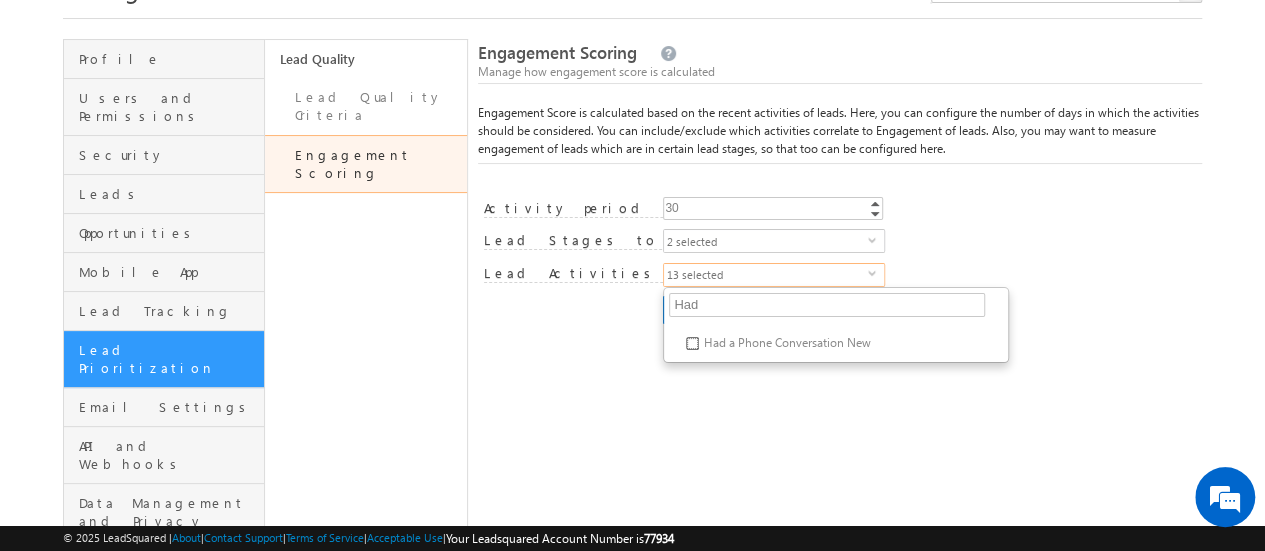 click on "Had a Phone Conversation New" at bounding box center [692, 343] 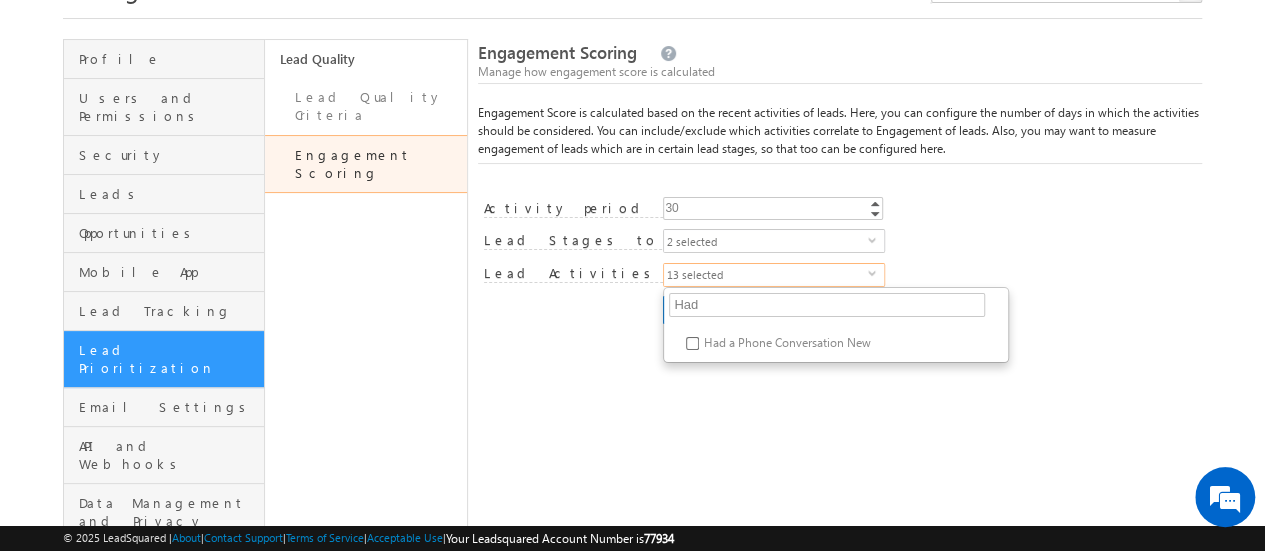 checkbox on "true" 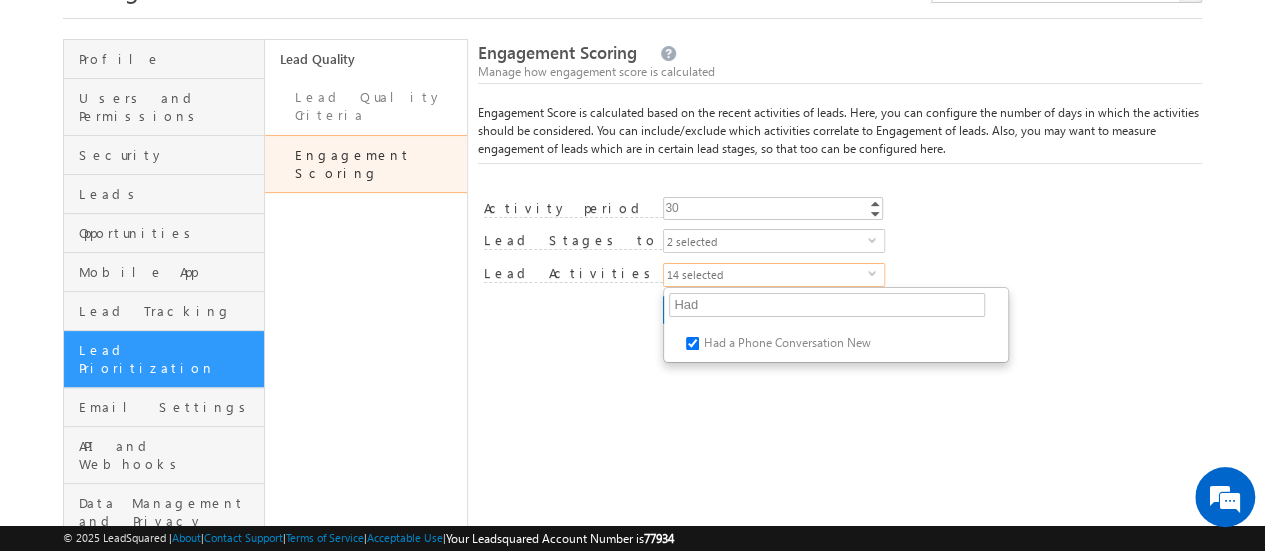 click on "Engagement Score settings saved successfully.
Engagement Scoring
Manage how engagement score is calculated
Engagement Score is calculated based on the recent activities of leads. Here, you
can configure the number of days in which the activities should be considered. You
can include/exclude which activities correlate to Engagement of leads. Also, you
may want to measure engagement of leads which are in certain lead stages, so that
too can be configured here.
Activity period (in days)
29 30 Increment Decrement
Required
field.
Enter valid number." at bounding box center (840, 340) 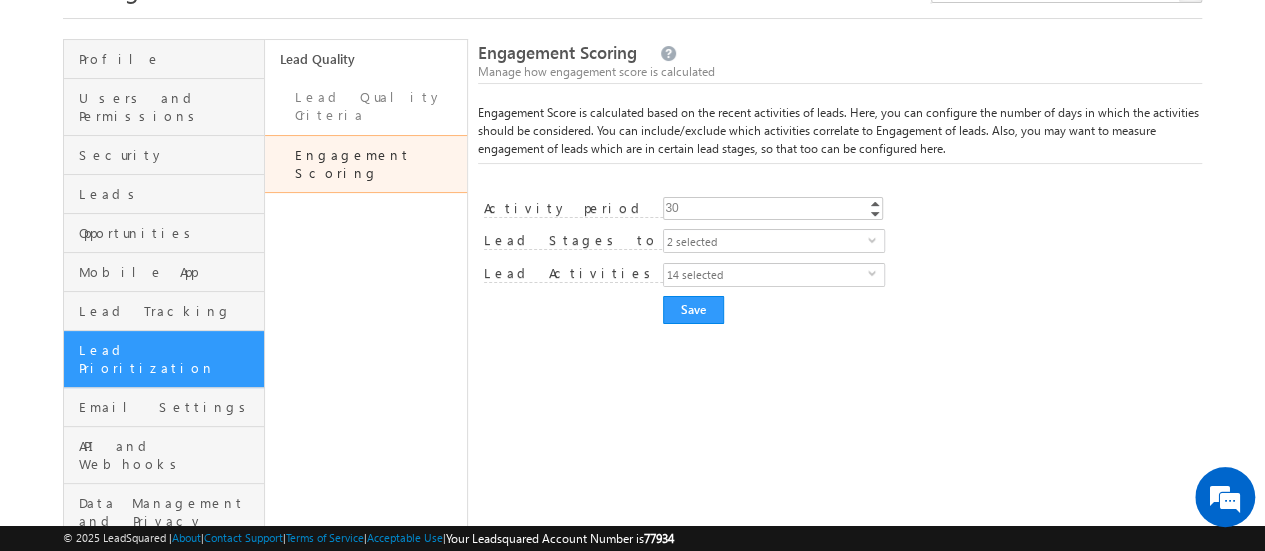 click on "14 selected" at bounding box center [766, 275] 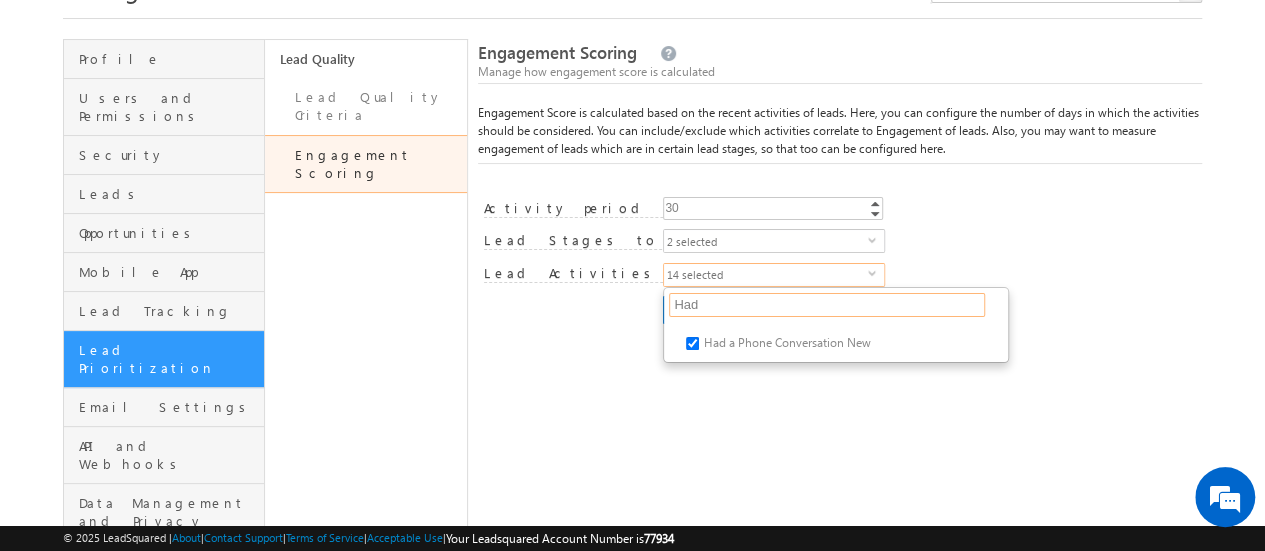 drag, startPoint x: 732, startPoint y: 311, endPoint x: 598, endPoint y: 295, distance: 134.95184 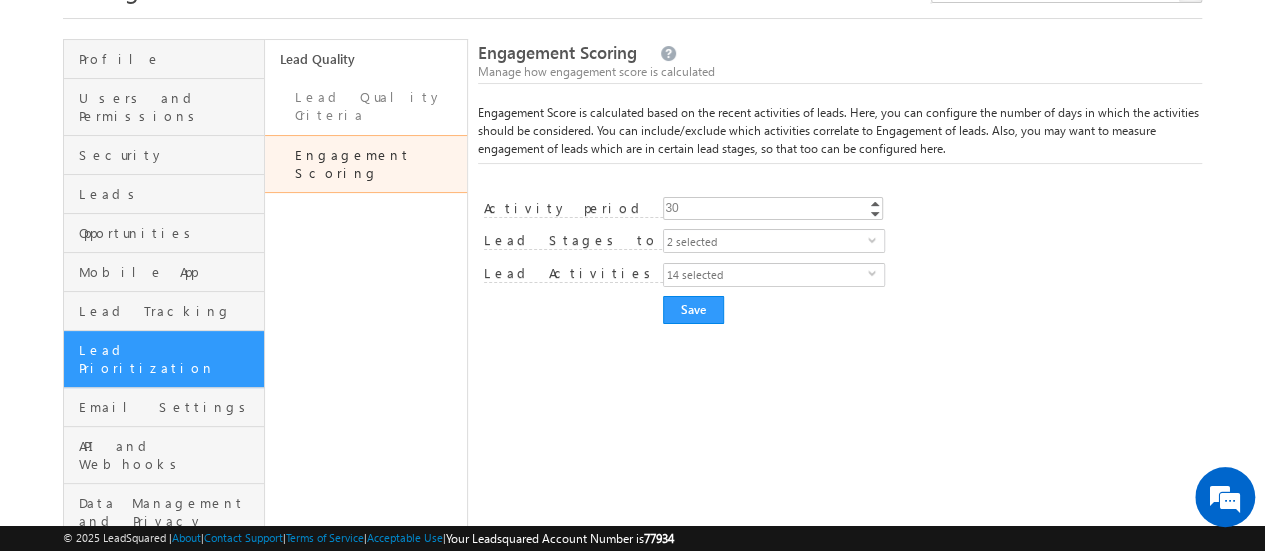 click on "14 selected" at bounding box center (766, 275) 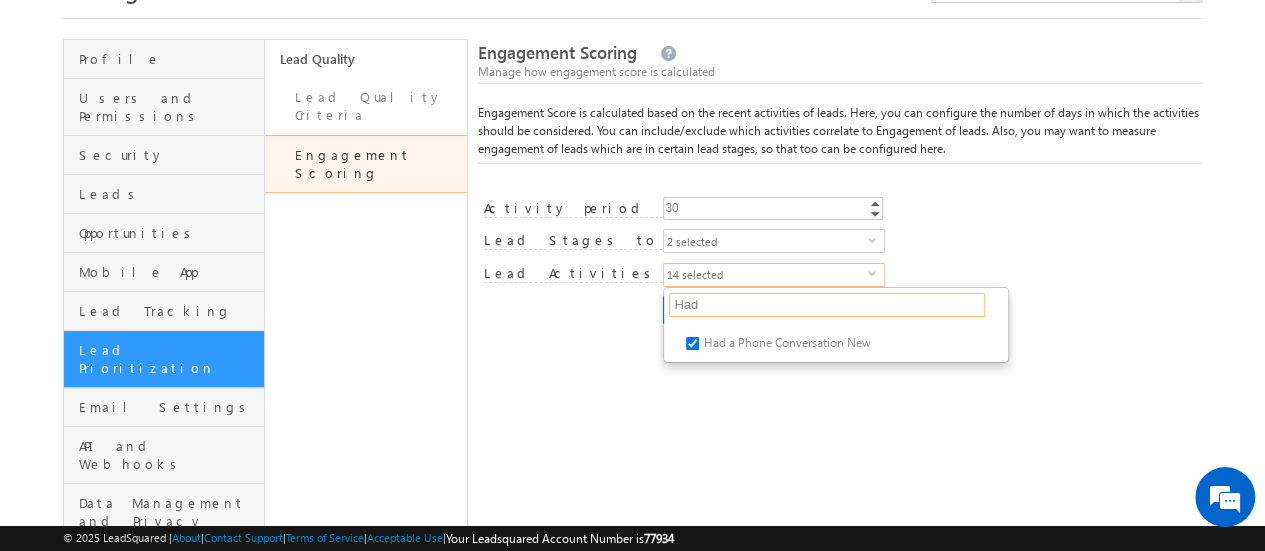 drag, startPoint x: 702, startPoint y: 303, endPoint x: 622, endPoint y: 299, distance: 80.09994 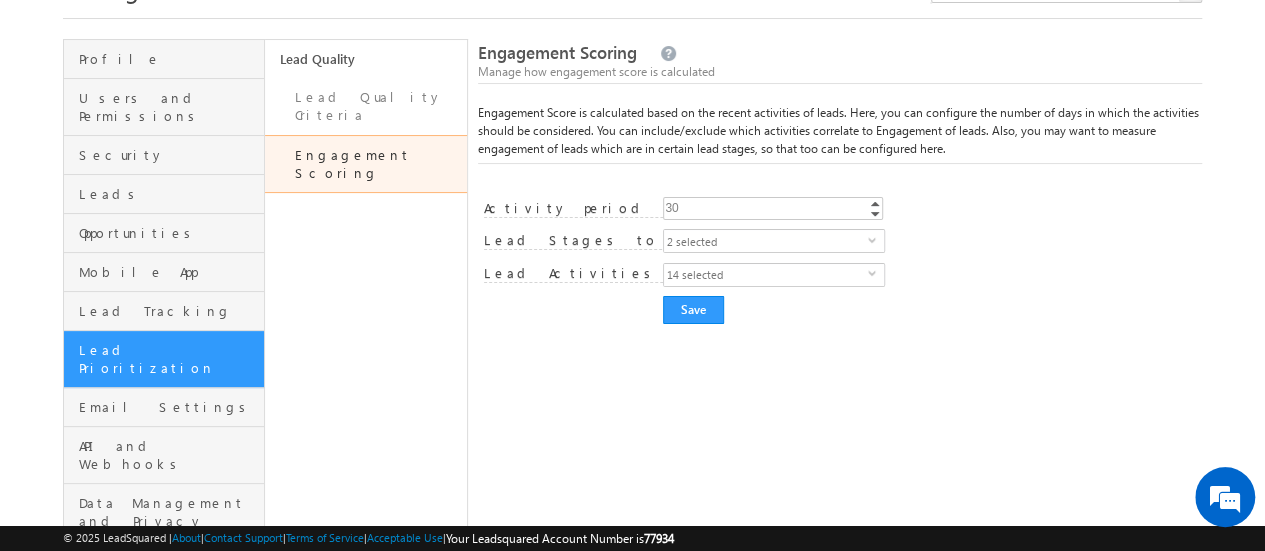 click on "select" at bounding box center (876, 273) 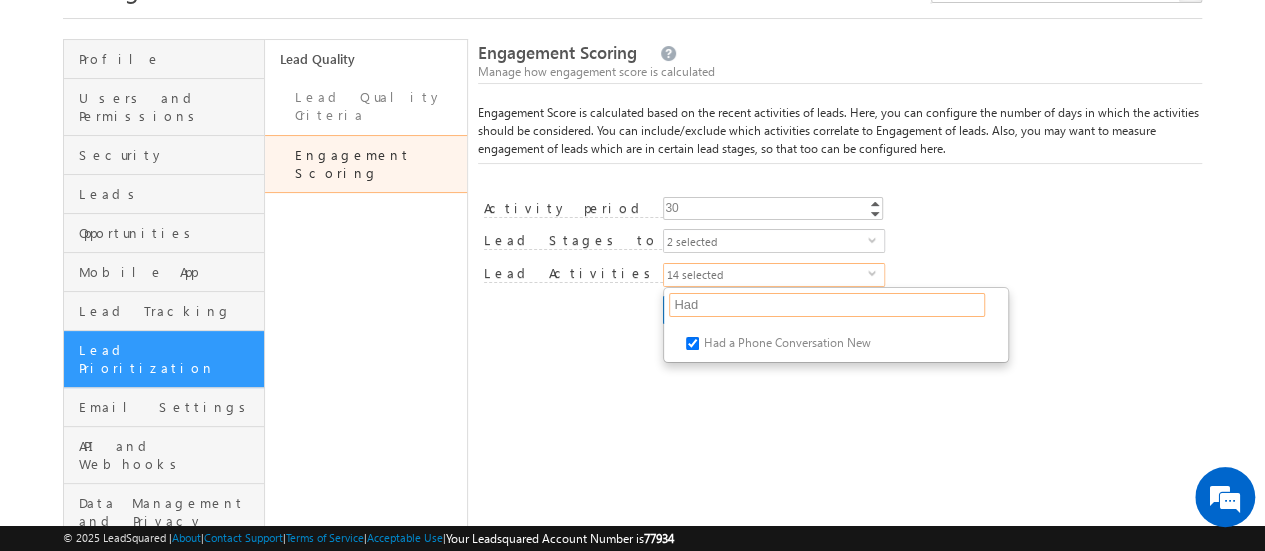 click on "Had" at bounding box center [827, 305] 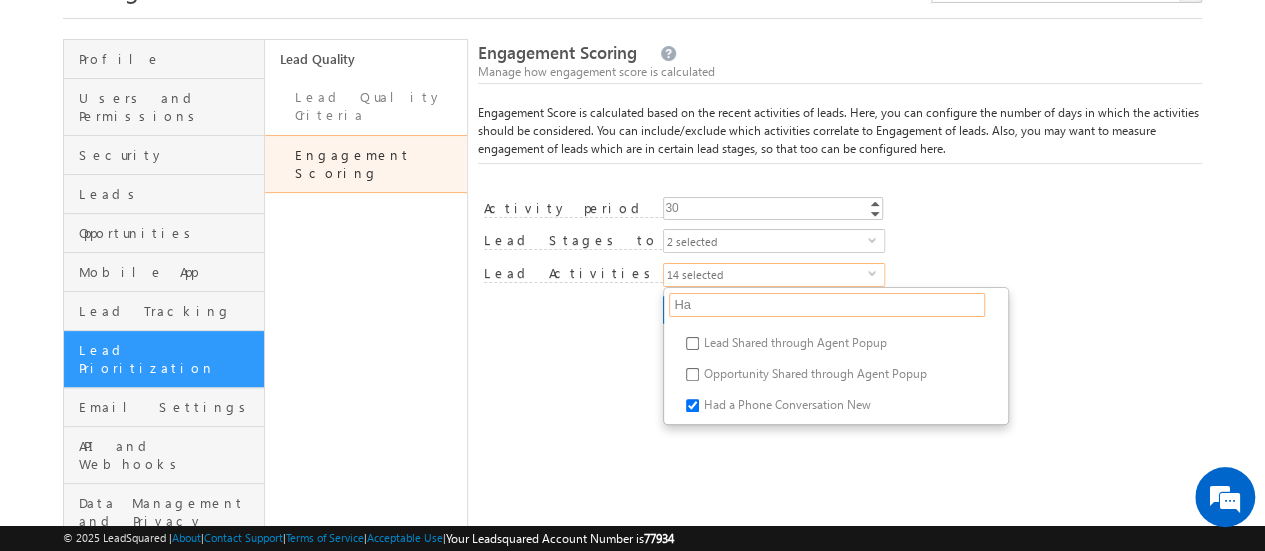type on "H" 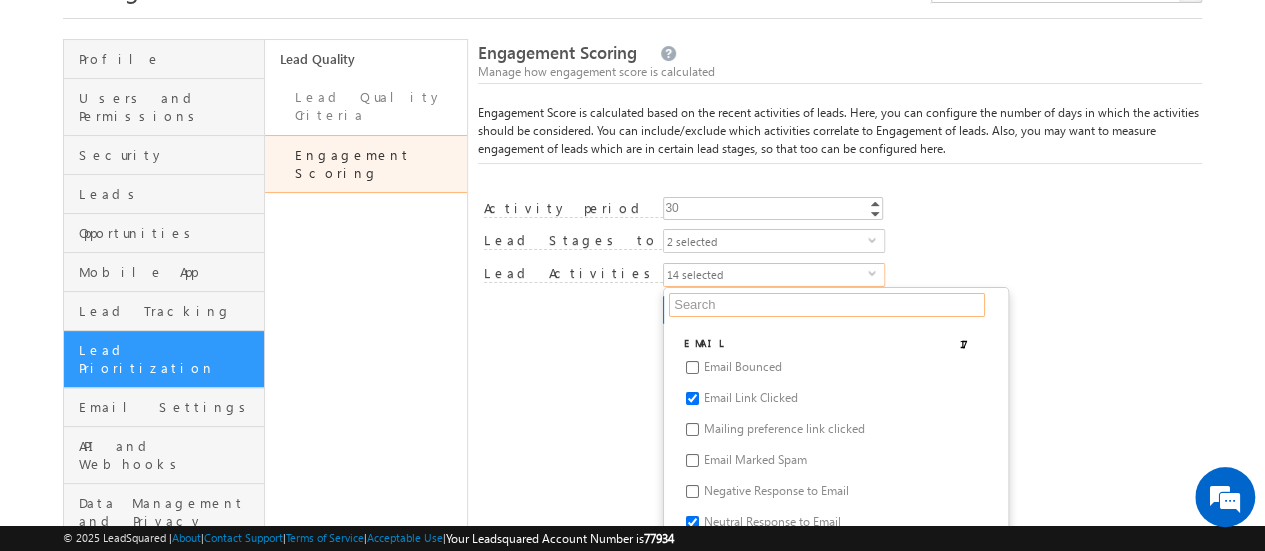 type 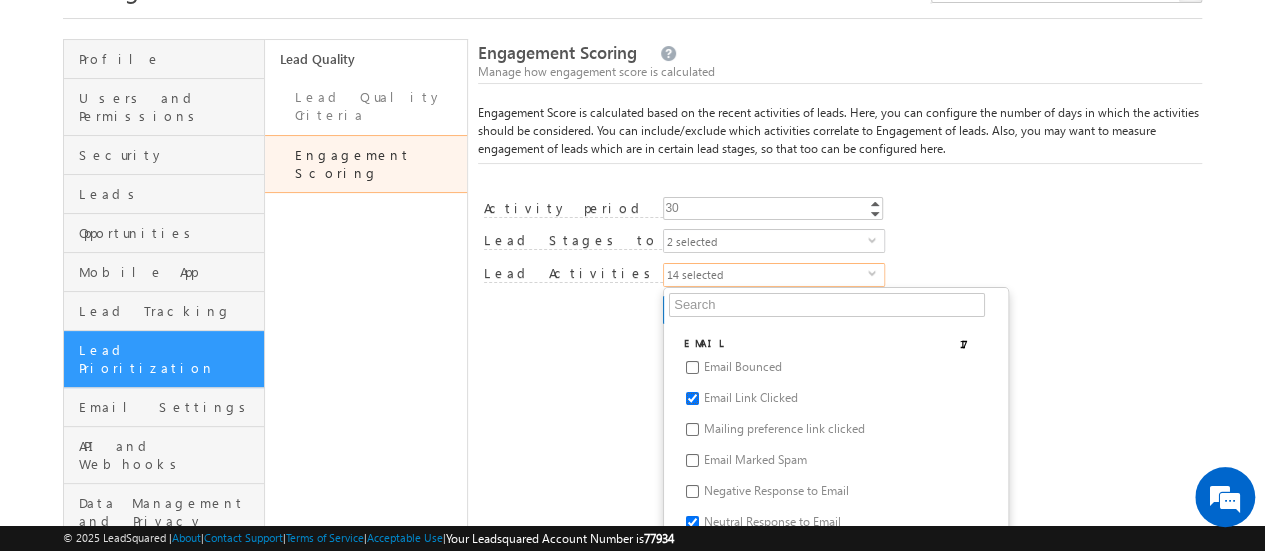 click on "Email Link Clicked" at bounding box center [692, 398] 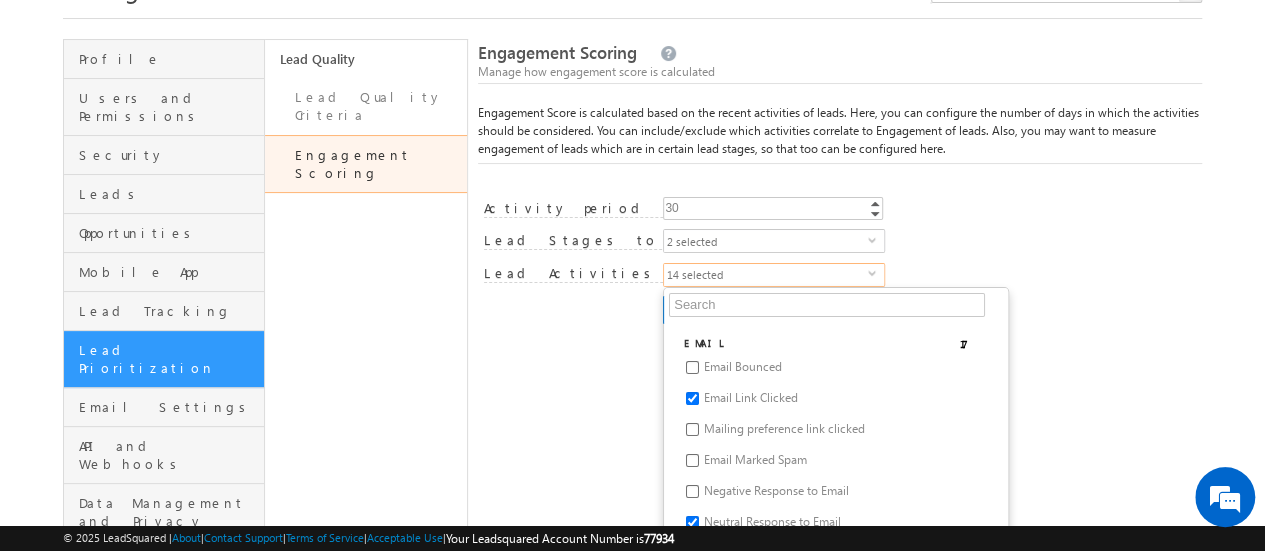 checkbox on "false" 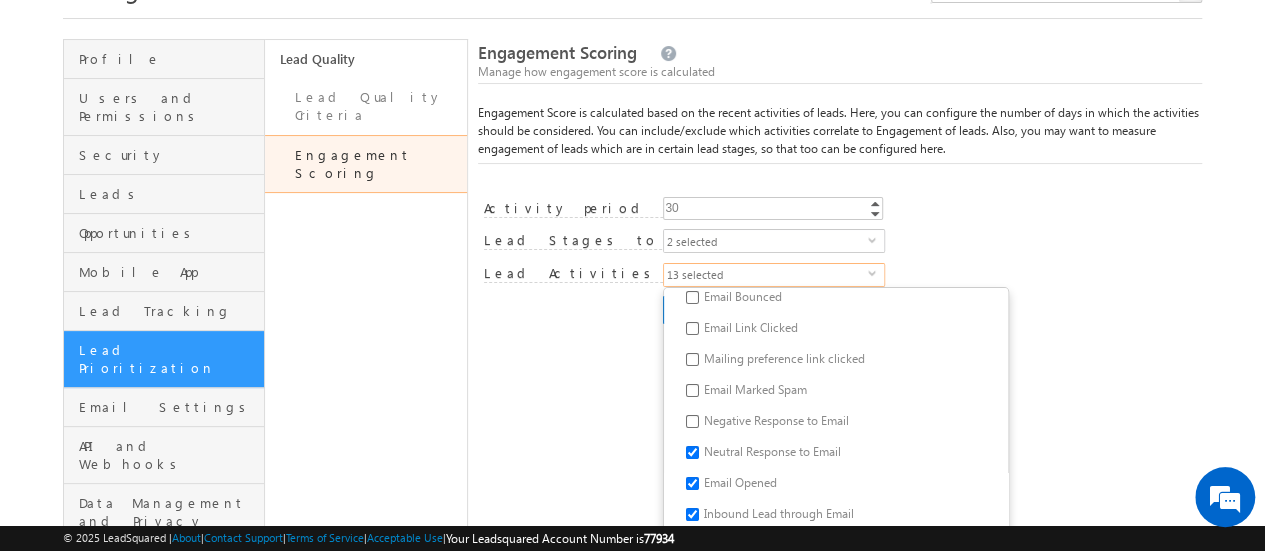 scroll, scrollTop: 100, scrollLeft: 0, axis: vertical 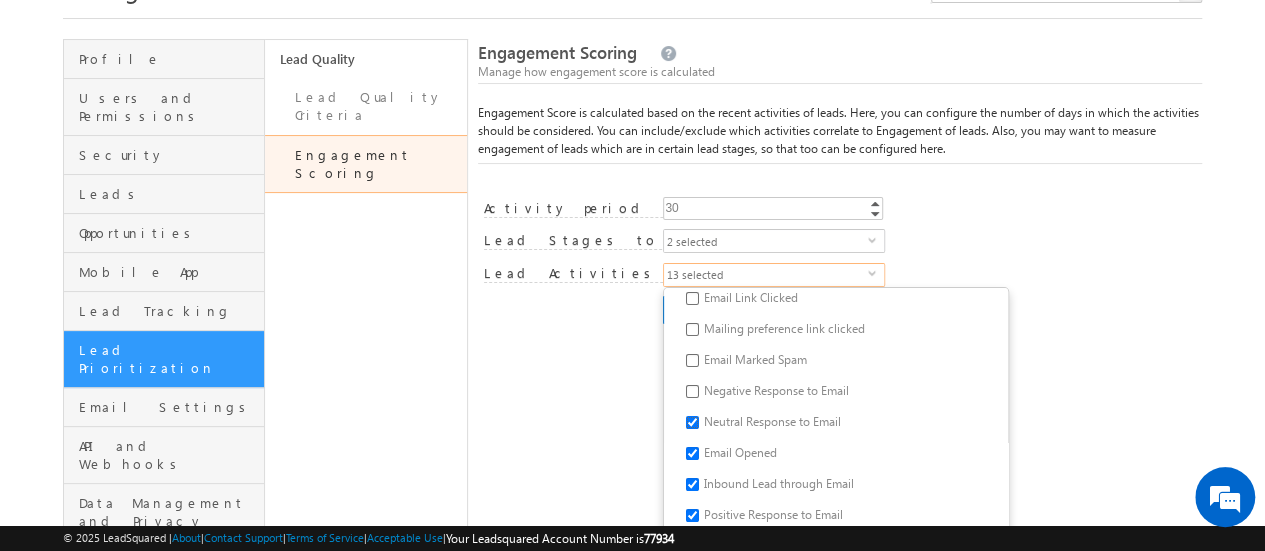click on "Neutral Response to Email" at bounding box center (692, 422) 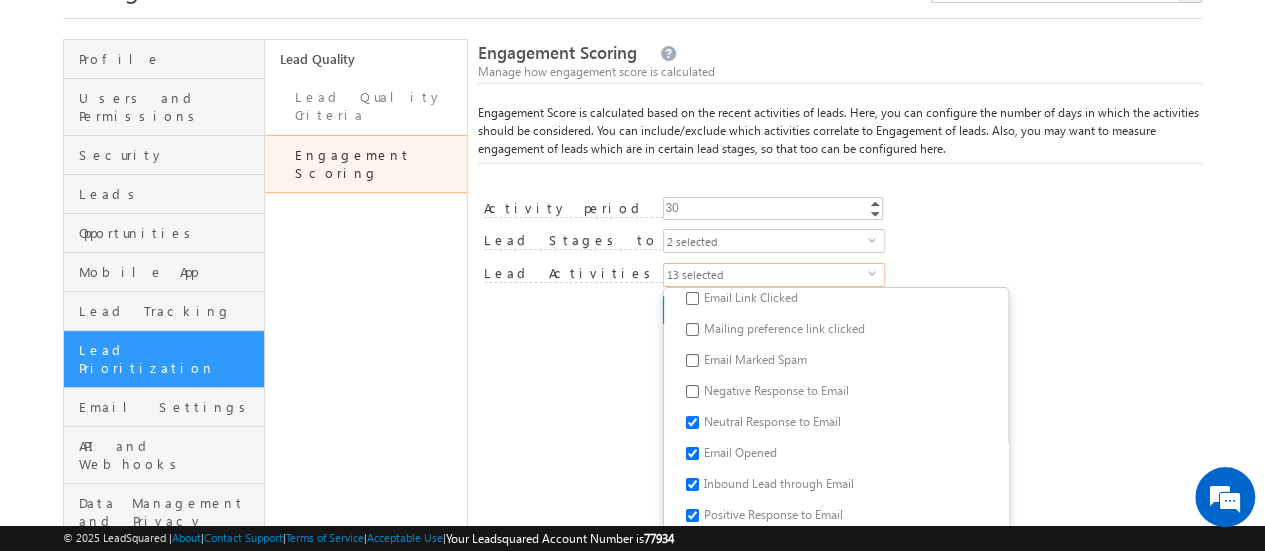 checkbox on "false" 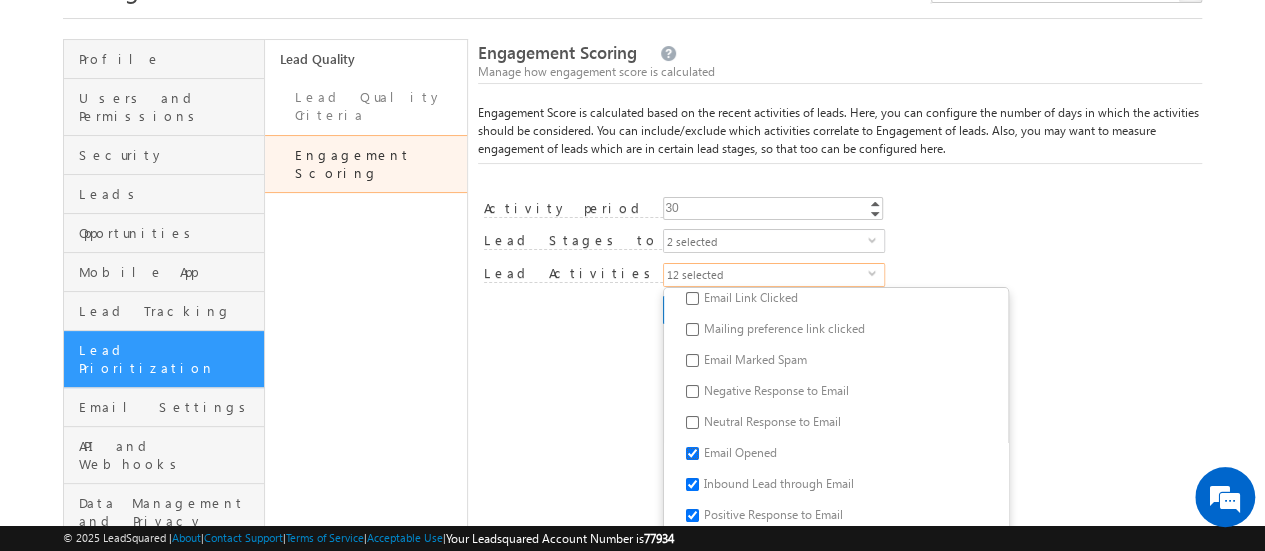 click on "Email Opened" at bounding box center (692, 453) 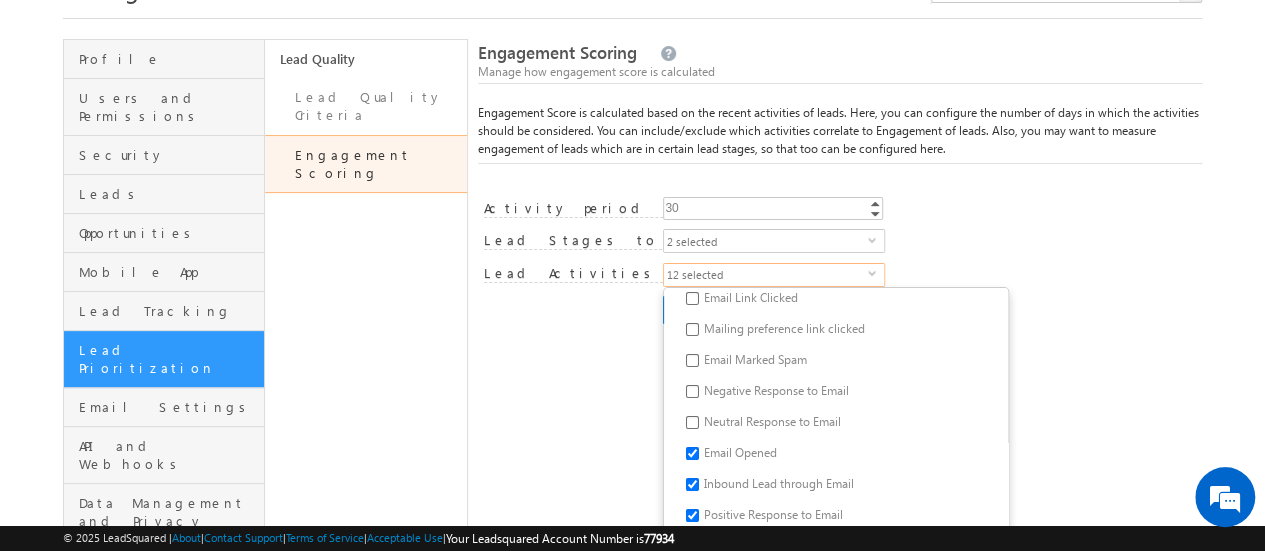 checkbox on "false" 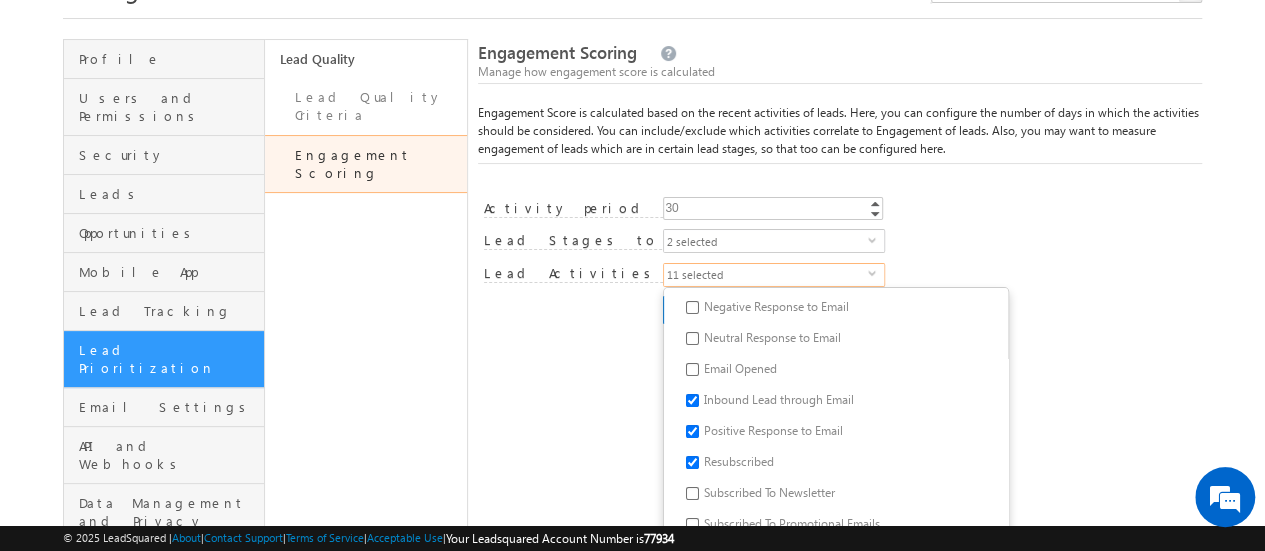 scroll, scrollTop: 200, scrollLeft: 0, axis: vertical 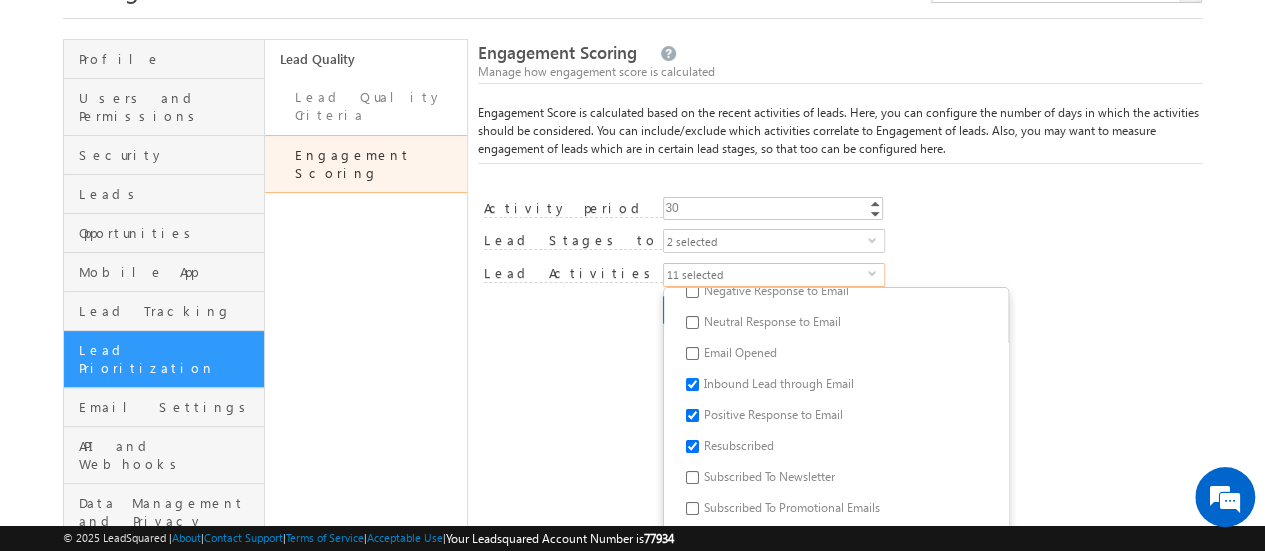 click on "Inbound Lead through Email" at bounding box center [692, 384] 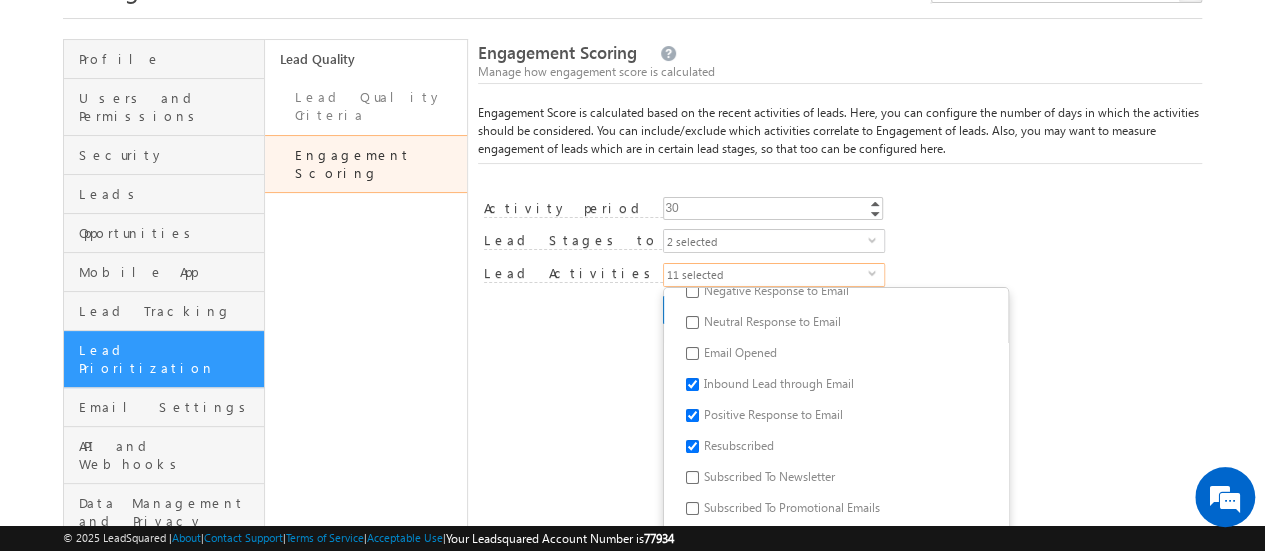 checkbox on "false" 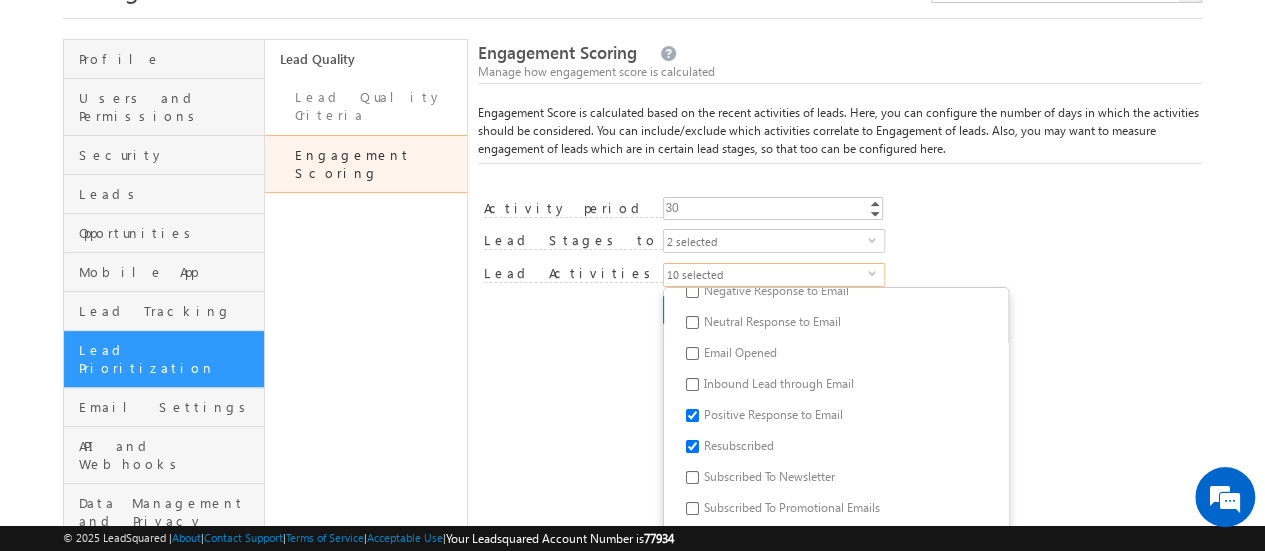 click on "Positive Response to Email" at bounding box center [692, 415] 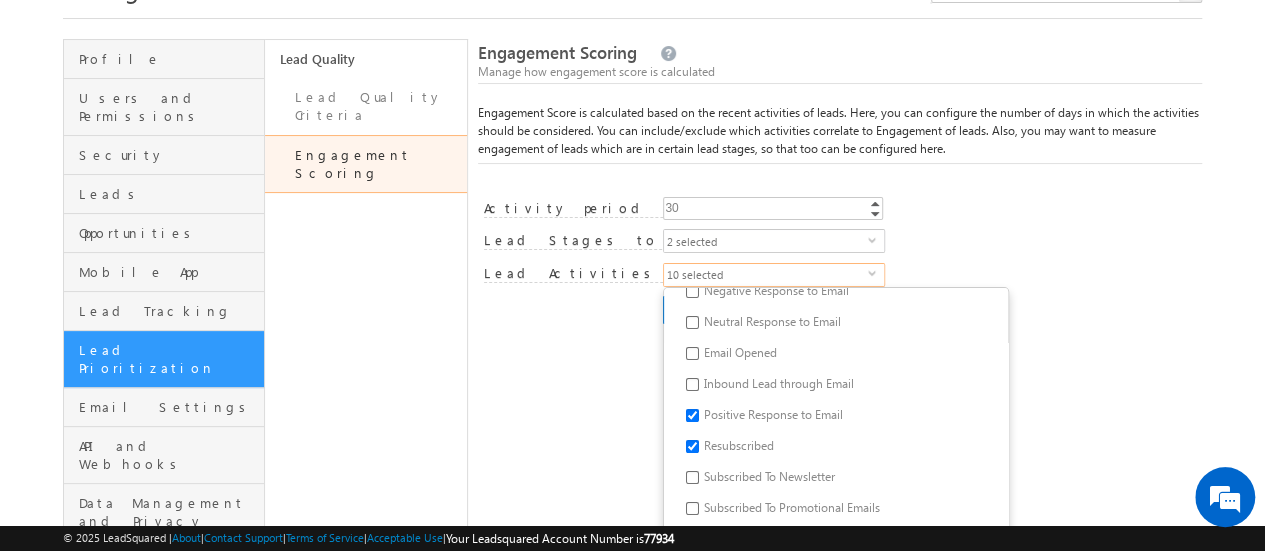 checkbox on "false" 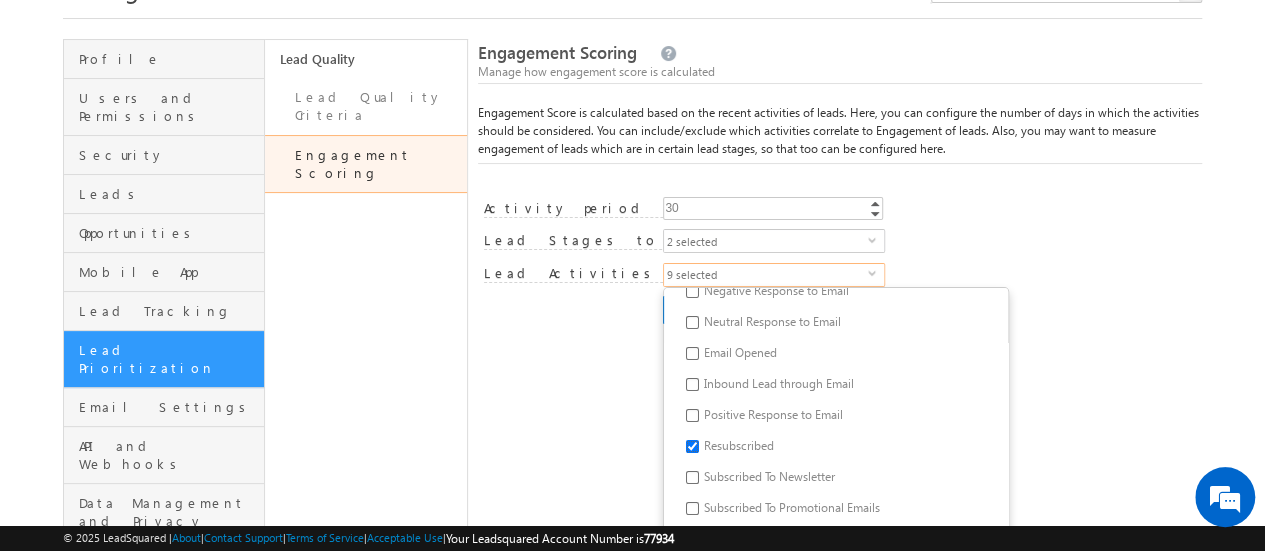 drag, startPoint x: 695, startPoint y: 441, endPoint x: 762, endPoint y: 425, distance: 68.88396 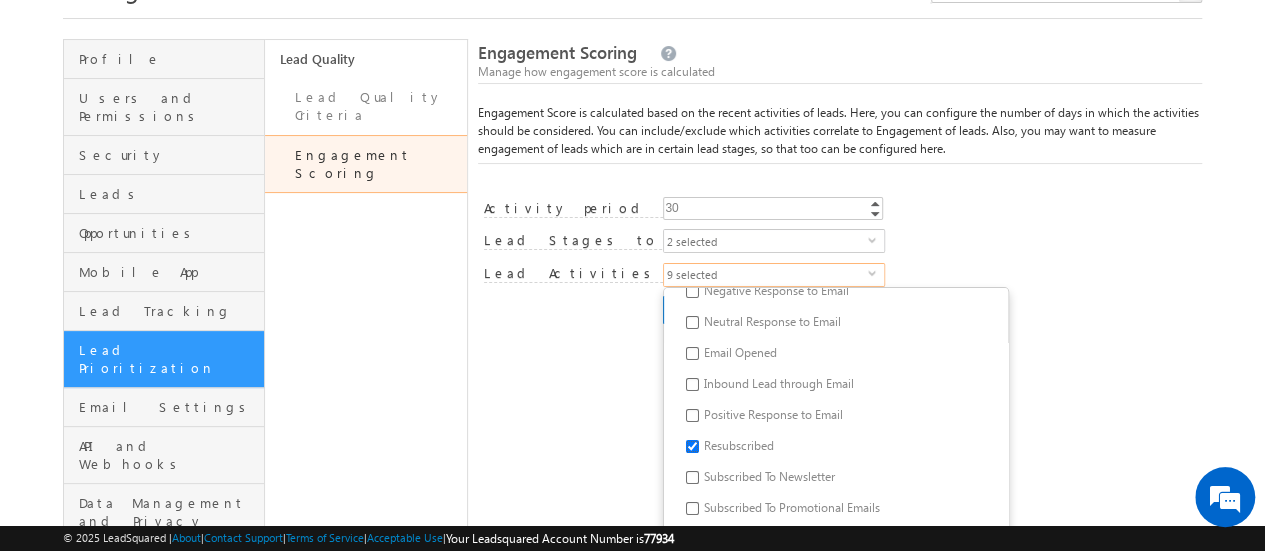 click on "Resubscribed" at bounding box center [692, 446] 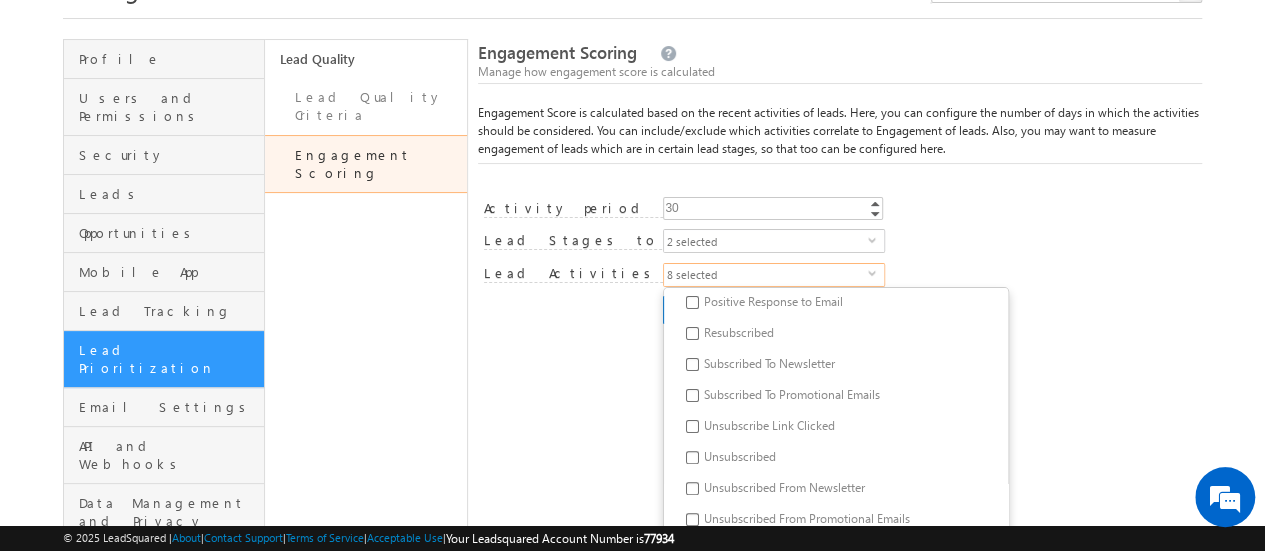 scroll, scrollTop: 500, scrollLeft: 0, axis: vertical 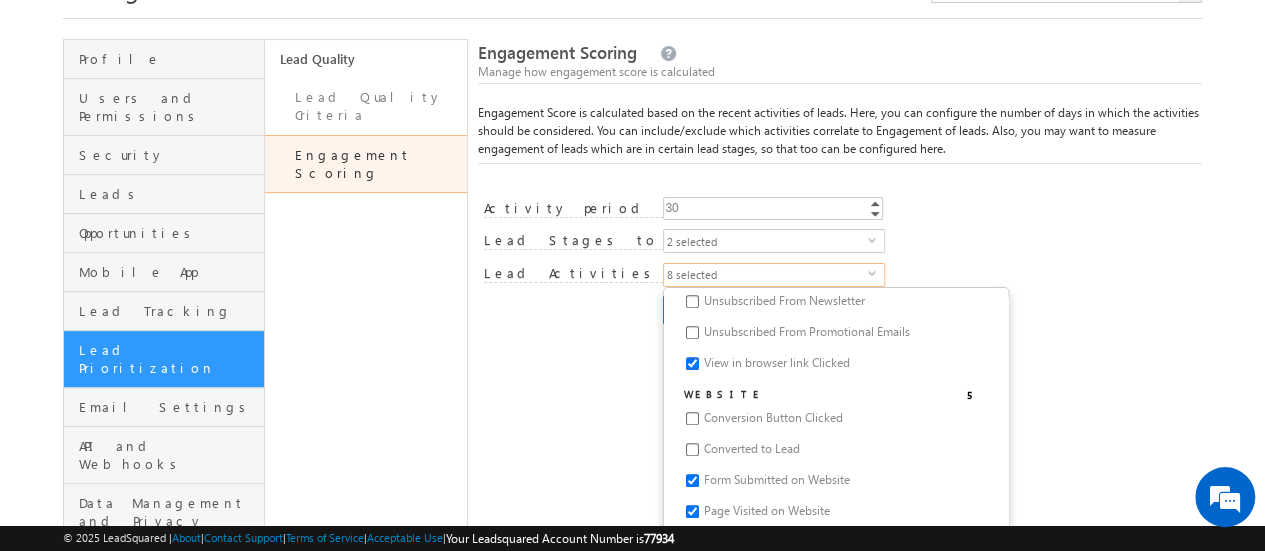 drag, startPoint x: 696, startPoint y: 360, endPoint x: 742, endPoint y: 411, distance: 68.68042 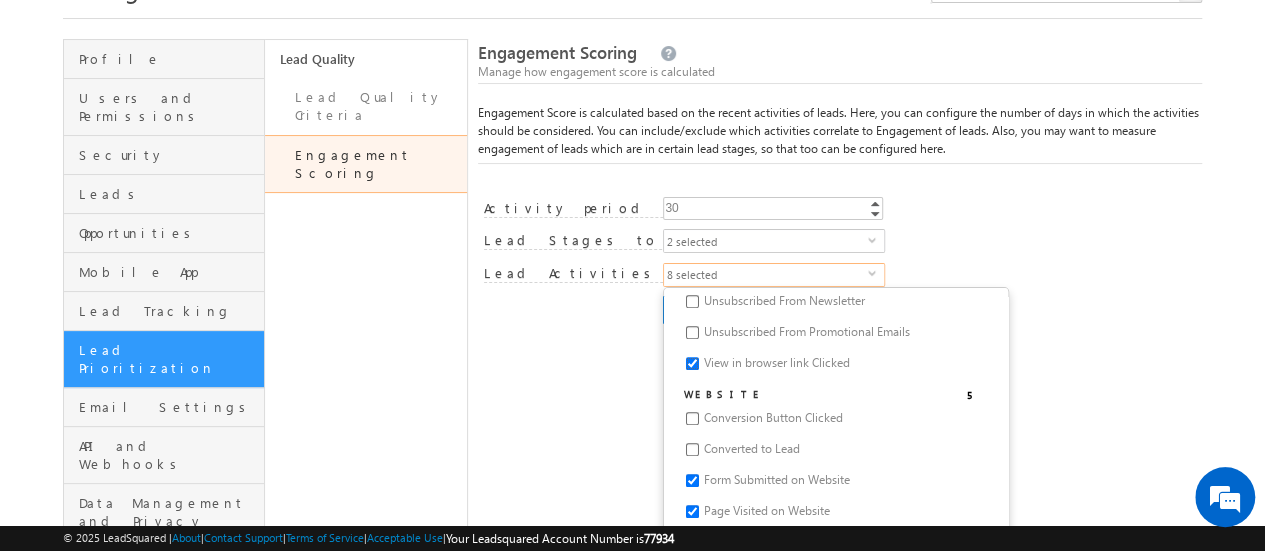click on "View in browser link Clicked" at bounding box center [692, 363] 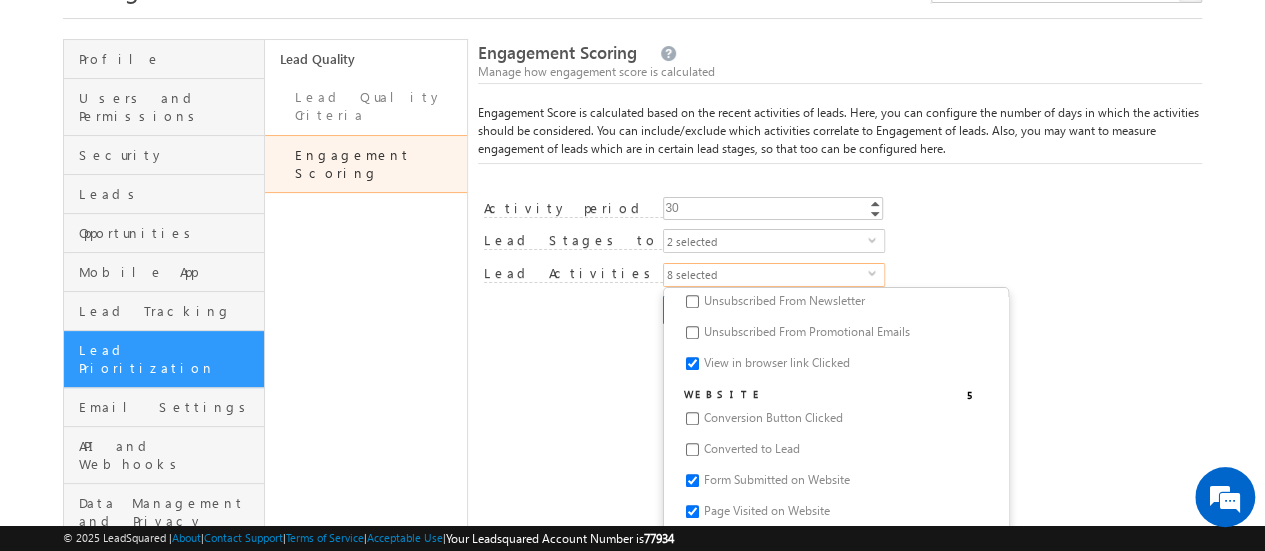 checkbox on "false" 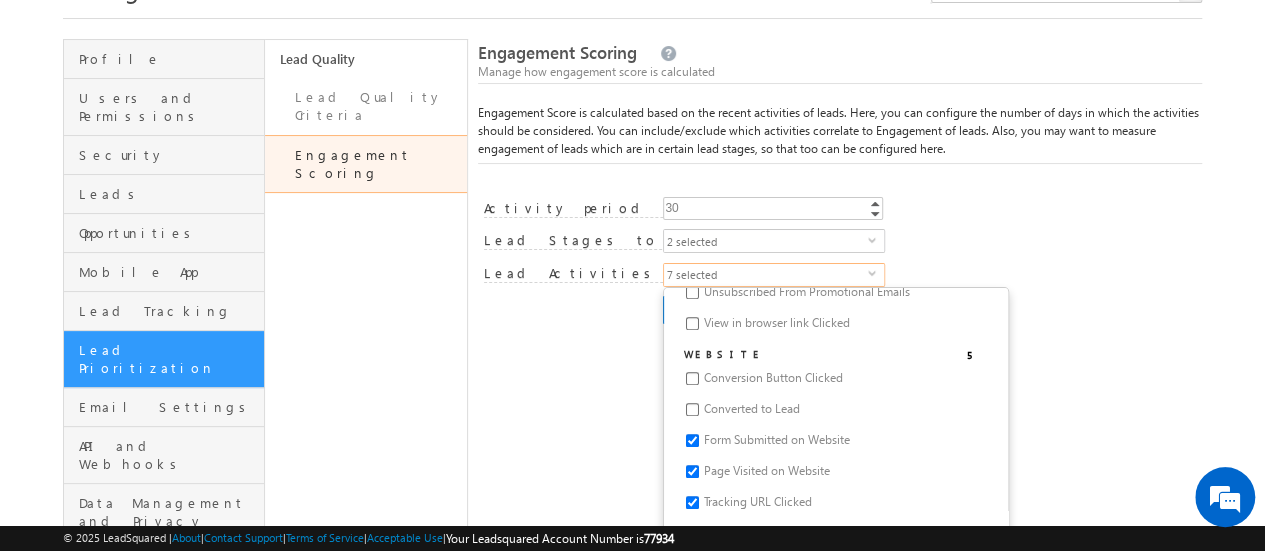 scroll, scrollTop: 600, scrollLeft: 0, axis: vertical 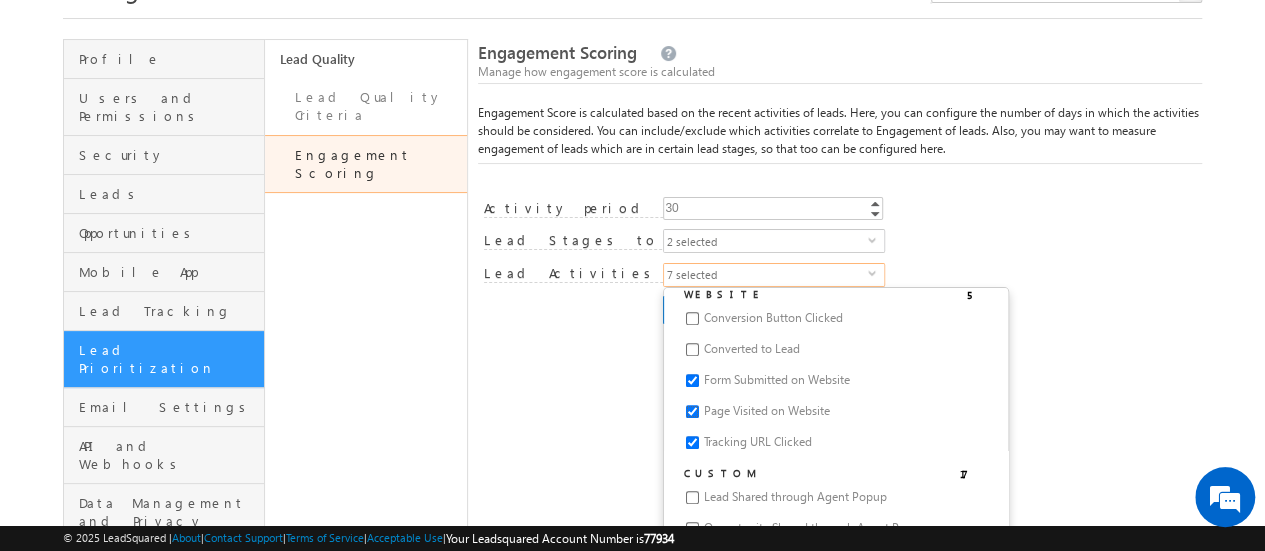 click on "Page Visited on Website" at bounding box center (692, 411) 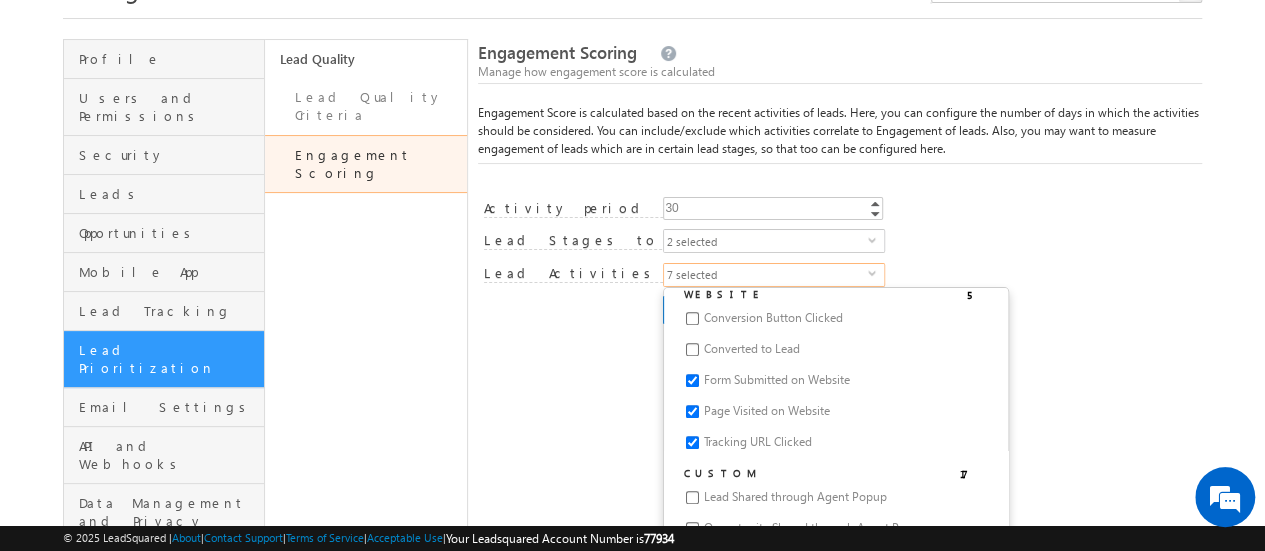 checkbox on "false" 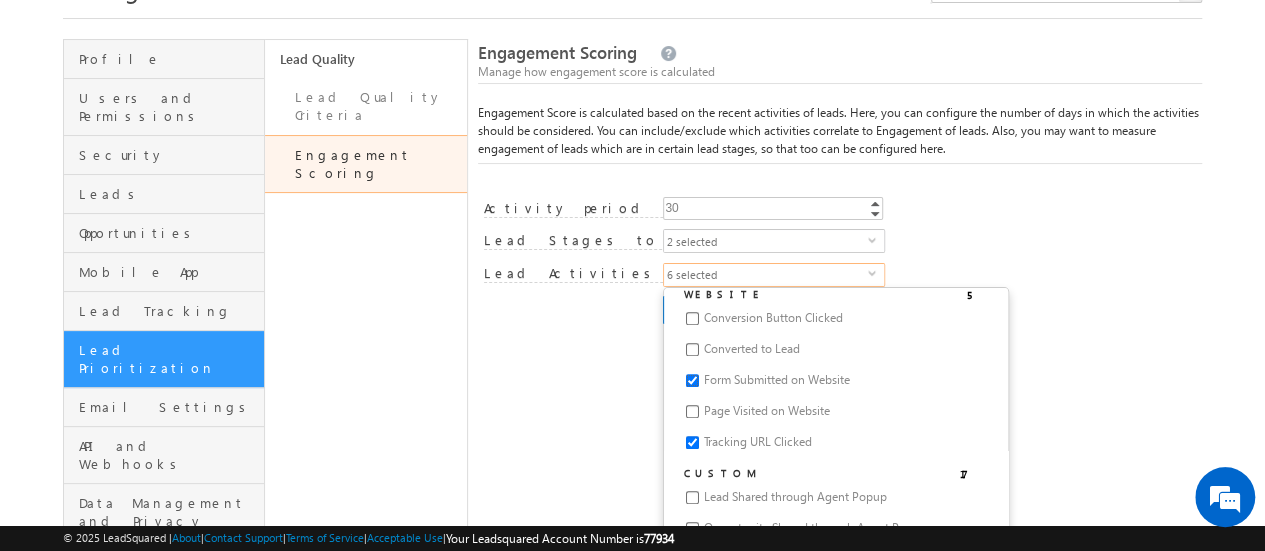 click on "Form Submitted on Website" at bounding box center [692, 380] 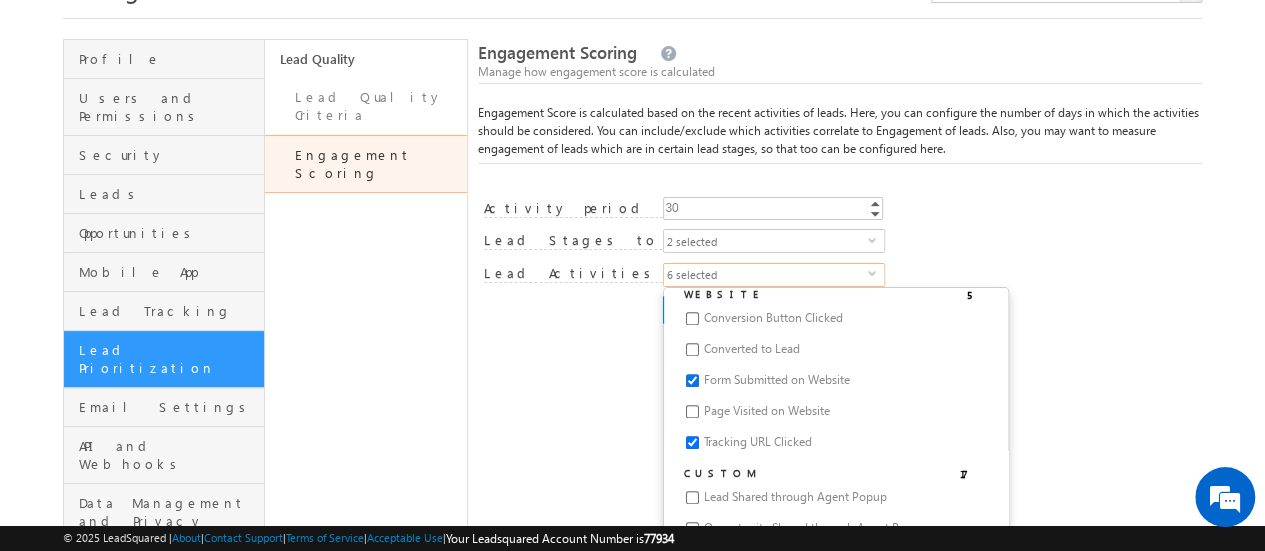 checkbox on "false" 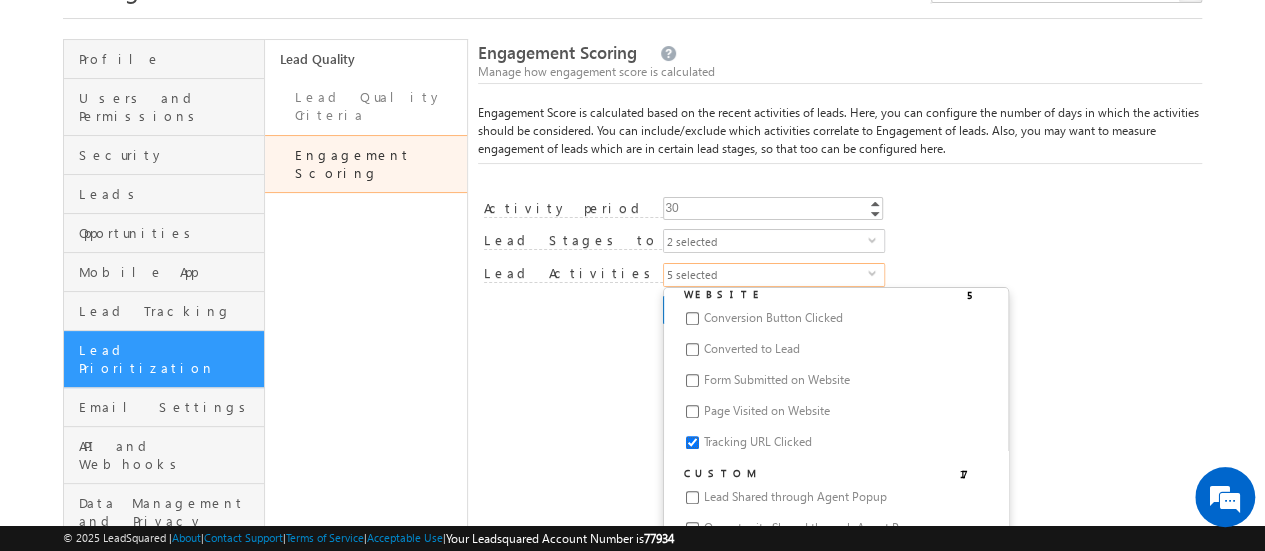 click on "Tracking URL Clicked" at bounding box center (692, 442) 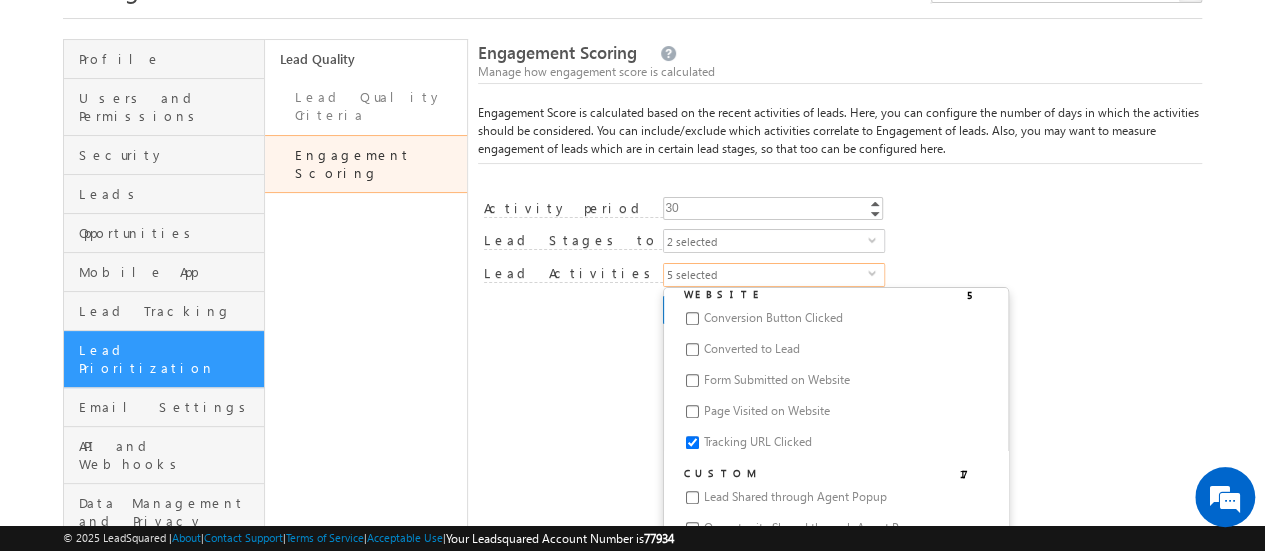 checkbox on "false" 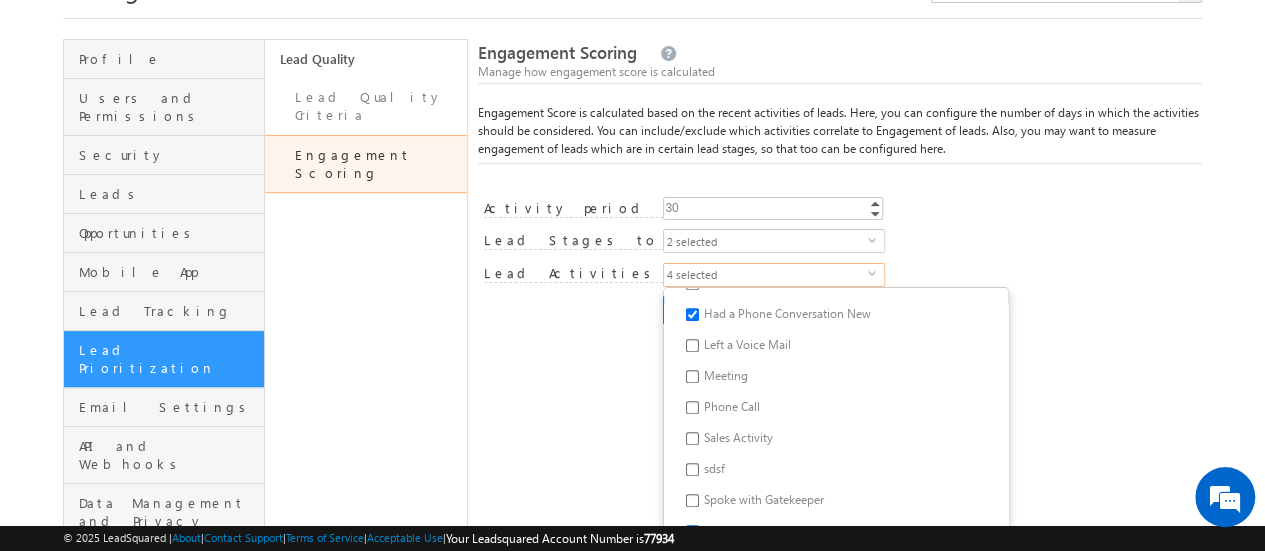scroll, scrollTop: 1164, scrollLeft: 0, axis: vertical 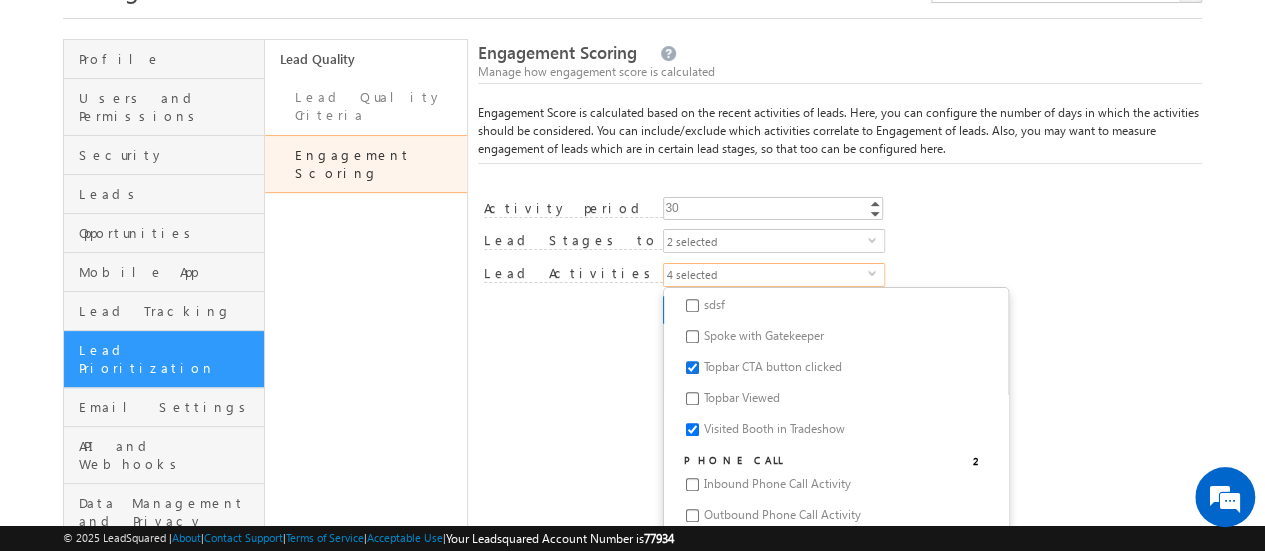 click on "Topbar CTA button clicked" at bounding box center [692, 367] 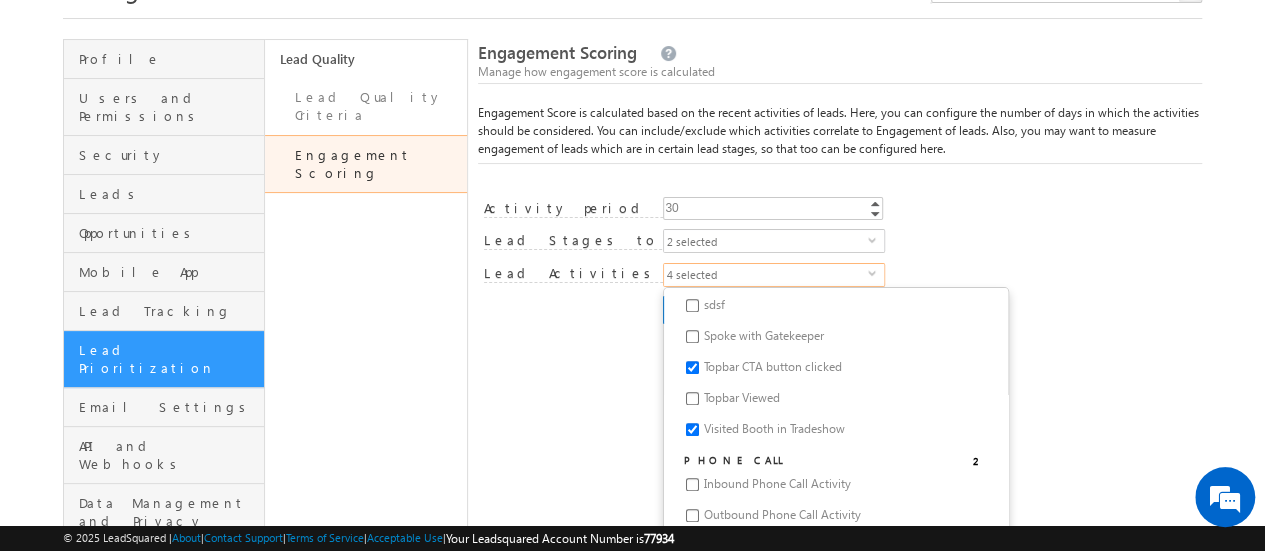 checkbox on "false" 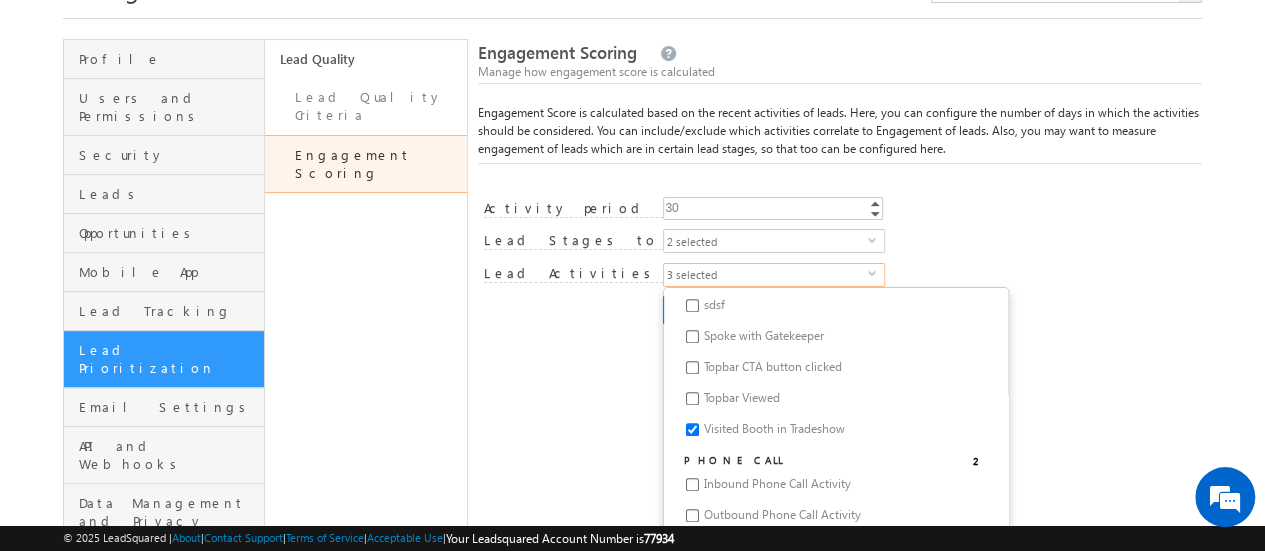 click on "Visited Booth in Tradeshow" at bounding box center (692, 429) 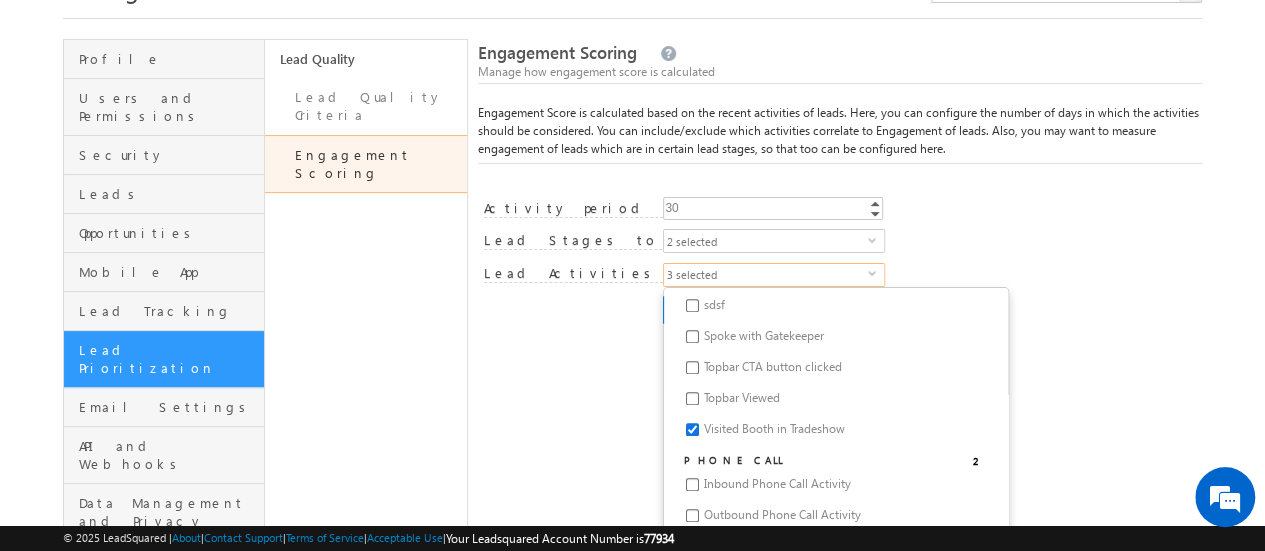 checkbox on "false" 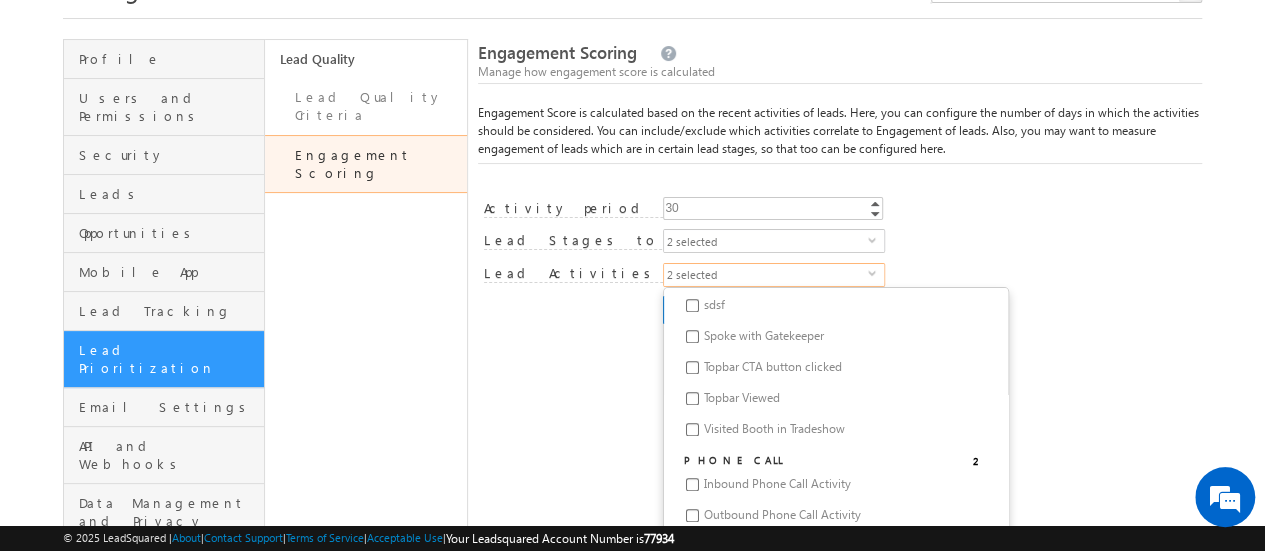 scroll, scrollTop: 270, scrollLeft: 0, axis: vertical 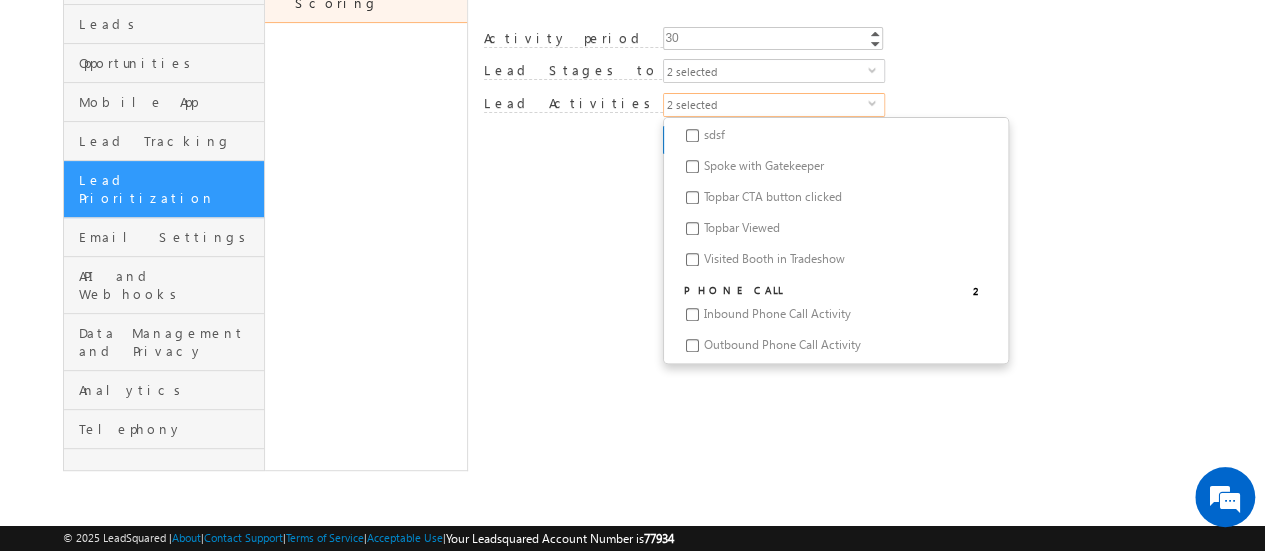 click on "Engagement Score settings saved successfully.
Engagement Scoring
Manage how engagement score is calculated
Engagement Score is calculated based on the recent activities of leads. Here, you
can configure the number of days in which the activities should be considered. You
can include/exclude which activities correlate to Engagement of leads. Also, you
may want to measure engagement of leads which are in certain lead stages, so that
too can be configured here.
Activity period (in days)
29 30 Increment Decrement
Required
field.
Enter valid number." at bounding box center (840, 170) 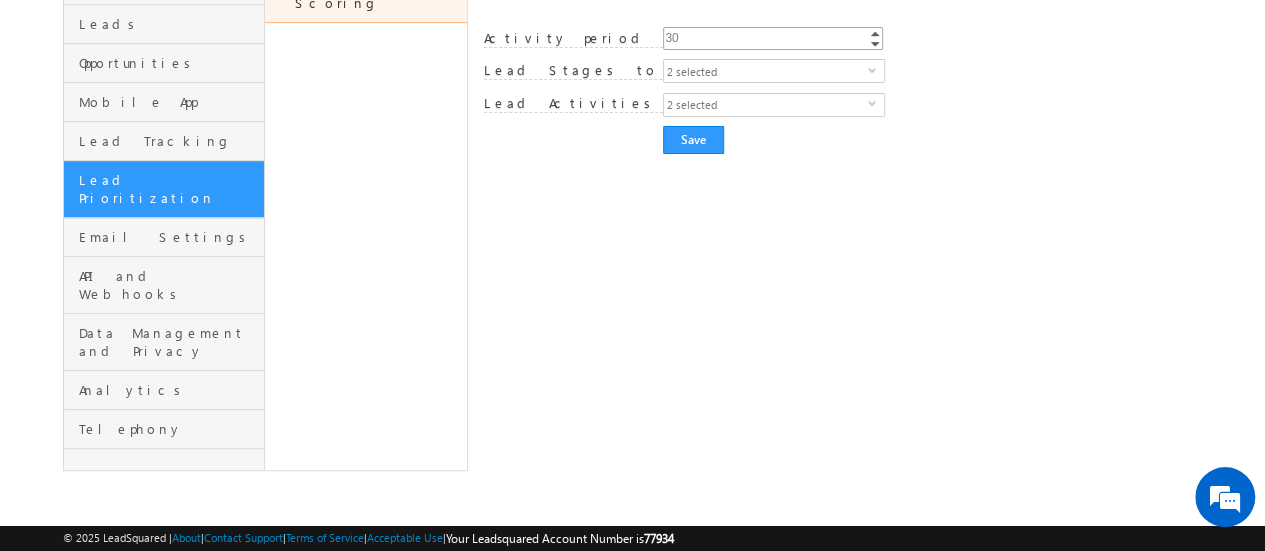 scroll, scrollTop: 70, scrollLeft: 0, axis: vertical 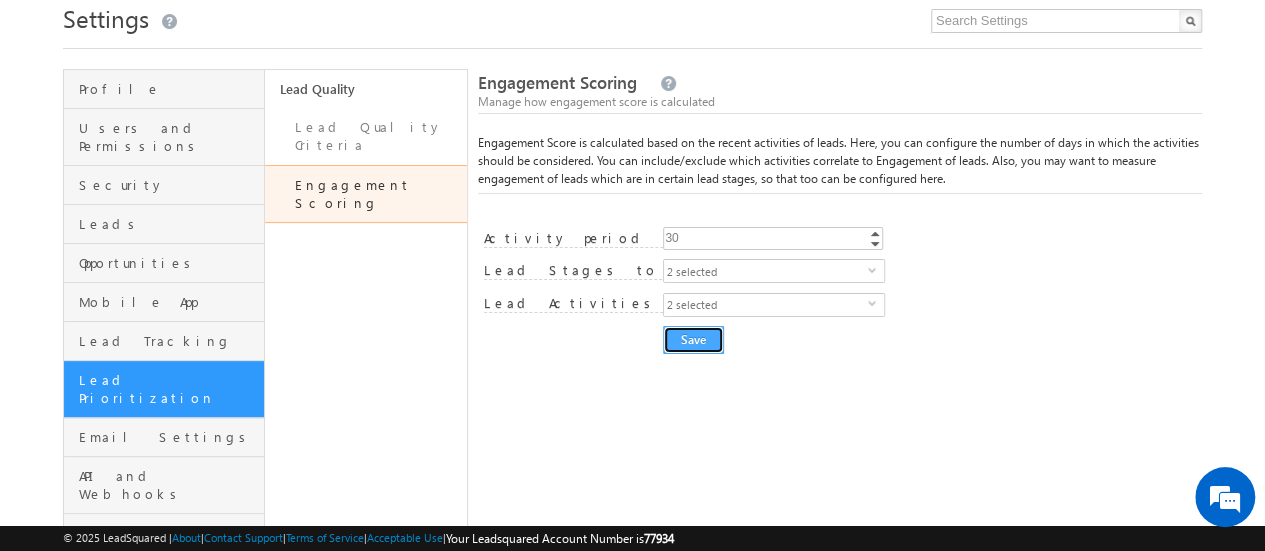 click on "Save" at bounding box center (693, 340) 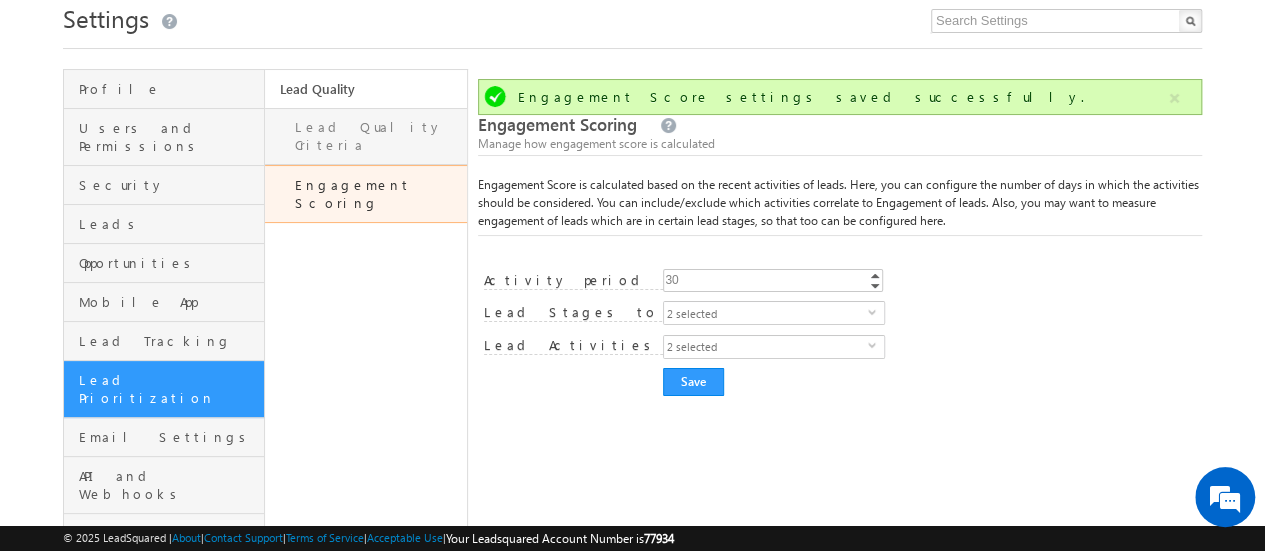 click on "Lead Quality Criteria" at bounding box center [365, 136] 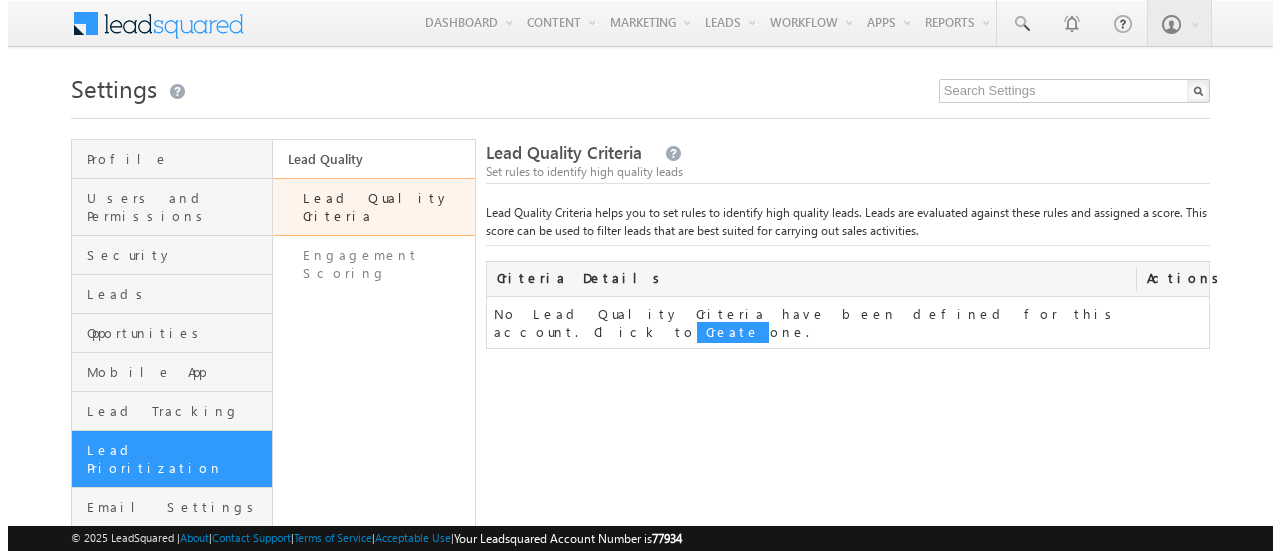 scroll, scrollTop: 0, scrollLeft: 0, axis: both 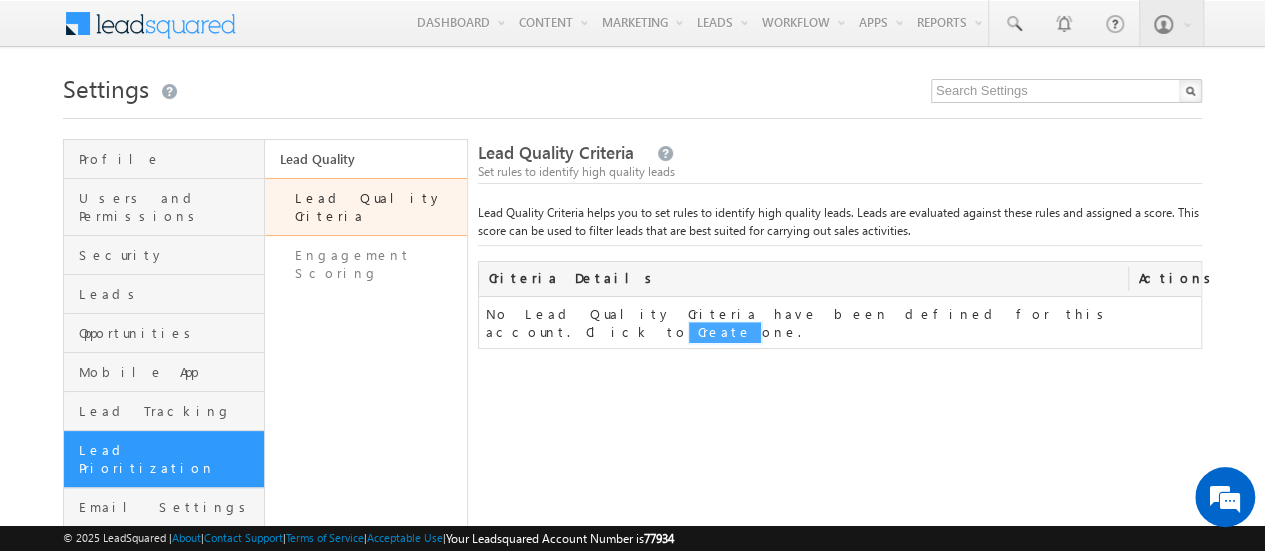 click on "Create" at bounding box center [725, 332] 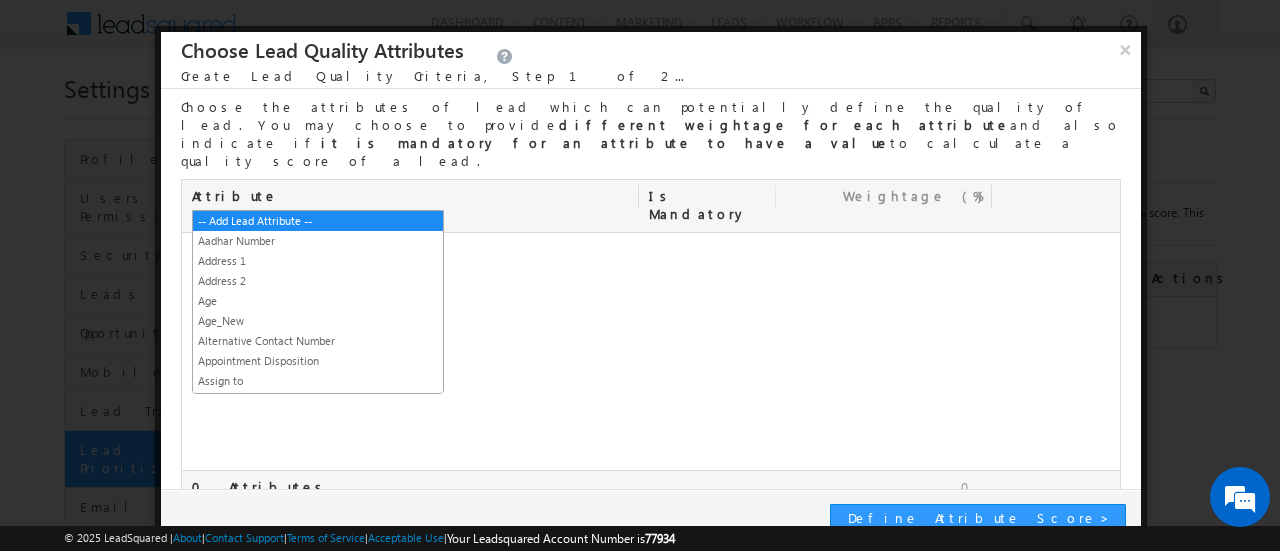 click on "-- Add Lead Attribute --" at bounding box center (304, 255) 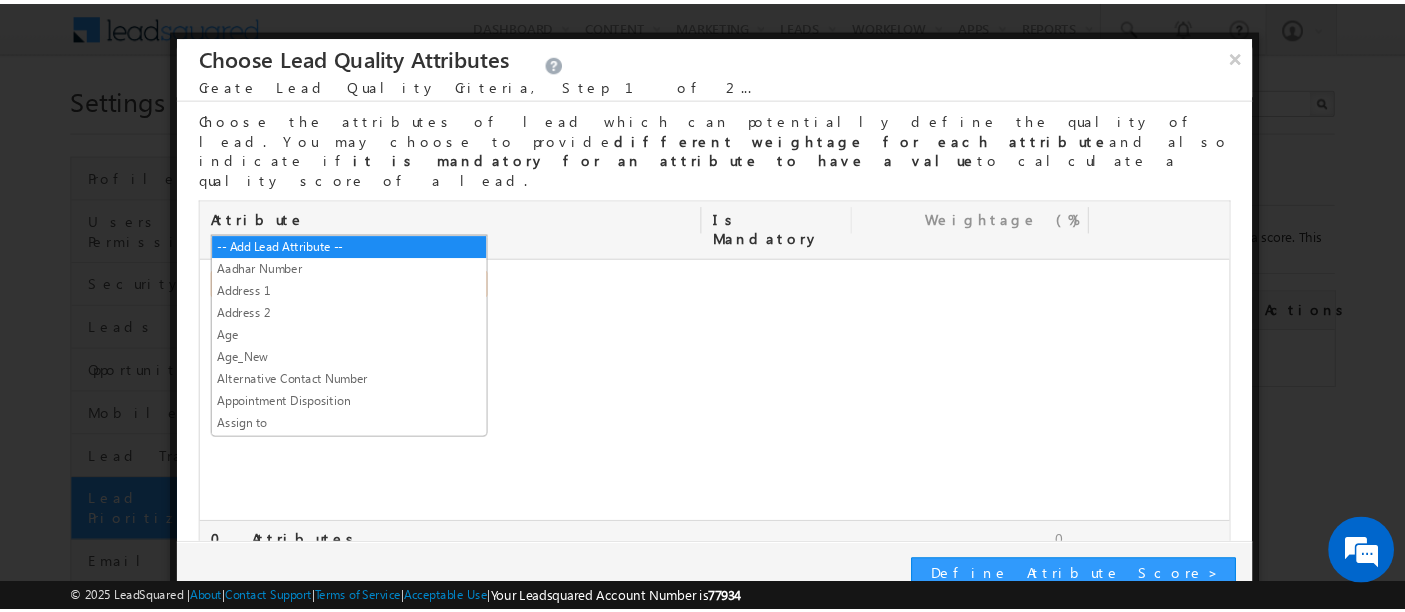 scroll, scrollTop: 0, scrollLeft: 0, axis: both 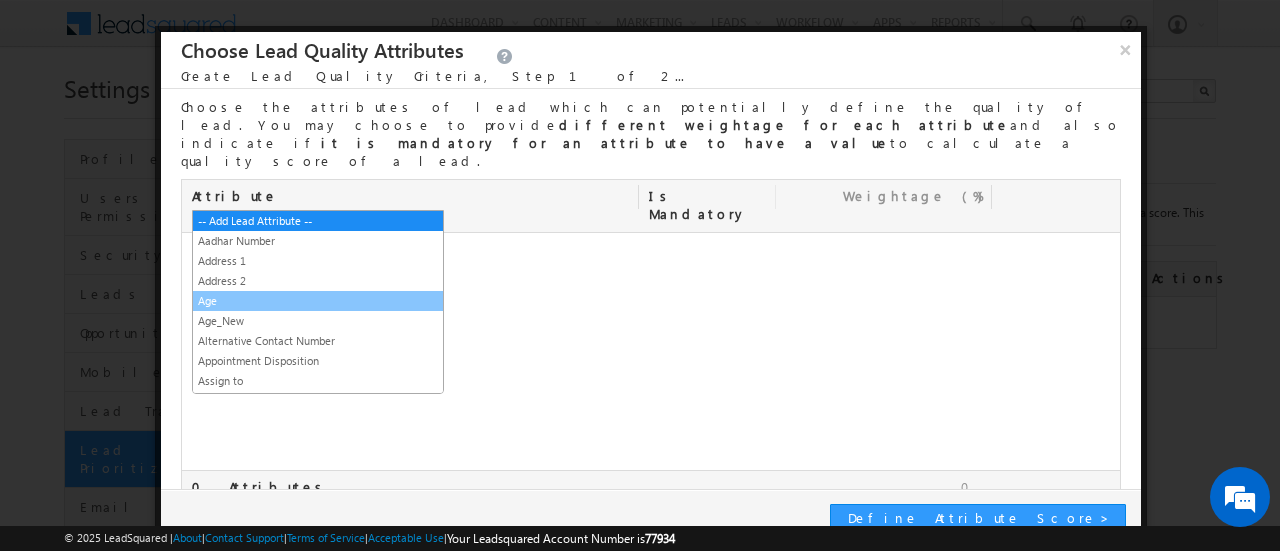click on "Age" at bounding box center (318, 301) 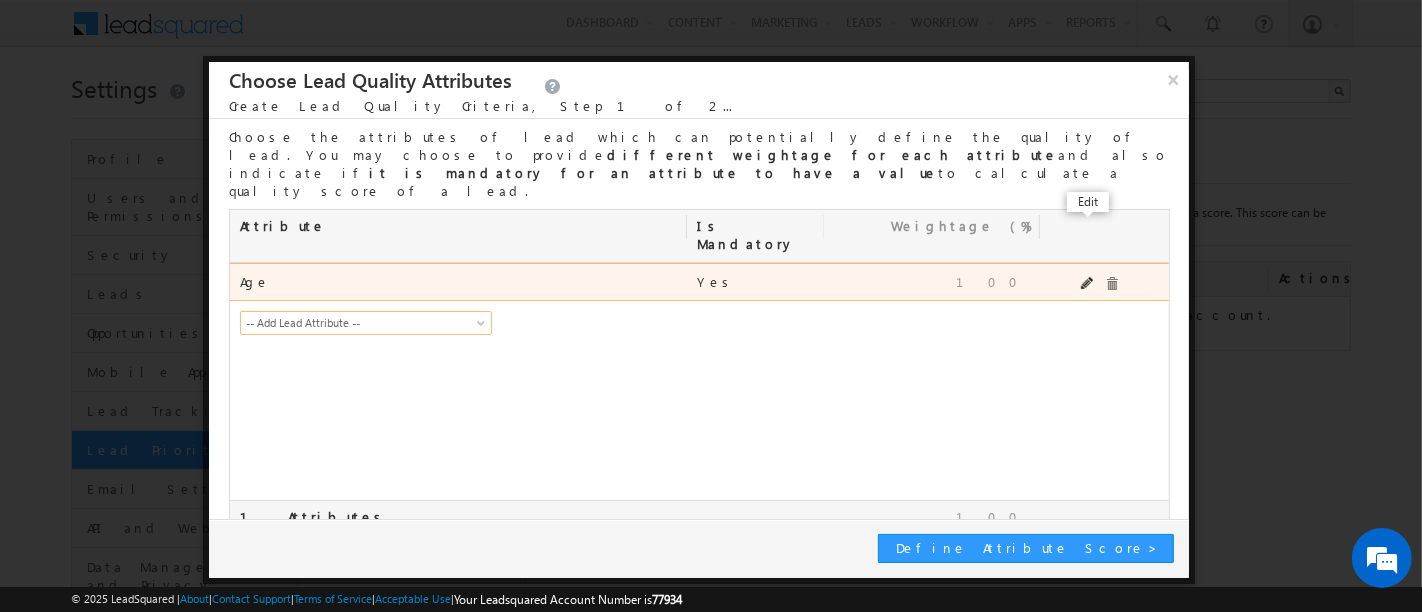 click at bounding box center (1088, 283) 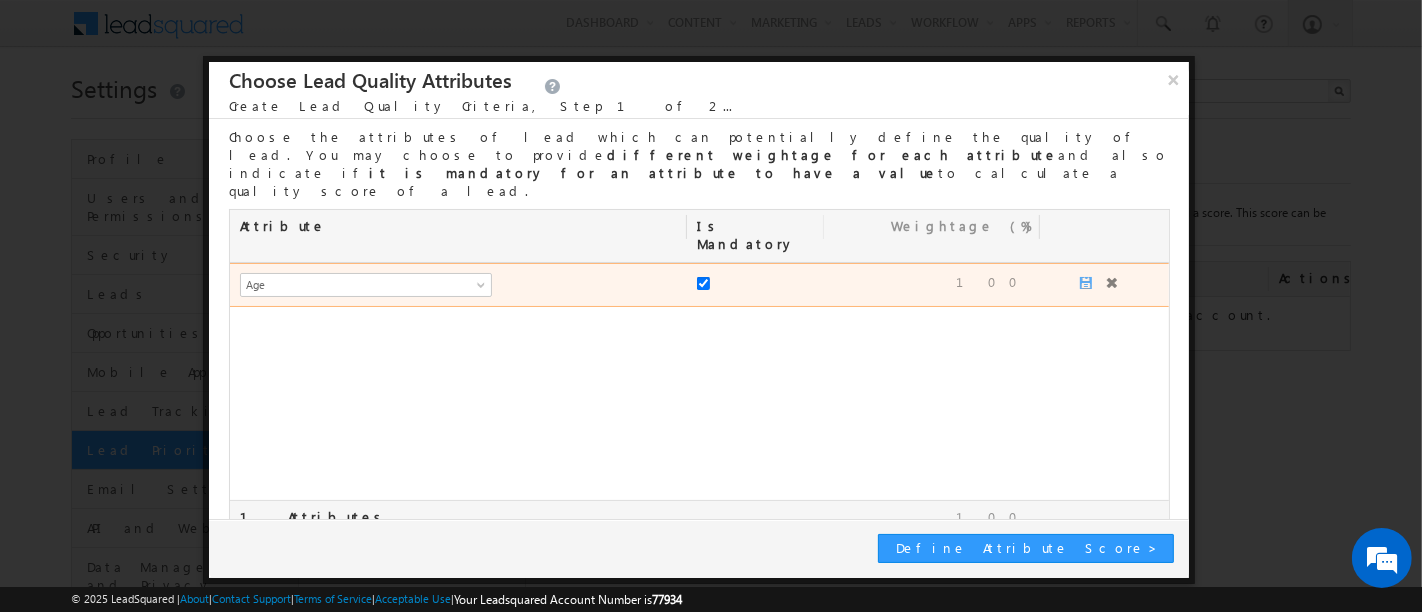 click on "100" at bounding box center (932, 282) 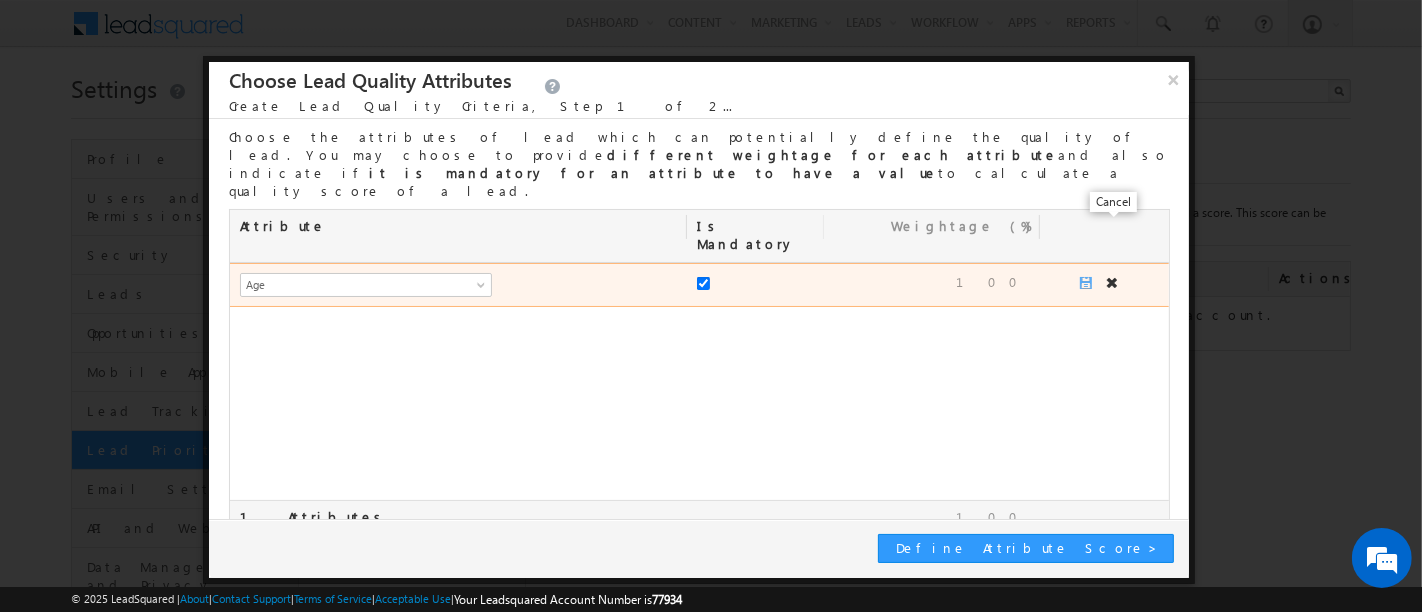 click at bounding box center [1114, 283] 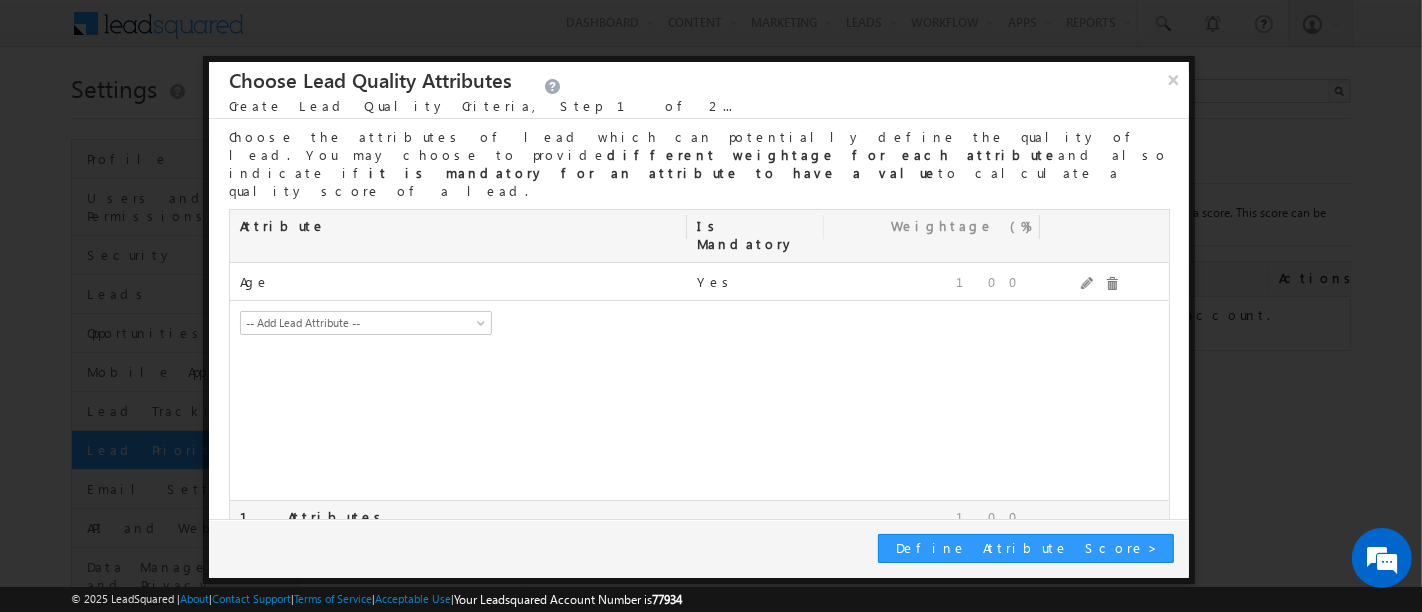 click at bounding box center [235, 554] 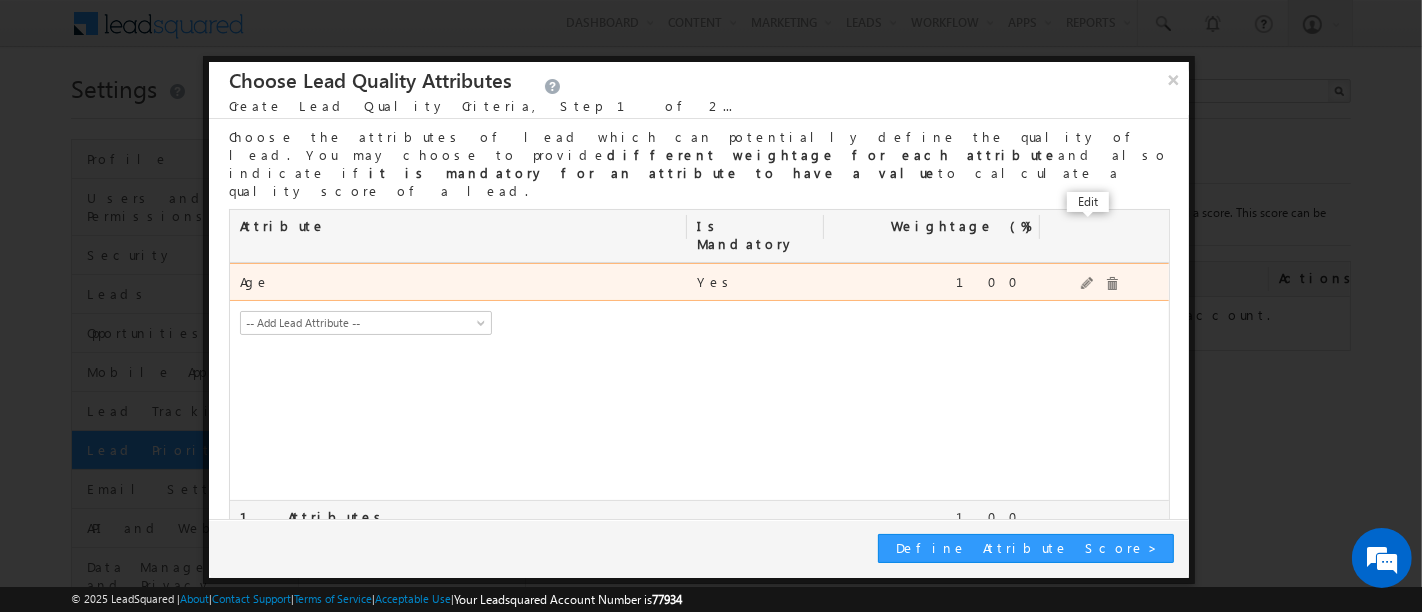 click at bounding box center [1100, 282] 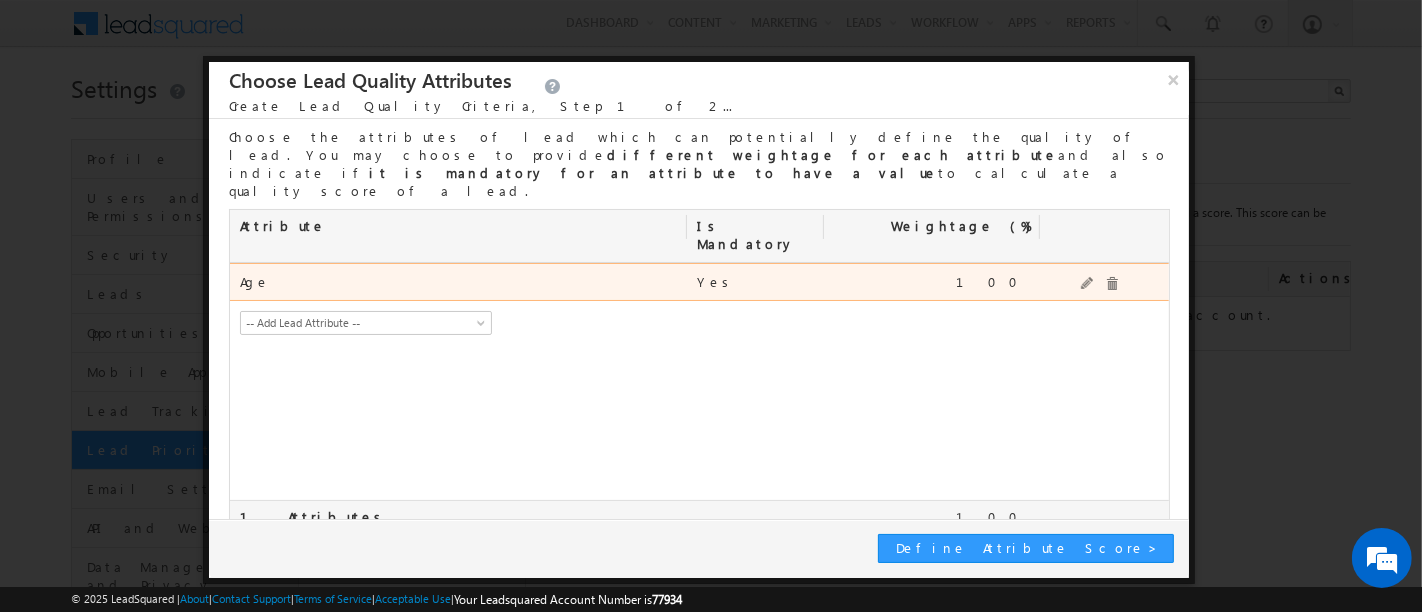 click on "100" at bounding box center (932, 282) 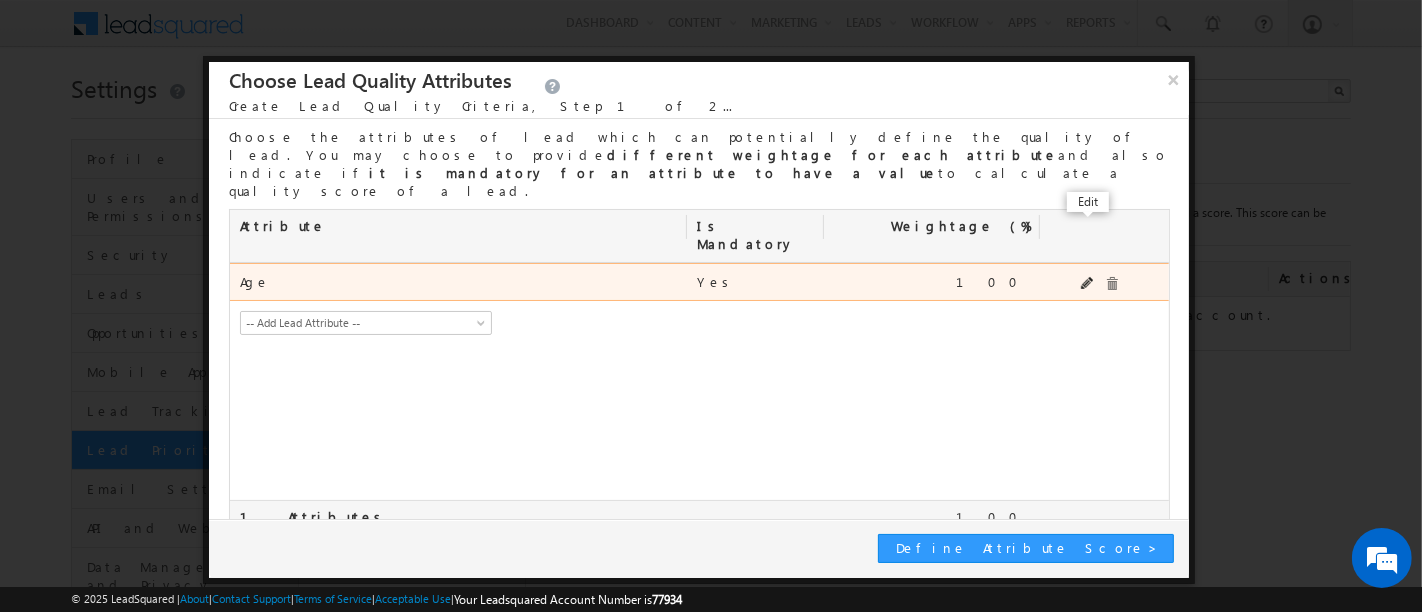 click at bounding box center [1088, 283] 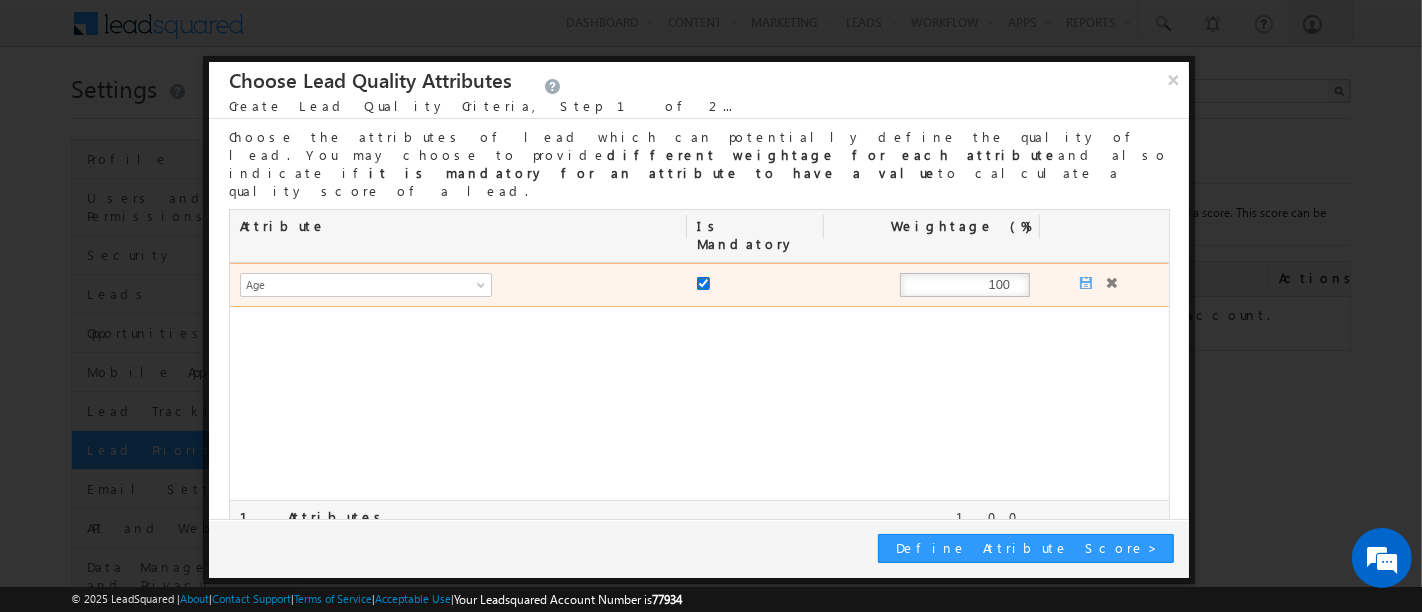 click at bounding box center [703, 283] 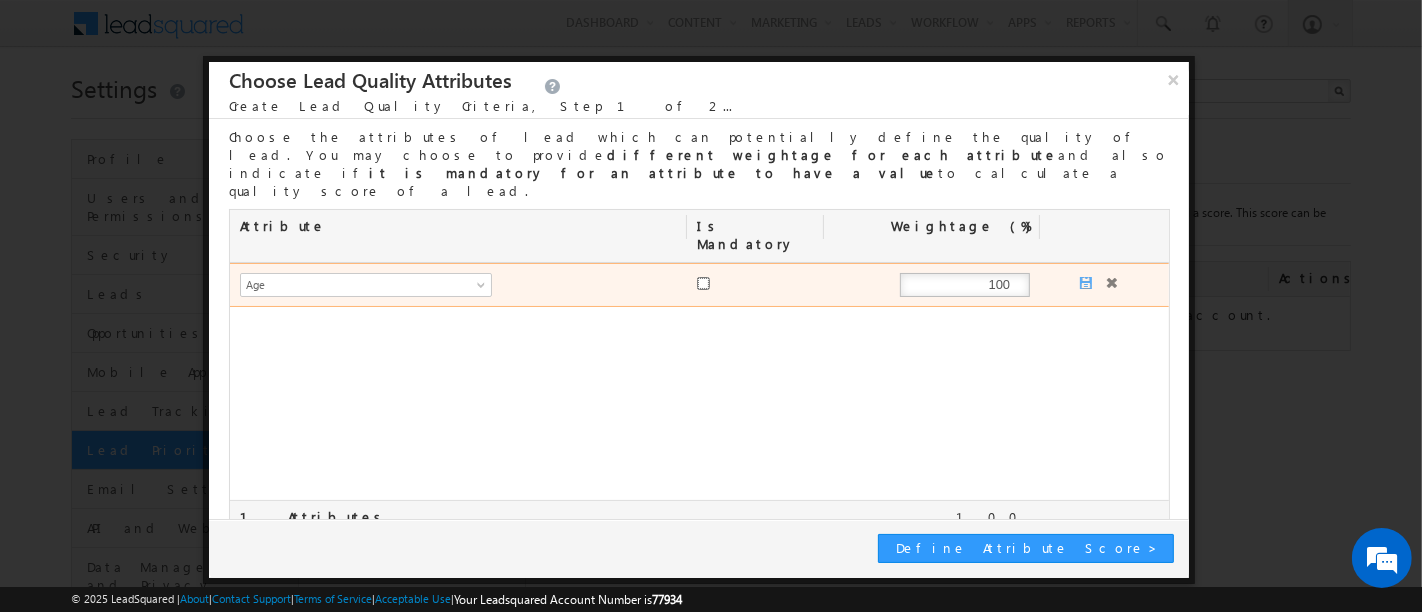 click at bounding box center [703, 283] 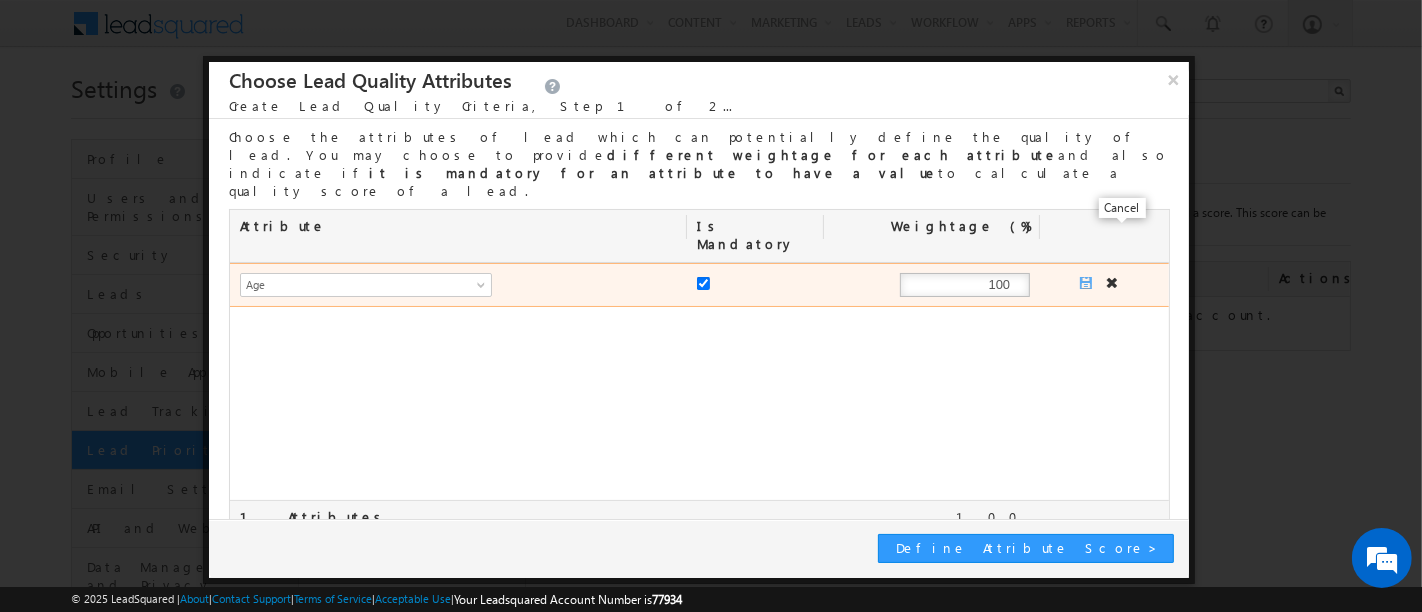 click at bounding box center (1114, 283) 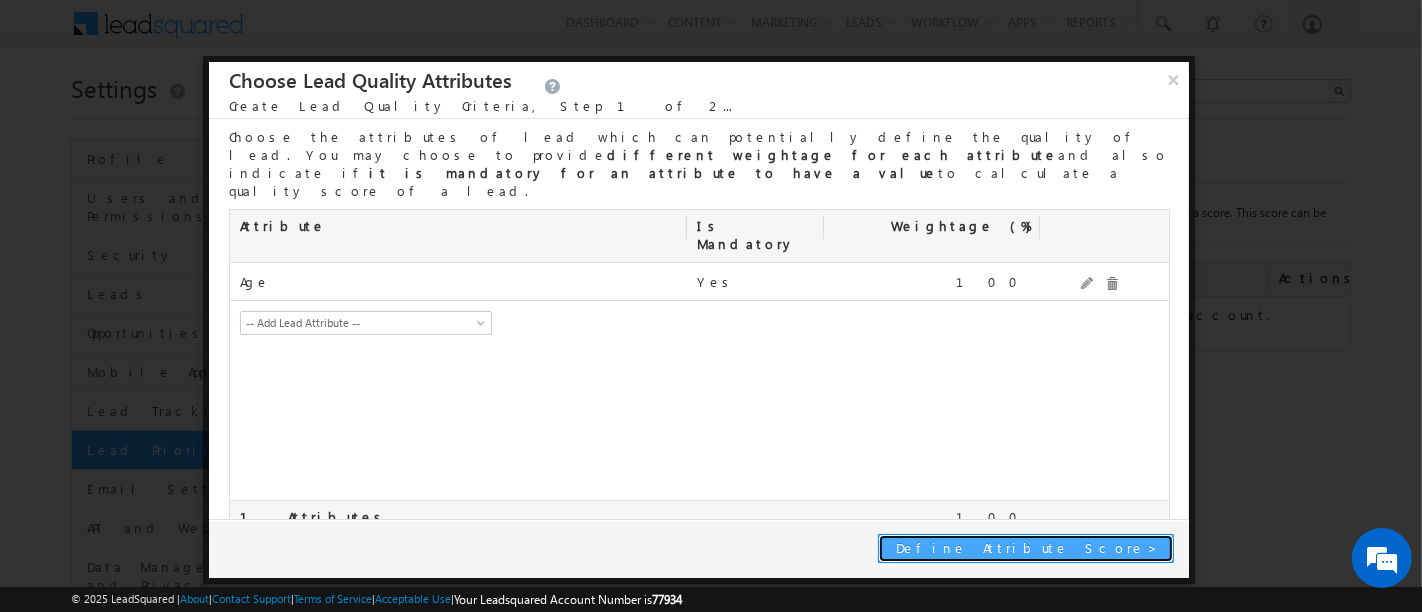 click on "Define Attribute Score" at bounding box center [1022, 547] 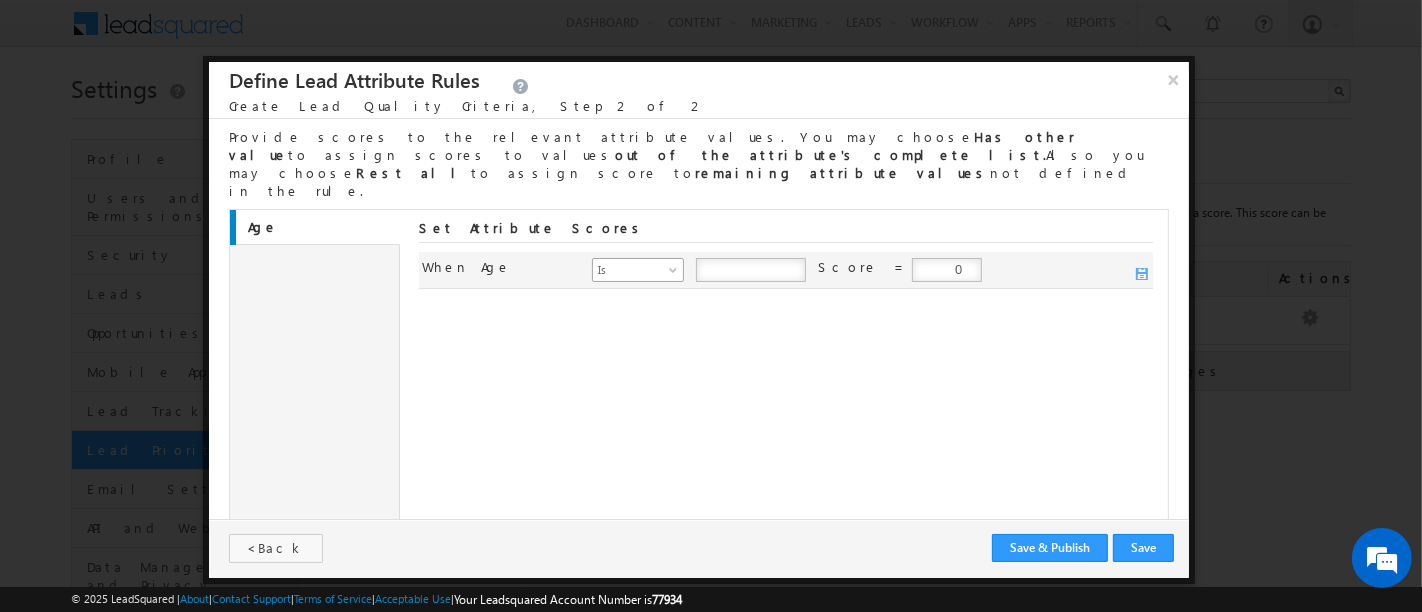 click at bounding box center [675, 274] 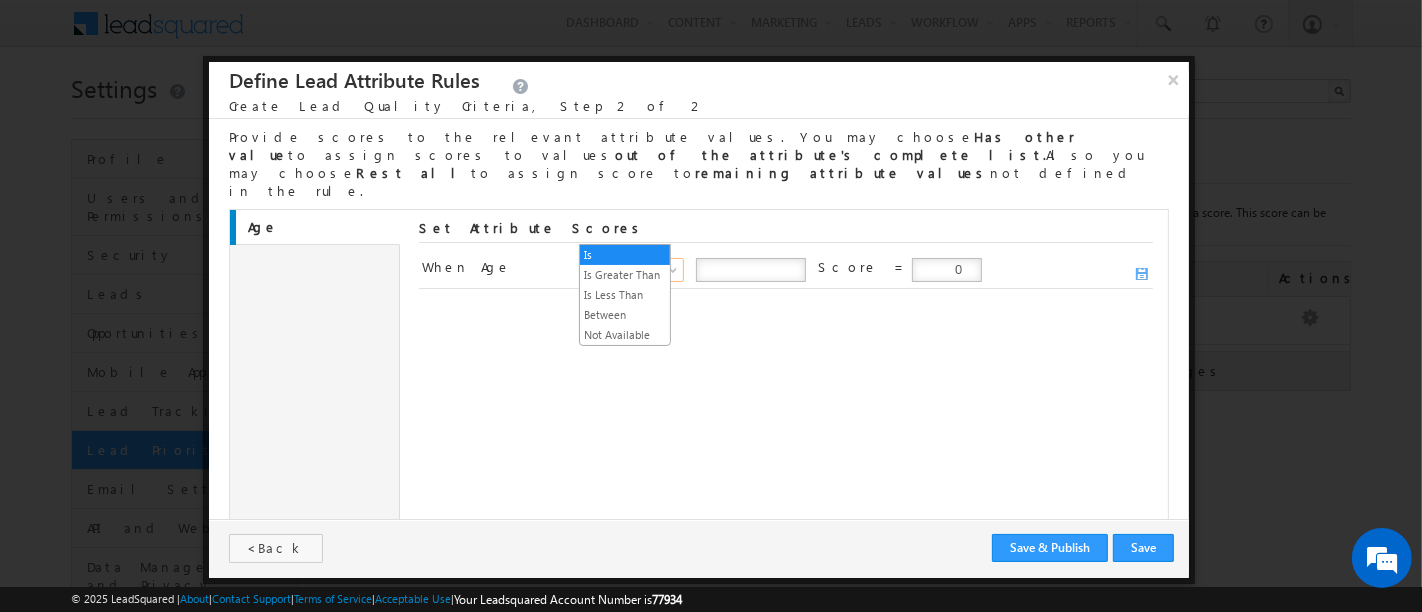click on "Age
Set Attribute Scores                                                                                                            When                             mx_Age                             Age                         Is Is Greater Than Is Less Than Between Not Available Is Score =  0" at bounding box center [699, 370] 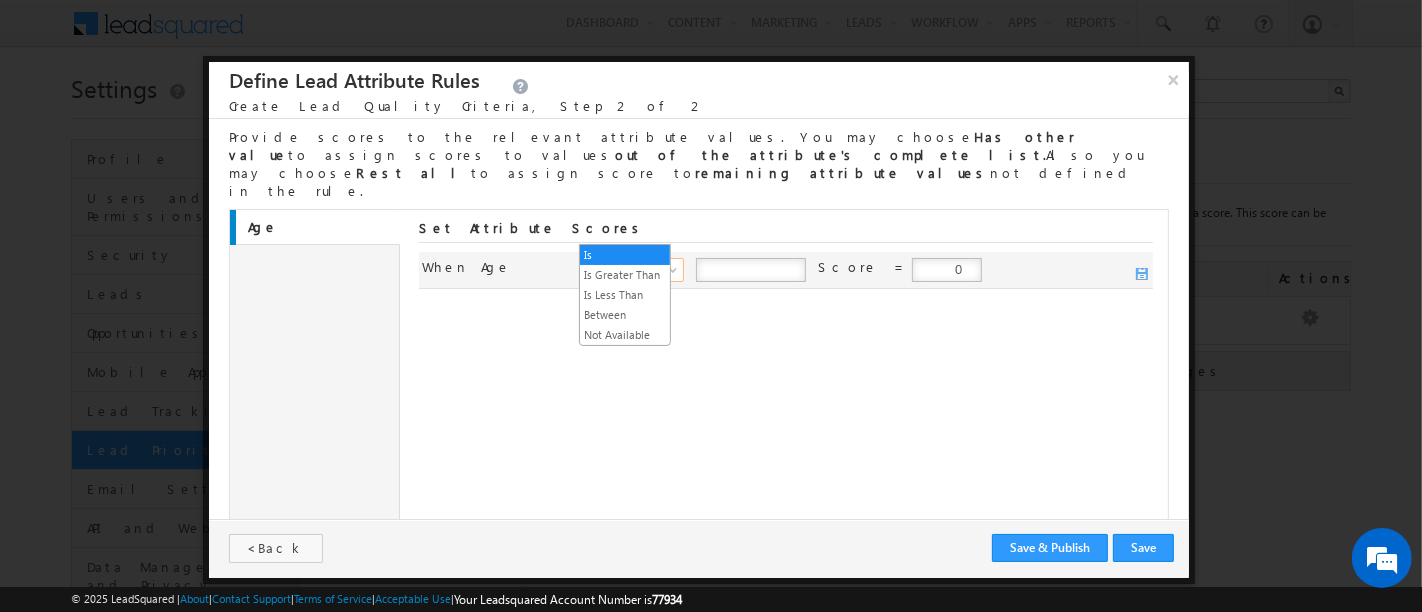 click at bounding box center (675, 274) 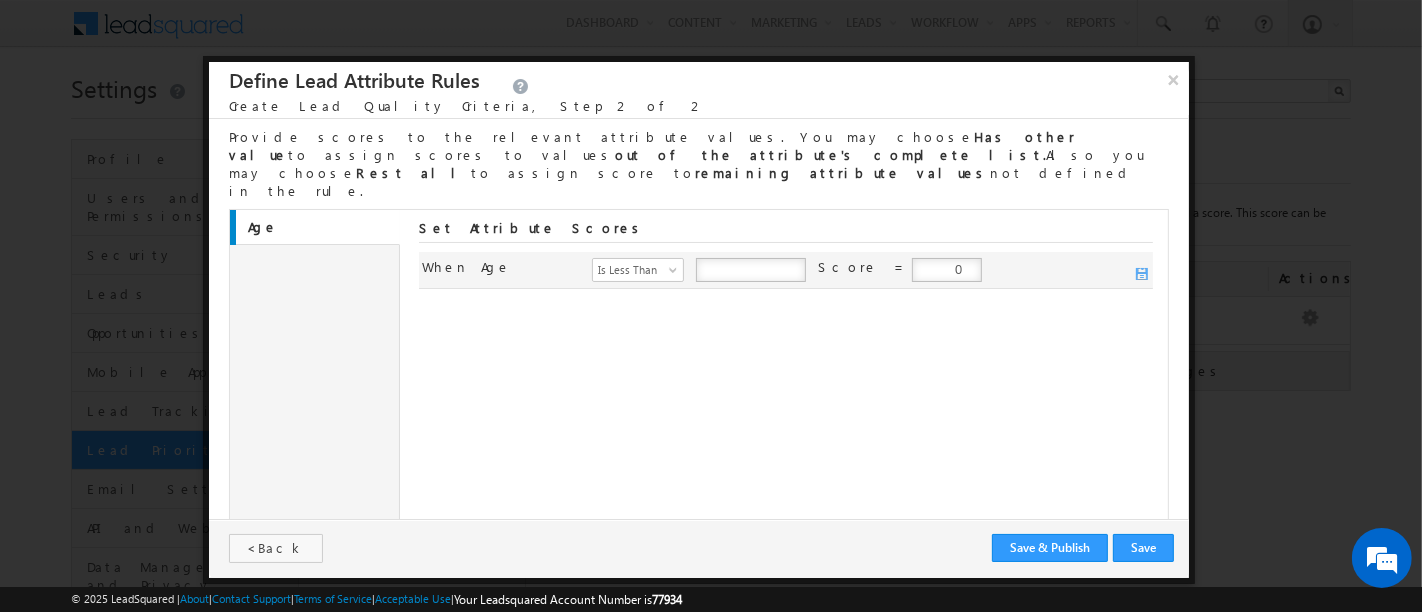 click at bounding box center [751, 270] 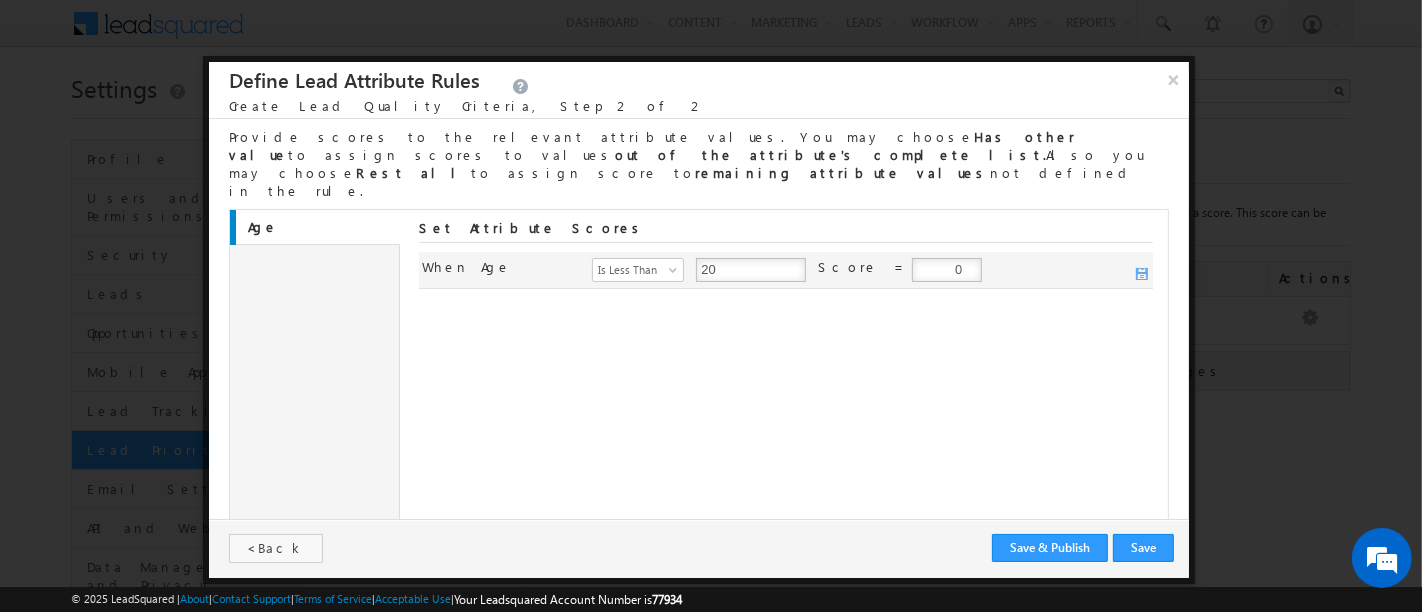 type on "20" 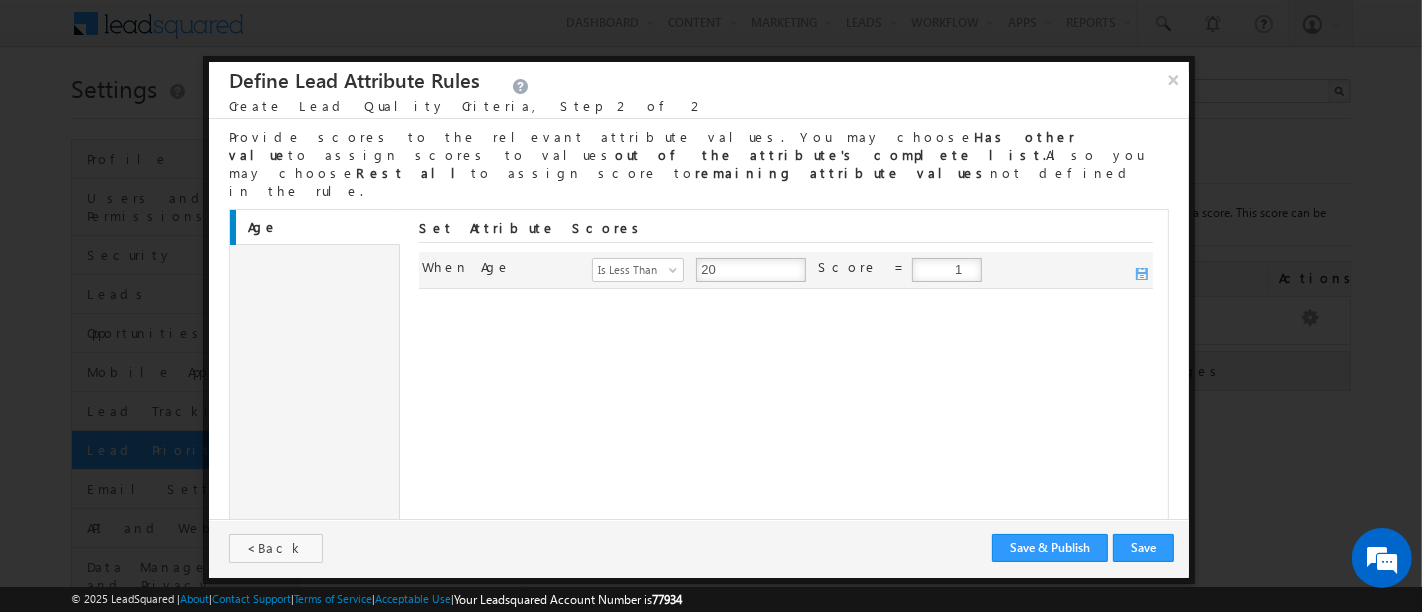 click on "1" at bounding box center [947, 270] 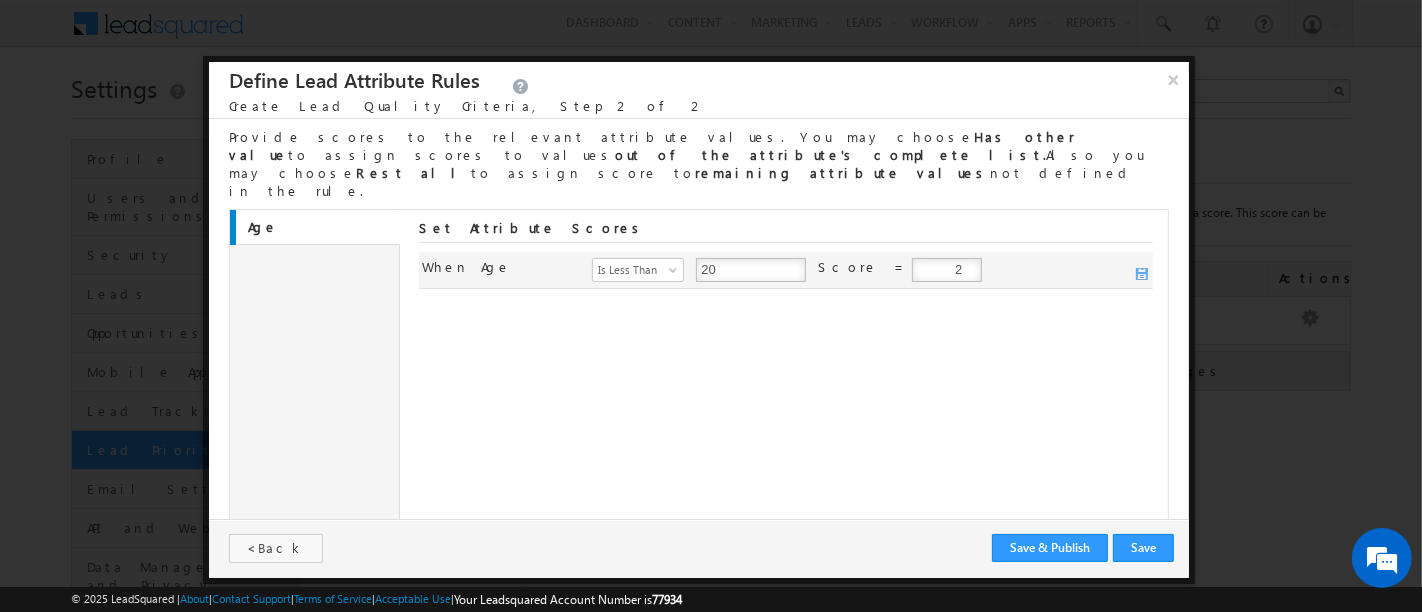 click on "2" at bounding box center (947, 270) 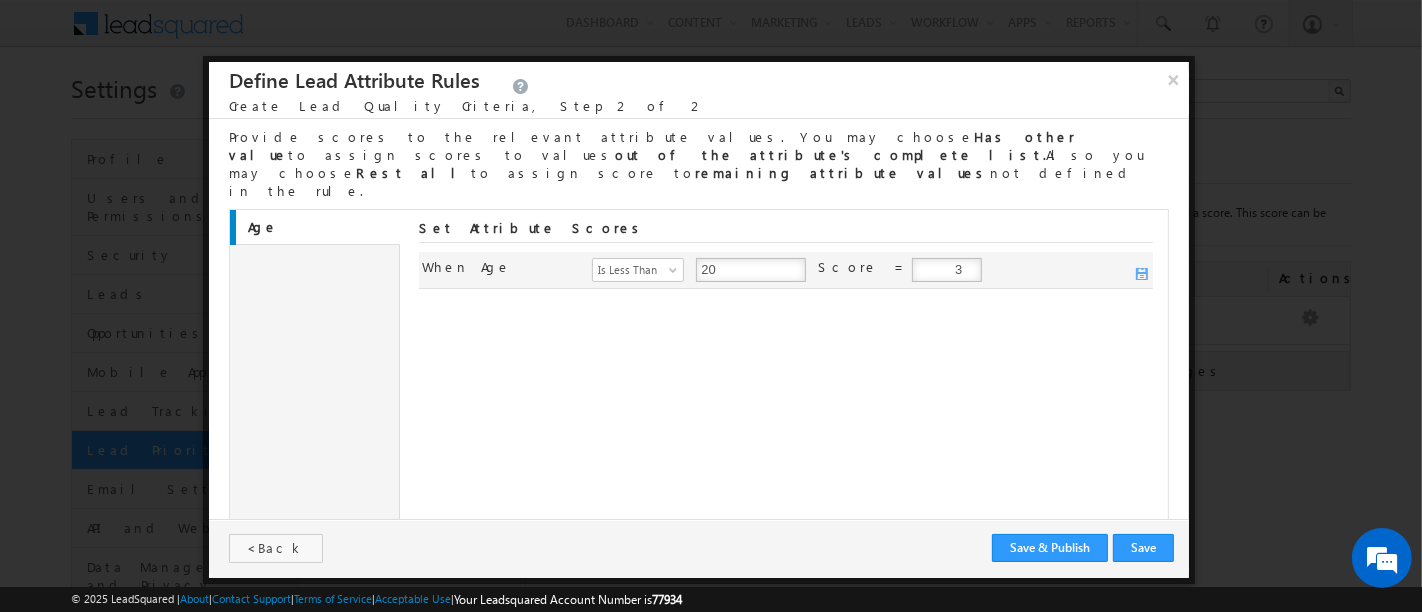 click on "3" at bounding box center (947, 270) 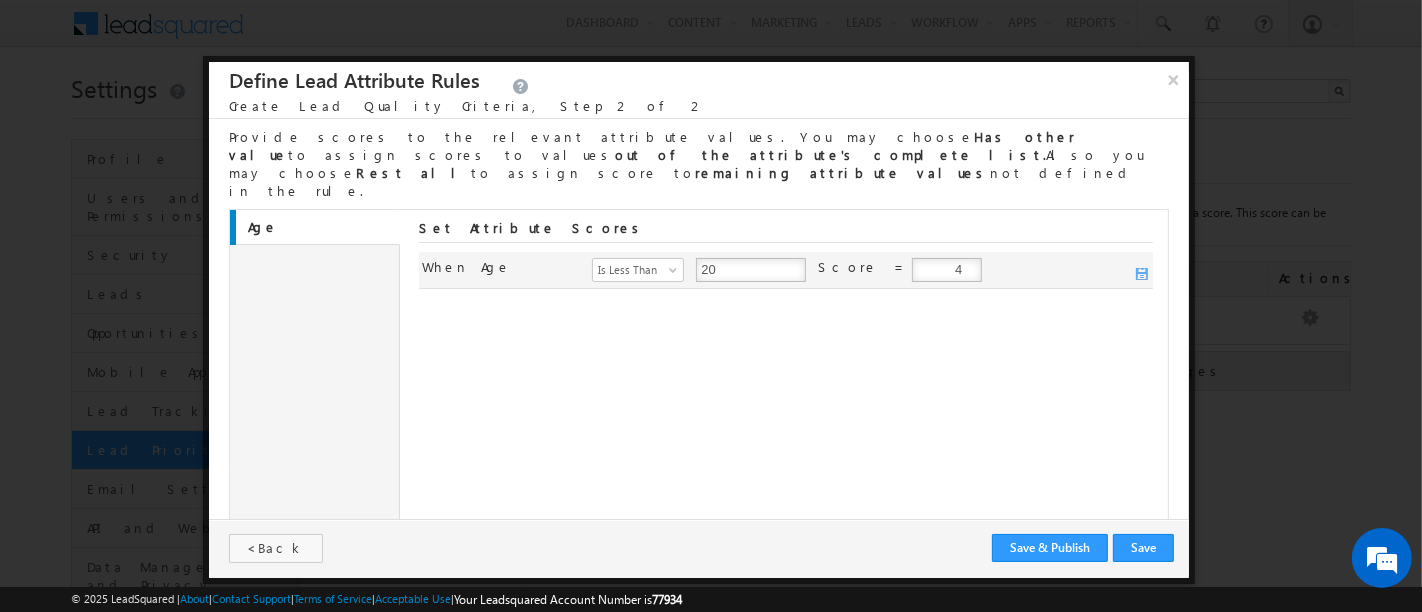 click on "4" at bounding box center (947, 270) 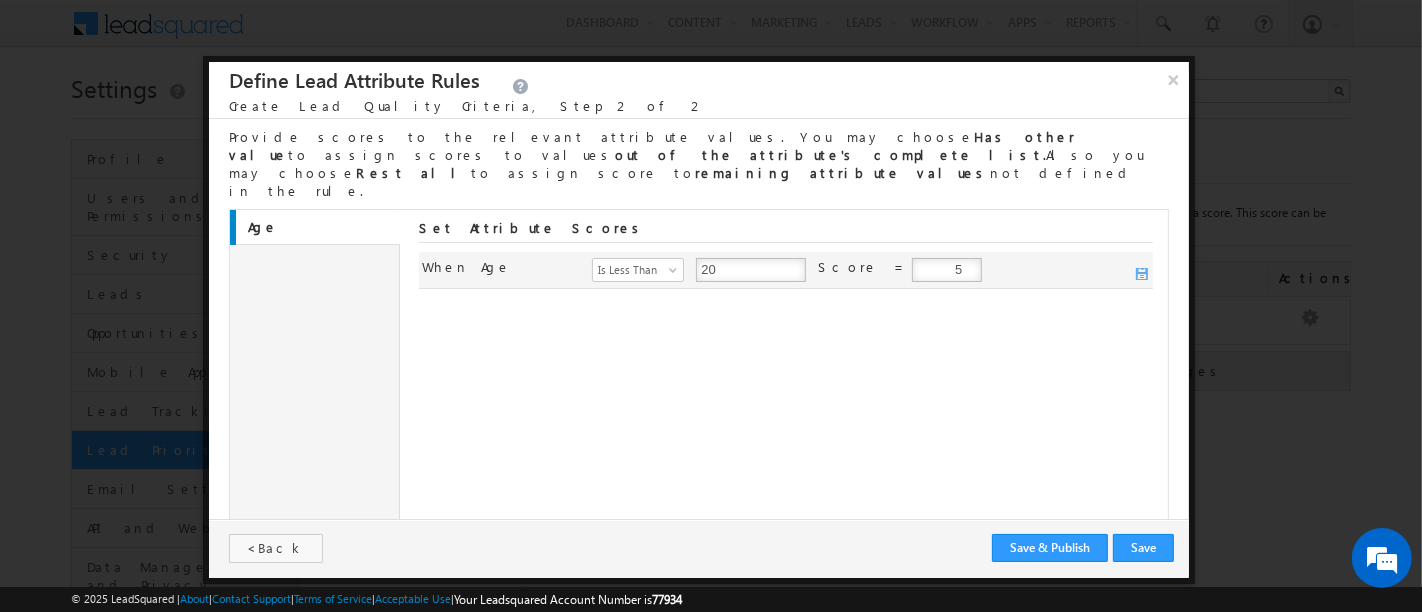 type on "5" 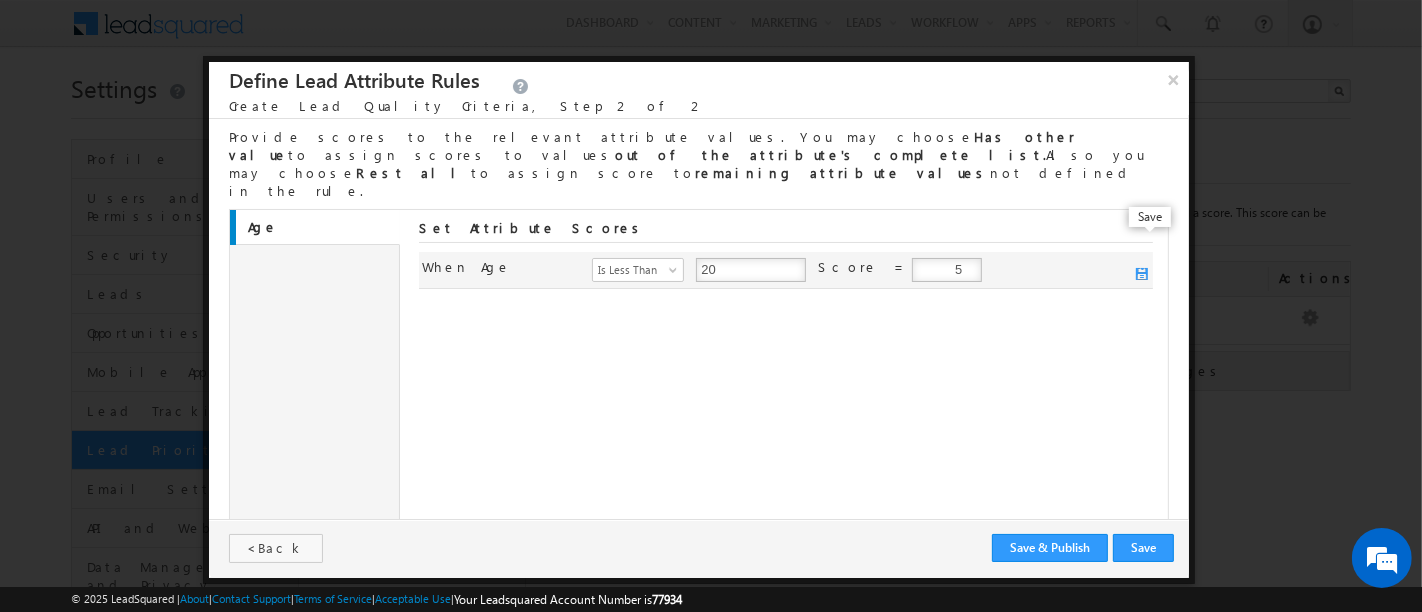 click at bounding box center (1143, 275) 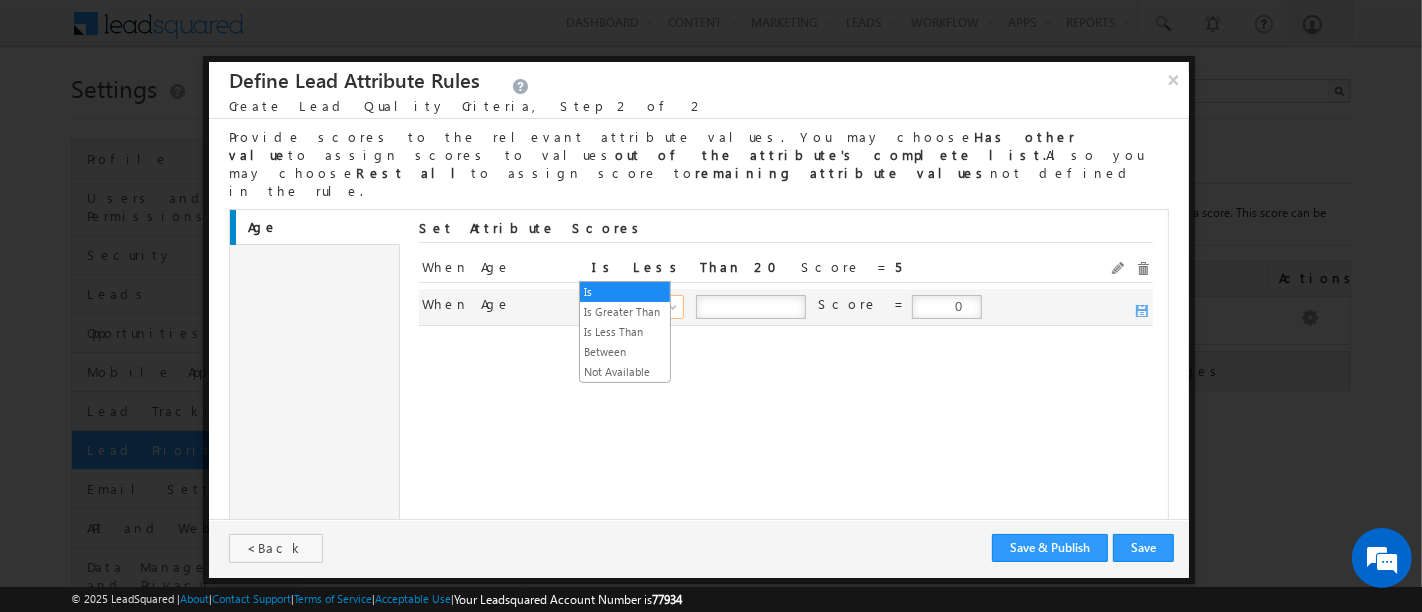 click at bounding box center (675, 311) 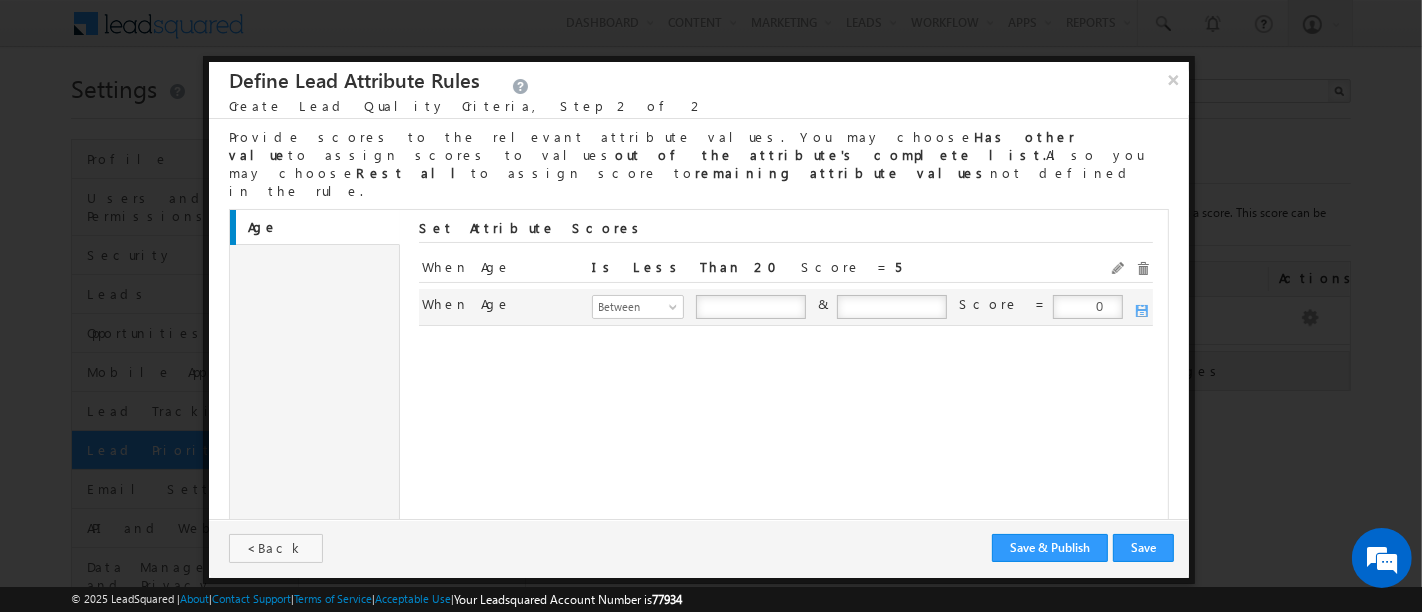 click at bounding box center (751, 307) 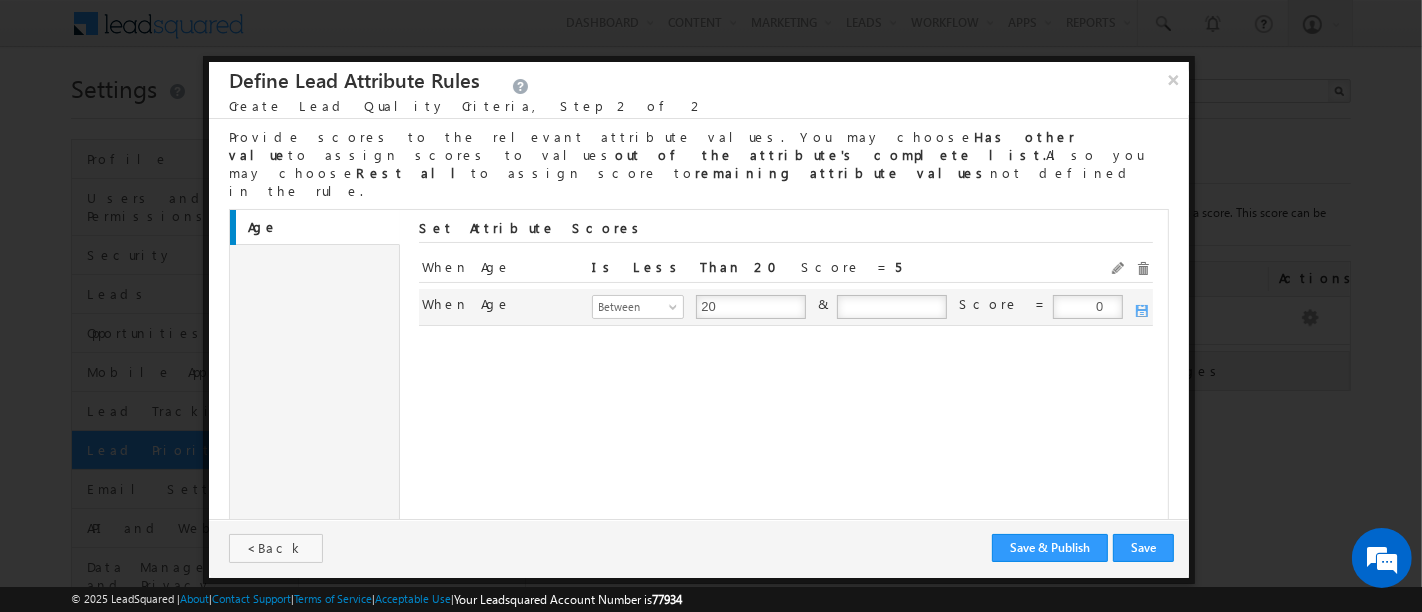 type on "20" 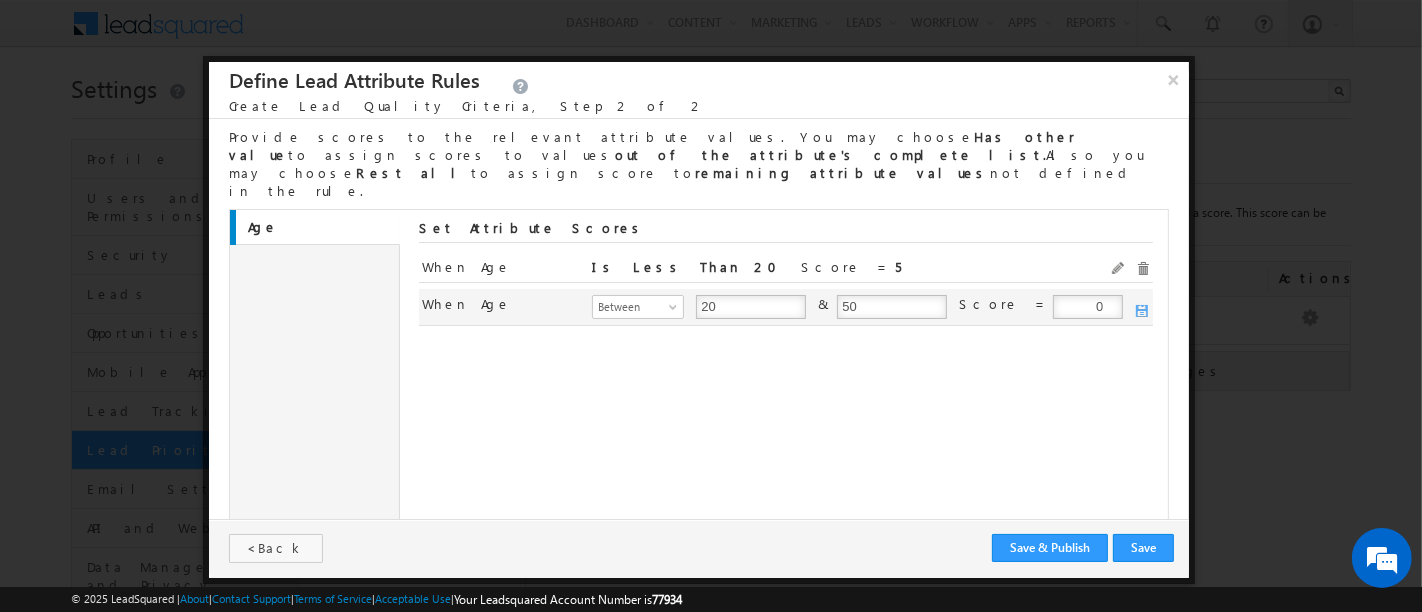 type on "50" 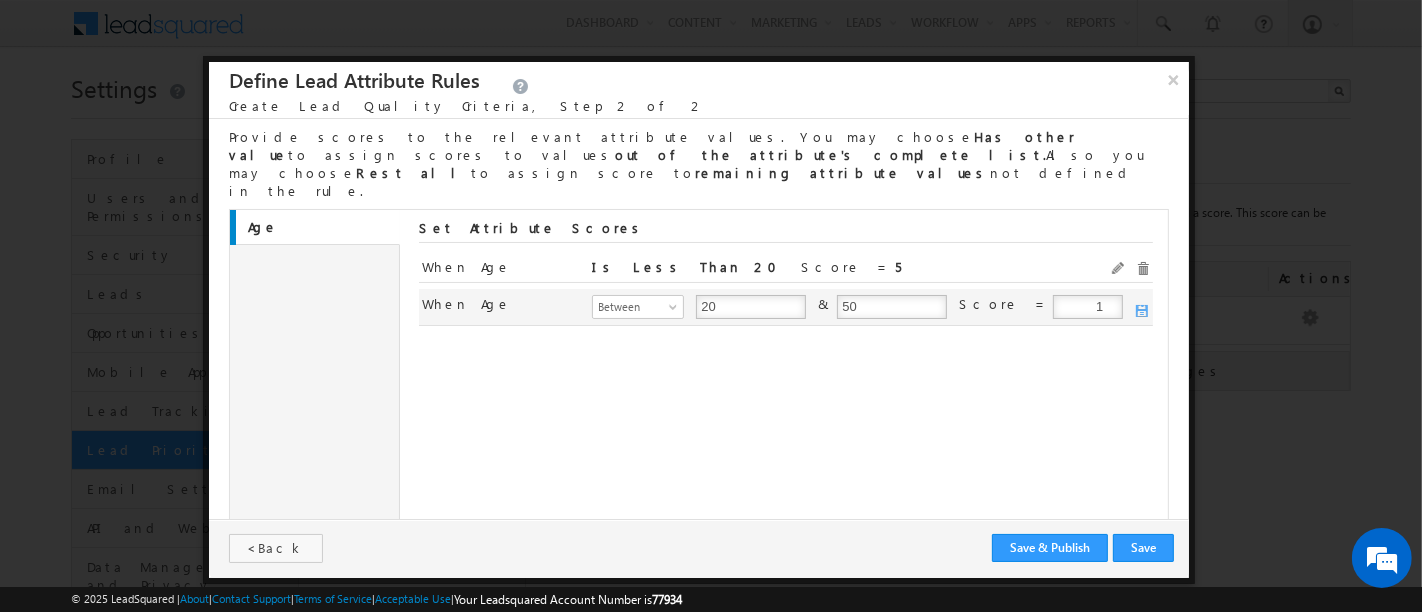 click on "1" at bounding box center (1088, 307) 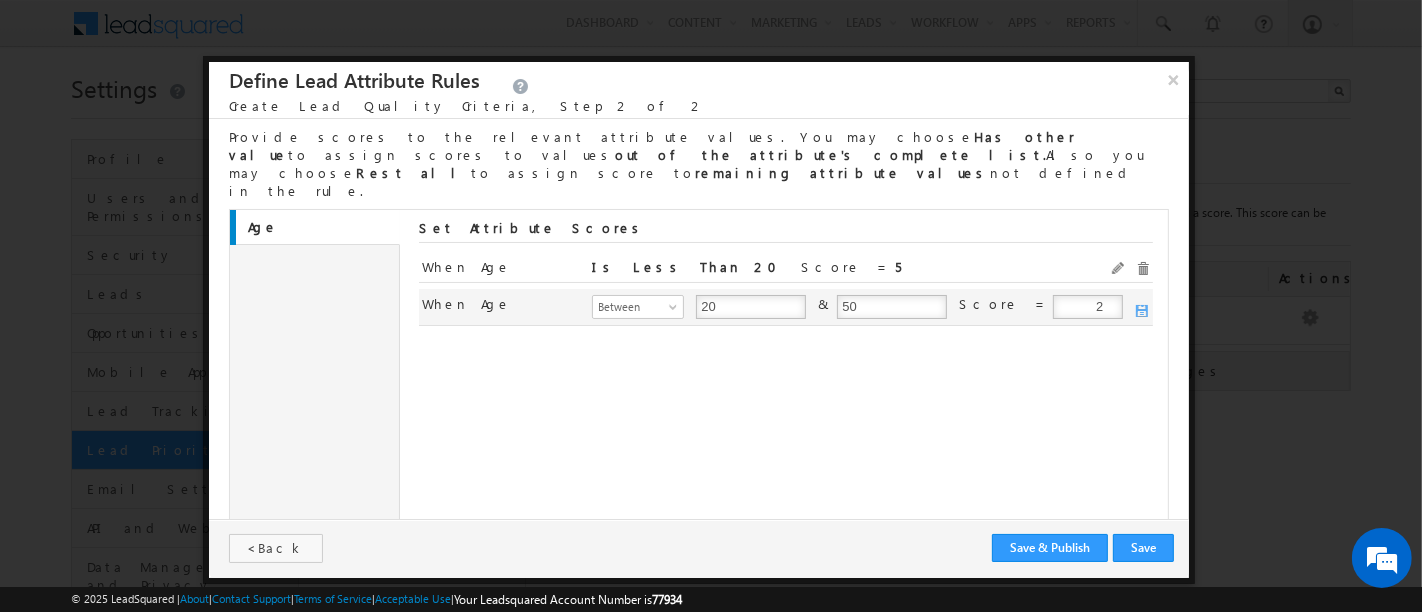click on "2" at bounding box center [1088, 307] 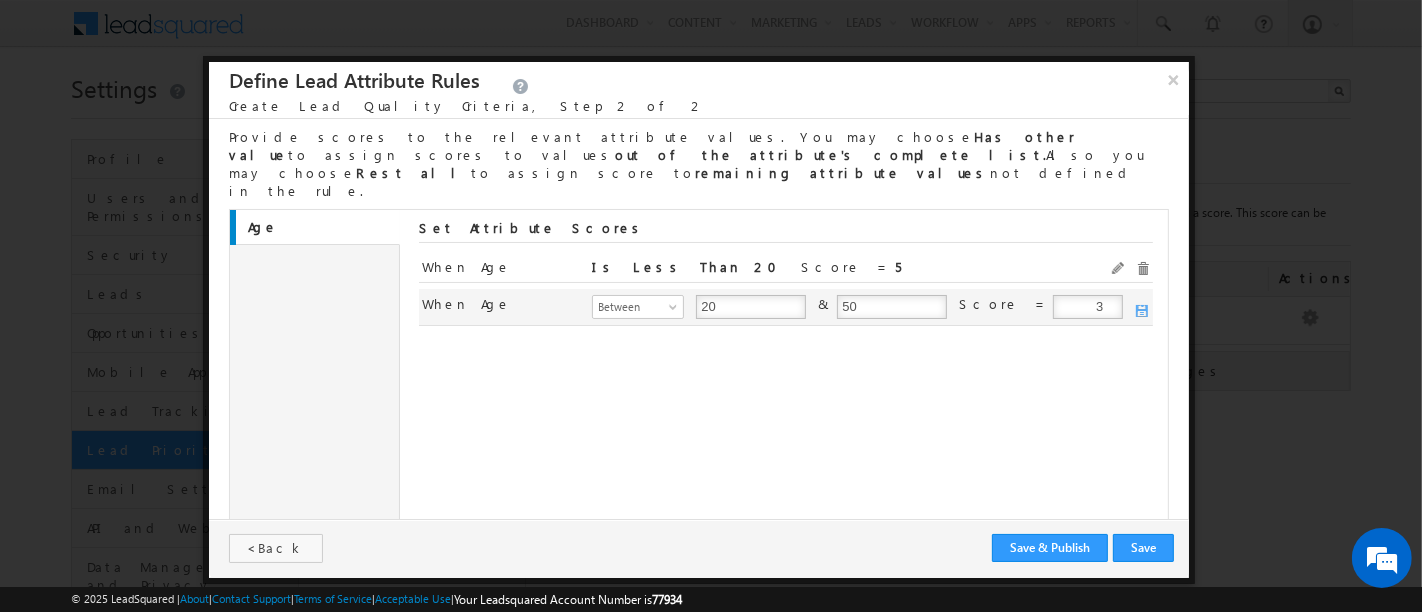 click on "3" at bounding box center [1088, 307] 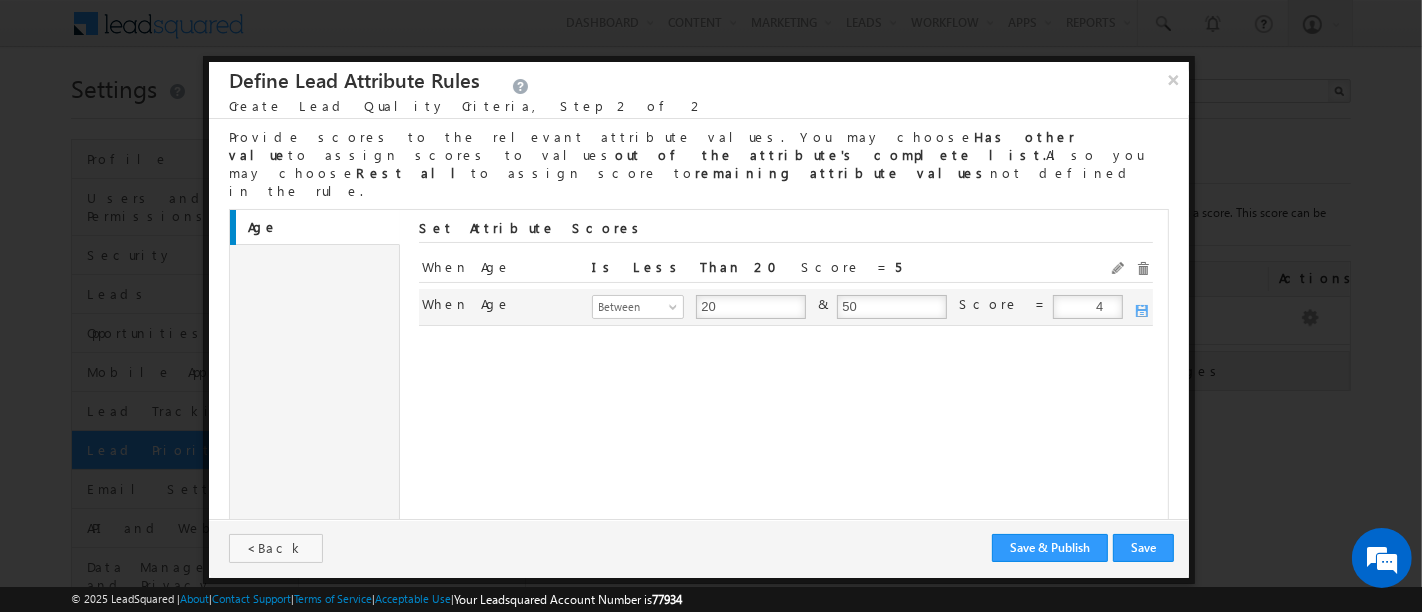 click on "4" at bounding box center (1088, 307) 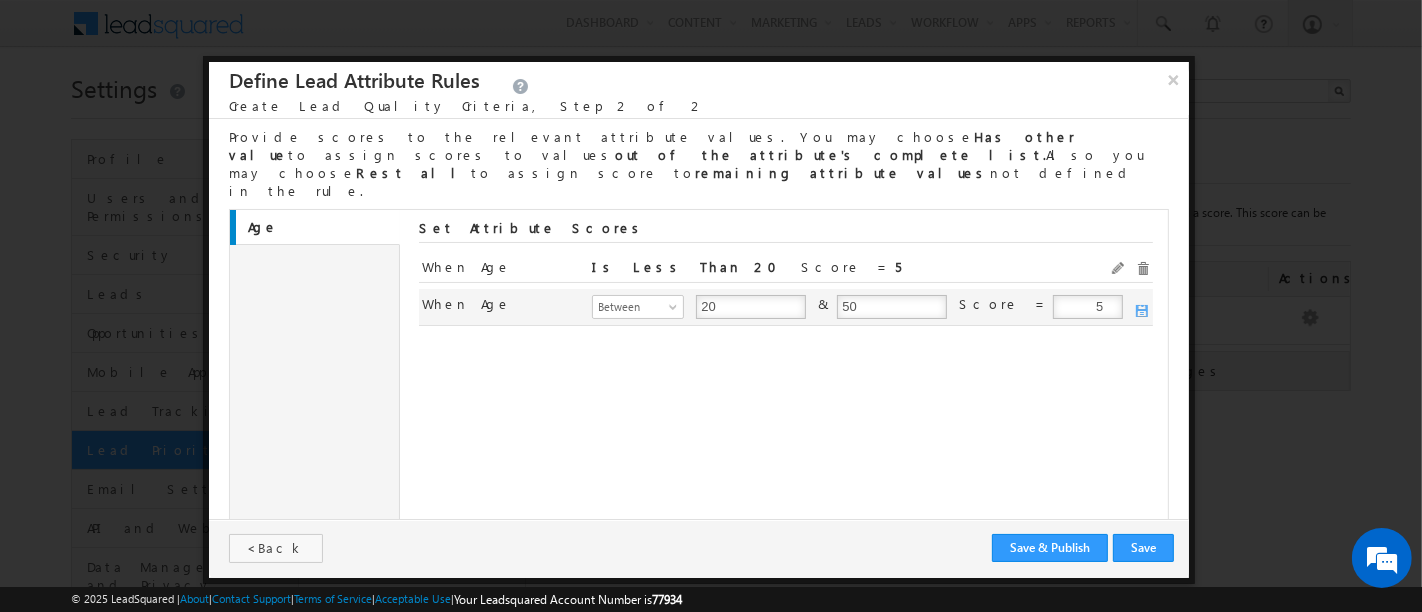 click on "5" at bounding box center [1088, 307] 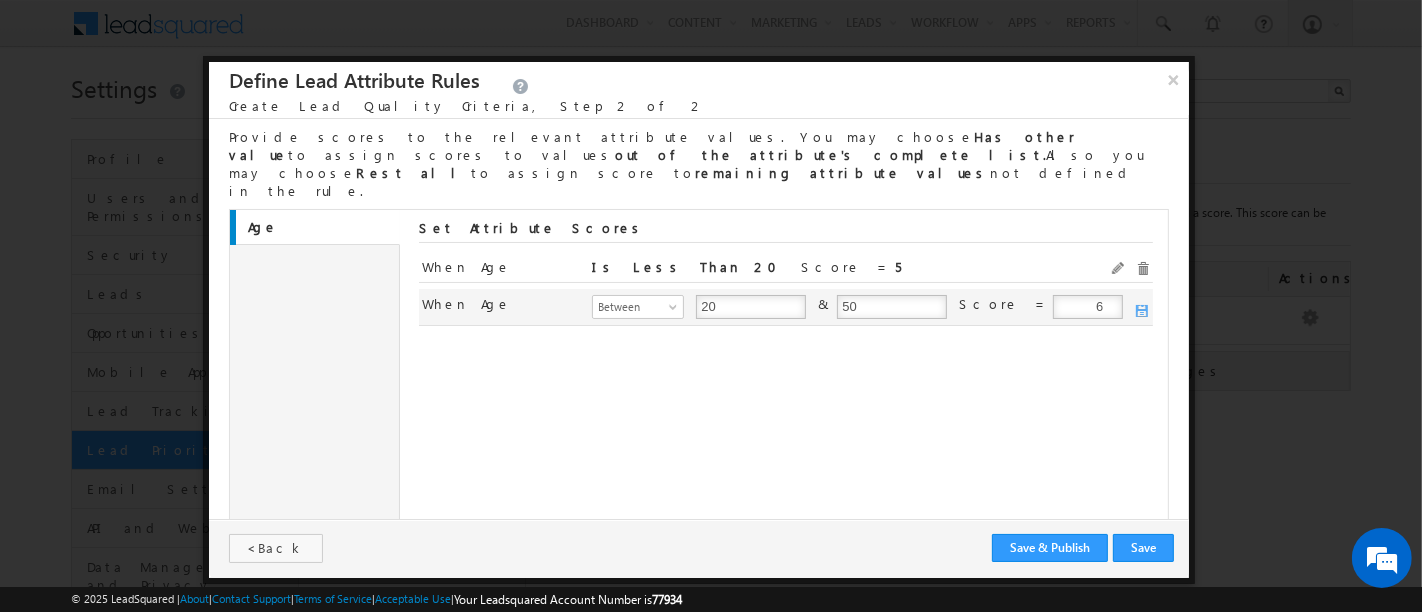 click on "6" at bounding box center (1088, 307) 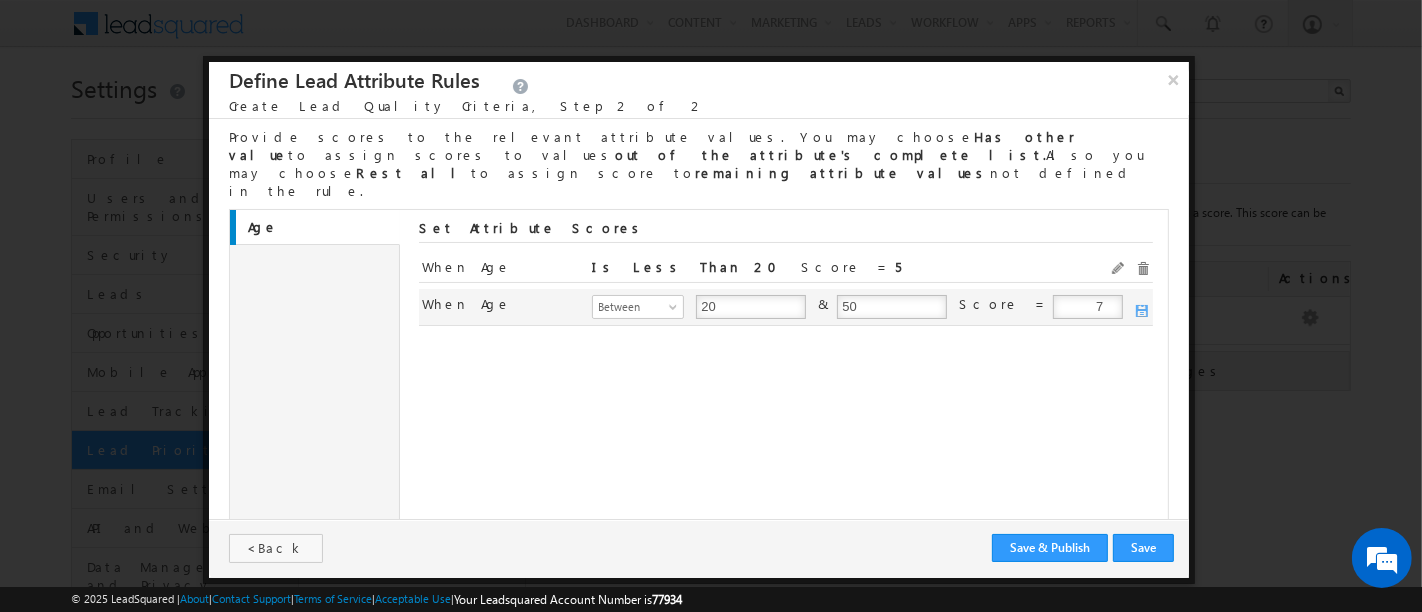 click on "7" at bounding box center (1088, 307) 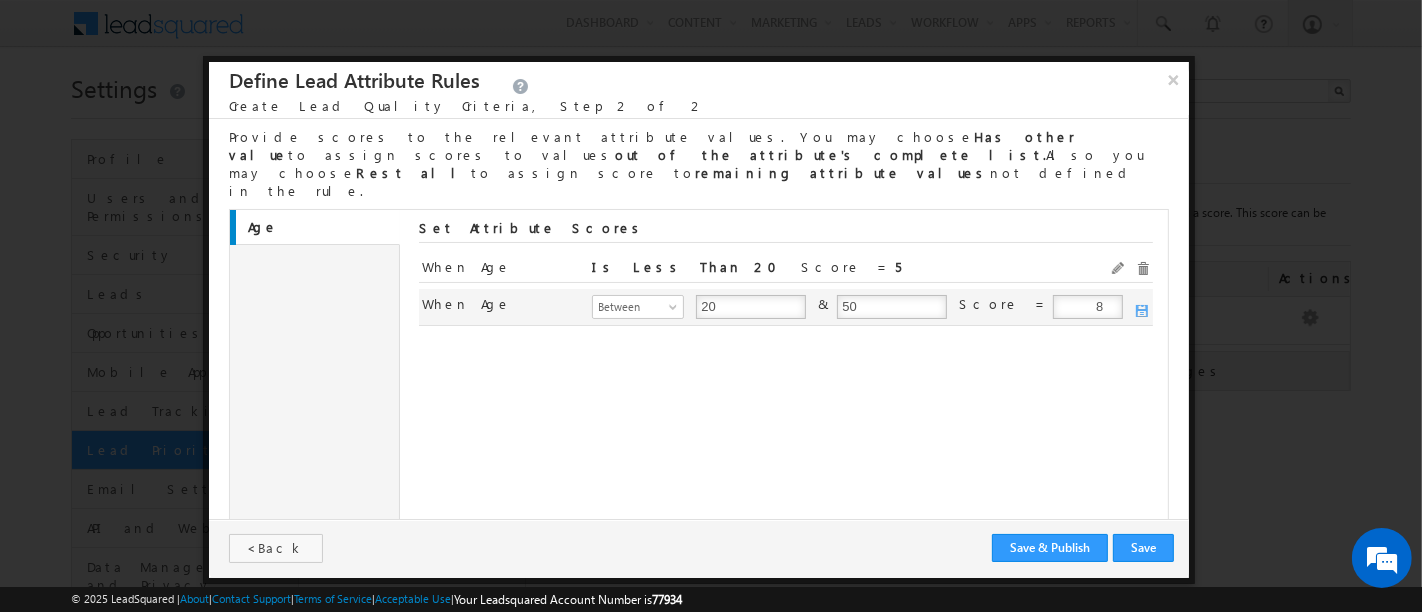 click on "8" at bounding box center (1088, 307) 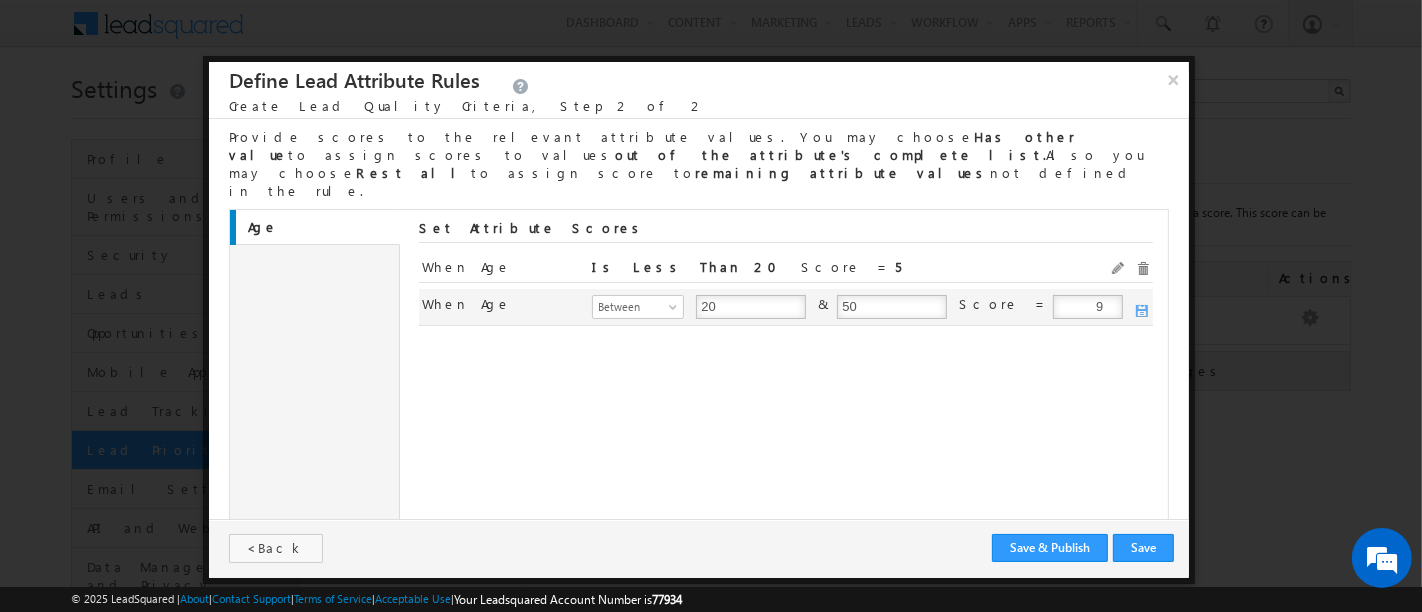 click on "9" at bounding box center (1088, 307) 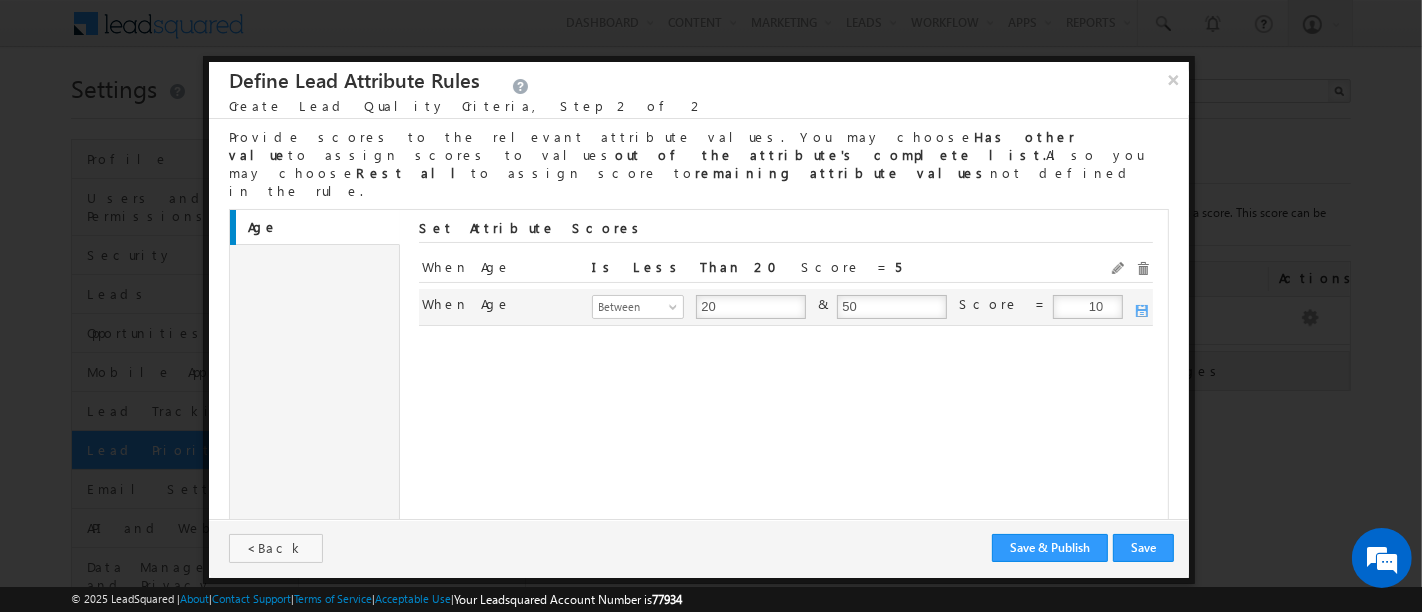 type on "10" 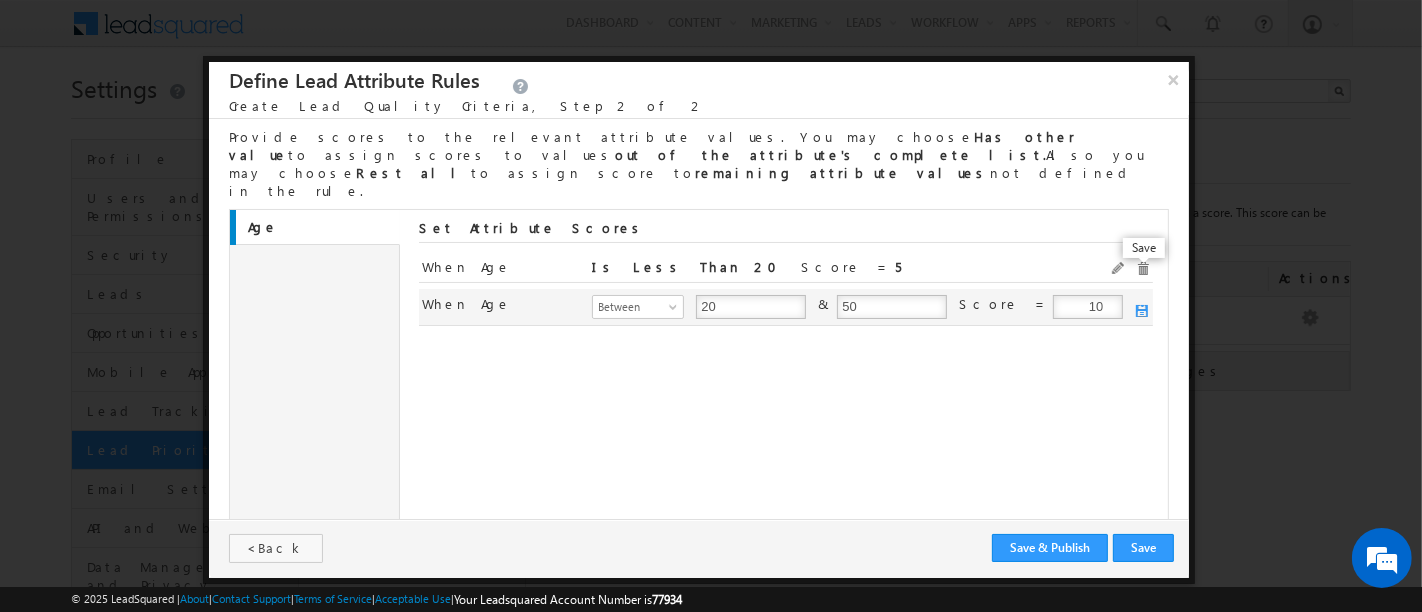 click at bounding box center (1143, 312) 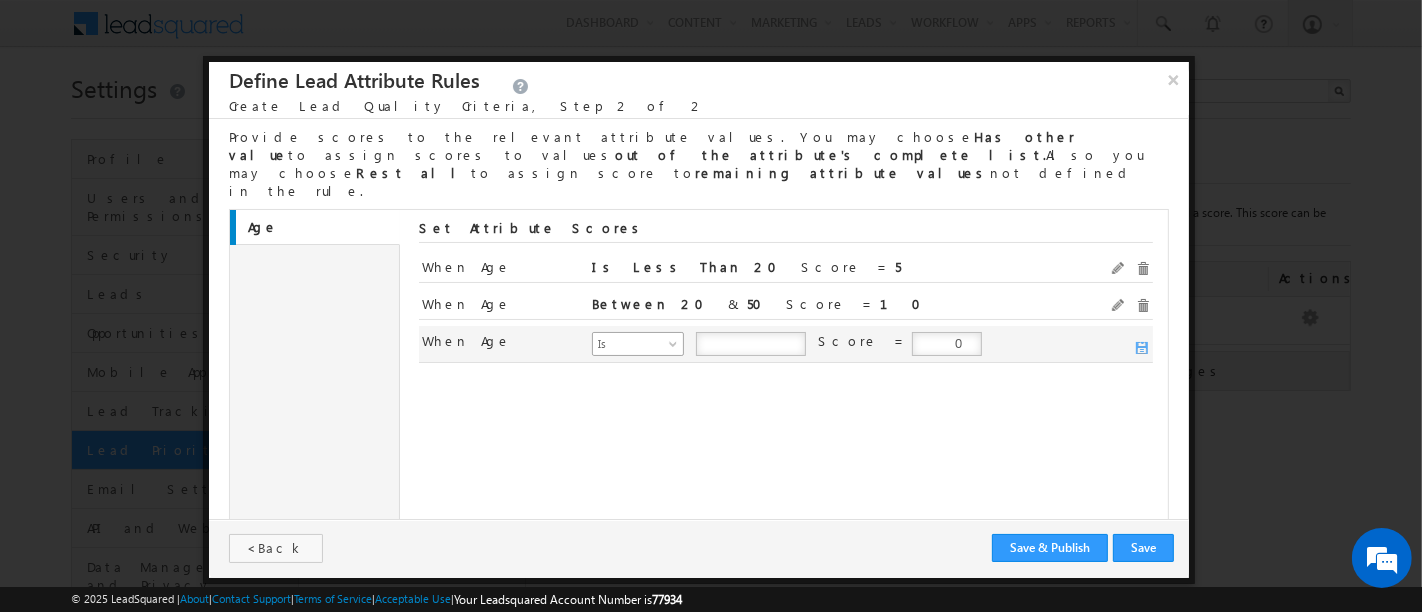 click at bounding box center (675, 348) 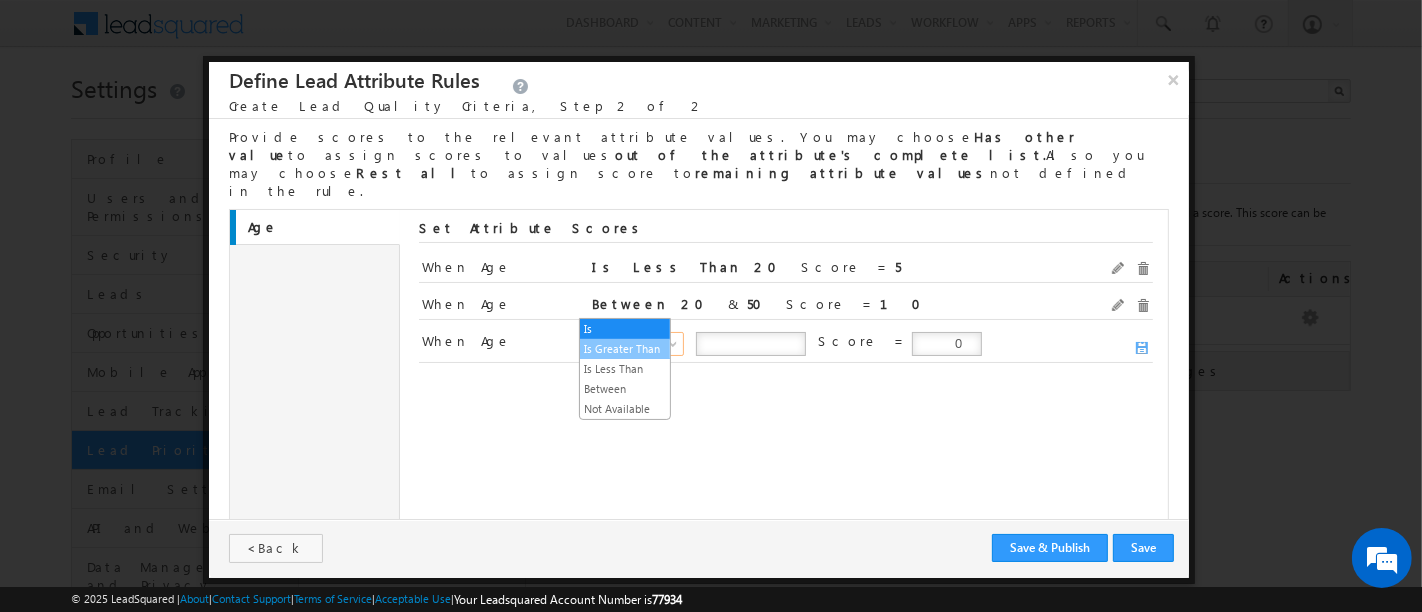 drag, startPoint x: 645, startPoint y: 351, endPoint x: 662, endPoint y: 344, distance: 18.384777 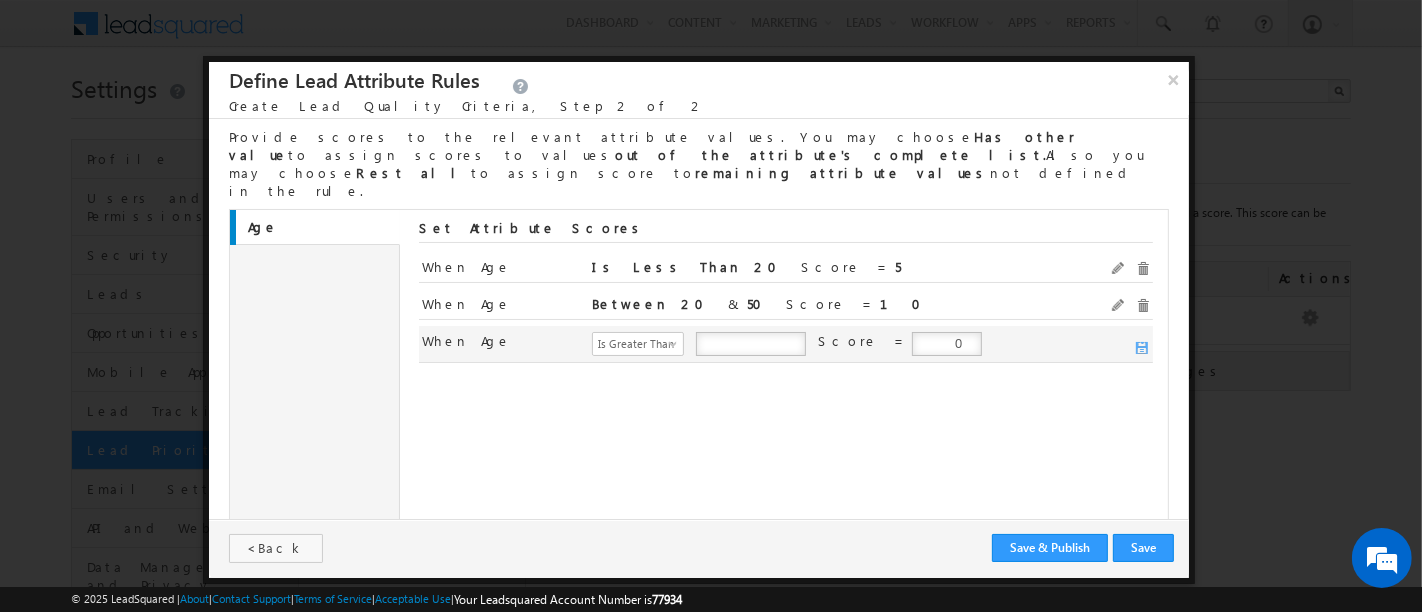 click at bounding box center [751, 344] 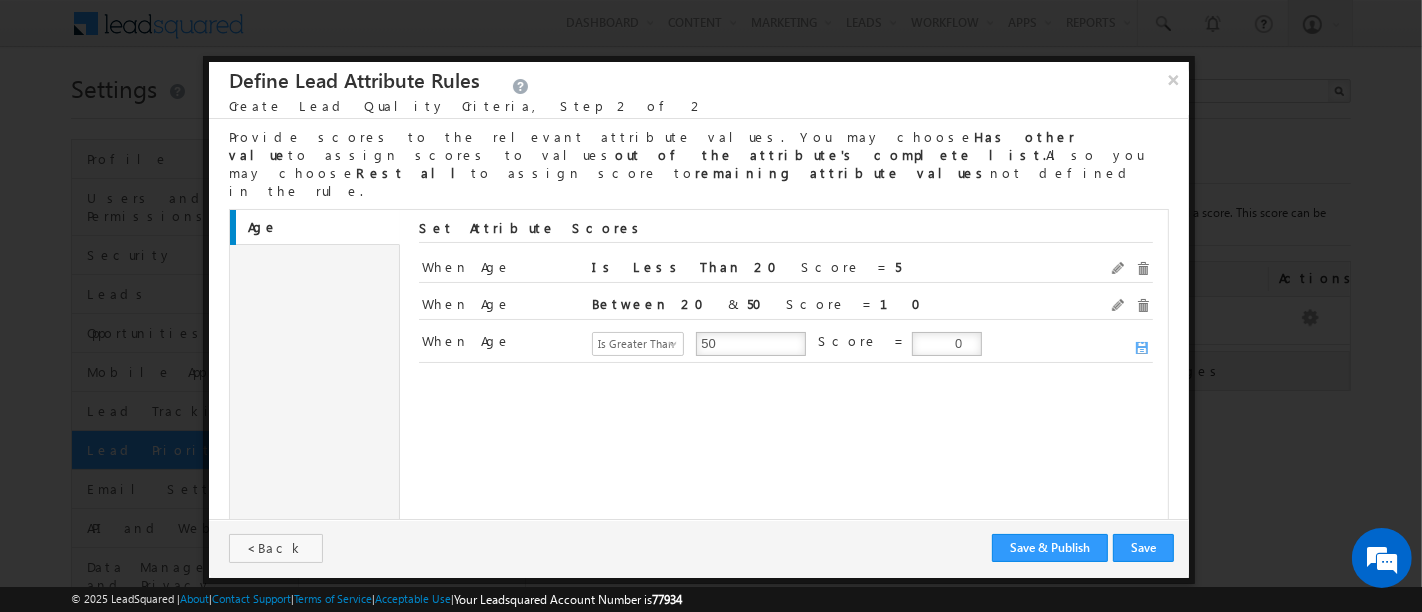 type on "50" 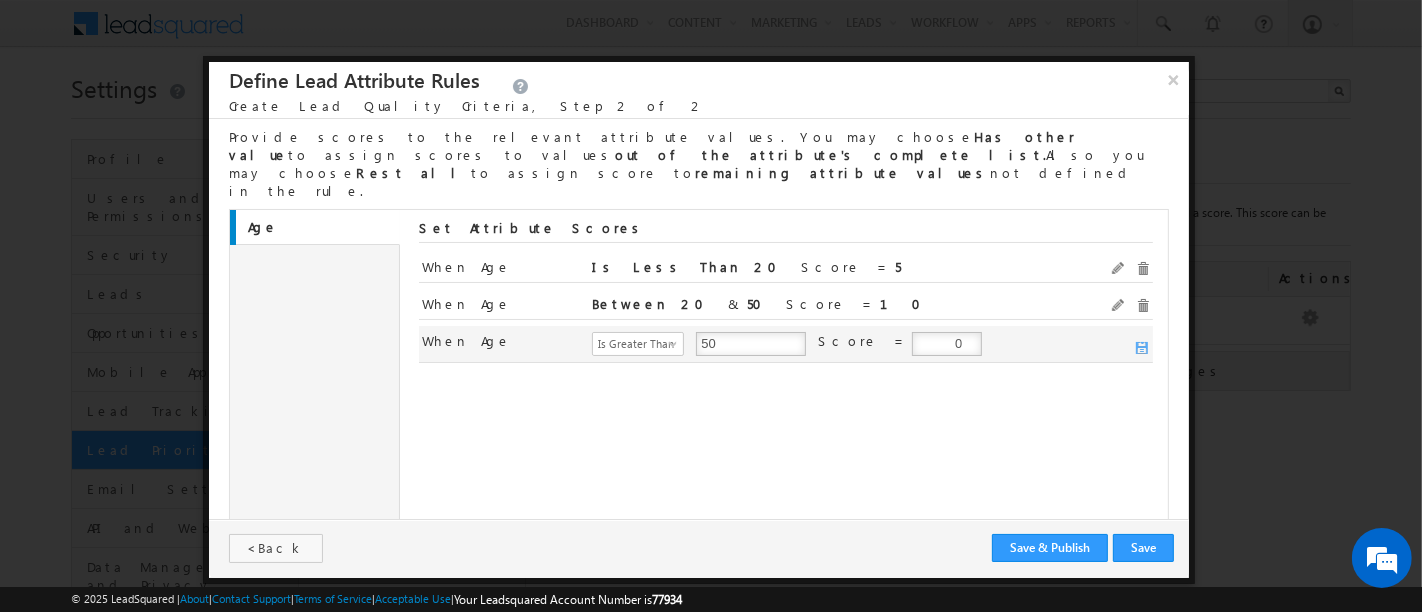 click on "0" at bounding box center [947, 344] 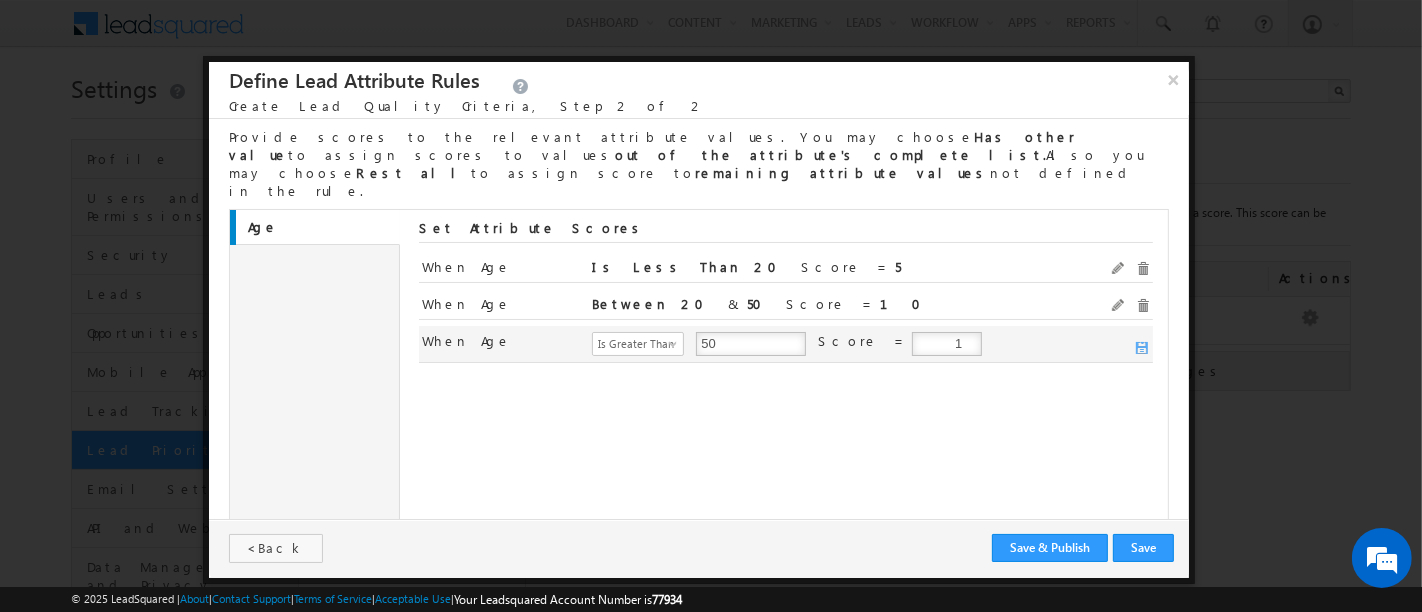 click on "1" at bounding box center (947, 344) 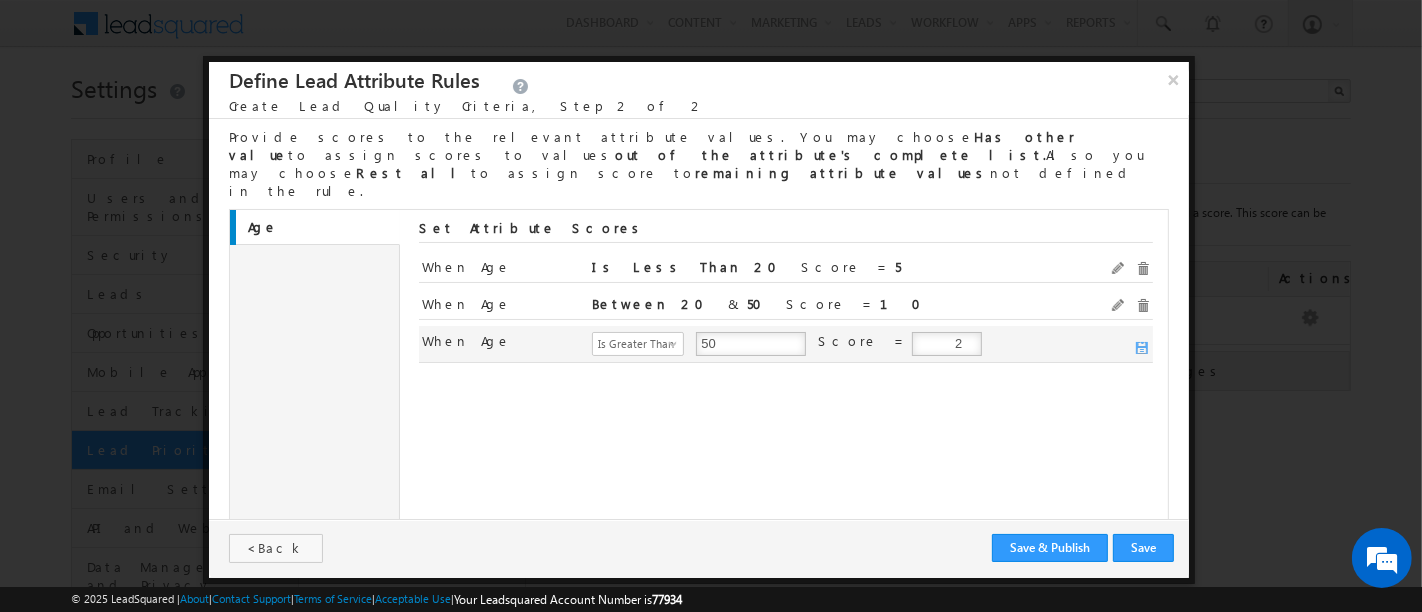type on "2" 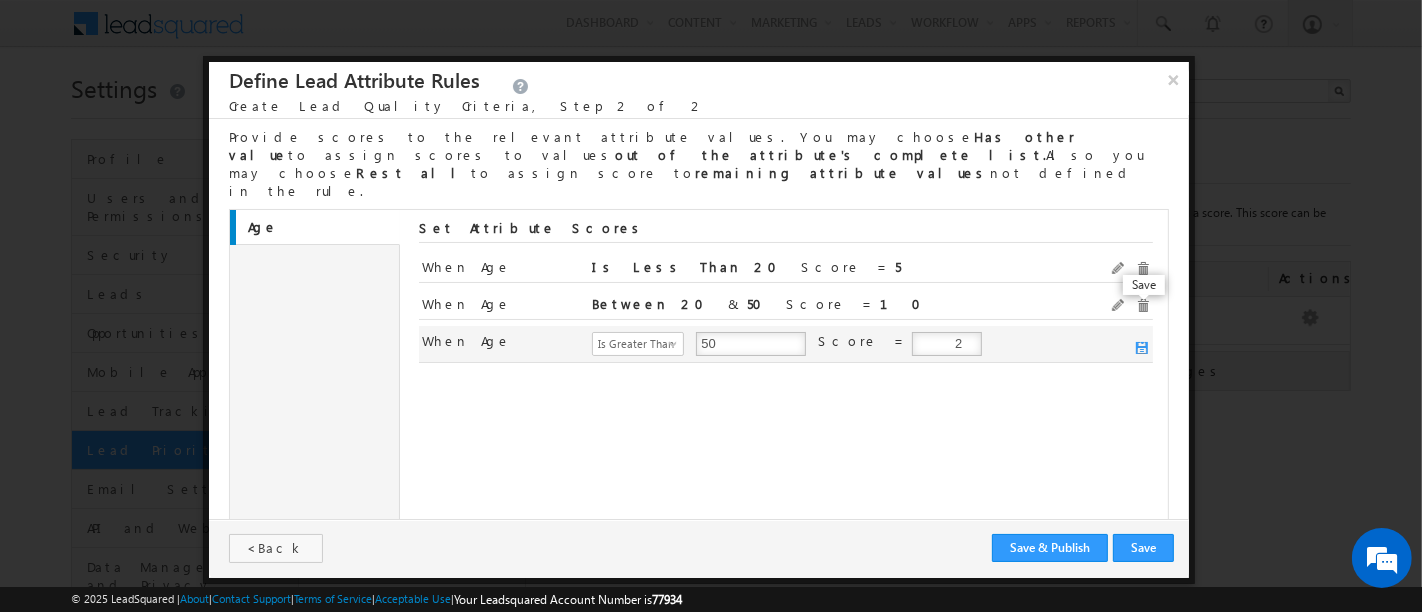 click at bounding box center [1143, 349] 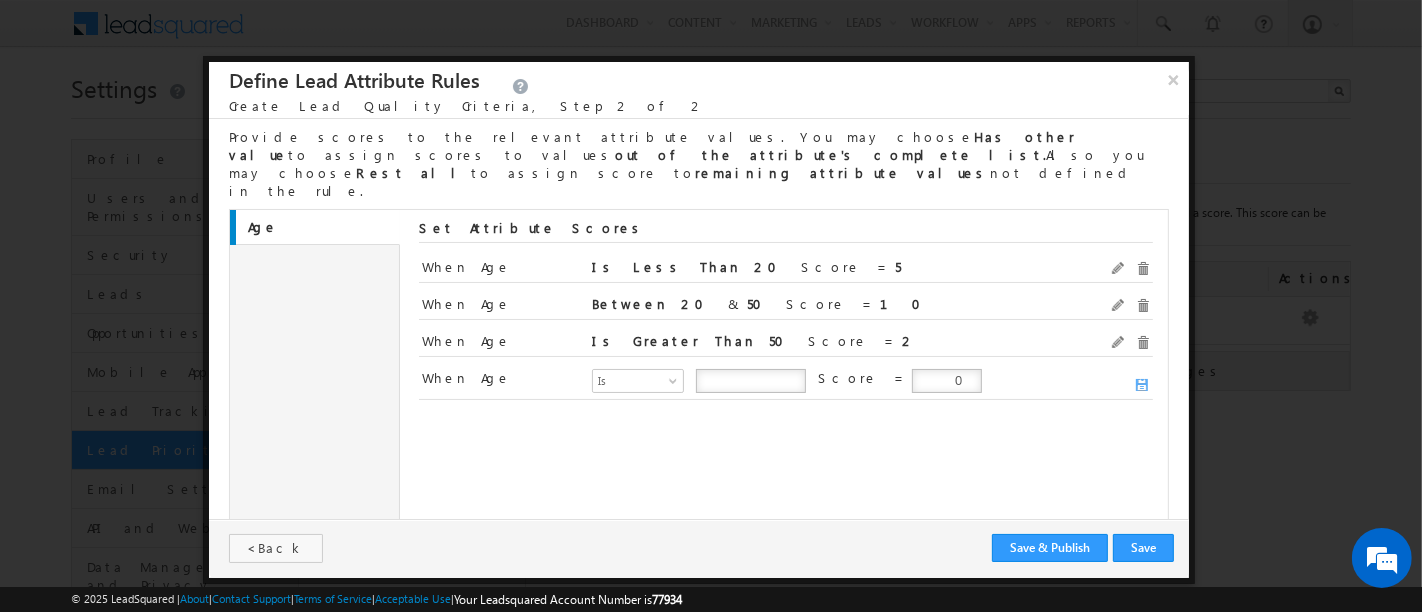 click on "Age
Set Attribute Scores                                                                                                            When                             Age                         lt Is Less Than 20 20 Score =  5                             When                             Age                         btw Between 20 20 & 50 50 Score =  10                             When                             Age                         gt Is Greater Than 50 50 Score =  2                             When                             mx_Age                             Age                         Is Is Greater Than Is Less Than Between Not Available Is Score =  0" at bounding box center [699, 370] 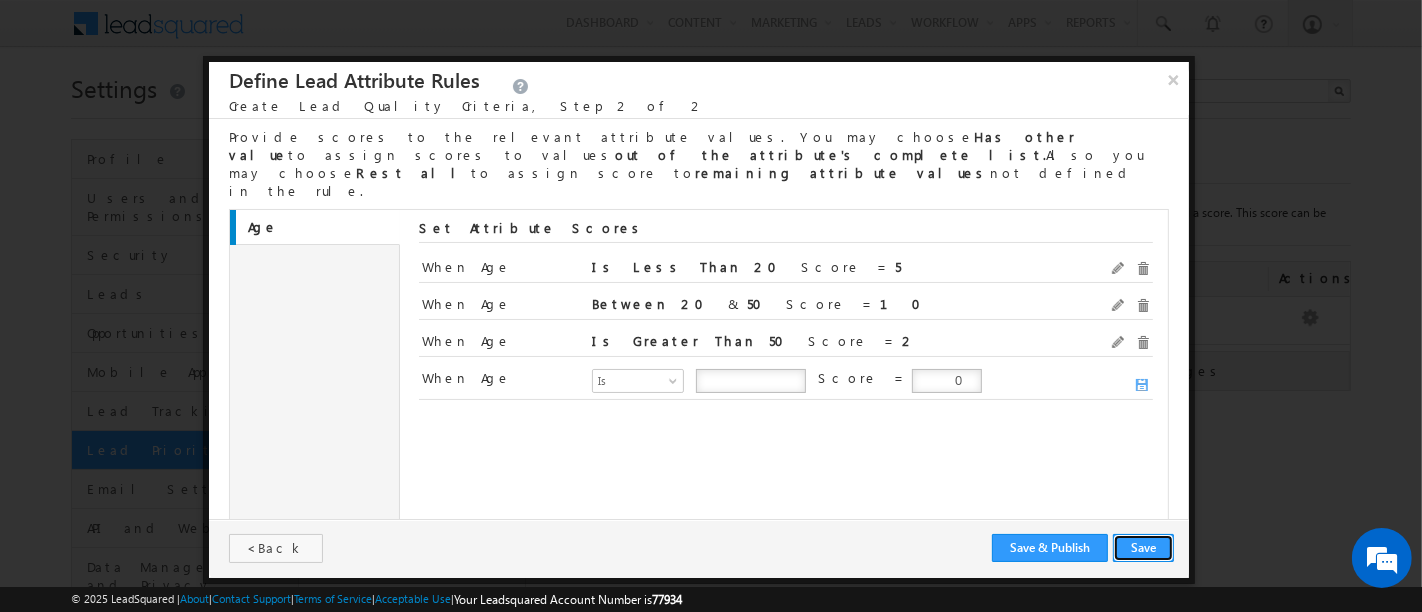 drag, startPoint x: 1131, startPoint y: 538, endPoint x: 1160, endPoint y: 551, distance: 31.780497 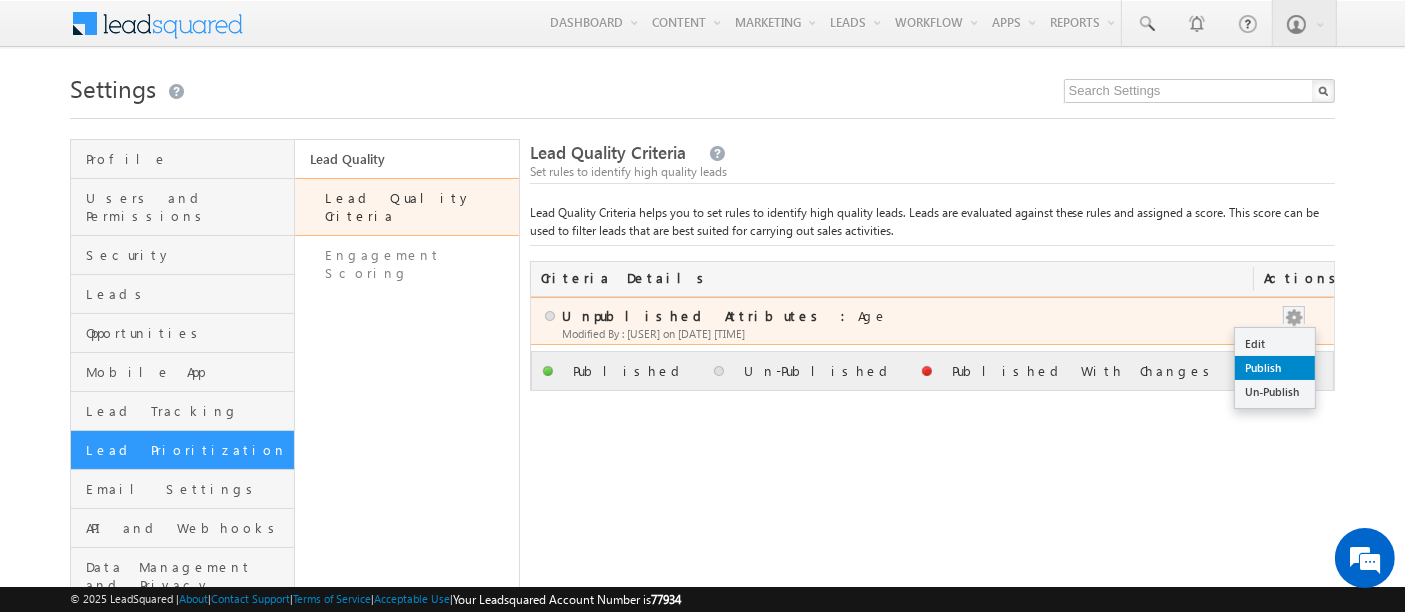 click on "Publish" at bounding box center (1275, 368) 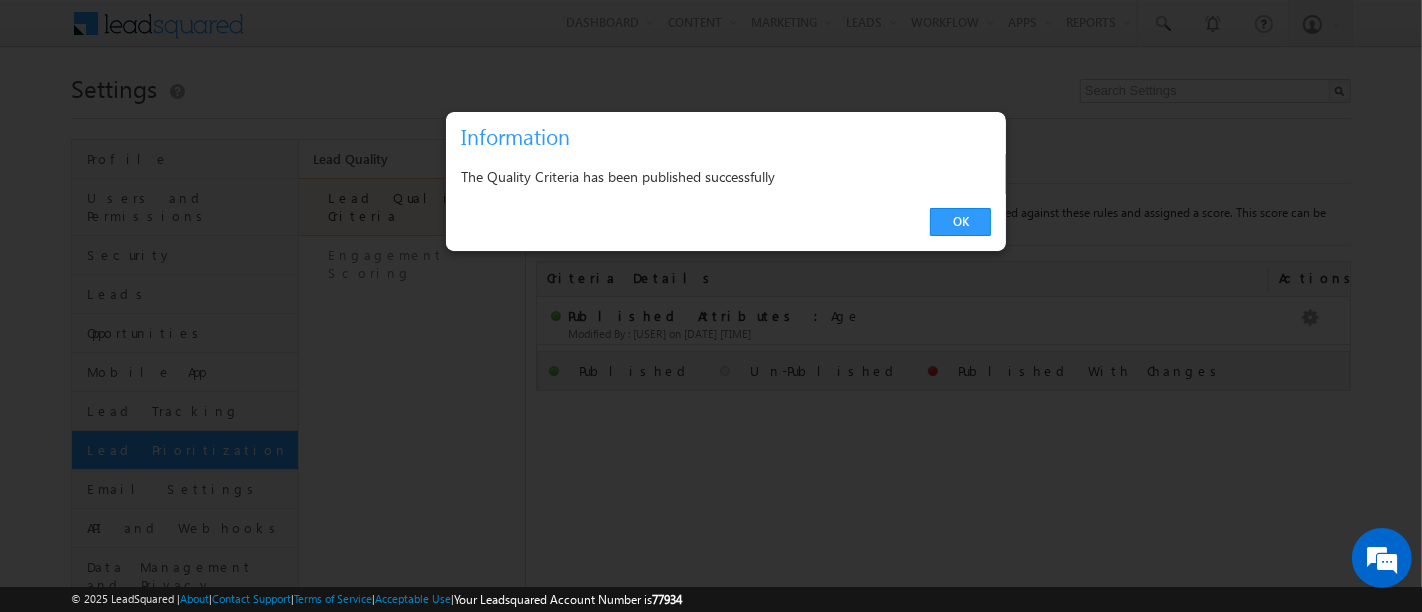 click on "OK" at bounding box center [960, 222] 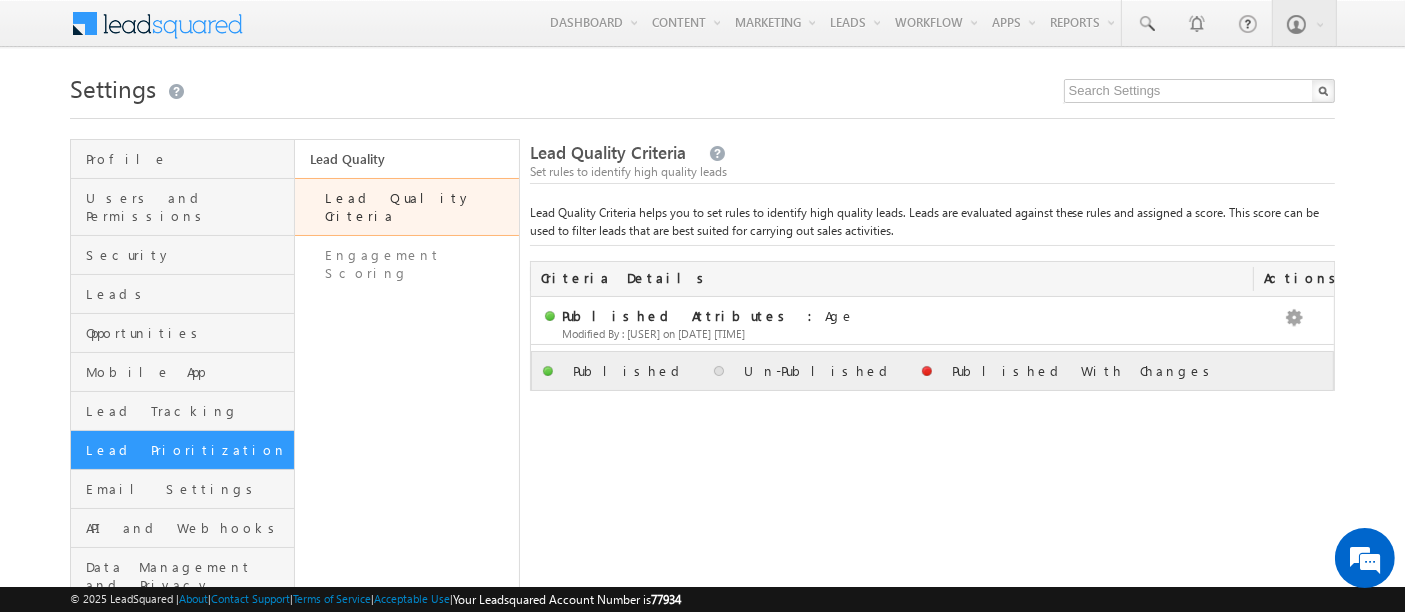 click on "Lead Quality Criteria
Set rules to identify high quality leads
Lead Quality Criteria helps you to set rules to identify high quality leads. Leads
are evaluated against these rules and assigned a score. This score can be used to
filter leads that are best suited for carrying out sales activities.
QualityScoreProfileModelAsJSON
Criteria Details
StatusReason
Actions" at bounding box center [932, 440] 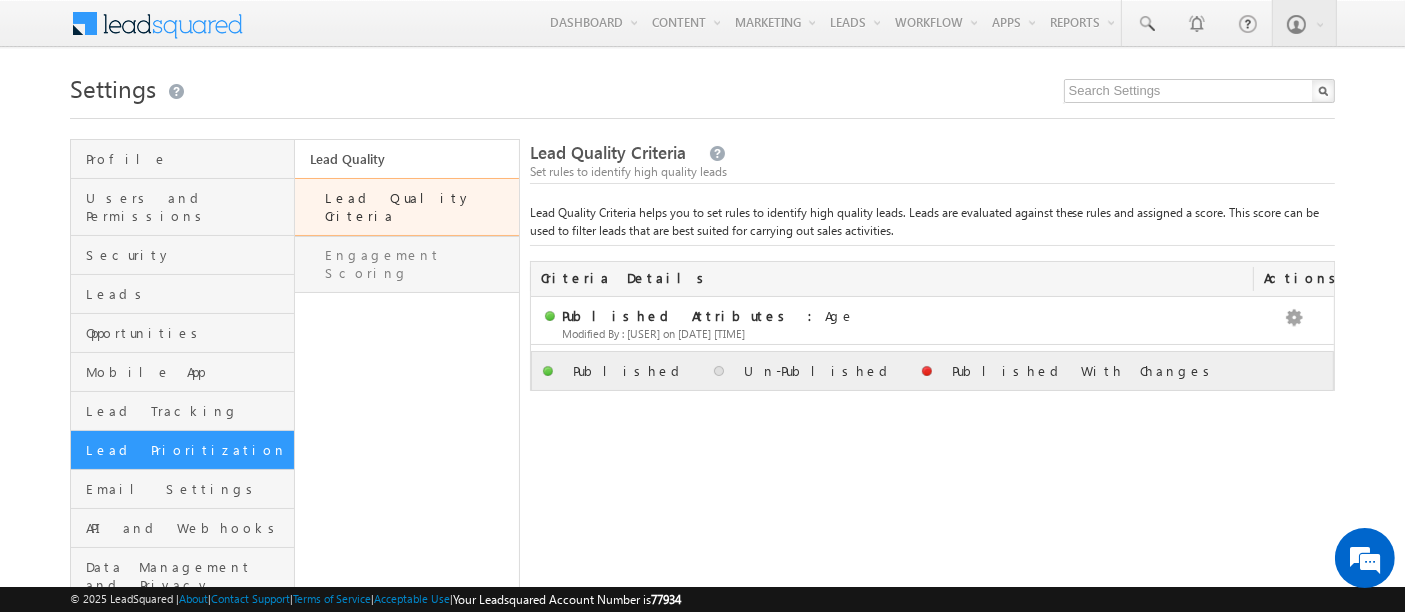 click on "Engagement Scoring" at bounding box center [407, 264] 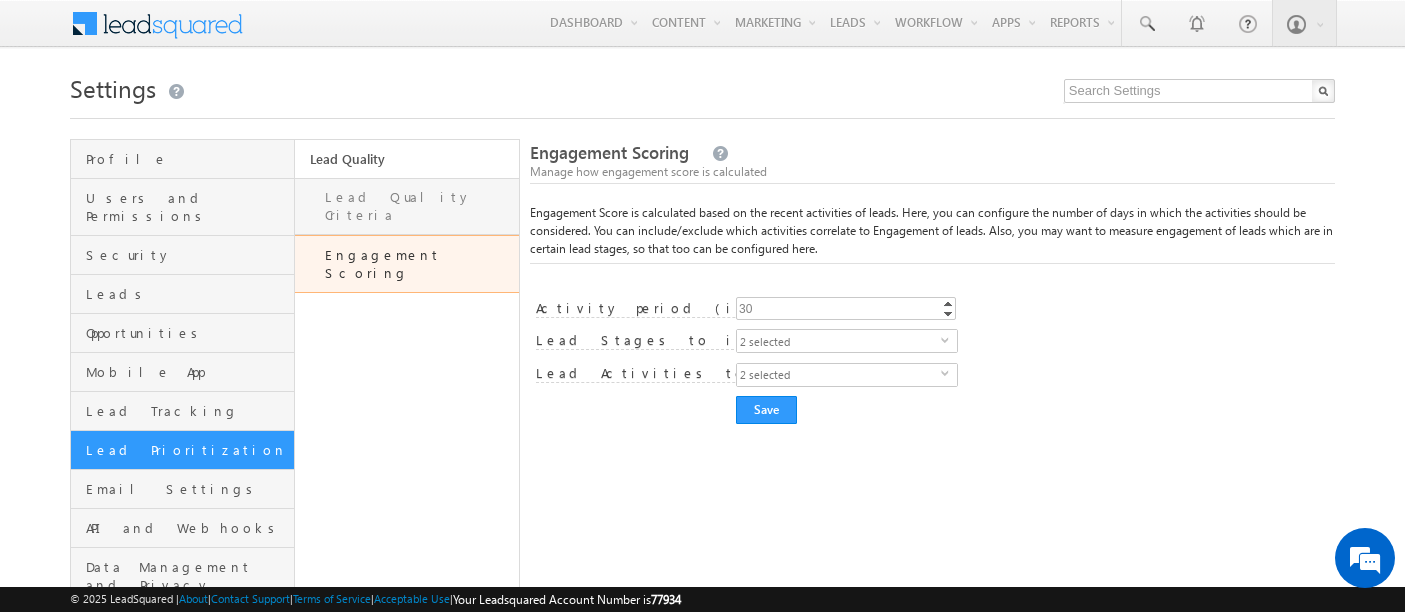 scroll, scrollTop: 0, scrollLeft: 0, axis: both 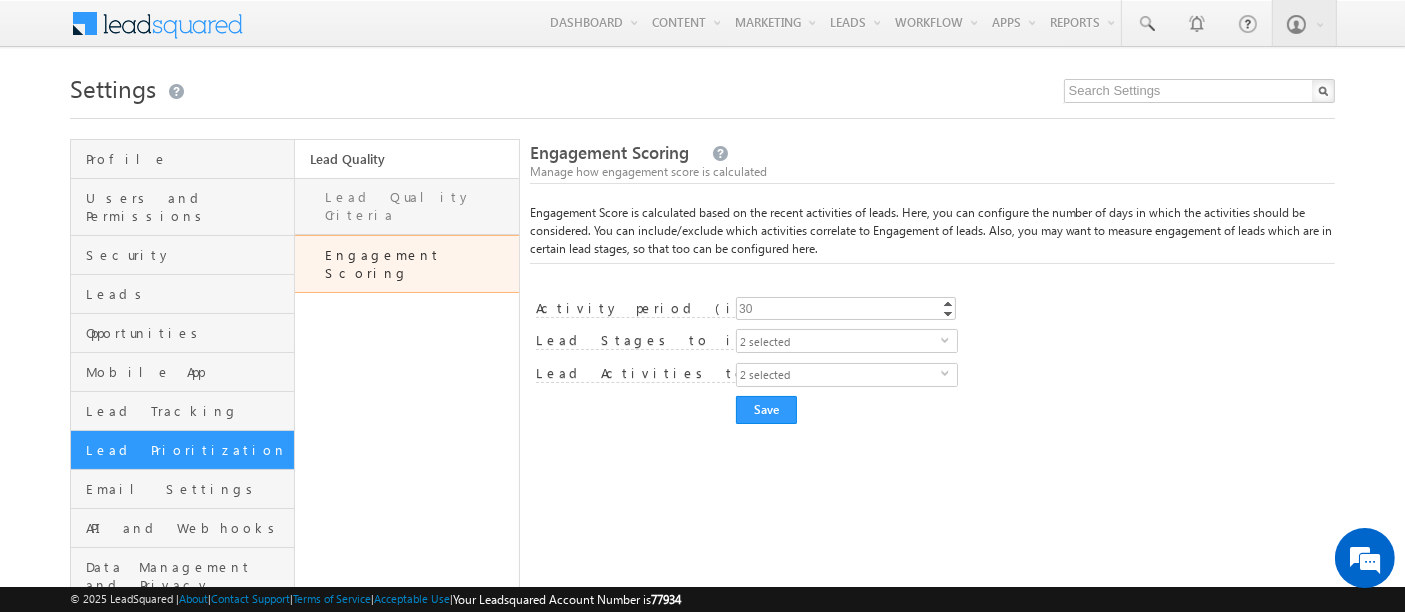 click on "Lead Quality Criteria" at bounding box center (407, 206) 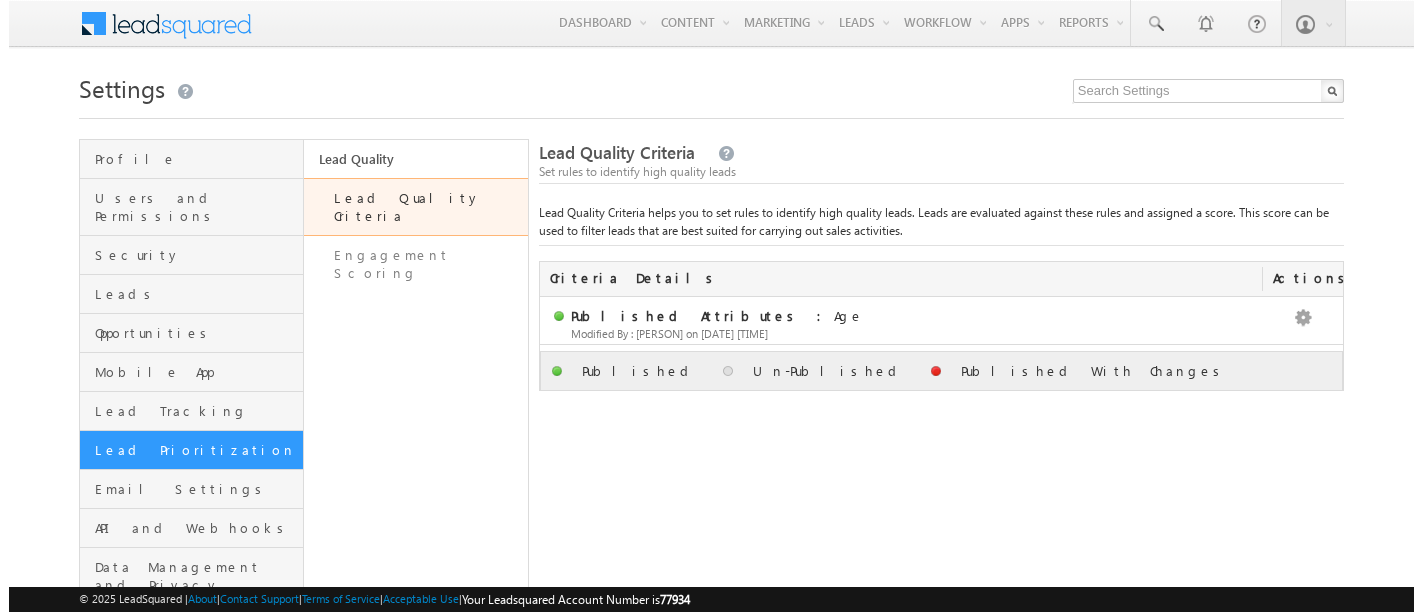 scroll, scrollTop: 0, scrollLeft: 0, axis: both 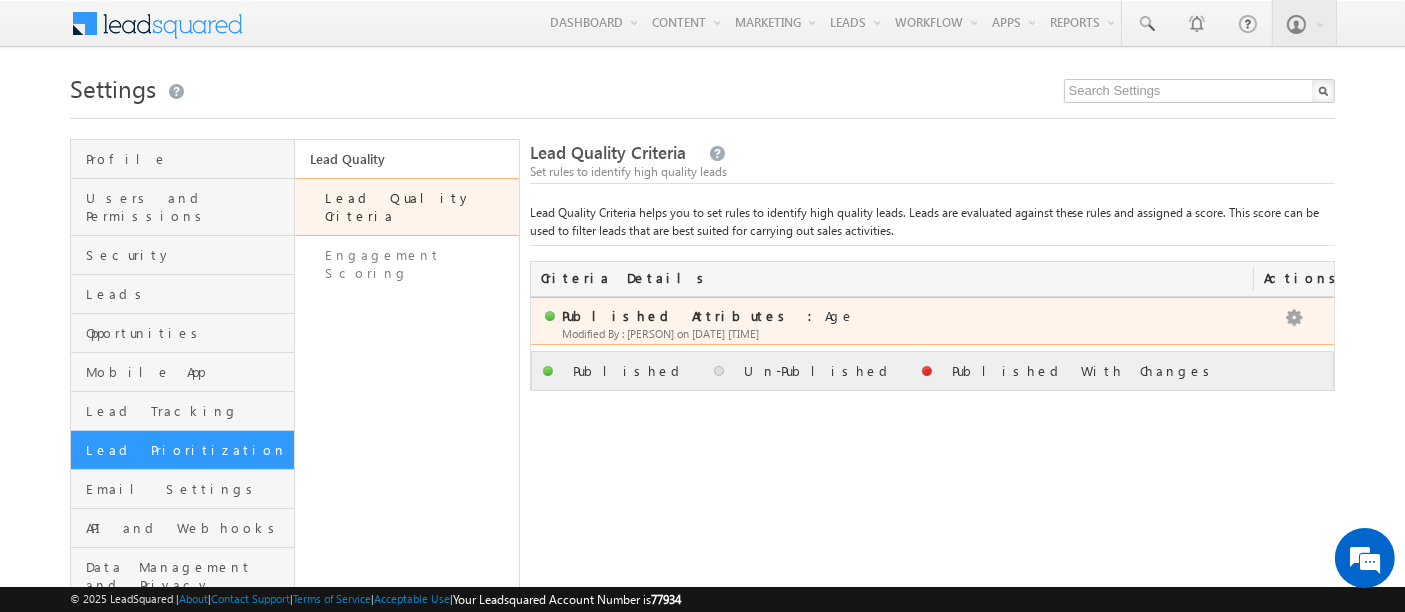 click on "Modified By : [PERSON] on [DATE] [TIME]" at bounding box center (892, 334) 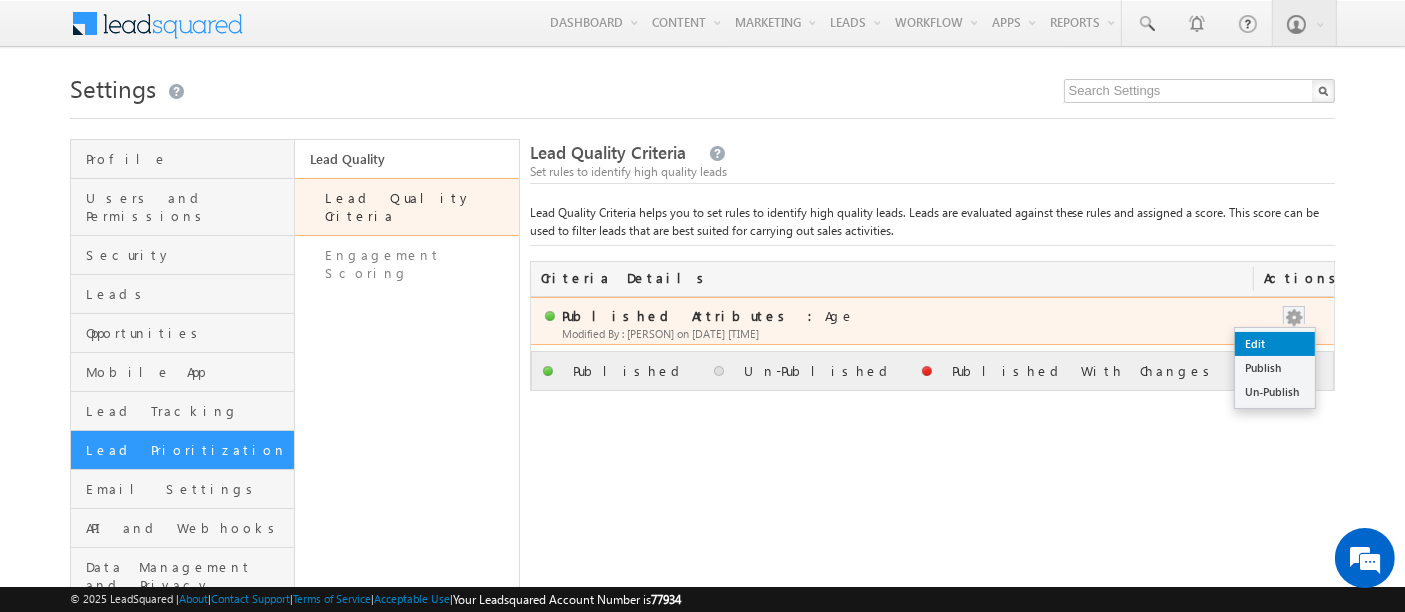 click on "Edit" at bounding box center (1275, 344) 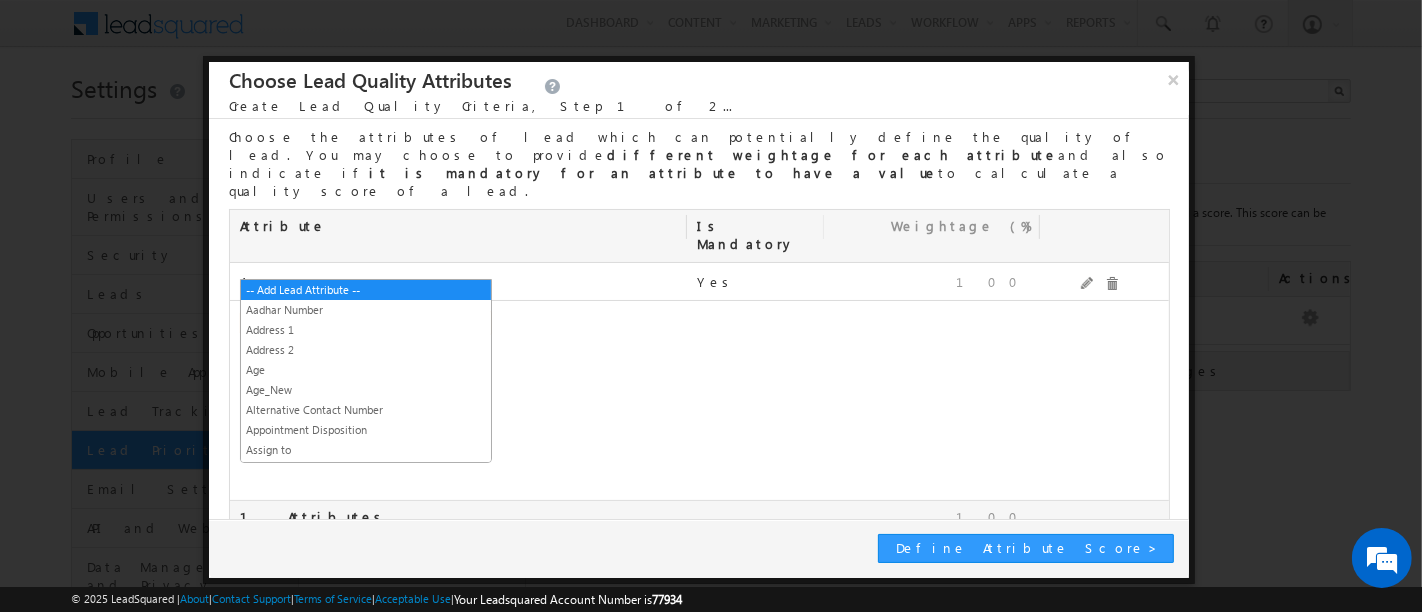 click on "-- Add Lead Attribute --" at bounding box center [352, 323] 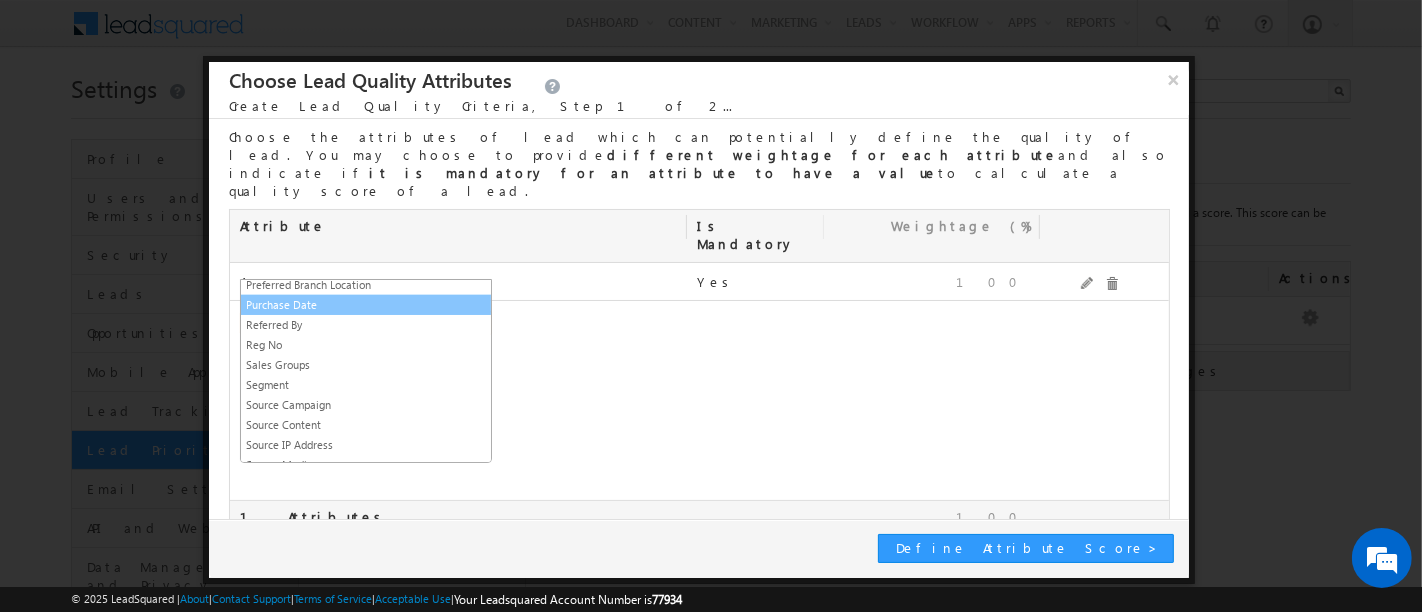 scroll, scrollTop: 1333, scrollLeft: 0, axis: vertical 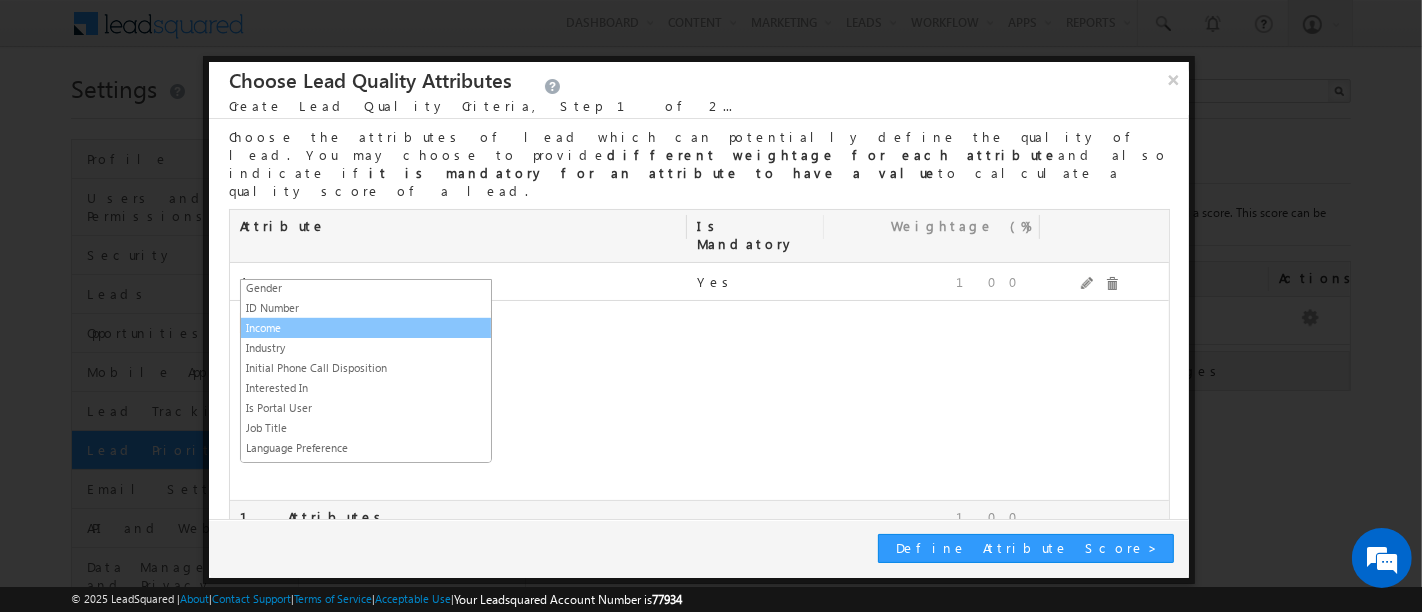 click on "Income" at bounding box center (366, 328) 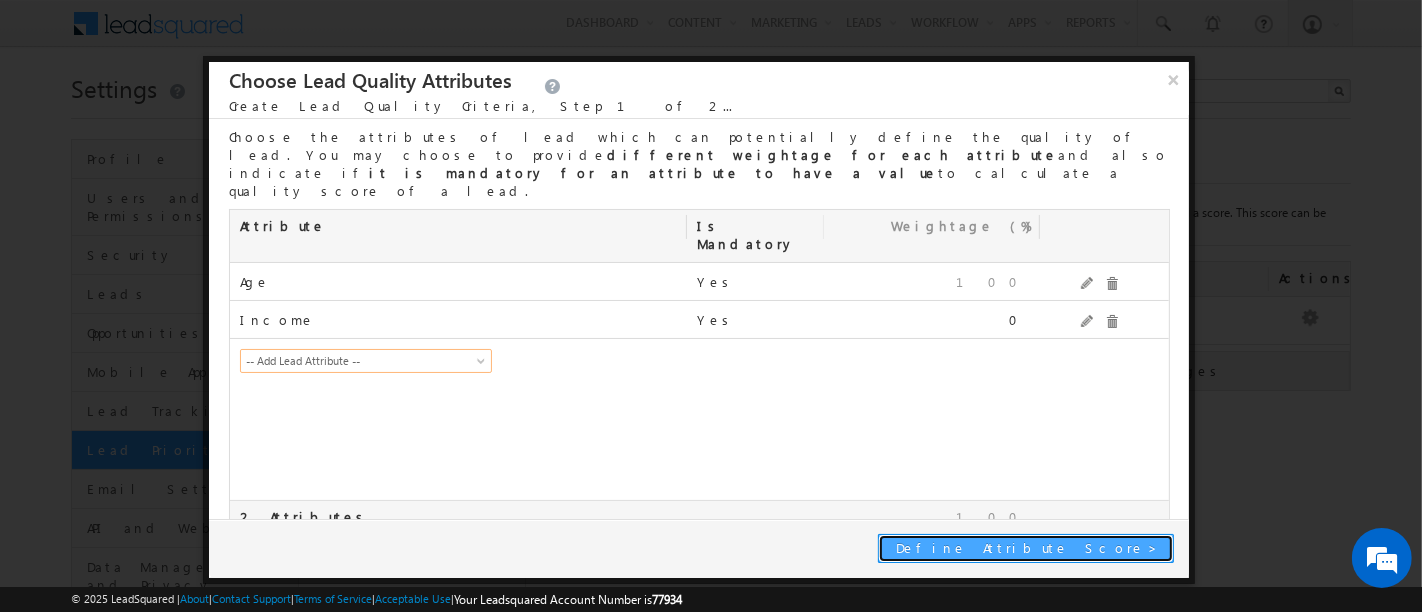 click on "Define Attribute Score" at bounding box center [1022, 547] 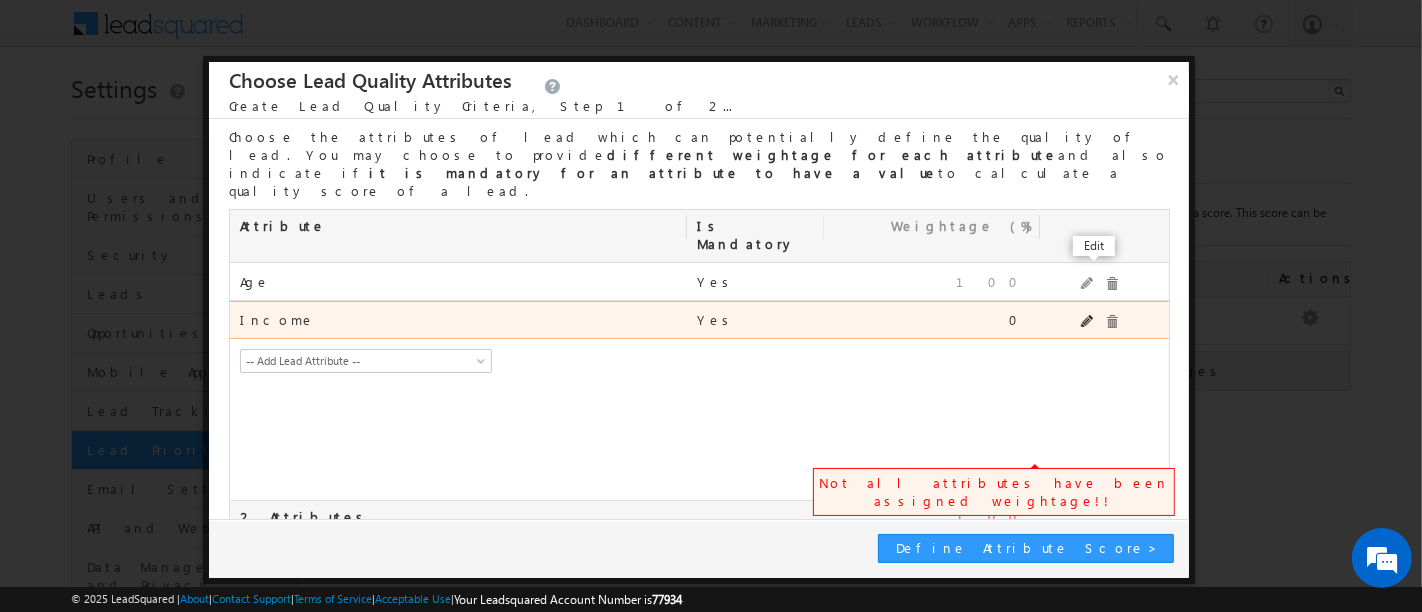 click at bounding box center [1088, 321] 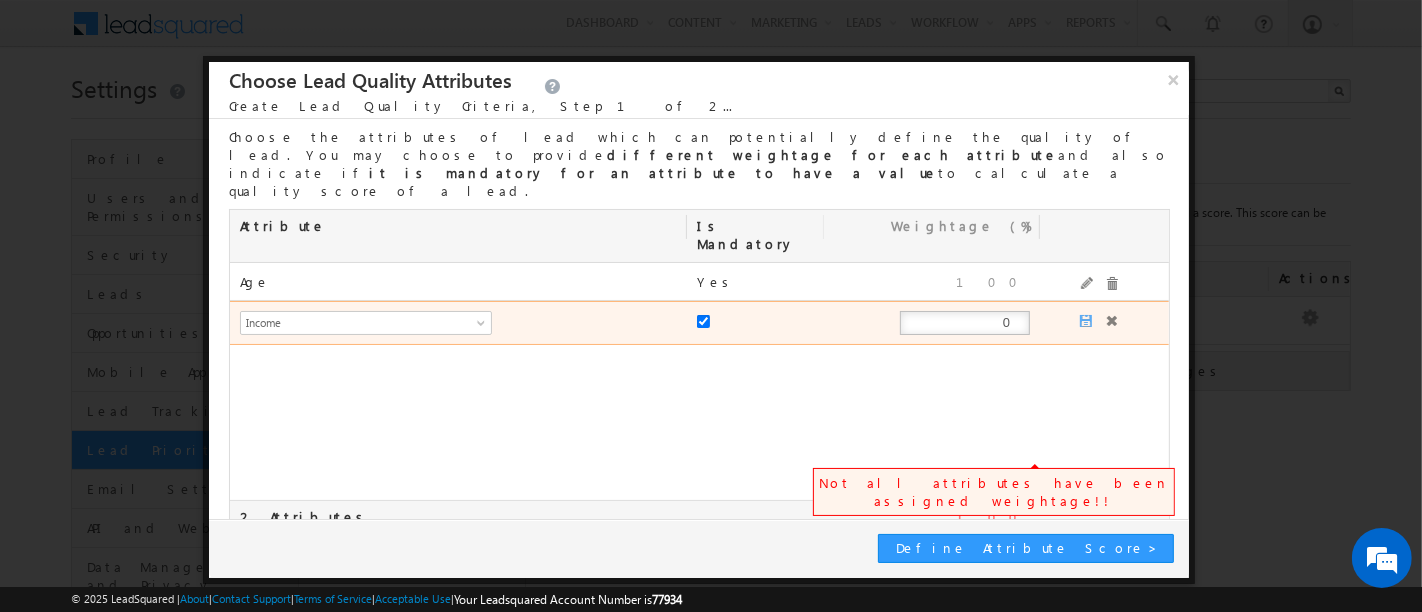 click on "0" at bounding box center (965, 323) 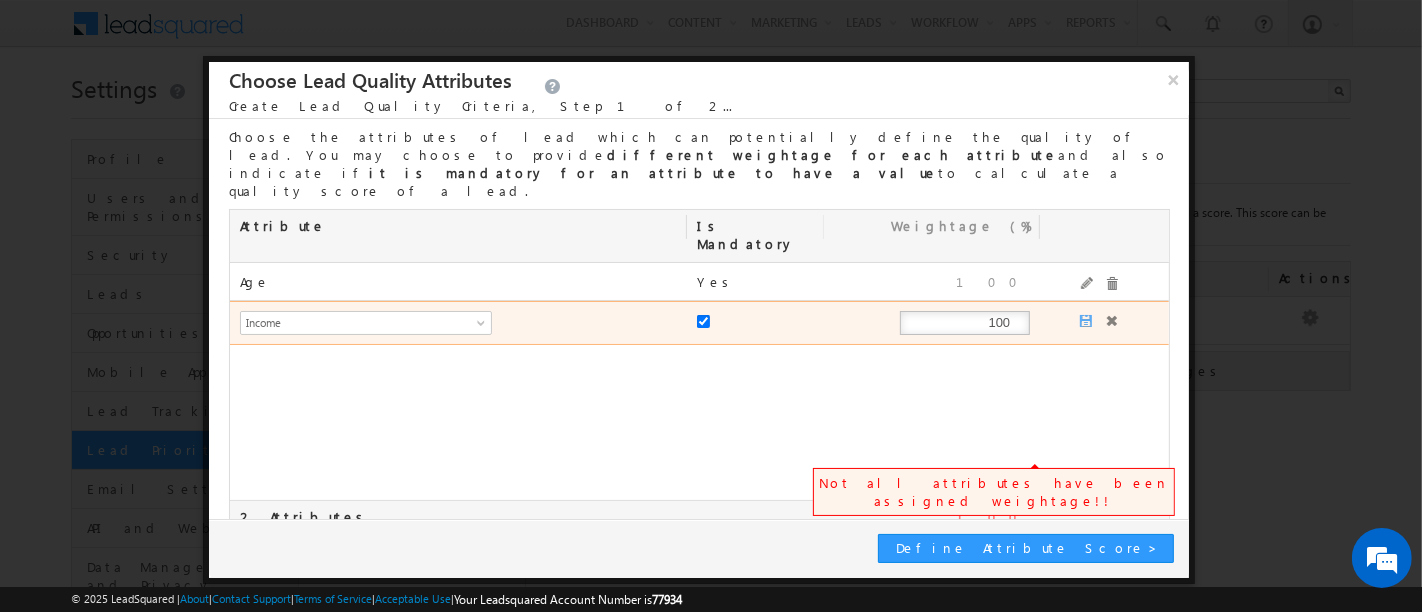type on "100" 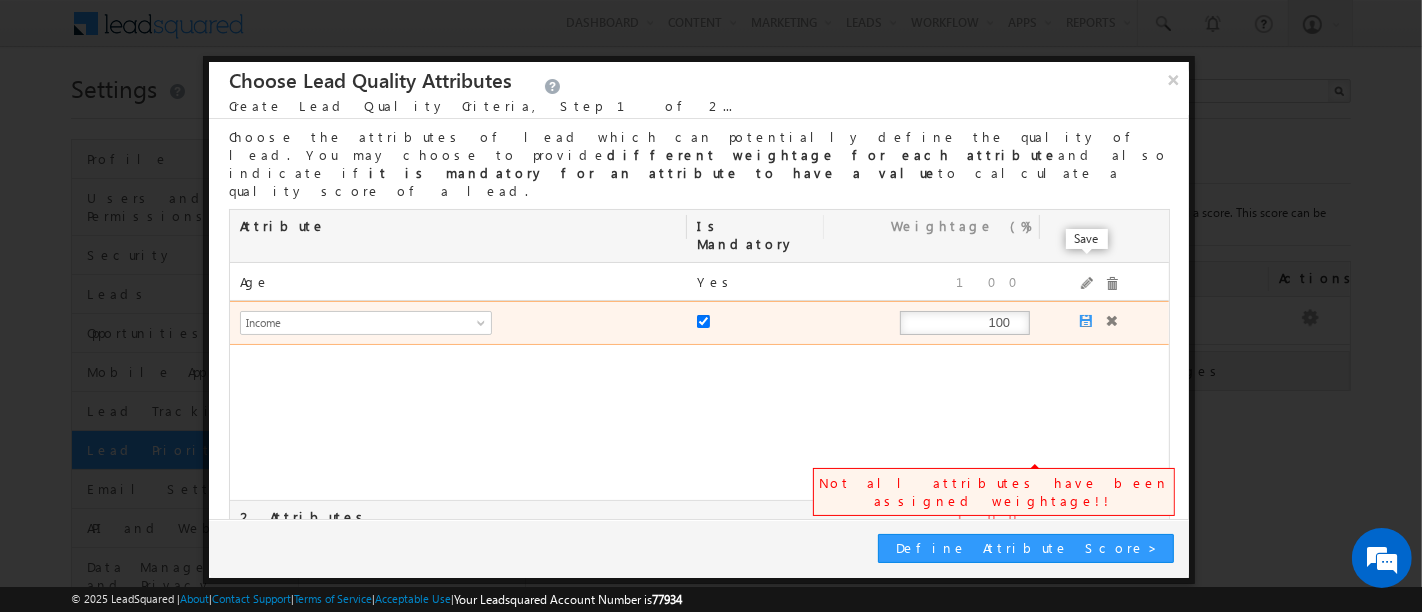 click at bounding box center (1087, 322) 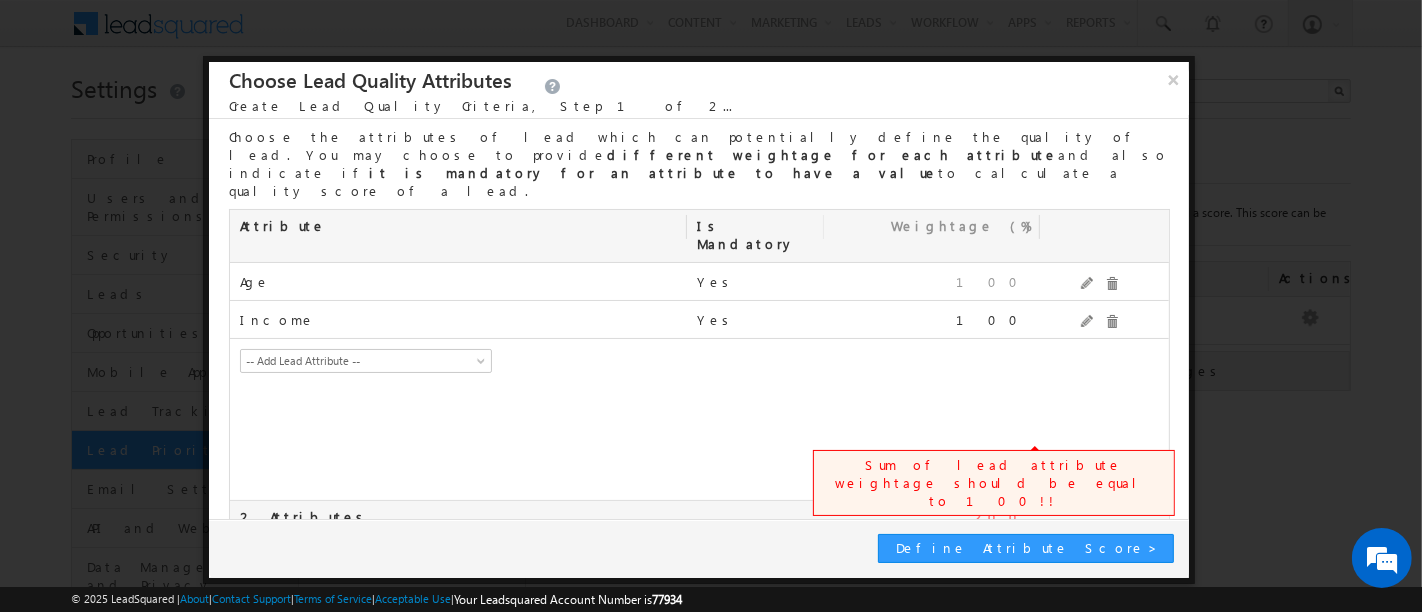 click at bounding box center [235, 554] 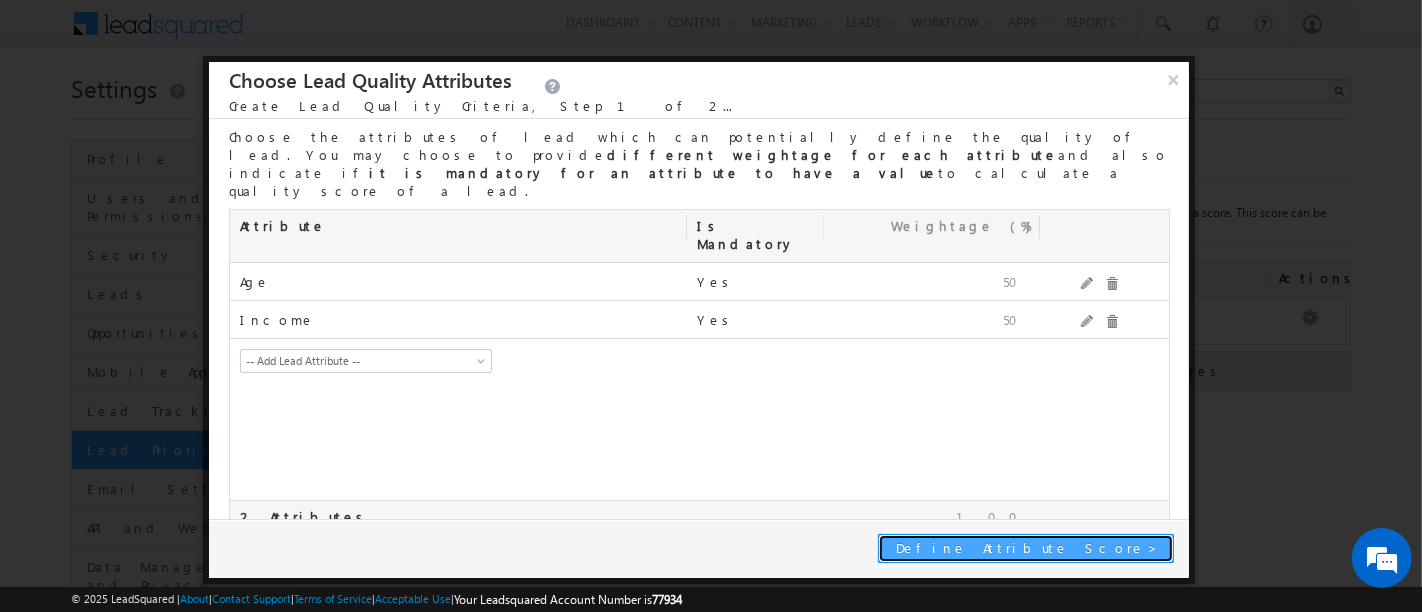 click on "Define Attribute Score" at bounding box center [1022, 547] 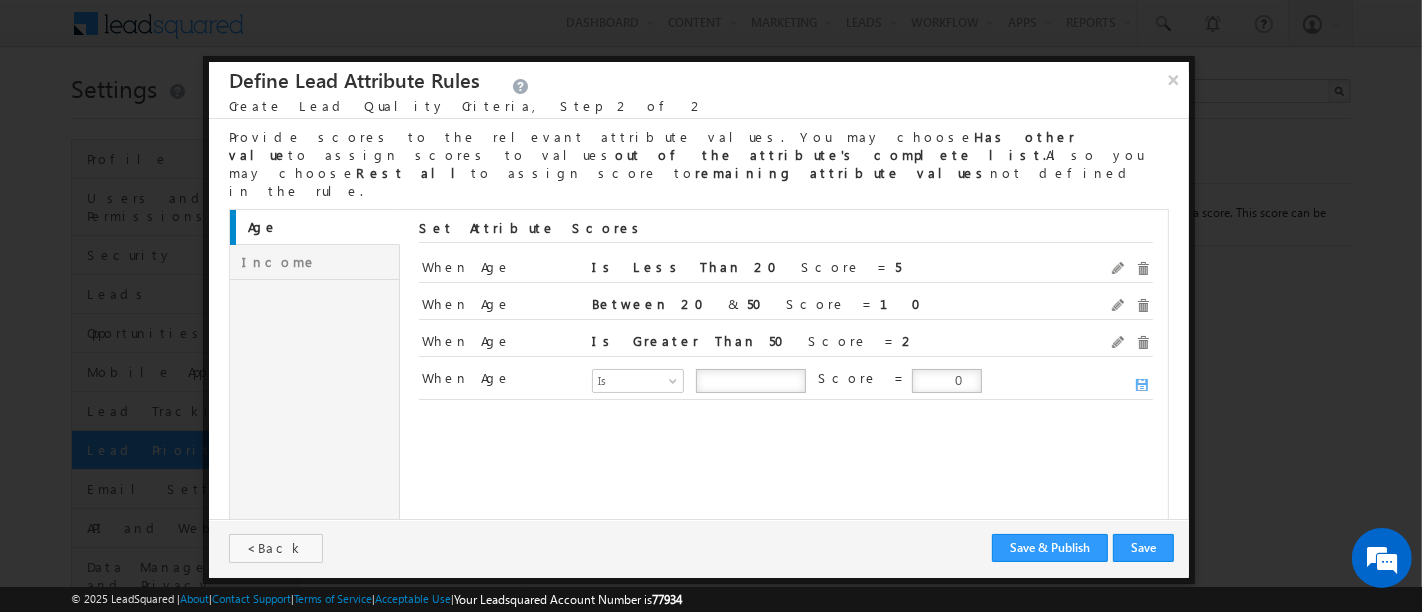 click on "Income" at bounding box center (315, 262) 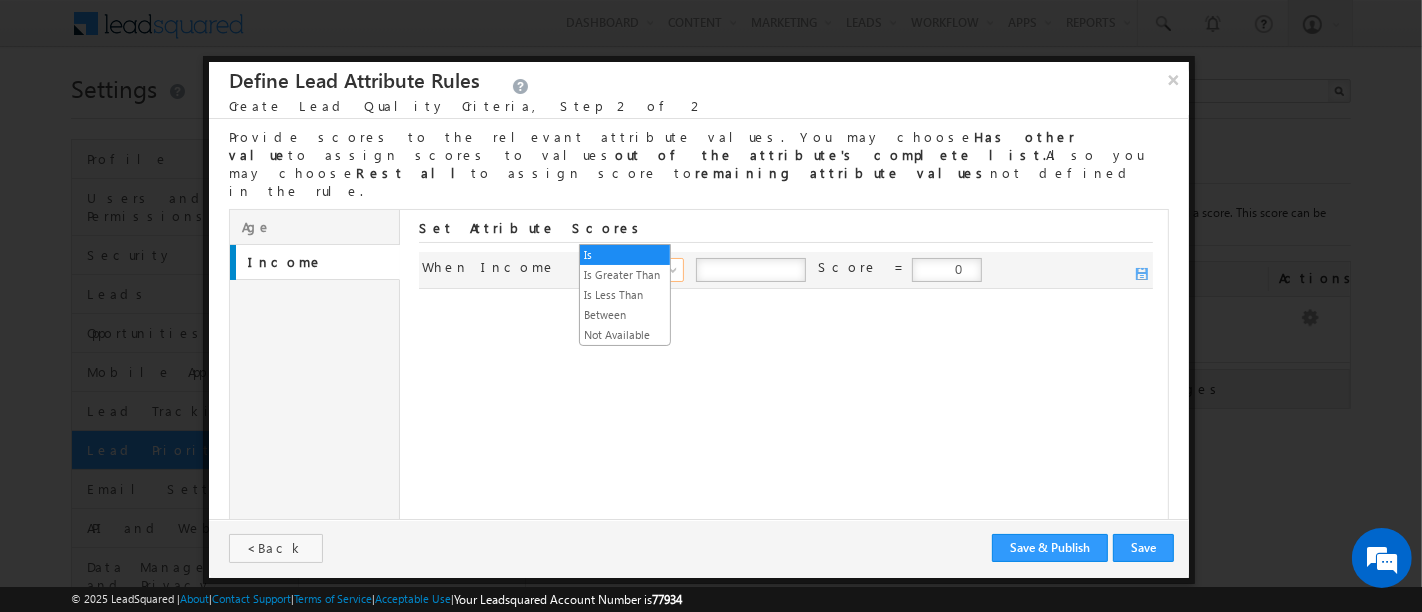 click at bounding box center [675, 274] 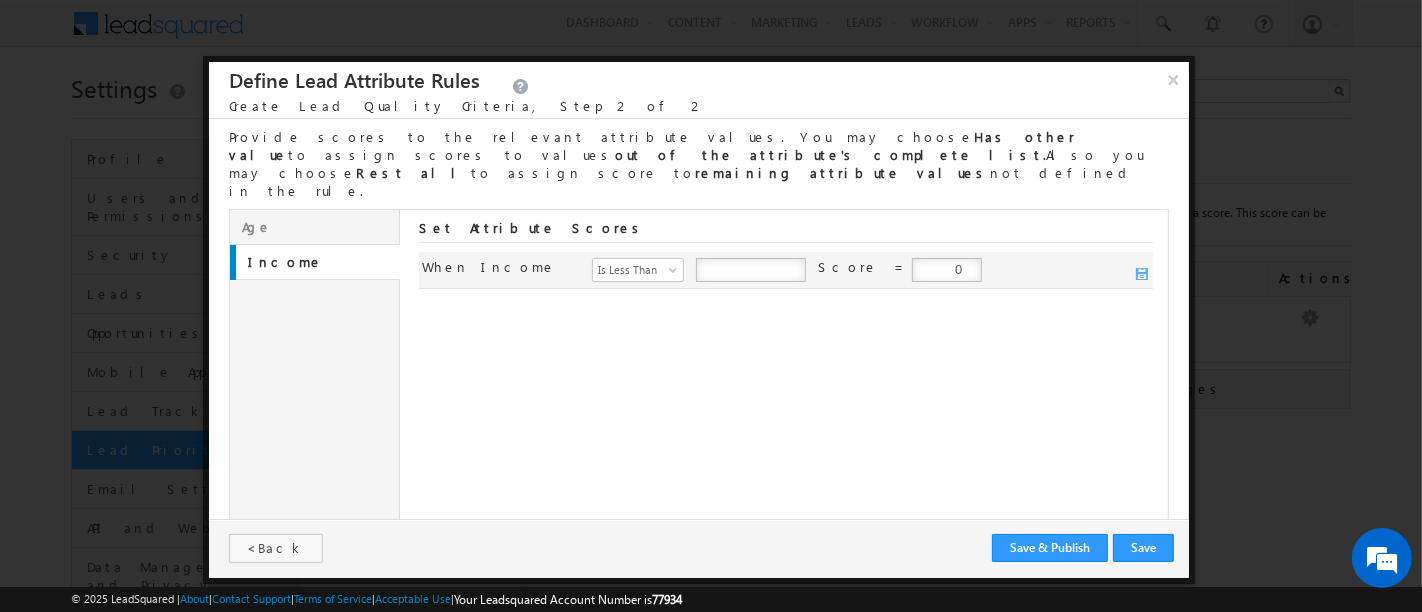 click at bounding box center [751, 270] 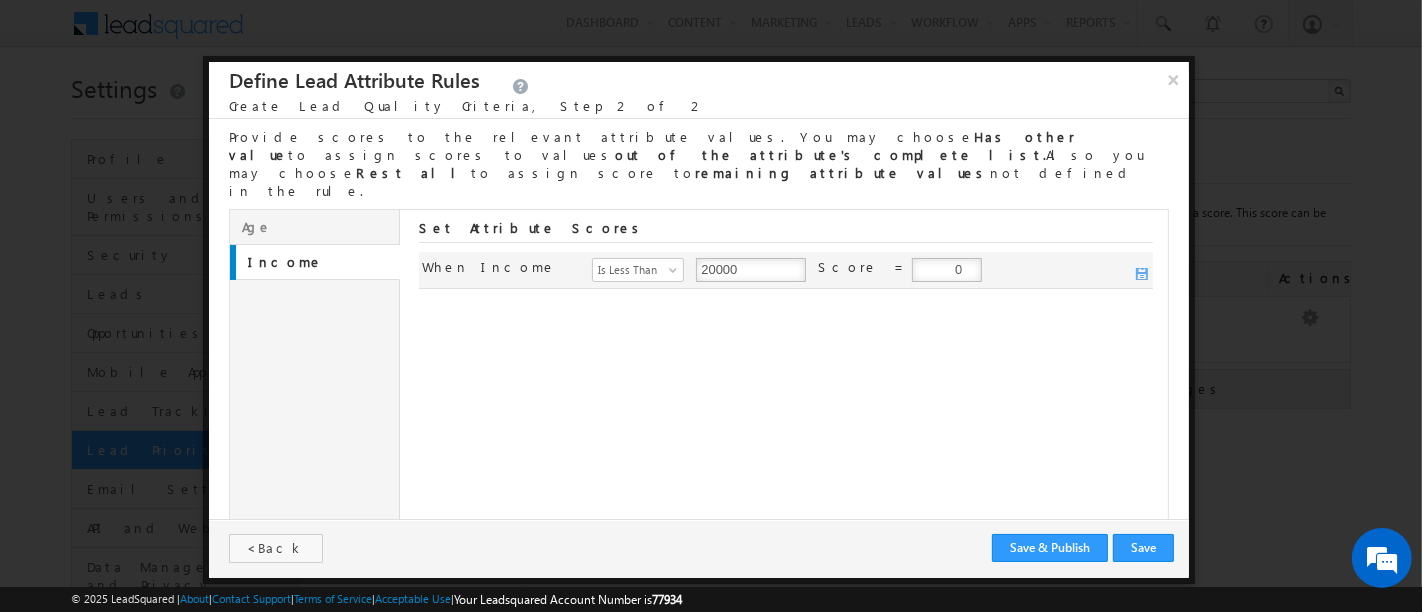 type on "20000" 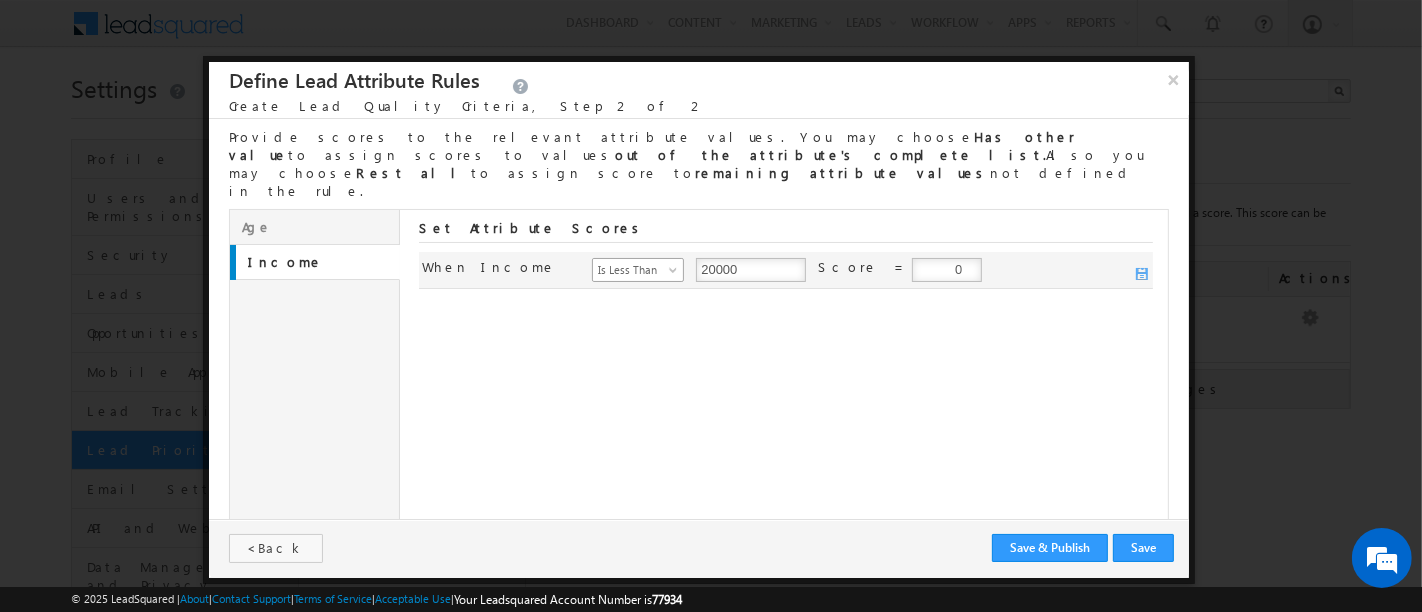 click at bounding box center [675, 274] 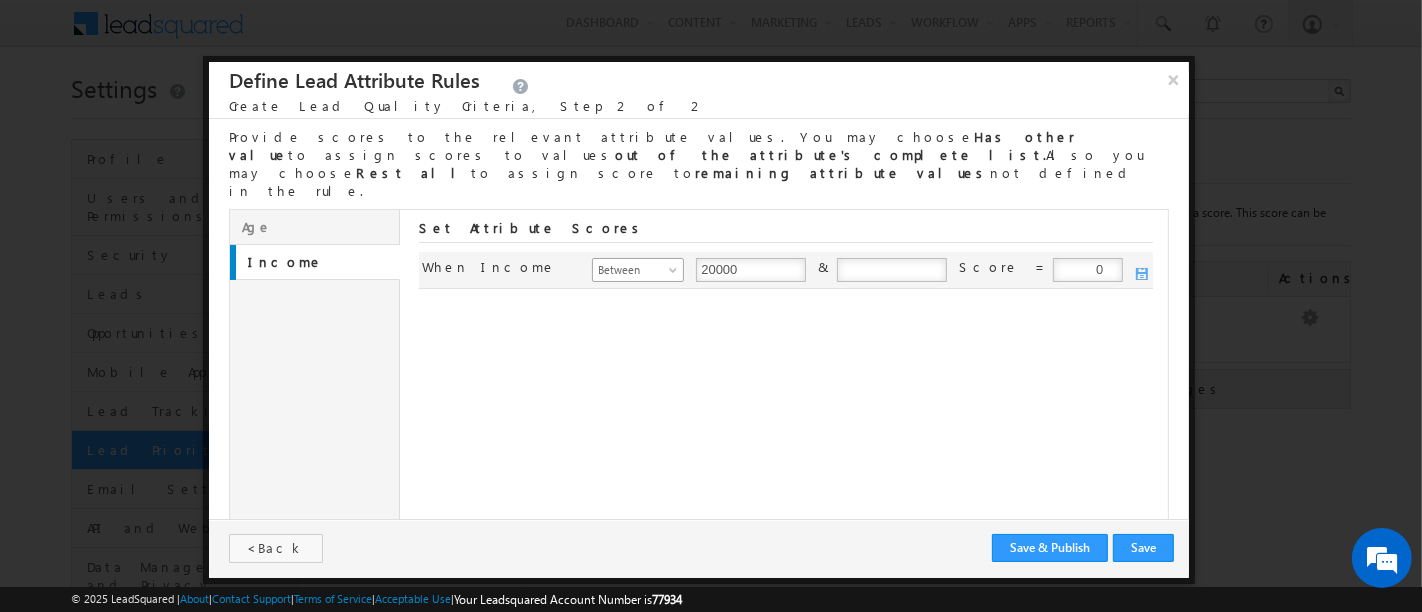 drag, startPoint x: 731, startPoint y: 237, endPoint x: 665, endPoint y: 227, distance: 66.75328 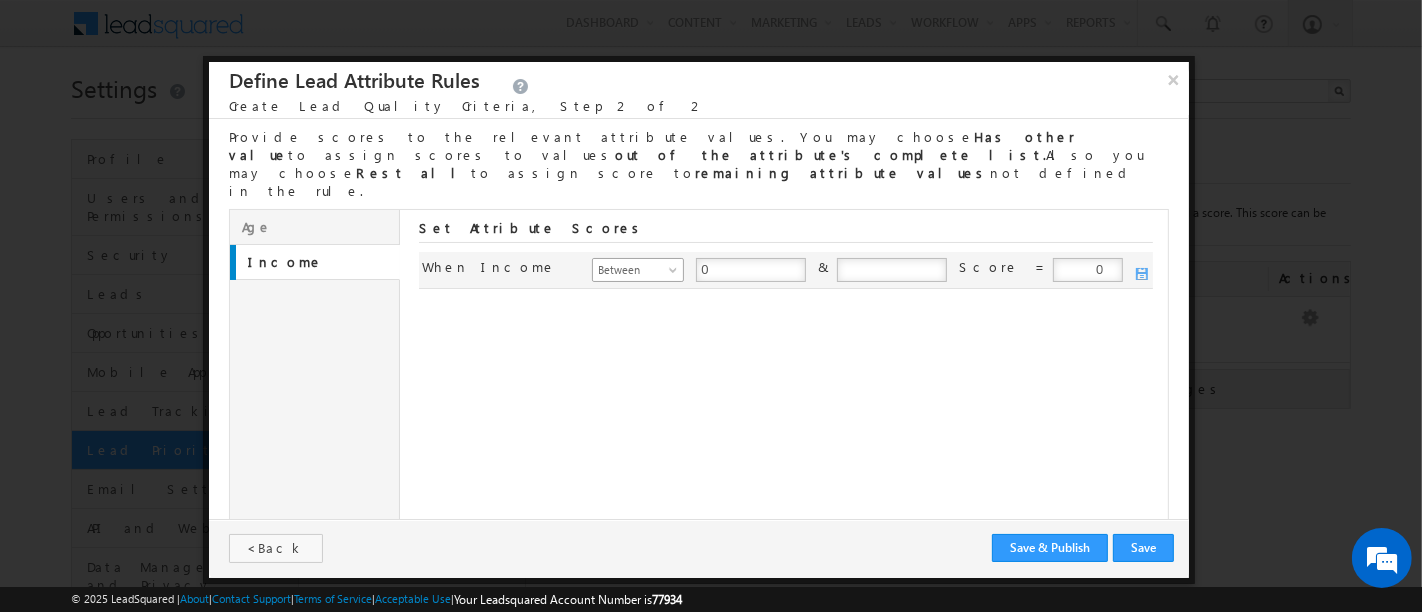 type on "0" 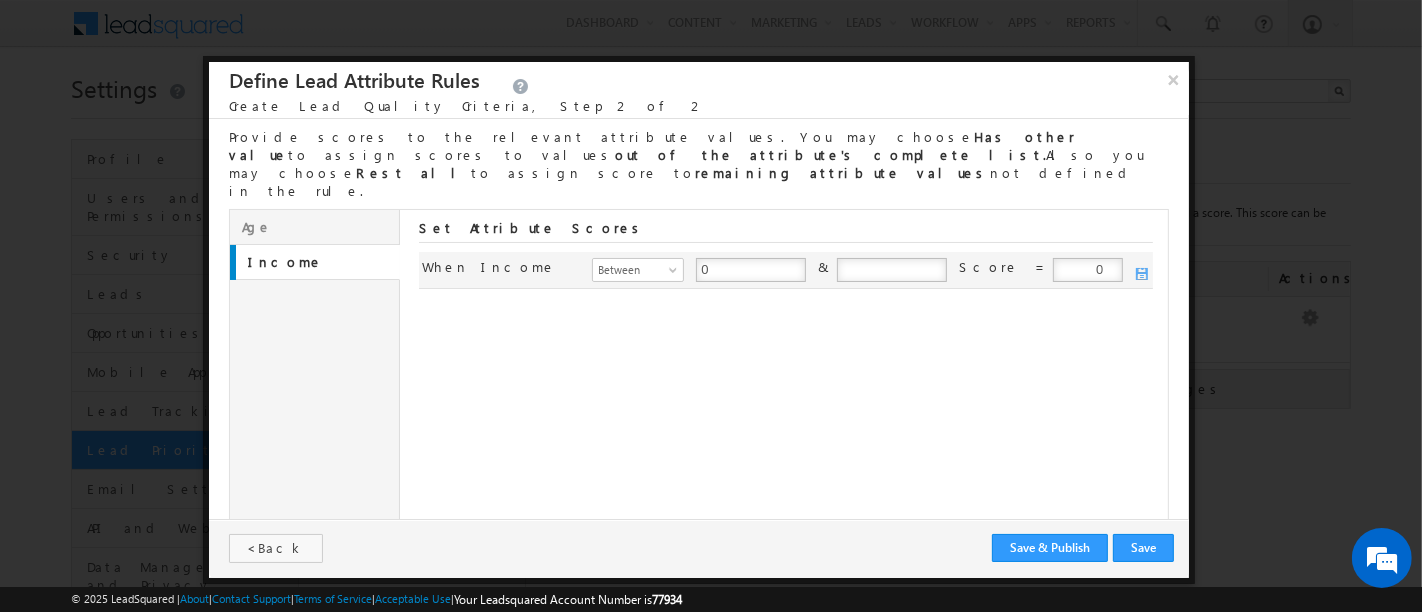 click at bounding box center (892, 270) 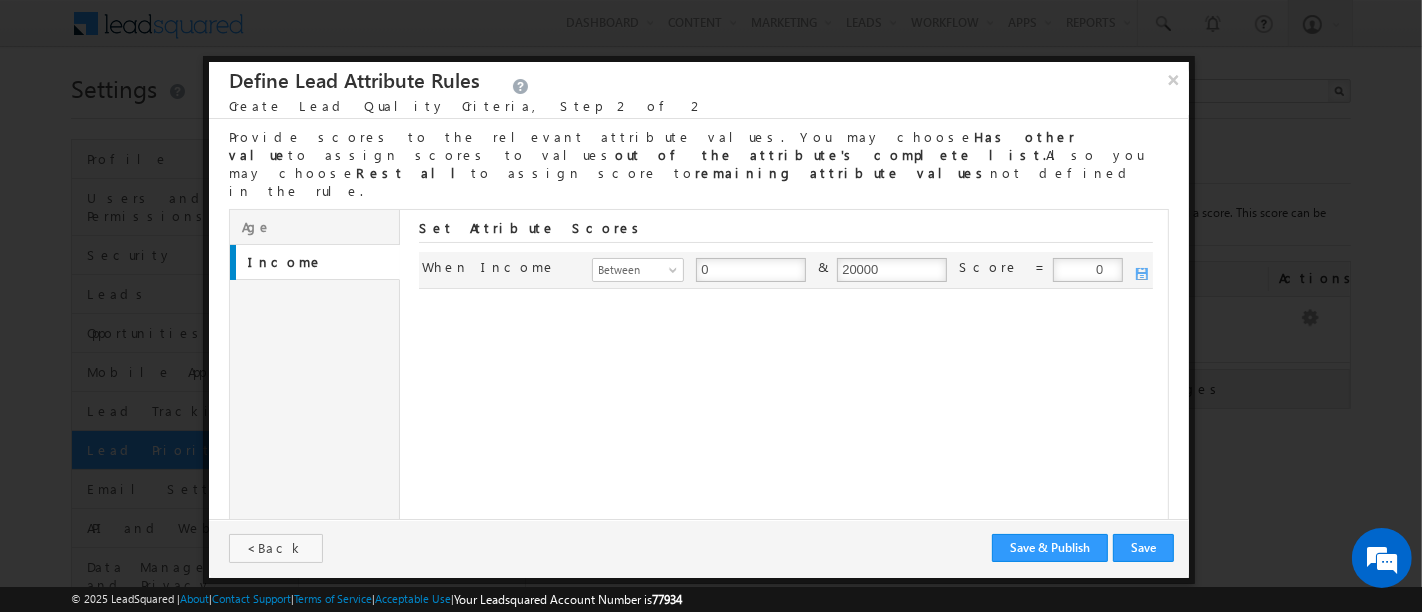 type on "20000" 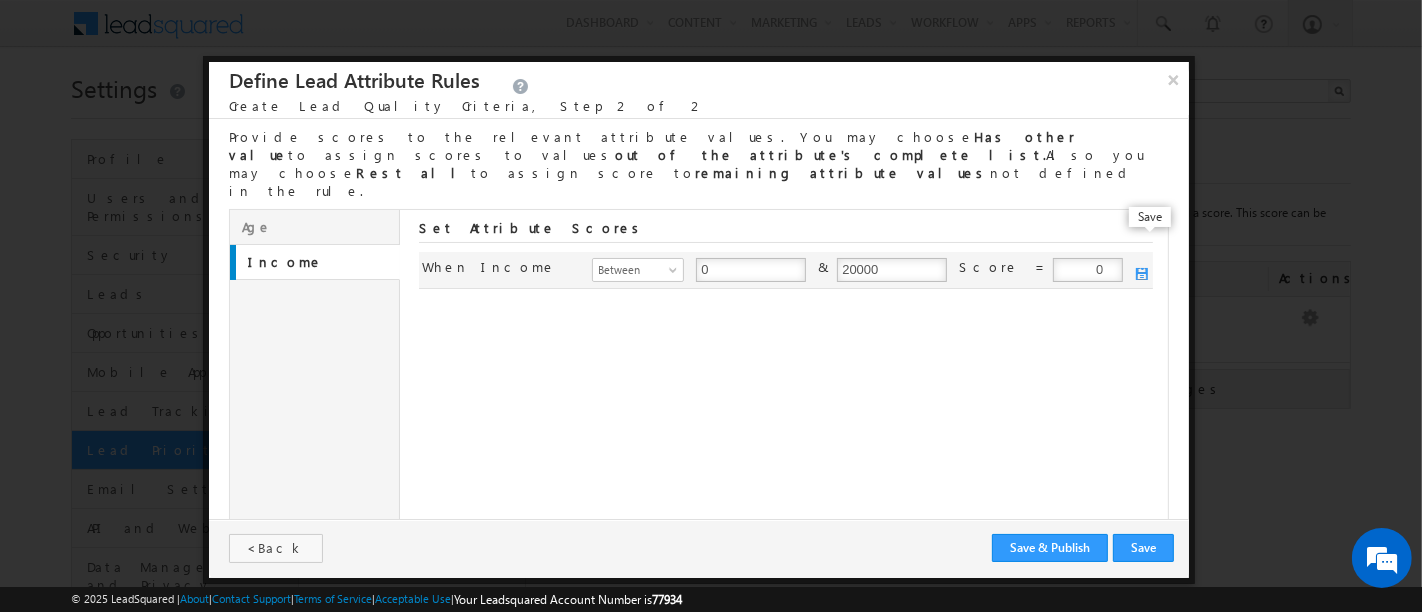 click at bounding box center (1143, 275) 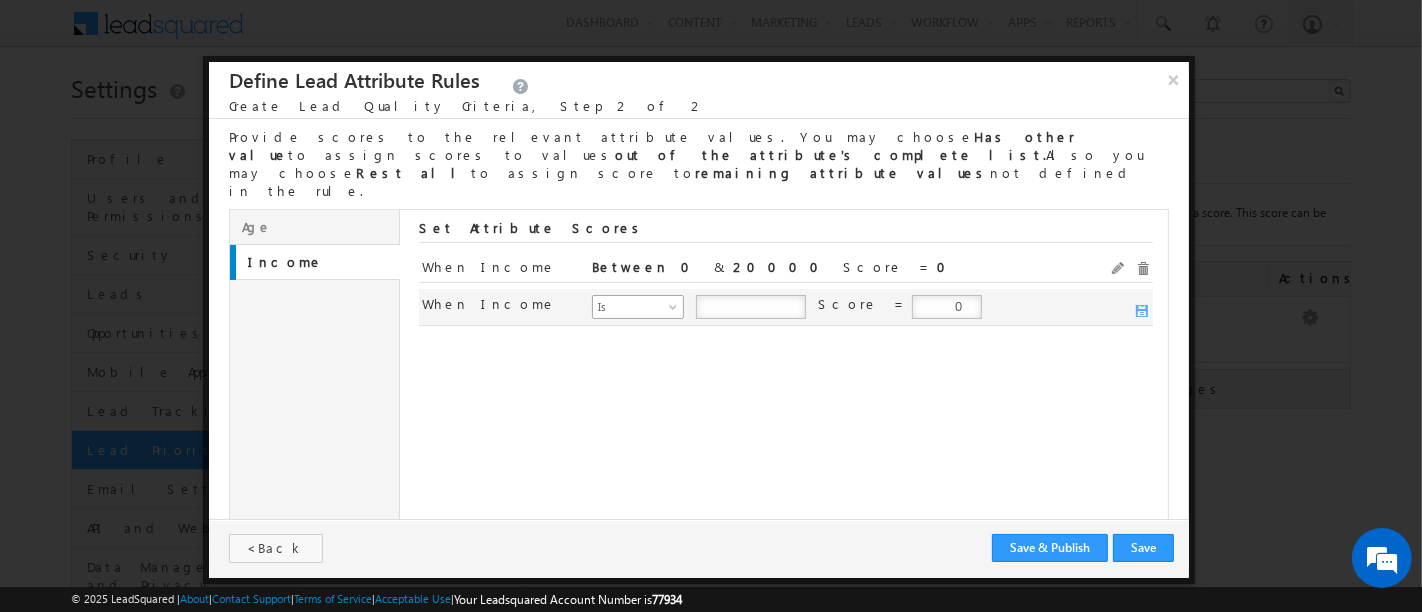 click at bounding box center [675, 311] 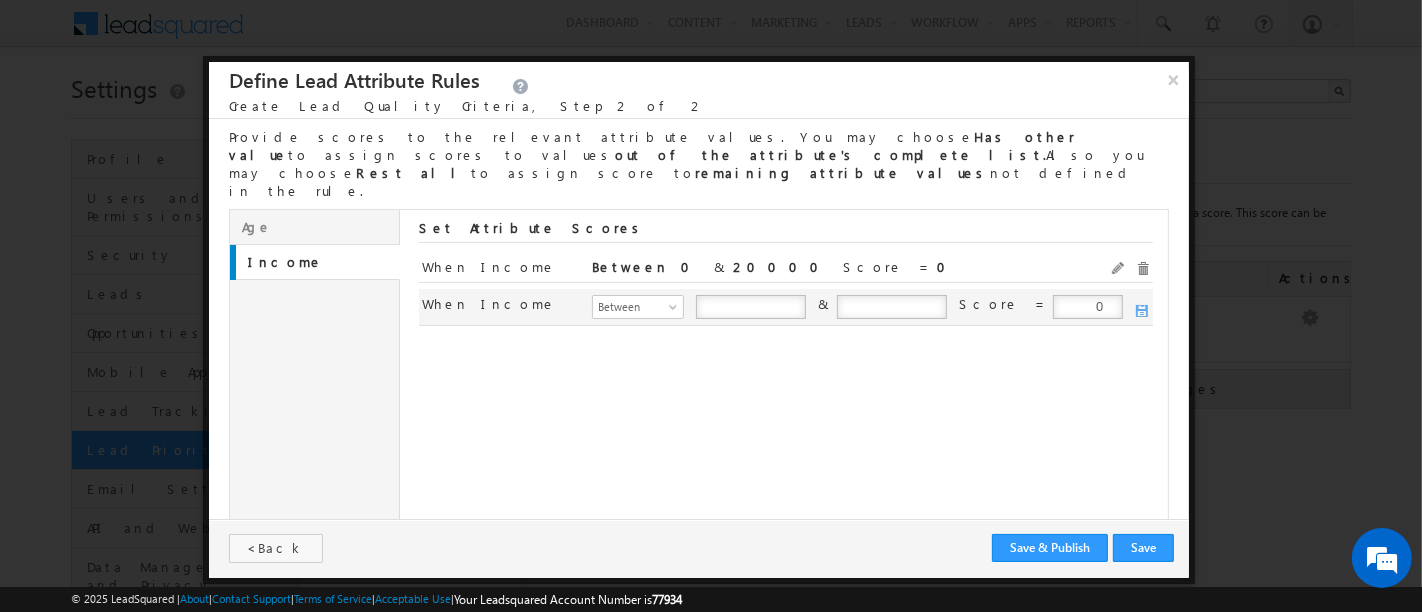 click at bounding box center (751, 307) 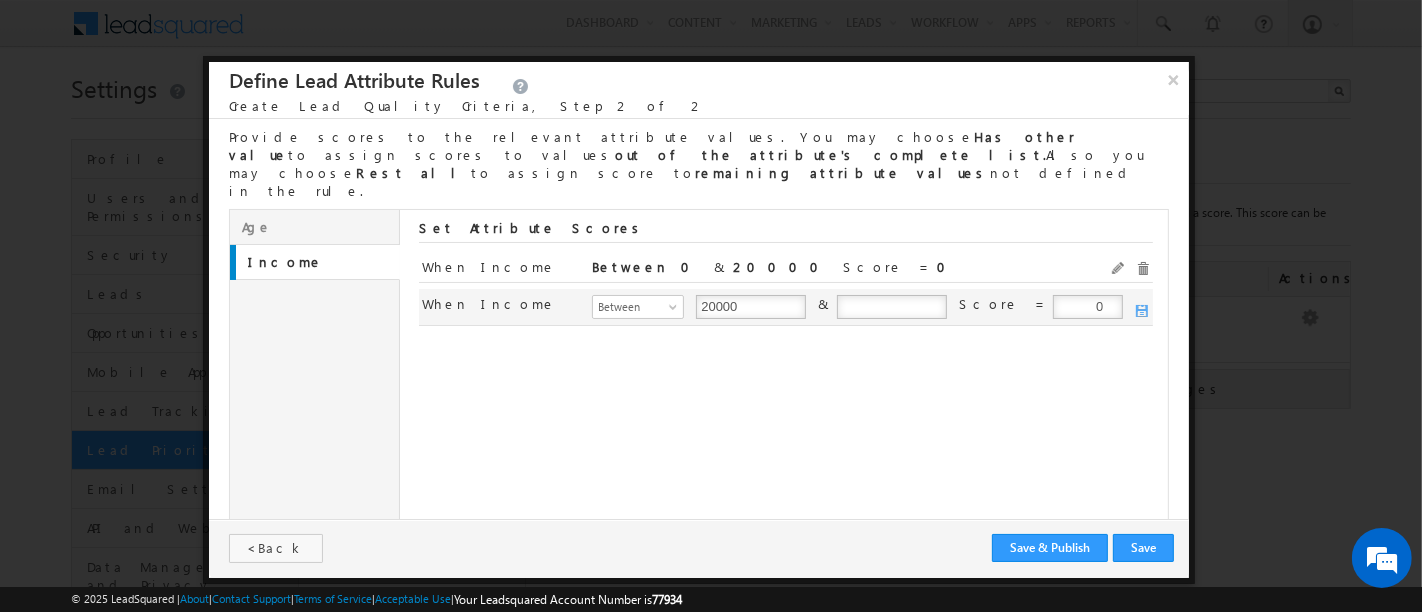 type on "20000" 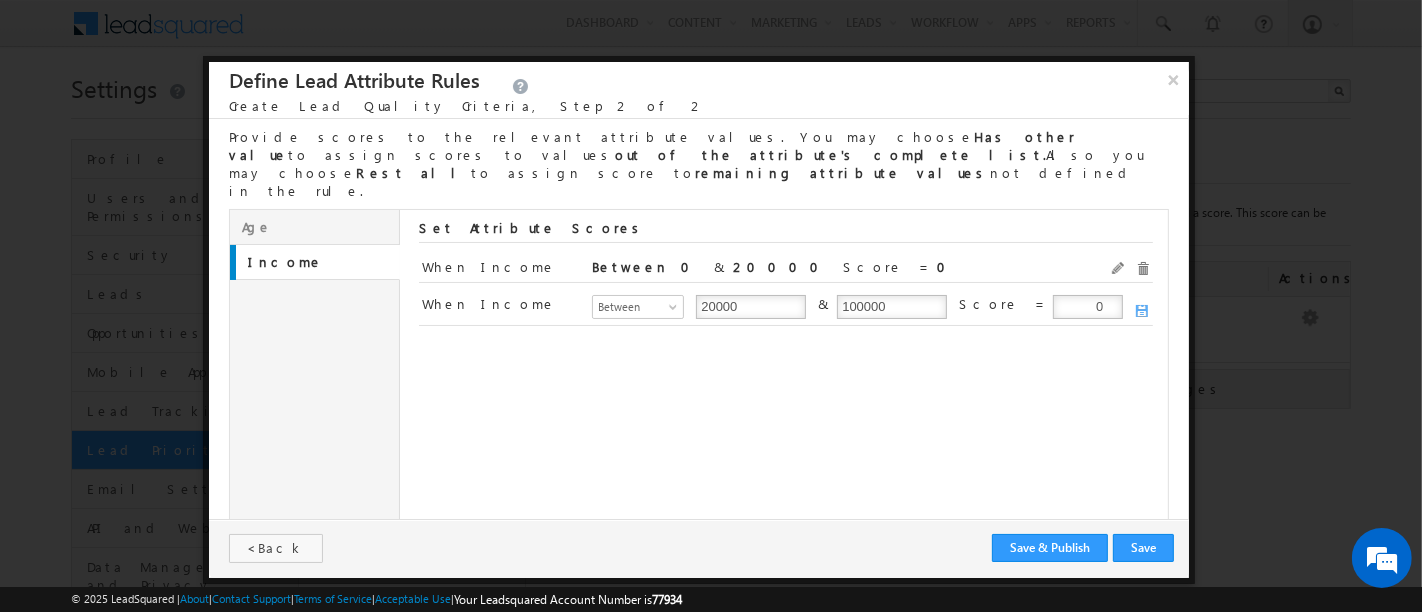 type on "100000" 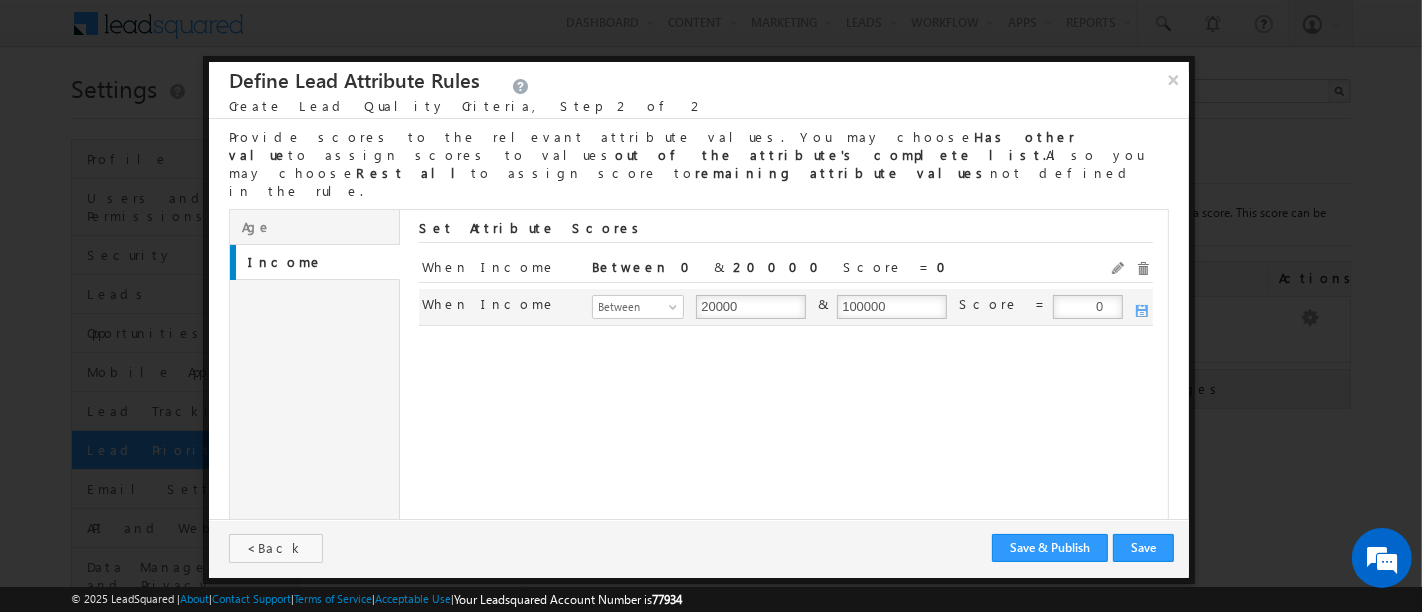 click on "0" at bounding box center (1088, 307) 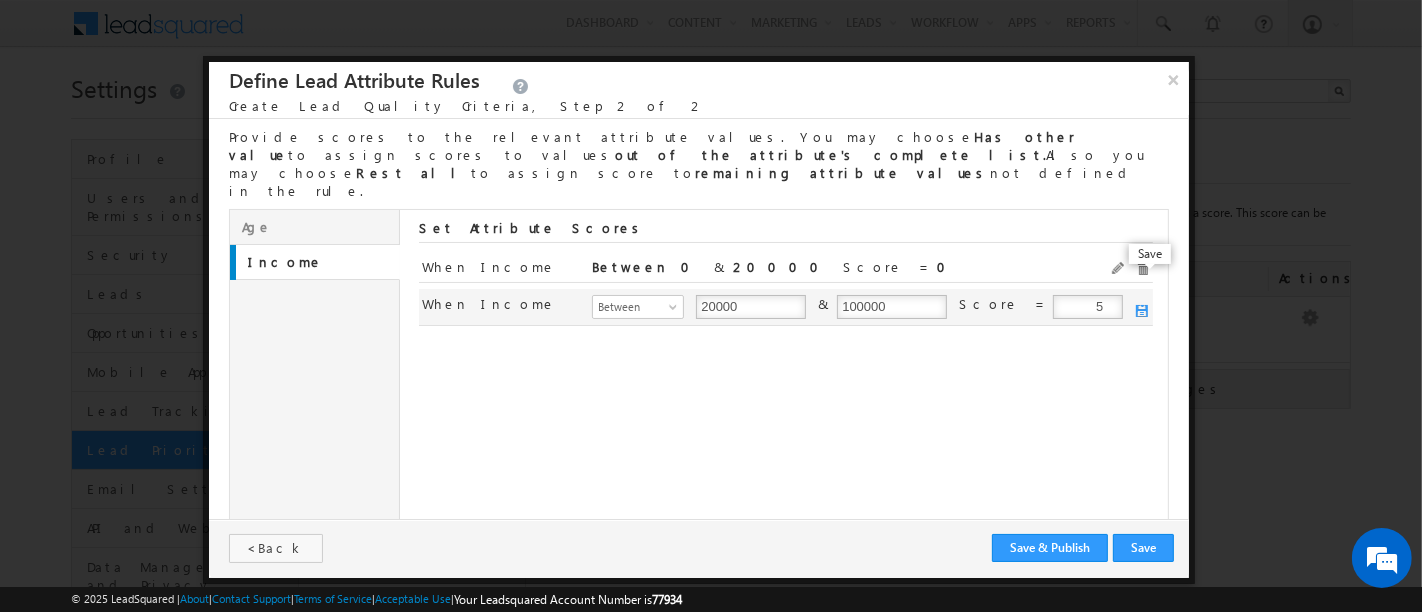 type on "5" 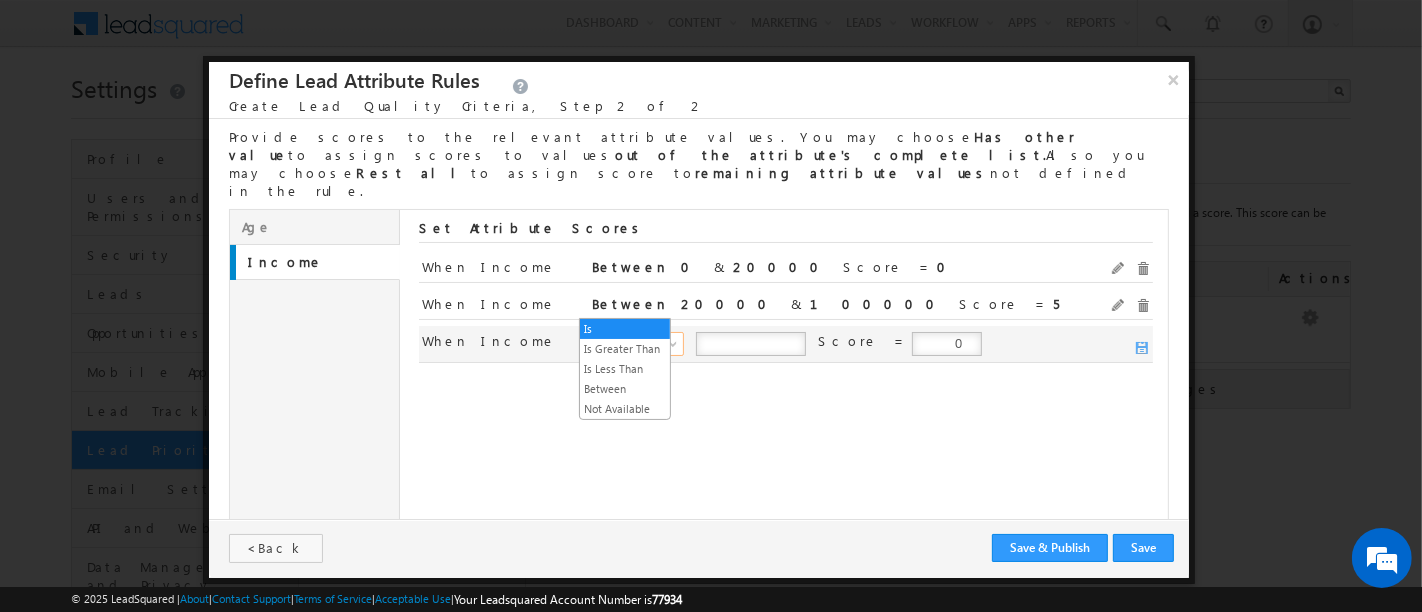 click on "Is" at bounding box center [636, 344] 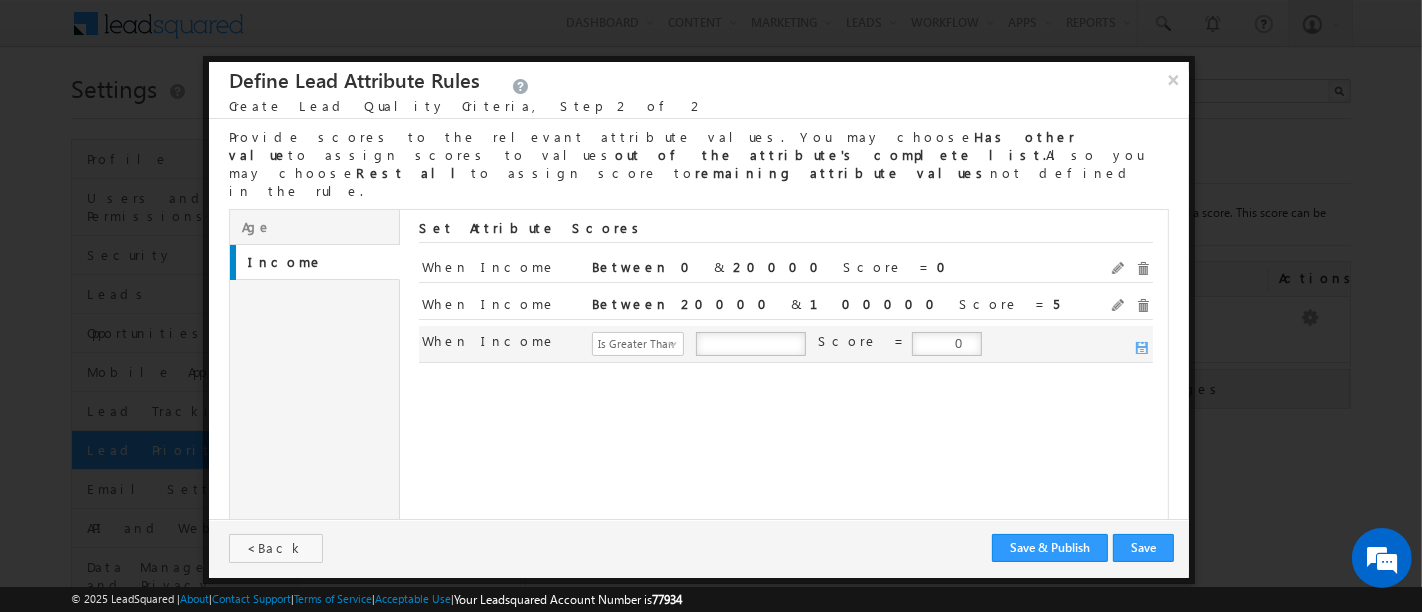 click at bounding box center (751, 344) 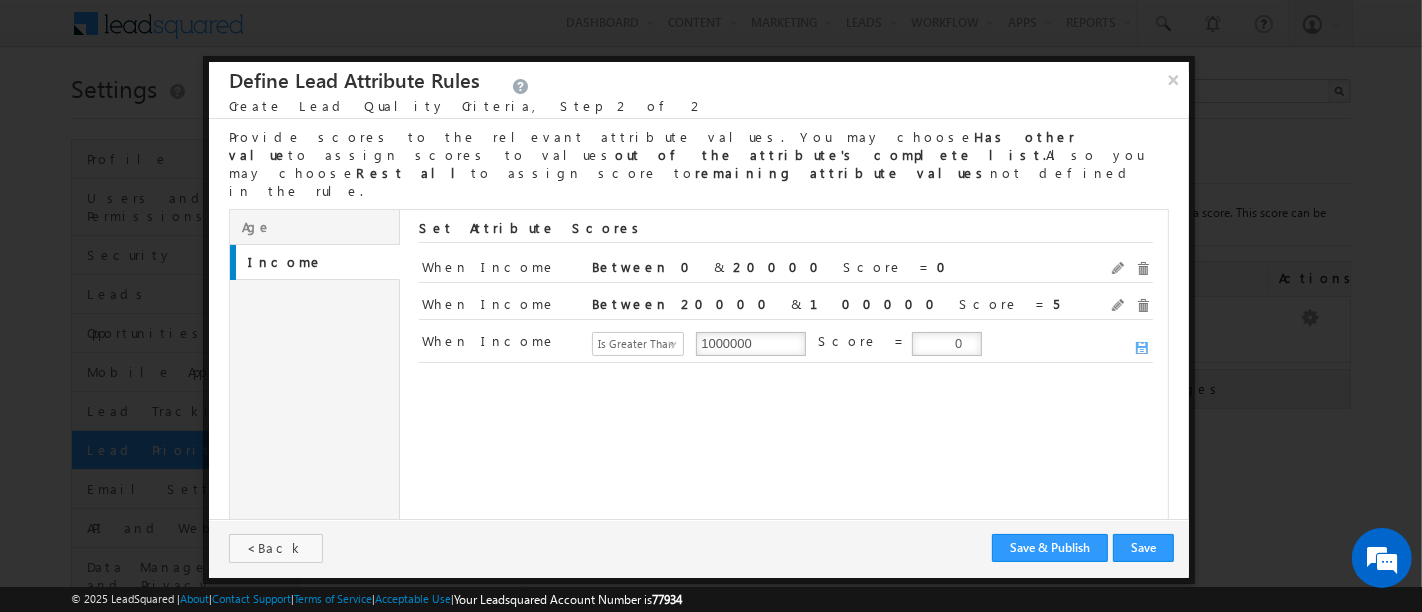 type on "1000000" 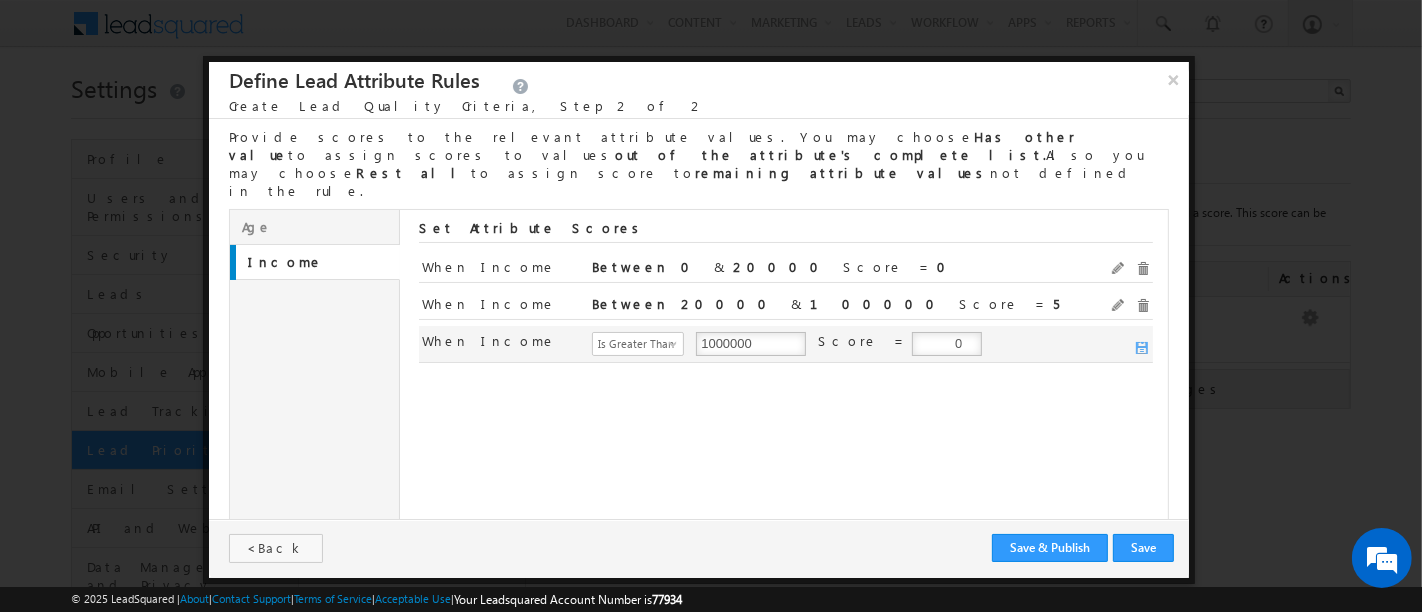 click on "0" at bounding box center [947, 344] 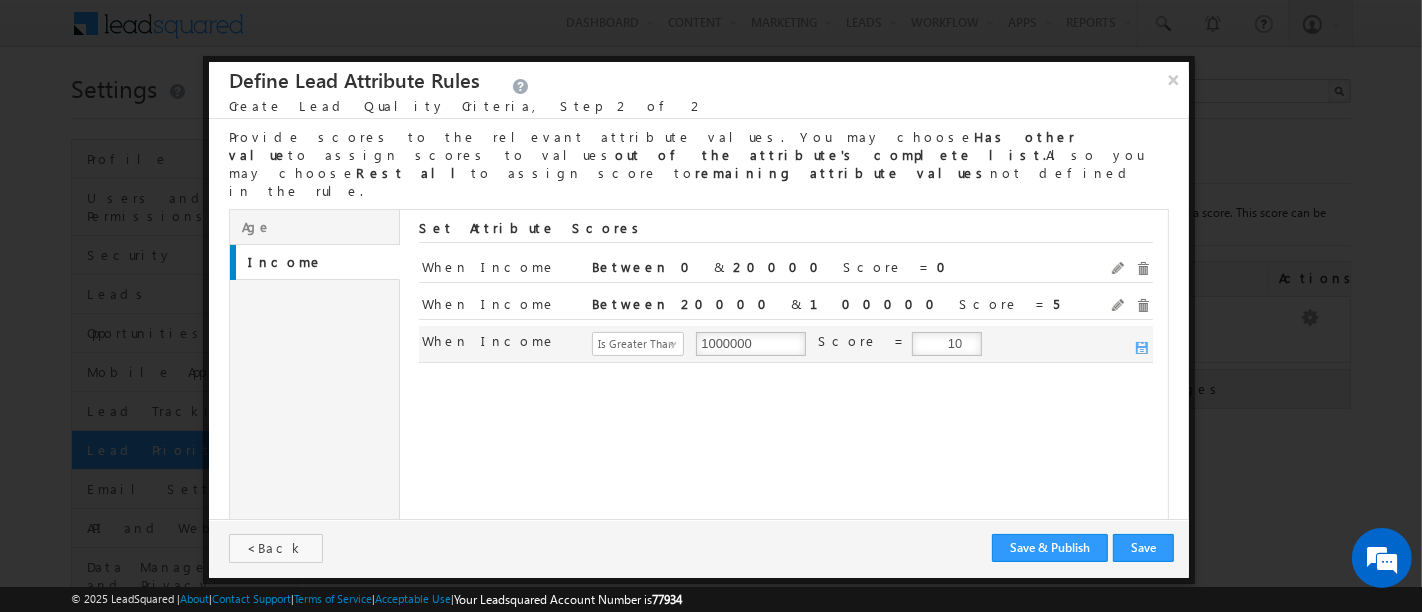 type on "10" 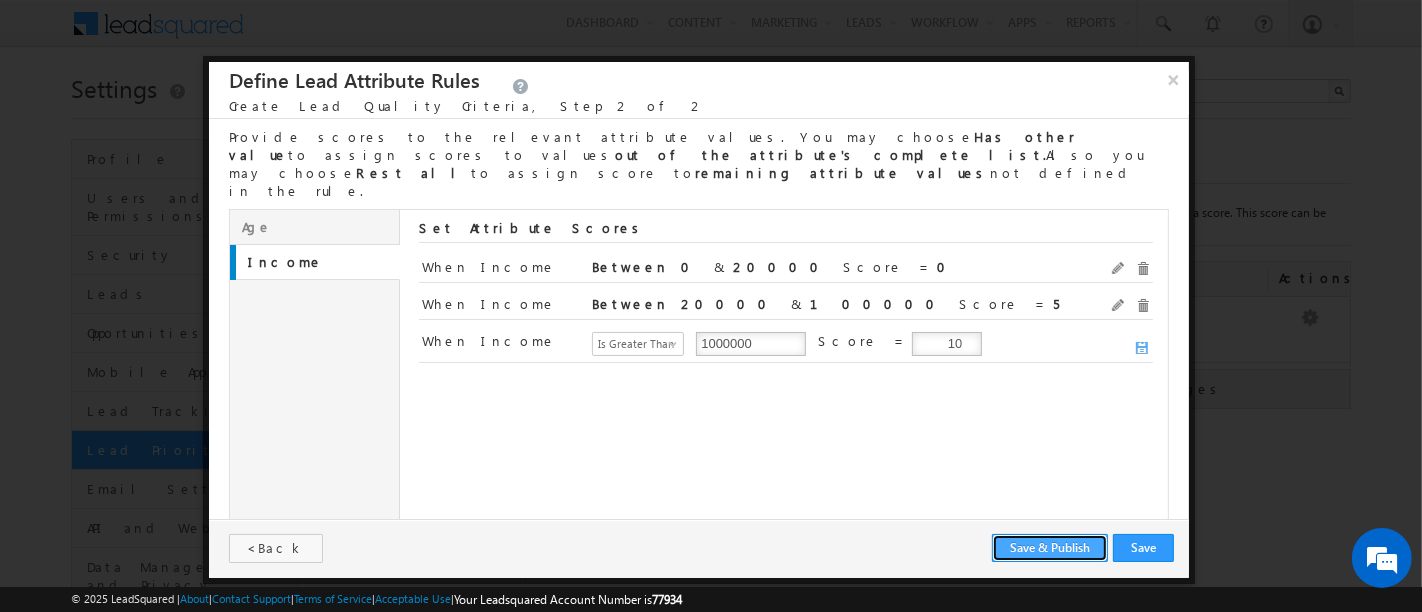click on "Save & Publish" at bounding box center [1050, 548] 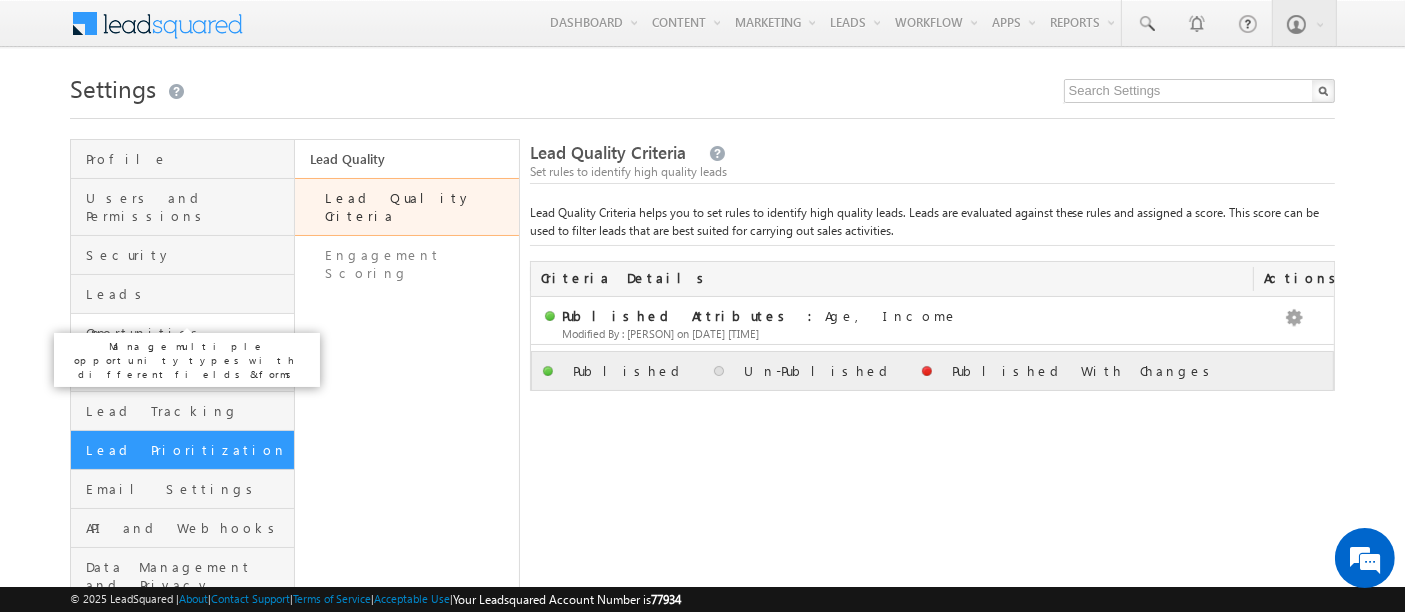 click on "Opportunities" at bounding box center [187, 333] 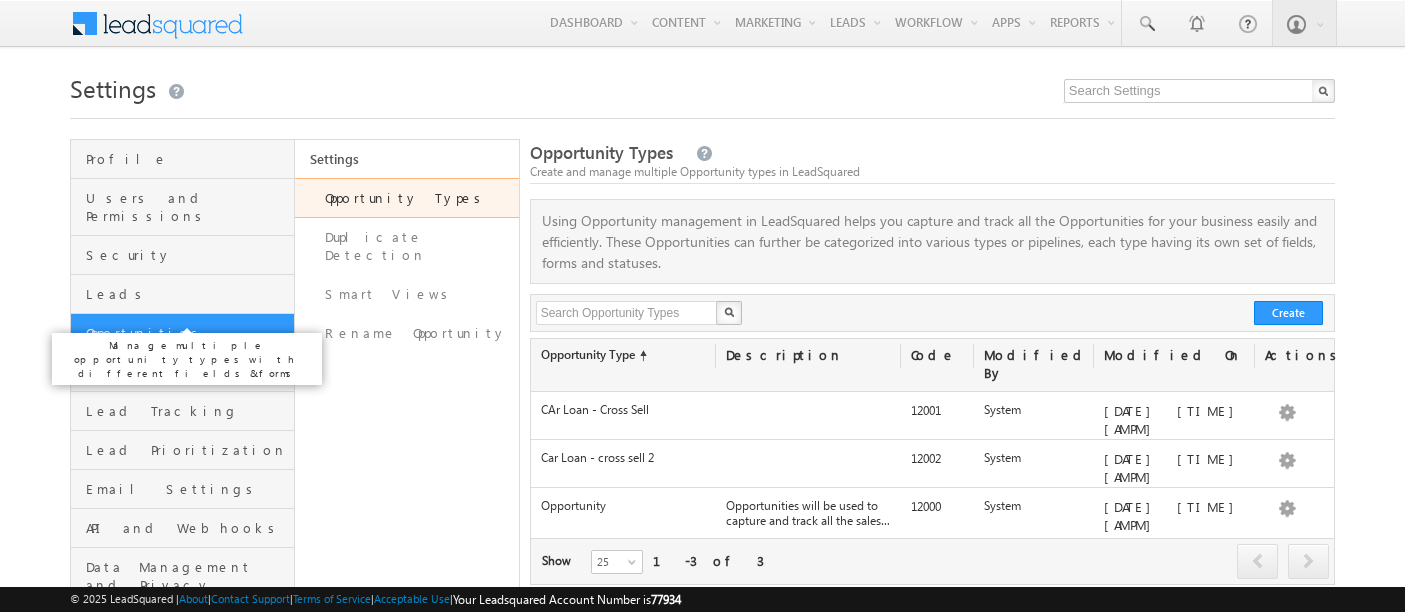 scroll, scrollTop: 0, scrollLeft: 0, axis: both 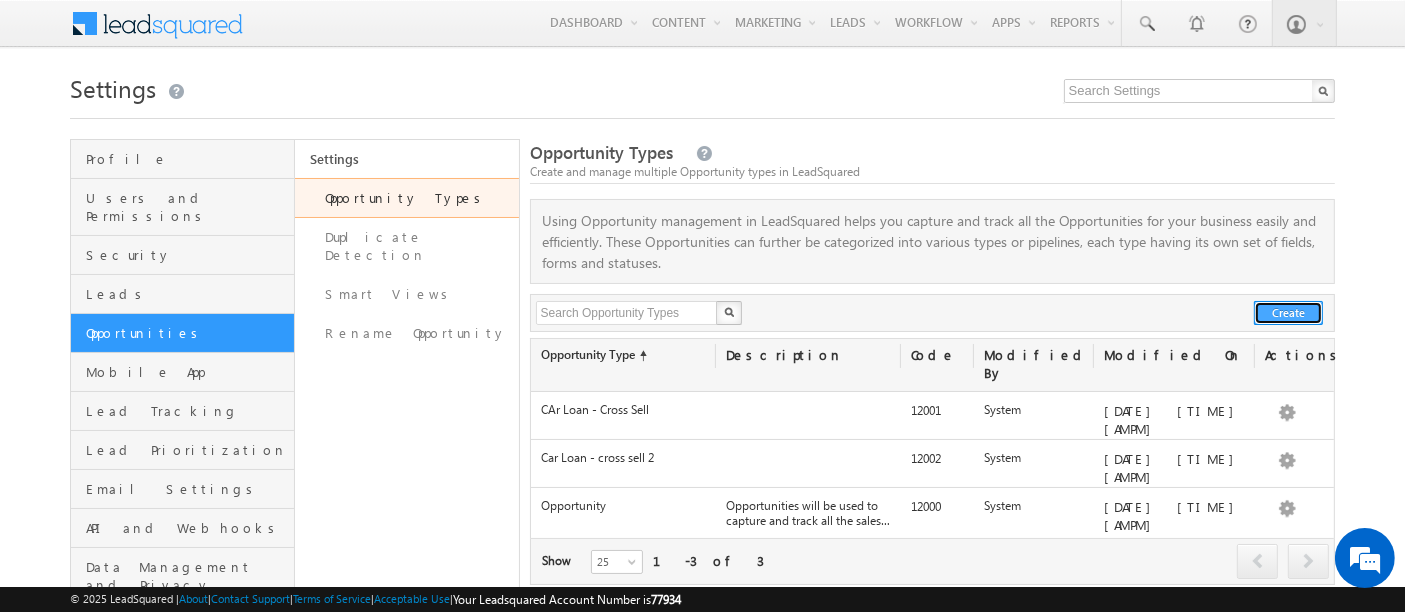 click on "Create" at bounding box center [1288, 313] 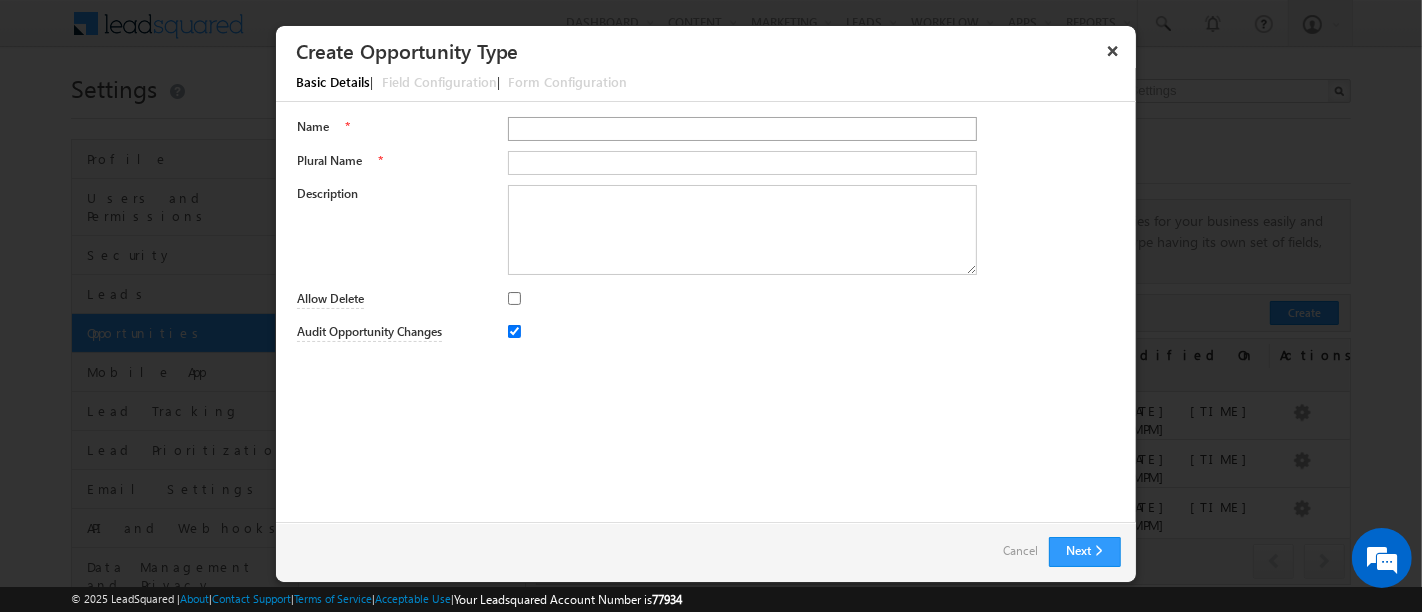 click on "Name" at bounding box center (743, 129) 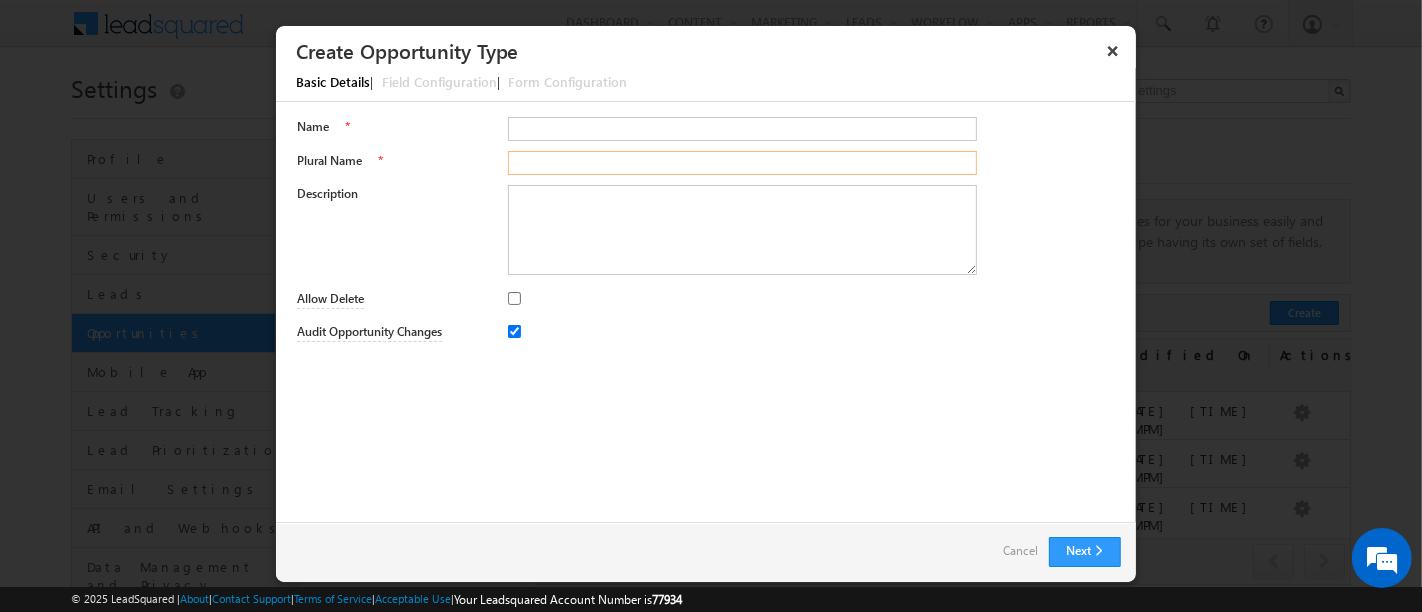click on "Plural Name" at bounding box center [743, 163] 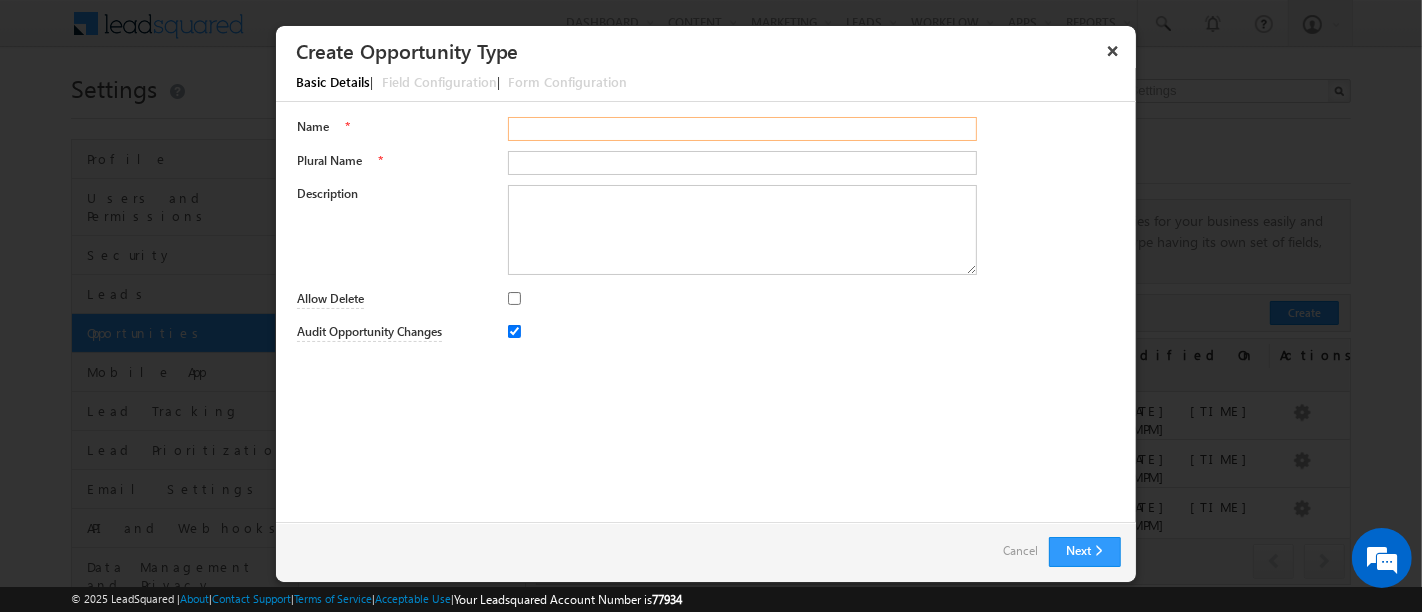 click on "Name" at bounding box center [743, 129] 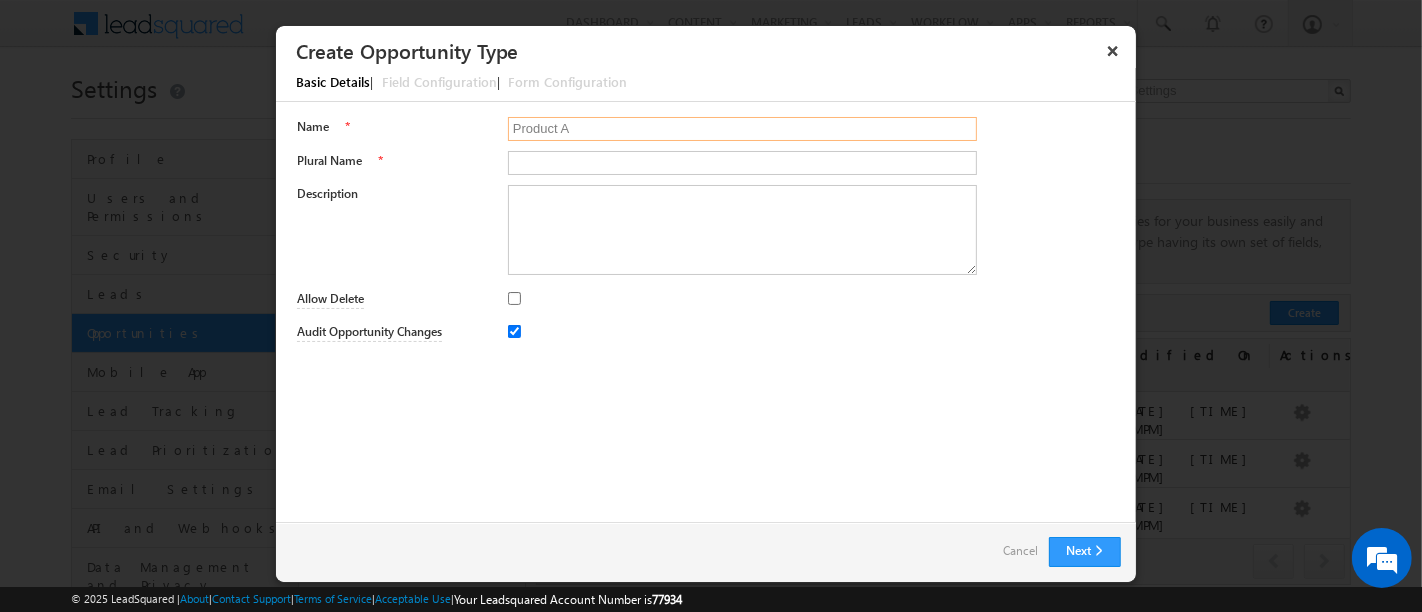 type on "Product A" 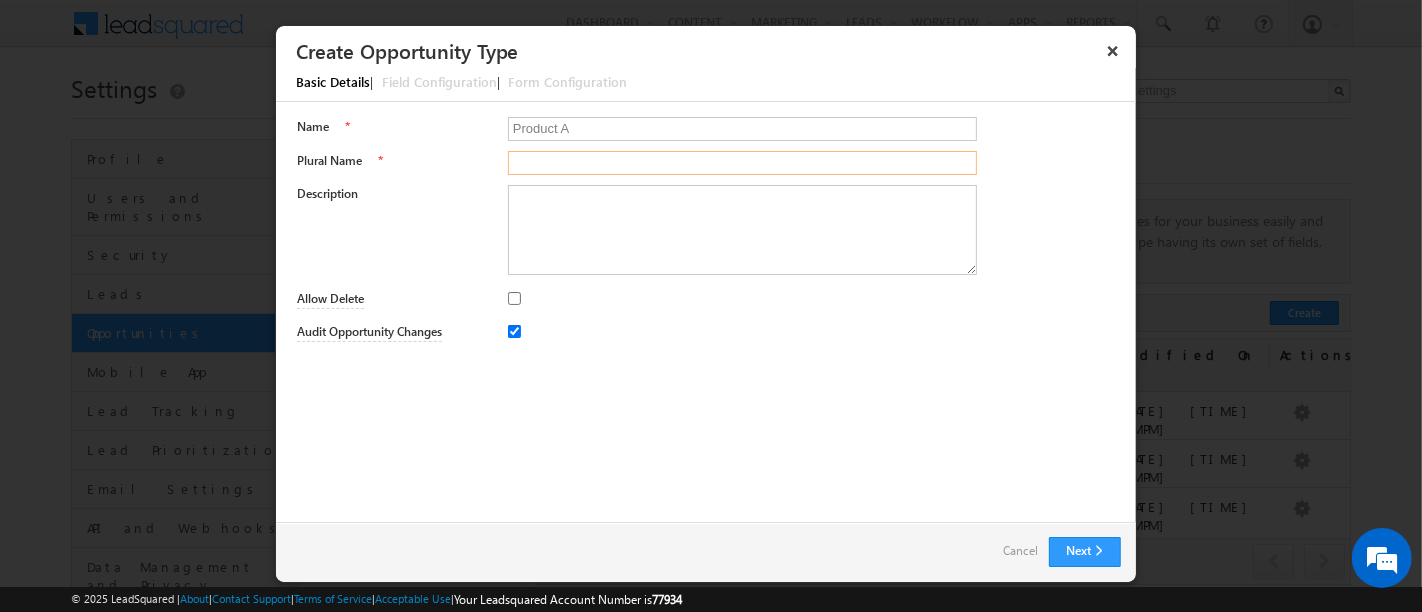 click on "Plural Name" at bounding box center [743, 163] 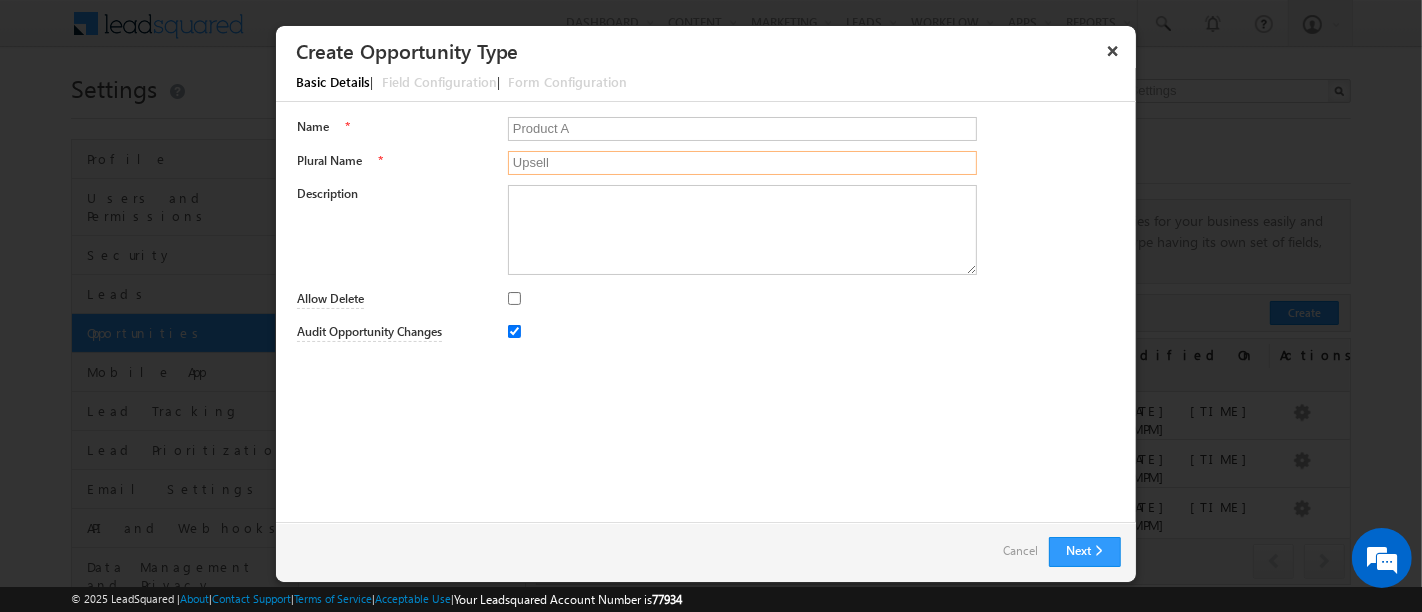 type on "Upsell" 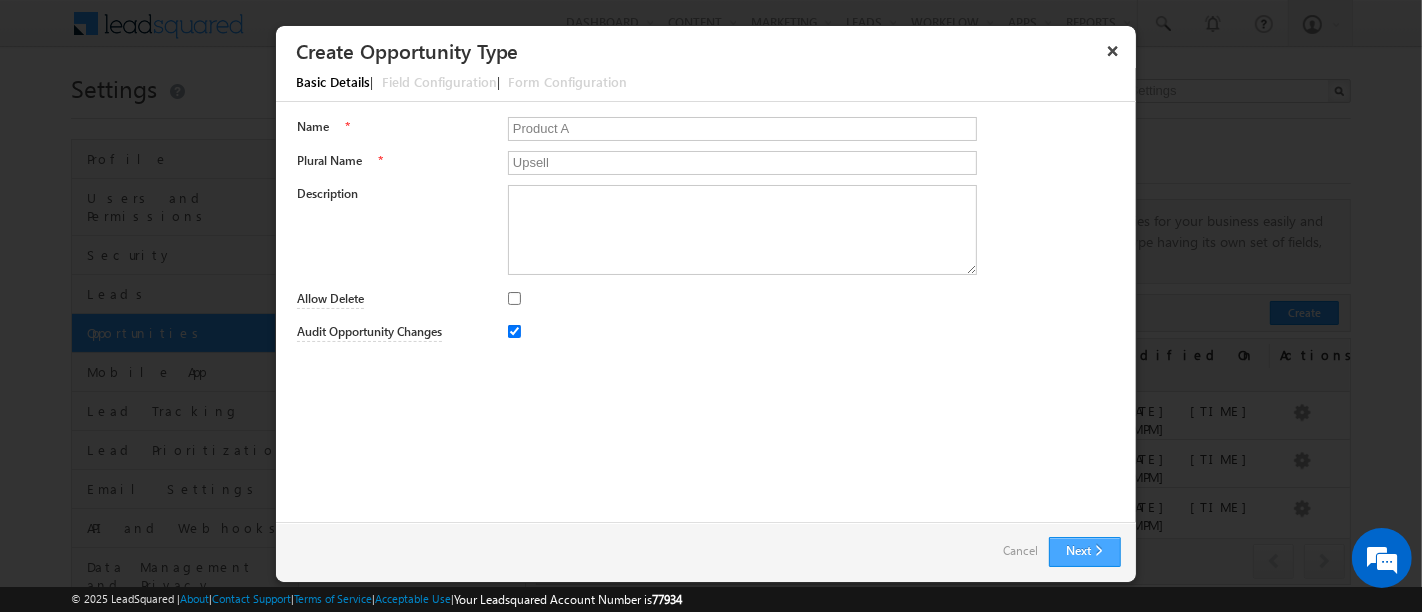click on "Next" at bounding box center (1085, 552) 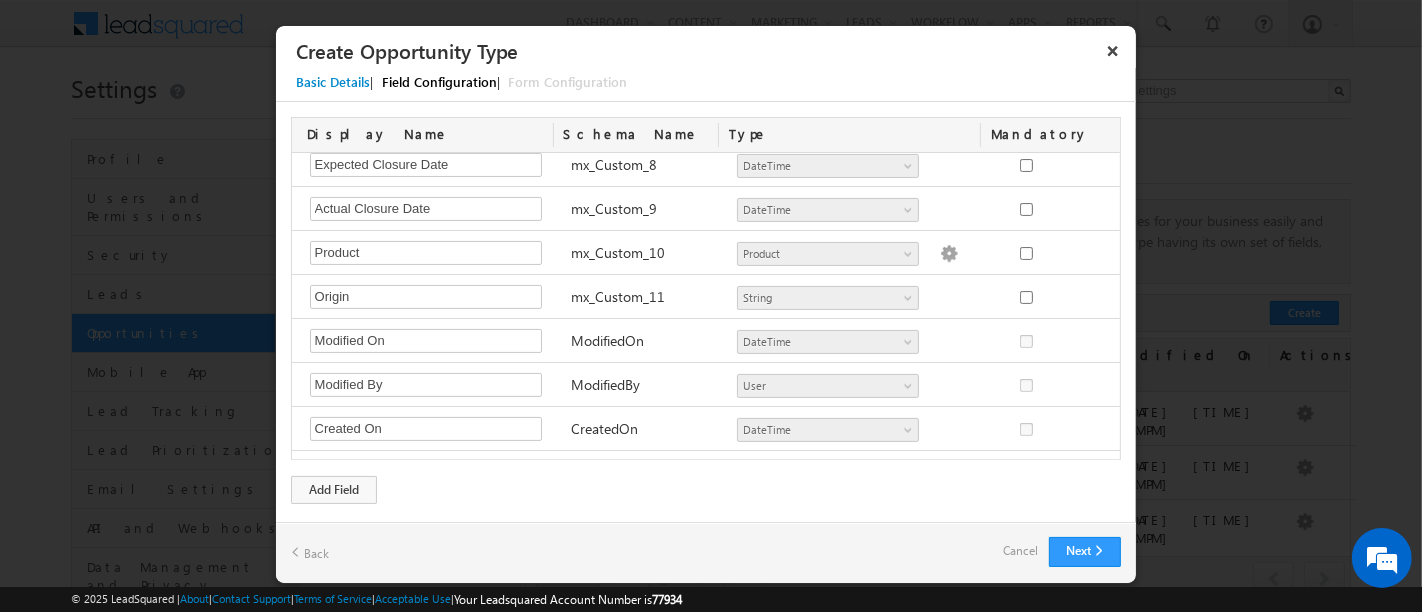 scroll, scrollTop: 389, scrollLeft: 0, axis: vertical 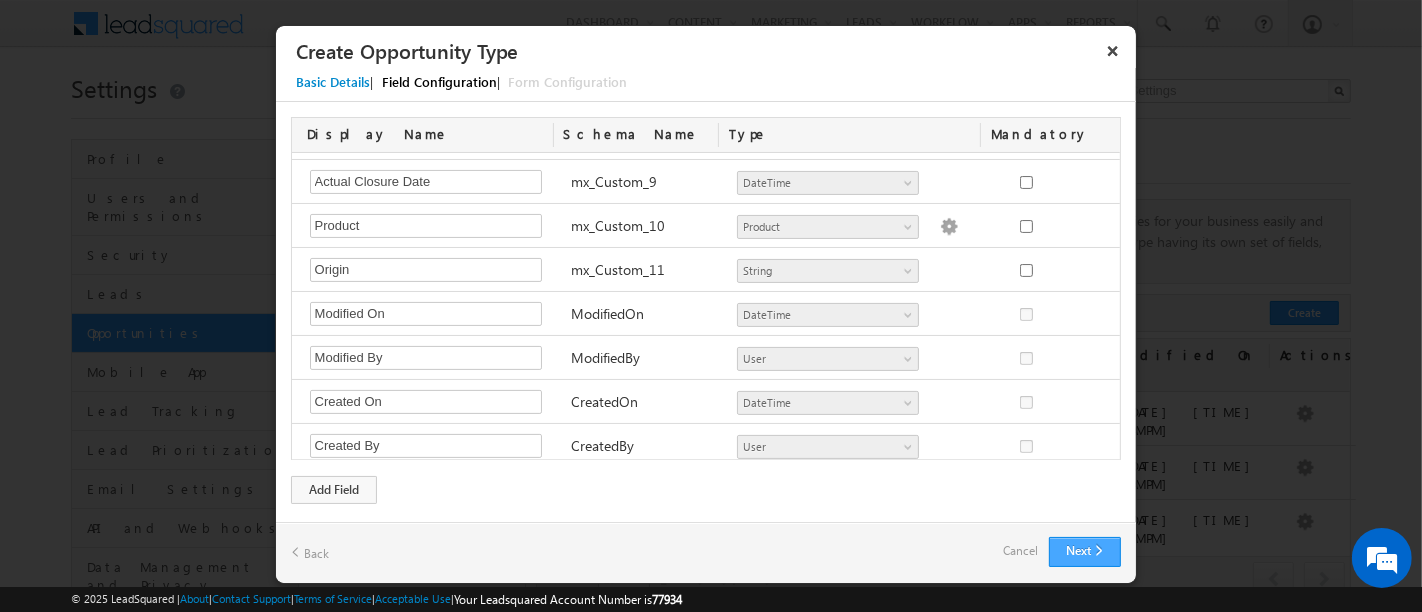 click on "Next" at bounding box center (1085, 552) 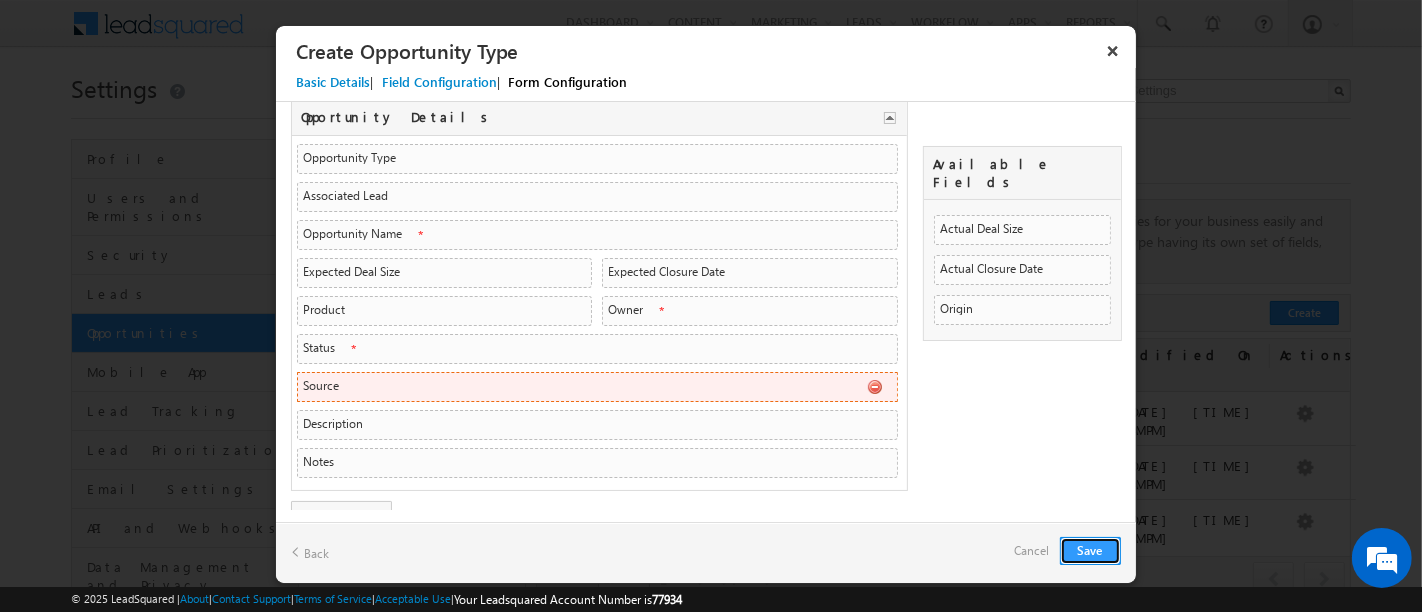 scroll, scrollTop: 69, scrollLeft: 0, axis: vertical 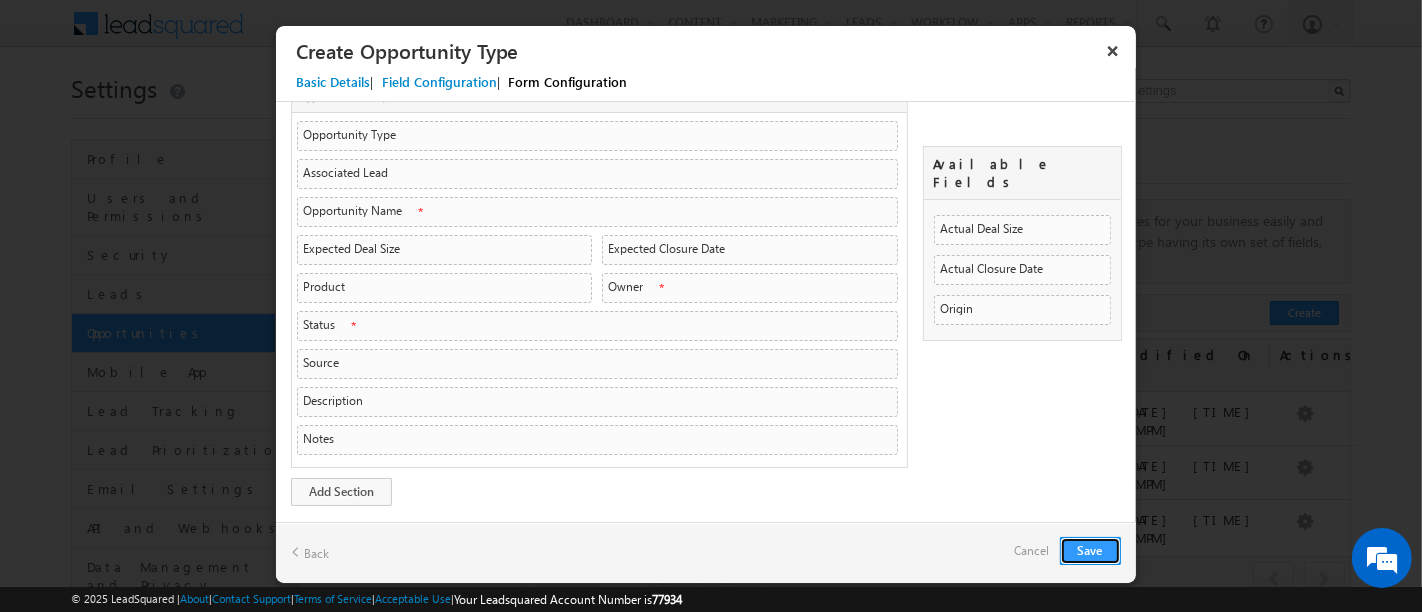 type 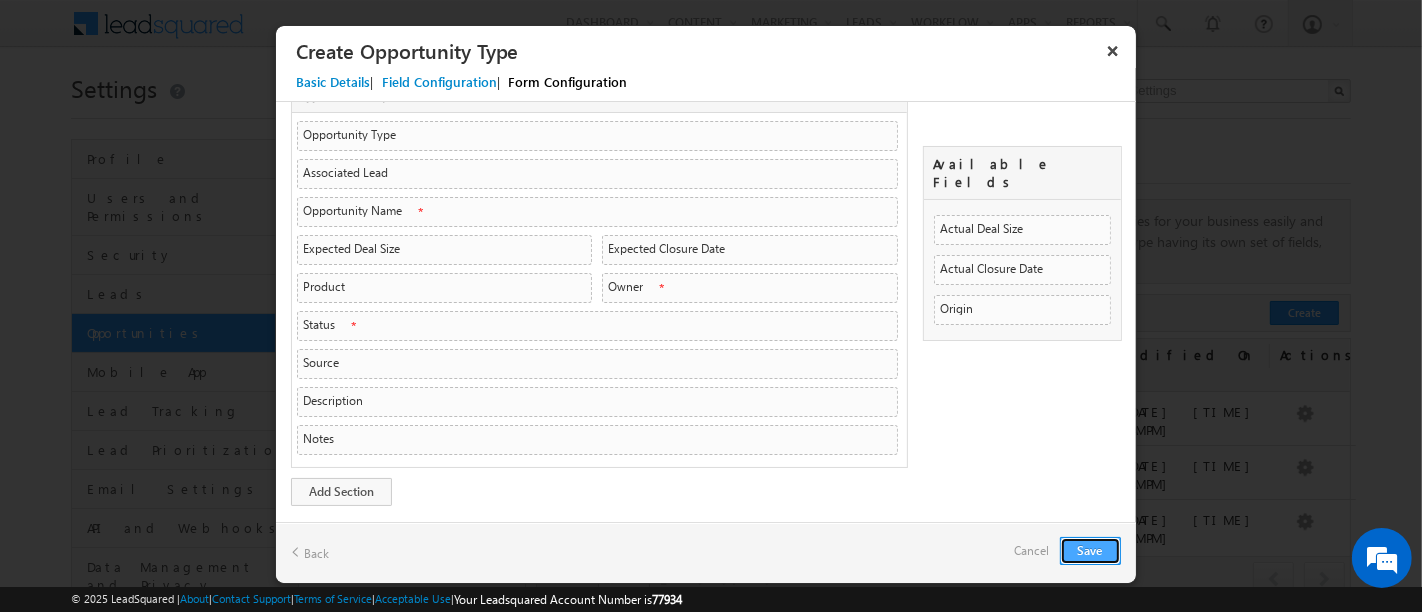 click on "Save" at bounding box center [1090, 551] 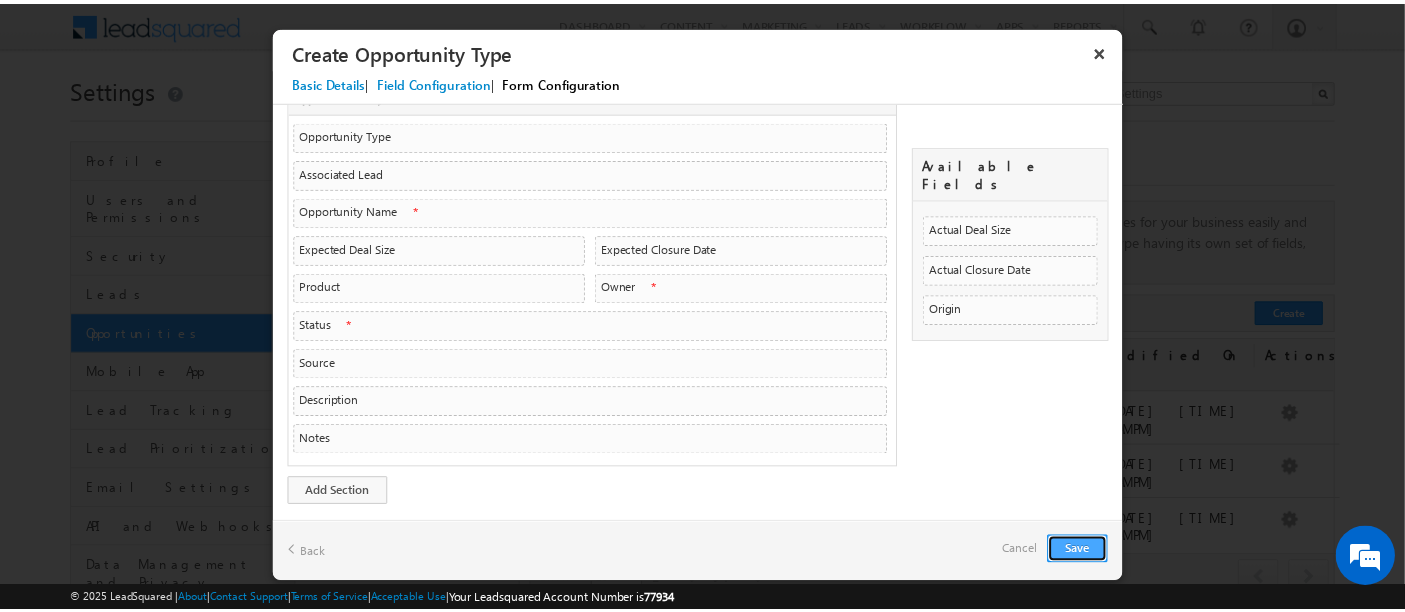 scroll, scrollTop: 0, scrollLeft: 0, axis: both 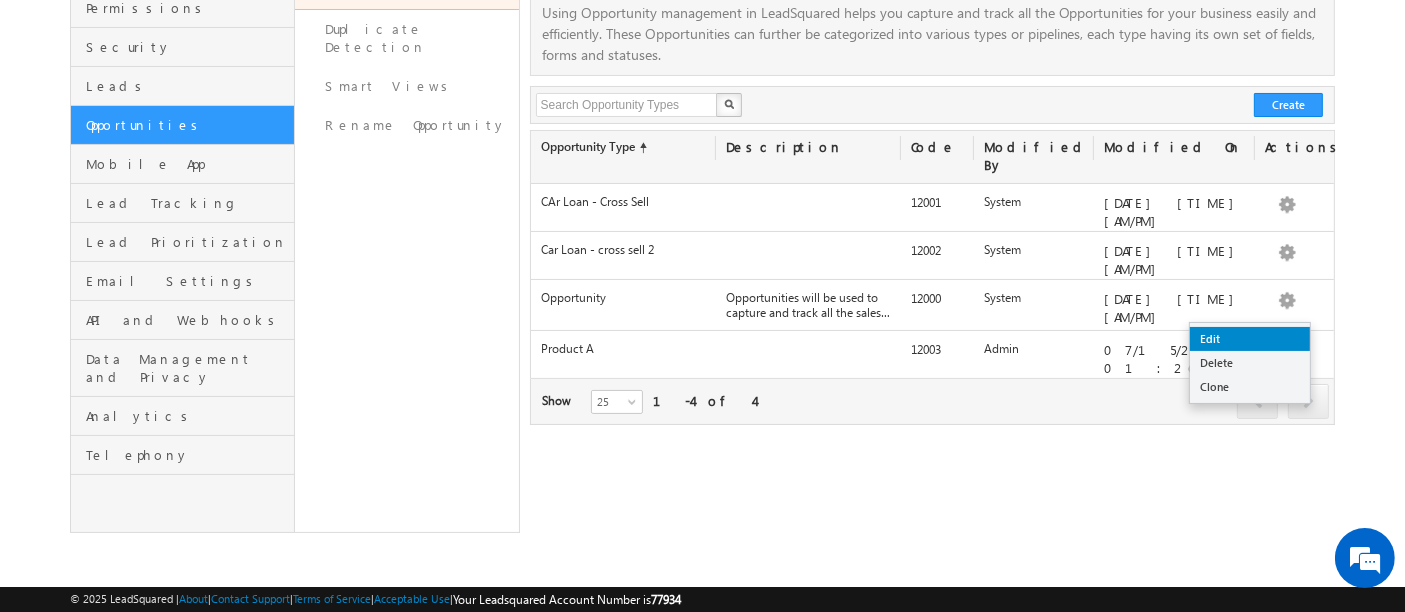 click on "Edit" at bounding box center [1250, 339] 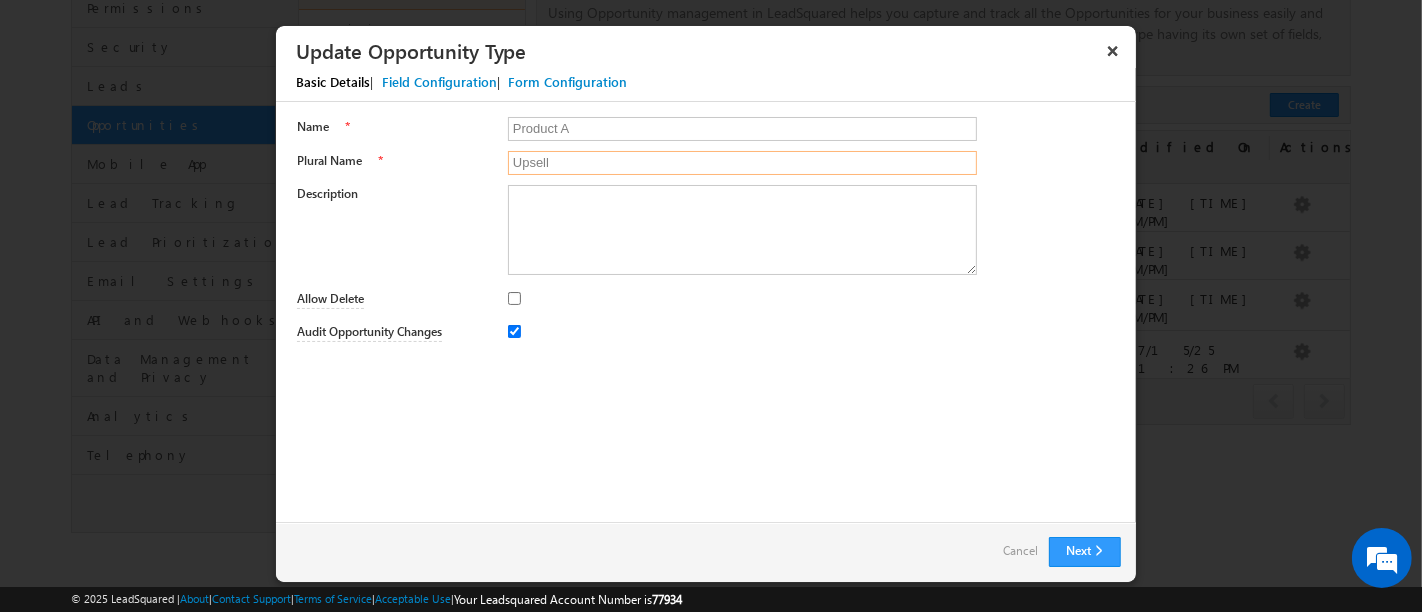 drag, startPoint x: 554, startPoint y: 165, endPoint x: 508, endPoint y: 172, distance: 46.52956 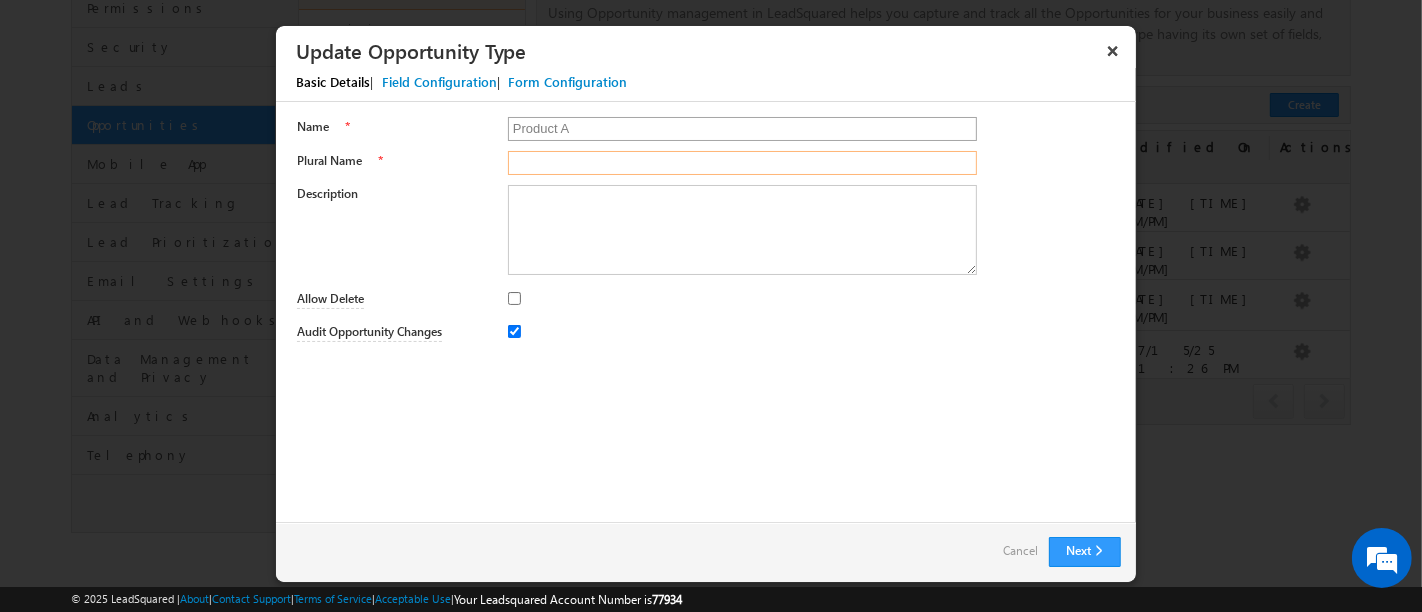 type 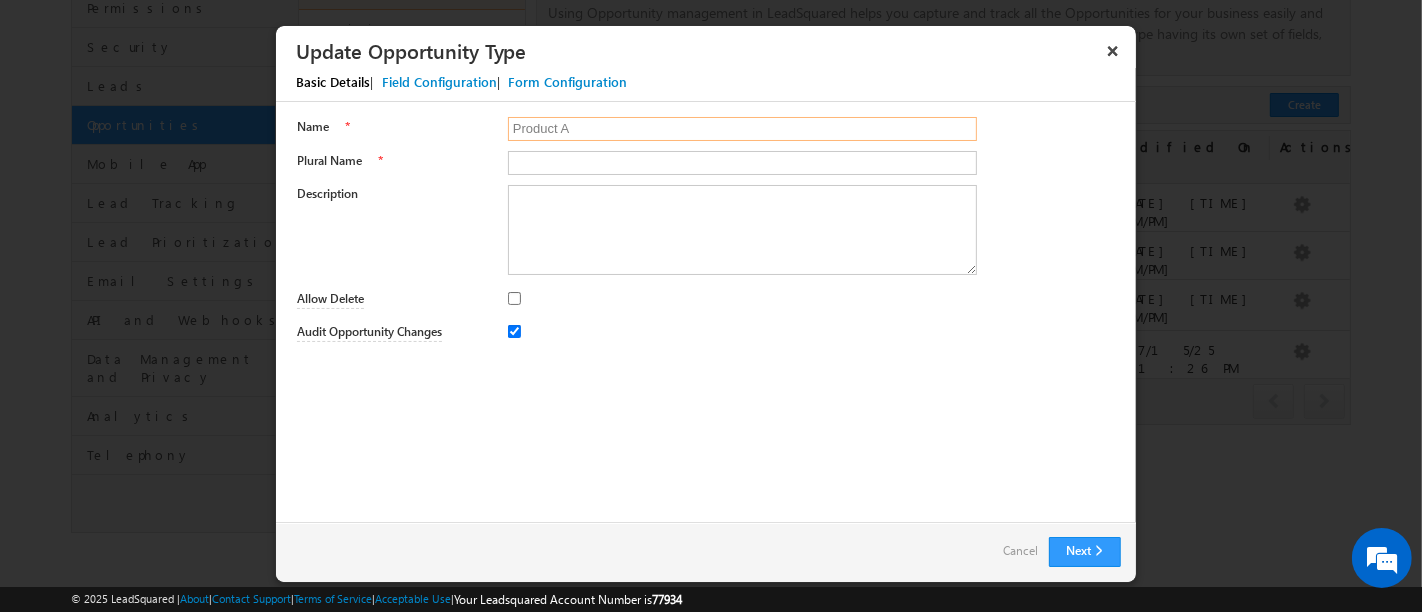 drag, startPoint x: 584, startPoint y: 129, endPoint x: 574, endPoint y: 127, distance: 10.198039 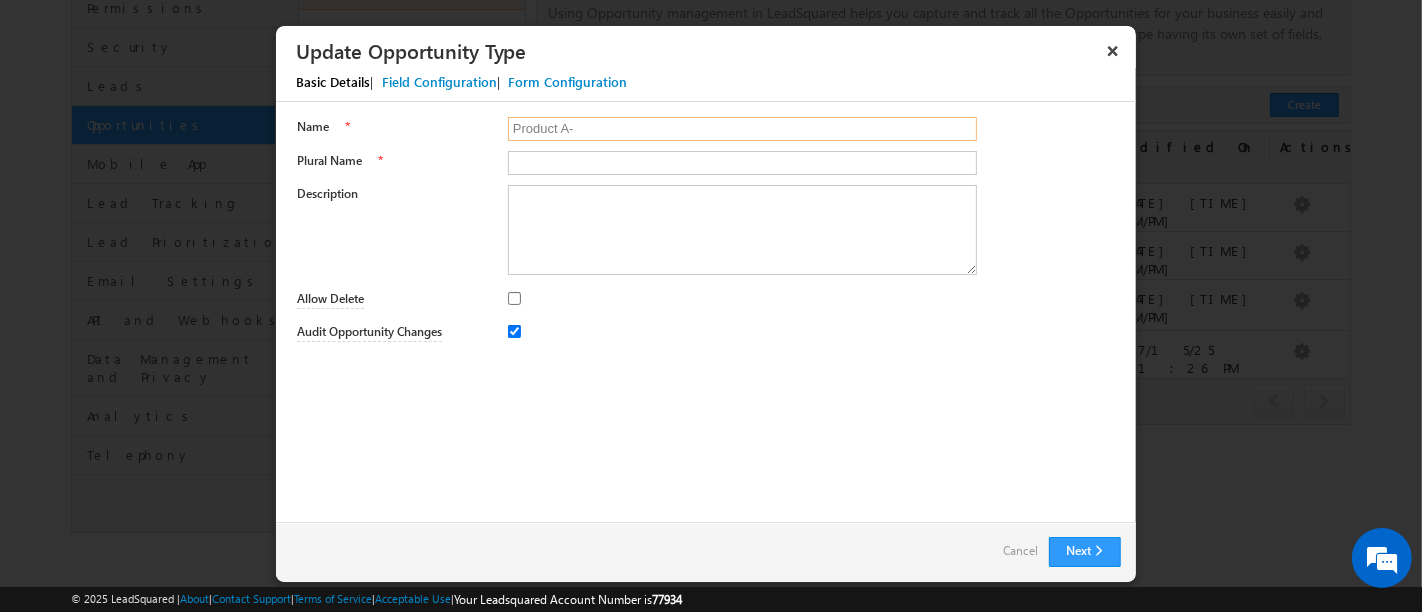 paste on "Upsell" 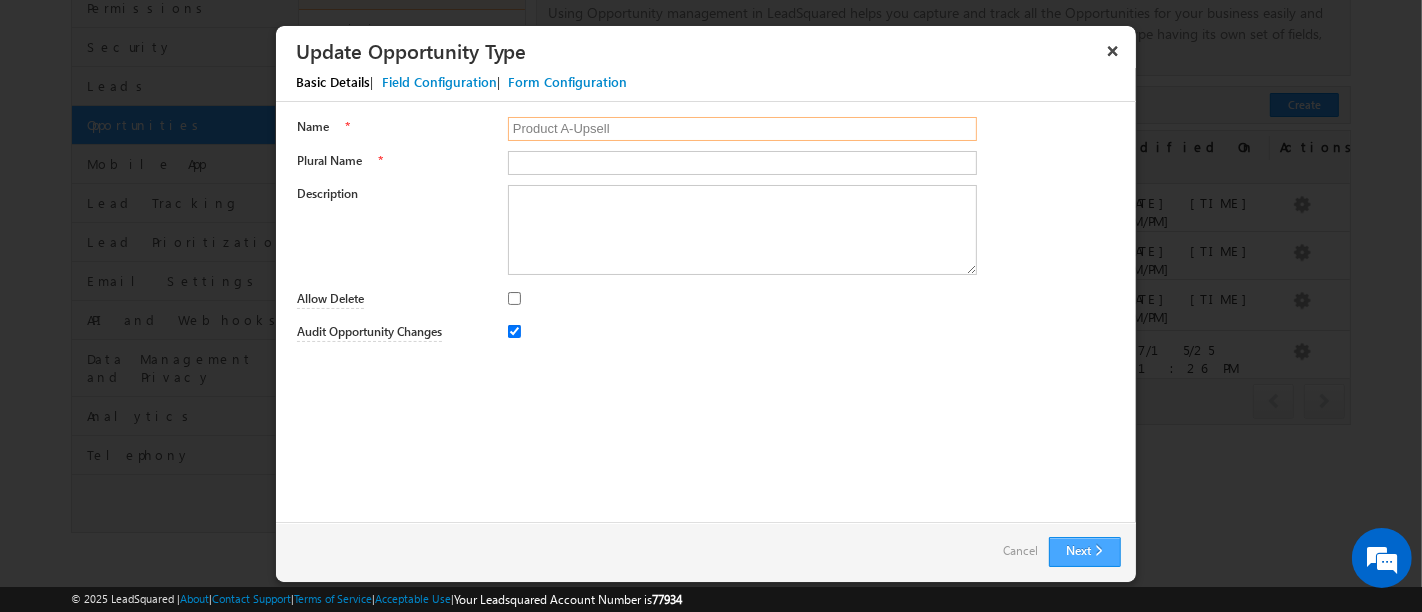 type on "Product A-Upsell" 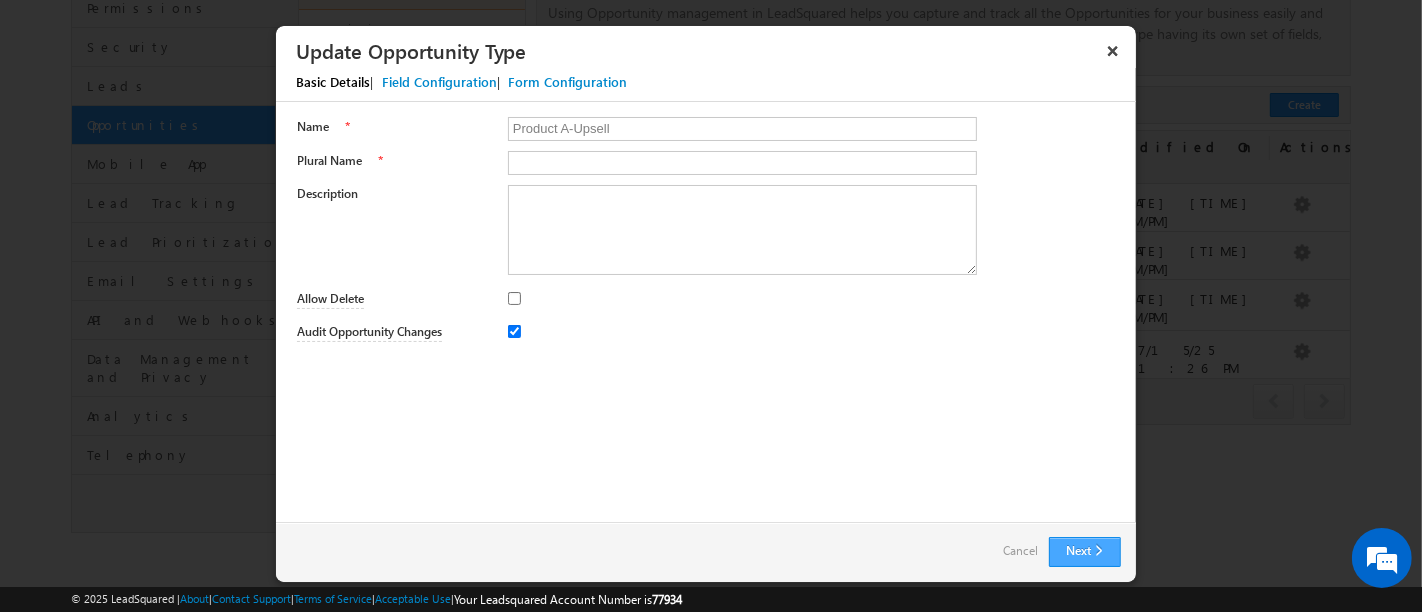 click on "Next" at bounding box center [1085, 552] 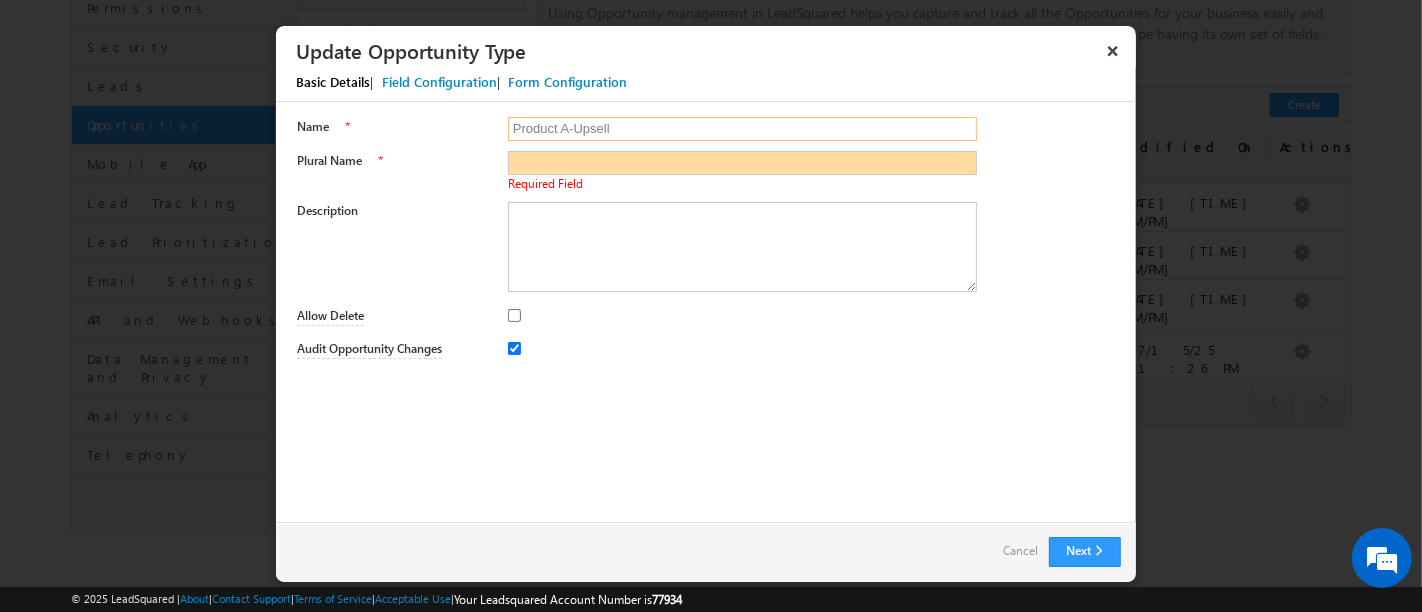 drag, startPoint x: 597, startPoint y: 129, endPoint x: 462, endPoint y: 120, distance: 135.29967 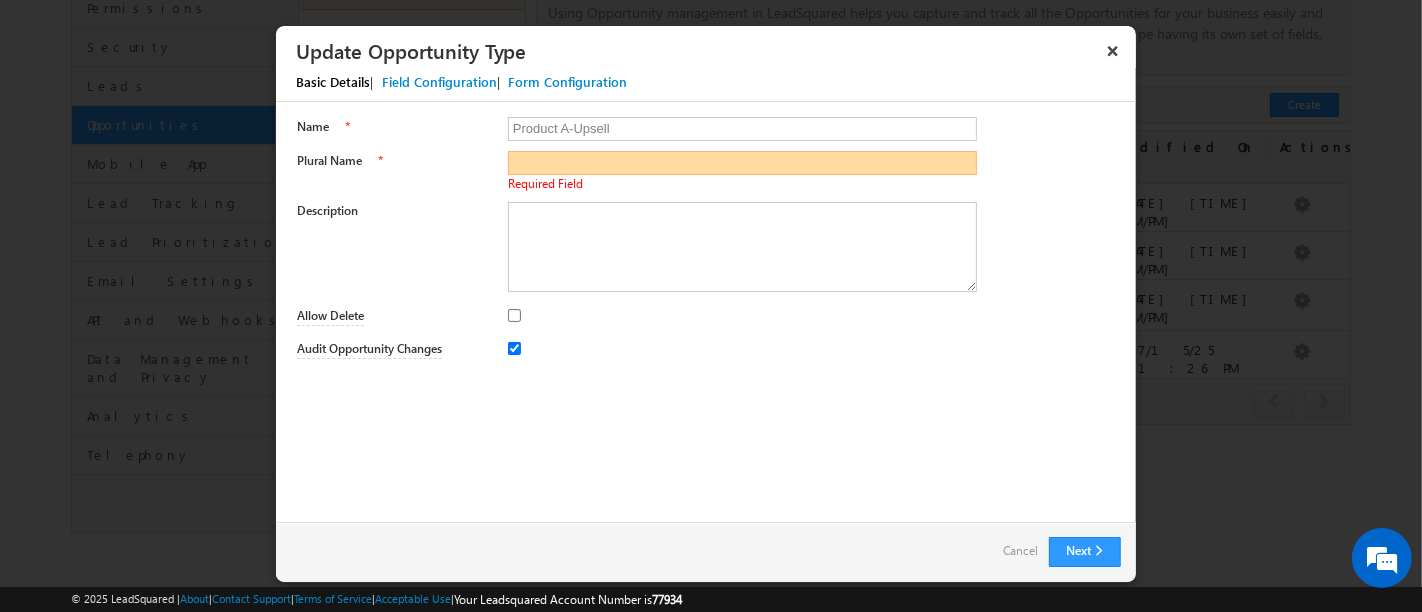 click on "Plural Name" at bounding box center [743, 163] 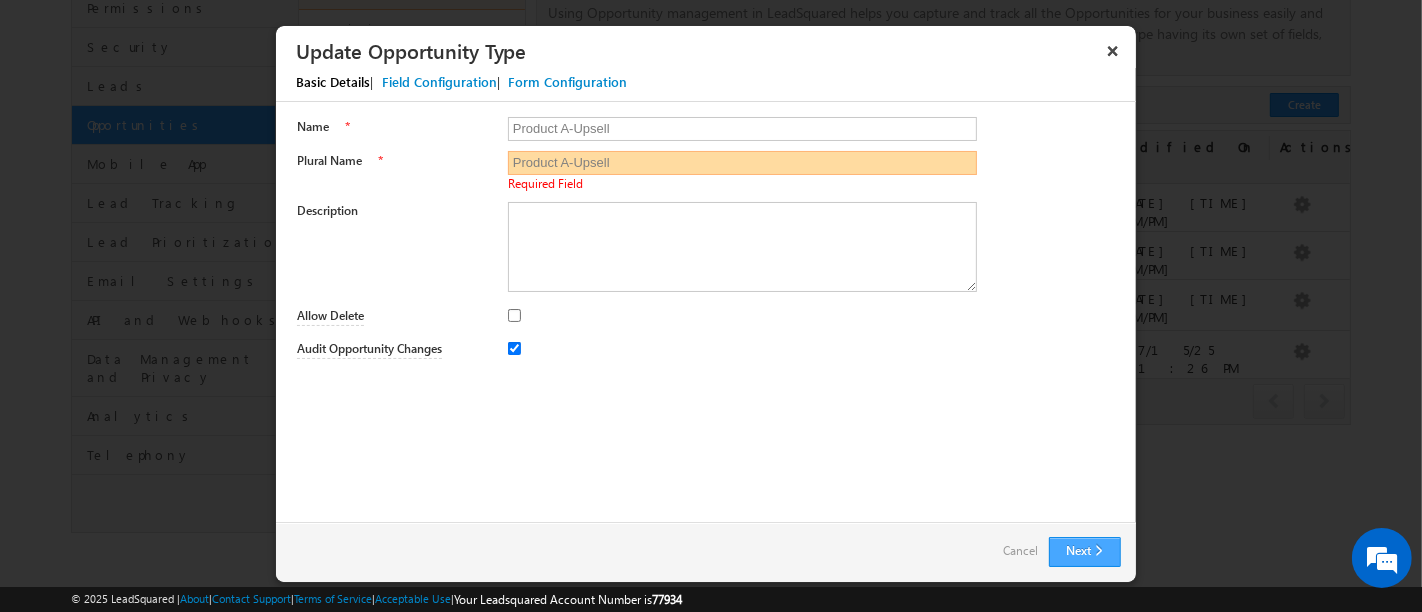 type on "Product A-Upsell" 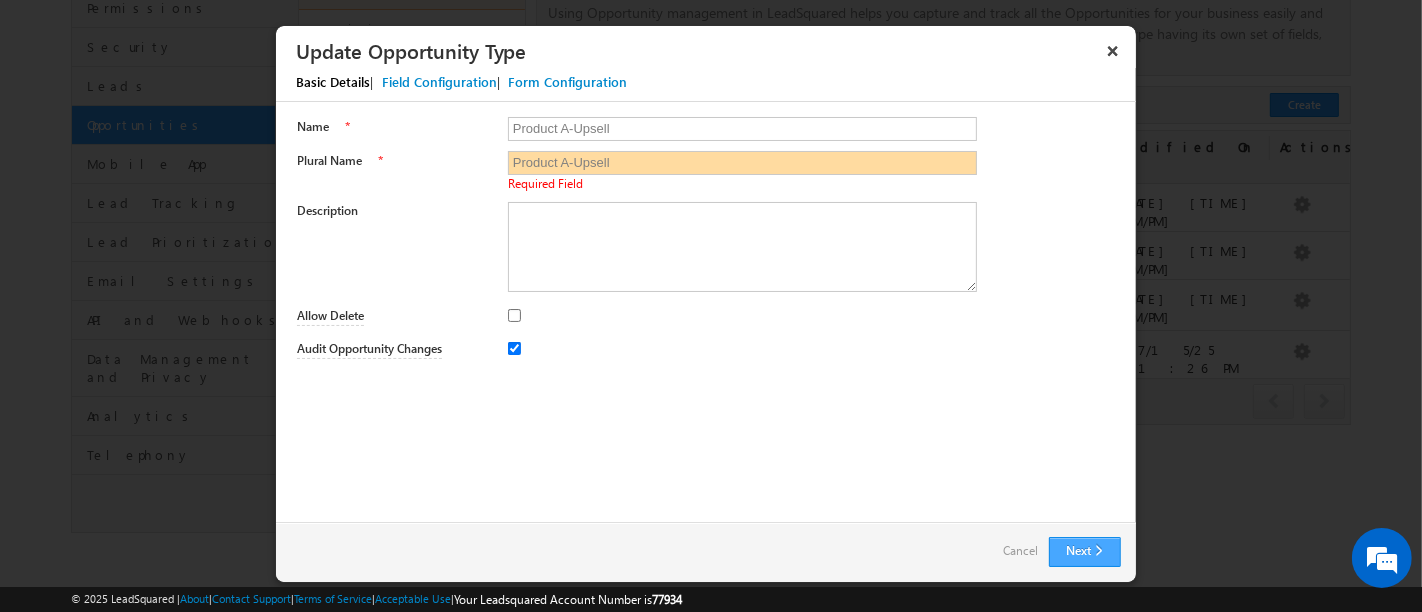 click on "Next" at bounding box center [1085, 552] 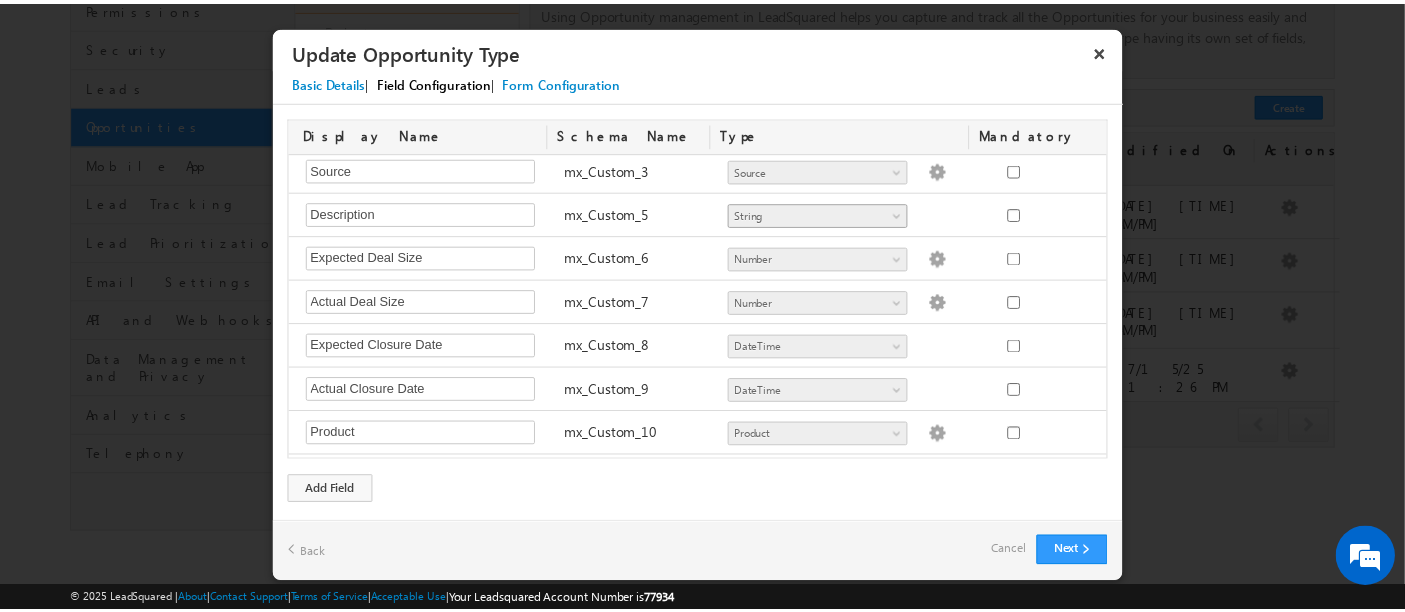 scroll, scrollTop: 389, scrollLeft: 0, axis: vertical 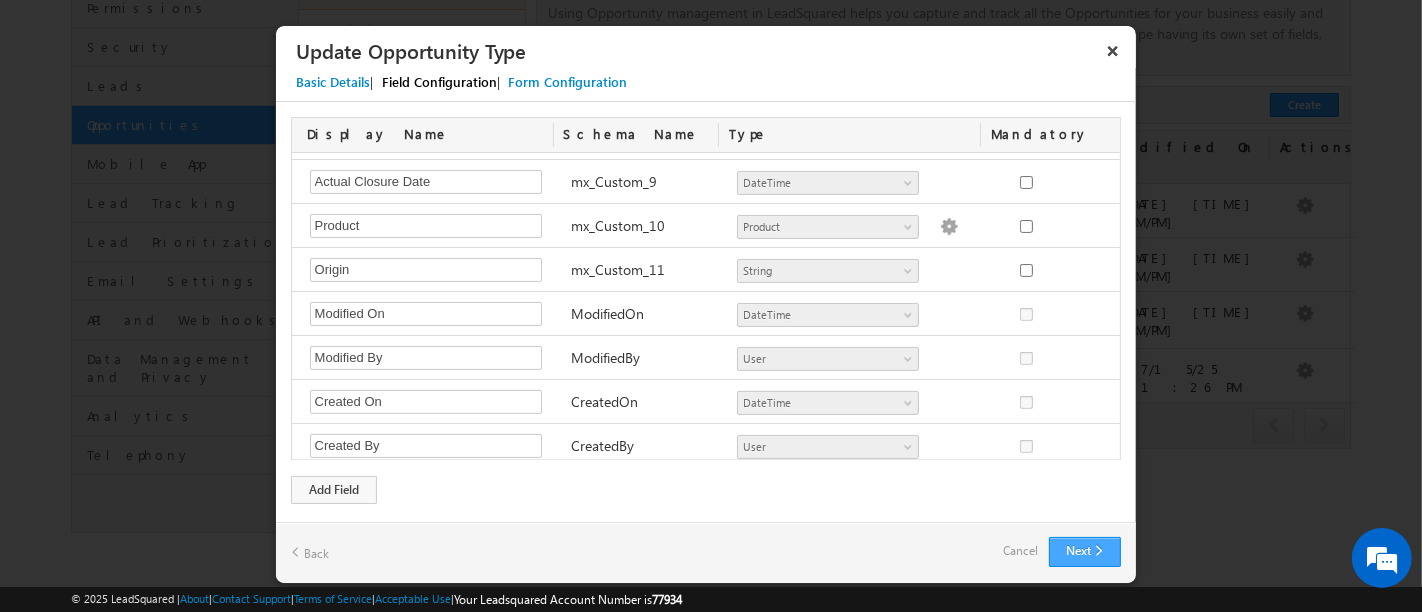 click on "Next
Back
Cancel" at bounding box center (706, 552) 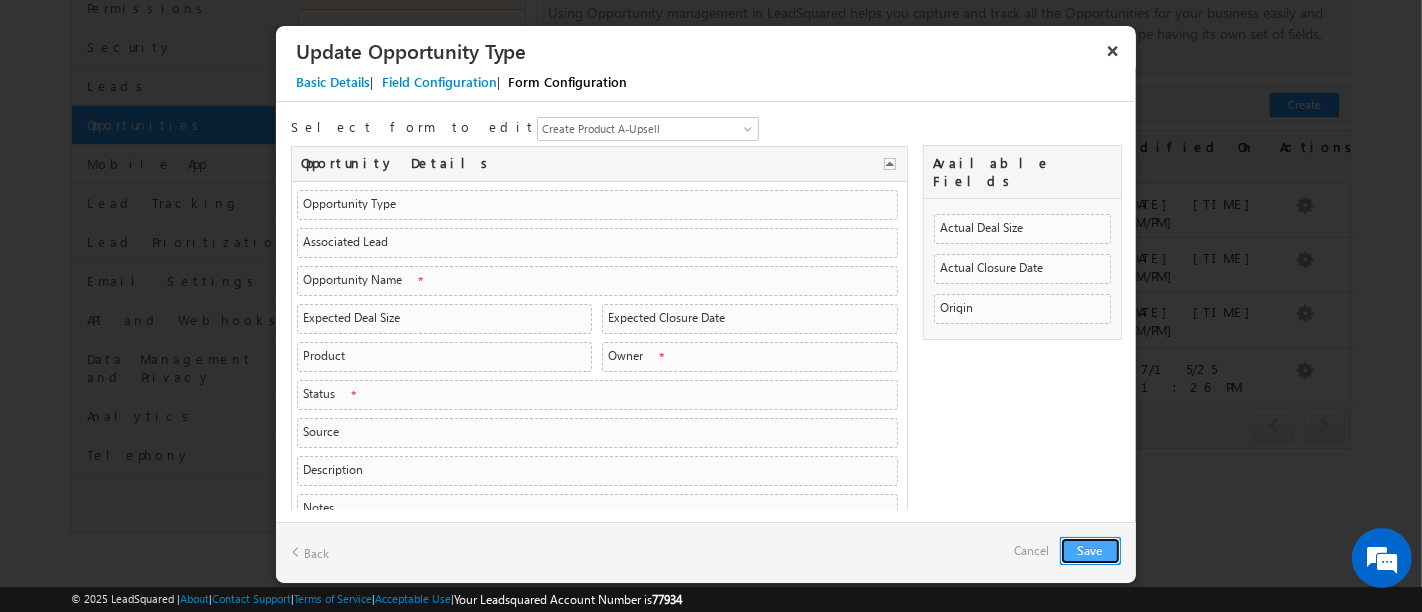 click on "Save" at bounding box center (1090, 551) 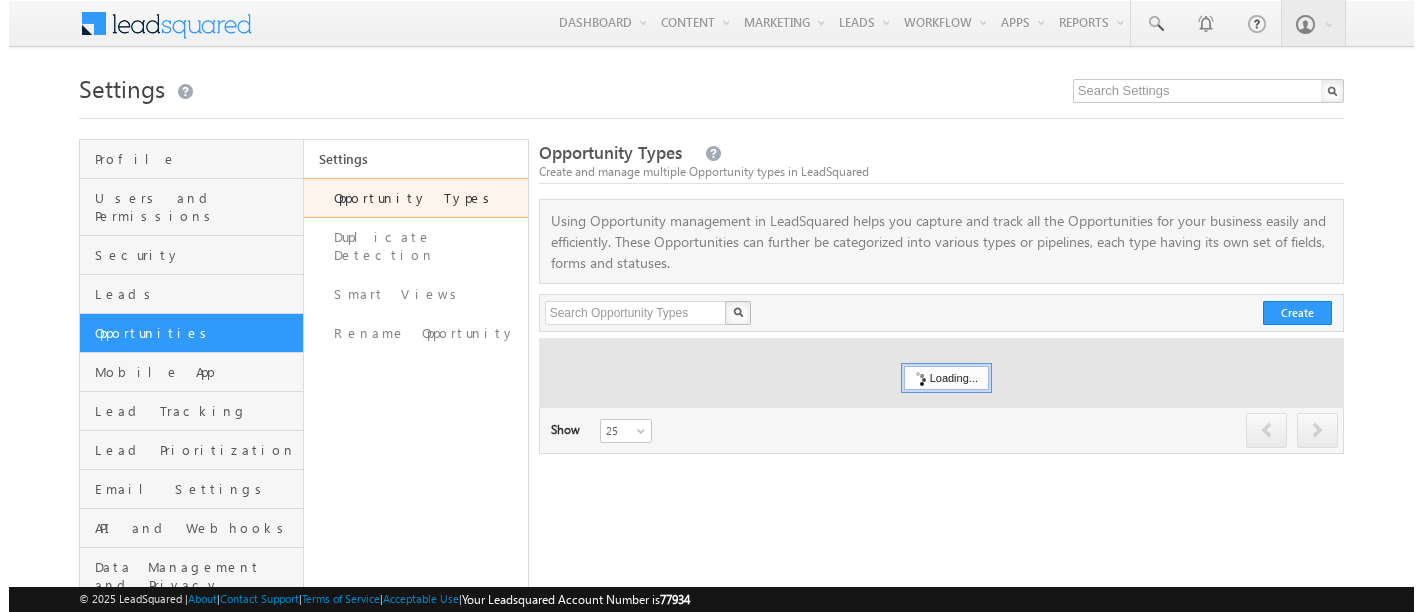 scroll, scrollTop: 208, scrollLeft: 0, axis: vertical 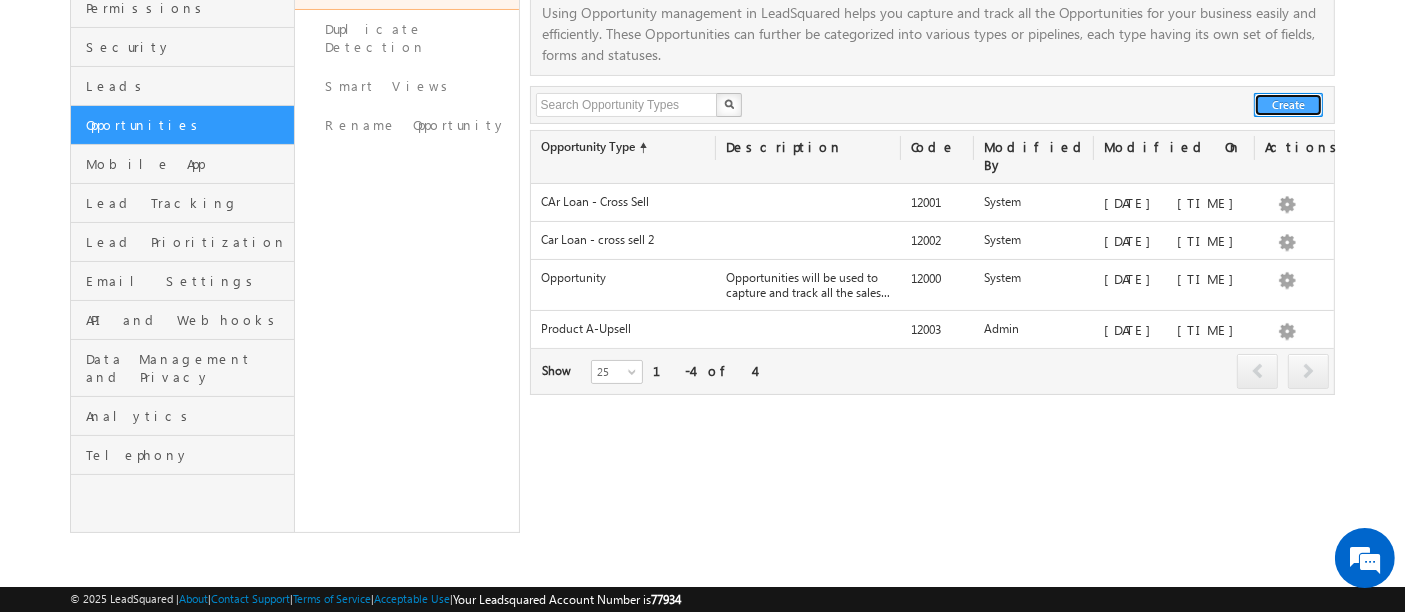 click on "Create" at bounding box center [1288, 105] 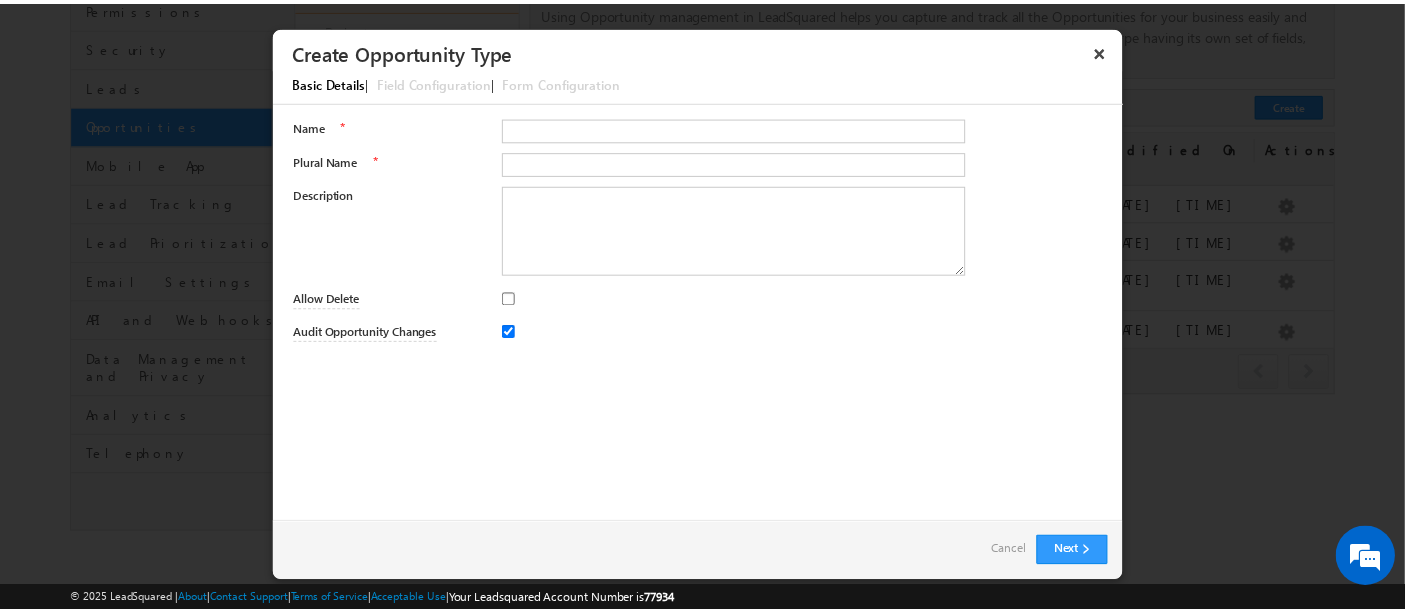 scroll, scrollTop: 0, scrollLeft: 0, axis: both 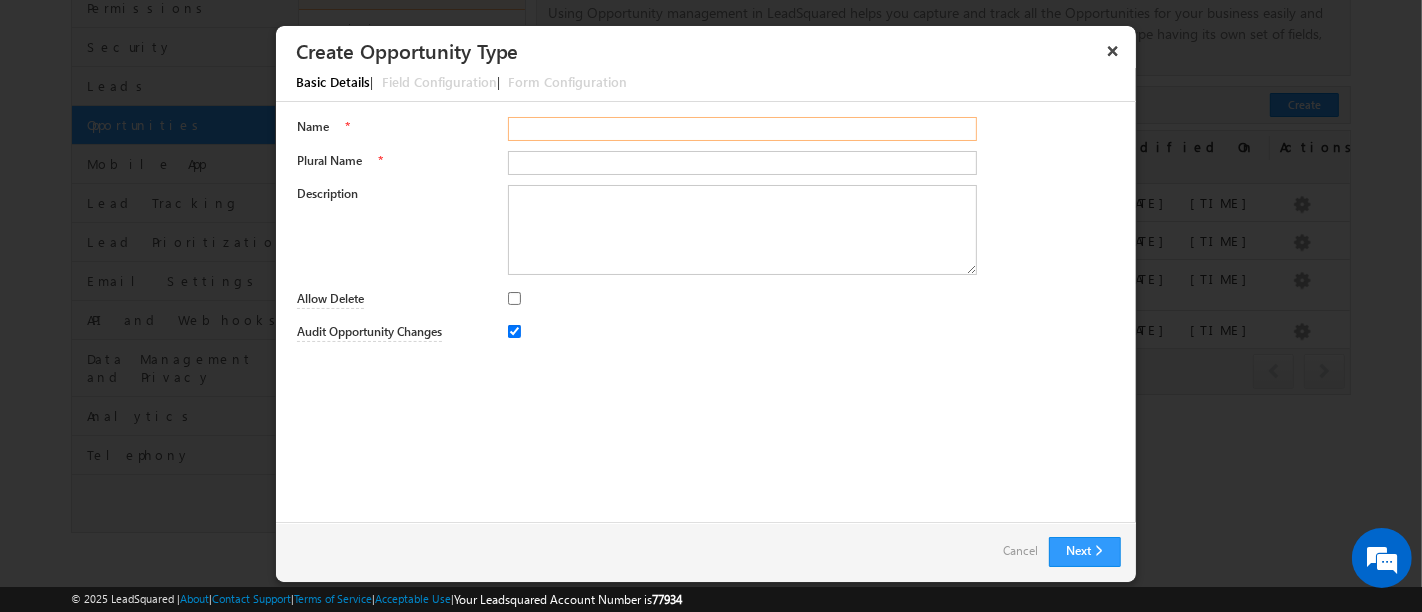 click on "Name" at bounding box center [743, 129] 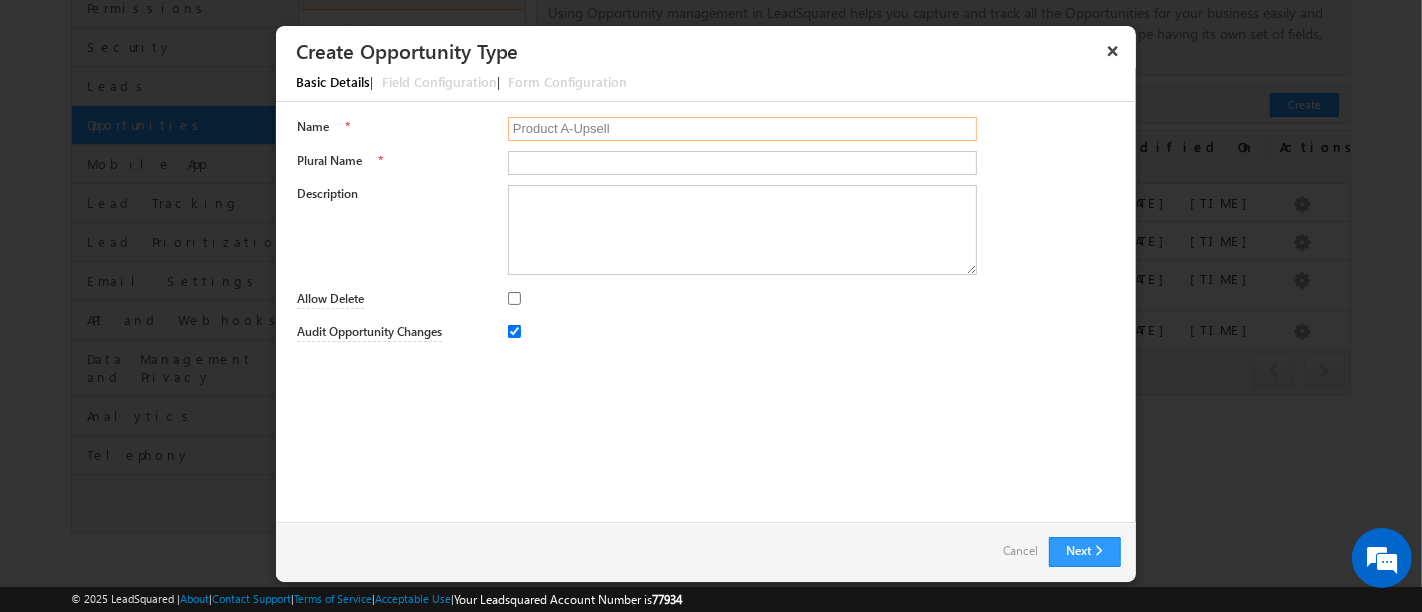 click on "Product A-Upsell" at bounding box center (743, 129) 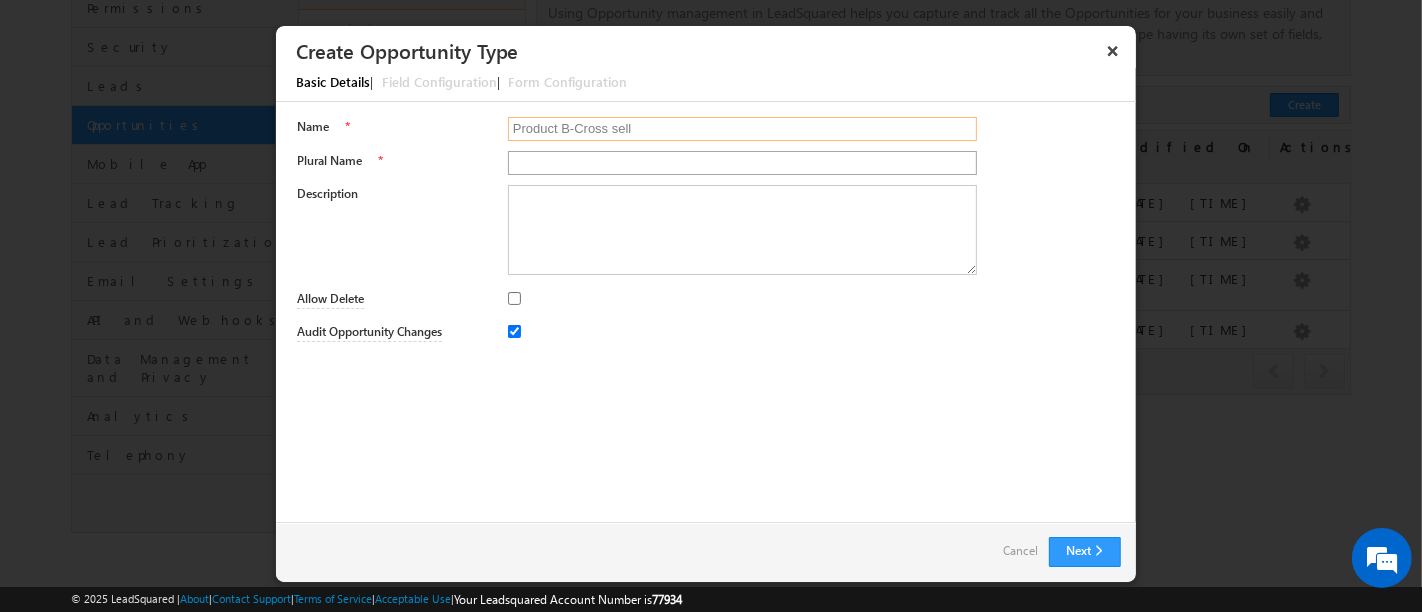 type on "Product B-Cross sell" 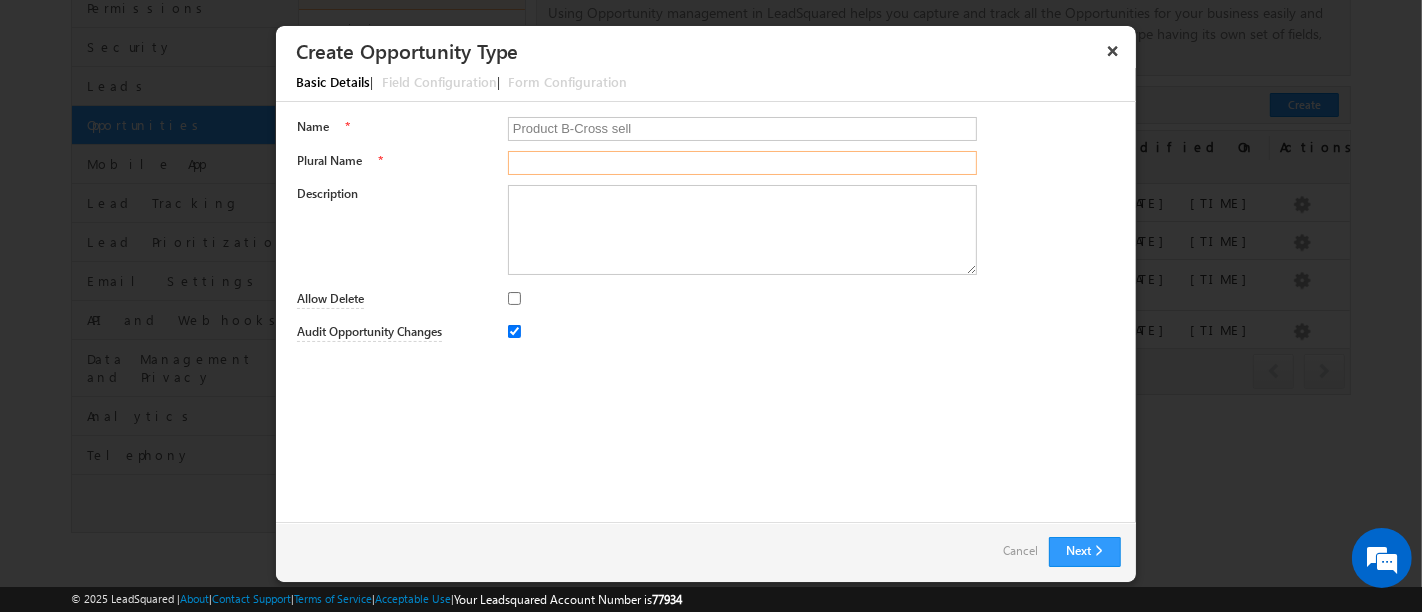 click on "Plural Name" at bounding box center [743, 163] 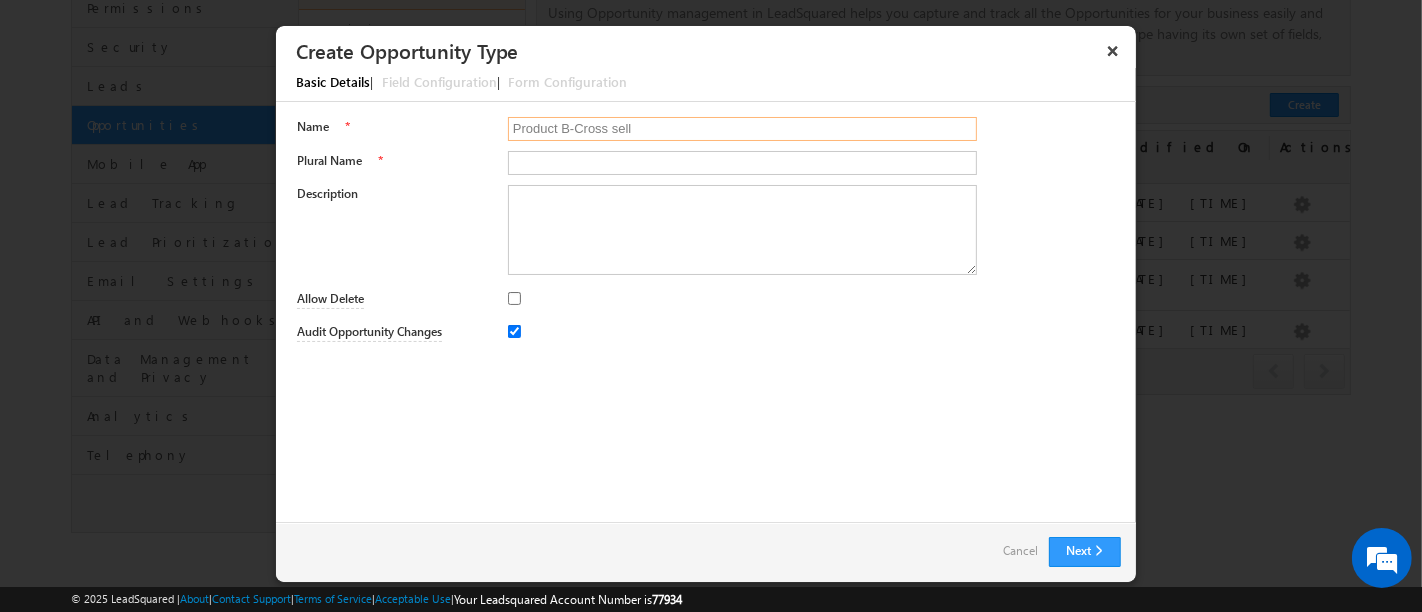 drag, startPoint x: 644, startPoint y: 124, endPoint x: 503, endPoint y: 126, distance: 141.01419 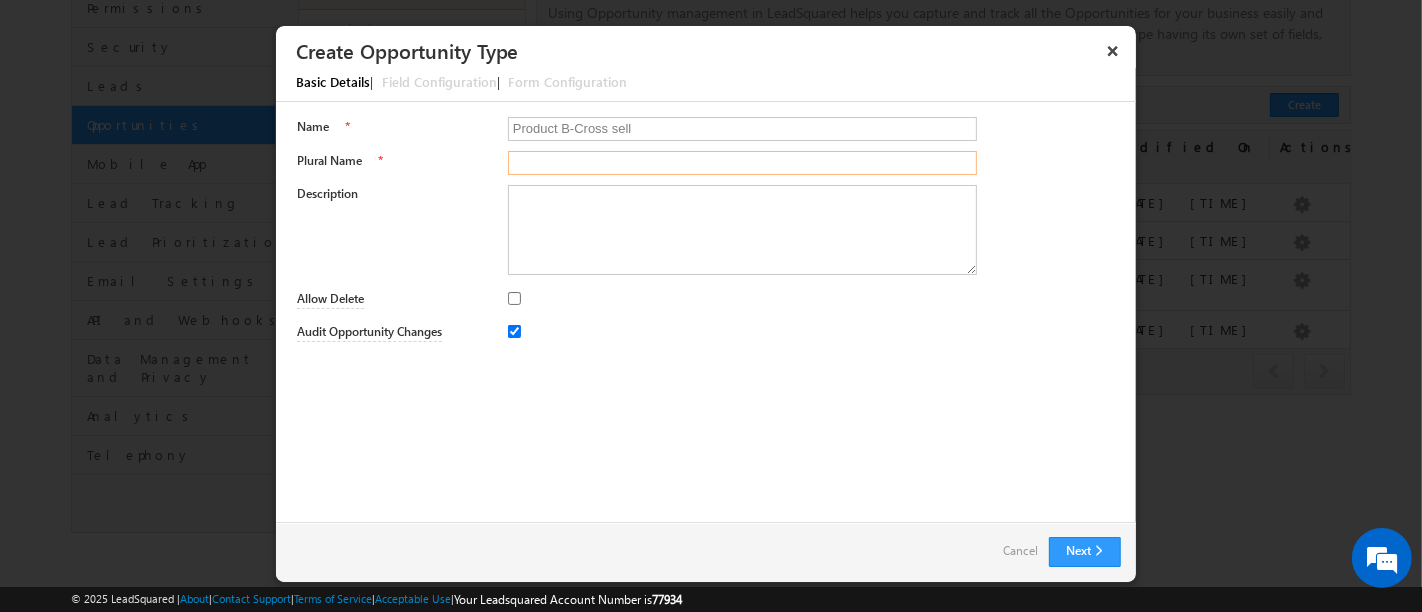 click on "Plural Name" at bounding box center (743, 163) 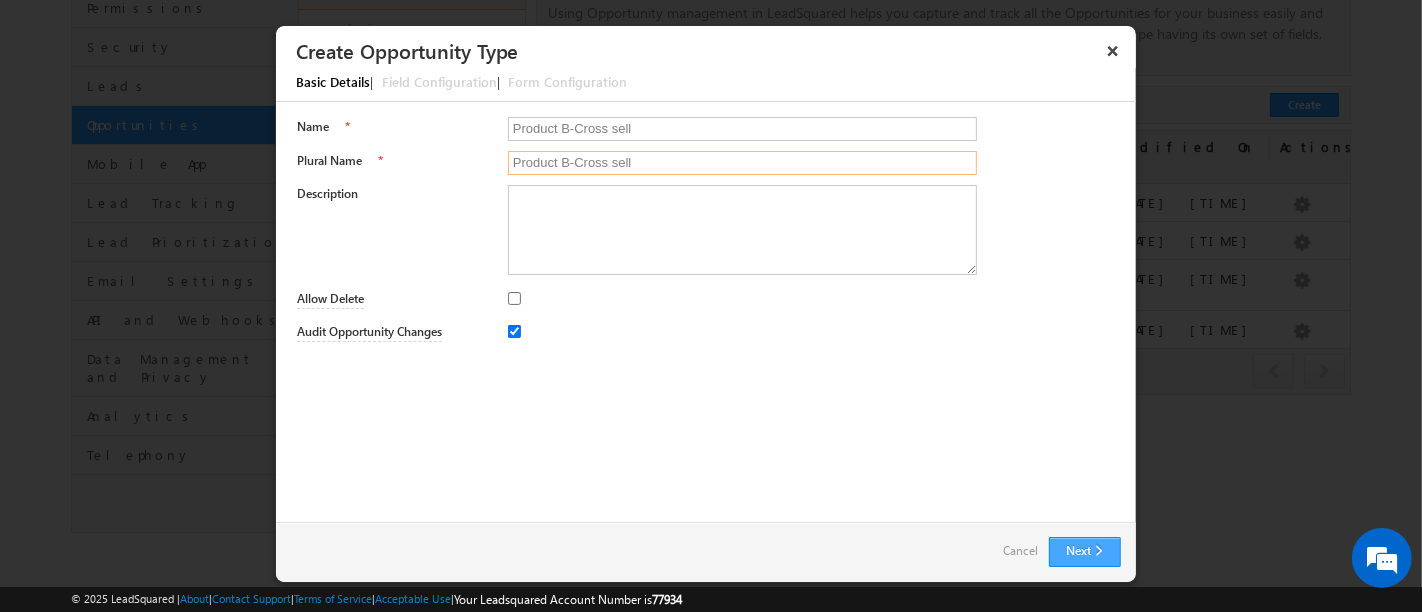 type on "Product B-Cross sell" 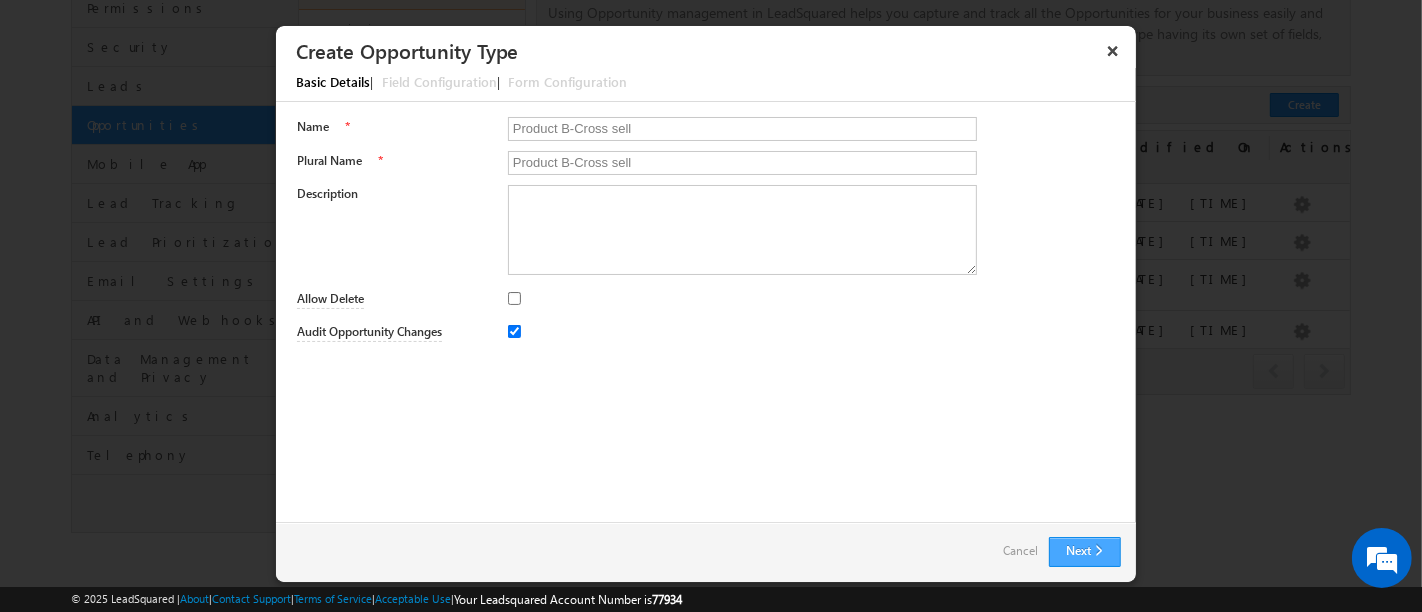 click on "Next" at bounding box center [1085, 552] 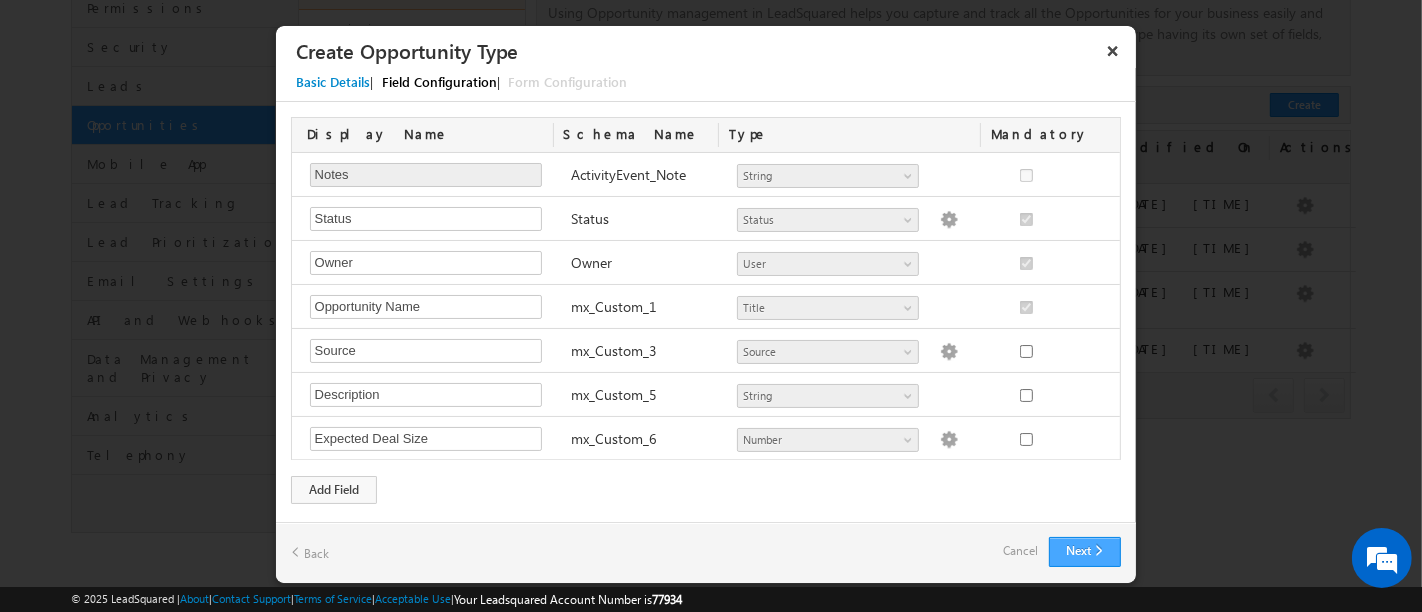 click on "Next" at bounding box center [1085, 552] 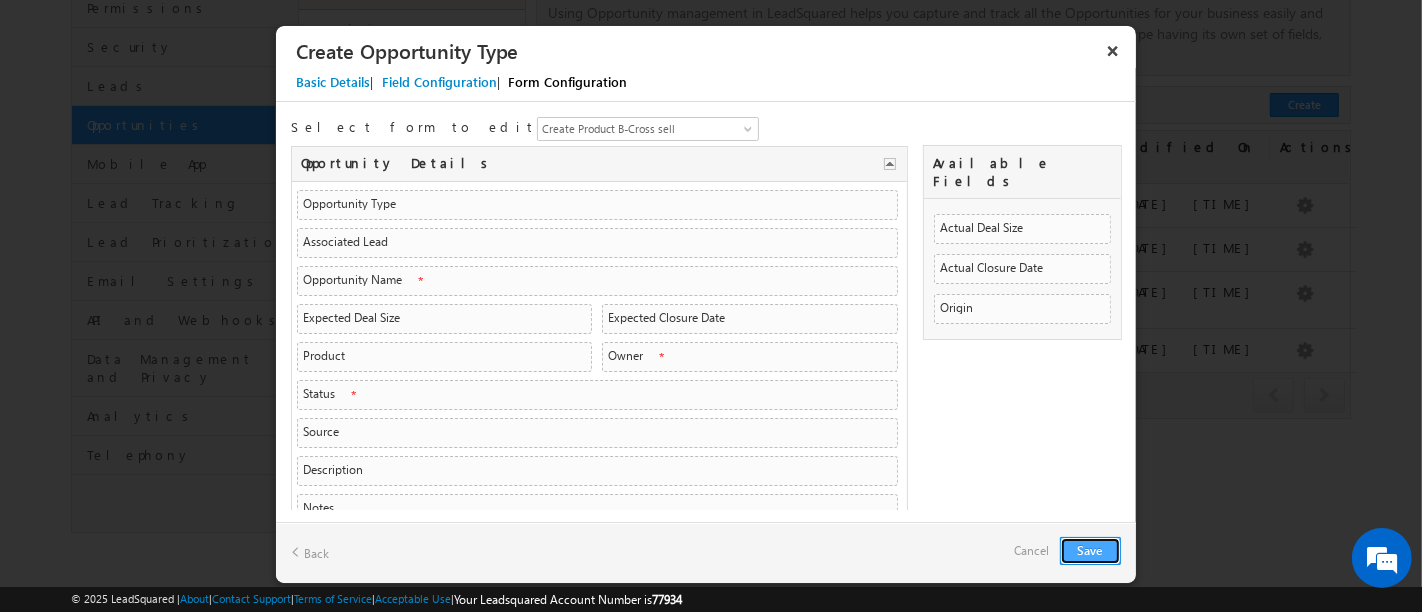 click on "Save" at bounding box center [1090, 551] 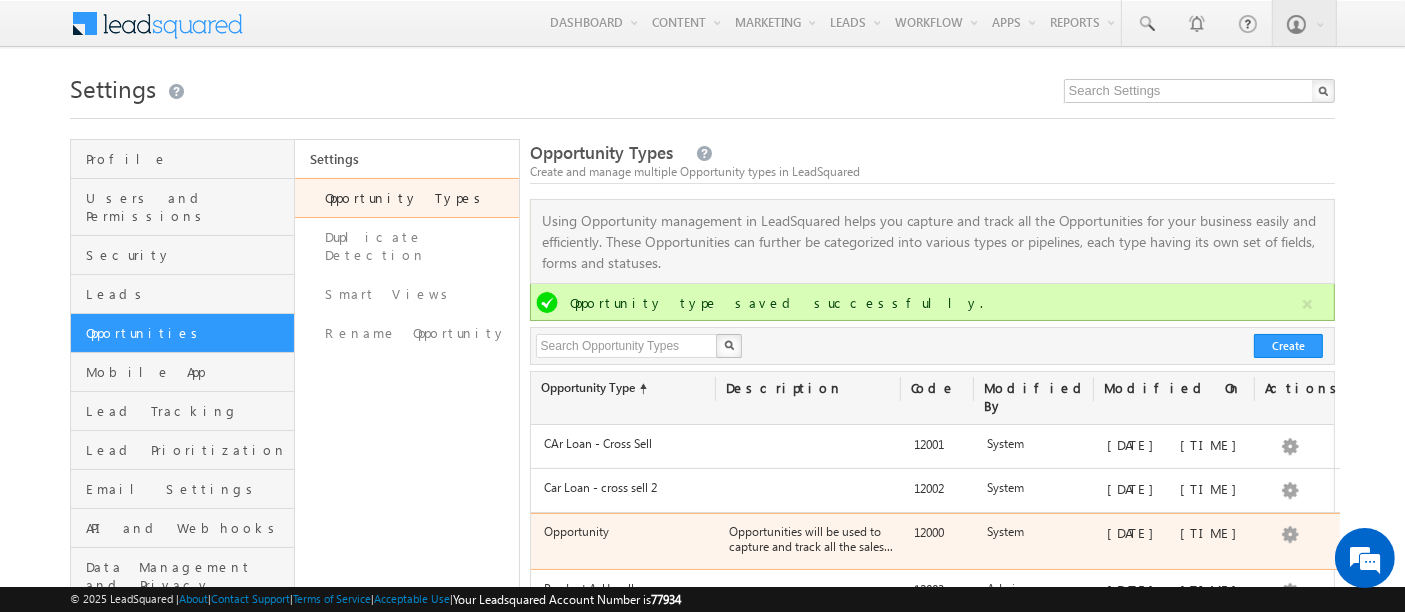 scroll, scrollTop: 208, scrollLeft: 0, axis: vertical 